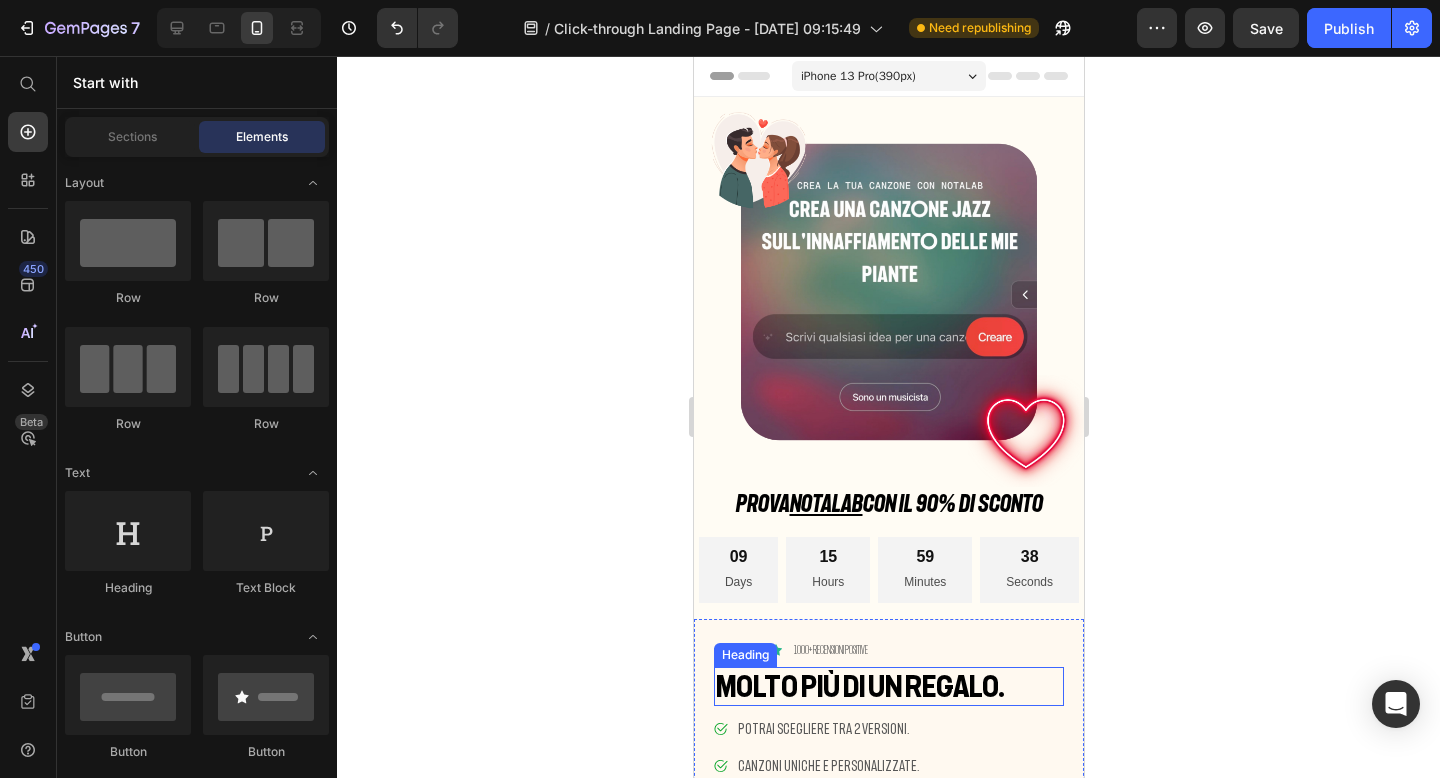 scroll, scrollTop: 305, scrollLeft: 0, axis: vertical 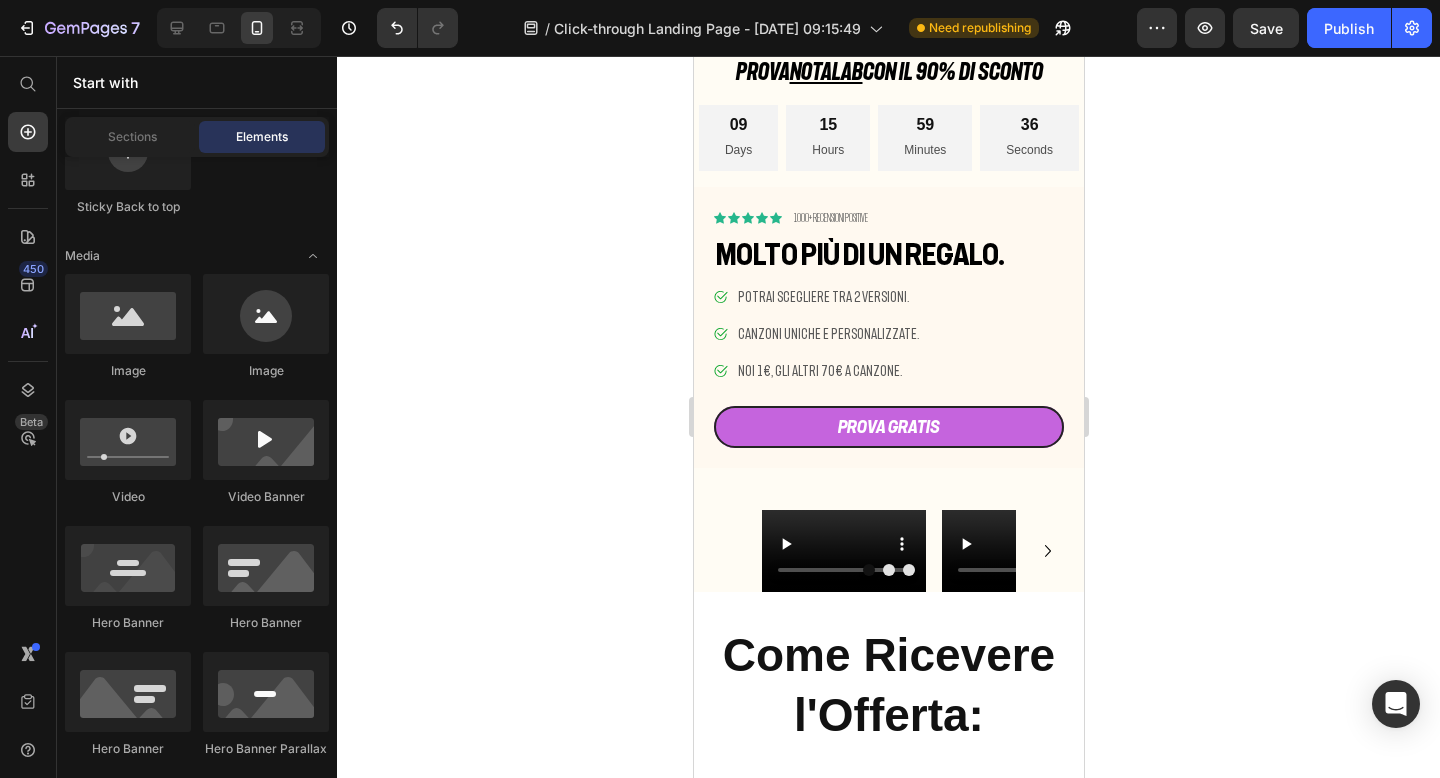 click 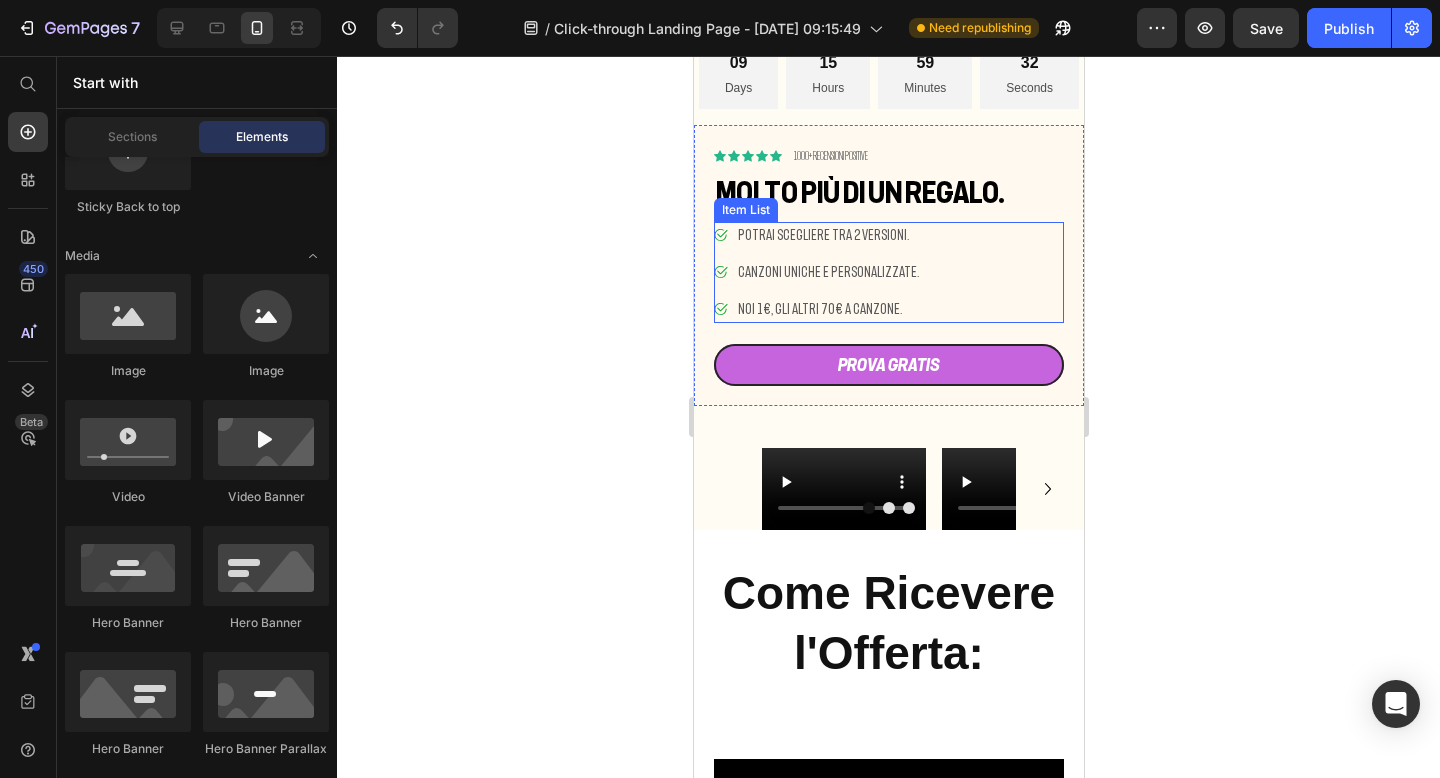 scroll, scrollTop: 493, scrollLeft: 0, axis: vertical 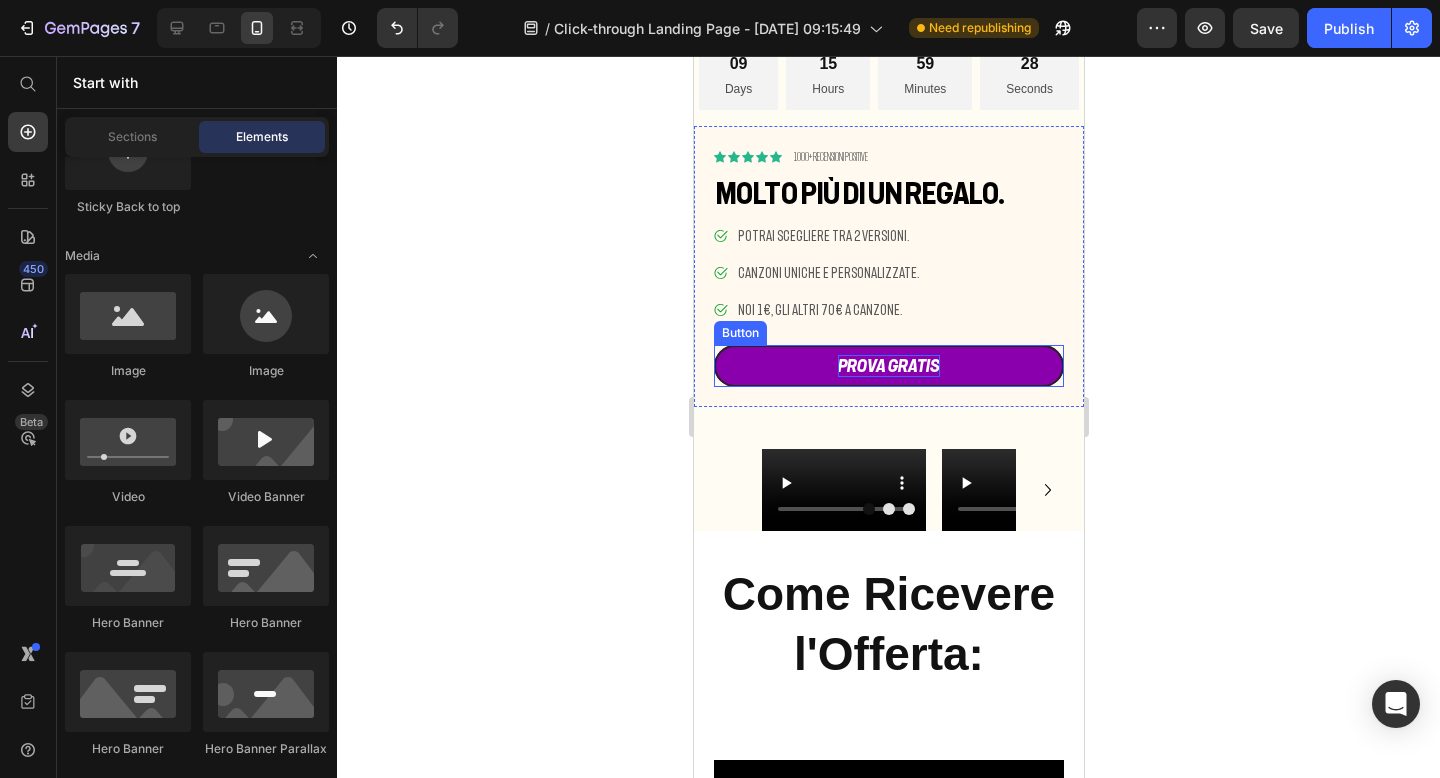 click on "PROVA GRATIS" at bounding box center [888, 366] 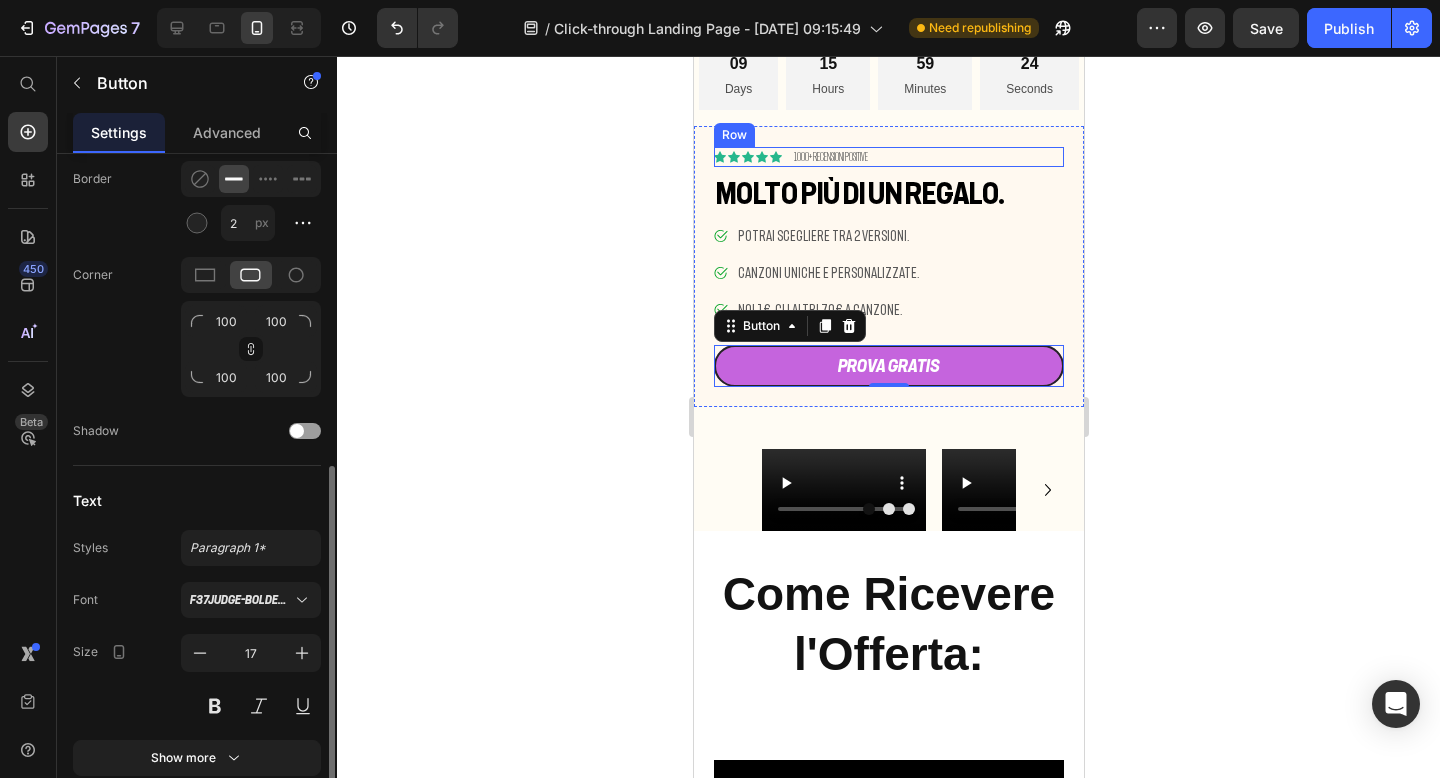 scroll, scrollTop: 795, scrollLeft: 0, axis: vertical 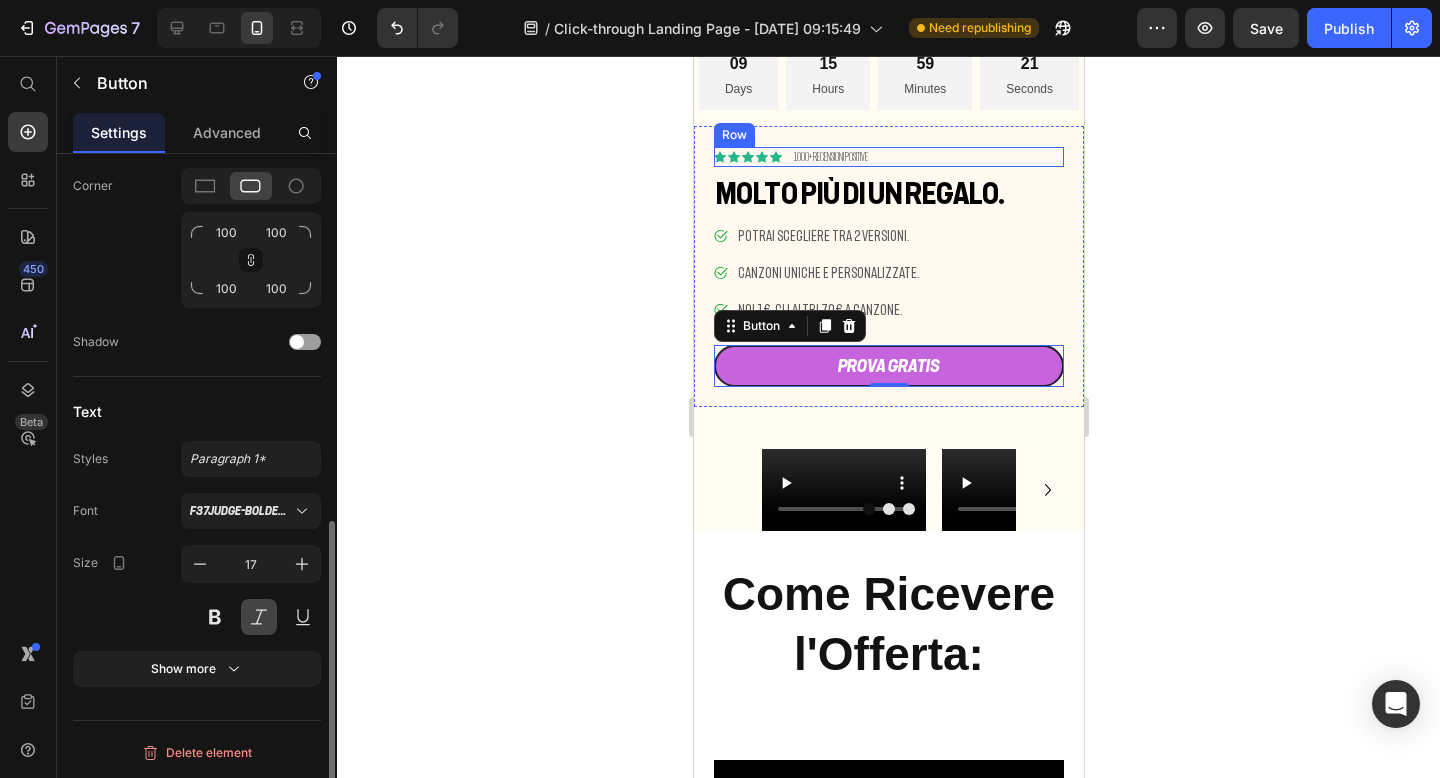 click at bounding box center (259, 617) 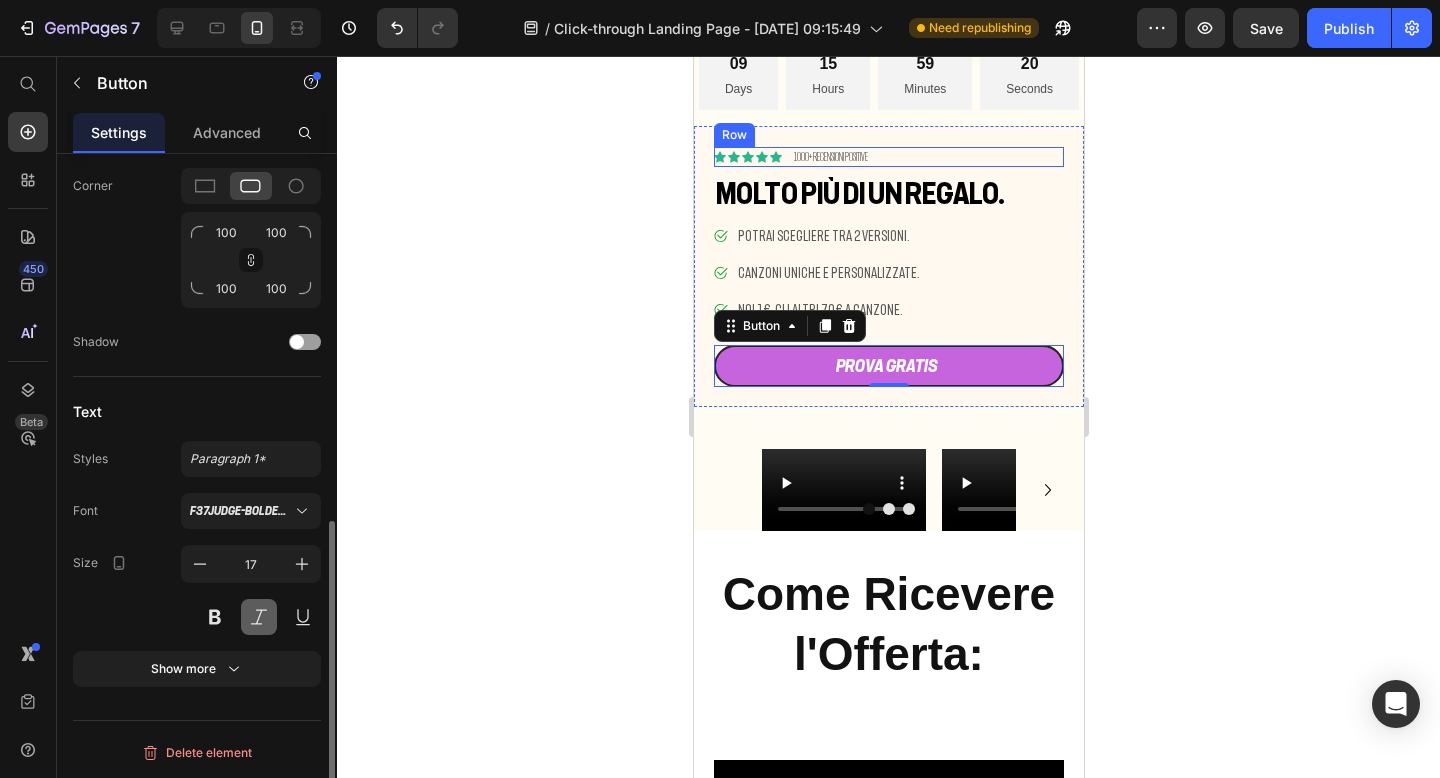 click at bounding box center [259, 617] 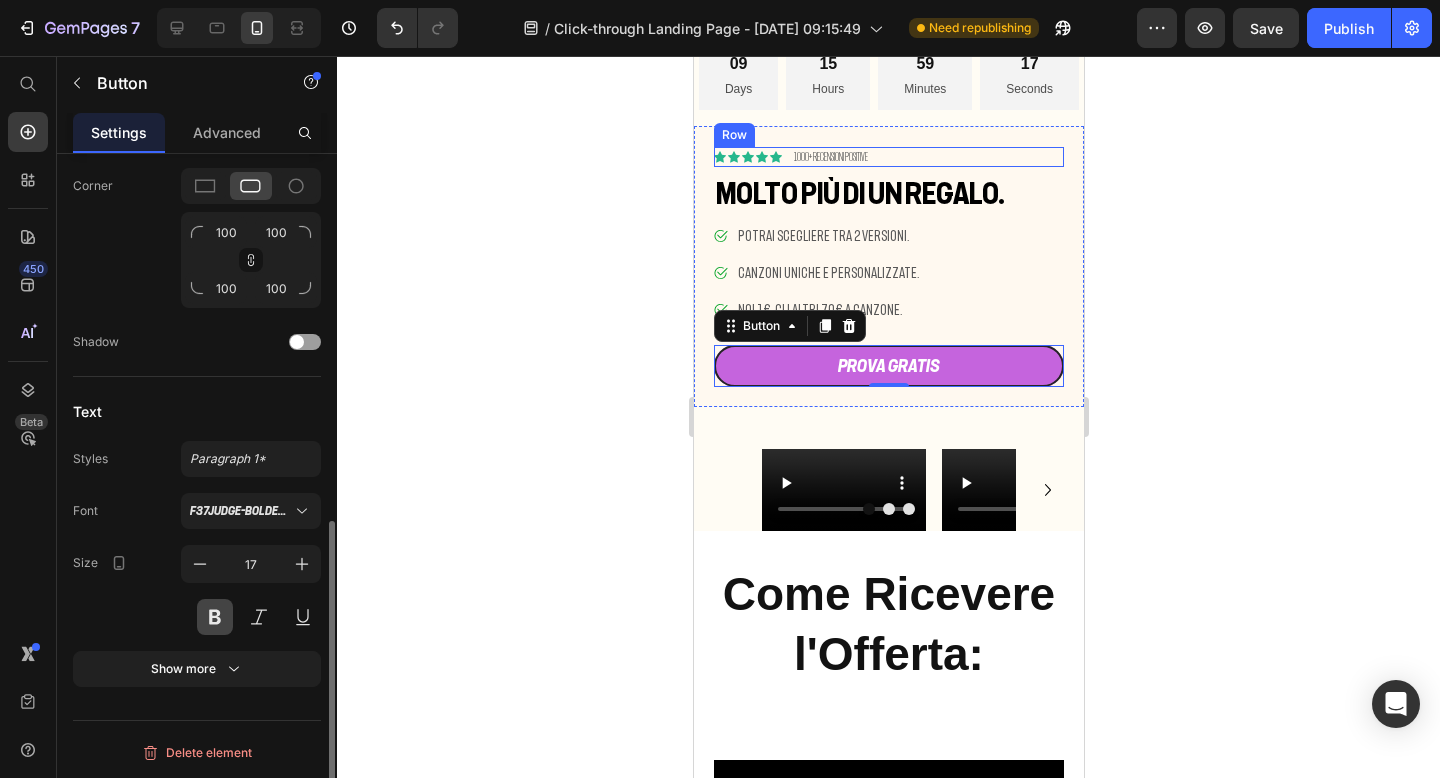 click at bounding box center [215, 617] 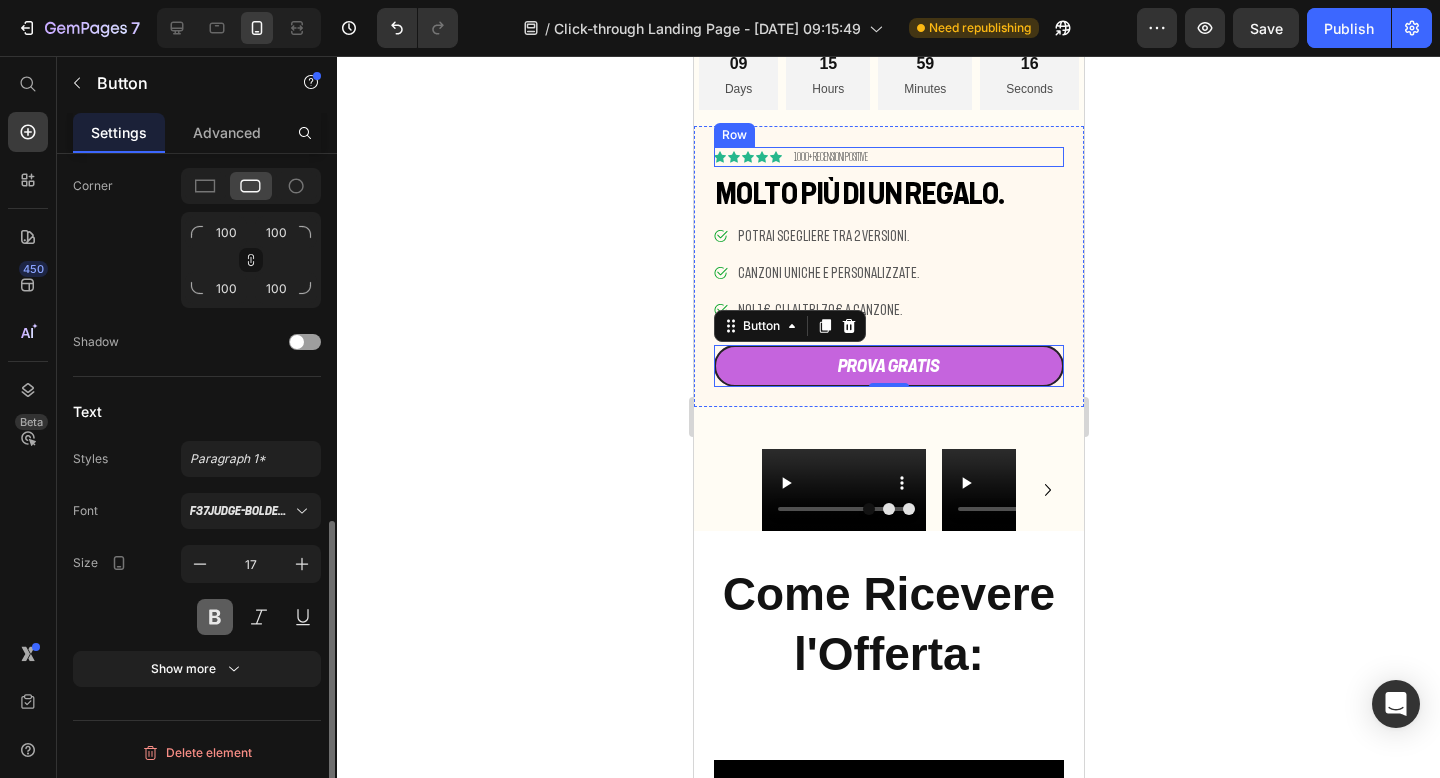 click at bounding box center [215, 617] 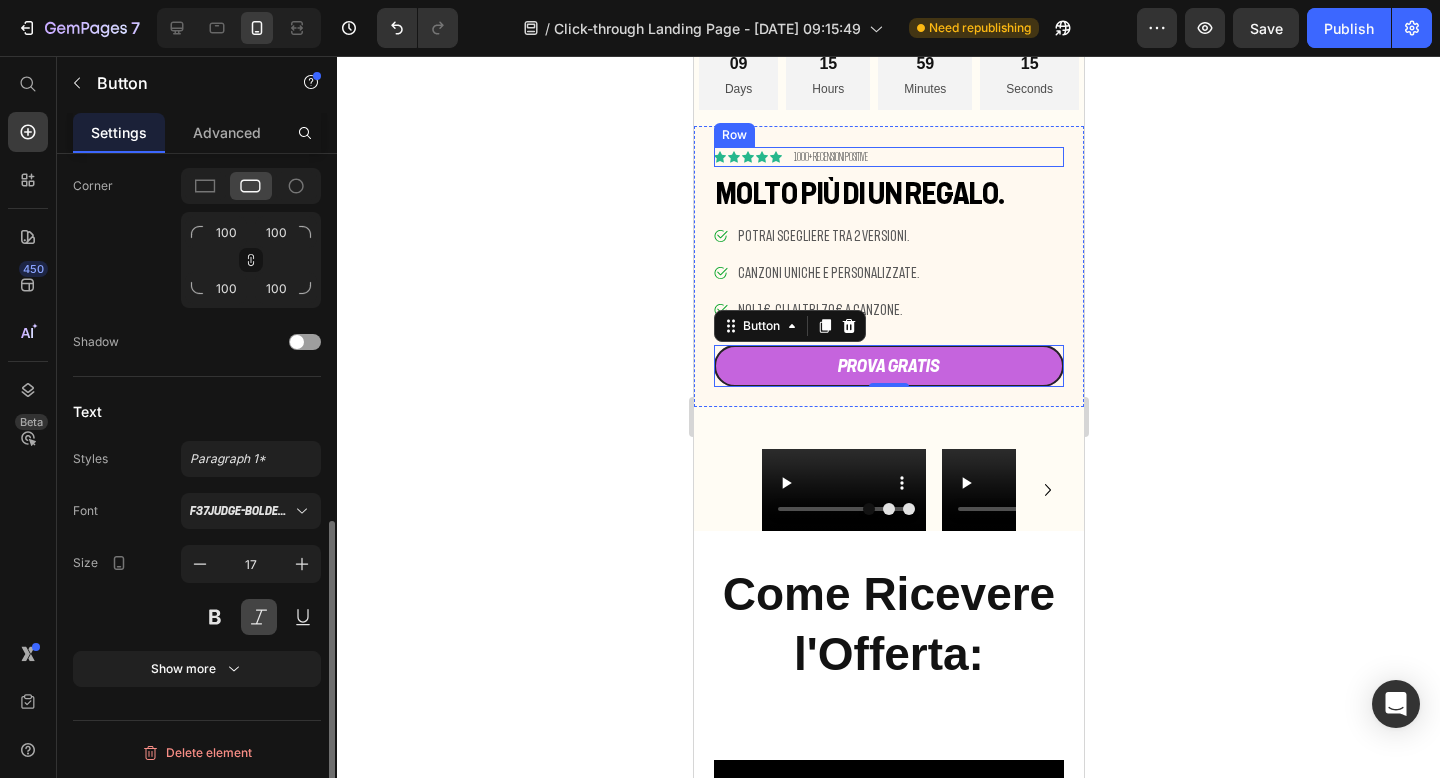 click at bounding box center (259, 617) 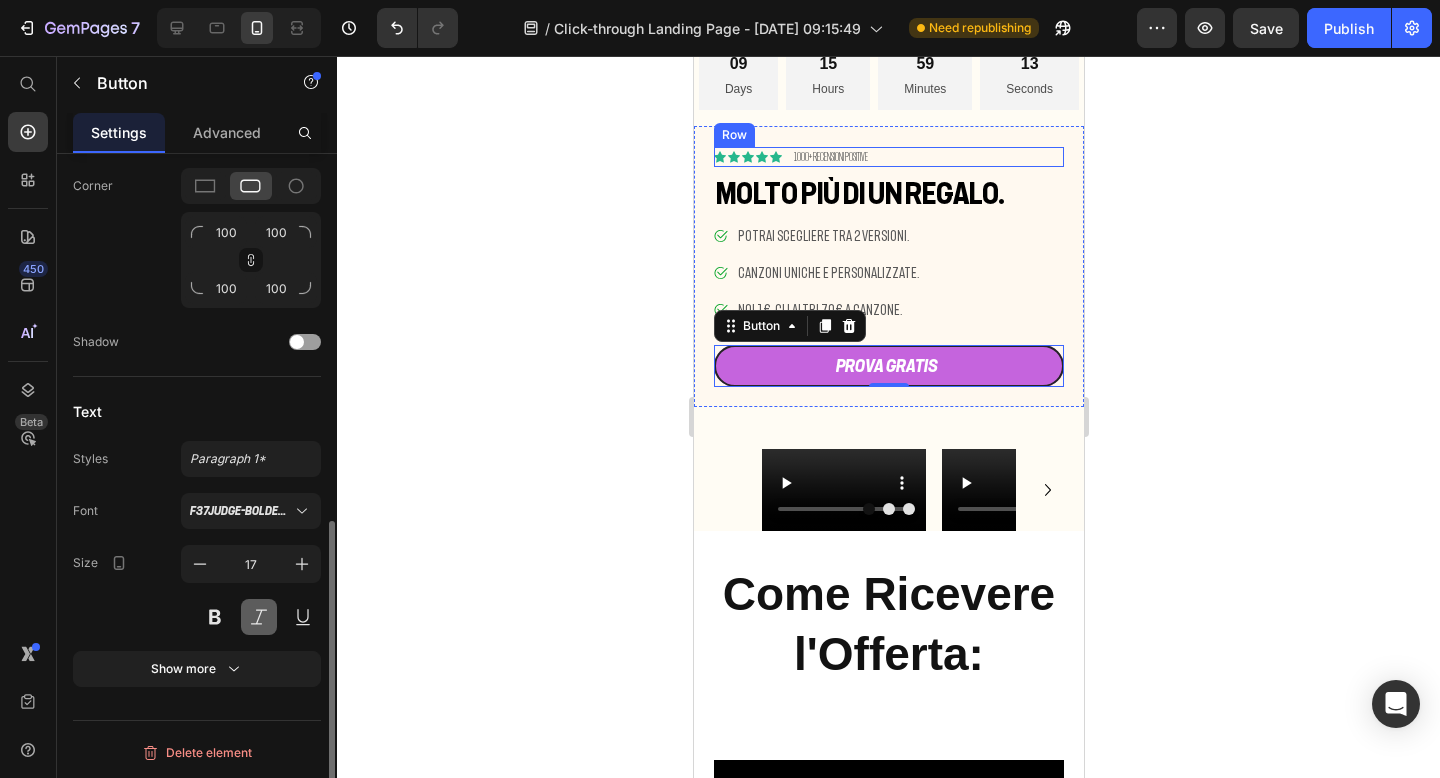 click at bounding box center [259, 617] 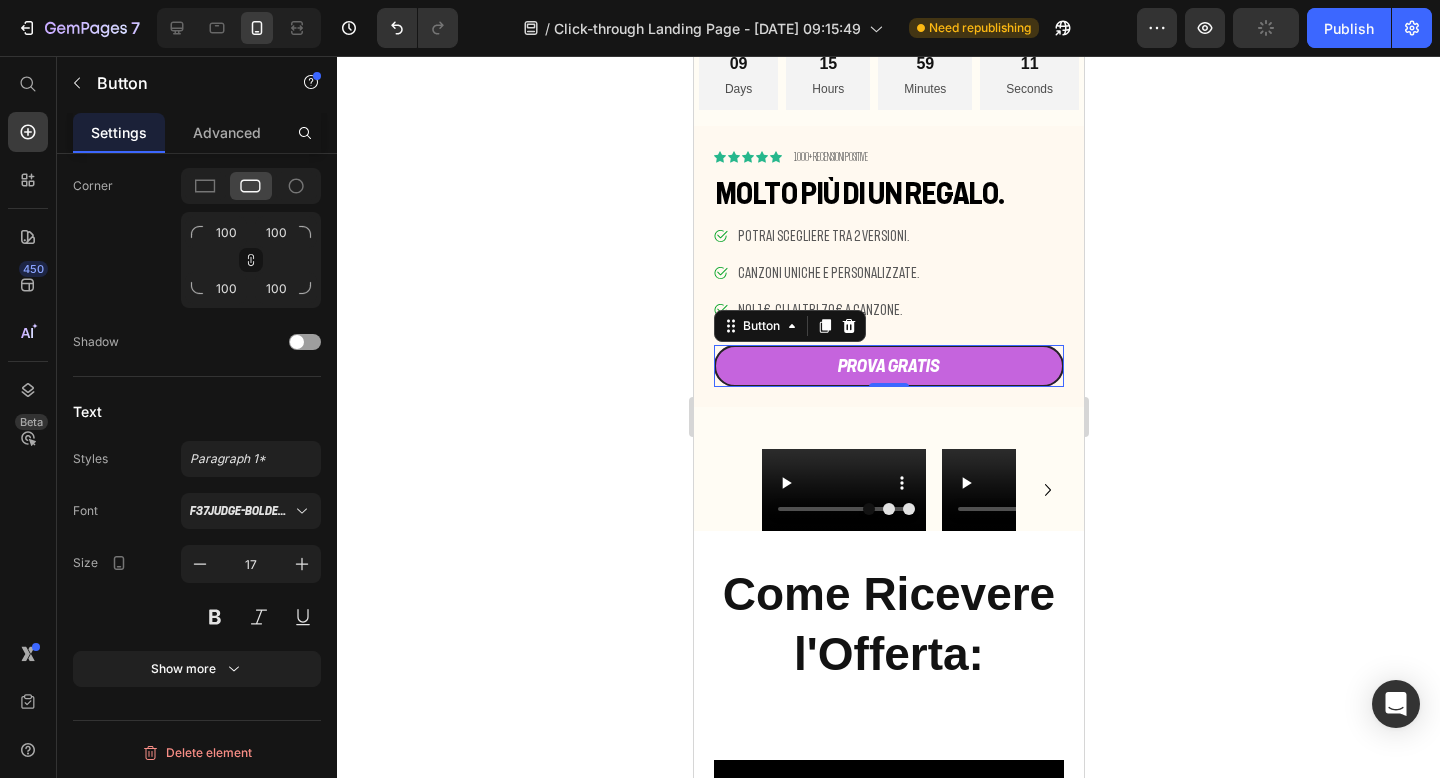 click 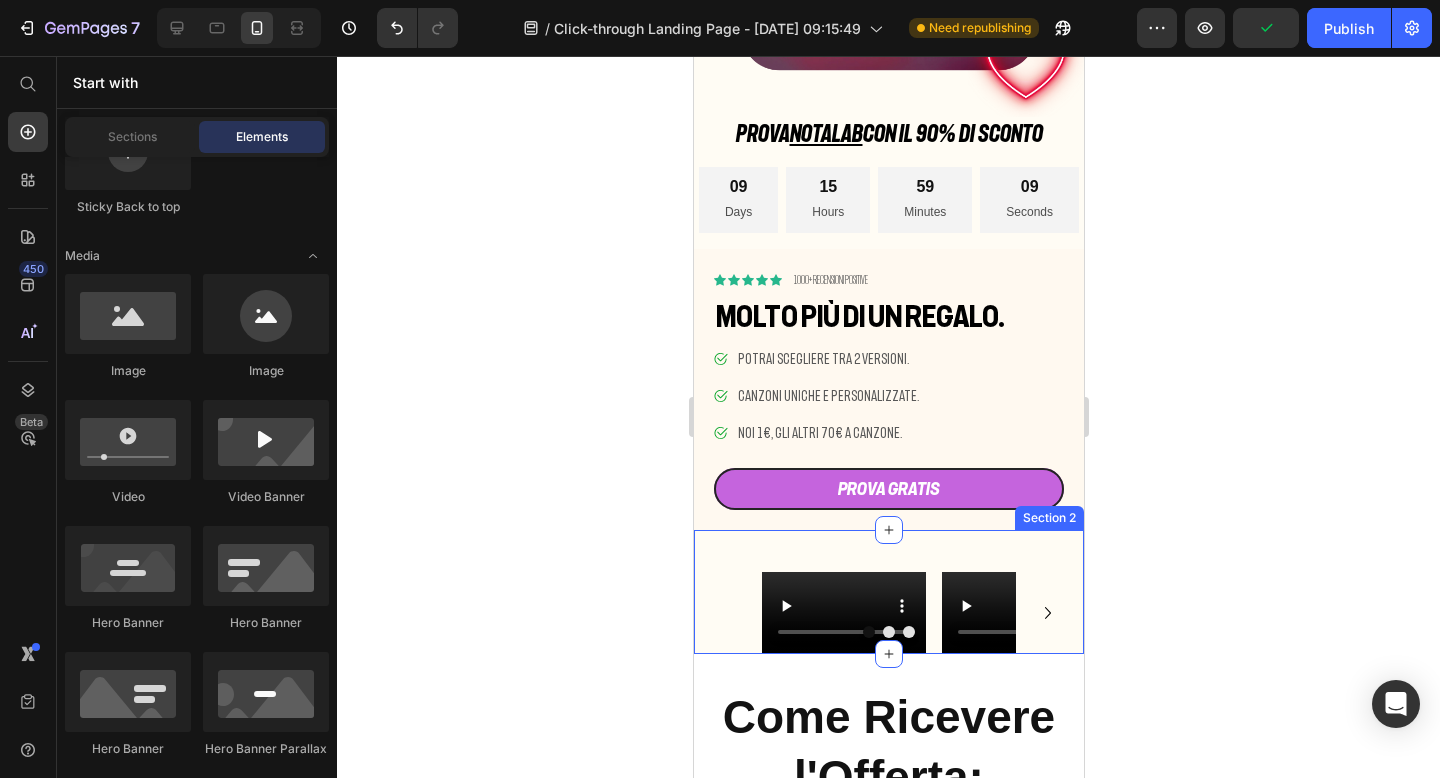 scroll, scrollTop: 362, scrollLeft: 0, axis: vertical 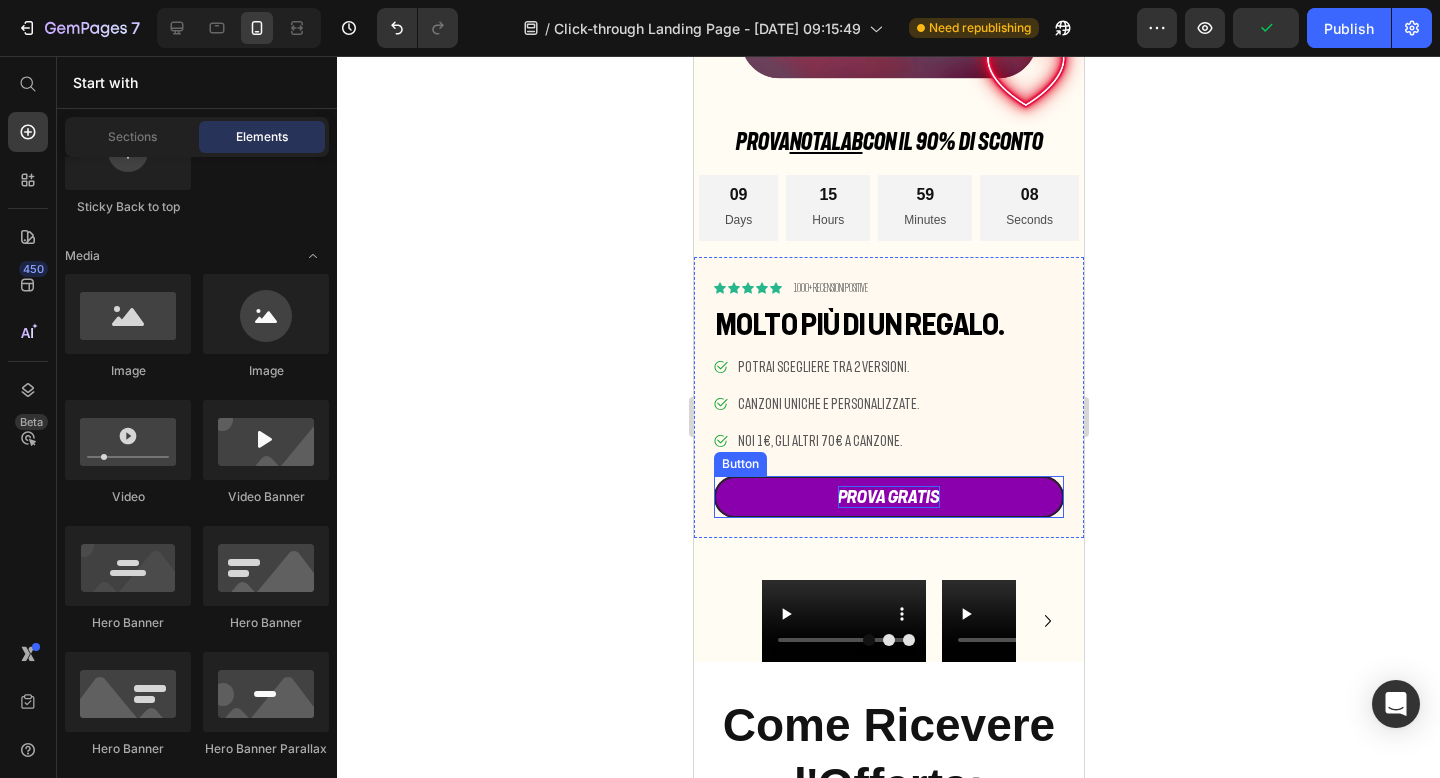 click on "PROVA GRATIS" at bounding box center (888, 497) 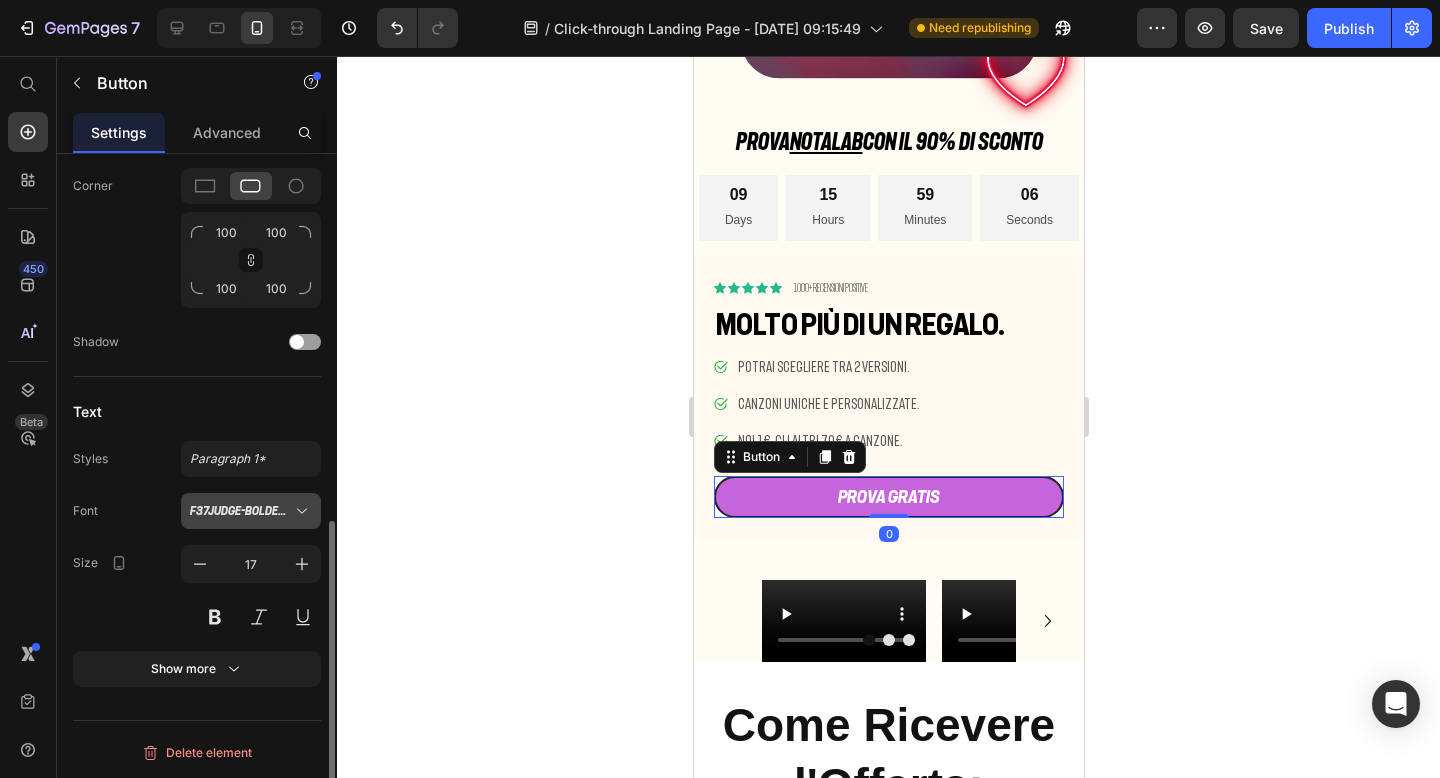 click on "F37Judge-BoldExtendedItalic" at bounding box center [241, 511] 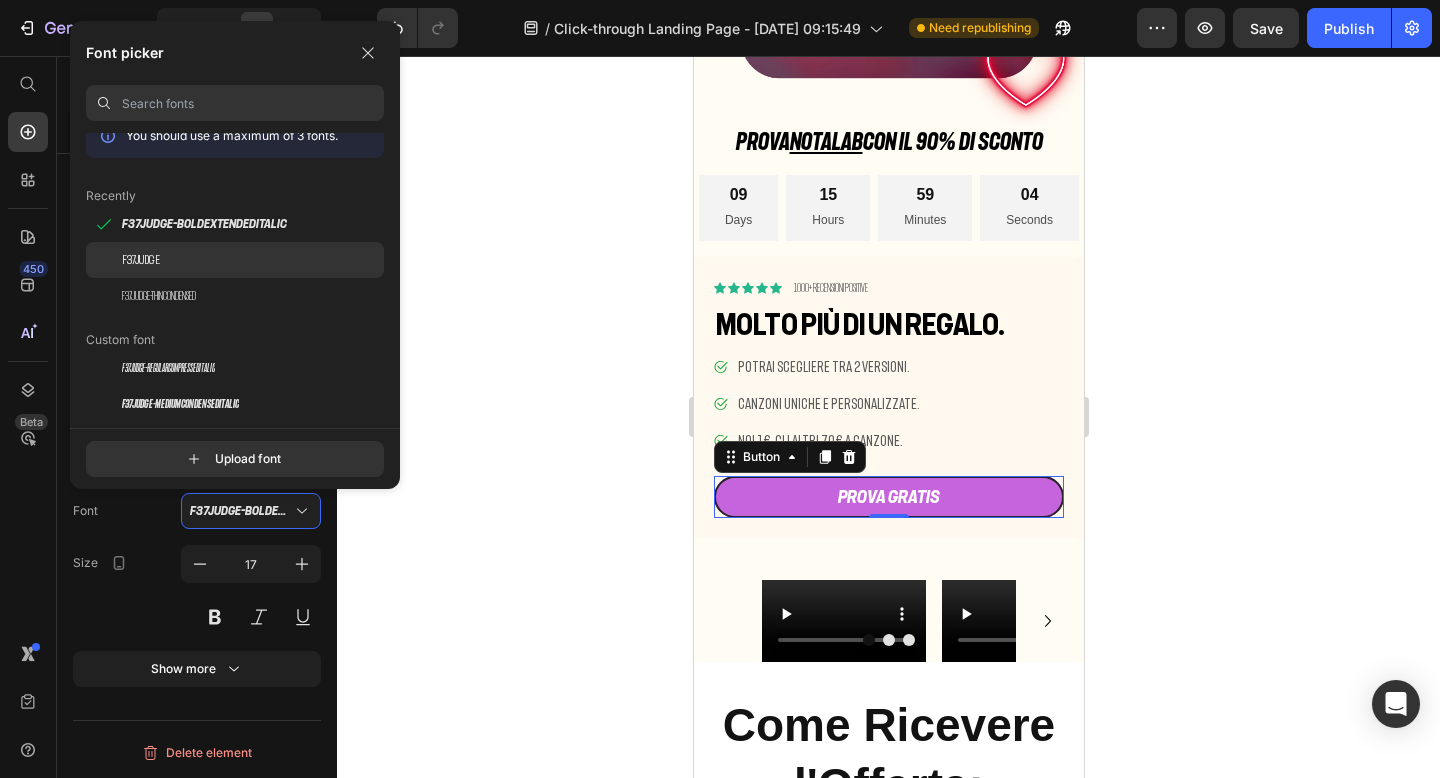scroll, scrollTop: 23, scrollLeft: 0, axis: vertical 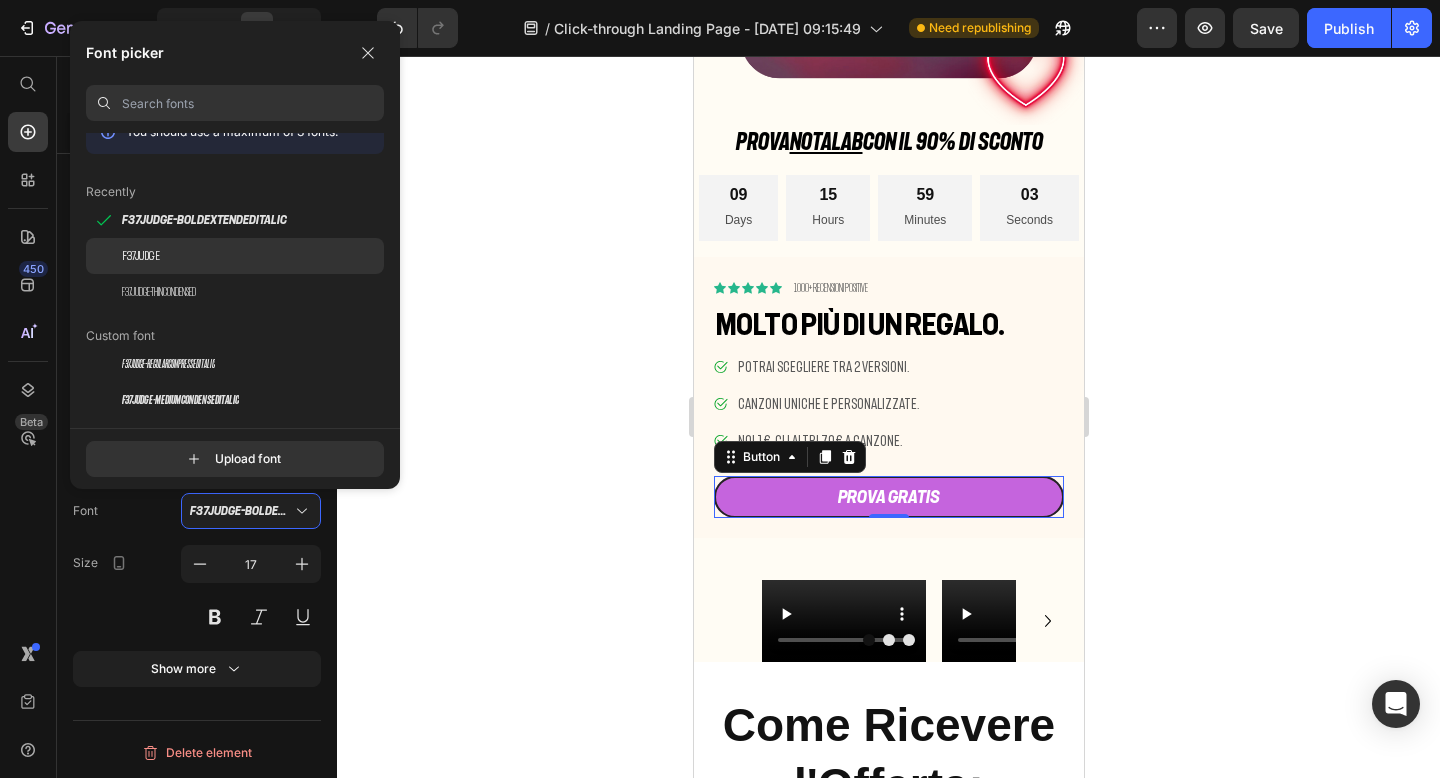 click on "F37Judge" 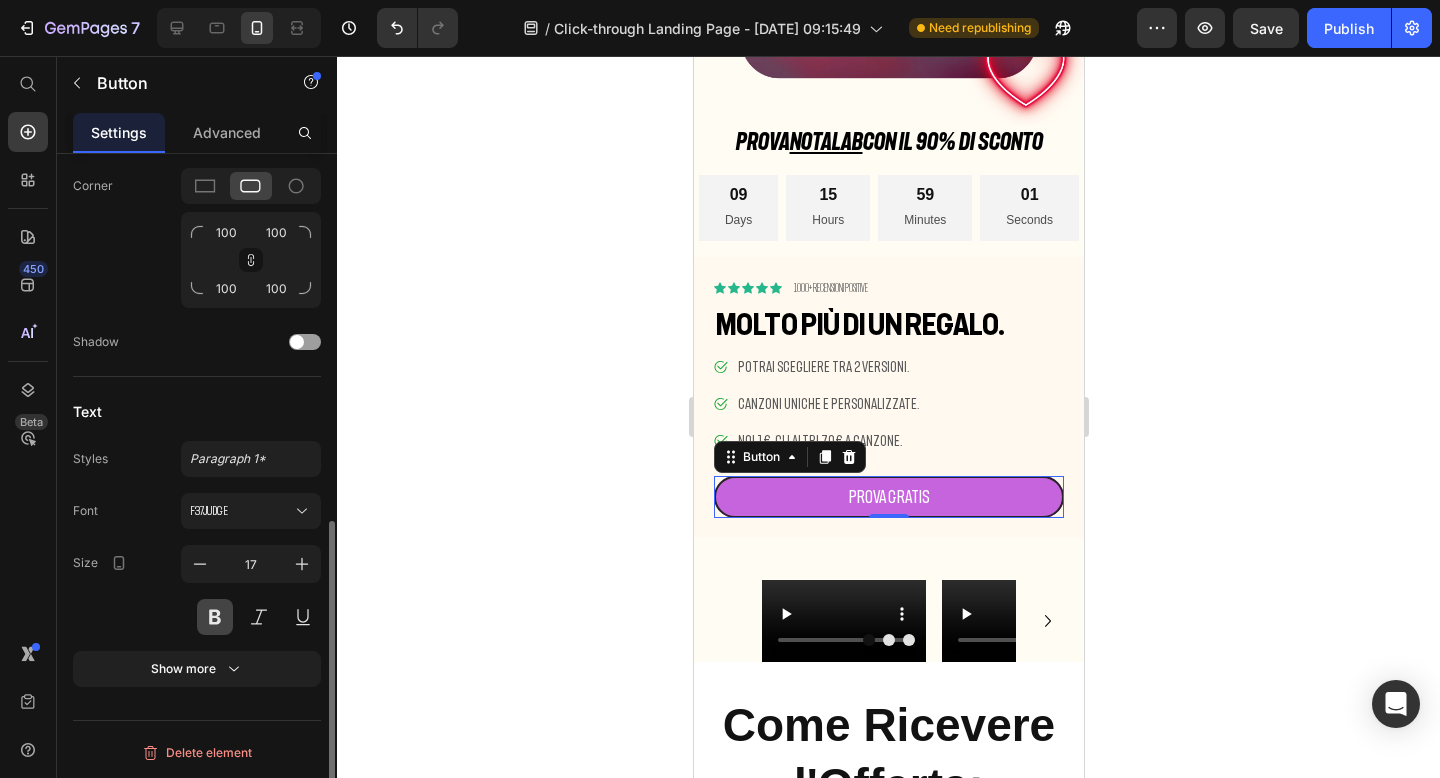 click at bounding box center [215, 617] 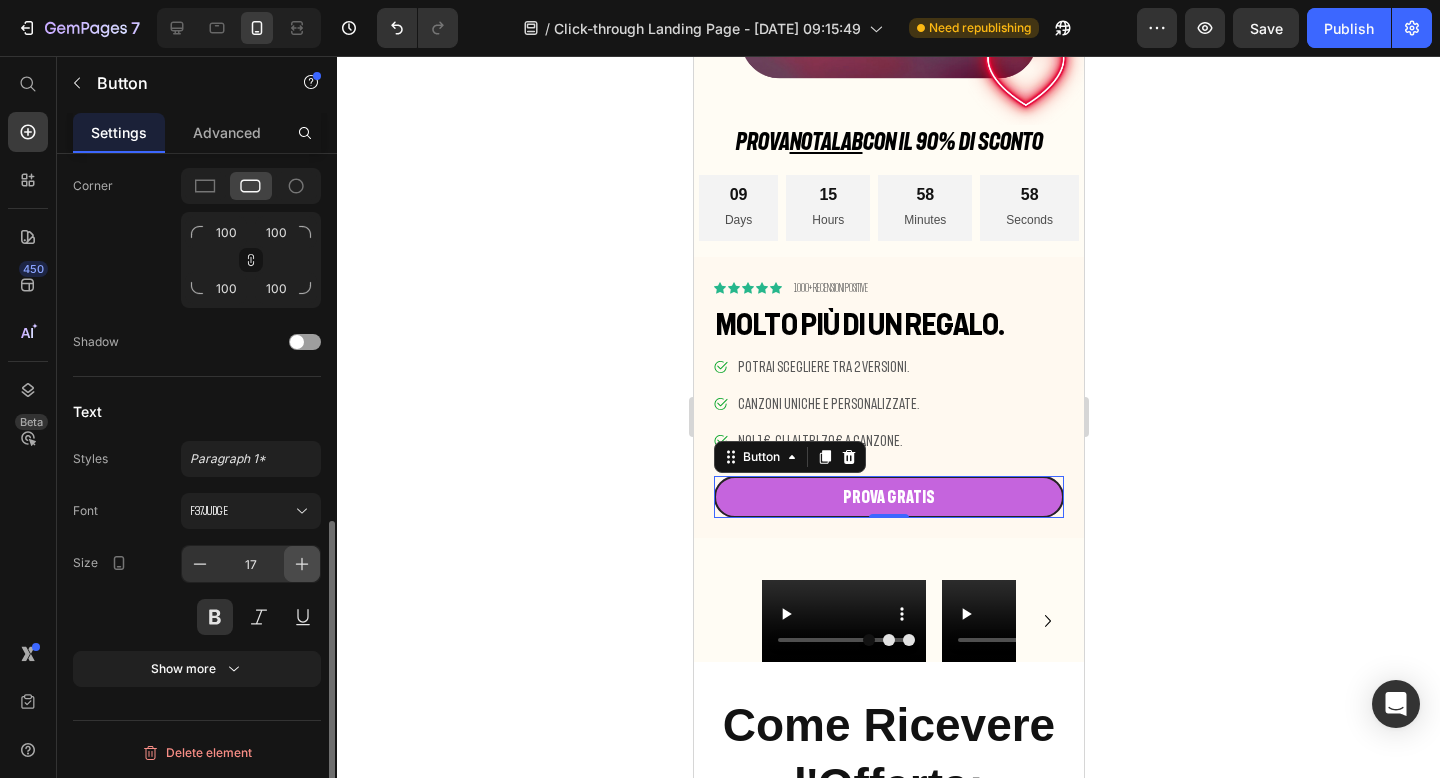 click 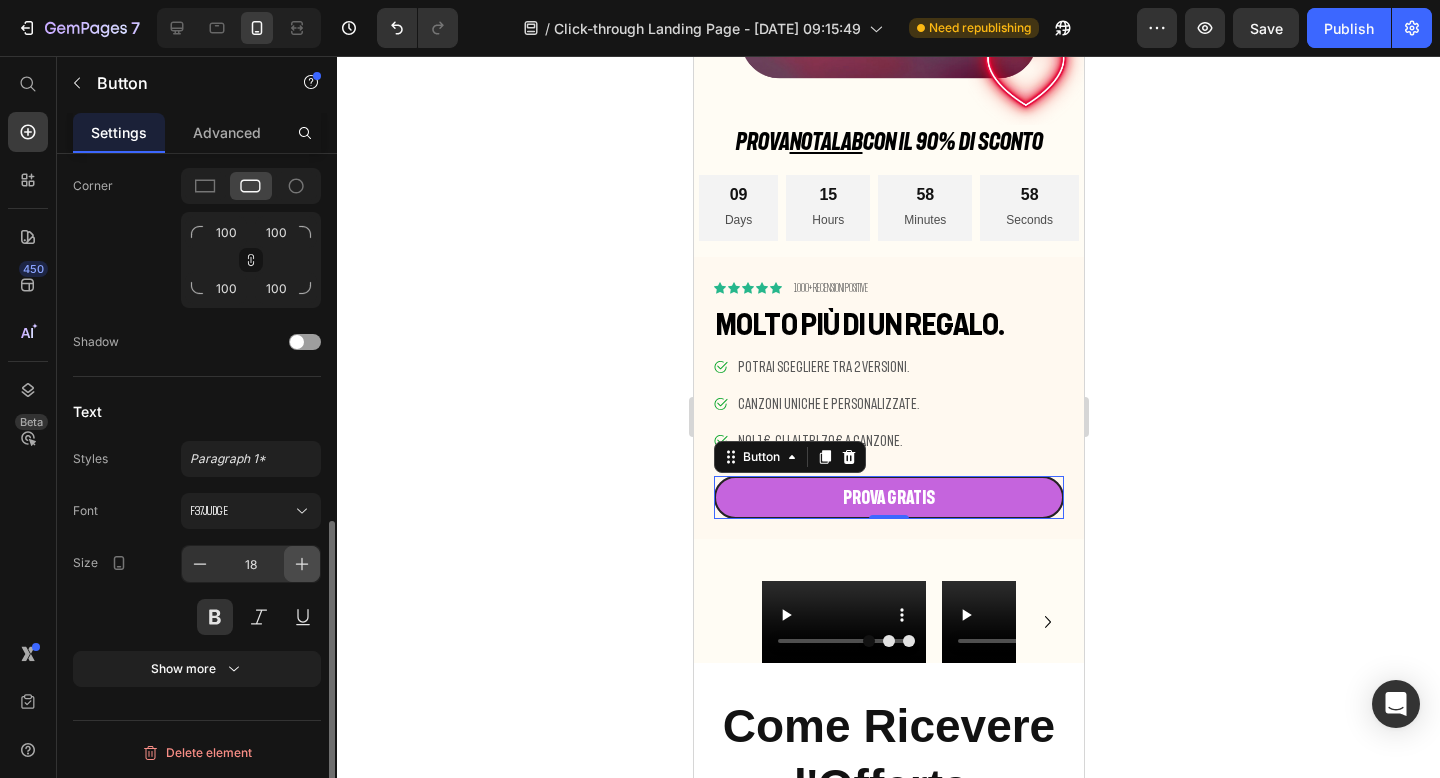 click 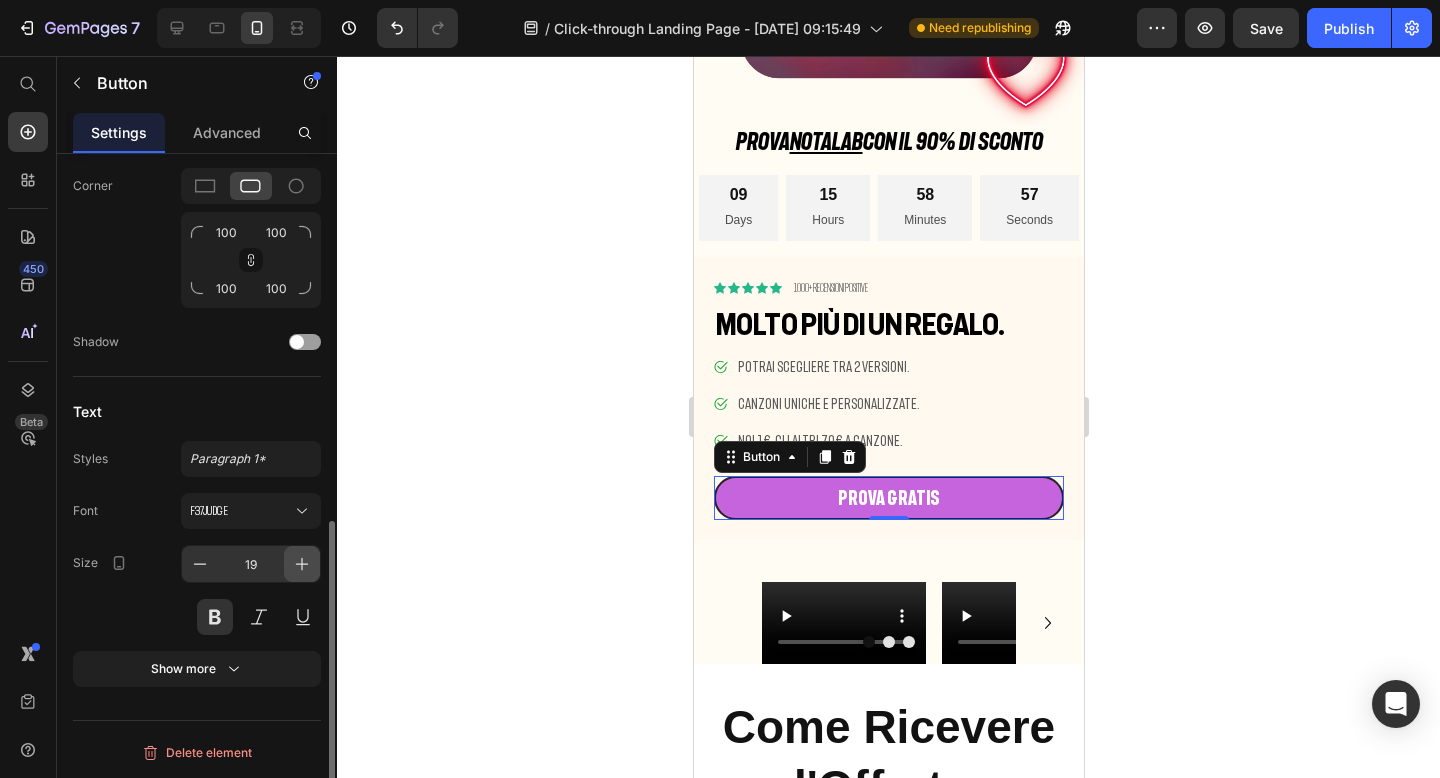 click 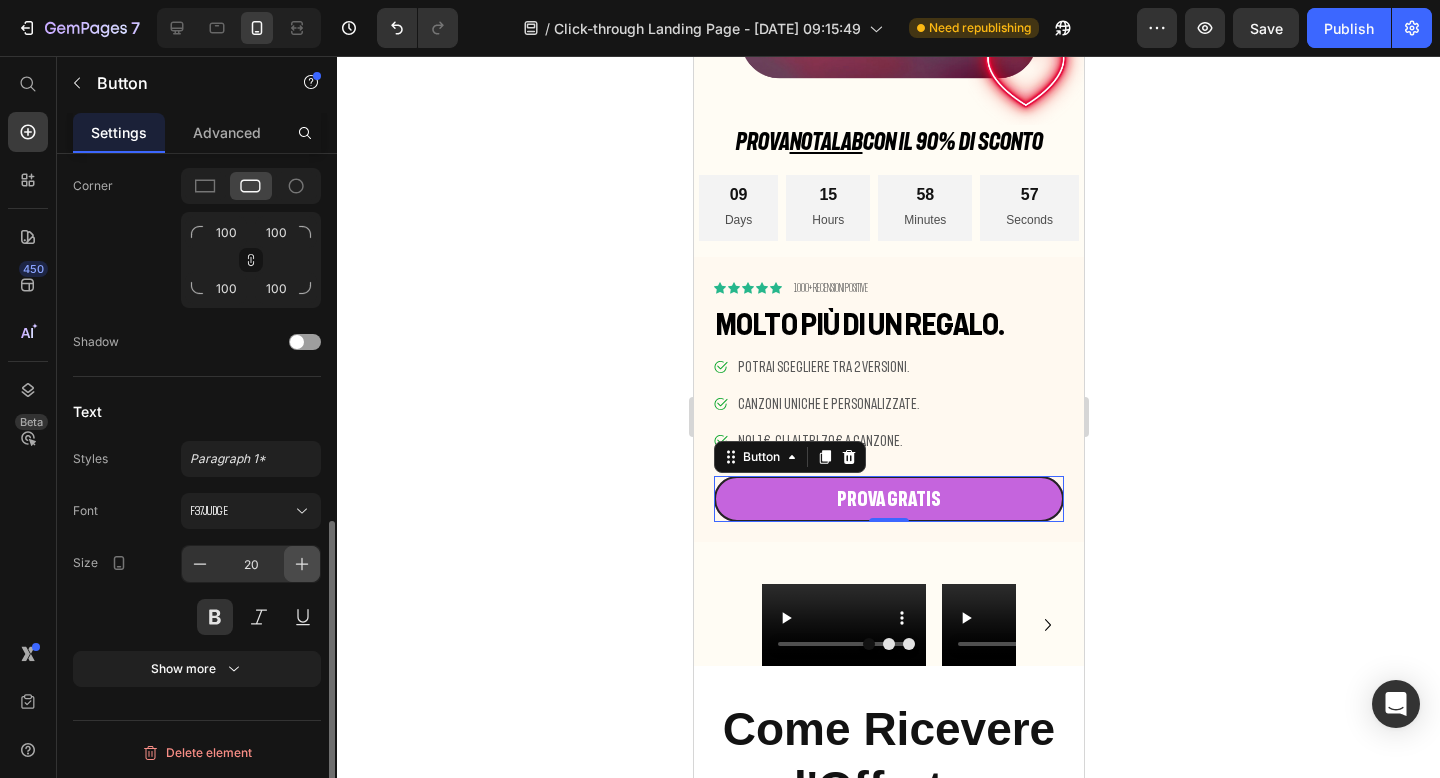 click 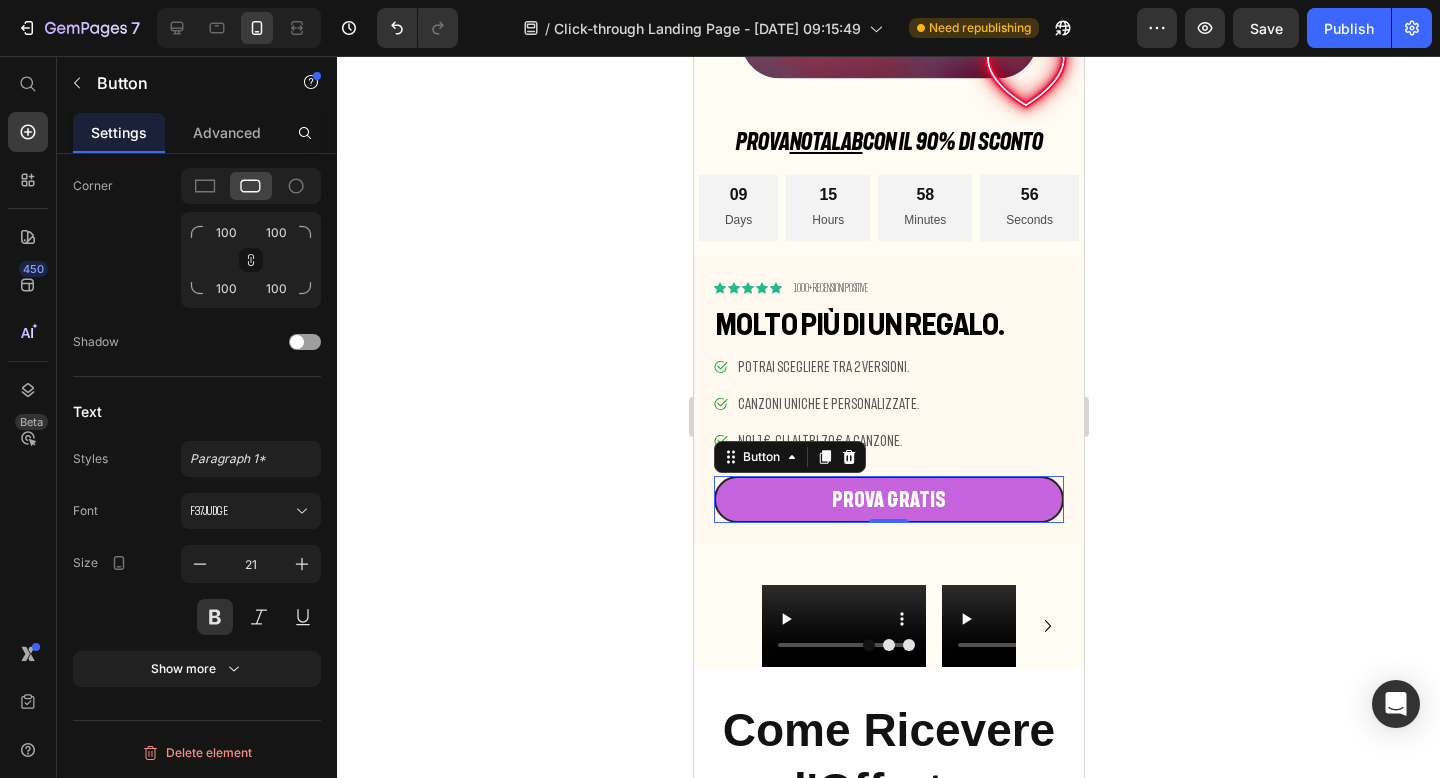click 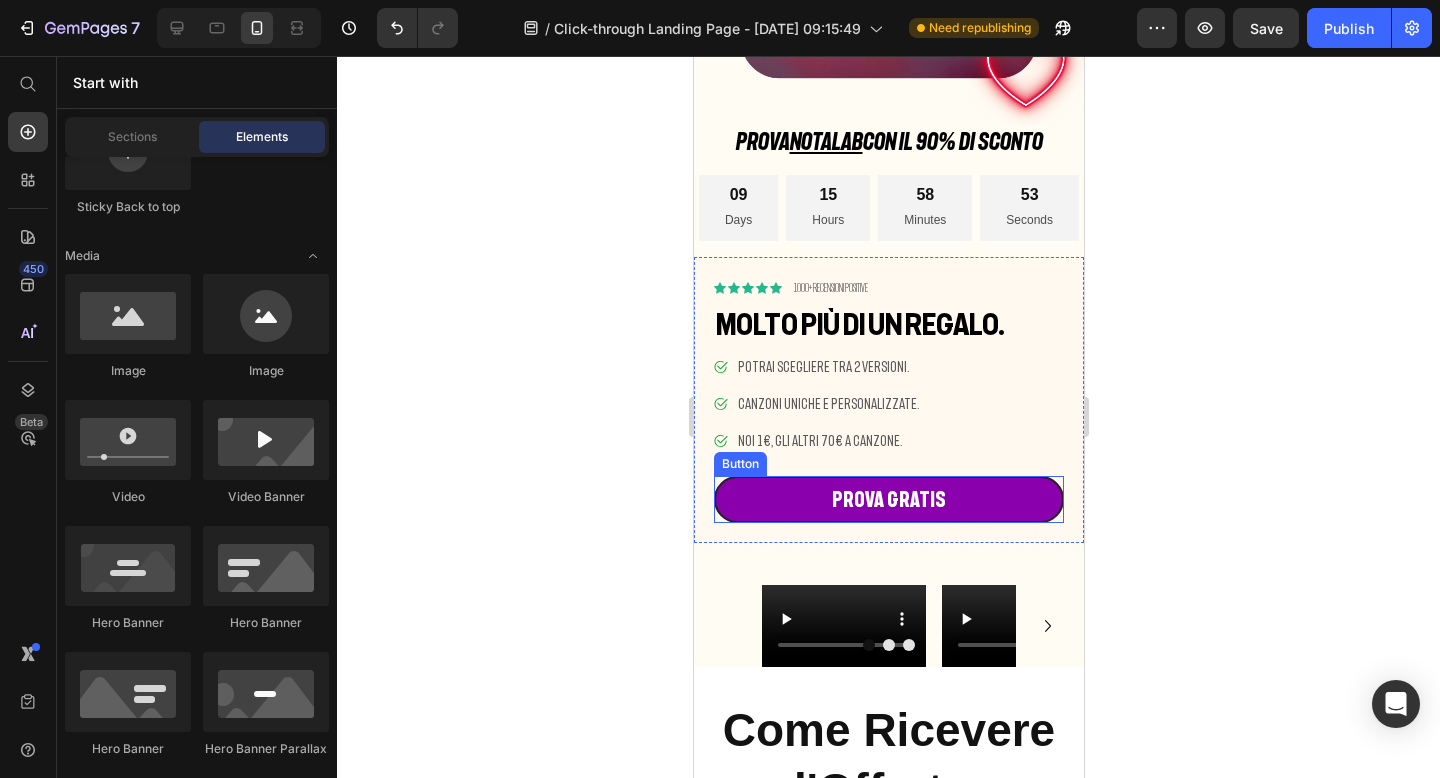 click on "PROVA GRATIS" at bounding box center (888, 499) 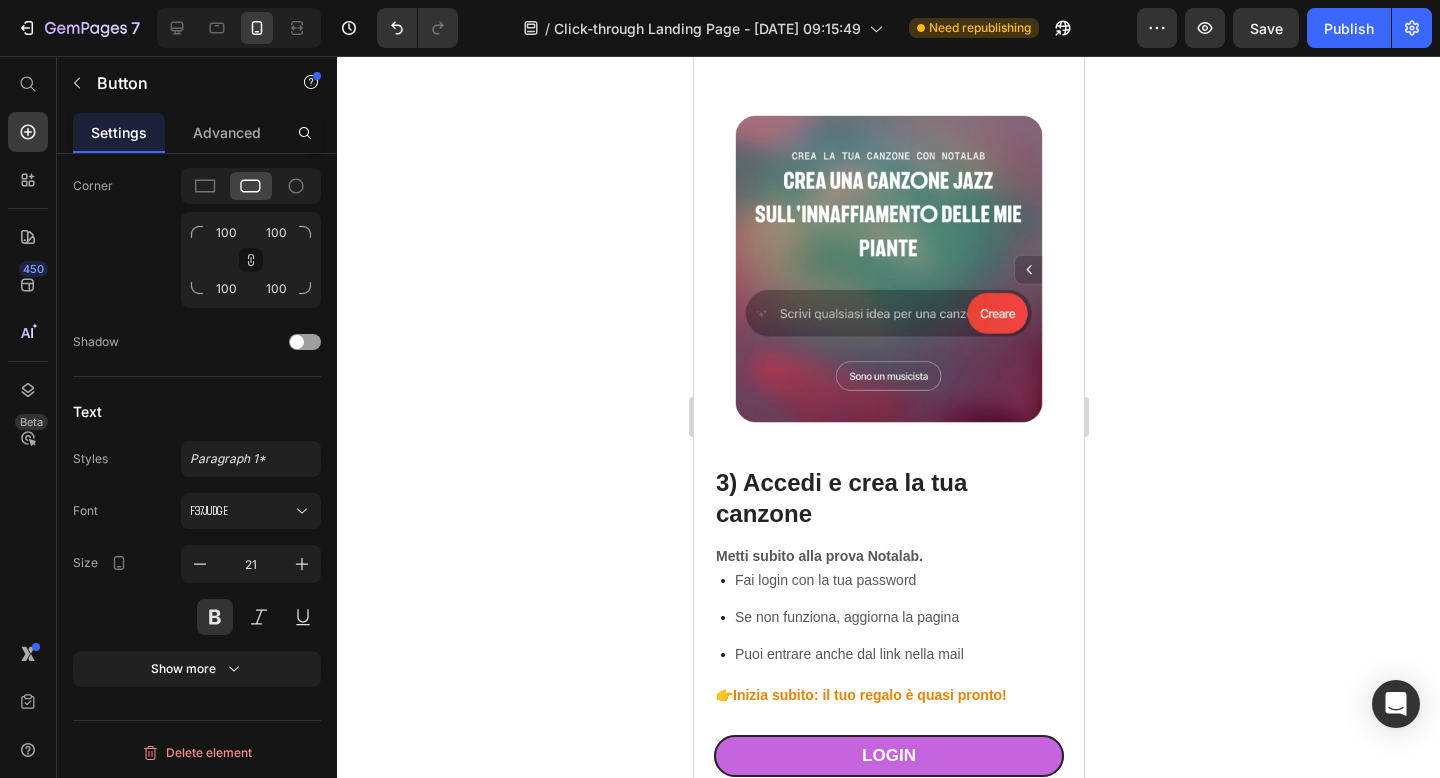 scroll, scrollTop: 2628, scrollLeft: 0, axis: vertical 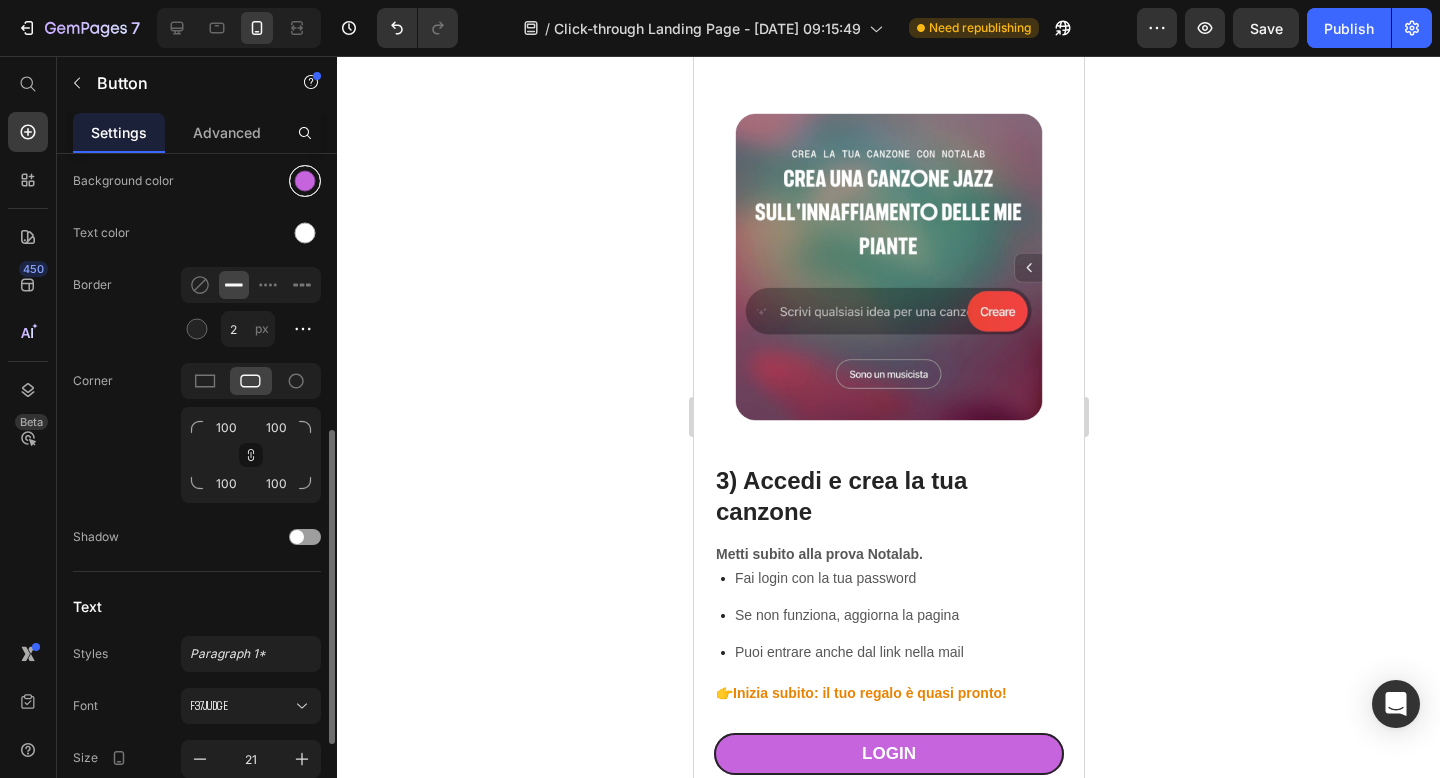 click at bounding box center (305, 181) 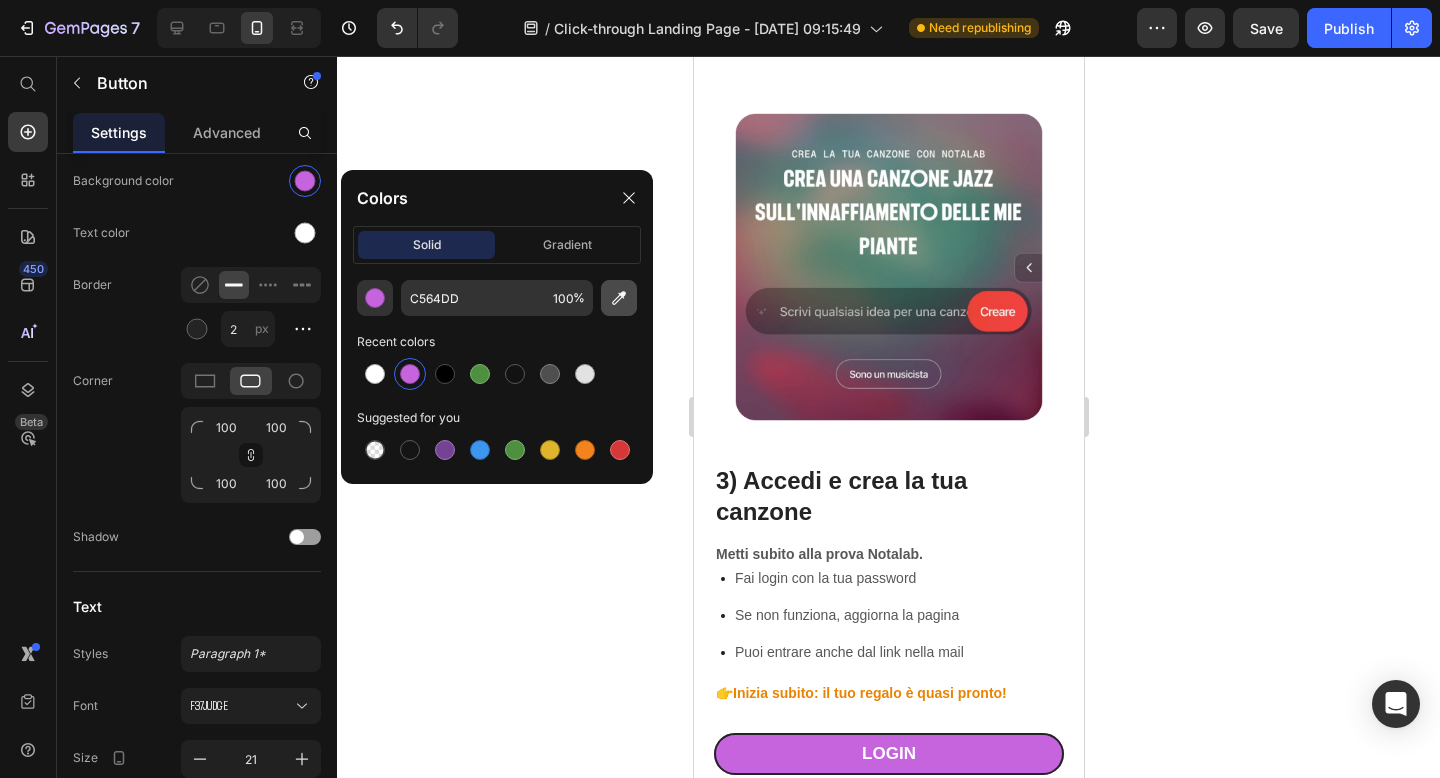 click 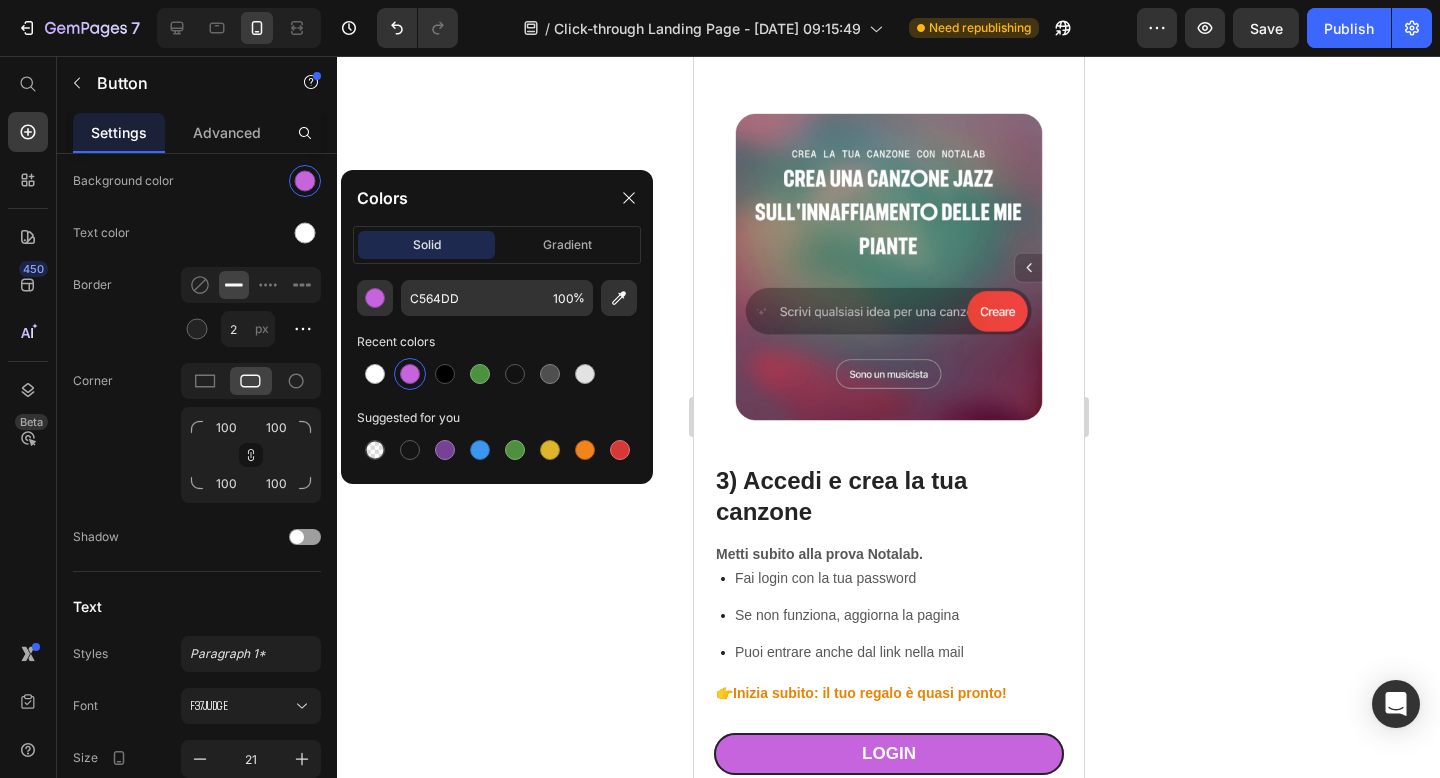 type on "EF433A" 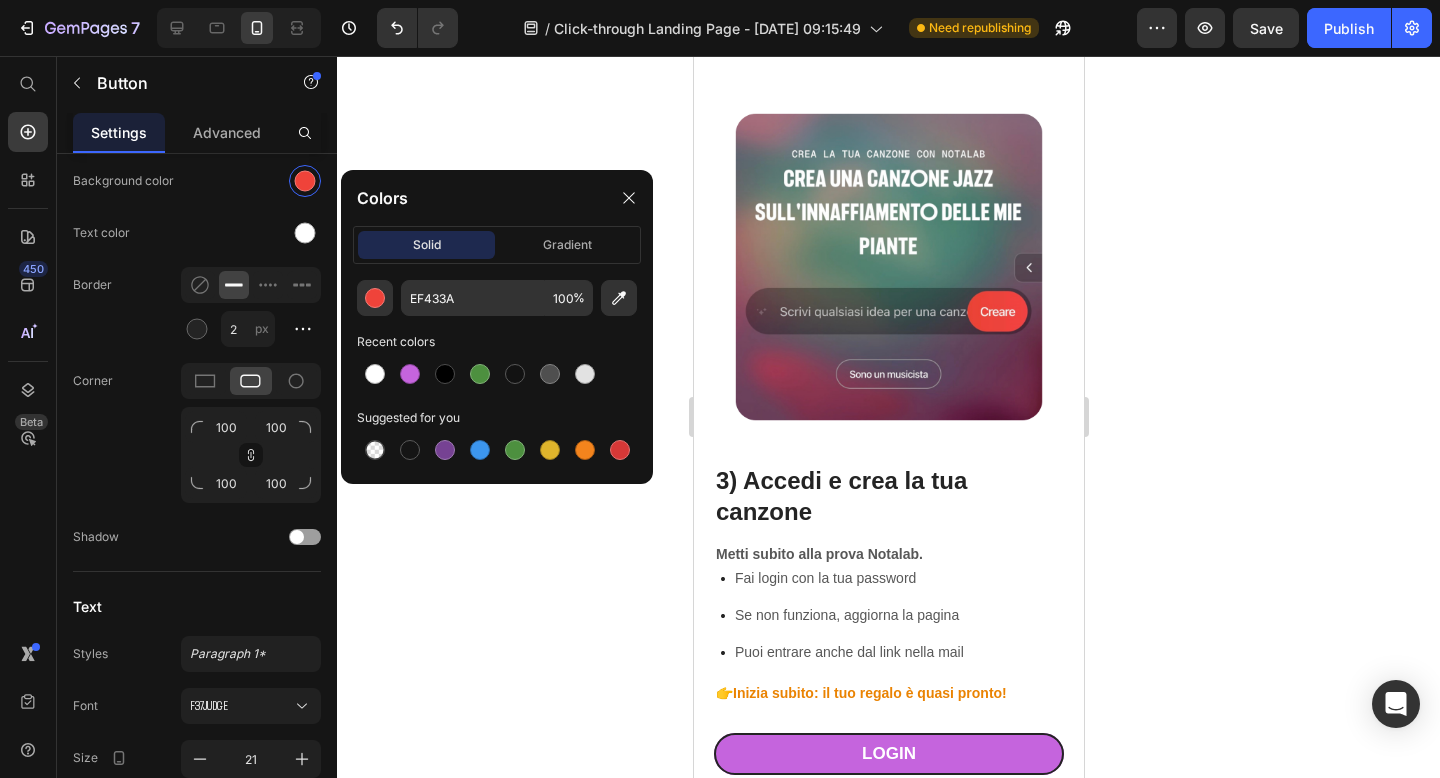 click 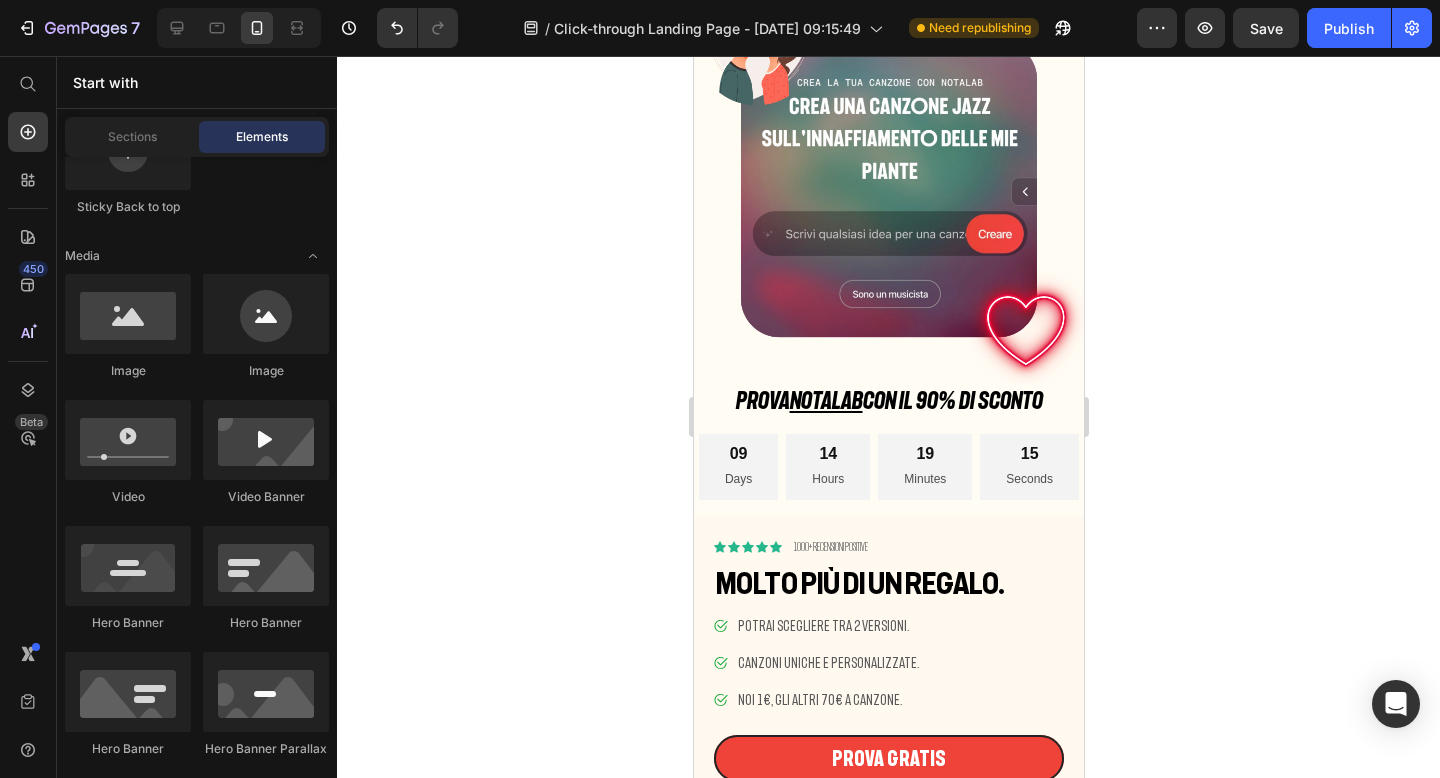 scroll, scrollTop: 302, scrollLeft: 0, axis: vertical 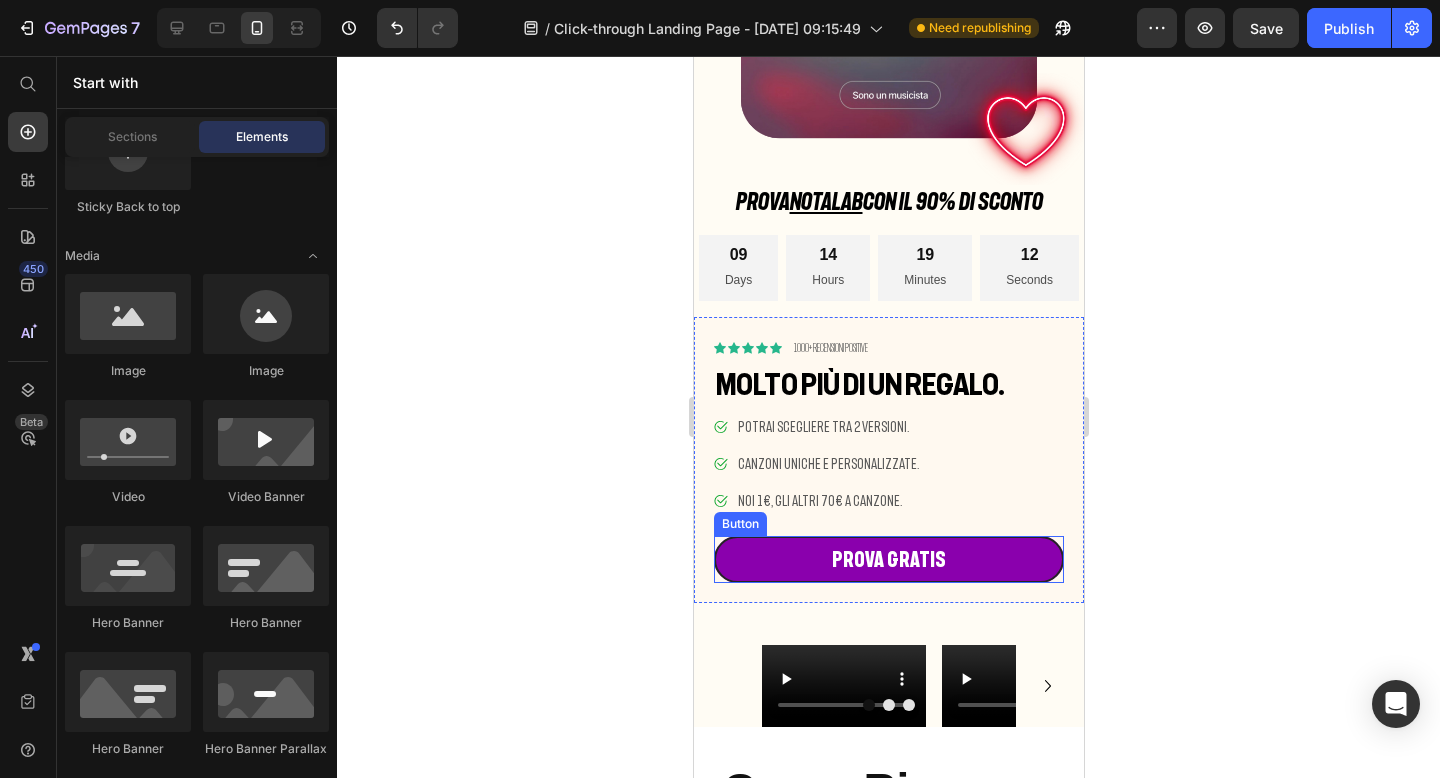 click on "PROVA GRATIS" at bounding box center [888, 559] 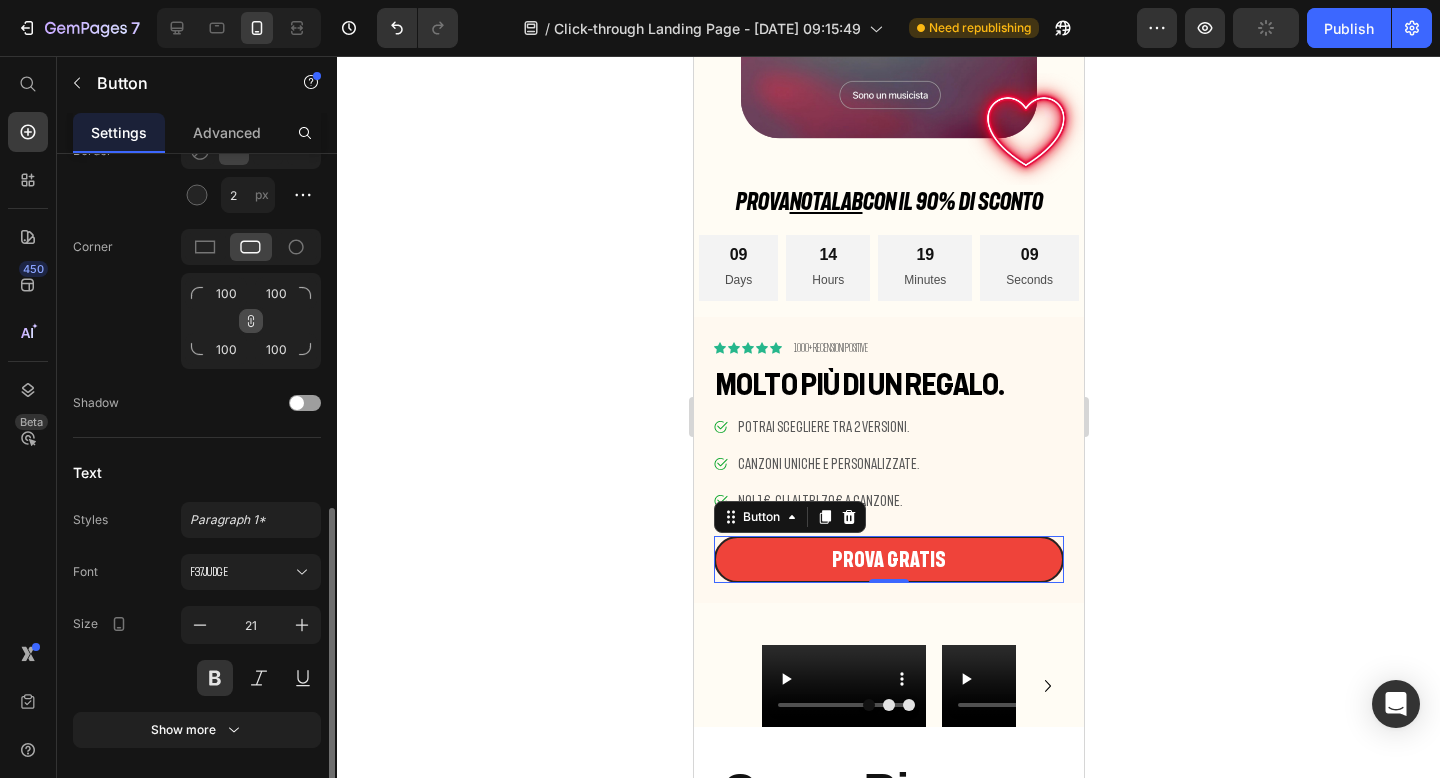 scroll, scrollTop: 795, scrollLeft: 0, axis: vertical 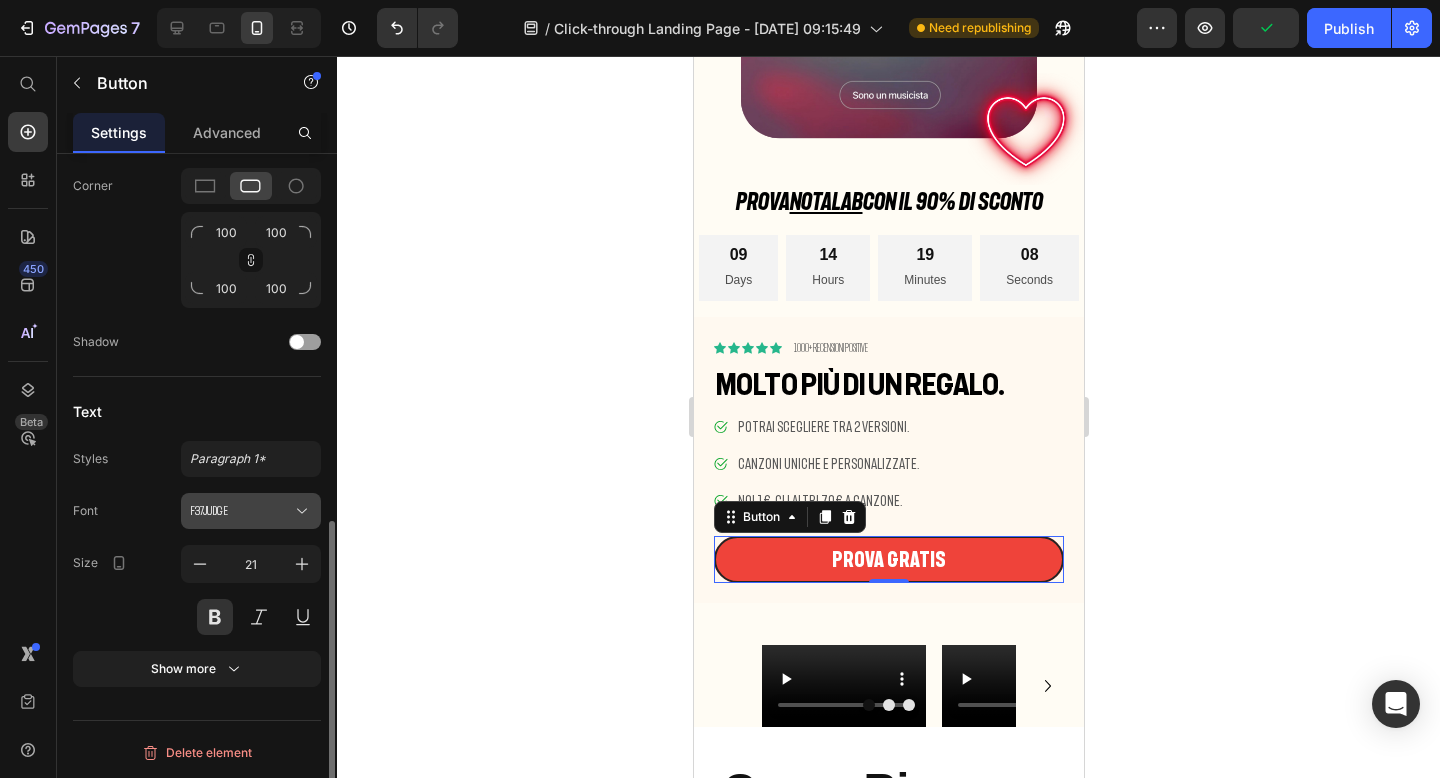 click on "F37Judge" at bounding box center (251, 511) 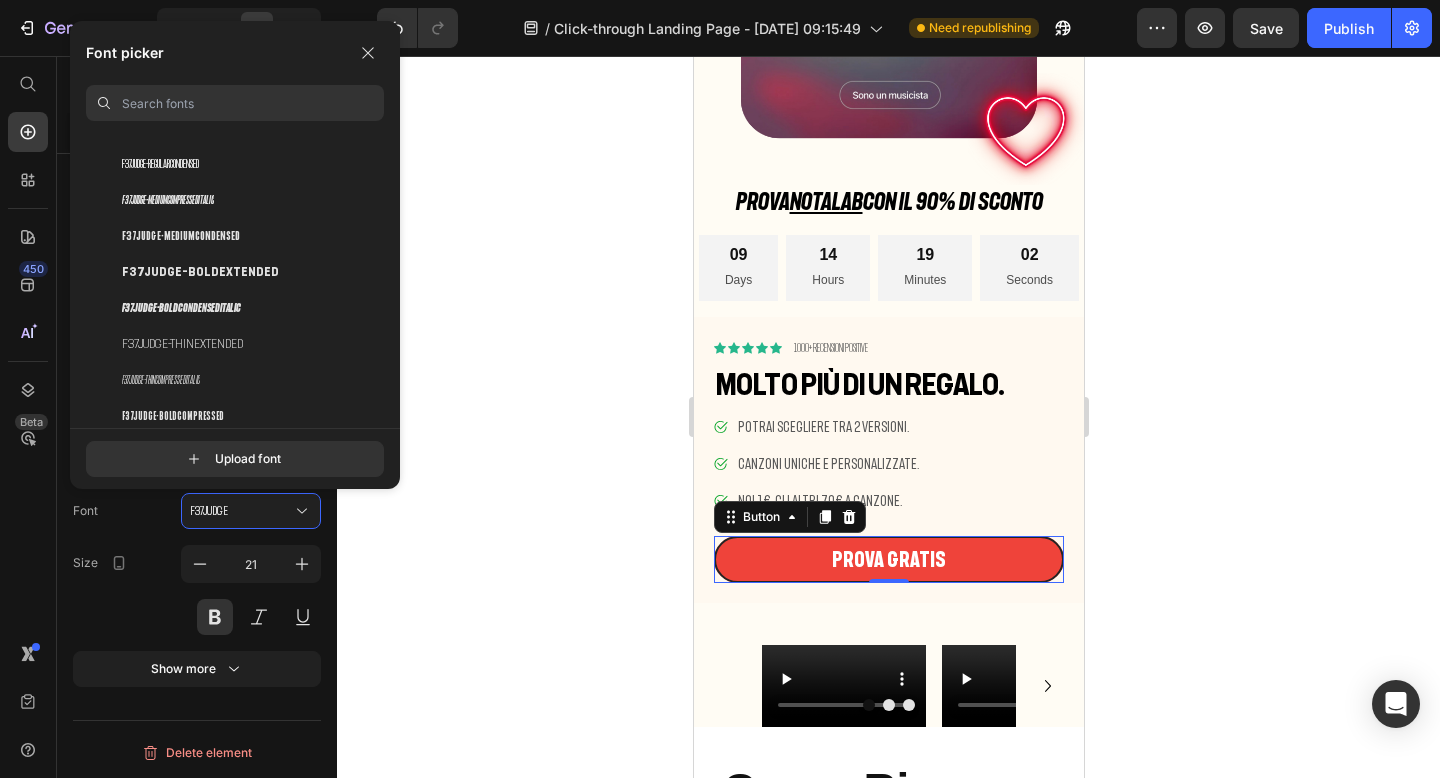 scroll, scrollTop: 441, scrollLeft: 0, axis: vertical 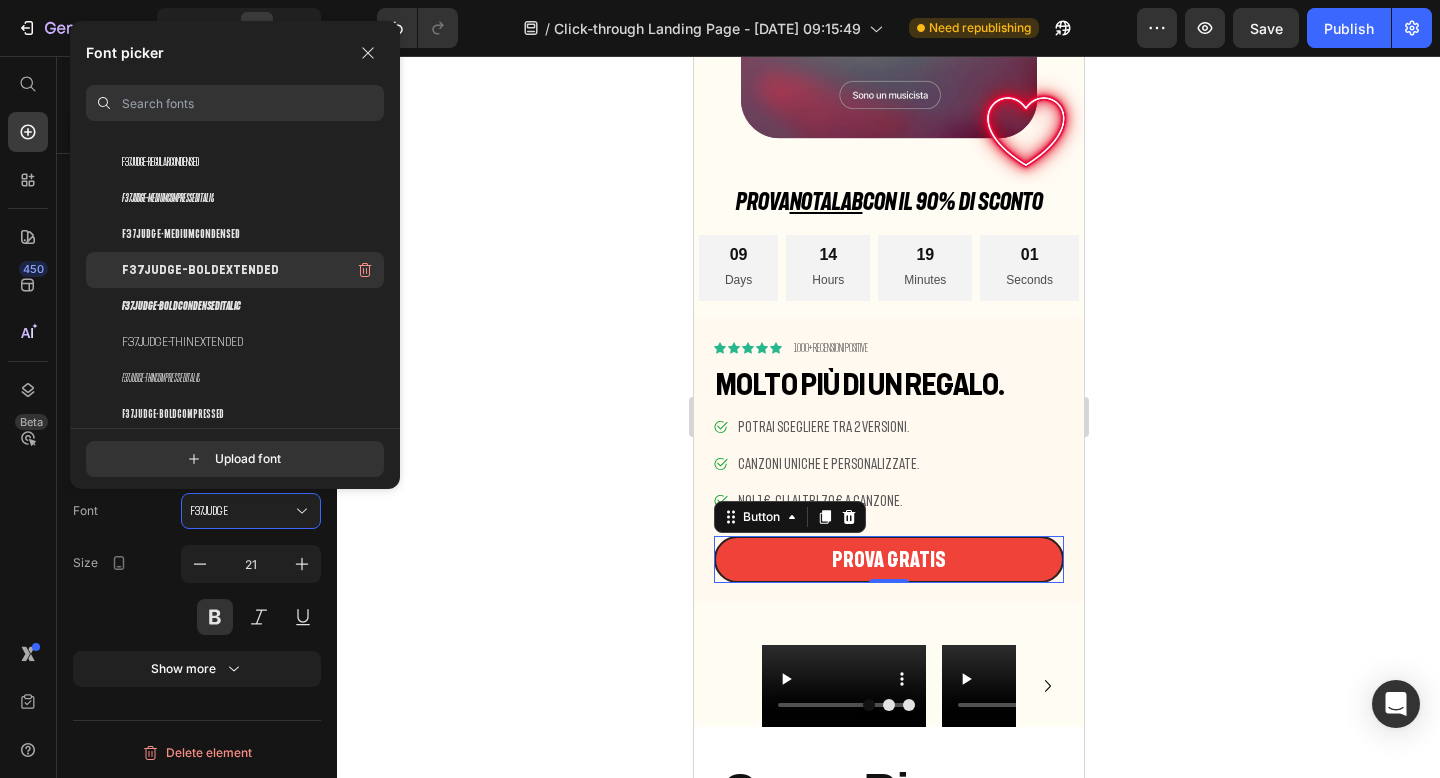click on "F37Judge-BoldExtended" at bounding box center [200, 270] 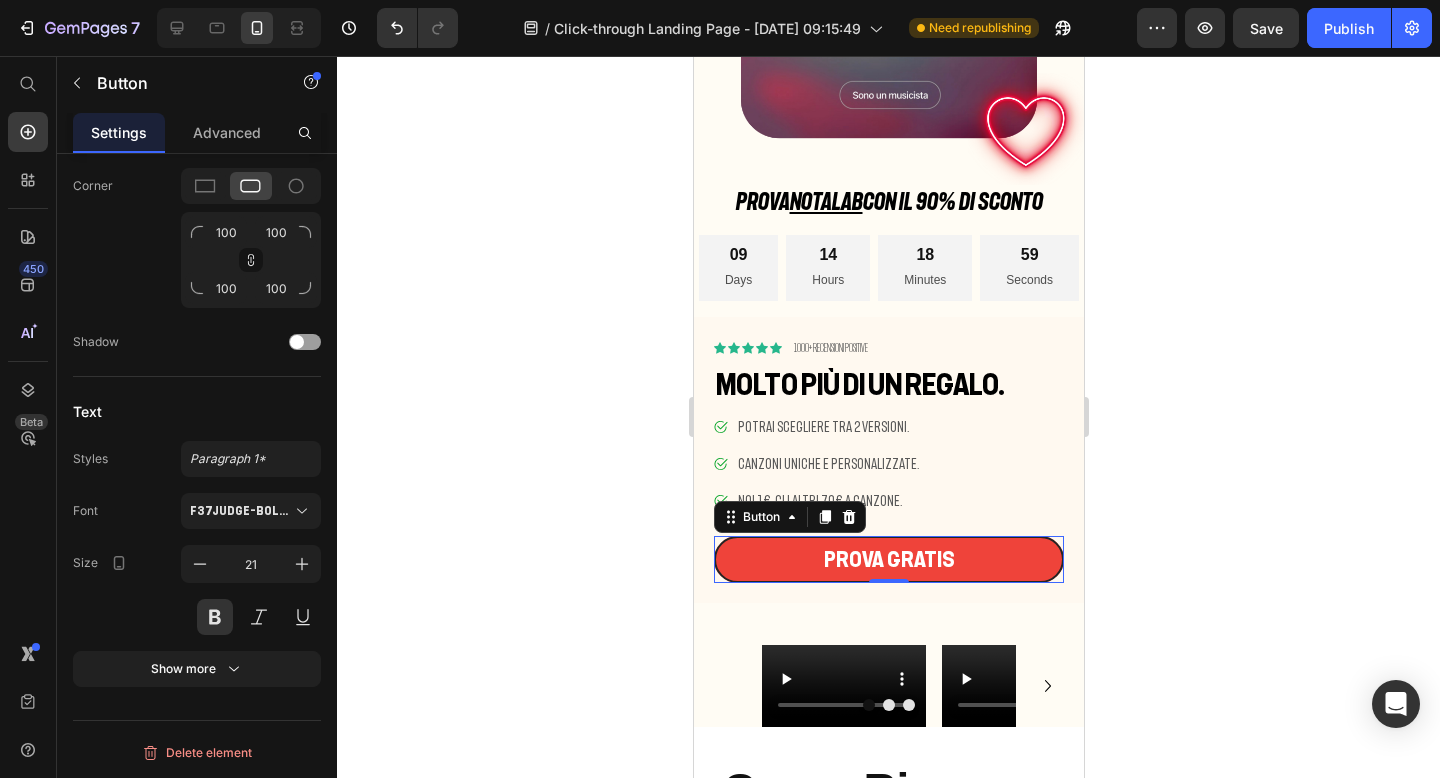click 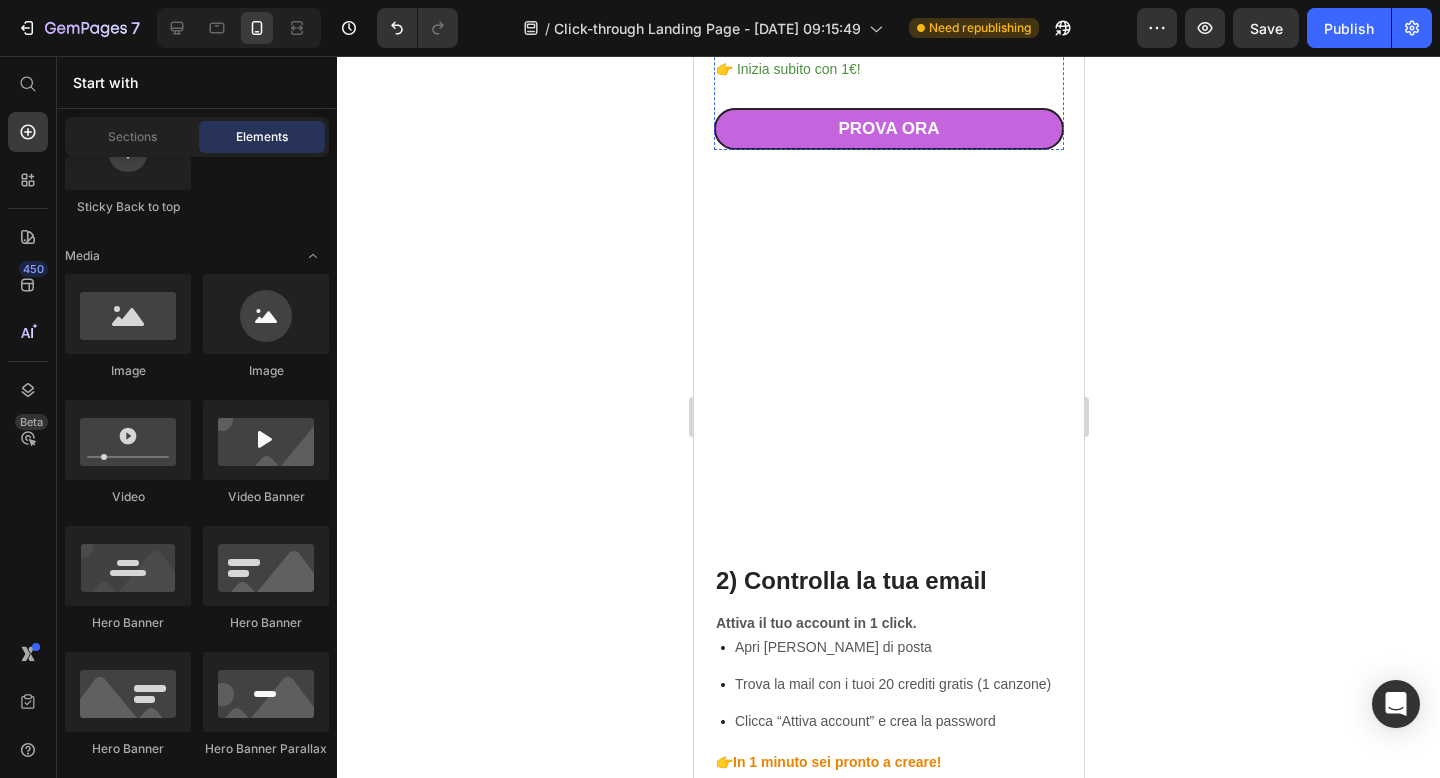 scroll, scrollTop: 1907, scrollLeft: 0, axis: vertical 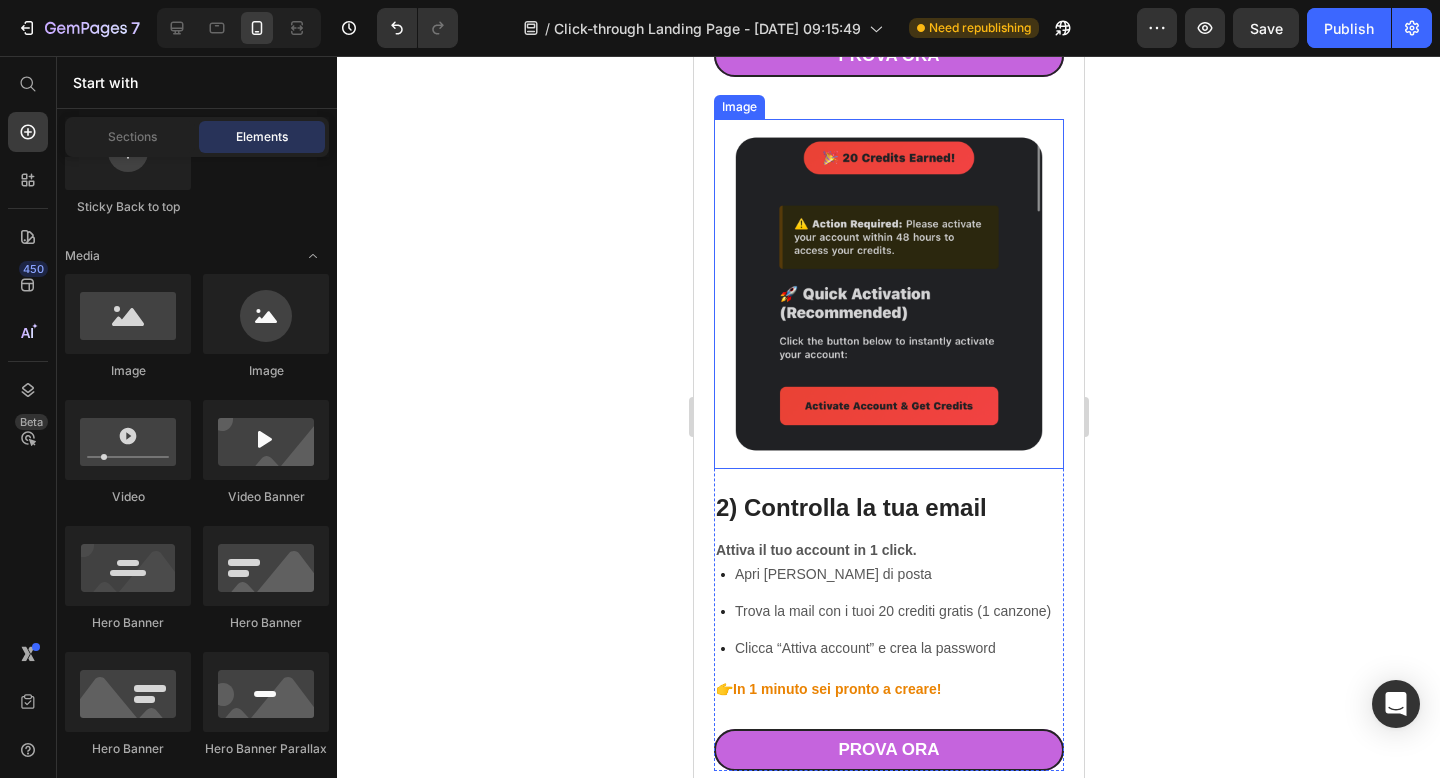 click at bounding box center (888, 294) 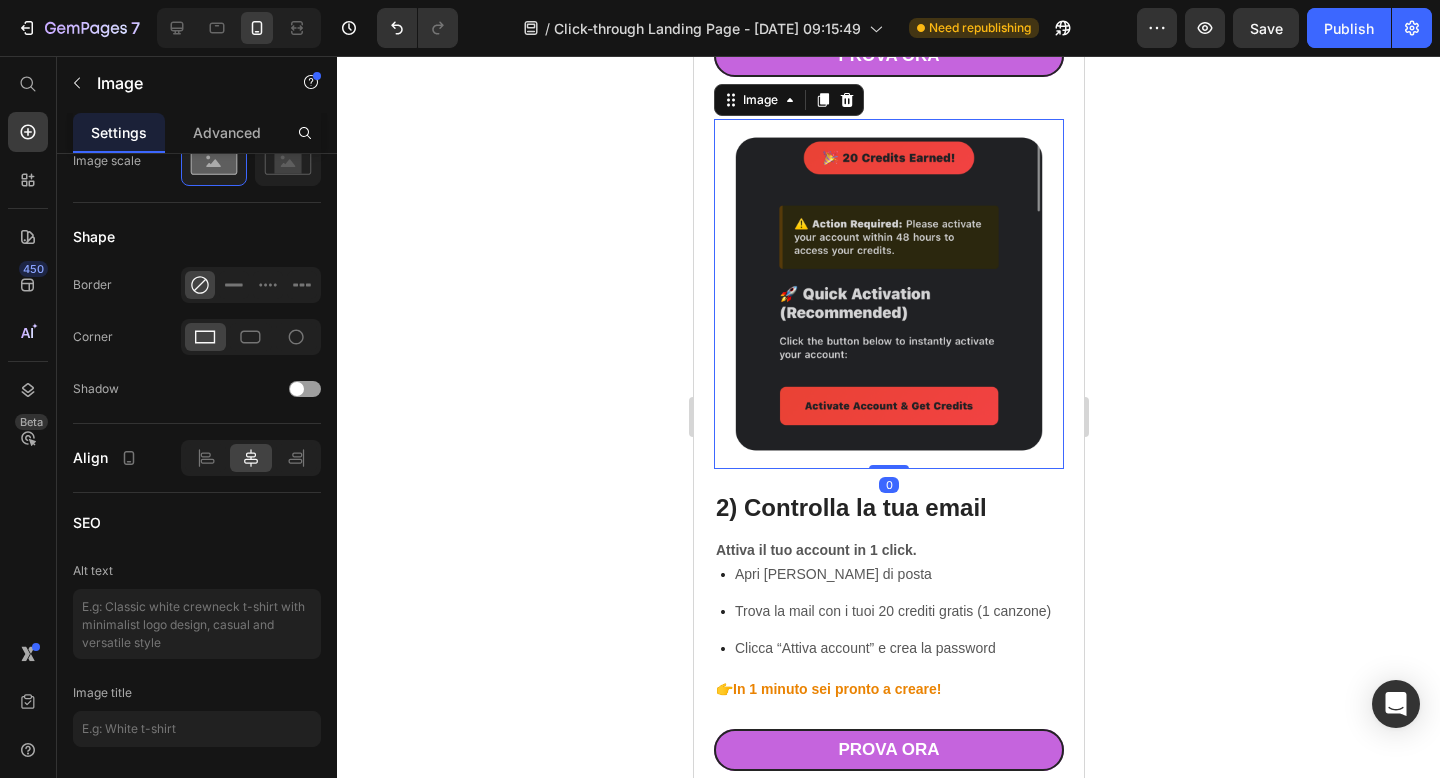 scroll, scrollTop: 0, scrollLeft: 0, axis: both 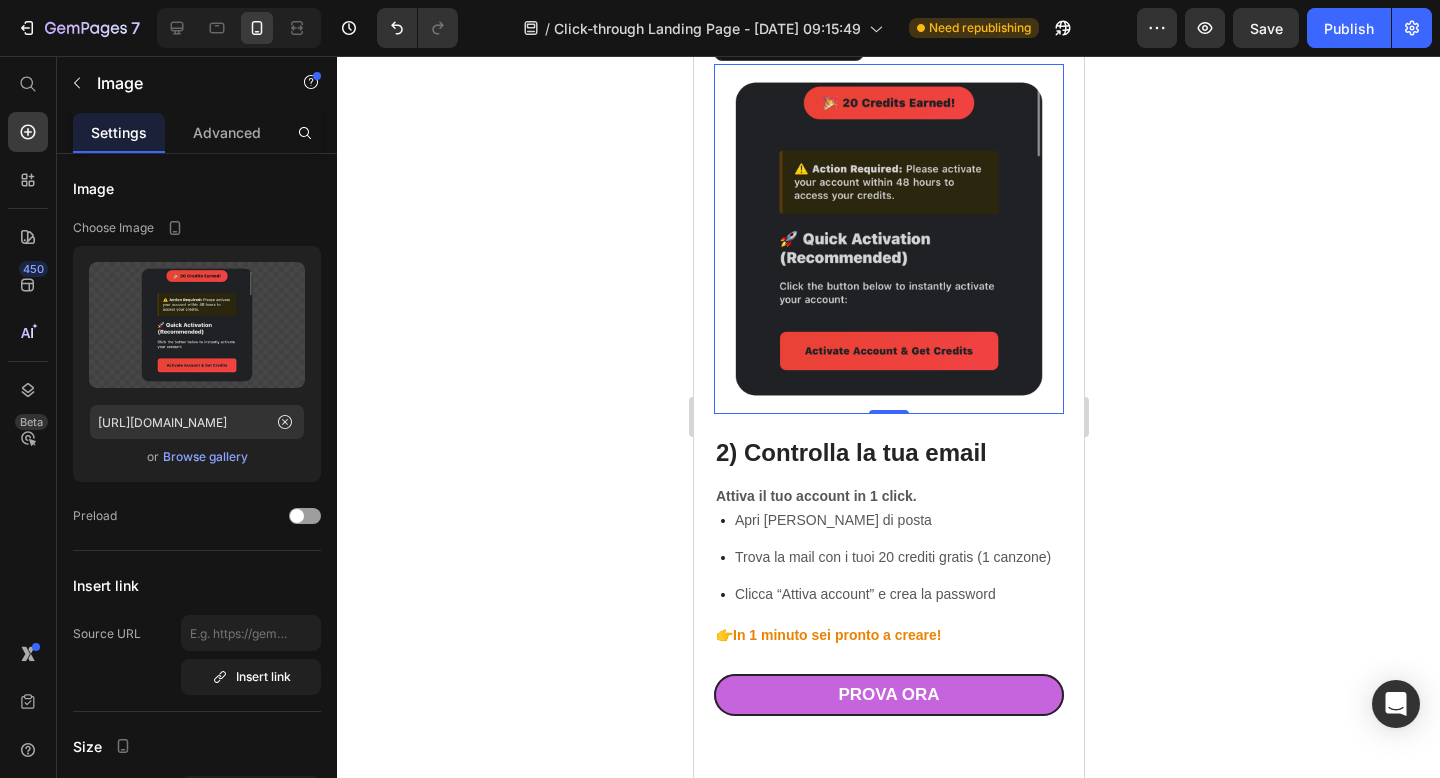 click at bounding box center (888, 239) 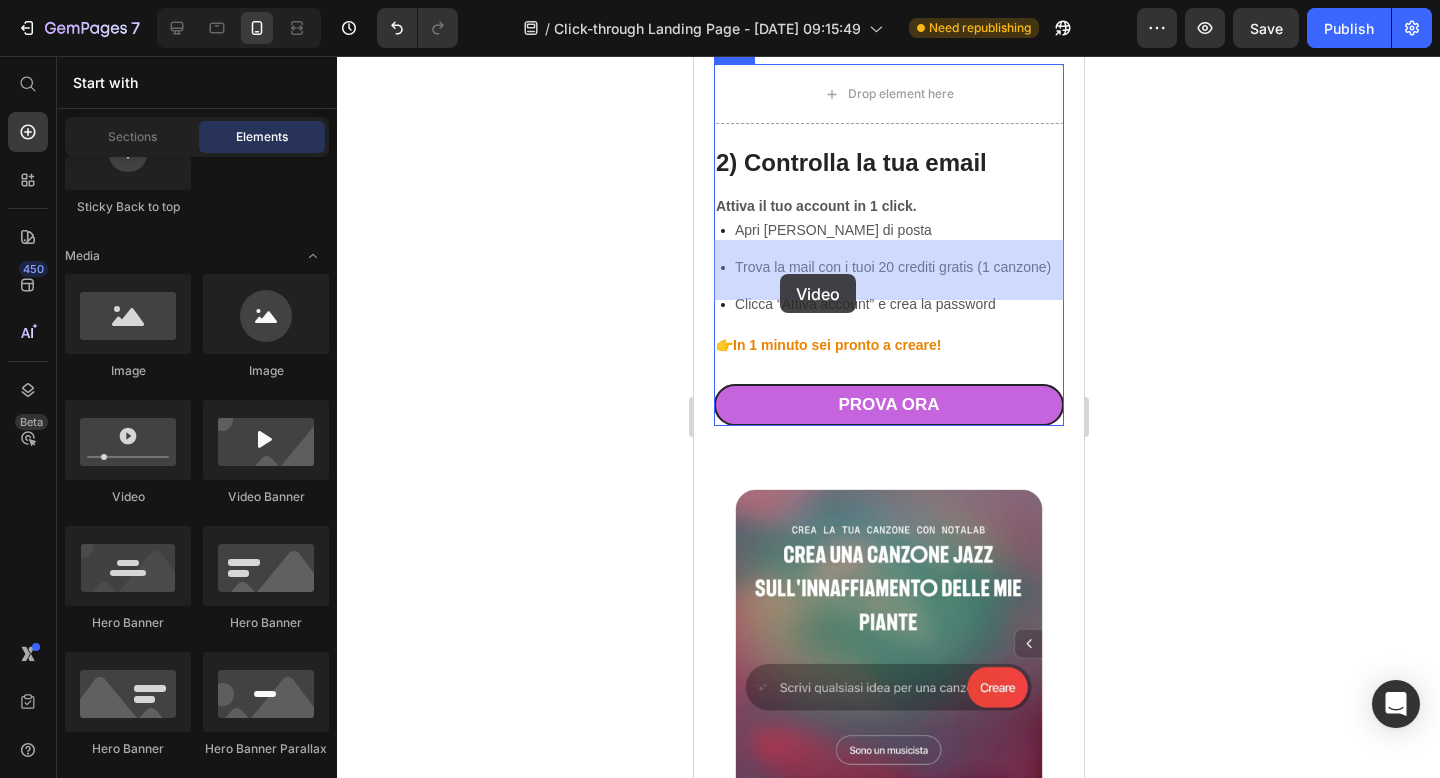drag, startPoint x: 841, startPoint y: 526, endPoint x: 779, endPoint y: 274, distance: 259.51492 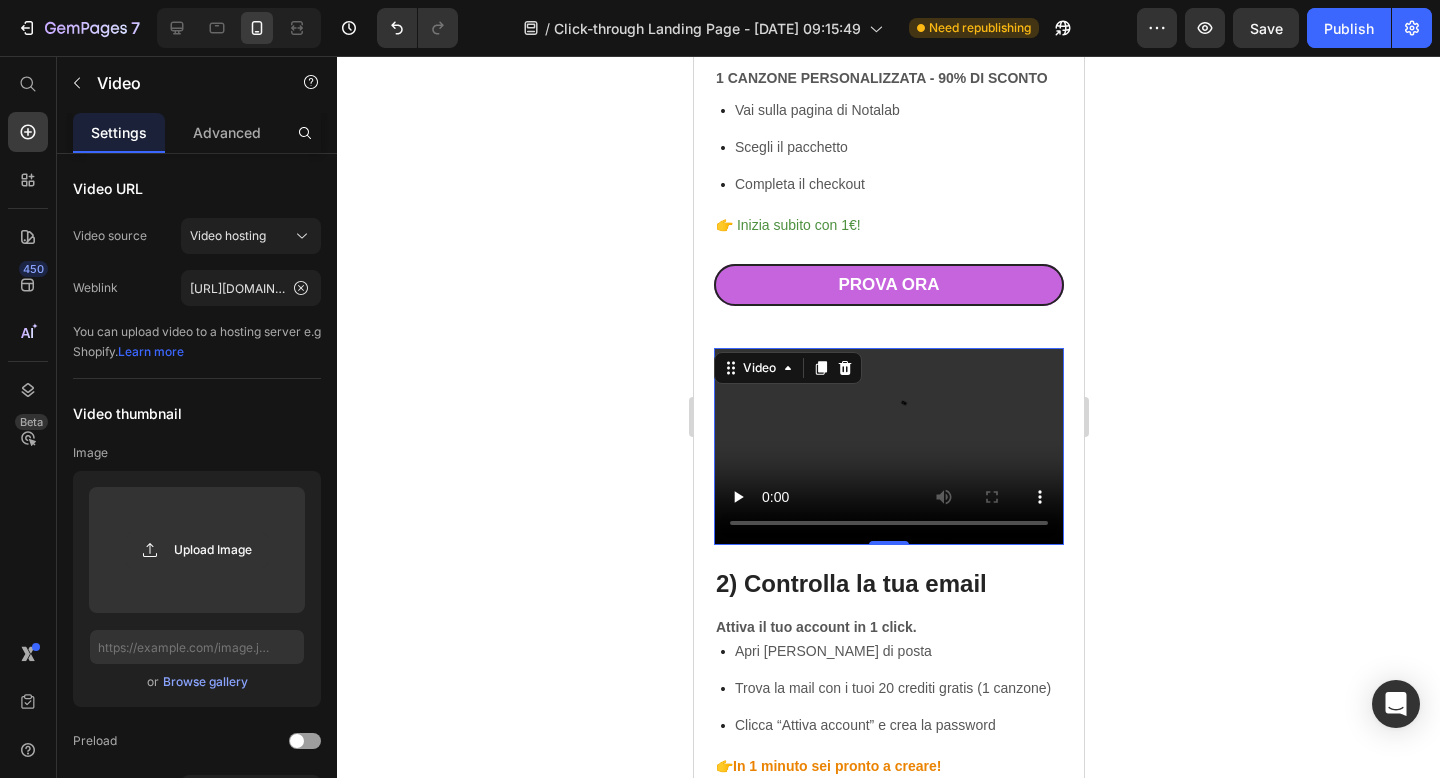 scroll, scrollTop: 1249, scrollLeft: 0, axis: vertical 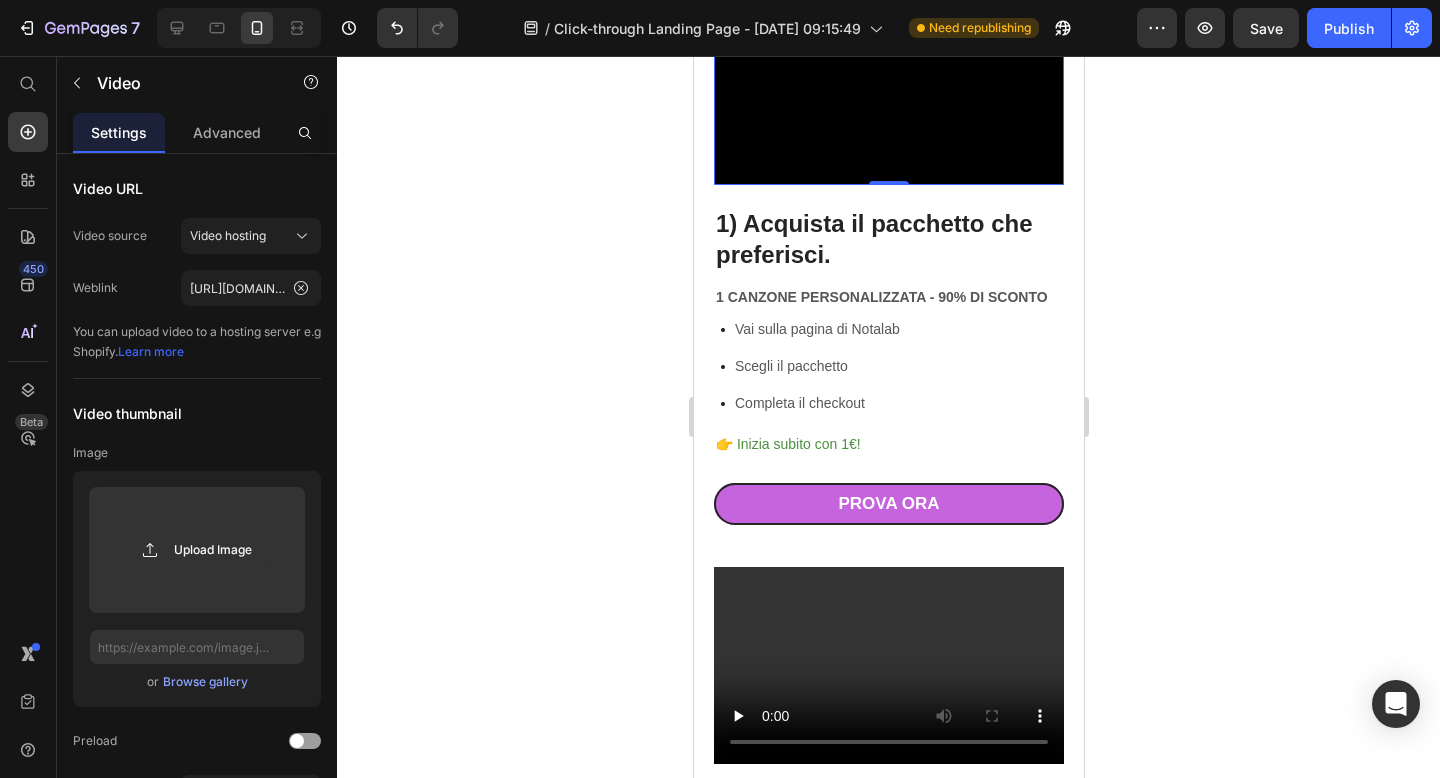 click at bounding box center (888, 97) 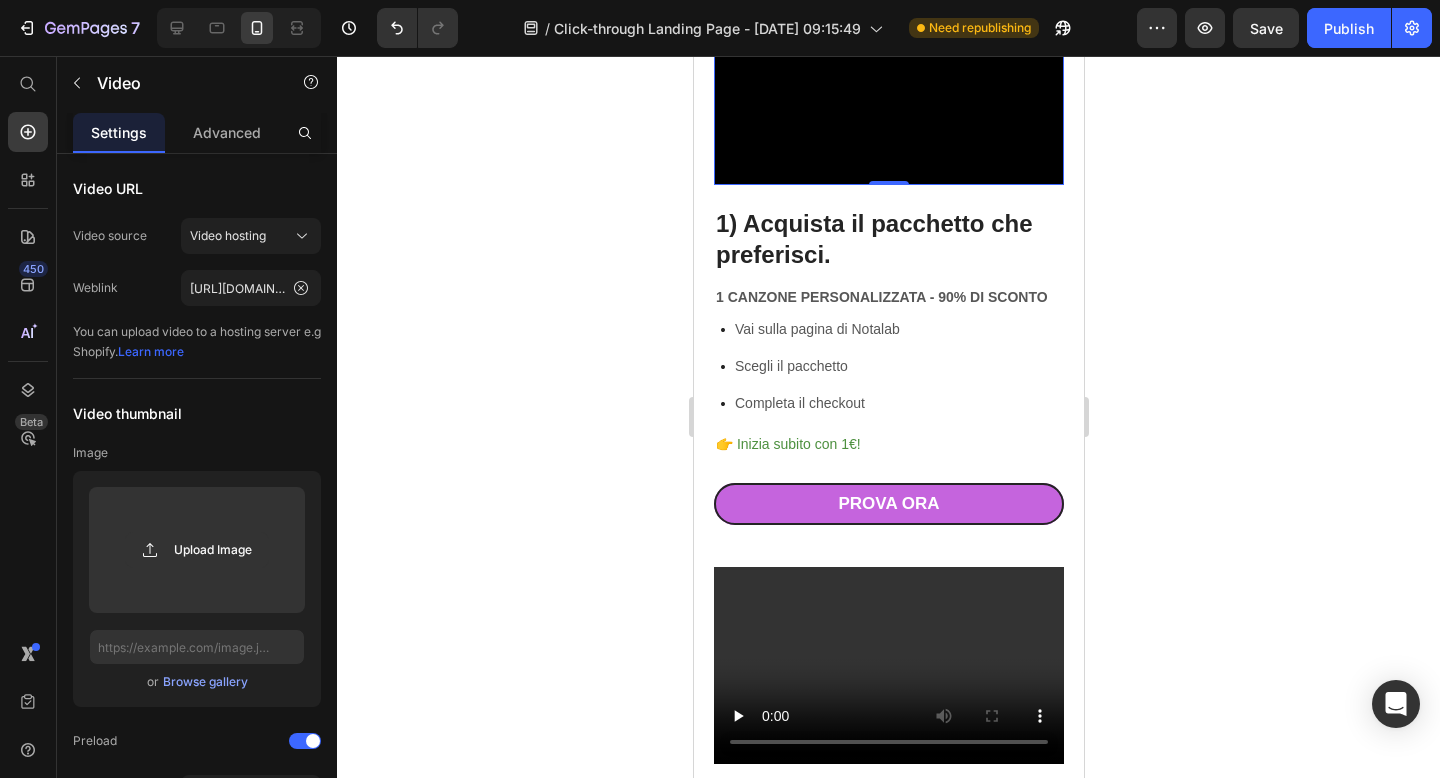 click 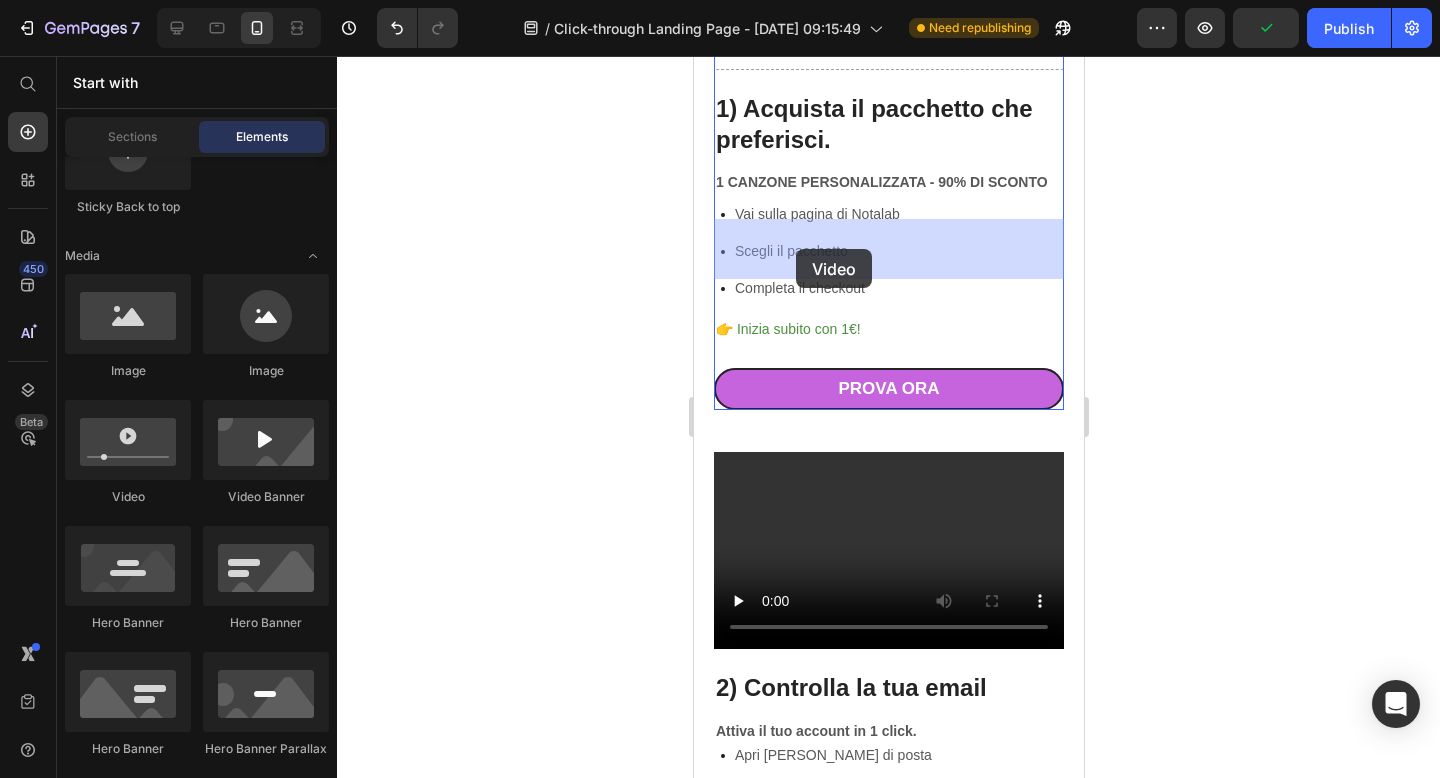 drag, startPoint x: 798, startPoint y: 513, endPoint x: 795, endPoint y: 249, distance: 264.01706 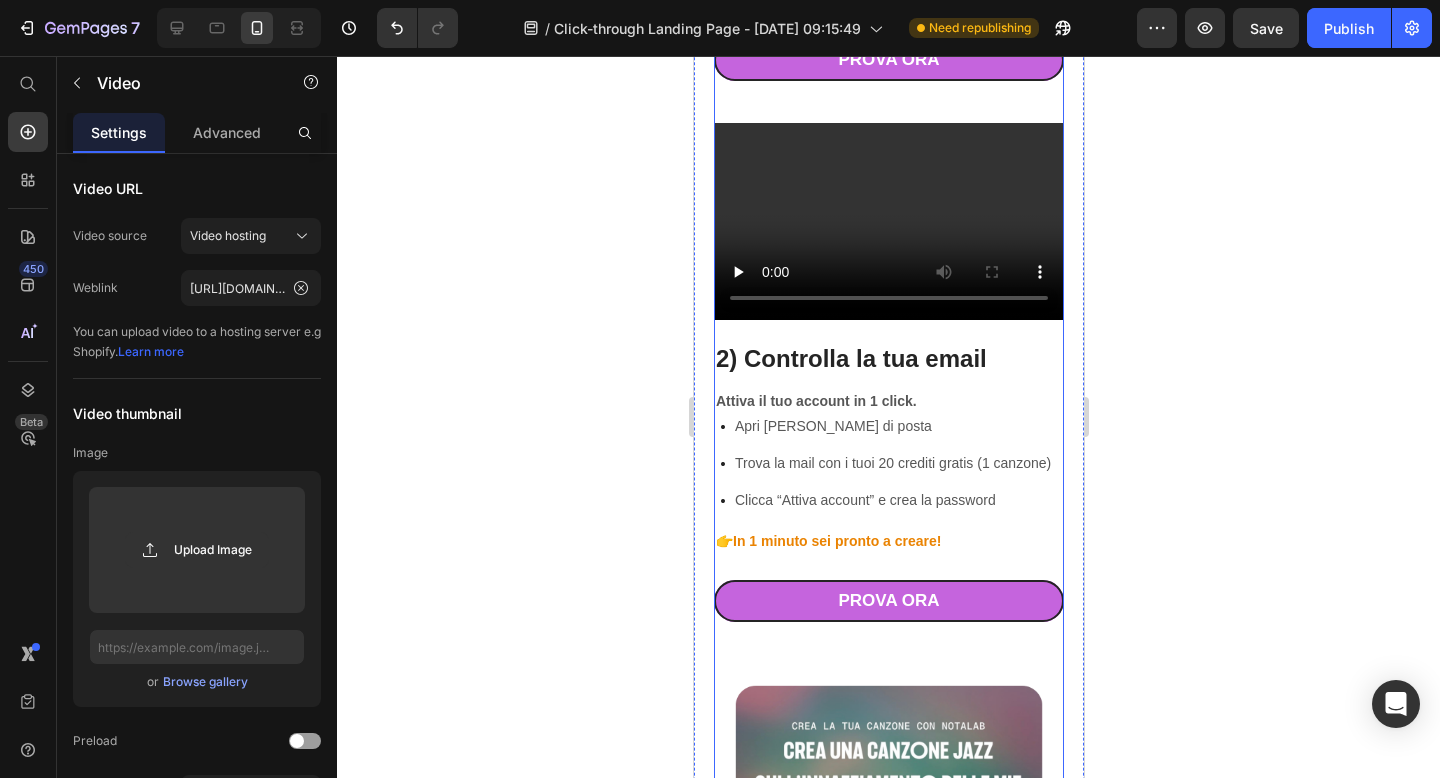 scroll, scrollTop: 865, scrollLeft: 0, axis: vertical 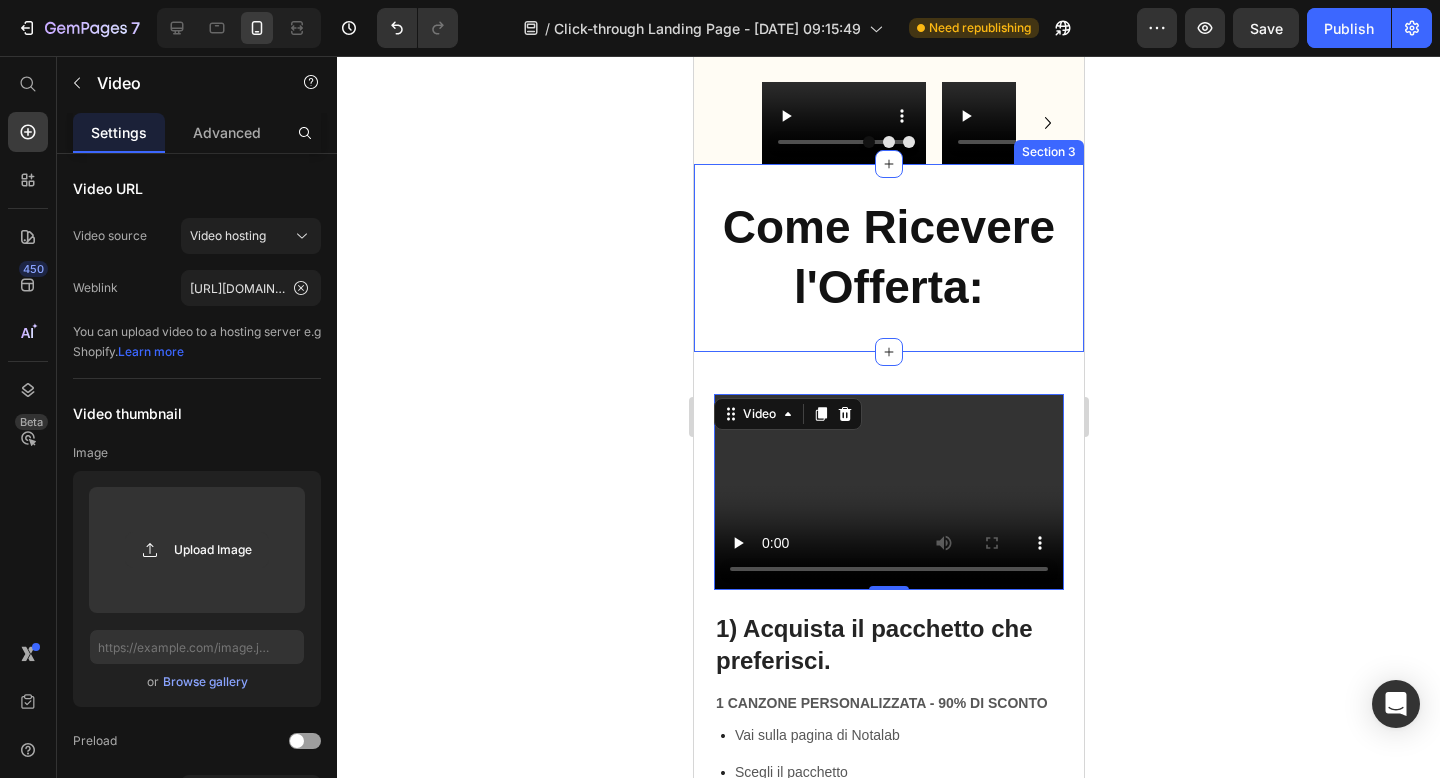 click on "Come Ricevere l'Offerta: Heading Section 3" at bounding box center (888, 258) 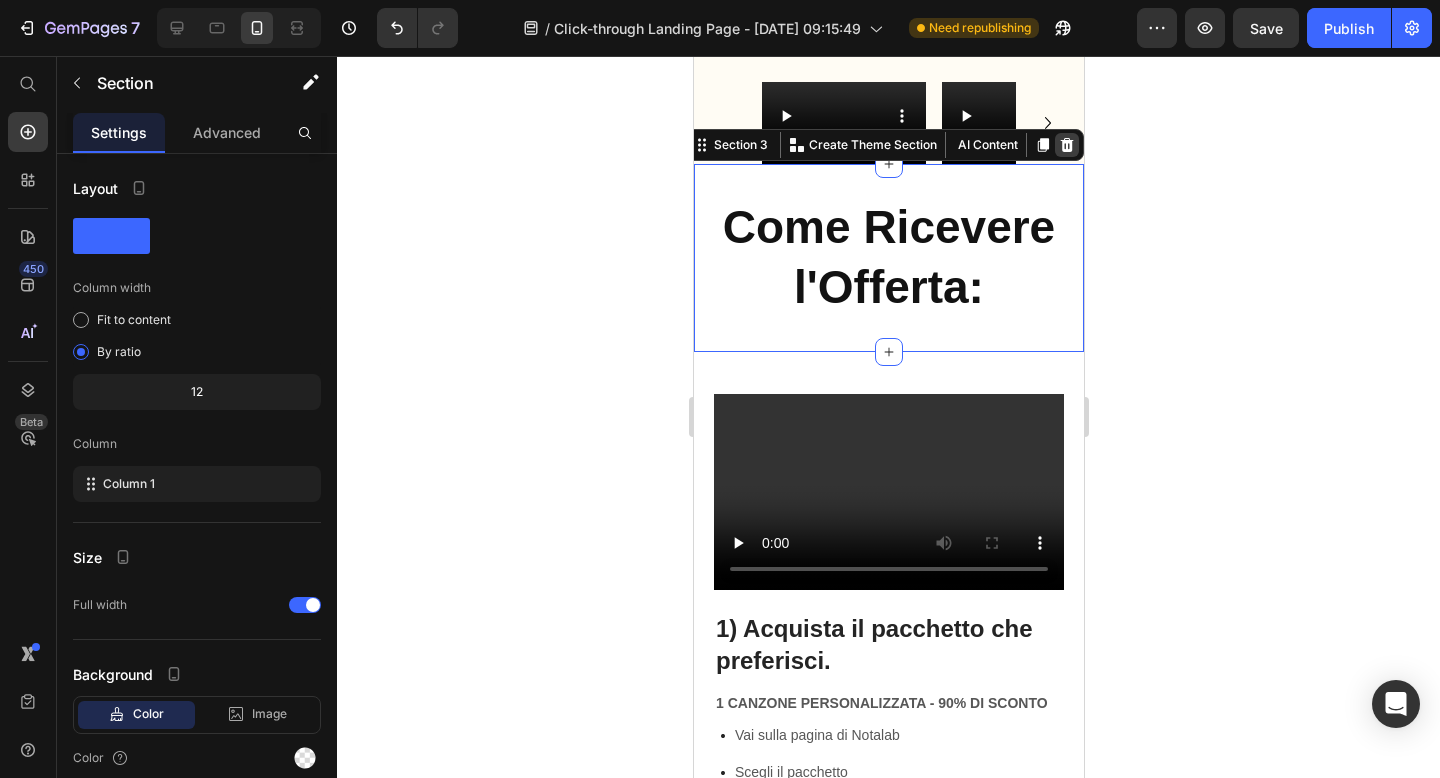 click 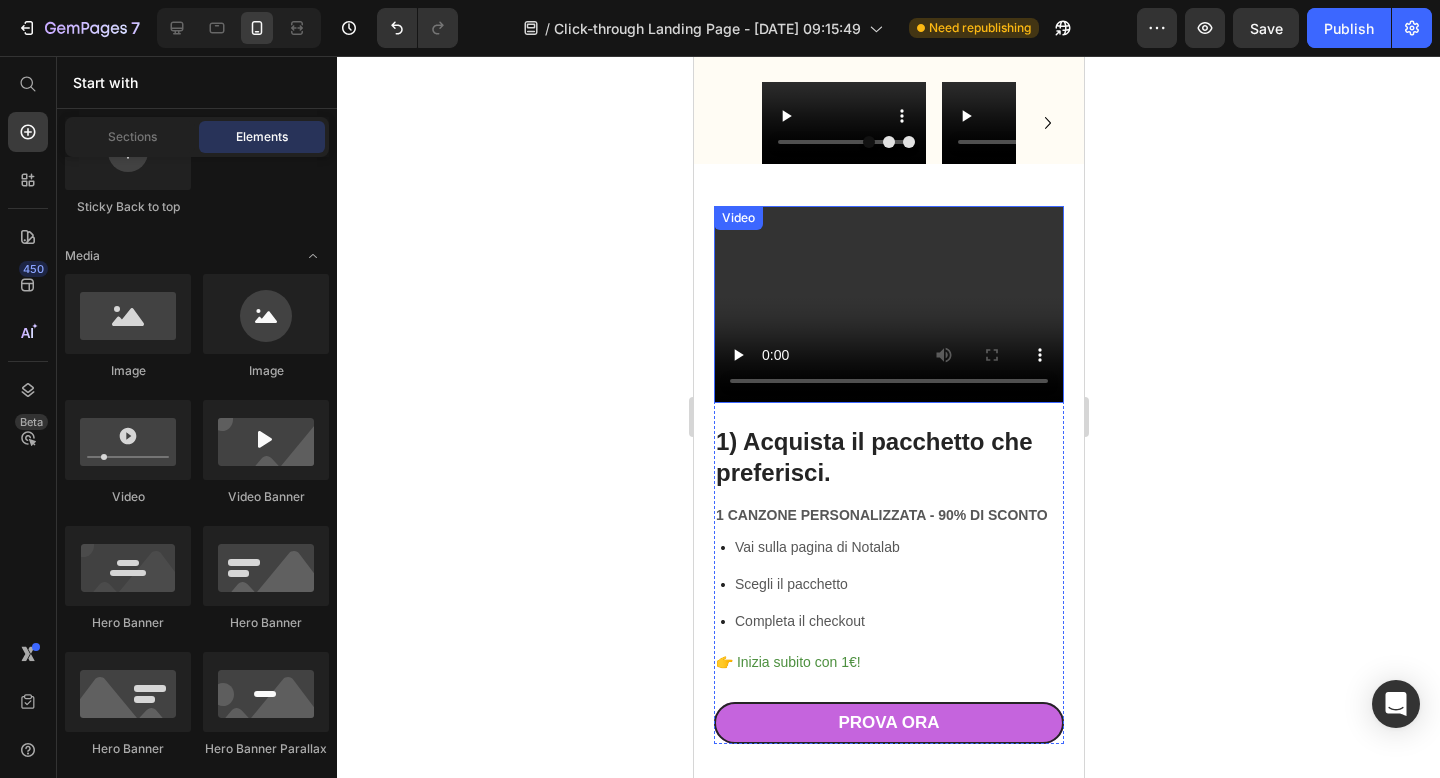 click at bounding box center [888, 304] 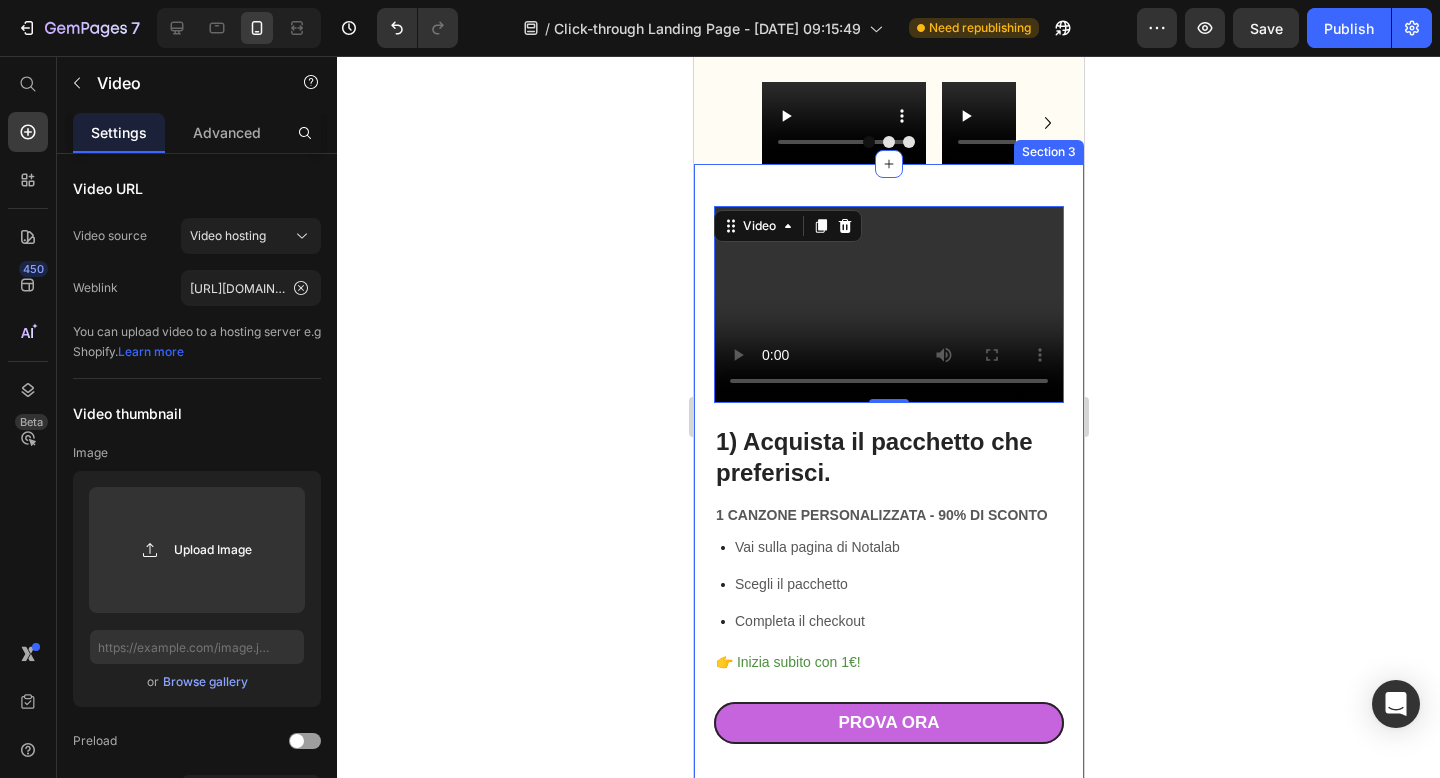 click on "1) Acquista il pacchetto che preferisci. Heading 1 CANZONE PERSONALIZZATA - 90% DI SCONTO Text Block
Vai sulla pagina di Notalab
Scegli il pacchetto
Completa il checkout Item List 👉 Inizia subito con 1€! Text Block PROVA ORA Button Row Video   0 Row 2) Controlla la tua email Heading Attiva il tuo account in 1 click. Text Block
Apri [PERSON_NAME] di posta
Trova la mail con i tuoi 20 crediti gratis (1 canzone)
Clicca “Attiva account” e crea la password Item List 👉  In 1 minuto sei pronto a creare! Text Block PROVA ORA Button Row Video Row 3) Accedi e crea la tua canzone Heading Metti subito alla prova Notalab. Text Block
Fai login con la tua password
Se non funziona, aggiorna la pagina
Puoi entrare anche dal link nella mail Item List 👉  Inizia subito: il tuo regalo è quasi pronto! Text Block LOGIN Button Row Image Row Row Section 3" at bounding box center [888, 1126] 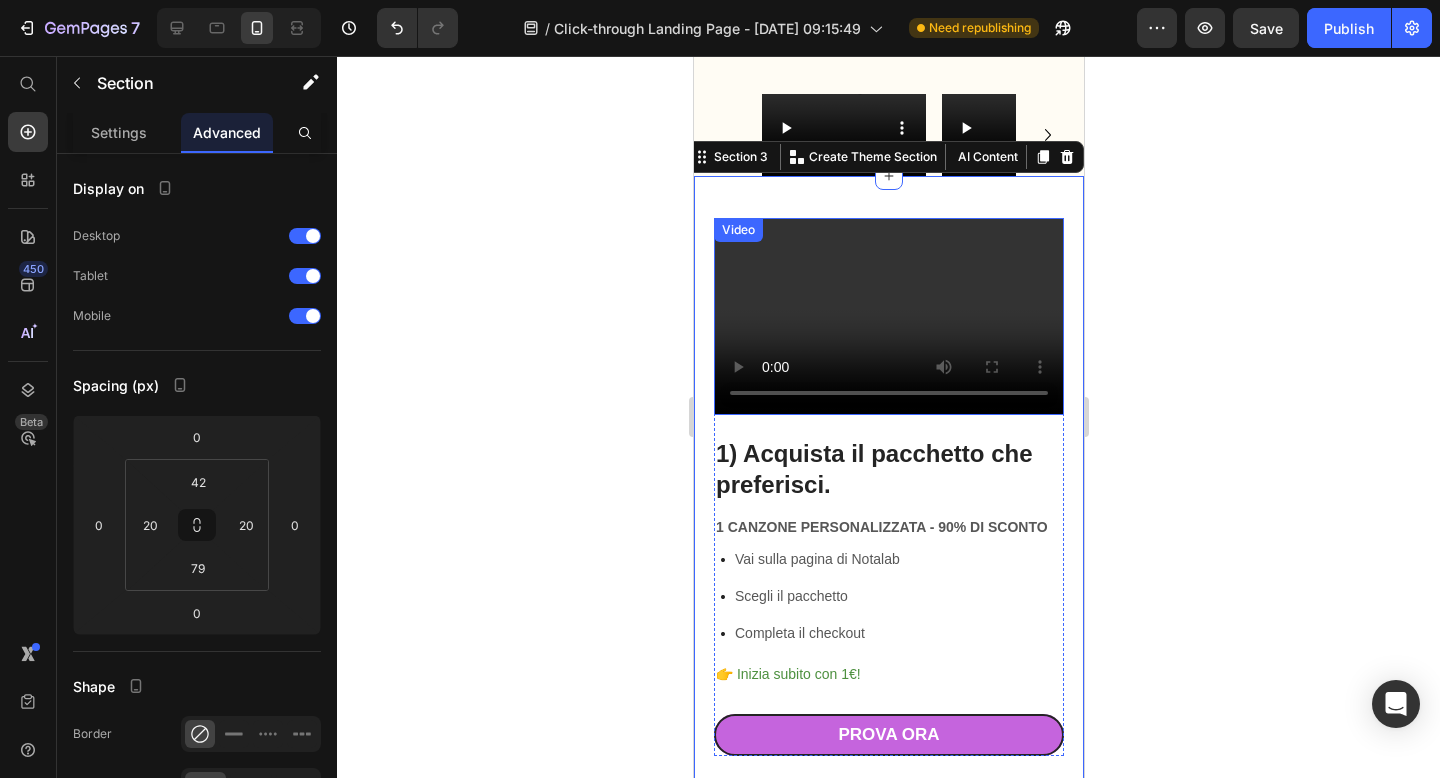 scroll, scrollTop: 852, scrollLeft: 0, axis: vertical 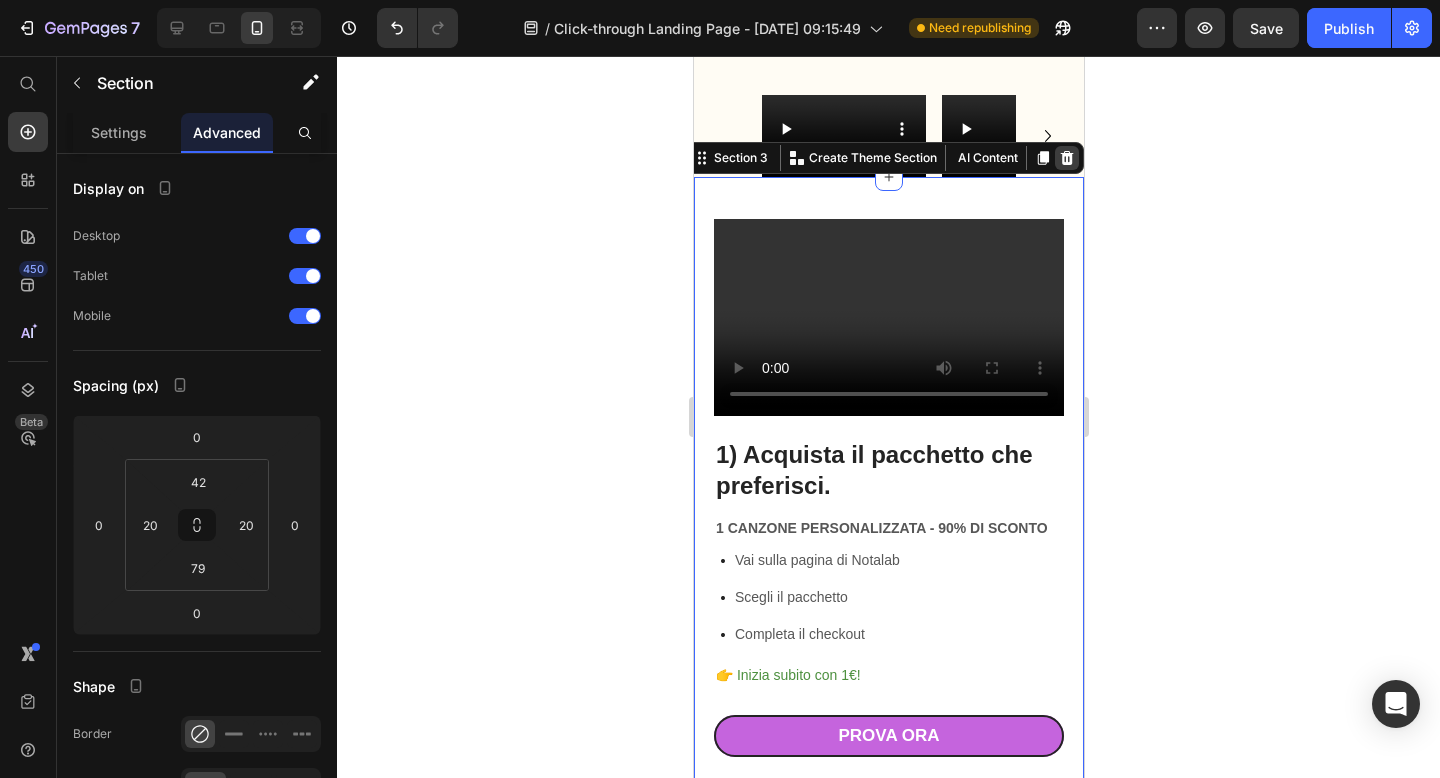 click 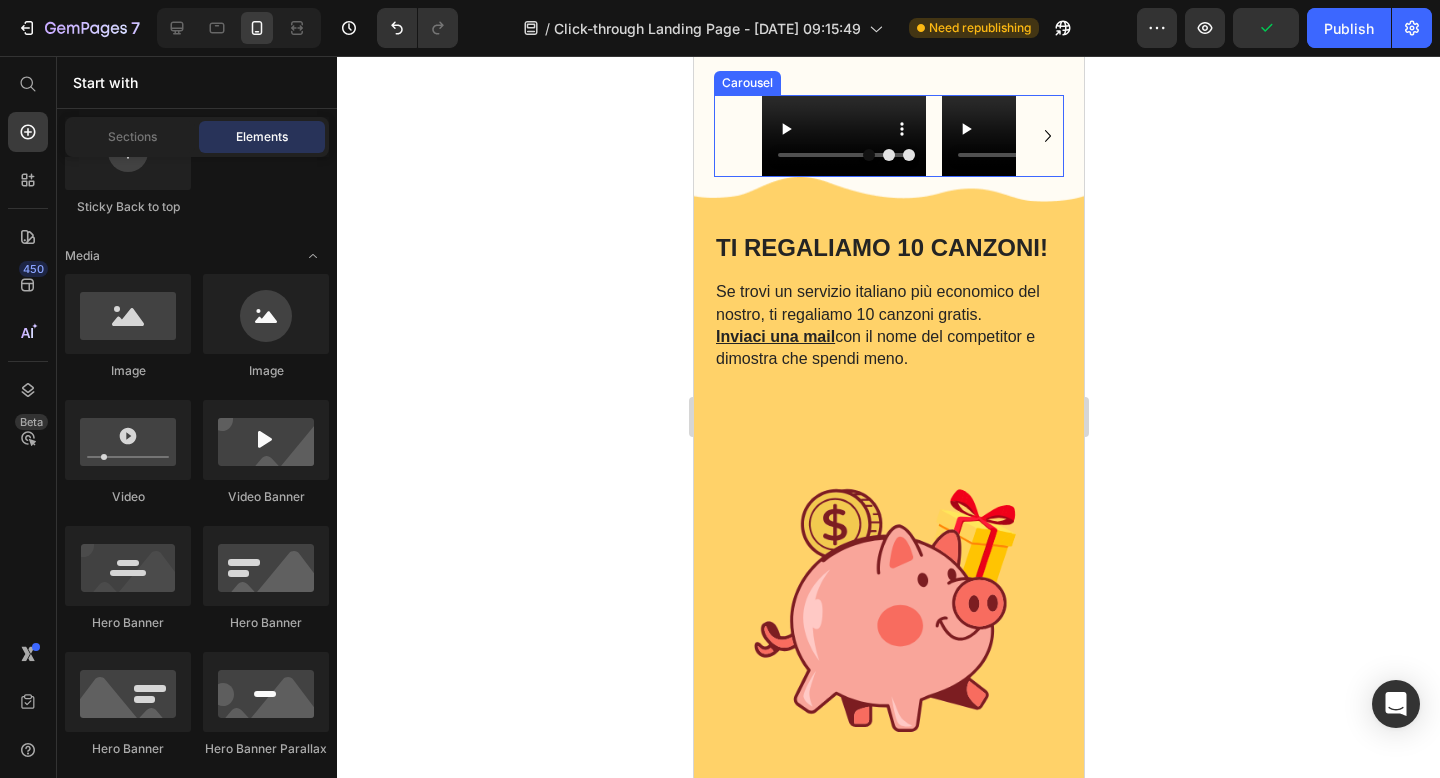 scroll, scrollTop: 778, scrollLeft: 0, axis: vertical 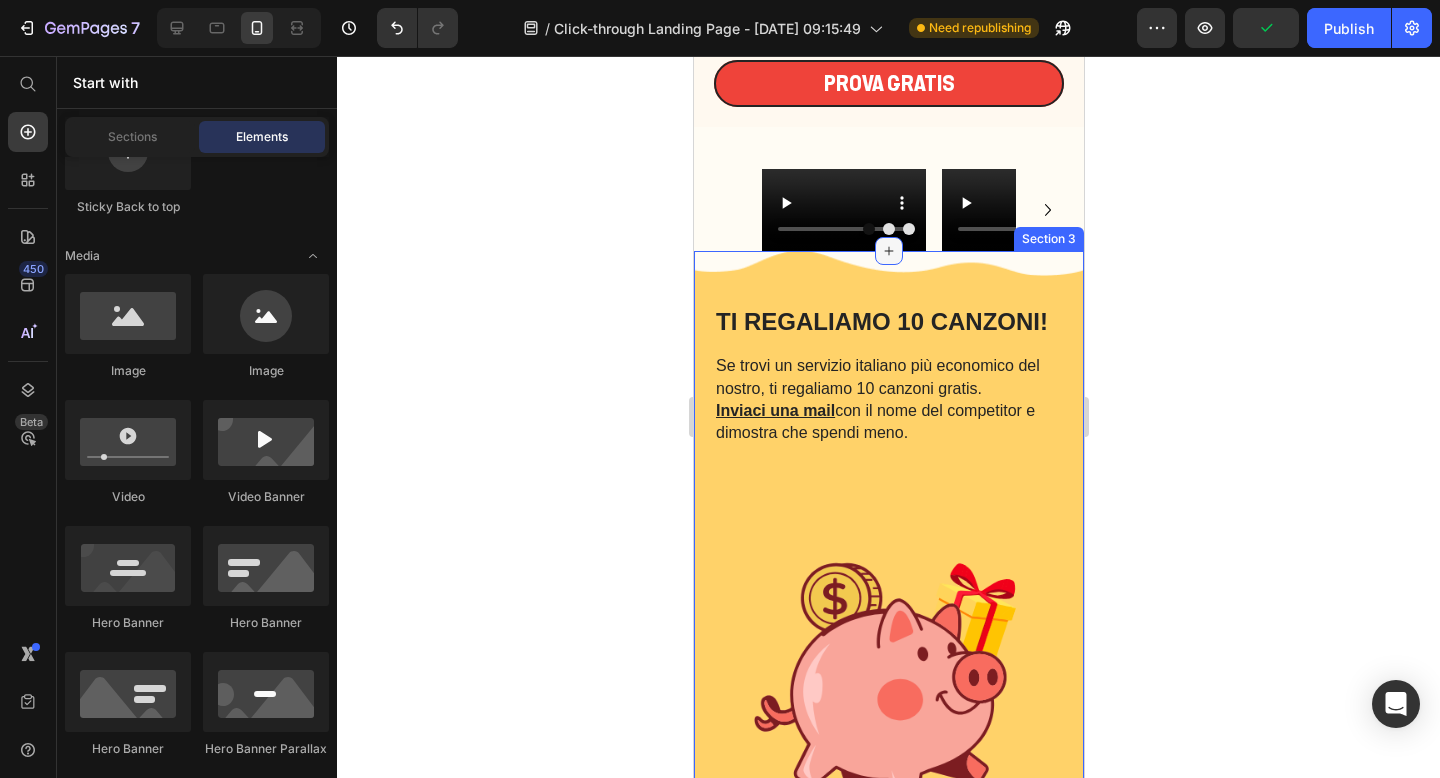 click at bounding box center [888, 251] 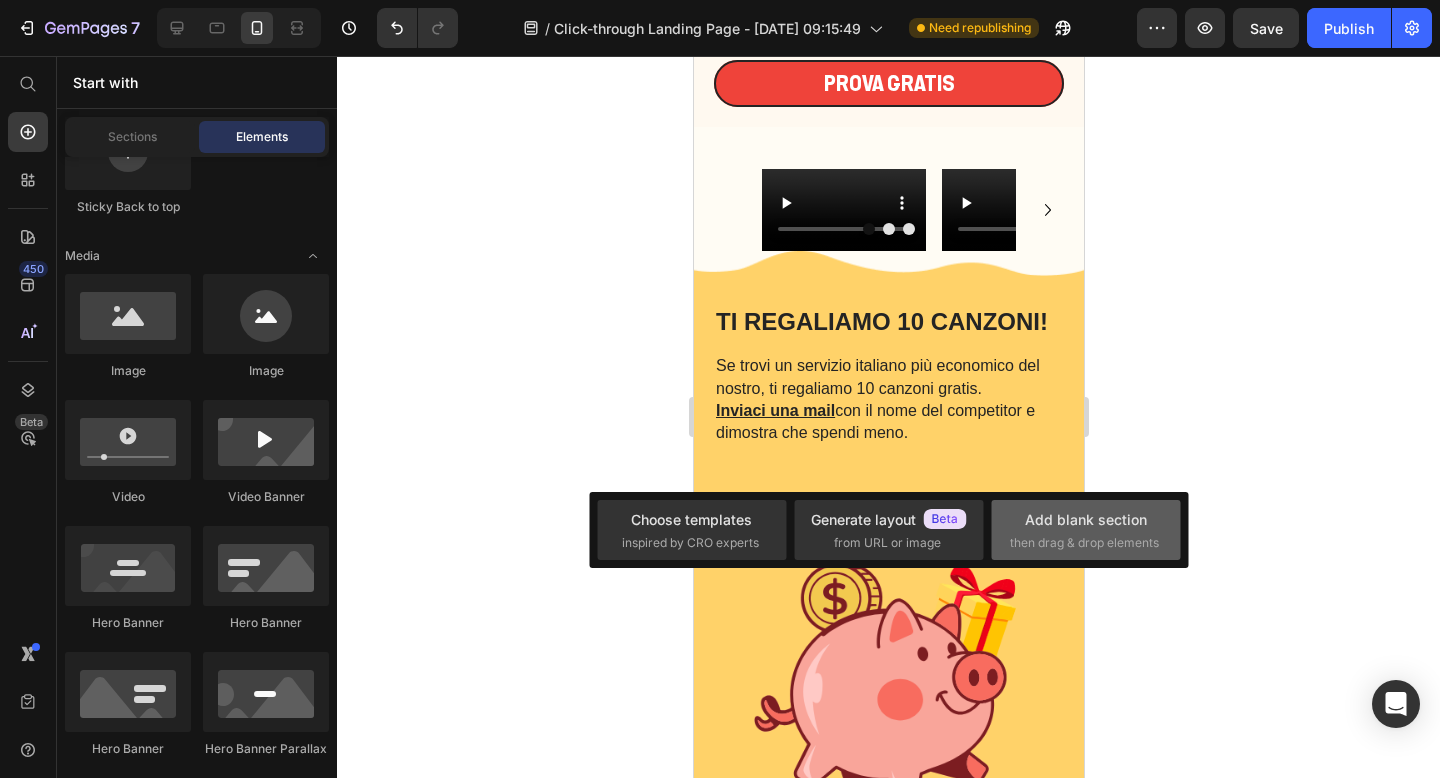 click on "Add blank section" at bounding box center [1086, 519] 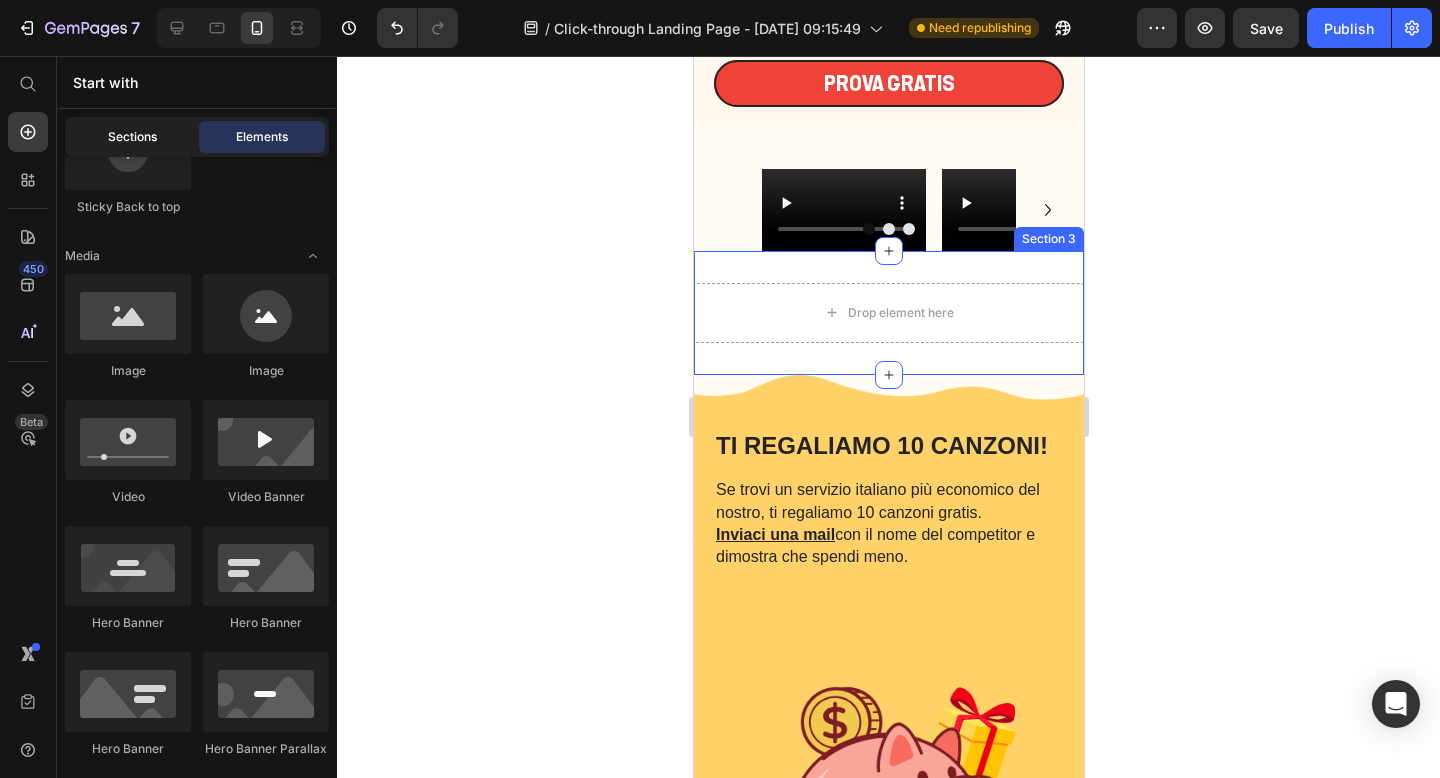 click on "Sections" 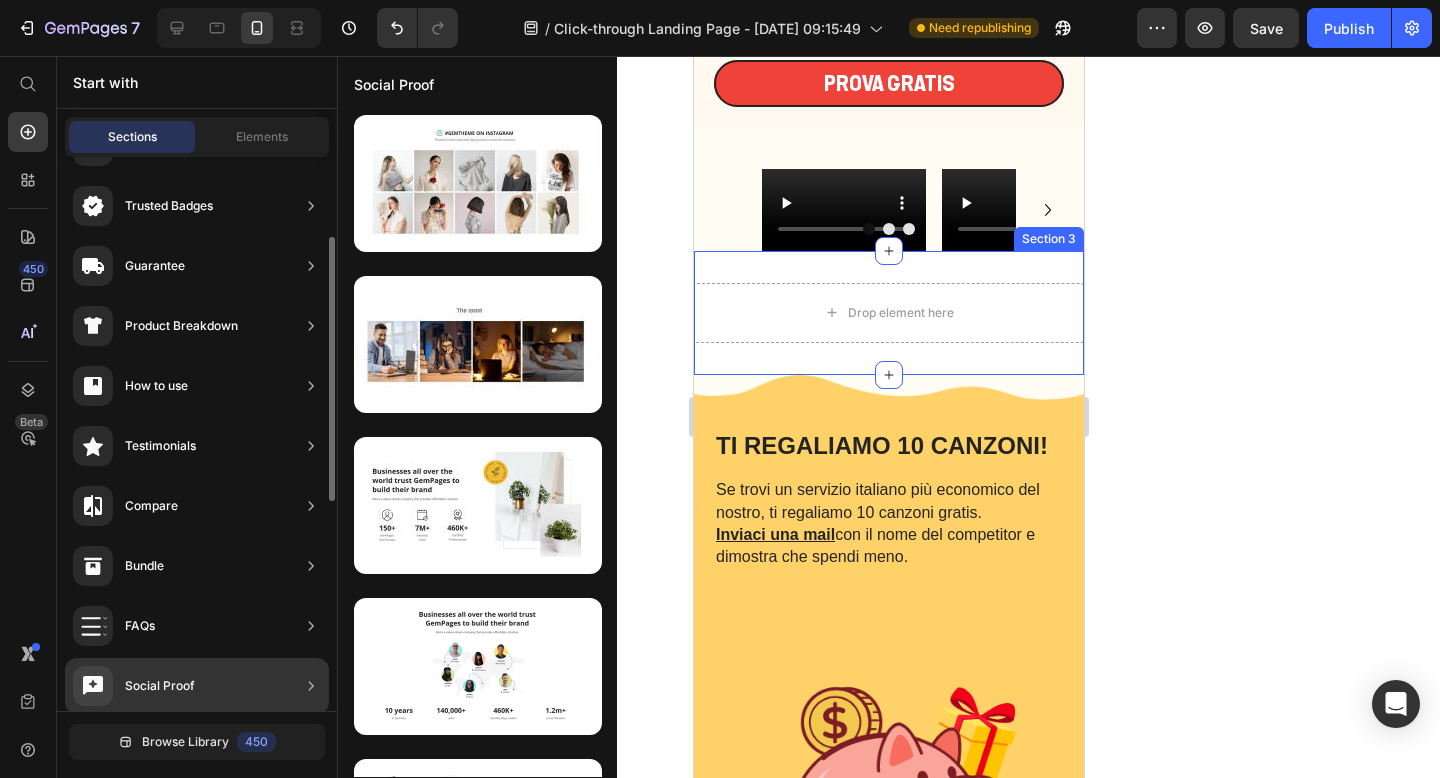 scroll, scrollTop: 173, scrollLeft: 0, axis: vertical 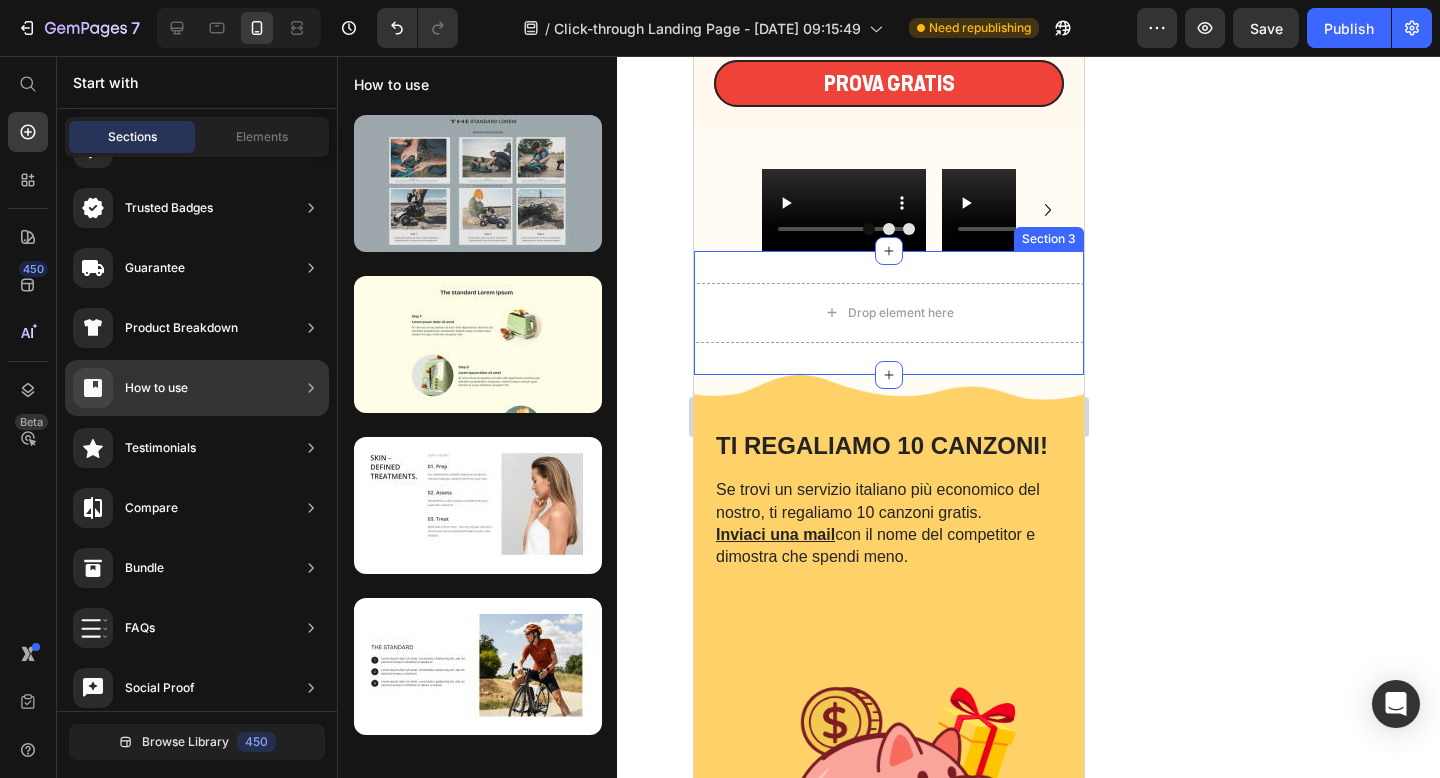 click at bounding box center [478, 183] 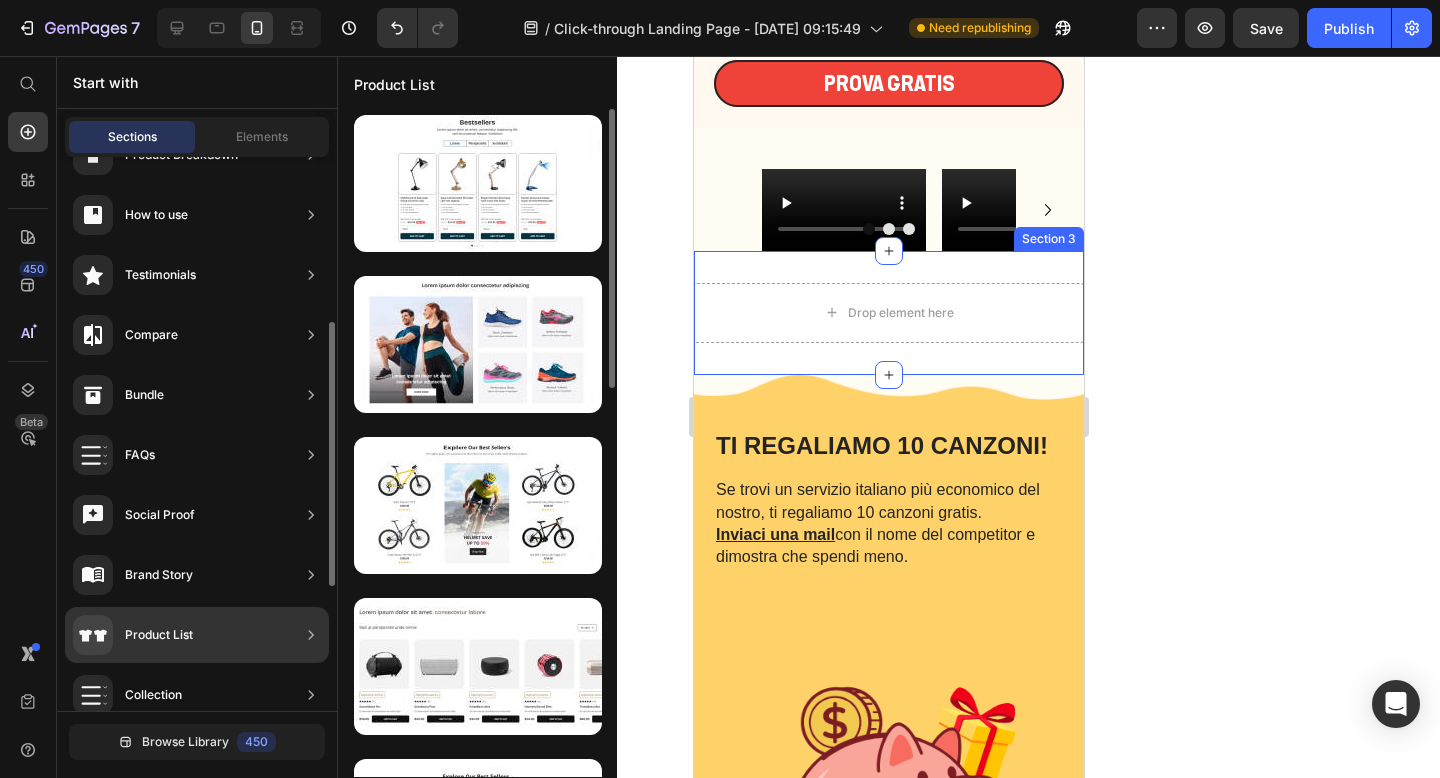 scroll, scrollTop: 347, scrollLeft: 0, axis: vertical 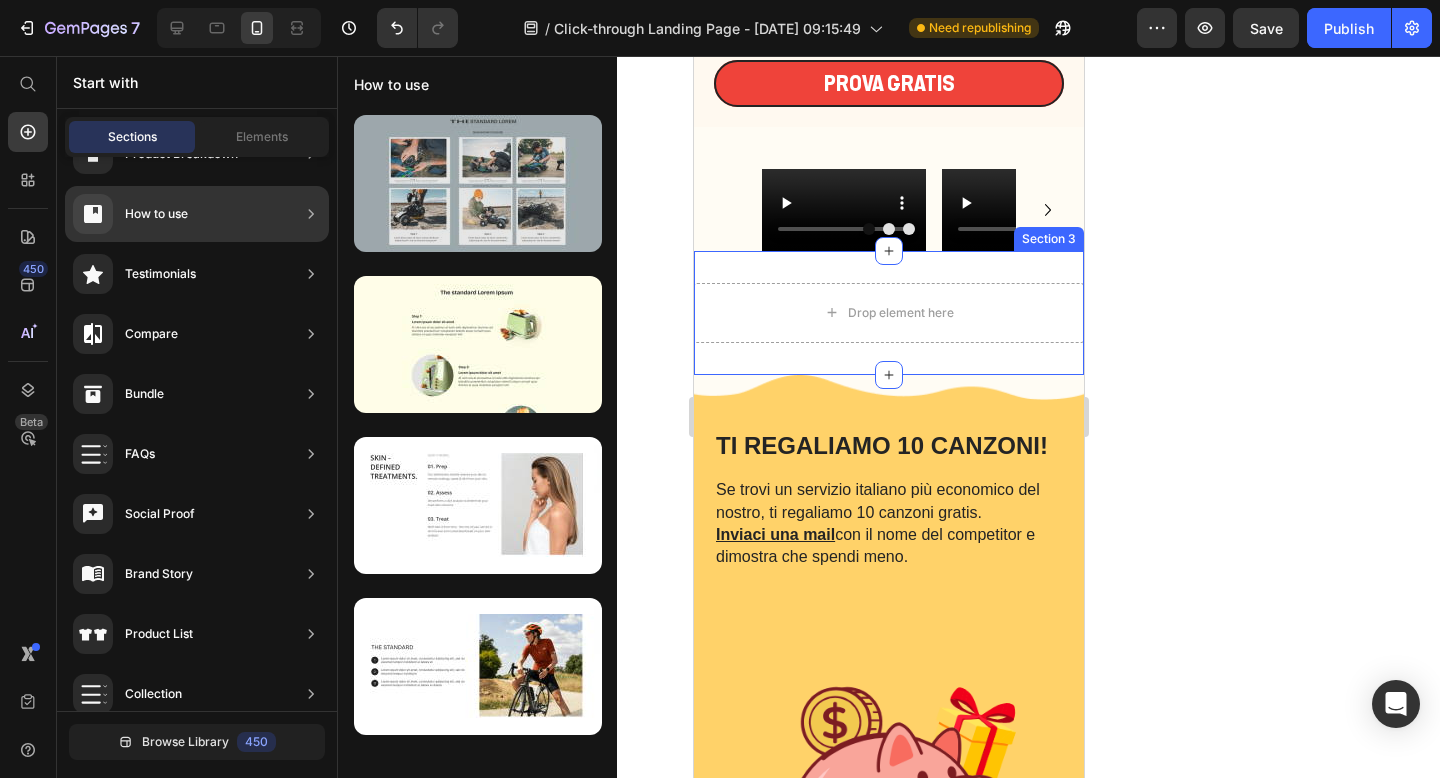click at bounding box center (478, 183) 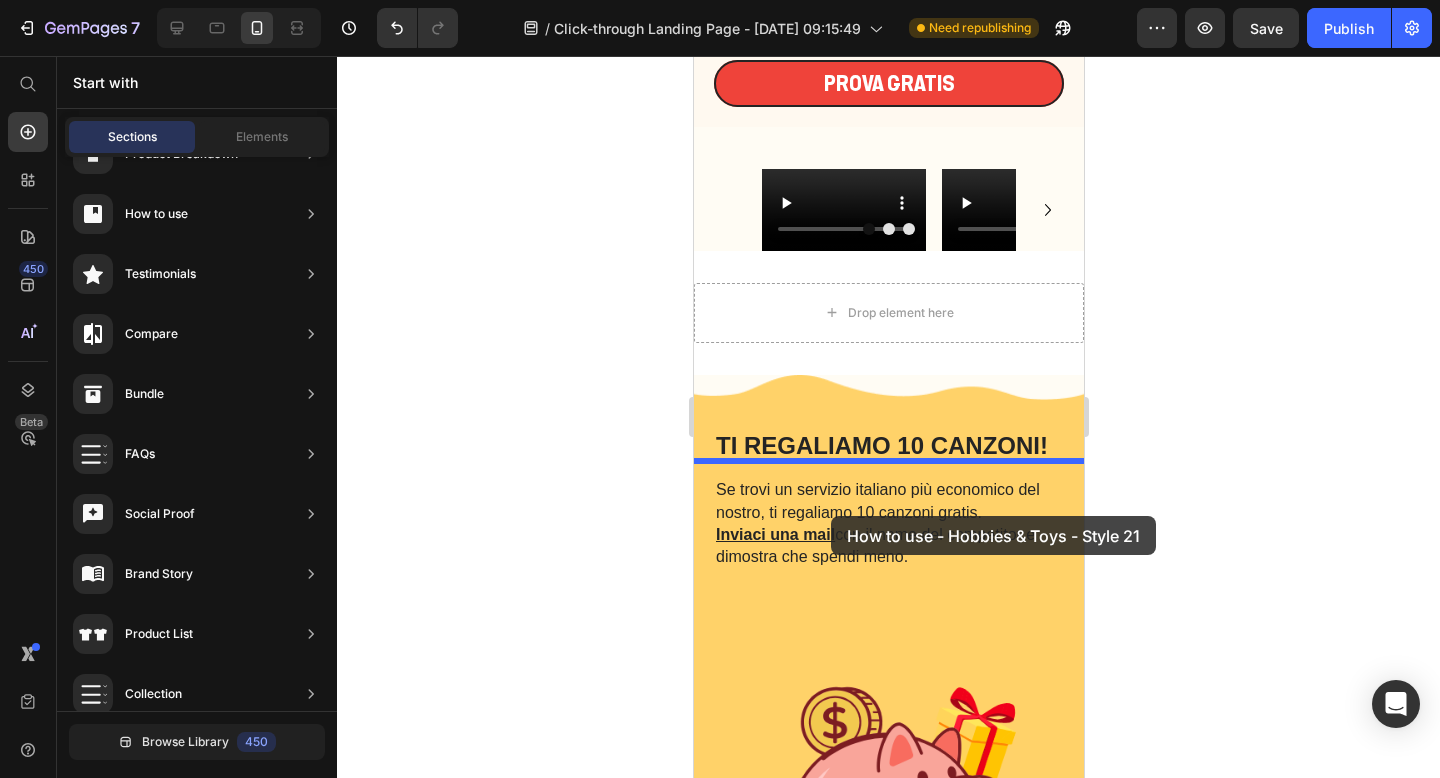 drag, startPoint x: 1132, startPoint y: 267, endPoint x: 830, endPoint y: 516, distance: 391.4141 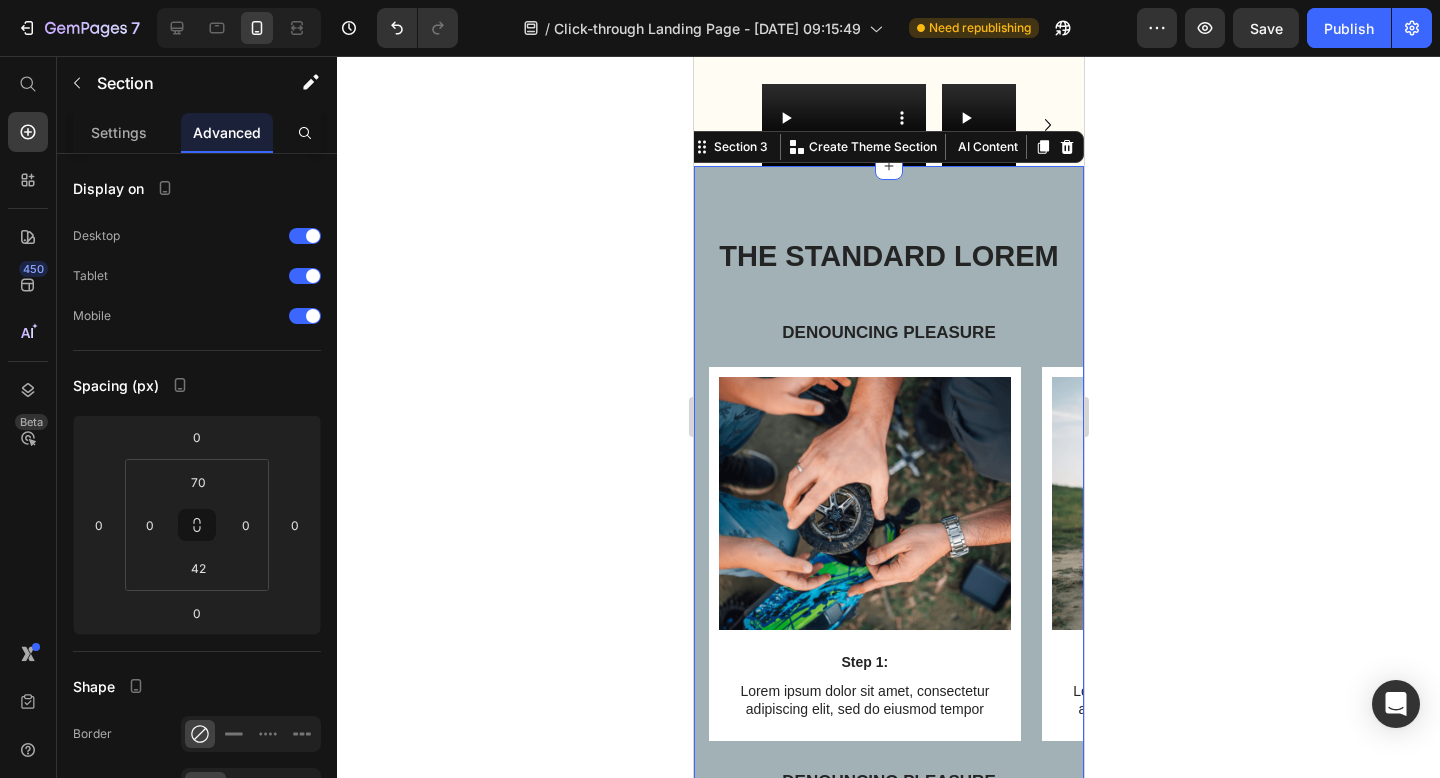 scroll, scrollTop: 1112, scrollLeft: 0, axis: vertical 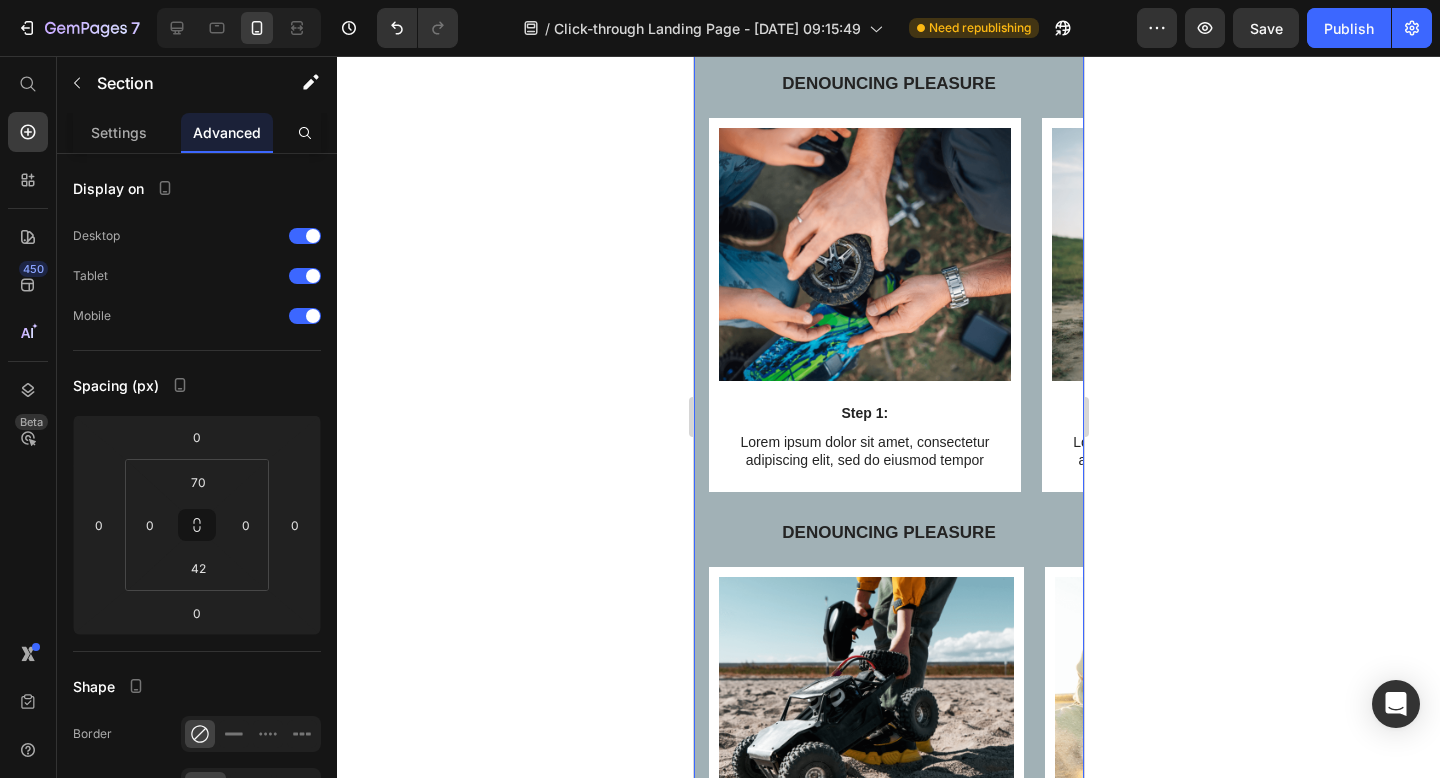 click 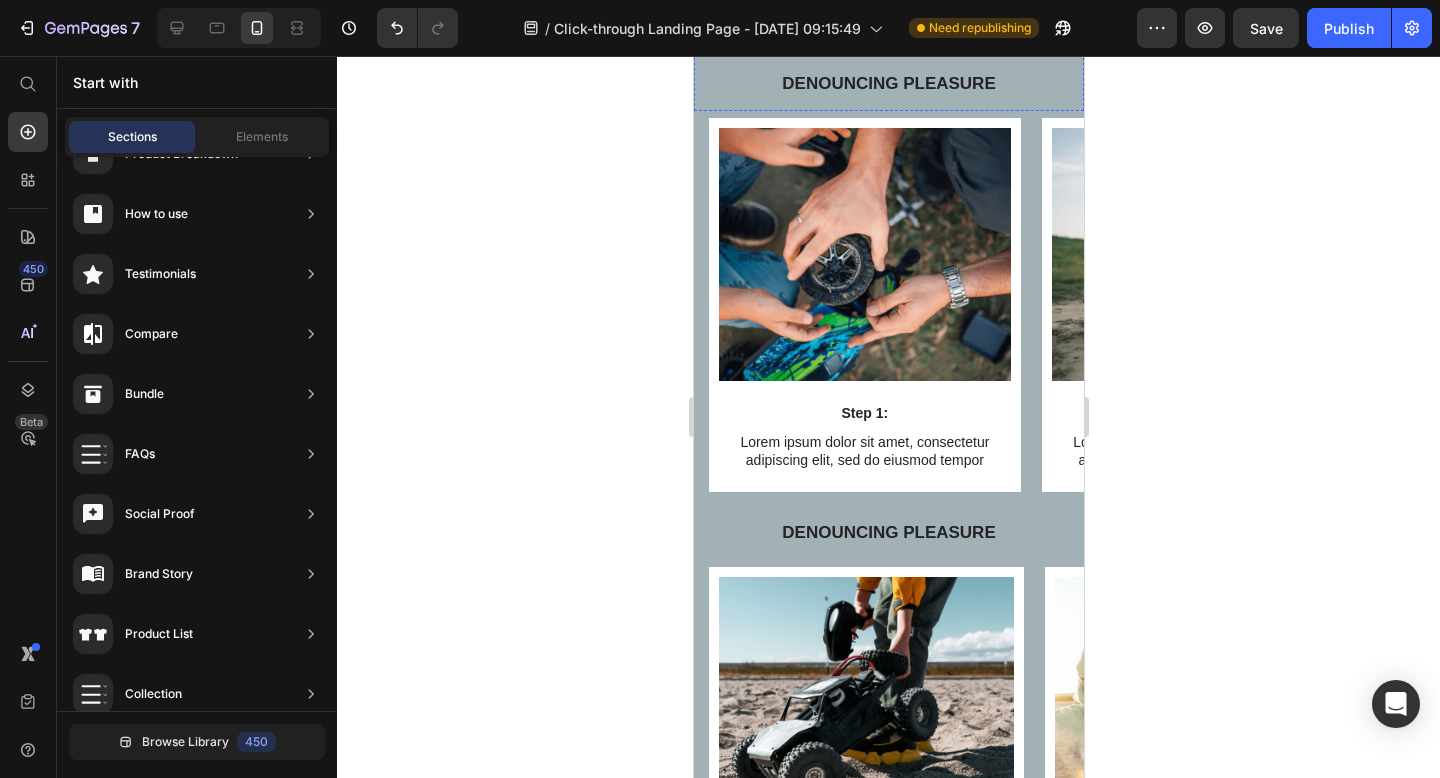 click on "The standard Lorem" at bounding box center [888, 8] 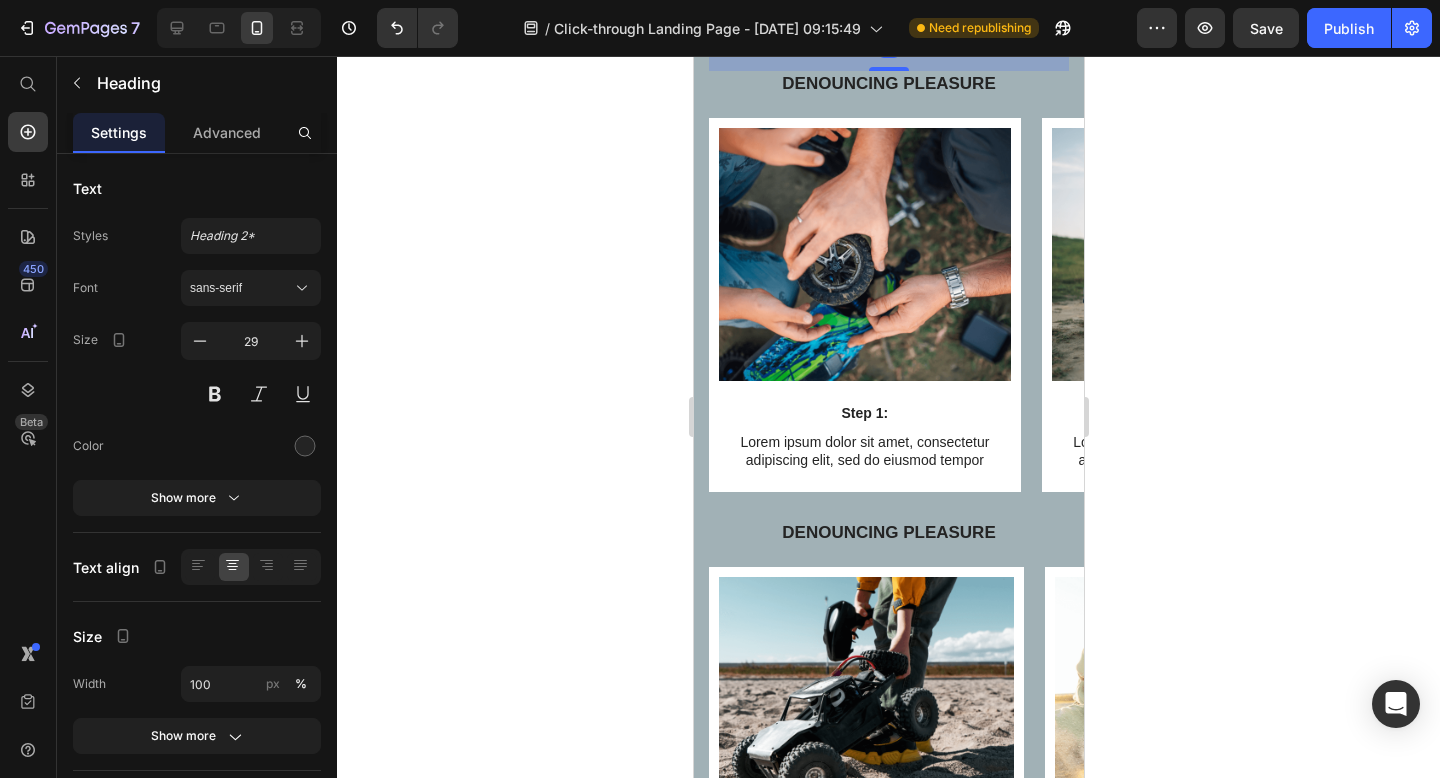 click on "The standard Lorem" at bounding box center (888, 8) 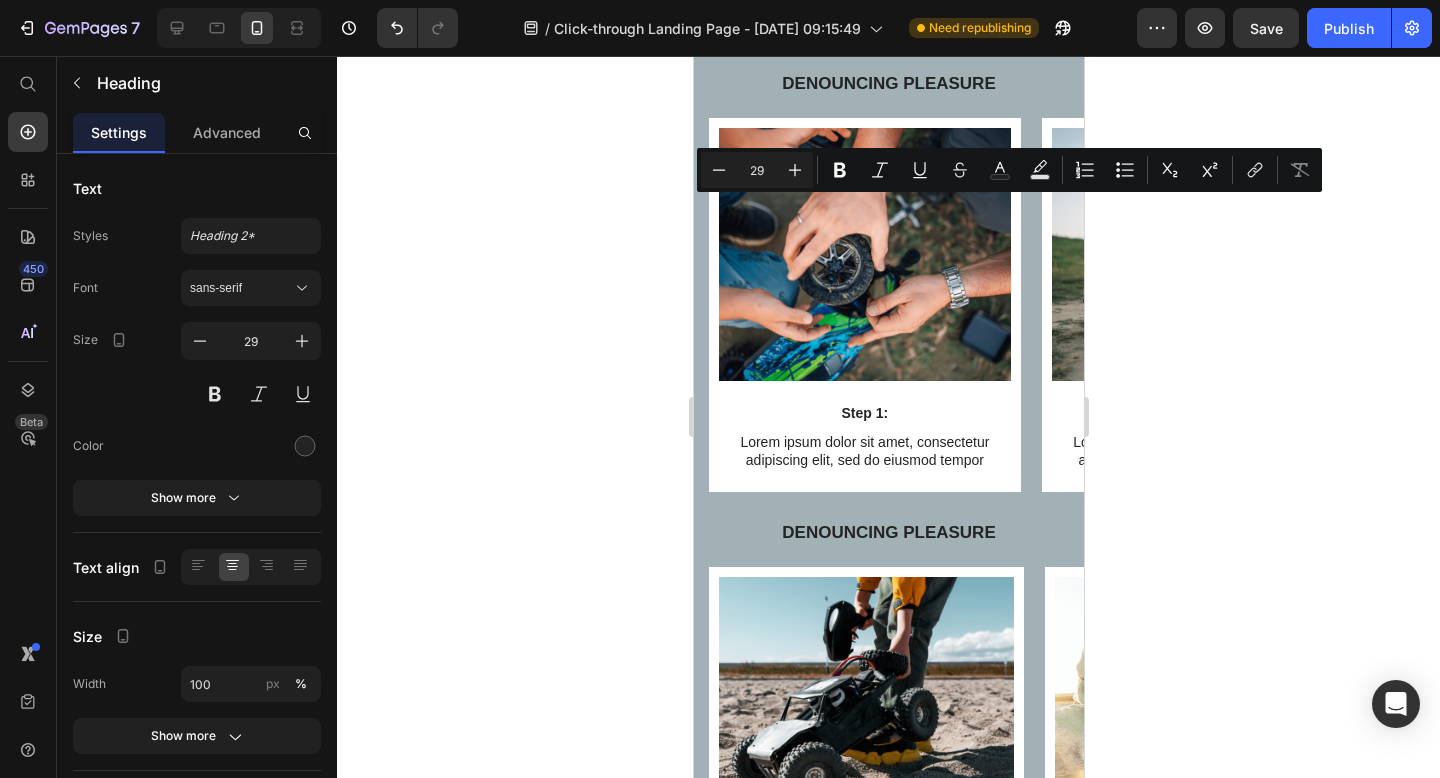 click on "The standard Lorem" at bounding box center (888, 8) 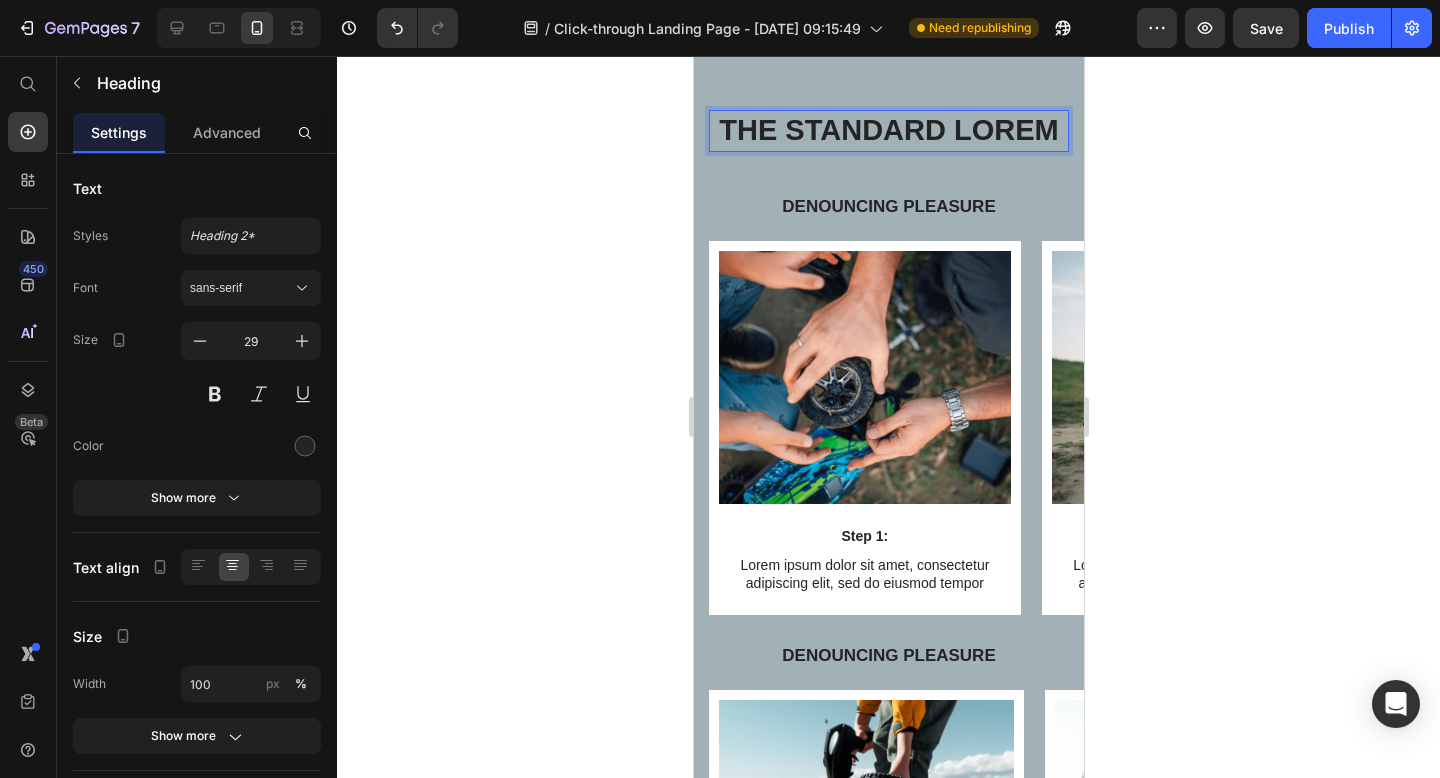 scroll, scrollTop: 990, scrollLeft: 0, axis: vertical 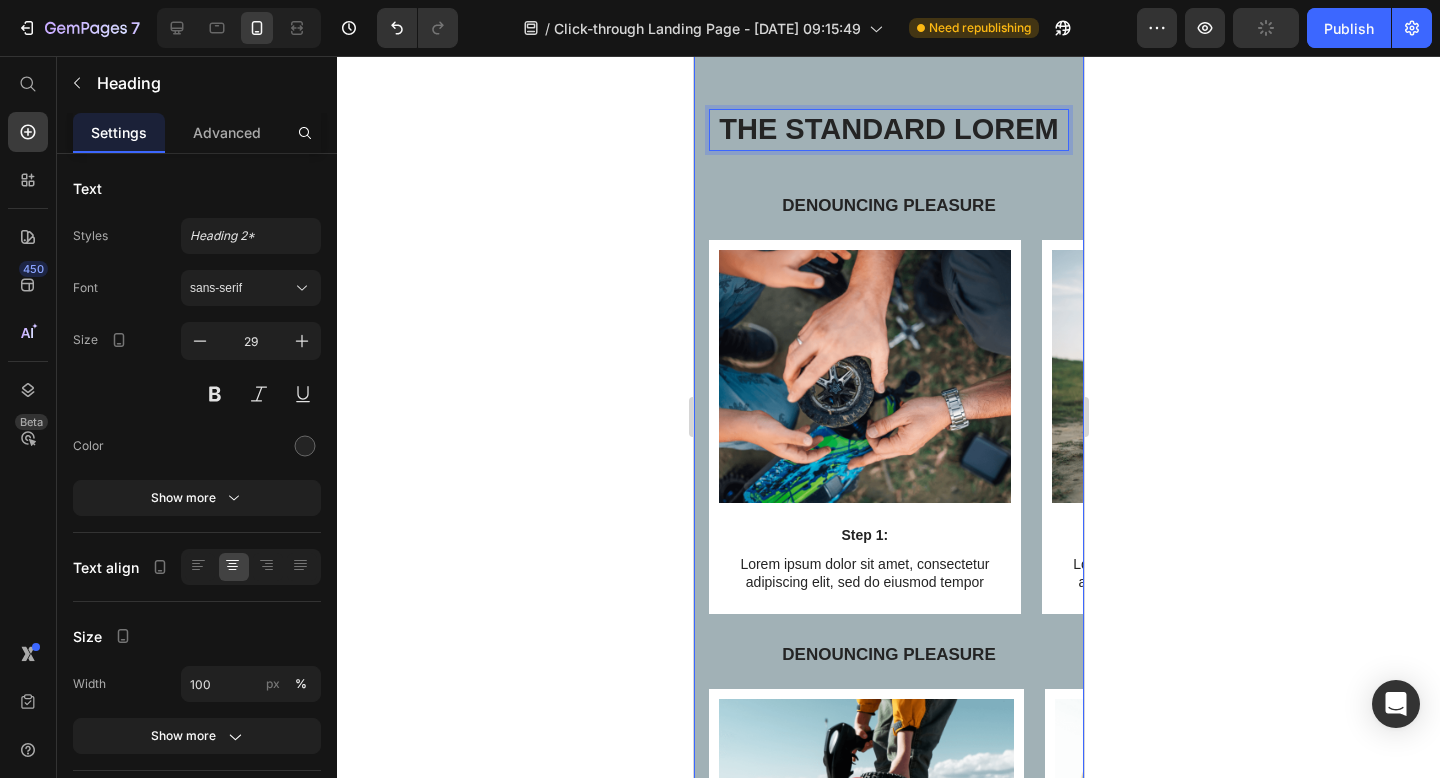 click on "The standard Lorem Heading   42 Denouncing pleasure Text Block Row Image Step 1: Text Block Lorem ipsum dolor sit amet, consectetur adipiscing elit, sed do eiusmod tempor Text Block Row Image Step 2: Text Block Lorem ipsum dolor sit amet, consectetur adipiscing elit, sed do eiusmod tempor Text Block Row Image Step 3: Text Block Lorem ipsum dolor sit amet, consectetur adipiscing elit, sed do eiusmod tempor Text Block Row Carousel Denouncing pleasure Text Block Row Image Step 1: Text Block Lorem ipsum dolor sit amet, consectetur adipiscing elit, sed do eiusmod tempor Text Block Row Image Step 2: Text Block Lorem ipsum dolor sit amet, consectetur adipiscing elit, sed do eiusmod tempor Text Block Row Image Step 3: Text Block Lorem ipsum dolor sit amet, consectetur adipiscing elit, sed do eiusmod tempor Text Block Row Carousel Section 3" at bounding box center [888, 587] 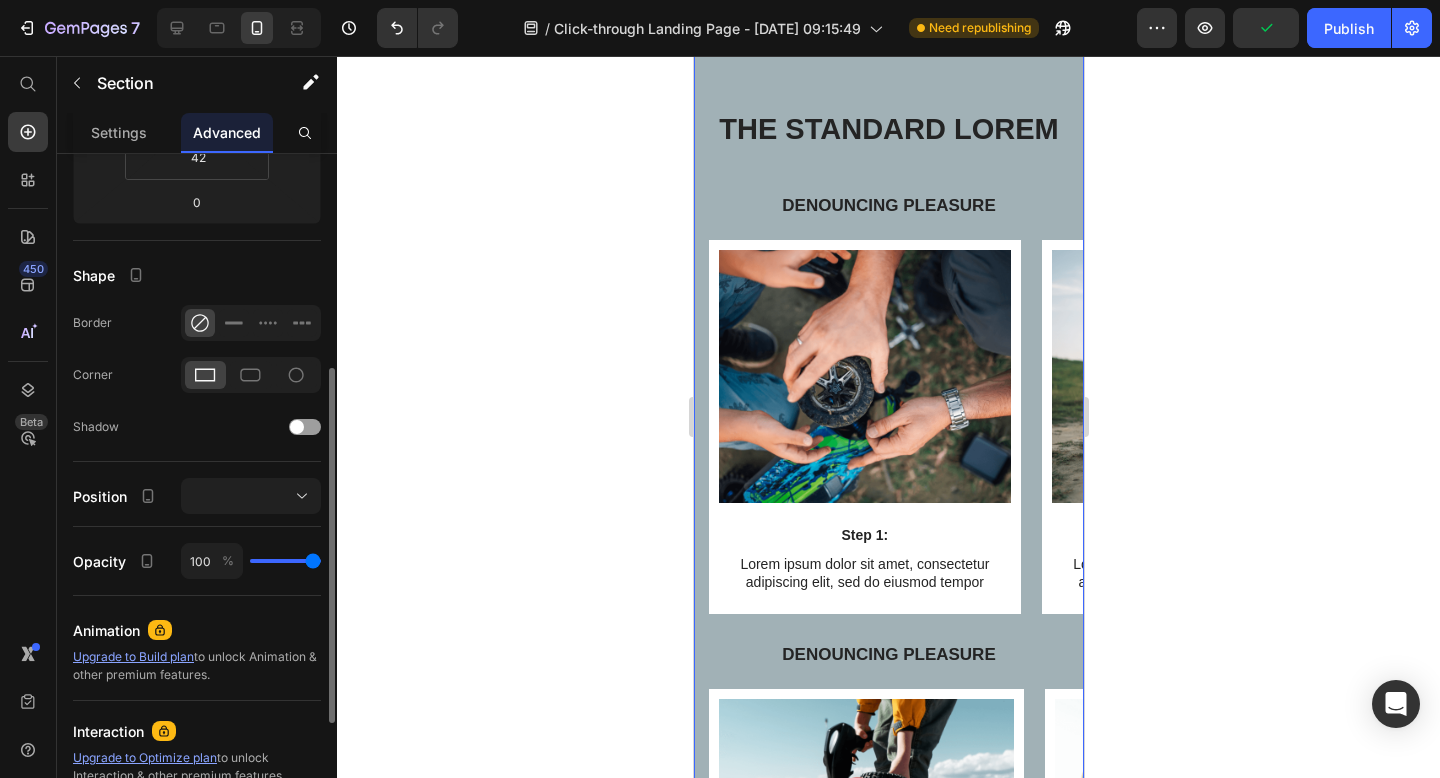 scroll, scrollTop: 0, scrollLeft: 0, axis: both 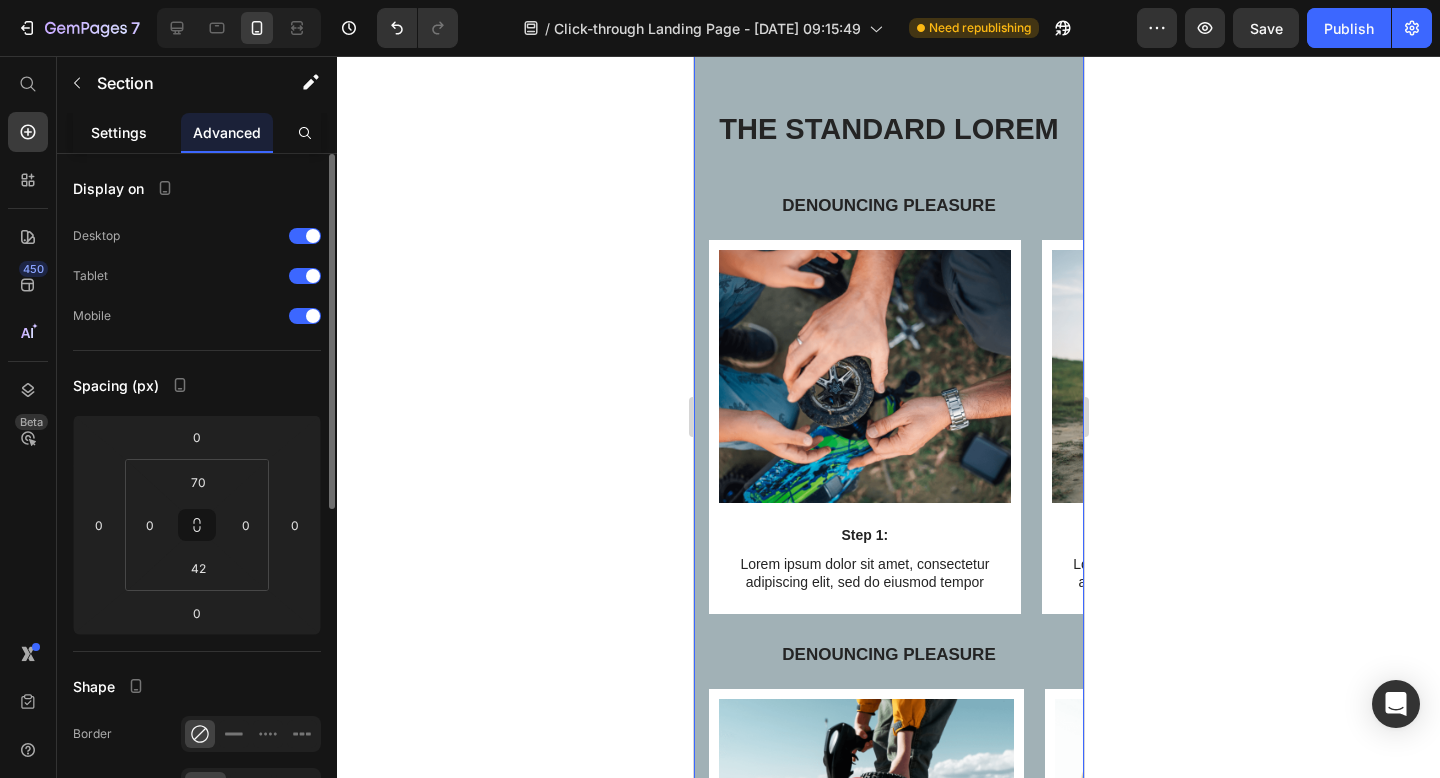click on "Settings" at bounding box center [119, 132] 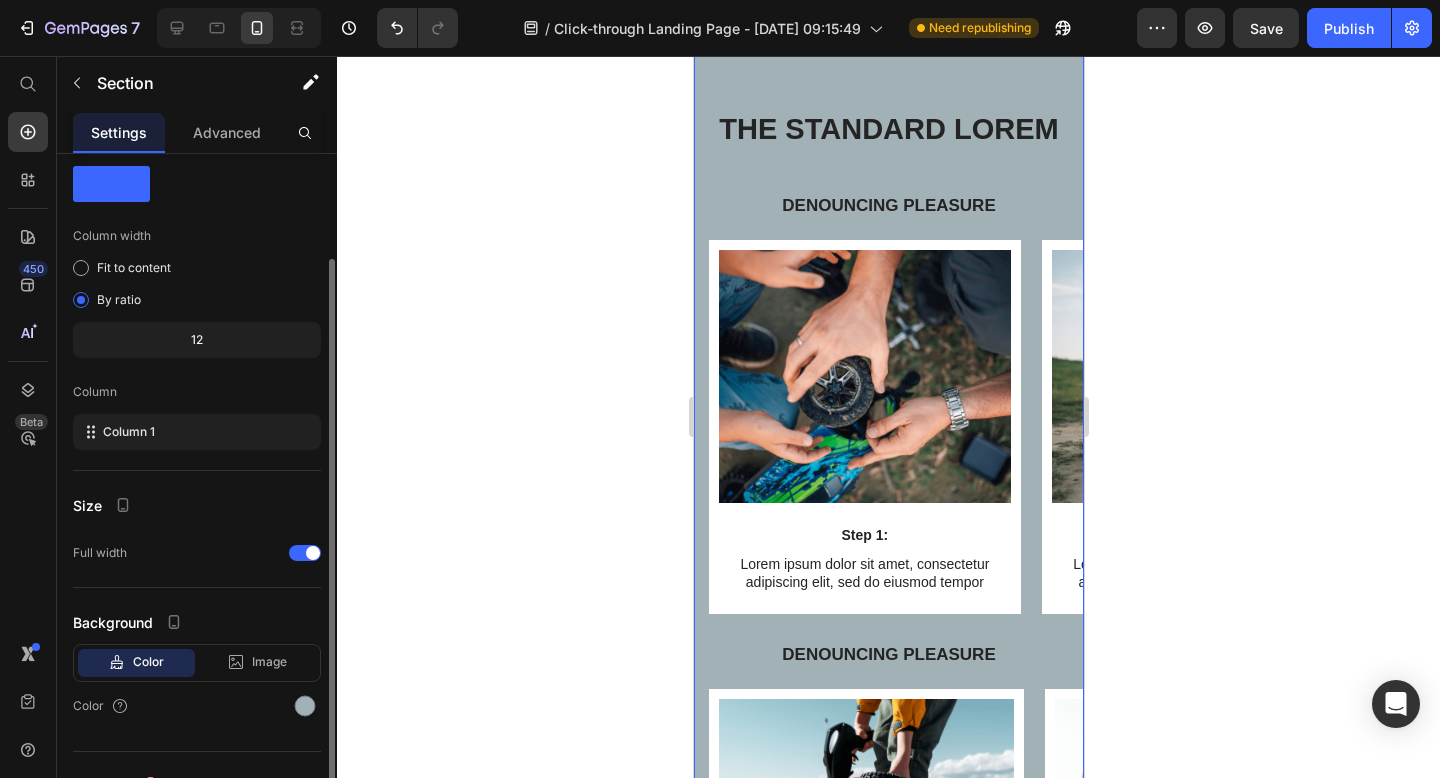 scroll, scrollTop: 83, scrollLeft: 0, axis: vertical 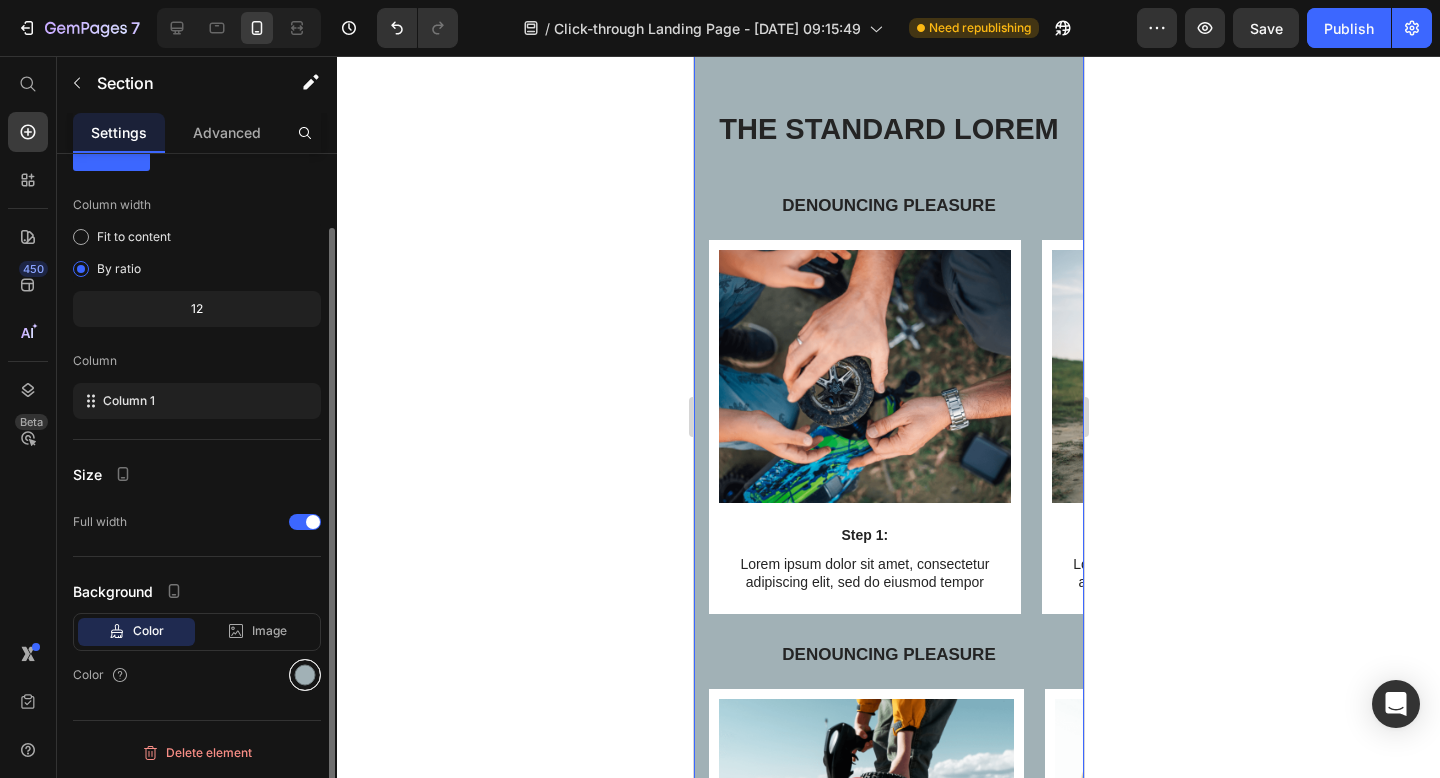 click at bounding box center [305, 675] 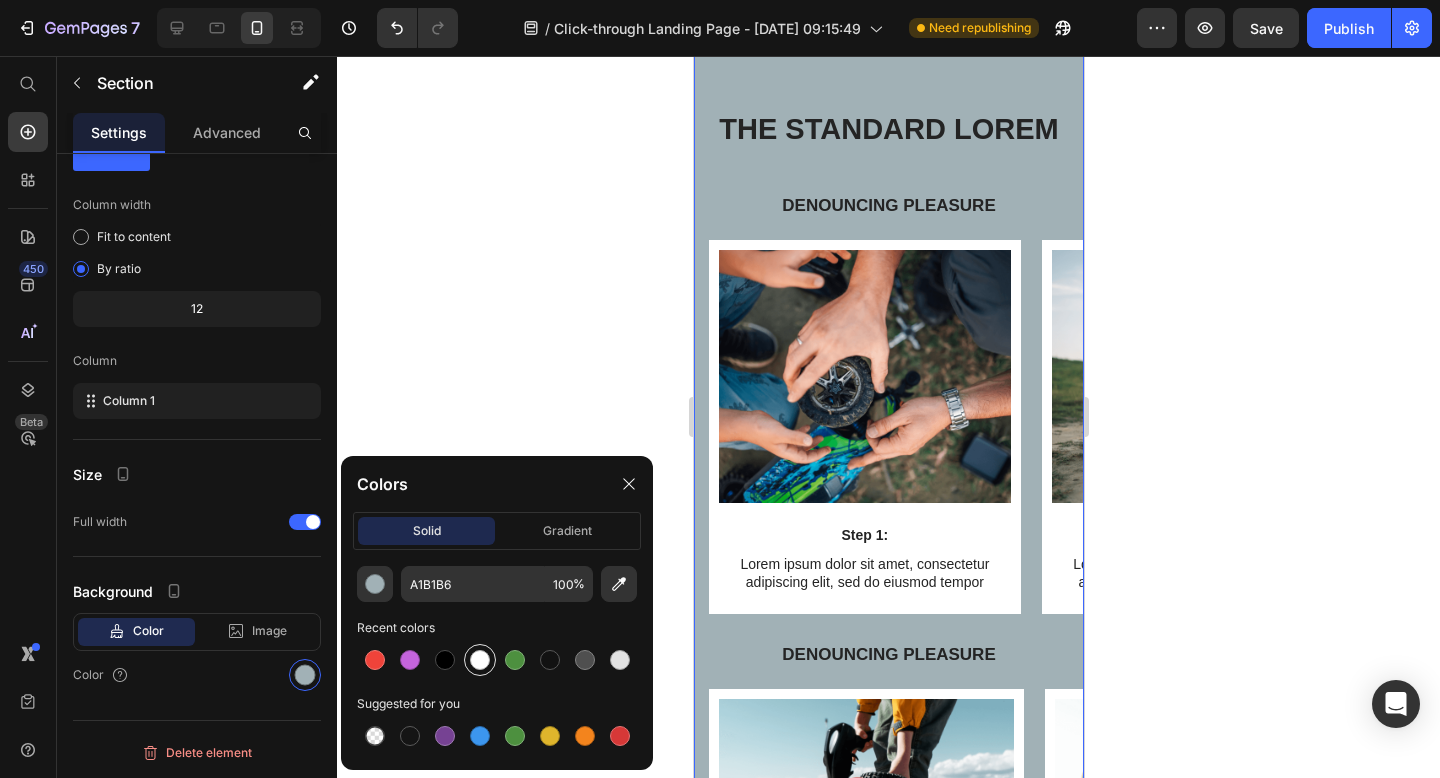 click at bounding box center (480, 660) 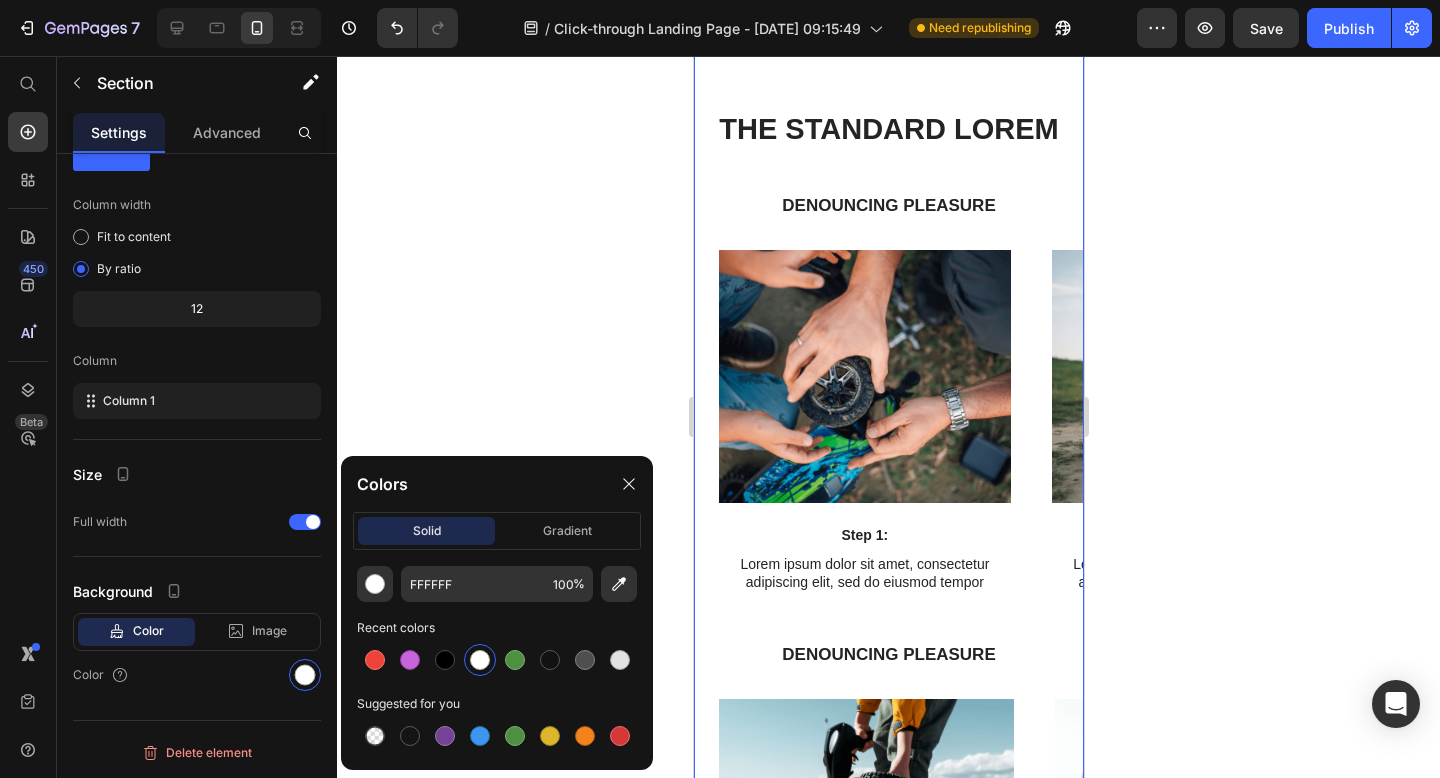 click 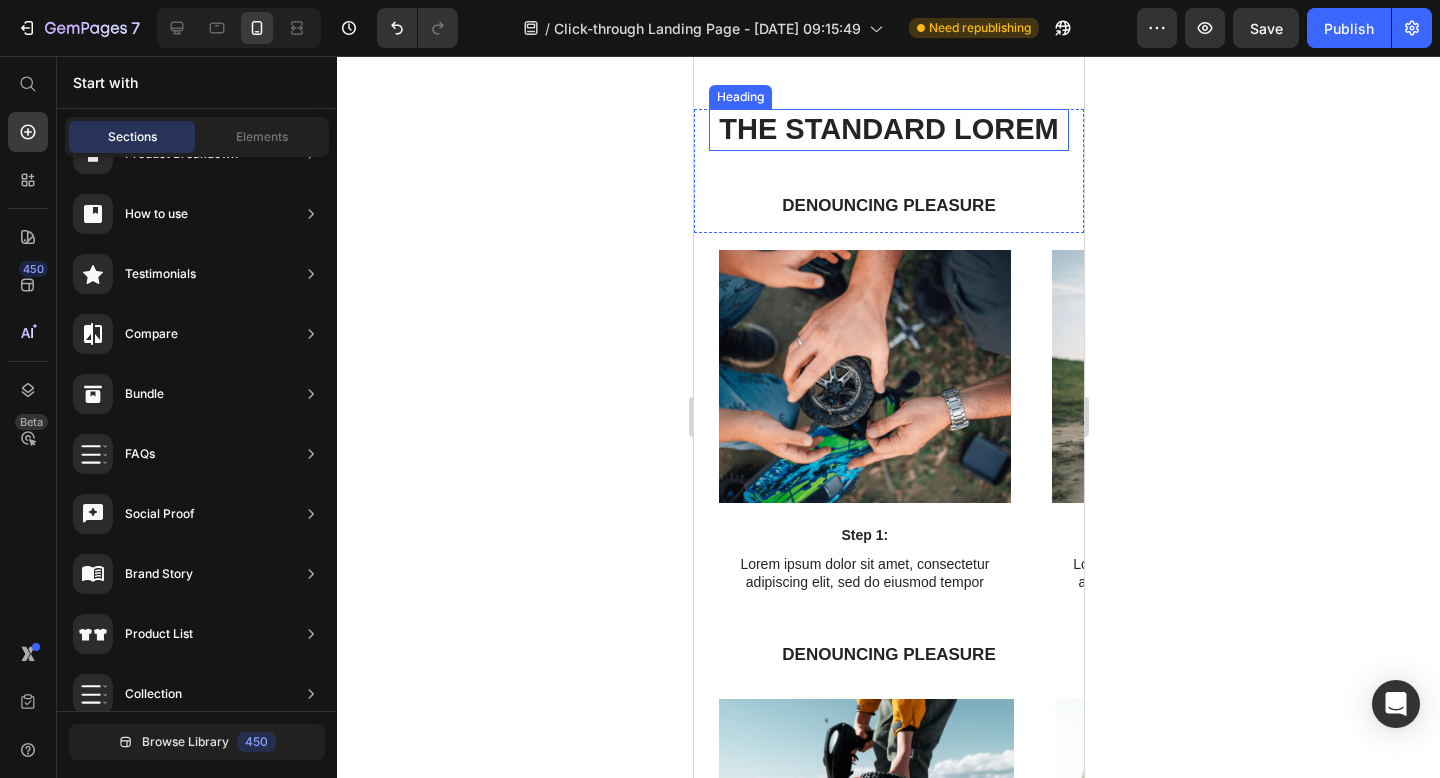 click on "The standard Lorem" at bounding box center [888, 130] 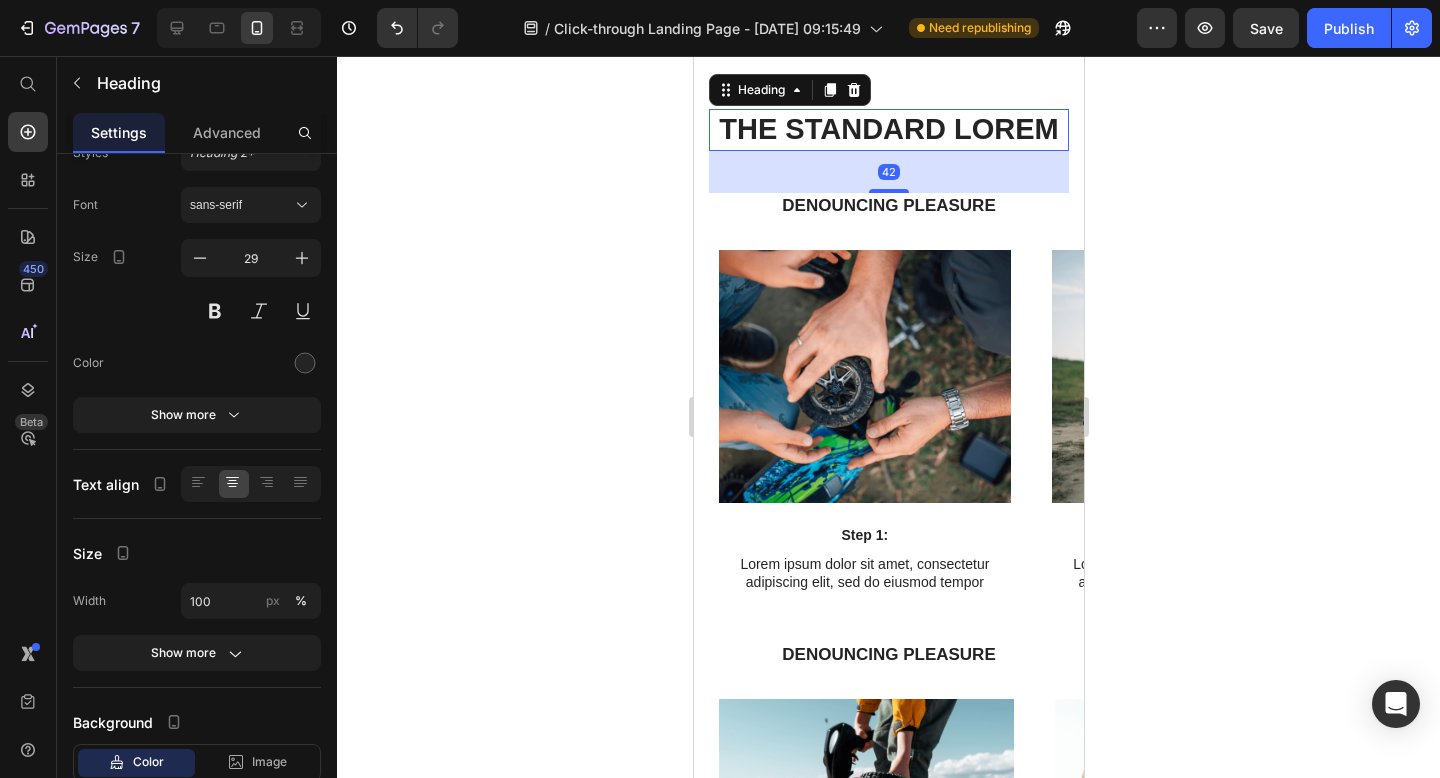 scroll, scrollTop: 0, scrollLeft: 0, axis: both 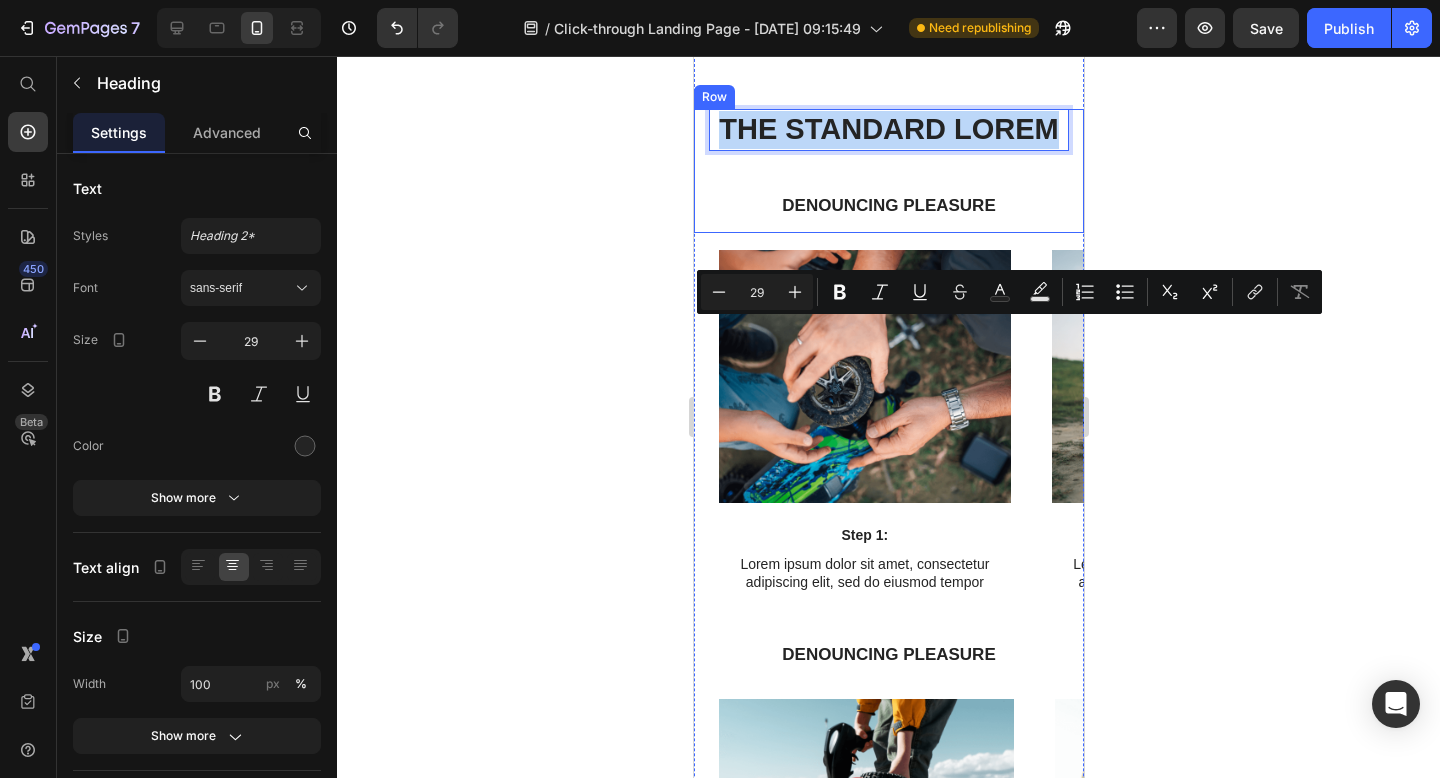 drag, startPoint x: 718, startPoint y: 327, endPoint x: 1073, endPoint y: 354, distance: 356.02527 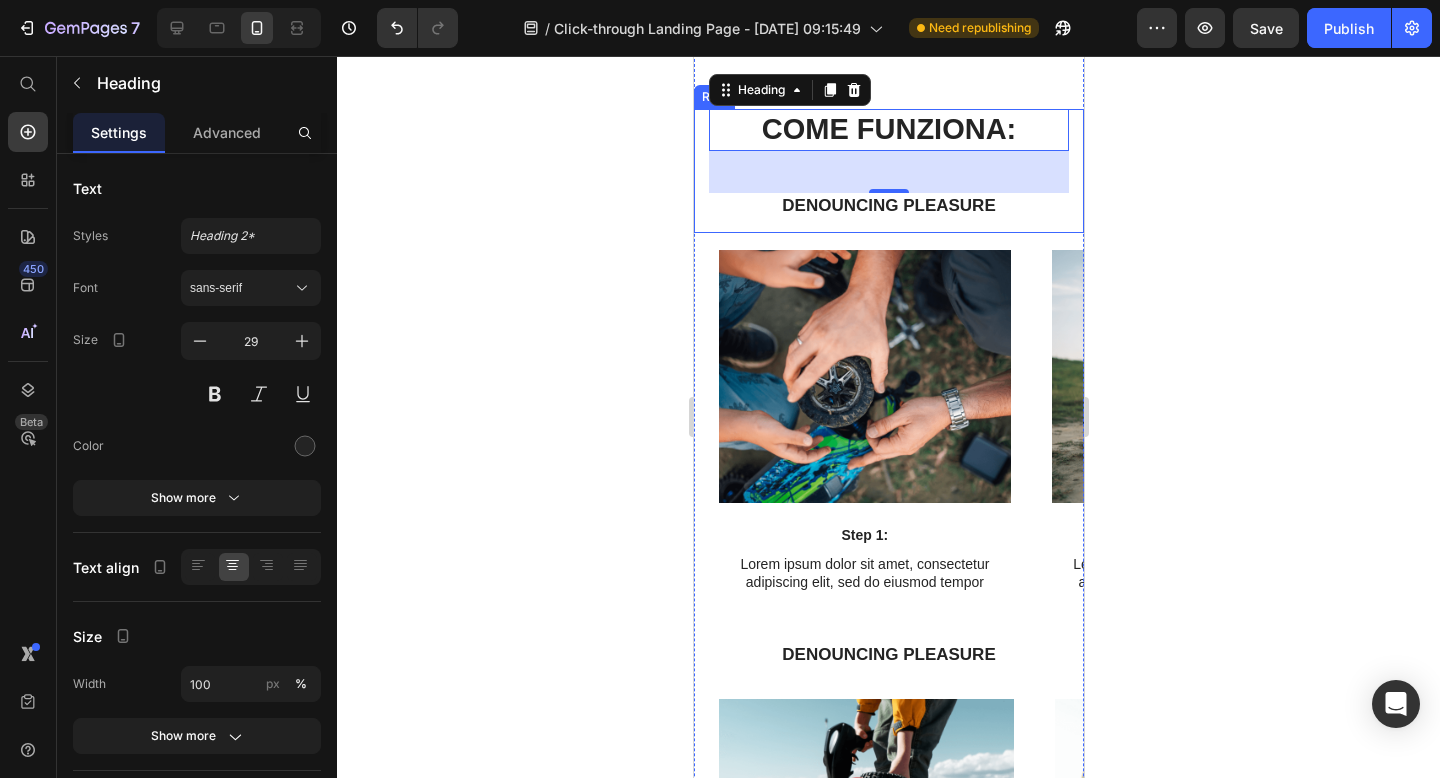 click 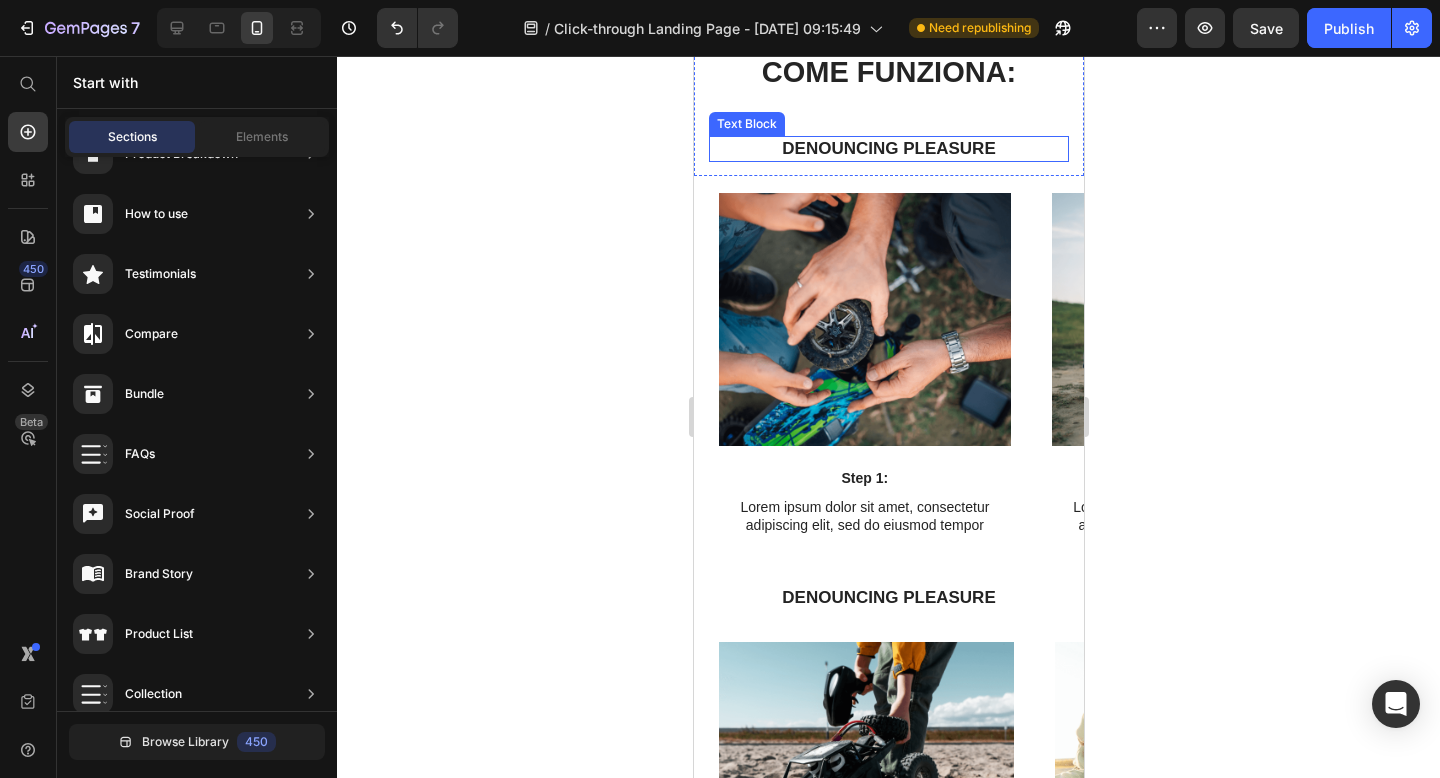scroll, scrollTop: 1050, scrollLeft: 0, axis: vertical 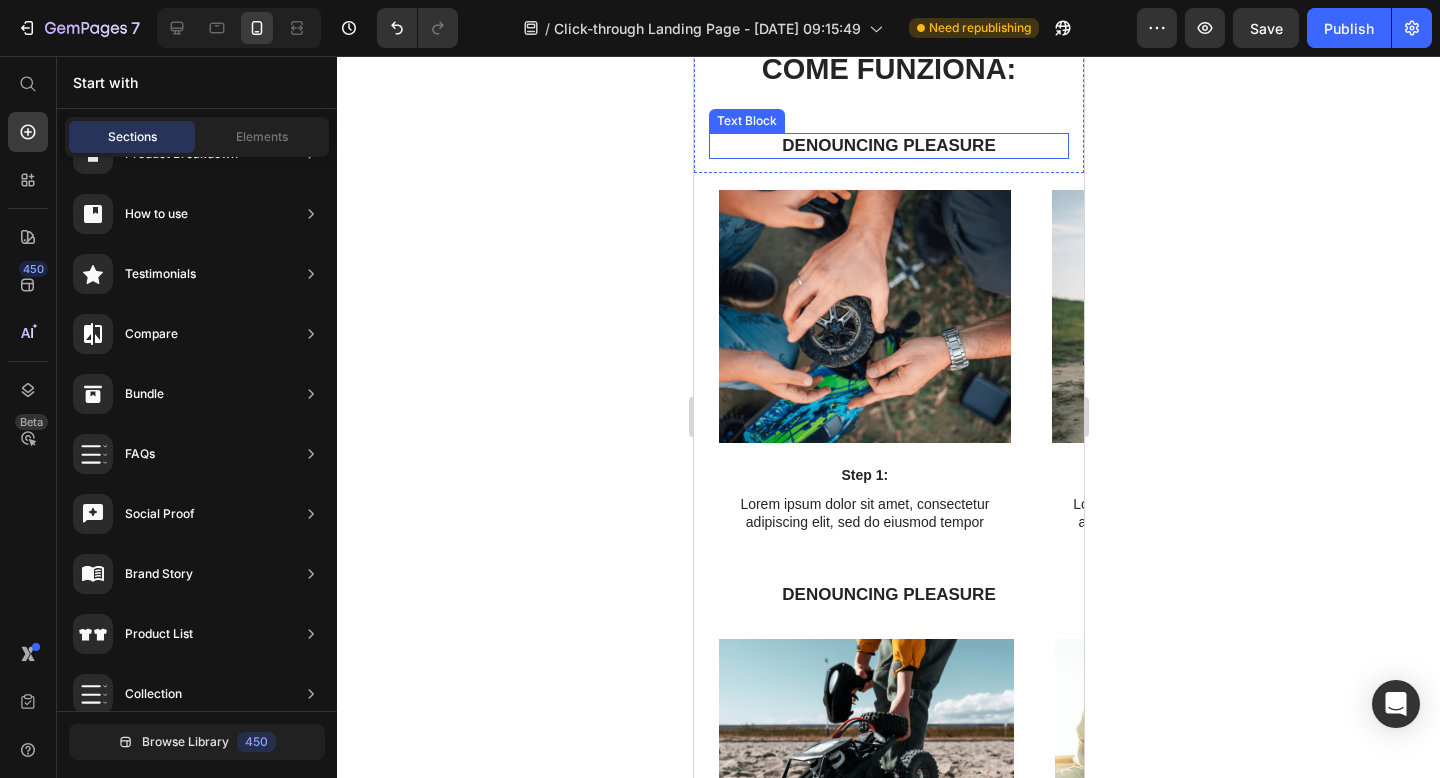 click on "Denouncing pleasure" at bounding box center (888, 146) 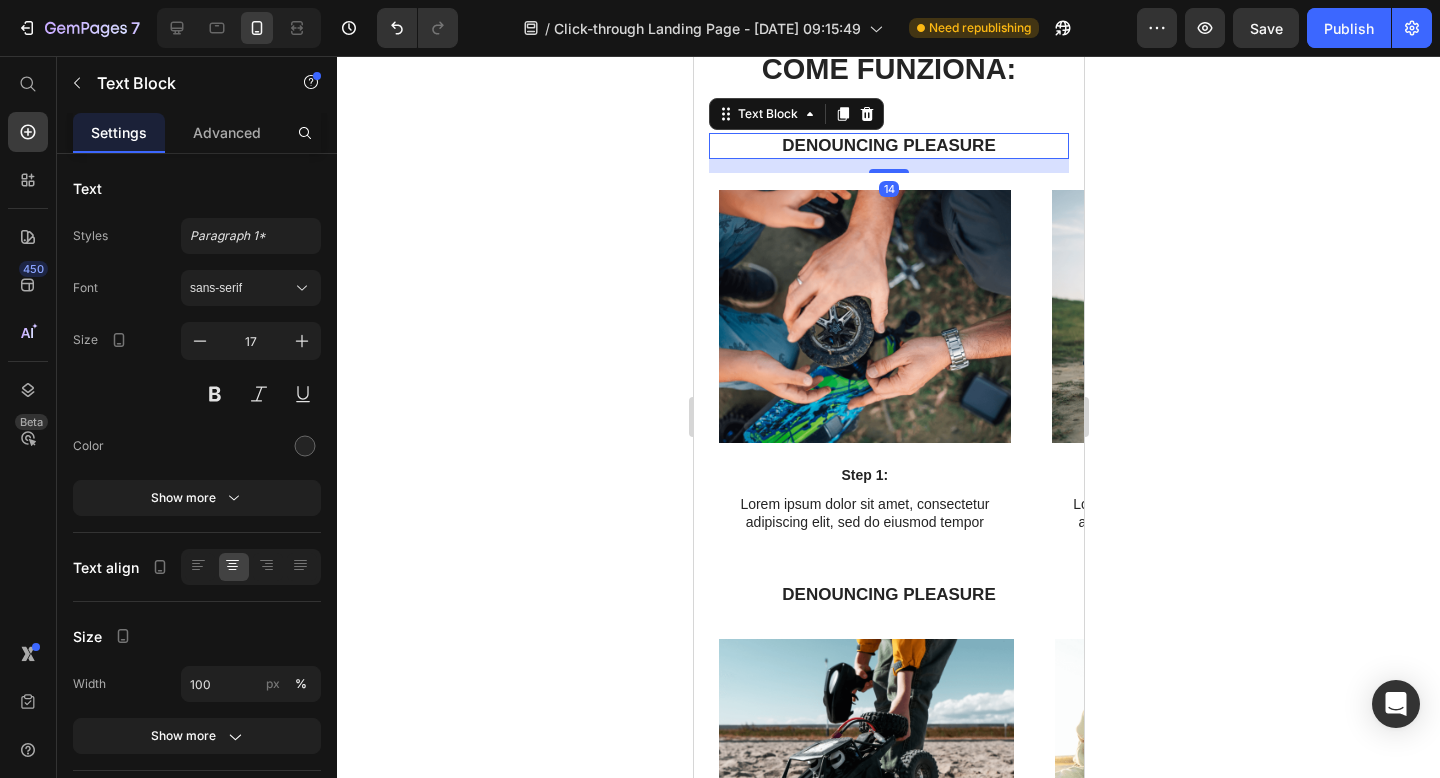 click on "Denouncing pleasure" at bounding box center (888, 146) 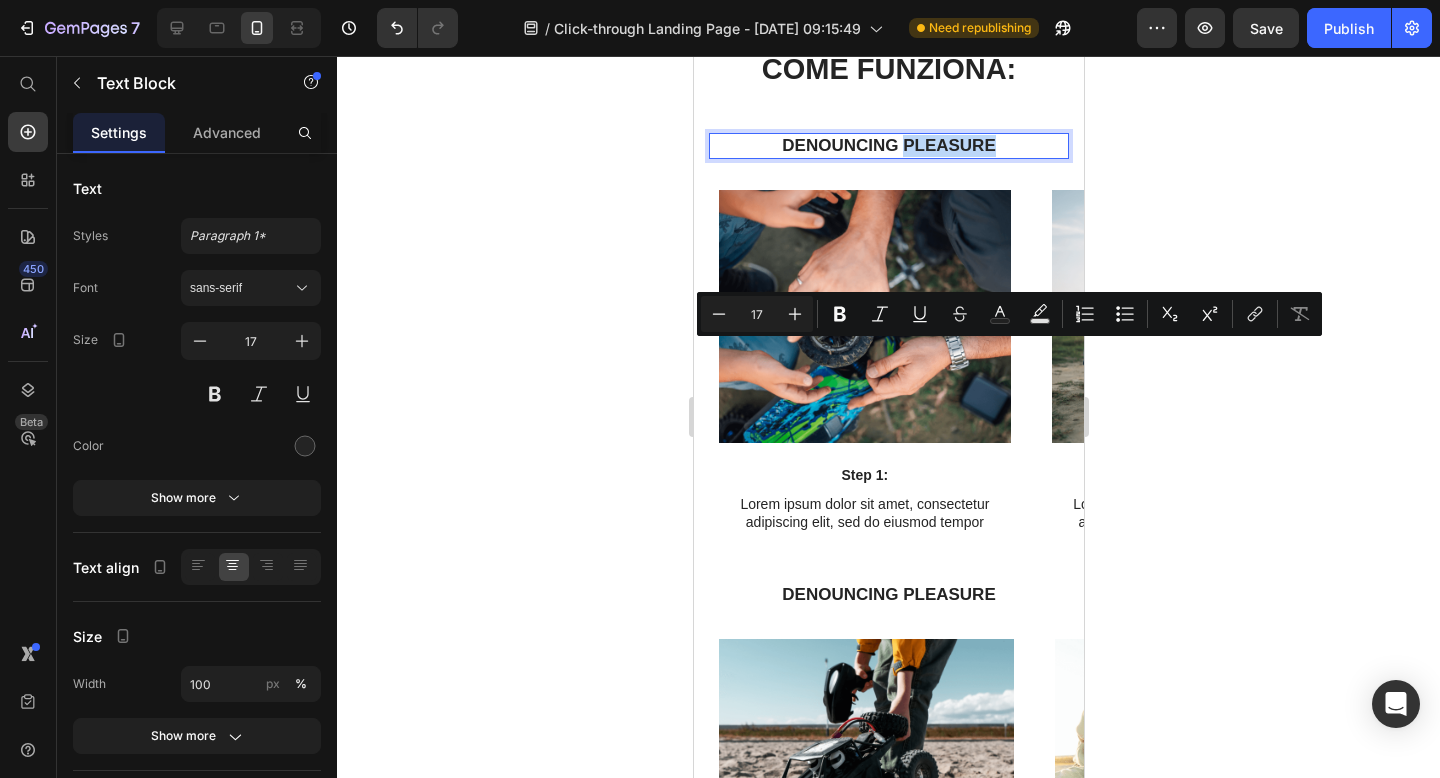 click on "Denouncing pleasure" at bounding box center [888, 146] 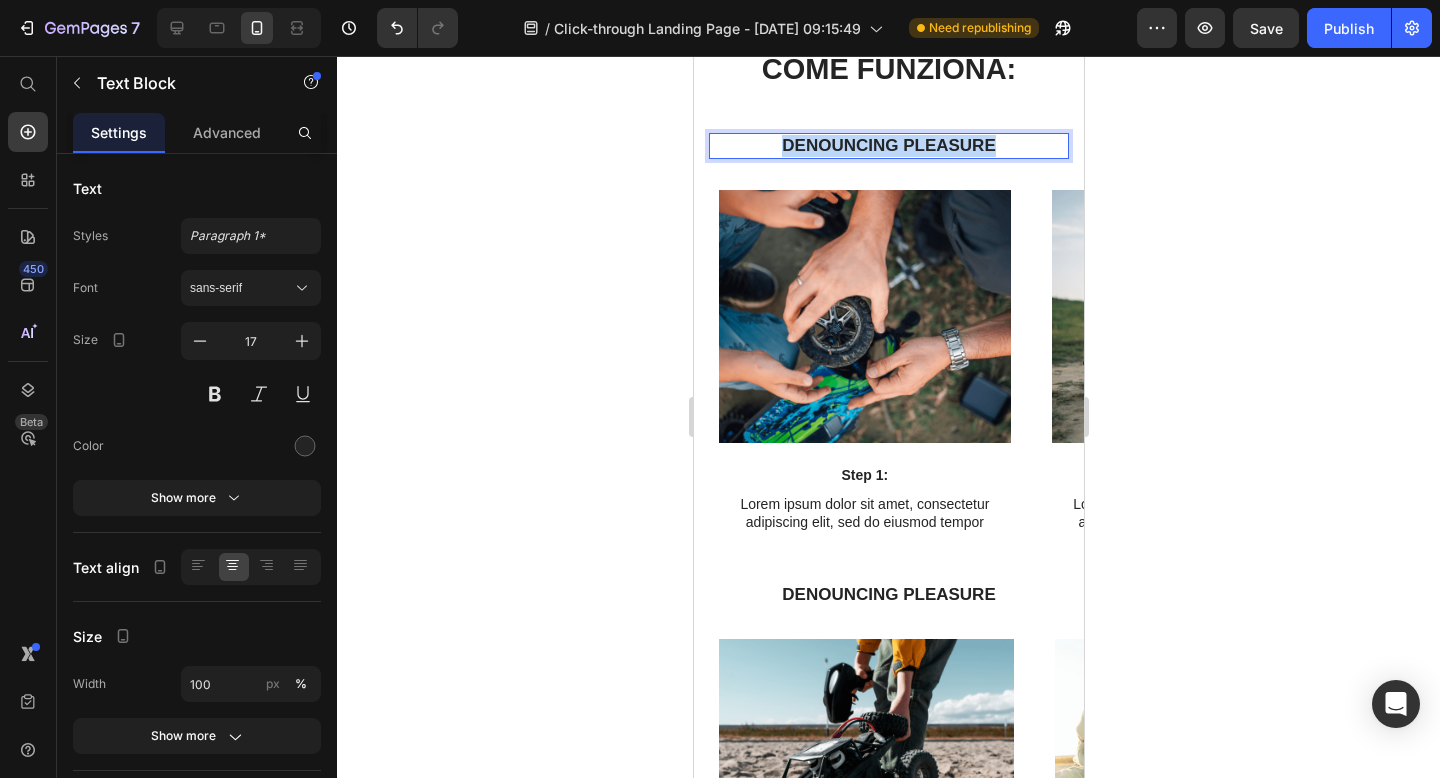 drag, startPoint x: 1002, startPoint y: 353, endPoint x: 776, endPoint y: 352, distance: 226.00221 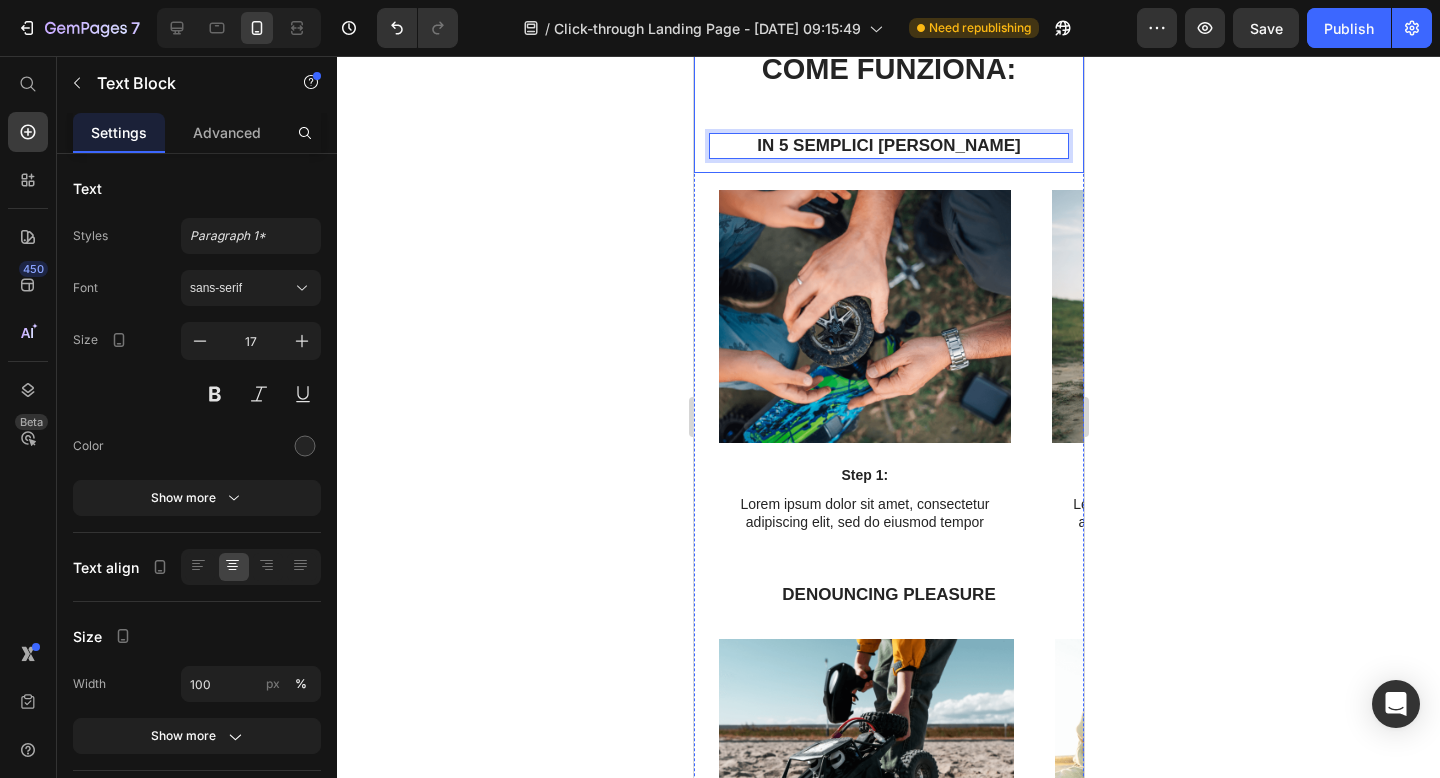 click 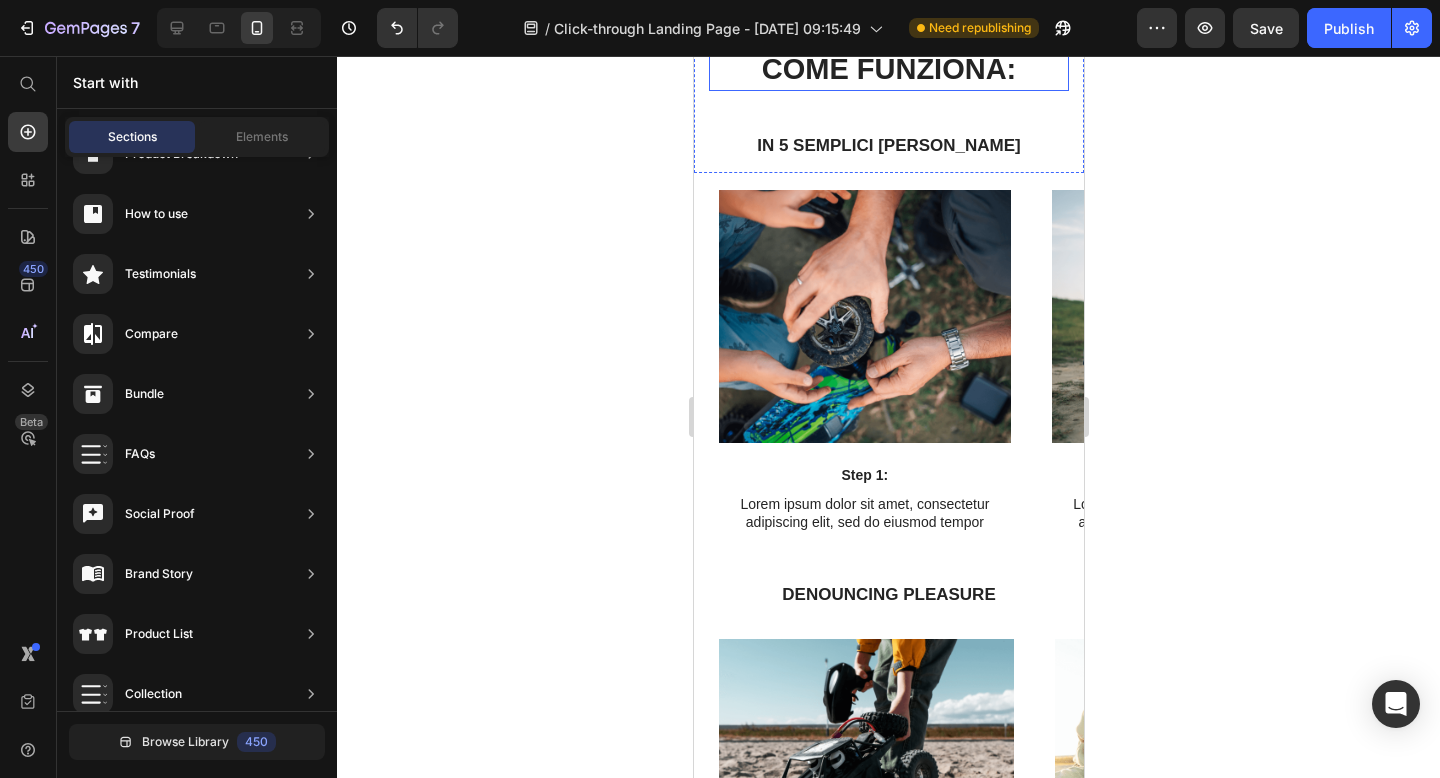 click on "COME FUNZIONA:" at bounding box center (888, 70) 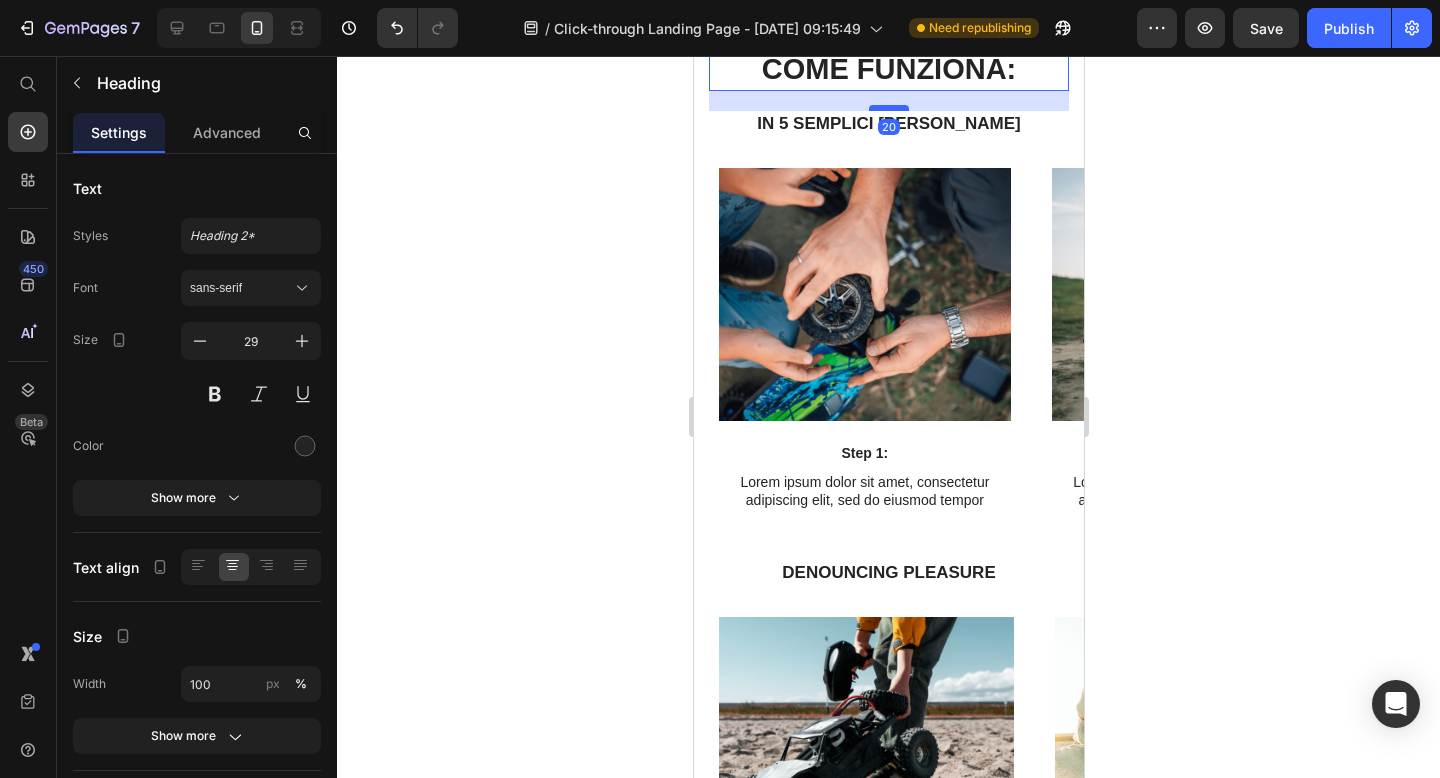 drag, startPoint x: 886, startPoint y: 341, endPoint x: 887, endPoint y: 320, distance: 21.023796 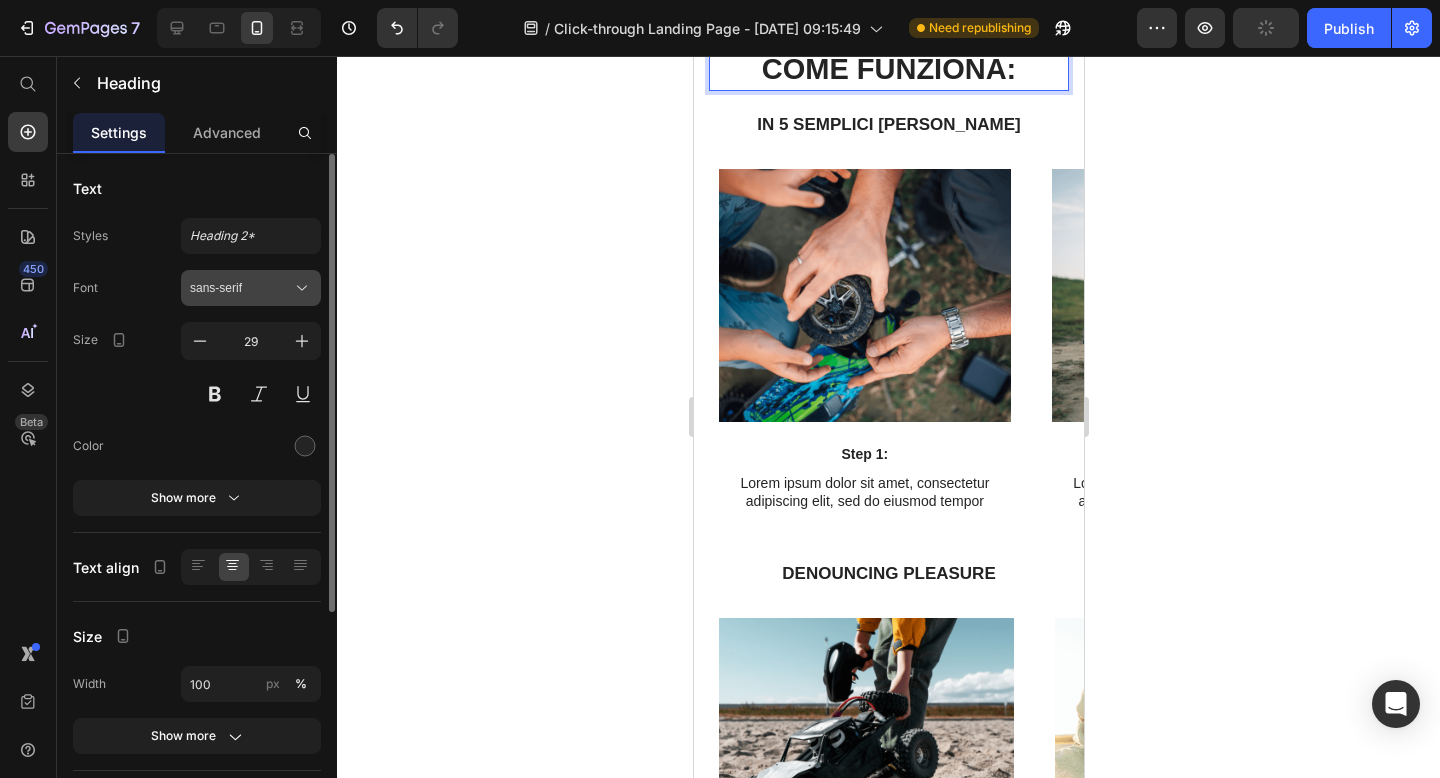 click on "sans-serif" at bounding box center [241, 288] 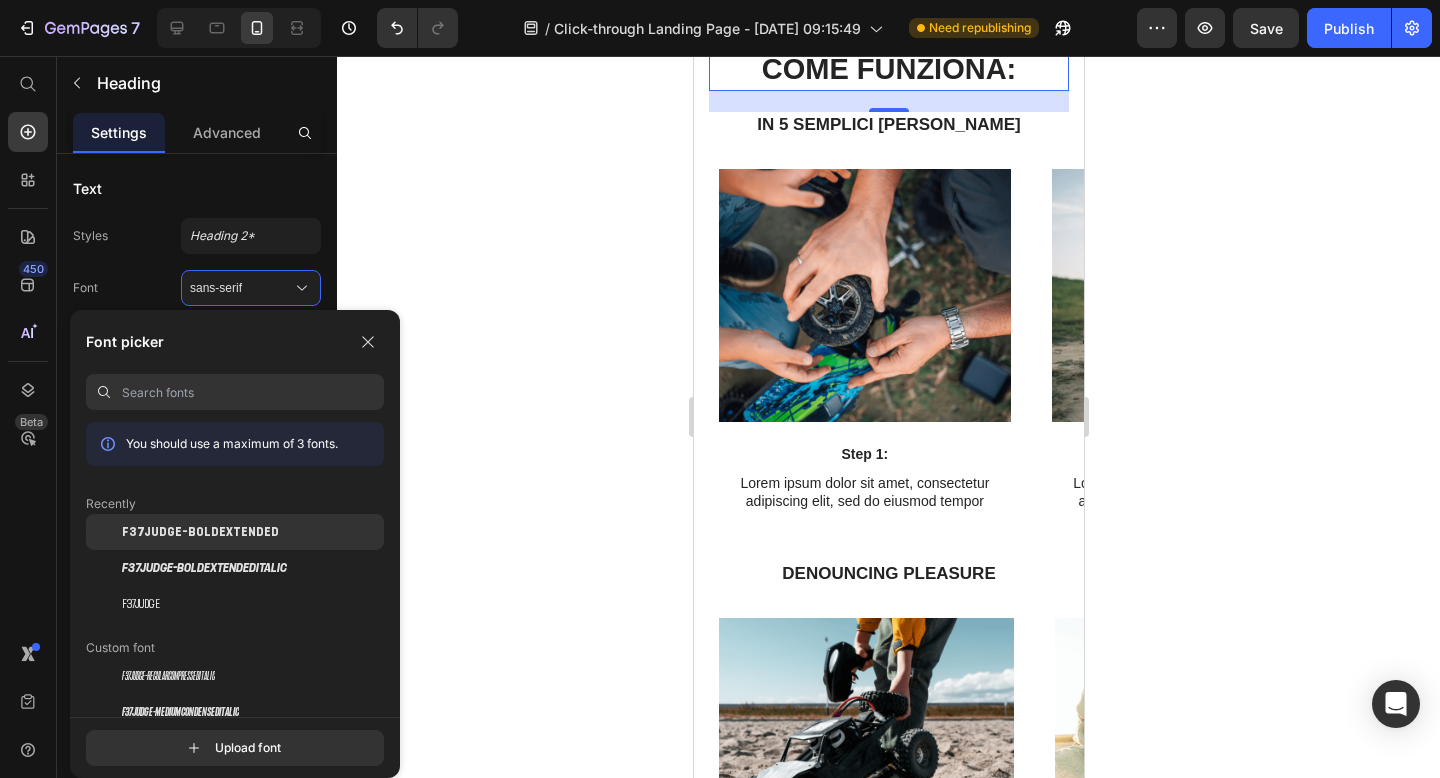 click on "F37Judge-BoldExtended" at bounding box center (200, 532) 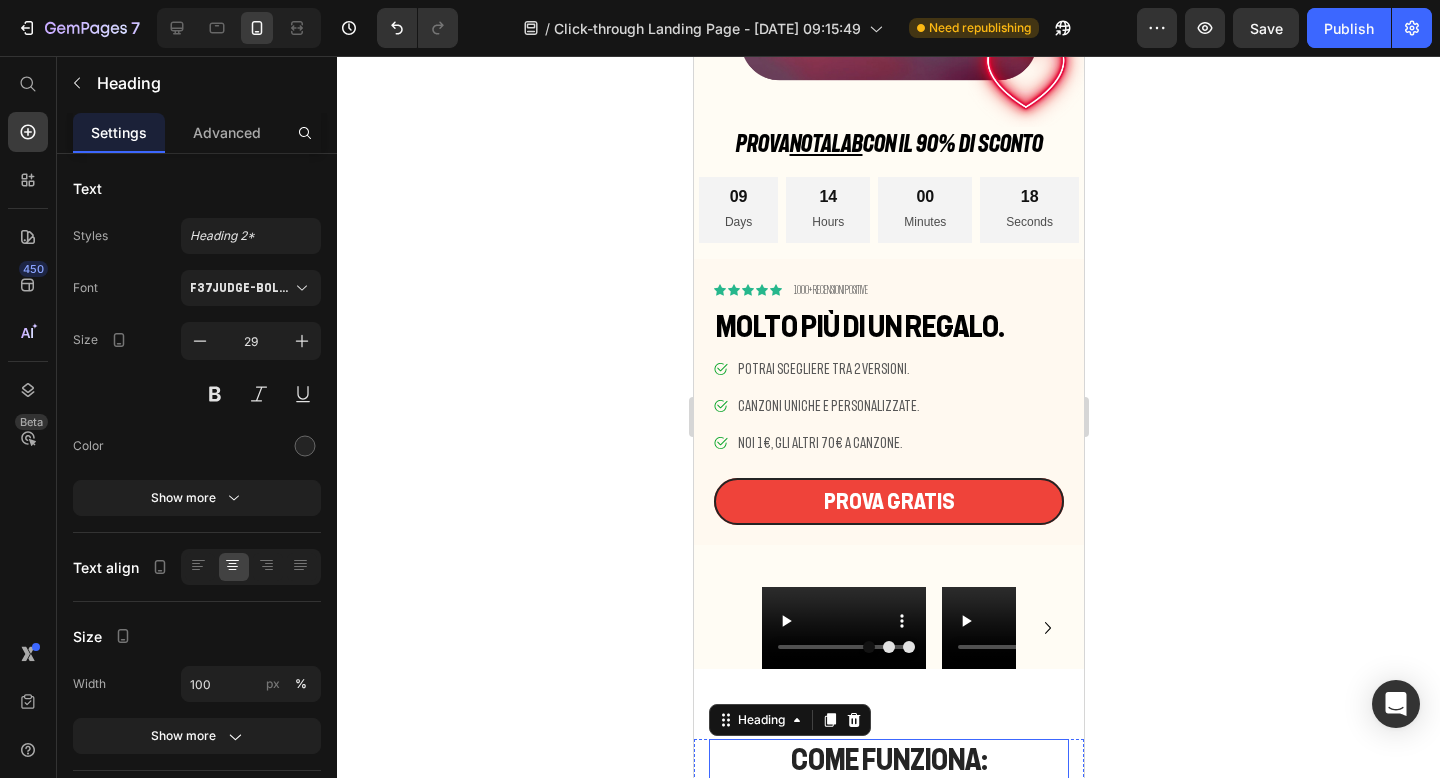 scroll, scrollTop: 355, scrollLeft: 0, axis: vertical 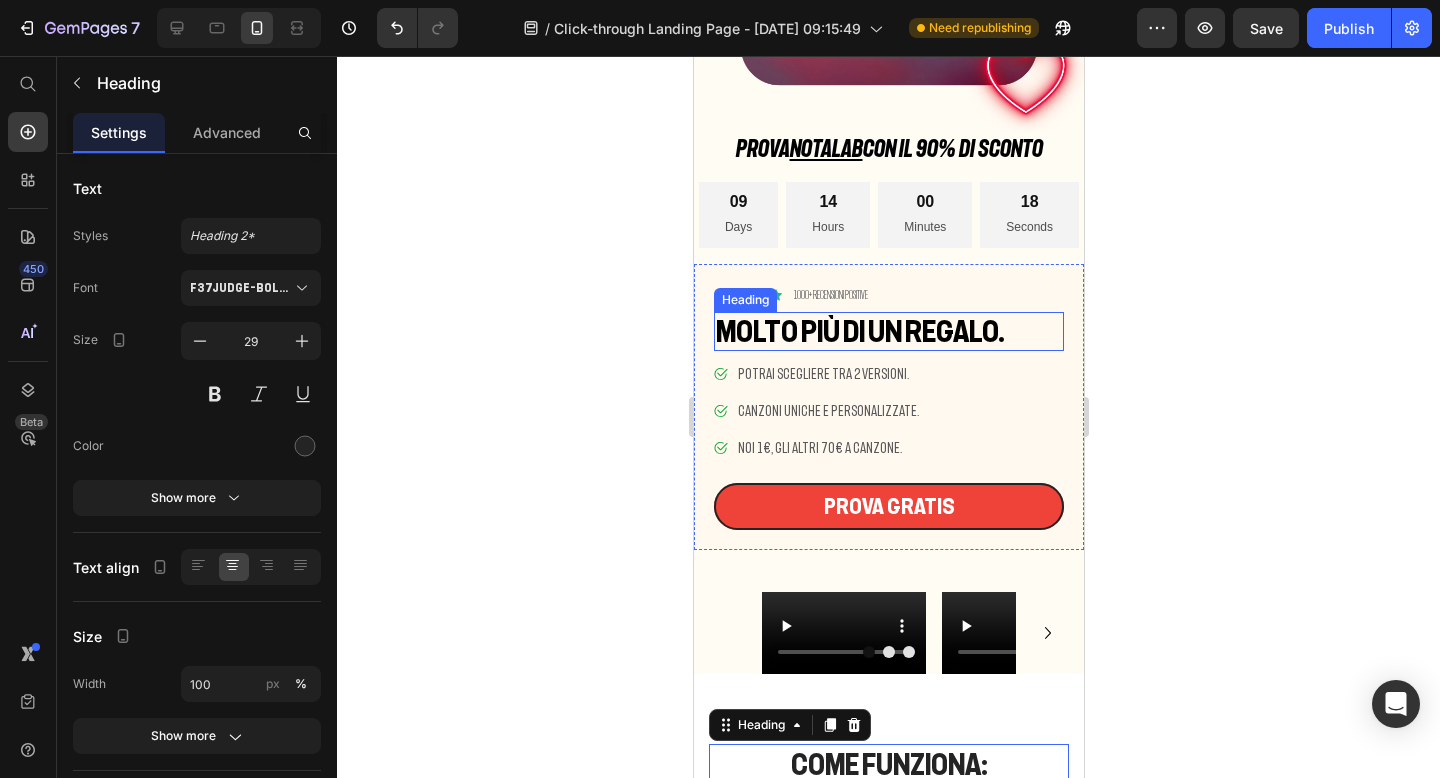 click on "Molto più di un regalo." at bounding box center [888, 331] 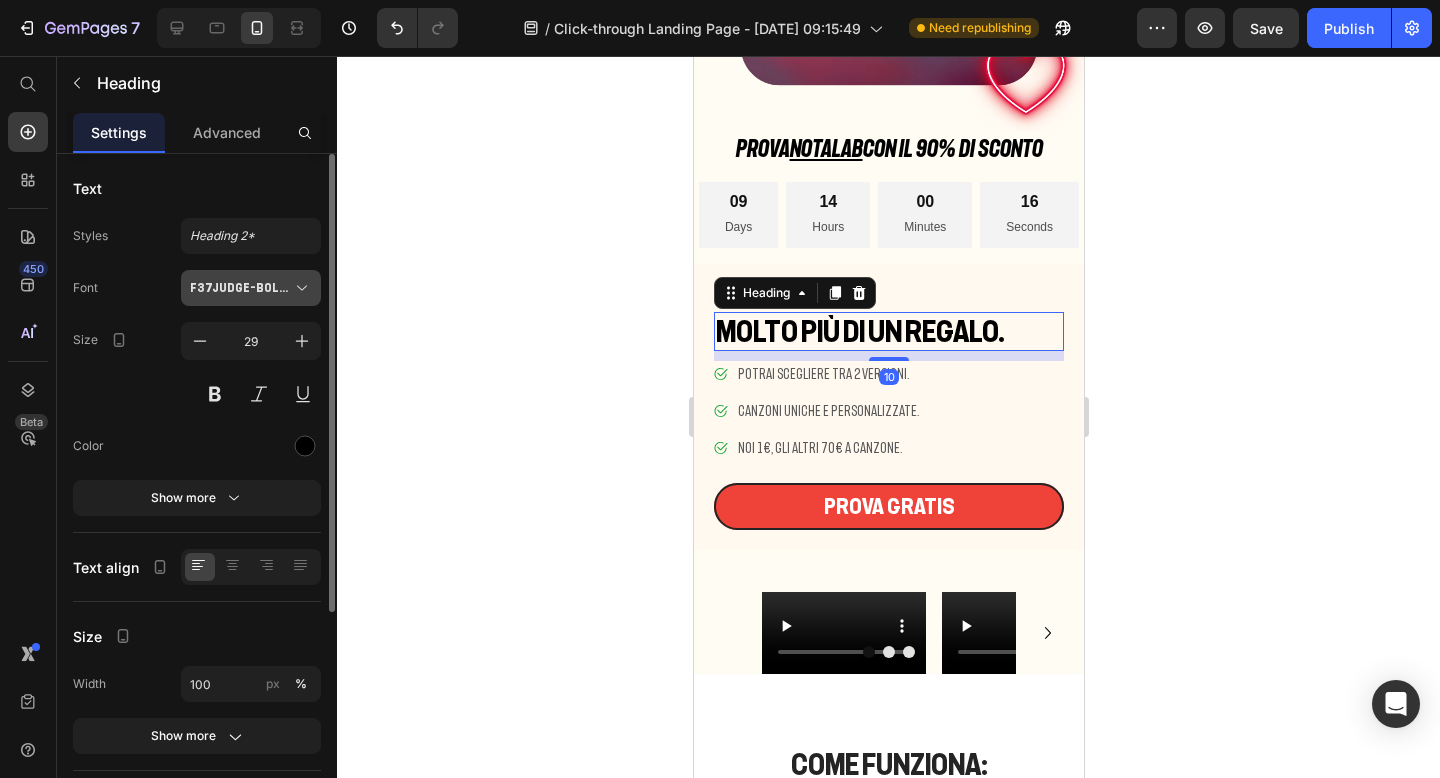 click on "F37Judge-BoldExtended" at bounding box center (241, 288) 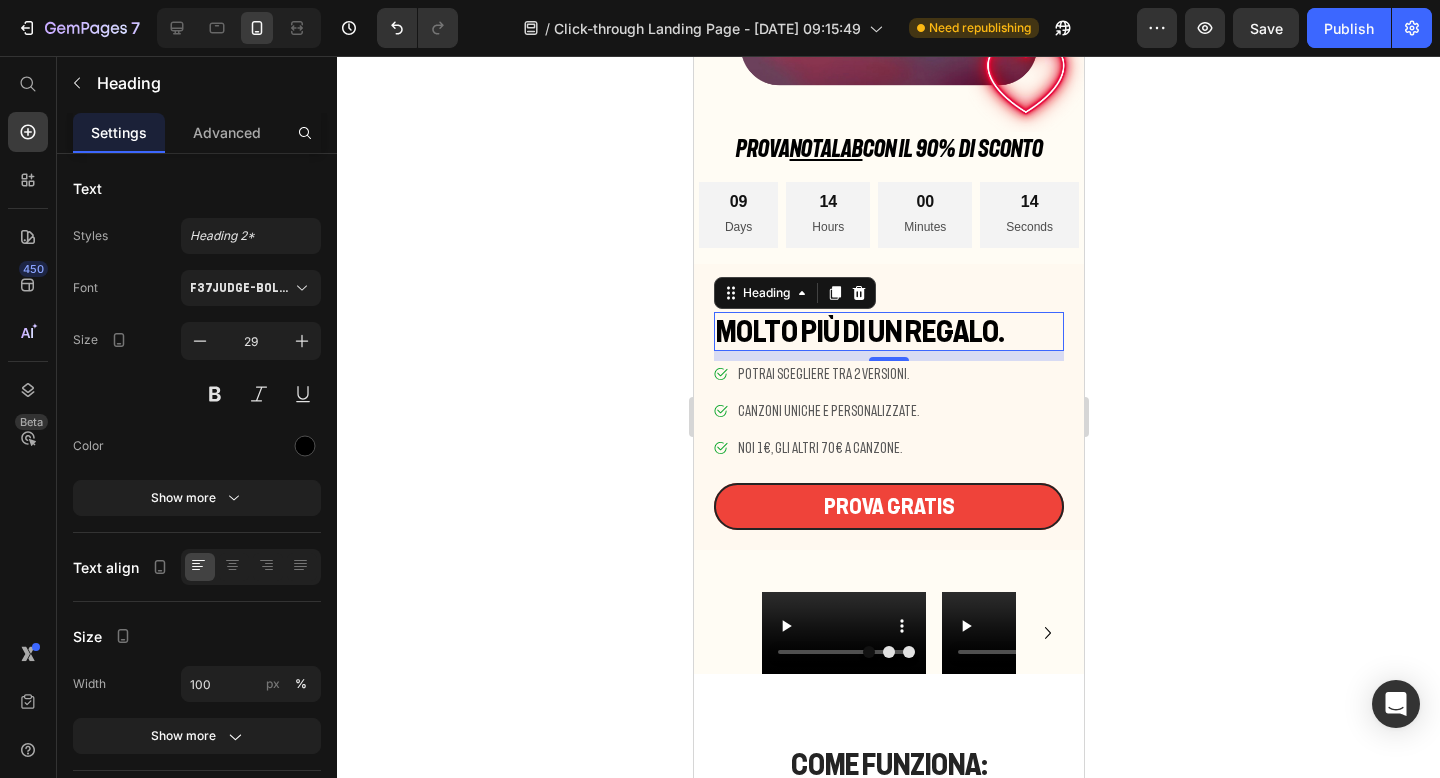 click 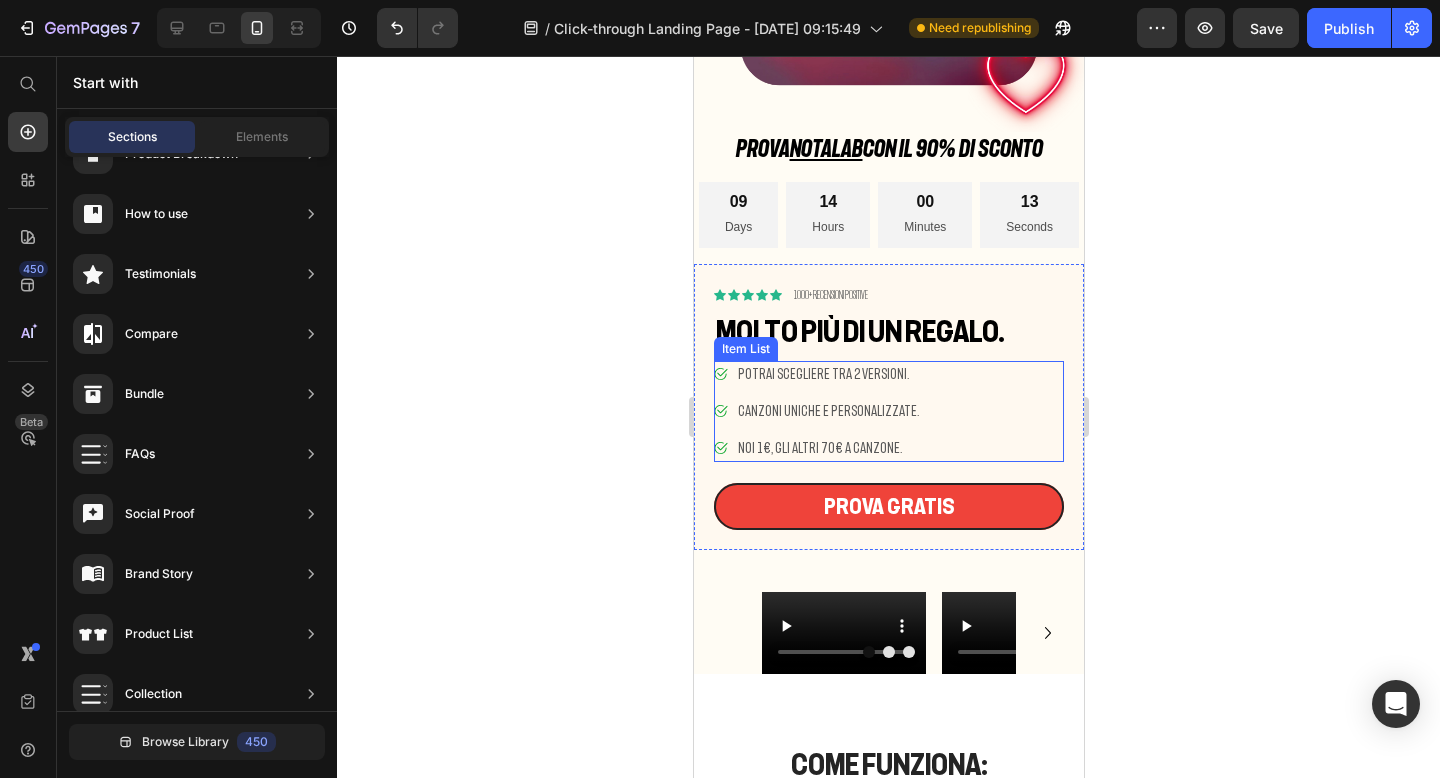 scroll, scrollTop: 374, scrollLeft: 0, axis: vertical 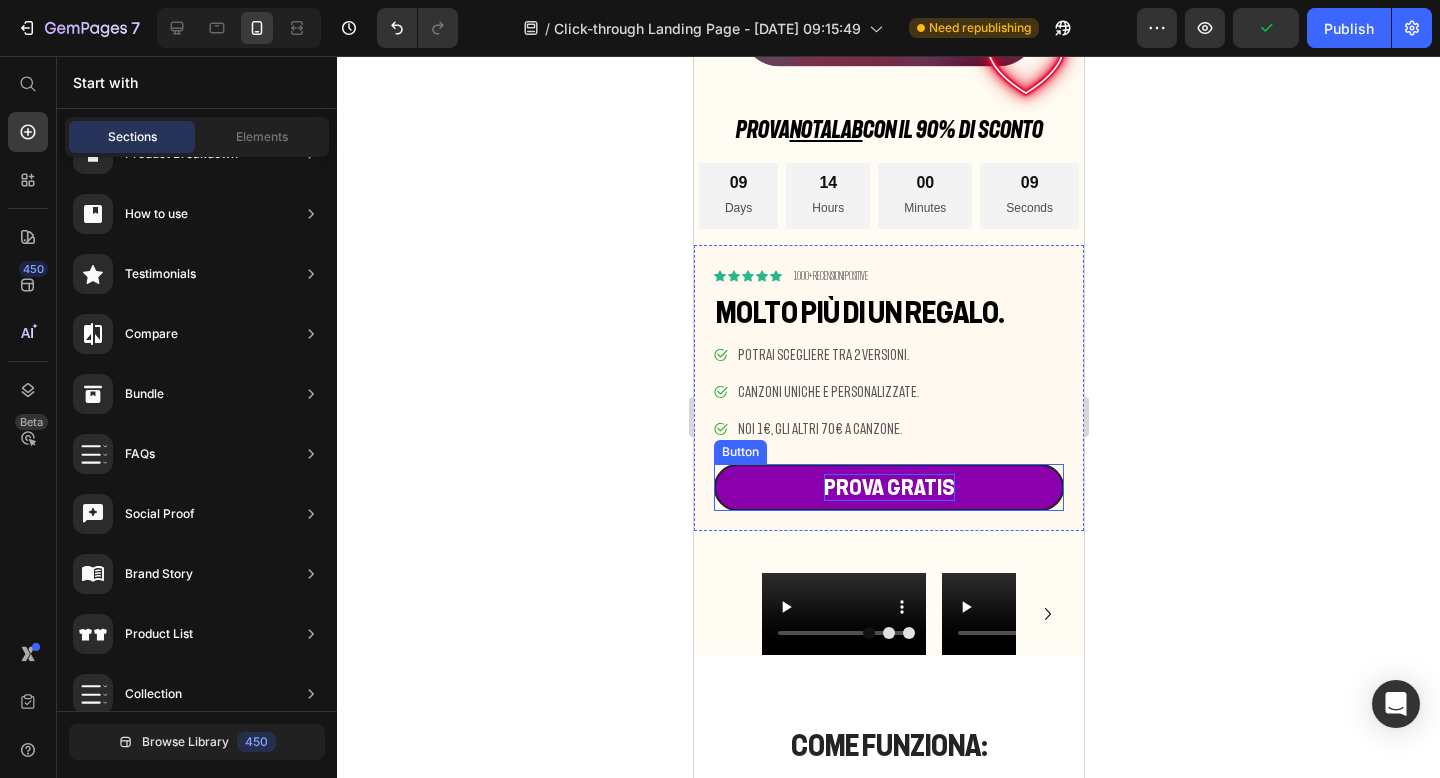 click on "PROVA GRATIS" at bounding box center [888, 487] 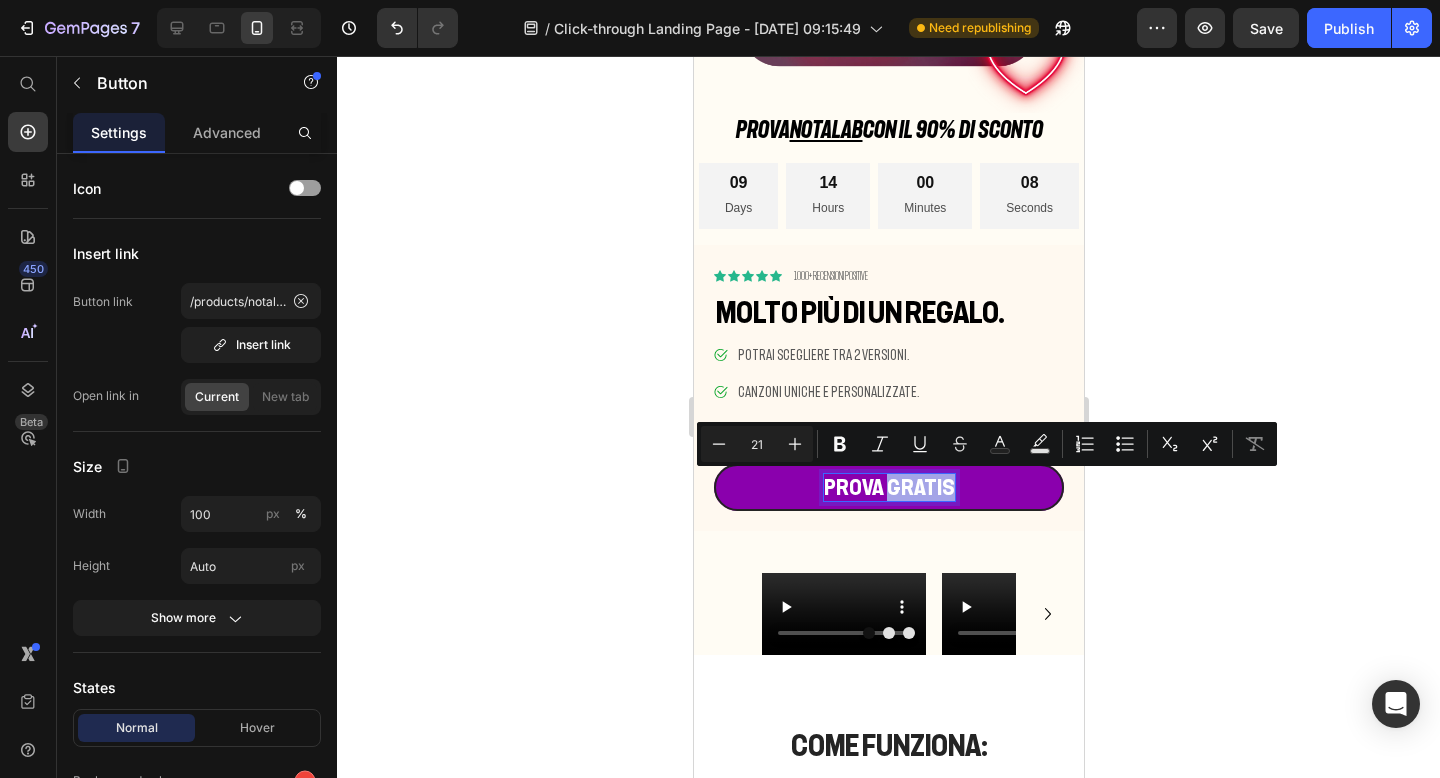 click on "PROVA GRATIS" at bounding box center [888, 487] 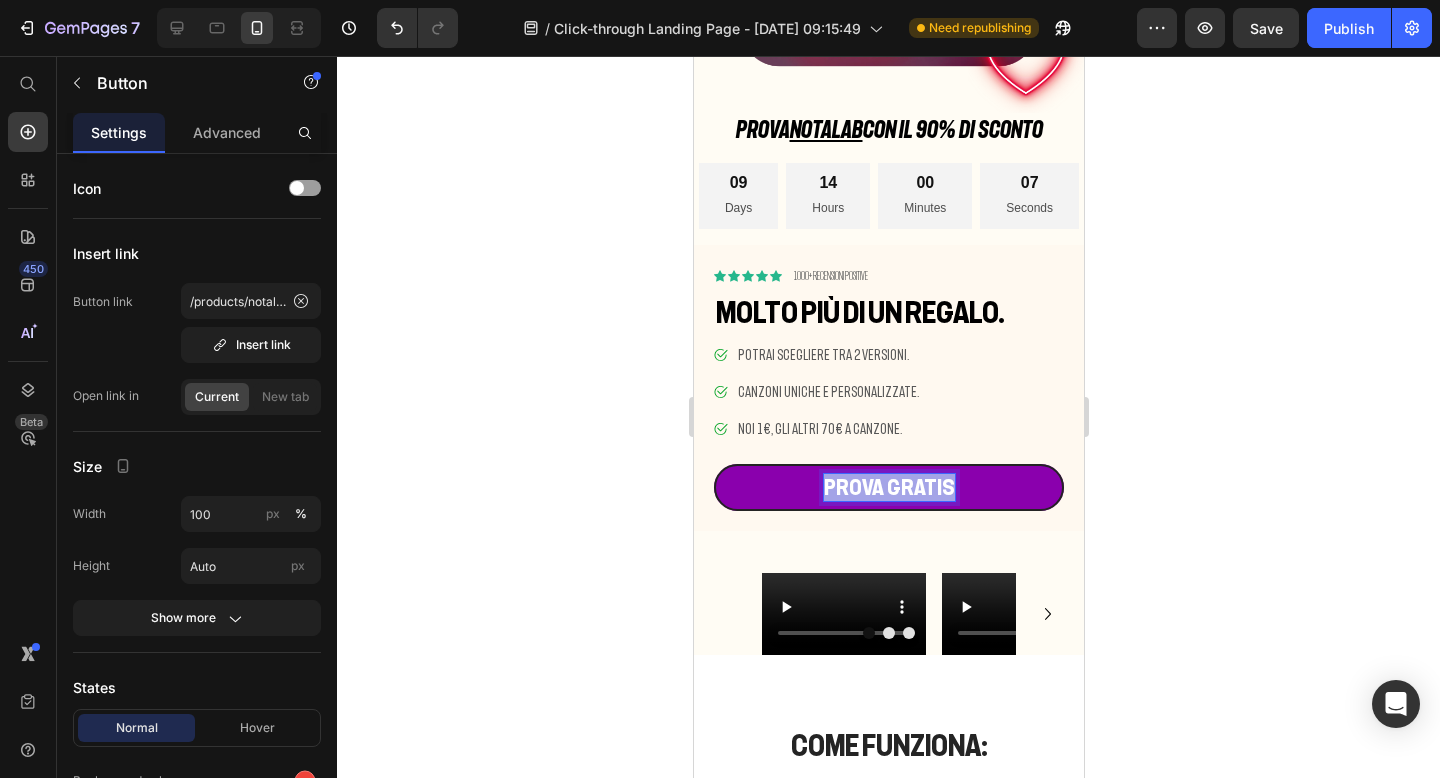 drag, startPoint x: 944, startPoint y: 487, endPoint x: 830, endPoint y: 487, distance: 114 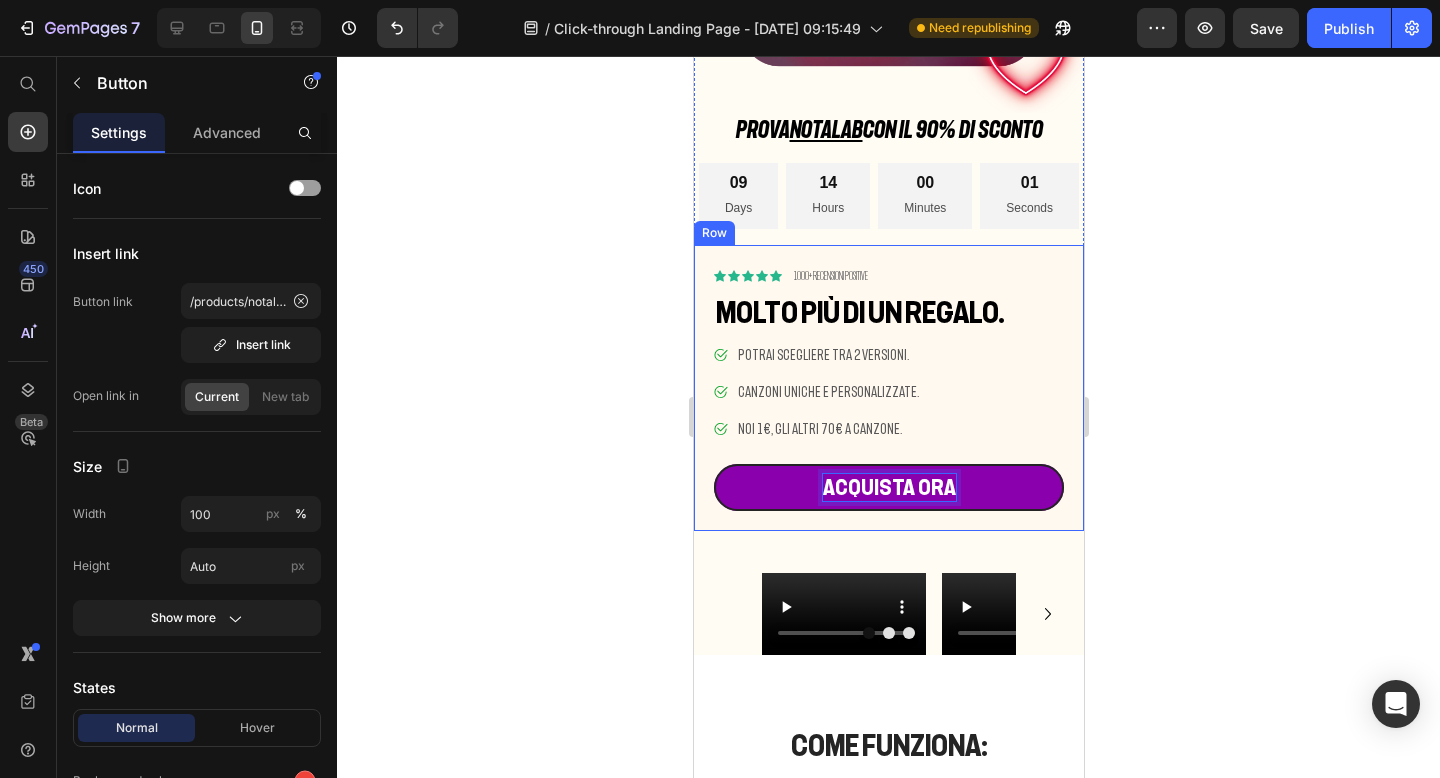 click 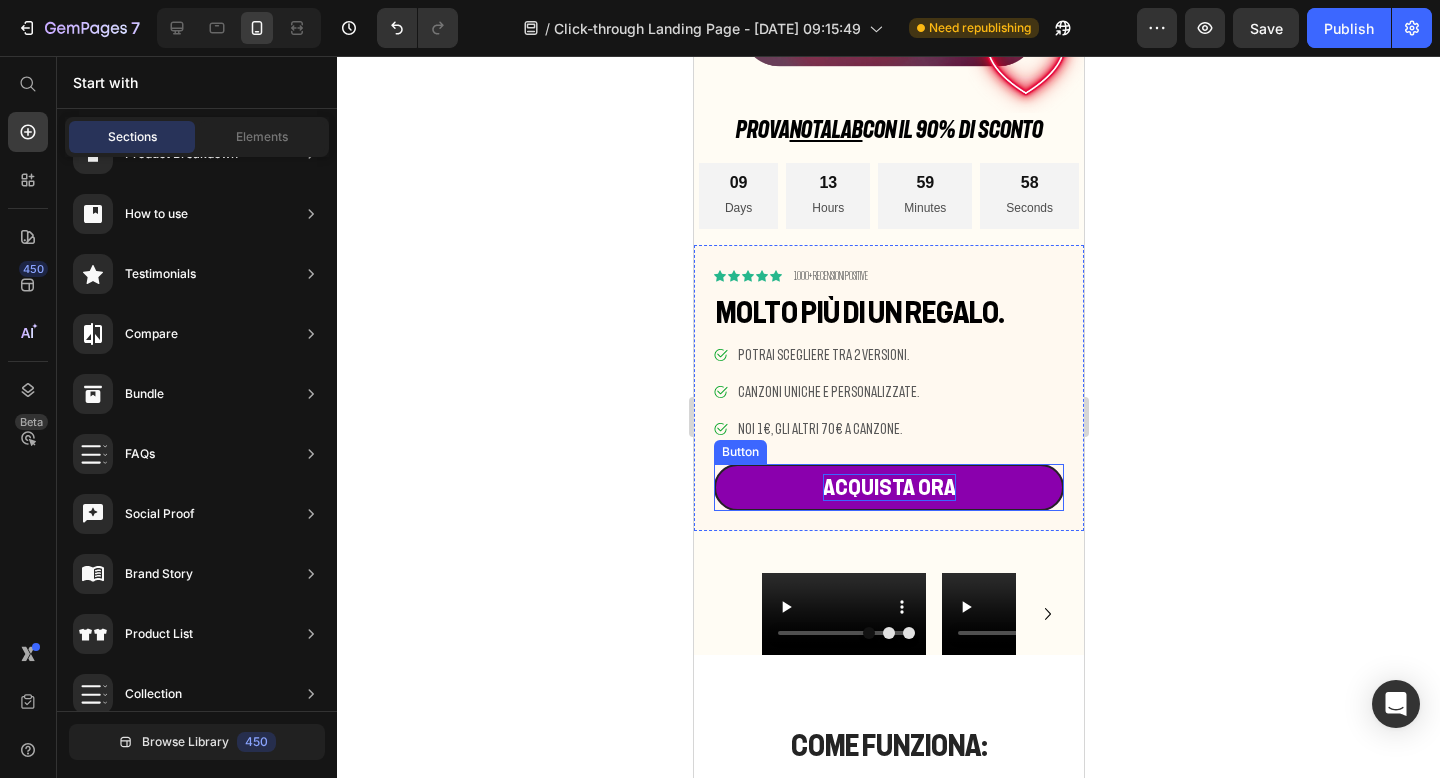 click on "ACQUISTA ORA" at bounding box center (888, 487) 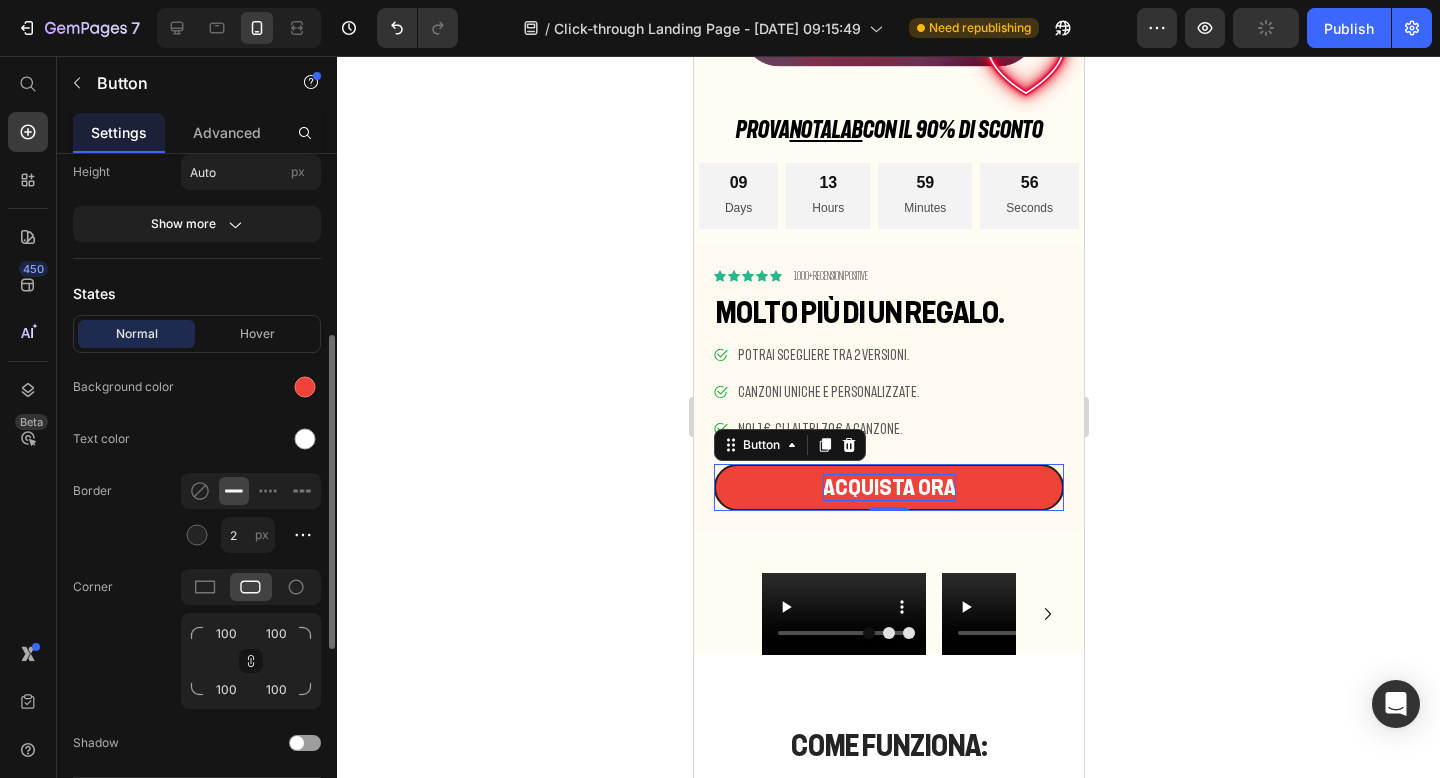 scroll, scrollTop: 393, scrollLeft: 0, axis: vertical 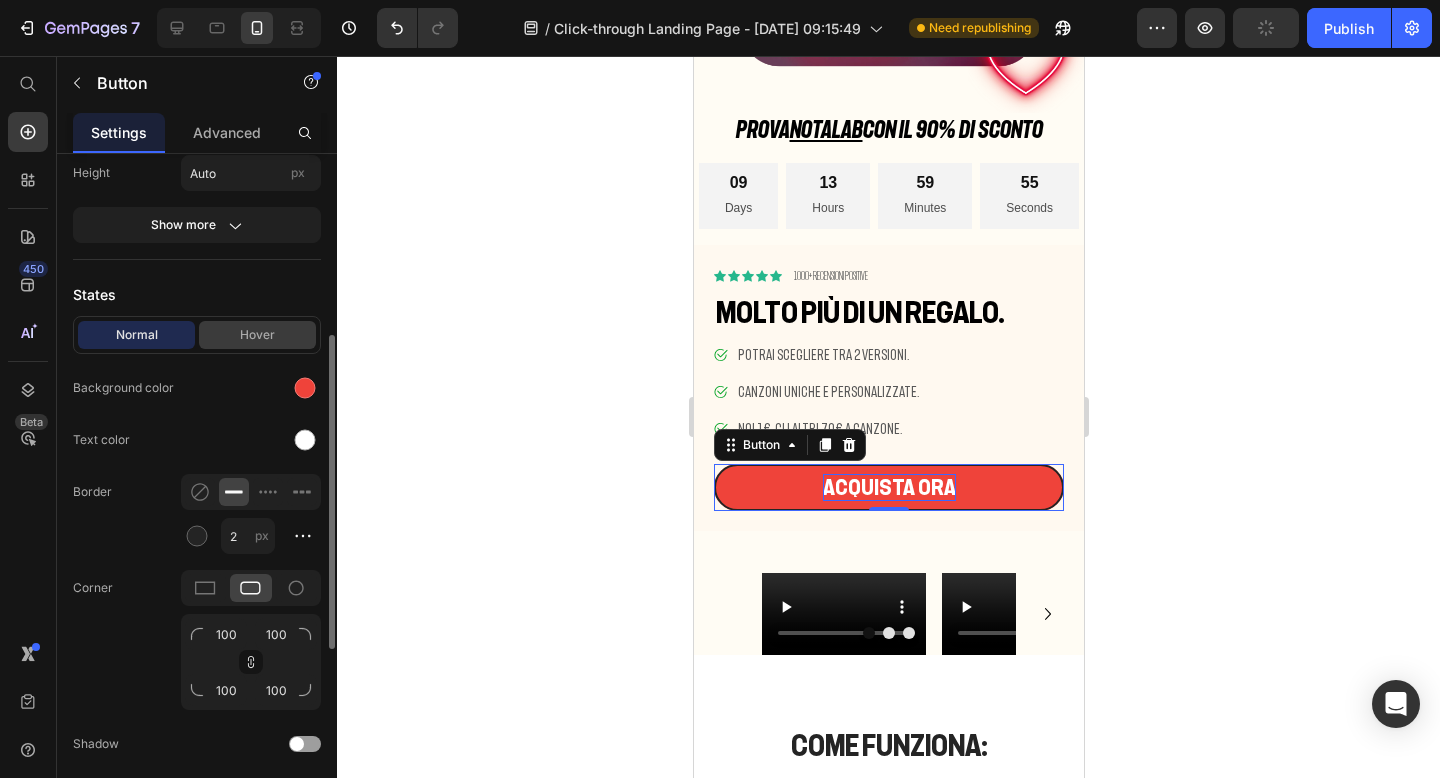 click on "Hover" at bounding box center [257, 335] 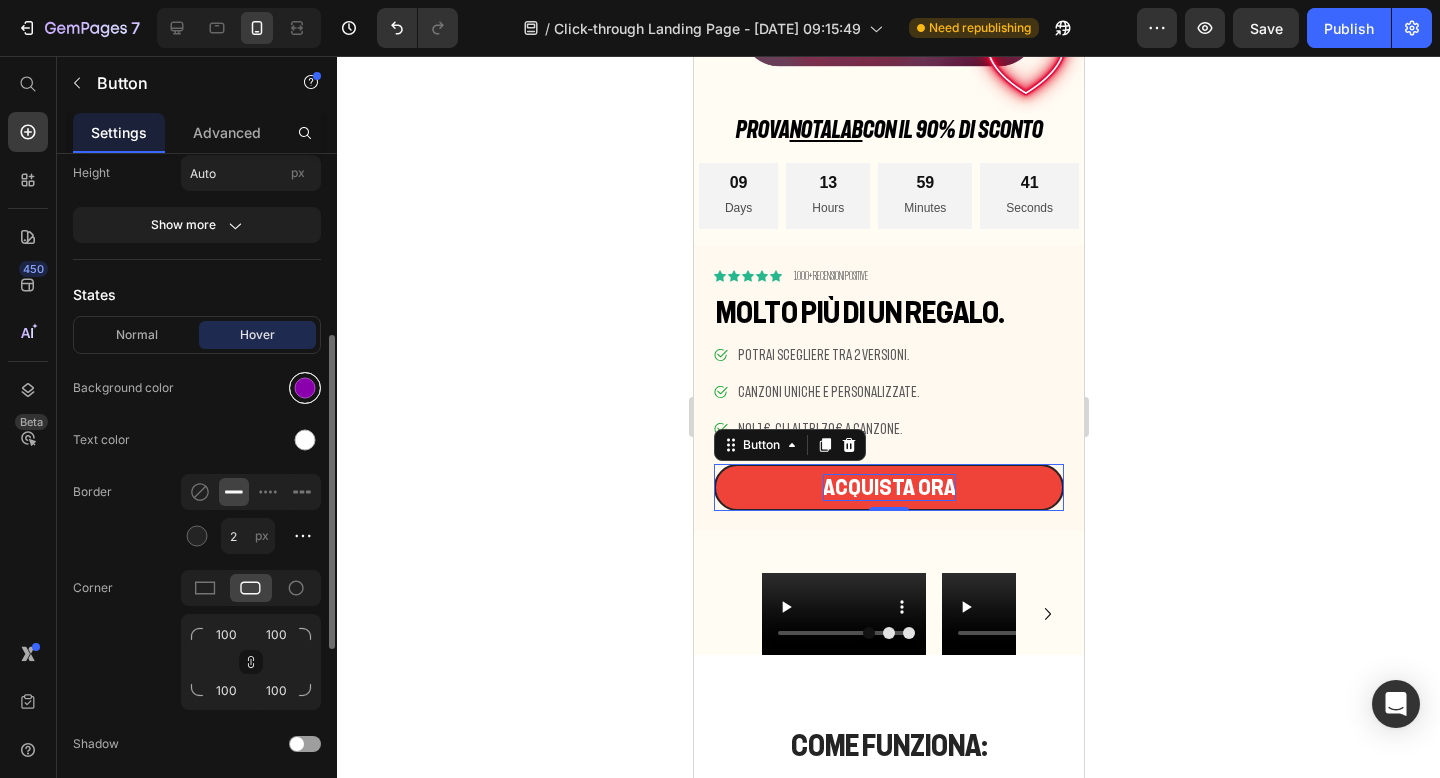 click at bounding box center [305, 388] 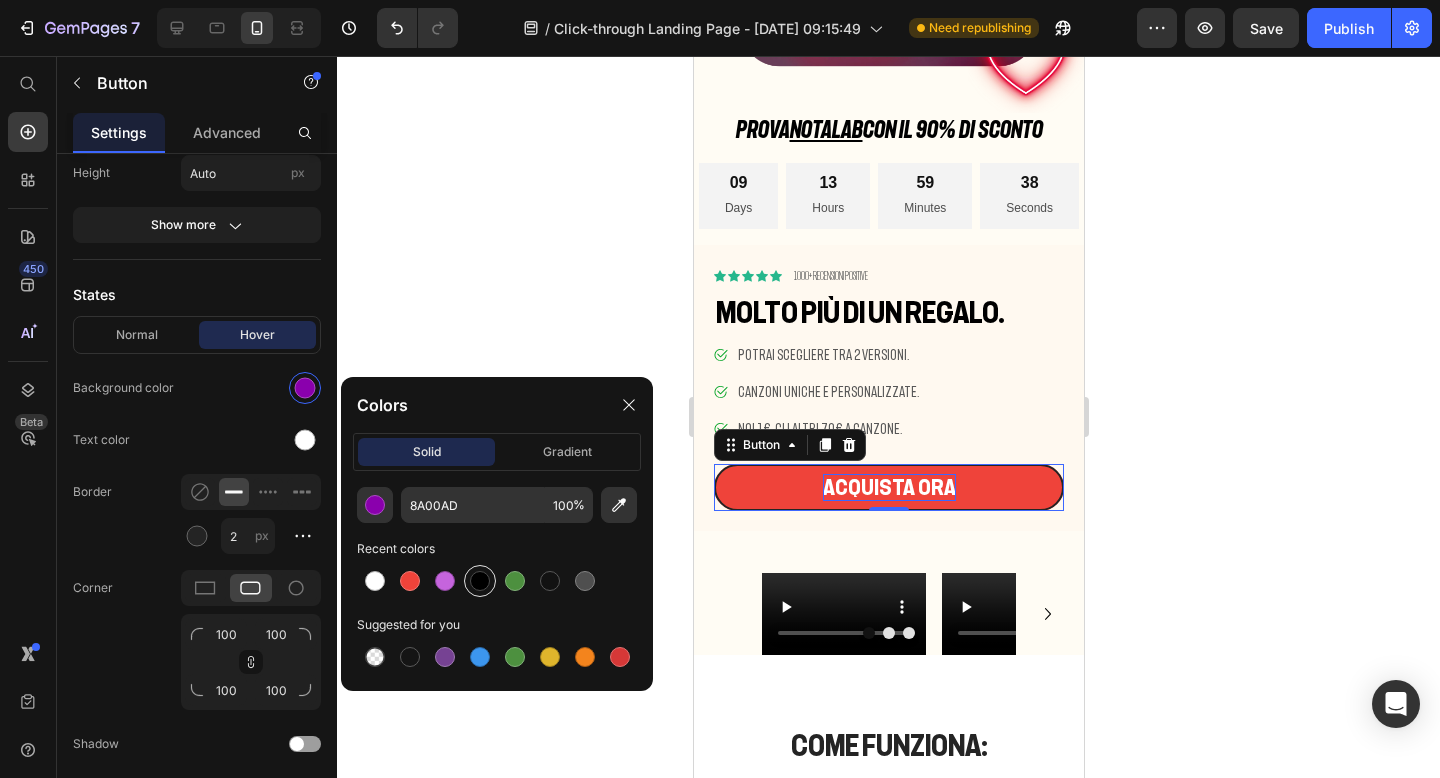 click at bounding box center (480, 581) 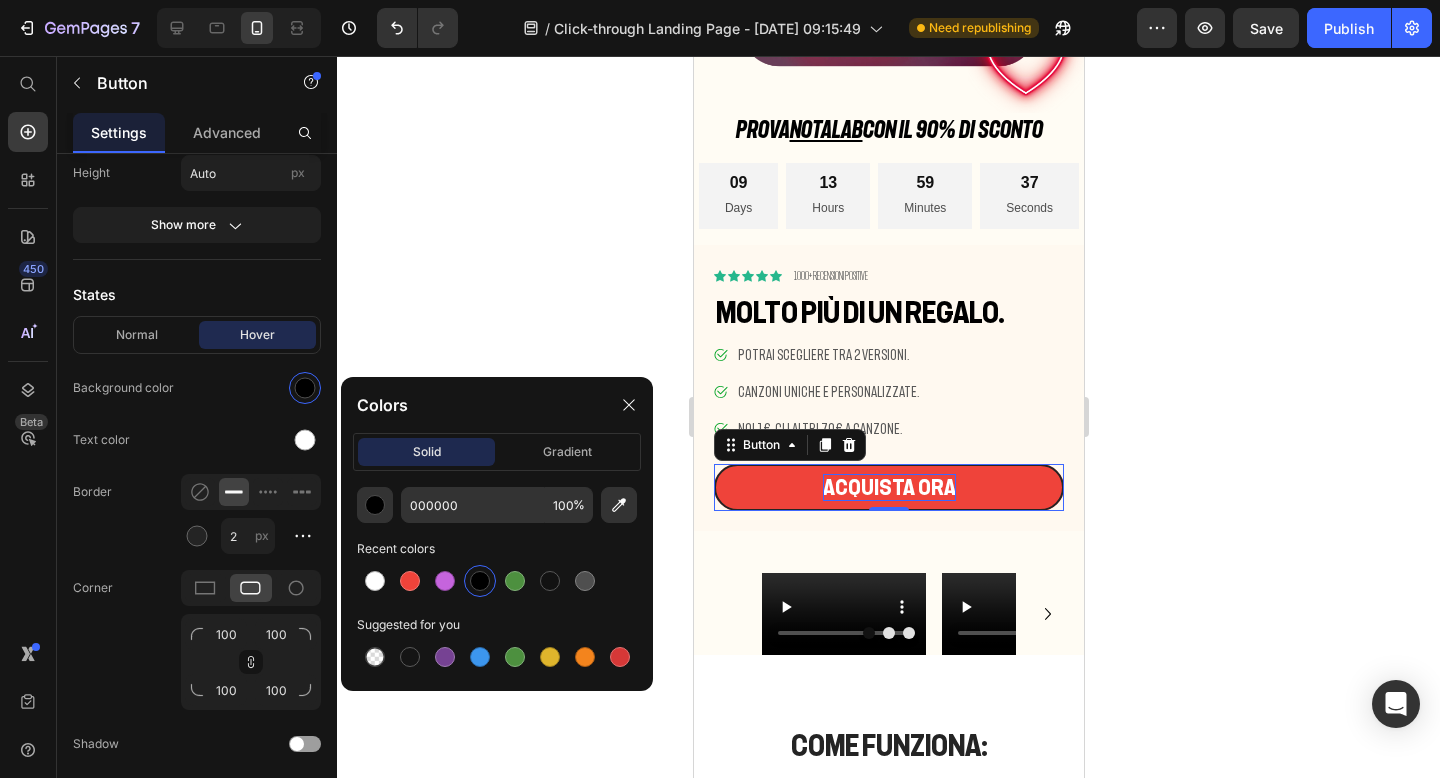 click 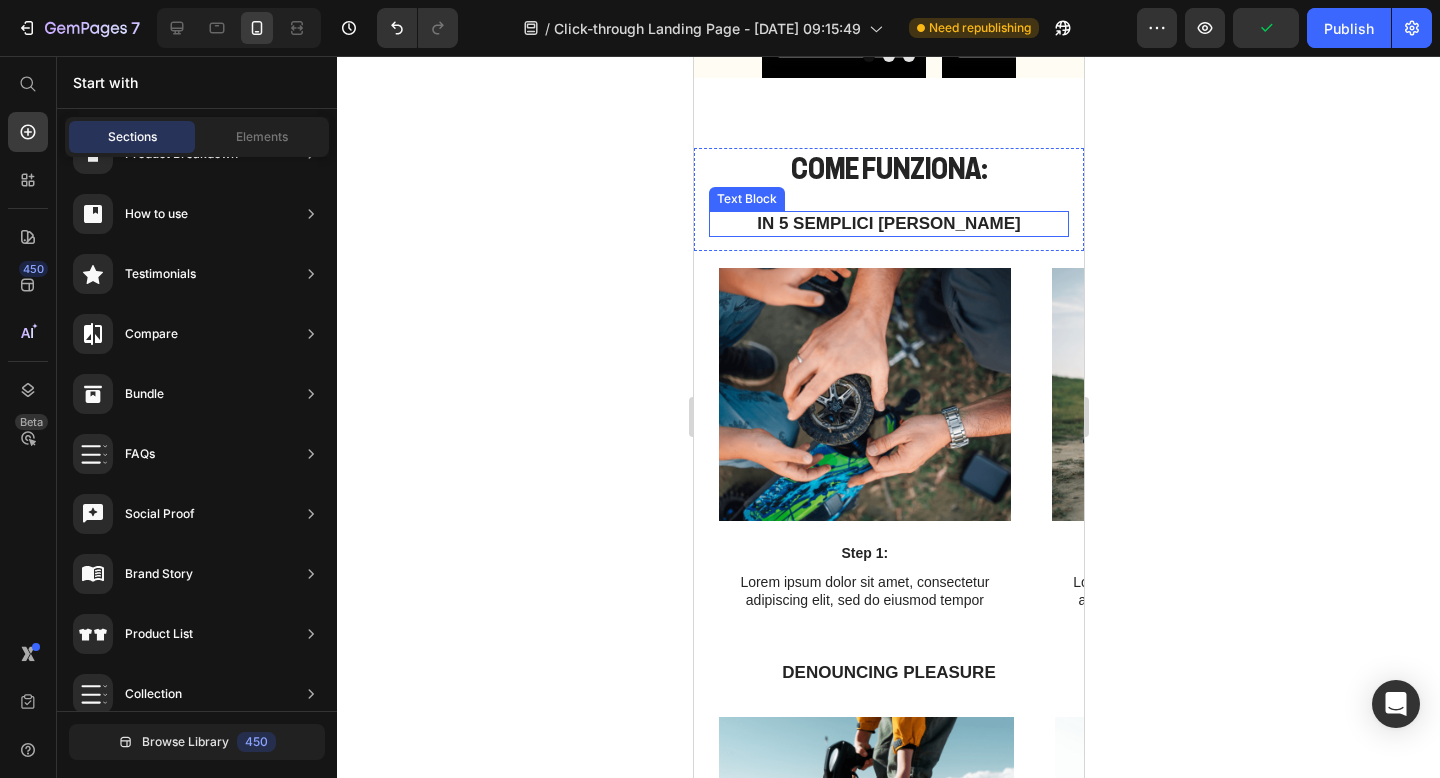 scroll, scrollTop: 950, scrollLeft: 0, axis: vertical 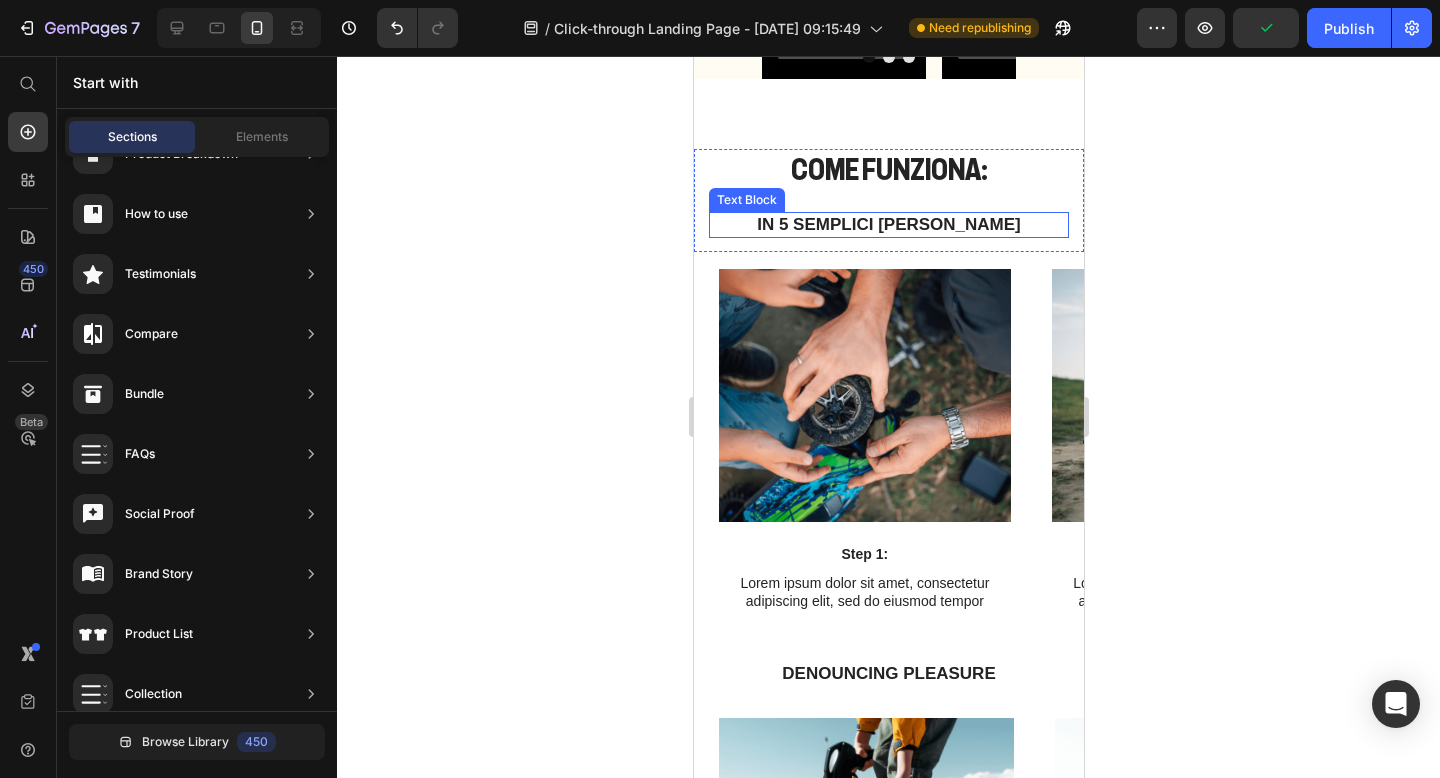 click on "IN 5 SEMPLICI [PERSON_NAME]" at bounding box center (888, 225) 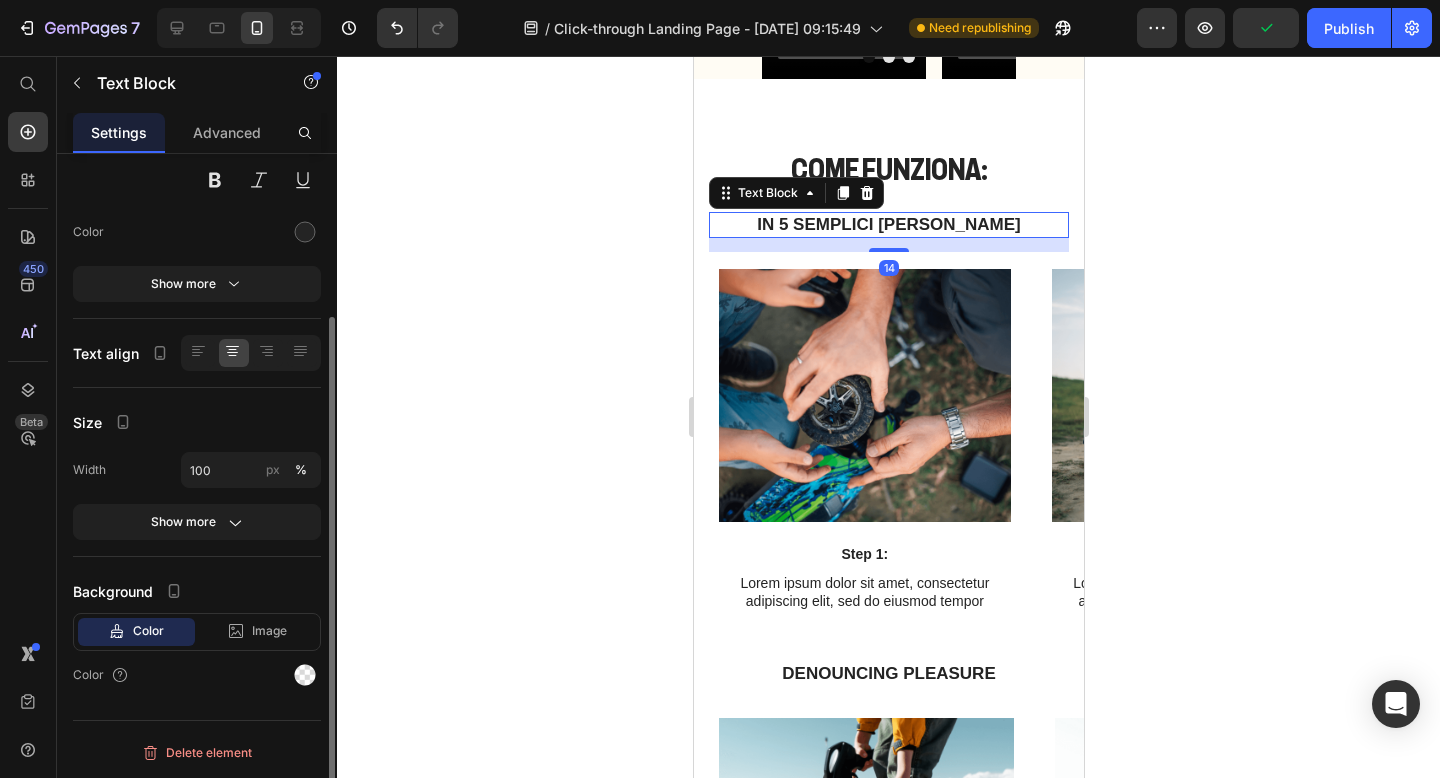 scroll, scrollTop: 0, scrollLeft: 0, axis: both 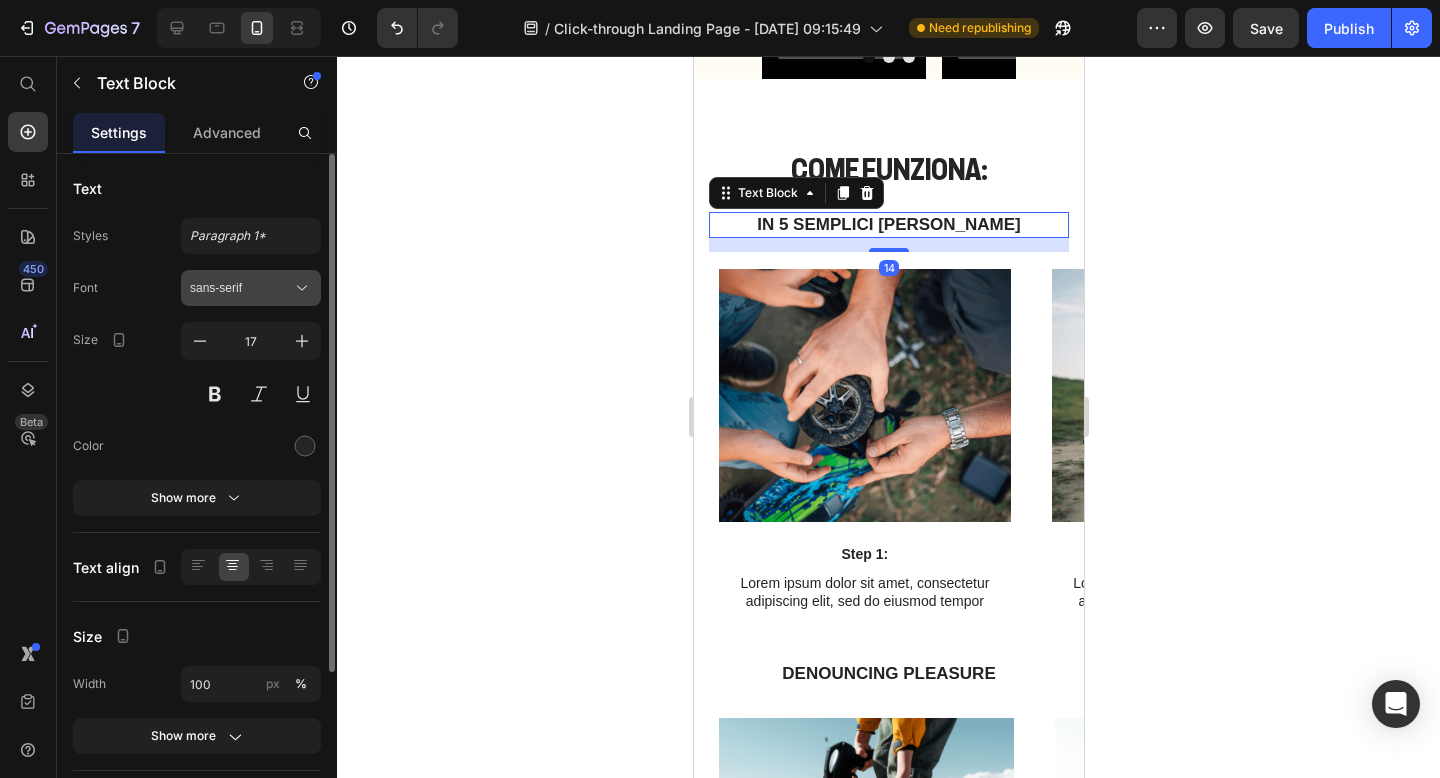click on "sans-serif" at bounding box center [251, 288] 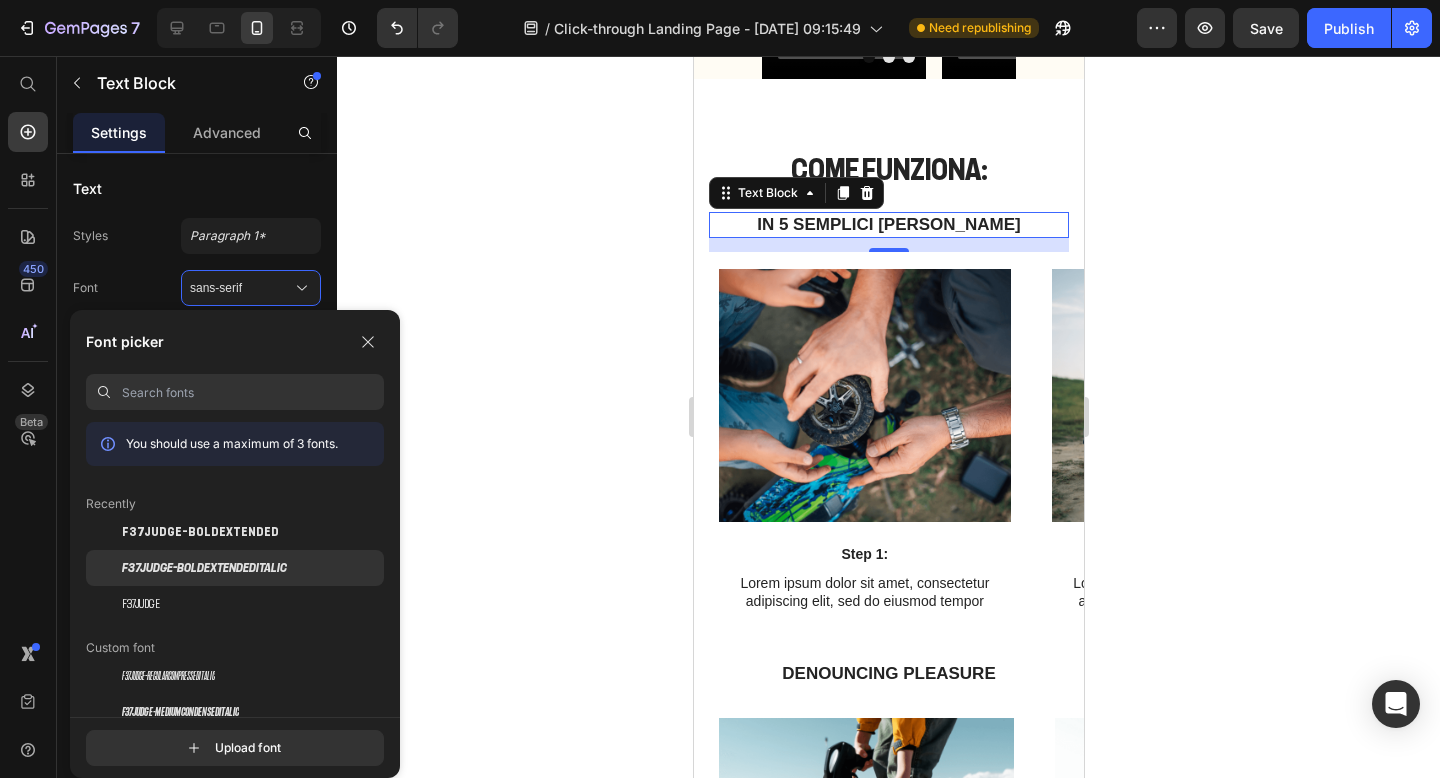 click on "F37Judge-BoldExtendedItalic" 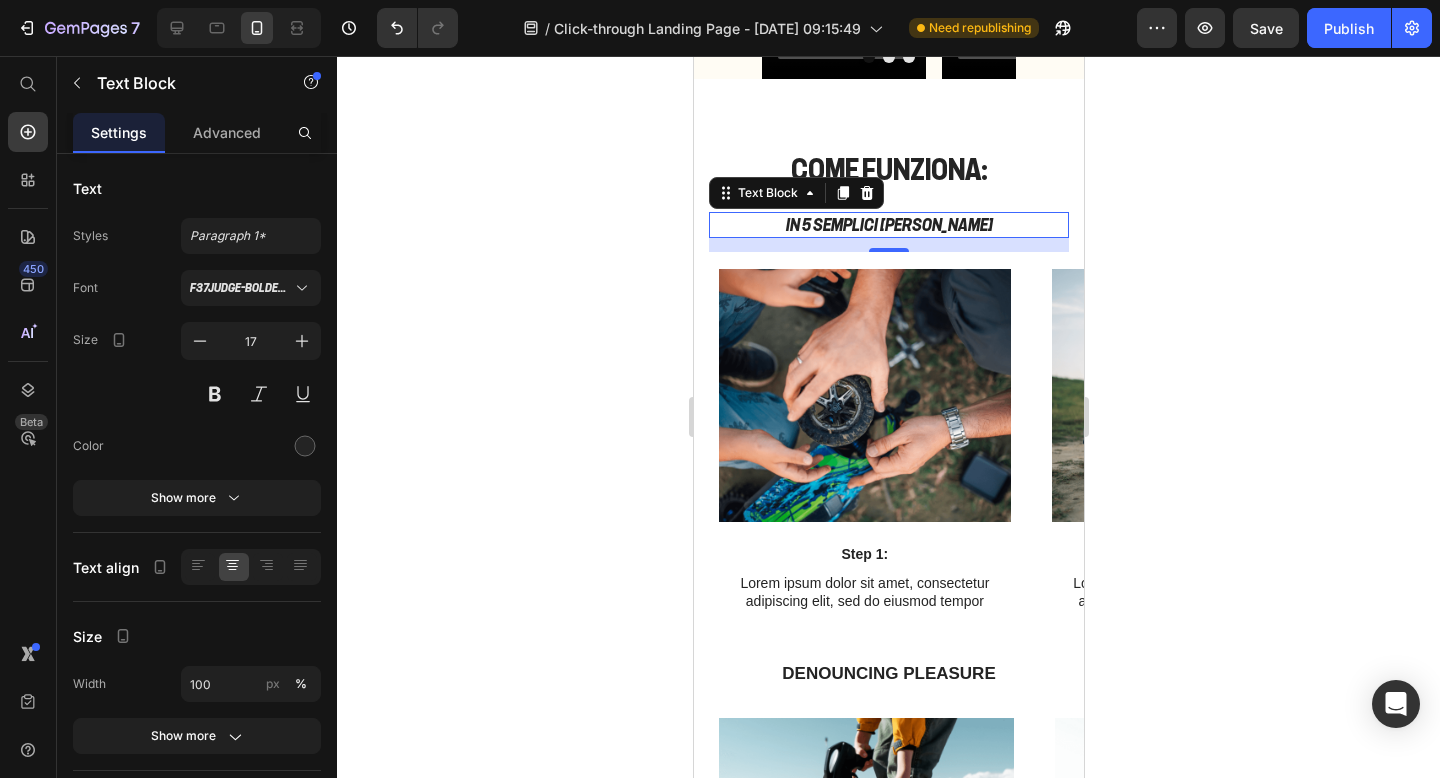 click 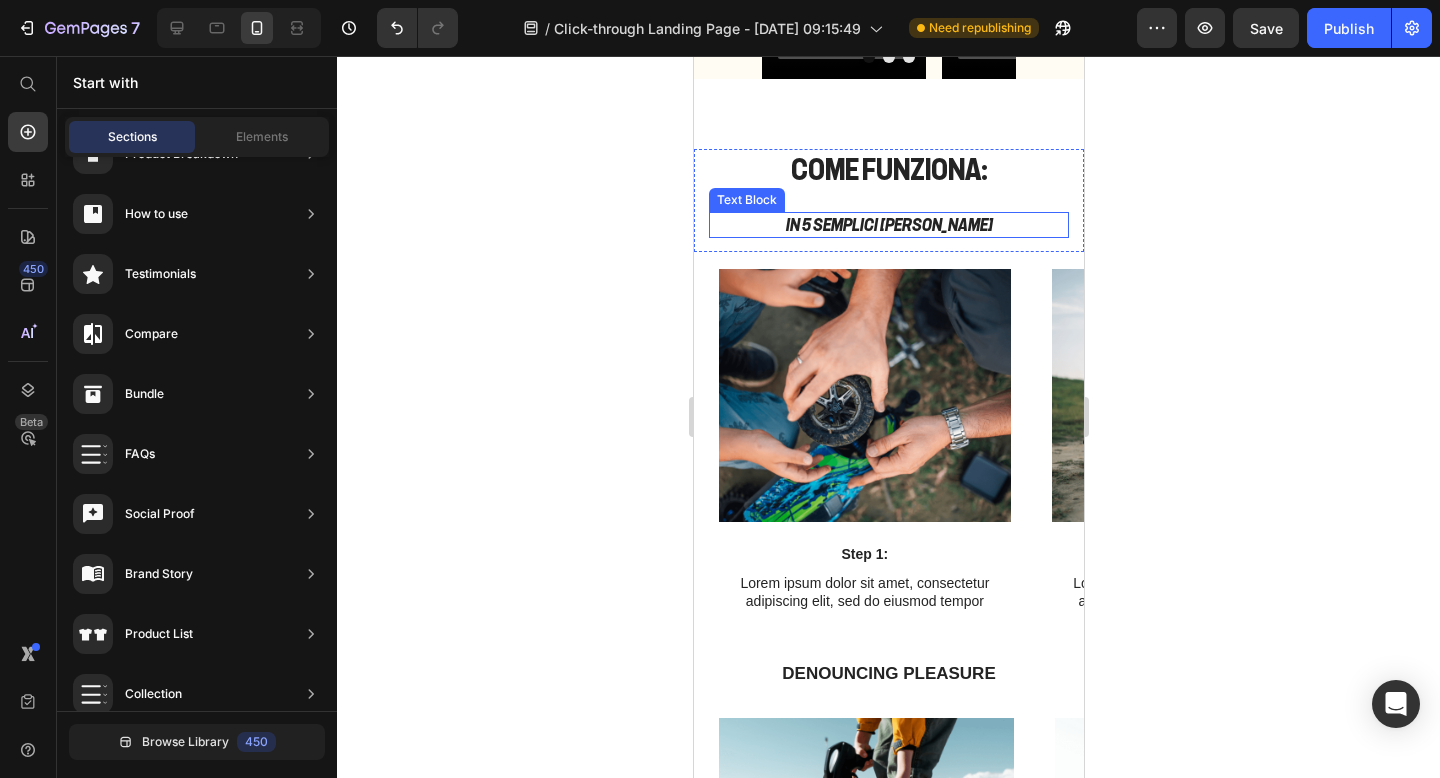 click on "IN 5 SEMPLICI [PERSON_NAME]" at bounding box center [888, 225] 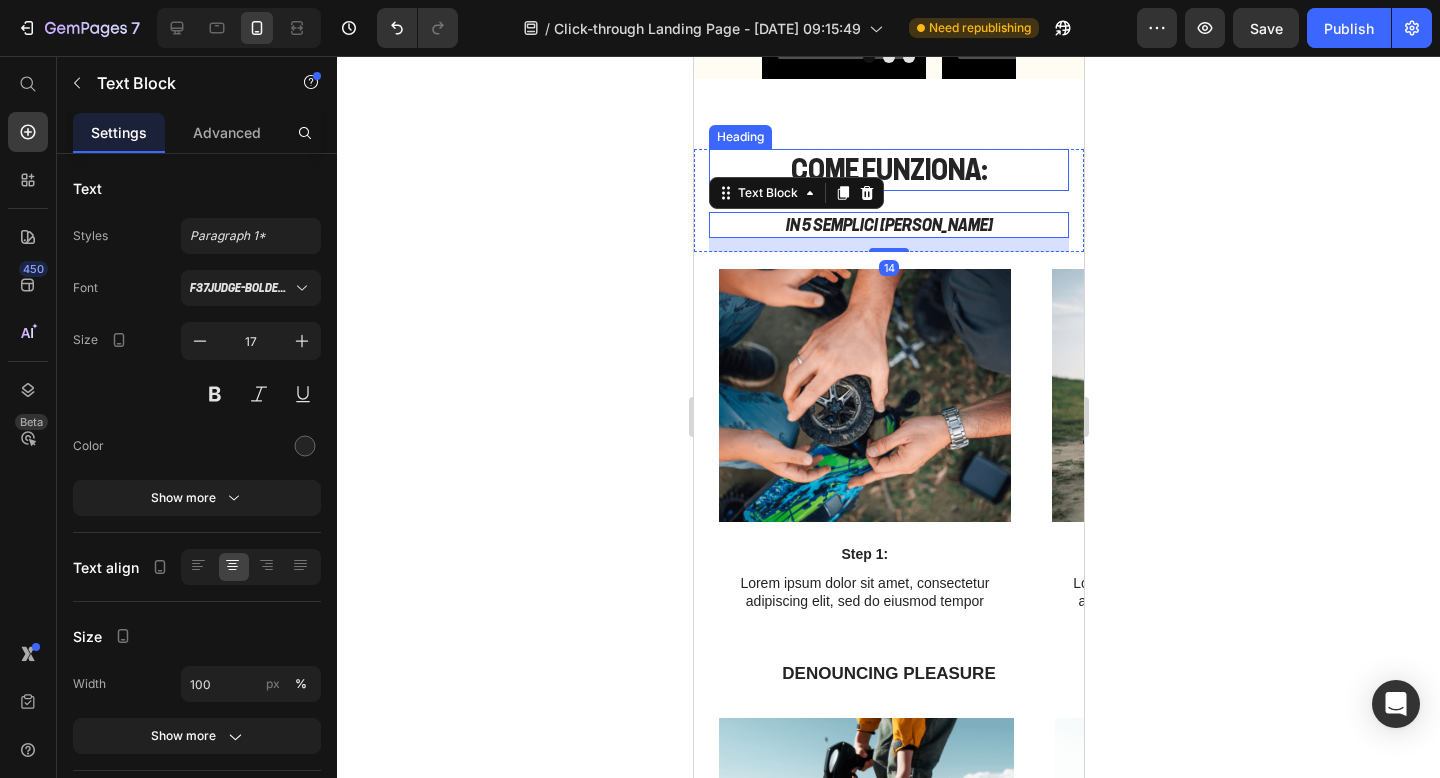 click 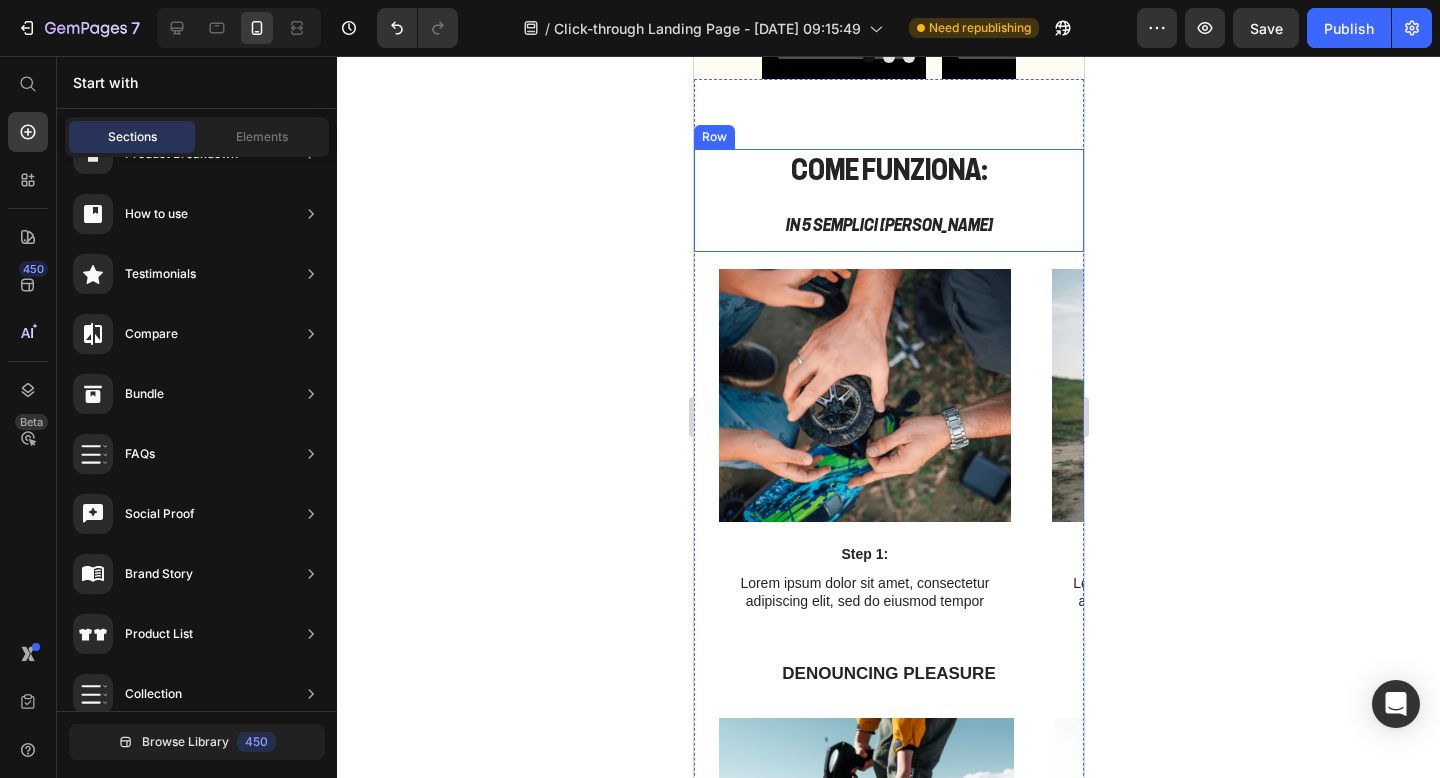 click on "COME FUNZIONA: Heading IN 5 SEMPLICI [PERSON_NAME] Text Block" at bounding box center [888, 200] 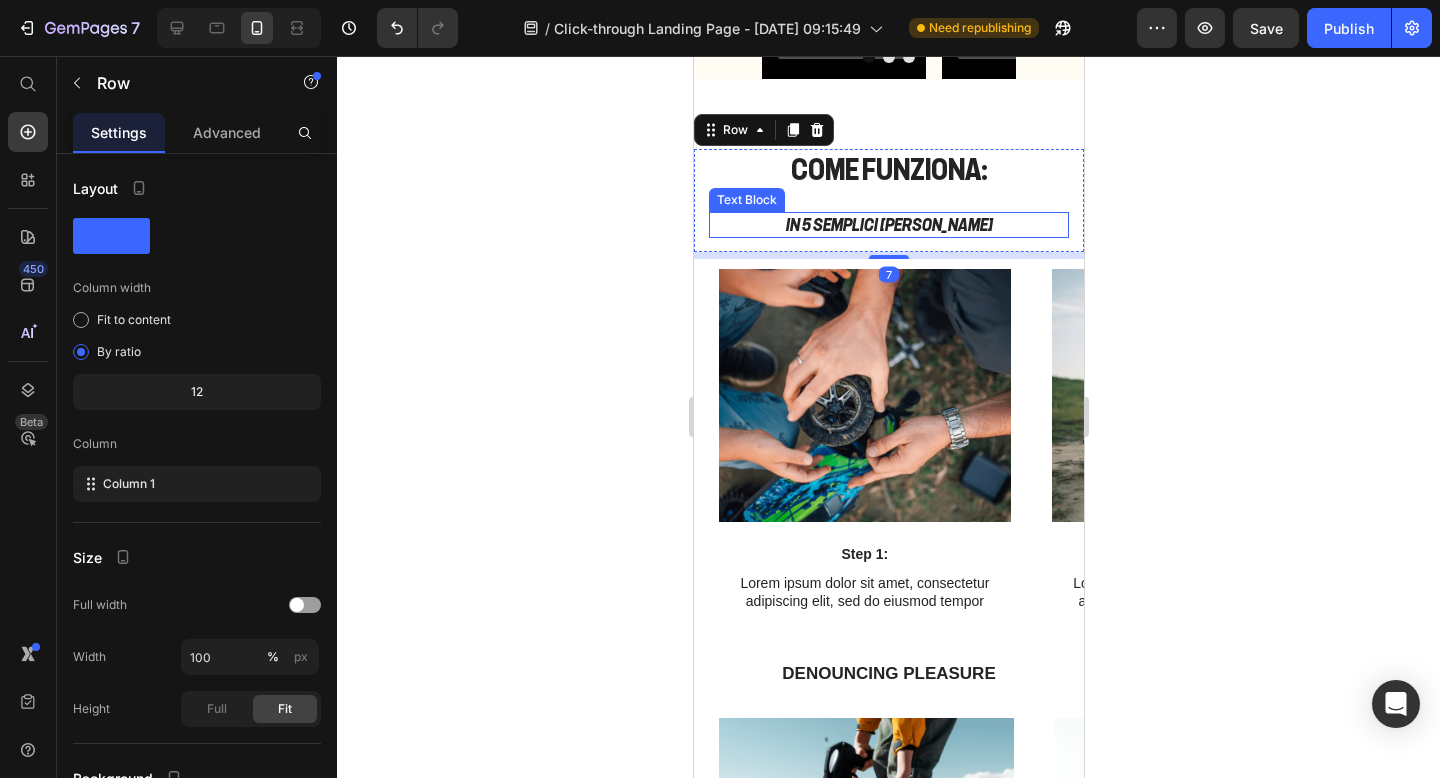 click on "IN 5 SEMPLICI [PERSON_NAME]" at bounding box center (888, 225) 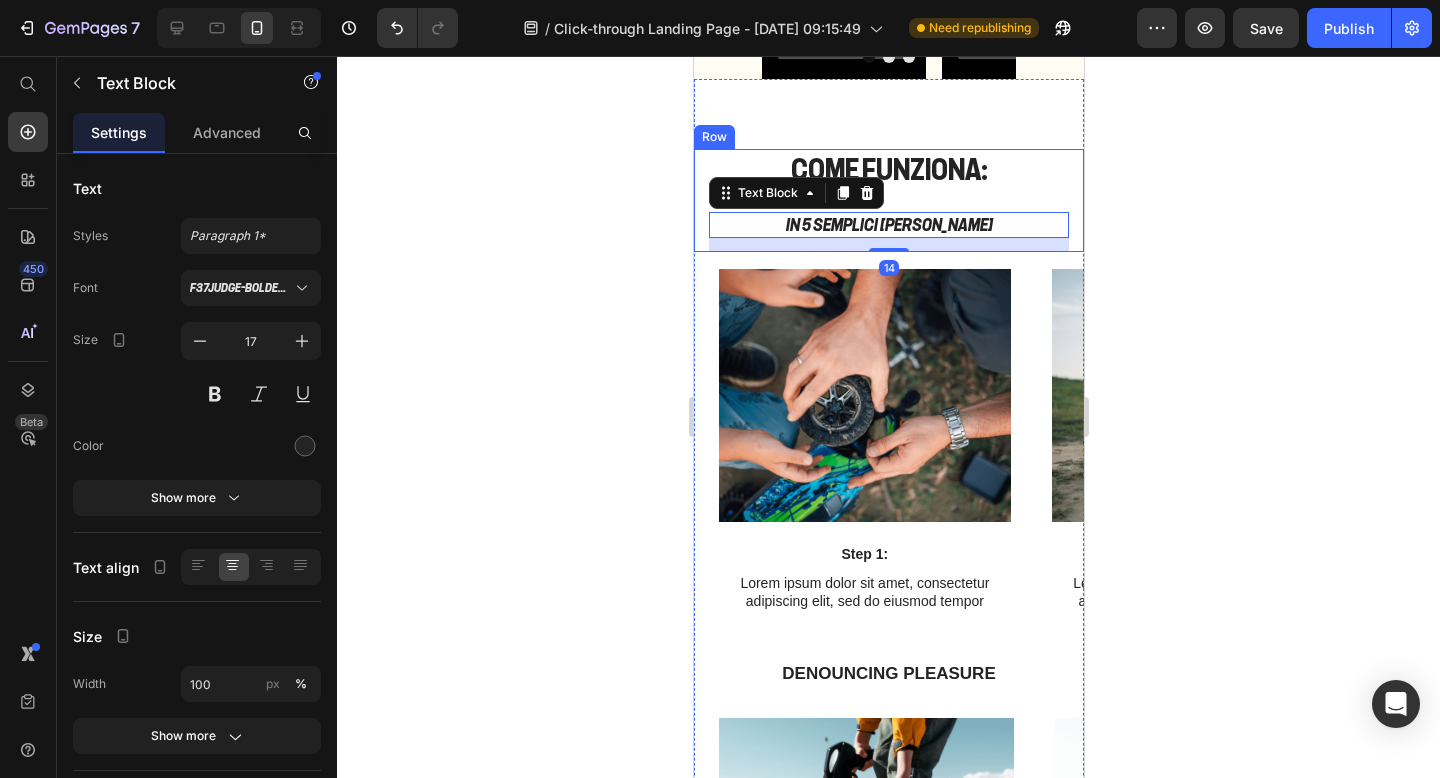 click on "COME FUNZIONA: Heading IN 5 SEMPLICI [PERSON_NAME] Text Block   14" at bounding box center (888, 200) 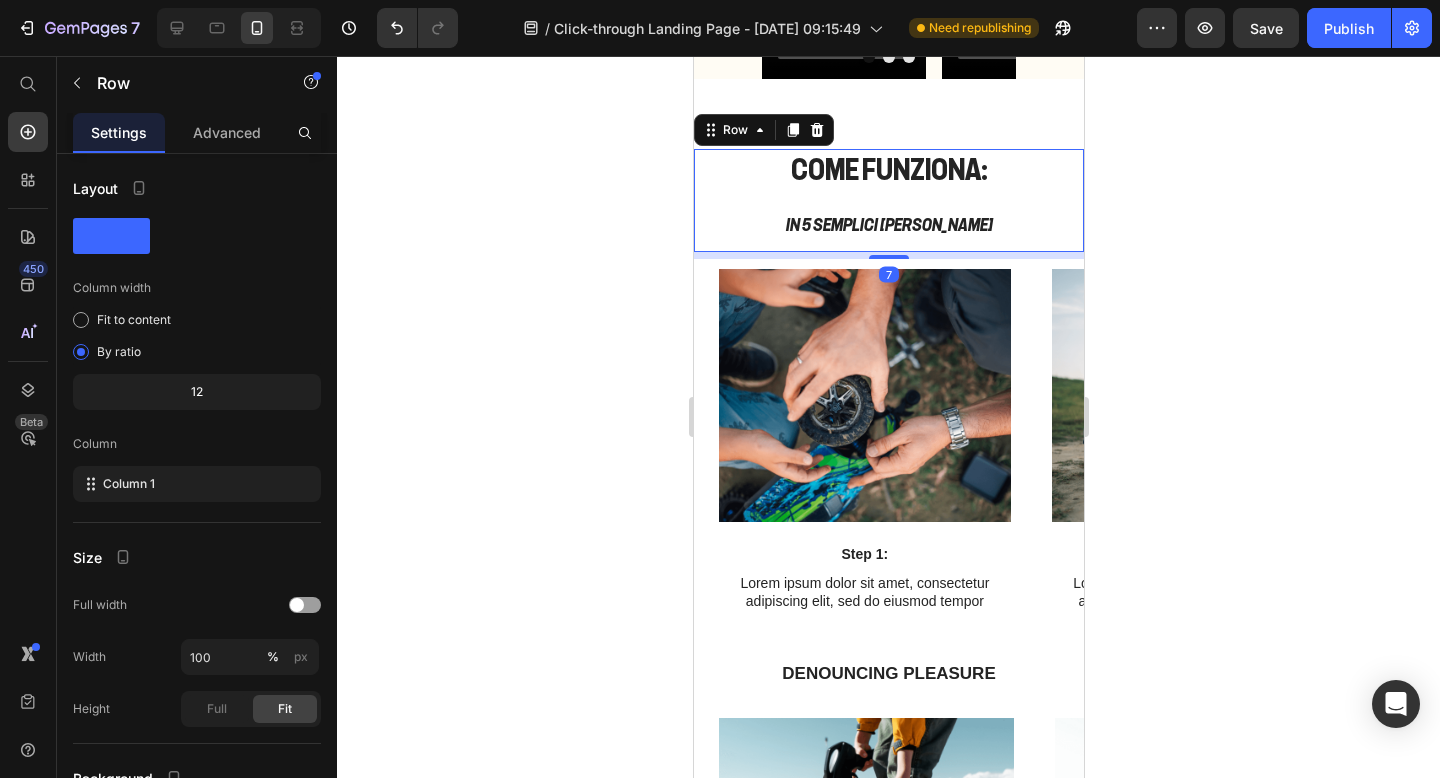 click on "COME FUNZIONA:" at bounding box center [888, 170] 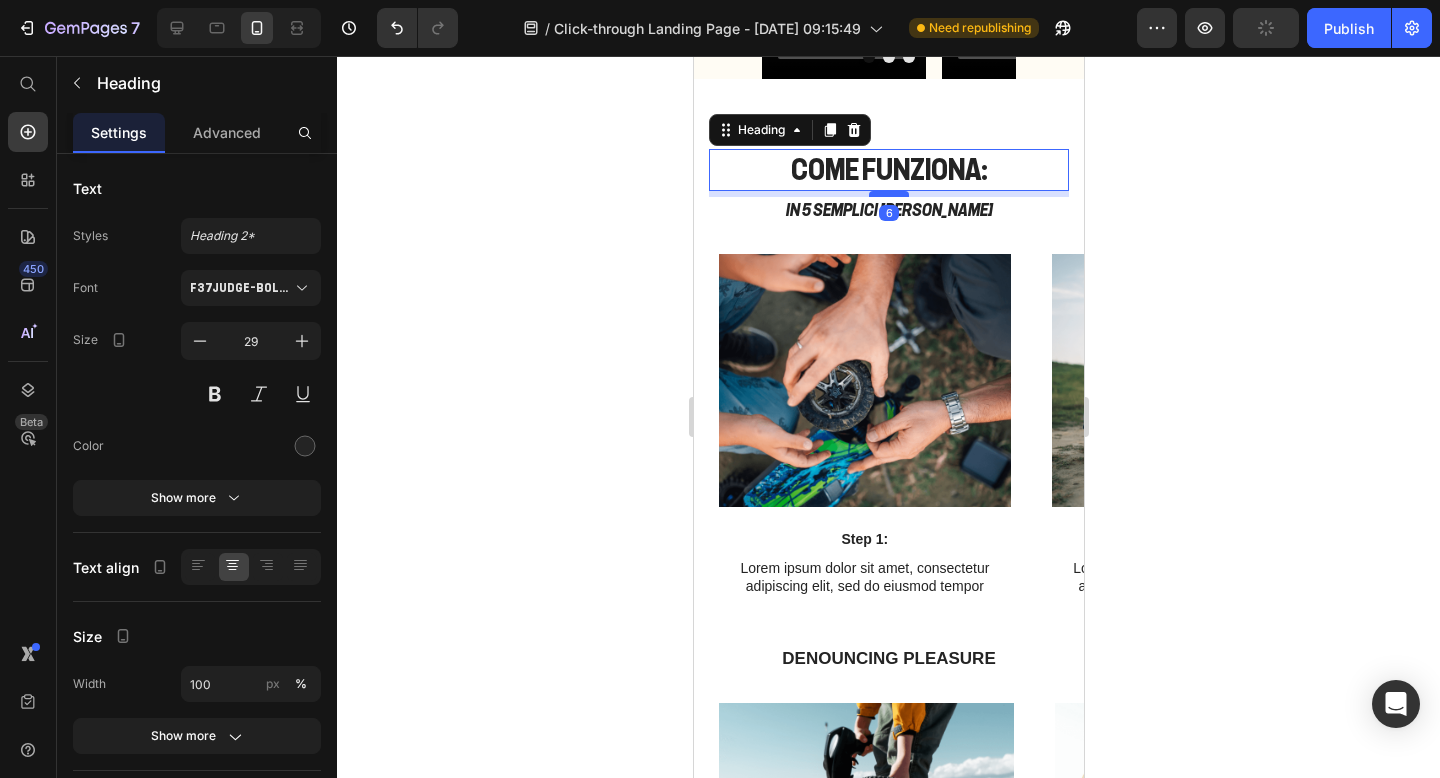 drag, startPoint x: 889, startPoint y: 417, endPoint x: 889, endPoint y: 403, distance: 14 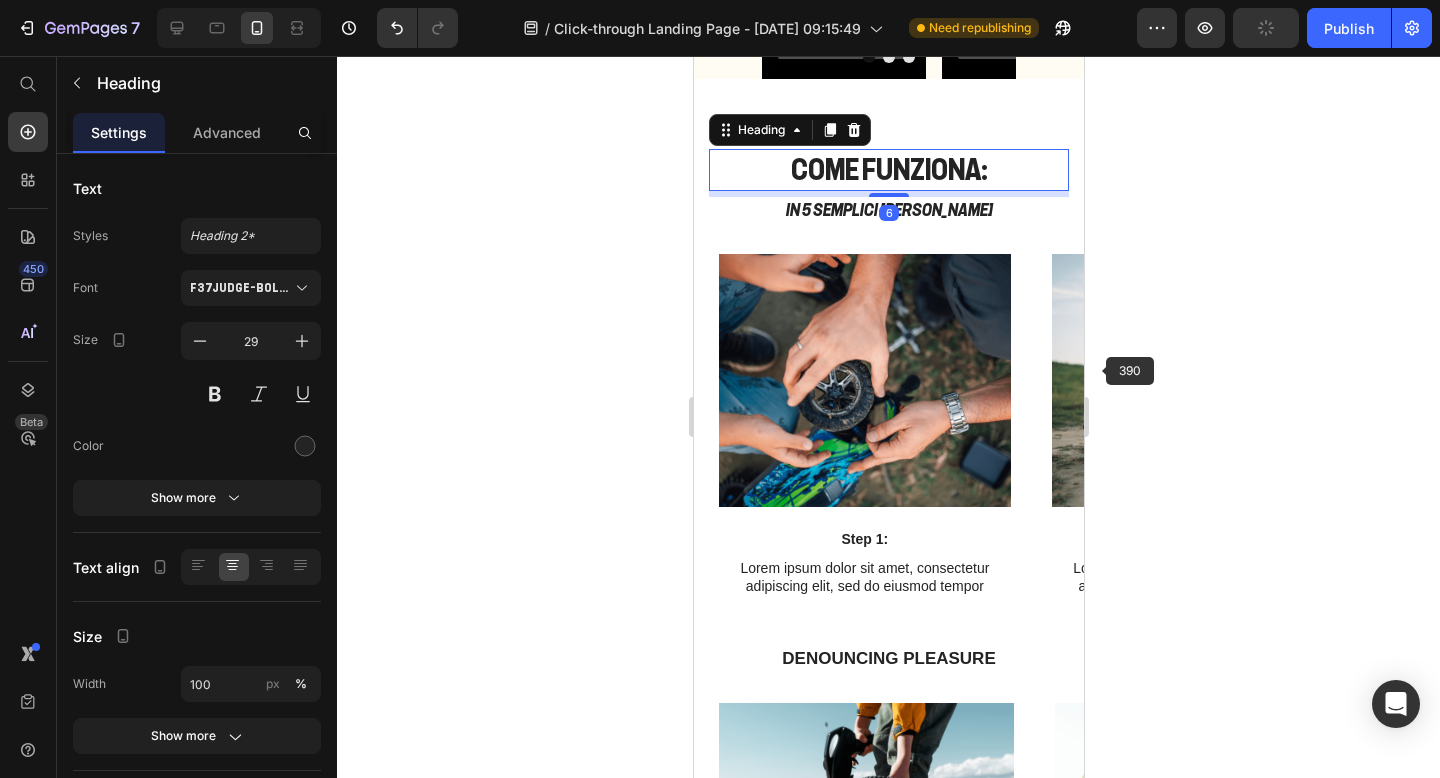 click 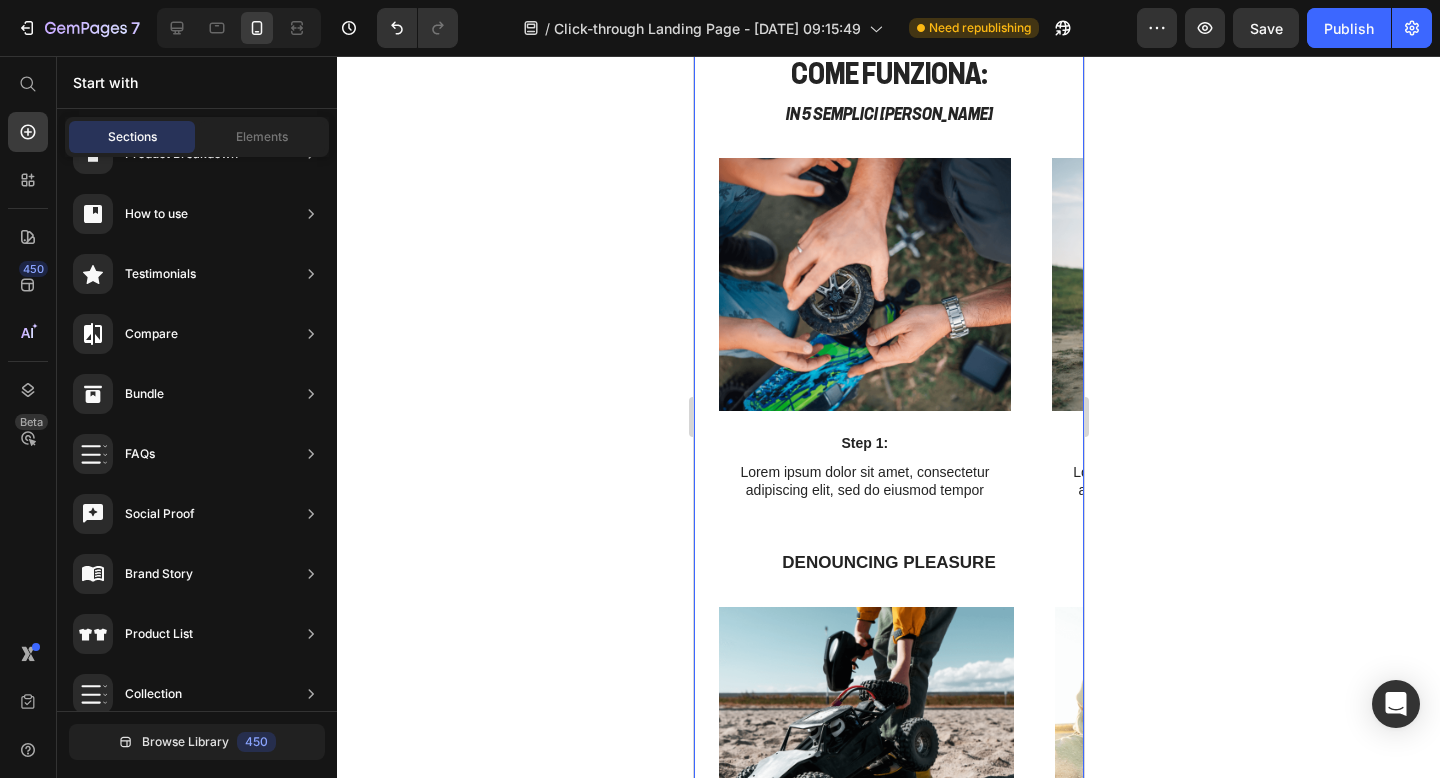 scroll, scrollTop: 1150, scrollLeft: 0, axis: vertical 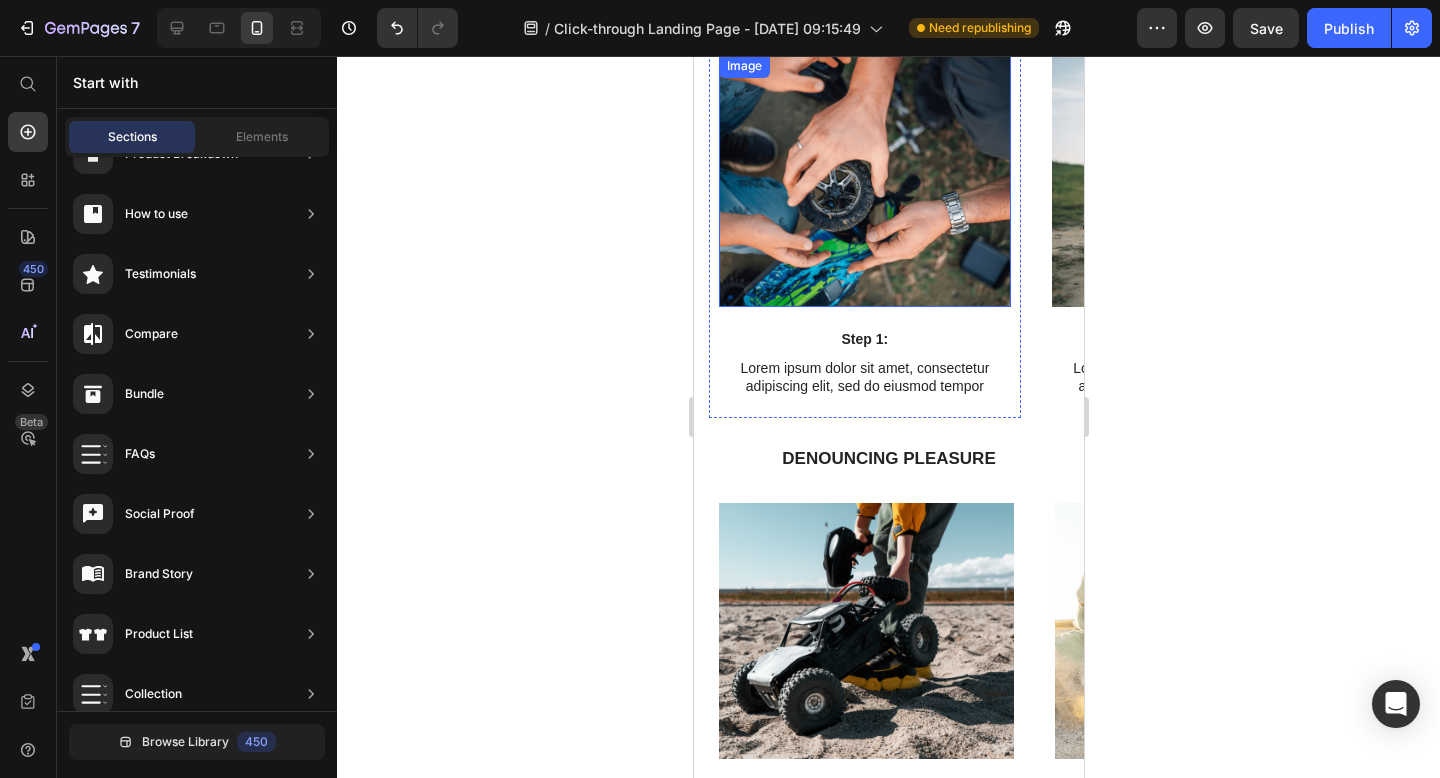 click at bounding box center (864, 180) 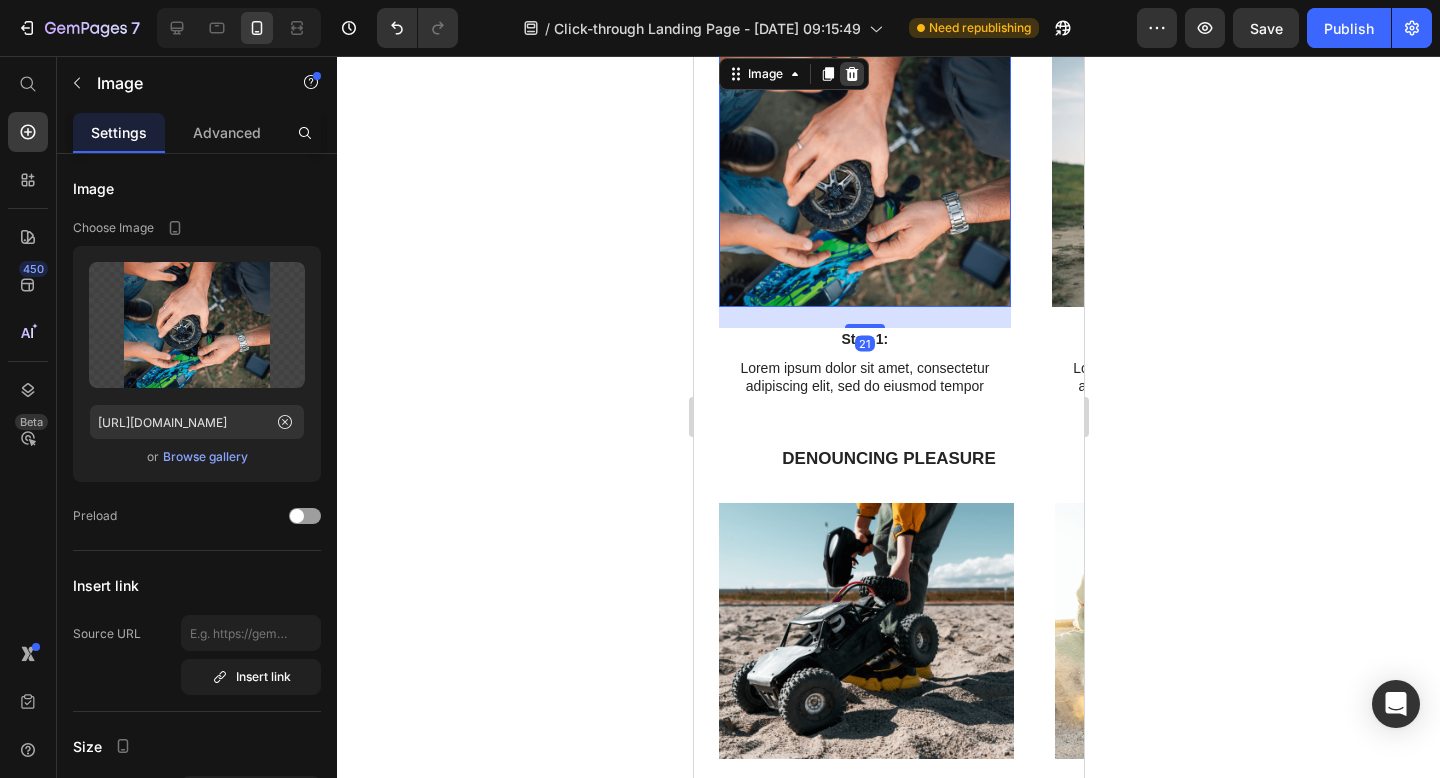 click 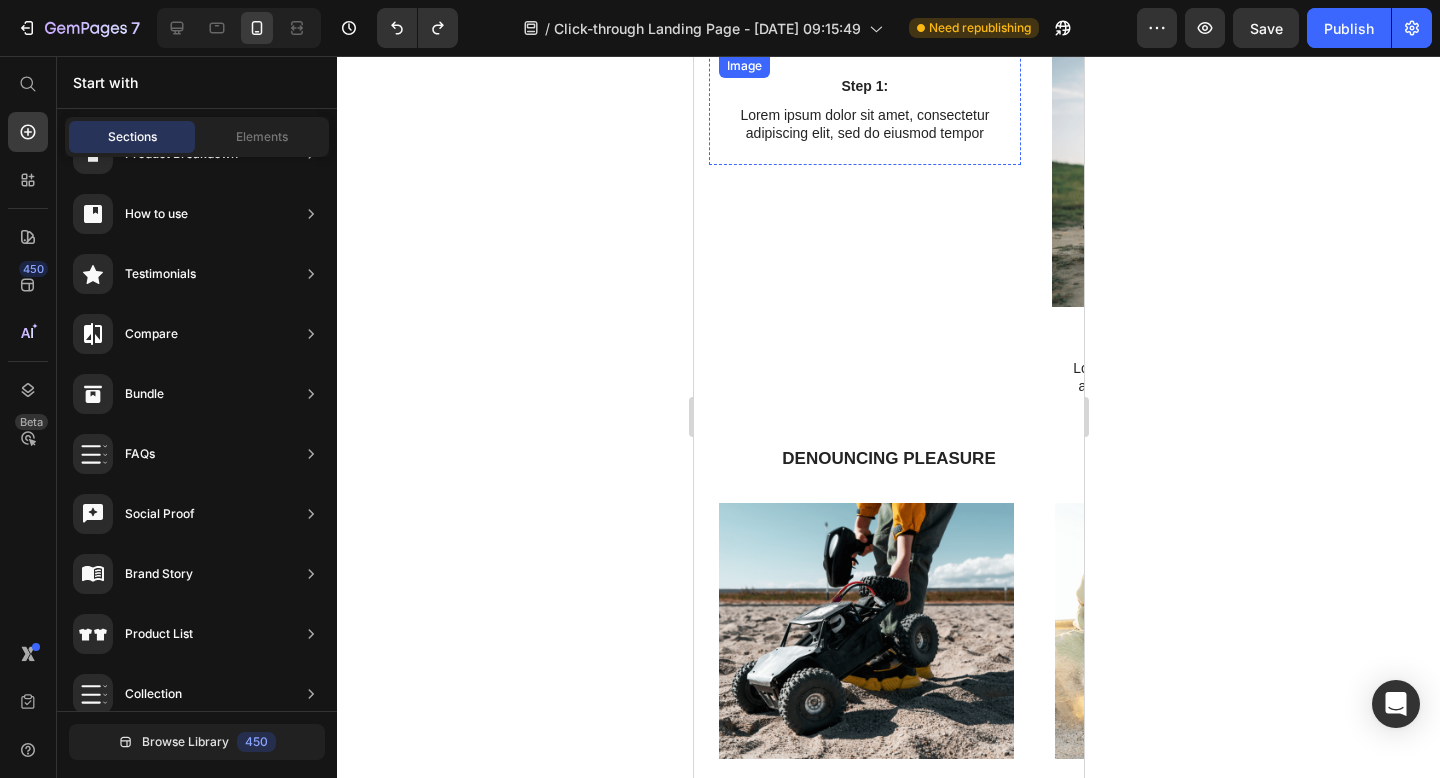 click at bounding box center (864, 54) 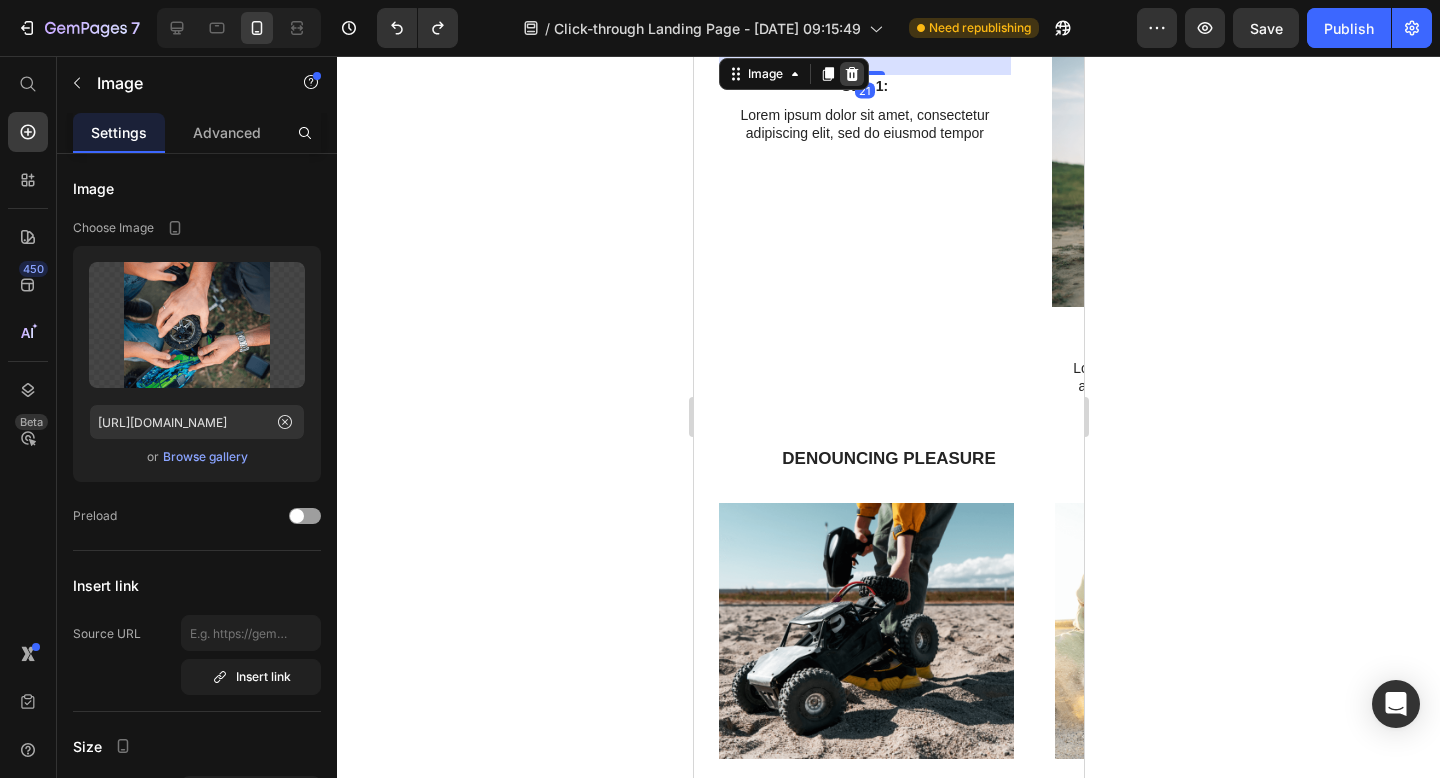 click 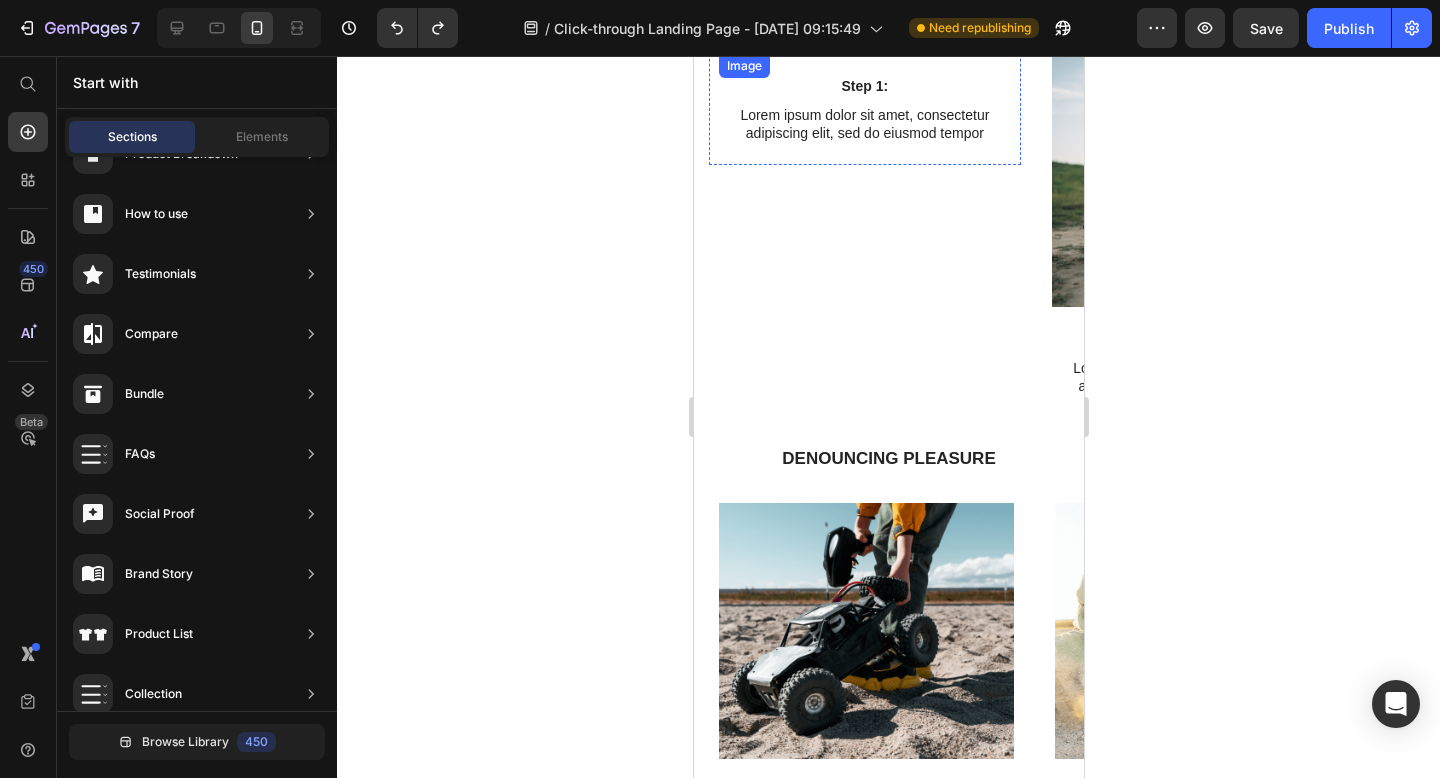 click at bounding box center (864, 54) 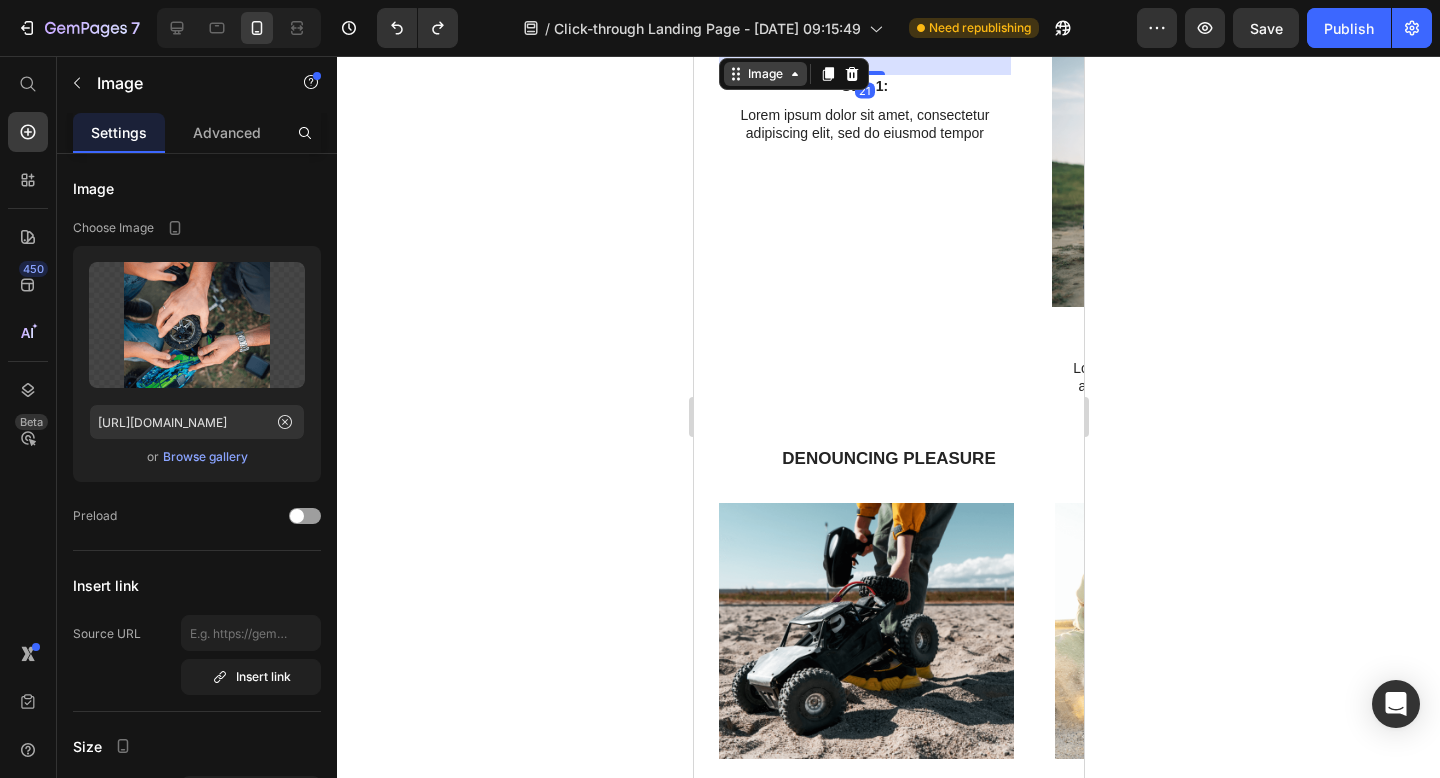 click 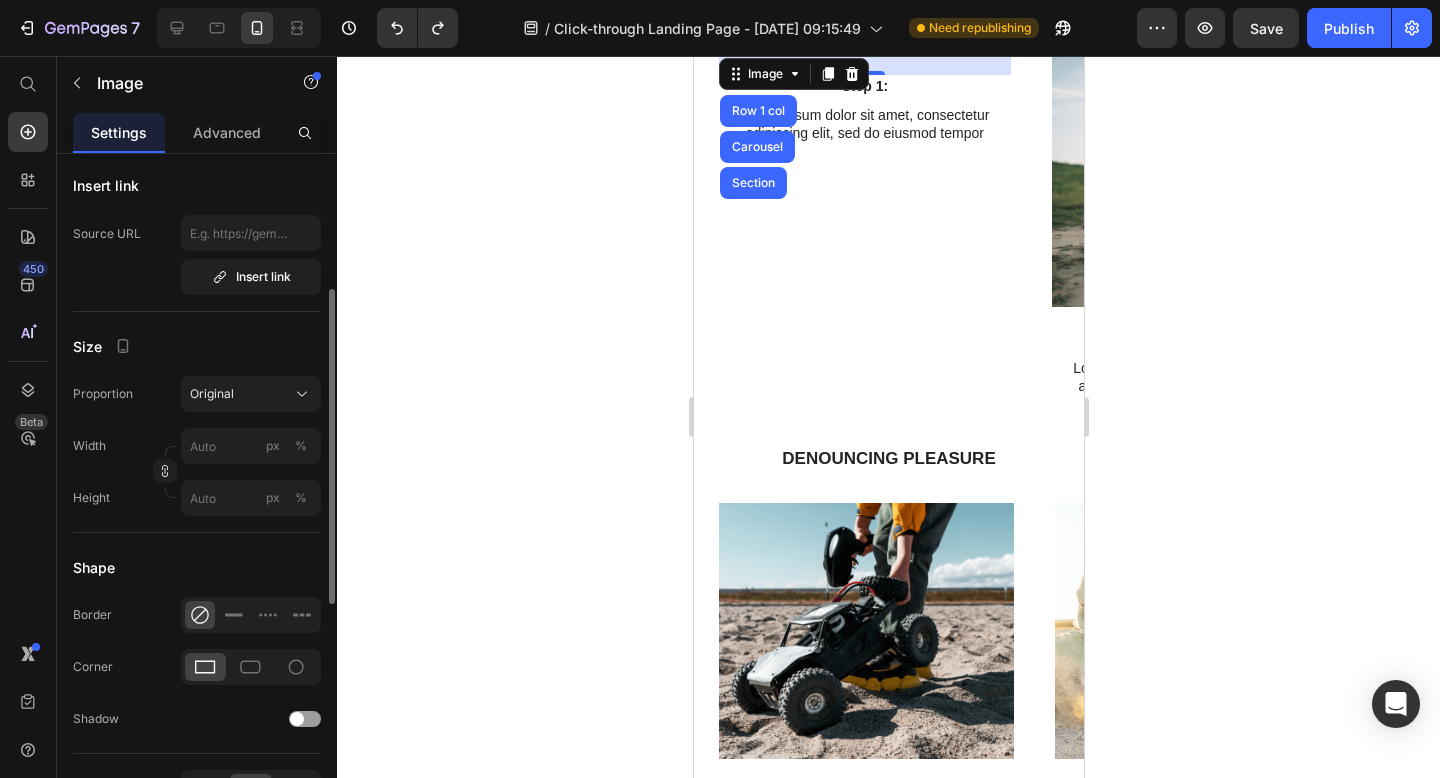 scroll, scrollTop: 0, scrollLeft: 0, axis: both 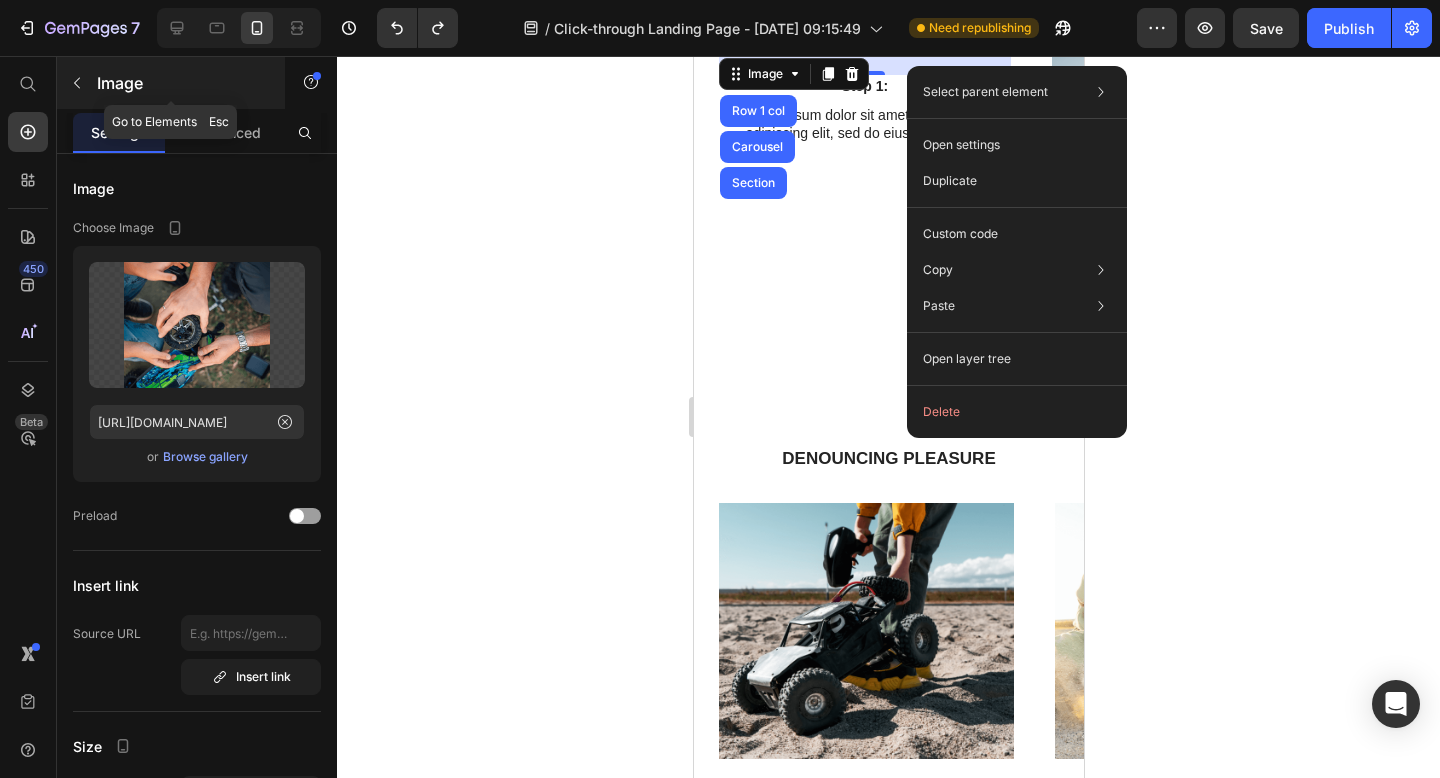 click 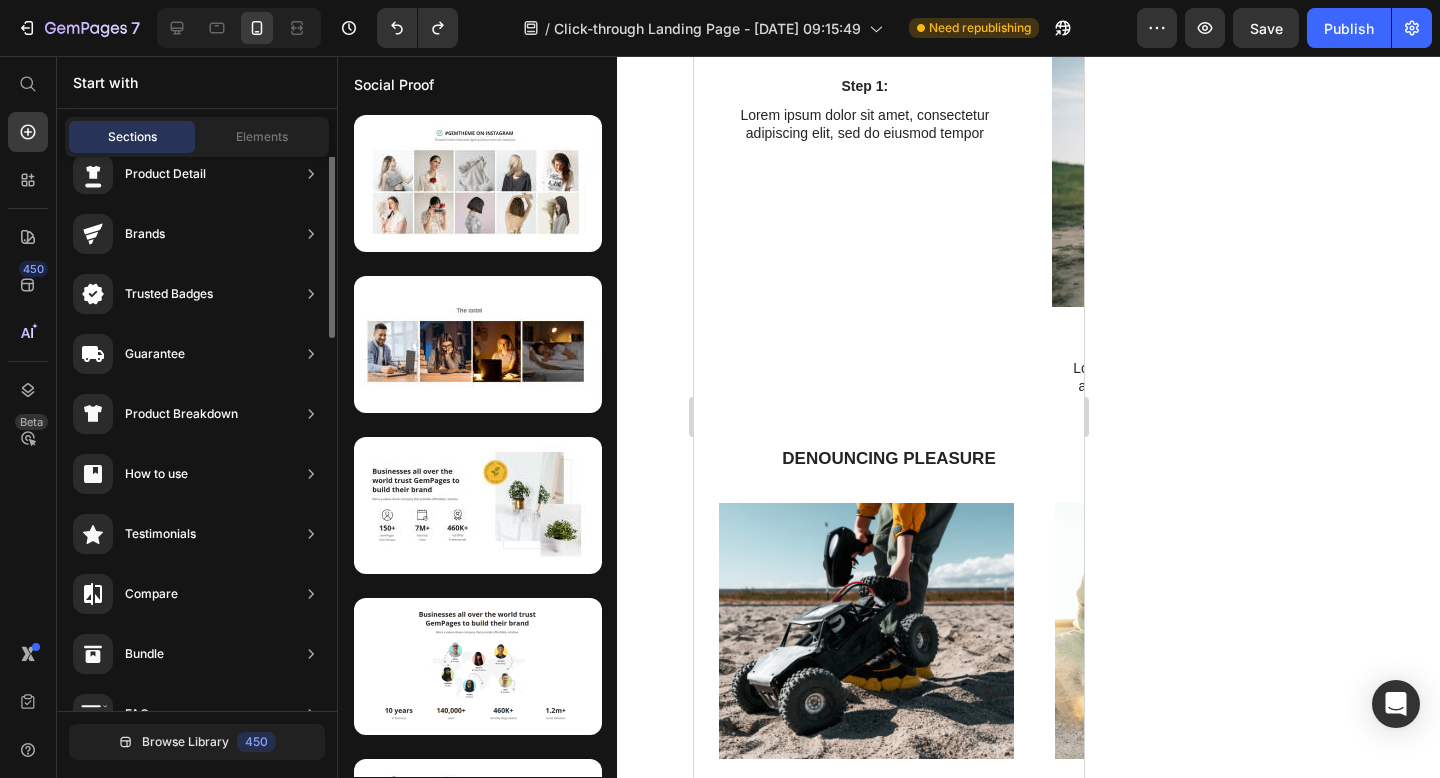 scroll, scrollTop: 0, scrollLeft: 0, axis: both 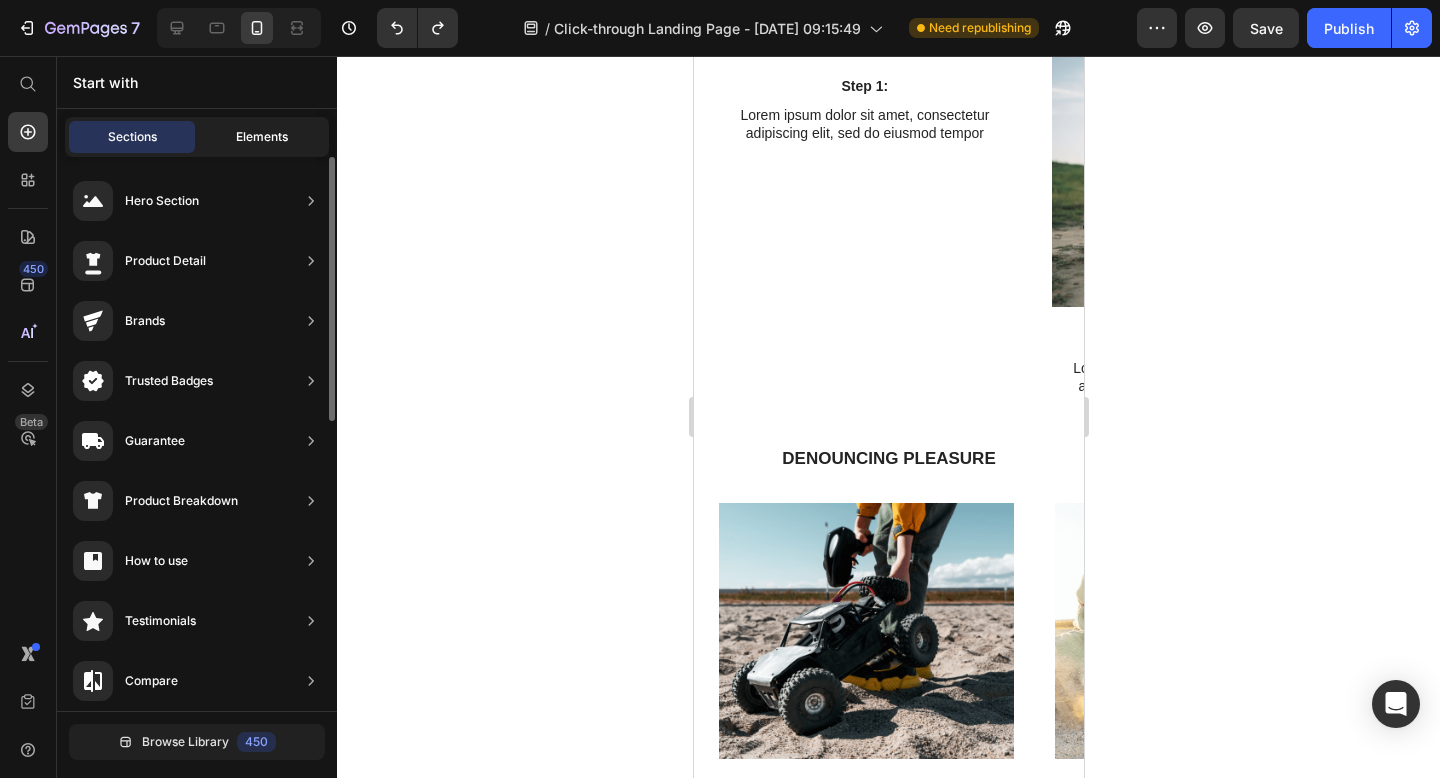 click on "Elements" at bounding box center [262, 137] 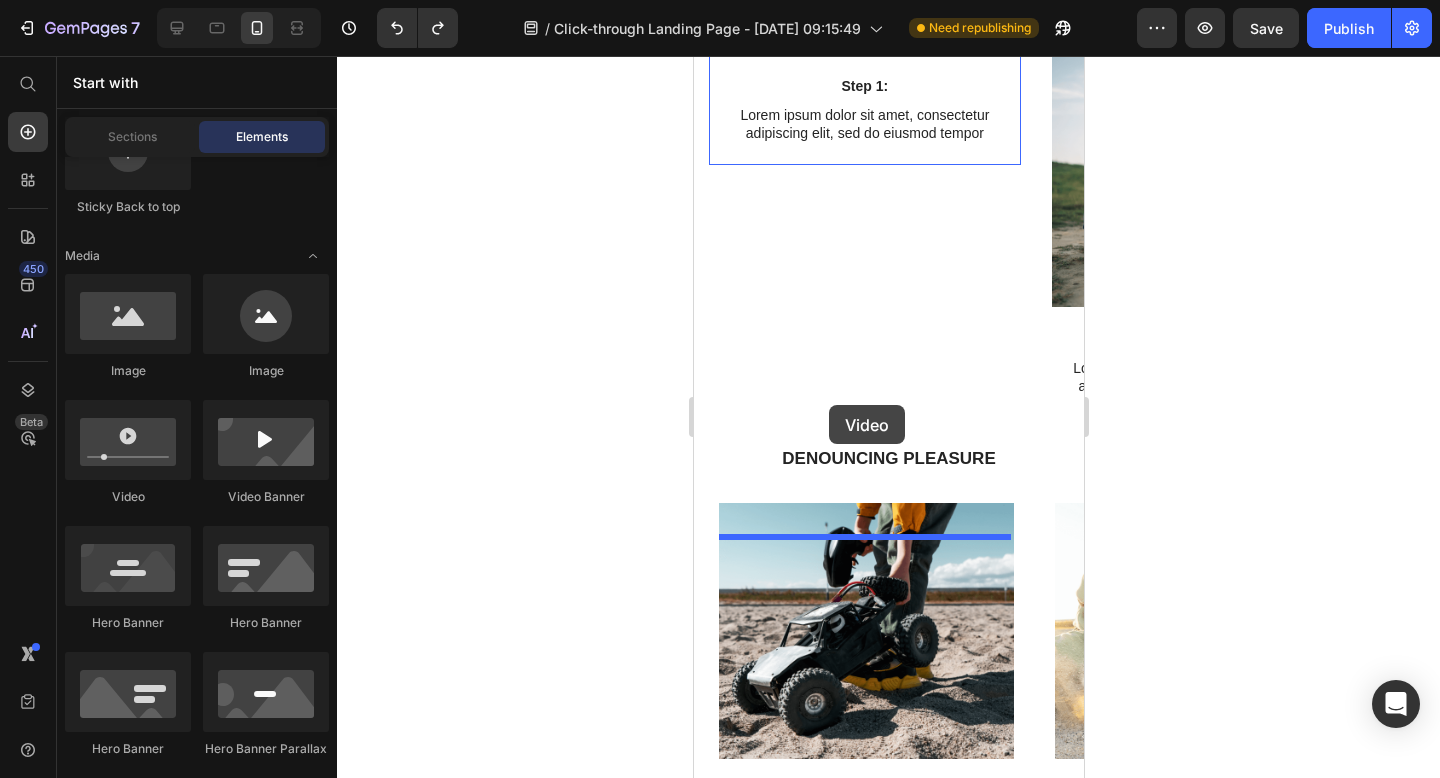drag, startPoint x: 838, startPoint y: 528, endPoint x: 828, endPoint y: 405, distance: 123.40584 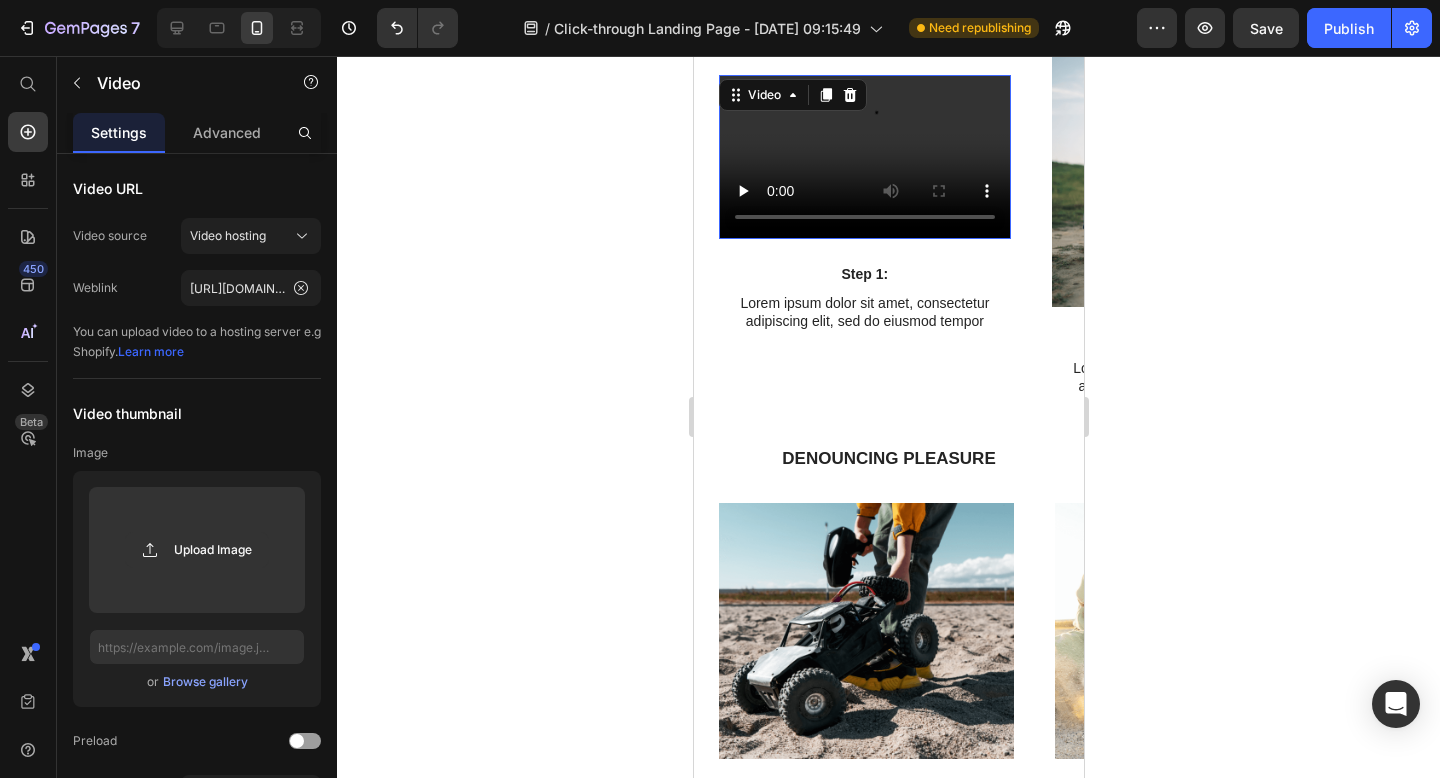 click at bounding box center (864, 54) 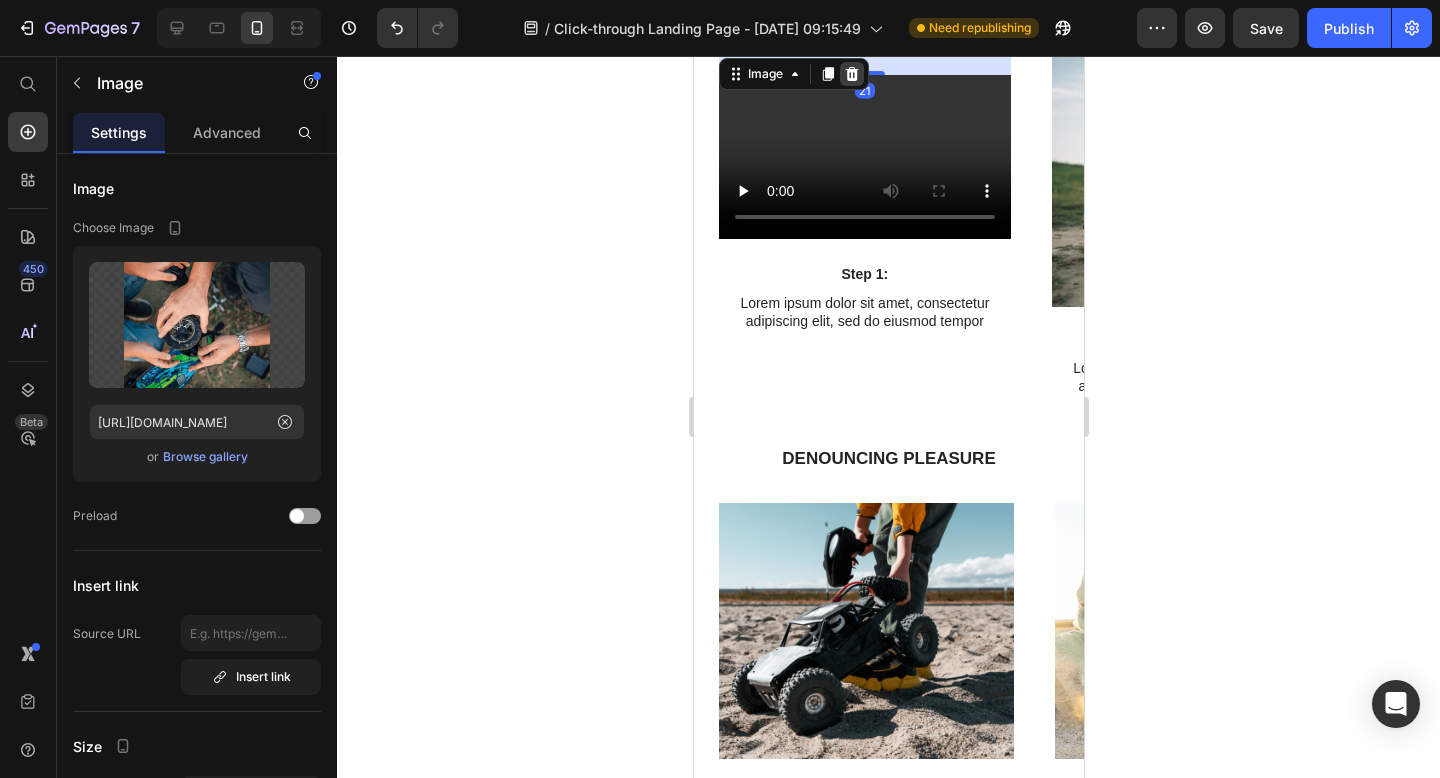 click 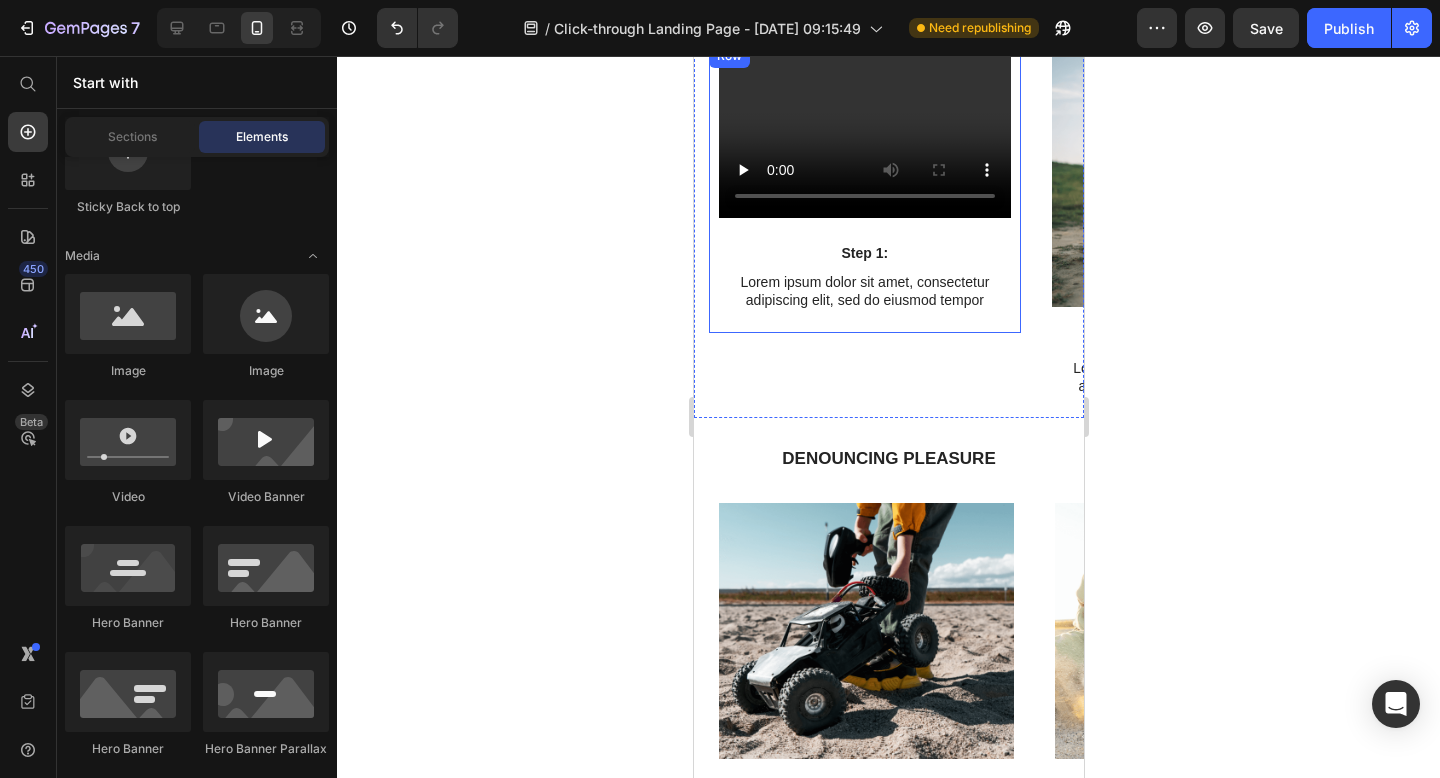 click on "Video Step 1: Text Block Lorem ipsum dolor sit amet, consectetur adipiscing elit, sed do eiusmod tempor Text Block" at bounding box center (864, 190) 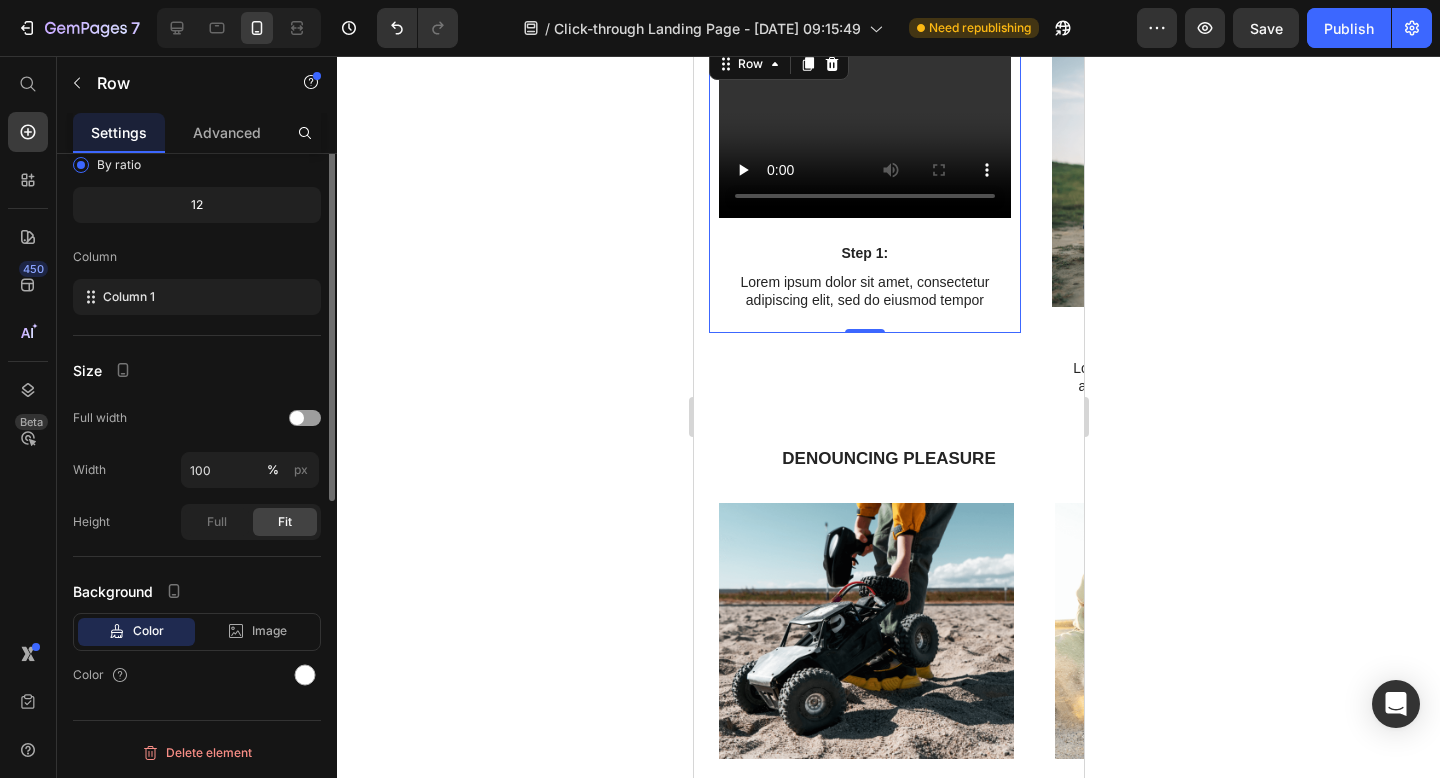 scroll, scrollTop: 0, scrollLeft: 0, axis: both 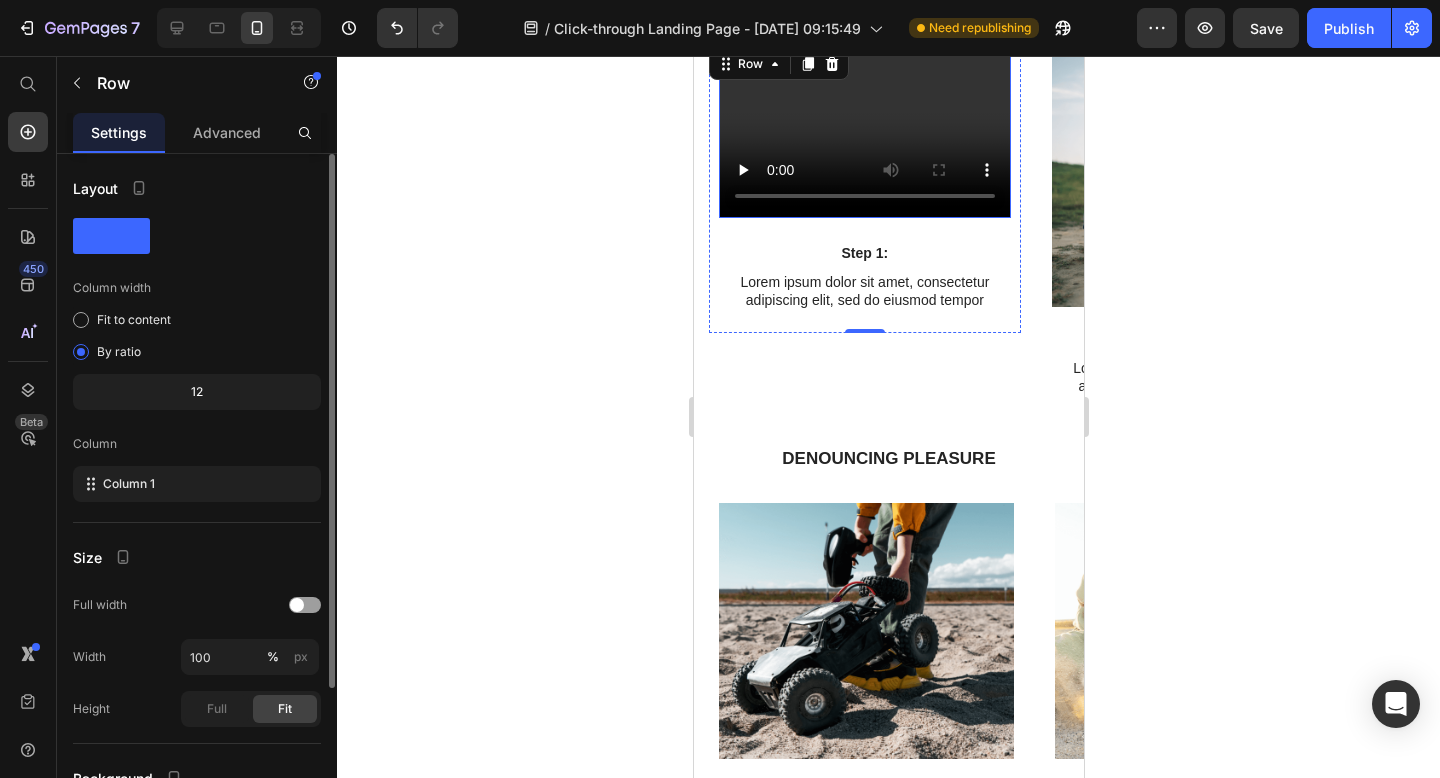 click at bounding box center (864, 136) 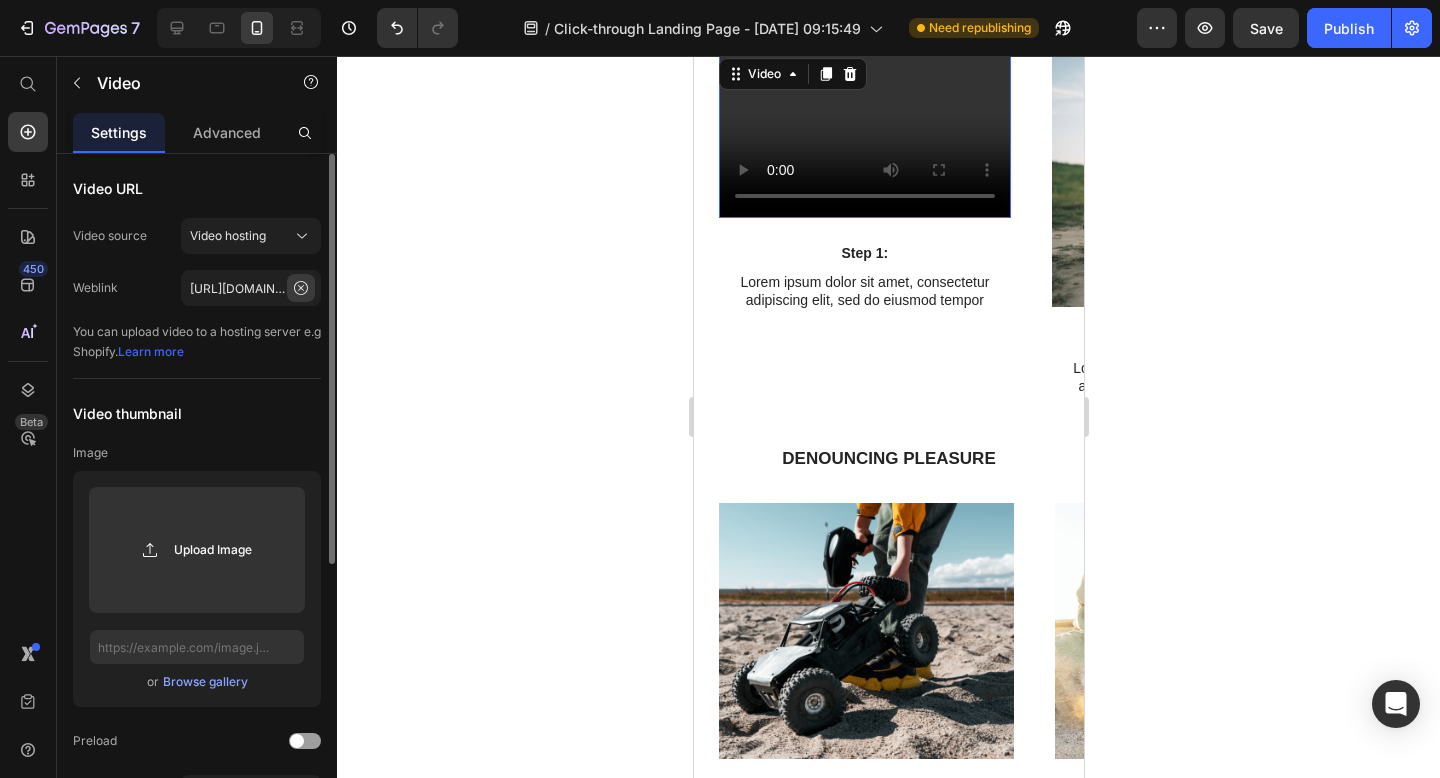 click 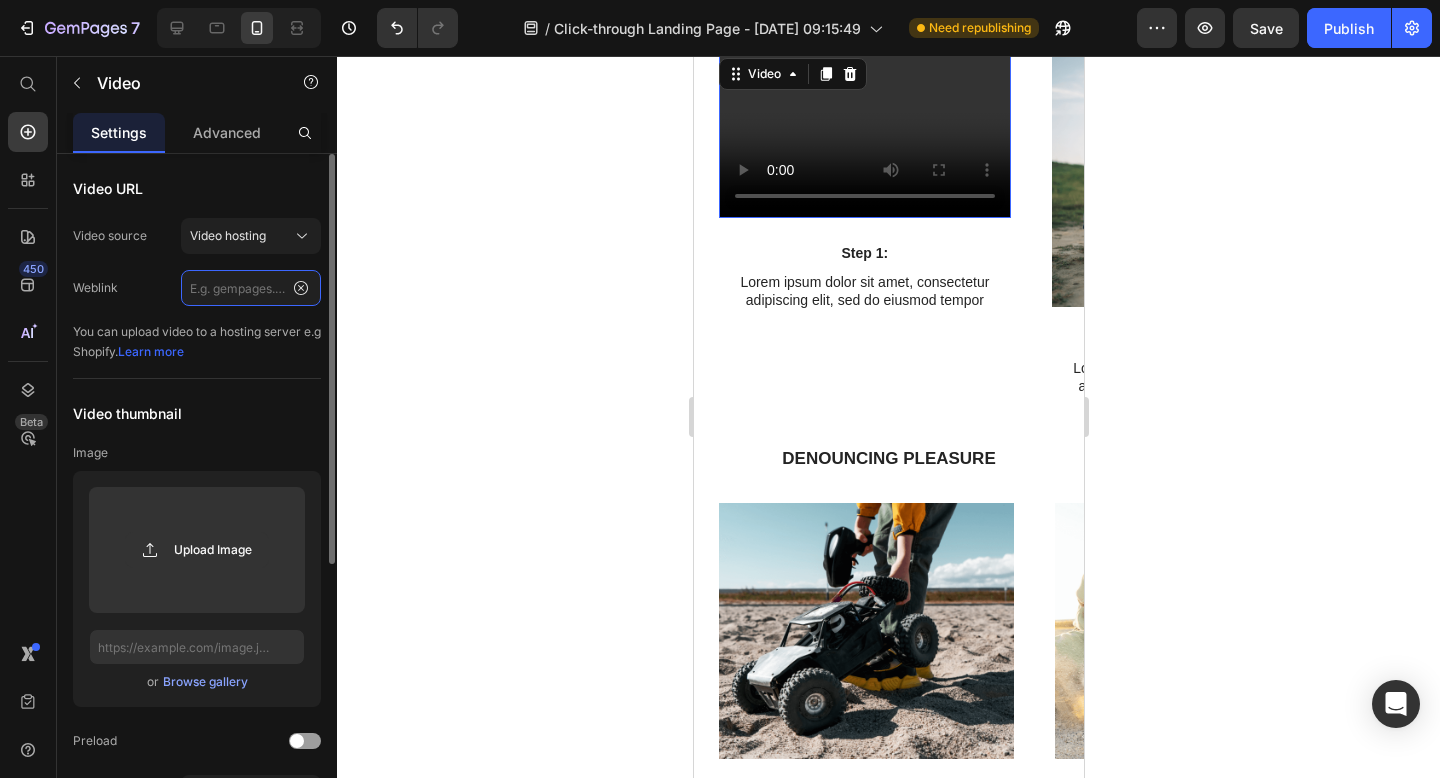 scroll, scrollTop: 0, scrollLeft: 0, axis: both 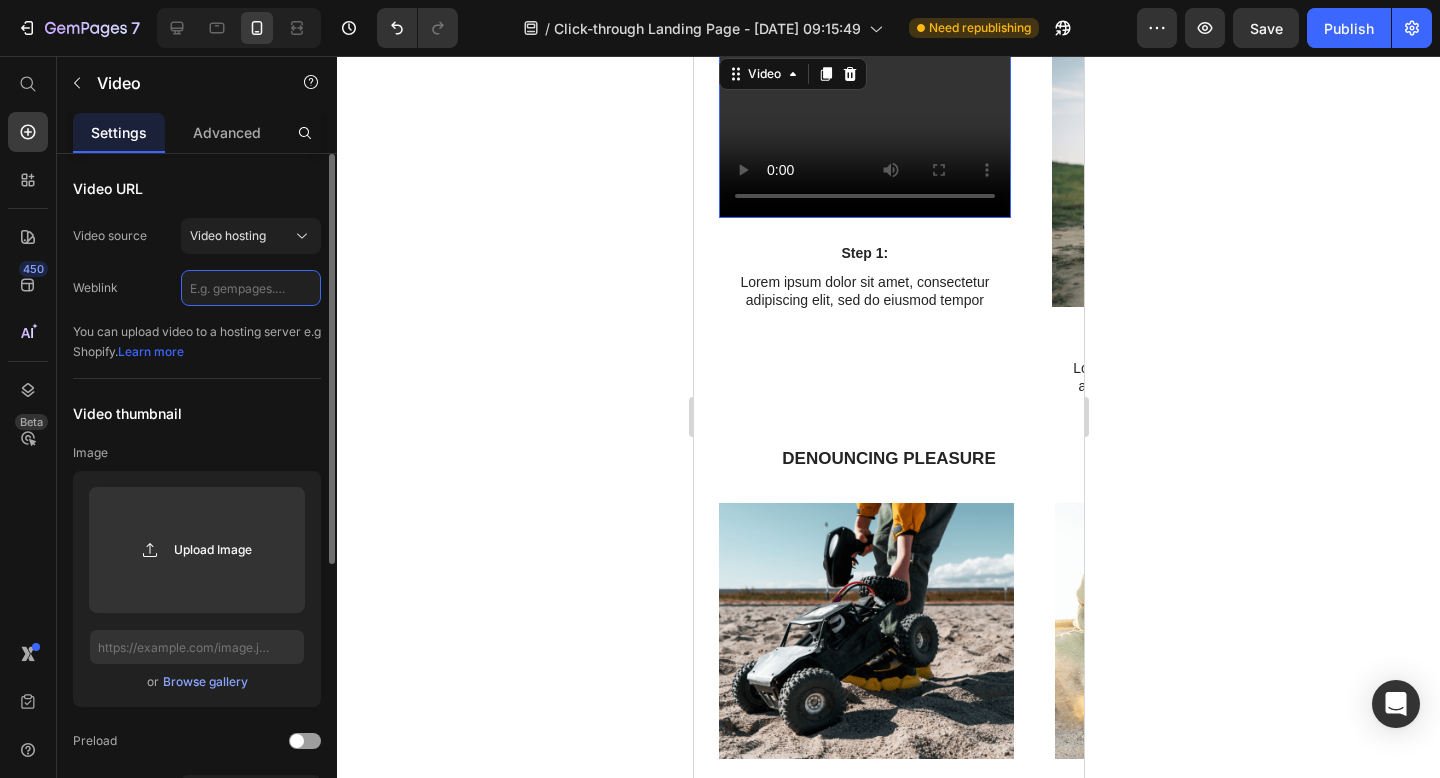 paste on "[URL][DOMAIN_NAME]" 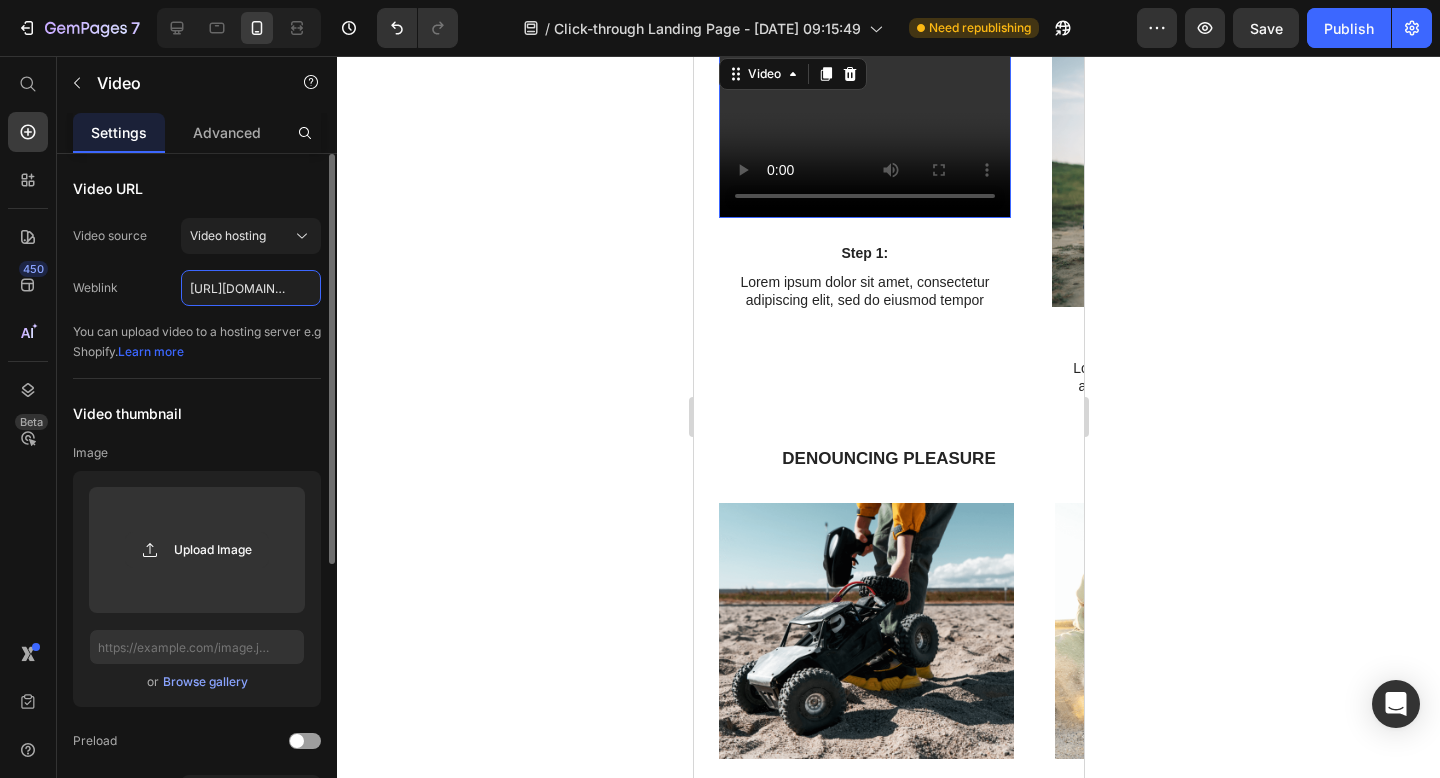 scroll, scrollTop: 0, scrollLeft: 375, axis: horizontal 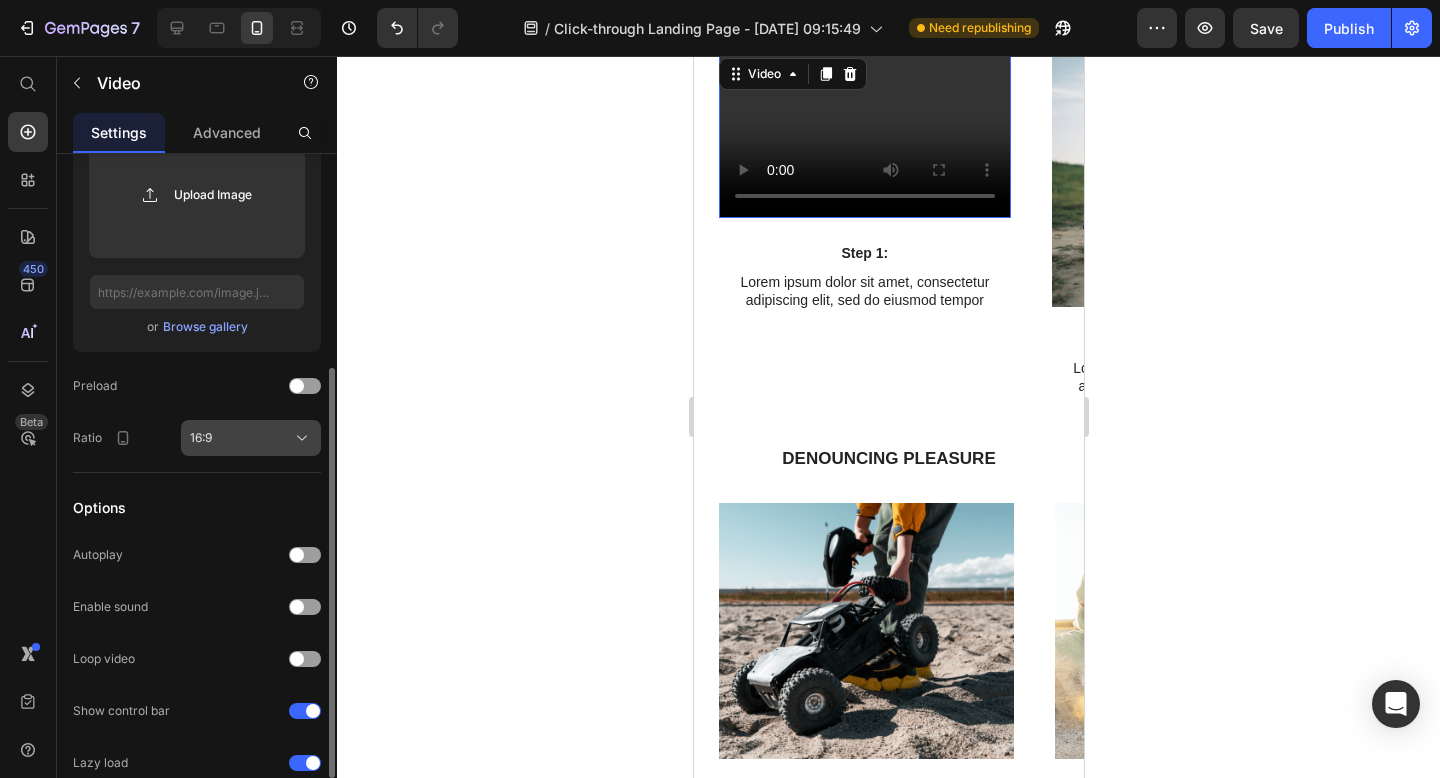 type on "[URL][DOMAIN_NAME]" 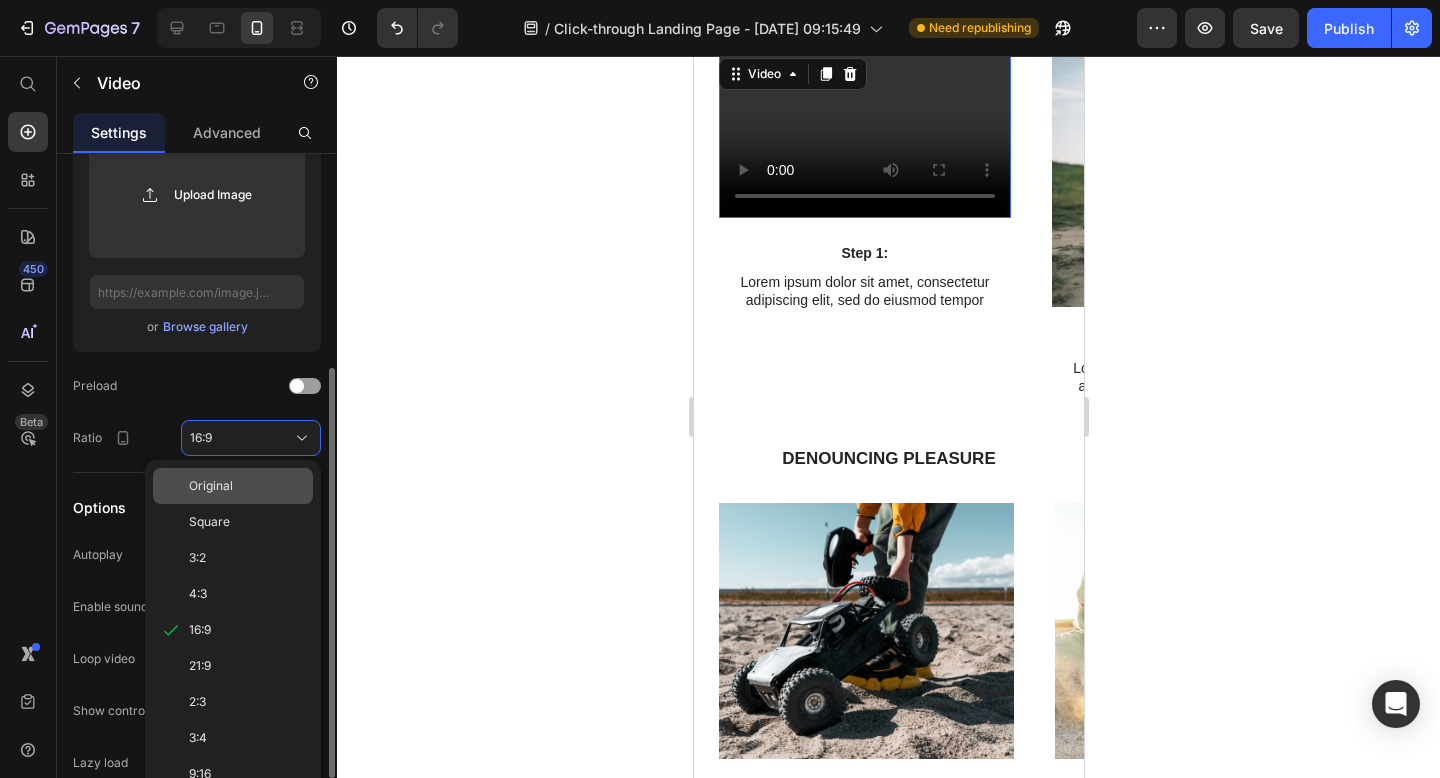 click on "Original" at bounding box center (211, 486) 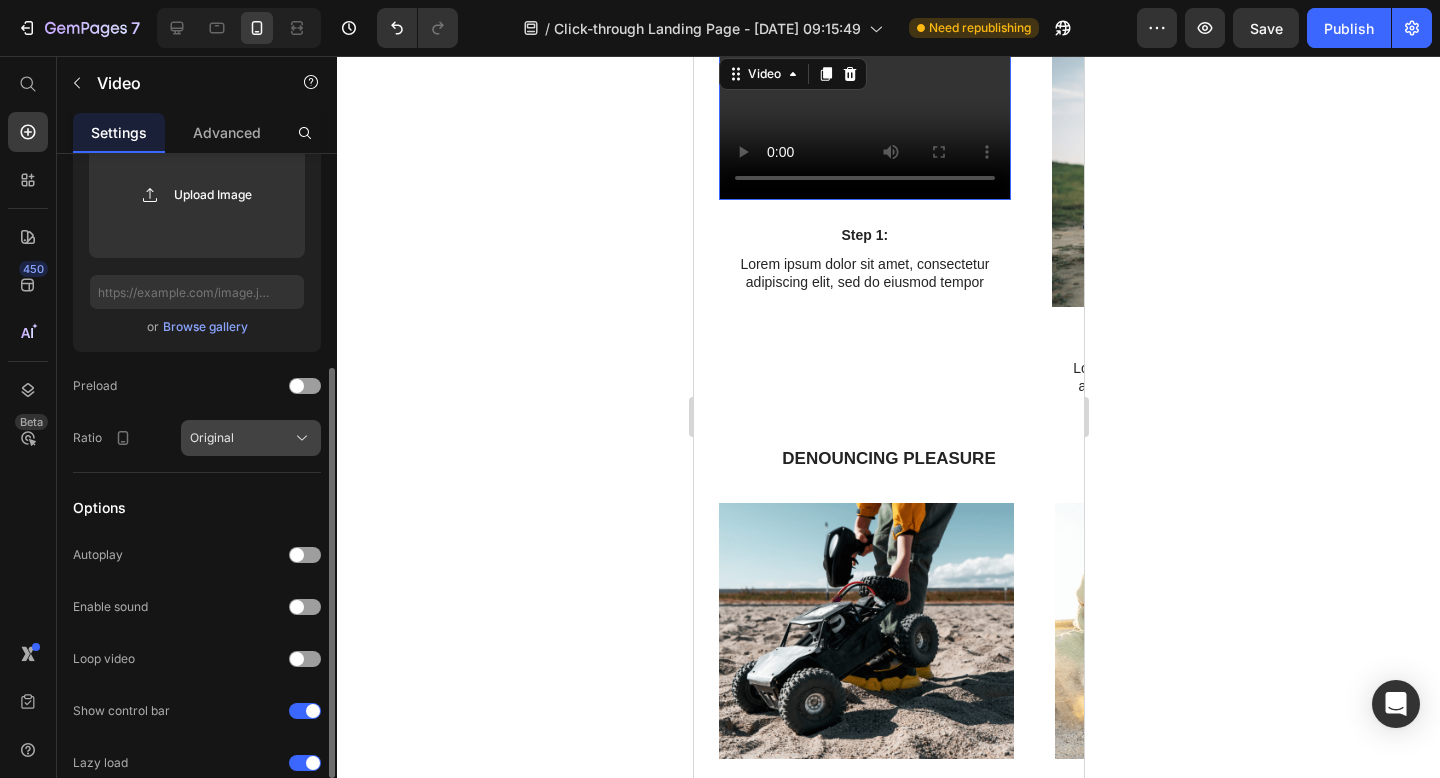 click on "Original" 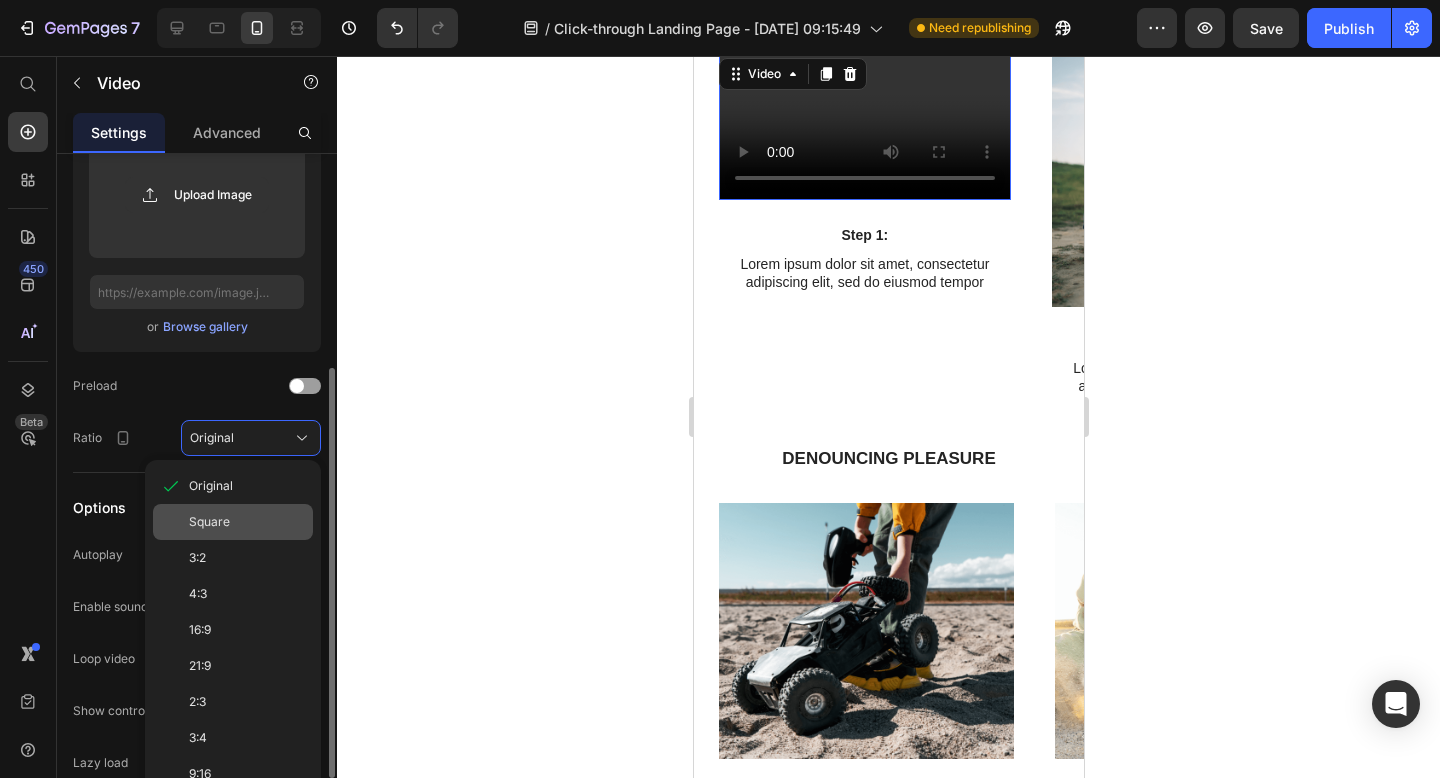 click on "Square" at bounding box center [247, 522] 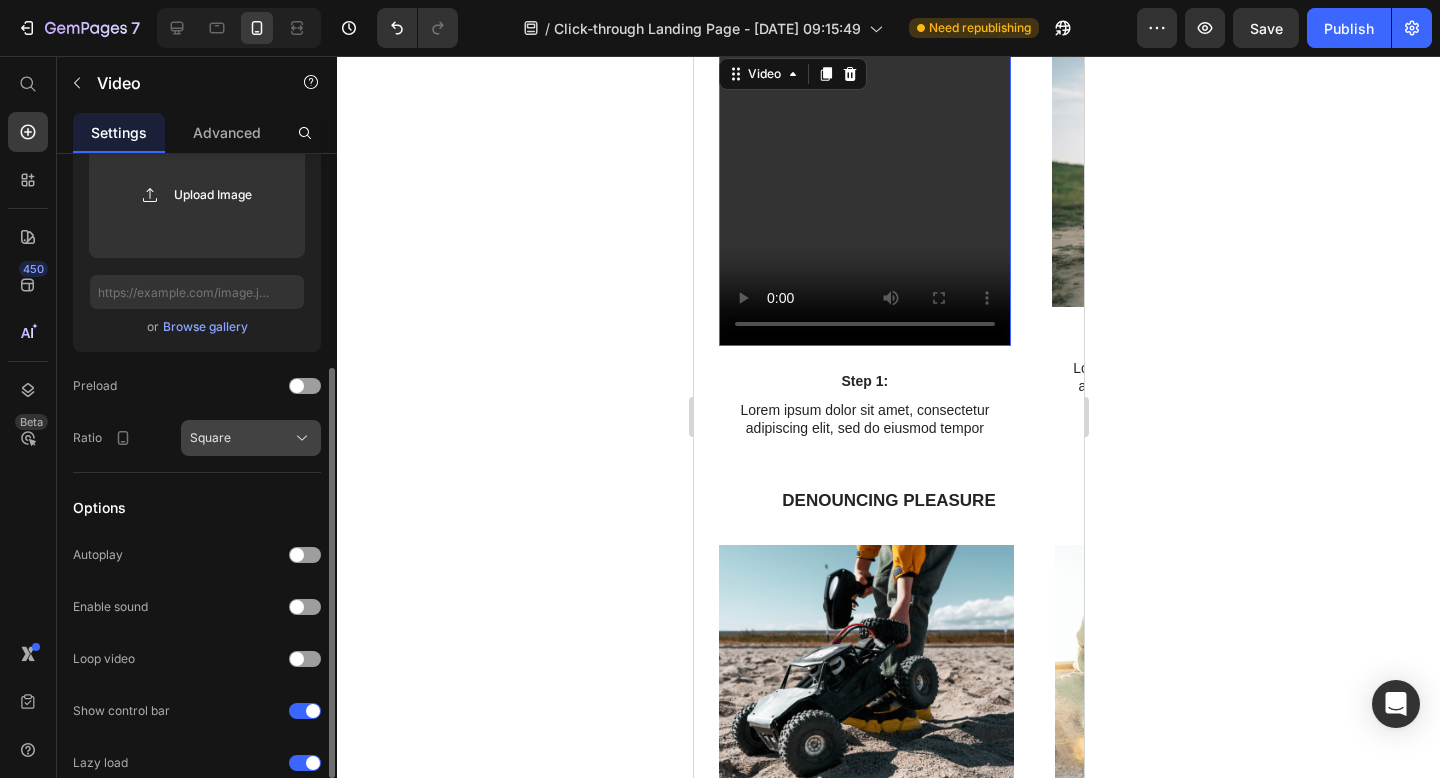 click on "Square" 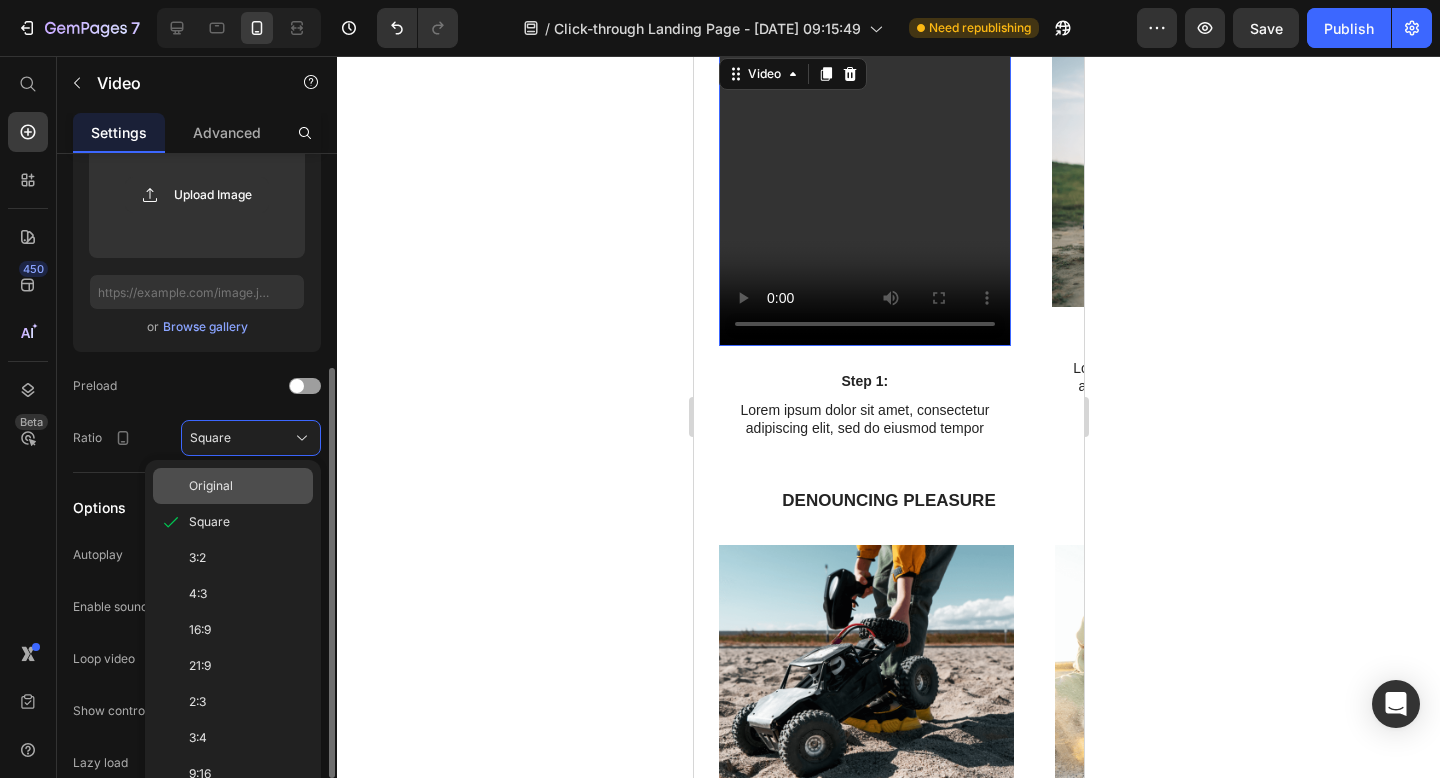 click on "Original" at bounding box center (247, 486) 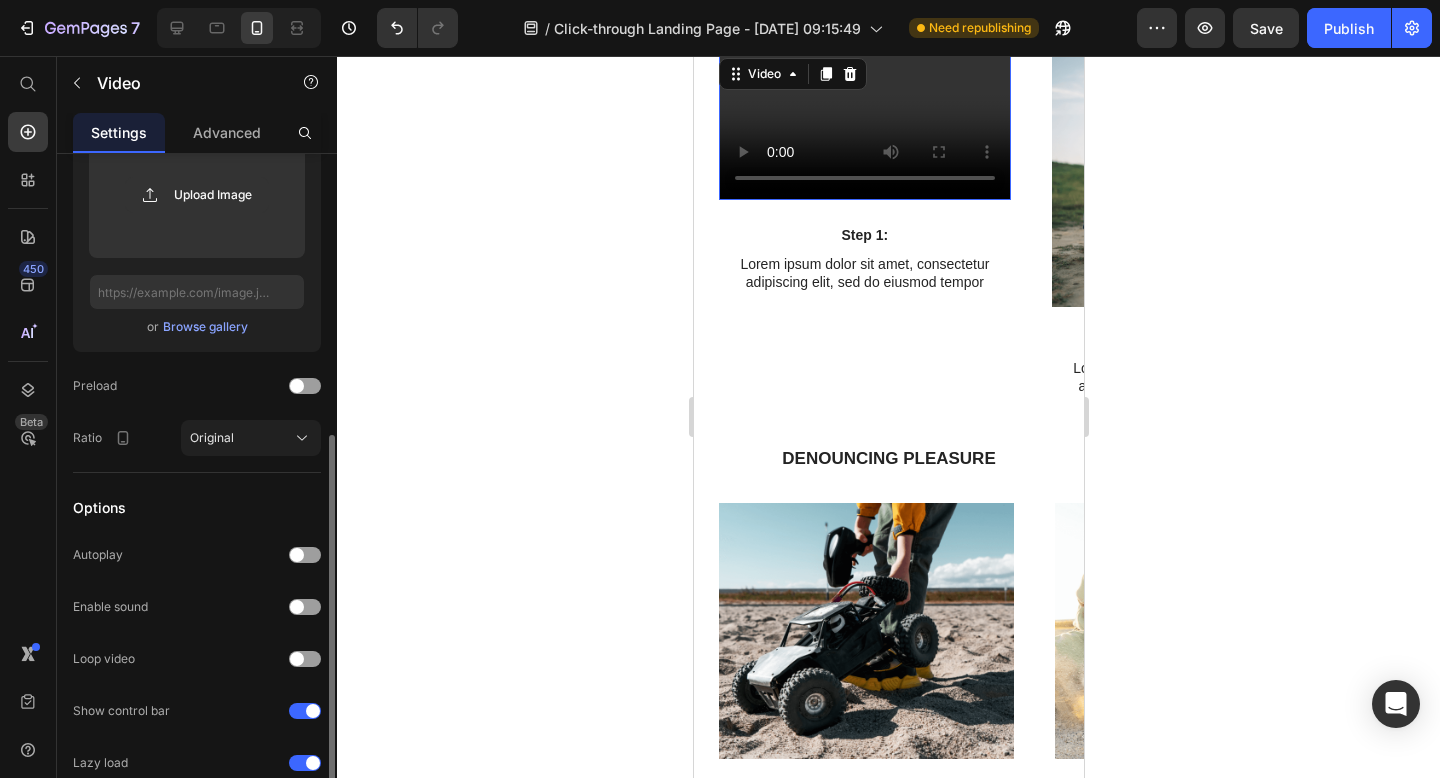 scroll, scrollTop: 449, scrollLeft: 0, axis: vertical 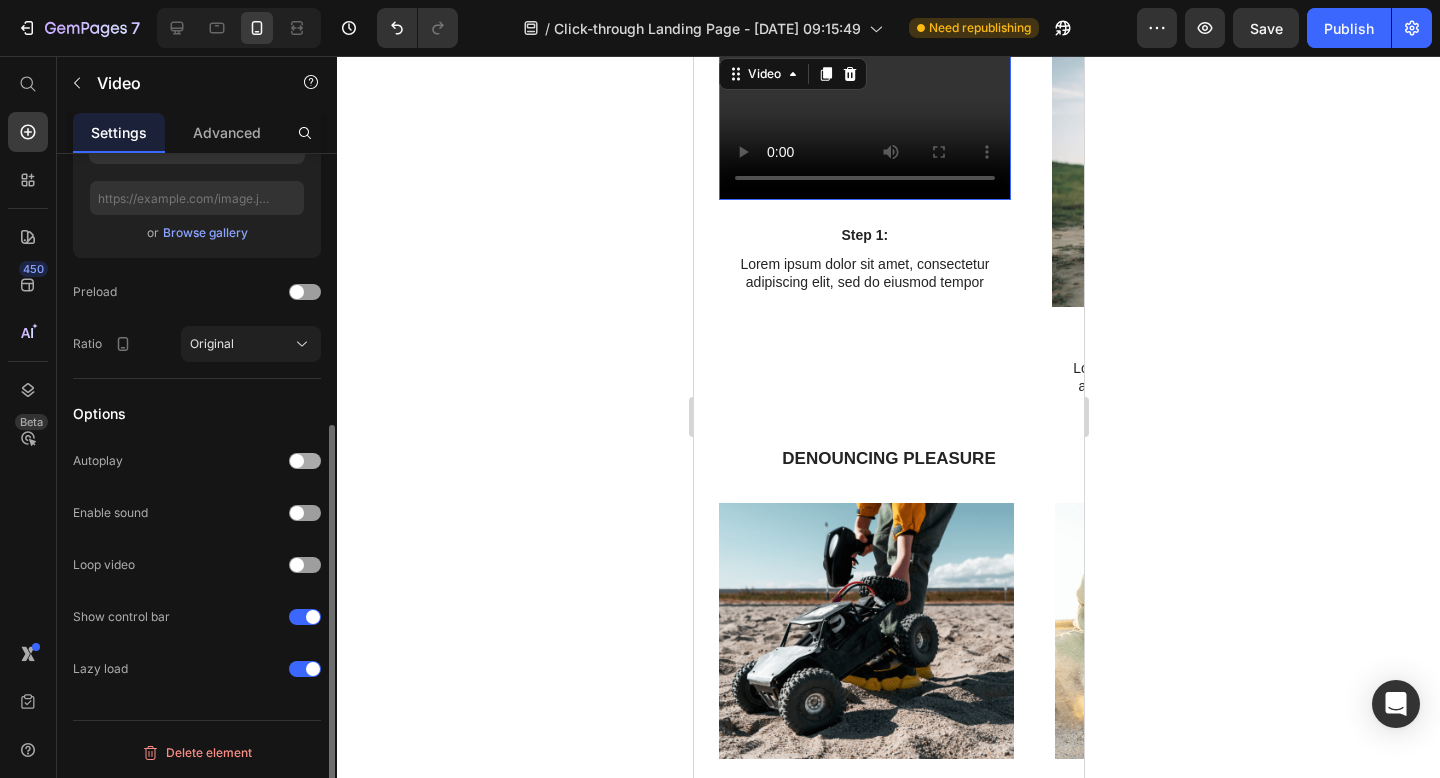 click at bounding box center [305, 461] 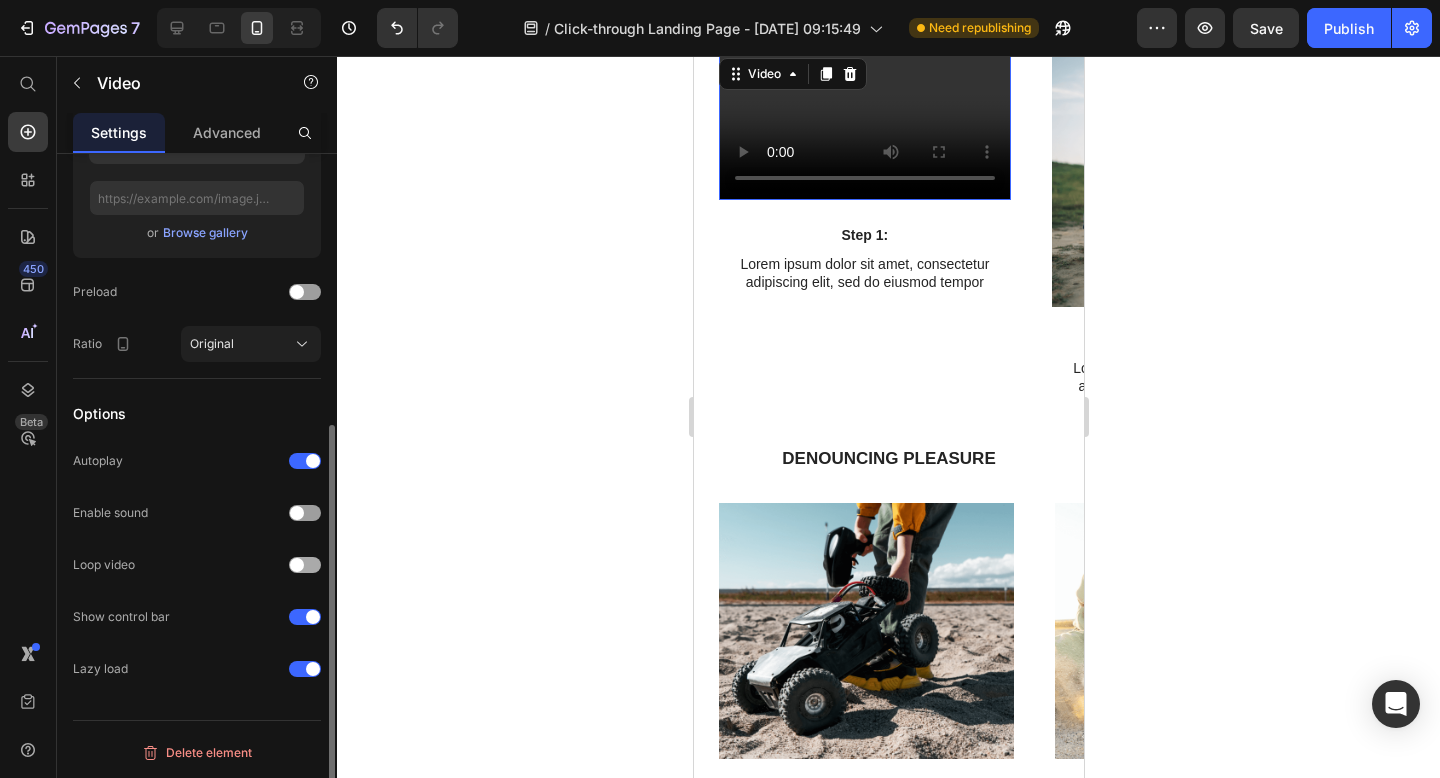 click at bounding box center [297, 565] 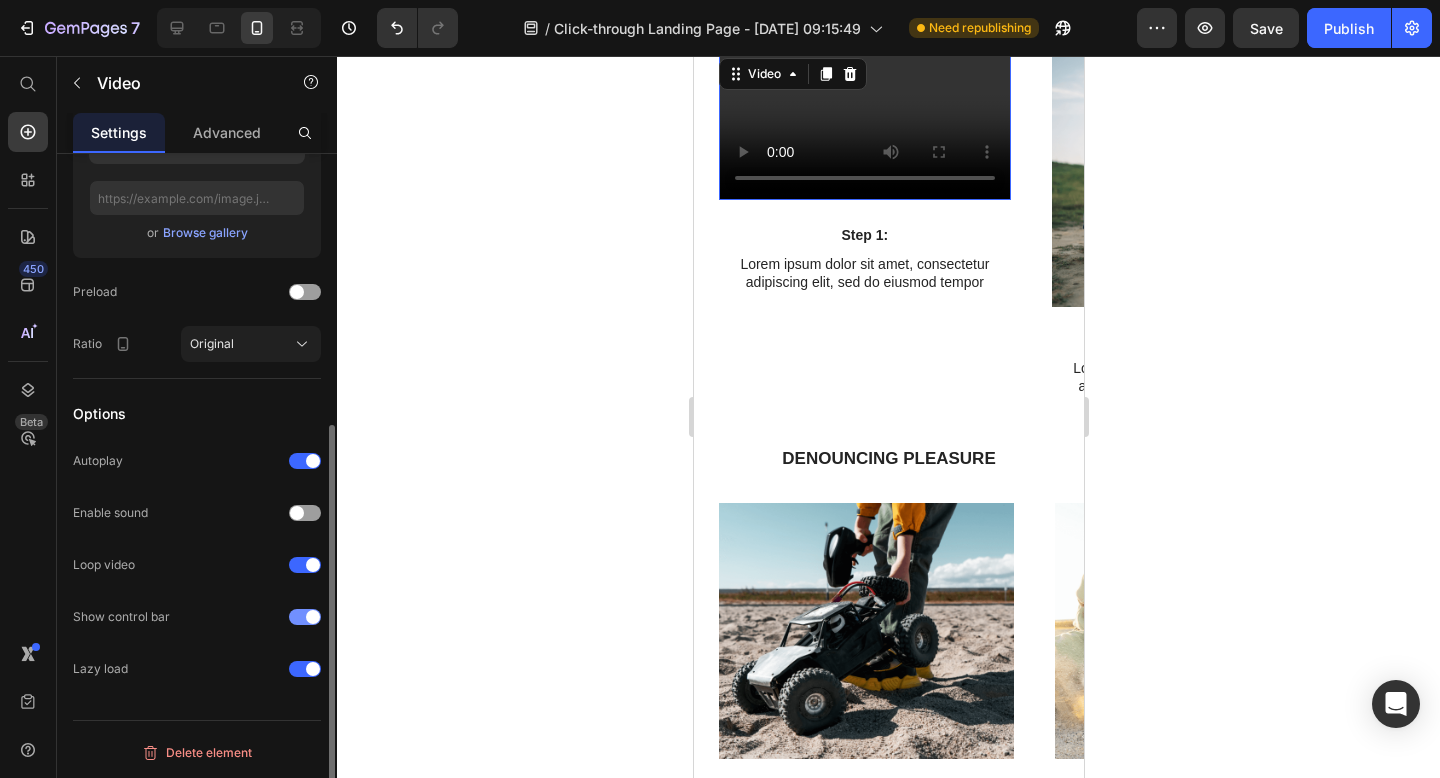 click at bounding box center [305, 617] 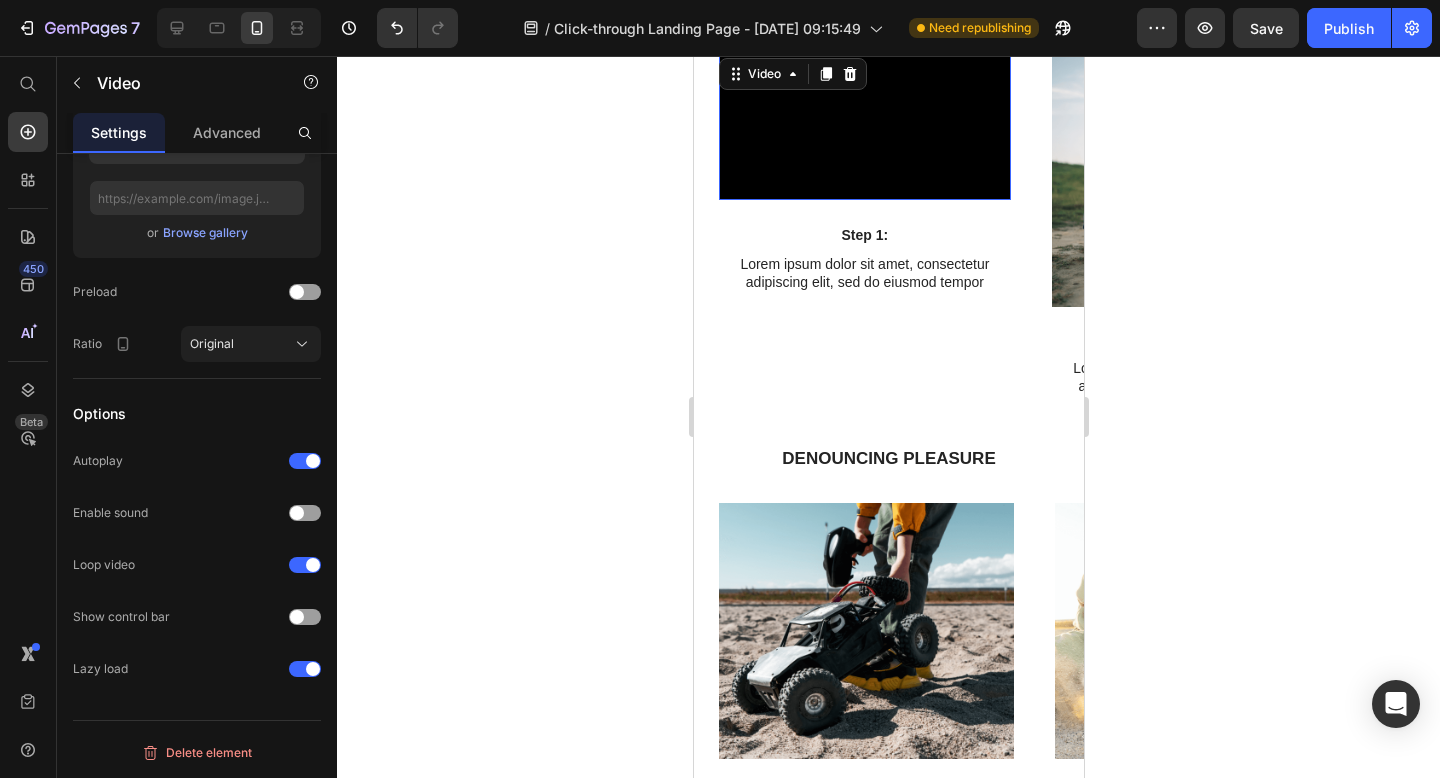 click 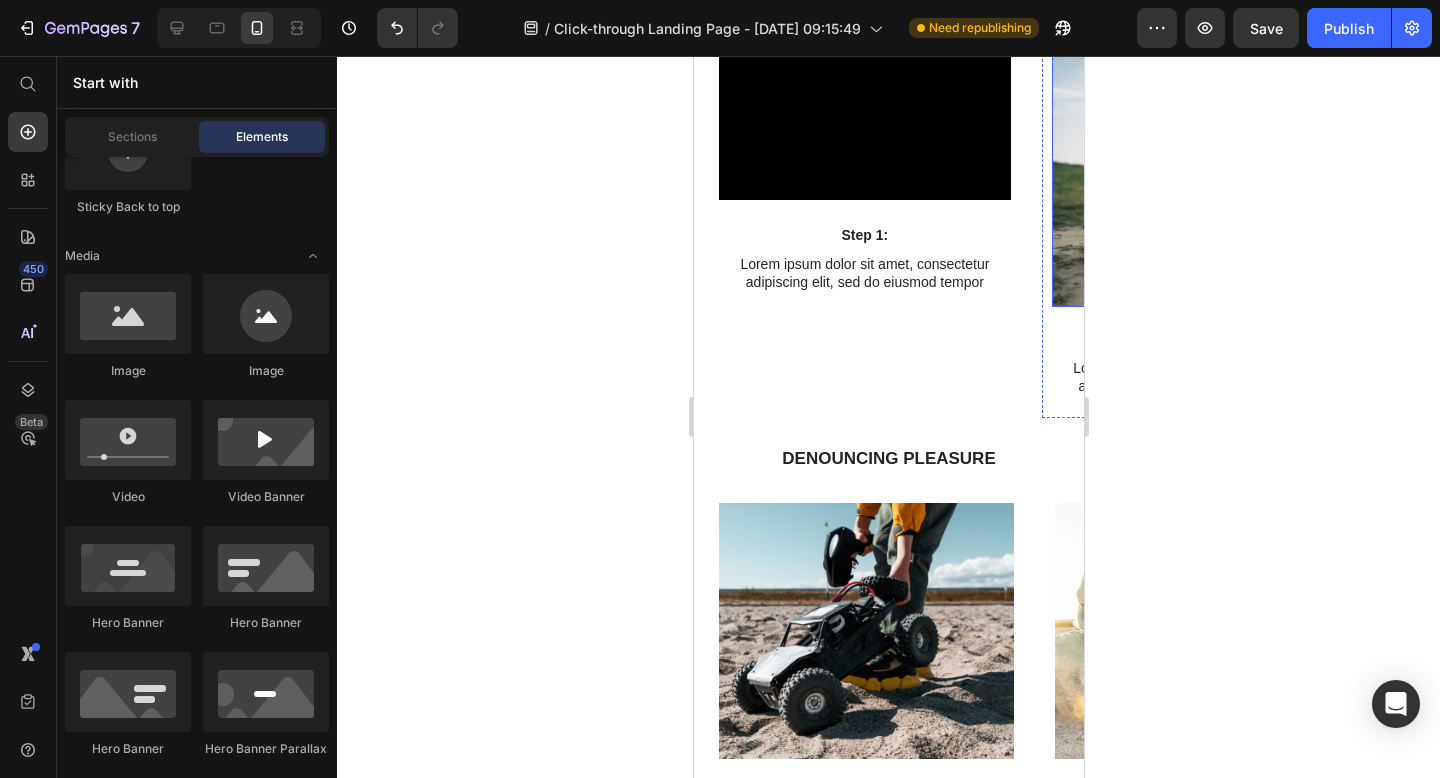 click at bounding box center (1197, 180) 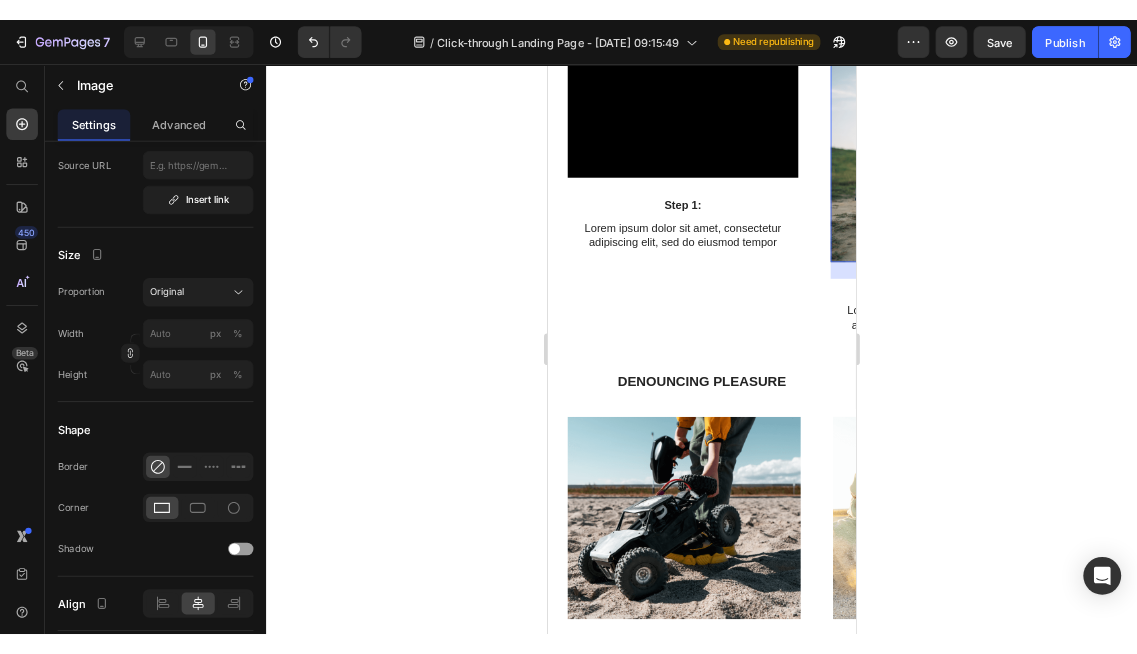 scroll, scrollTop: 0, scrollLeft: 0, axis: both 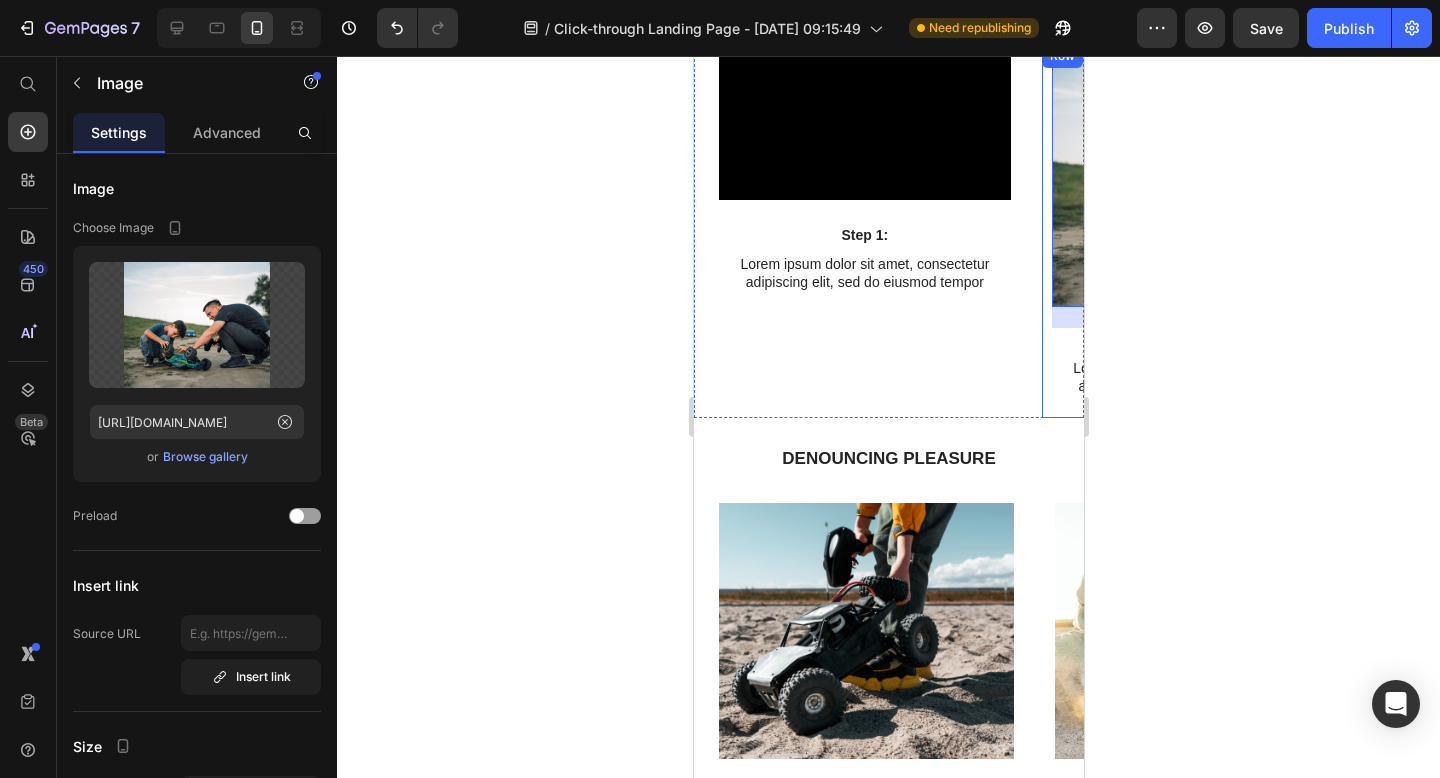 click on "Image   21 Step 2: Text Block Lorem ipsum dolor sit amet, consectetur adipiscing elit, sed do eiusmod tempor Text Block Row" at bounding box center [1197, 231] 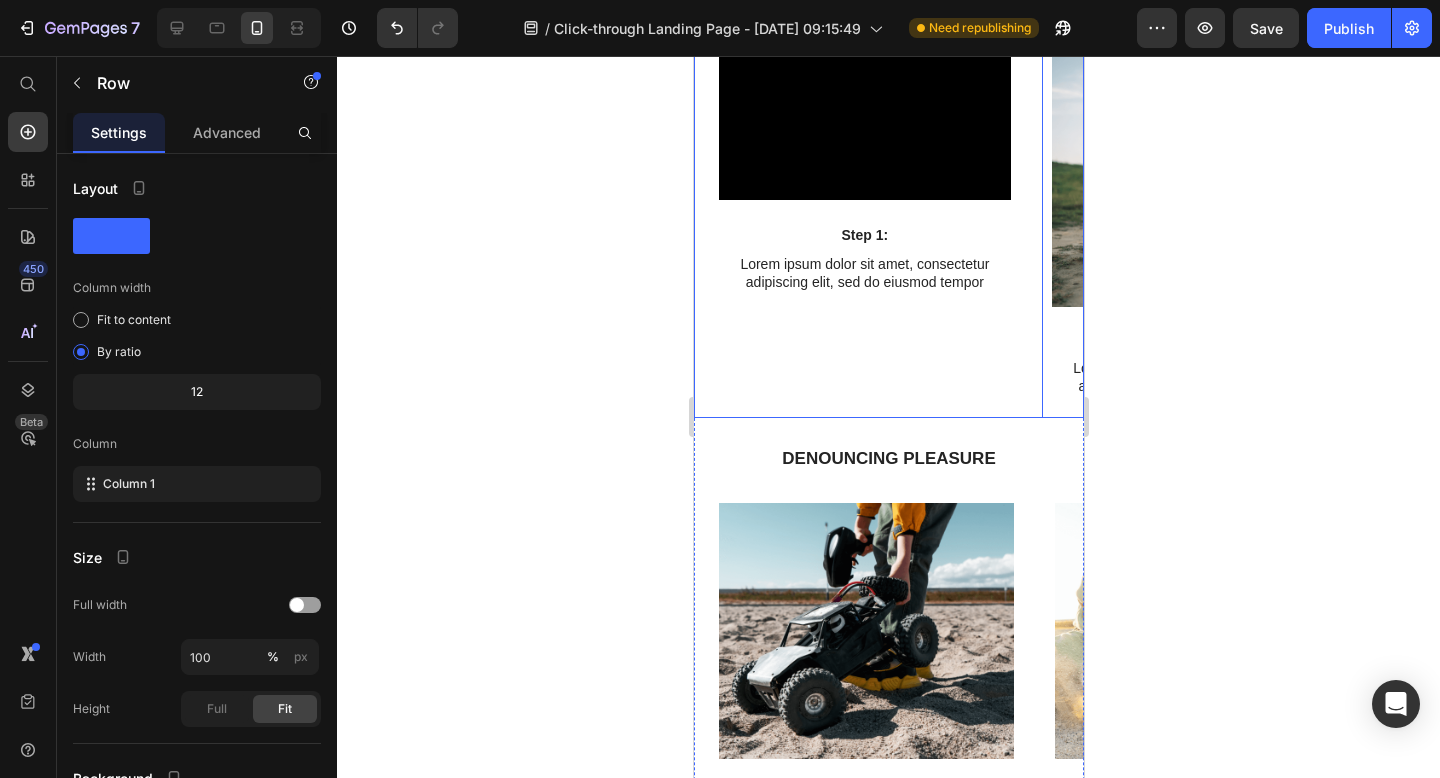 click on "Video Step 1: Text Block Lorem ipsum dolor sit amet, consectetur adipiscing elit, sed do eiusmod tempor Text Block Row Image Step 2: Text Block Lorem ipsum dolor sit amet, consectetur adipiscing elit, sed do eiusmod tempor Text Block Row   0 Image Step 3: Text Block Lorem ipsum dolor sit amet, consectetur adipiscing elit, sed do eiusmod tempor Text Block Row" at bounding box center (895, 231) 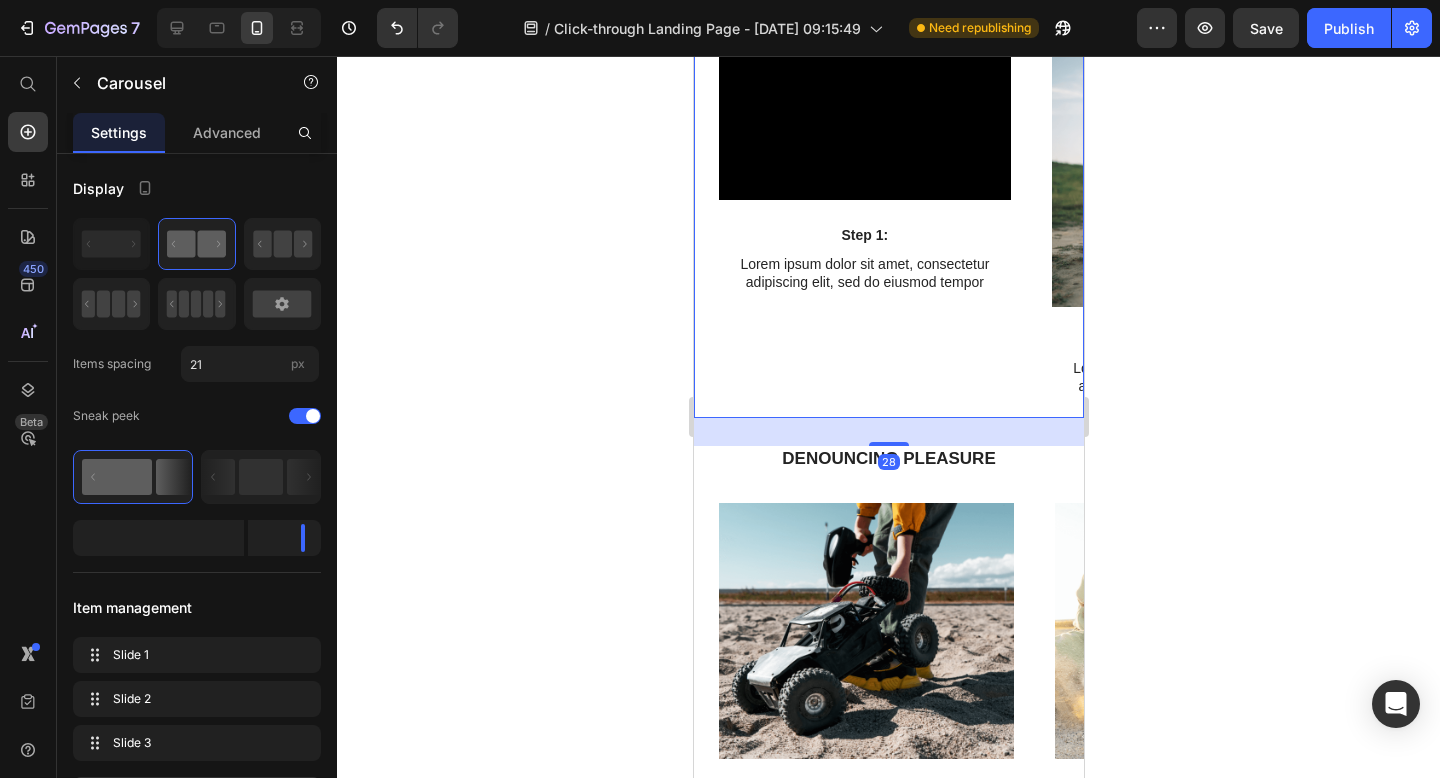 click on "Carousel" at bounding box center [747, 25] 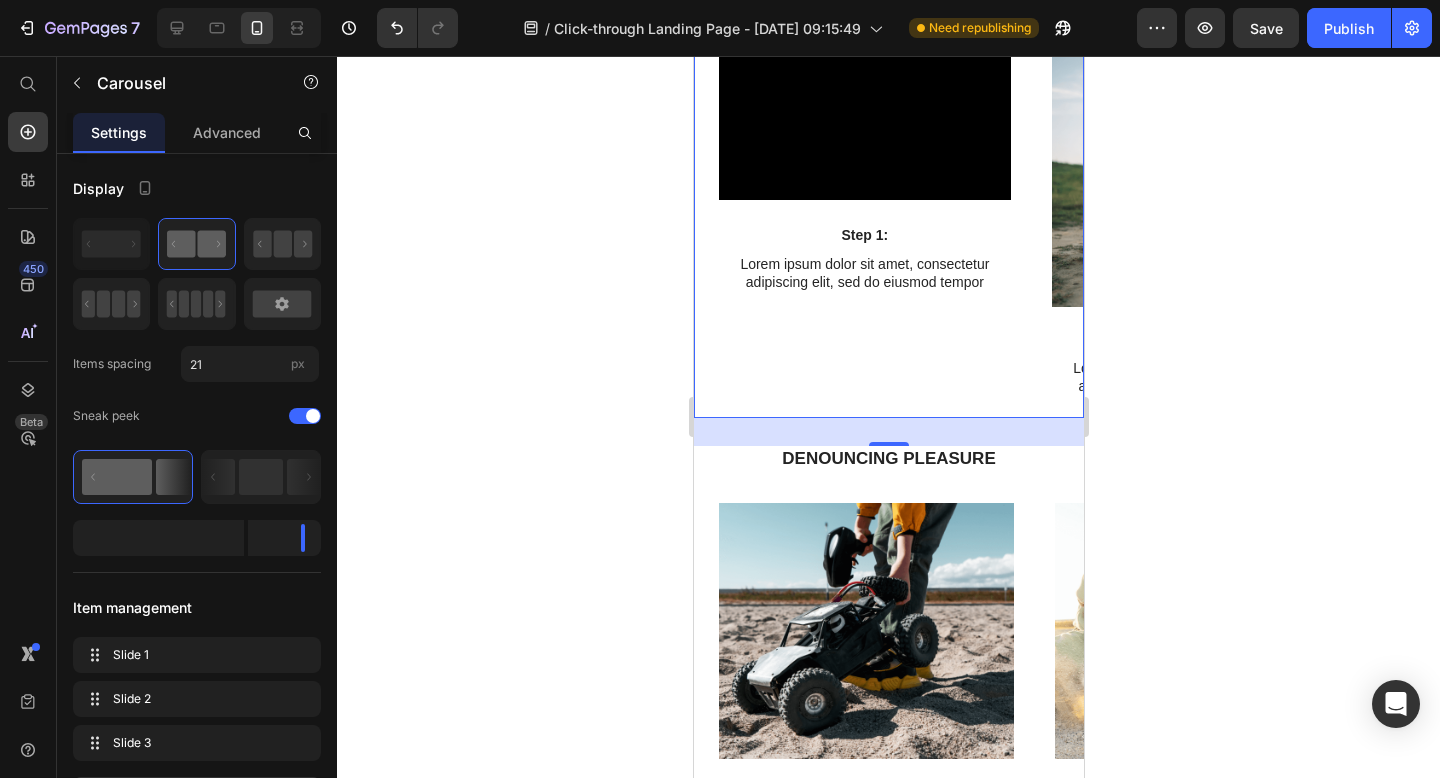 click on "Carousel" at bounding box center [747, 25] 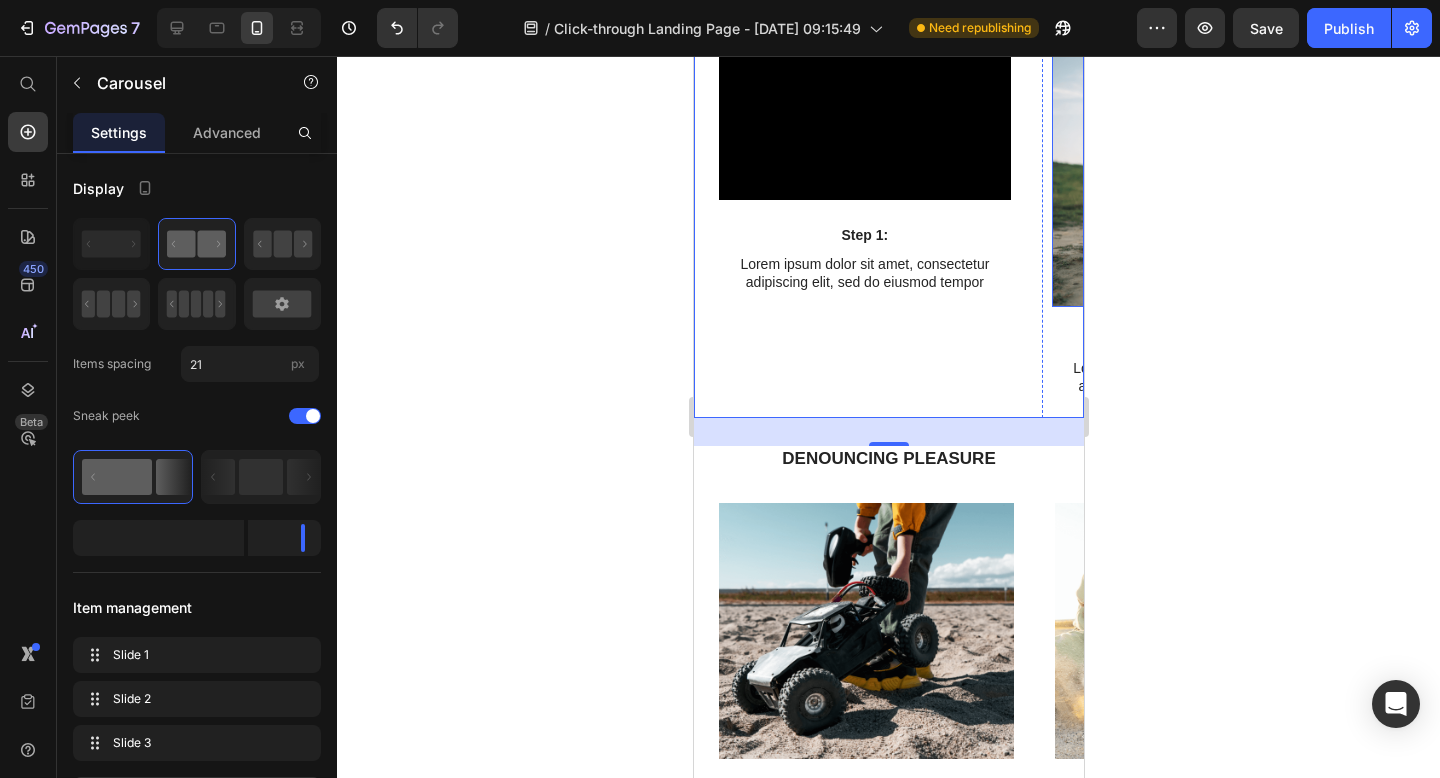 click at bounding box center [1197, 180] 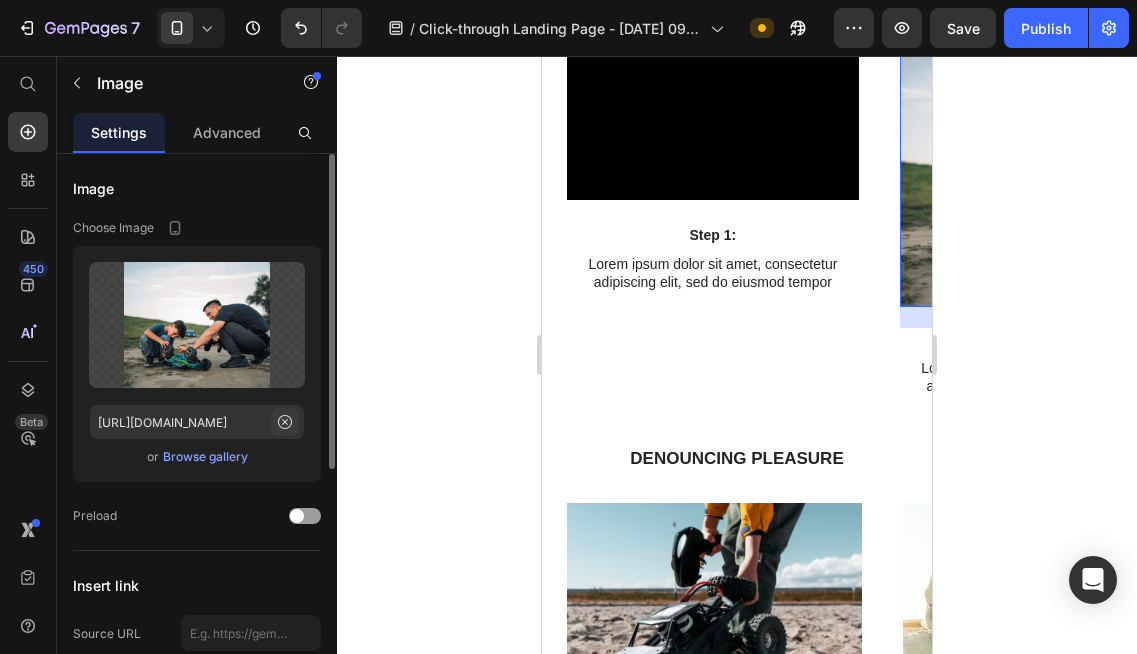 click 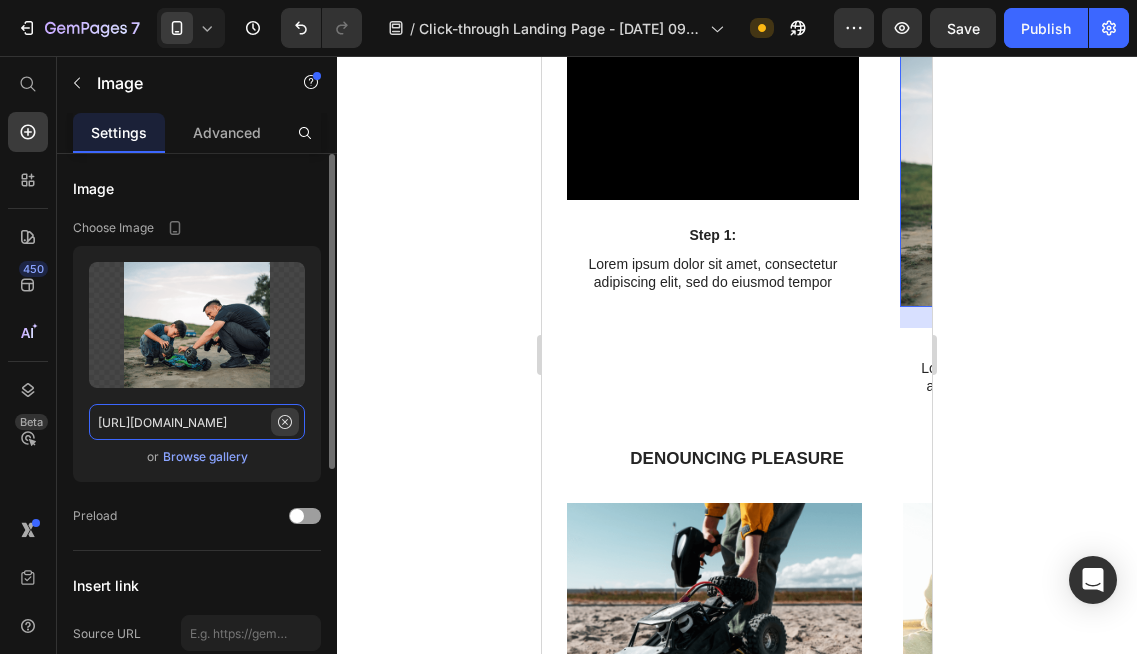 type 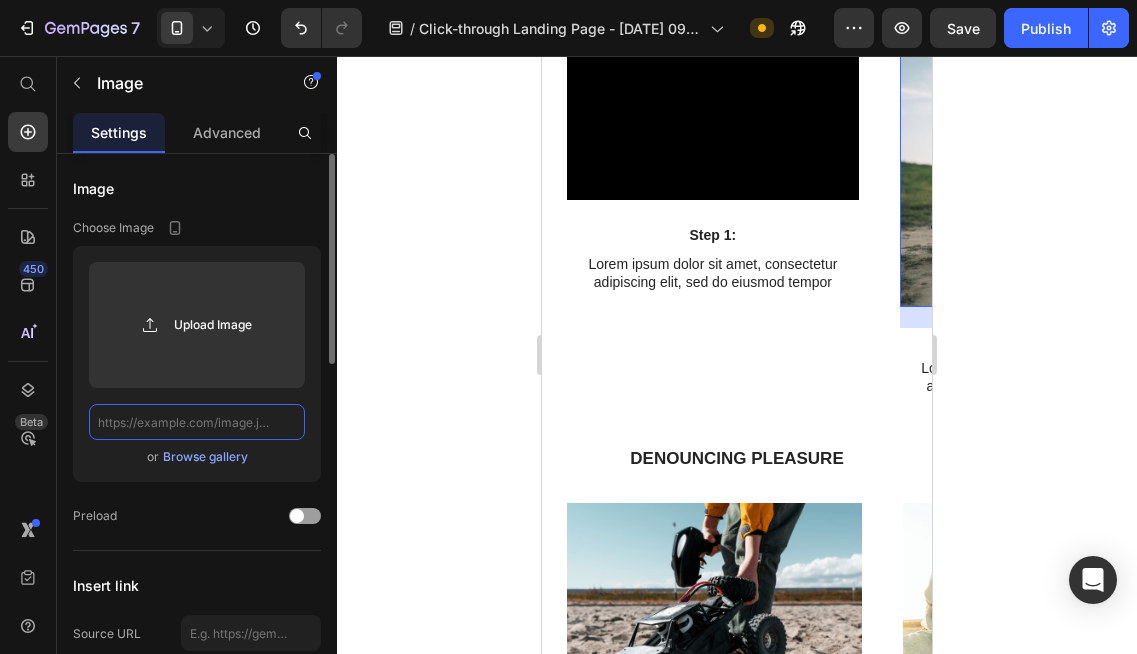 scroll, scrollTop: 0, scrollLeft: 0, axis: both 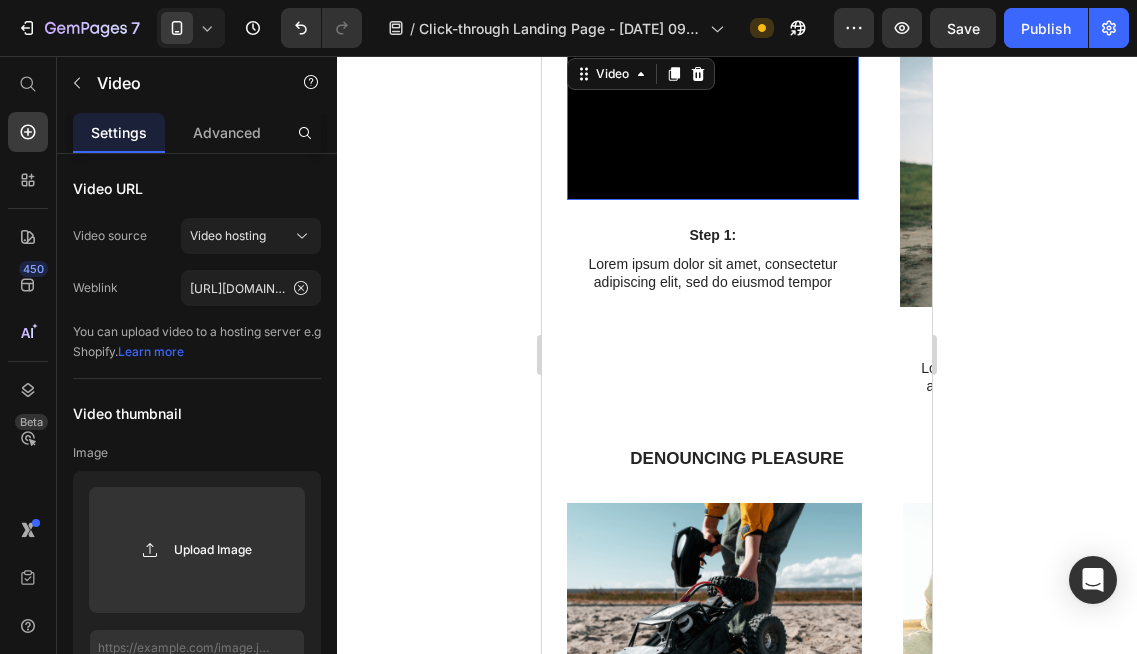 click 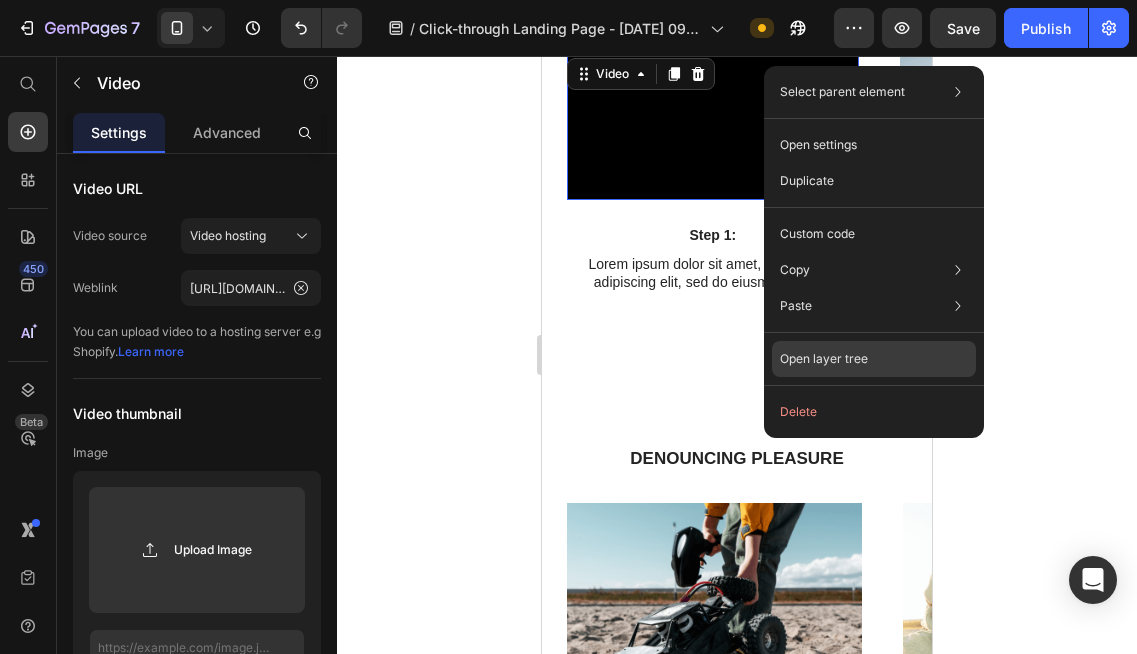 click on "Open layer tree" at bounding box center [824, 359] 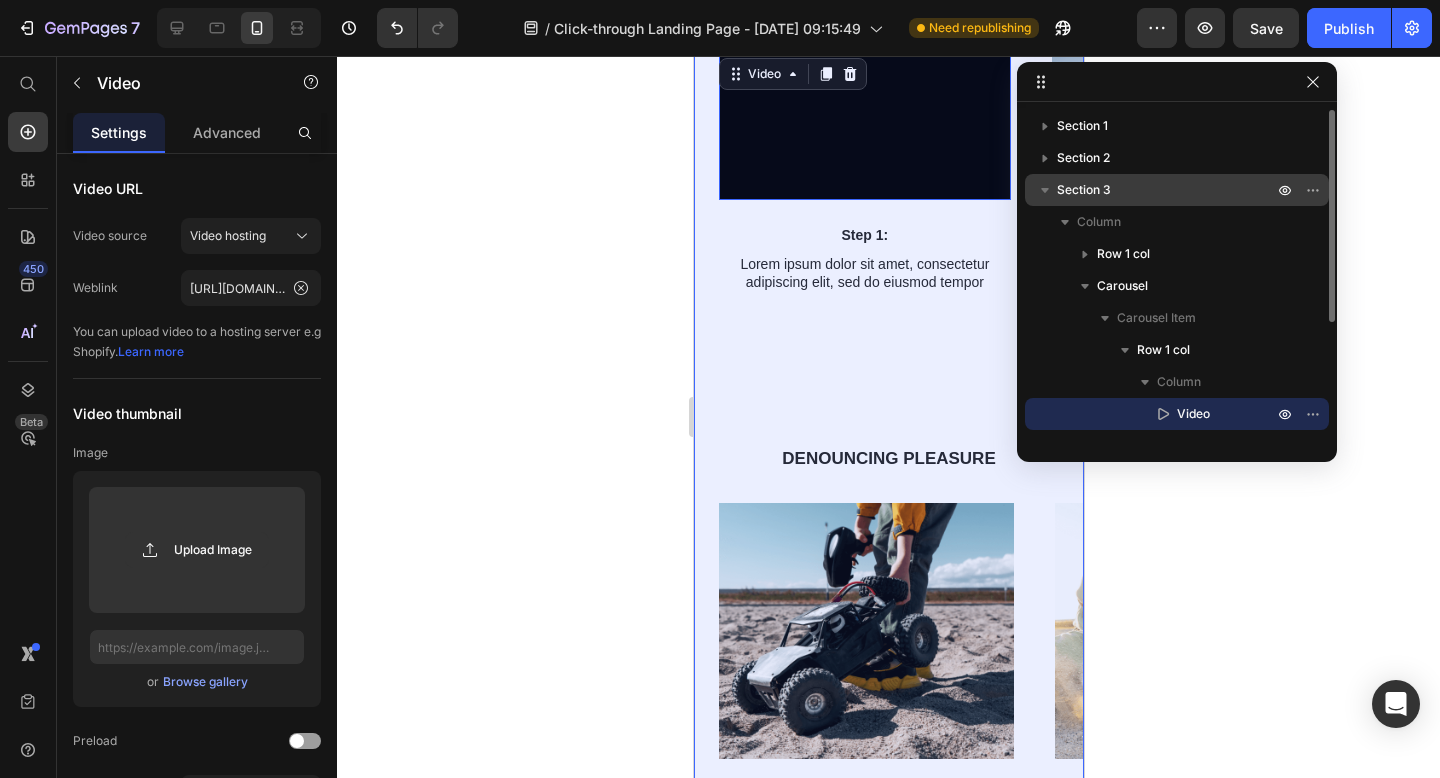 click 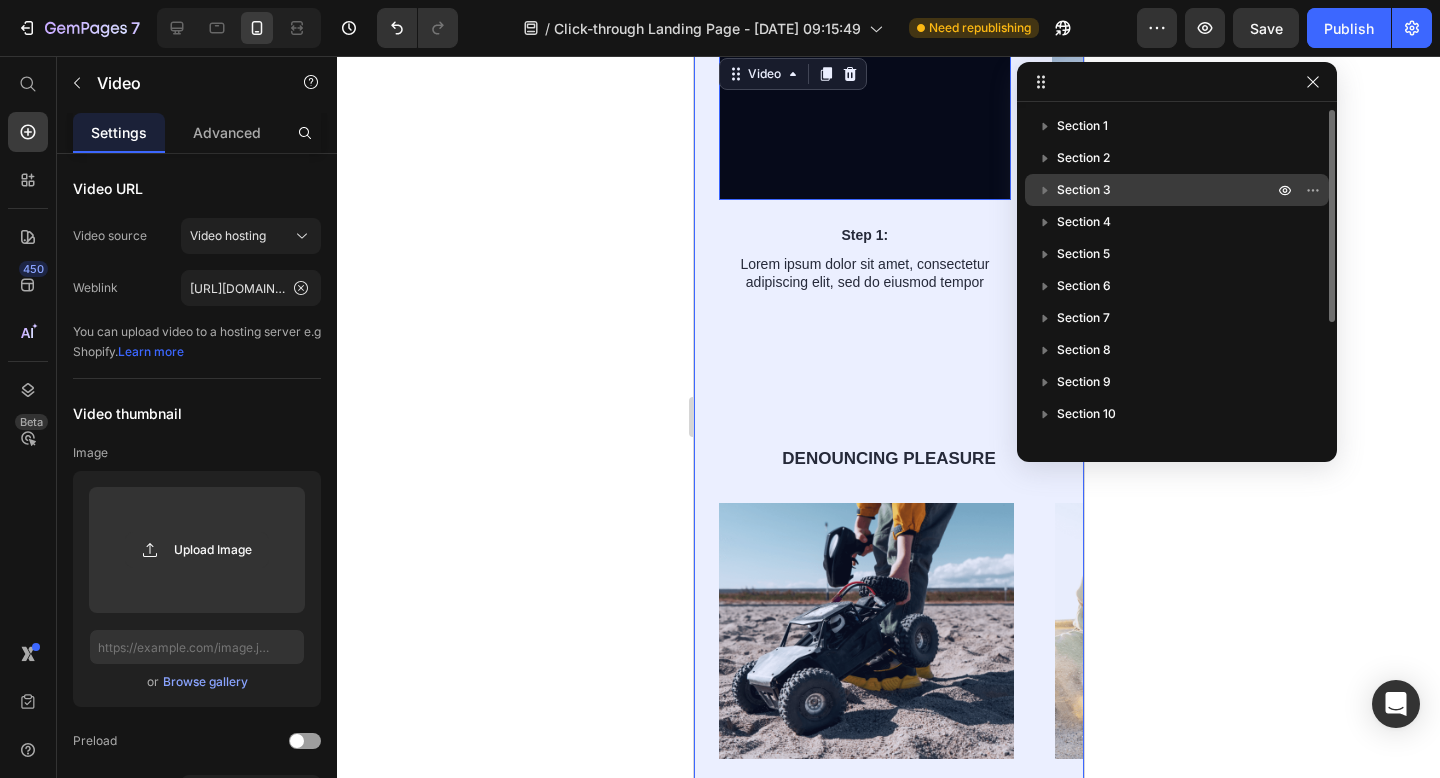 click on "Section 3" at bounding box center [1084, 190] 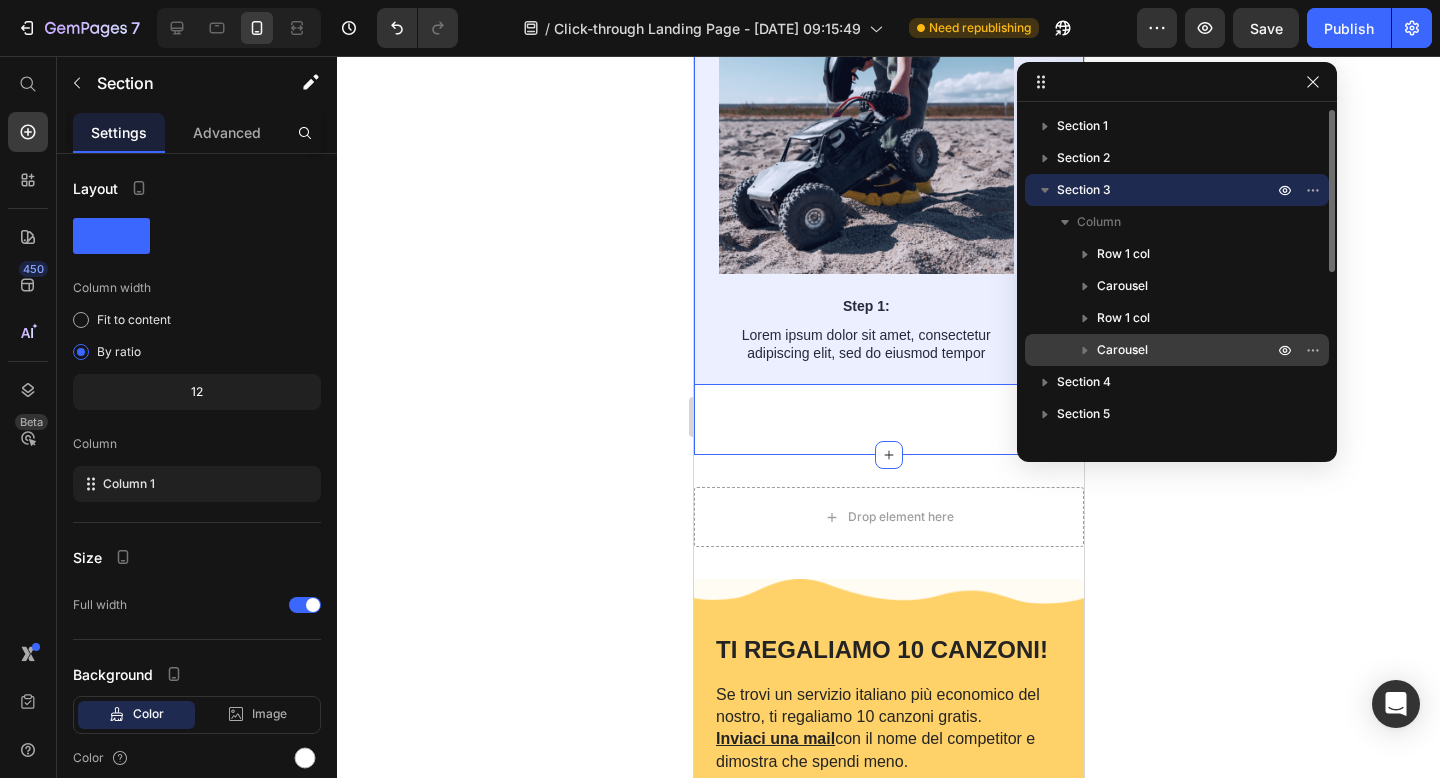 scroll, scrollTop: 1467, scrollLeft: 0, axis: vertical 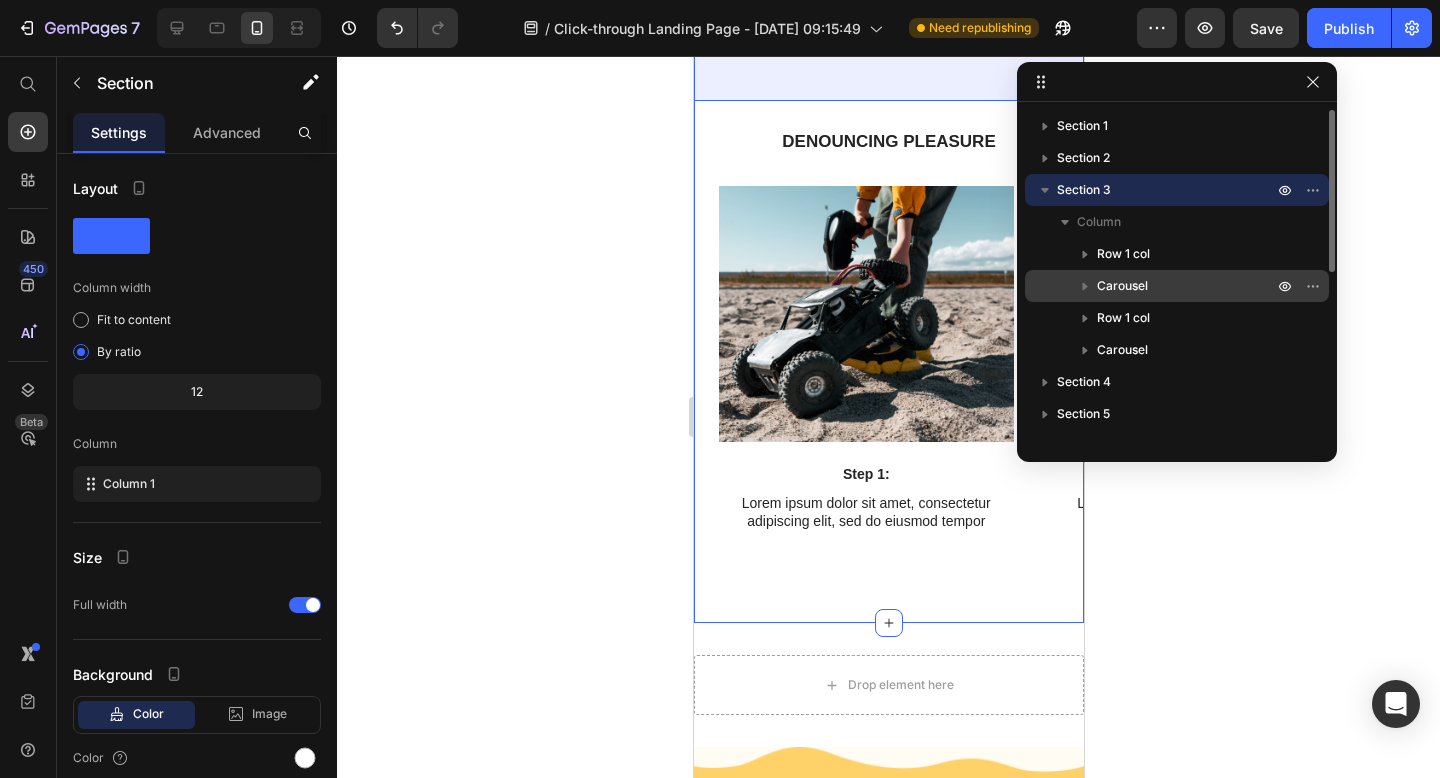 click 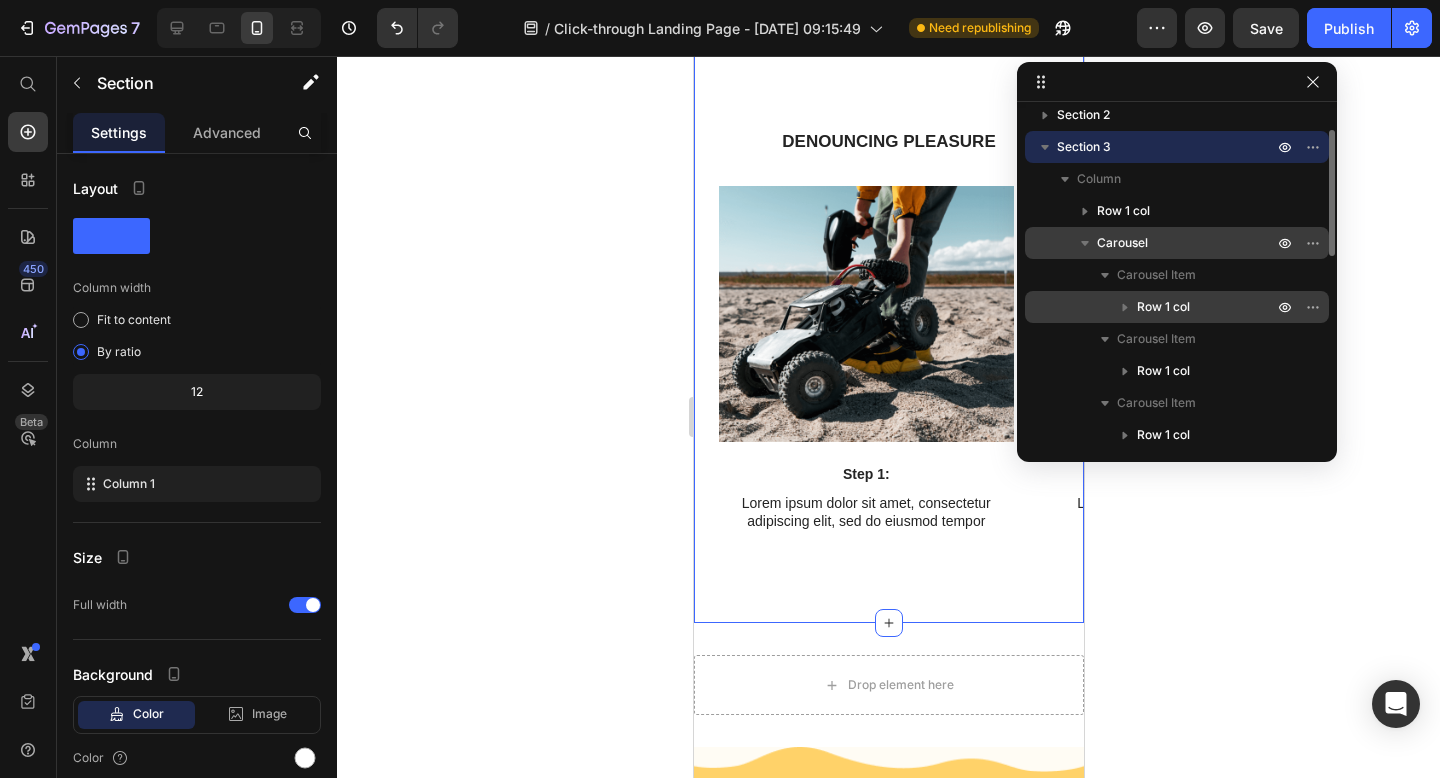 scroll, scrollTop: 54, scrollLeft: 0, axis: vertical 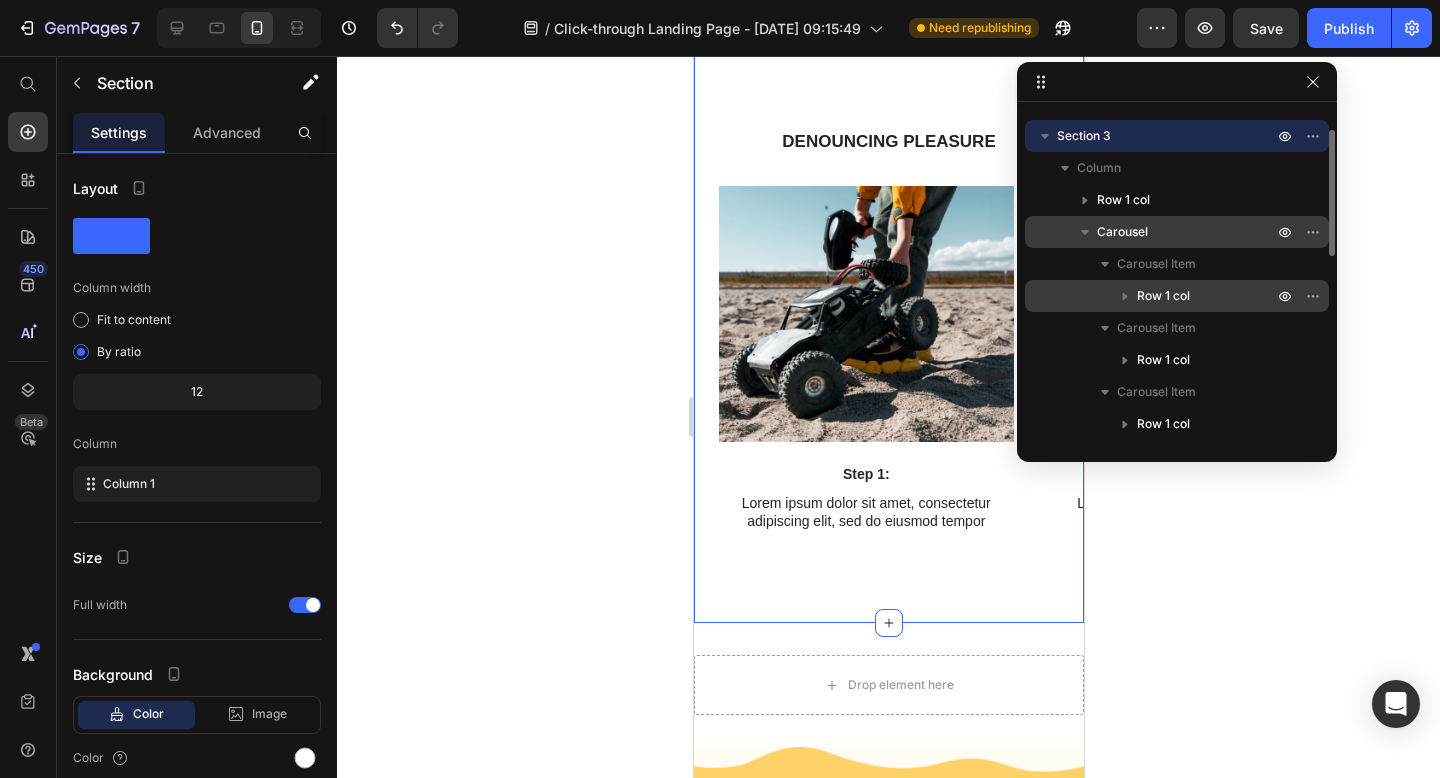 click 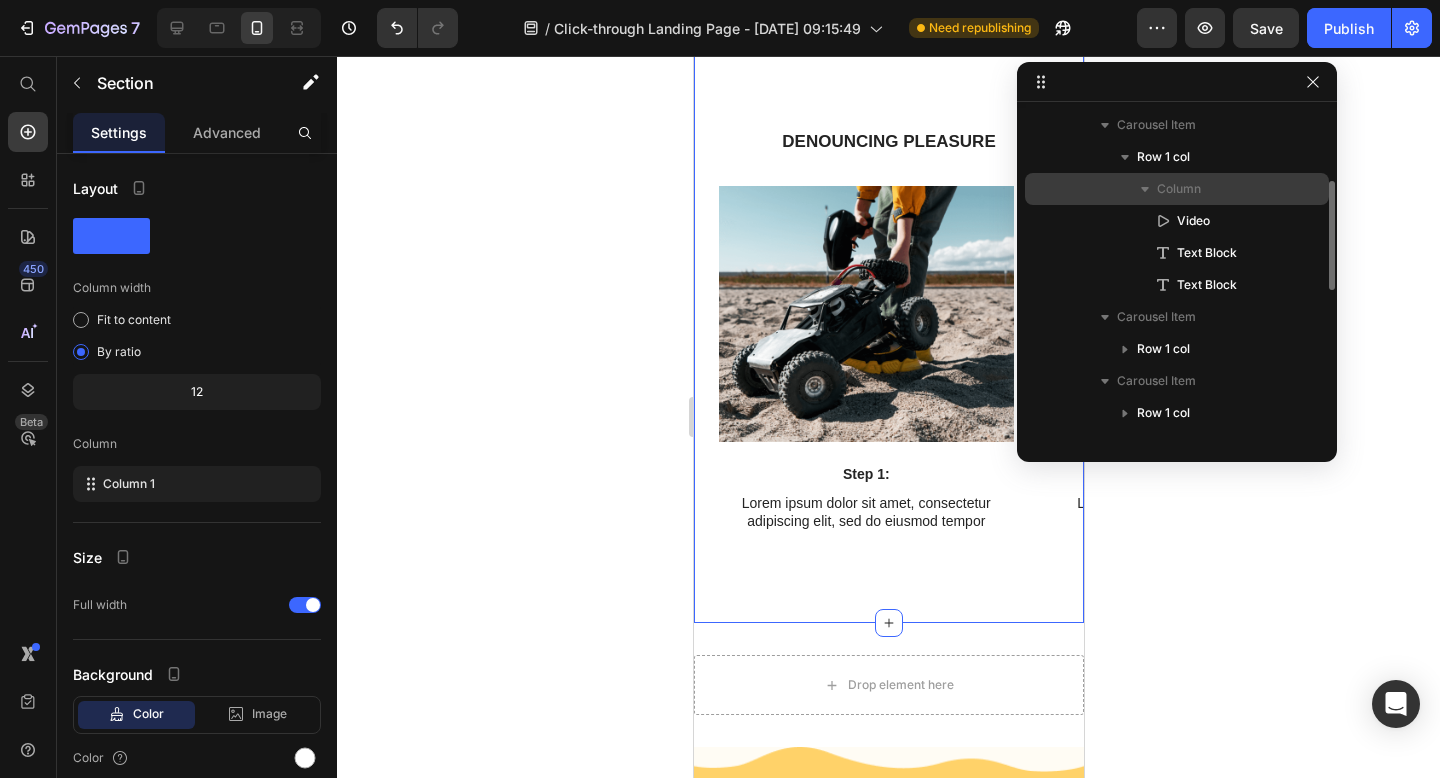 scroll, scrollTop: 198, scrollLeft: 0, axis: vertical 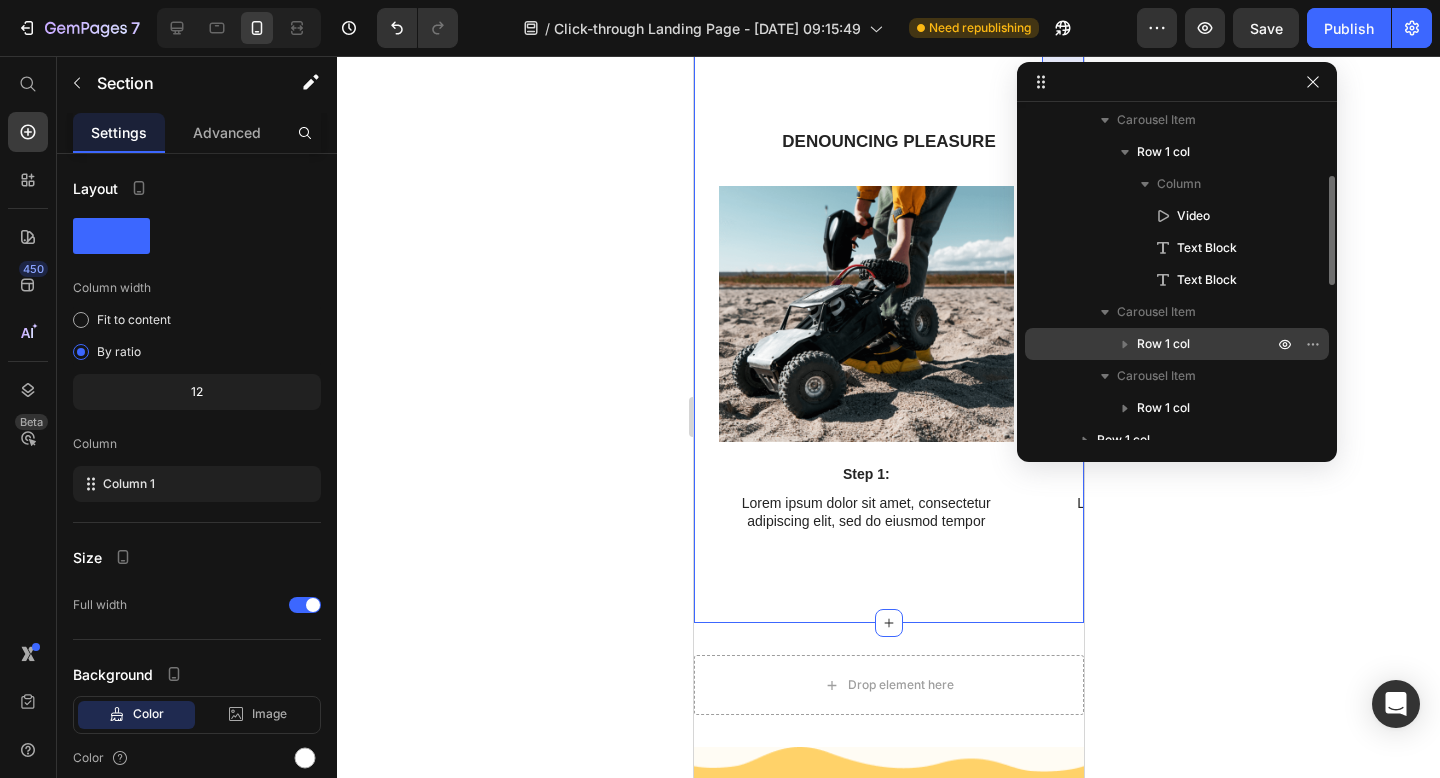 click 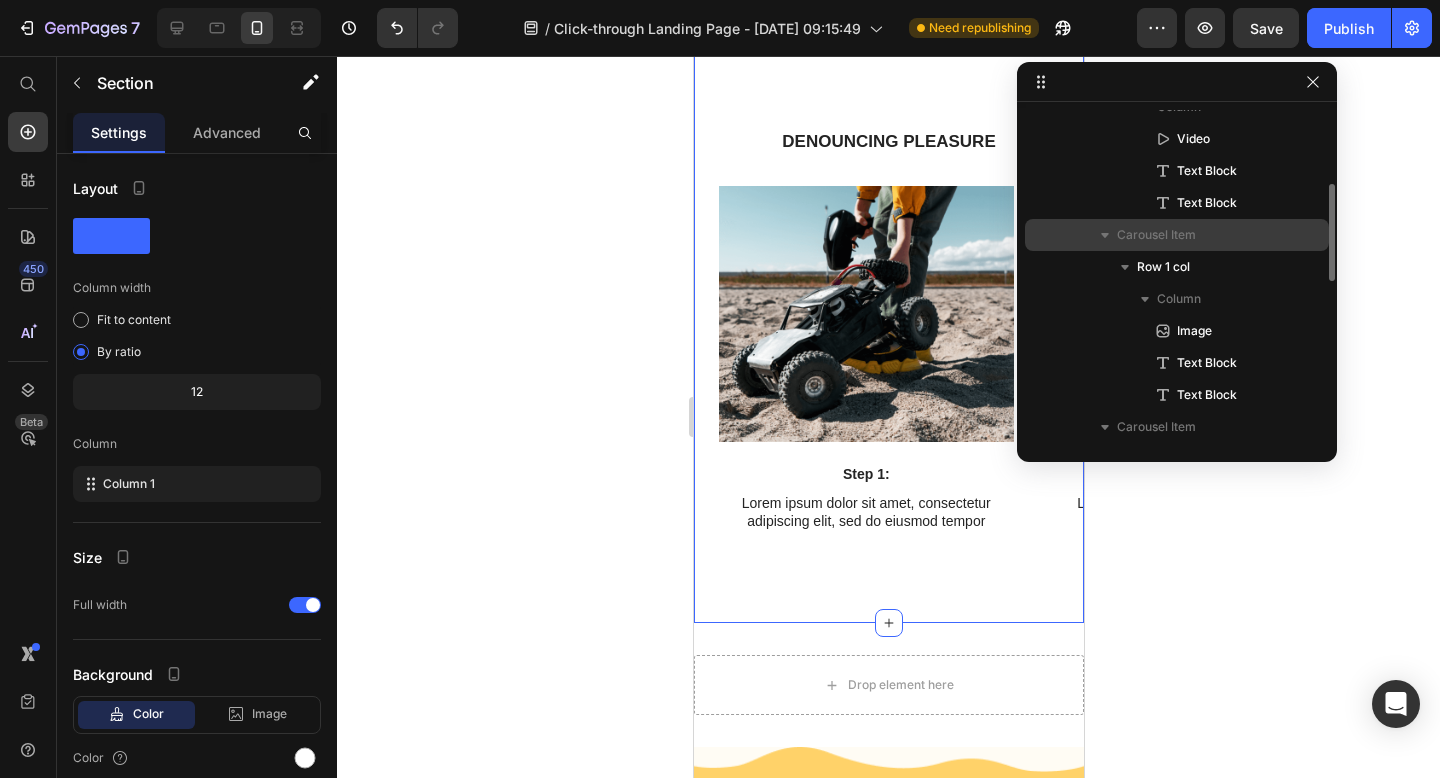 scroll, scrollTop: 278, scrollLeft: 0, axis: vertical 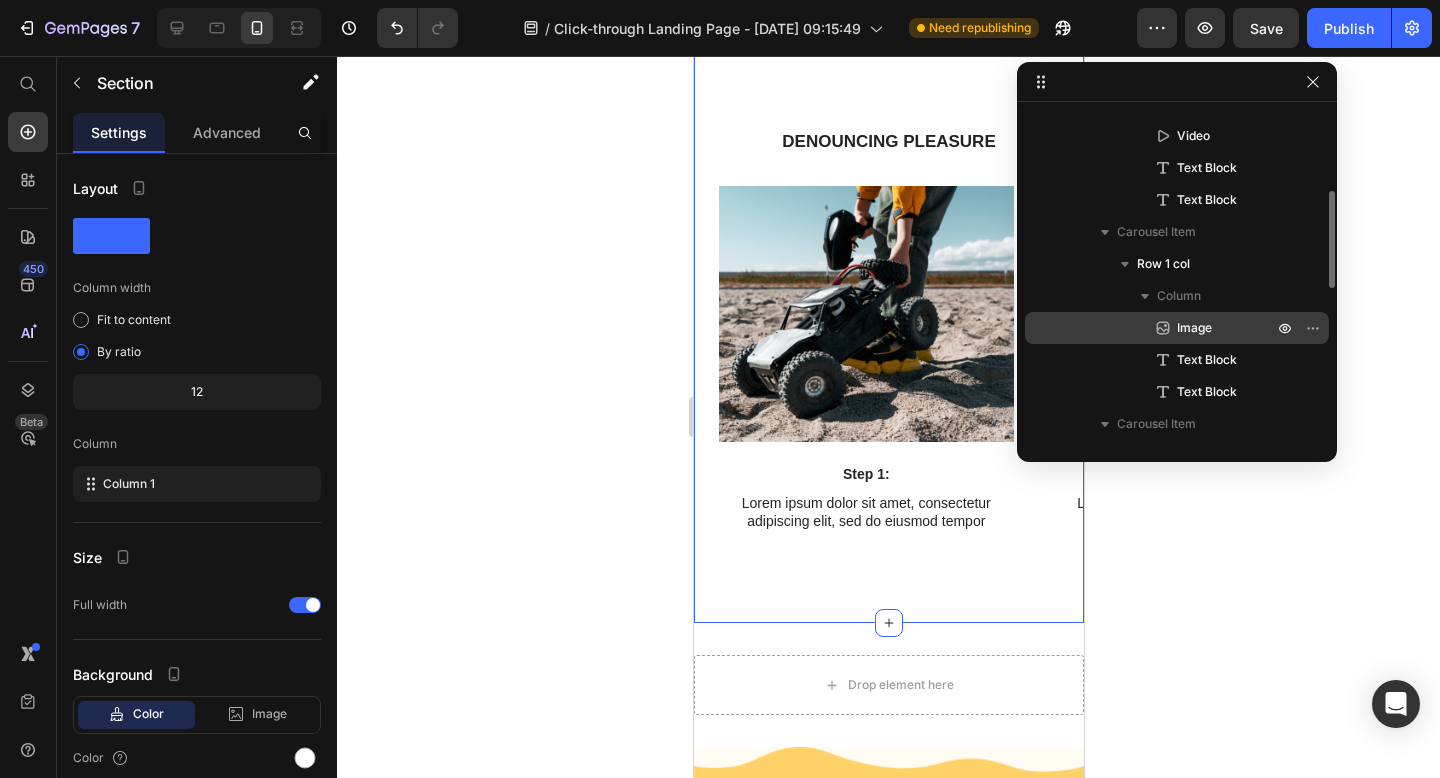 click on "Image" at bounding box center (1177, 328) 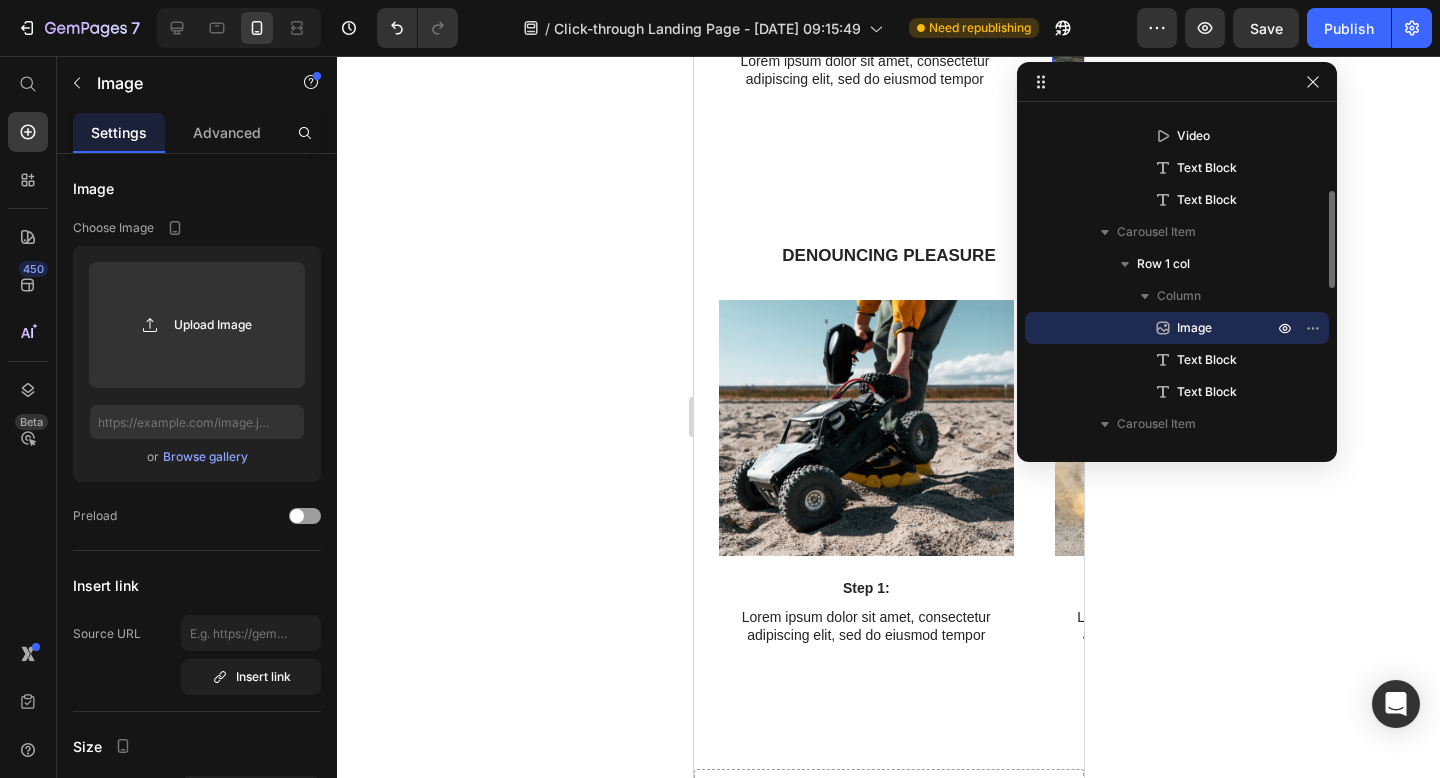 scroll, scrollTop: 1287, scrollLeft: 0, axis: vertical 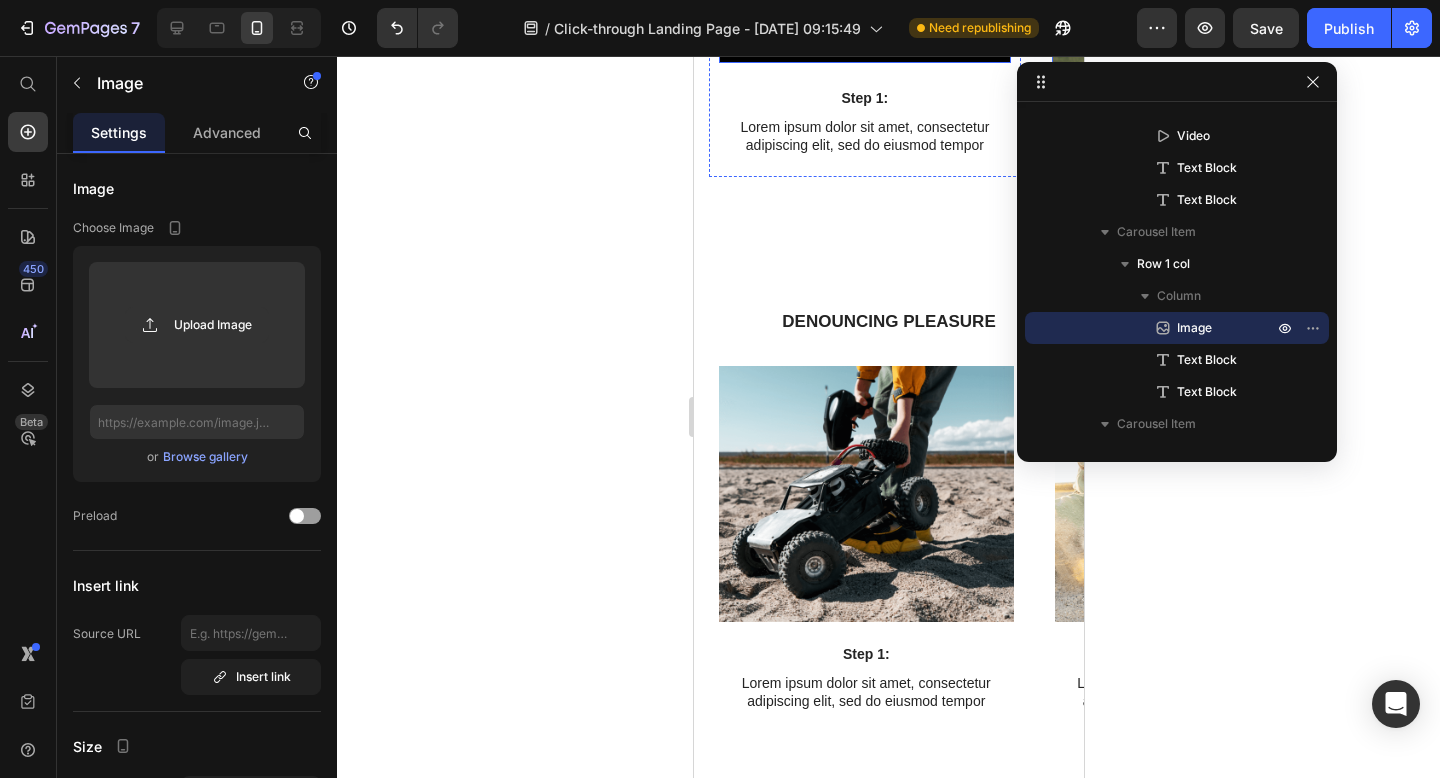 click at bounding box center (864, -10) 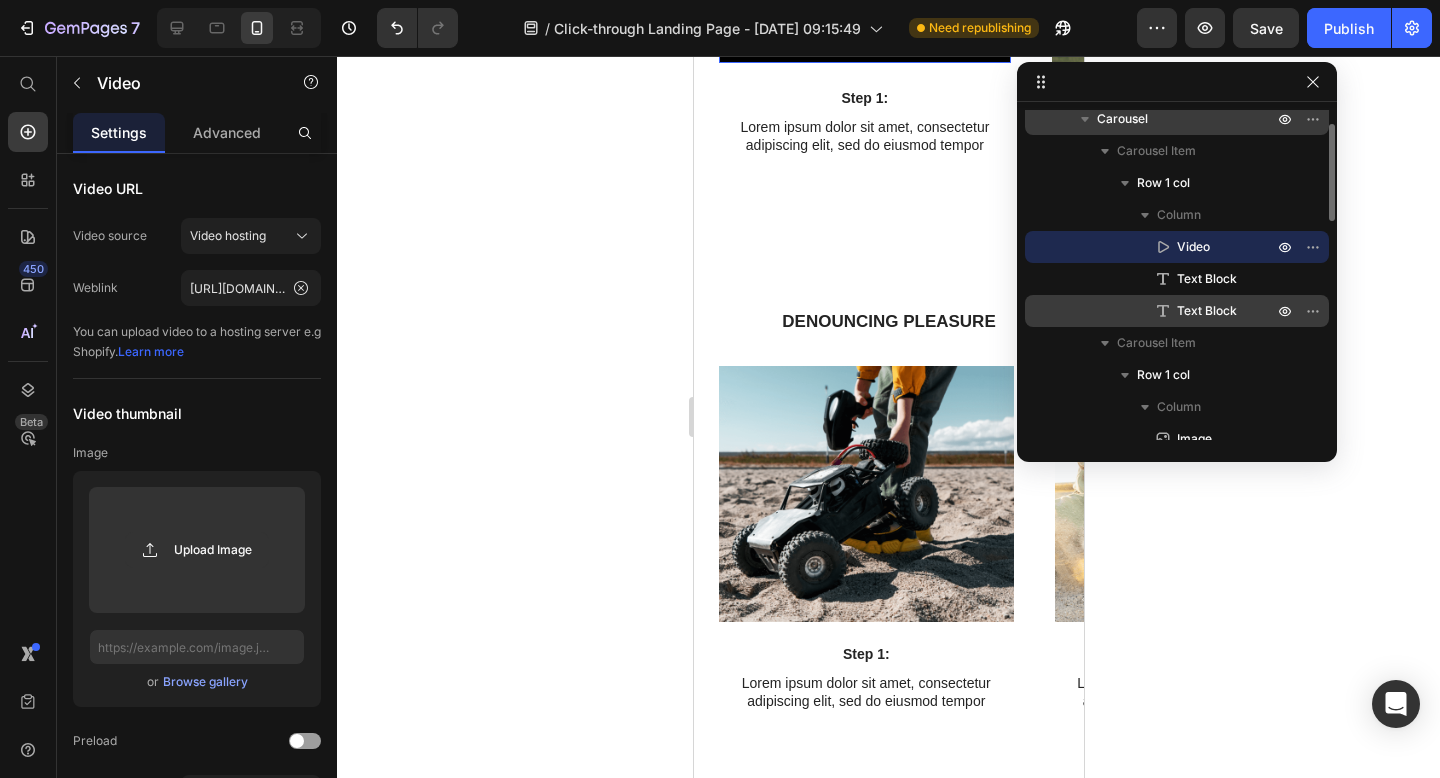 scroll, scrollTop: 138, scrollLeft: 0, axis: vertical 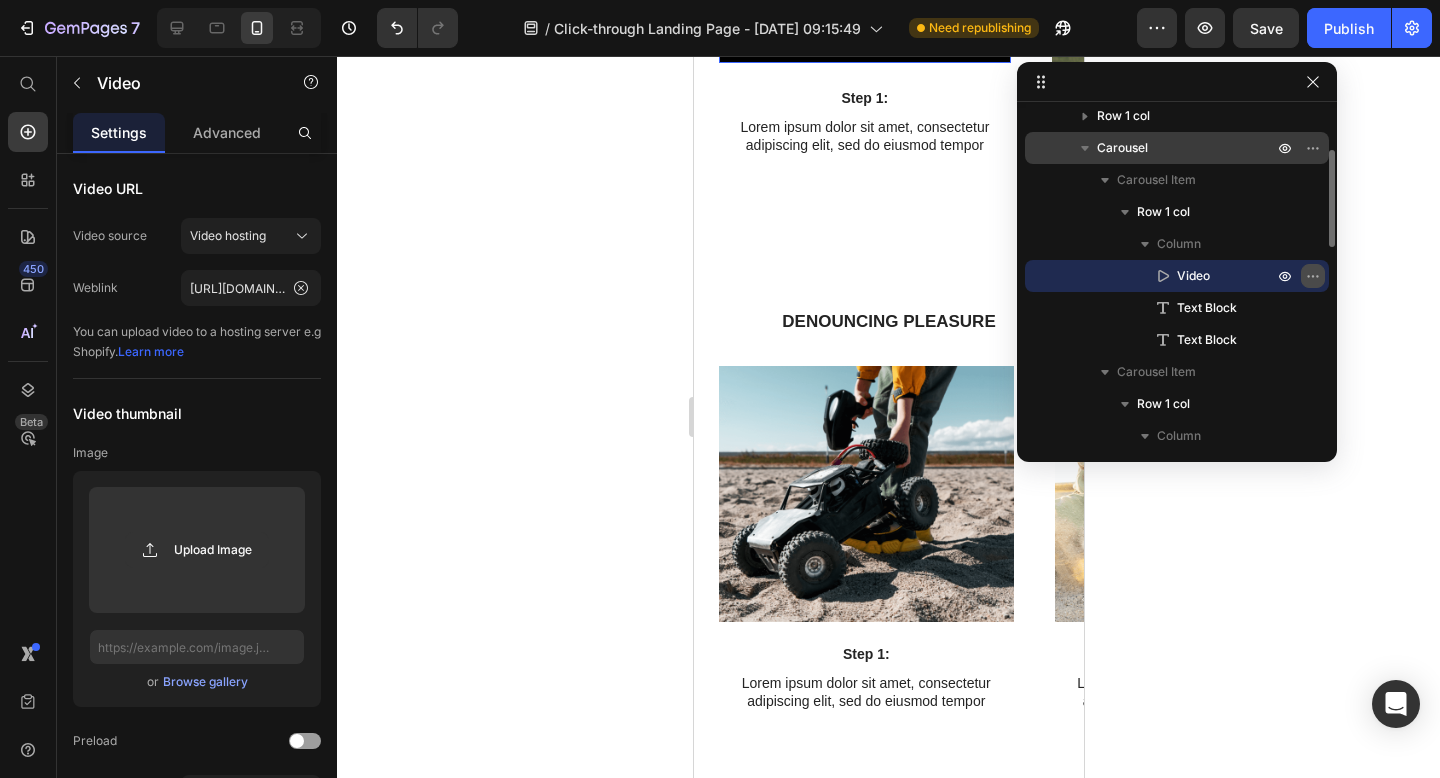 click 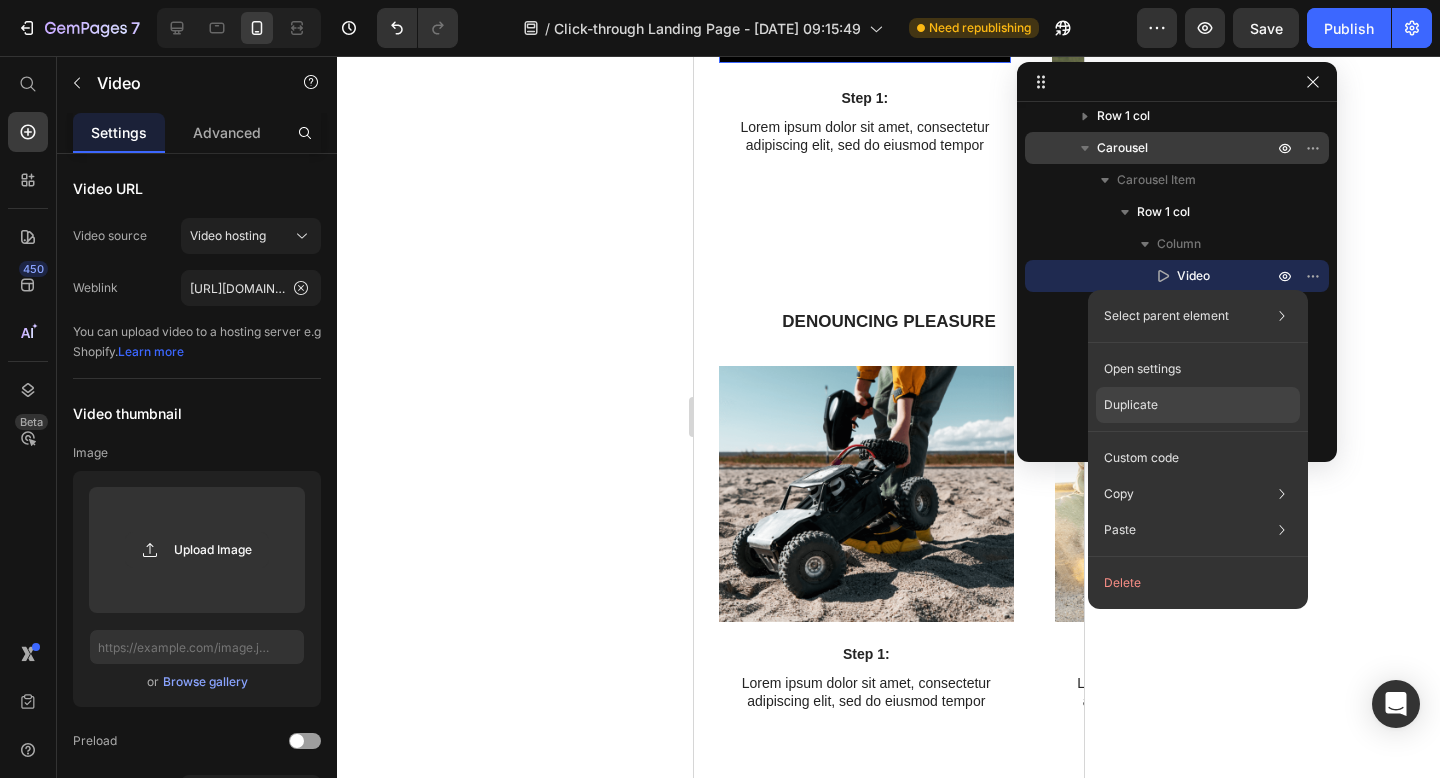 click on "Duplicate" 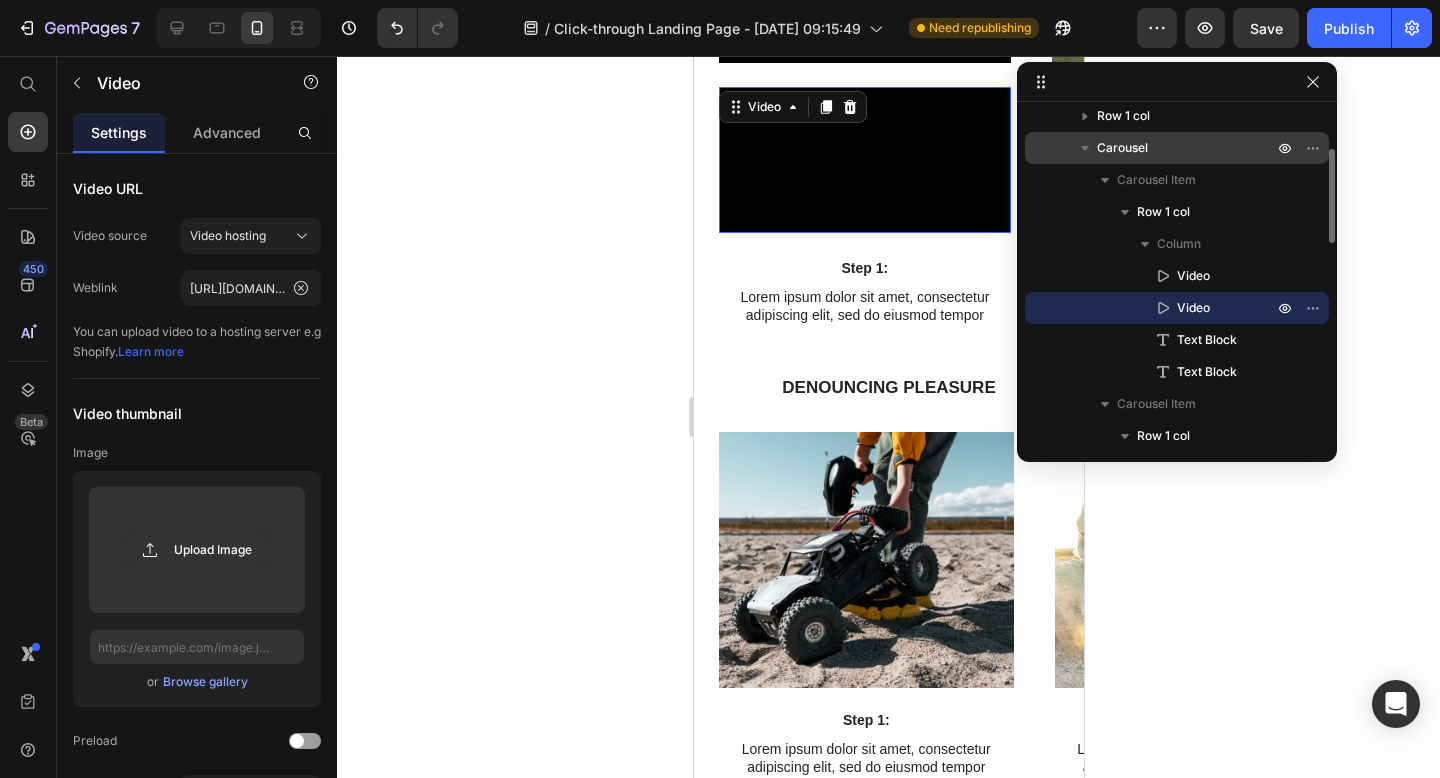 drag, startPoint x: 1206, startPoint y: 301, endPoint x: 1195, endPoint y: 308, distance: 13.038404 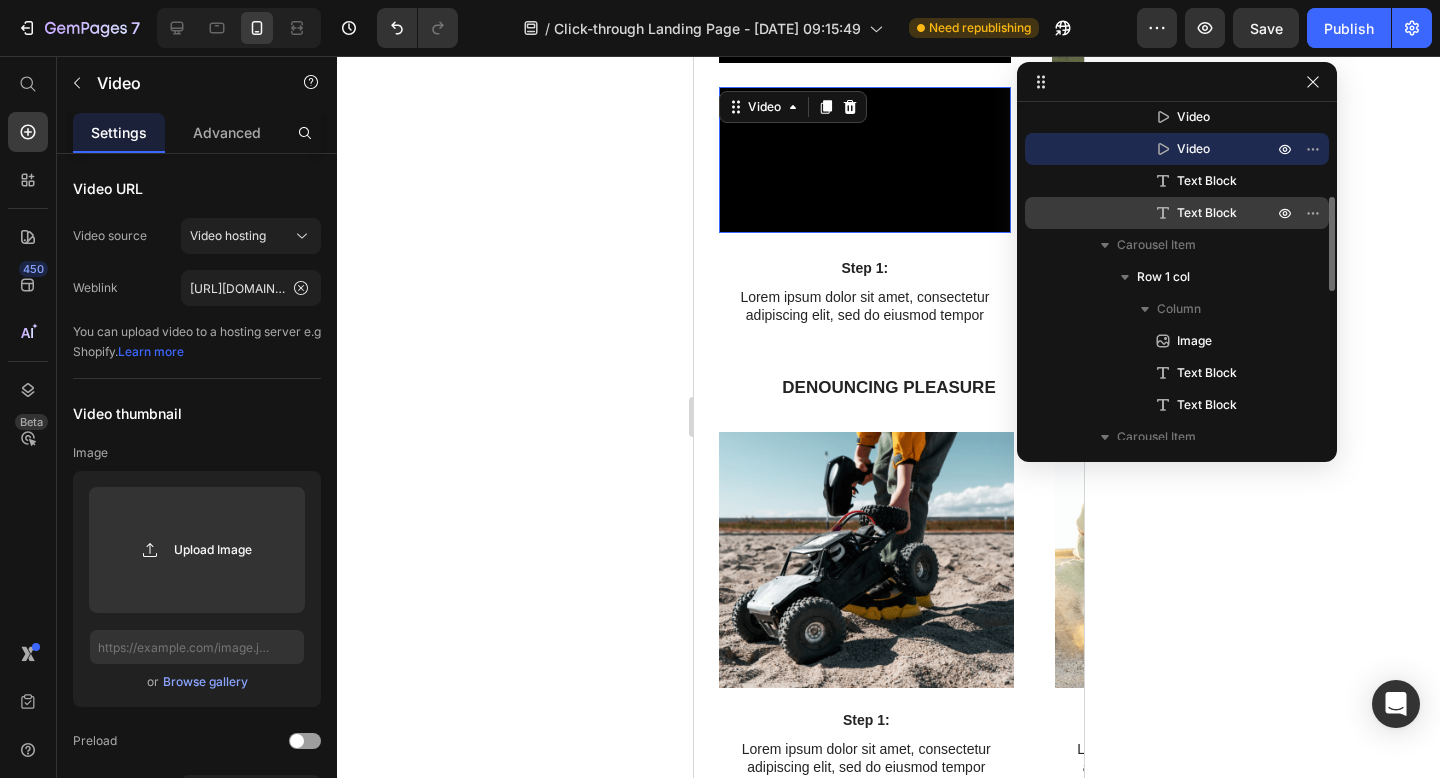 scroll, scrollTop: 307, scrollLeft: 0, axis: vertical 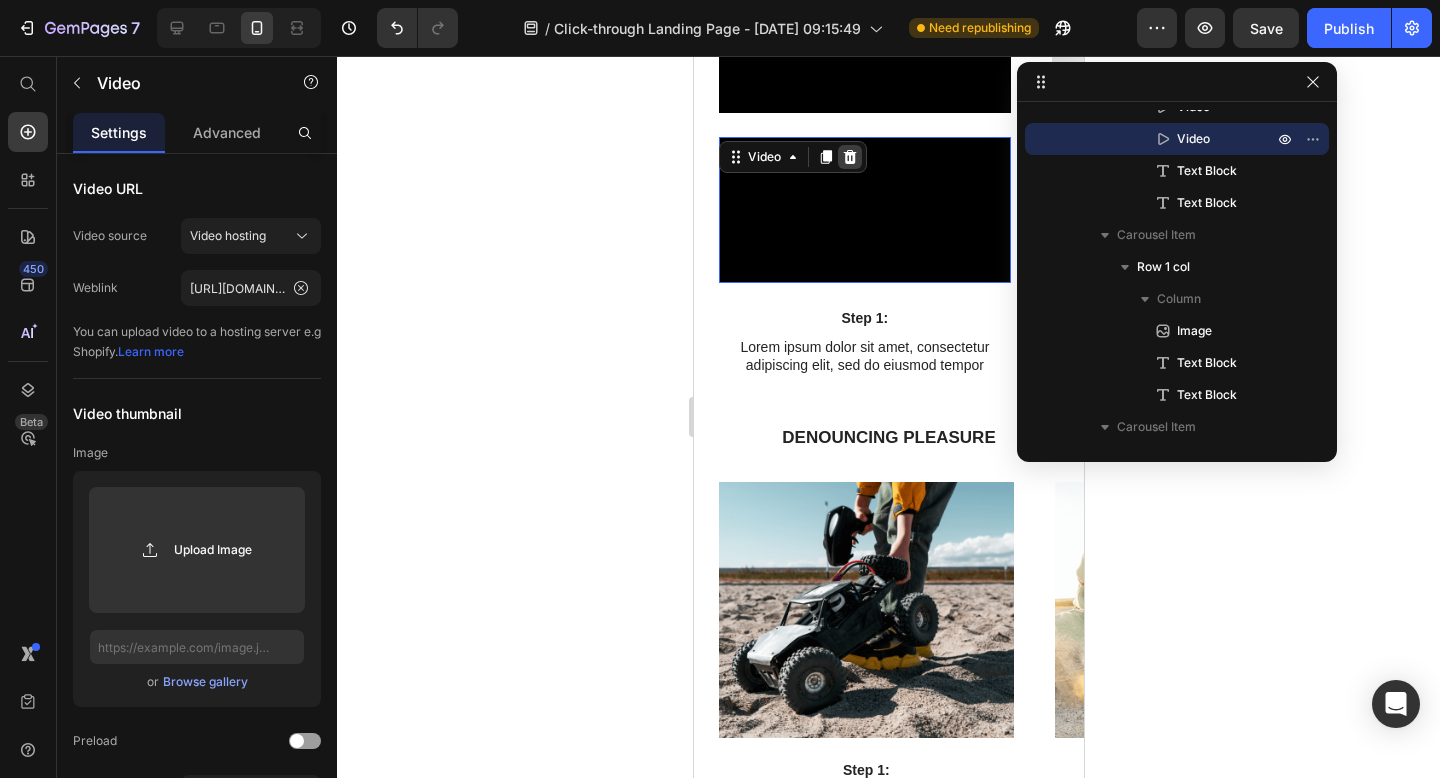 click 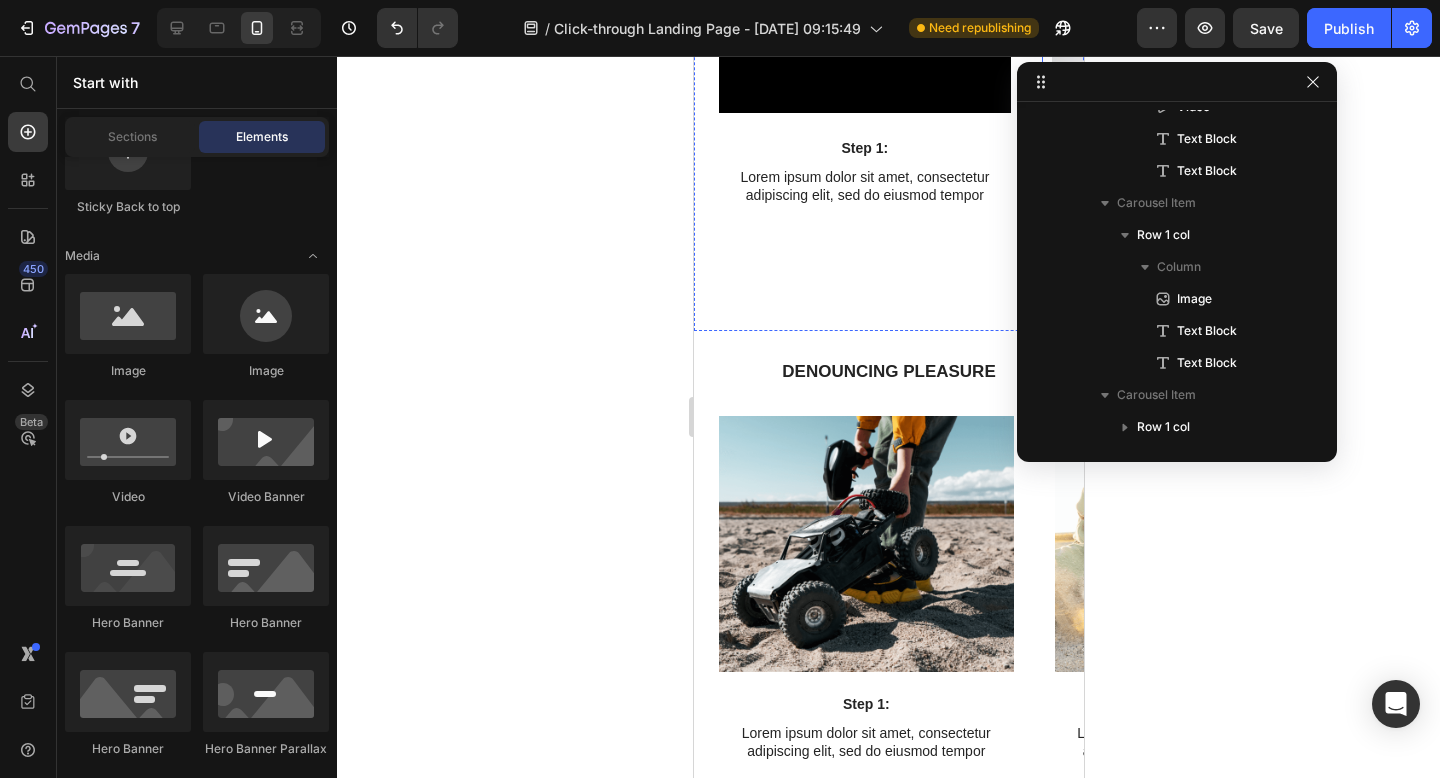 click on "Image Step 2: Text Block Lorem ipsum dolor sit amet, consectetur adipiscing elit, sed do eiusmod tempor Text Block Row" at bounding box center [1197, 144] 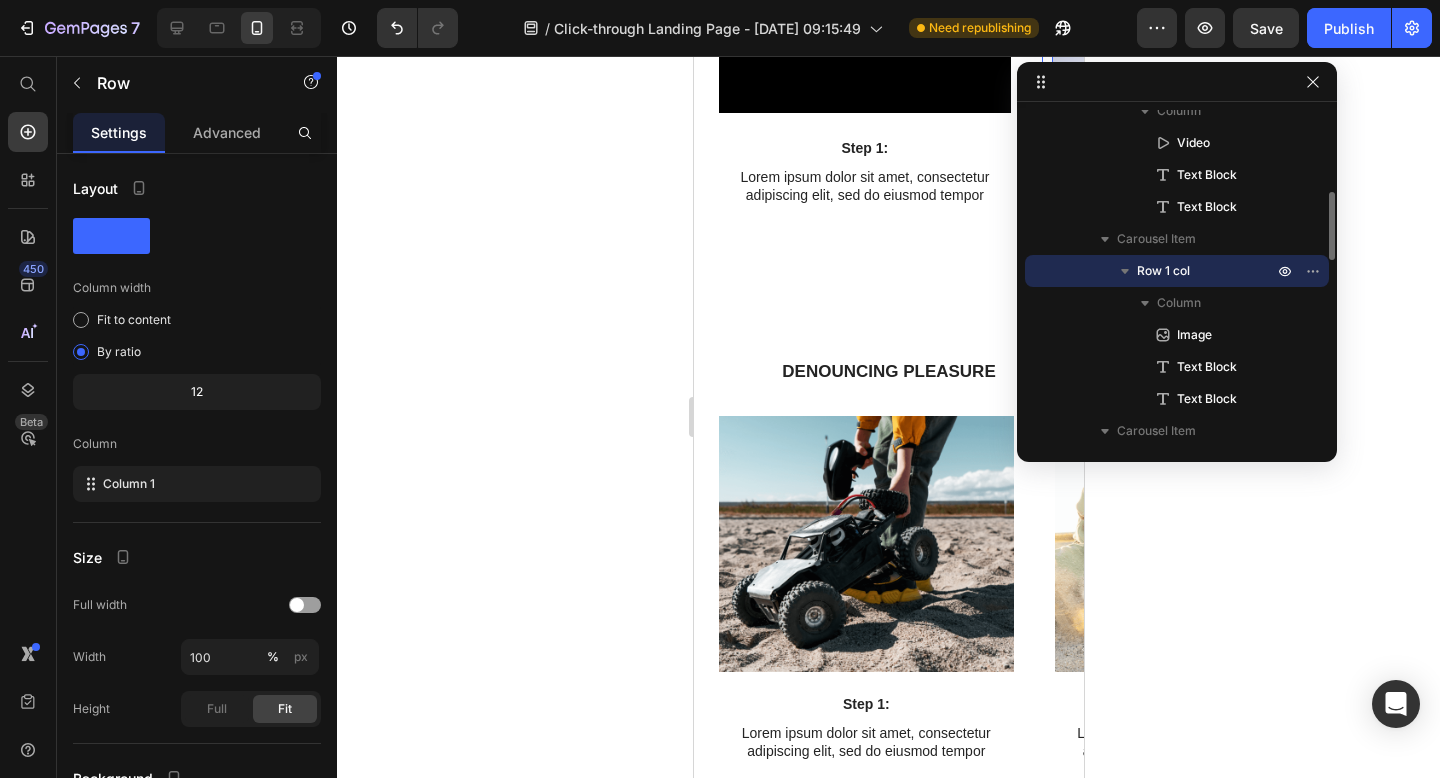 scroll, scrollTop: 374, scrollLeft: 0, axis: vertical 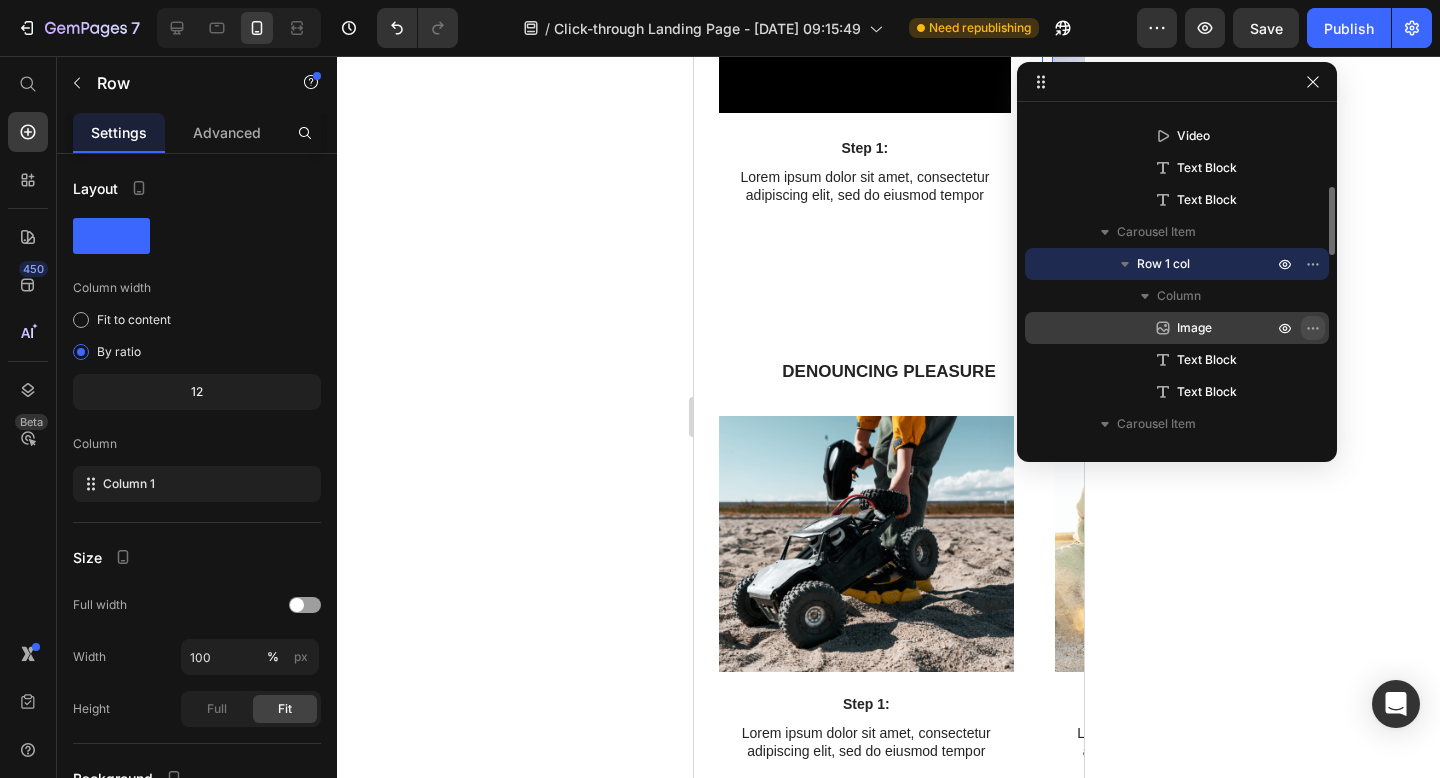 click 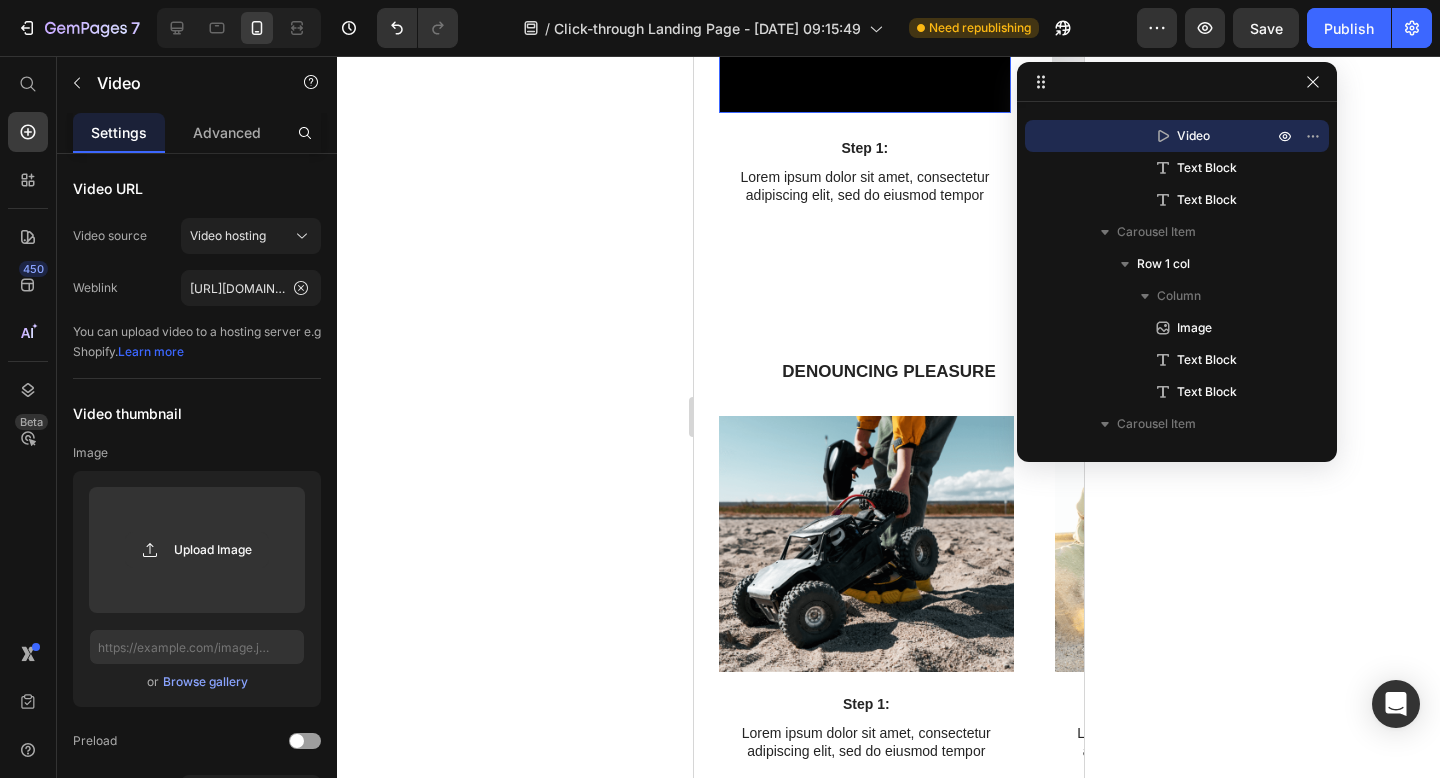 click at bounding box center (864, 40) 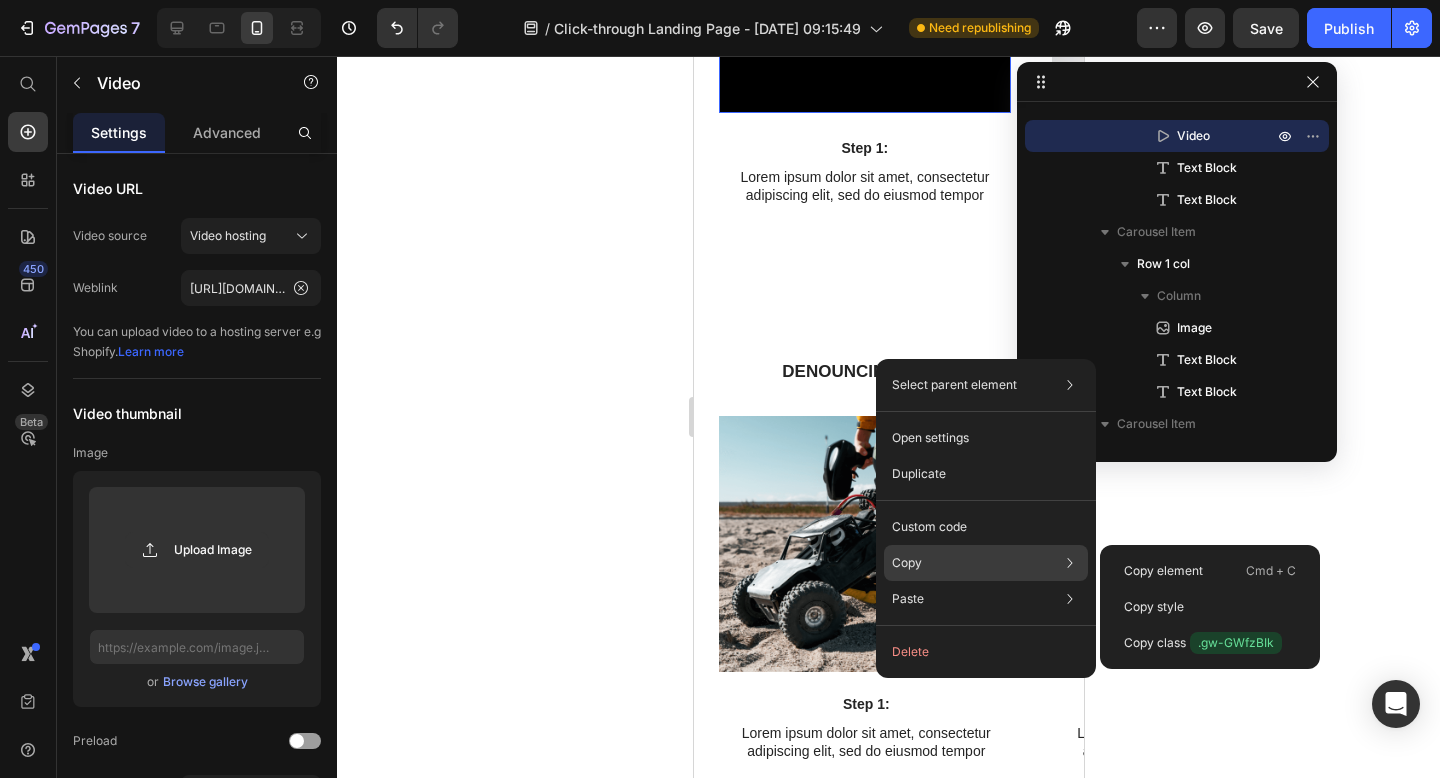 click on "Copy" at bounding box center [907, 563] 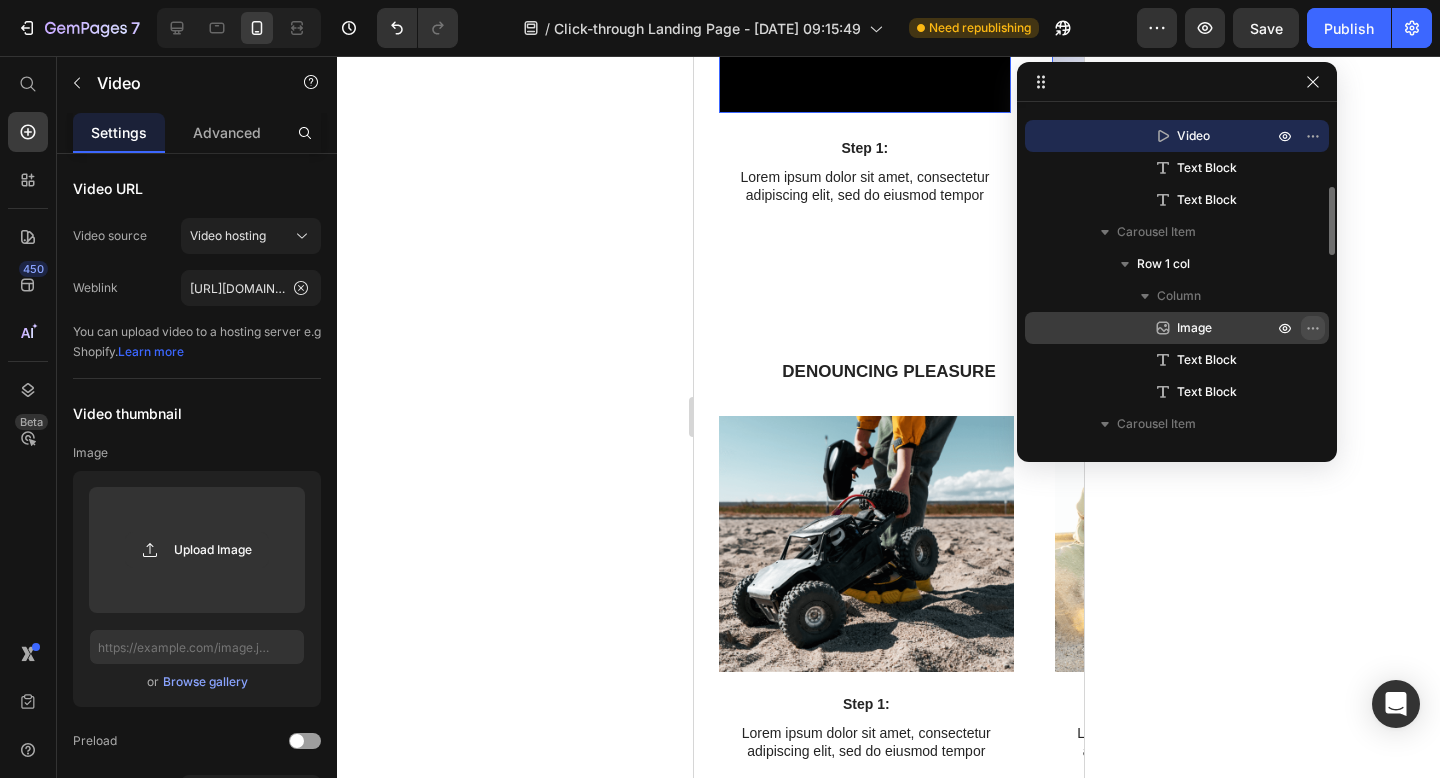 click 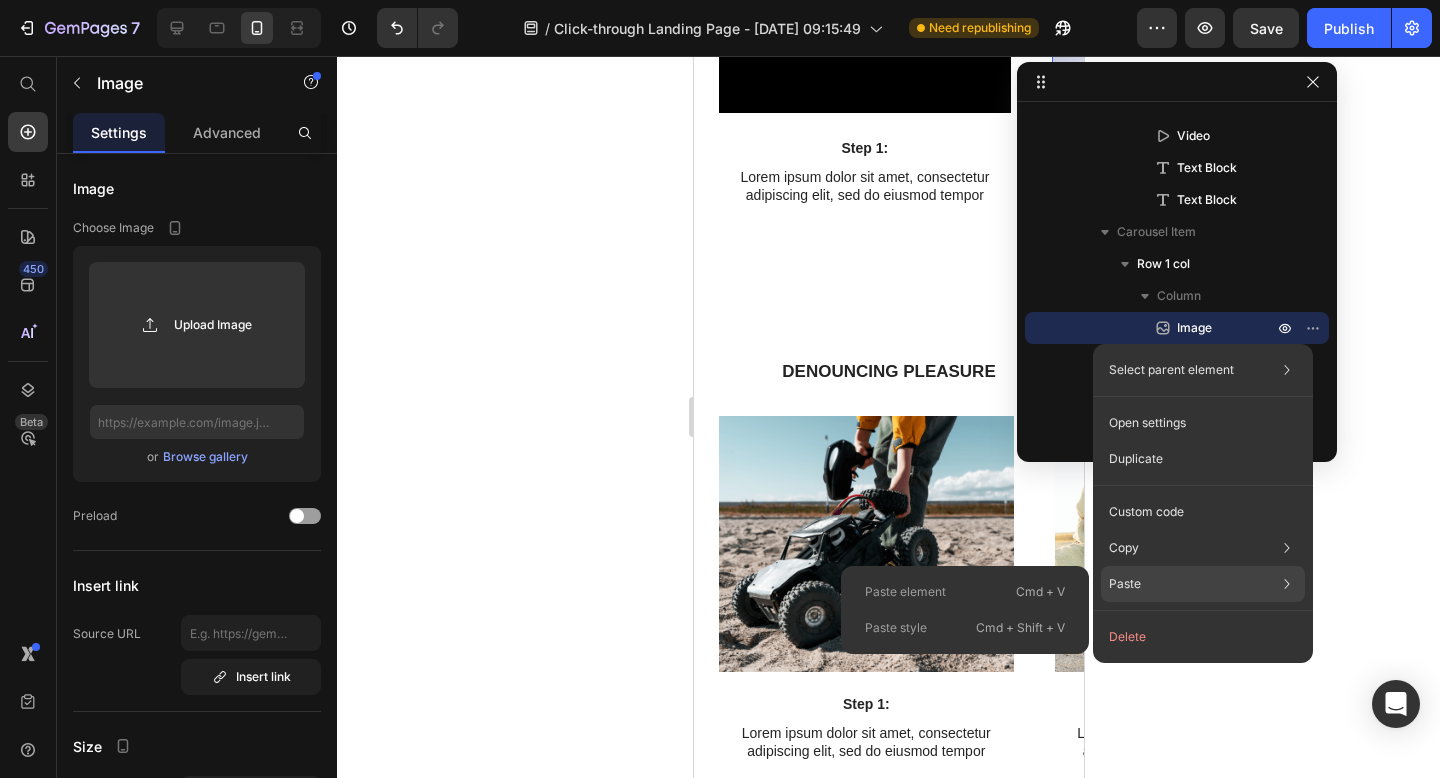 click on "Cmd + V" at bounding box center (1040, 592) 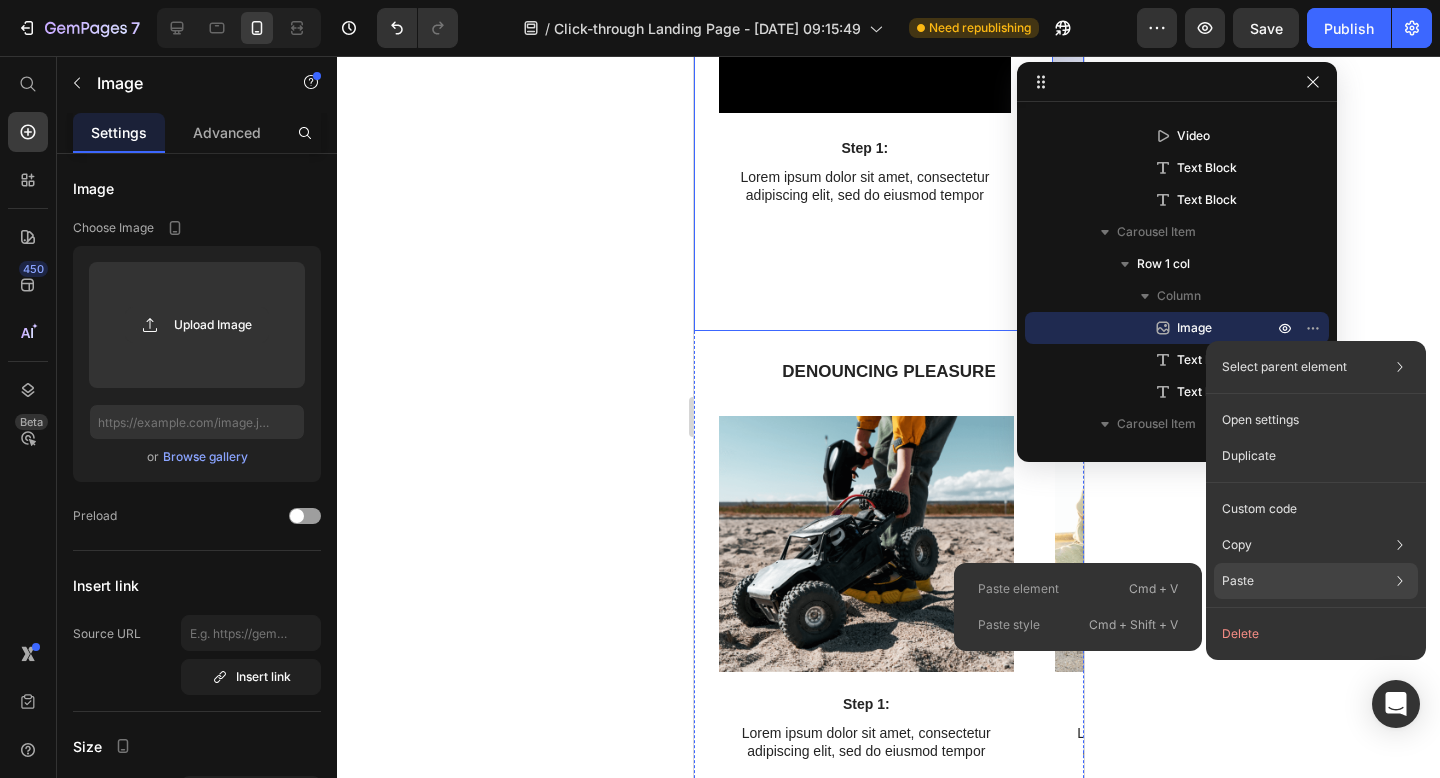 click on "Paste" at bounding box center (1238, 581) 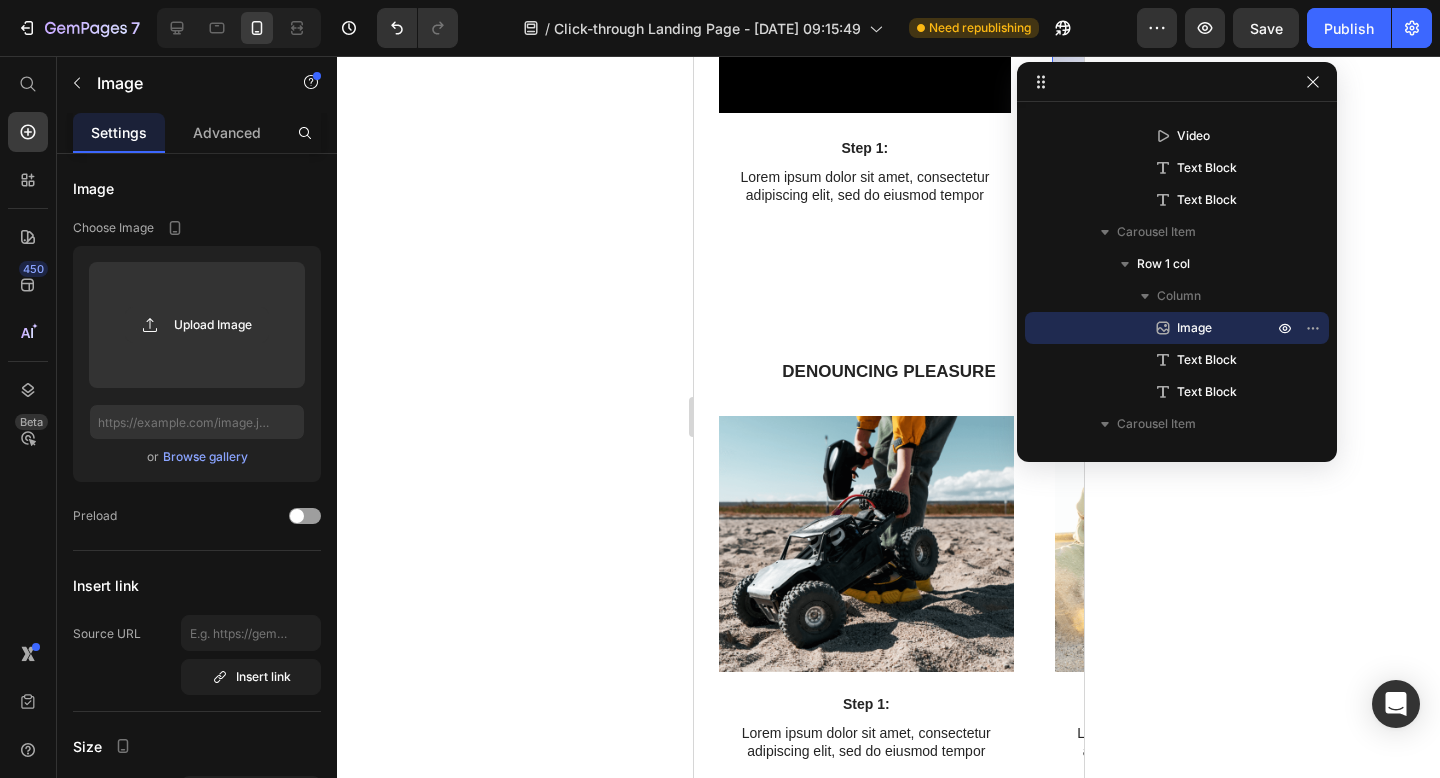 click 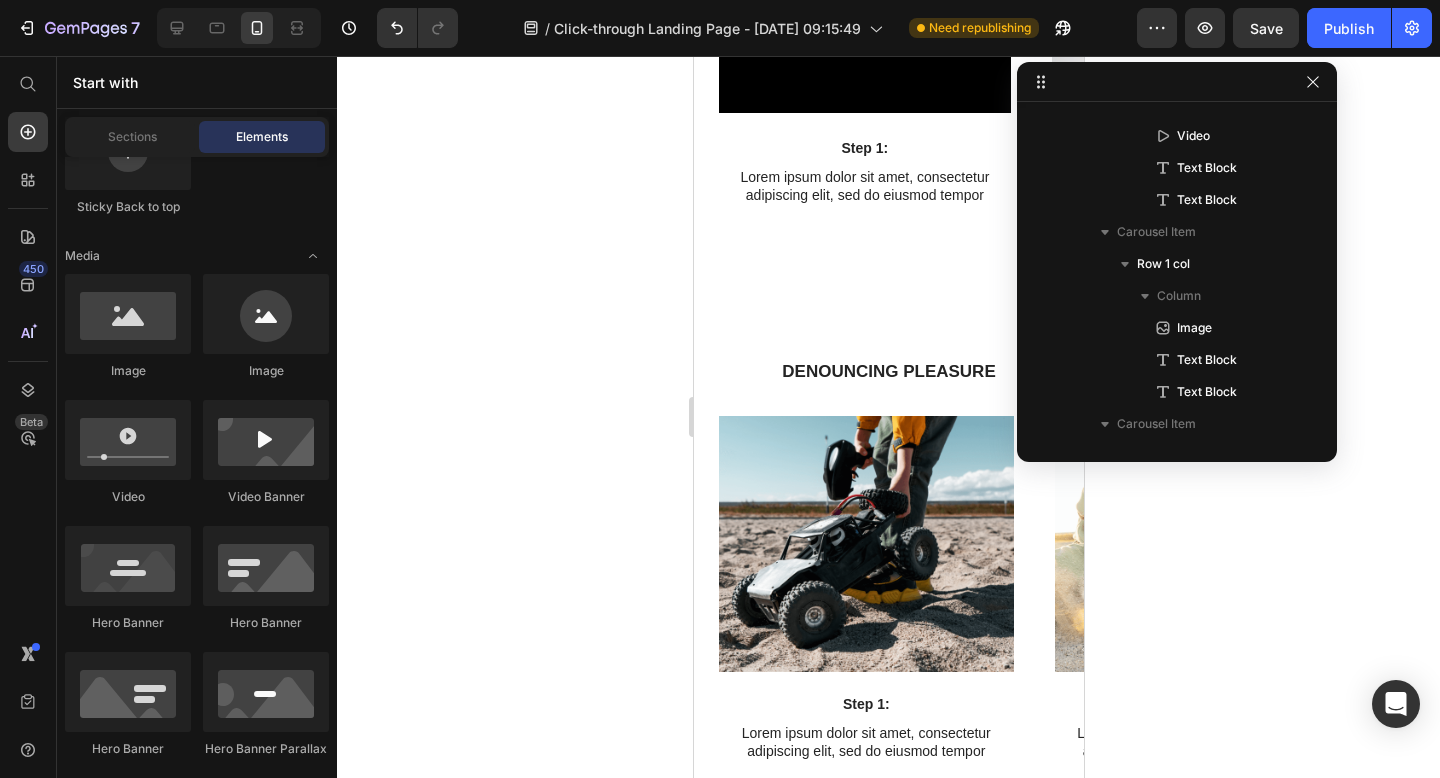 click 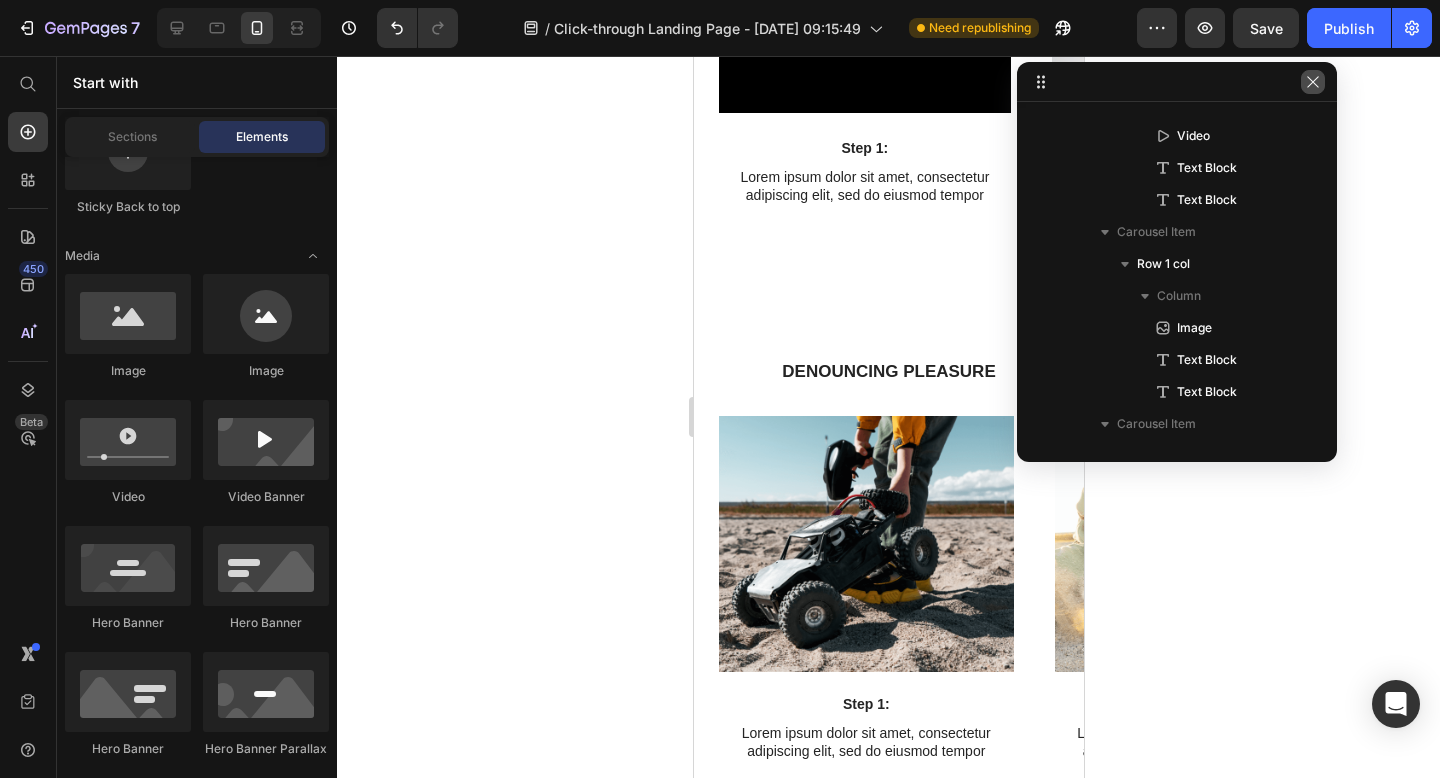 click 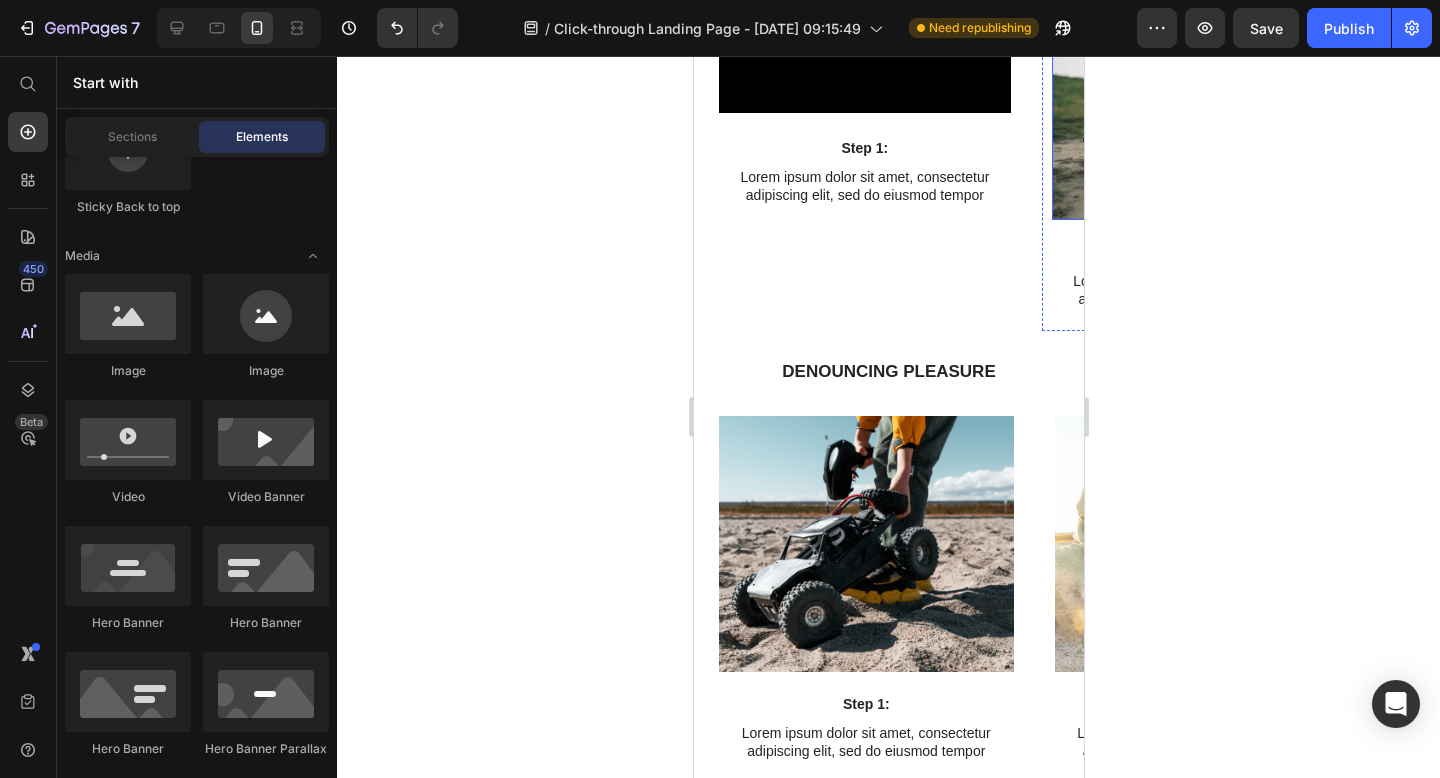 click at bounding box center [1197, 93] 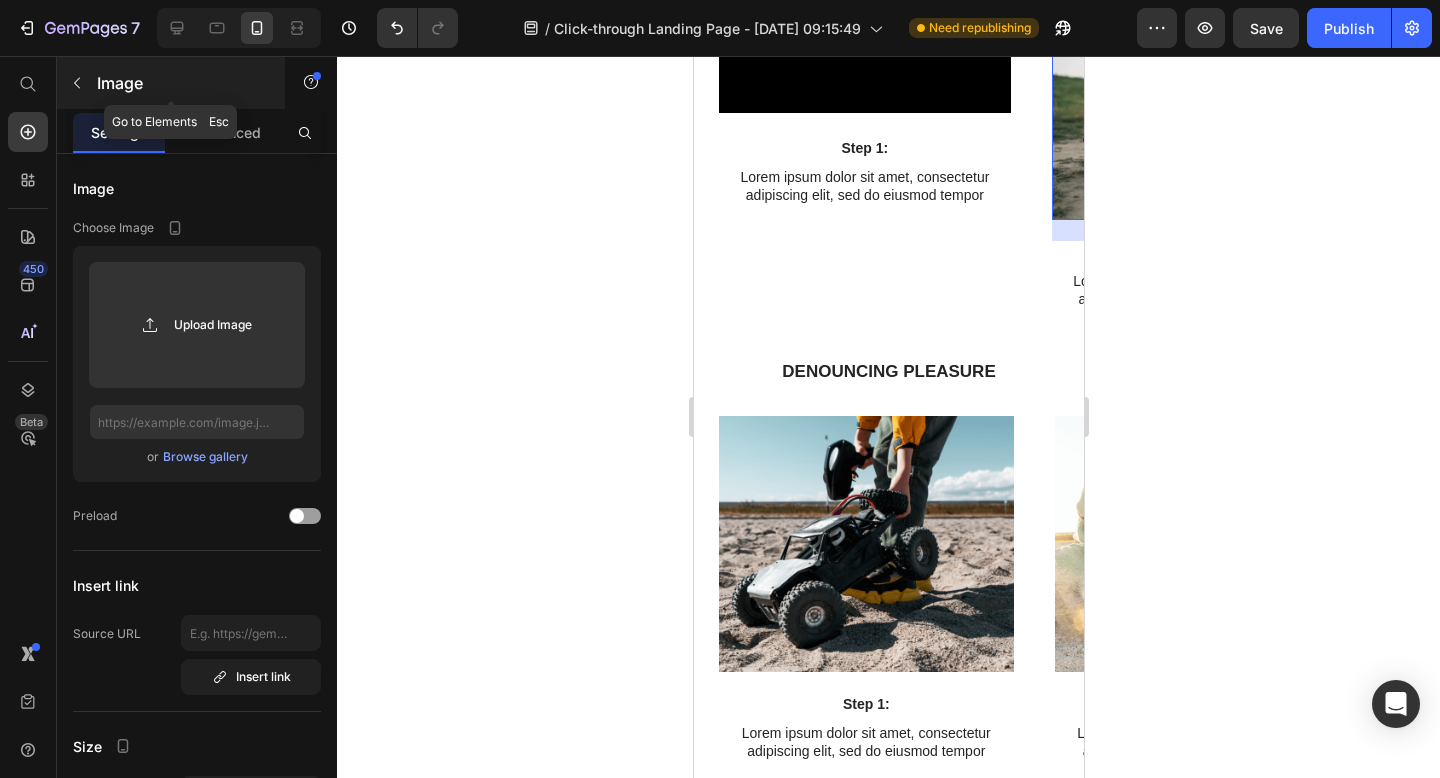 click at bounding box center (77, 83) 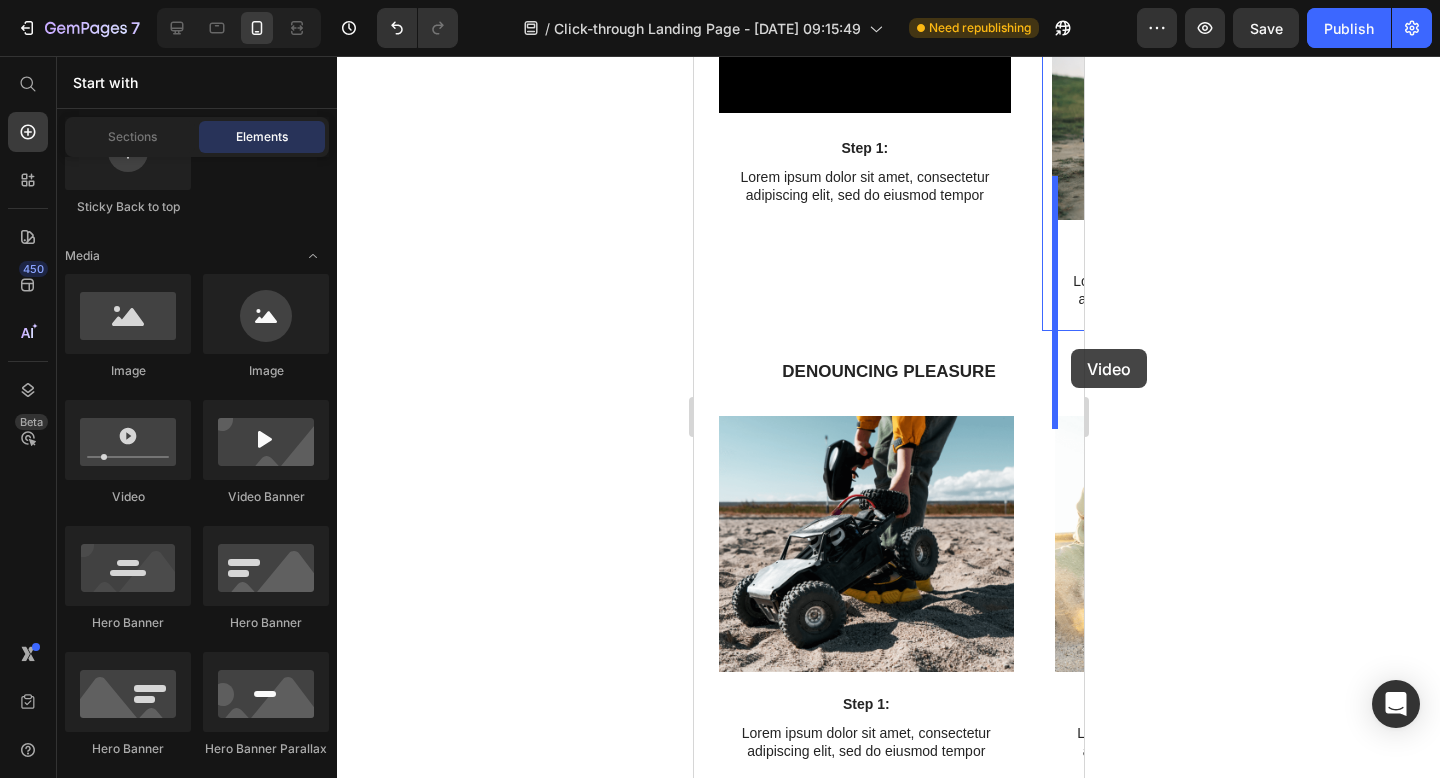 drag, startPoint x: 829, startPoint y: 518, endPoint x: 1070, endPoint y: 349, distance: 294.35013 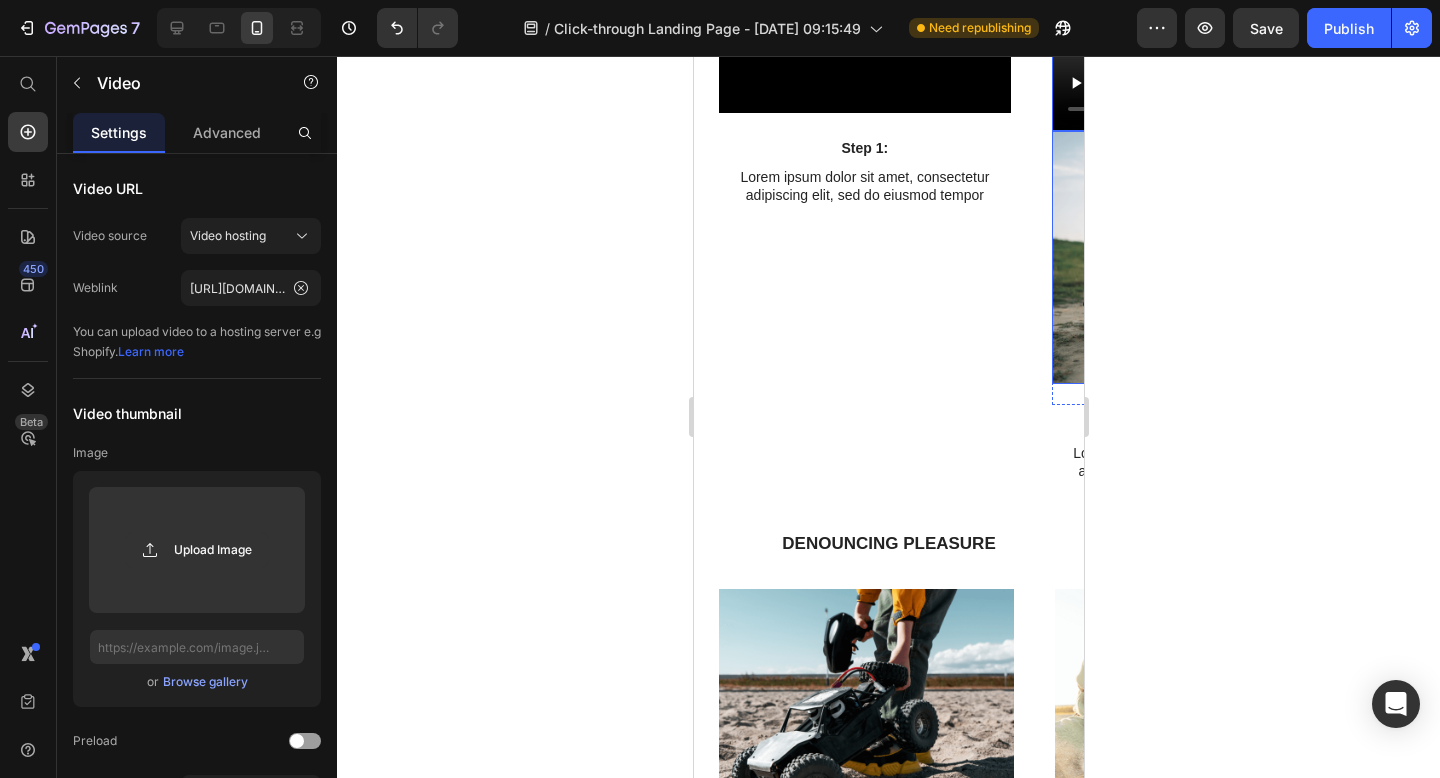 click at bounding box center (1197, 257) 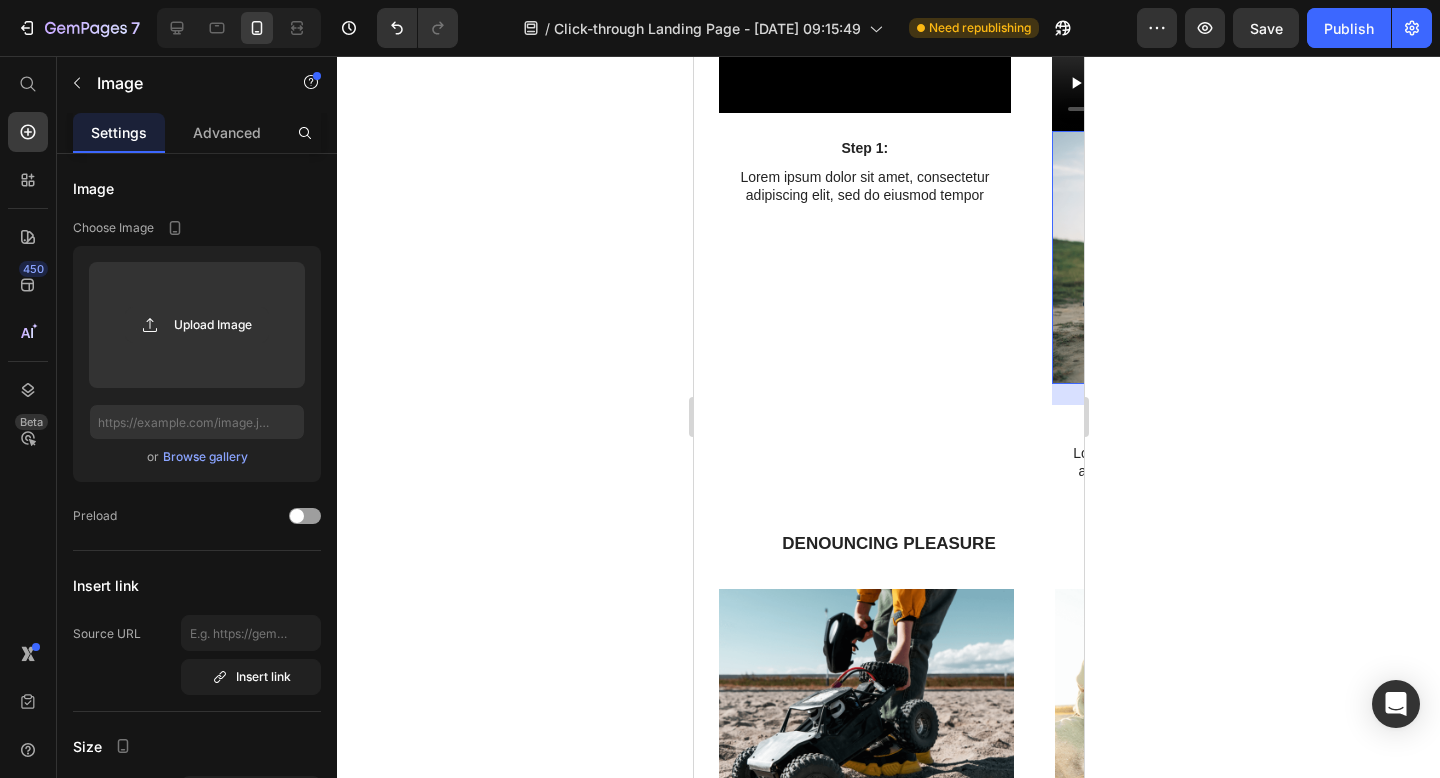 click at bounding box center [1197, 257] 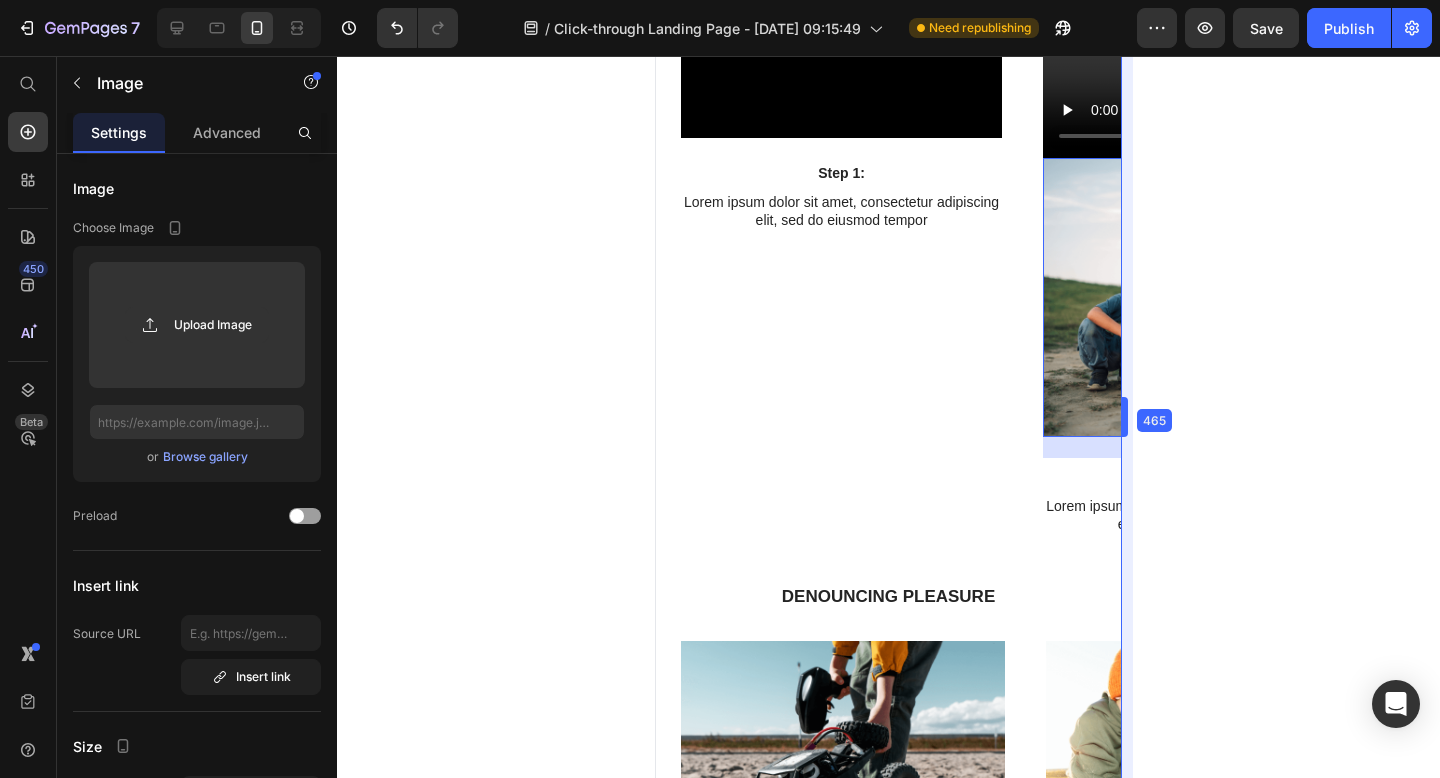 drag, startPoint x: 1090, startPoint y: 418, endPoint x: 1162, endPoint y: 438, distance: 74.726166 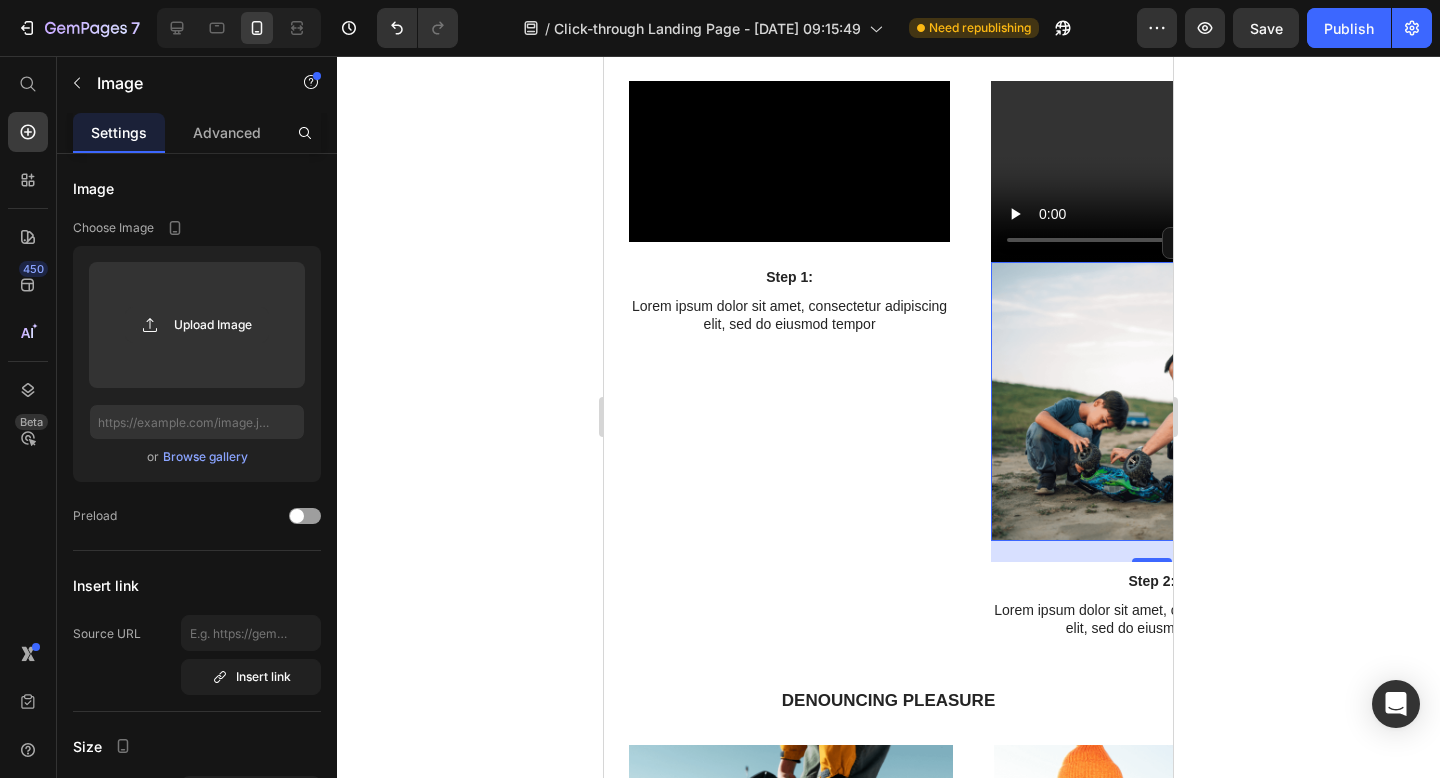 scroll, scrollTop: 1628, scrollLeft: 0, axis: vertical 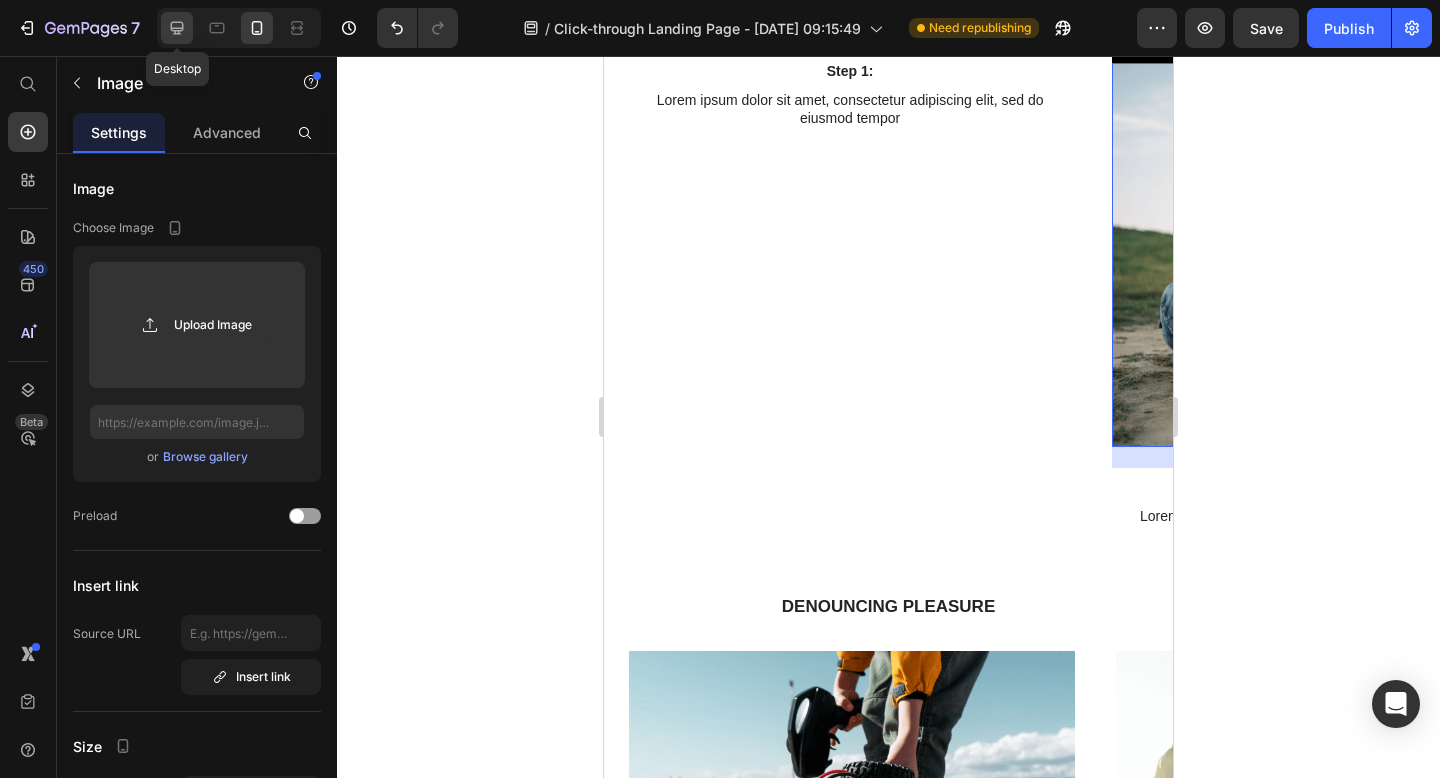 click 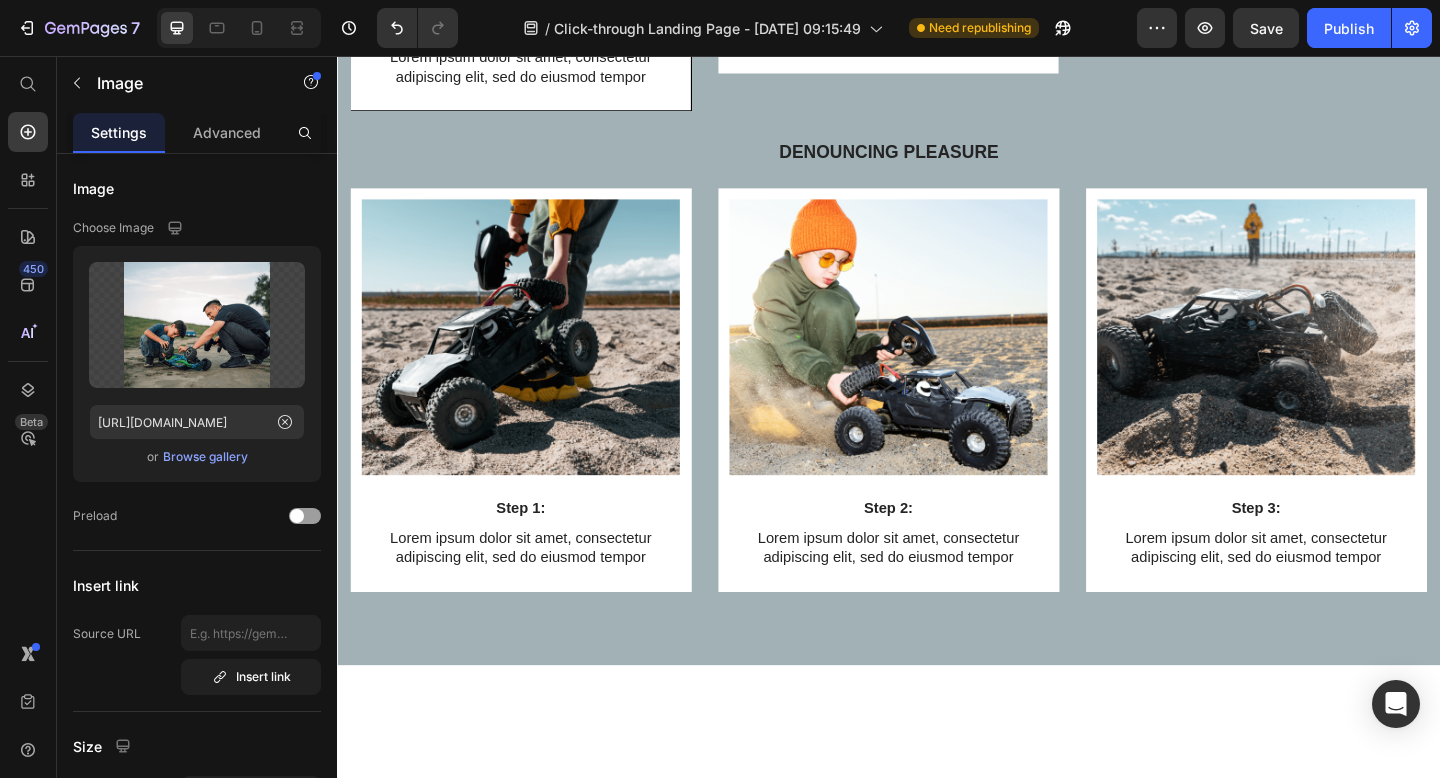 scroll, scrollTop: 1612, scrollLeft: 0, axis: vertical 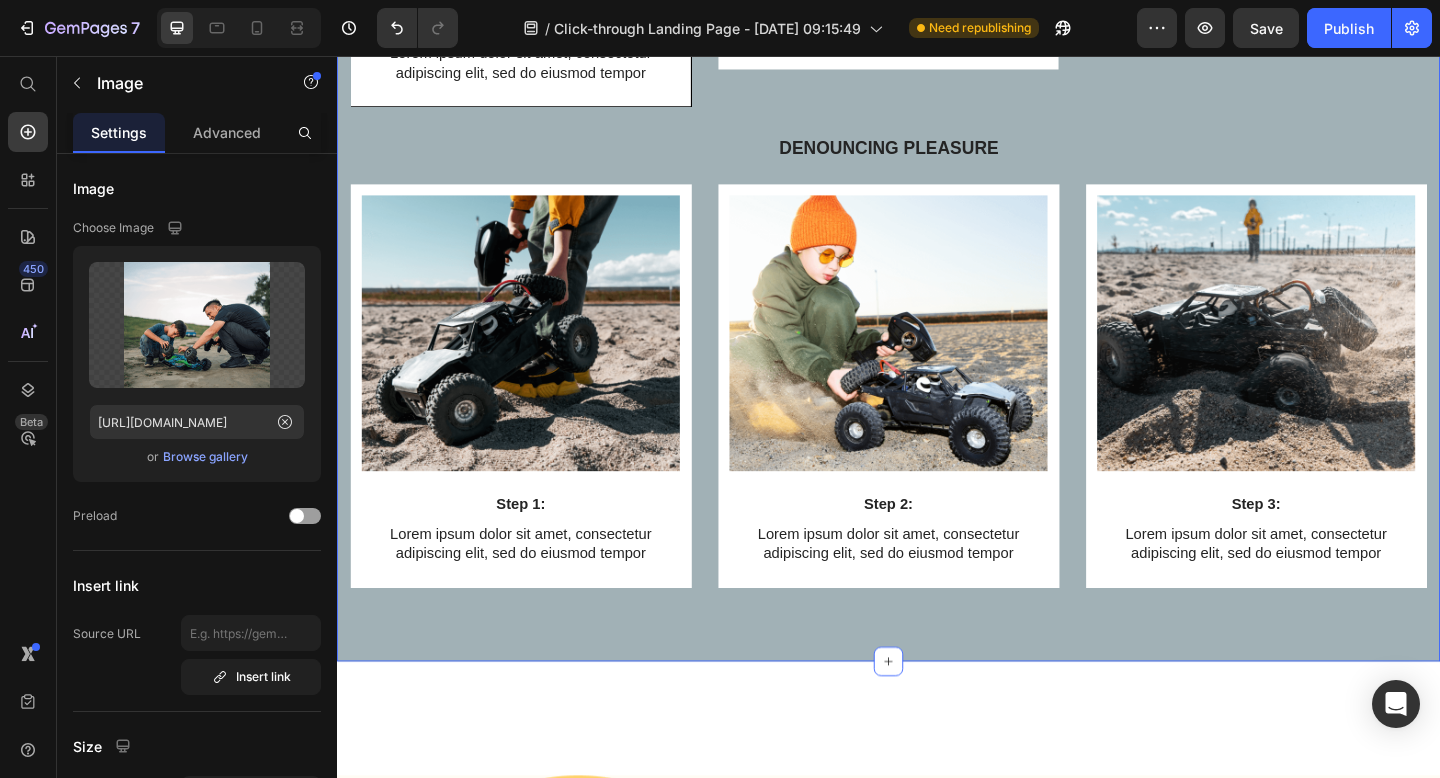click on "COME FUNZIONA: Heading IN 5 SEMPLICI [PERSON_NAME] Text Block Row Video Step 1: Text Block Lorem ipsum dolor sit amet, consectetur adipiscing elit, sed do eiusmod tempor Text Block Row Video Image   21 Row Step 2: Text Block Lorem ipsum dolor sit amet, consectetur adipiscing elit, sed do eiusmod tempor Text Block Row Image Step 3: Text Block Lorem ipsum dolor sit amet, consectetur adipiscing elit, sed do eiusmod tempor Text Block Row Carousel Denouncing pleasure Text Block Row Image Step 1: Text Block Lorem ipsum dolor sit amet, consectetur adipiscing elit, sed do eiusmod tempor Text Block Row Image Step 2: Text Block Lorem ipsum dolor sit amet, consectetur adipiscing elit, sed do eiusmod tempor Text Block Row Image Step 3: Text Block Lorem ipsum dolor sit amet, consectetur adipiscing elit, sed do eiusmod tempor Text Block Row Carousel Section 3" at bounding box center (937, 128) 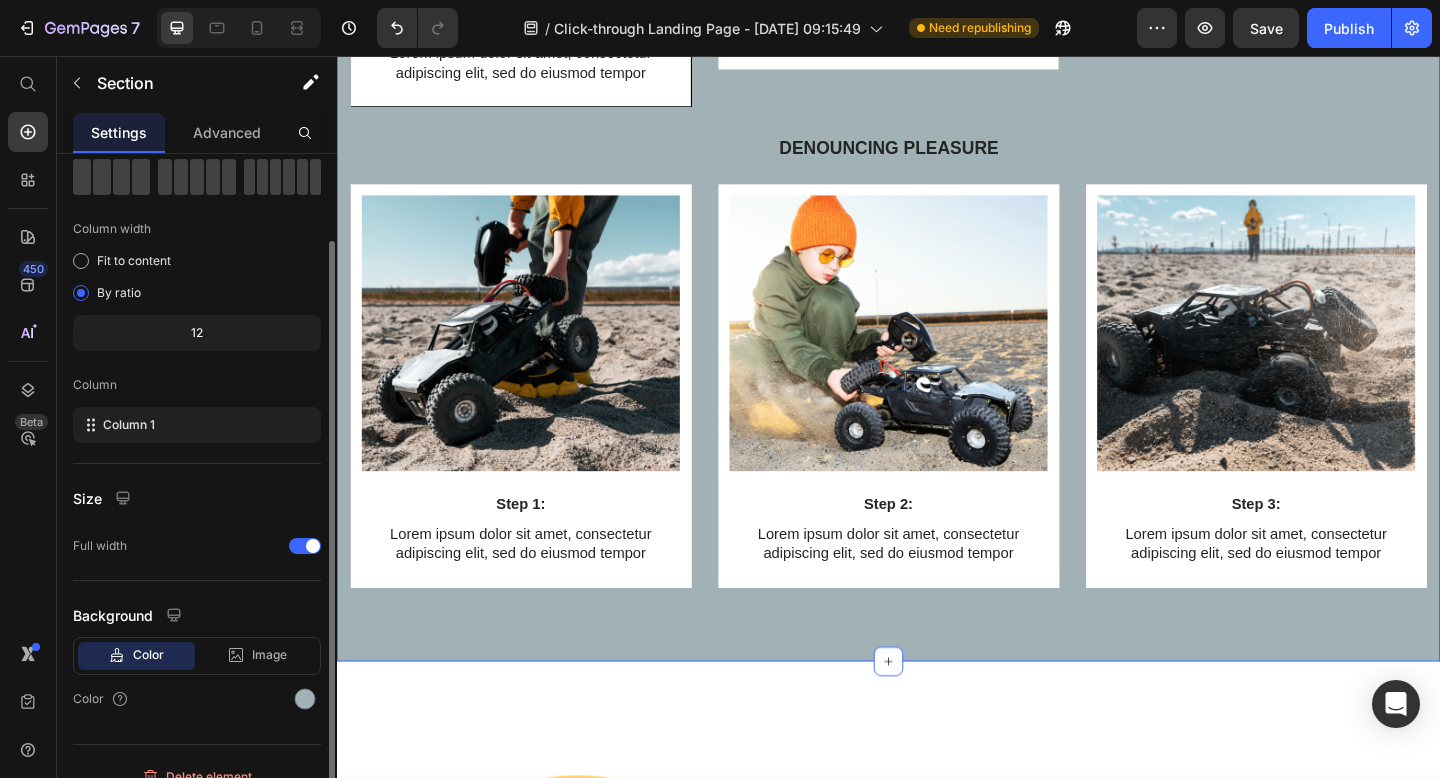 scroll, scrollTop: 127, scrollLeft: 0, axis: vertical 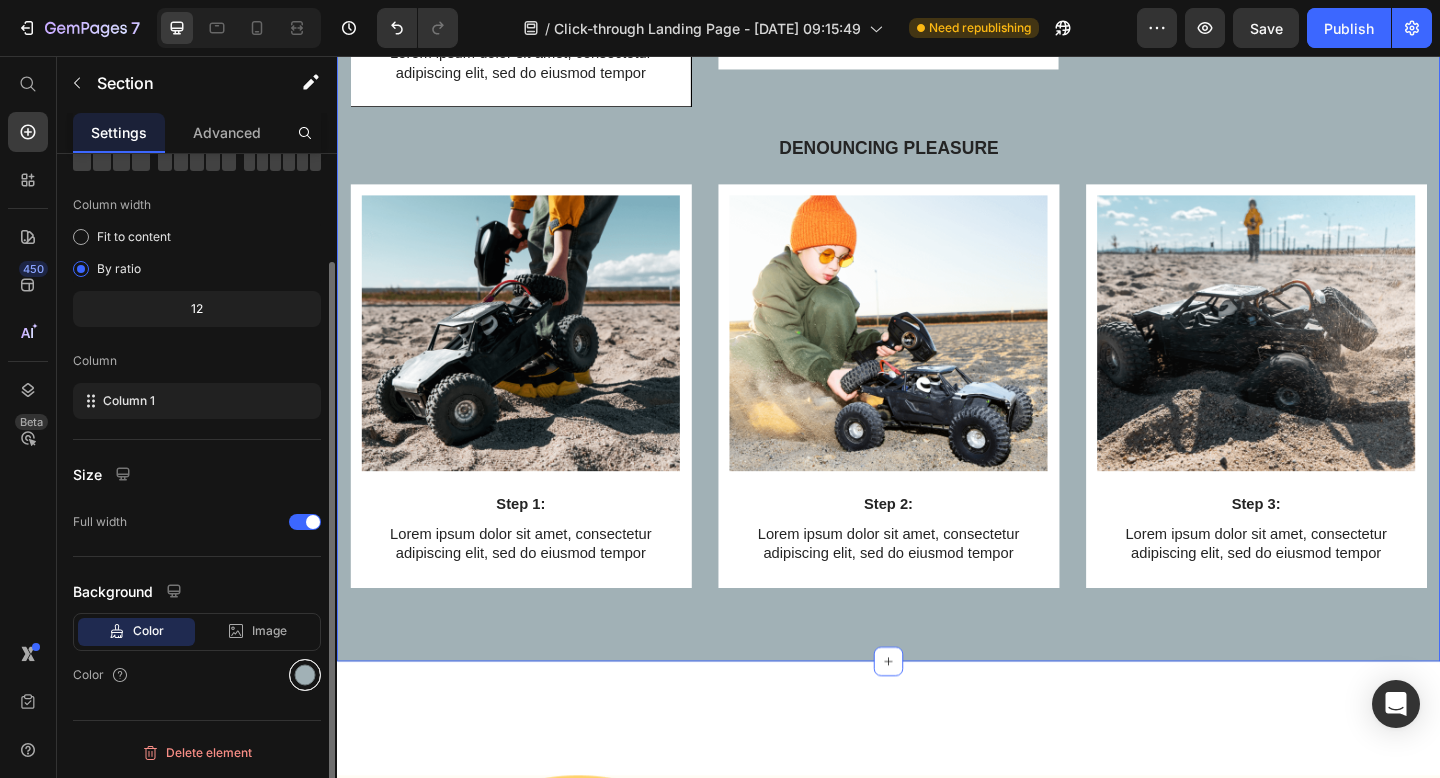 click at bounding box center (305, 675) 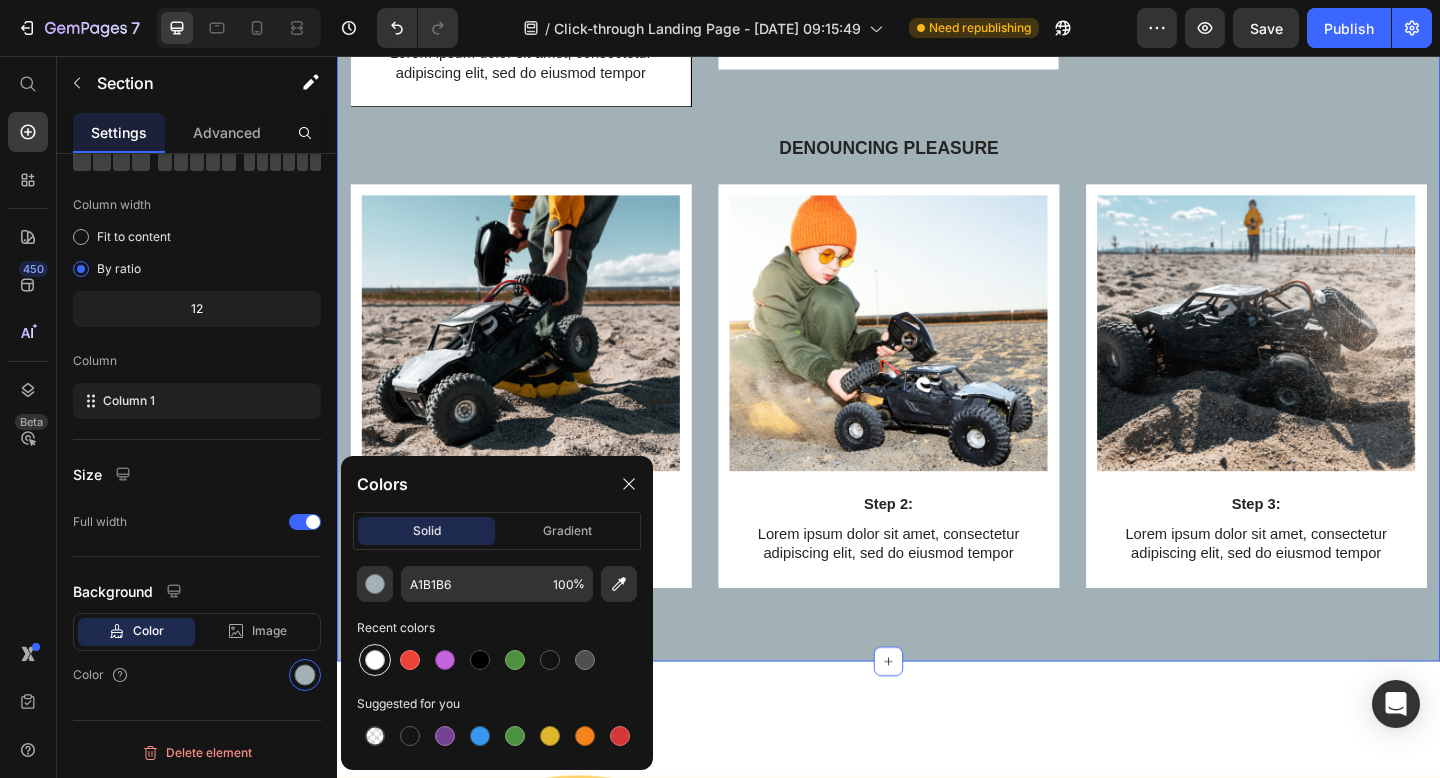 click at bounding box center (375, 660) 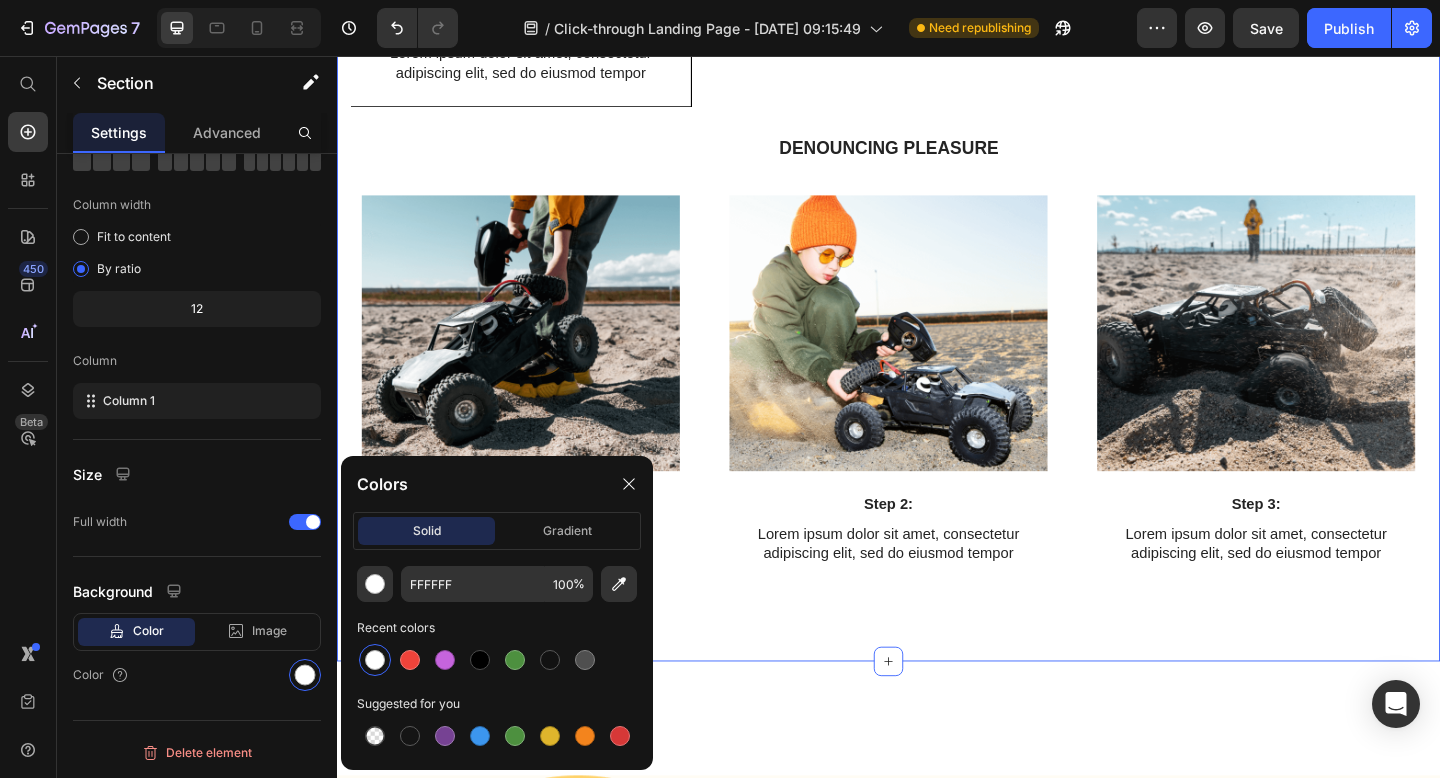 click on "COME FUNZIONA:" at bounding box center (937, -350) 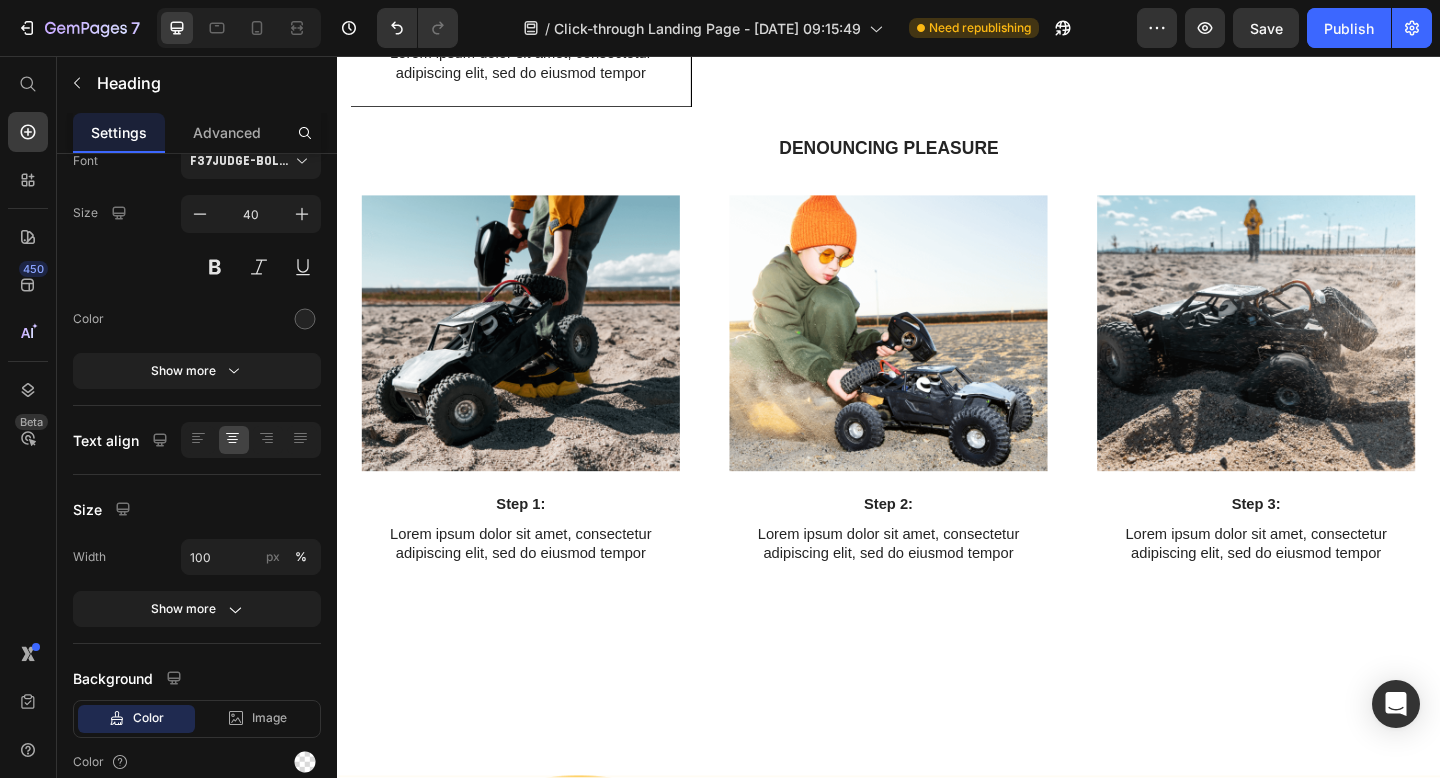 scroll, scrollTop: 0, scrollLeft: 0, axis: both 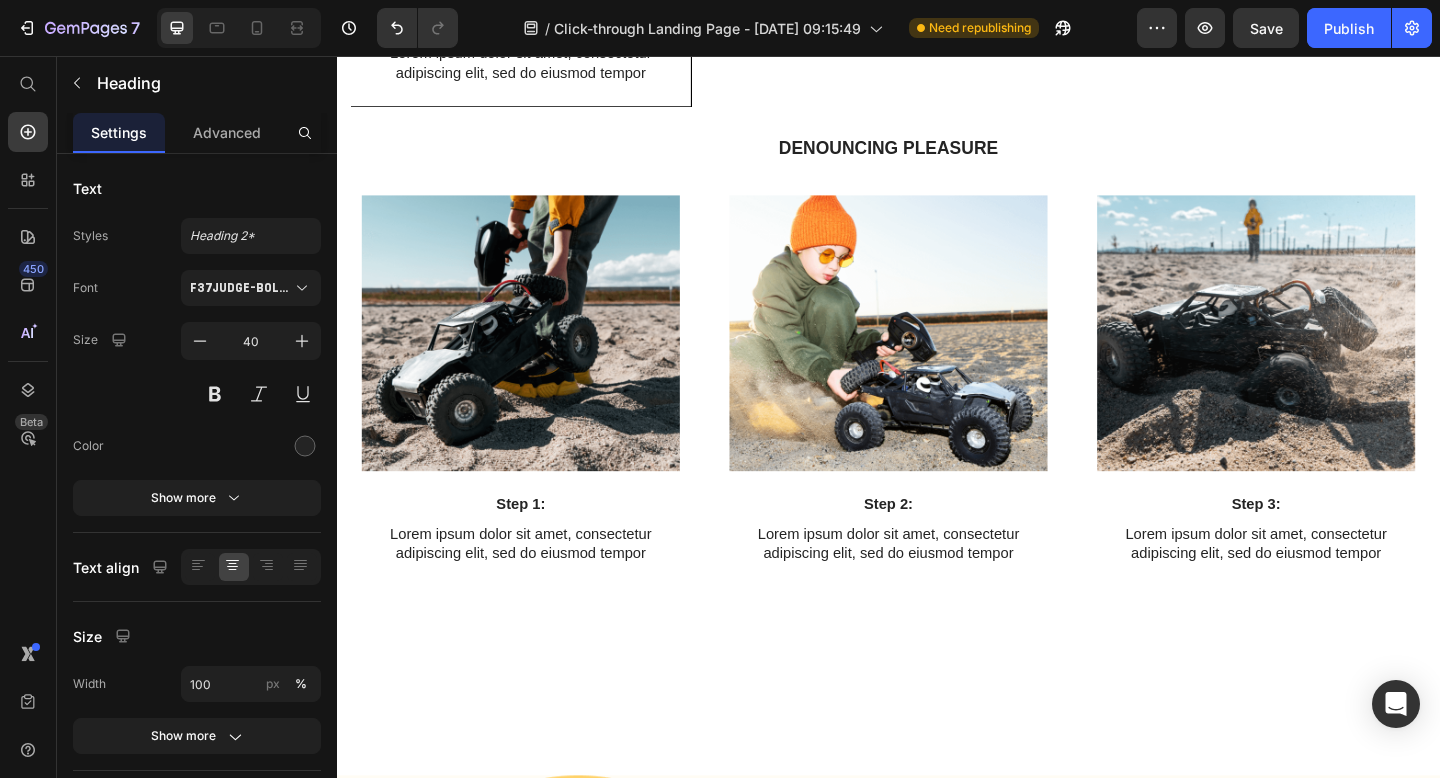 click on "Video Video Video Video
Carousel Row Section 2" at bounding box center (937, -699) 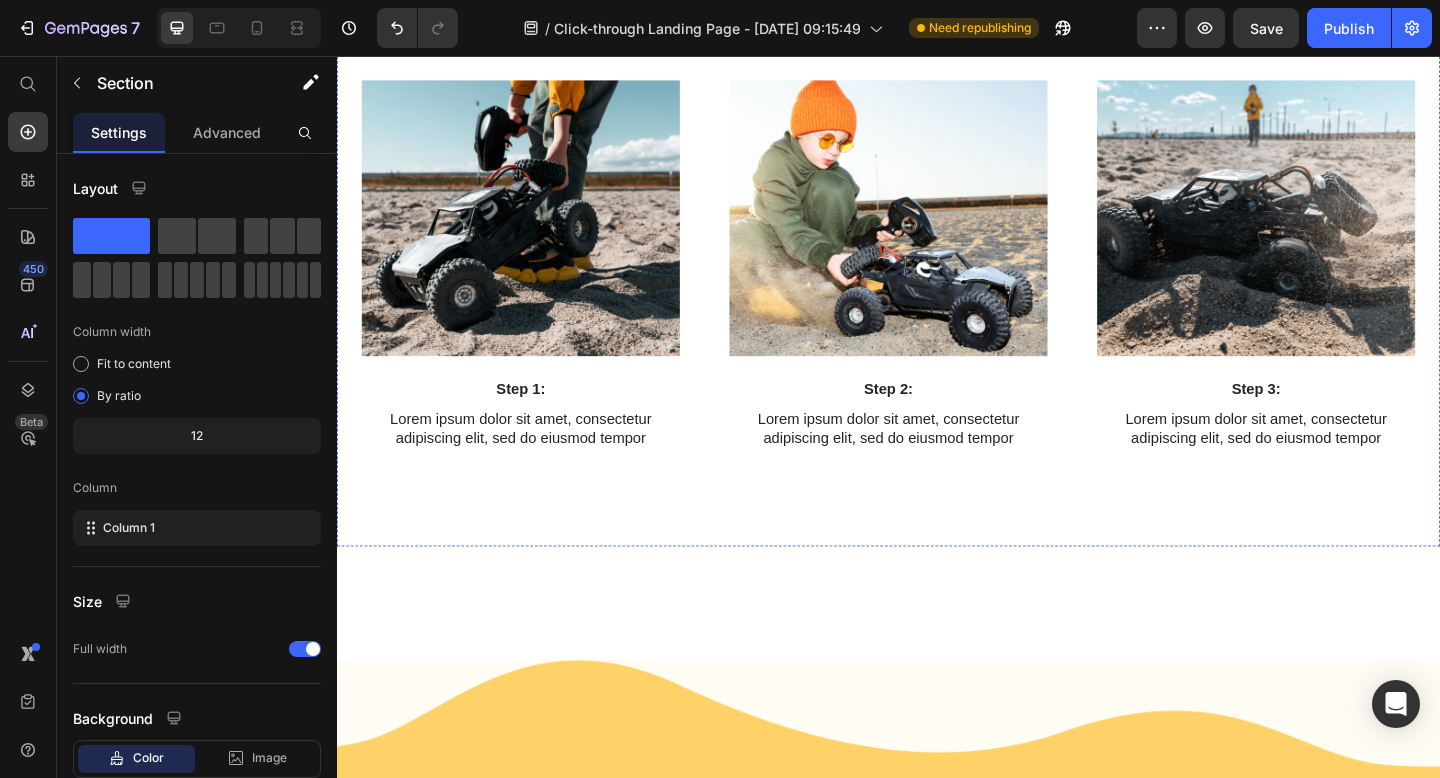 scroll, scrollTop: 1770, scrollLeft: 0, axis: vertical 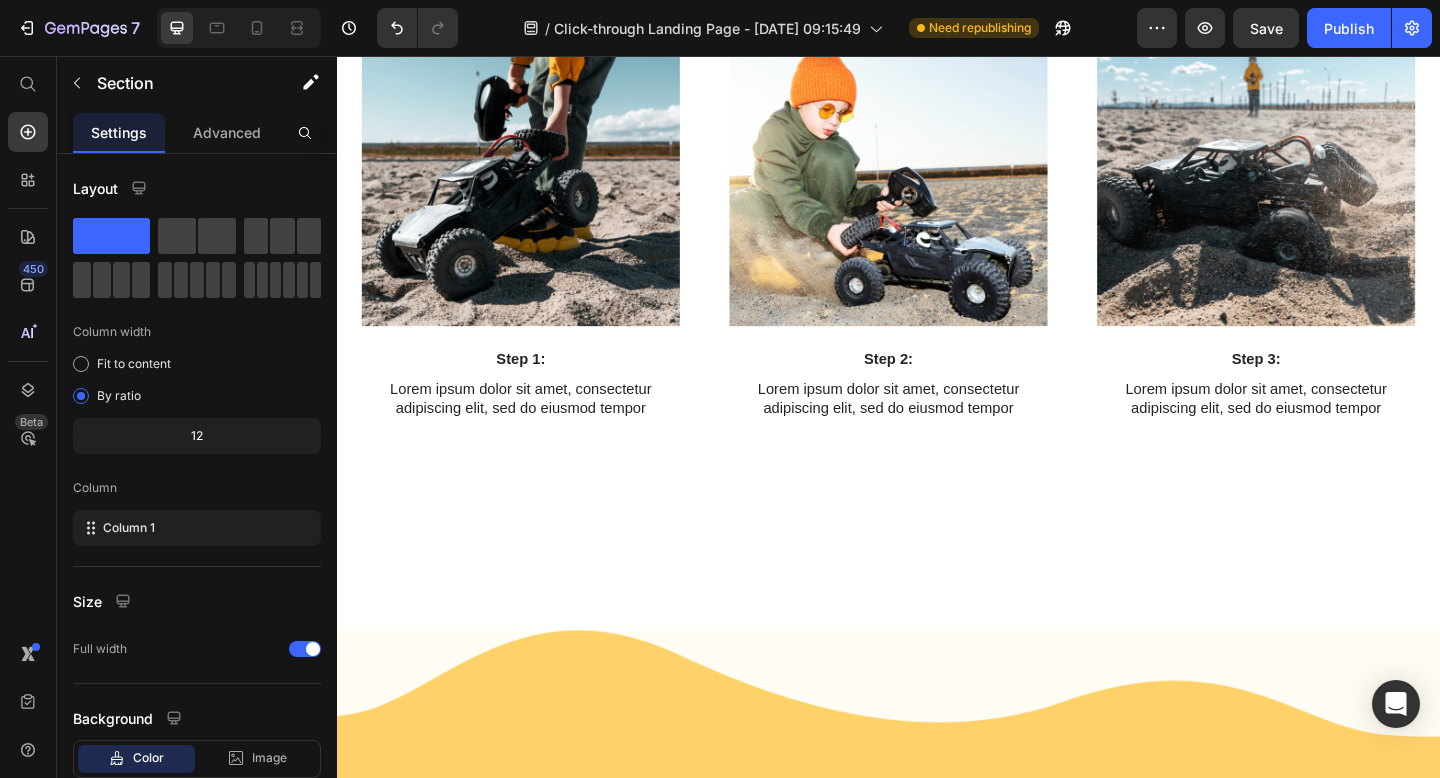 click at bounding box center (537, -271) 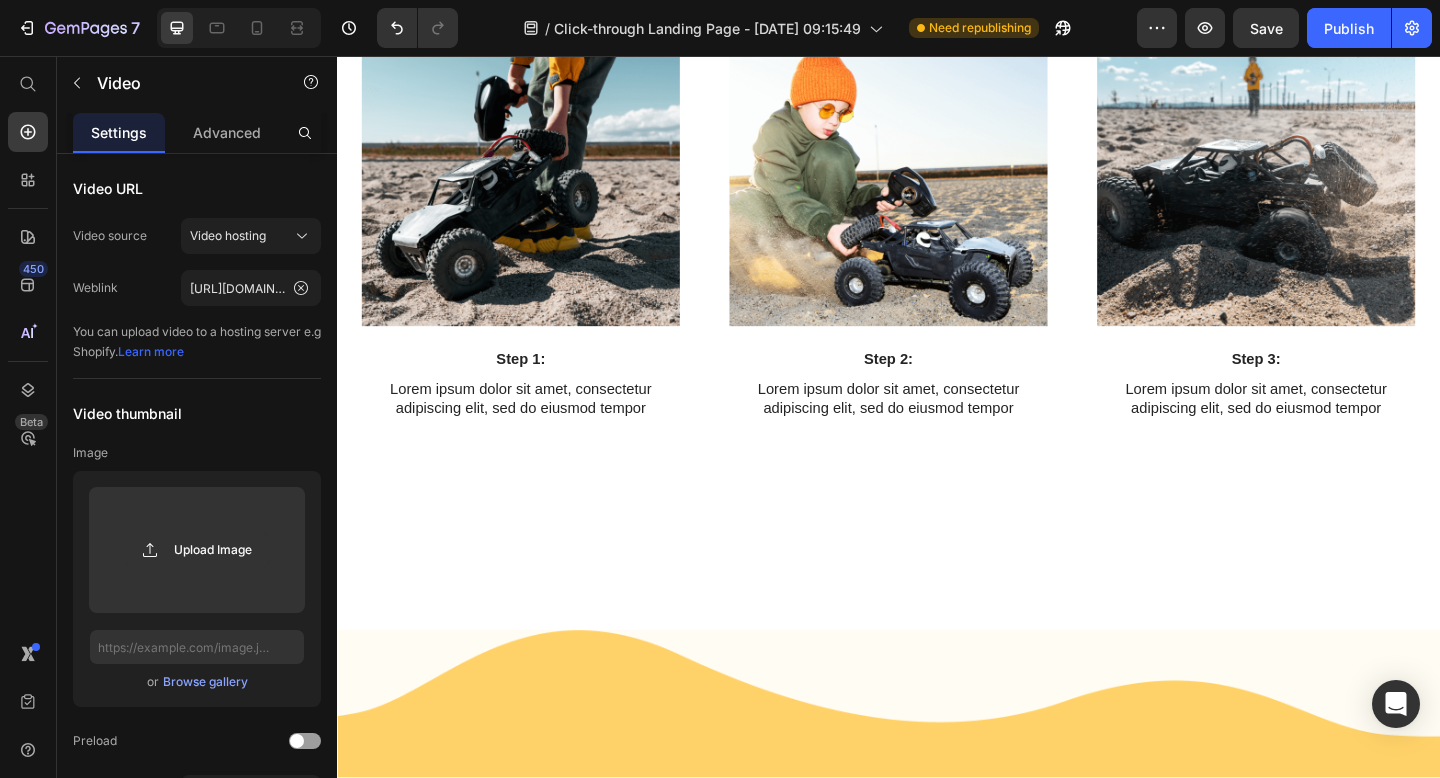 click at bounding box center [1025, -295] 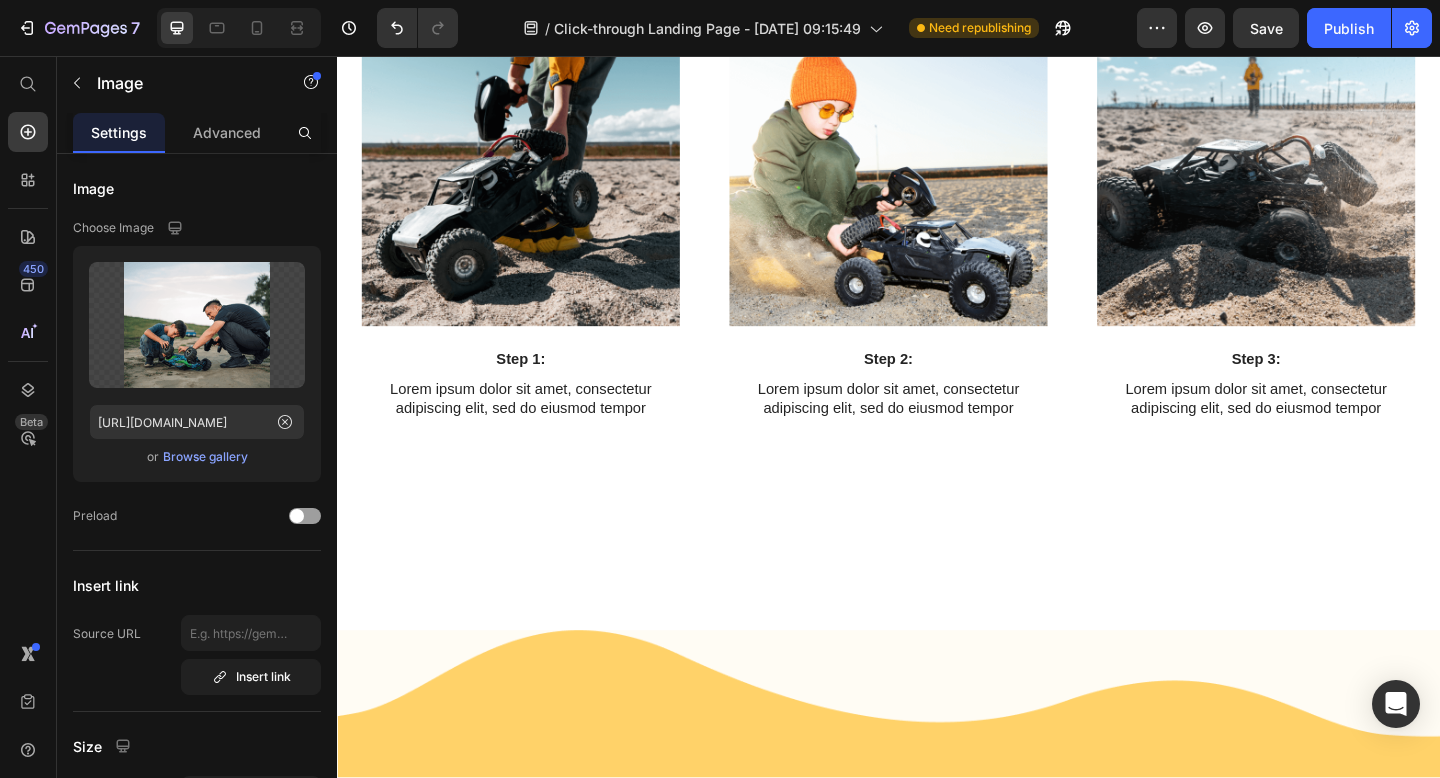 click 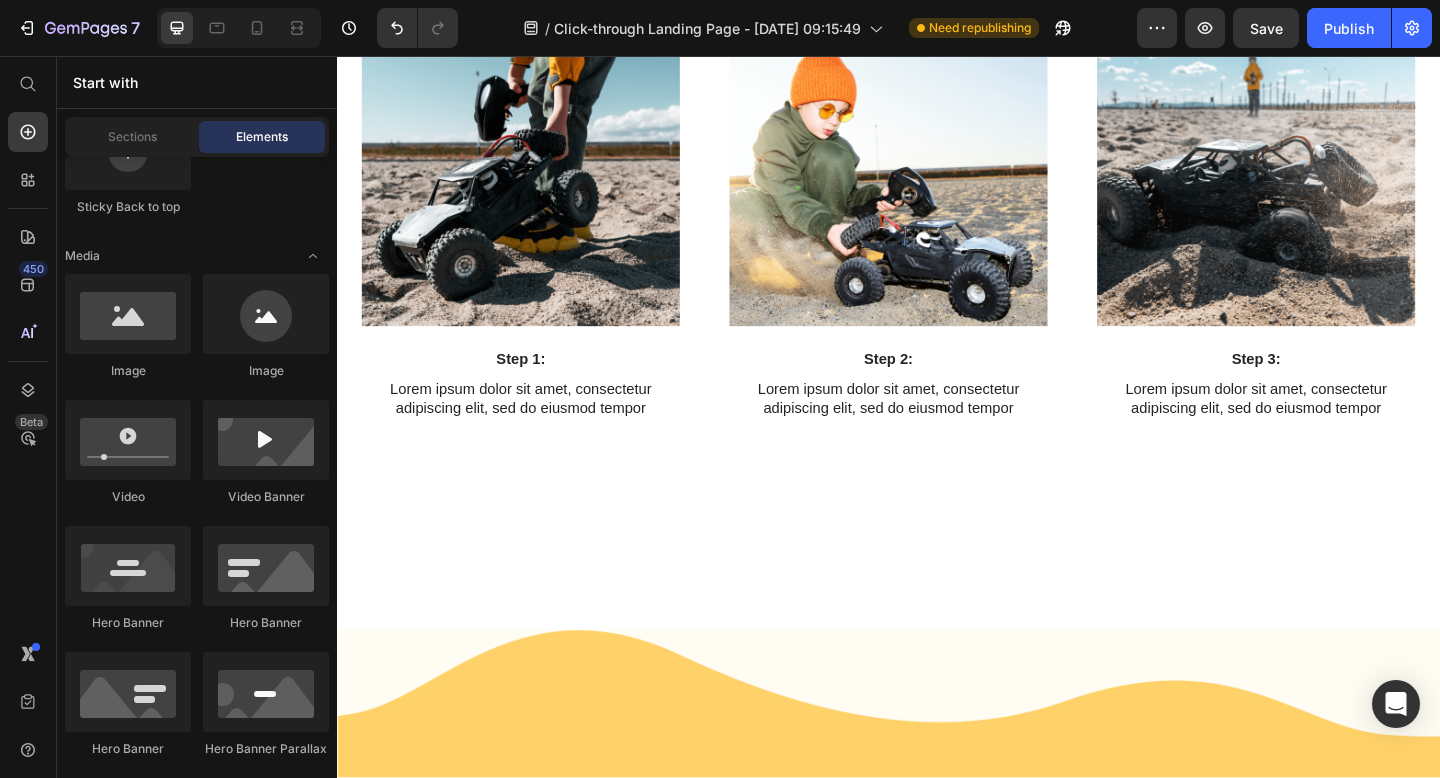 click at bounding box center [1337, -368] 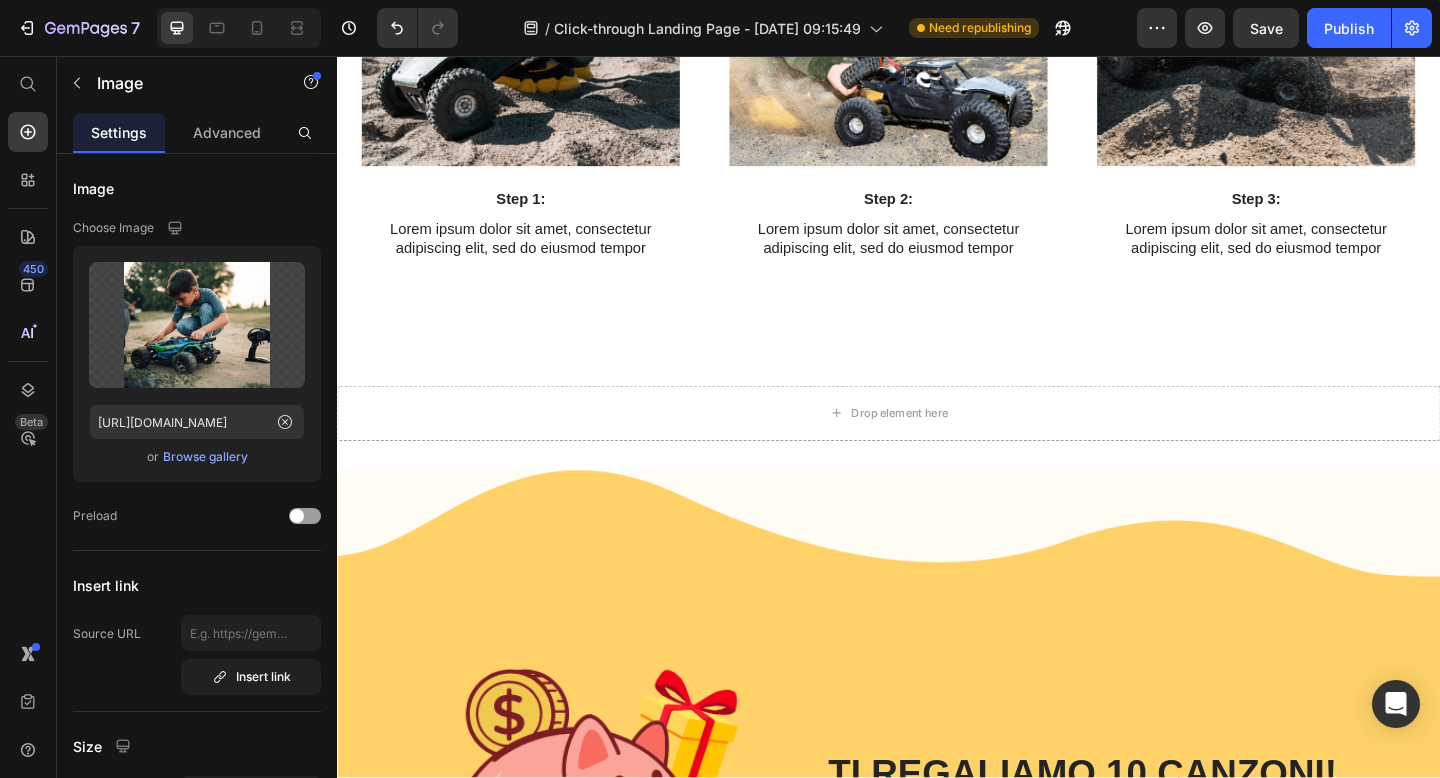 scroll, scrollTop: 1945, scrollLeft: 0, axis: vertical 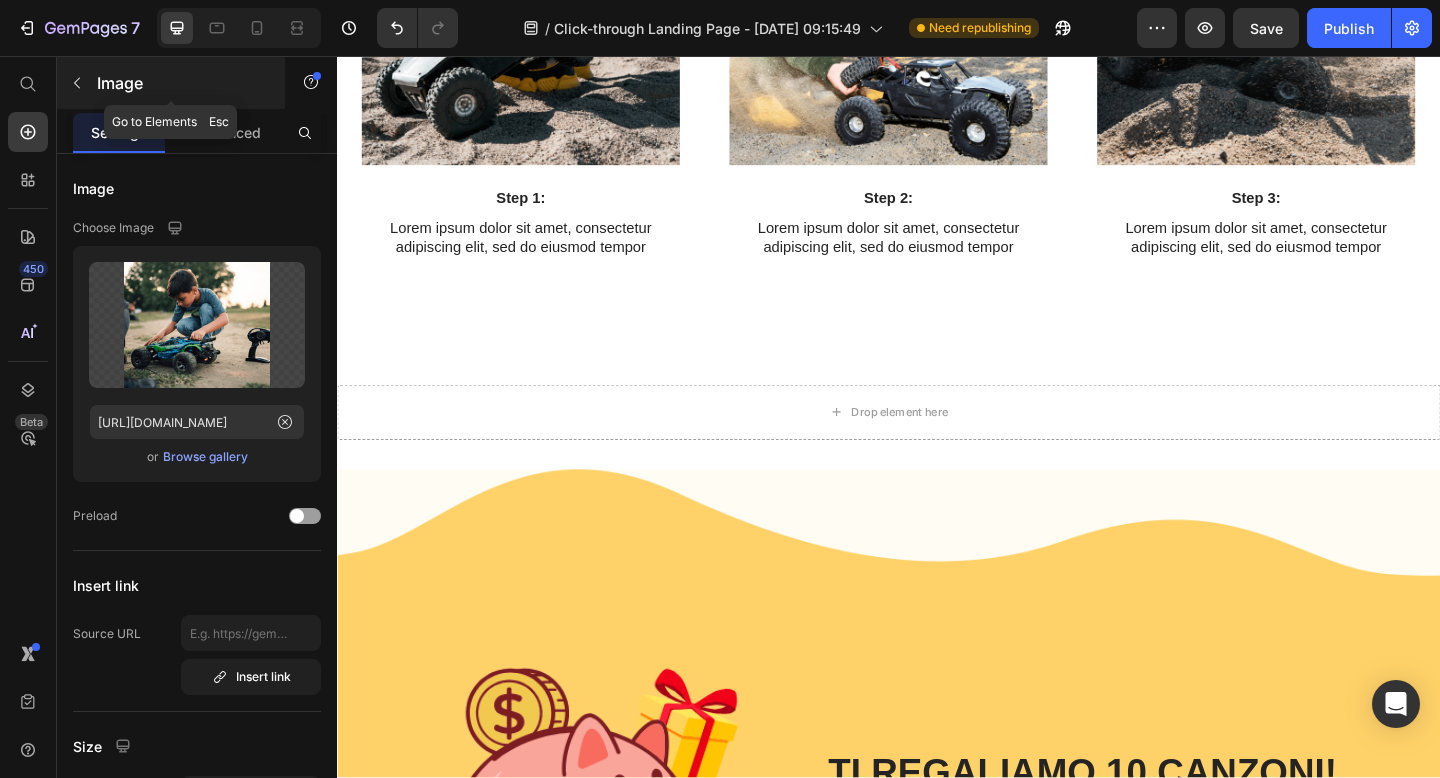 click 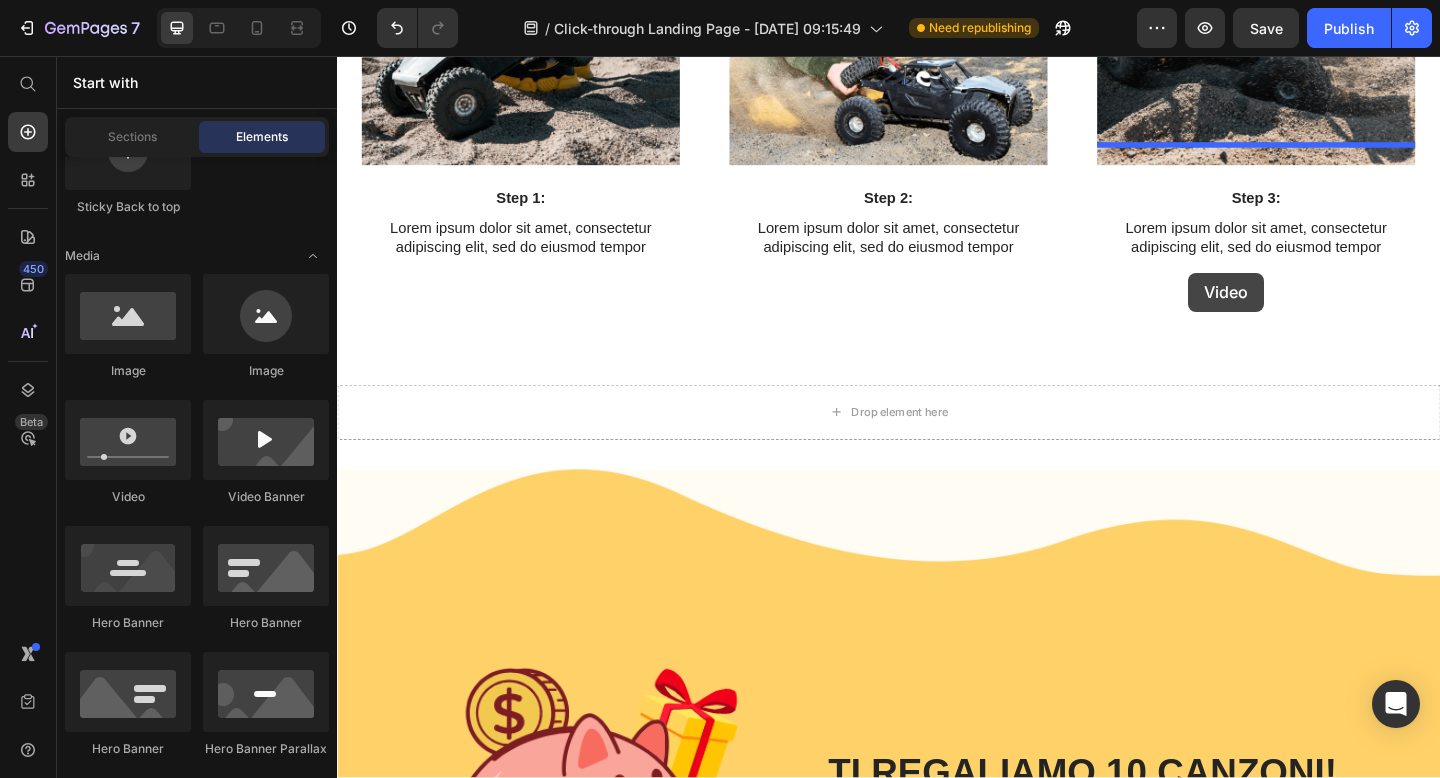 drag, startPoint x: 473, startPoint y: 509, endPoint x: 1263, endPoint y: 292, distance: 819.2612 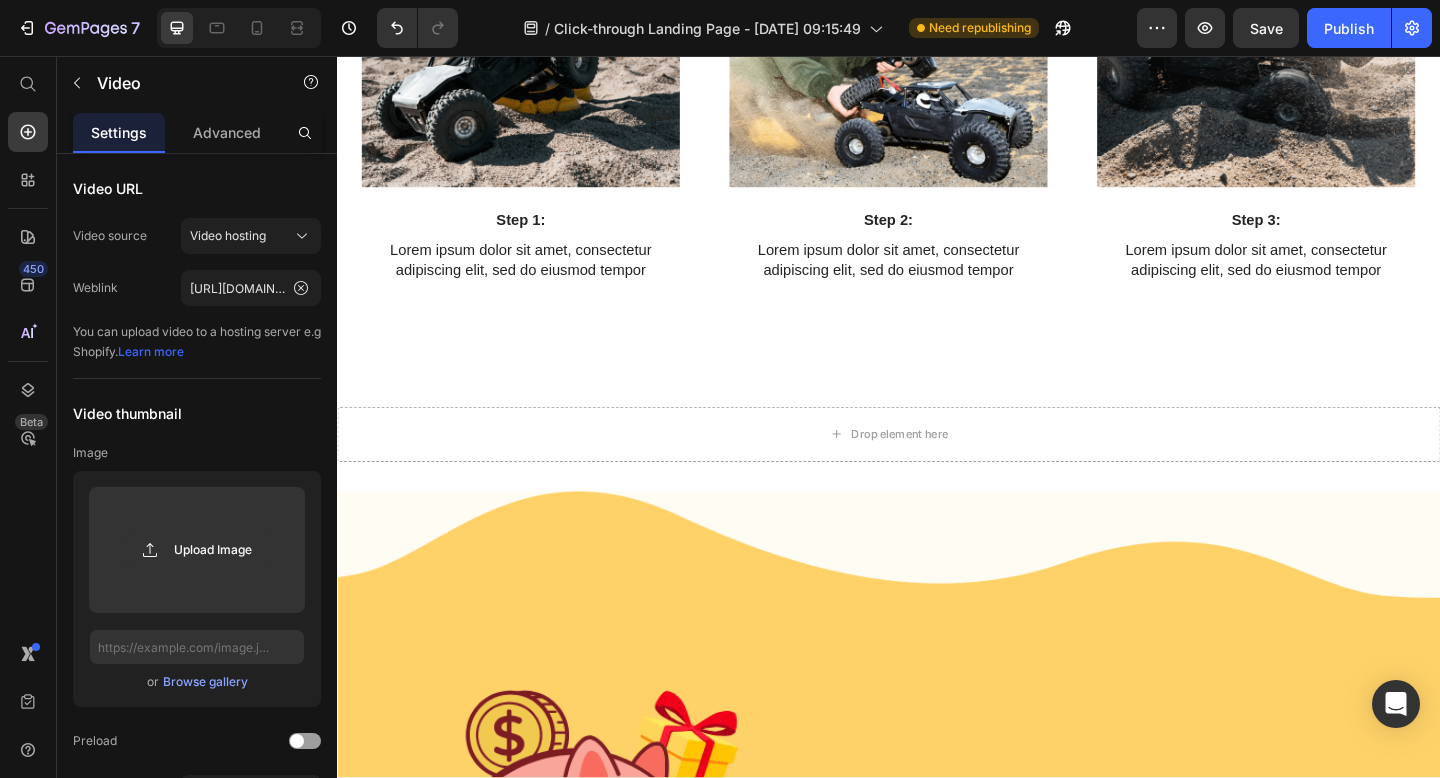 click at bounding box center [1337, -324] 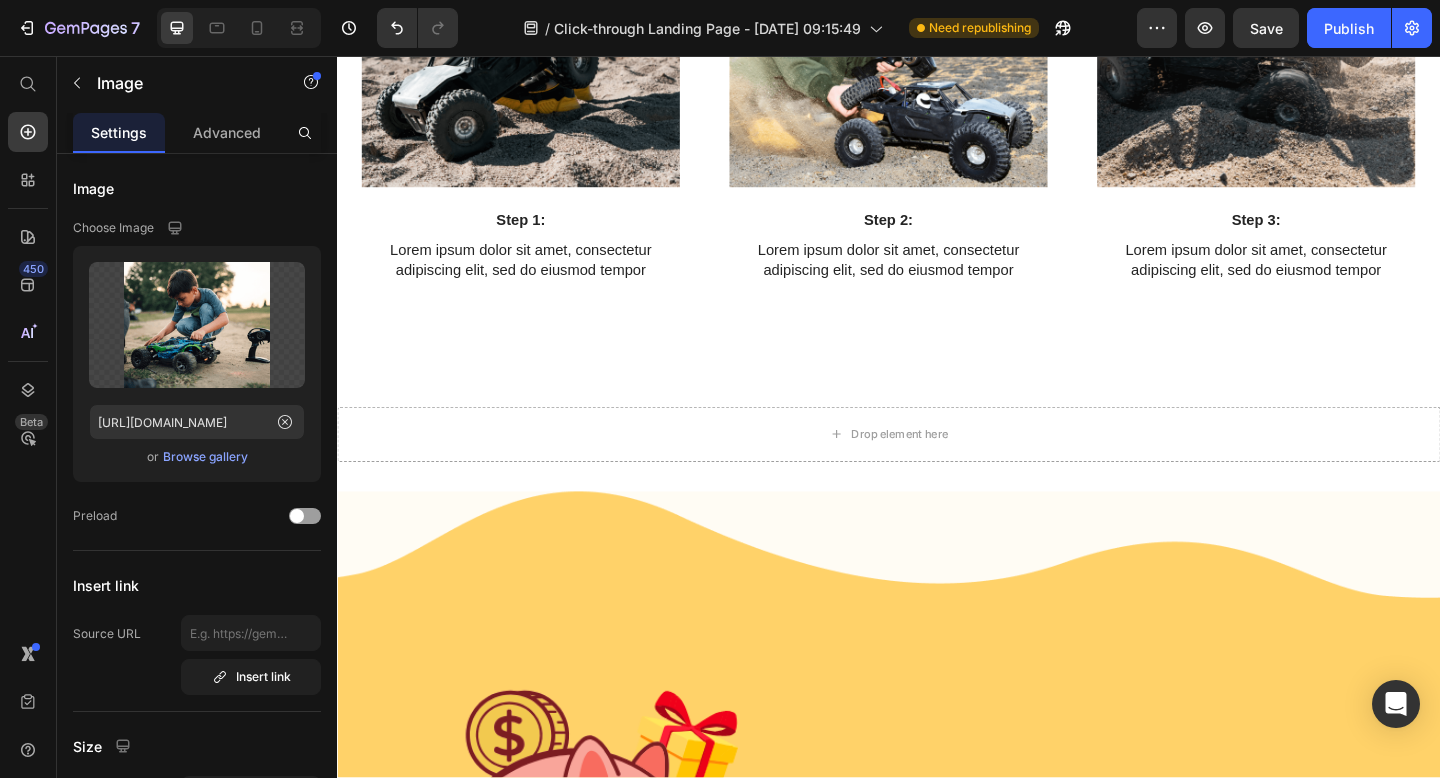 click 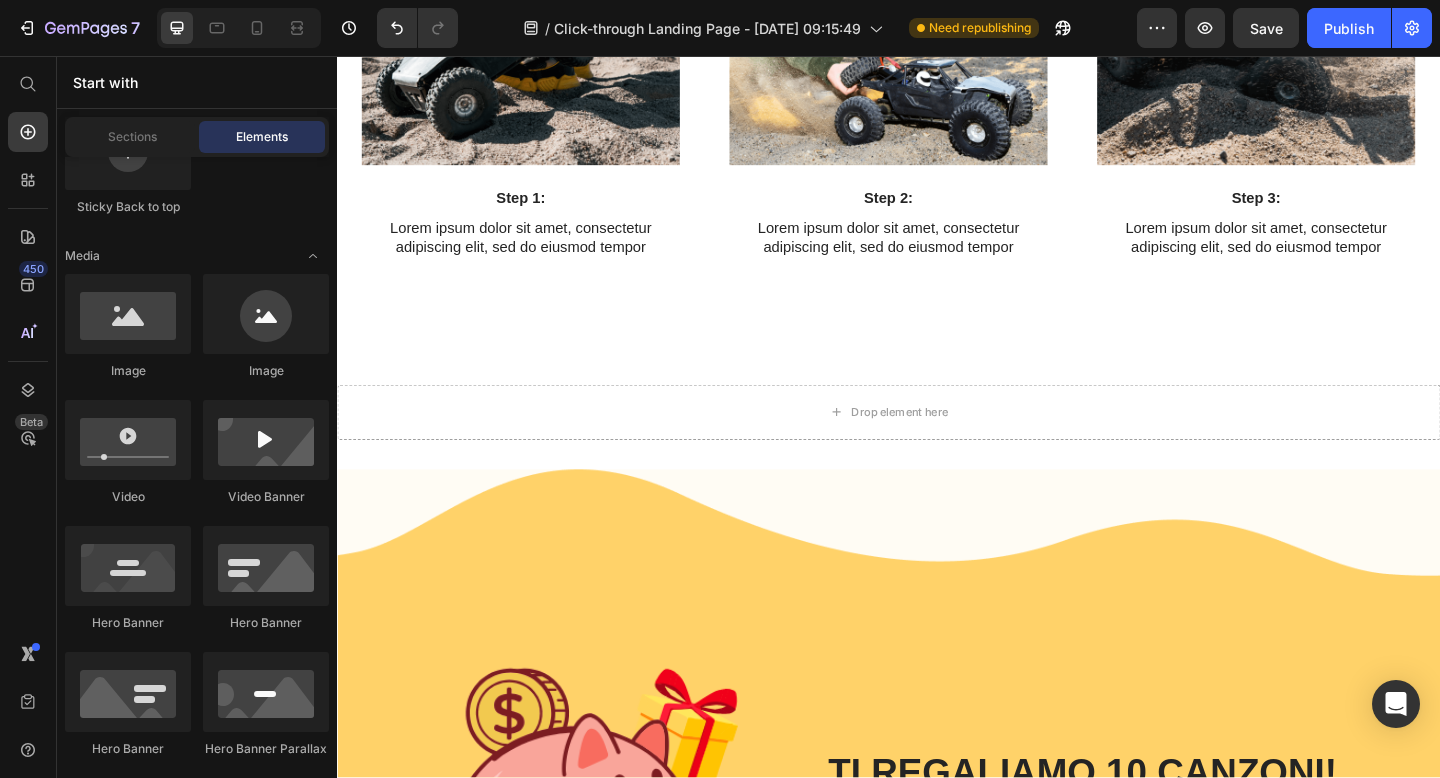 click on "Drop element here" at bounding box center (1025, -496) 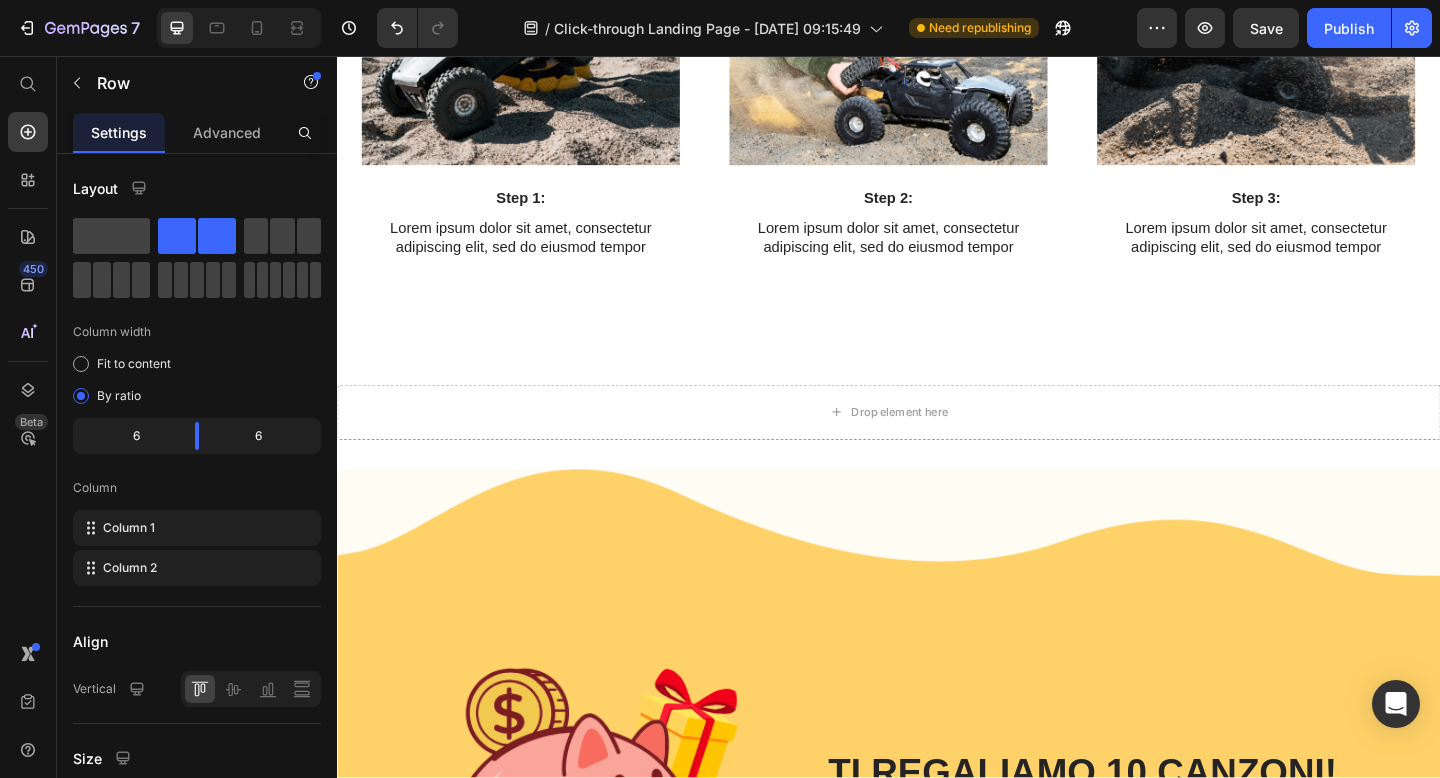 click on "Drop element here" at bounding box center [1025, -496] 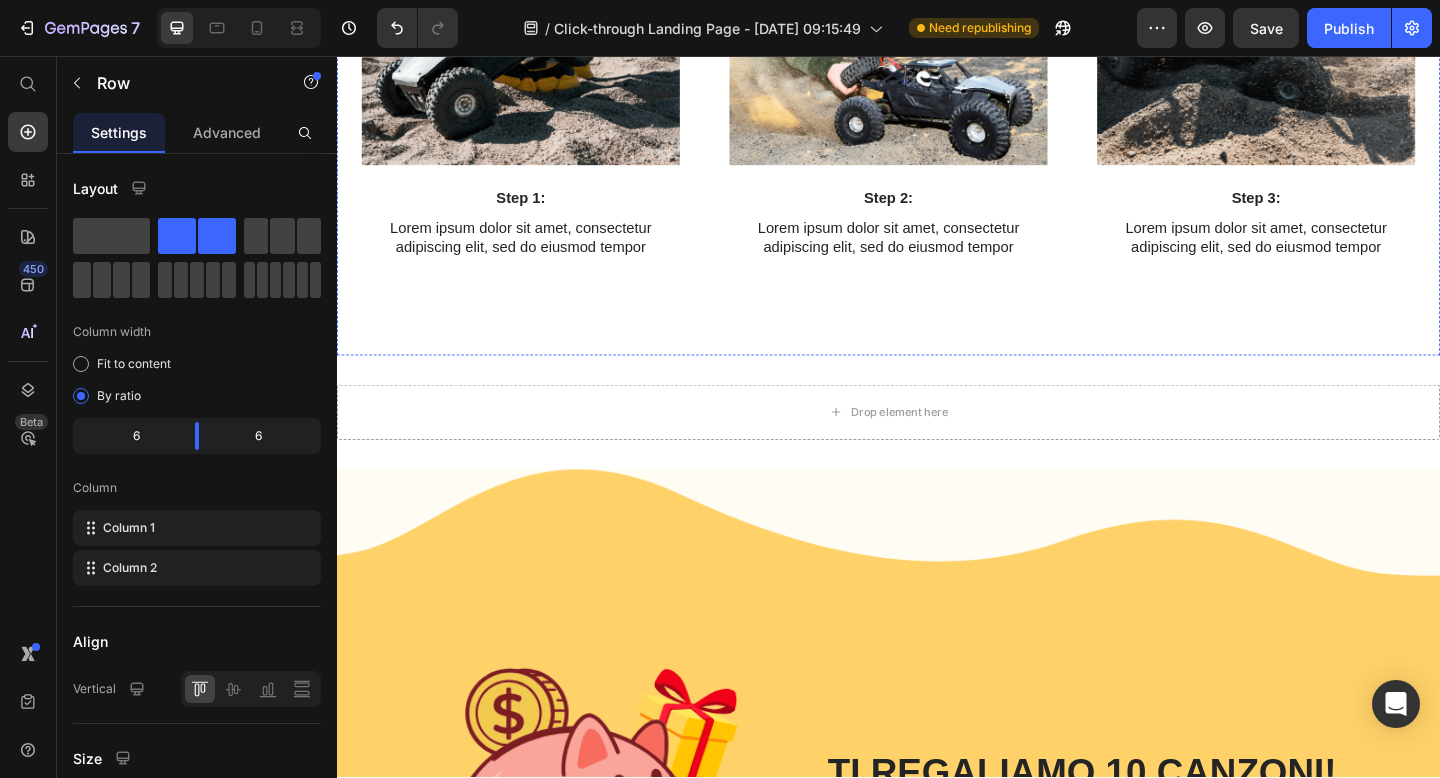 click on "Video
Drop element here Row   8 Step 2: Text Block Lorem ipsum dolor sit amet, consectetur adipiscing elit, sed do eiusmod tempor Text Block Row" at bounding box center (937, -389) 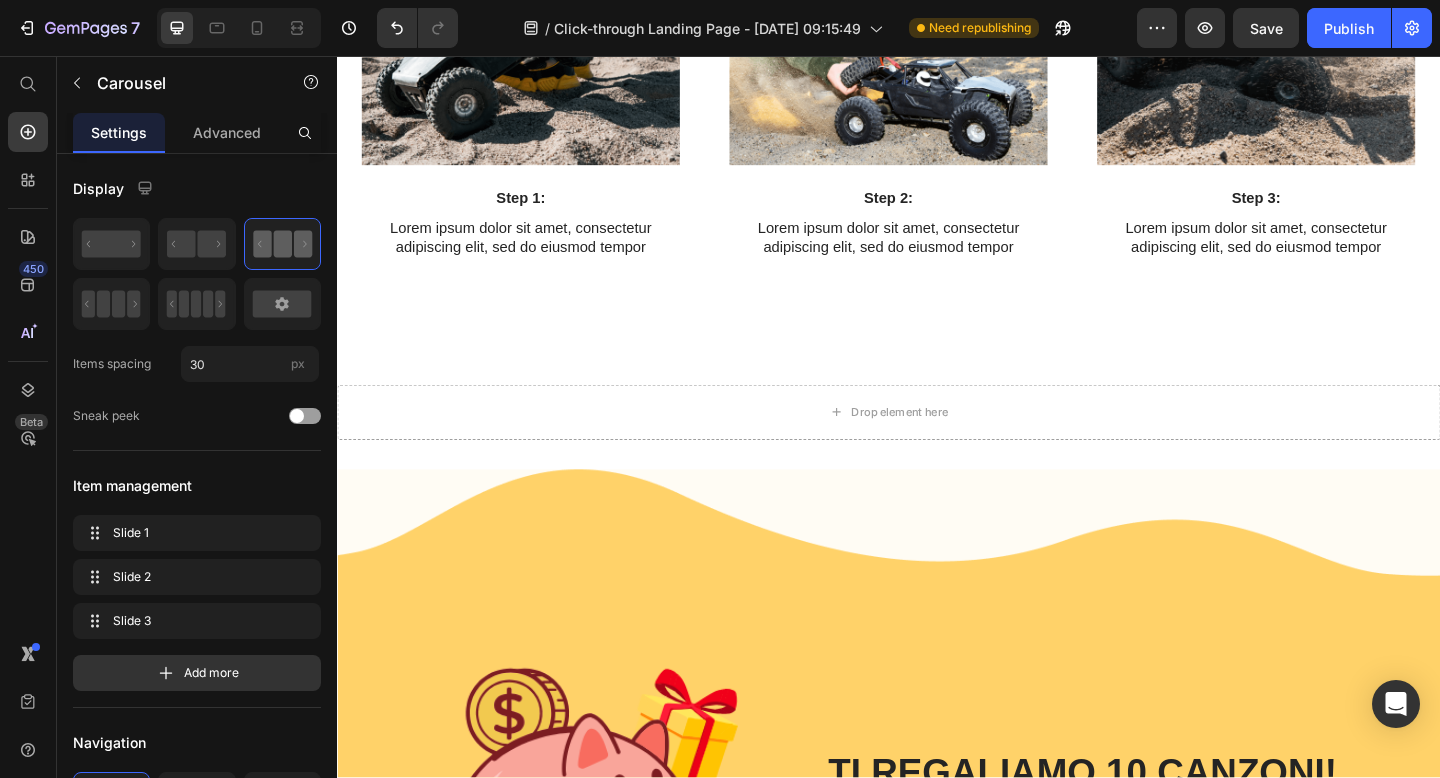 click on "Drop element here" at bounding box center [1025, -496] 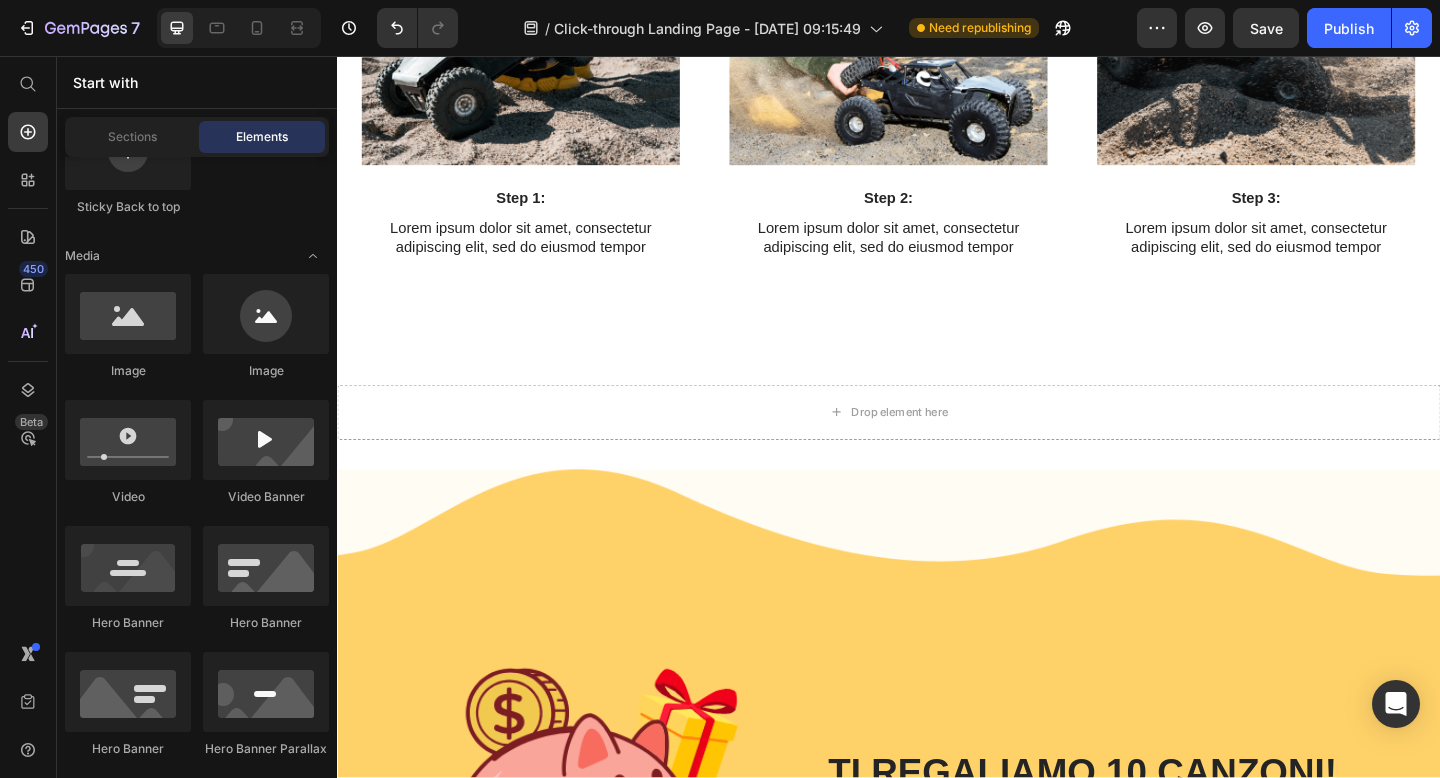 click 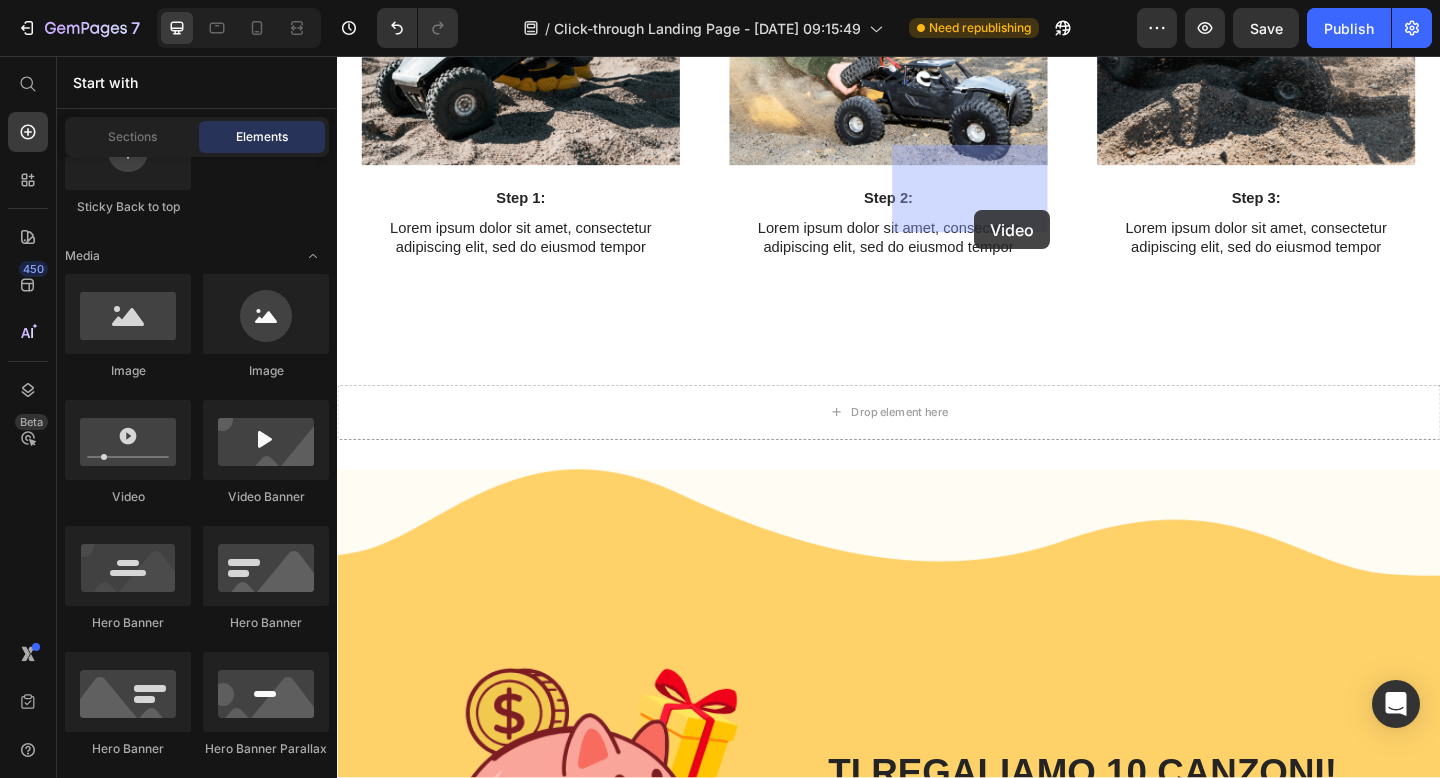 drag, startPoint x: 471, startPoint y: 503, endPoint x: 1031, endPoint y: 227, distance: 624.32043 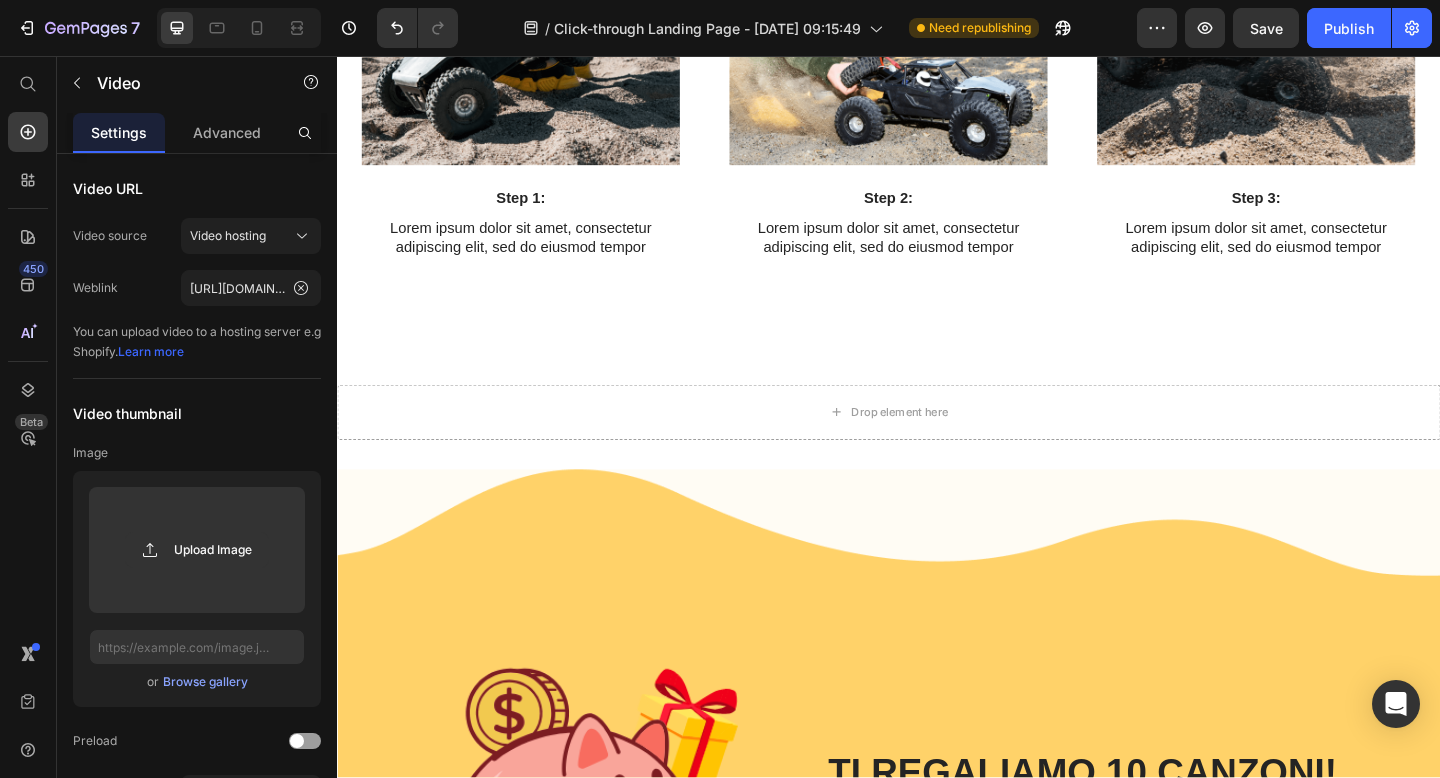 click on "Video" at bounding box center (848, -496) 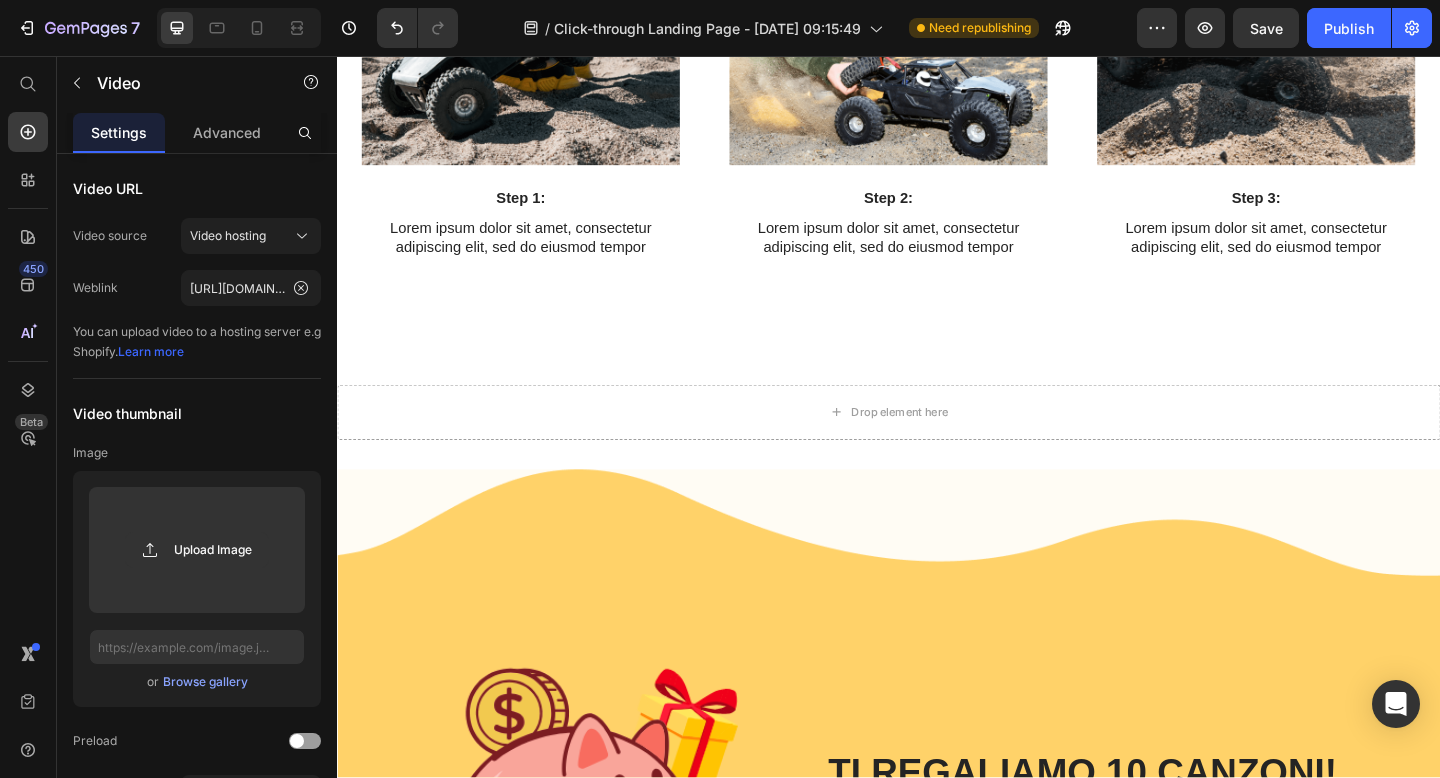 click 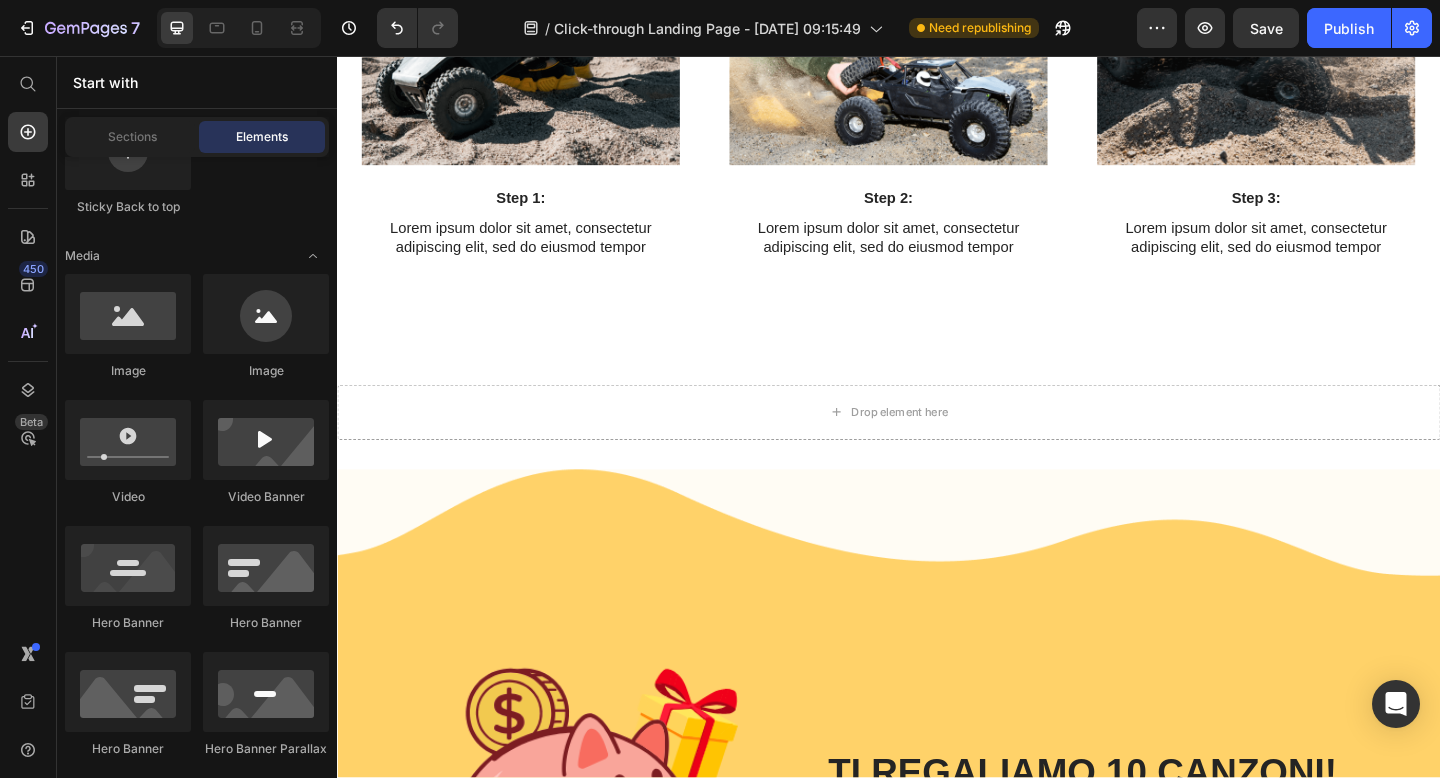 click on "Drop element here Video Row" at bounding box center [937, -496] 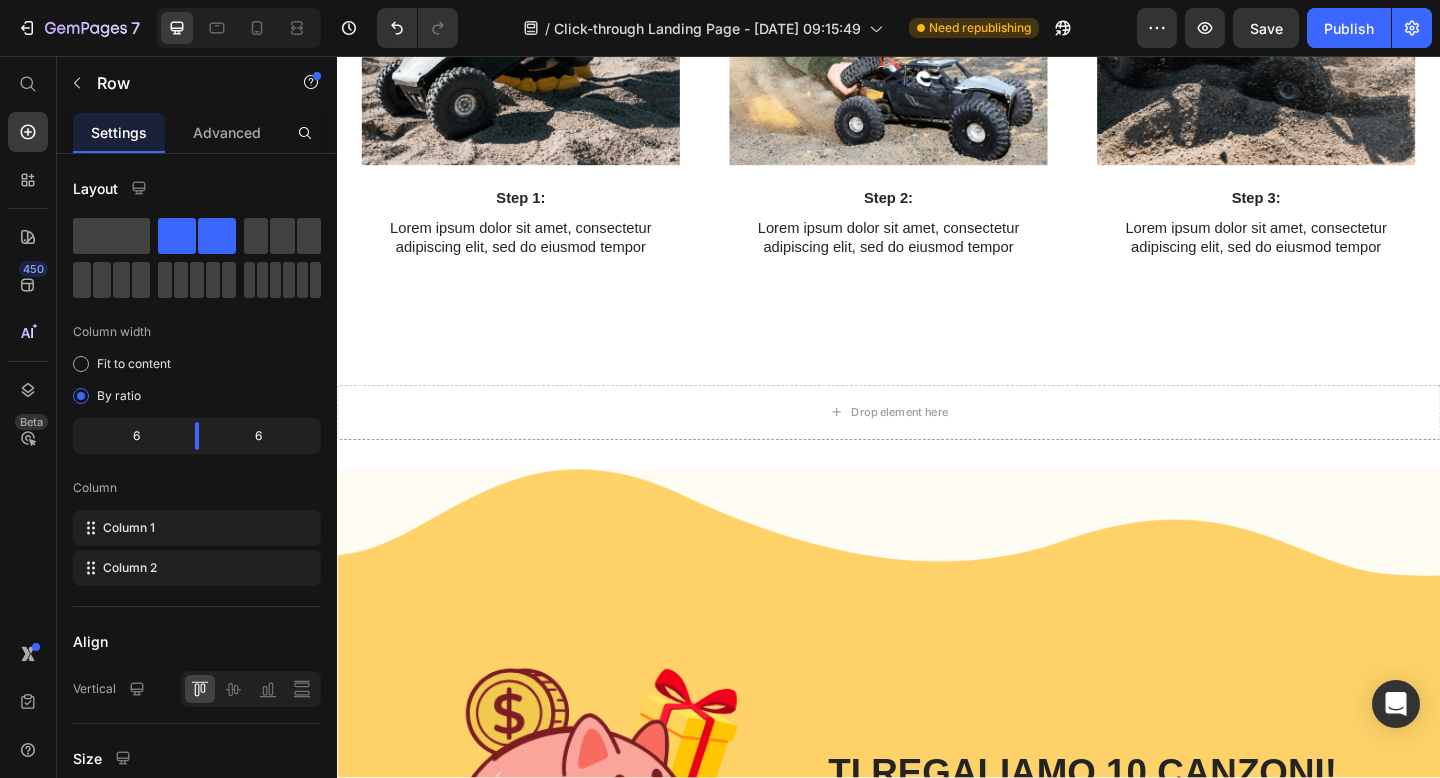 click 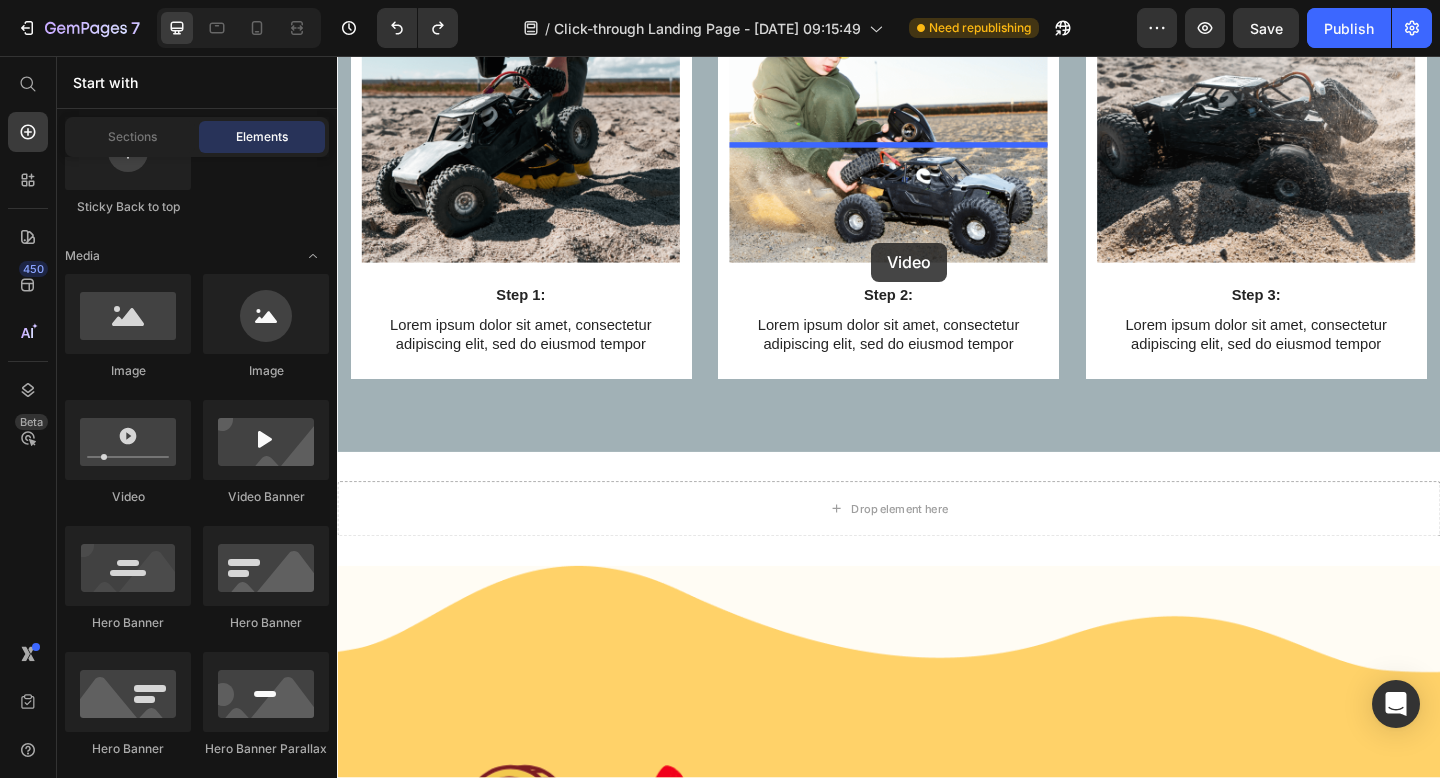 drag, startPoint x: 451, startPoint y: 515, endPoint x: 918, endPoint y: 259, distance: 532.5646 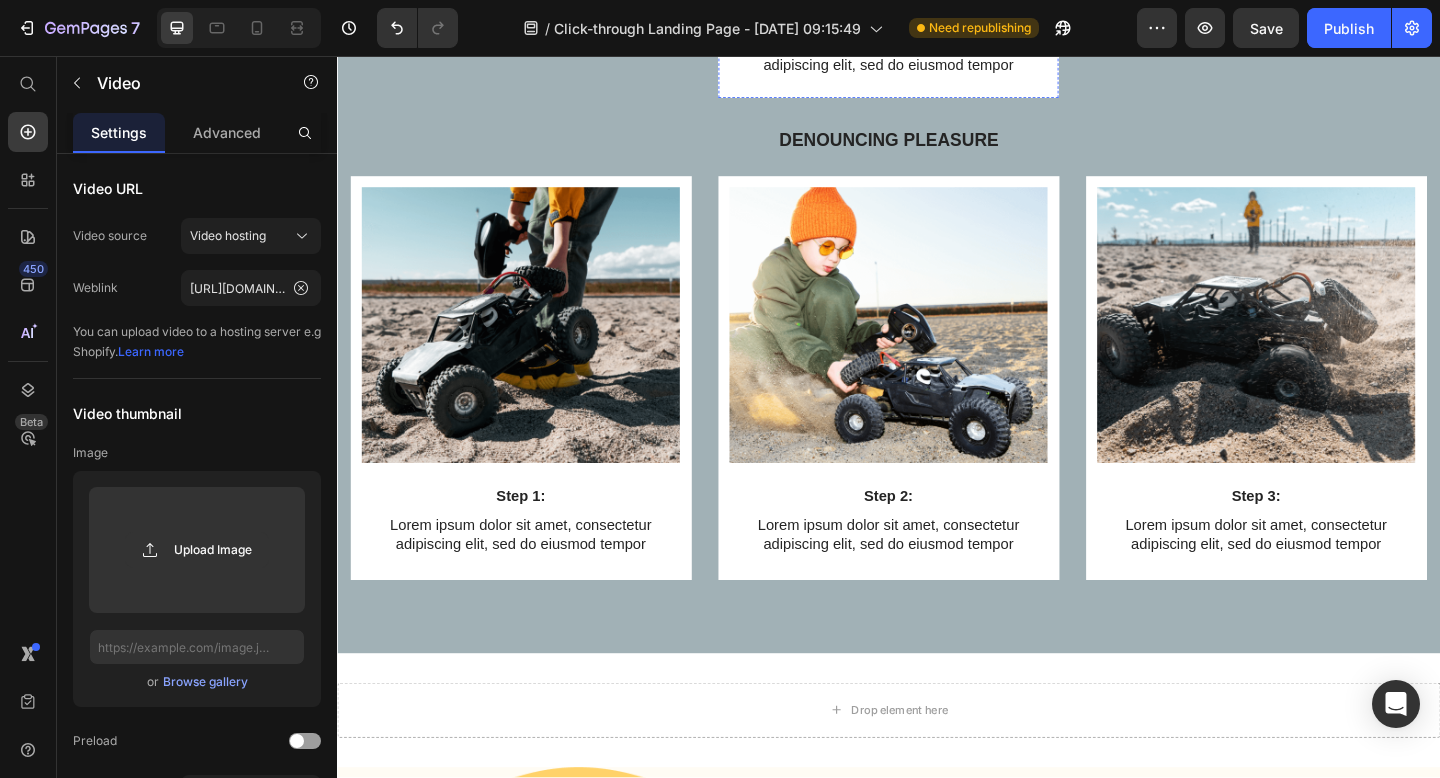 click at bounding box center [937, -174] 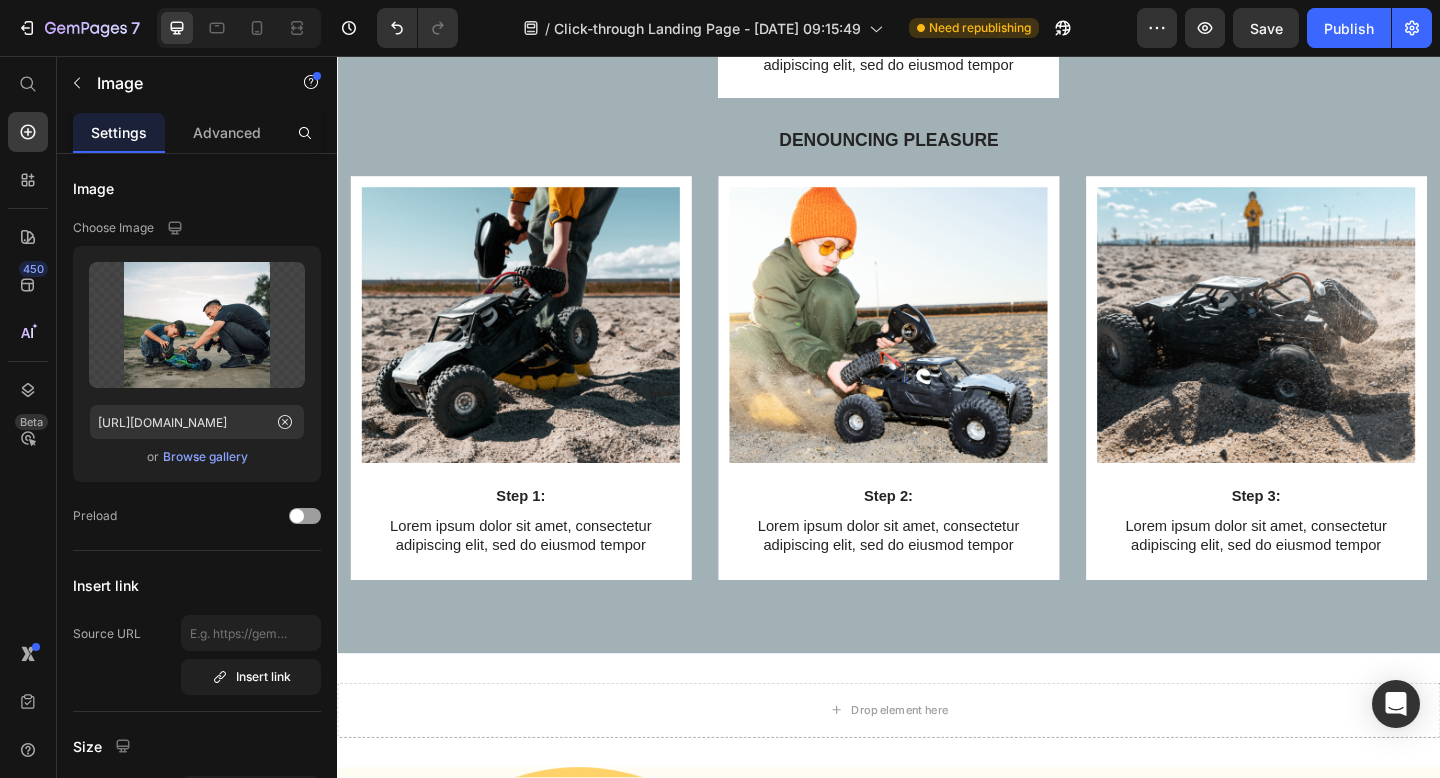click 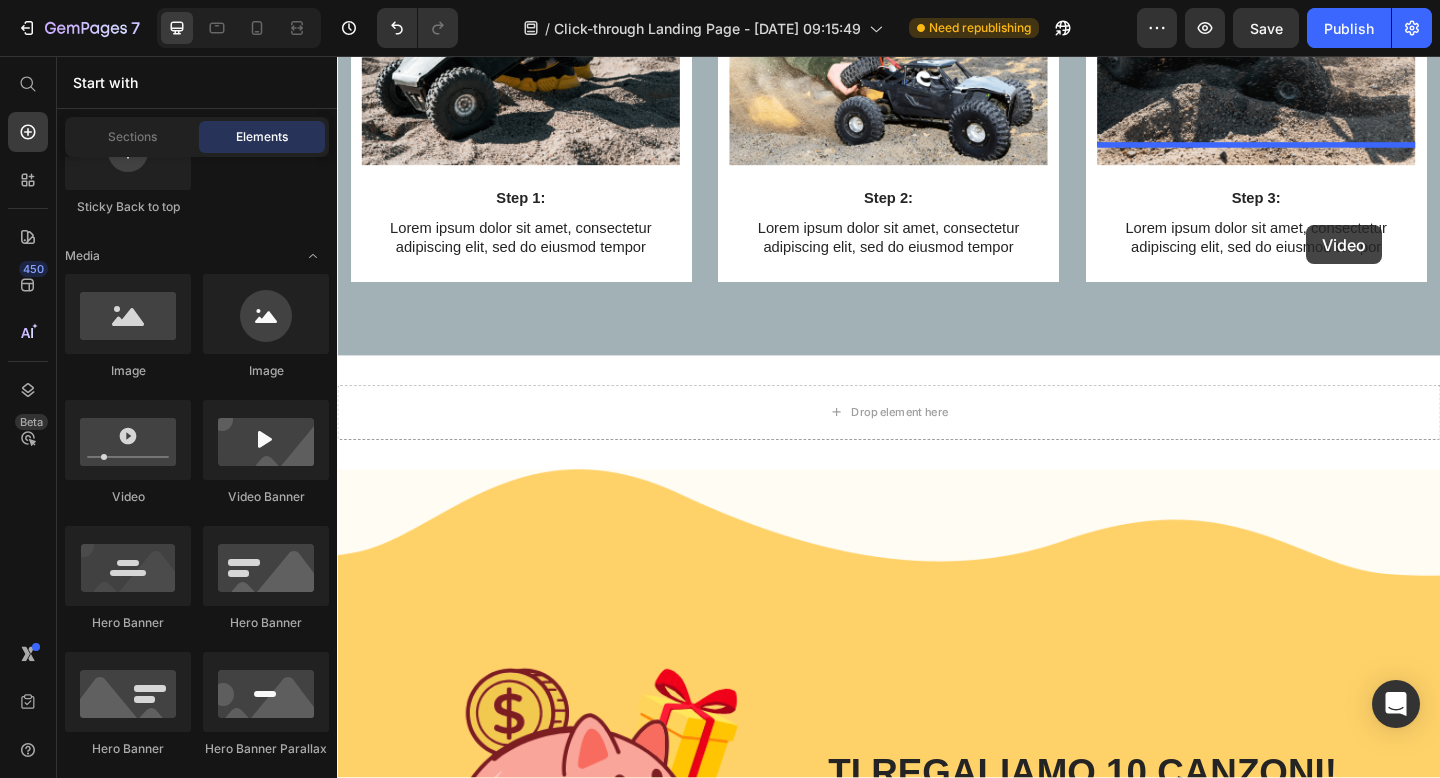 drag, startPoint x: 457, startPoint y: 517, endPoint x: 1391, endPoint y: 240, distance: 974.20996 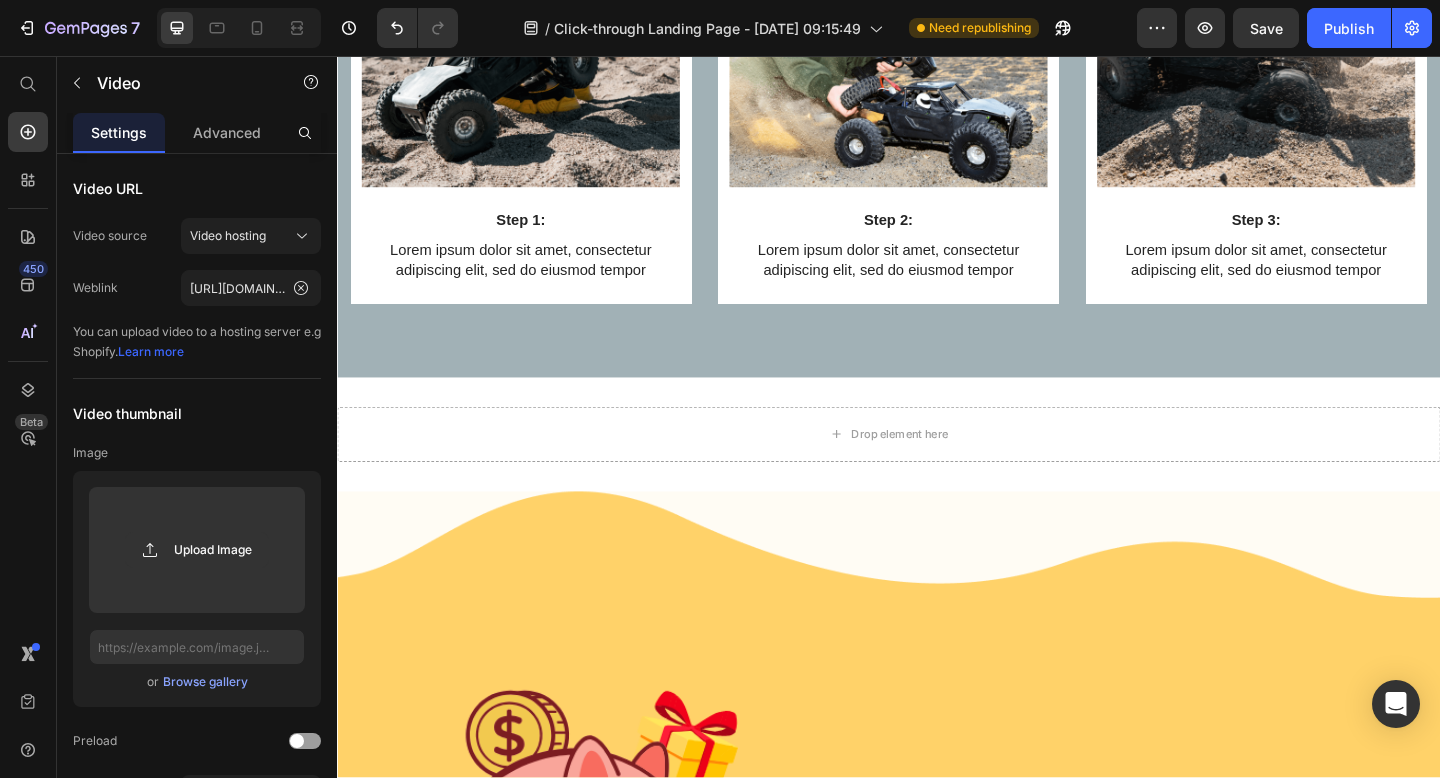 click at bounding box center (1337, -324) 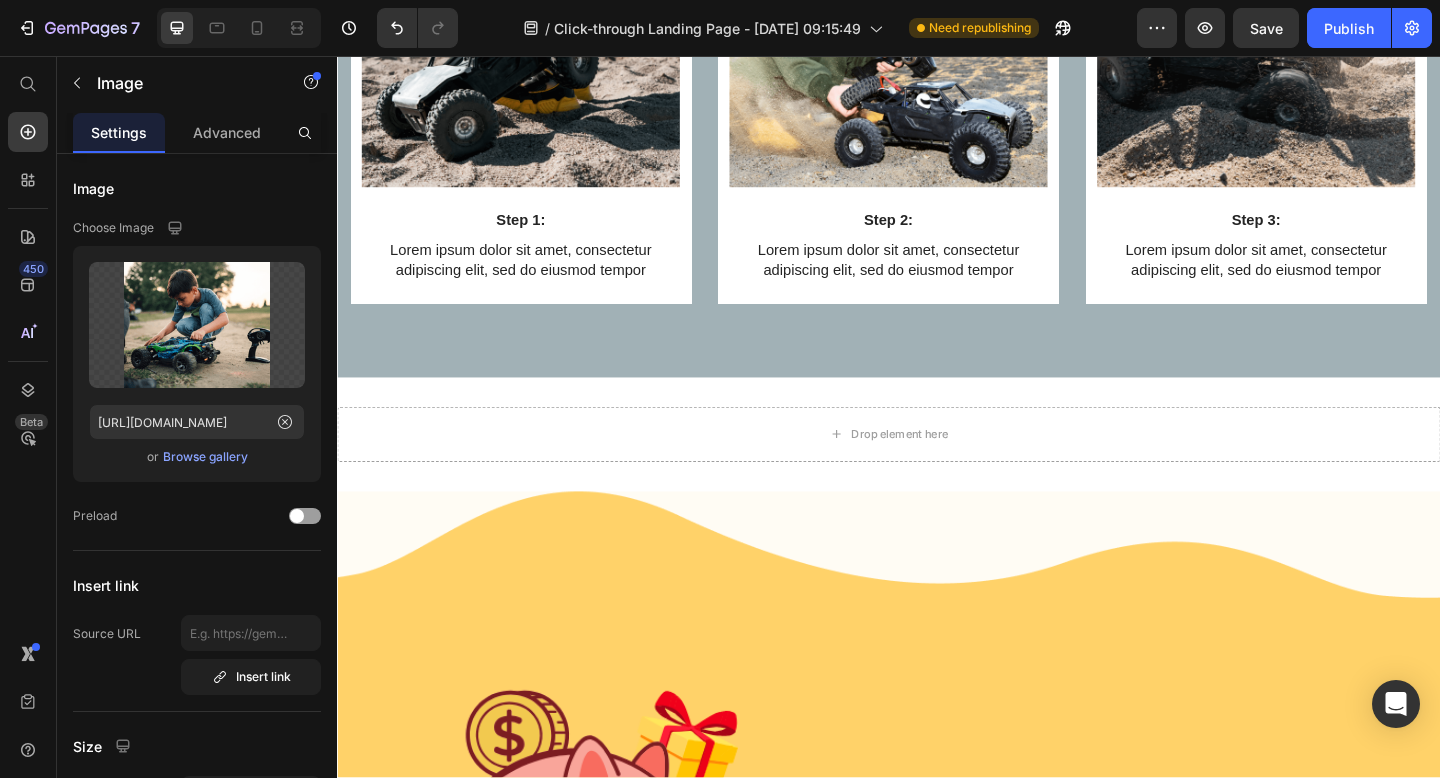 click 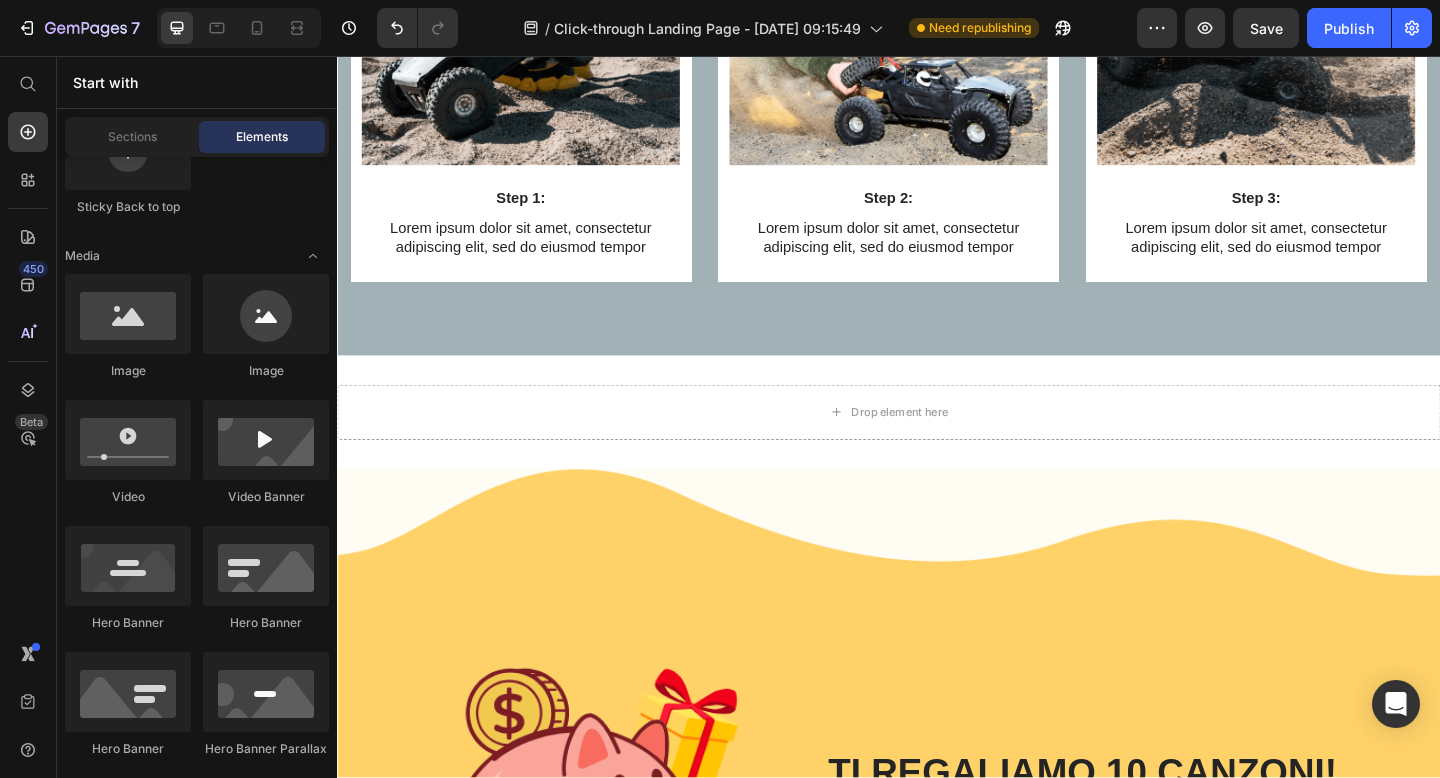 click on "COME FUNZIONA: Heading IN 5 SEMPLICI [PERSON_NAME] Text Block" at bounding box center [937, -637] 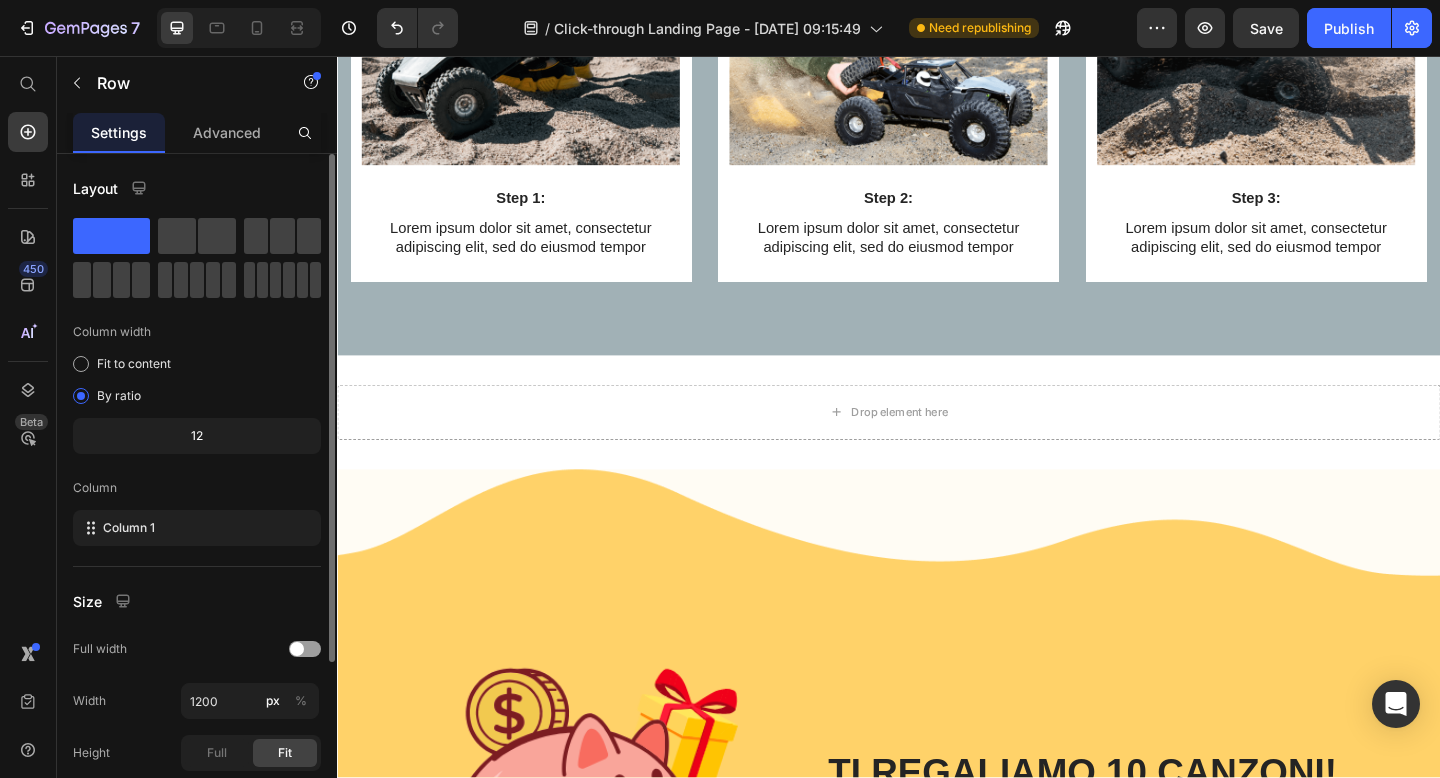 scroll, scrollTop: 231, scrollLeft: 0, axis: vertical 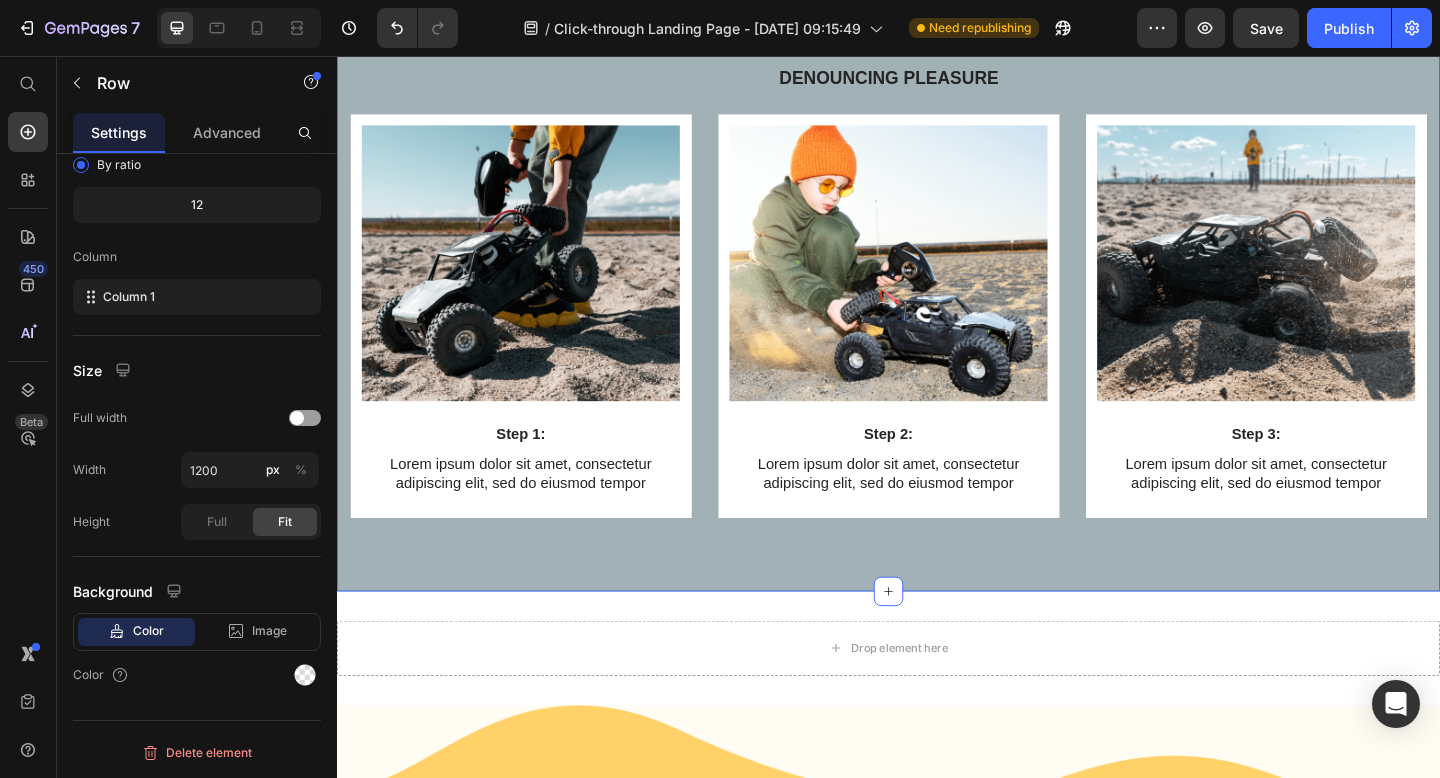 click on "COME FUNZIONA: Heading IN 5 SEMPLICI [PERSON_NAME] Text Block Row   8 Video Step 1: Text Block Lorem ipsum dolor sit amet, consectetur adipiscing elit, sed do eiusmod tempor Text Block Row Video Step 2: Text Block Lorem ipsum dolor sit amet, consectetur adipiscing elit, sed do eiusmod tempor Text Block Row Video Step 3: Text Block Lorem ipsum dolor sit amet, consectetur adipiscing elit, sed do eiusmod tempor Text Block Row Carousel Denouncing pleasure Text Block Row Image Step 1: Text Block Lorem ipsum dolor sit amet, consectetur adipiscing elit, sed do eiusmod tempor Text Block Row Image Step 2: Text Block Lorem ipsum dolor sit amet, consectetur adipiscing elit, sed do eiusmod tempor Text Block Row Image Step 3: Text Block Lorem ipsum dolor sit amet, consectetur adipiscing elit, sed do eiusmod tempor Text Block Row Carousel Section 3" at bounding box center (937, 52) 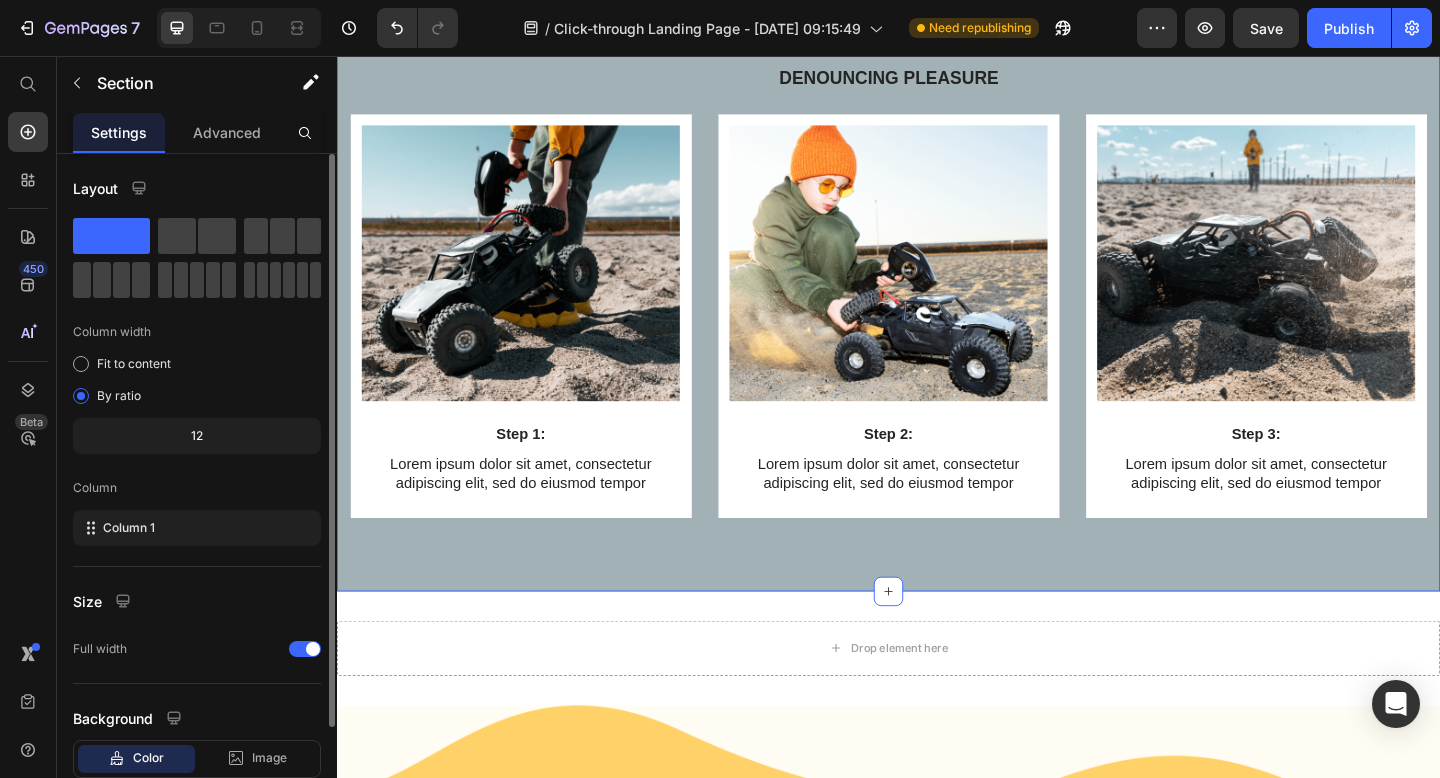 scroll, scrollTop: 127, scrollLeft: 0, axis: vertical 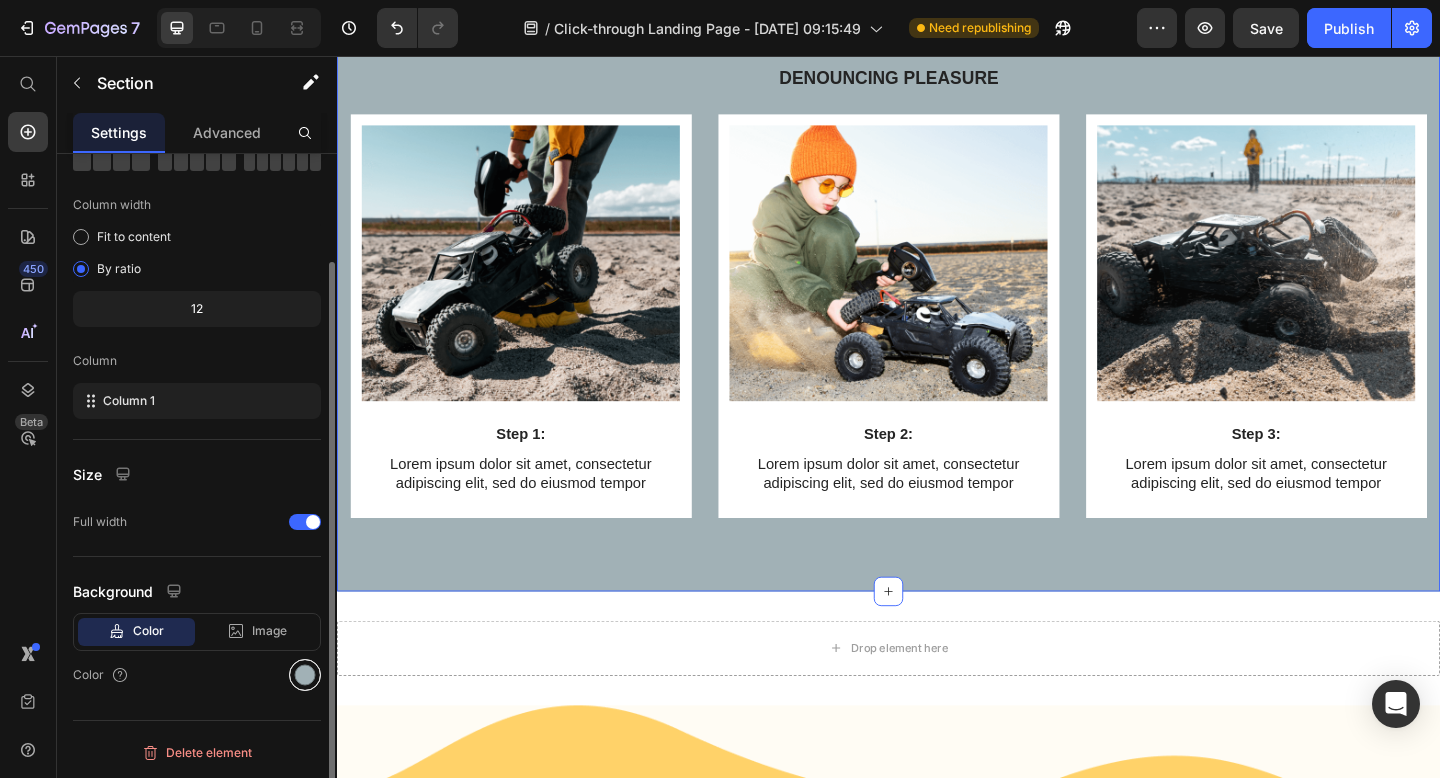 click at bounding box center [305, 675] 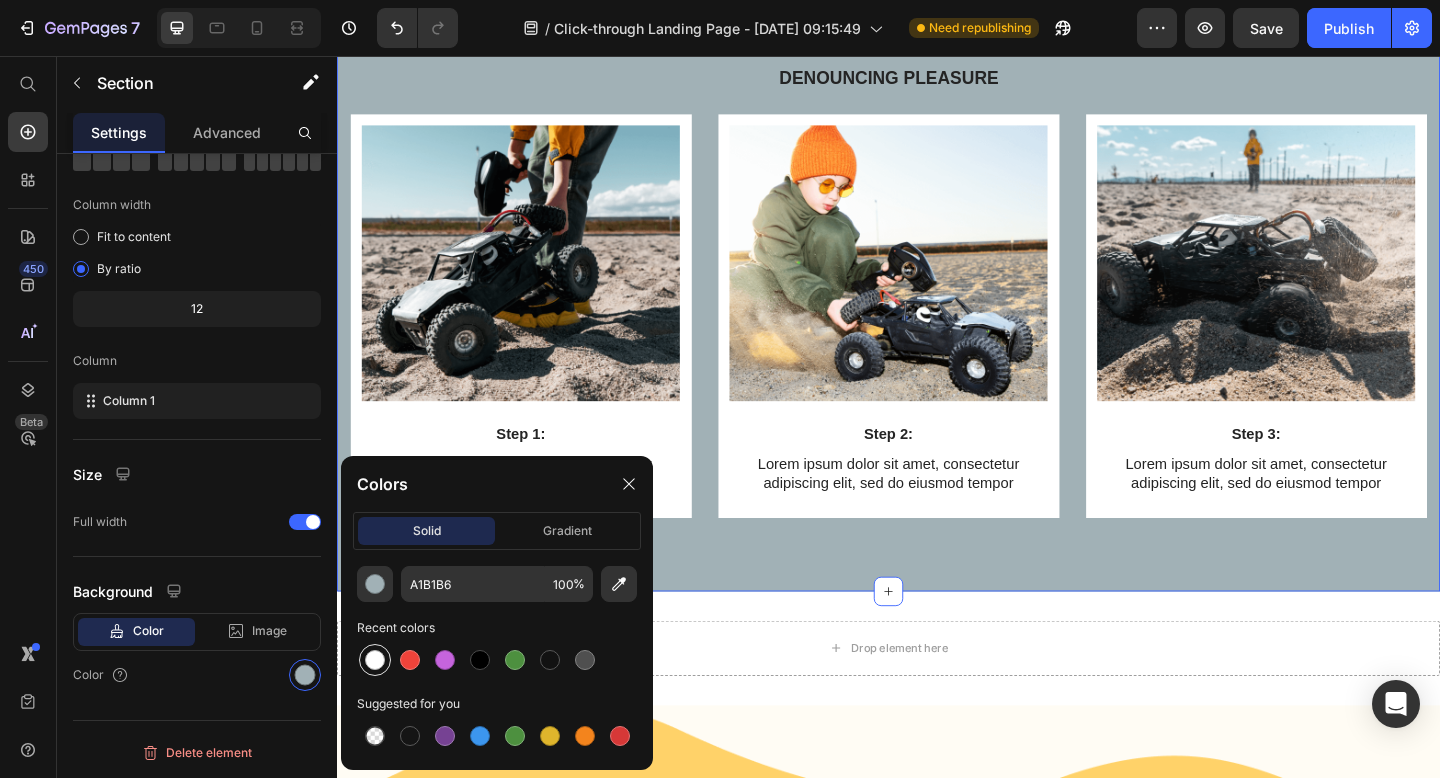click at bounding box center (375, 660) 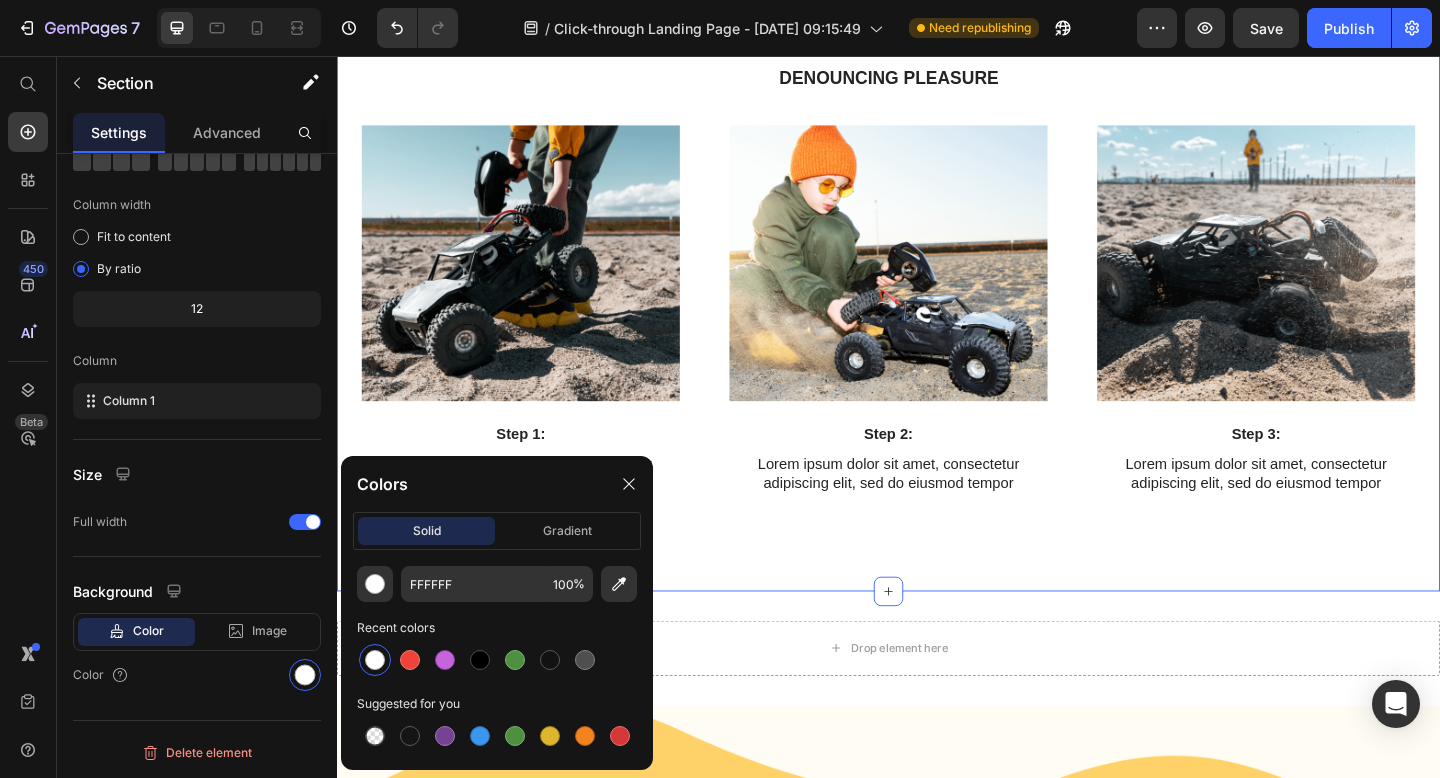 click on "COME FUNZIONA: Heading IN 5 SEMPLICI [PERSON_NAME] Text Block Row Video Step 1: Text Block Lorem ipsum dolor sit amet, consectetur adipiscing elit, sed do eiusmod tempor Text Block Row Video Step 2: Text Block Lorem ipsum dolor sit amet, consectetur adipiscing elit, sed do eiusmod tempor Text Block Row Video Step 3: Text Block Lorem ipsum dolor sit amet, consectetur adipiscing elit, sed do eiusmod tempor Text Block Row Carousel Denouncing pleasure Text Block Row Image Step 1: Text Block Lorem ipsum dolor sit amet, consectetur adipiscing elit, sed do eiusmod tempor Text Block Row Image Step 2: Text Block Lorem ipsum dolor sit amet, consectetur adipiscing elit, sed do eiusmod tempor Text Block Row Image Step 3: Text Block Lorem ipsum dolor sit amet, consectetur adipiscing elit, sed do eiusmod tempor Text Block Row Carousel Section 3   You can create reusable sections Create Theme Section AI Content Write with GemAI What would you like to describe here? Tone and Voice Persuasive Product Top tier mix and master Show more" at bounding box center [937, 52] 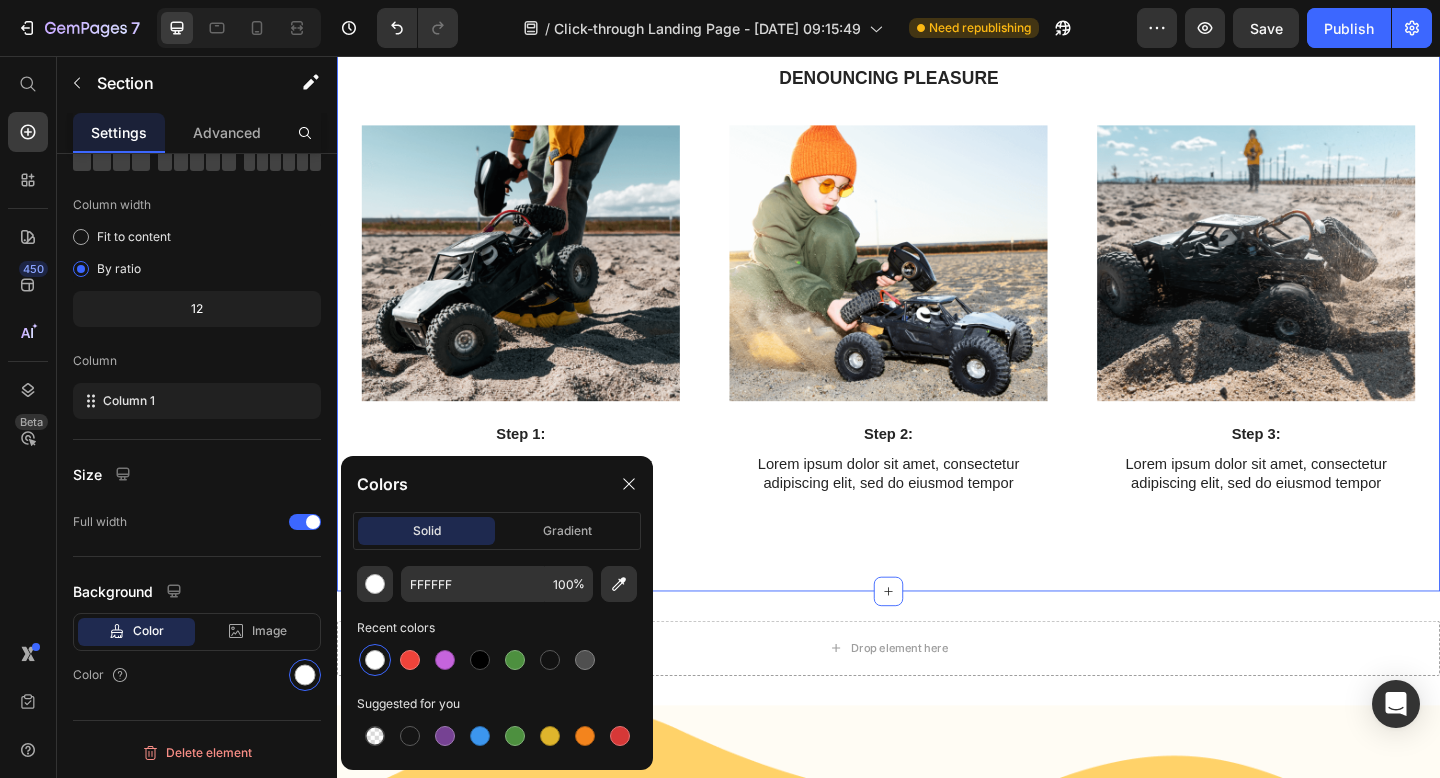 click on "Video Step 1: Text Block Lorem ipsum dolor sit amet, consectetur adipiscing elit, sed do eiusmod tempor Text Block Row" at bounding box center [537, -132] 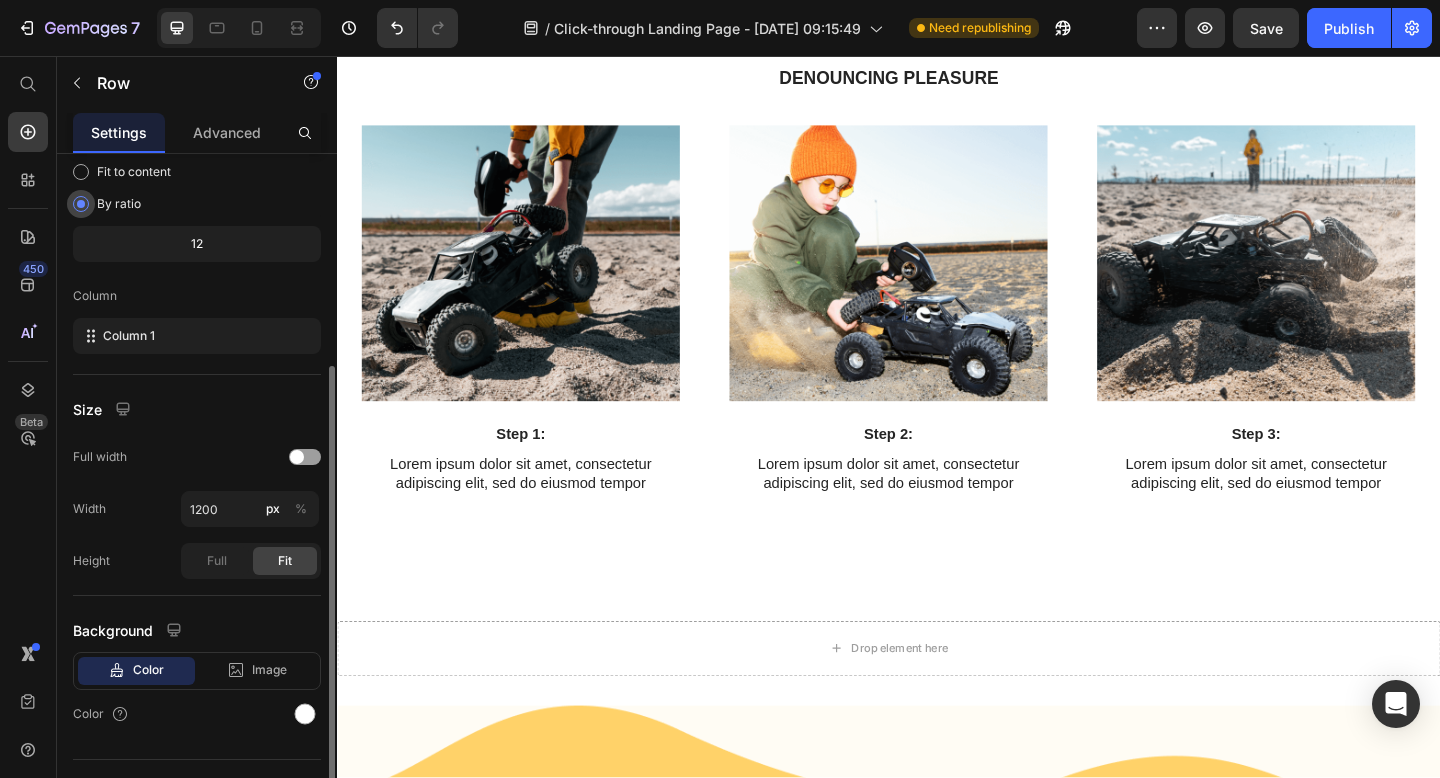 scroll, scrollTop: 231, scrollLeft: 0, axis: vertical 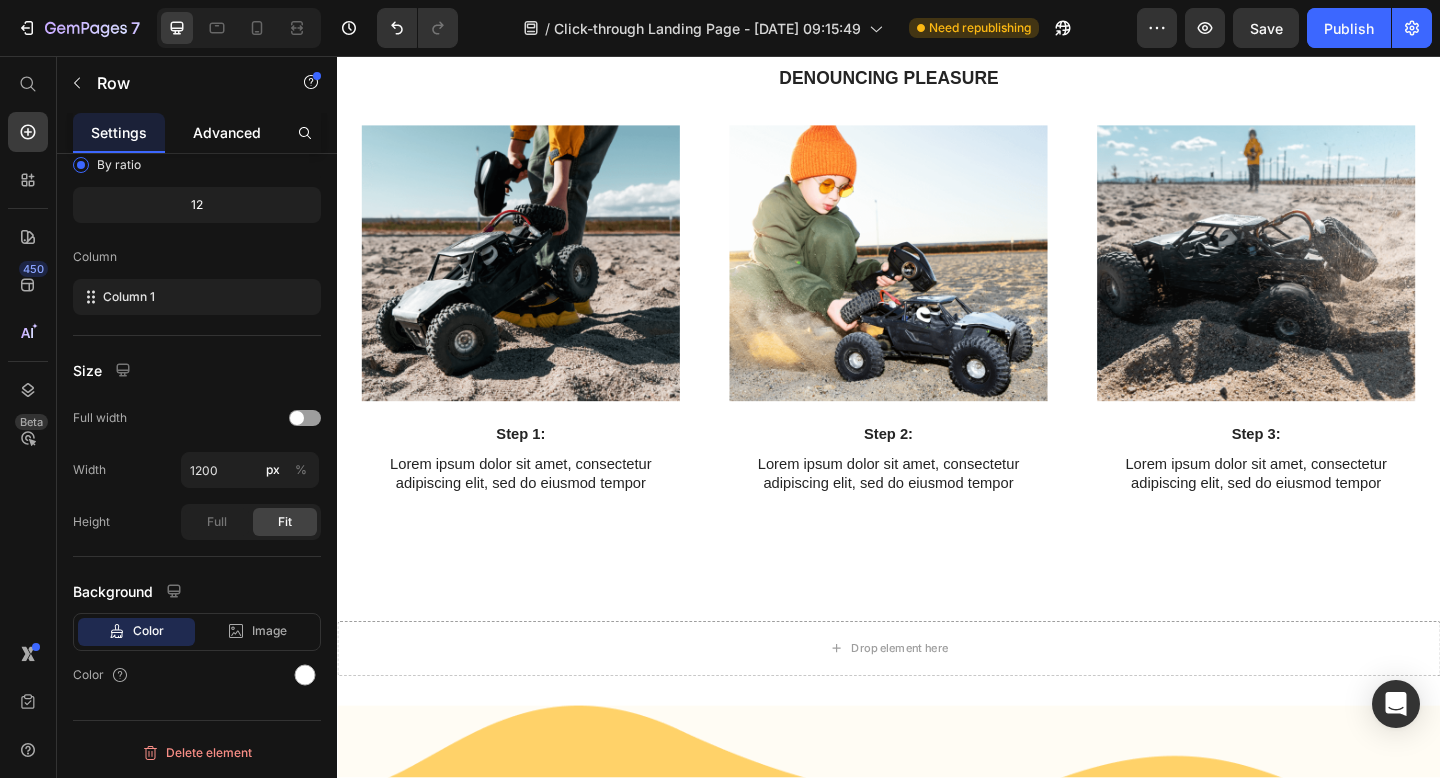 click on "Advanced" at bounding box center (227, 132) 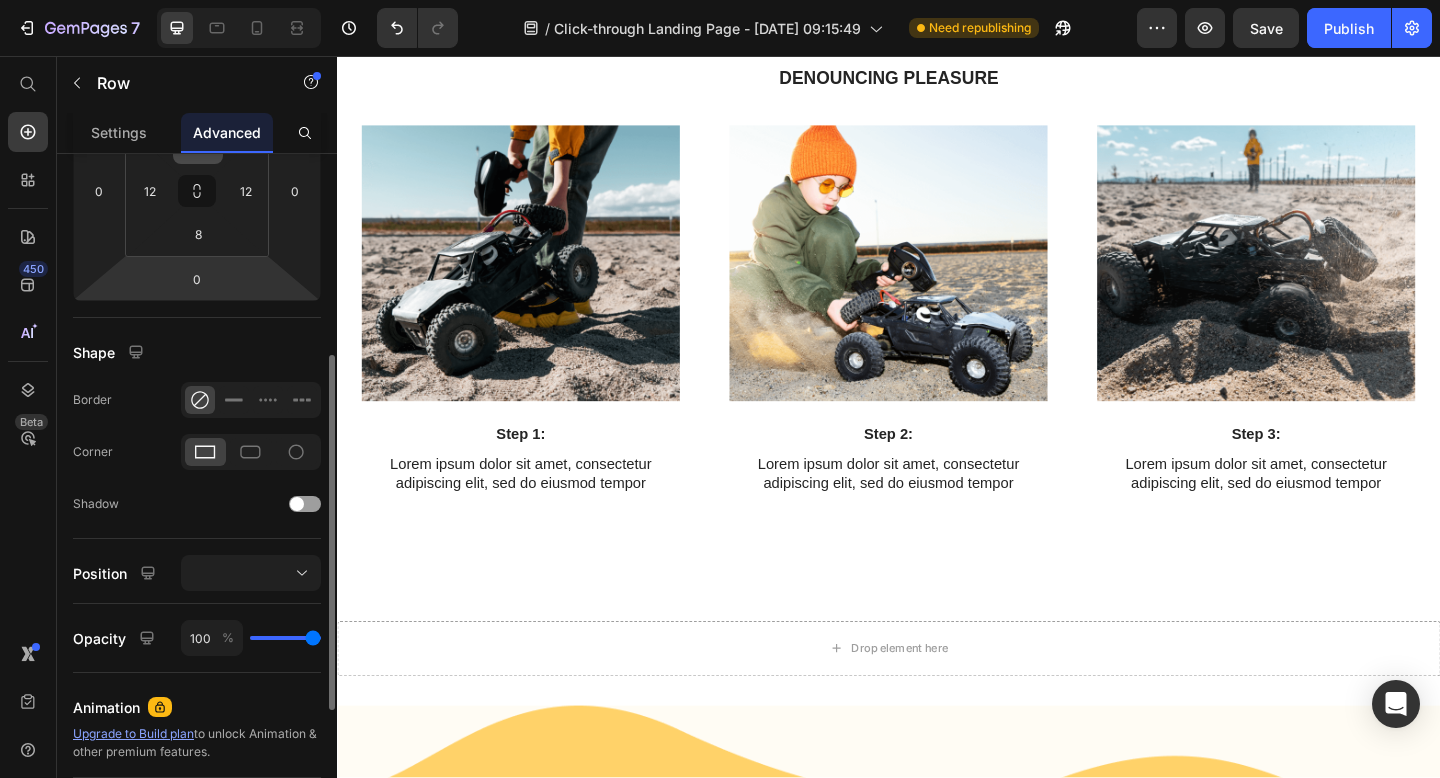 scroll, scrollTop: 354, scrollLeft: 0, axis: vertical 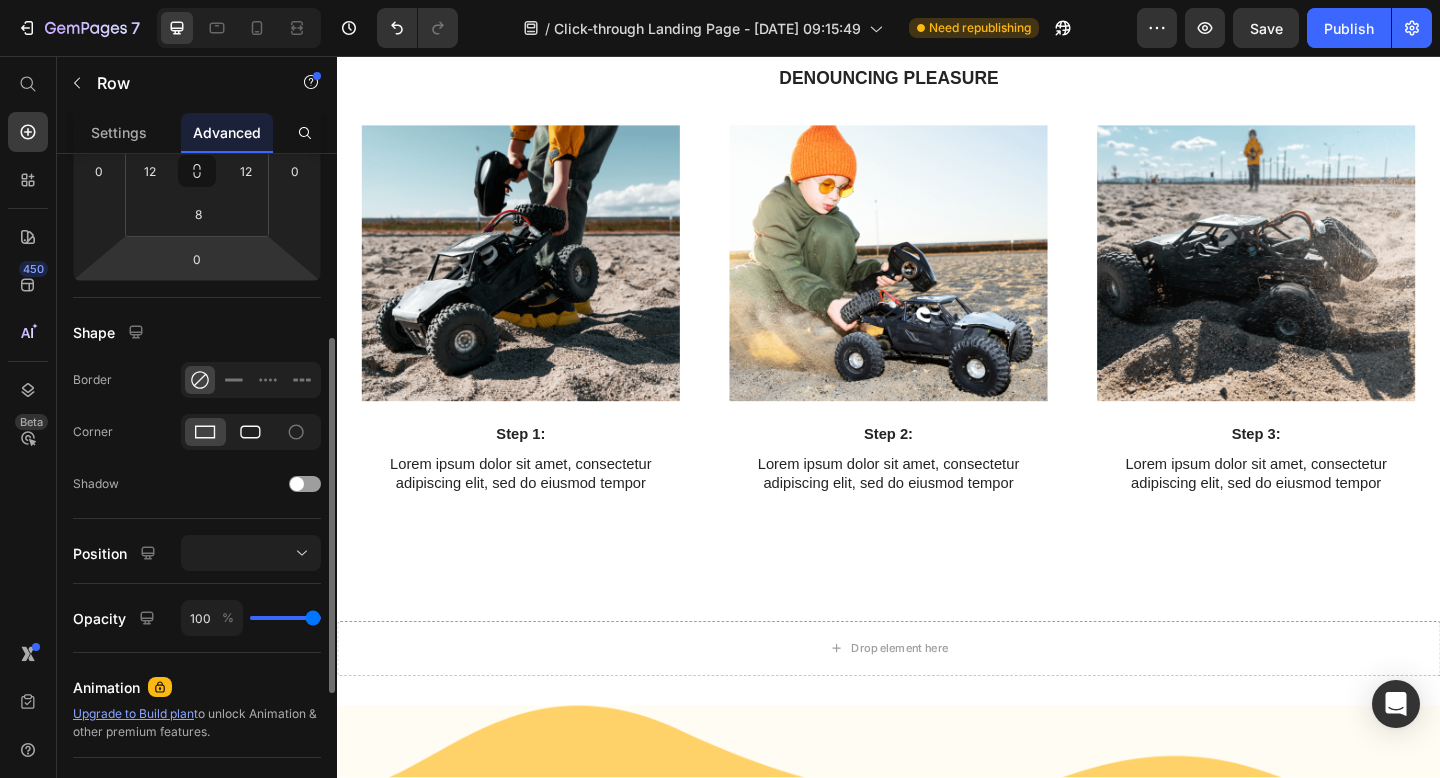click 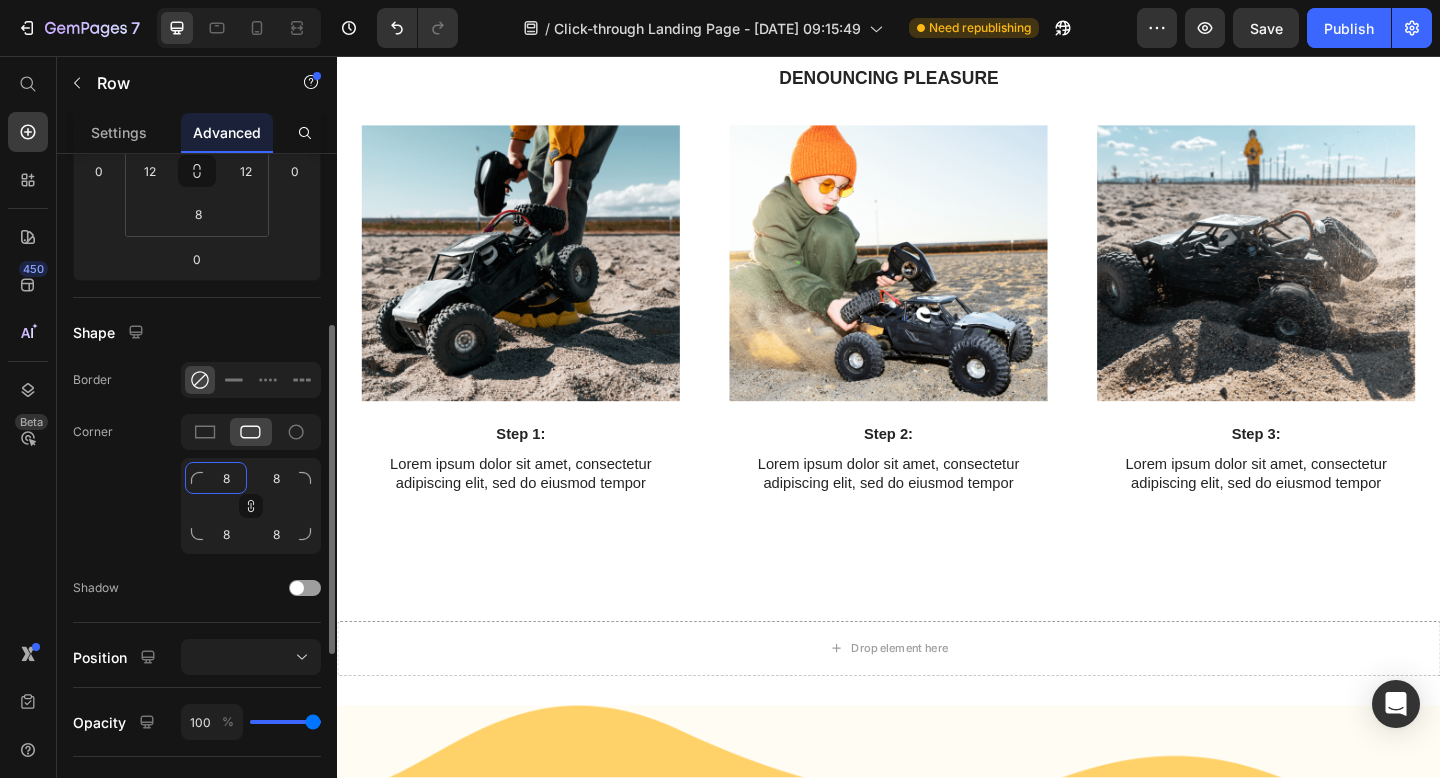 click on "8" 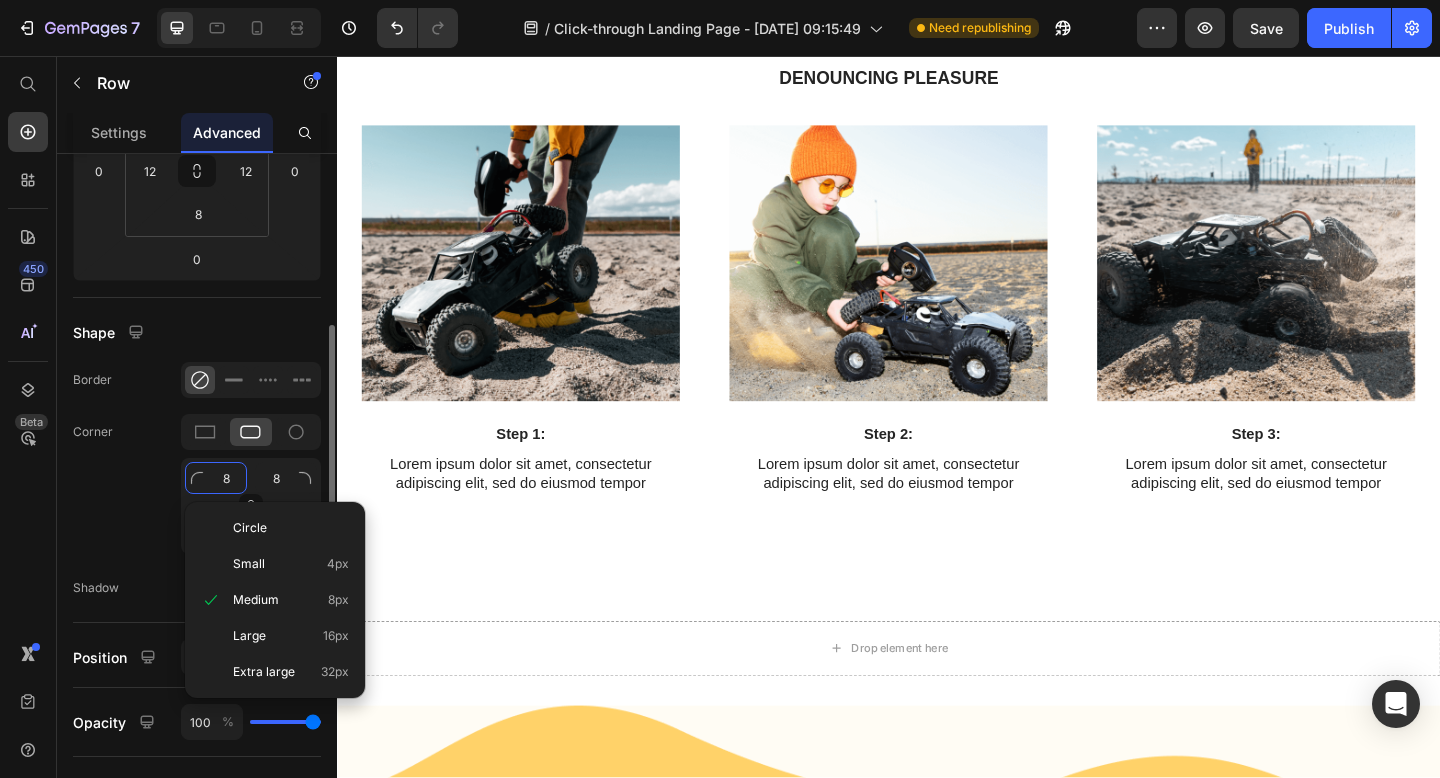 type on "4" 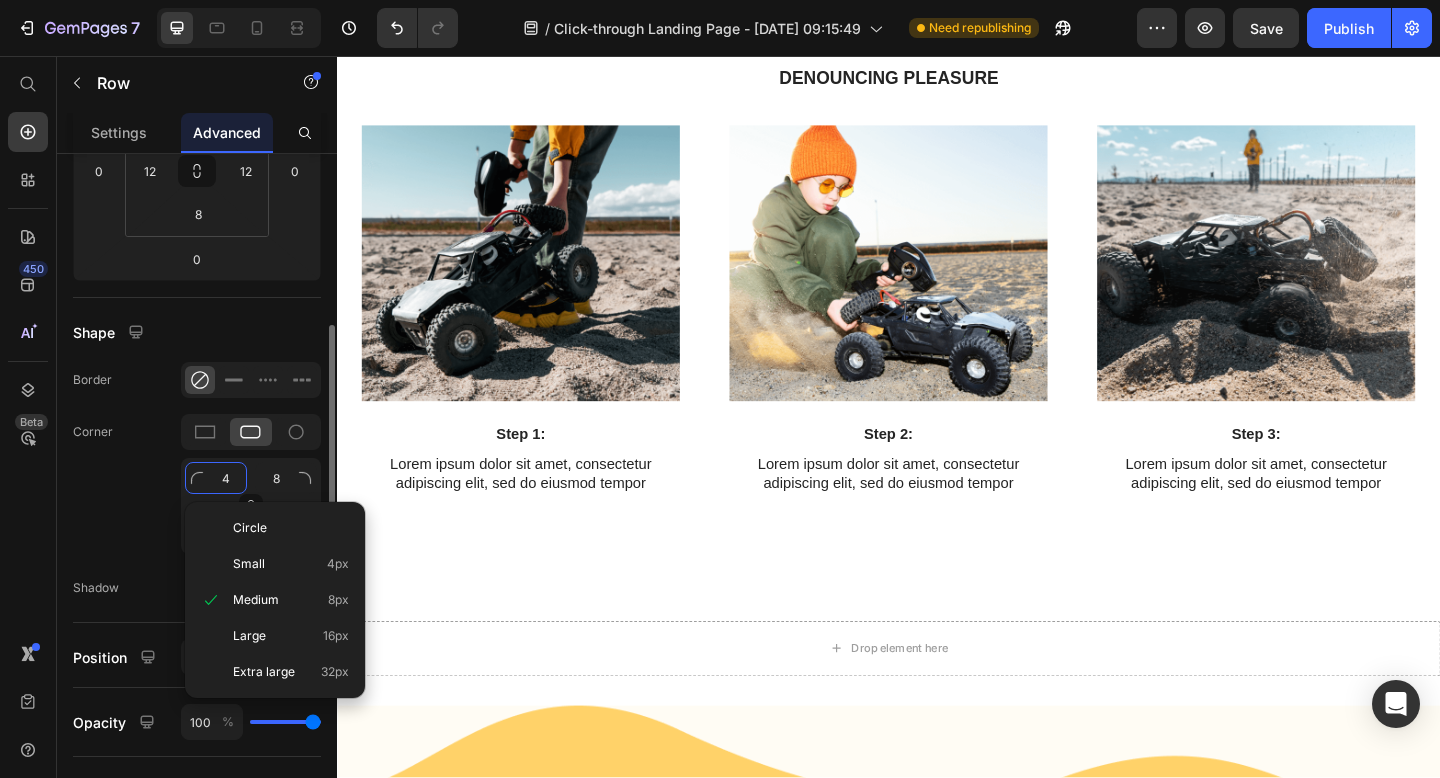 type on "4" 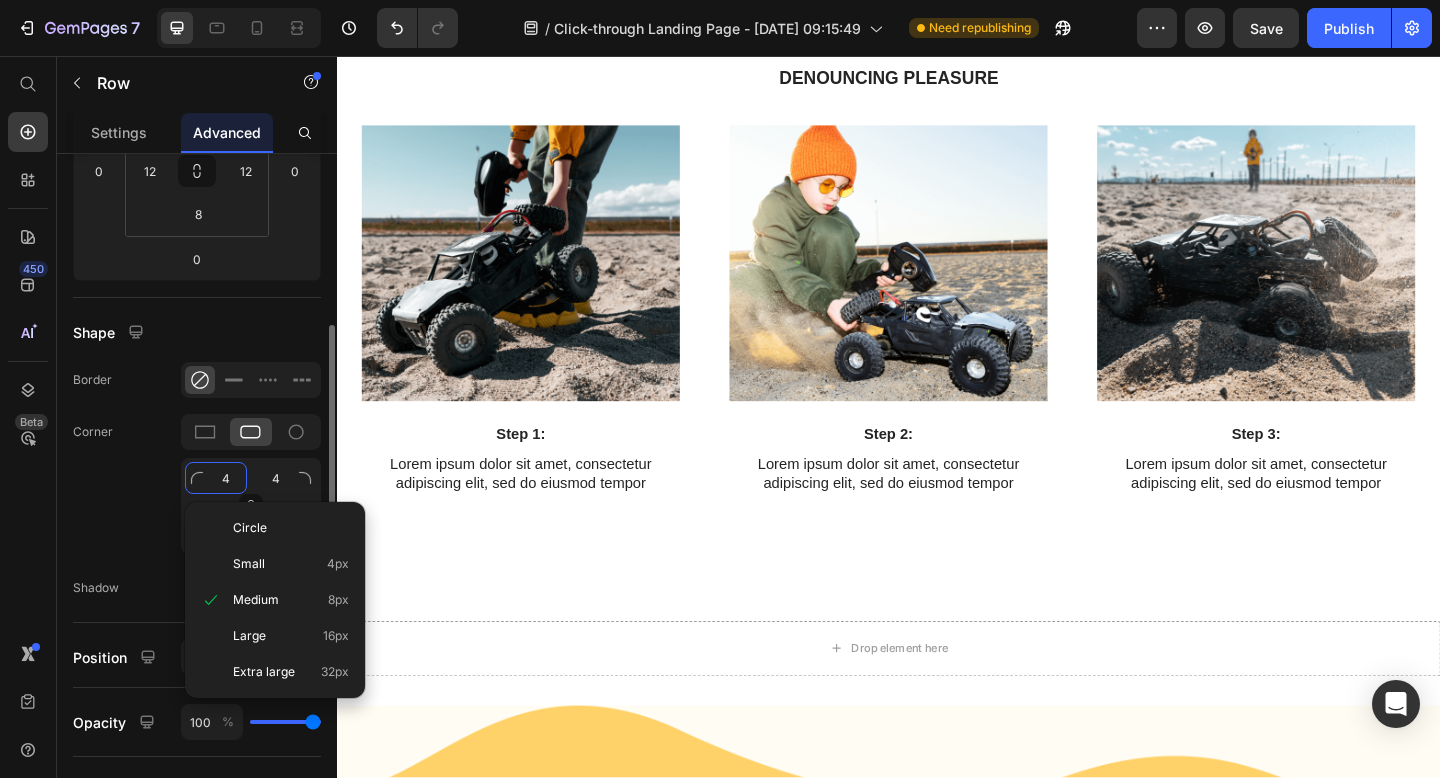 type on "45" 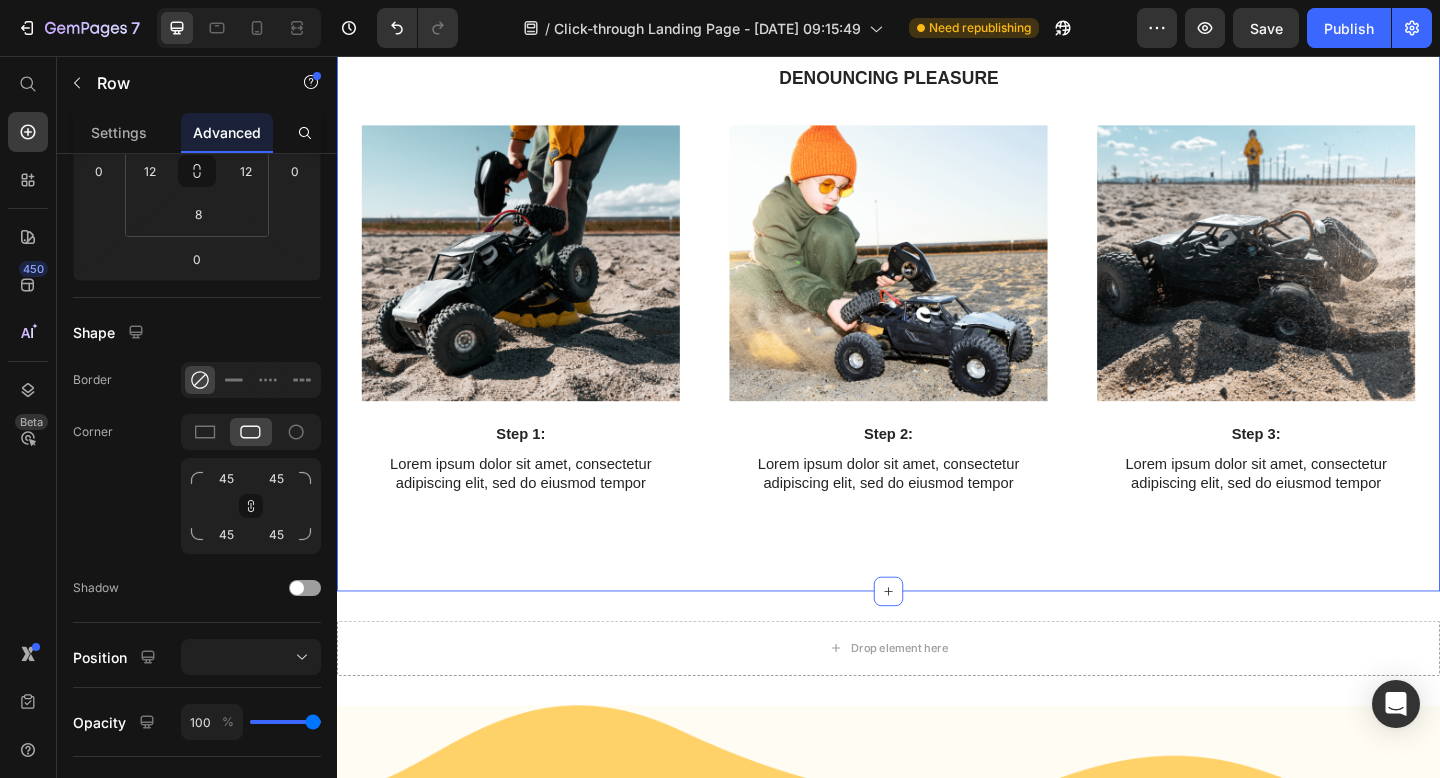 click on "COME FUNZIONA: Heading IN 5 SEMPLICI [PERSON_NAME] Text Block Row Video Step 1: Text Block Lorem ipsum dolor sit amet, consectetur adipiscing elit, sed do eiusmod tempor Text Block Row   0 Video Step 2: Text Block Lorem ipsum dolor sit amet, consectetur adipiscing elit, sed do eiusmod tempor Text Block Row Video Step 3: Text Block Lorem ipsum dolor sit amet, consectetur adipiscing elit, sed do eiusmod tempor Text Block Row Carousel Denouncing pleasure Text Block Row Image Step 1: Text Block Lorem ipsum dolor sit amet, consectetur adipiscing elit, sed do eiusmod tempor Text Block Row Image Step 2: Text Block Lorem ipsum dolor sit amet, consectetur adipiscing elit, sed do eiusmod tempor Text Block Row Image Step 3: Text Block Lorem ipsum dolor sit amet, consectetur adipiscing elit, sed do eiusmod tempor Text Block Row Carousel Section 3" at bounding box center (937, 52) 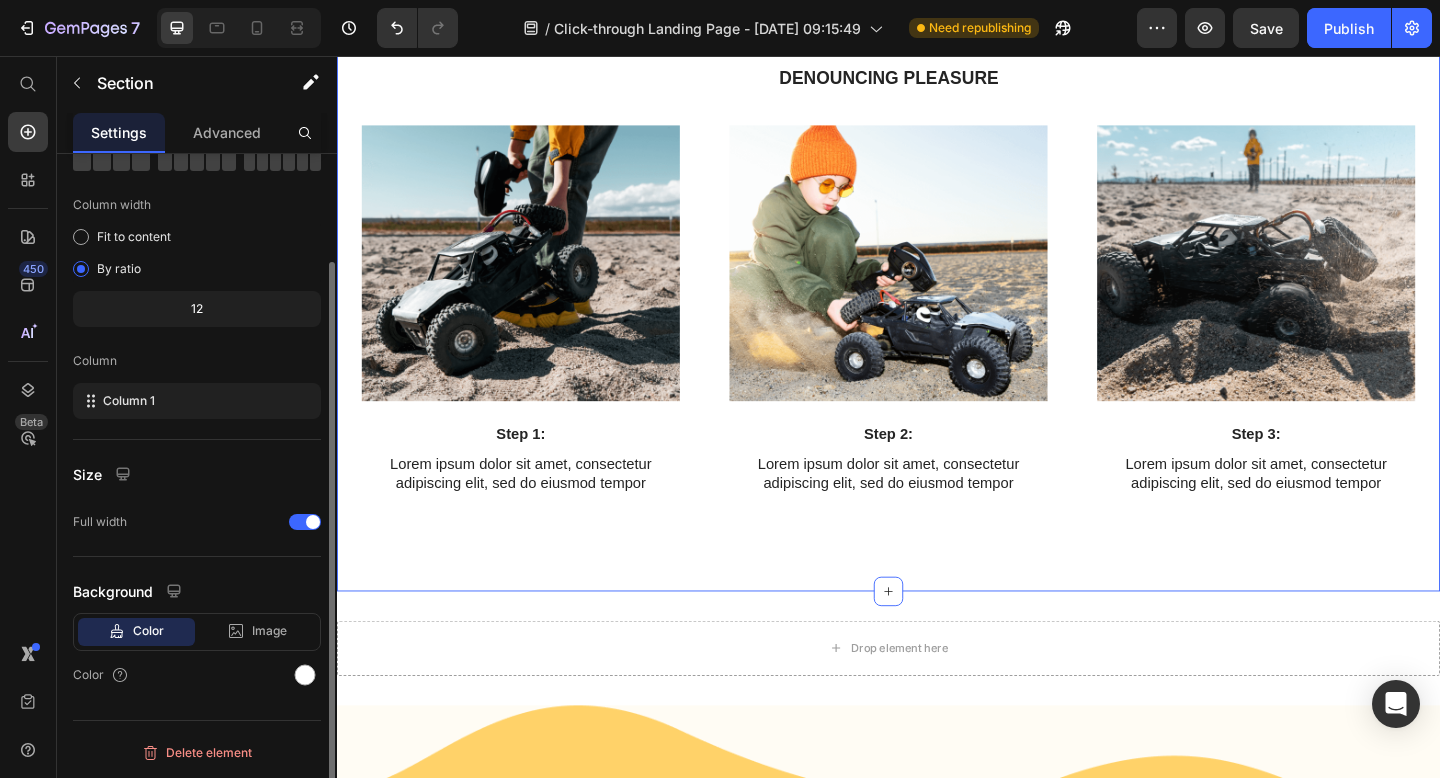 scroll, scrollTop: 0, scrollLeft: 0, axis: both 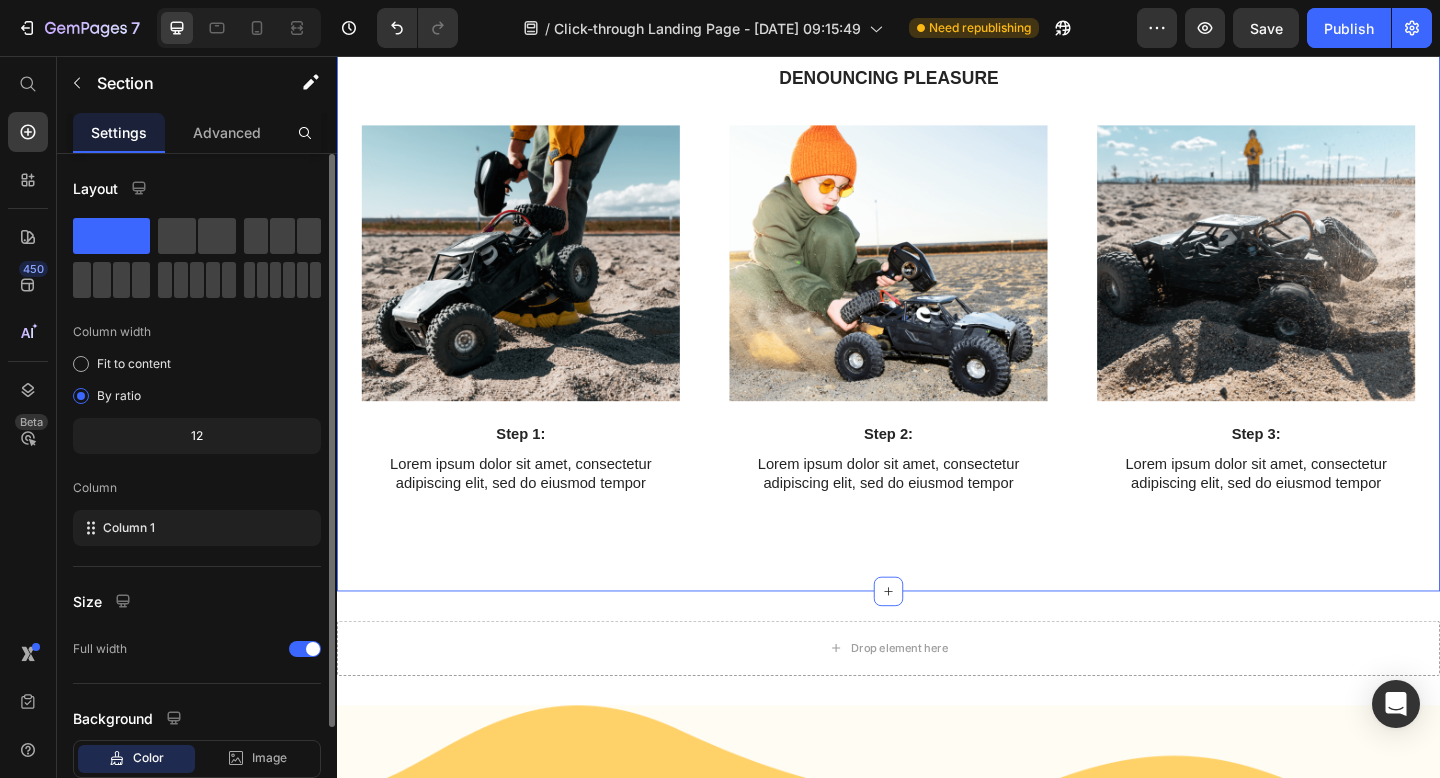 click at bounding box center [537, -189] 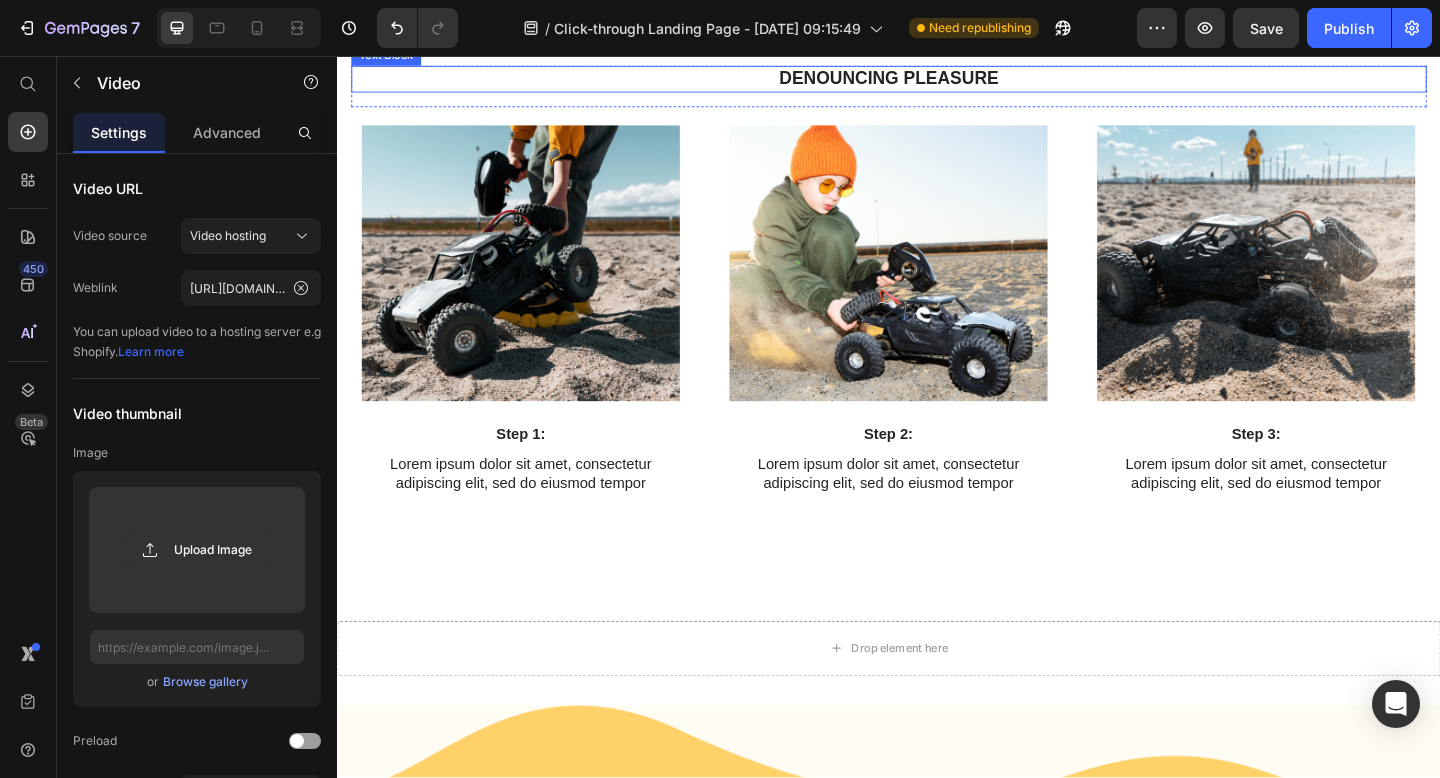 click on "Denouncing pleasure" at bounding box center [937, 81] 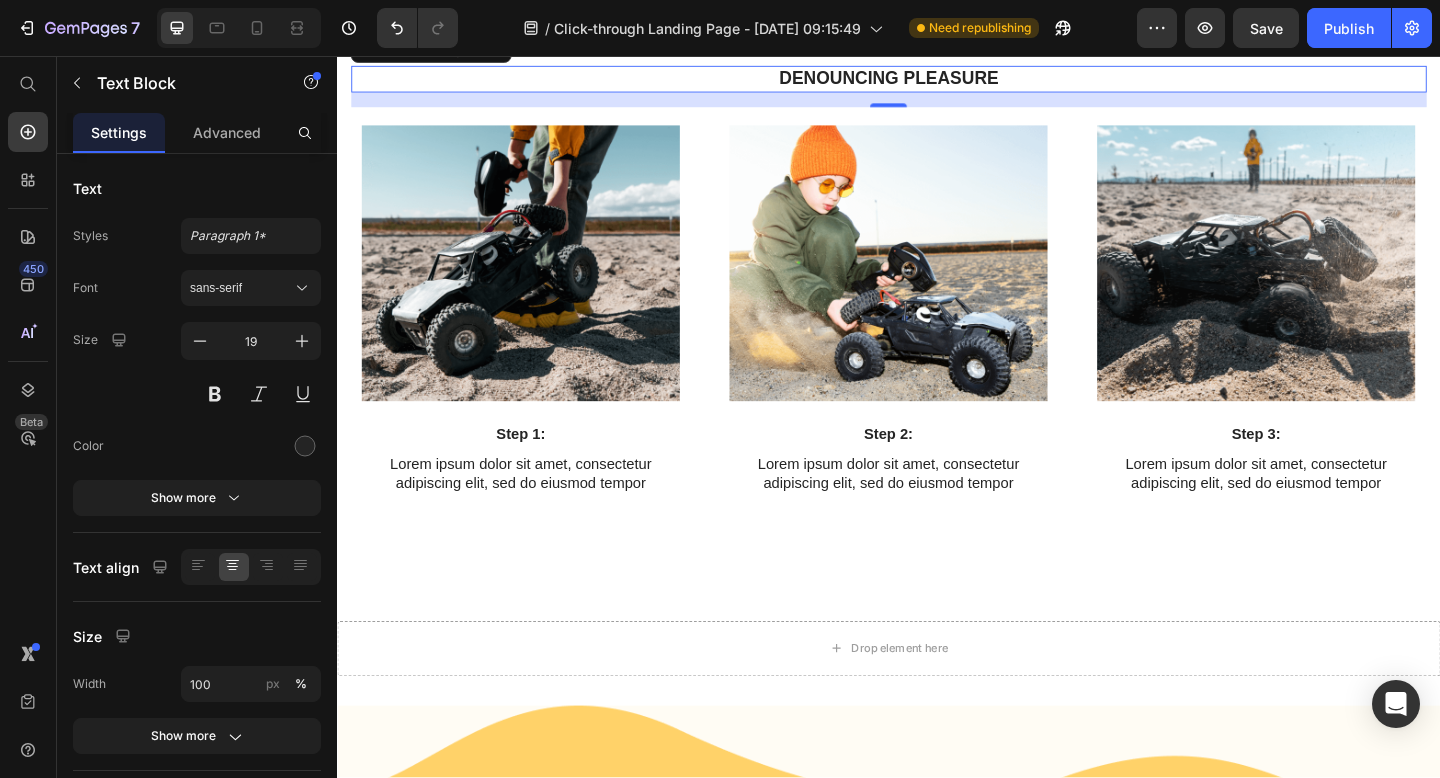 click at bounding box center [537, -189] 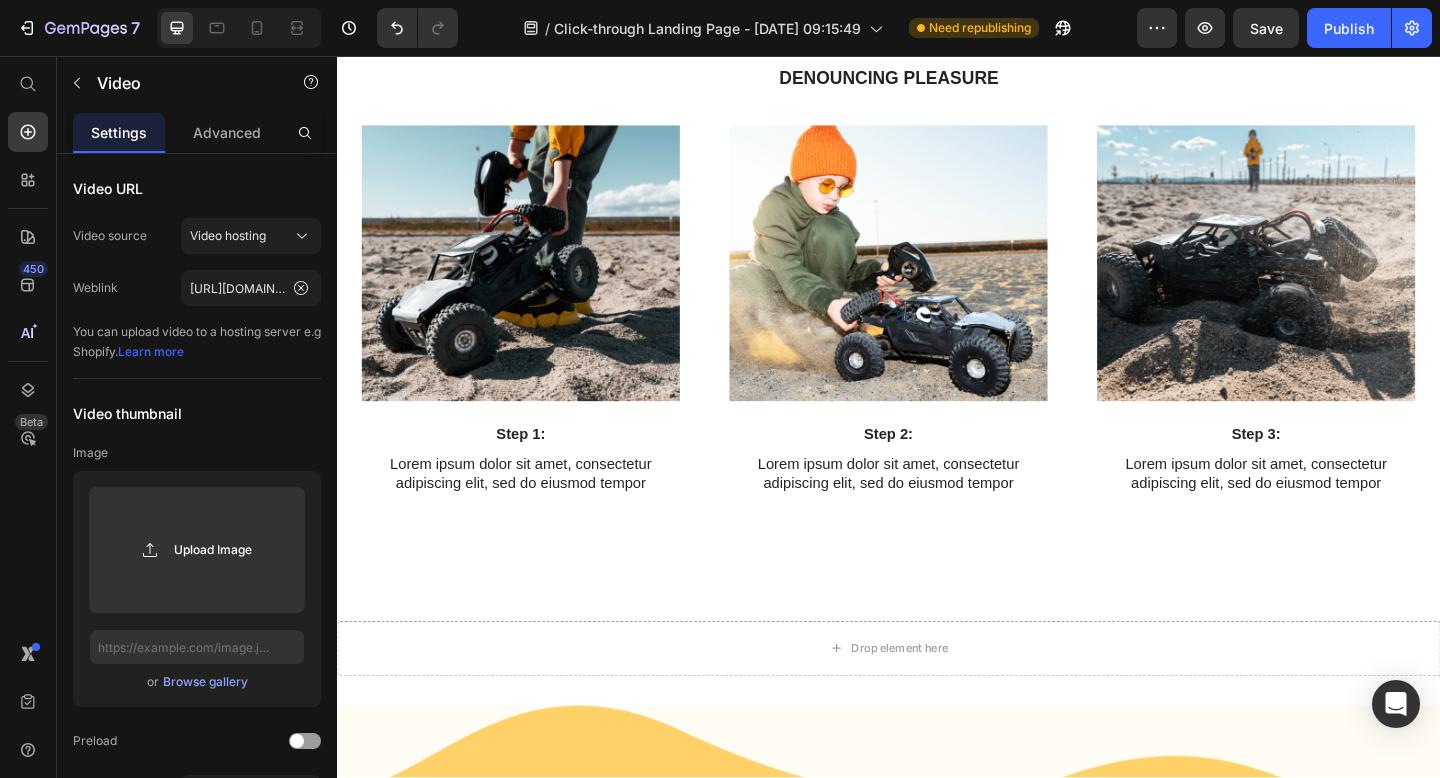 click on "Video   24 Step 1: Text Block Lorem ipsum dolor sit amet, consectetur adipiscing elit, sed do eiusmod tempor Text Block Row" at bounding box center (537, -132) 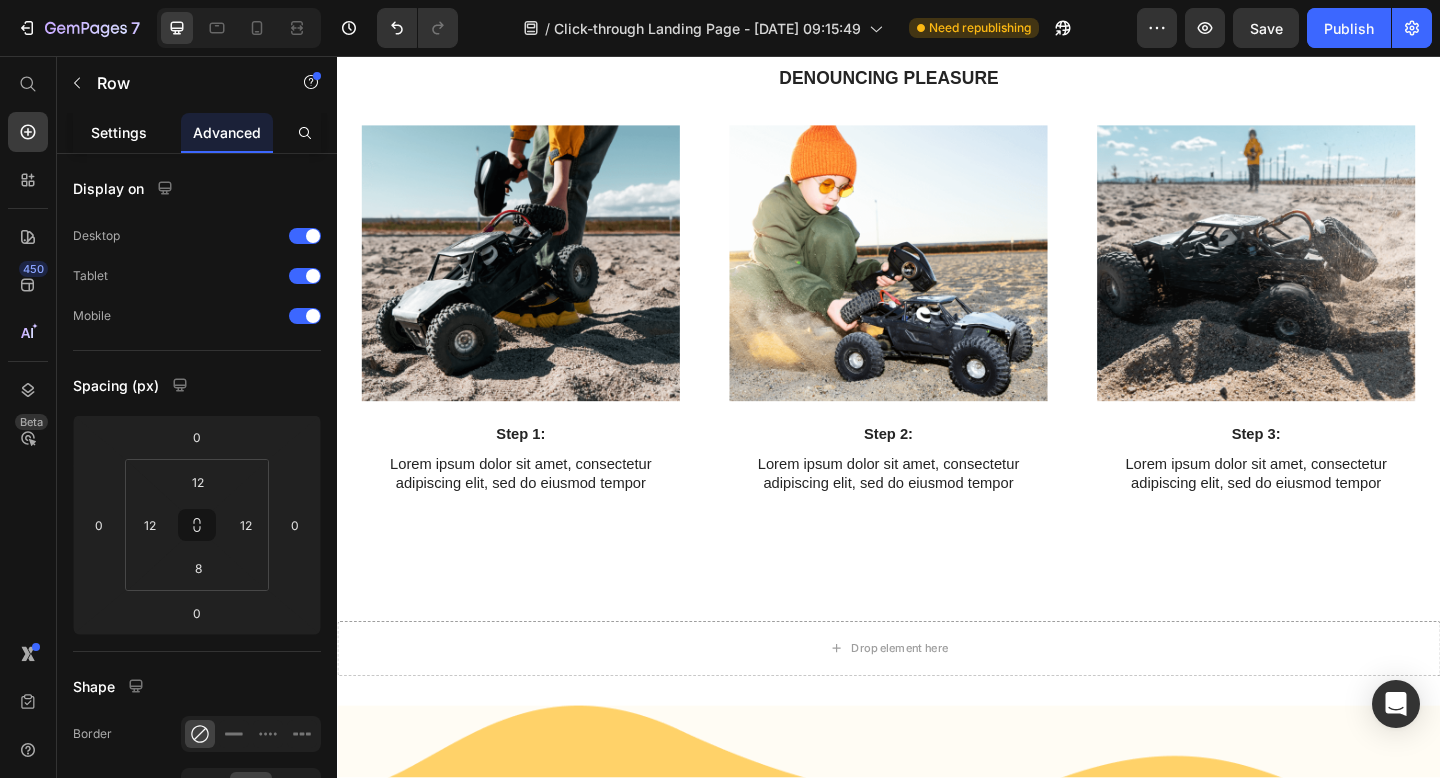 click on "Settings" at bounding box center (119, 132) 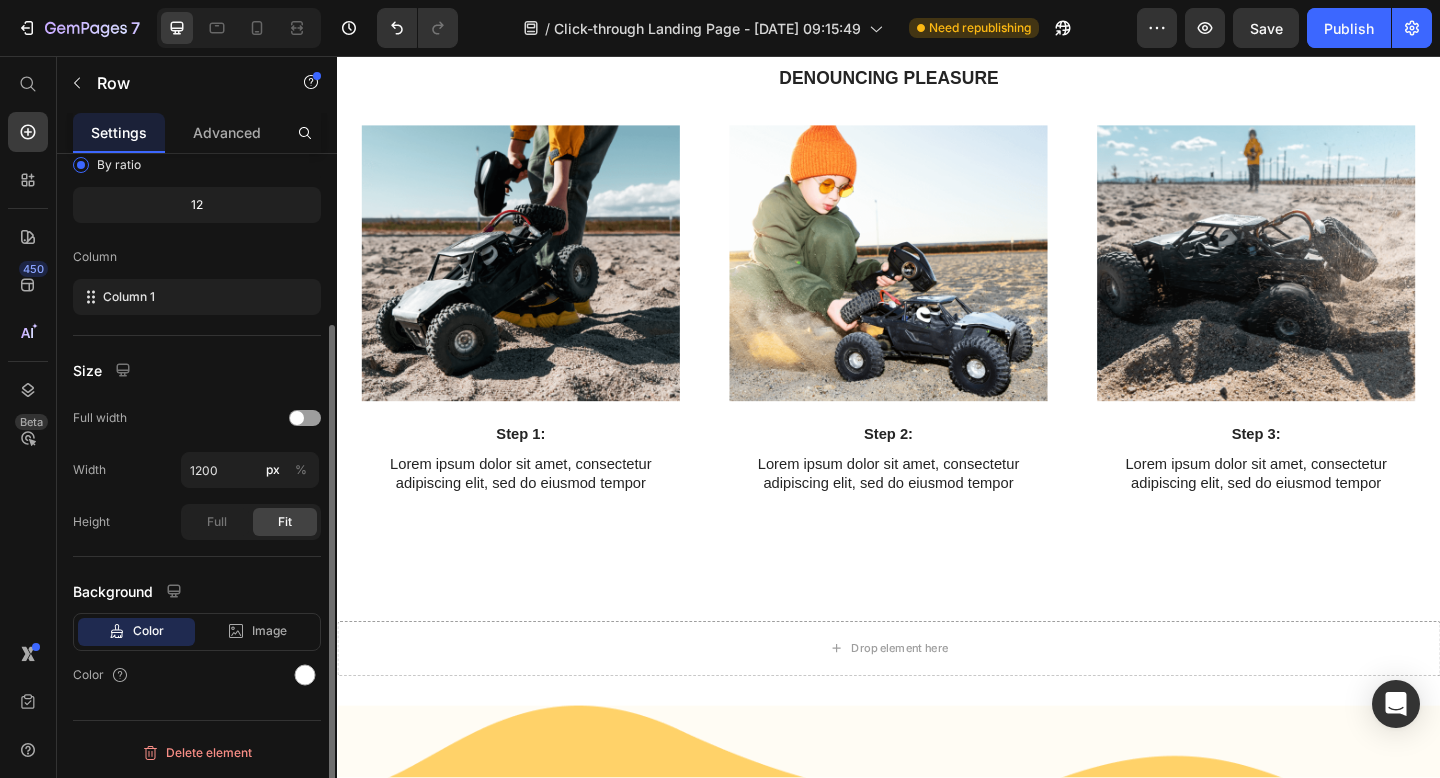 scroll, scrollTop: 228, scrollLeft: 0, axis: vertical 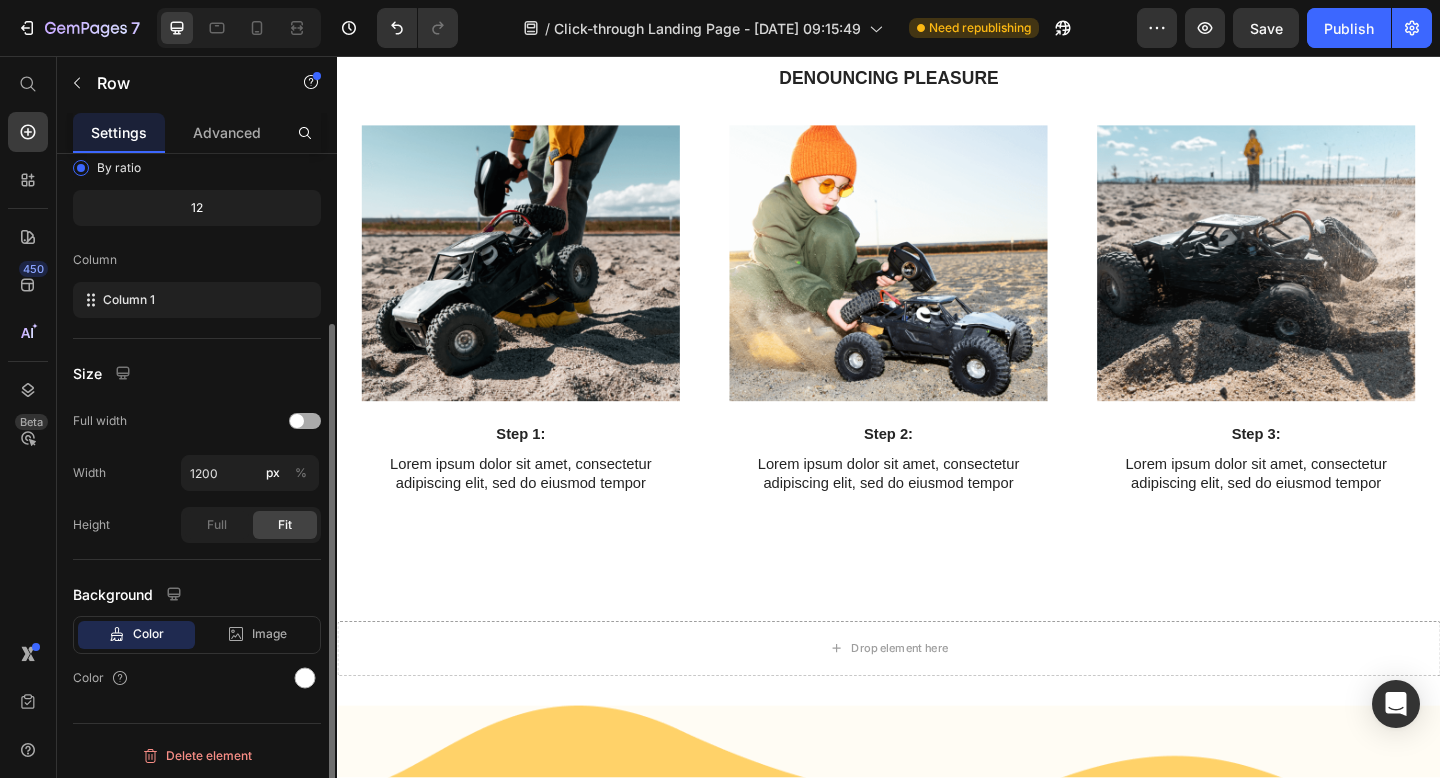 click at bounding box center (297, 421) 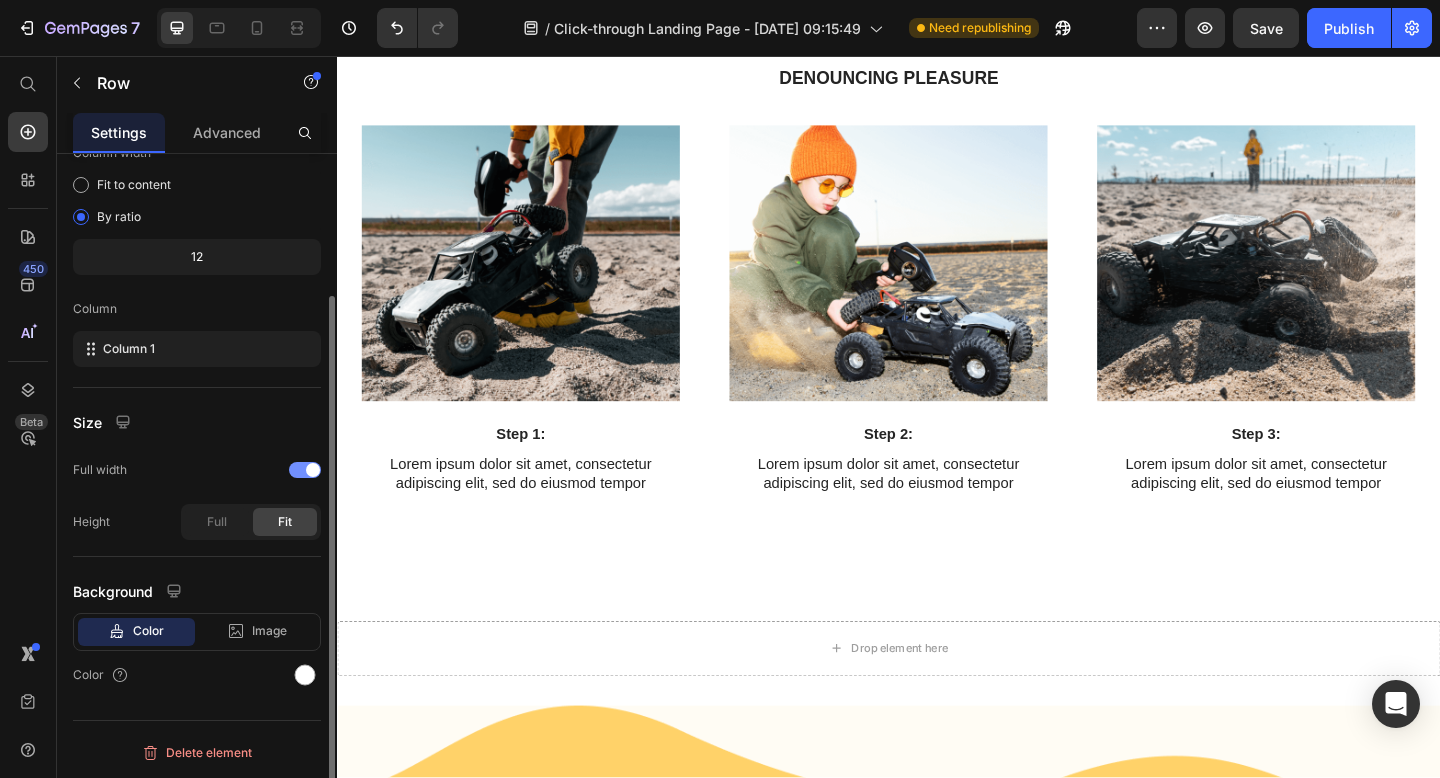 scroll, scrollTop: 179, scrollLeft: 0, axis: vertical 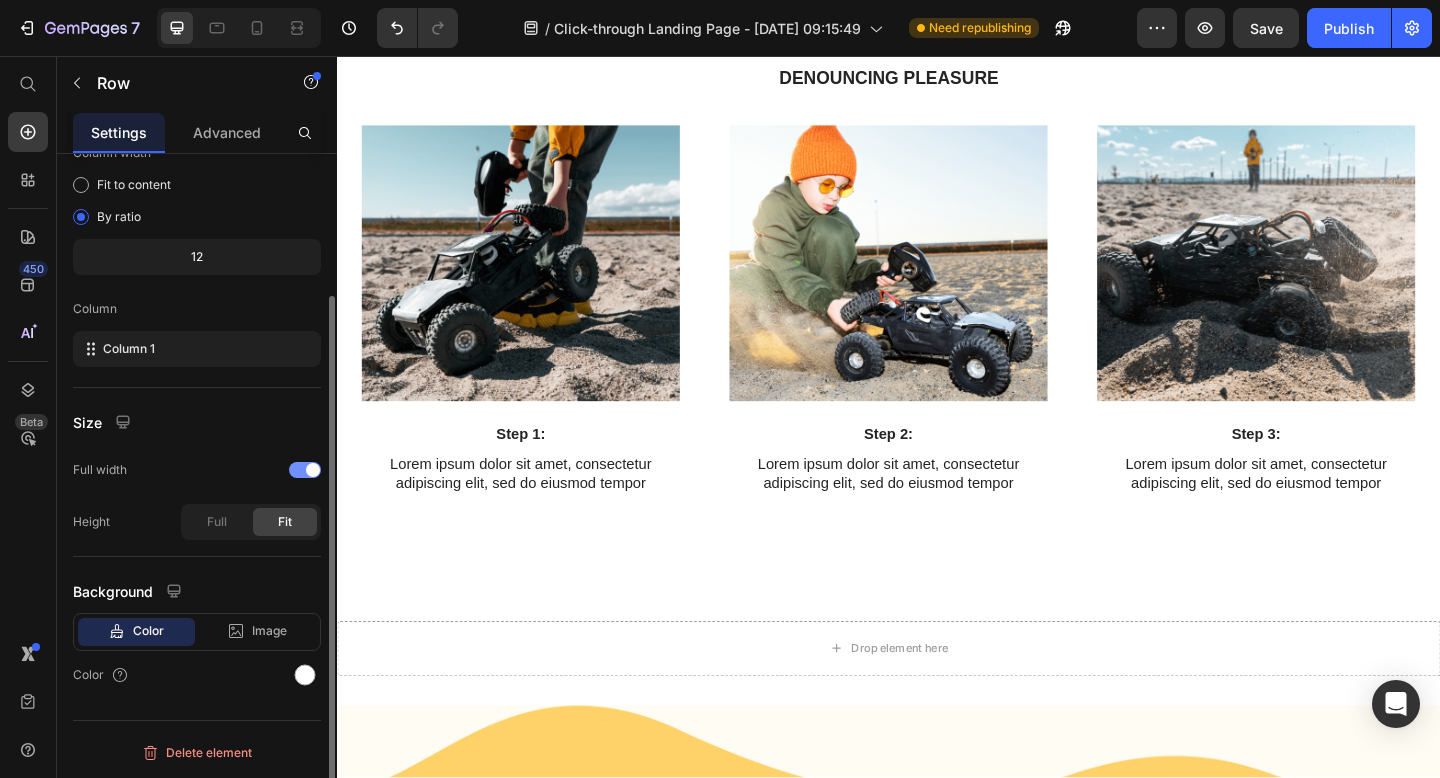 click at bounding box center [305, 470] 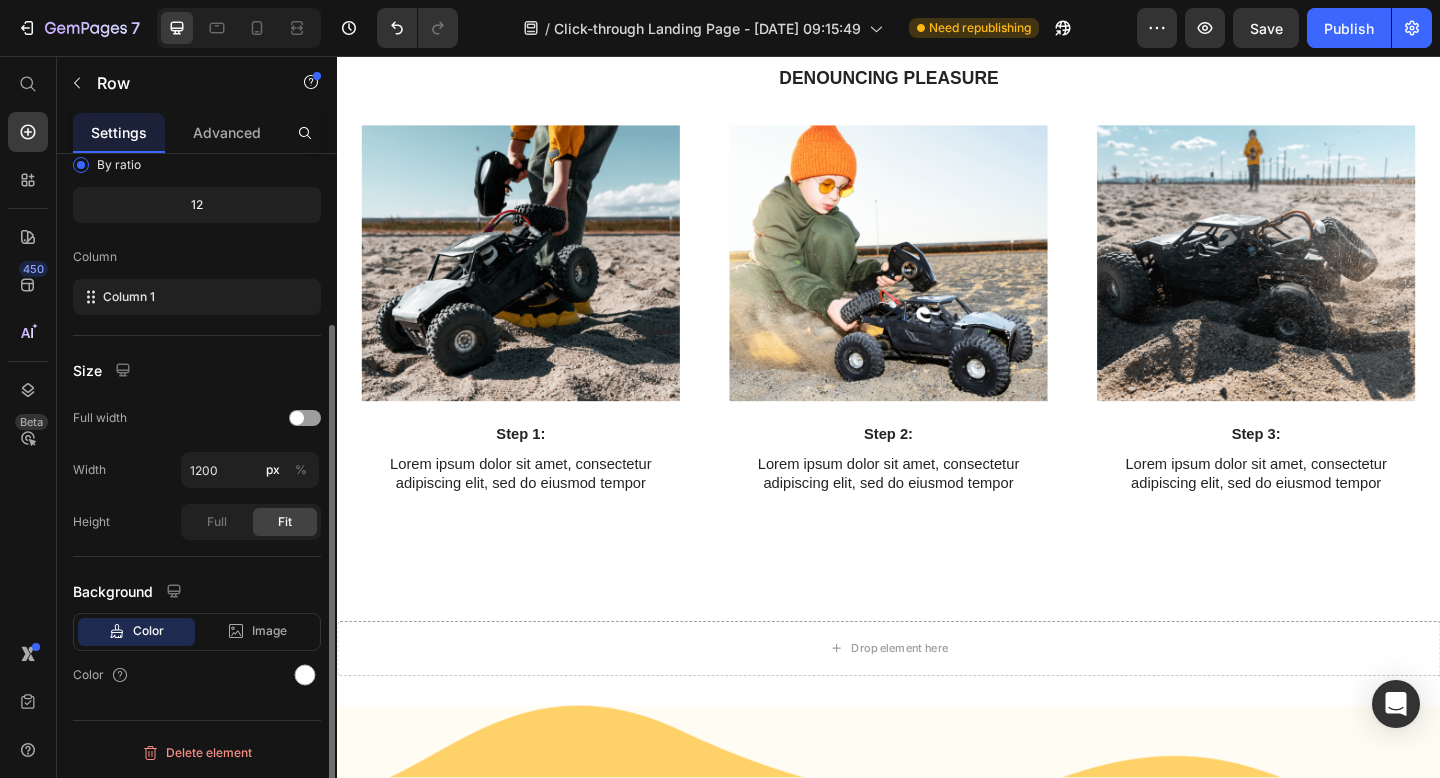 scroll, scrollTop: 0, scrollLeft: 0, axis: both 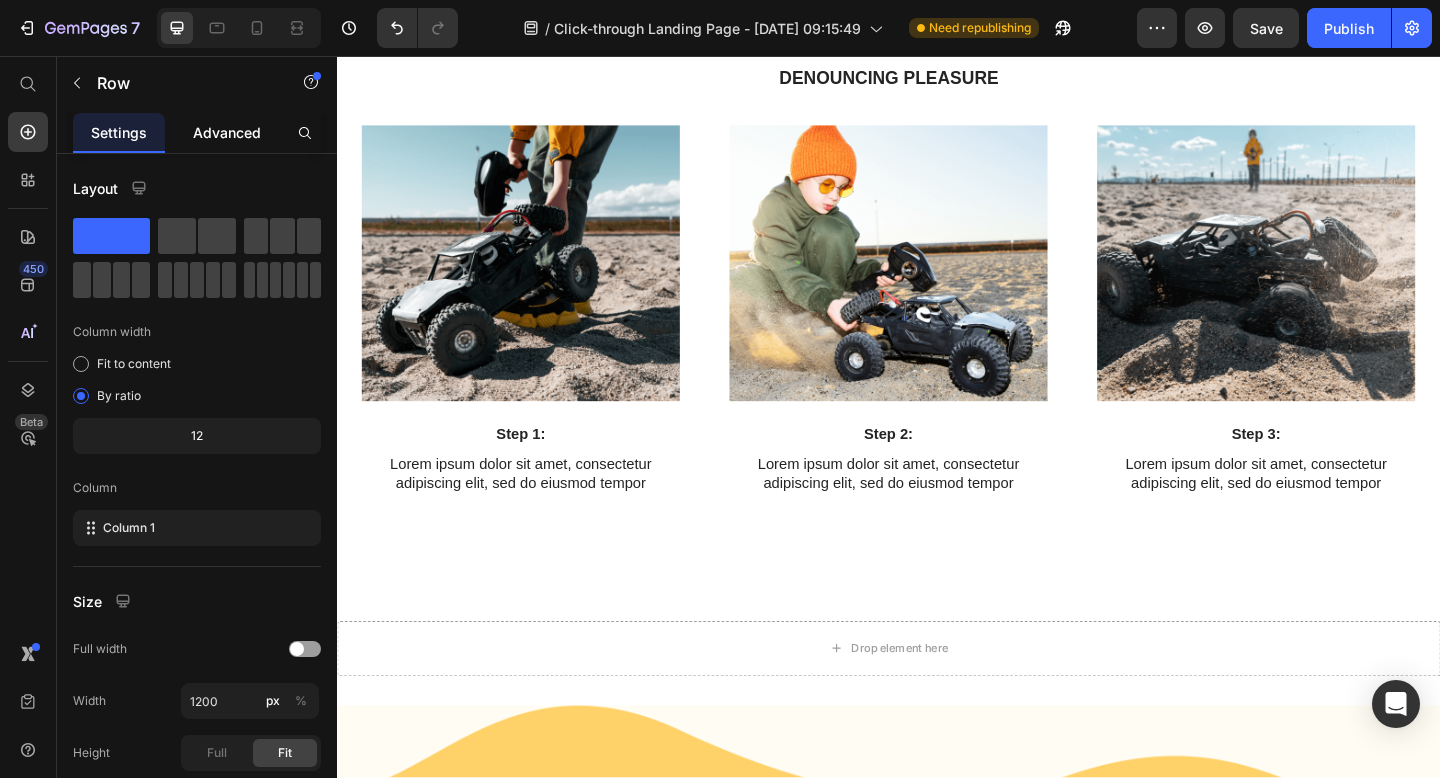 click on "Advanced" 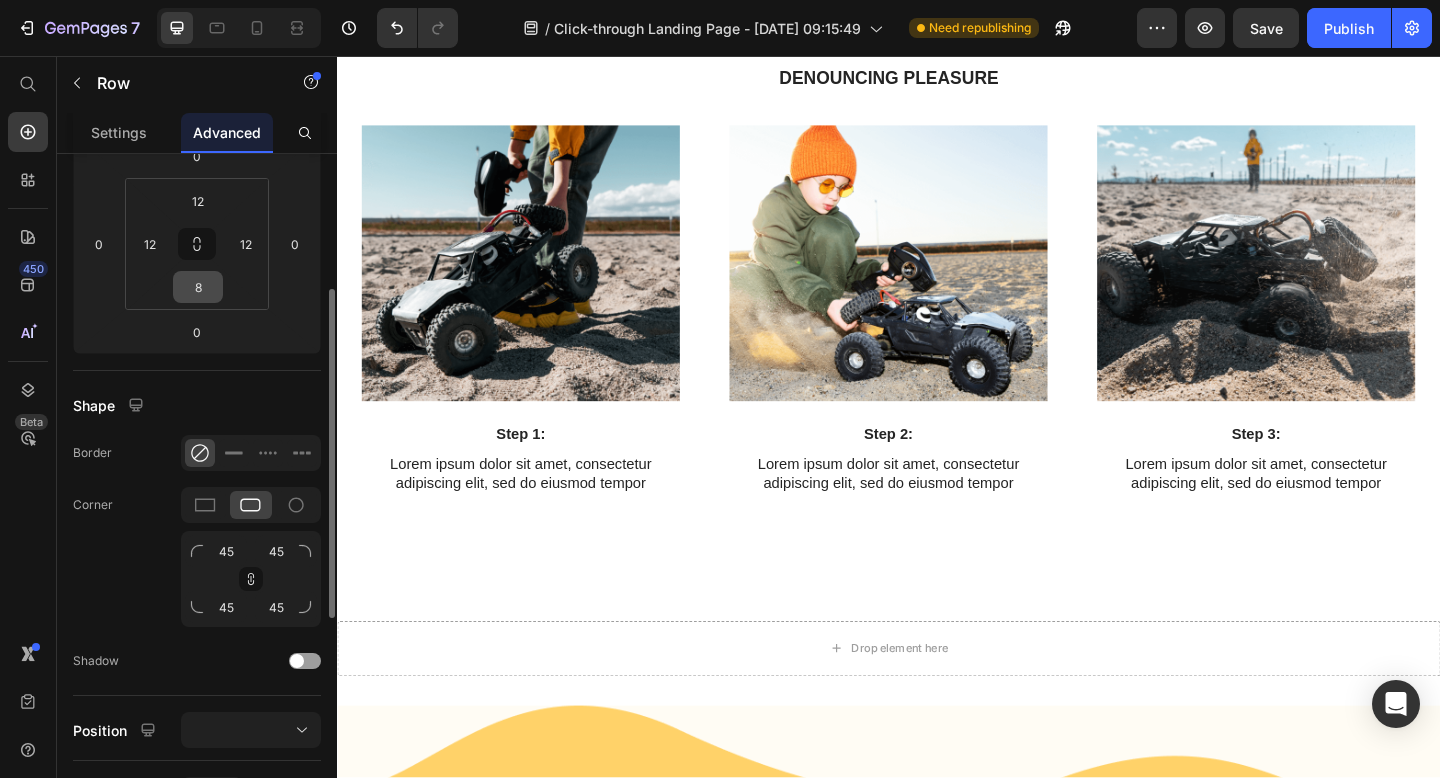 scroll, scrollTop: 280, scrollLeft: 0, axis: vertical 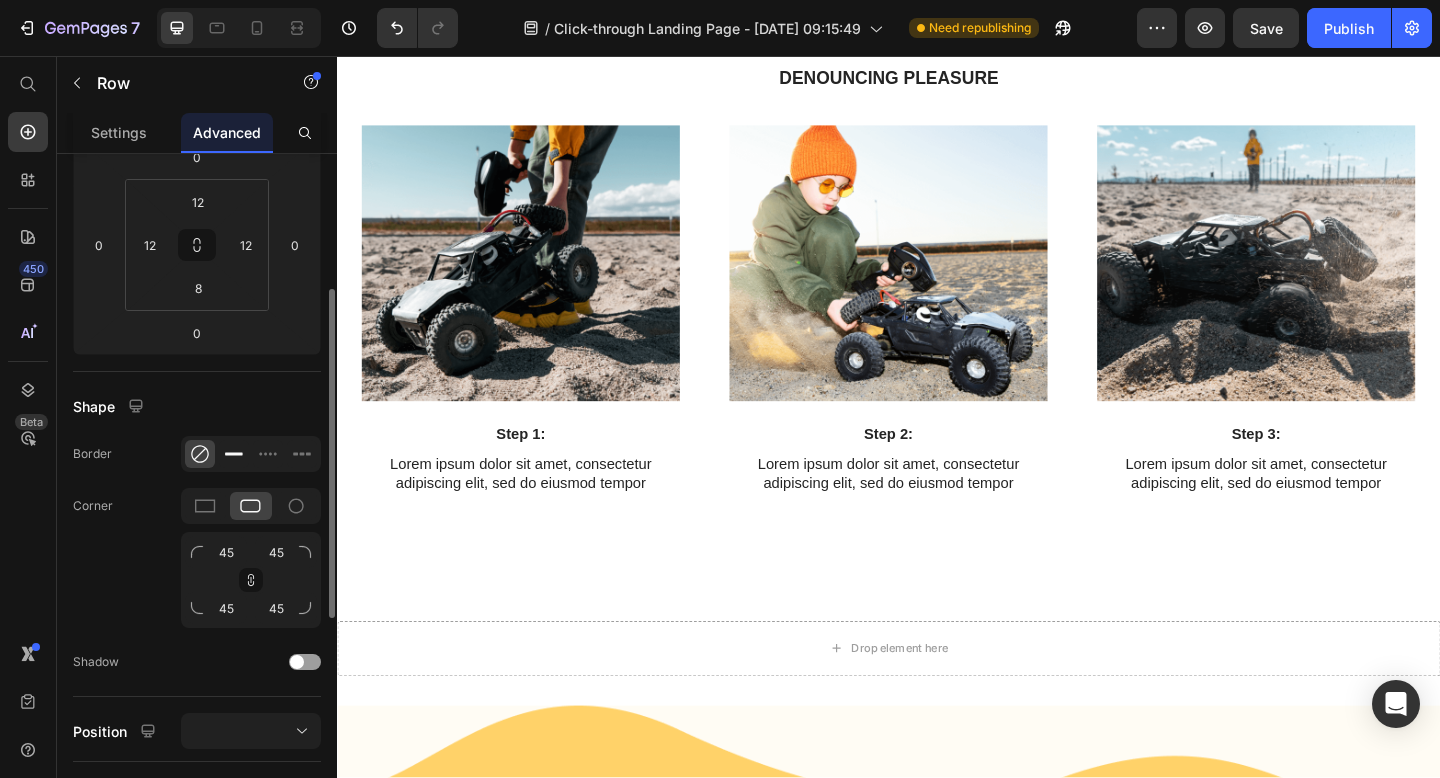 click 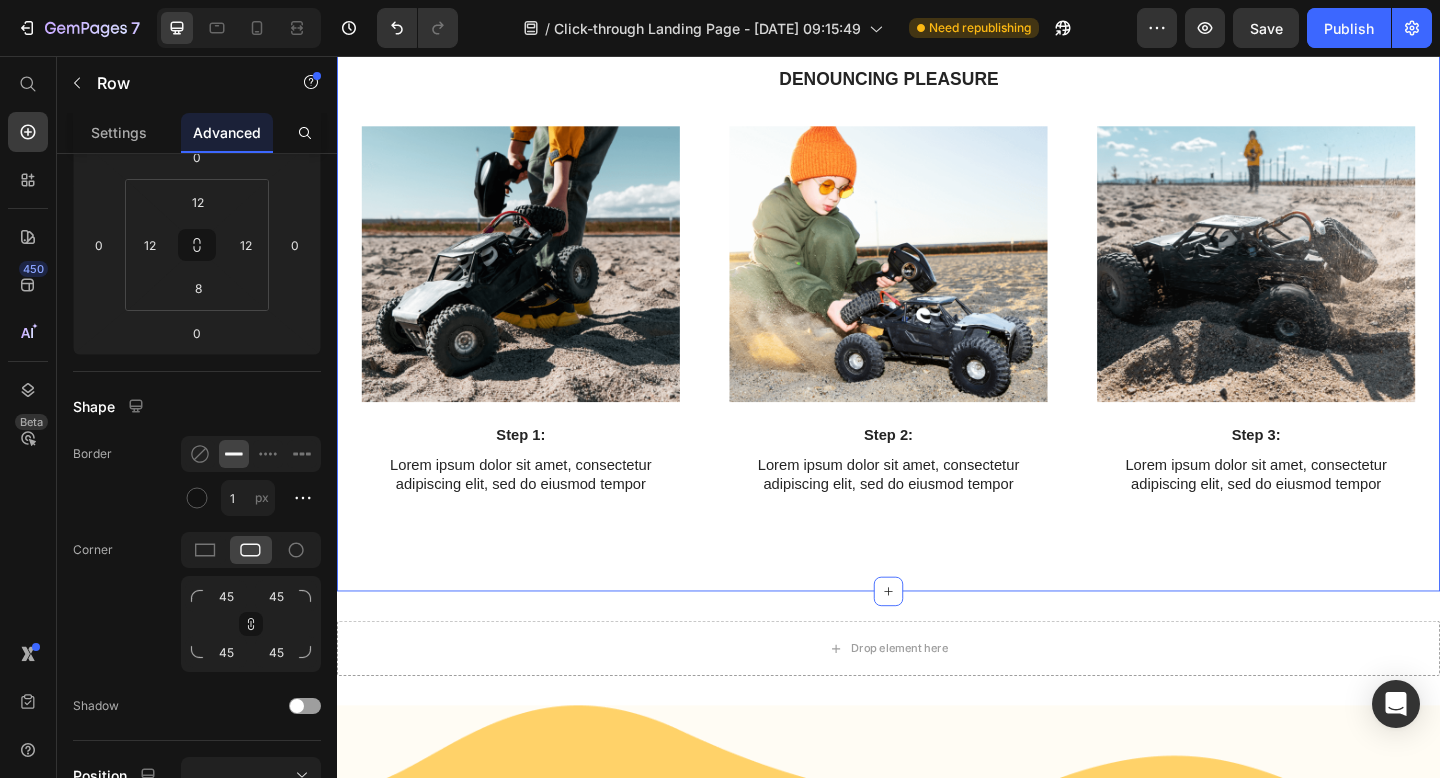 click on "COME FUNZIONA: Heading IN 5 SEMPLICI [PERSON_NAME] Text Block Row Video Step 1: Text Block Lorem ipsum dolor sit amet, consectetur adipiscing elit, sed do eiusmod tempor Text Block Row   0 Video Step 2: Text Block Lorem ipsum dolor sit amet, consectetur adipiscing elit, sed do eiusmod tempor Text Block Row Video Step 3: Text Block Lorem ipsum dolor sit amet, consectetur adipiscing elit, sed do eiusmod tempor Text Block Row Carousel Denouncing pleasure Text Block Row Image Step 1: Text Block Lorem ipsum dolor sit amet, consectetur adipiscing elit, sed do eiusmod tempor Text Block Row Image Step 2: Text Block Lorem ipsum dolor sit amet, consectetur adipiscing elit, sed do eiusmod tempor Text Block Row Image Step 3: Text Block Lorem ipsum dolor sit amet, consectetur adipiscing elit, sed do eiusmod tempor Text Block Row Carousel Section 3" at bounding box center [937, 53] 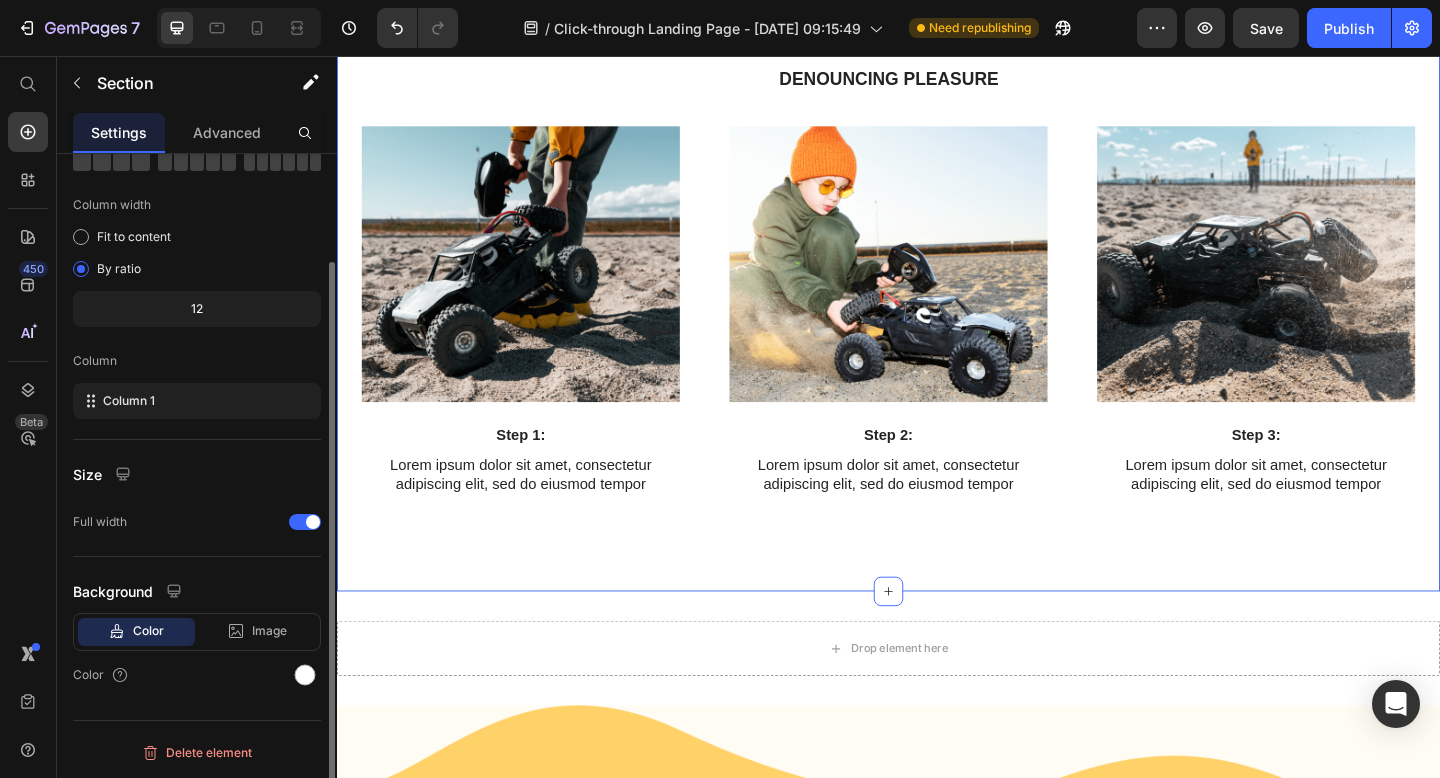 scroll, scrollTop: 0, scrollLeft: 0, axis: both 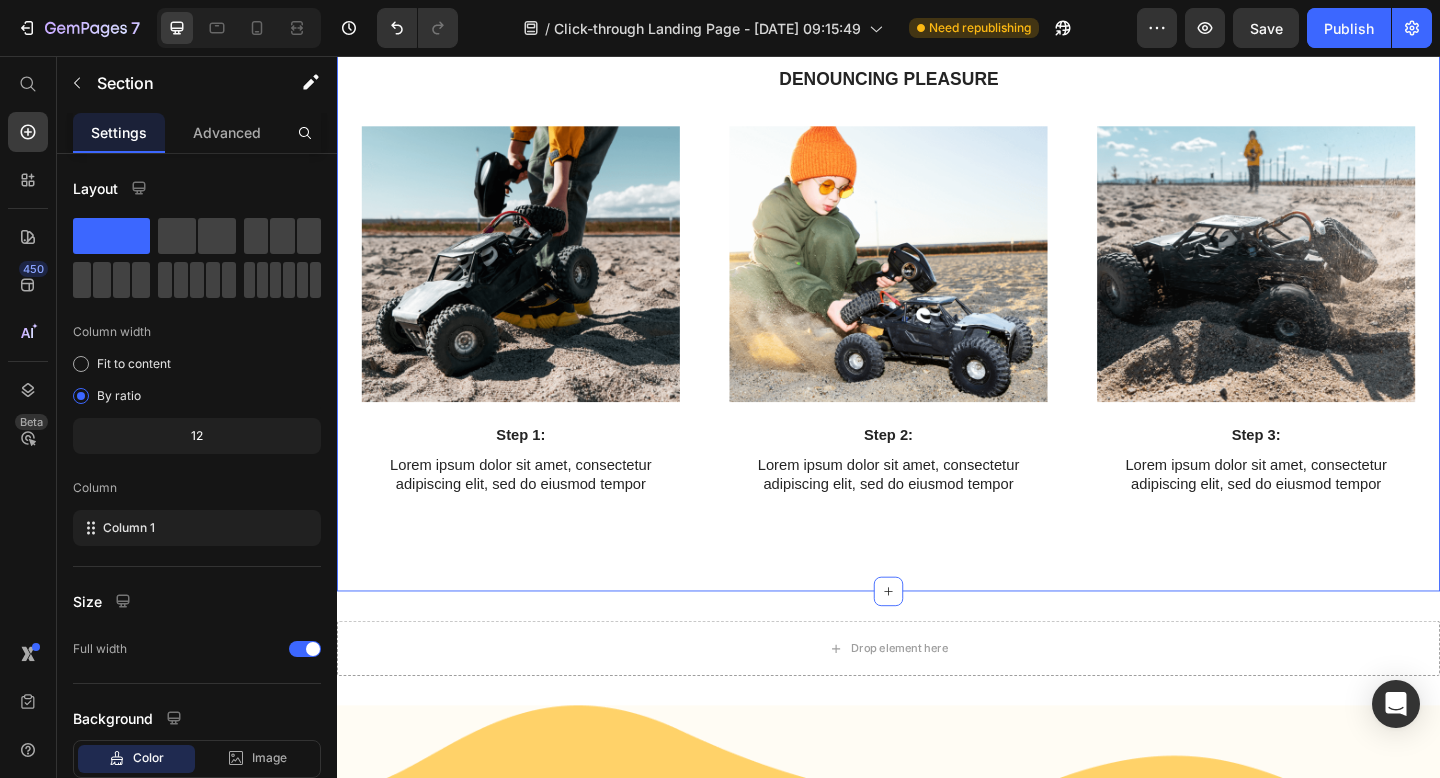 click at bounding box center (537, -188) 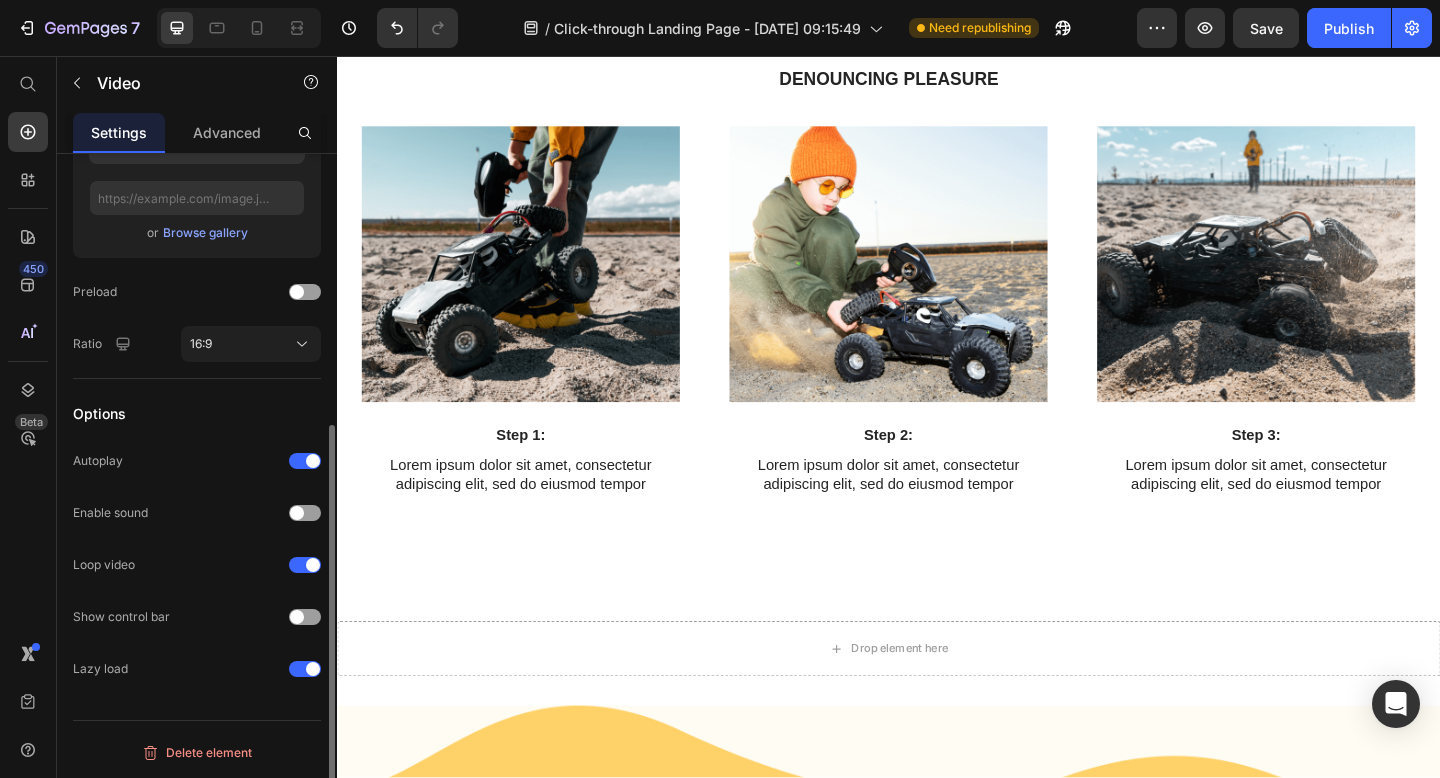 scroll, scrollTop: 445, scrollLeft: 0, axis: vertical 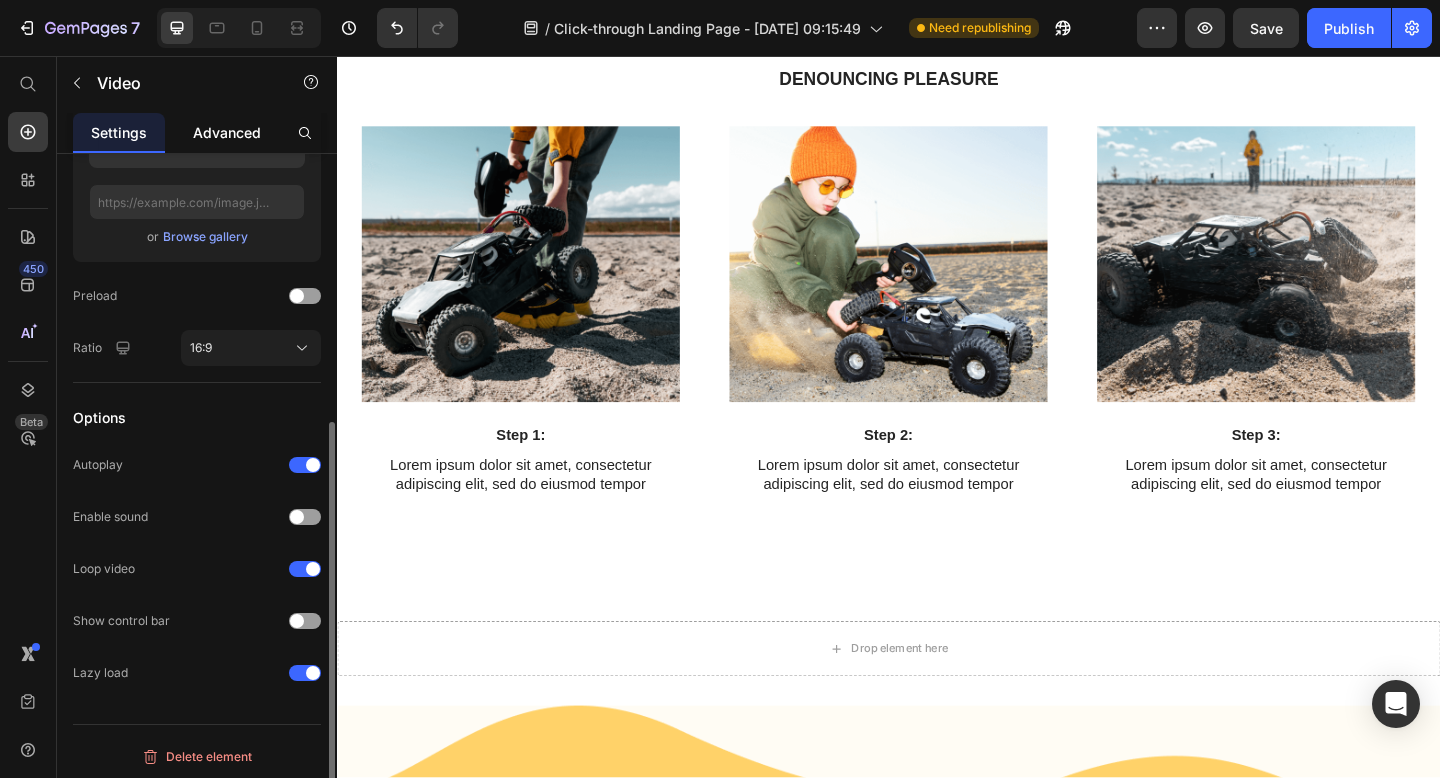 click on "Advanced" at bounding box center [227, 132] 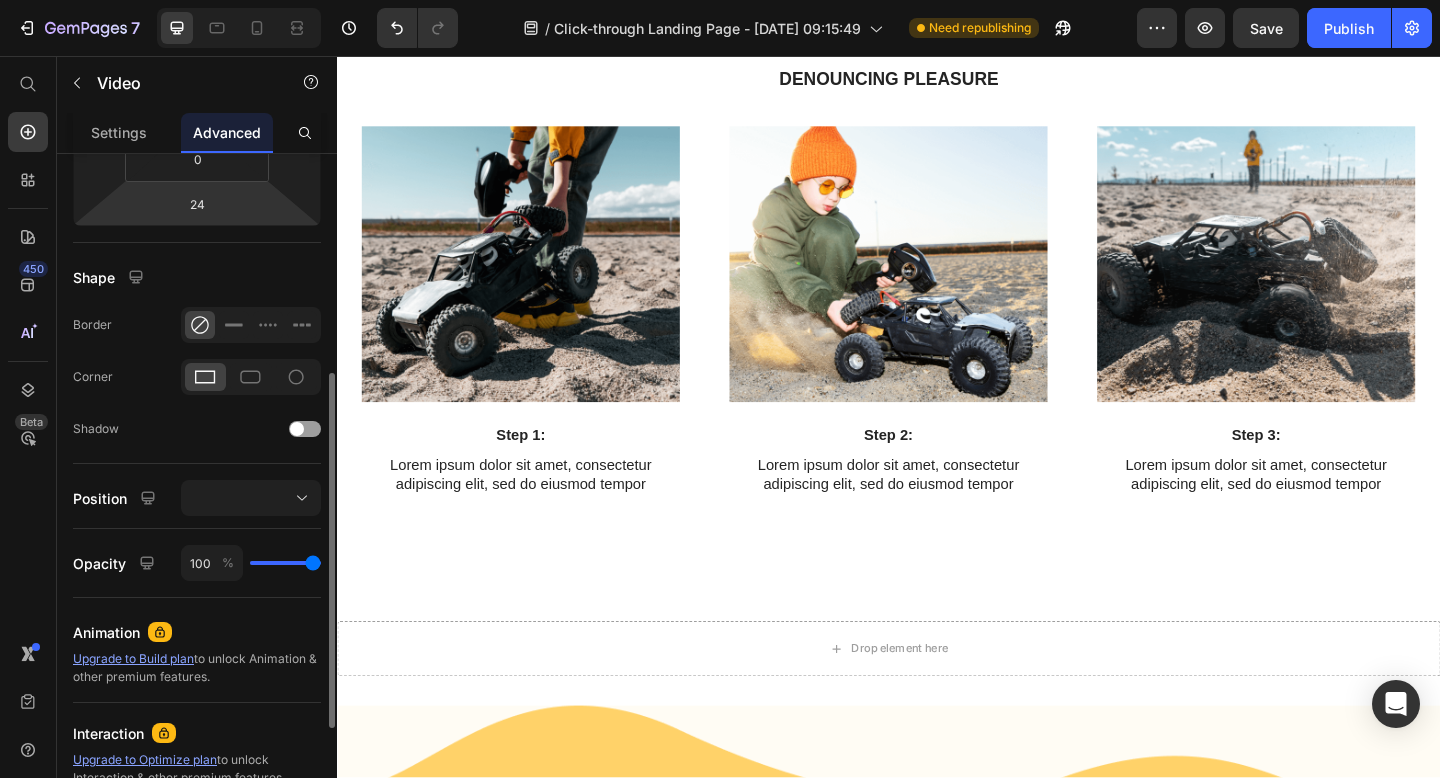 scroll, scrollTop: 414, scrollLeft: 0, axis: vertical 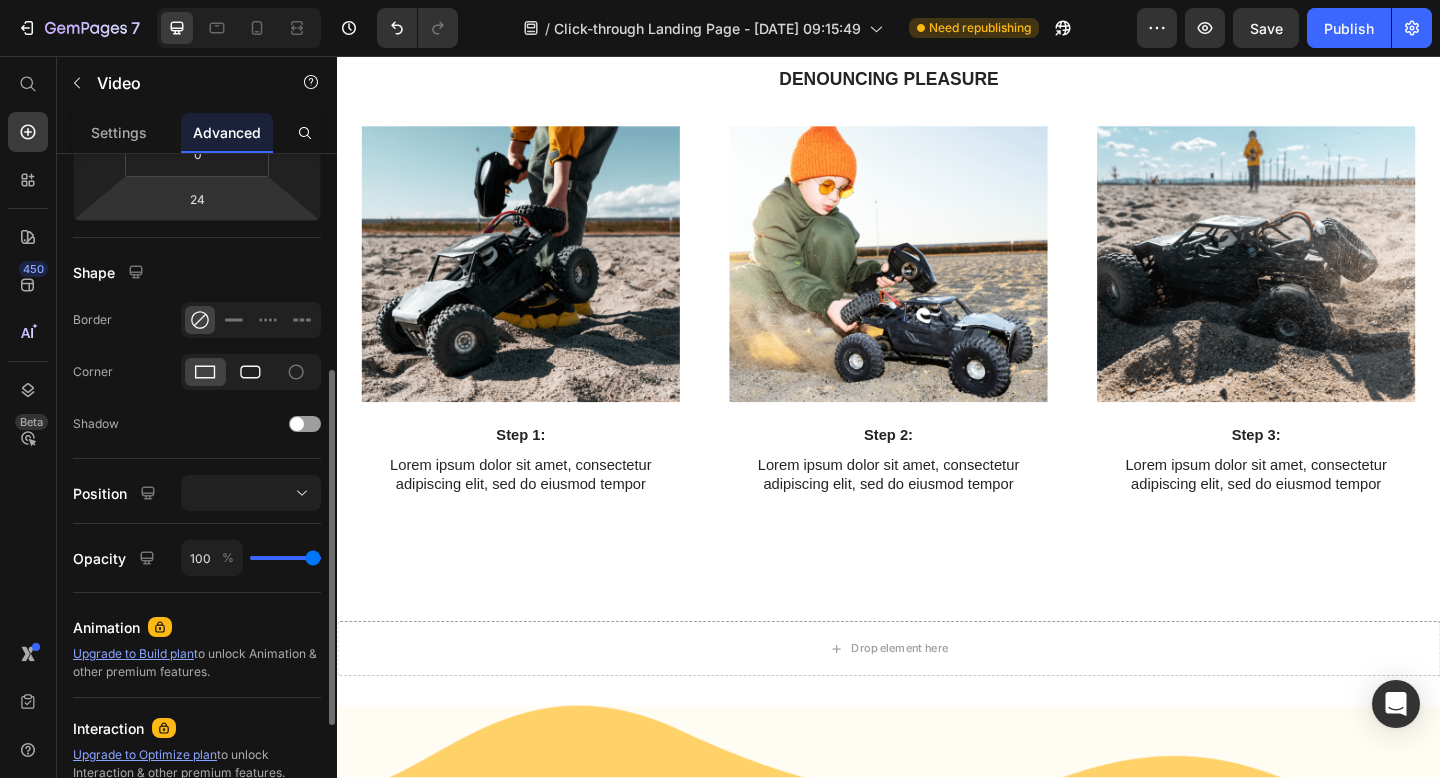 click 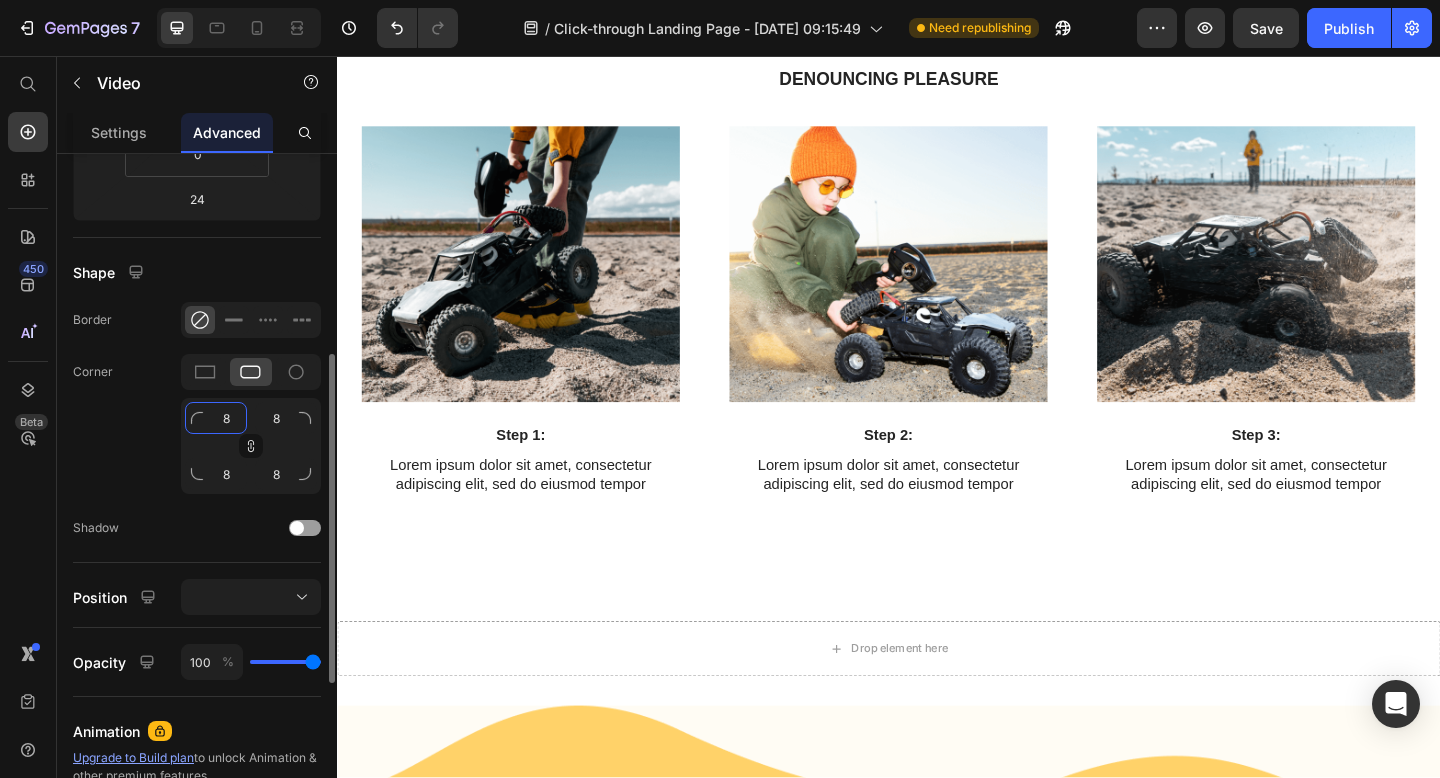 click on "8" 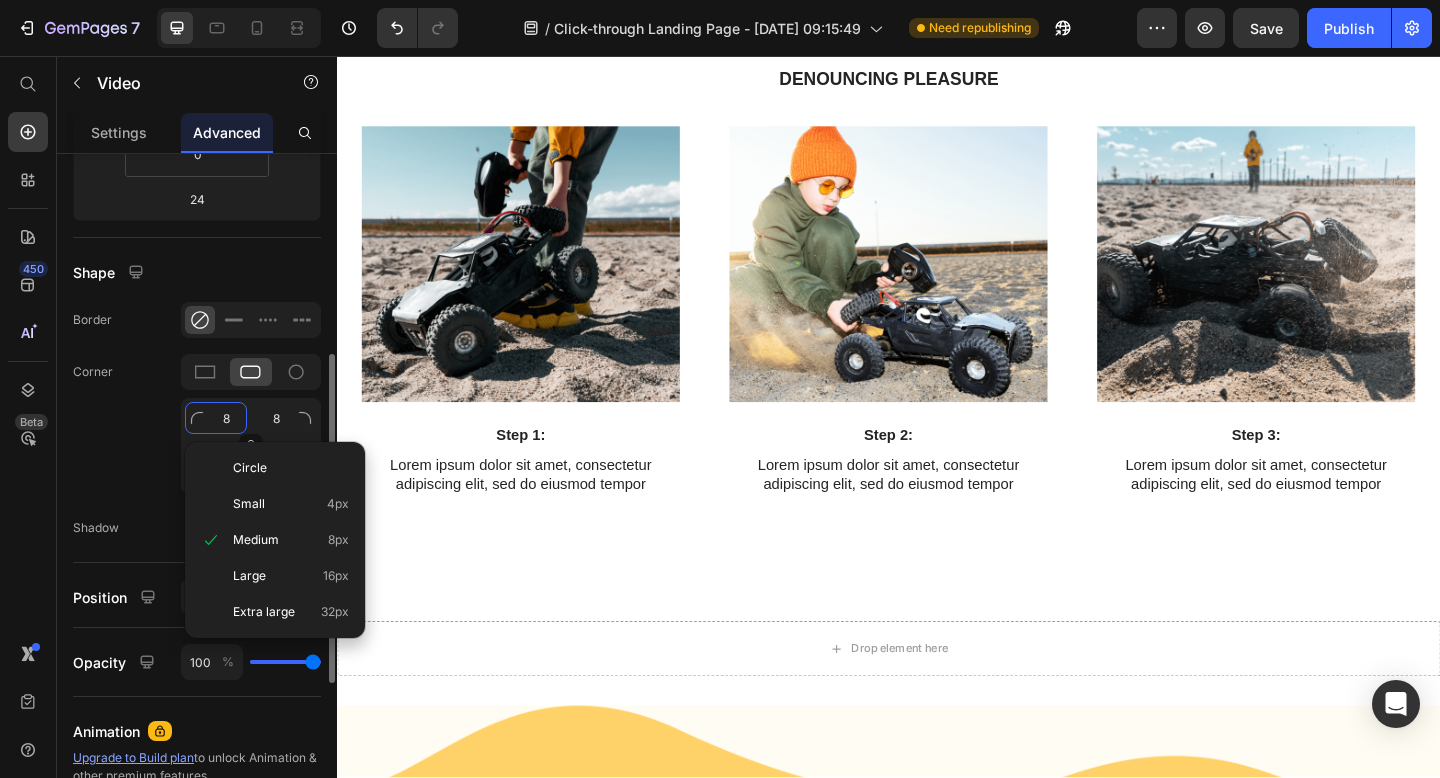 type on "4" 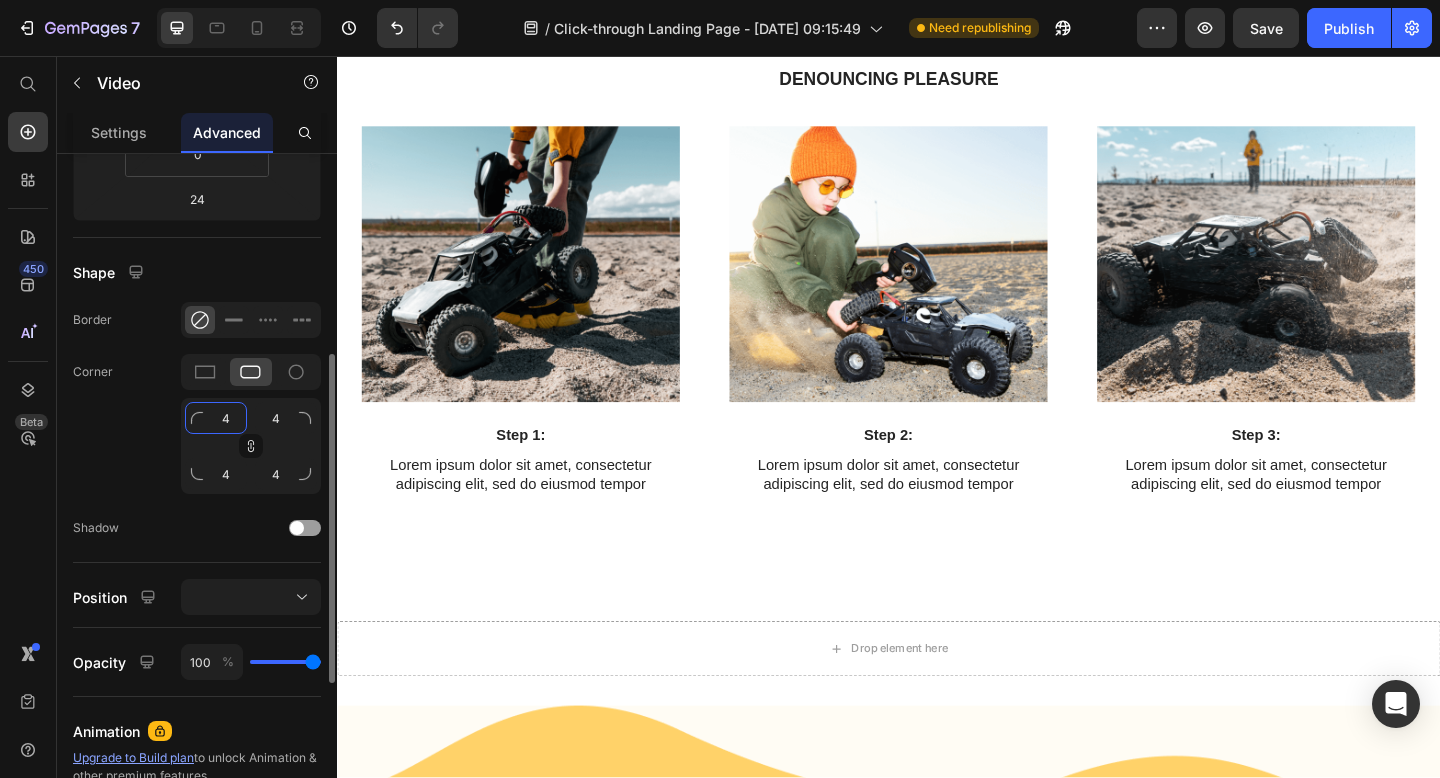 type on "45" 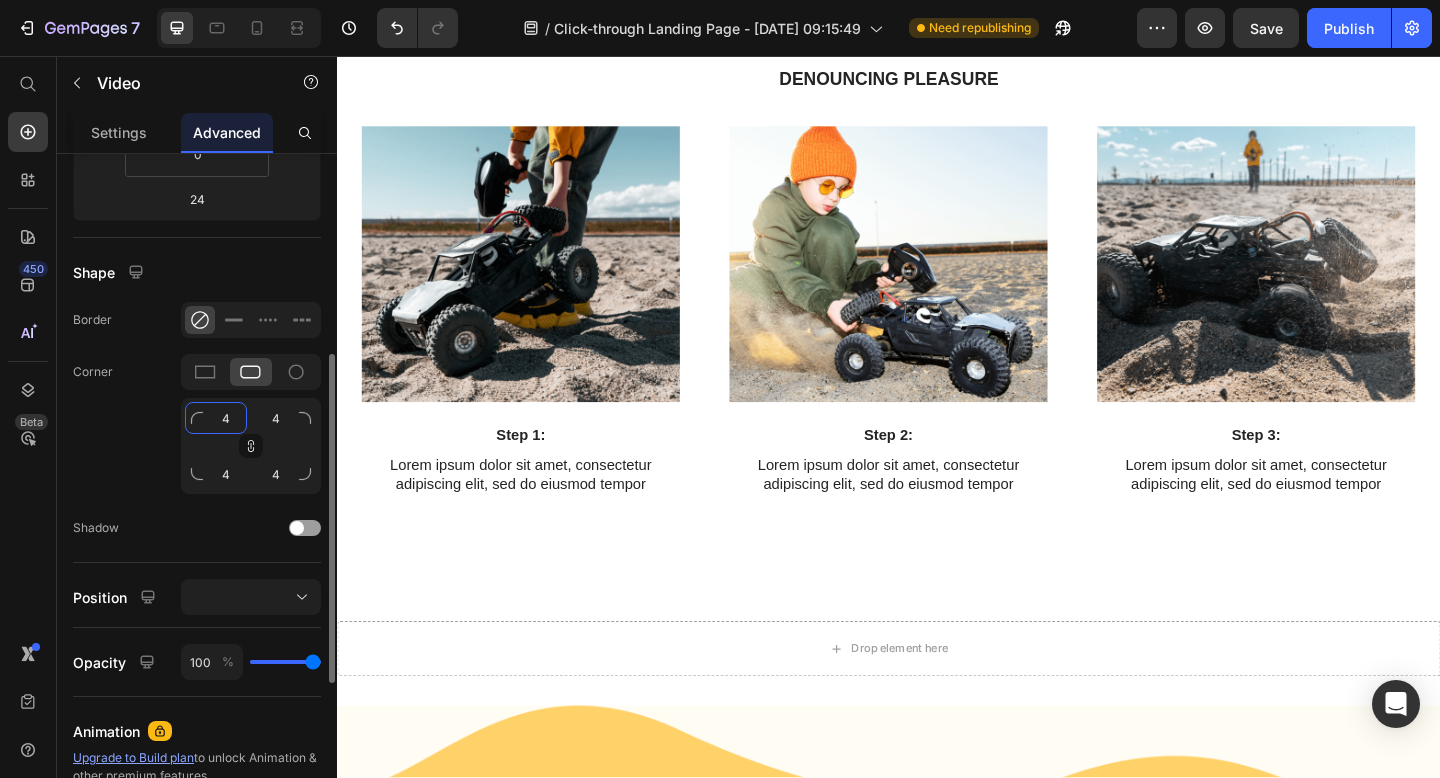 type on "45" 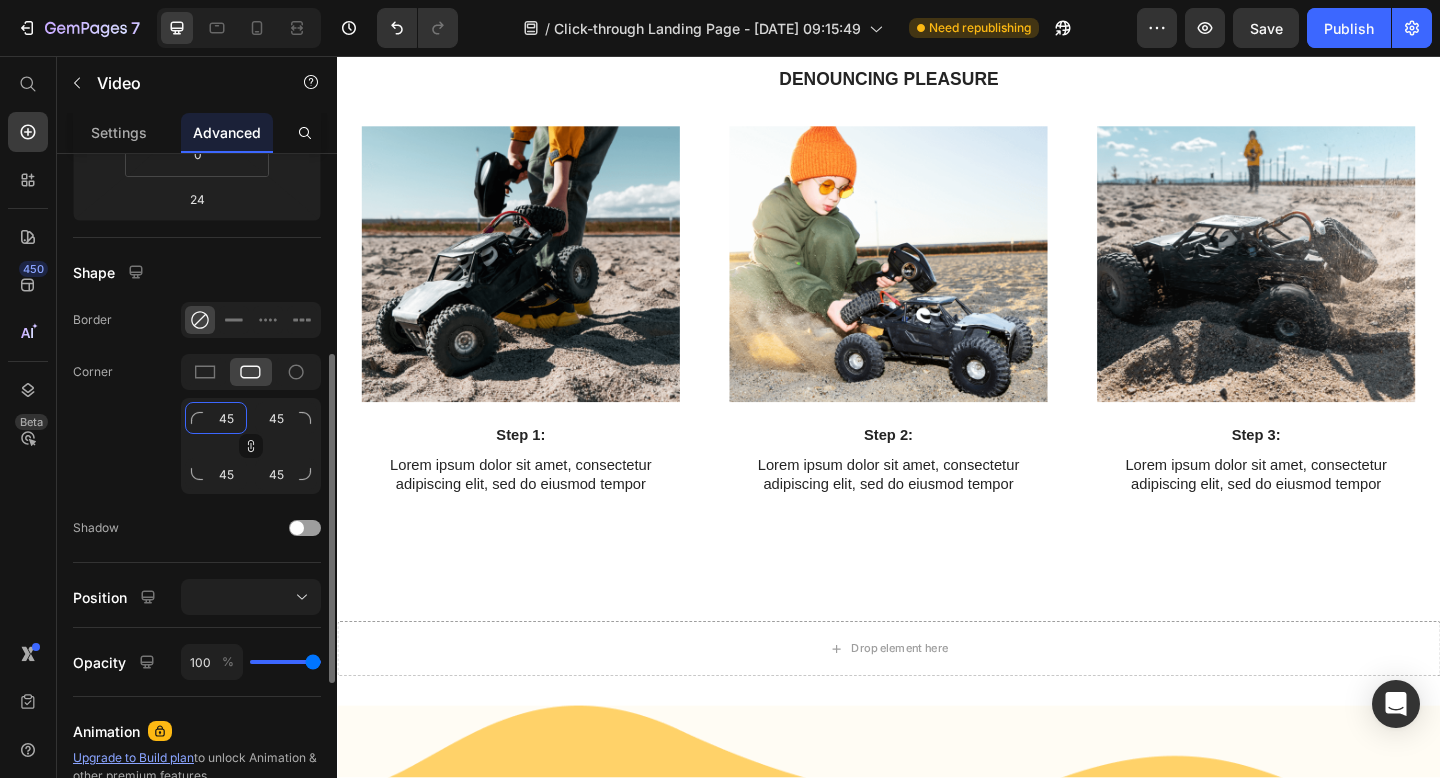 type on "45" 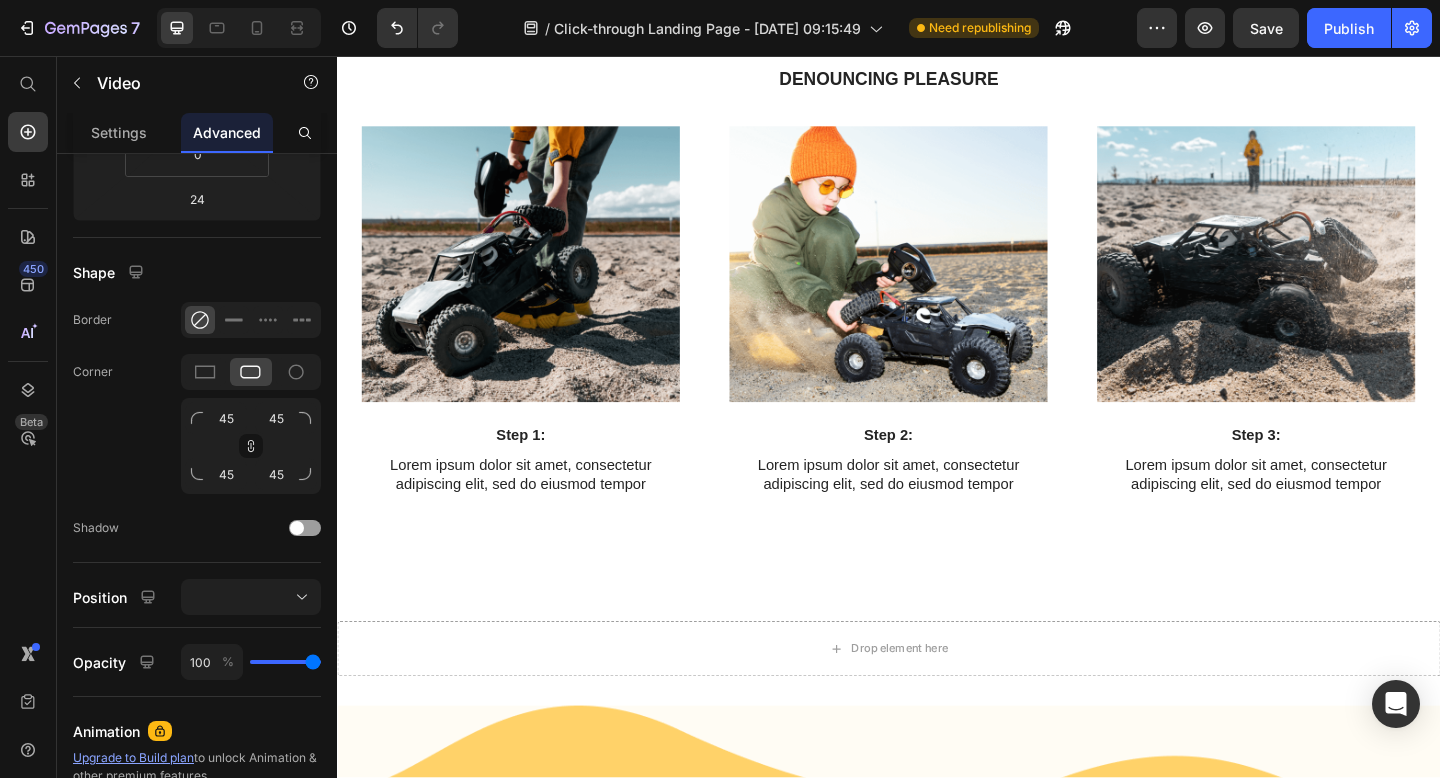 click on "COME FUNZIONA:" at bounding box center (937, -426) 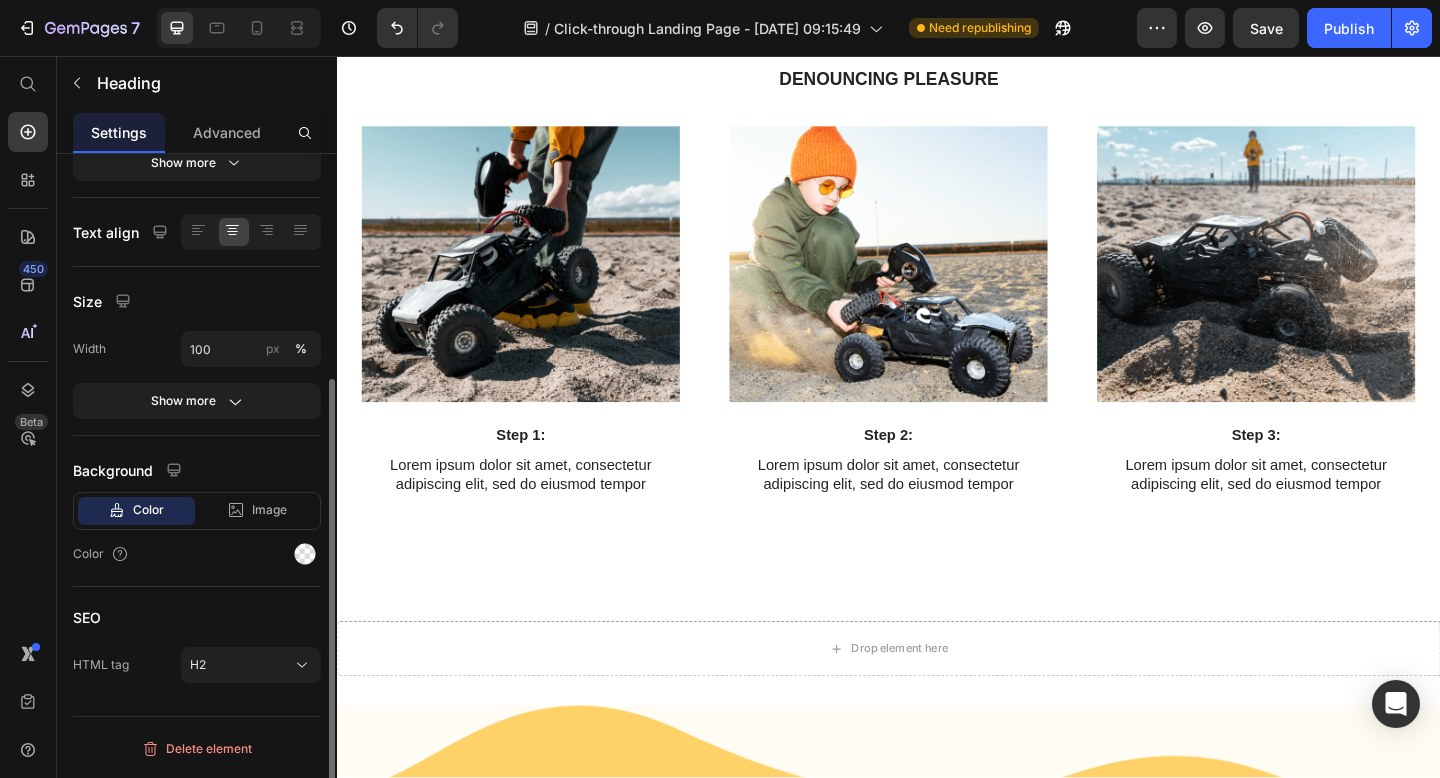 scroll, scrollTop: 0, scrollLeft: 0, axis: both 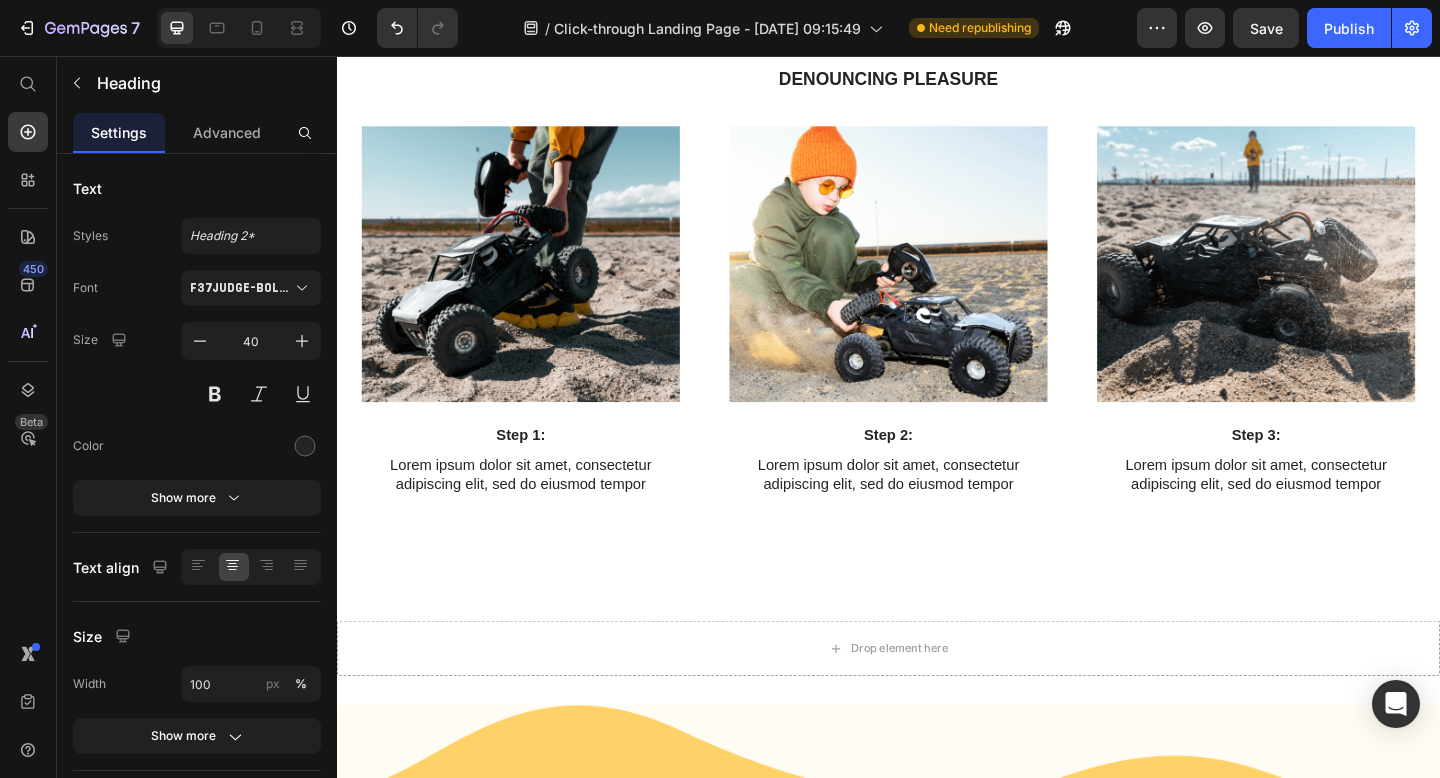 click on "Video Video Video Video
Carousel Row Section 2" at bounding box center [937, -775] 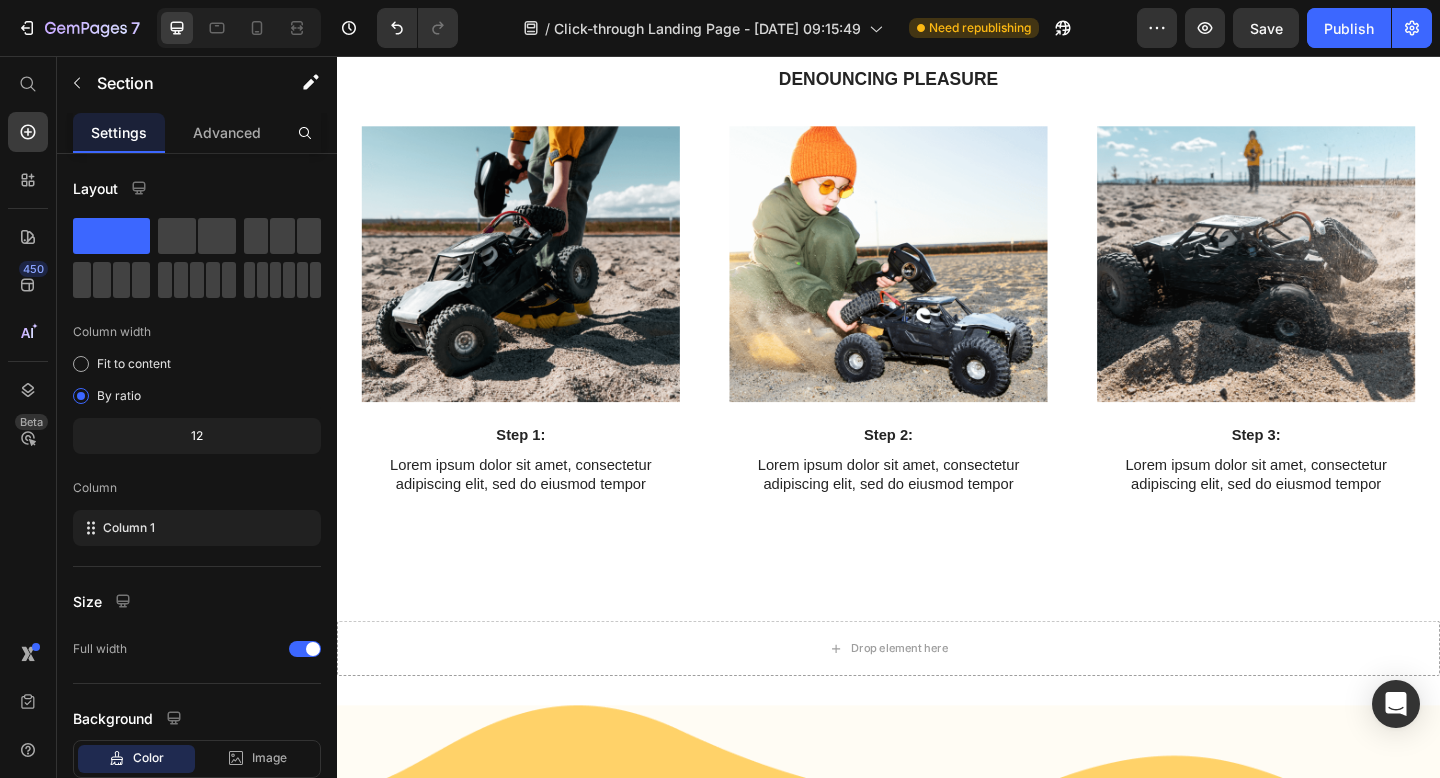 click at bounding box center (537, -188) 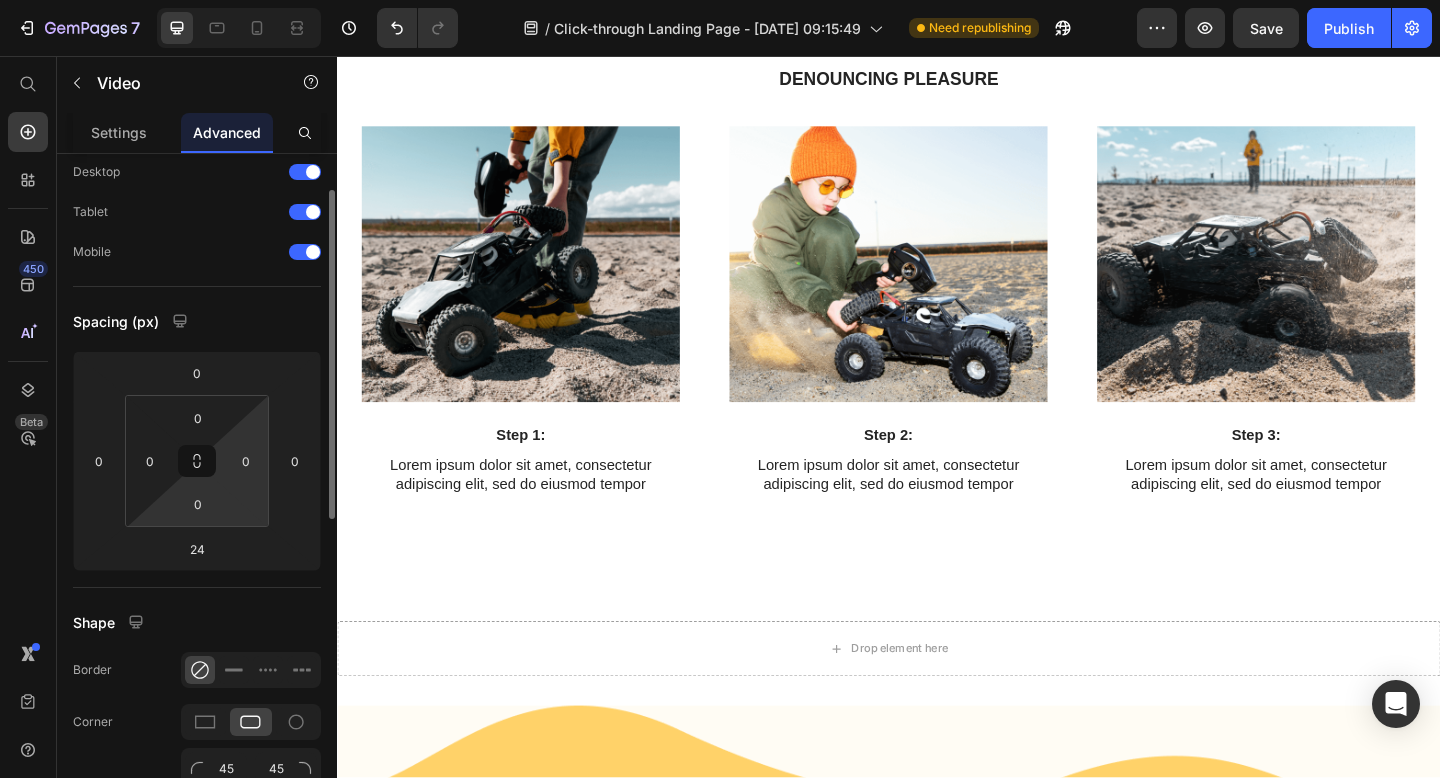 scroll, scrollTop: 68, scrollLeft: 0, axis: vertical 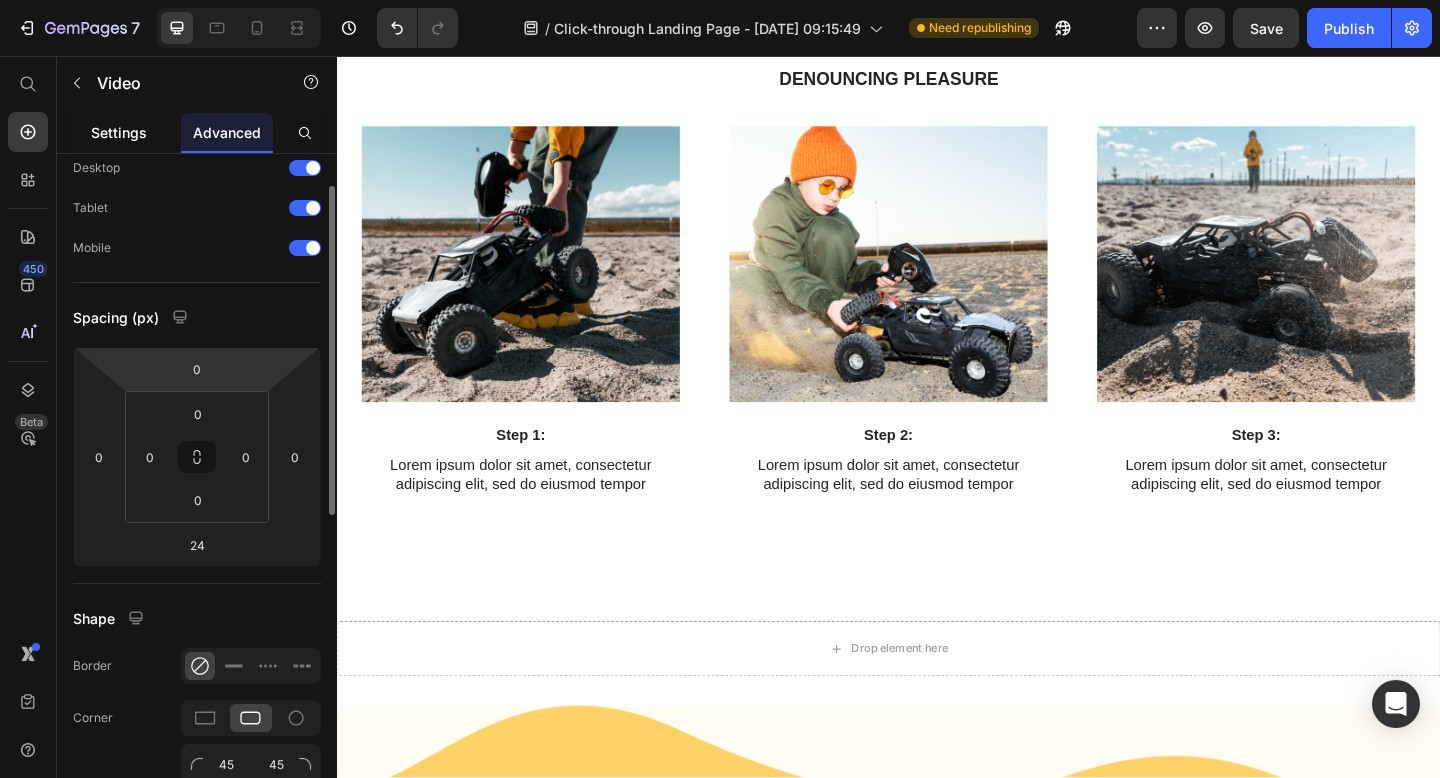 click on "Settings" at bounding box center (119, 132) 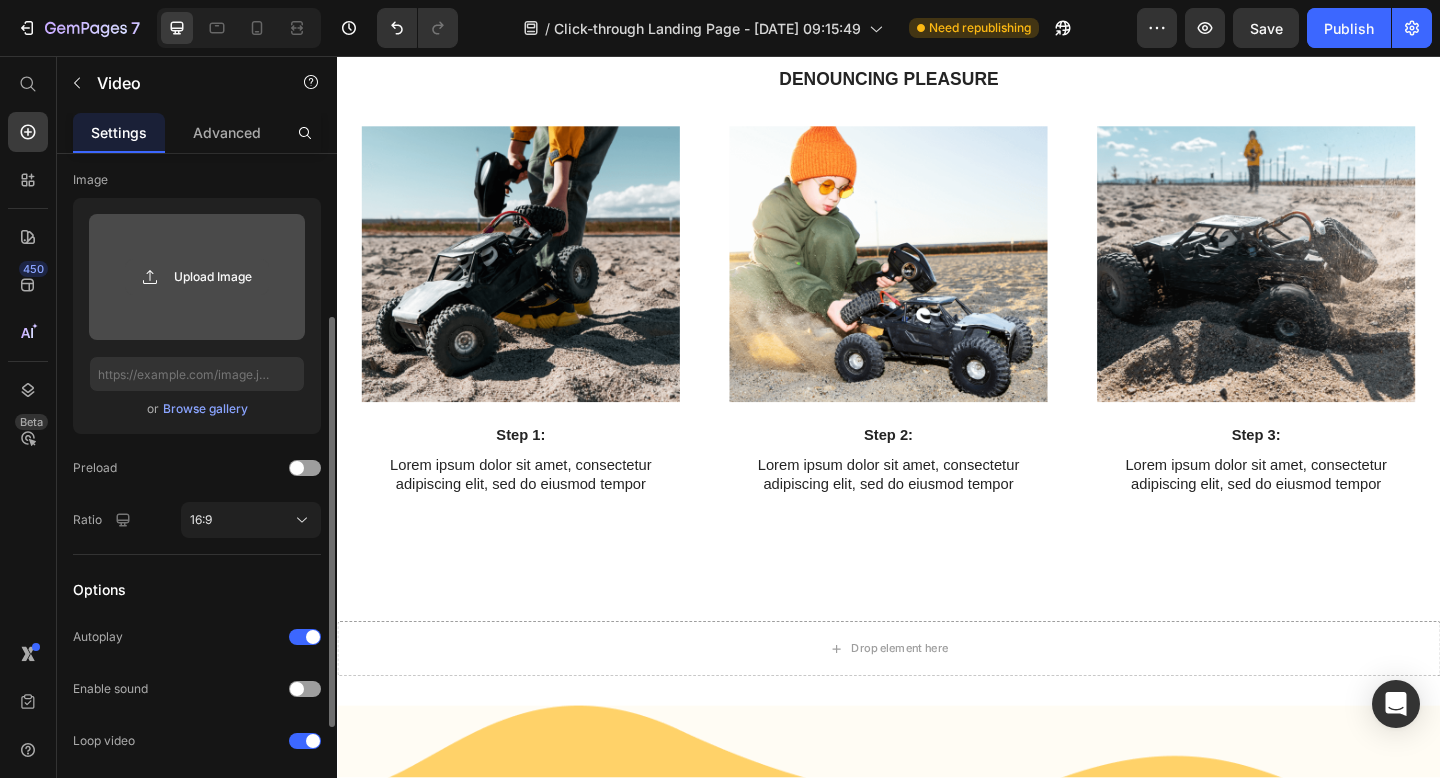 scroll, scrollTop: 276, scrollLeft: 0, axis: vertical 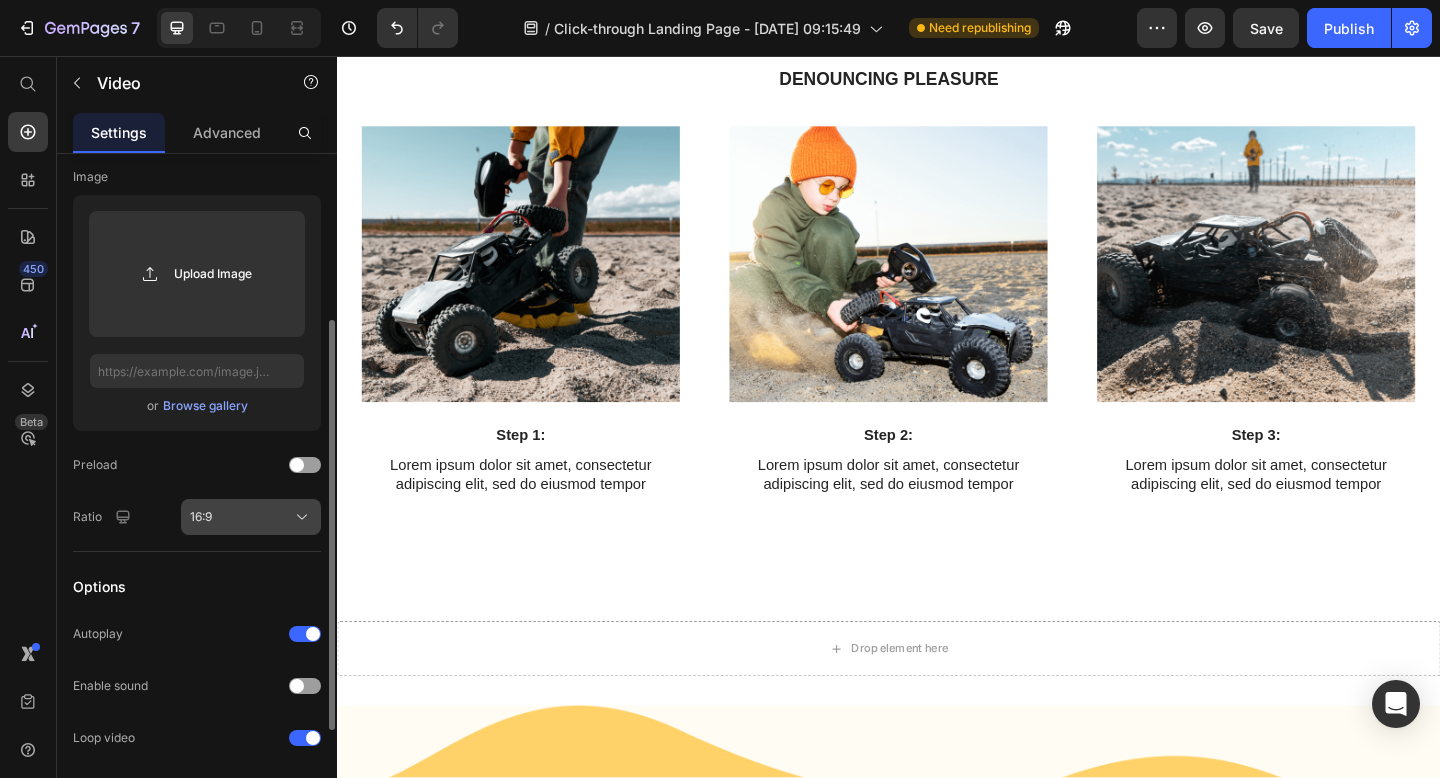 click on "16:9" at bounding box center (251, 517) 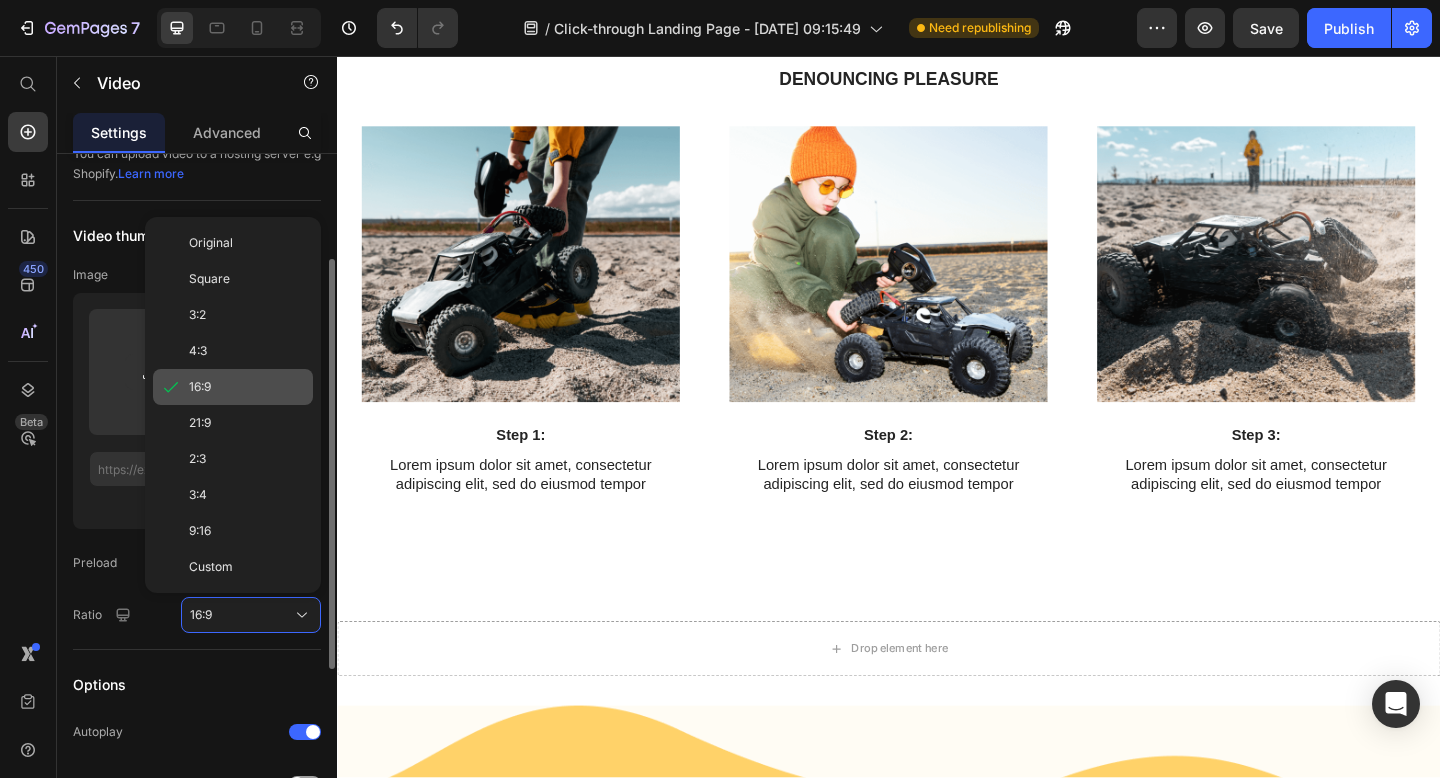 scroll, scrollTop: 177, scrollLeft: 0, axis: vertical 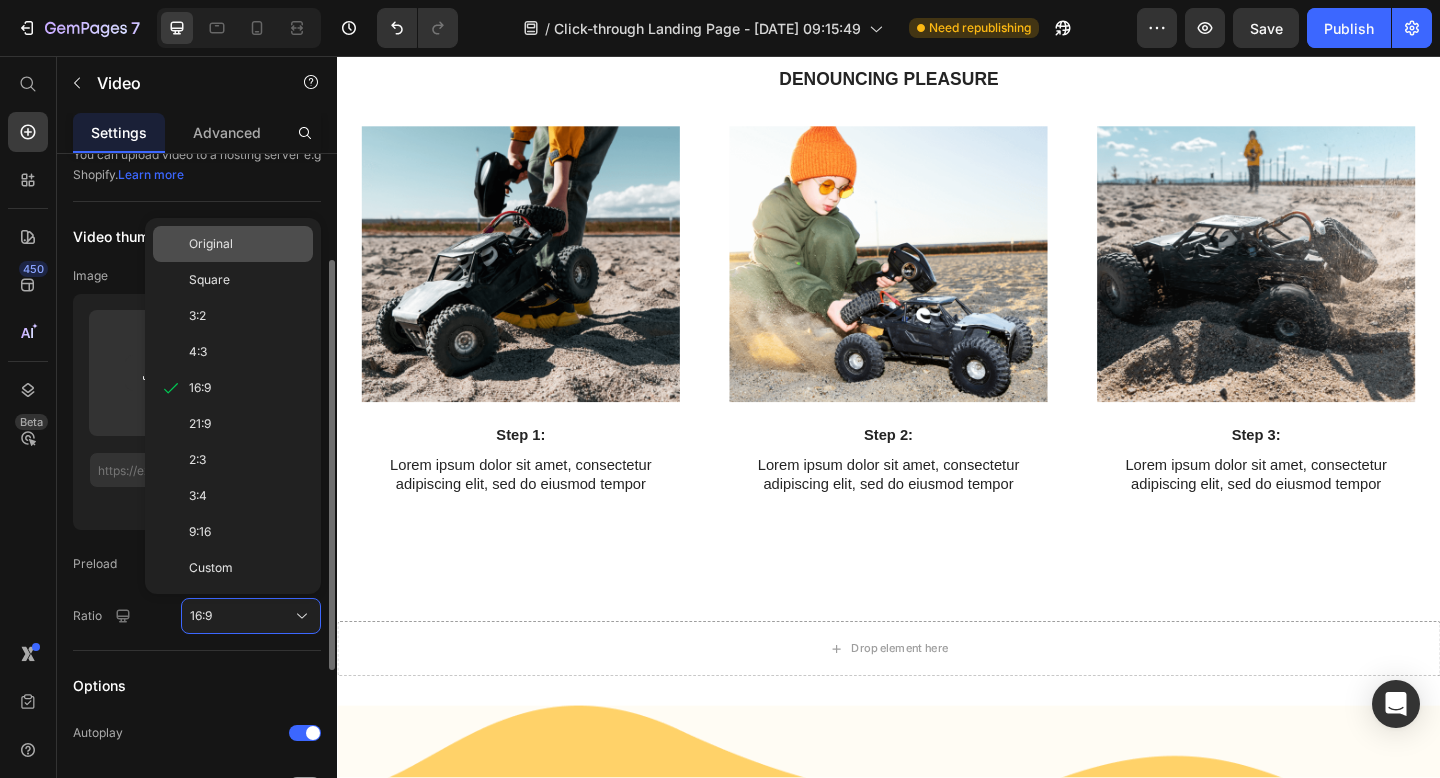 click on "Original" at bounding box center [211, 244] 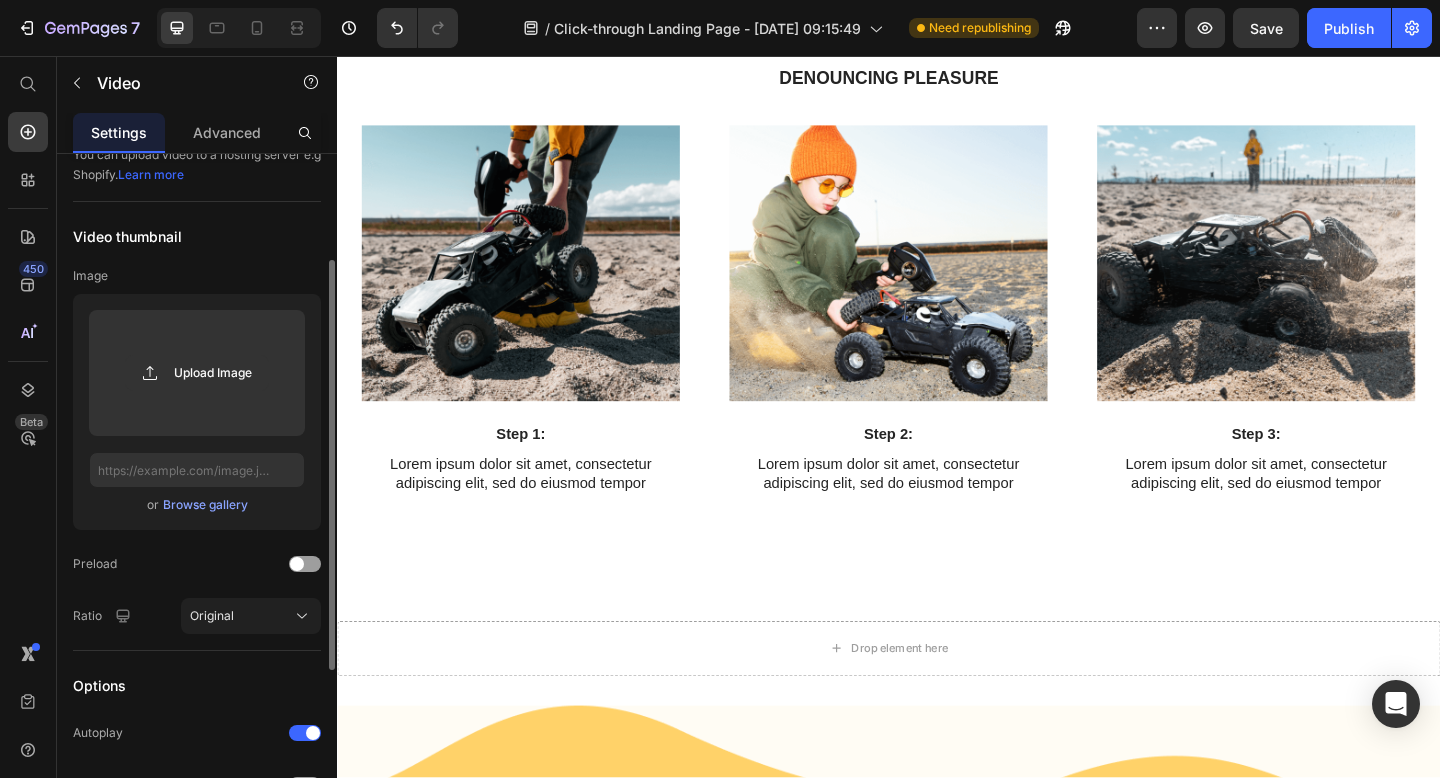 click on "COME FUNZIONA:" at bounding box center (937, -426) 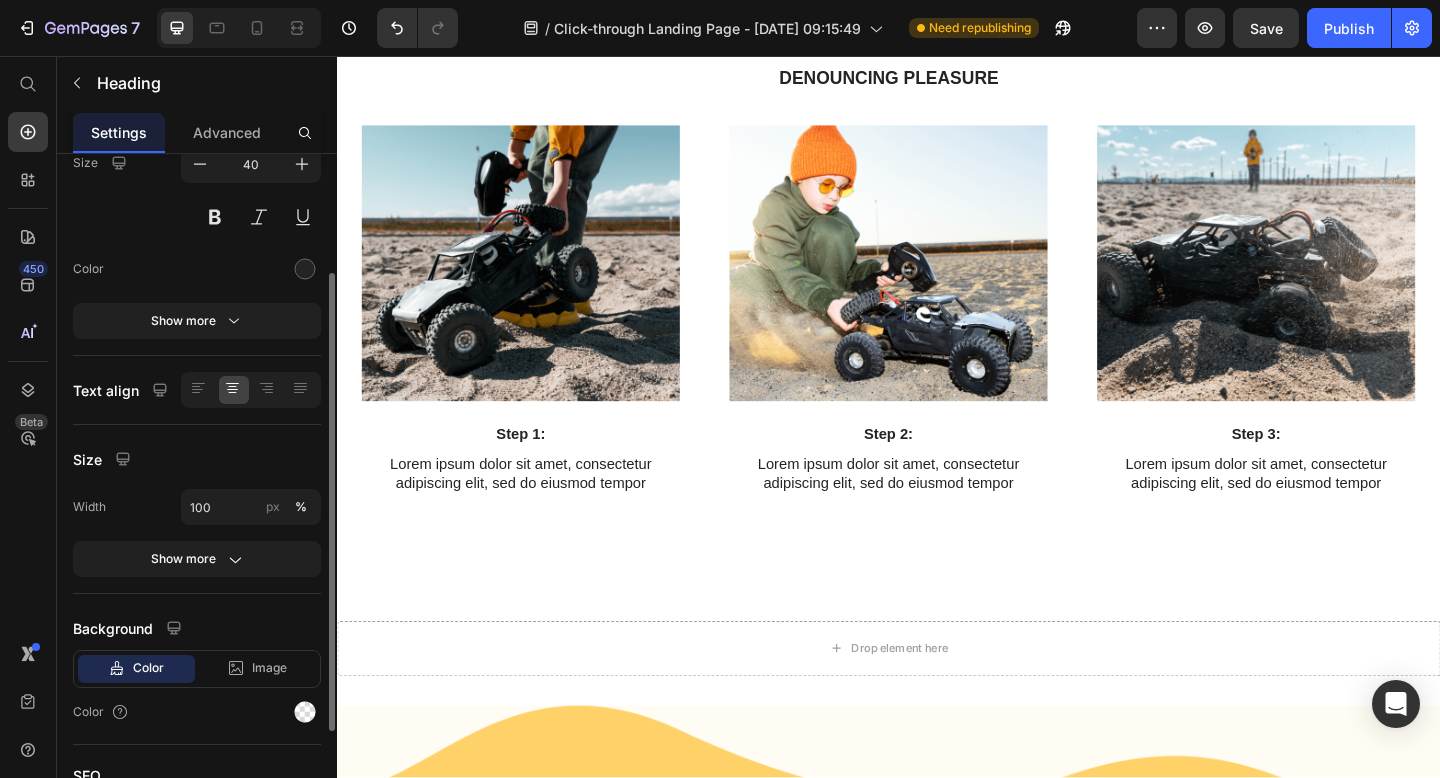 scroll, scrollTop: 0, scrollLeft: 0, axis: both 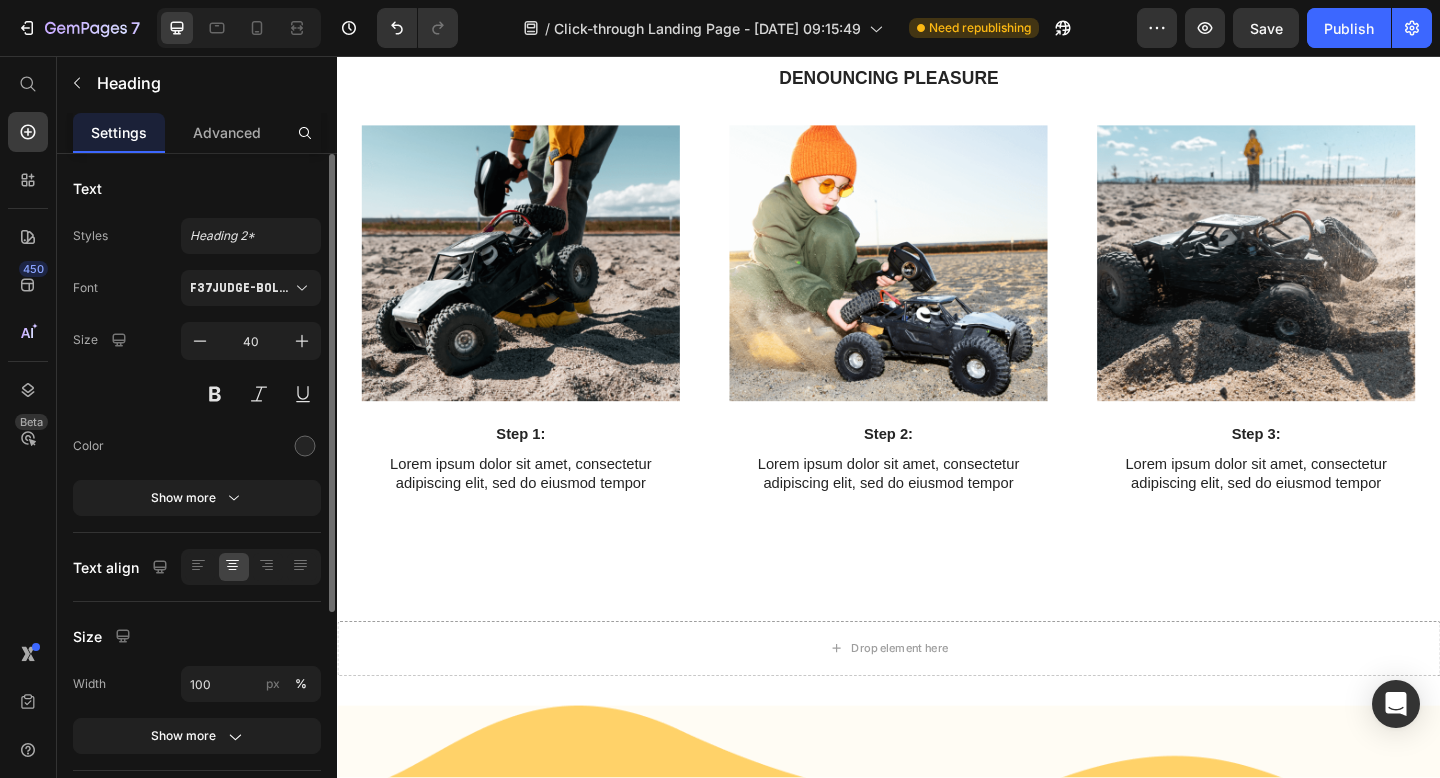 click at bounding box center [537, -199] 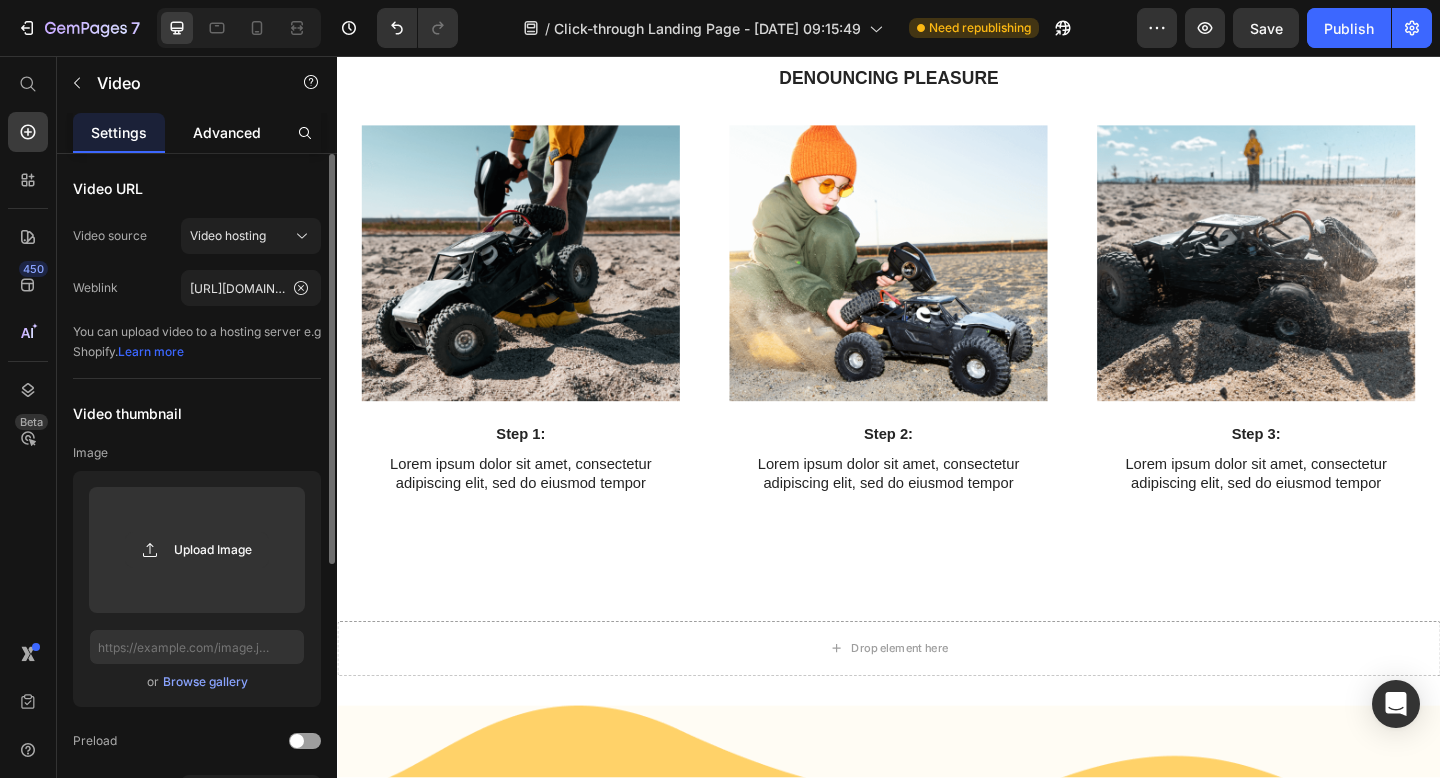 click on "Advanced" at bounding box center [227, 132] 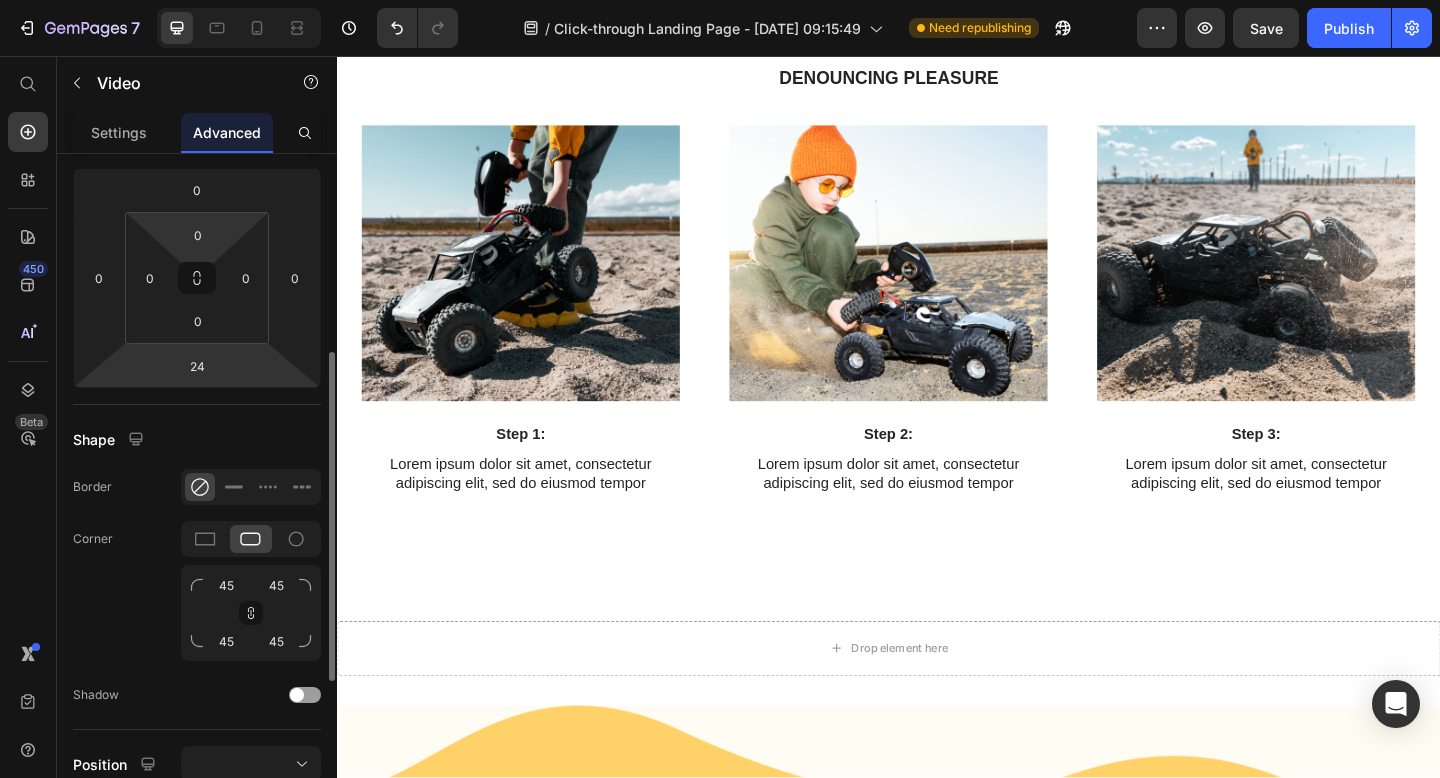 scroll, scrollTop: 305, scrollLeft: 0, axis: vertical 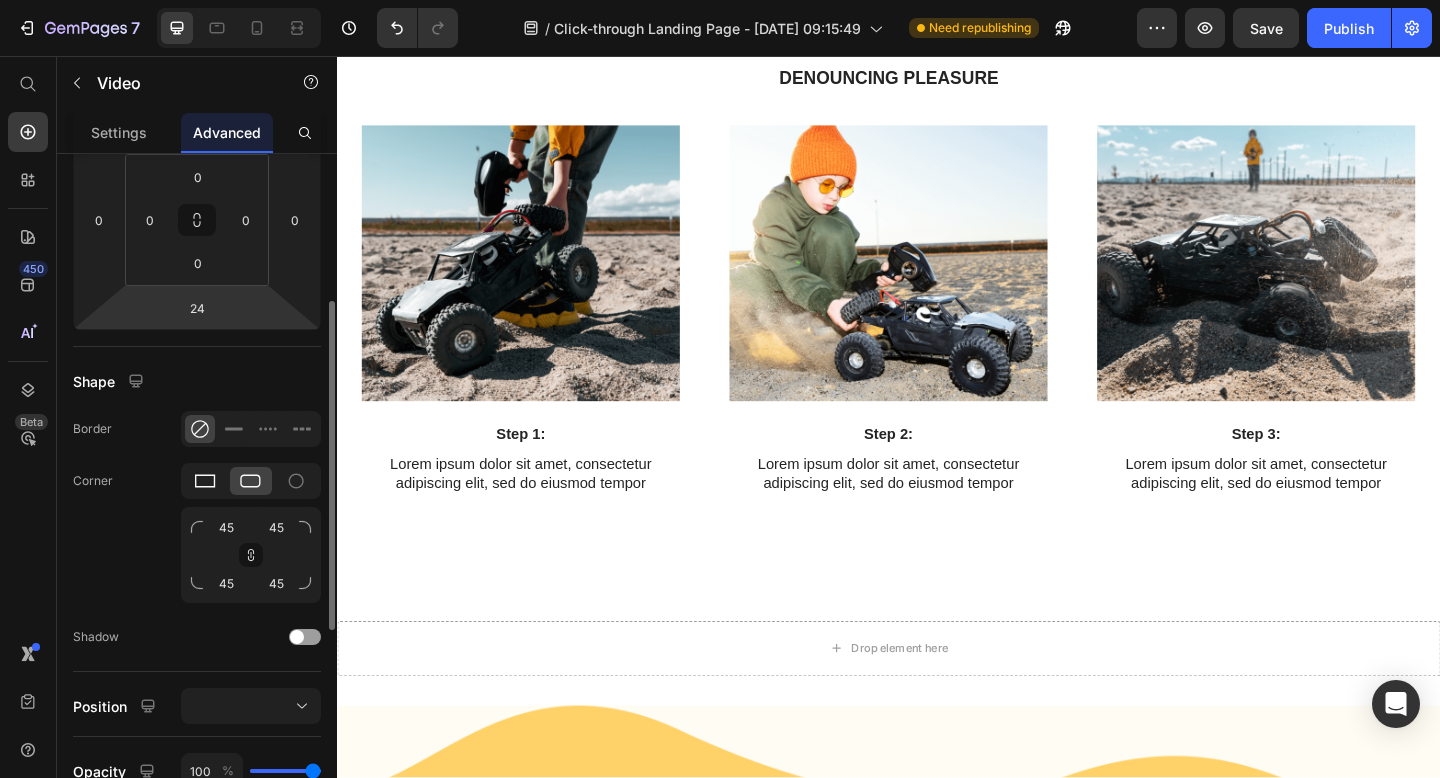 click 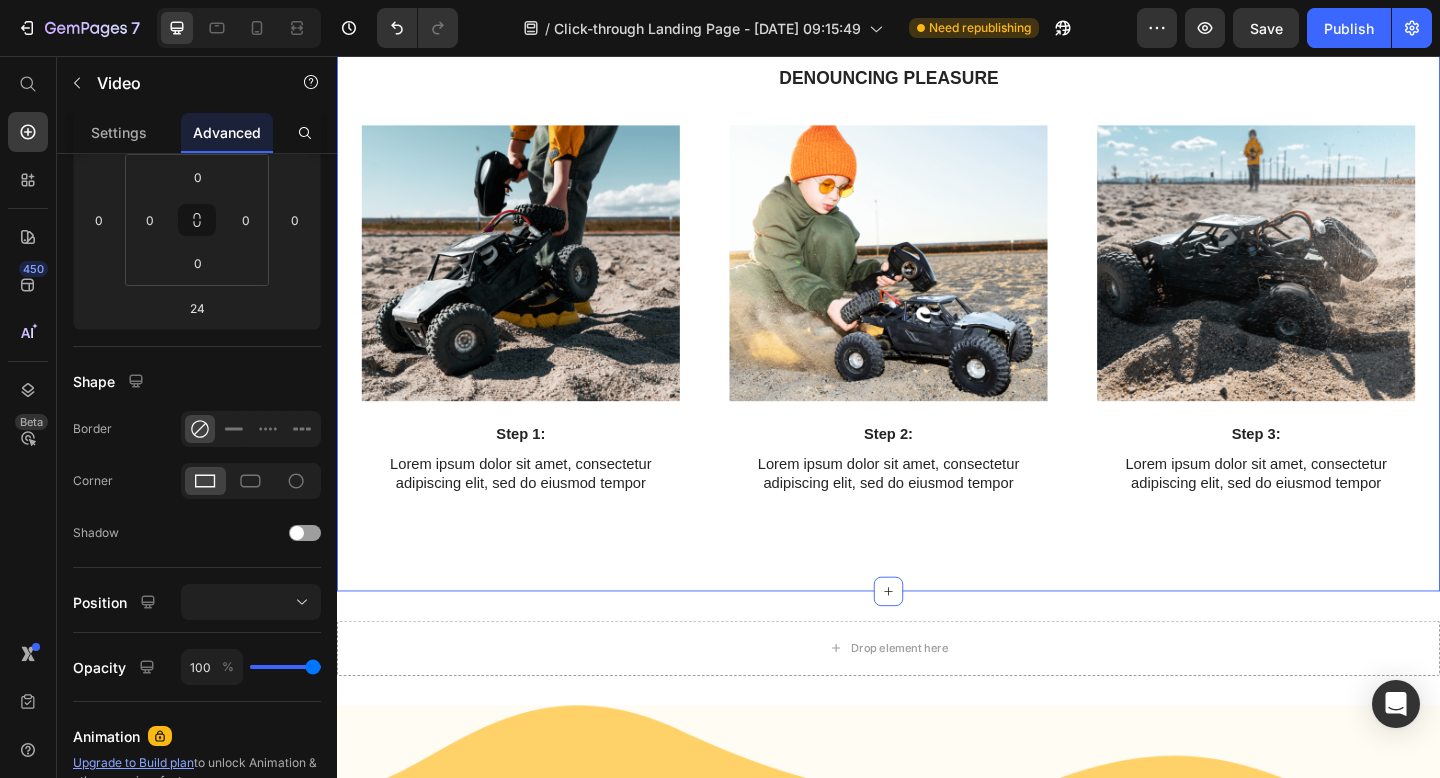 click on "COME FUNZIONA: Heading IN 5 SEMPLICI [PERSON_NAME] Text Block Row Video   24 Step 1: Text Block Lorem ipsum dolor sit amet, consectetur adipiscing elit, sed do eiusmod tempor Text Block Row Video Step 2: Text Block Lorem ipsum dolor sit amet, consectetur adipiscing elit, sed do eiusmod tempor Text Block Row Video Step 3: Text Block Lorem ipsum dolor sit amet, consectetur adipiscing elit, sed do eiusmod tempor Text Block Row Carousel Denouncing pleasure Text Block Row Image Step 1: Text Block Lorem ipsum dolor sit amet, consectetur adipiscing elit, sed do eiusmod tempor Text Block Row Image Step 2: Text Block Lorem ipsum dolor sit amet, consectetur adipiscing elit, sed do eiusmod tempor Text Block Row Image Step 3: Text Block Lorem ipsum dolor sit amet, consectetur adipiscing elit, sed do eiusmod tempor Text Block Row Carousel Section 3" at bounding box center (937, 52) 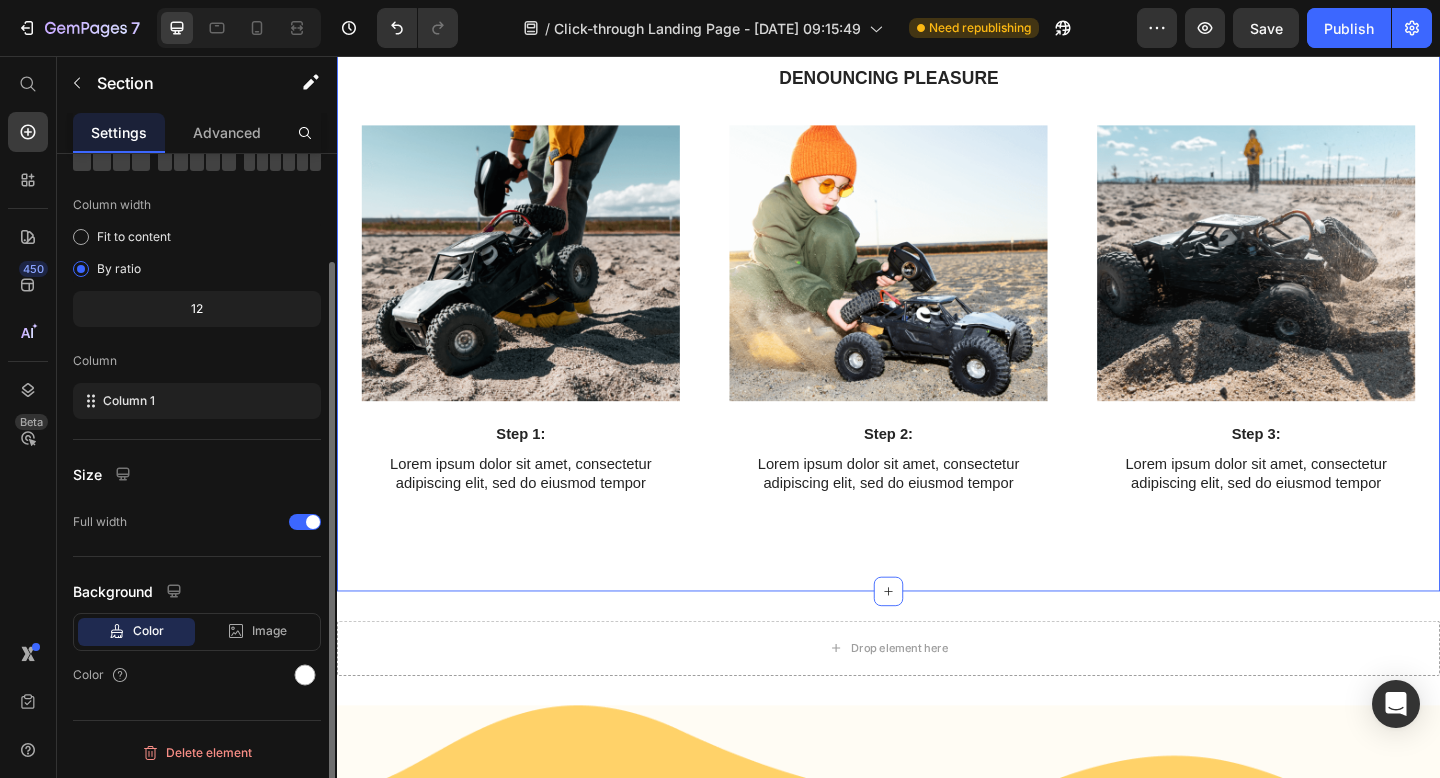 scroll, scrollTop: 0, scrollLeft: 0, axis: both 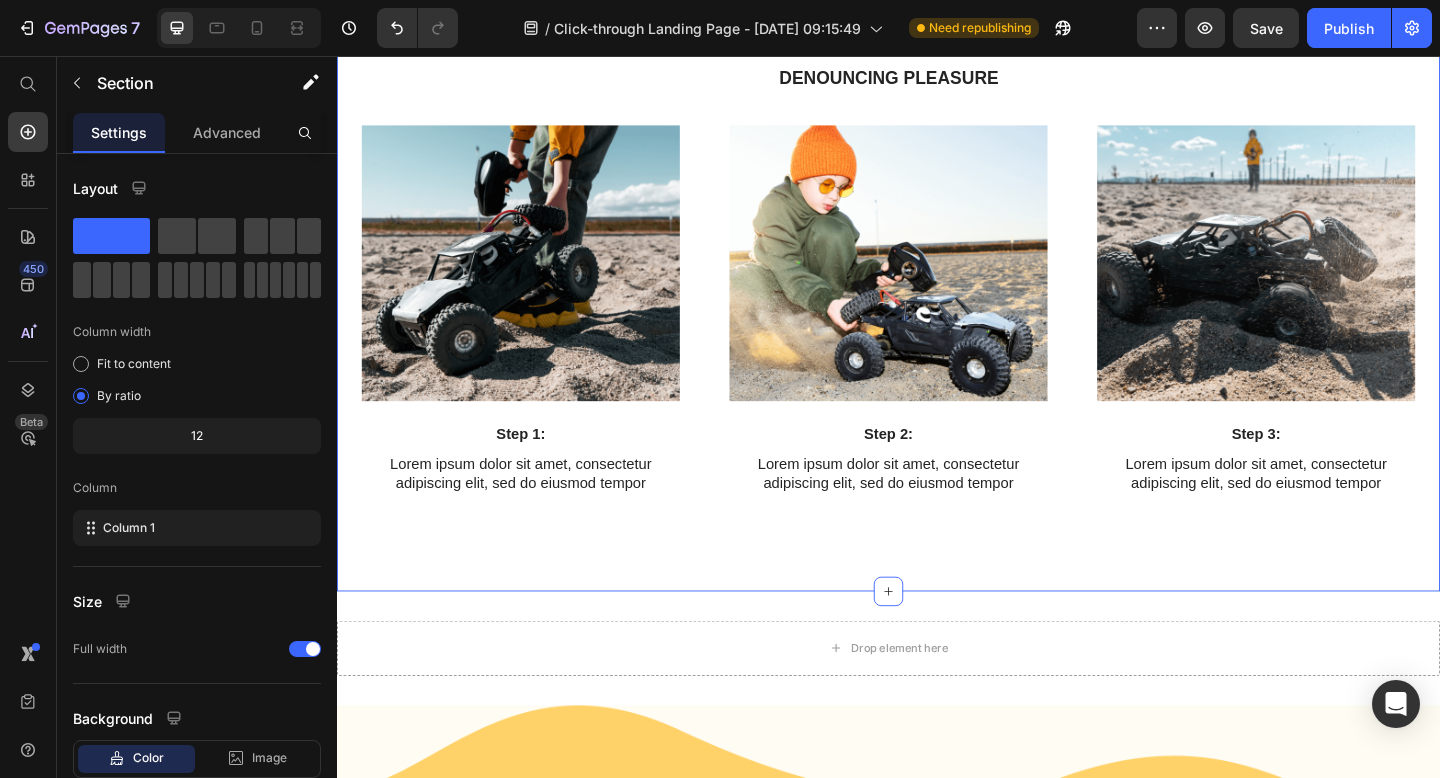 click at bounding box center (537, -199) 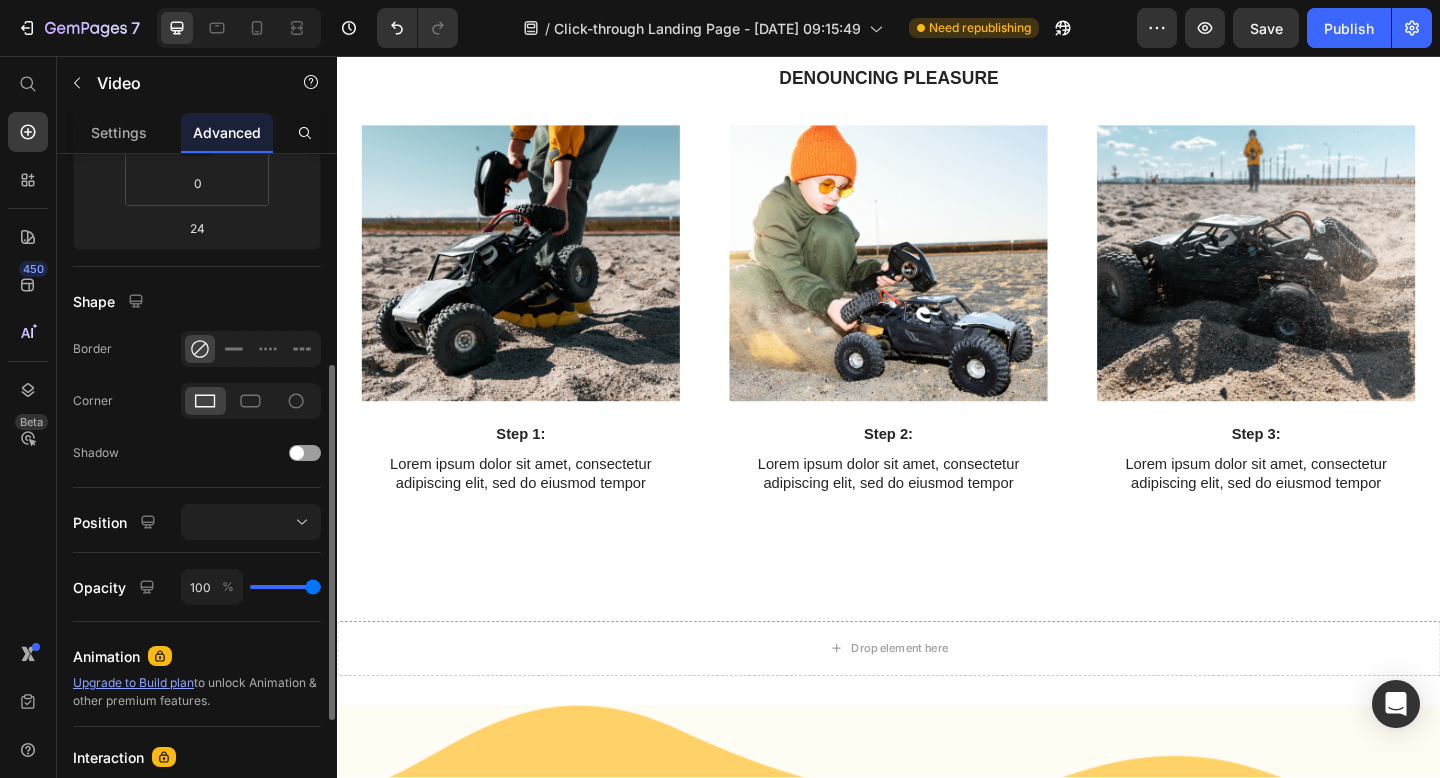 scroll, scrollTop: 393, scrollLeft: 0, axis: vertical 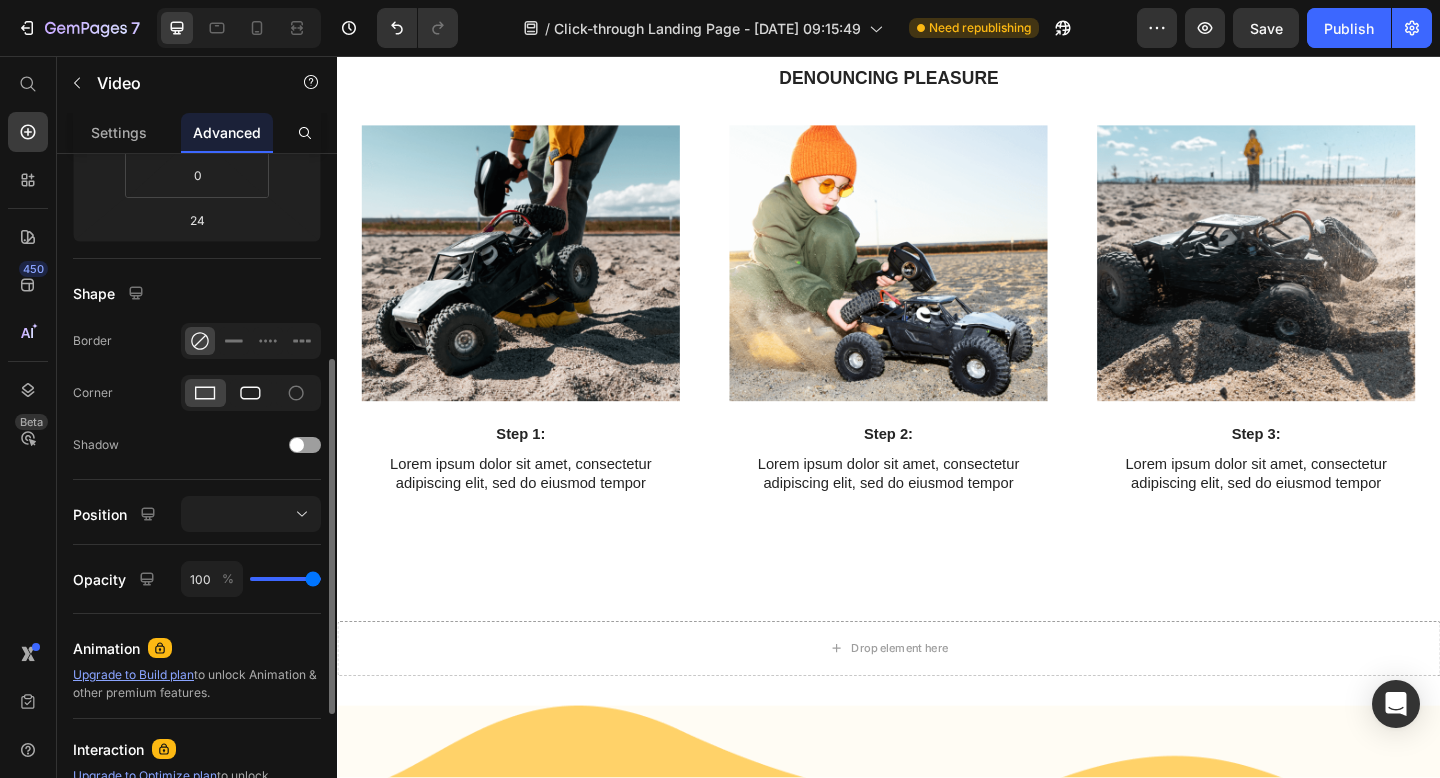 click 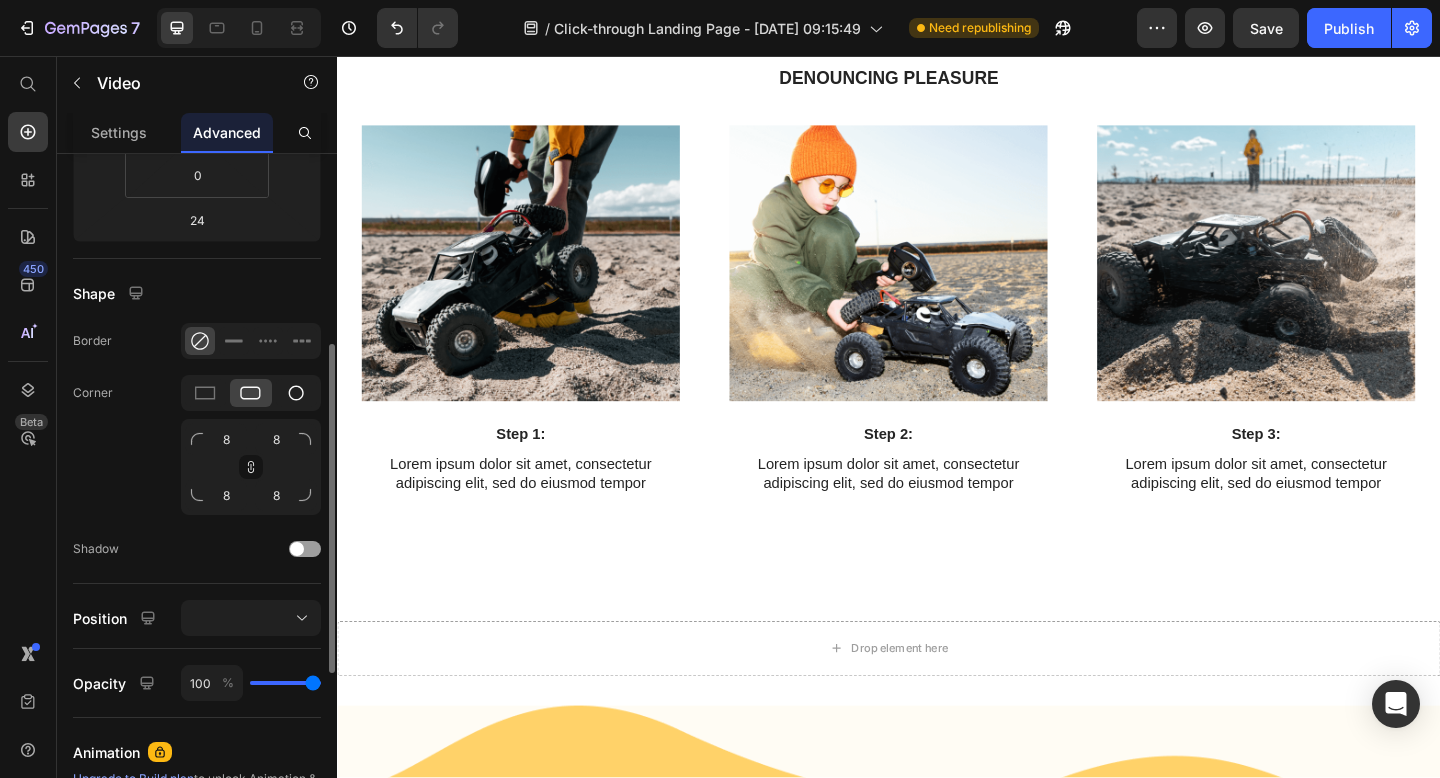 click 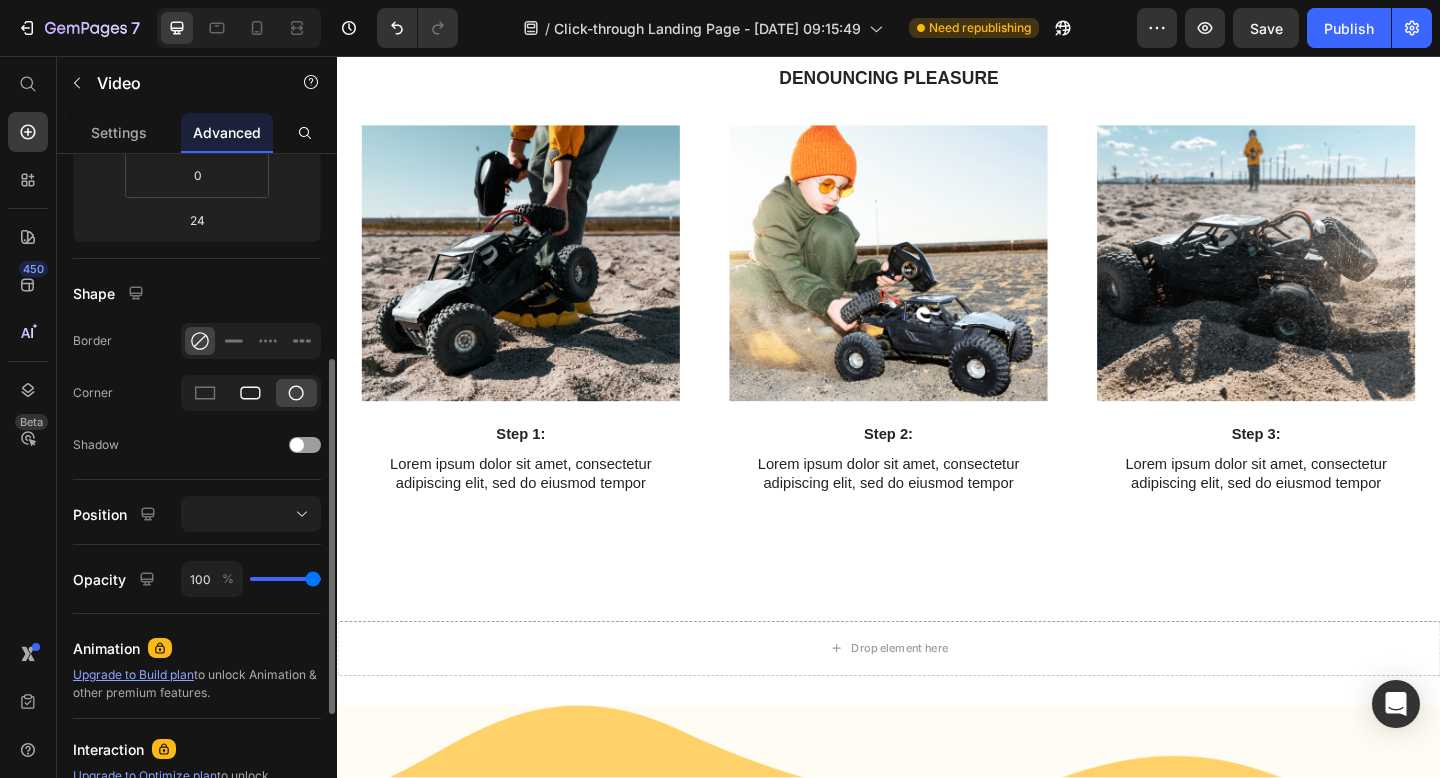click 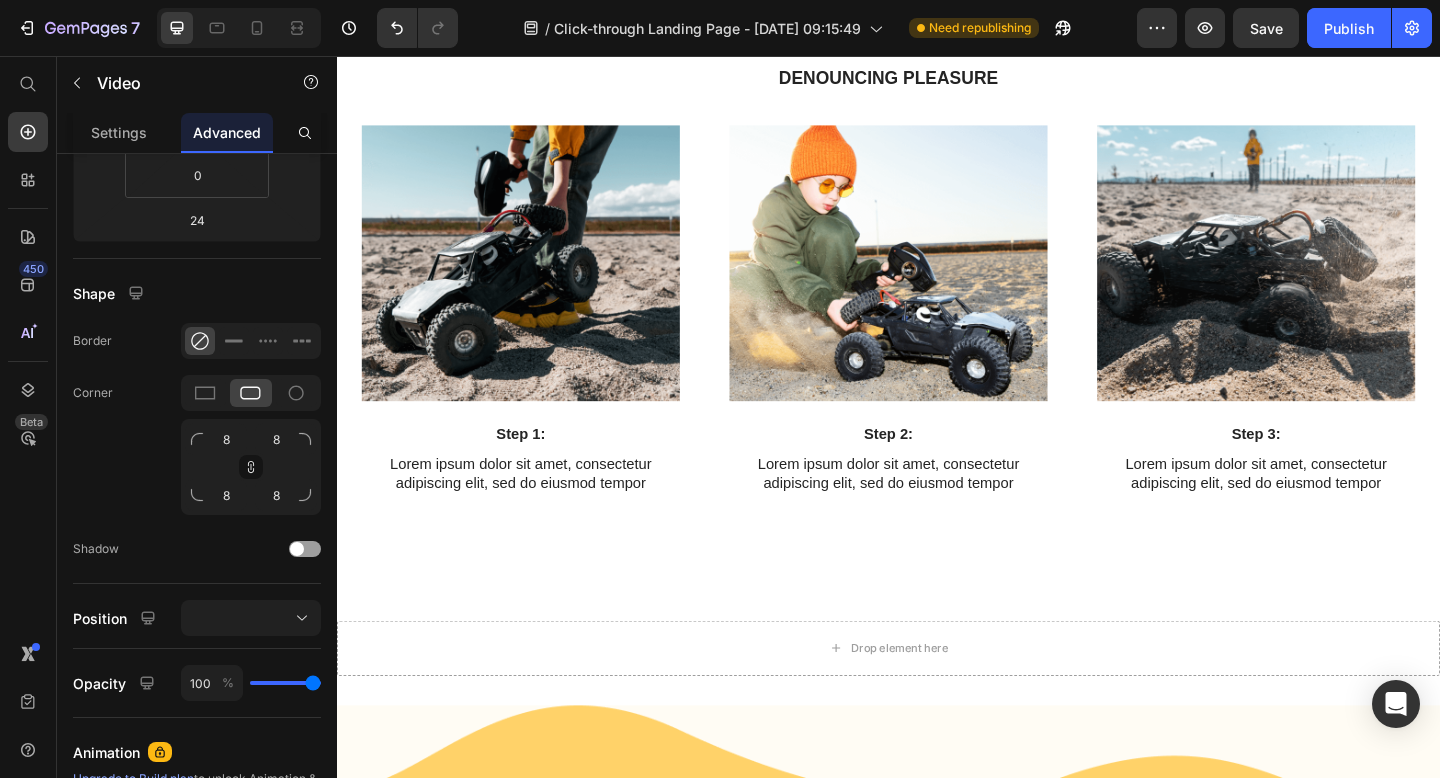 click on "Video Video Video Video
Carousel Row Section 2" at bounding box center [937, -775] 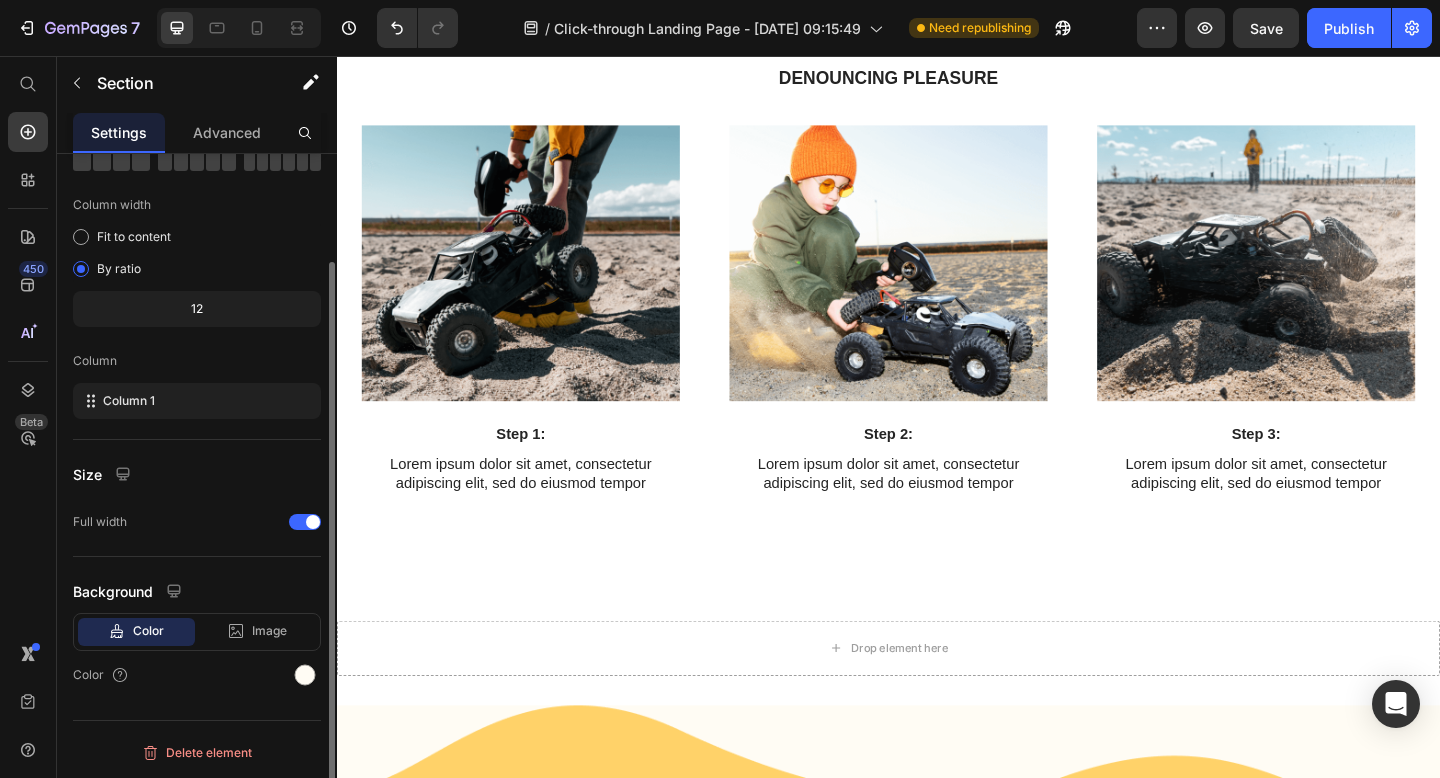 scroll, scrollTop: 0, scrollLeft: 0, axis: both 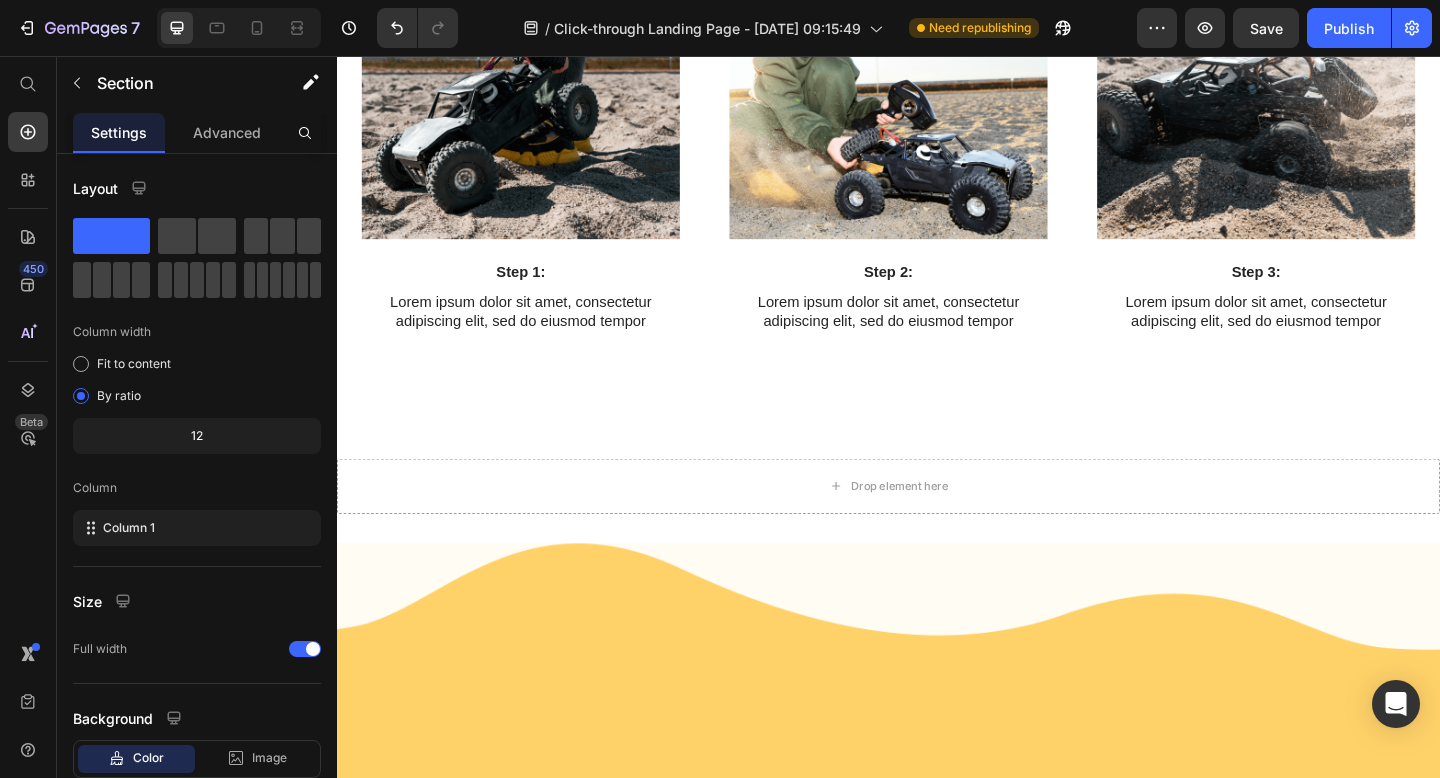 click on "Video Step 2: Text Block Lorem ipsum dolor sit amet, consectetur adipiscing elit, sed do eiusmod tempor Text Block" at bounding box center (937, -306) 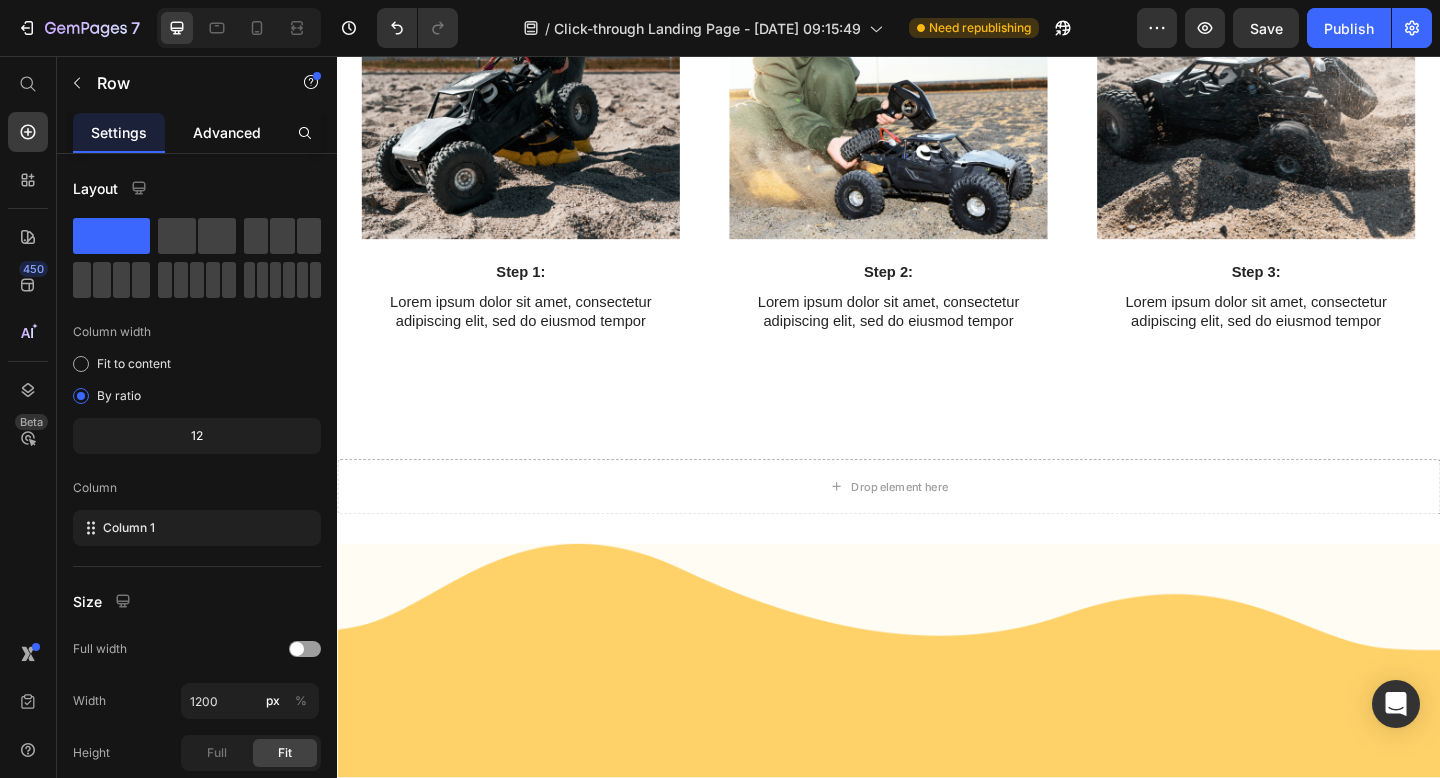 click on "Advanced" at bounding box center (227, 132) 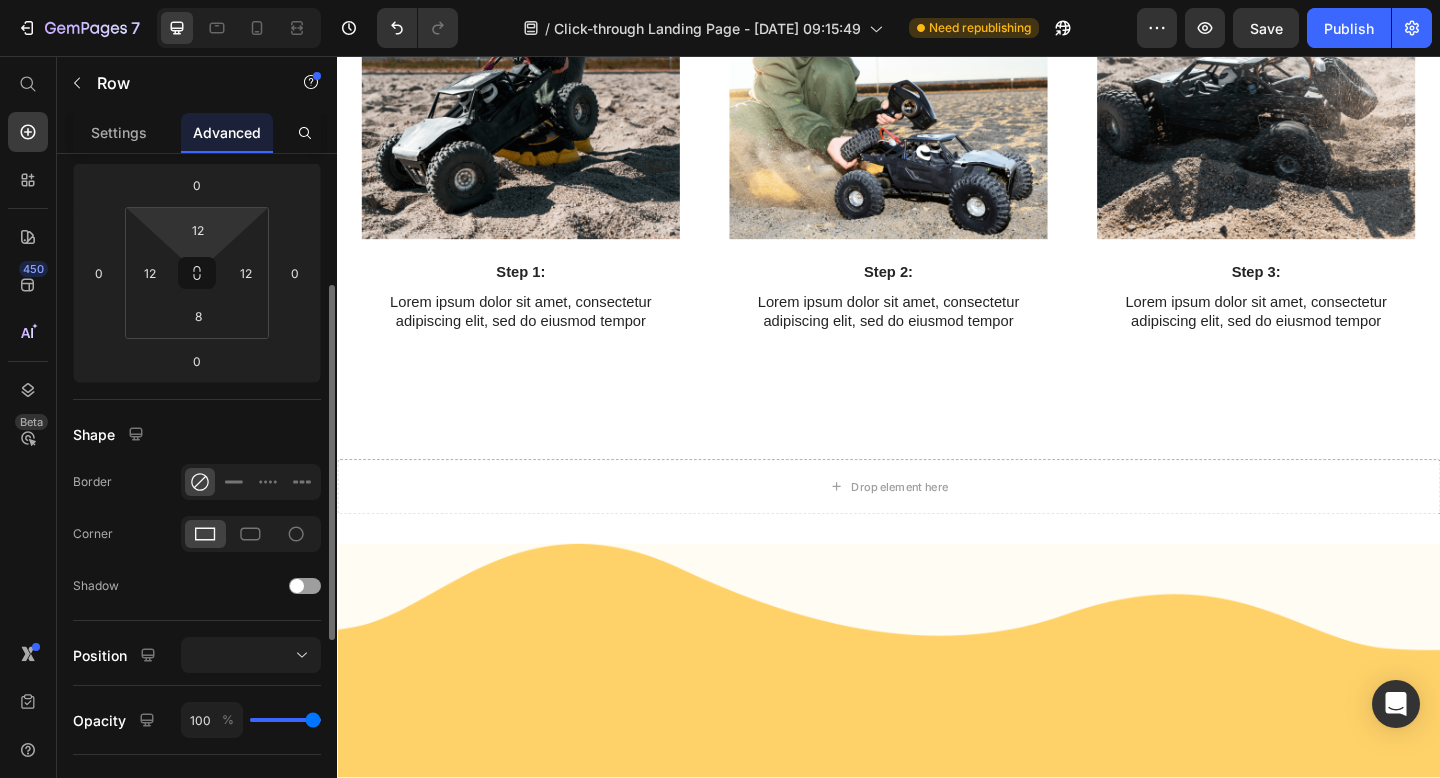 scroll, scrollTop: 329, scrollLeft: 0, axis: vertical 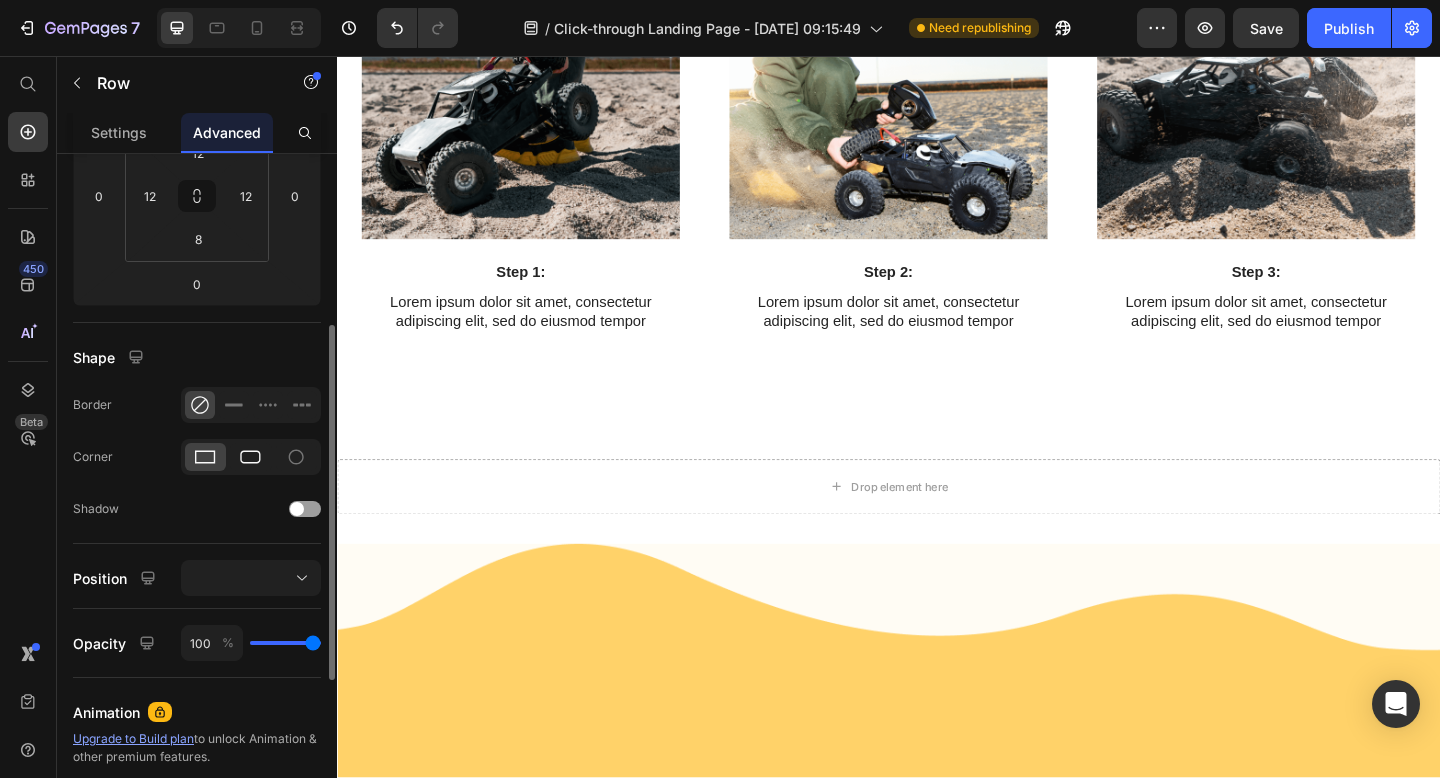 click 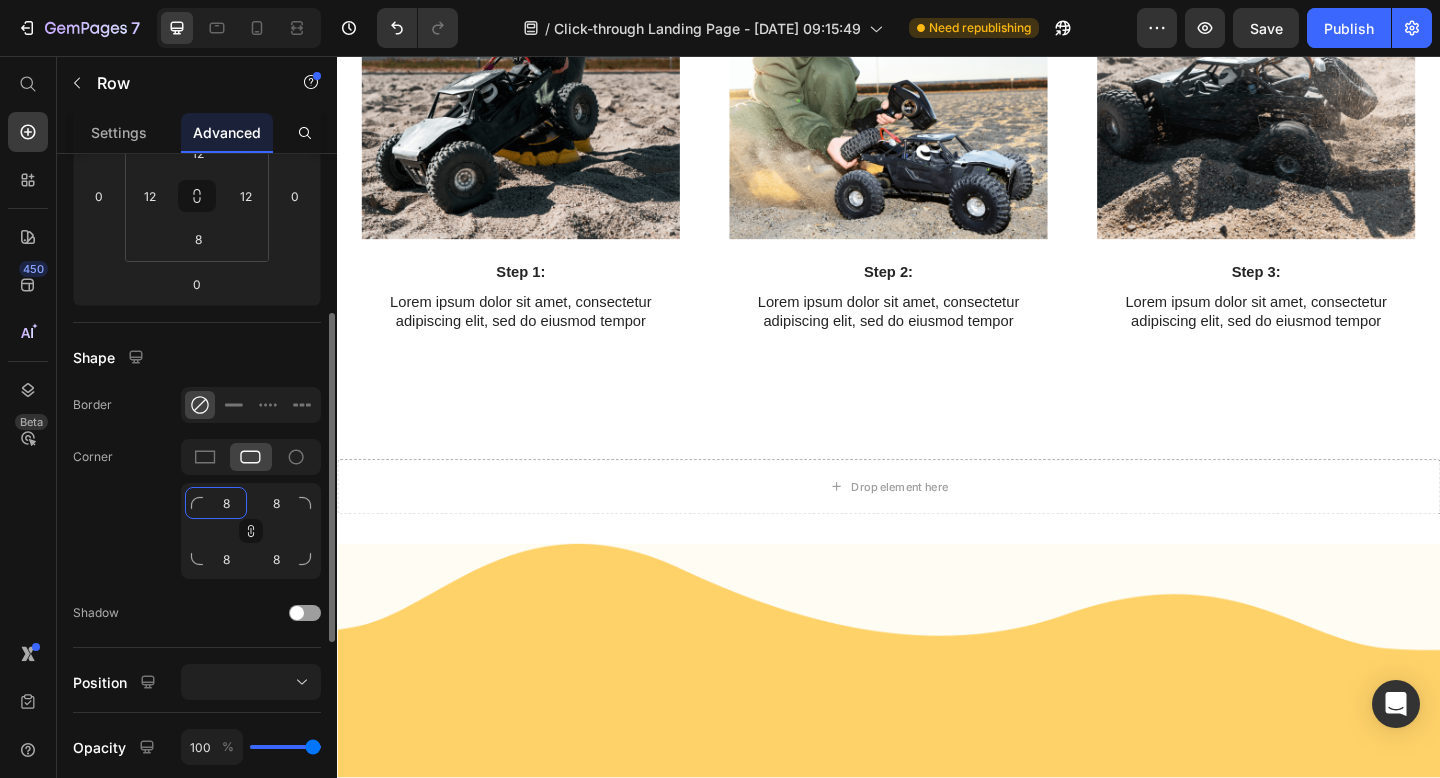 click on "8" 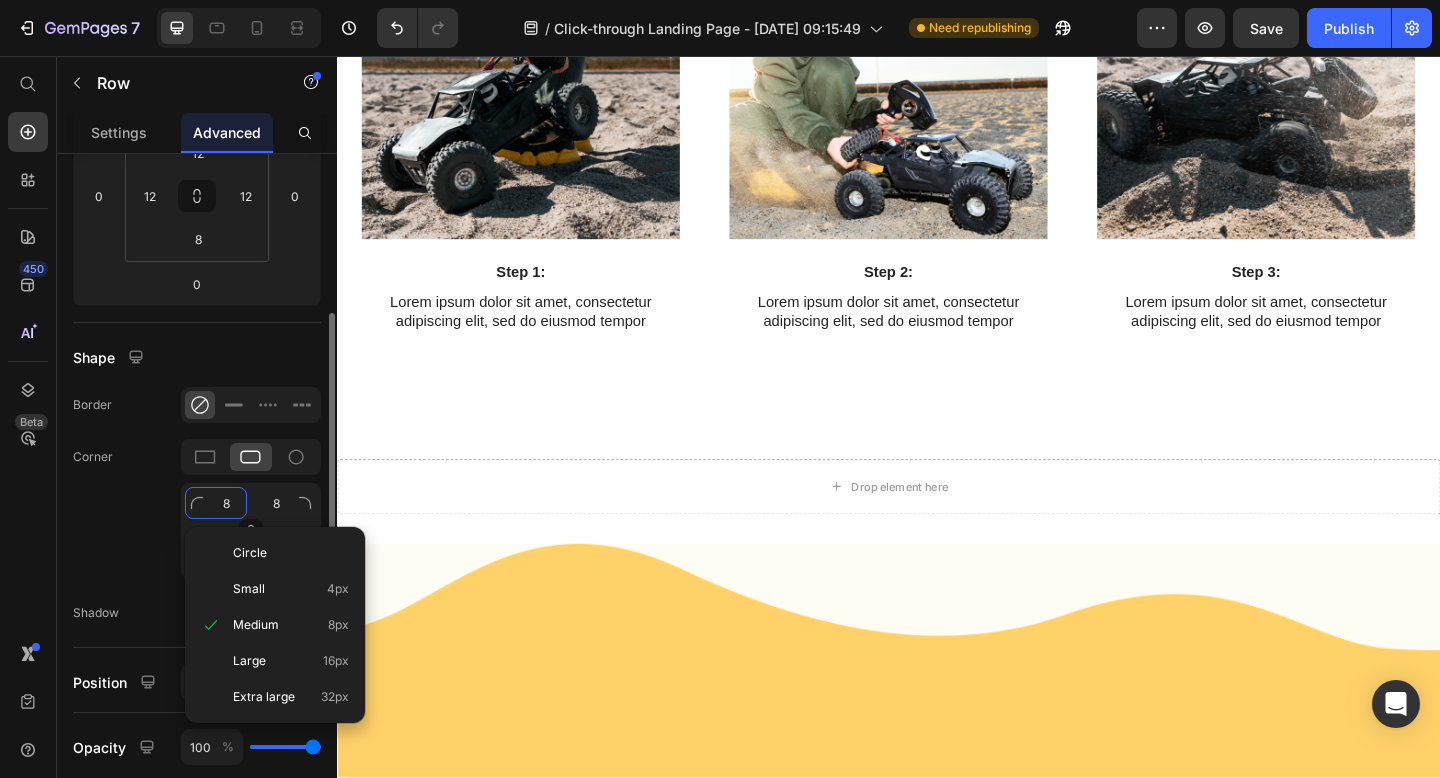 type on "4" 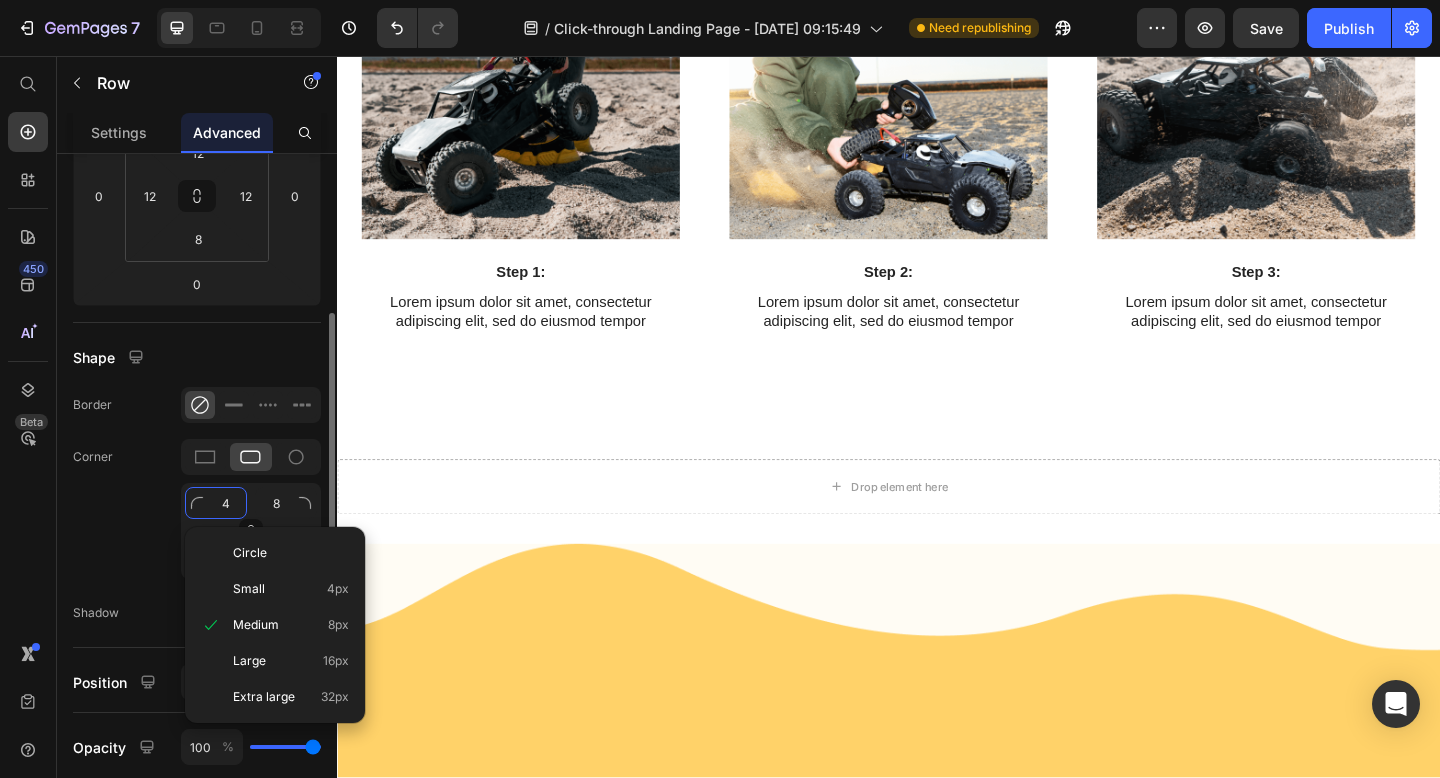 type on "4" 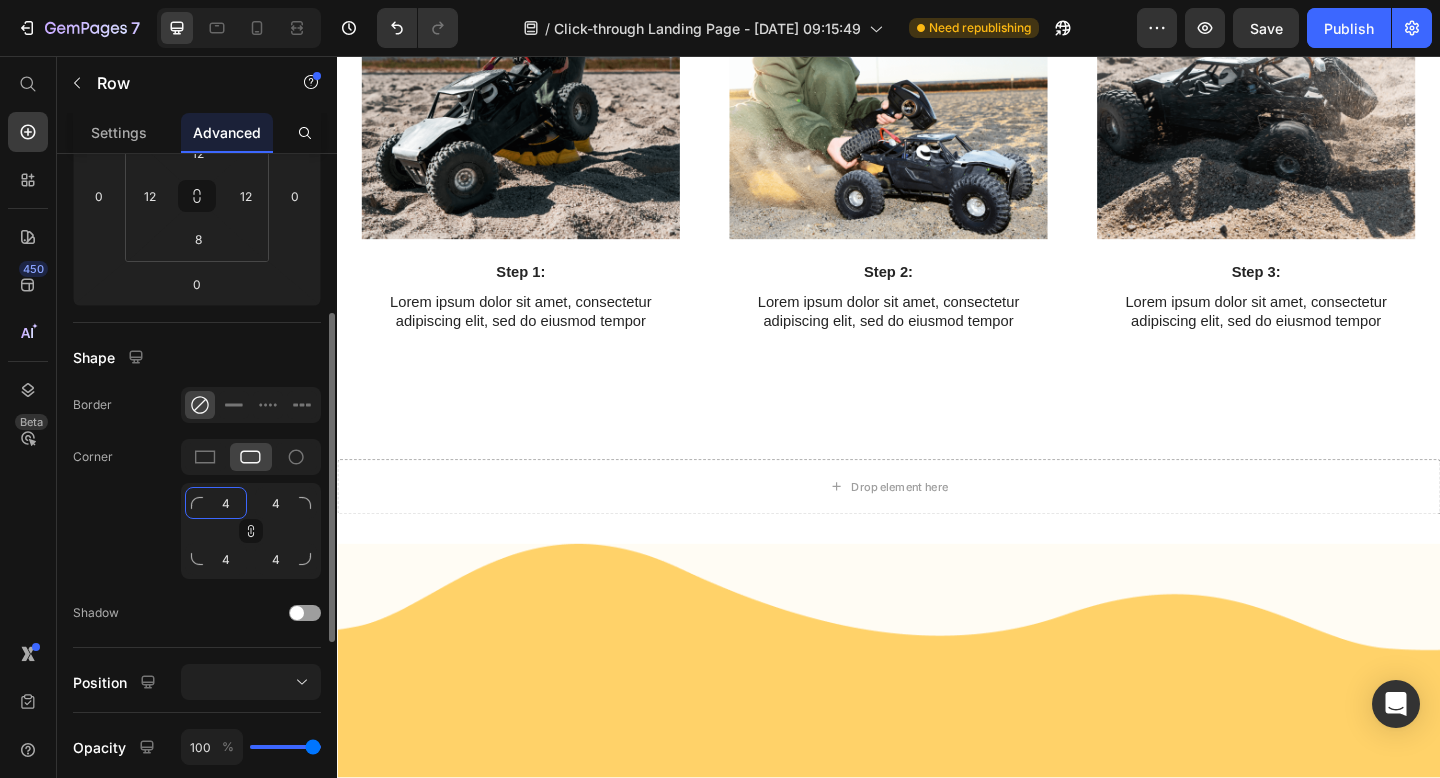 type on "45" 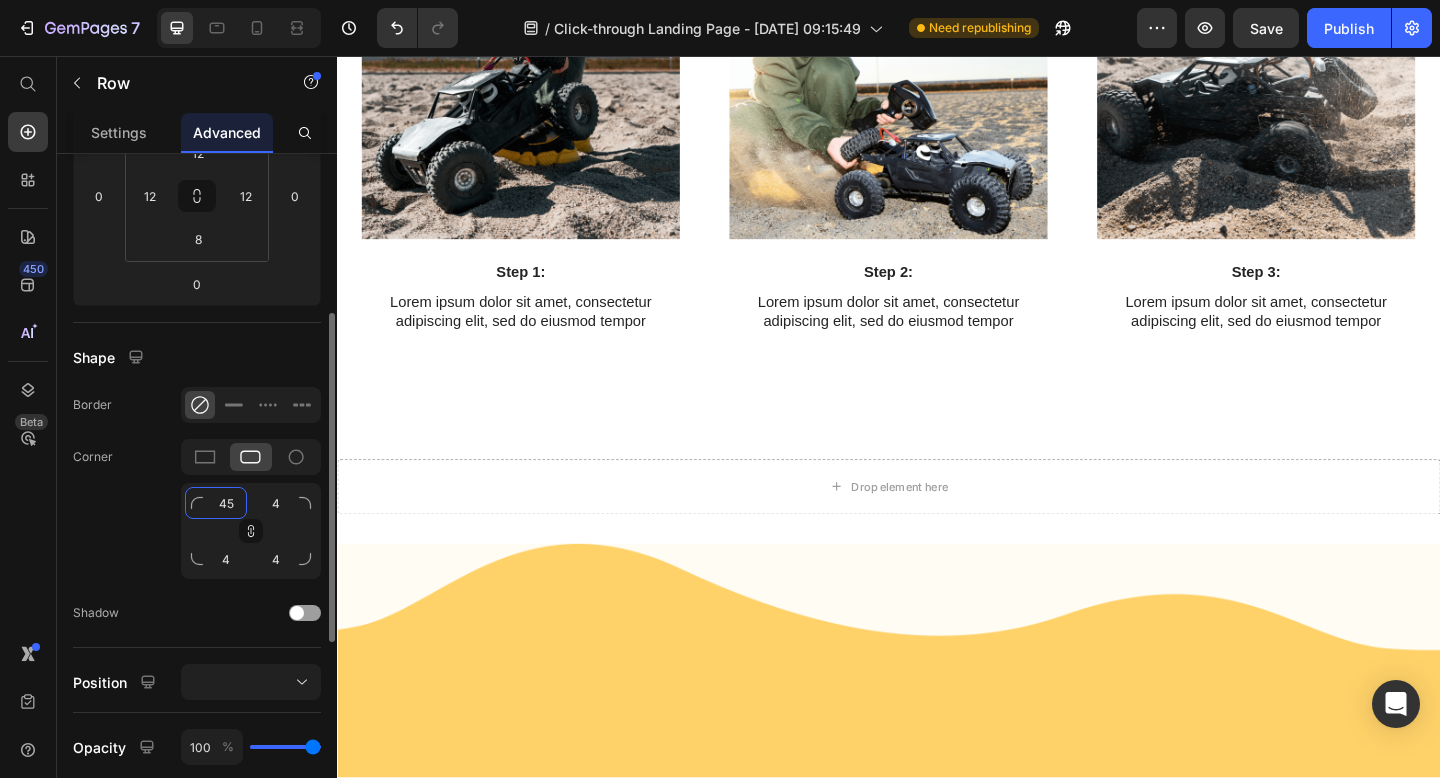 type on "45" 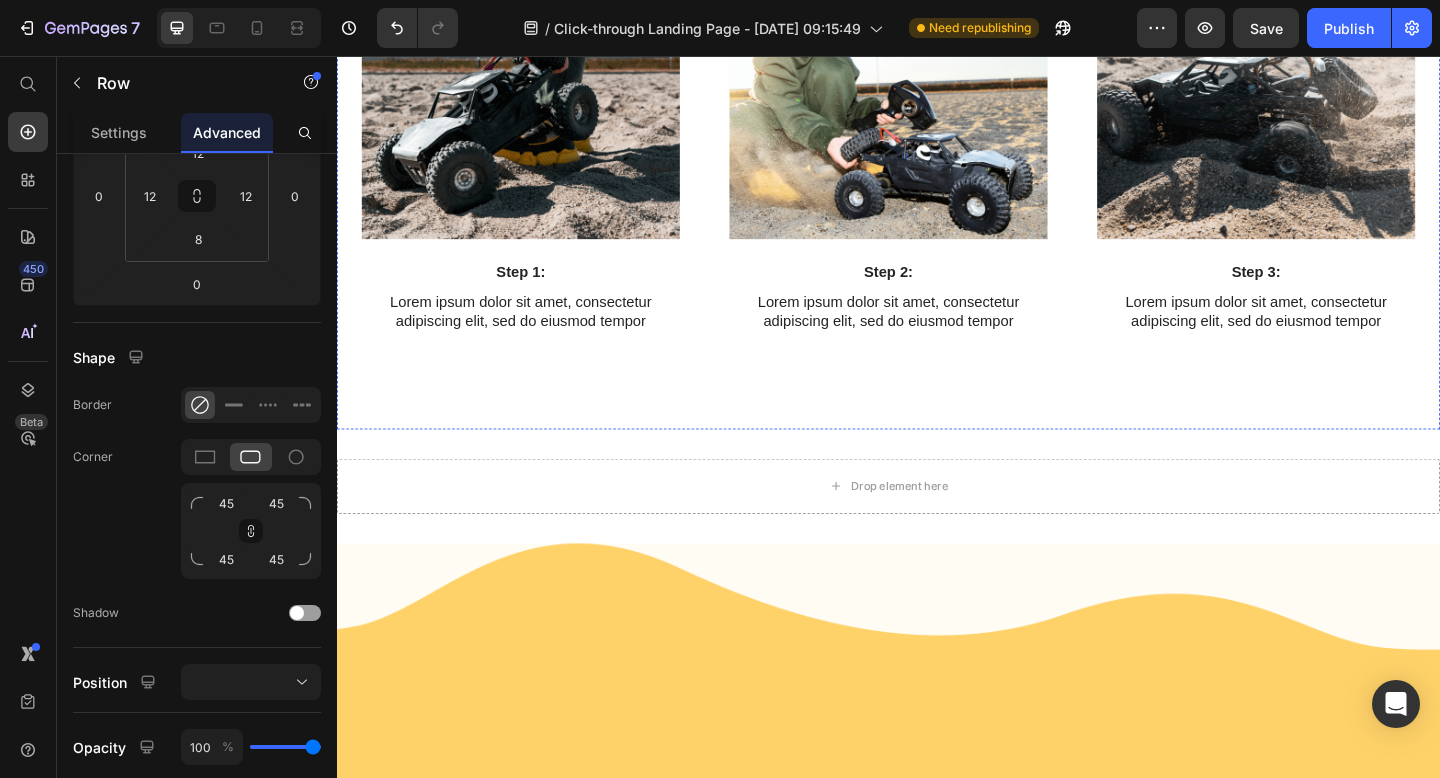 click on "Video Step 2: Text Block Lorem ipsum dolor sit amet, consectetur adipiscing elit, sed do eiusmod tempor Text Block Row   0" at bounding box center [937, -308] 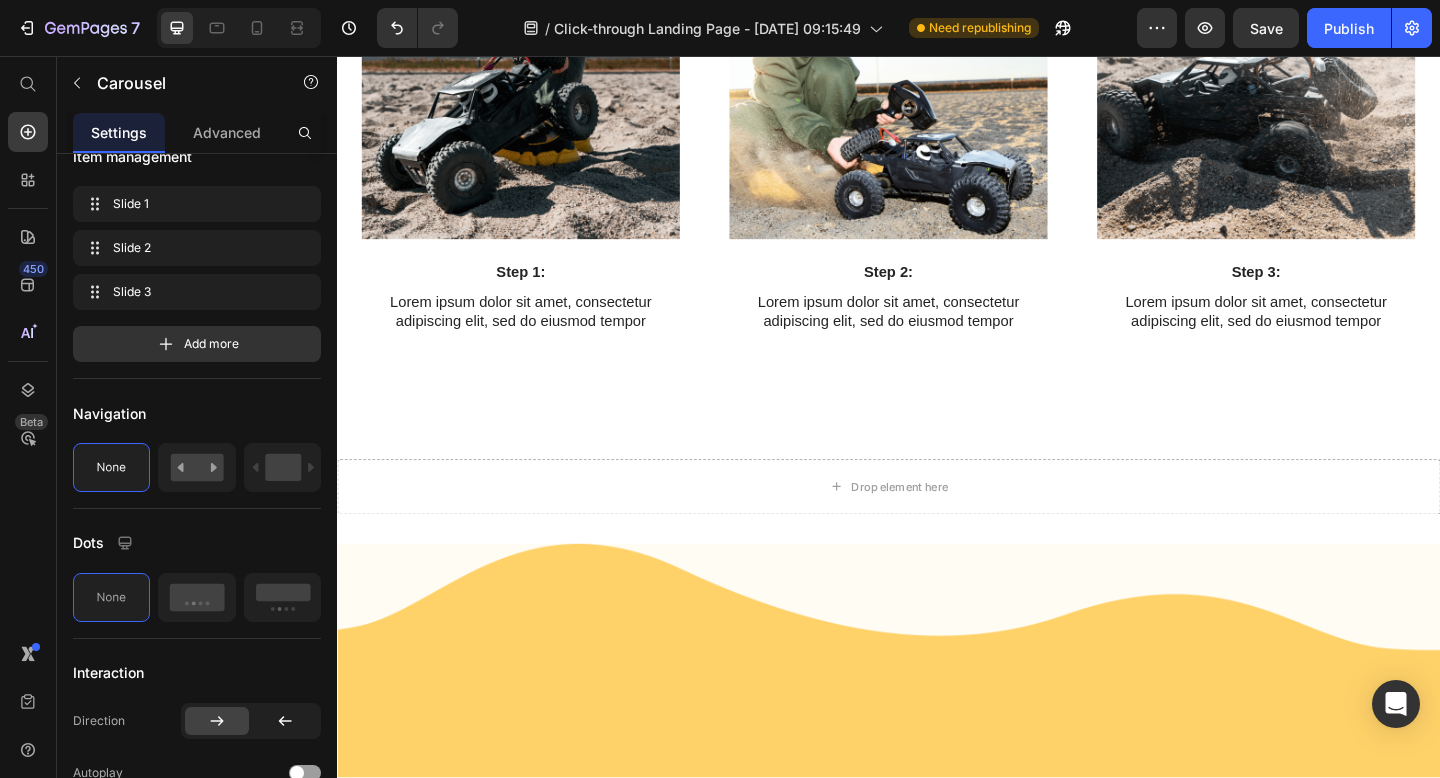 scroll, scrollTop: 0, scrollLeft: 0, axis: both 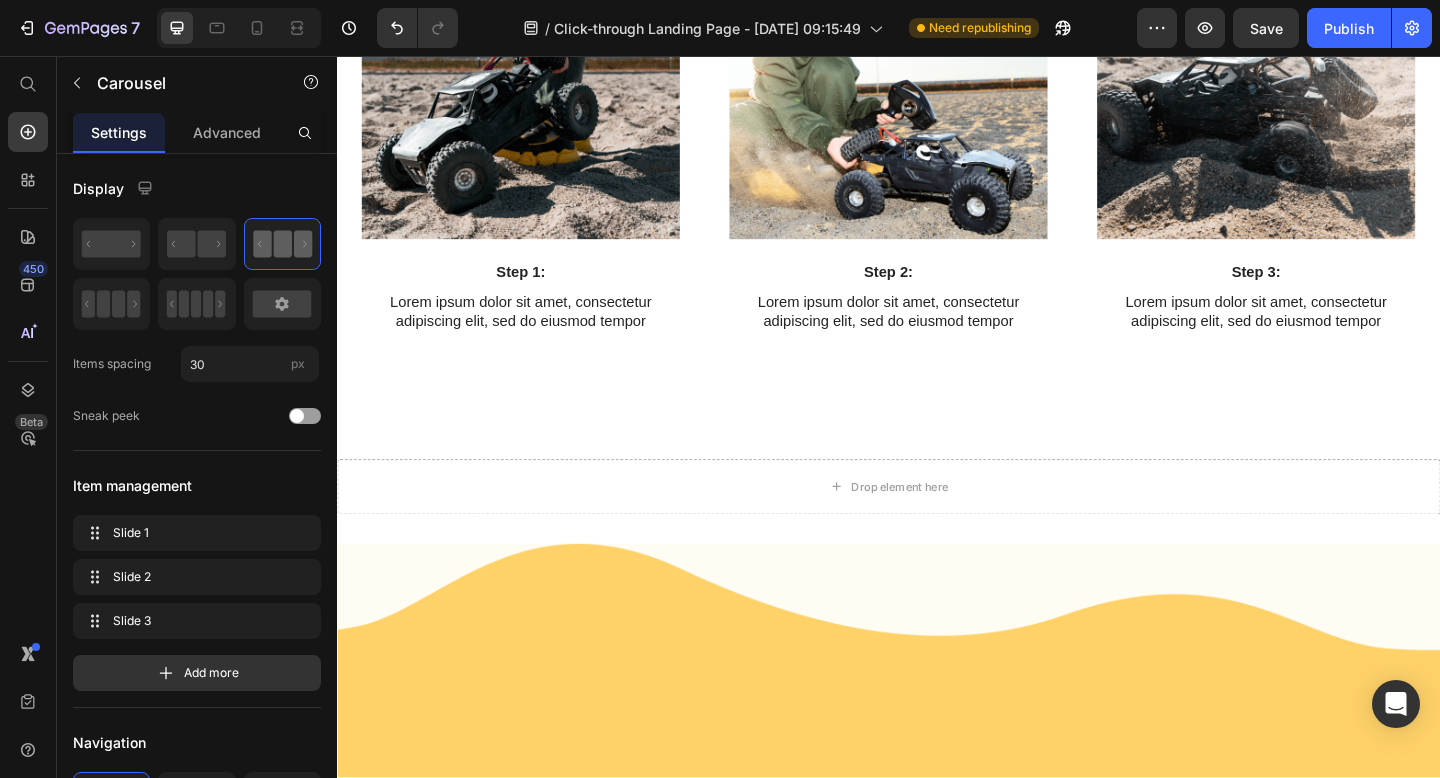 click on "Video Step 2: Text Block Lorem ipsum dolor sit amet, consectetur adipiscing elit, sed do eiusmod tempor Text Block" at bounding box center [937, -306] 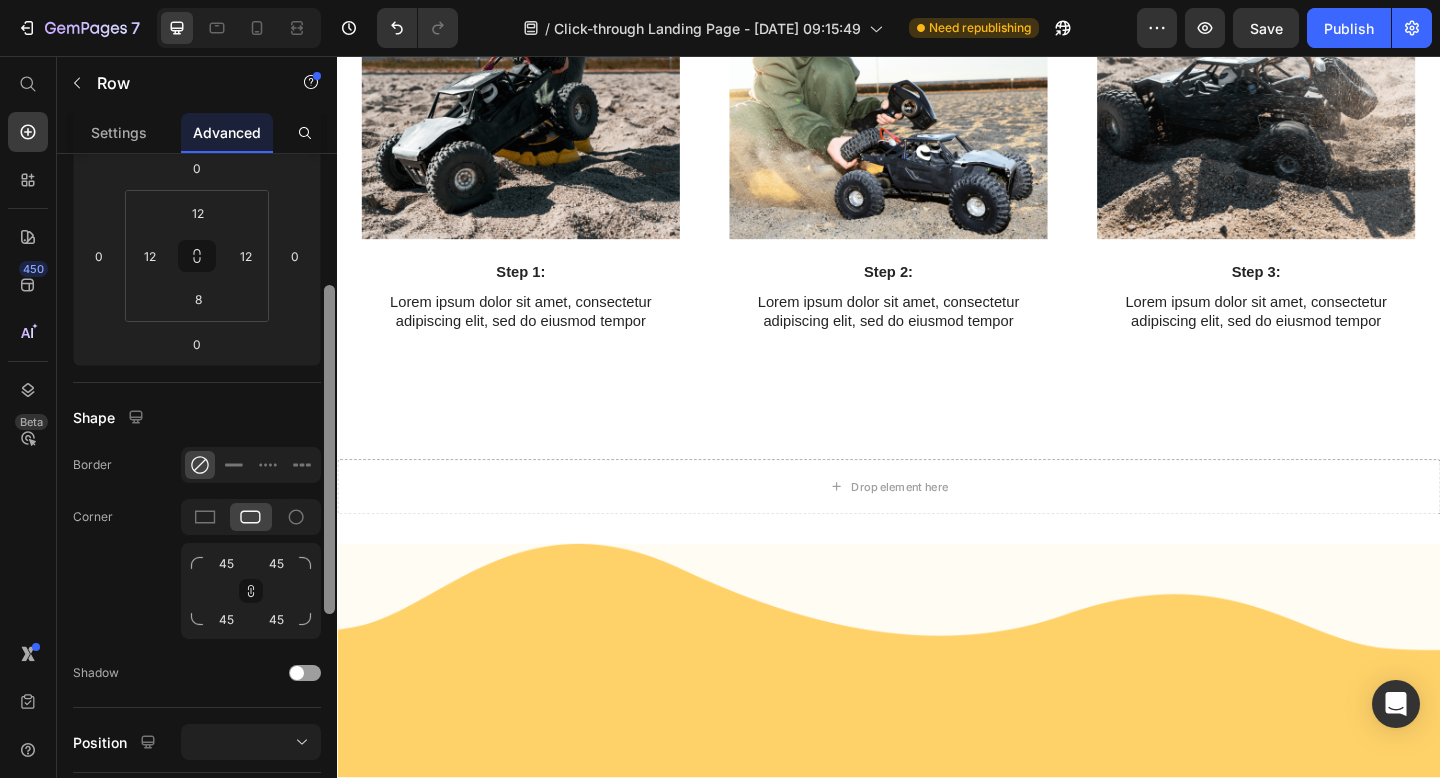 scroll, scrollTop: 270, scrollLeft: 0, axis: vertical 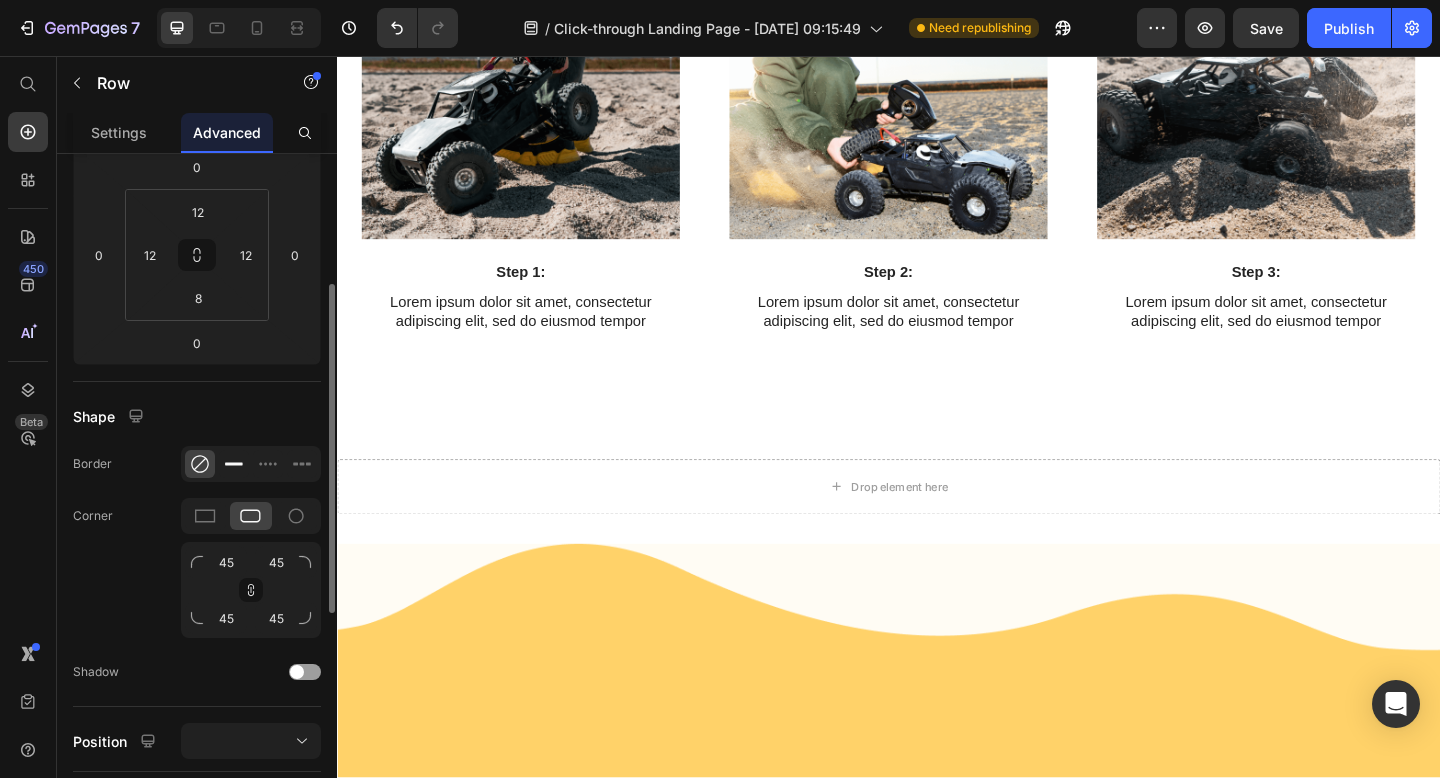click 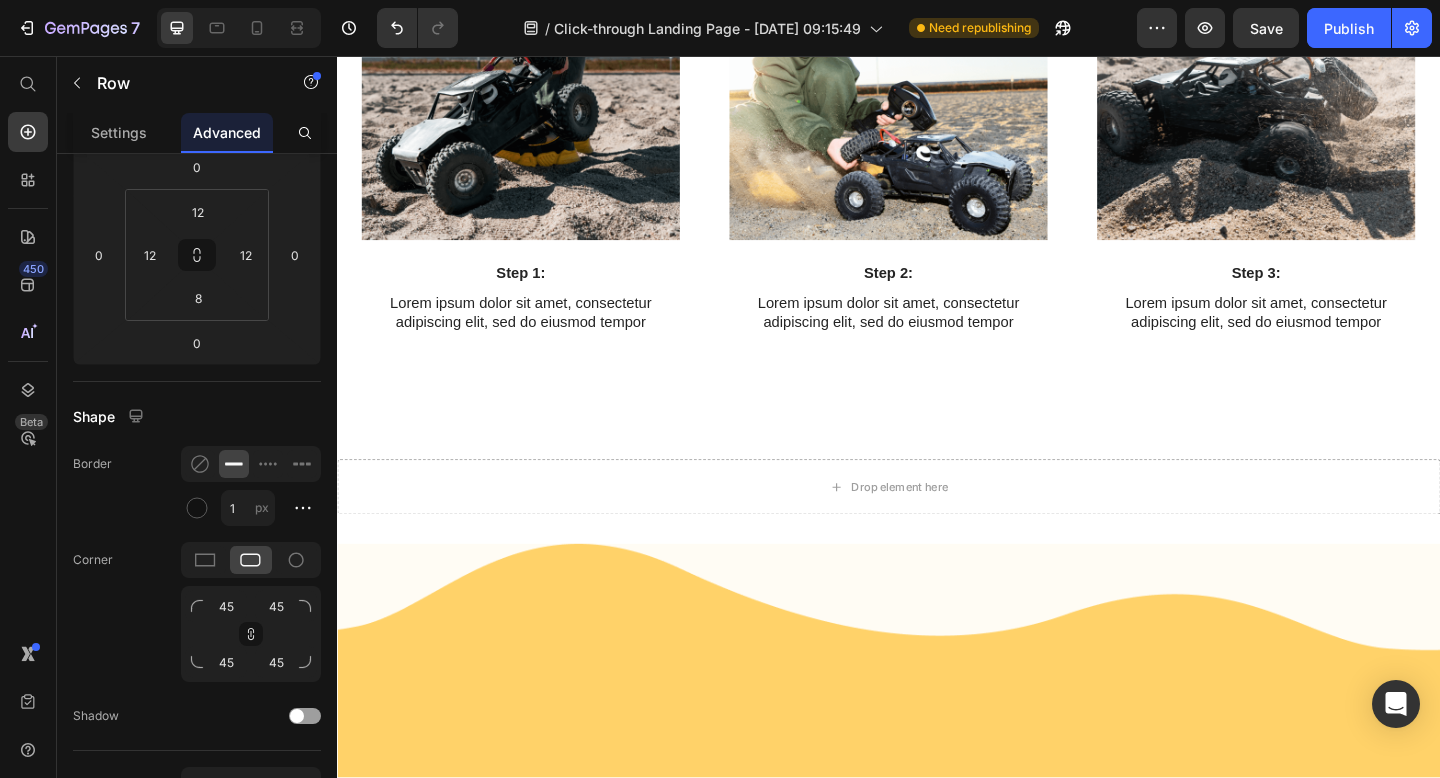 click at bounding box center [937, -364] 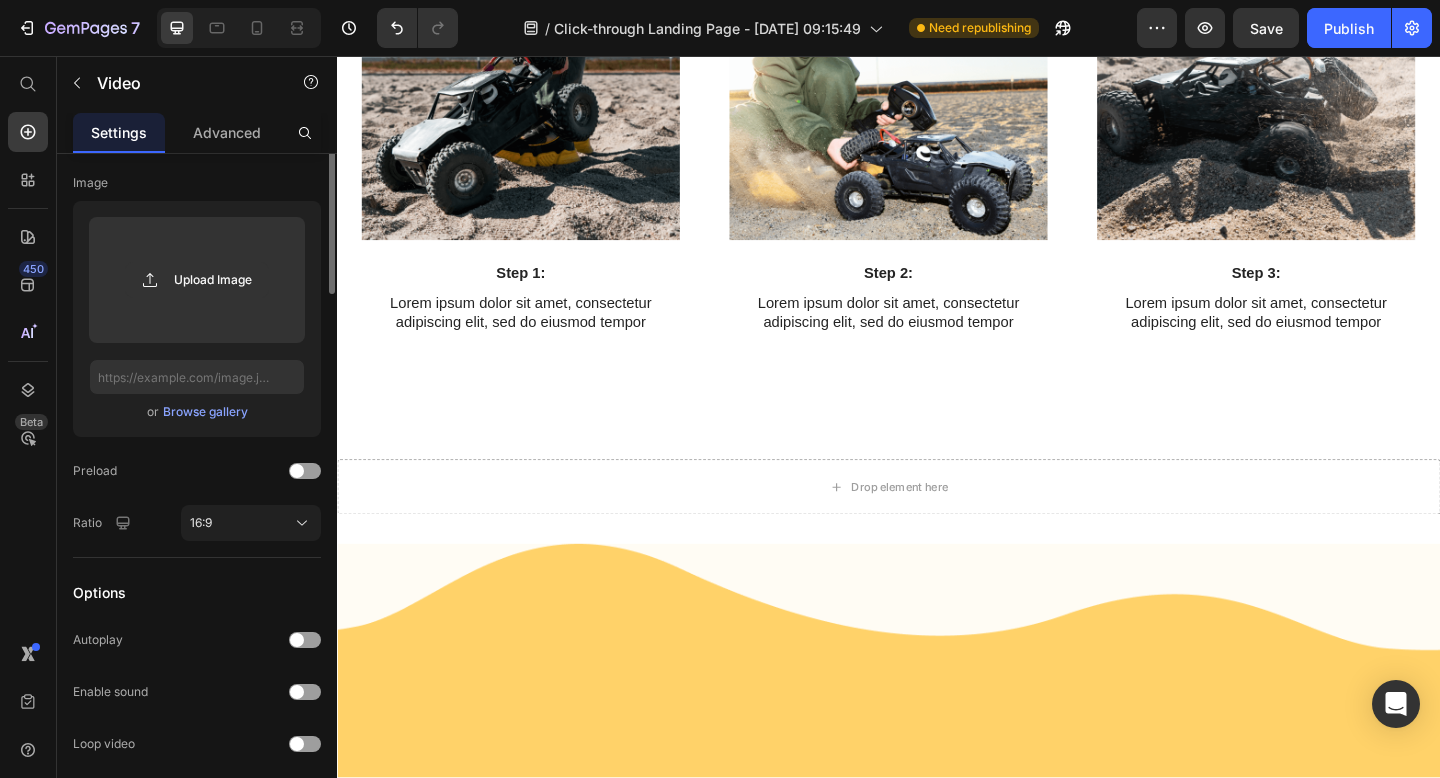 scroll, scrollTop: 0, scrollLeft: 0, axis: both 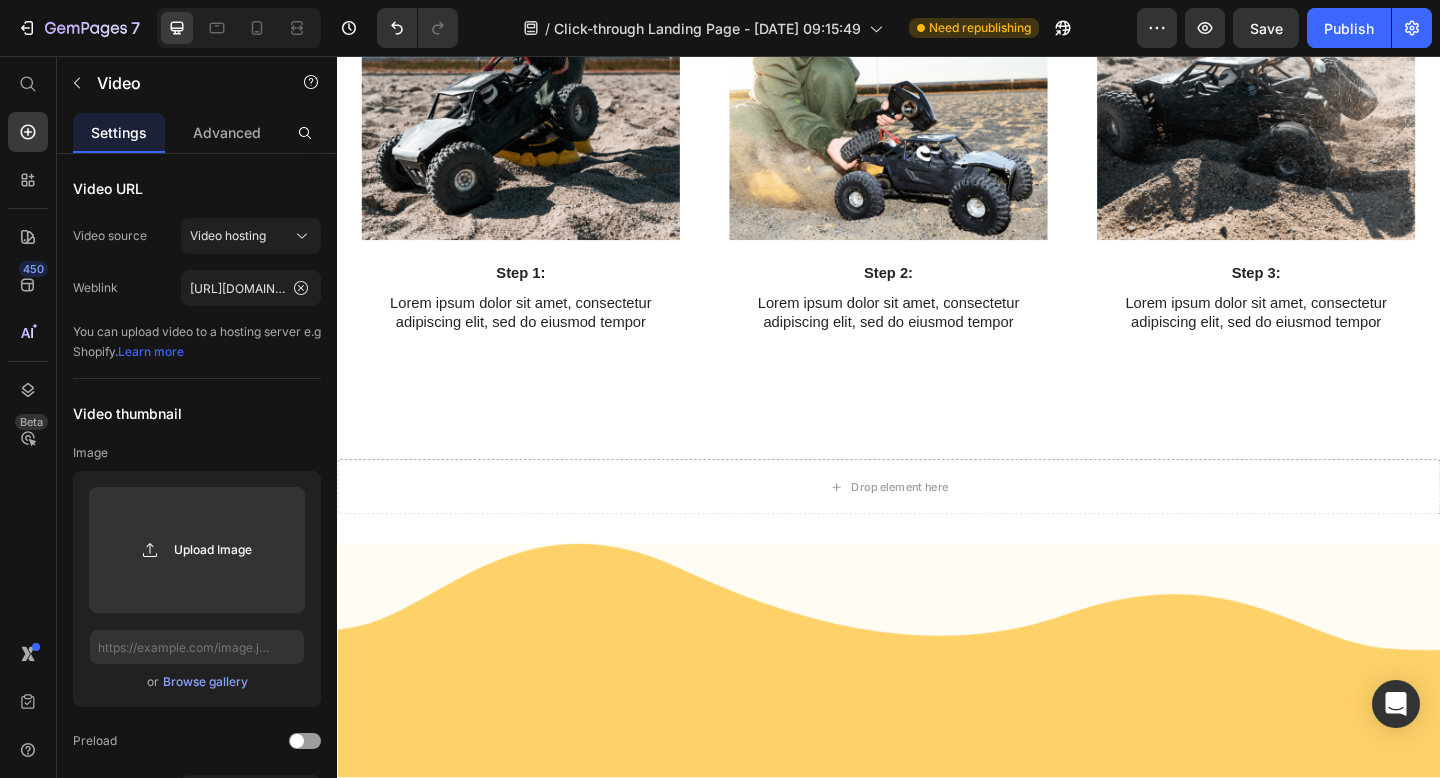 click at bounding box center (937, -364) 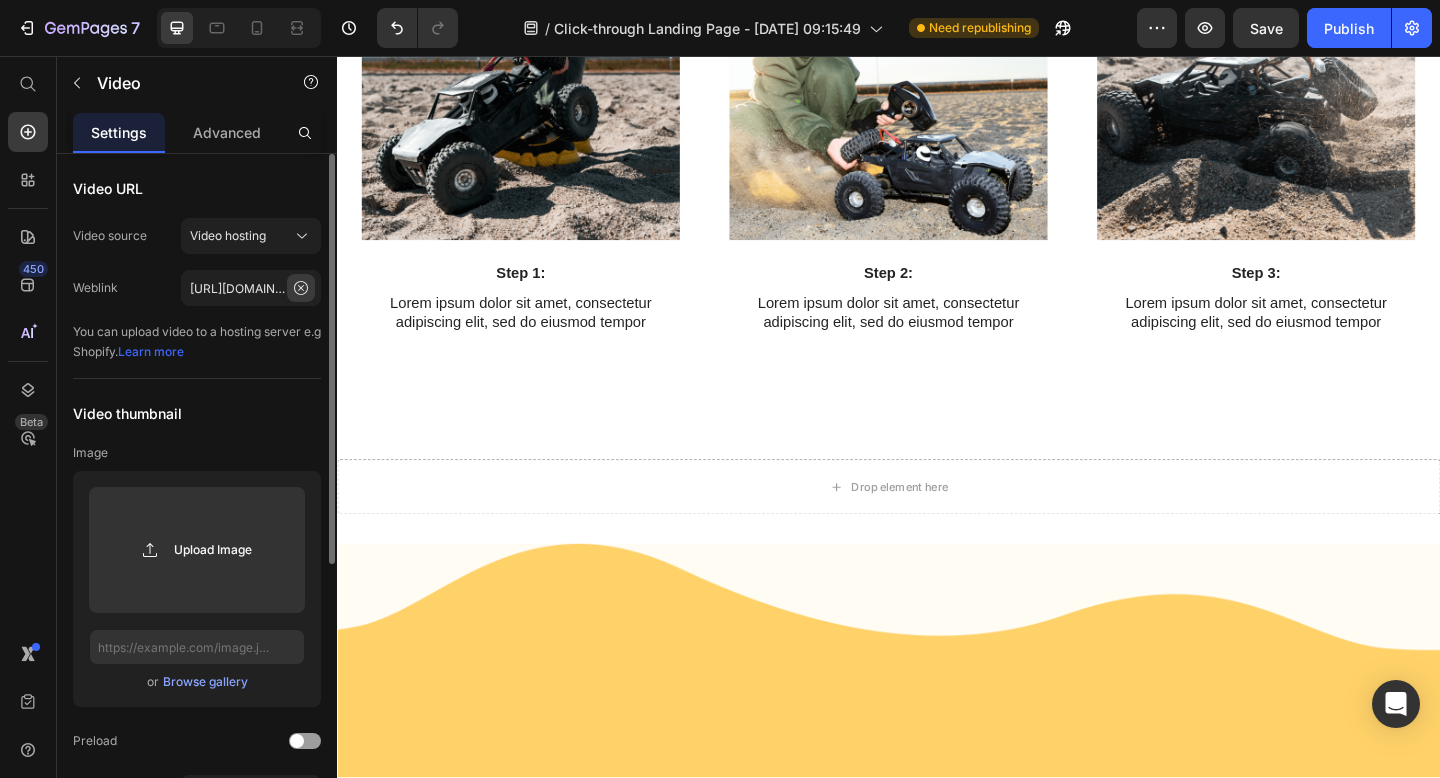click 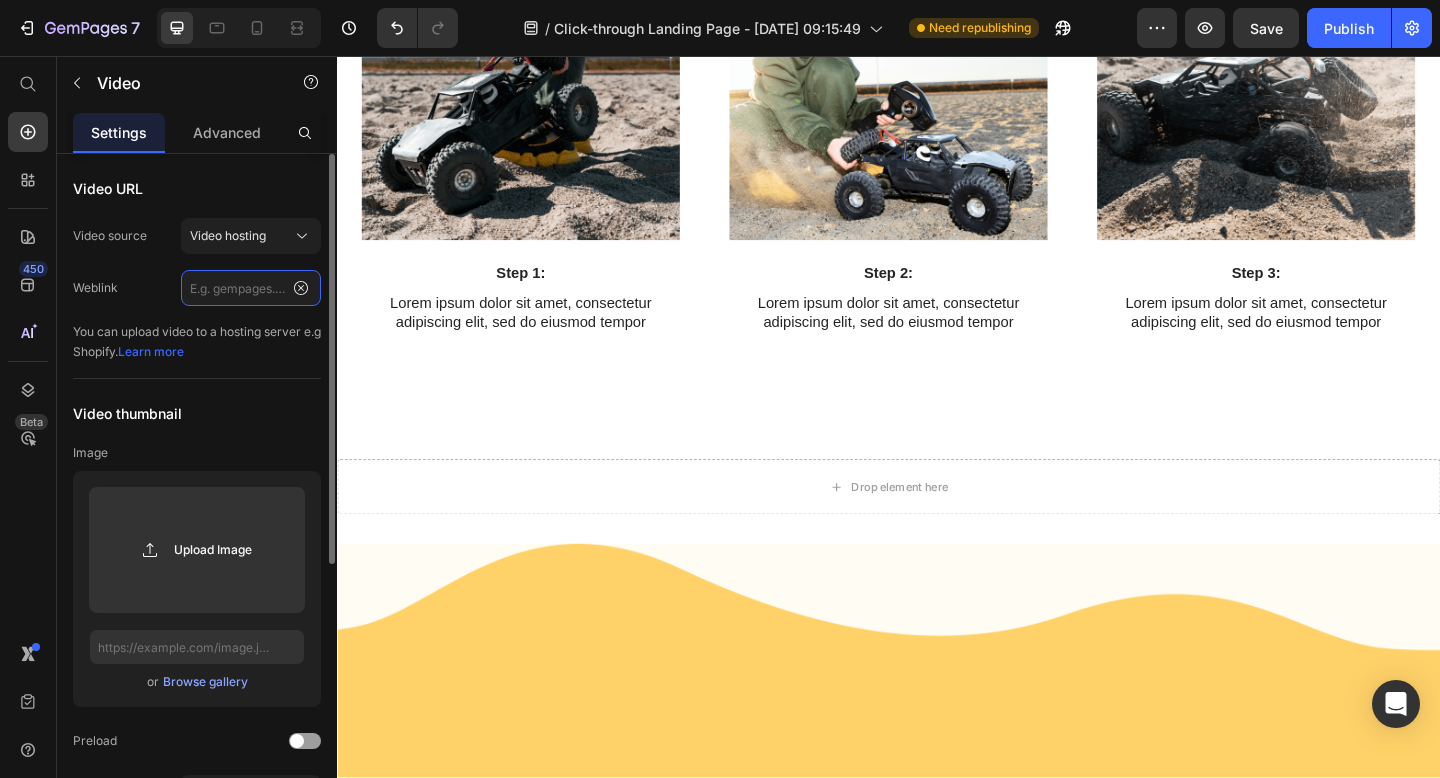scroll, scrollTop: 0, scrollLeft: 0, axis: both 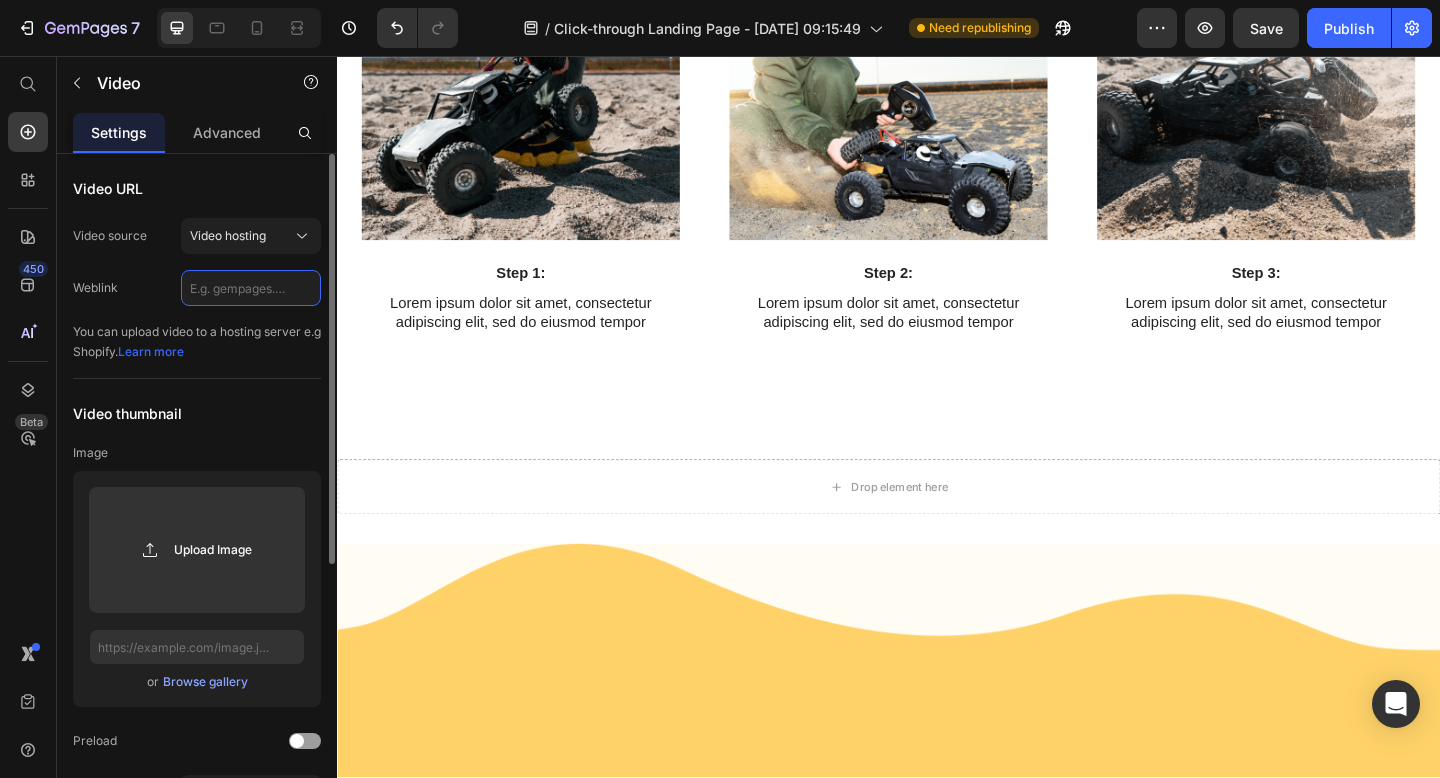 paste on "[URL][DOMAIN_NAME]" 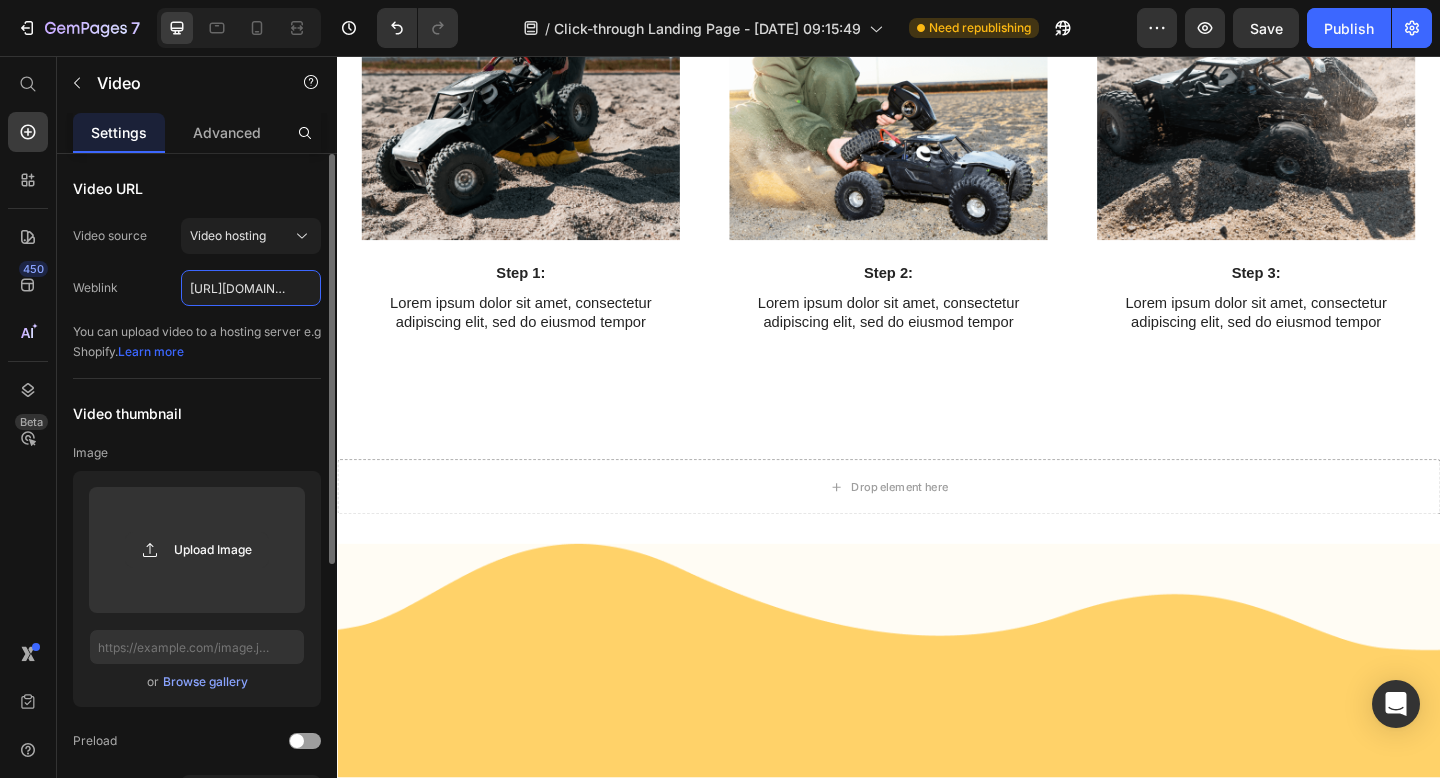 scroll, scrollTop: 0, scrollLeft: 365, axis: horizontal 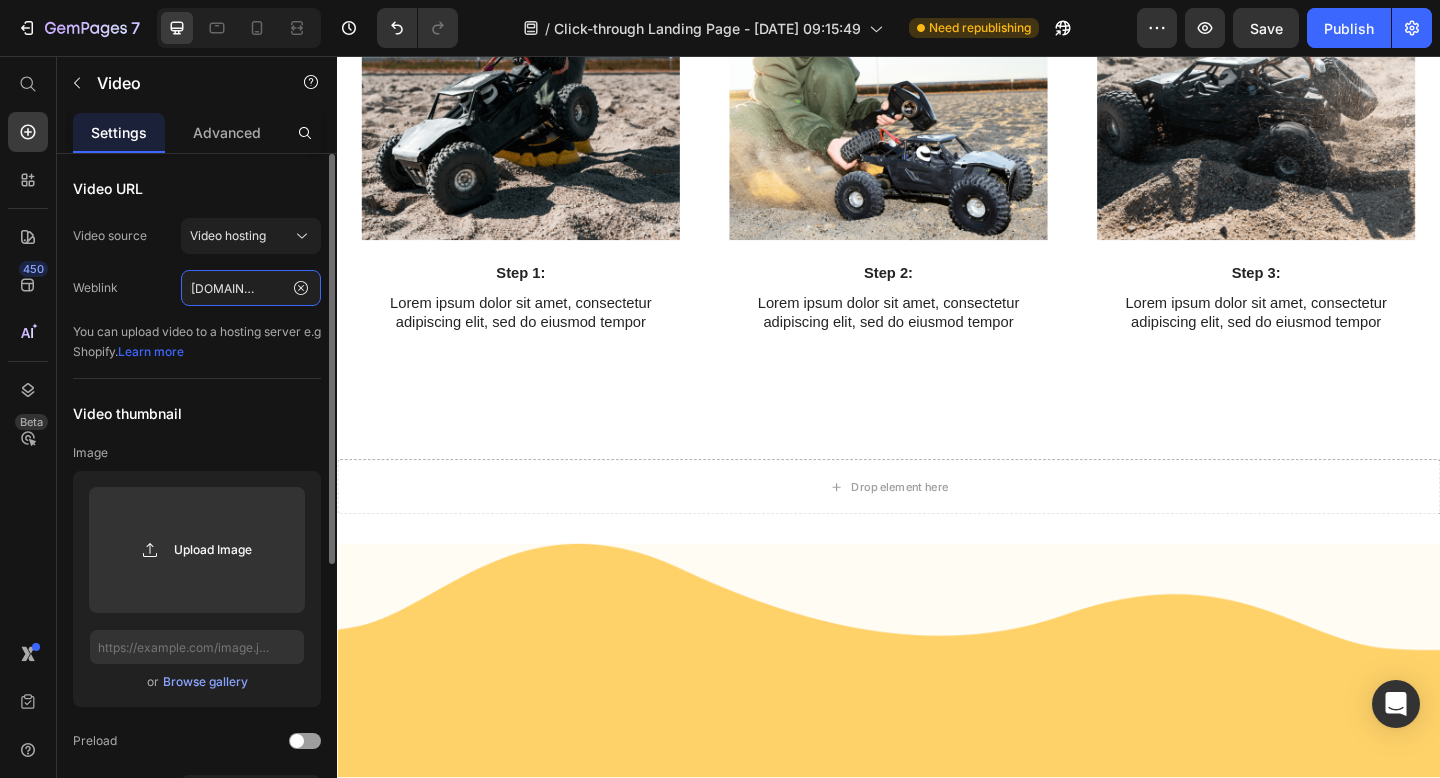 type on "[URL][DOMAIN_NAME]" 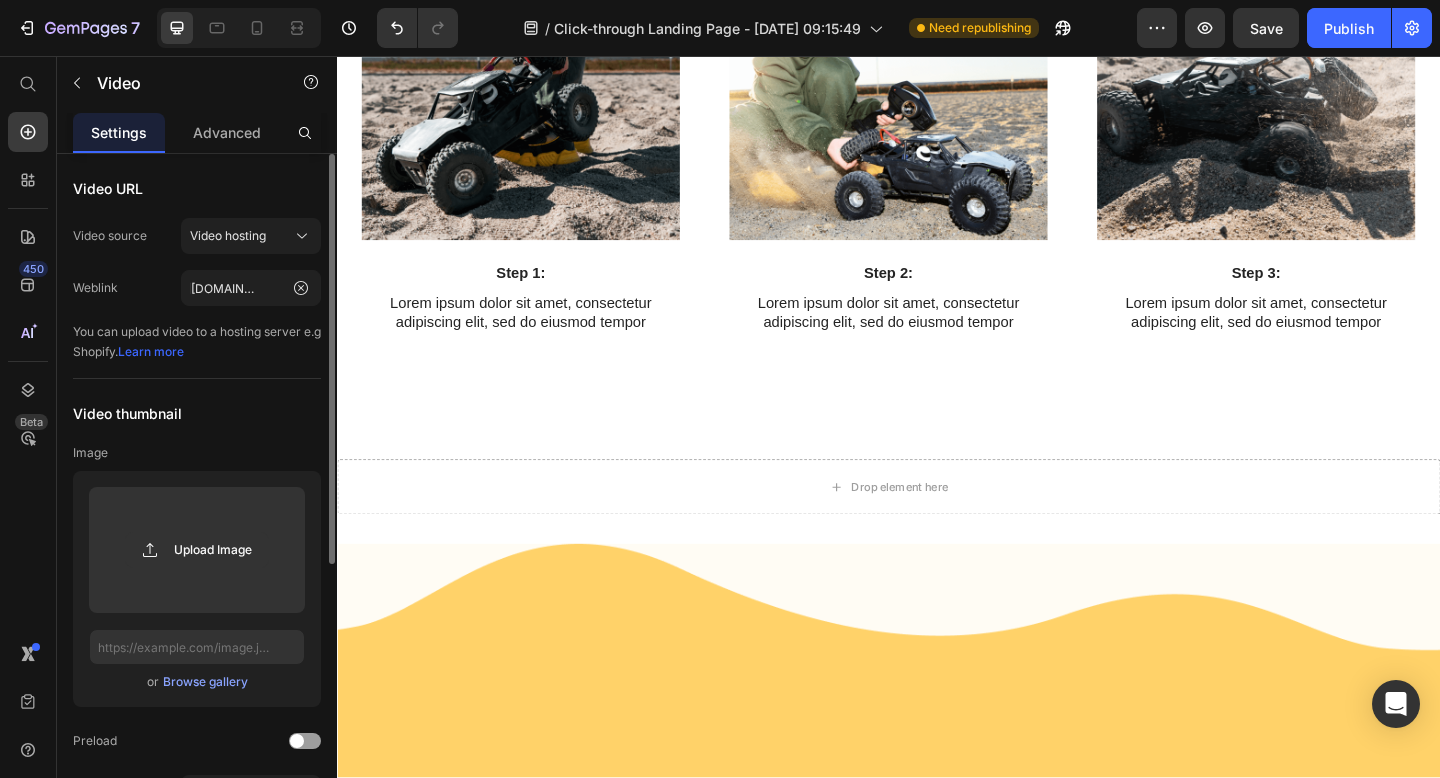 click on "Image" at bounding box center [197, 453] 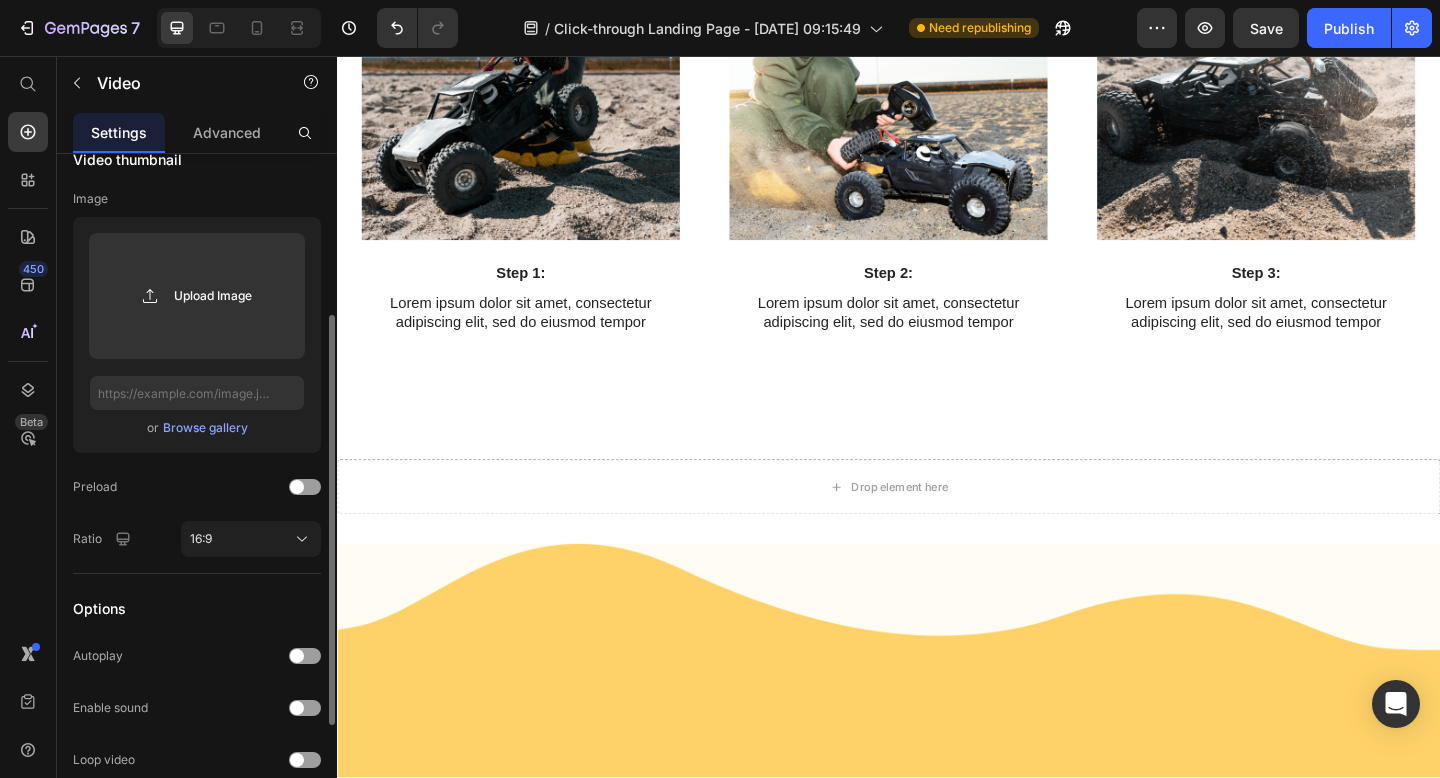 scroll, scrollTop: 259, scrollLeft: 0, axis: vertical 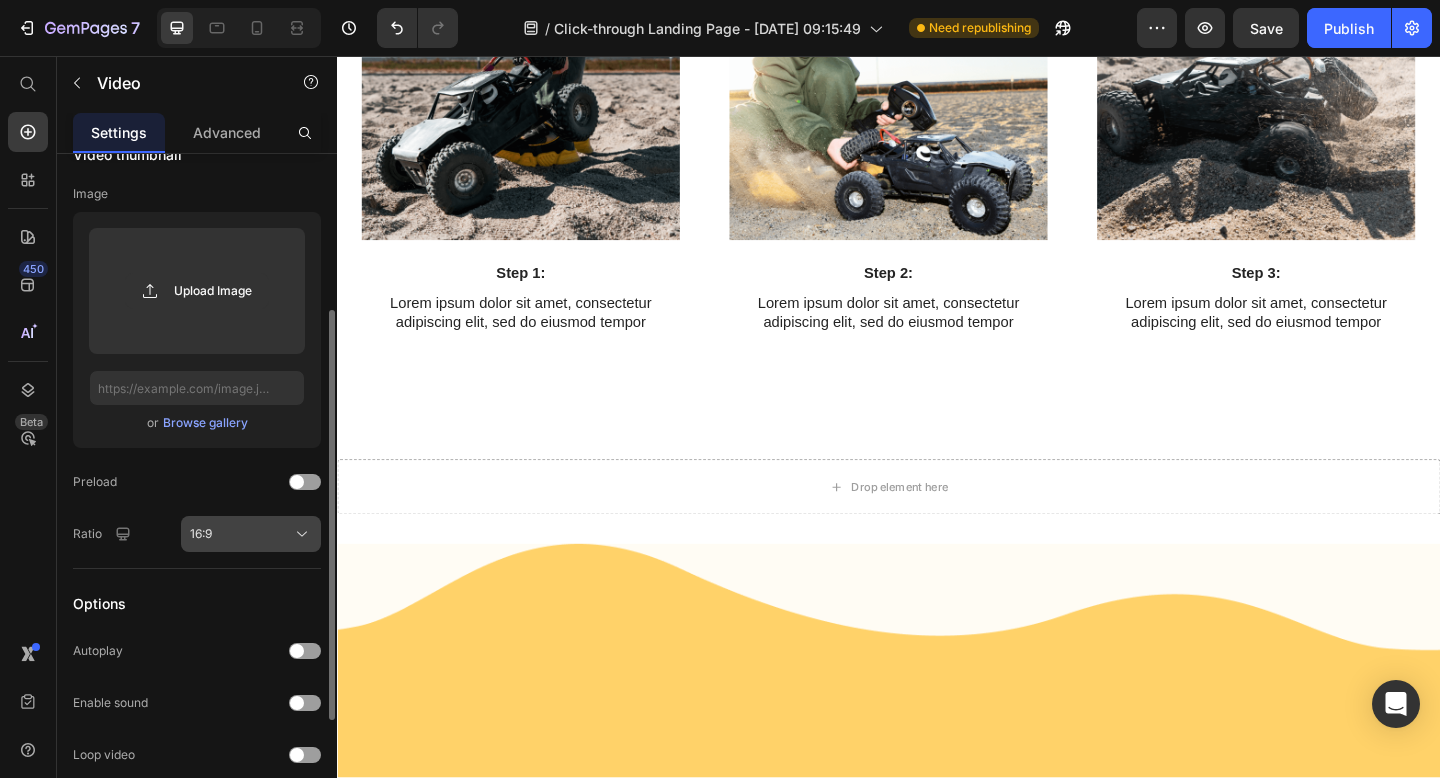 click on "16:9" 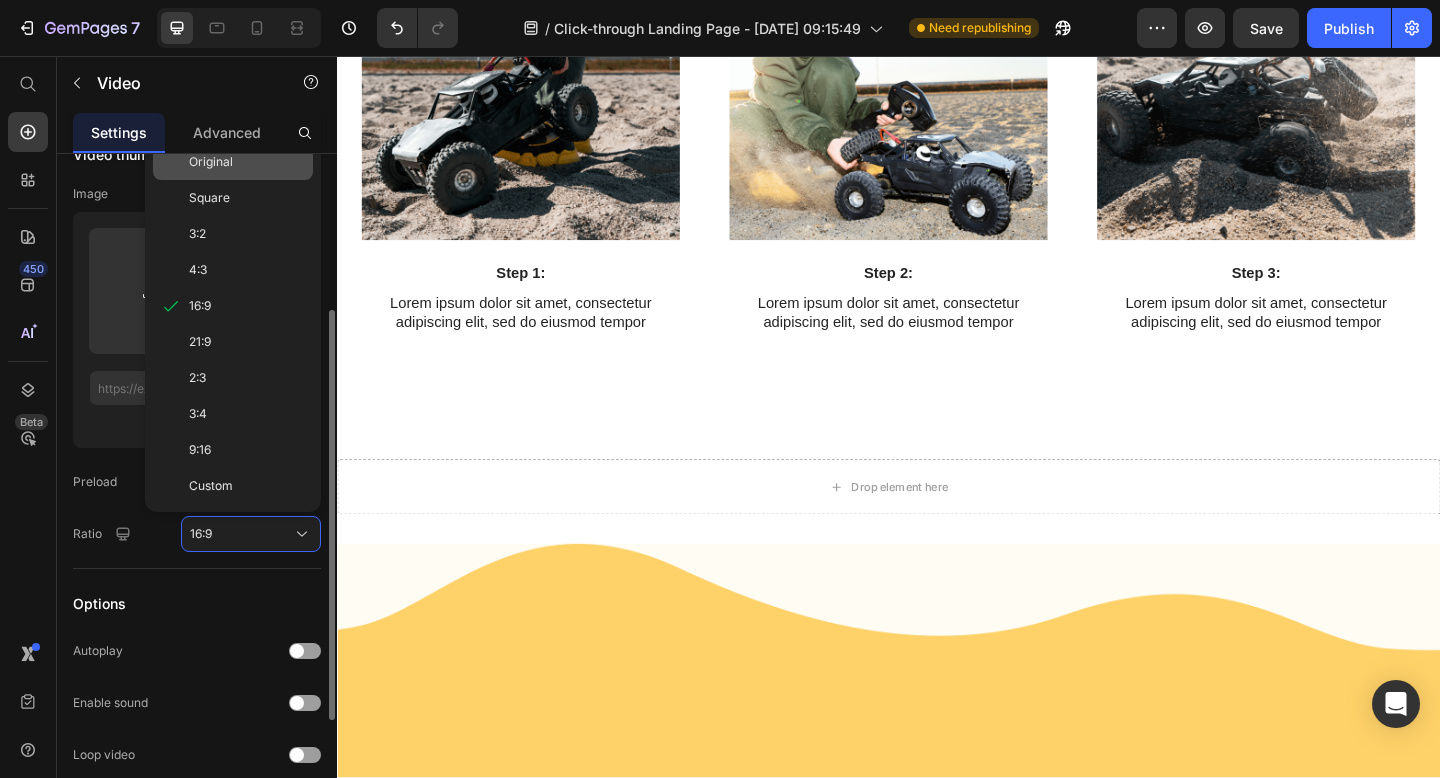 click on "Original" 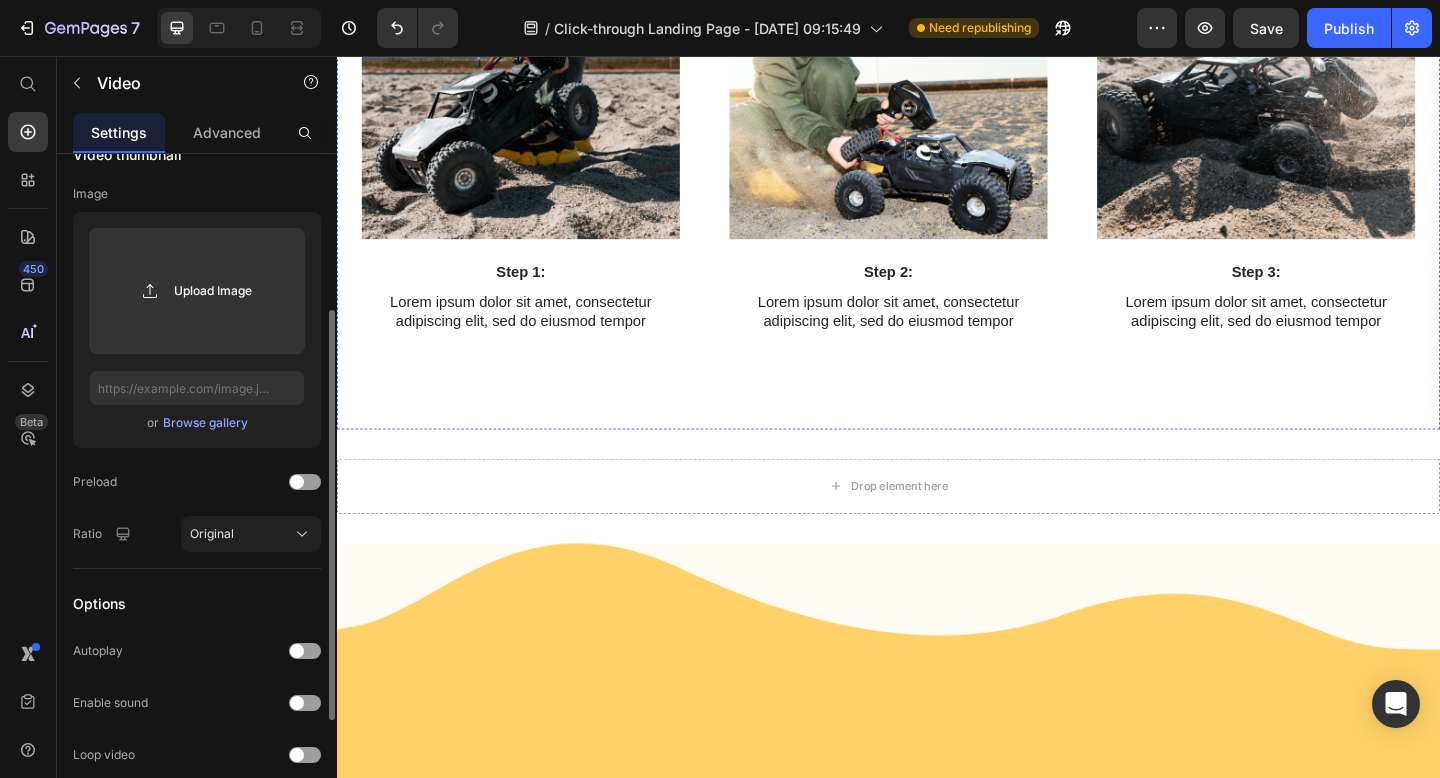 click on "Video Step 3: Text Block Lorem ipsum dolor sit amet, consectetur adipiscing elit, sed do eiusmod tempor Text Block Row" at bounding box center (1337, -308) 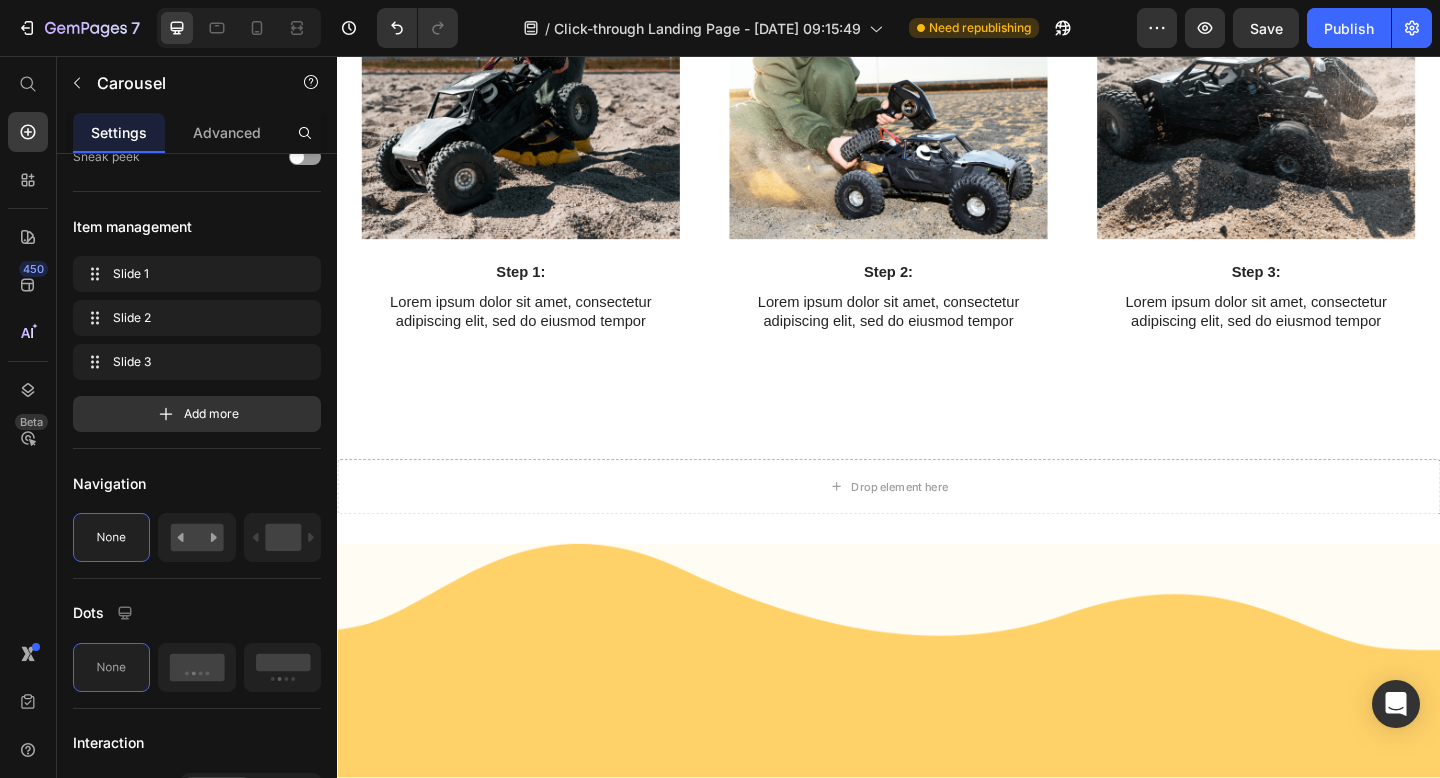 scroll, scrollTop: 0, scrollLeft: 0, axis: both 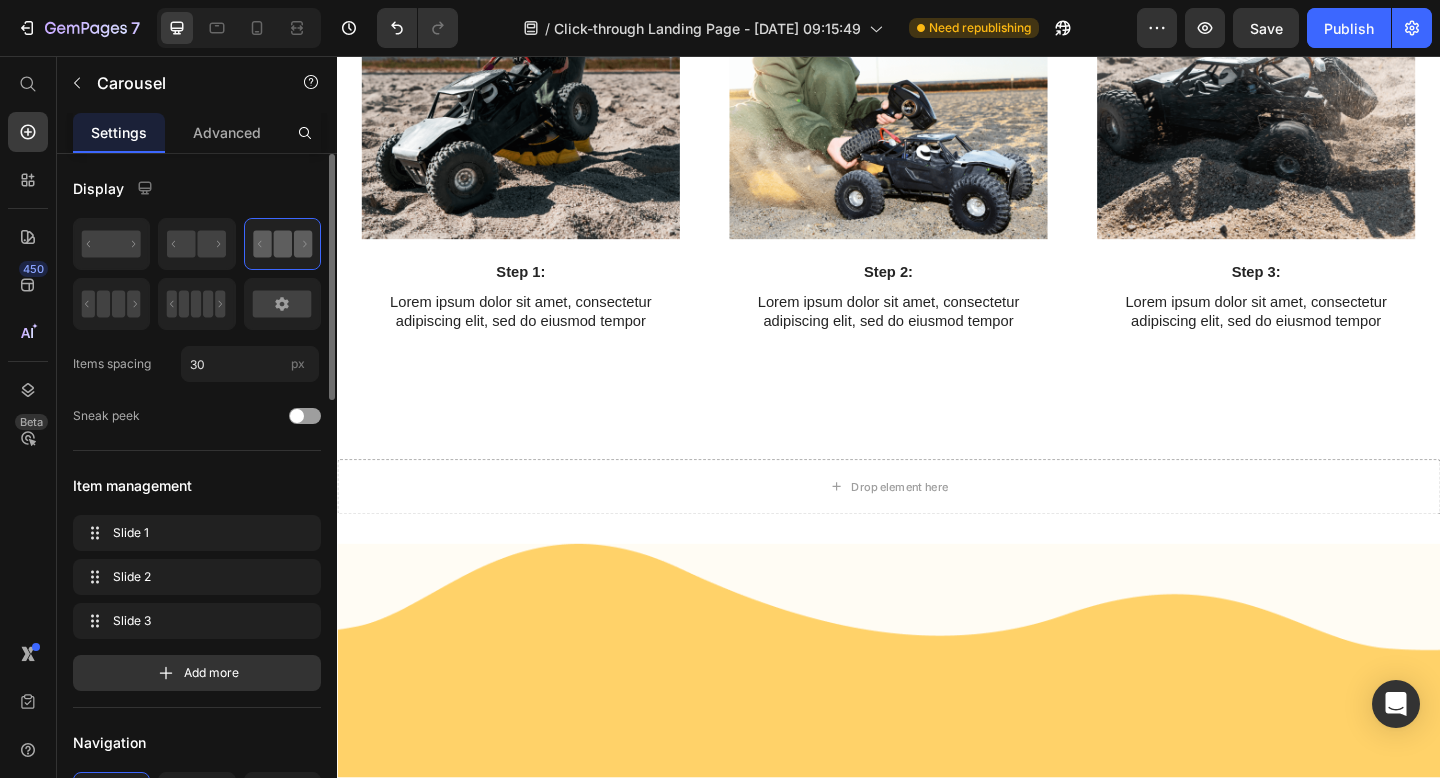 click at bounding box center (937, -375) 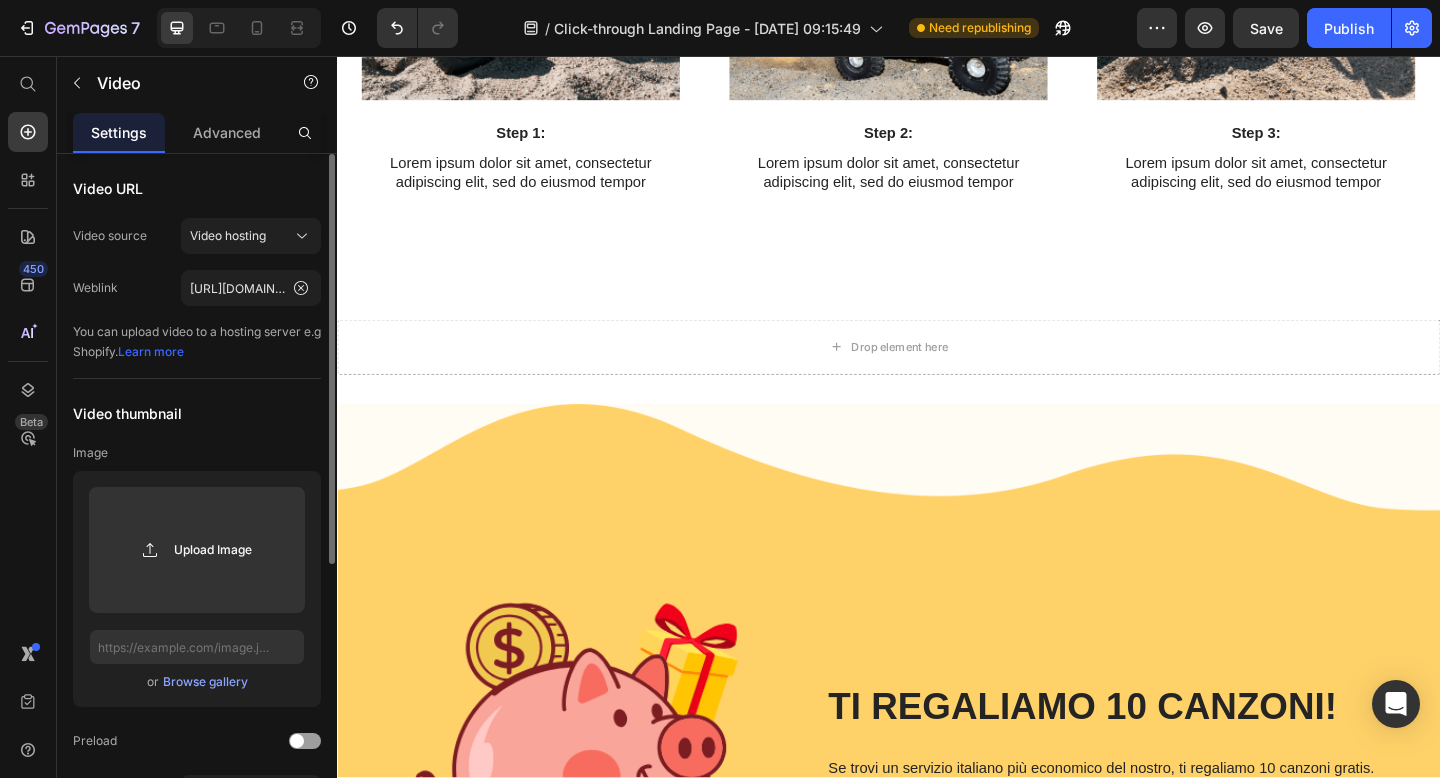 scroll, scrollTop: 2017, scrollLeft: 0, axis: vertical 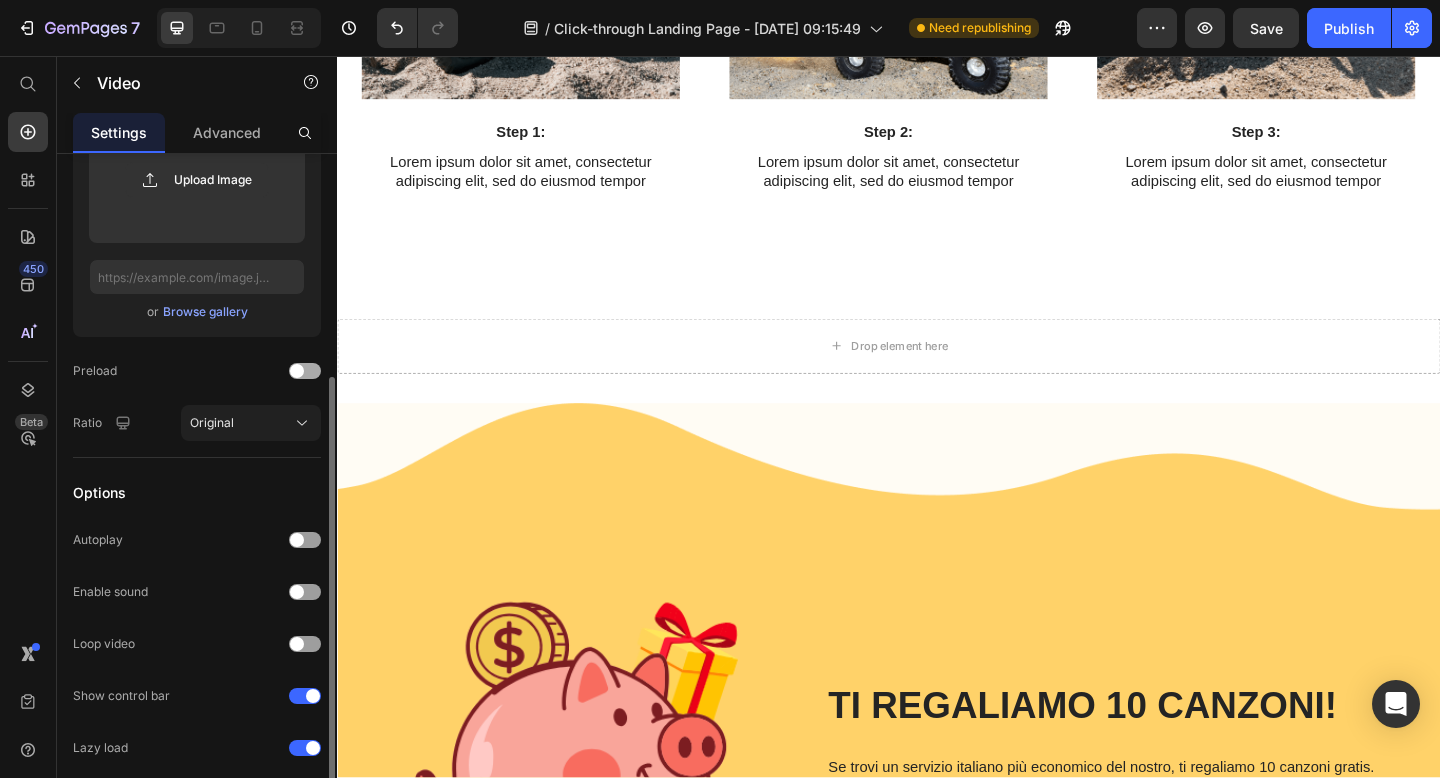 click at bounding box center (297, 371) 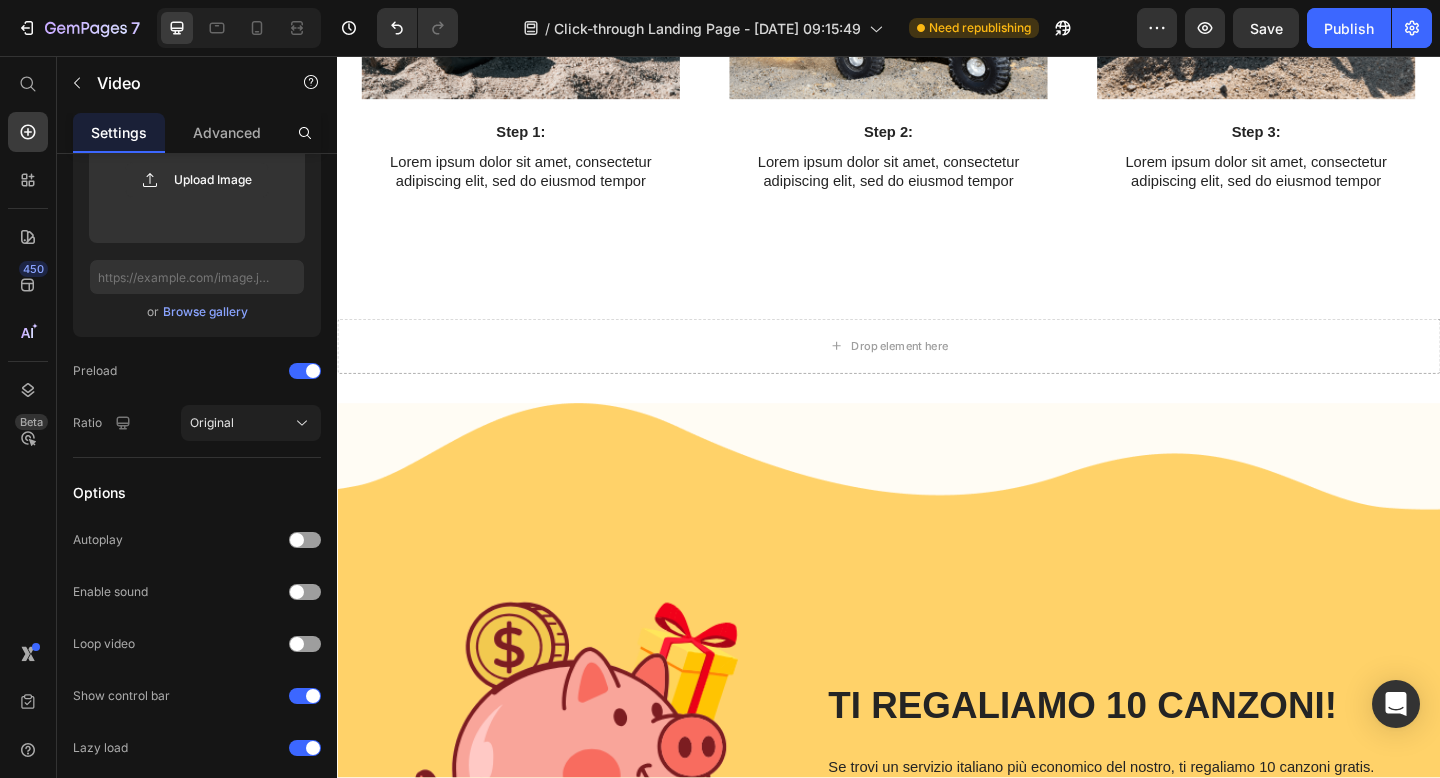 click at bounding box center (537, -528) 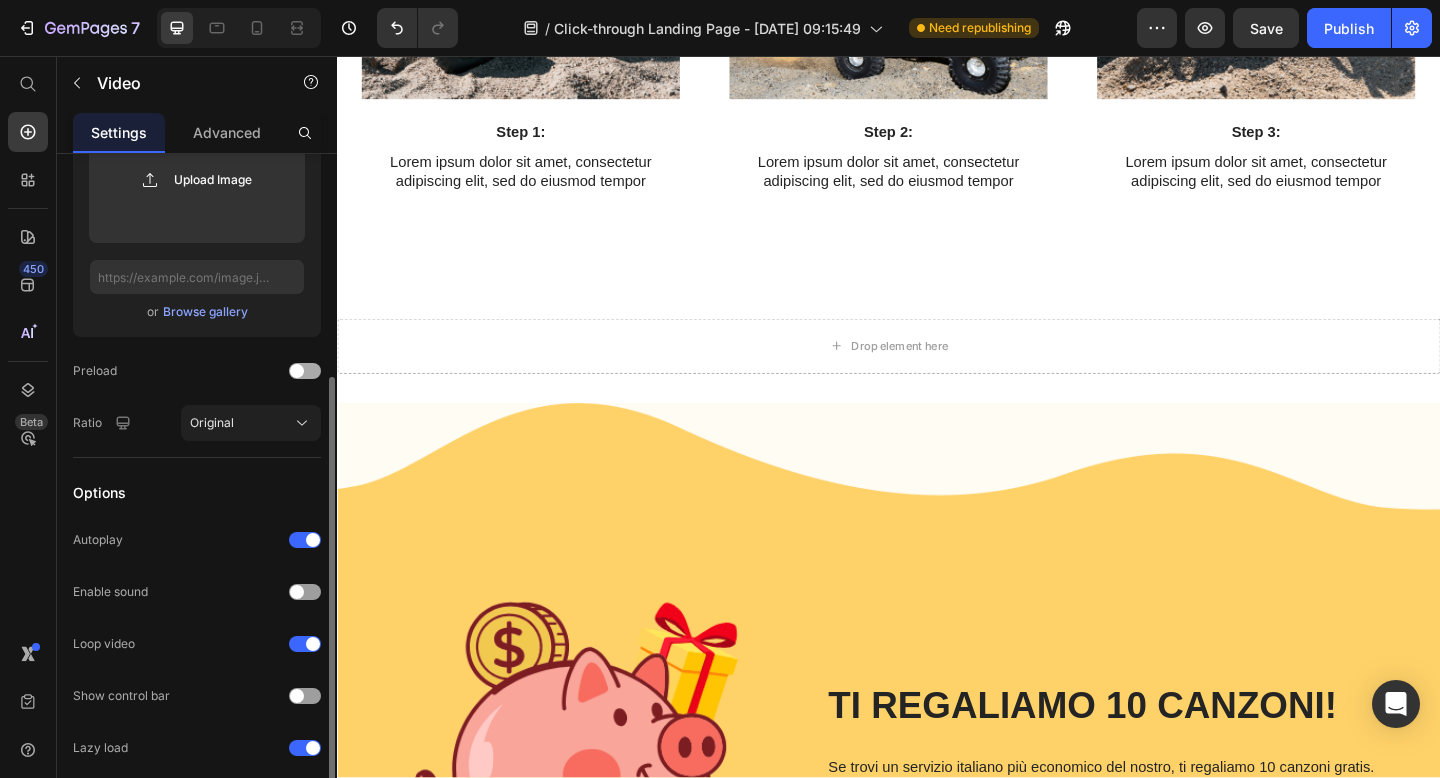 click at bounding box center (305, 371) 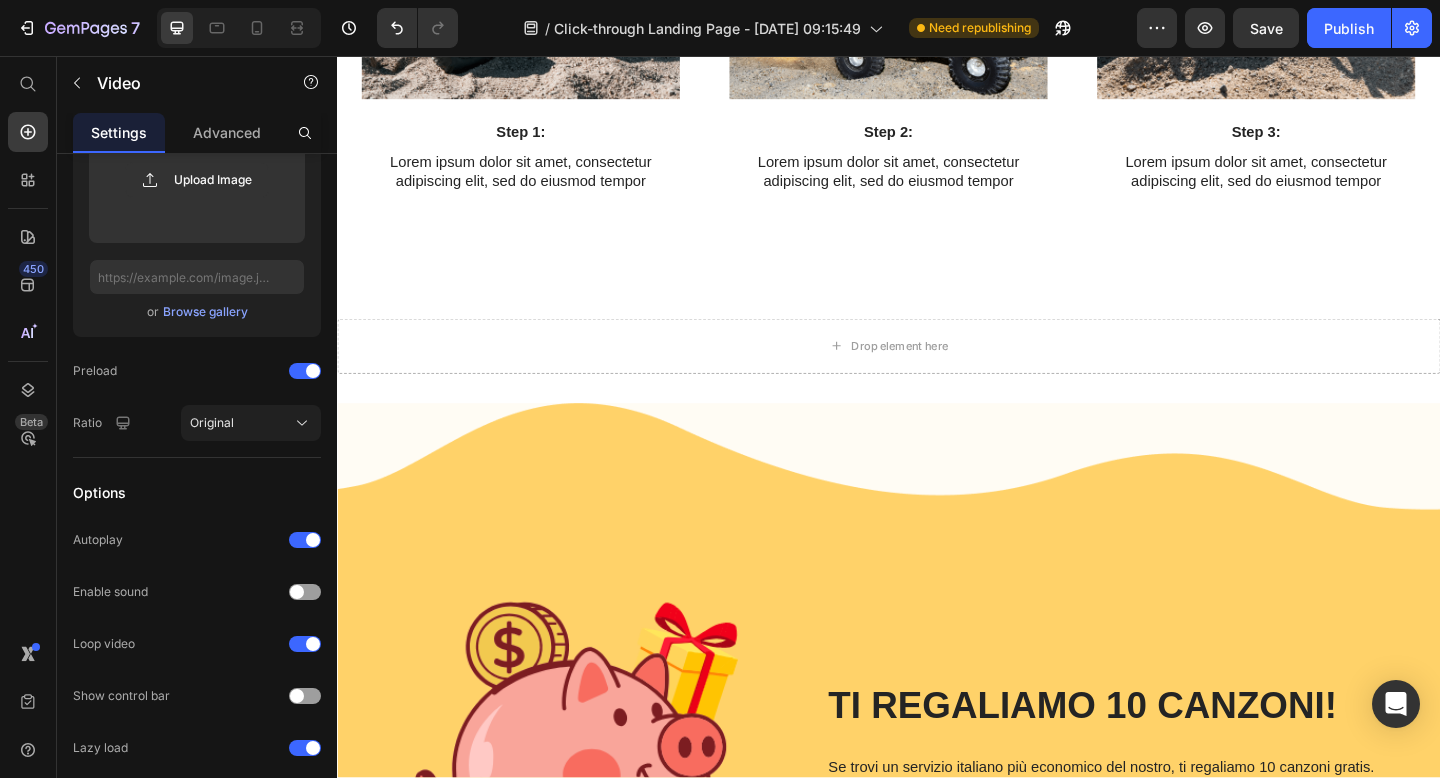 click at bounding box center (937, -528) 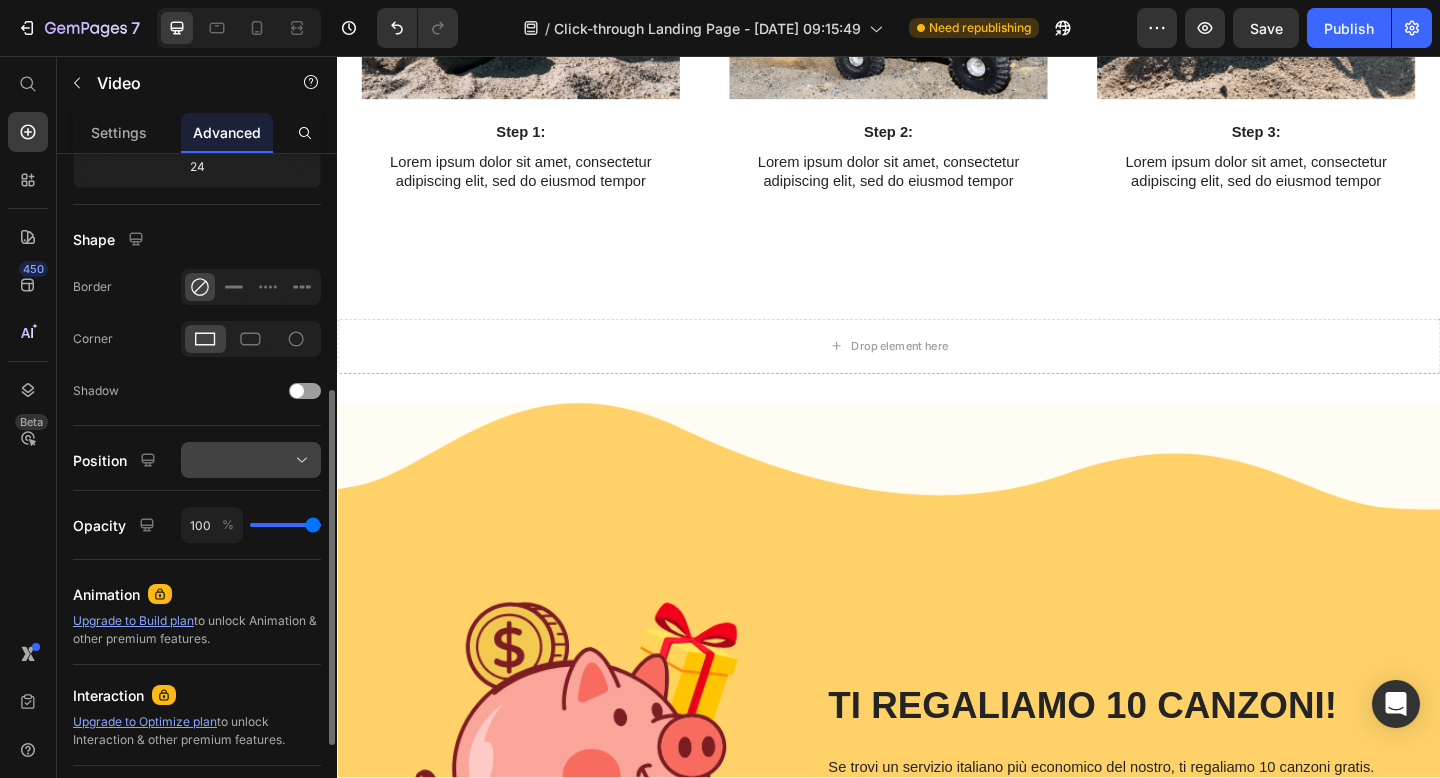 scroll, scrollTop: 449, scrollLeft: 0, axis: vertical 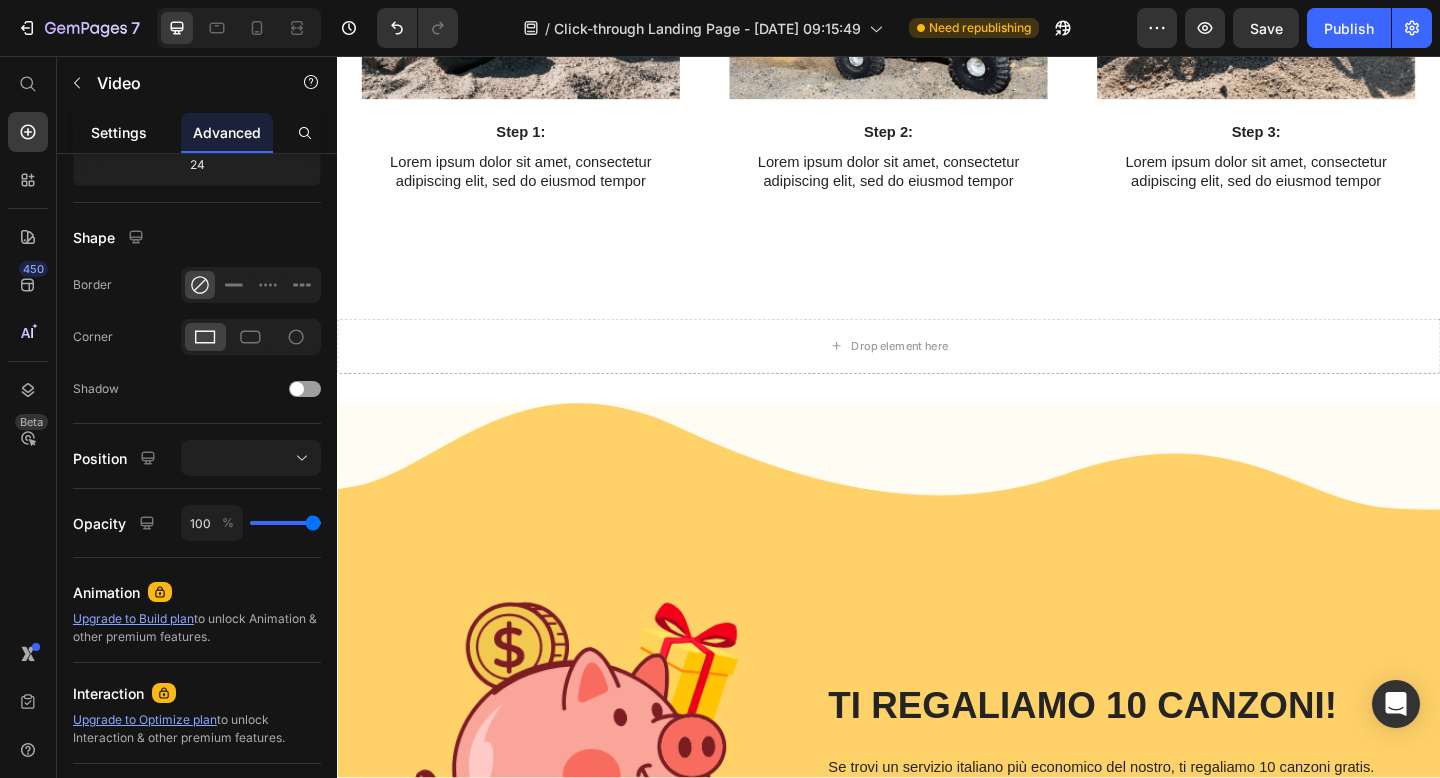 click on "Settings" 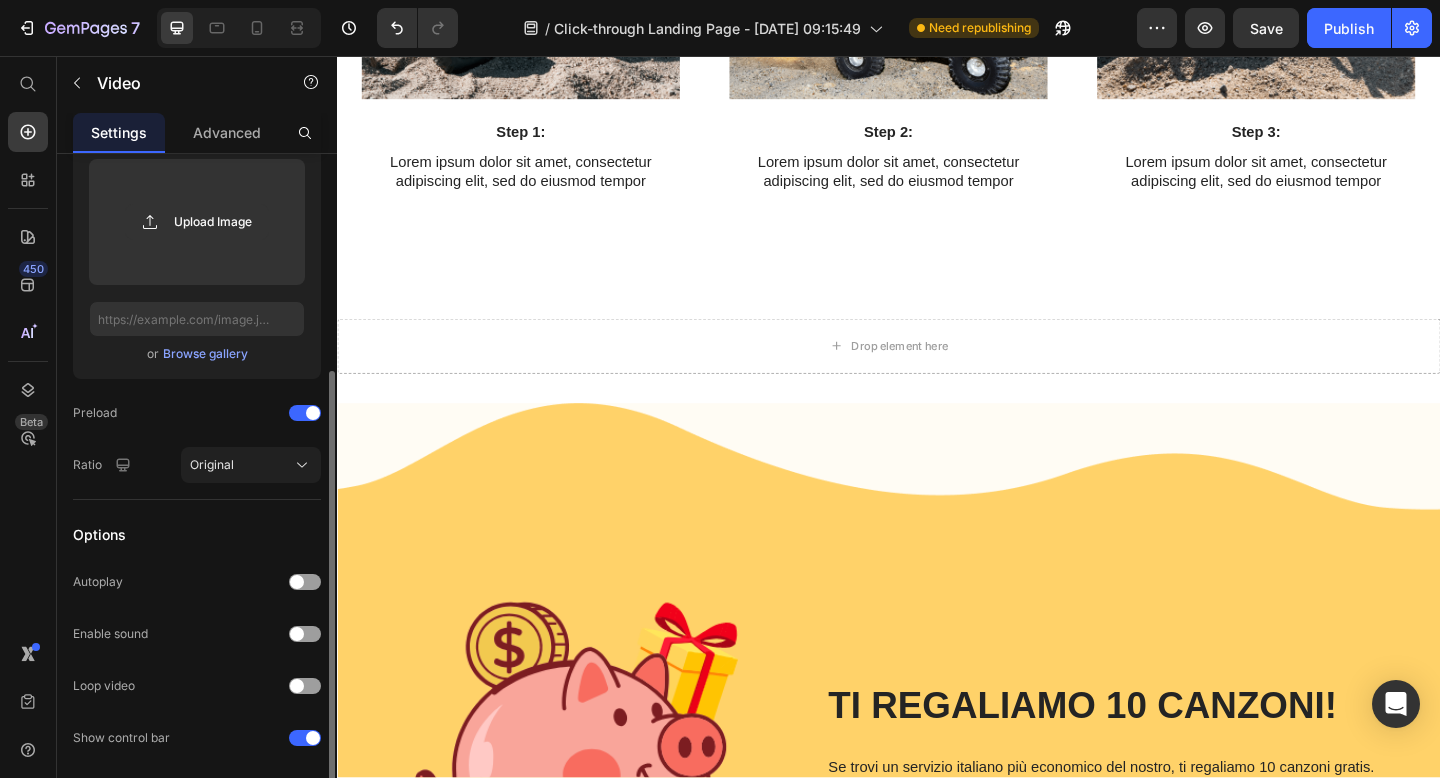 scroll, scrollTop: 449, scrollLeft: 0, axis: vertical 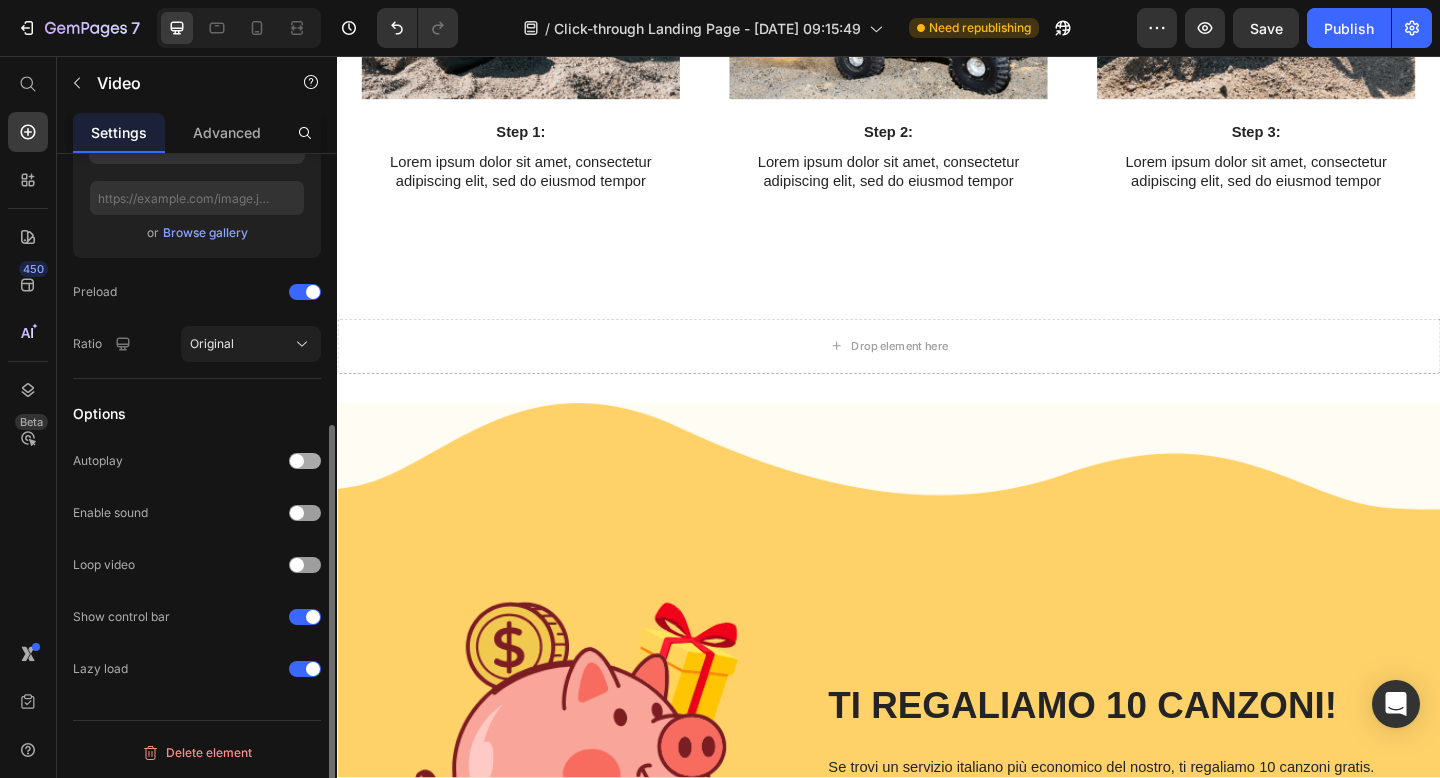 click on "Autoplay" 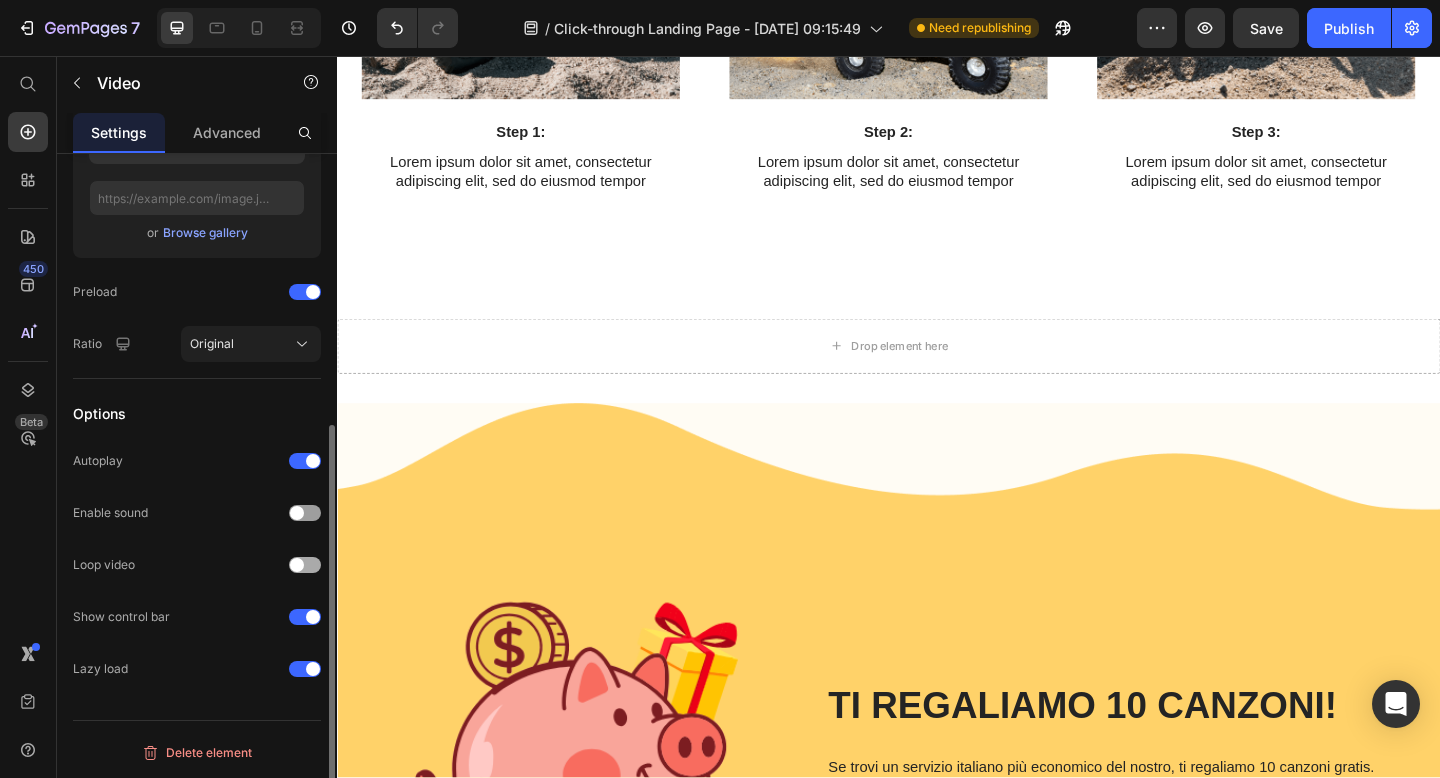 click at bounding box center (297, 565) 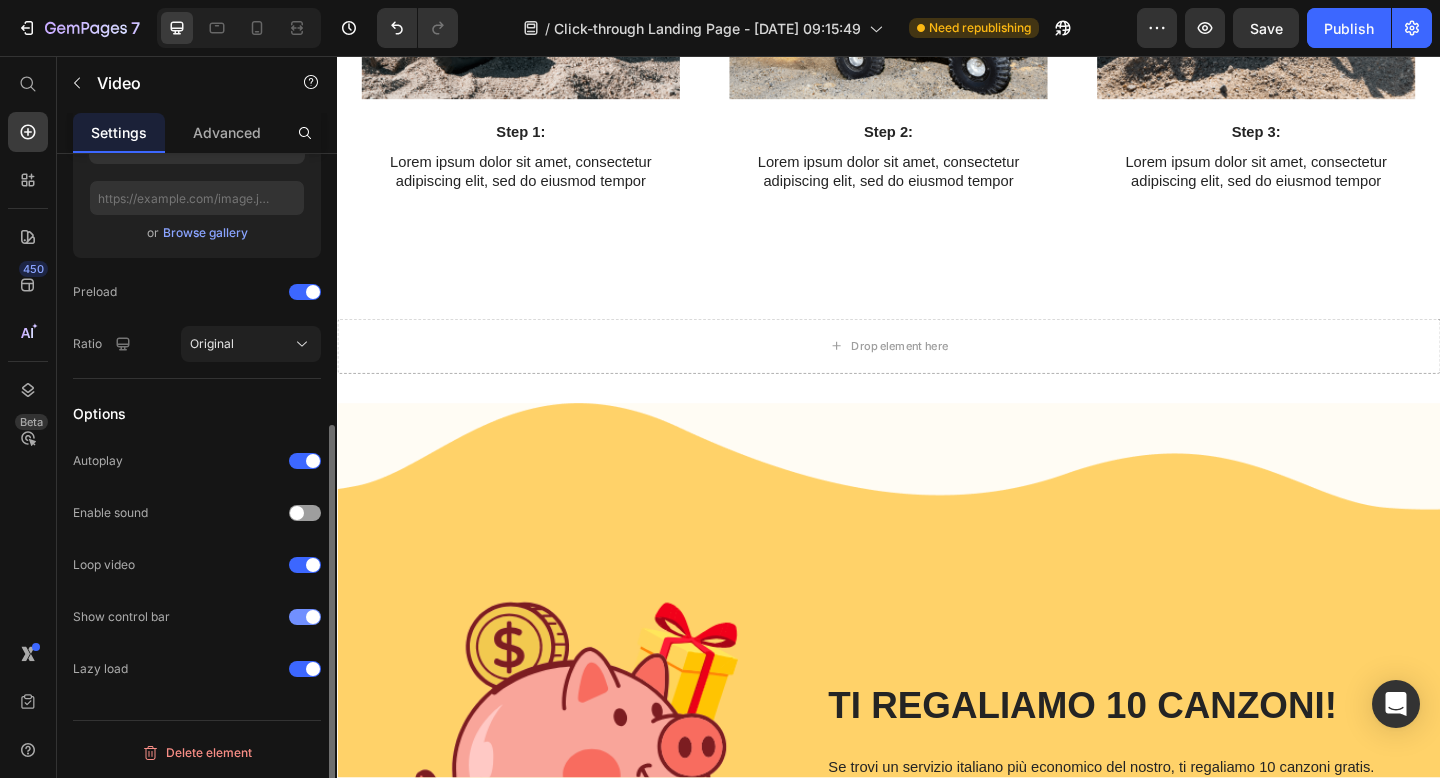 click at bounding box center [305, 617] 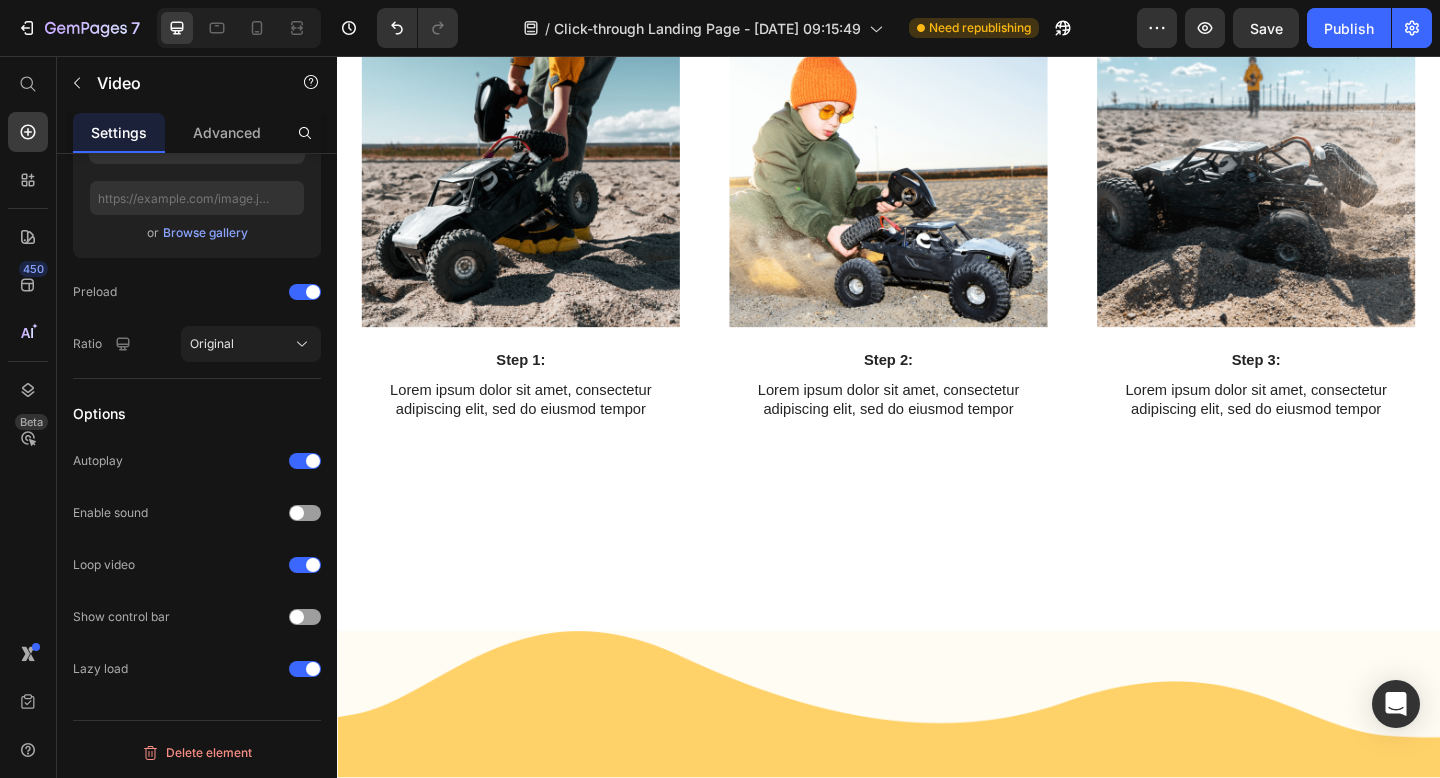 scroll, scrollTop: 1767, scrollLeft: 0, axis: vertical 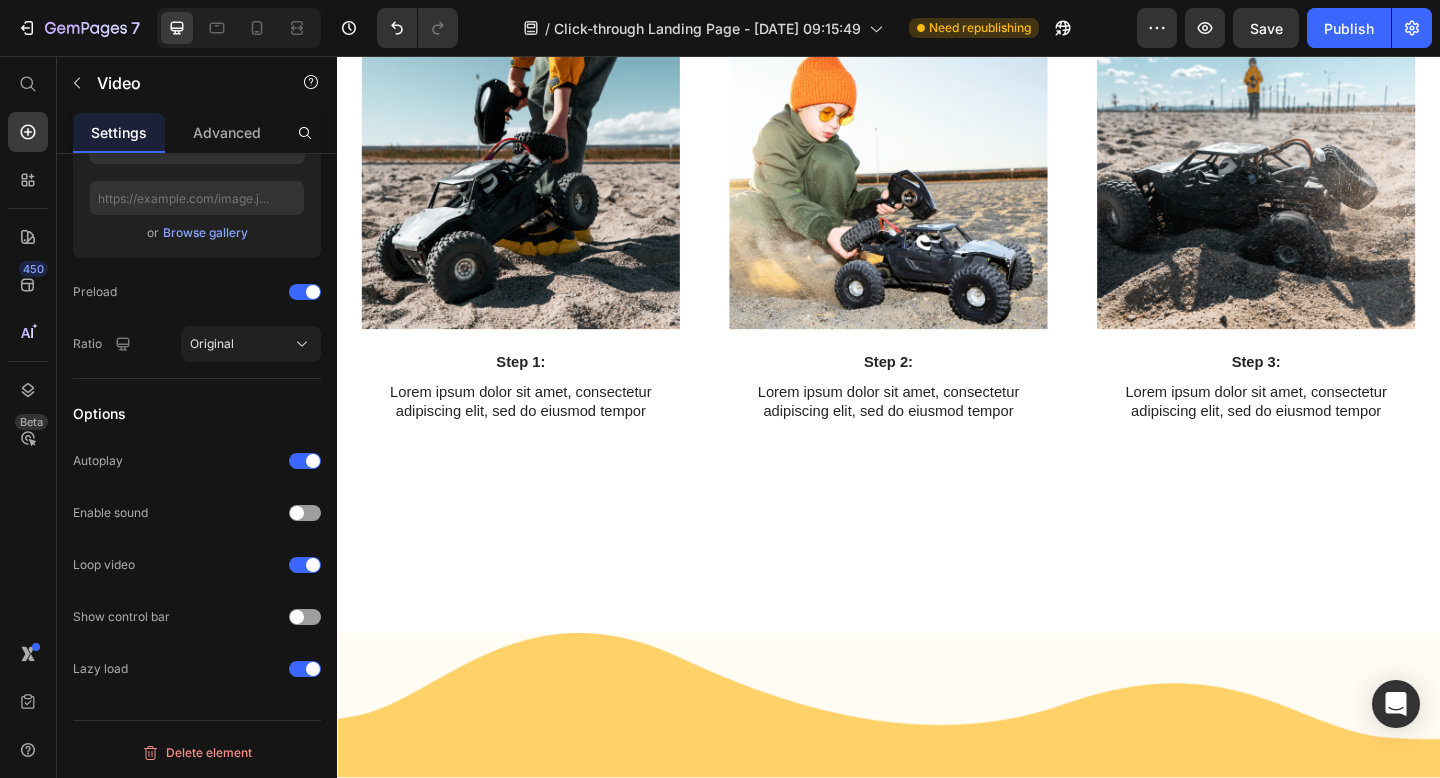 click on "COME FUNZIONA:" at bounding box center (937, -505) 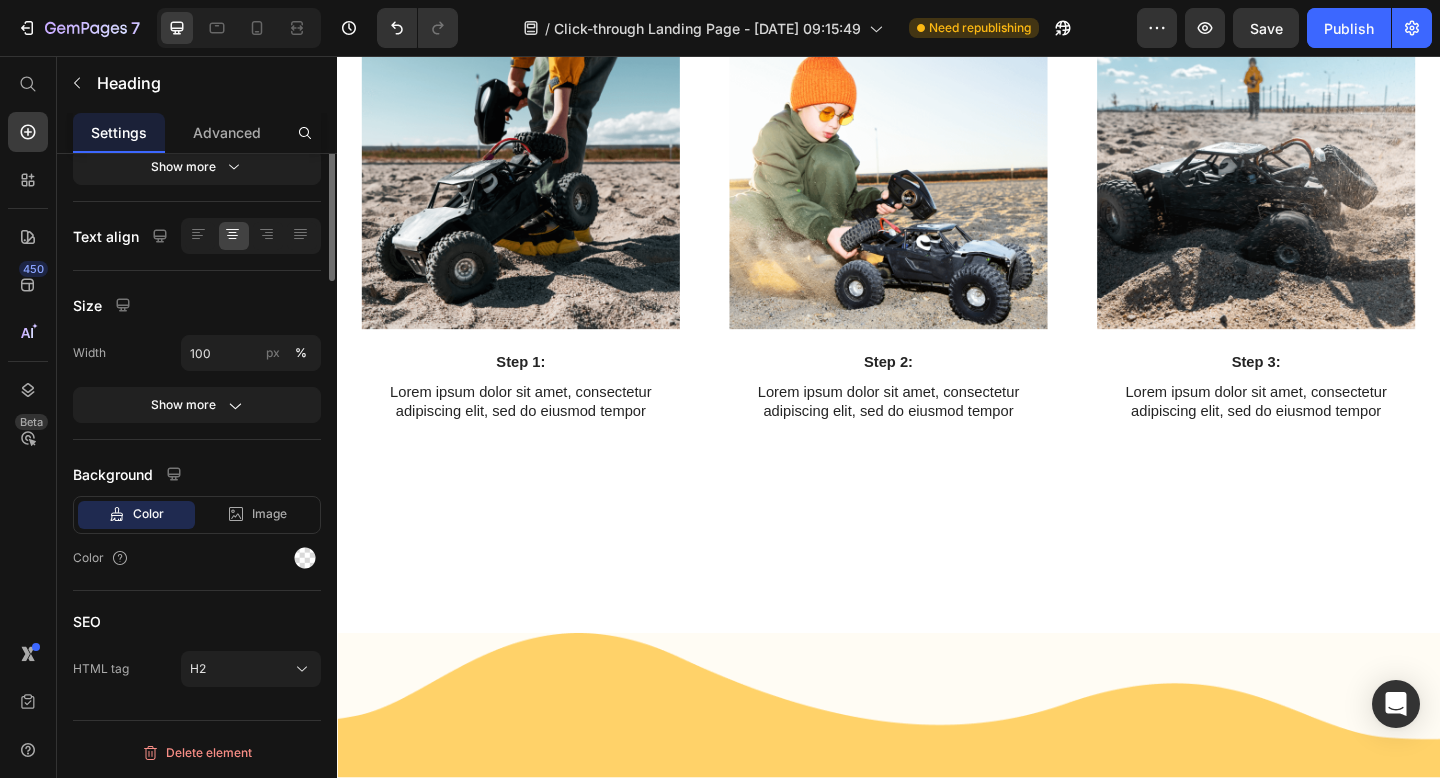 scroll, scrollTop: 0, scrollLeft: 0, axis: both 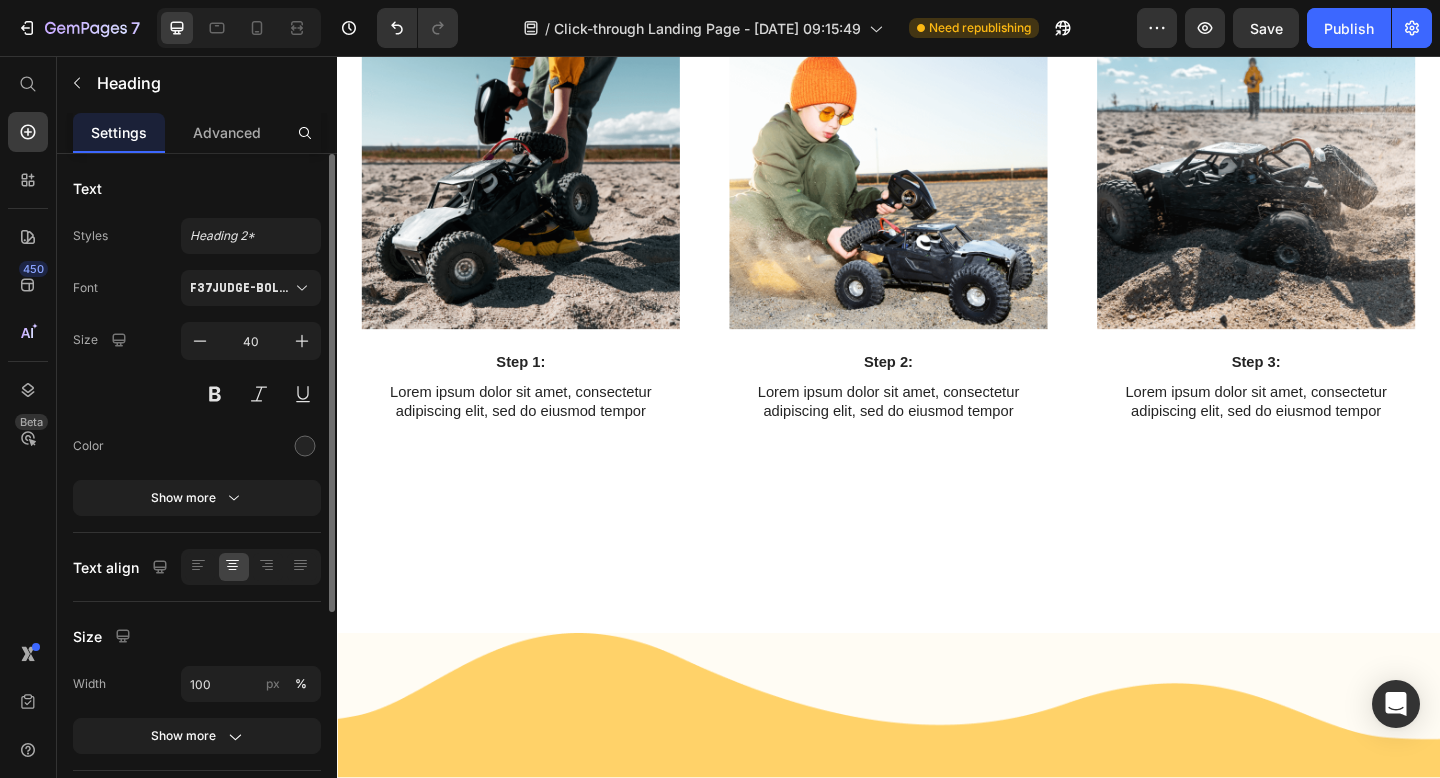 click on "COME FUNZIONA:" at bounding box center (937, -505) 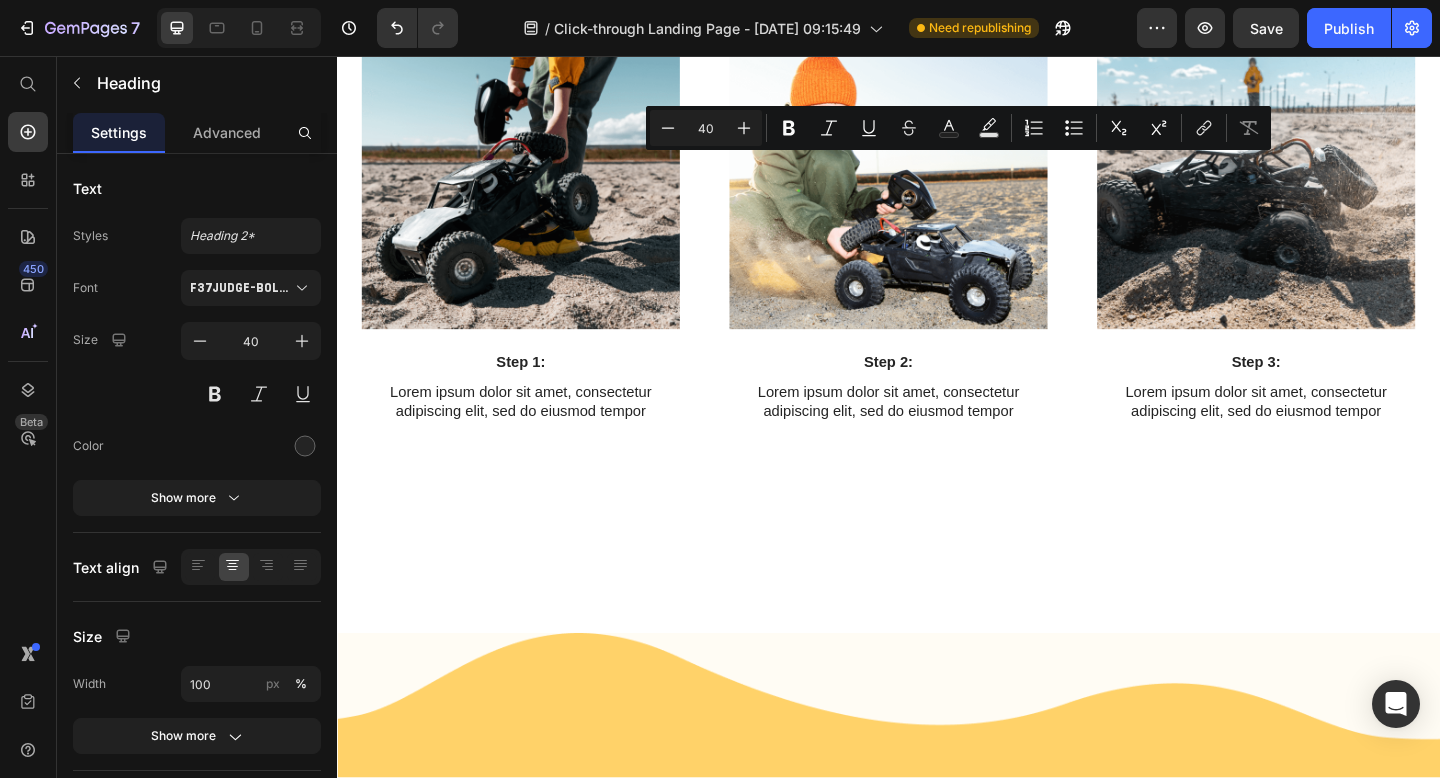 drag, startPoint x: 1056, startPoint y: 190, endPoint x: 934, endPoint y: 189, distance: 122.0041 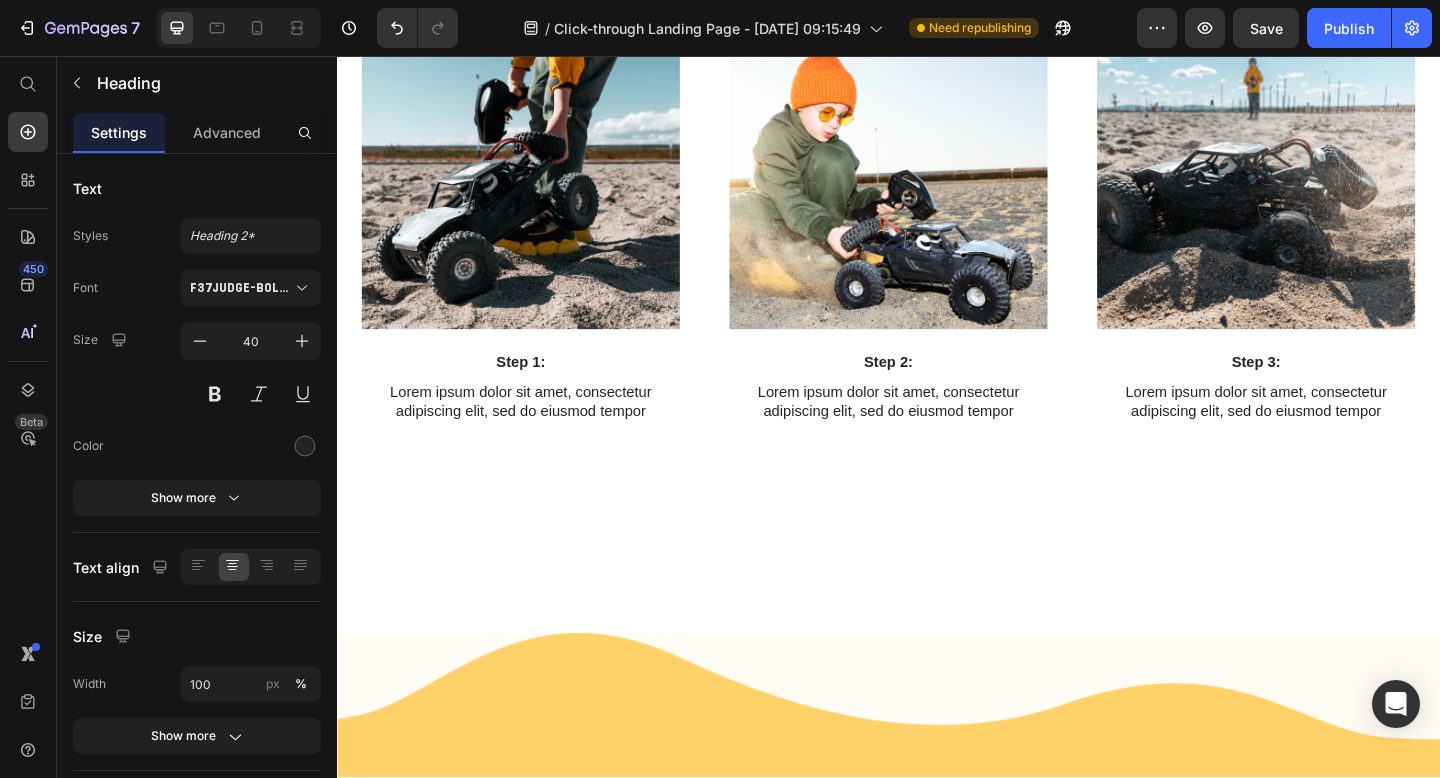click on "IN 5 SEMPLICI [PERSON_NAME]" at bounding box center (937, -415) 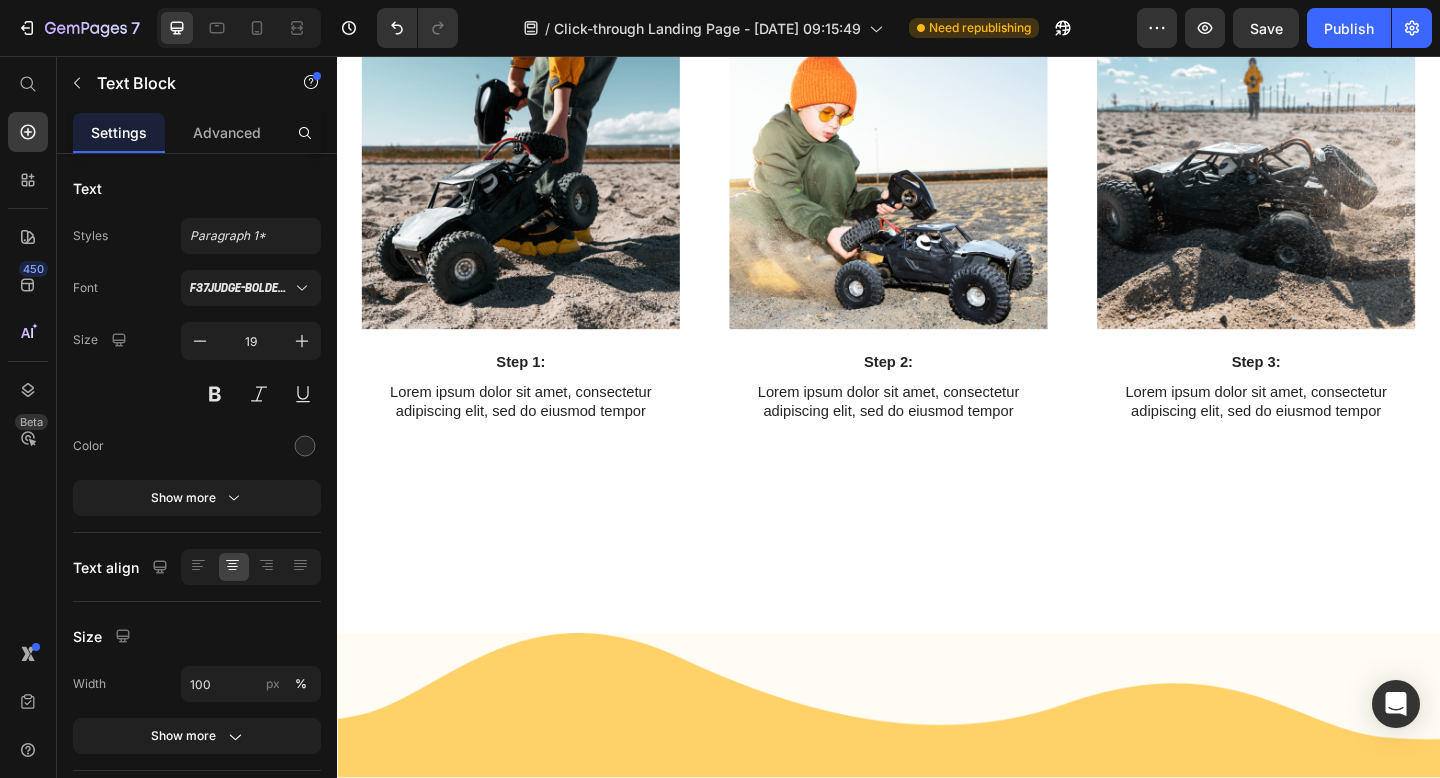 click on "IN 5 SEMPLICI [PERSON_NAME]" at bounding box center (937, -415) 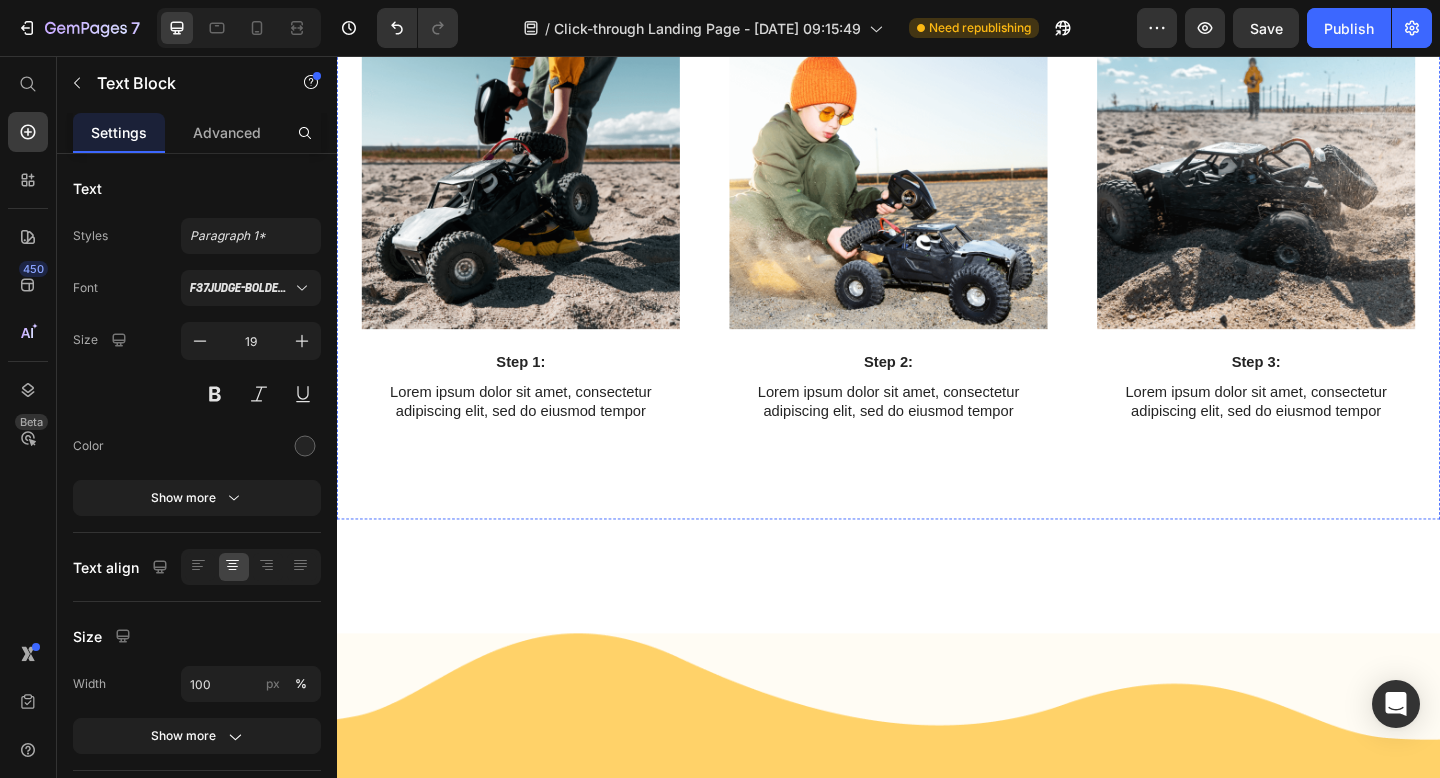 click on "COME ricevere lo sconto: Heading IN 3 SEMPLICI [PERSON_NAME] Text Block   16" at bounding box center [937, -459] 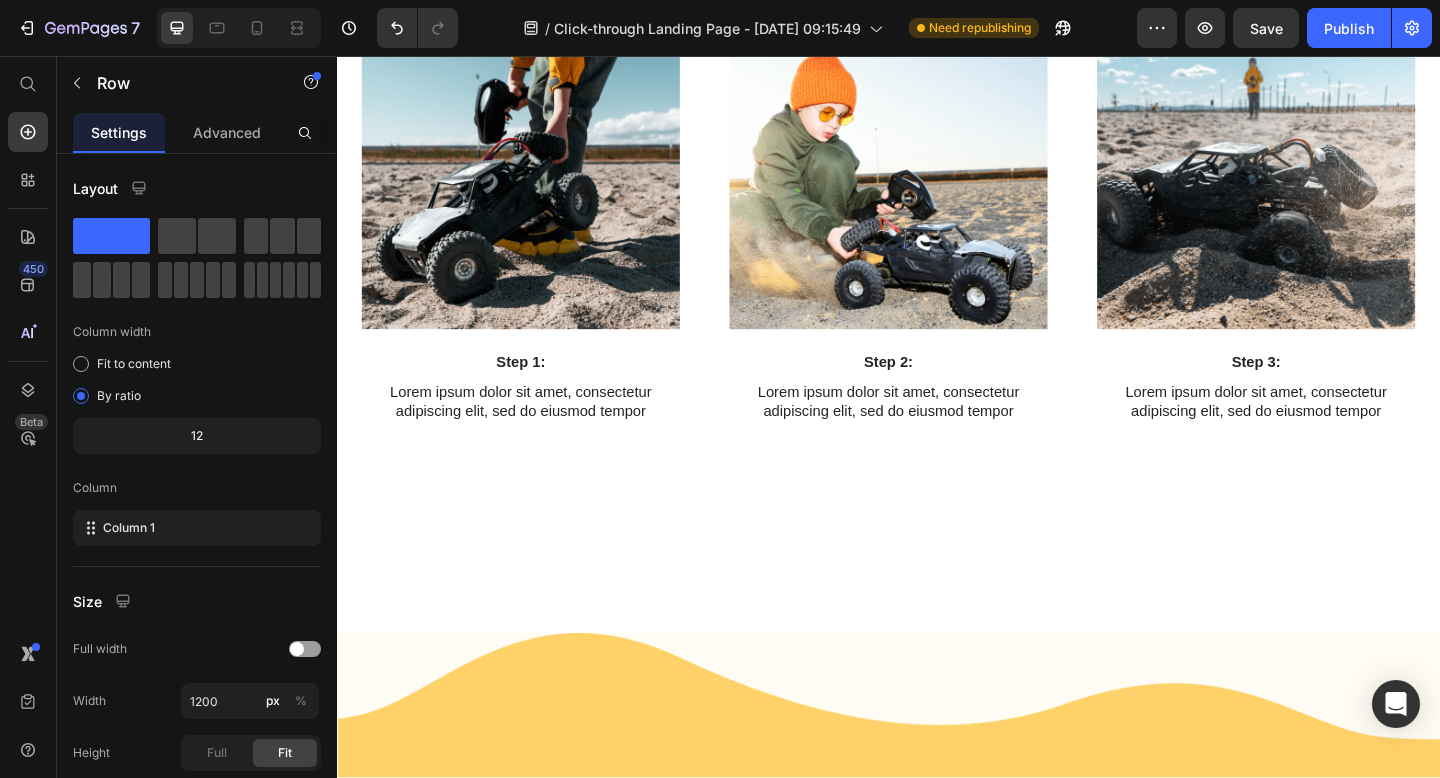 click on "IN 3 SEMPLICI PASSI" at bounding box center (937, -415) 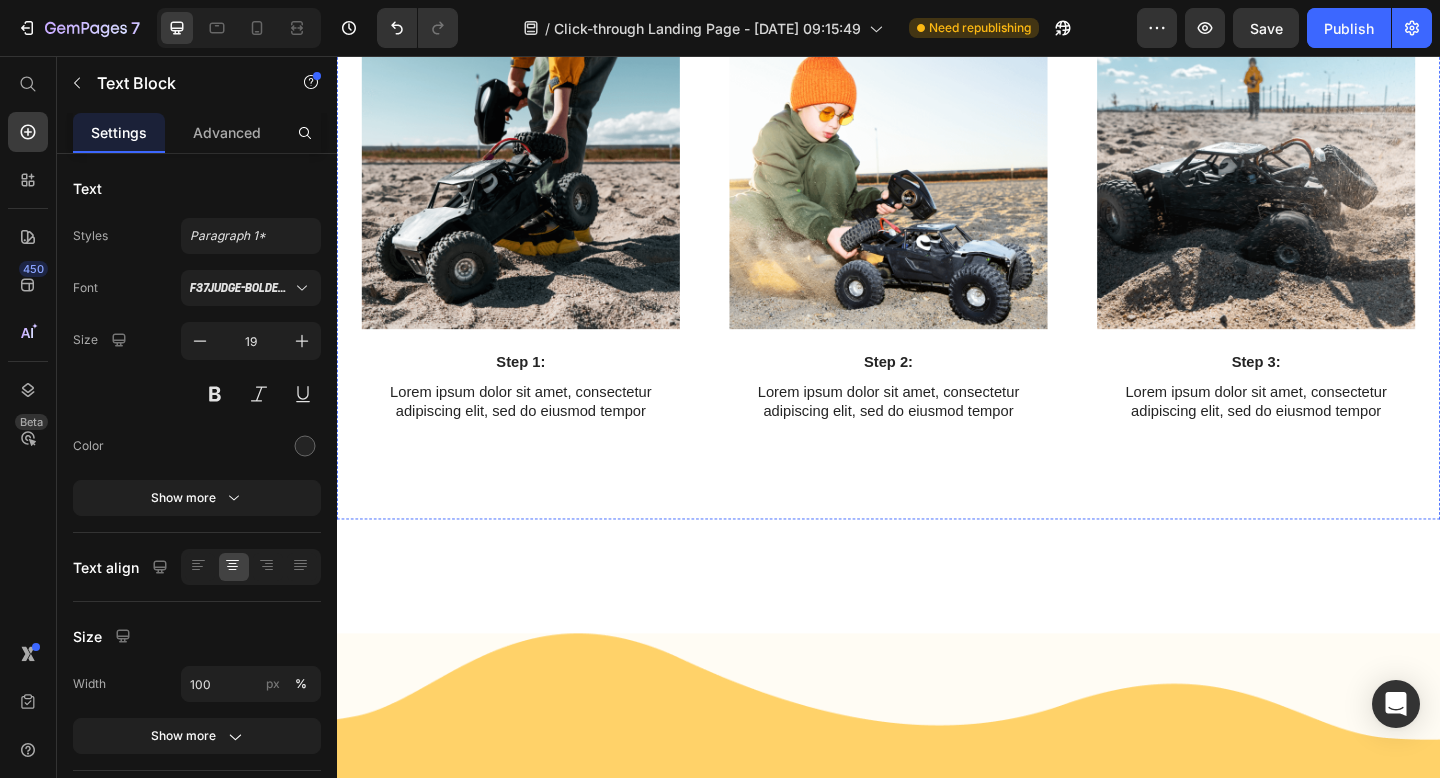 click on "COME ricevere lo sconto: Heading IN 3 SEMPLICI [PERSON_NAME] Text Block   16" at bounding box center [937, -459] 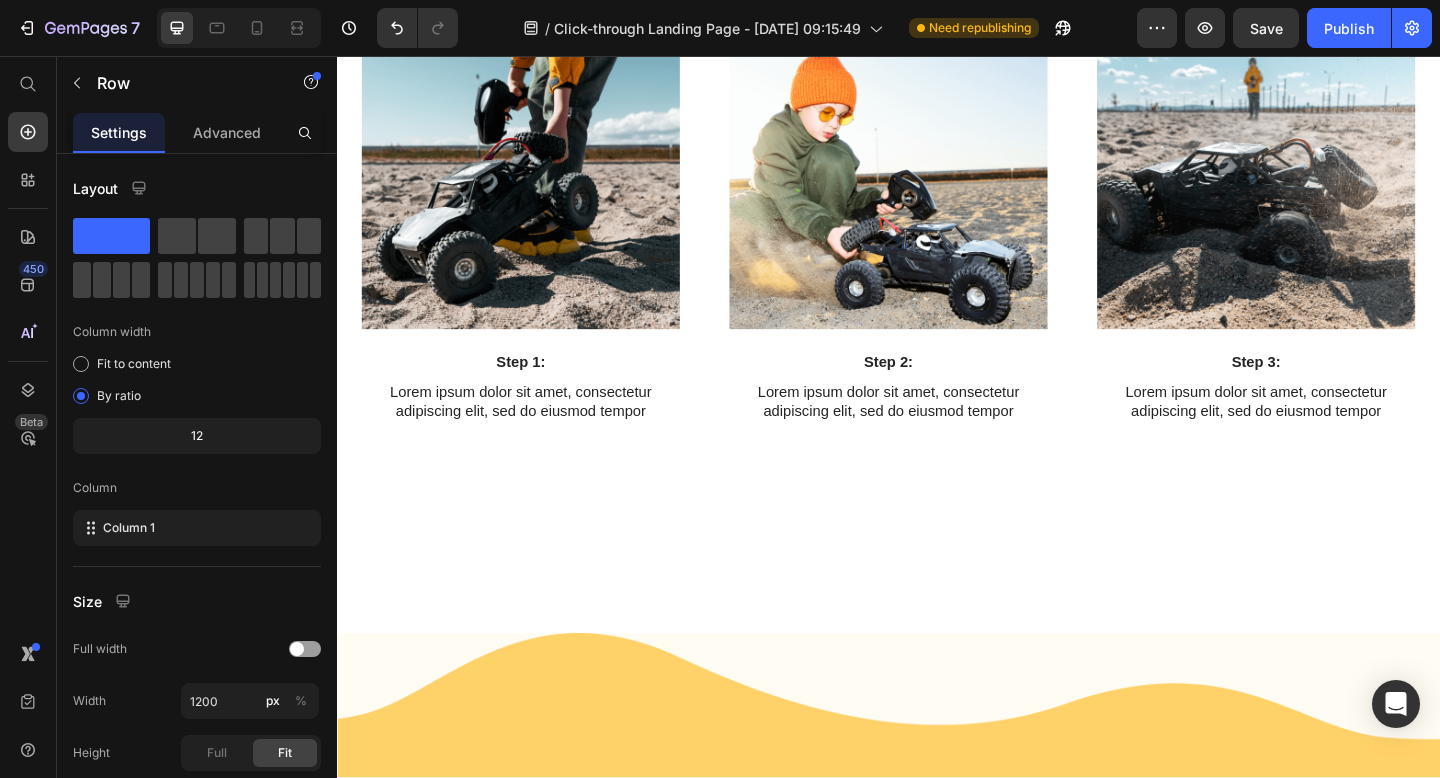 click on "COME ricevere lo sconto: Heading IN 3 SEMPLICI [PERSON_NAME] Text Block" at bounding box center [937, -459] 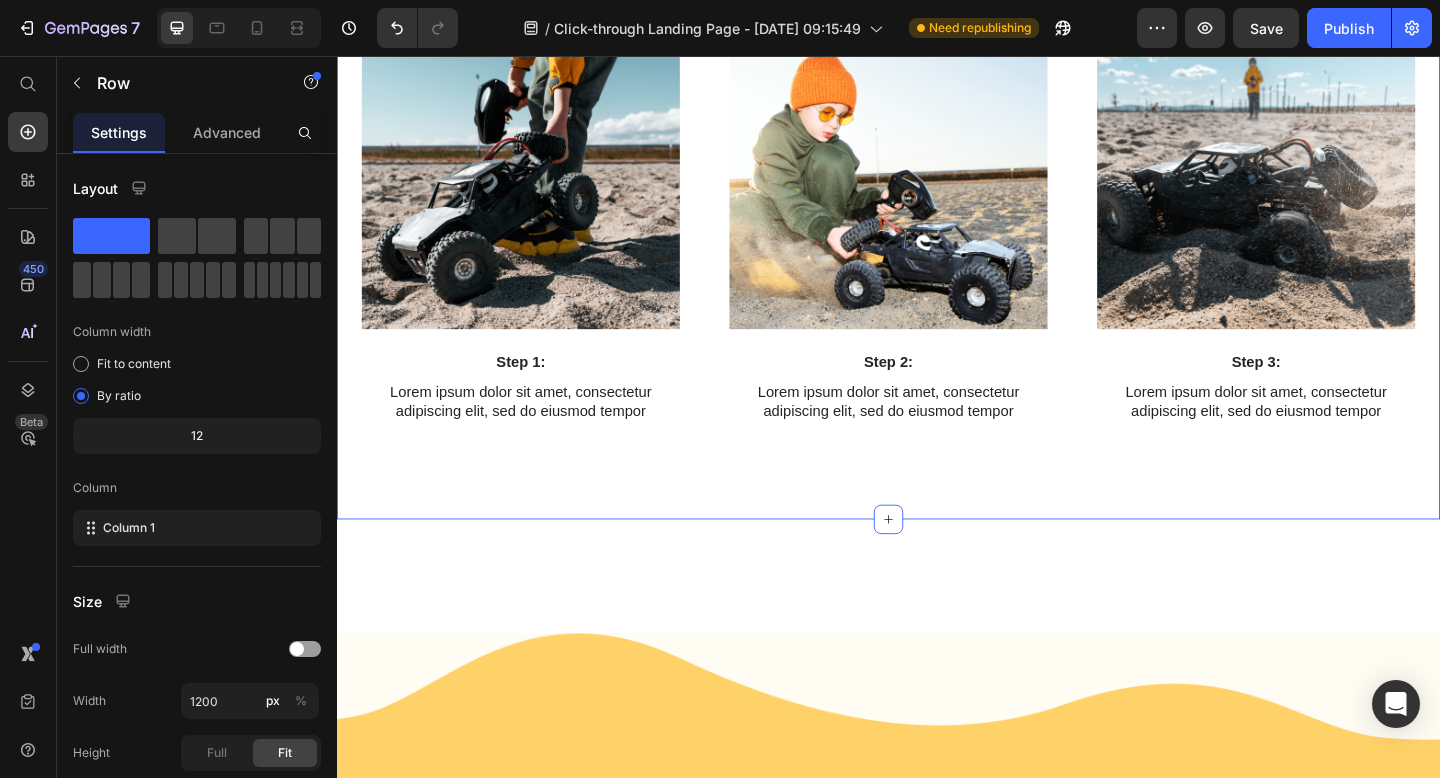 click on "COME ricevere lo sconto: Heading IN 3 SEMPLICI [PERSON_NAME] Text Block Row   8 Video Step 1: Text Block Lorem ipsum dolor sit amet, consectetur adipiscing elit, sed do eiusmod tempor Text Block Row Video Step 2: Text Block Lorem ipsum dolor sit amet, consectetur adipiscing elit, sed do eiusmod tempor Text Block Row Video Step 3: Text Block Lorem ipsum dolor sit amet, consectetur adipiscing elit, sed do eiusmod tempor Text Block Row Carousel Denouncing pleasure Text Block Row Image Step 1: Text Block Lorem ipsum dolor sit amet, consectetur adipiscing elit, sed do eiusmod tempor Text Block Row Image Step 2: Text Block Lorem ipsum dolor sit amet, consectetur adipiscing elit, sed do eiusmod tempor Text Block Row Image Step 3: Text Block Lorem ipsum dolor sit amet, consectetur adipiscing elit, sed do eiusmod tempor Text Block Row Carousel Section 3" at bounding box center (937, -27) 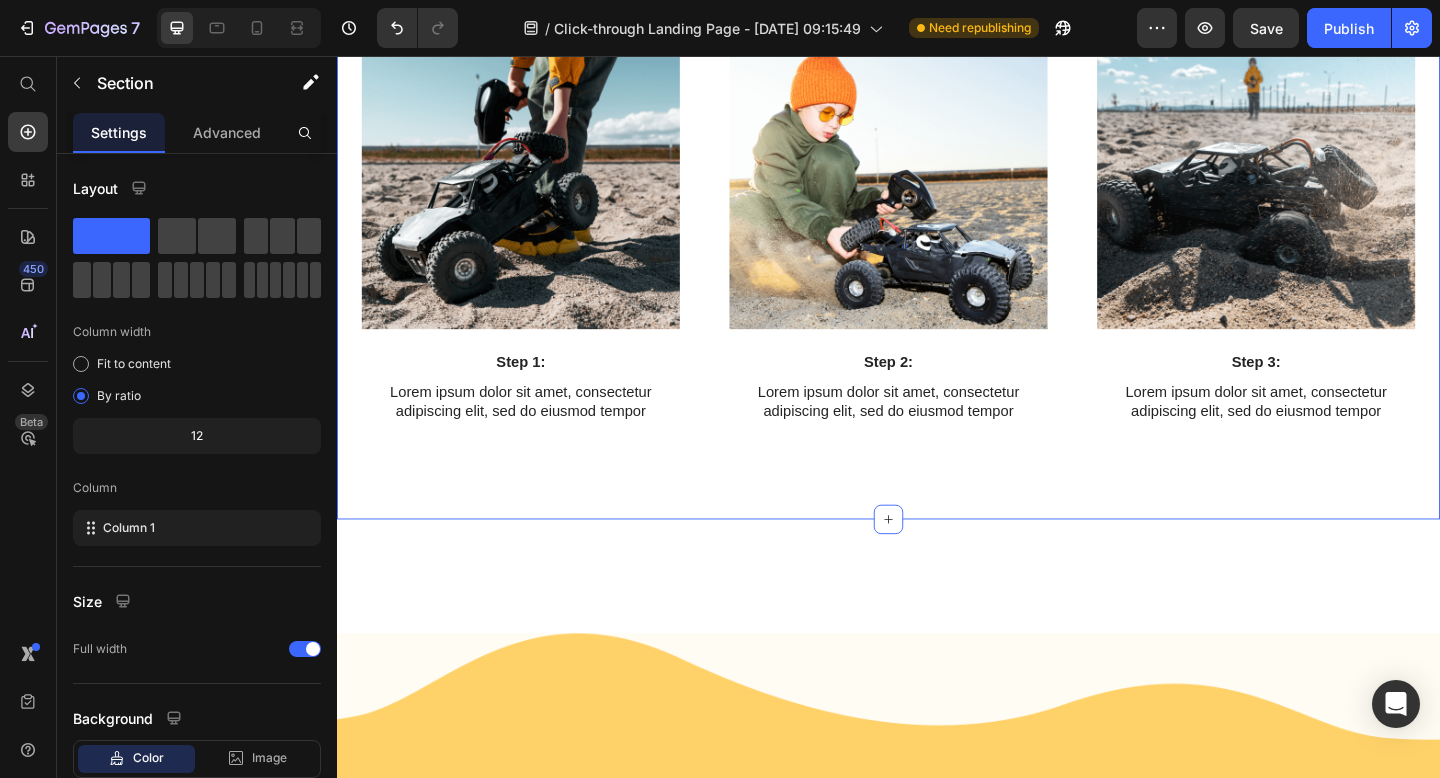 click on "IN 3 SEMPLICI PASSI" at bounding box center (937, -415) 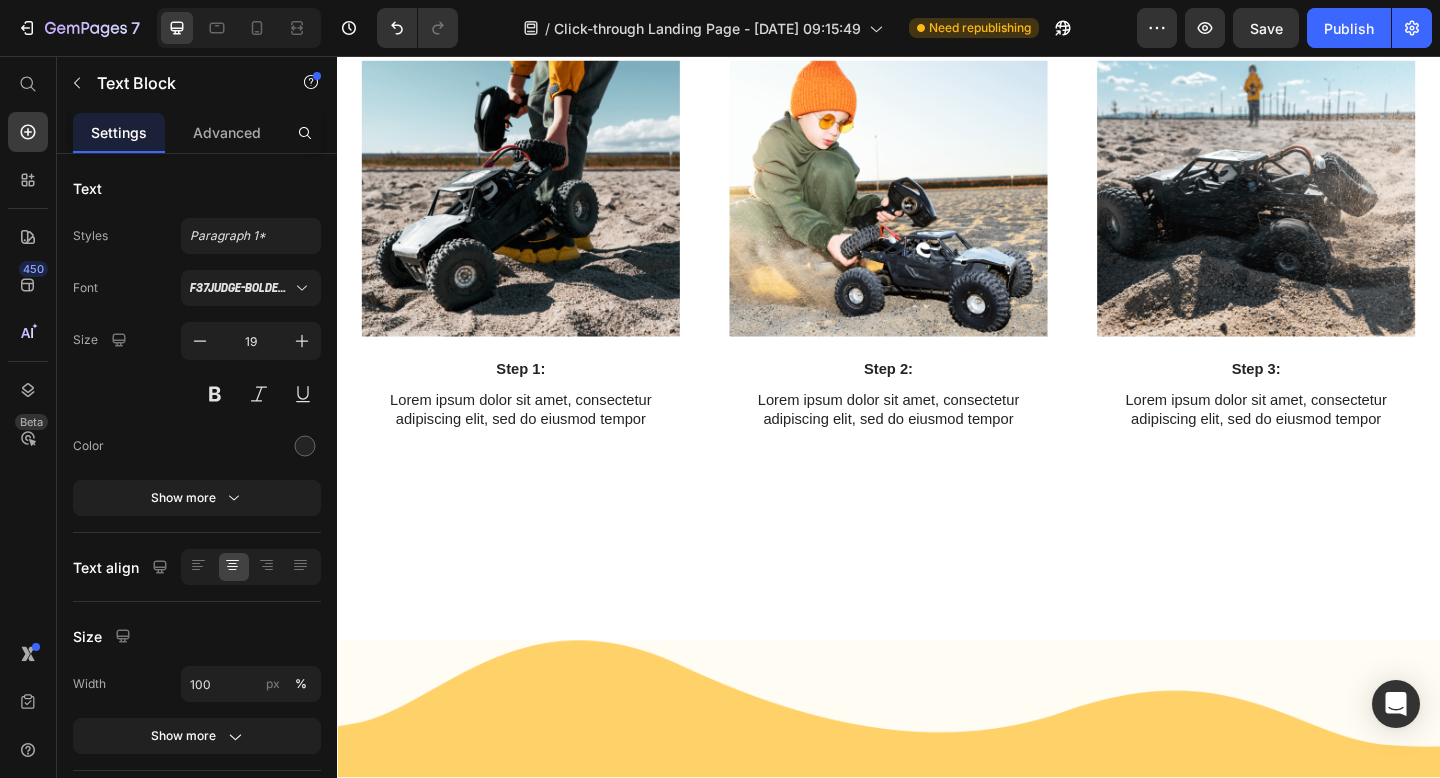 drag, startPoint x: 925, startPoint y: 307, endPoint x: 920, endPoint y: 316, distance: 10.29563 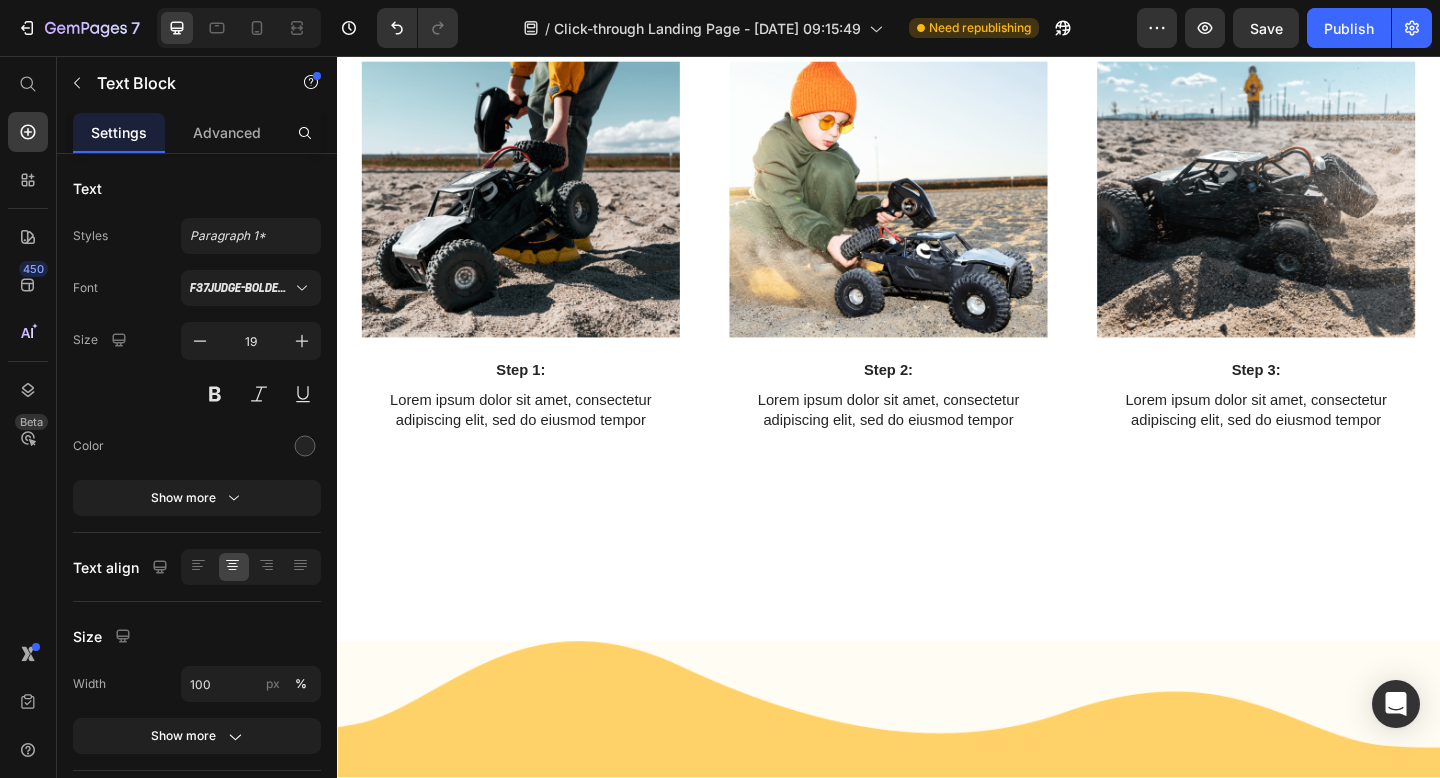 click on "COME ricevere lo sconto:" at bounding box center [937, -505] 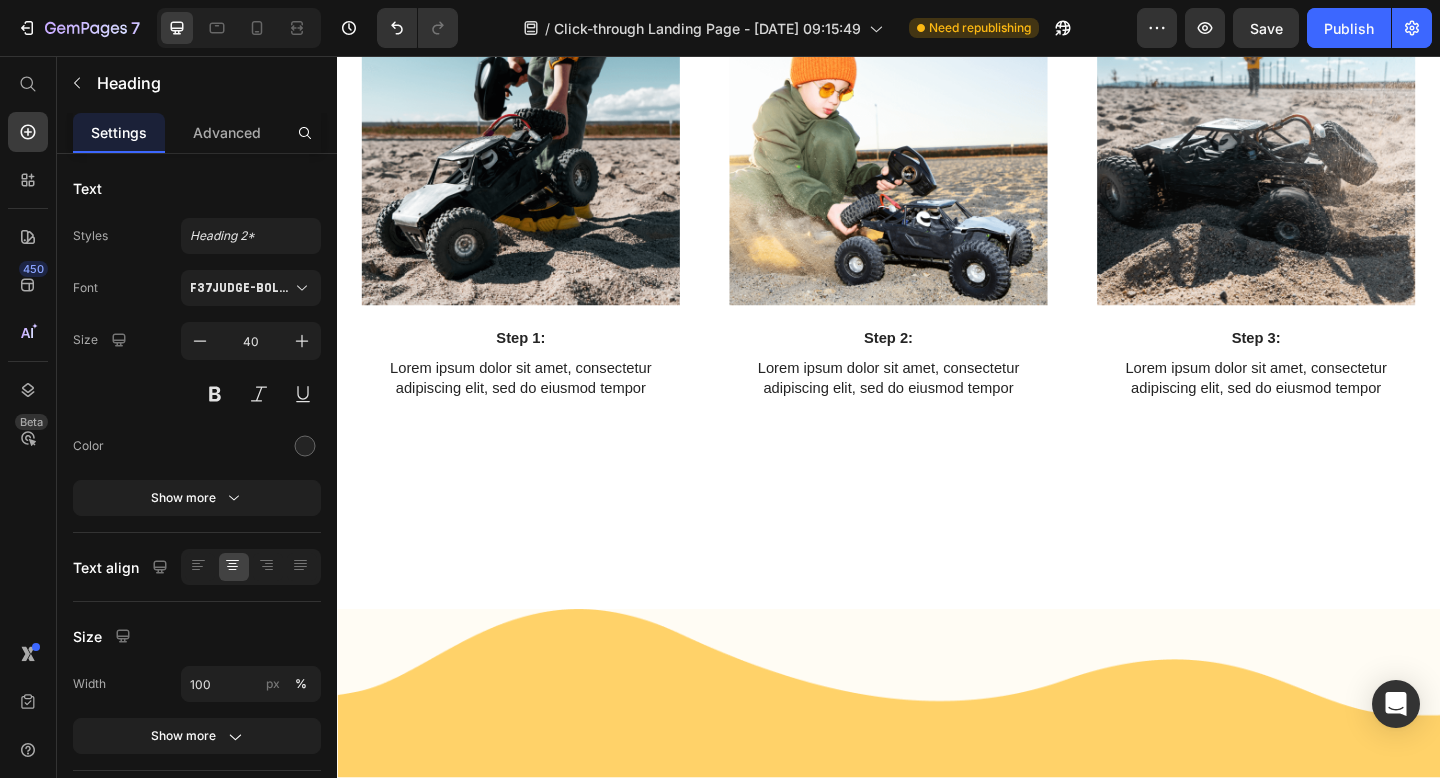 drag, startPoint x: 924, startPoint y: 264, endPoint x: 927, endPoint y: 231, distance: 33.13608 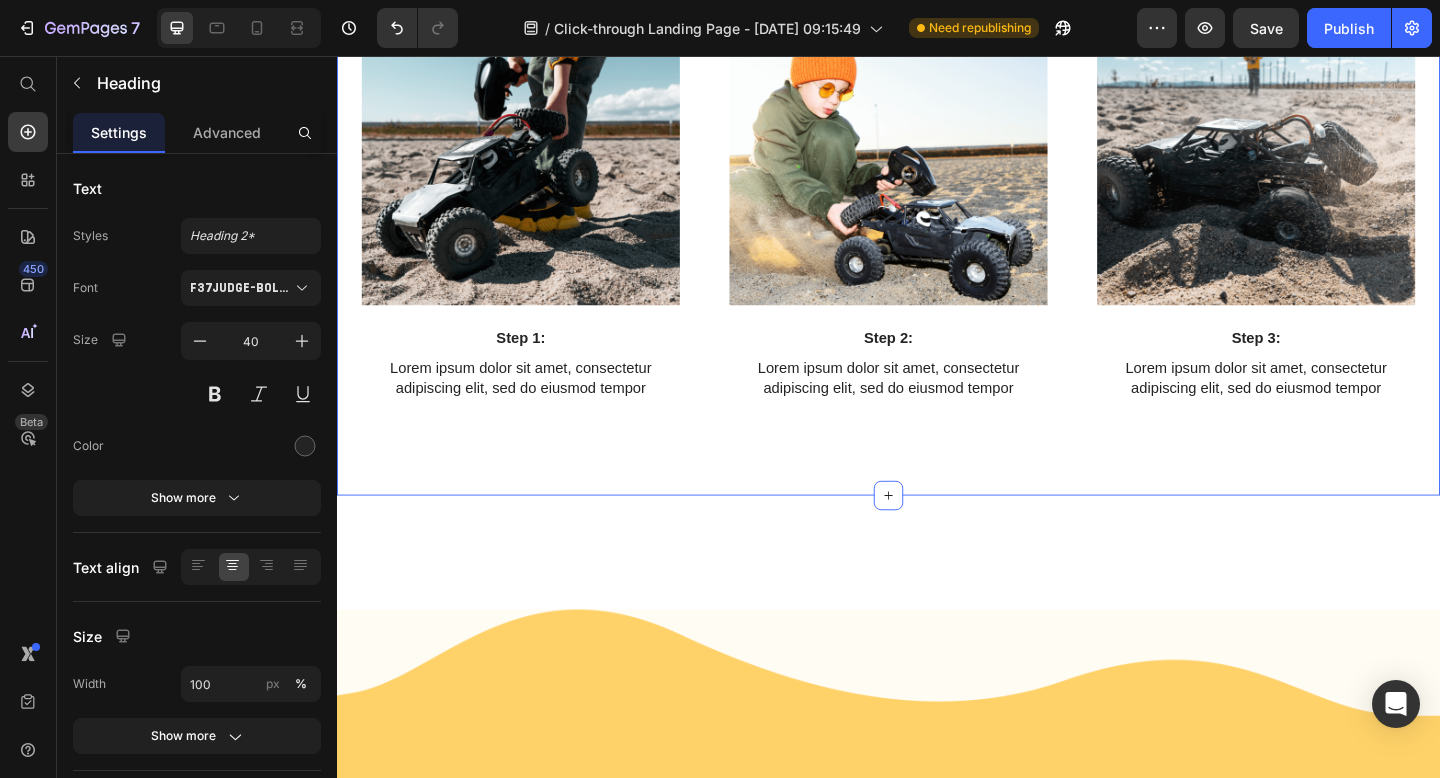 click on "COME ricevere lo sconto: Heading   13 IN 3 SEMPLICI [PERSON_NAME] Text Block Row Video Step 1: Text Block Lorem ipsum dolor sit amet, consectetur adipiscing elit, sed do eiusmod tempor Text Block Row Video Step 2: Text Block Lorem ipsum dolor sit amet, consectetur adipiscing elit, sed do eiusmod tempor Text Block Row Video Step 3: Text Block Lorem ipsum dolor sit amet, consectetur adipiscing elit, sed do eiusmod tempor Text Block Row Carousel Denouncing pleasure Text Block Row Image Step 1: Text Block Lorem ipsum dolor sit amet, consectetur adipiscing elit, sed do eiusmod tempor Text Block Row Image Step 2: Text Block Lorem ipsum dolor sit amet, consectetur adipiscing elit, sed do eiusmod tempor Text Block Row Image Step 3: Text Block Lorem ipsum dolor sit amet, consectetur adipiscing elit, sed do eiusmod tempor Text Block Row Carousel Section 3" at bounding box center [937, -40] 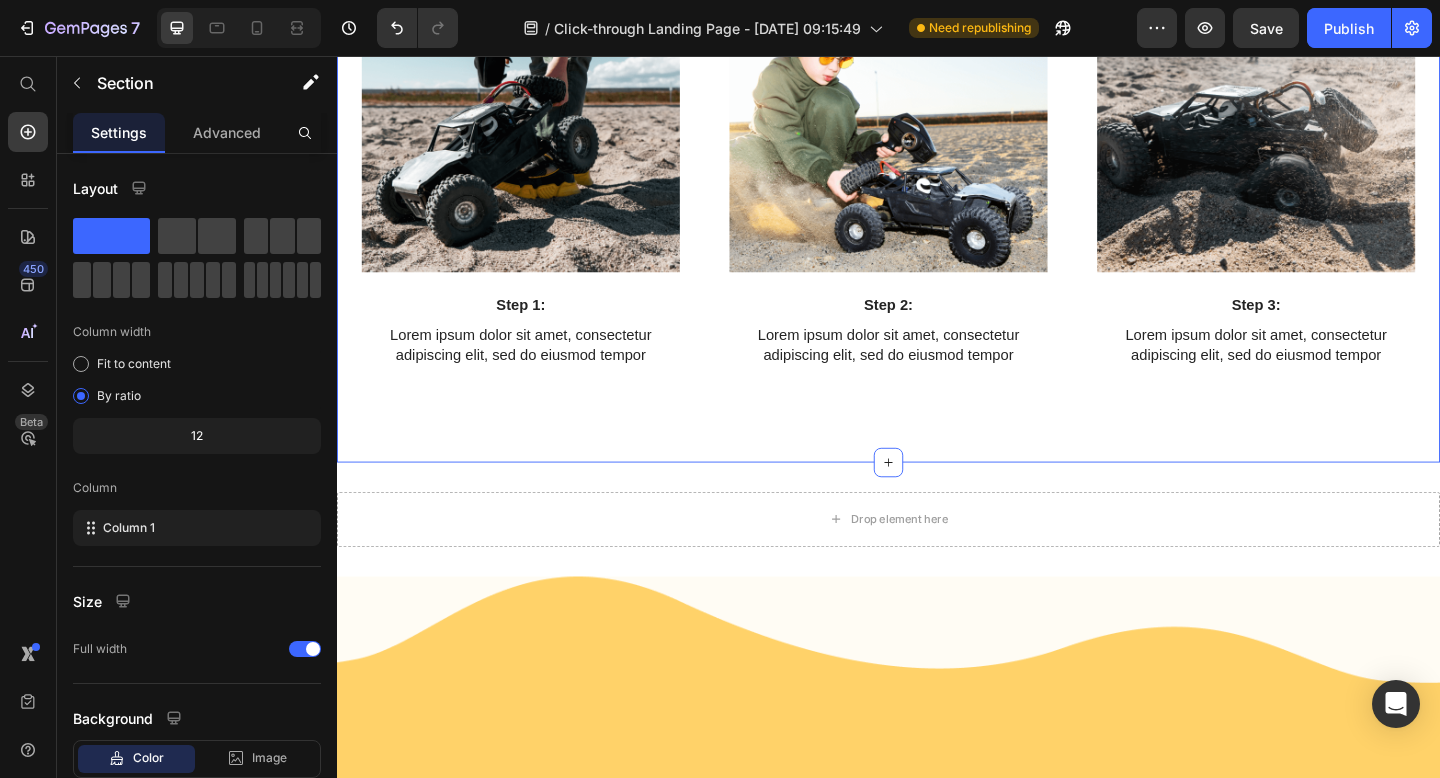 scroll, scrollTop: 1821, scrollLeft: 0, axis: vertical 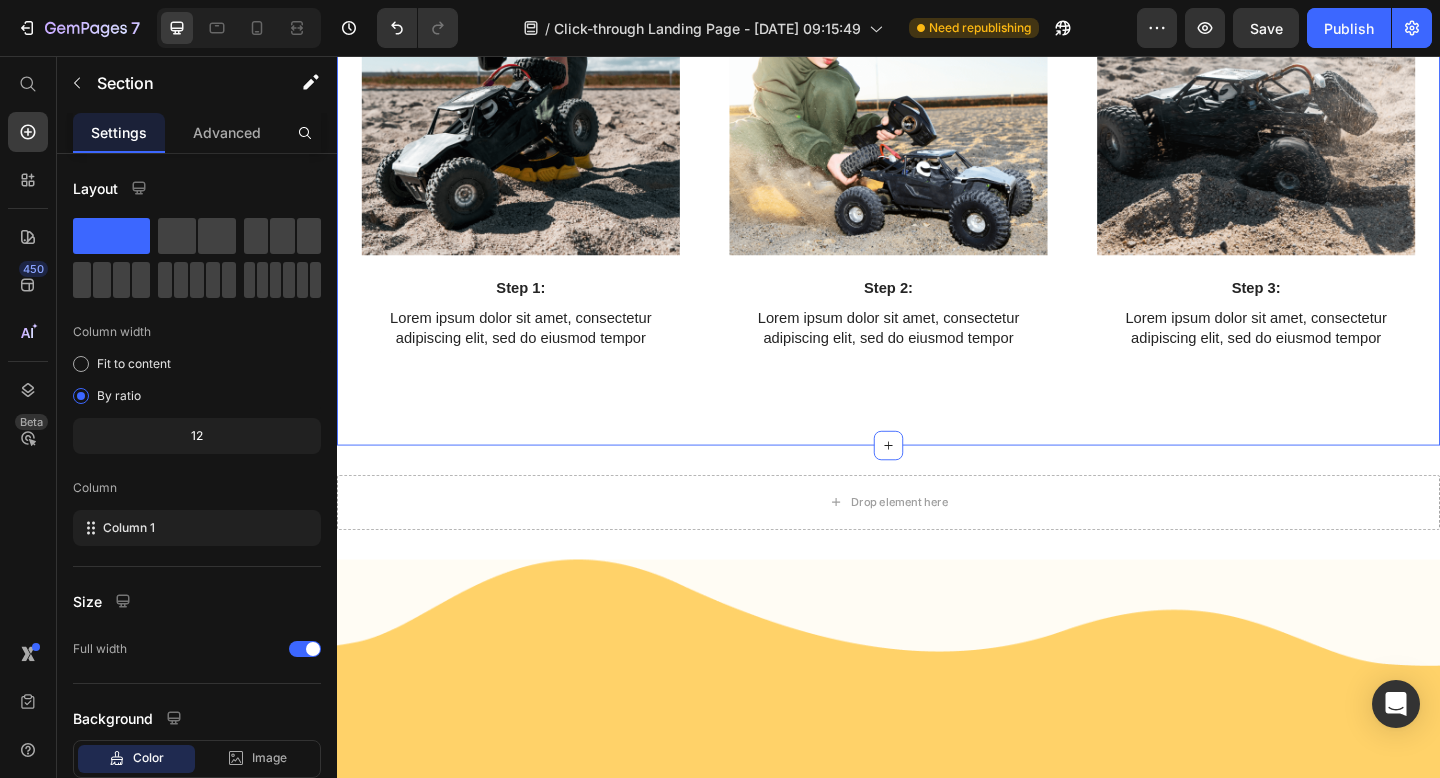 click on "Step 3:" at bounding box center [1337, -214] 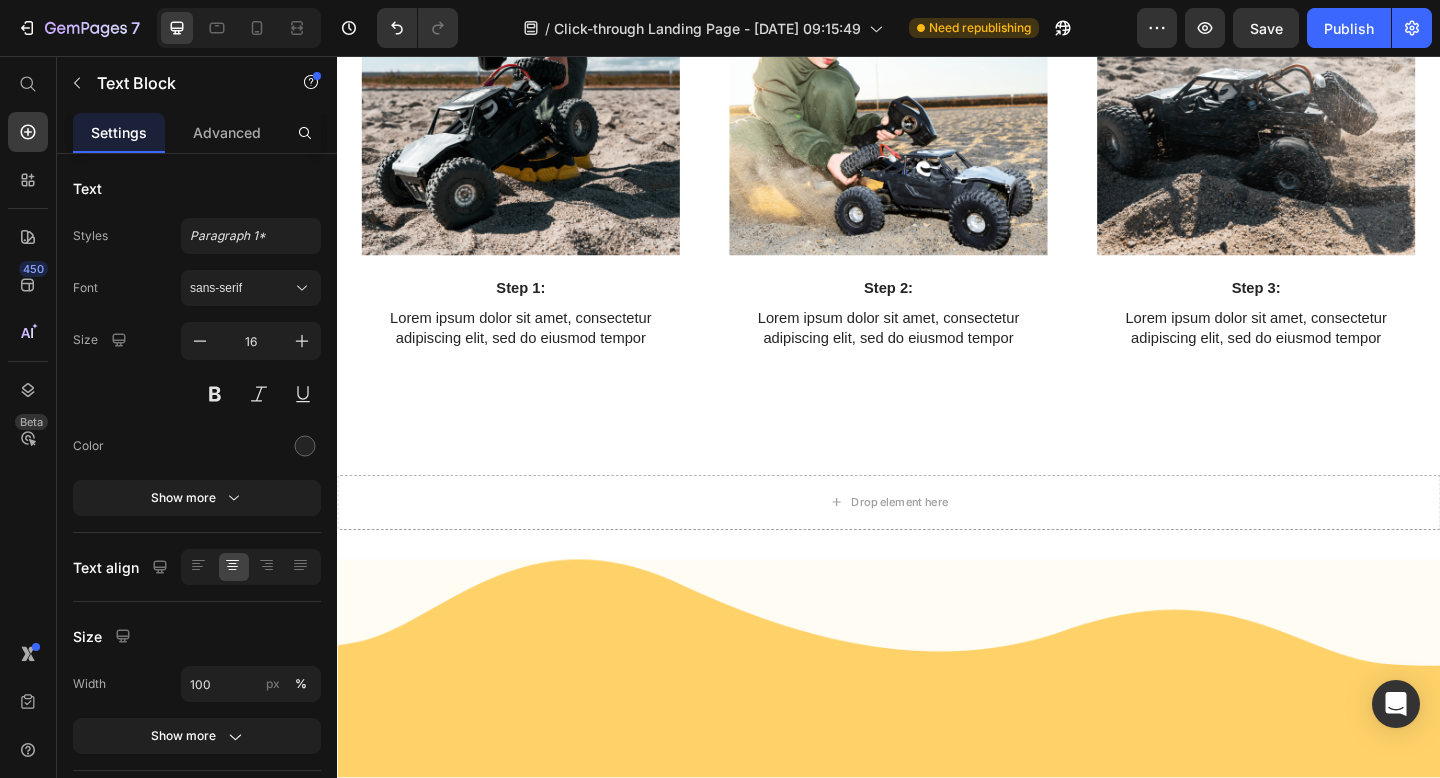 click on "Lorem ipsum dolor sit amet, consectetur adipiscing elit, sed do eiusmod tempor" at bounding box center (1337, -170) 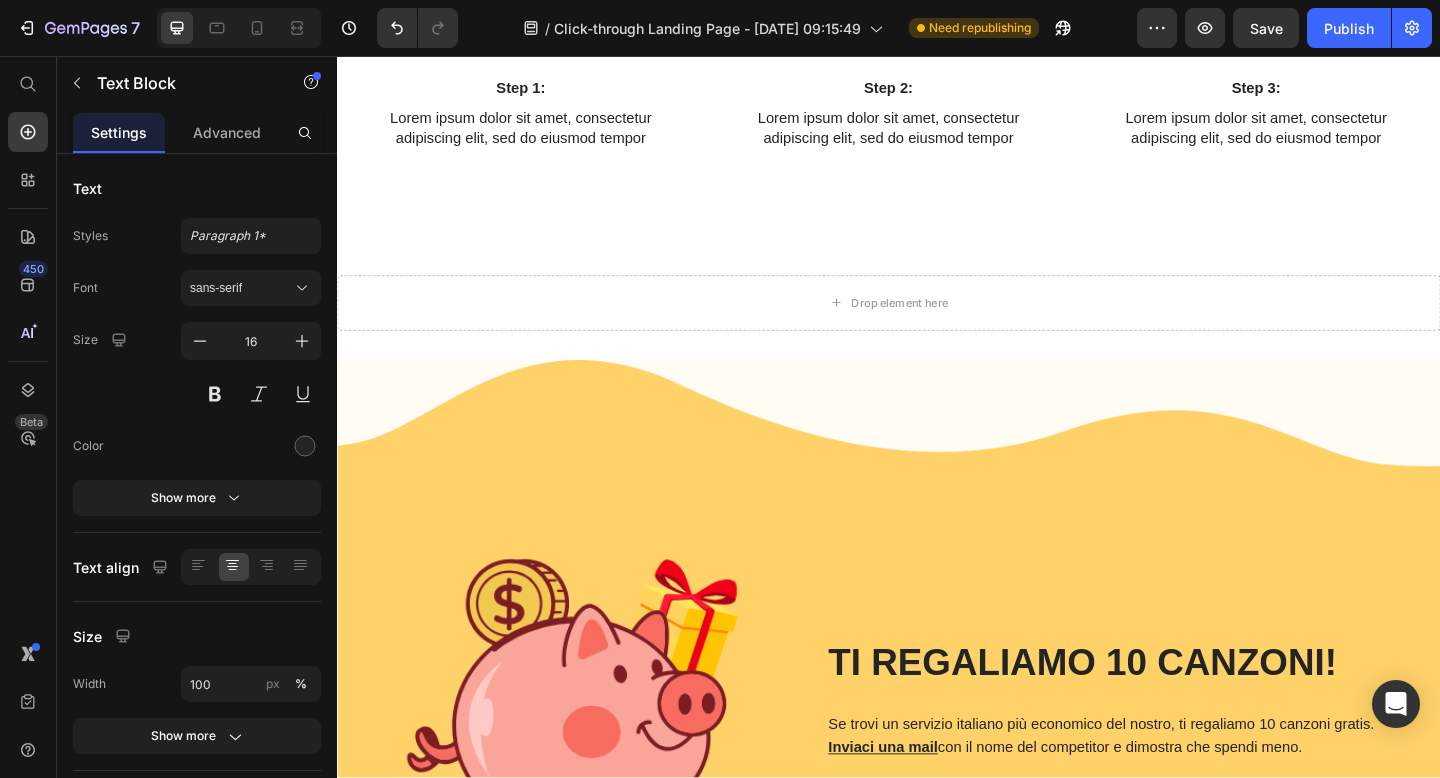 scroll, scrollTop: 2050, scrollLeft: 0, axis: vertical 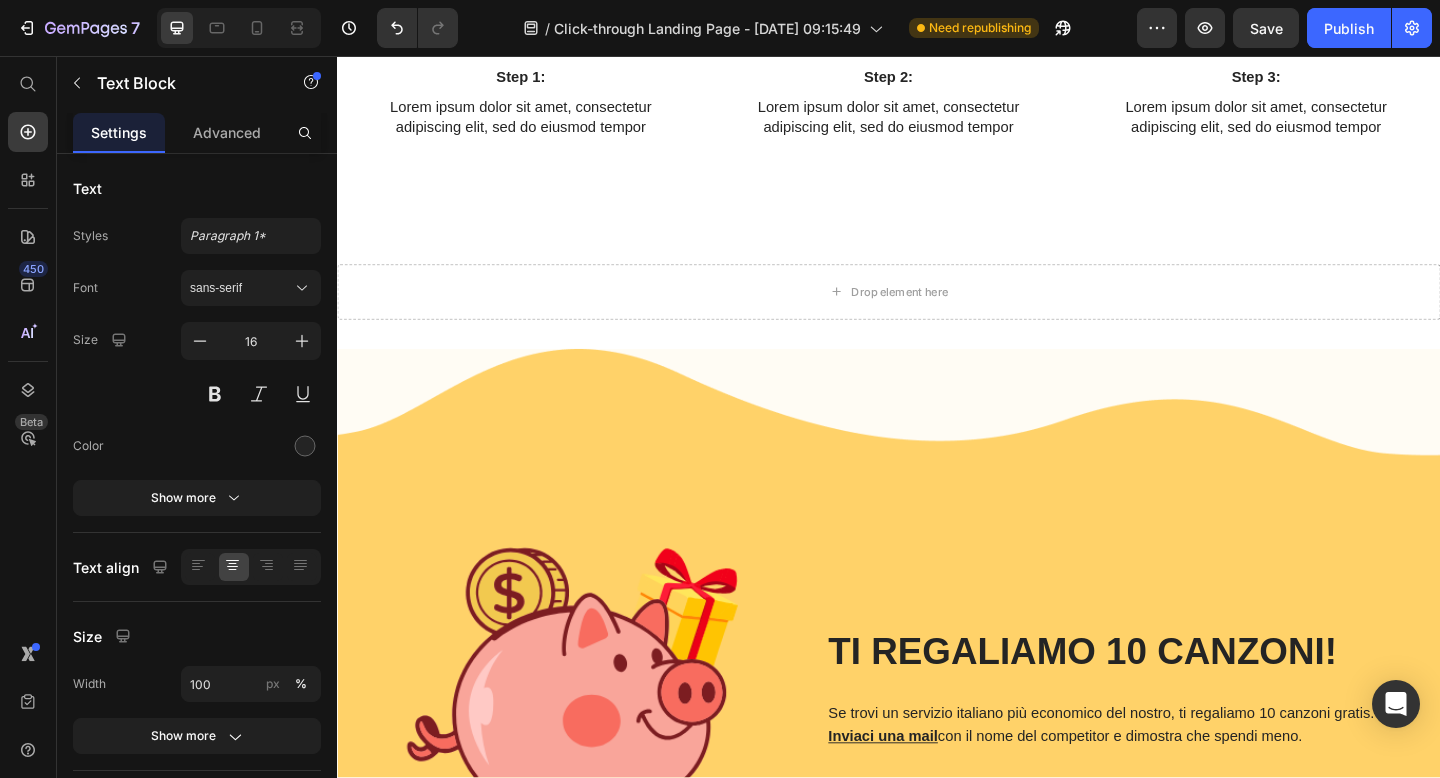 click on "Denouncing pleasure" at bounding box center [937, -307] 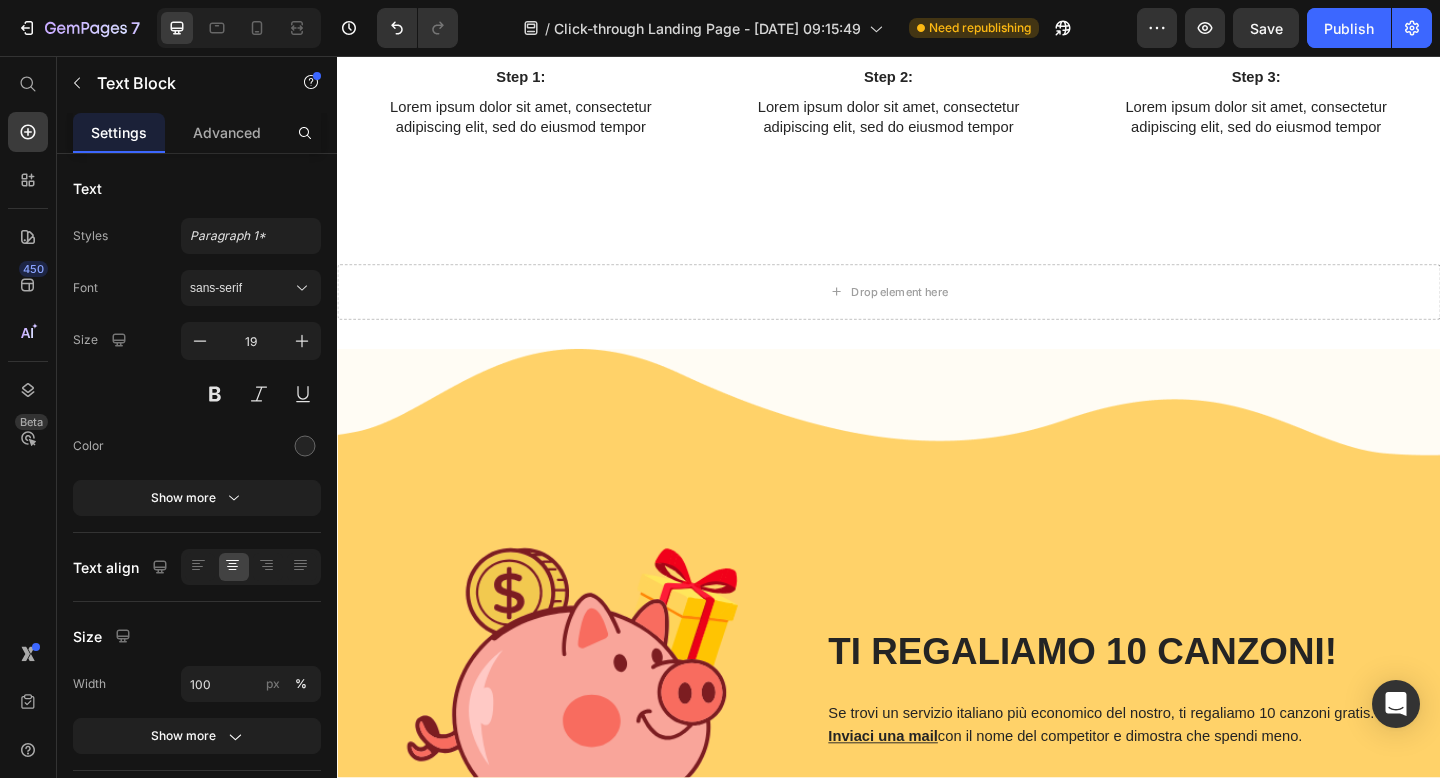 click on "Denouncing pleasure" at bounding box center [937, -307] 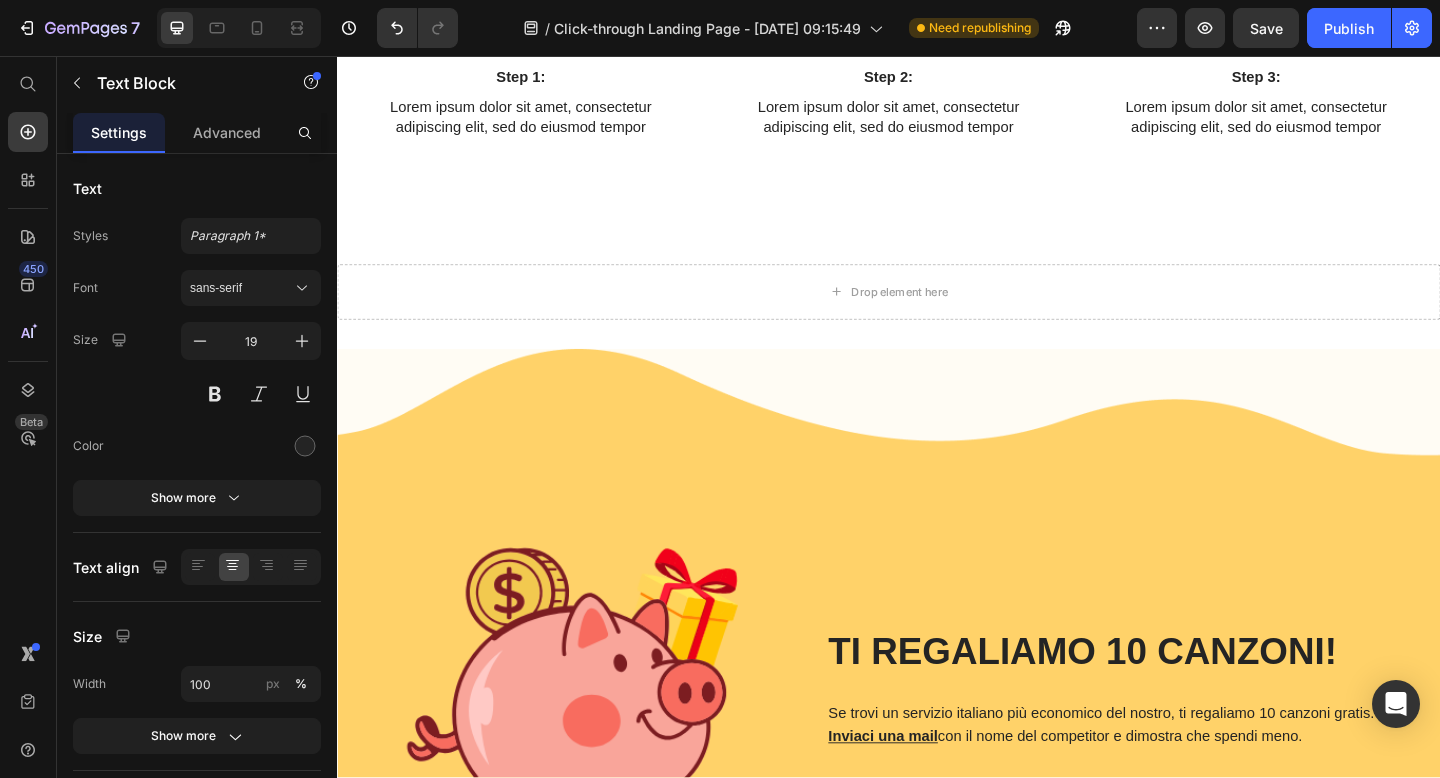 click on "Denouncing pleasure" at bounding box center [937, -307] 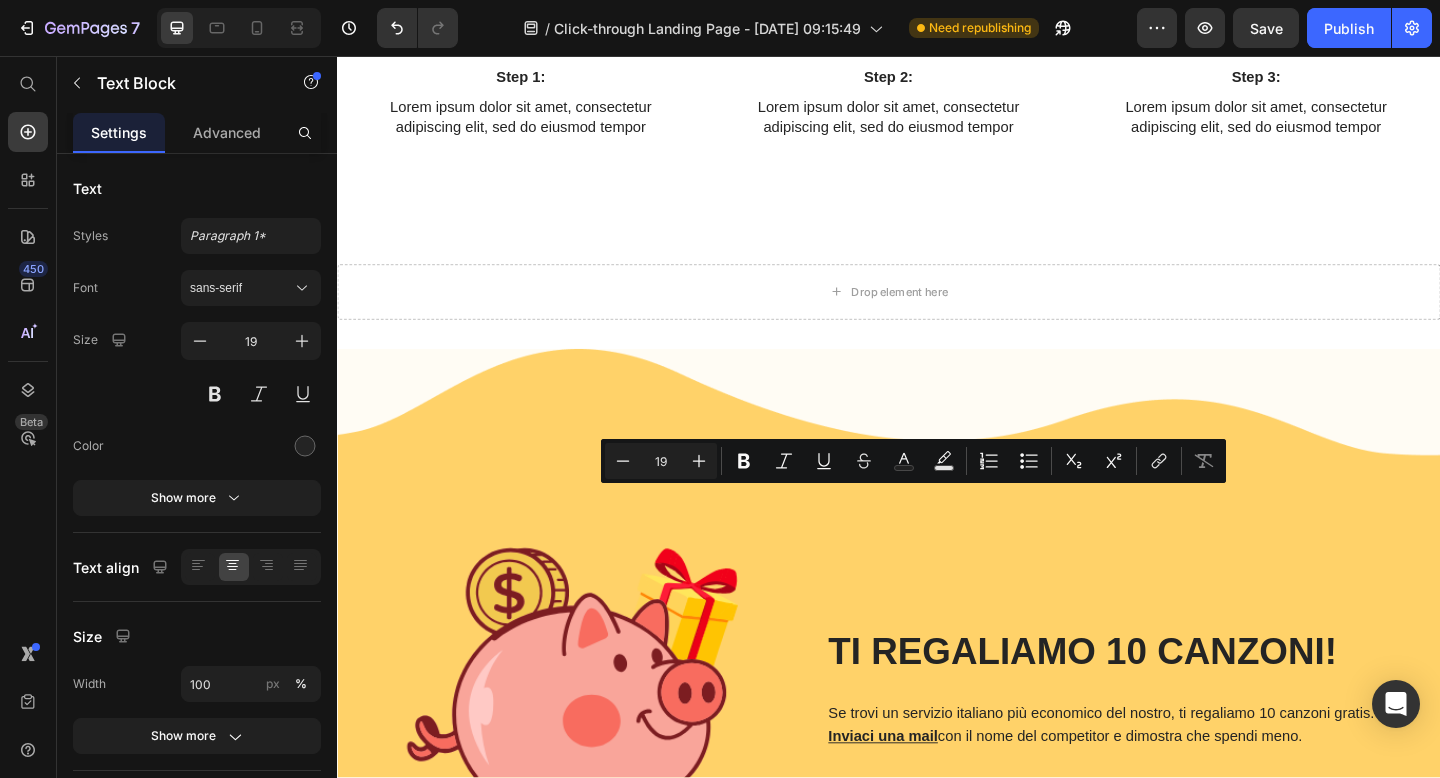 drag, startPoint x: 1068, startPoint y: 538, endPoint x: 815, endPoint y: 537, distance: 253.00198 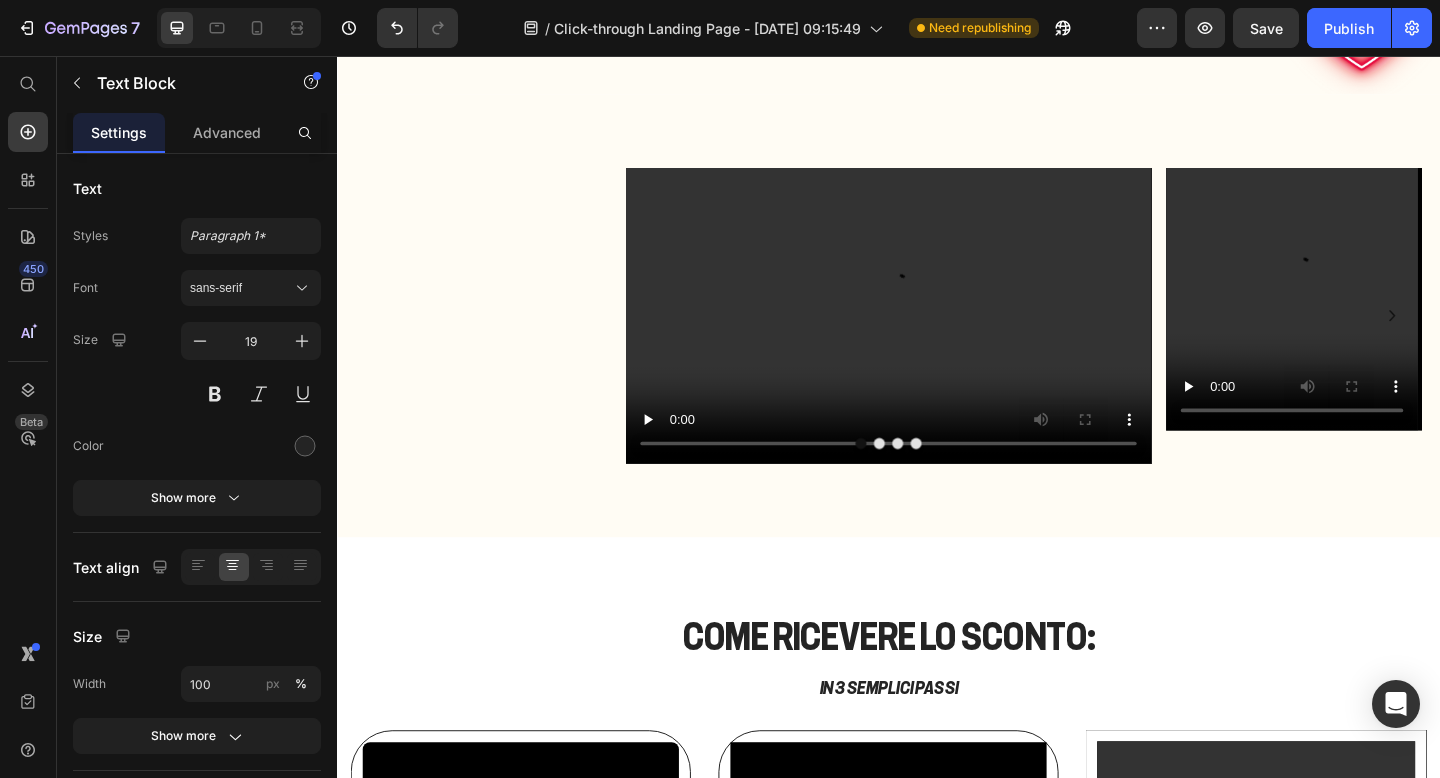 type on "16" 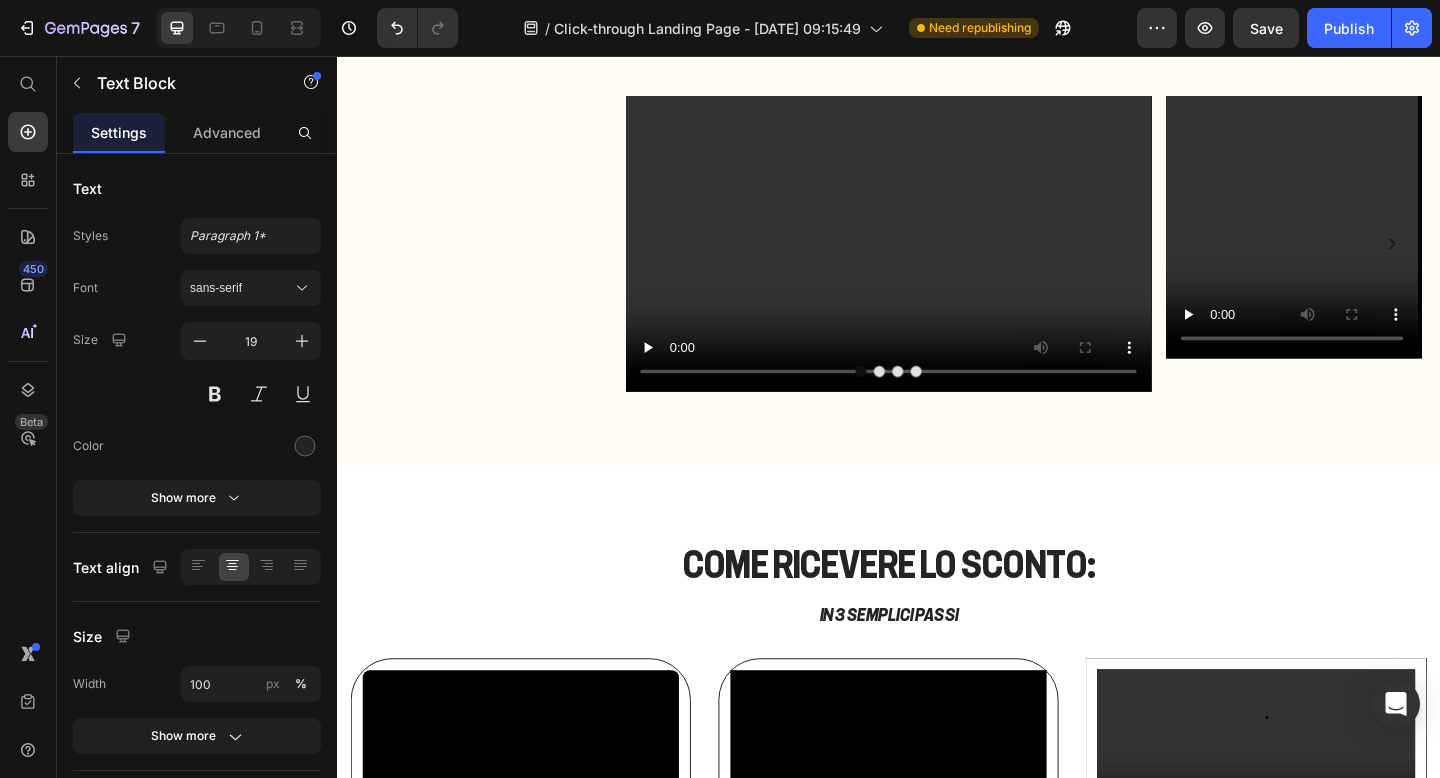 scroll, scrollTop: 835, scrollLeft: 0, axis: vertical 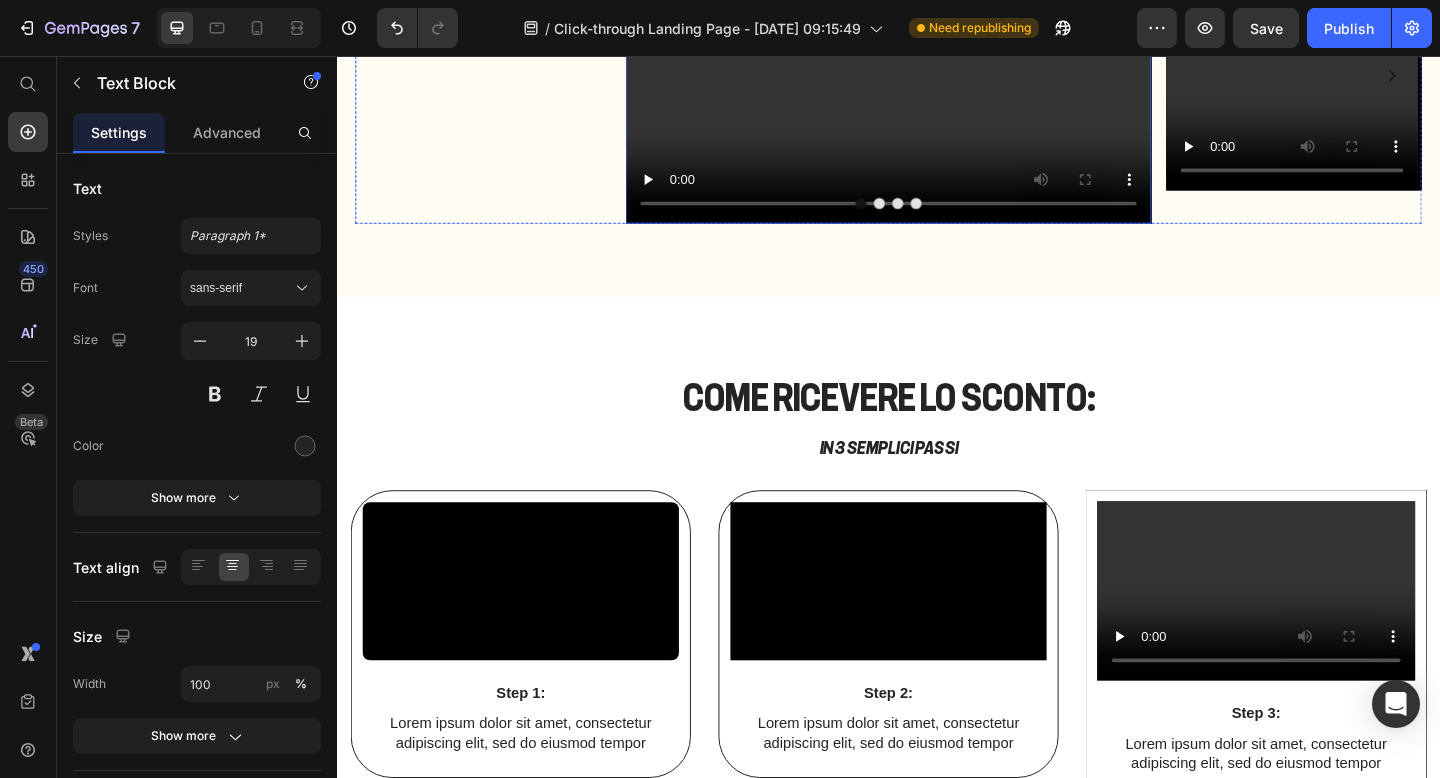 click at bounding box center [937, 78] 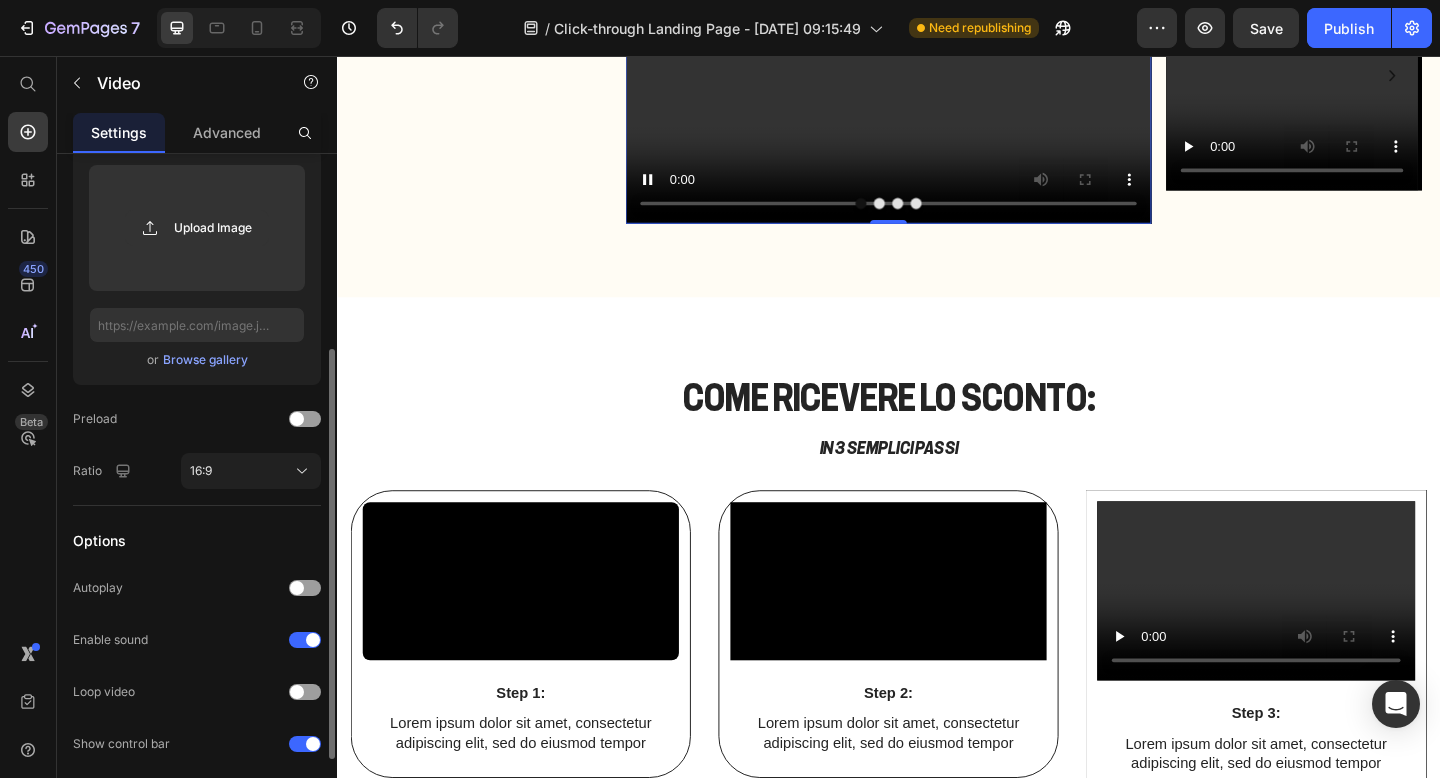 scroll, scrollTop: 323, scrollLeft: 0, axis: vertical 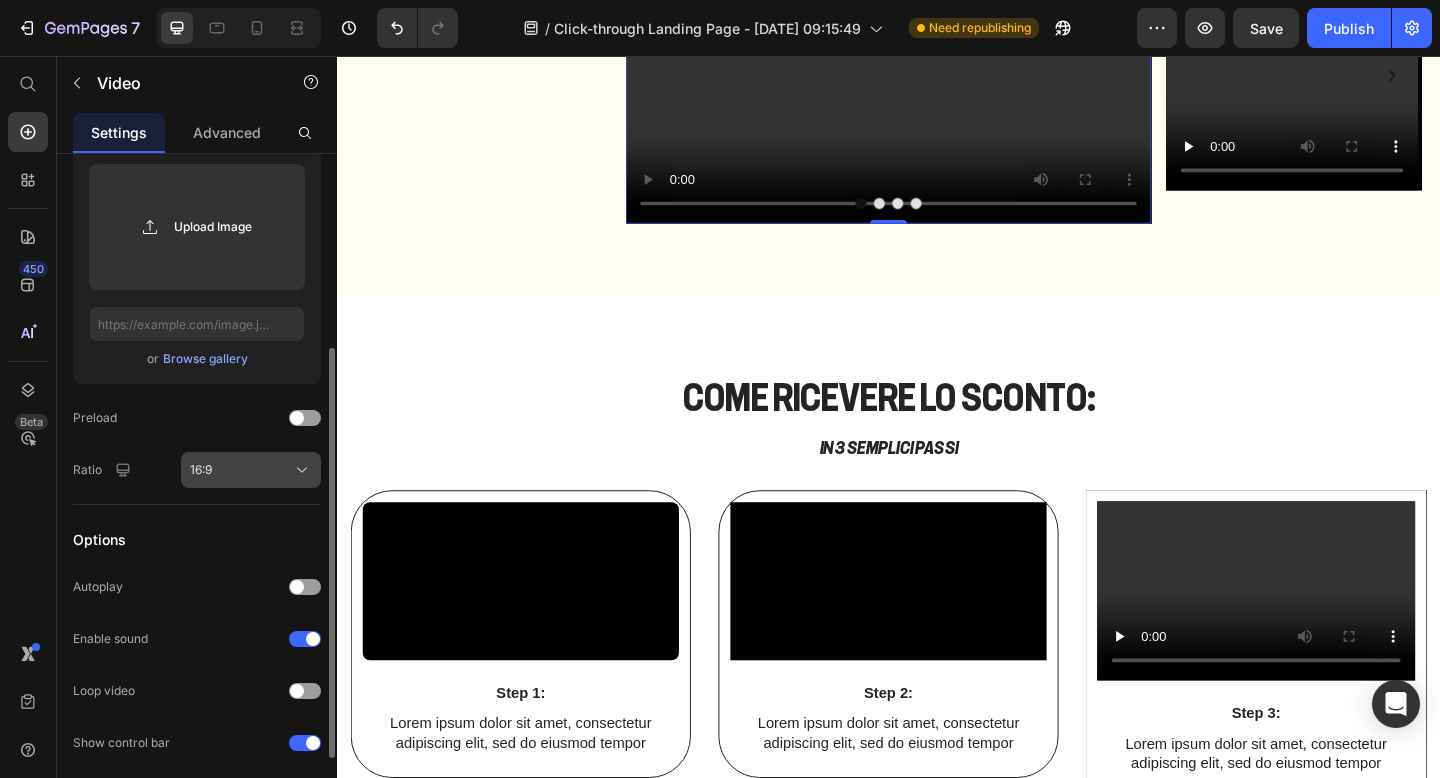 click on "16:9" 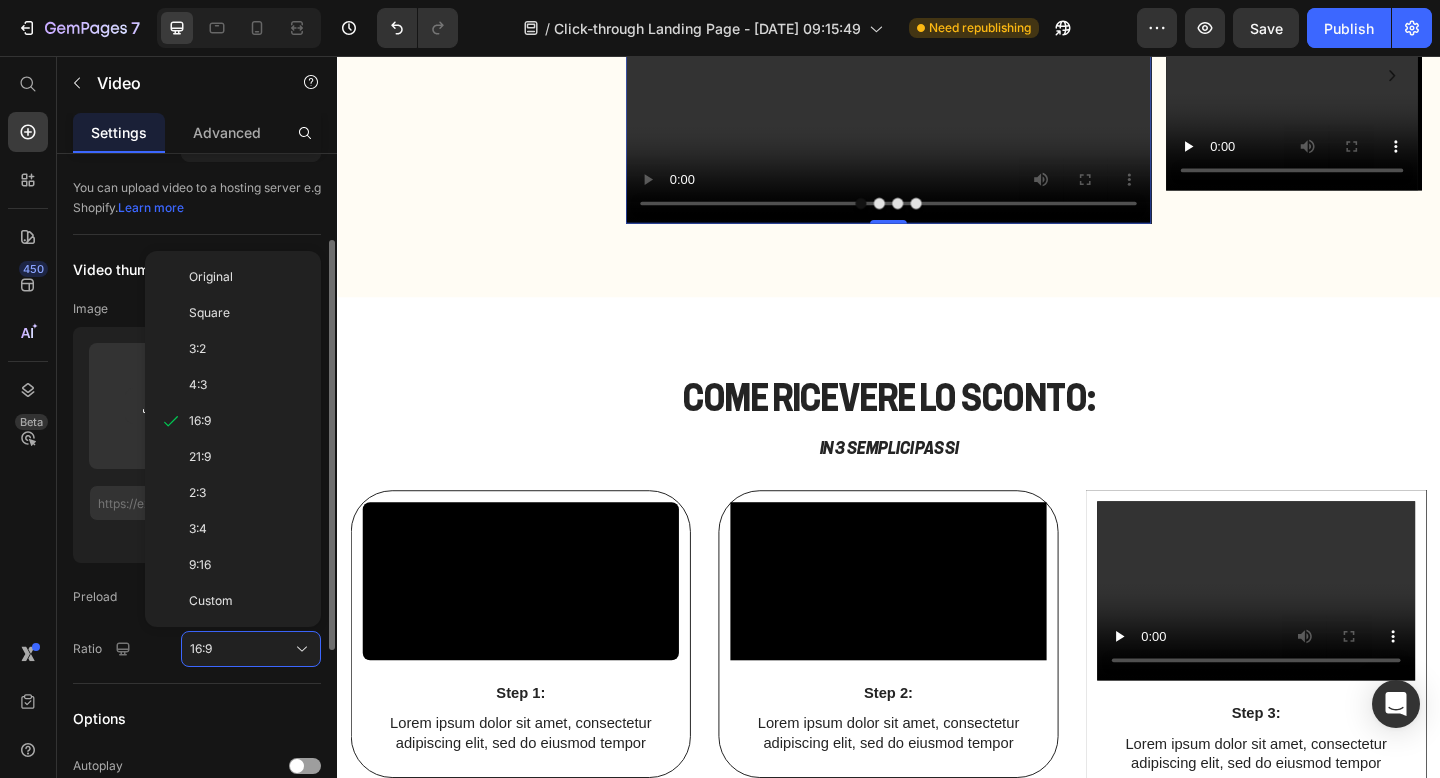 scroll, scrollTop: 145, scrollLeft: 0, axis: vertical 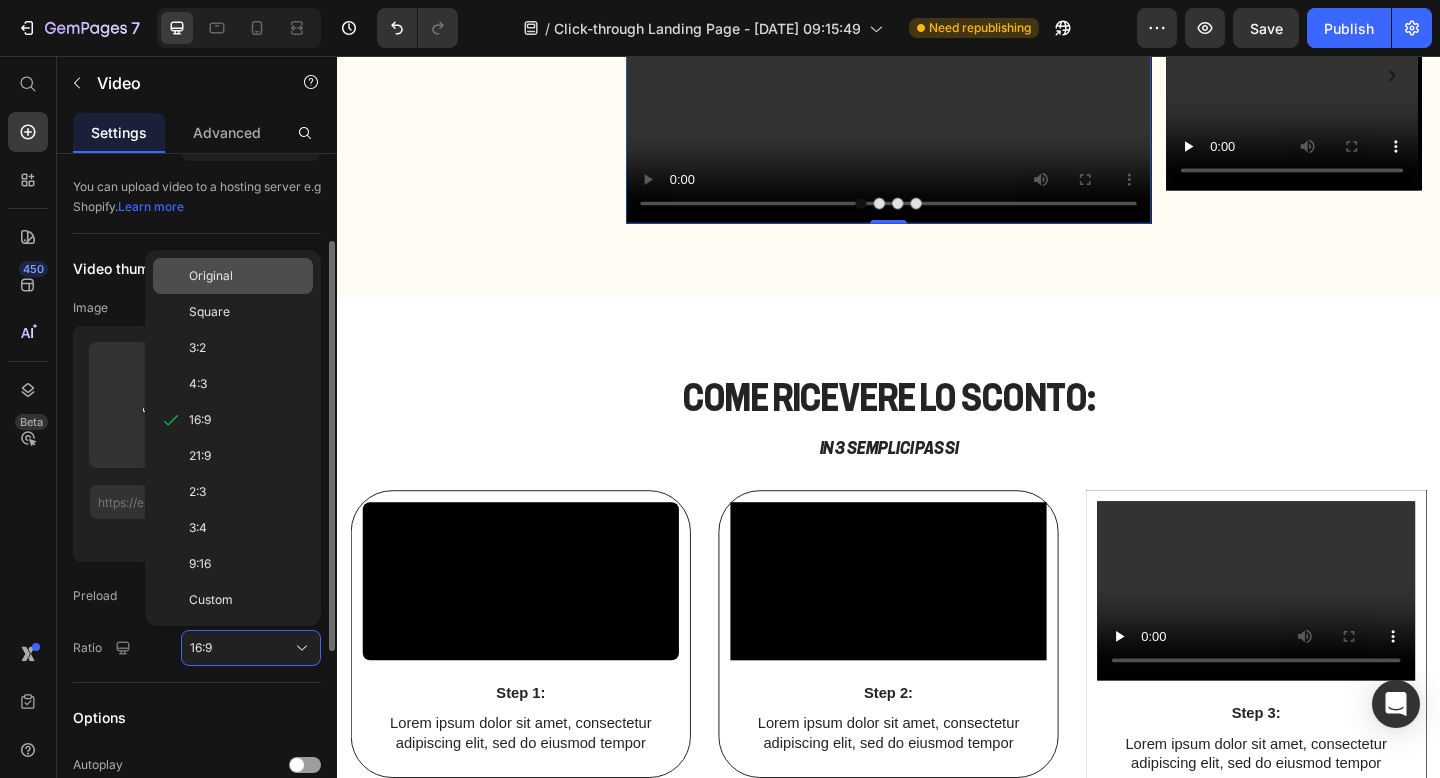 click on "Original" 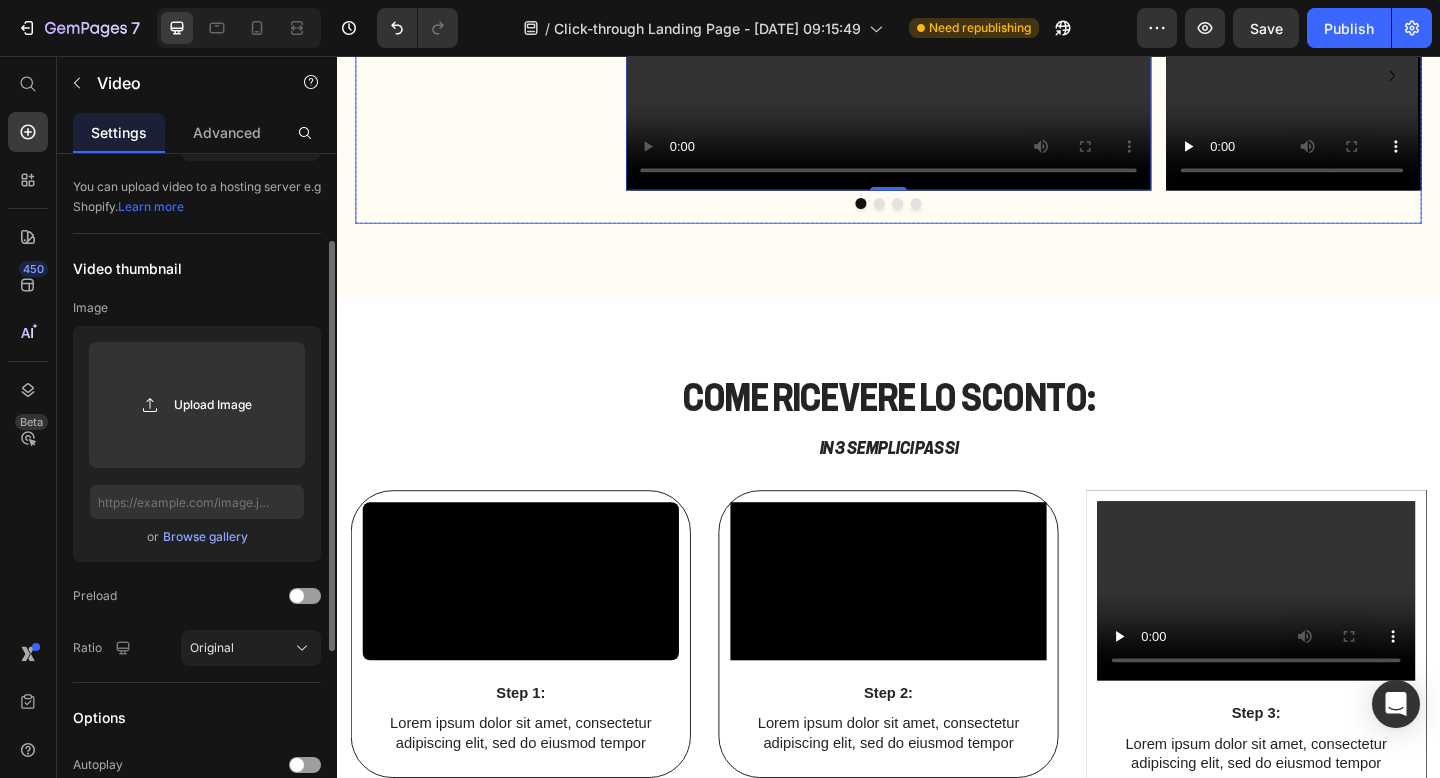 click on "Video   0 Video Video Video" at bounding box center [937, 78] 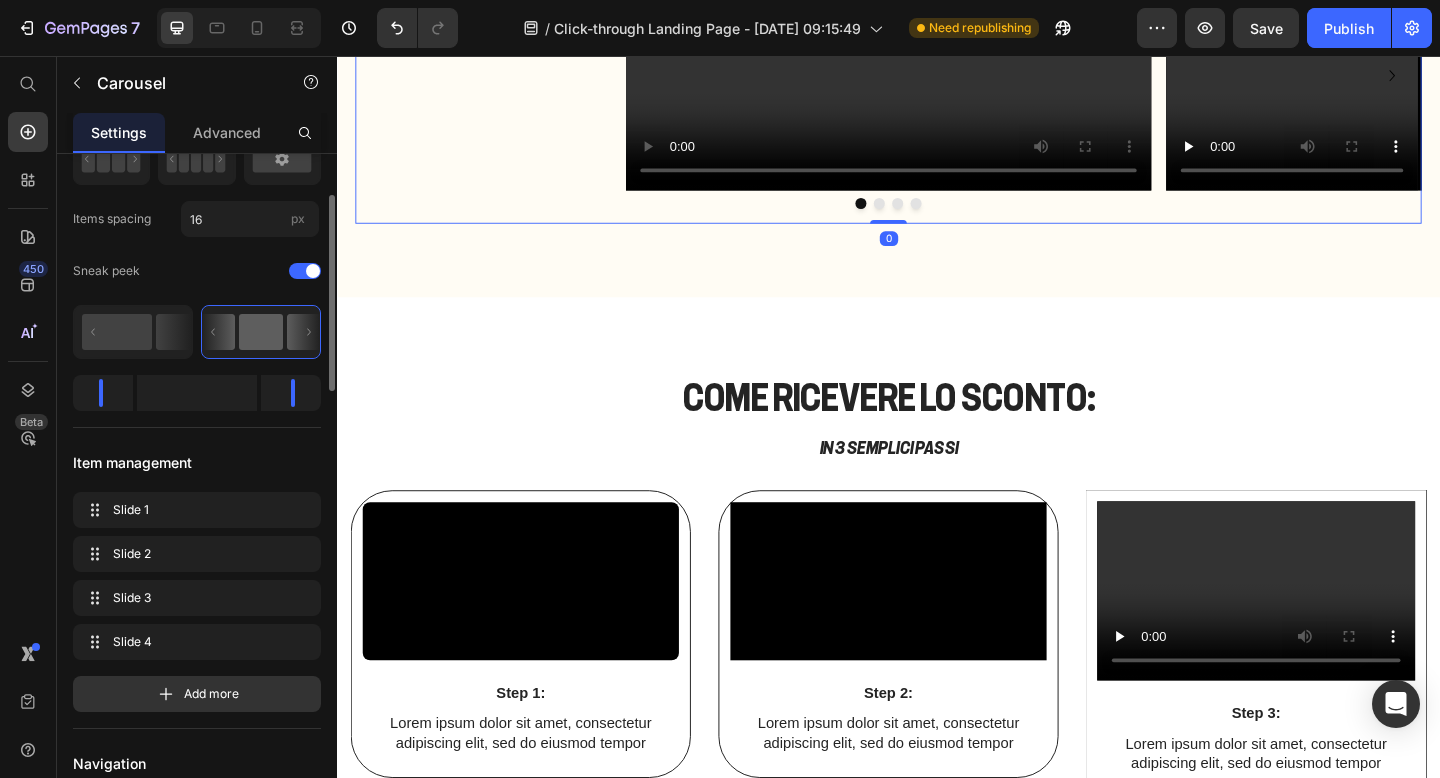 scroll, scrollTop: 0, scrollLeft: 0, axis: both 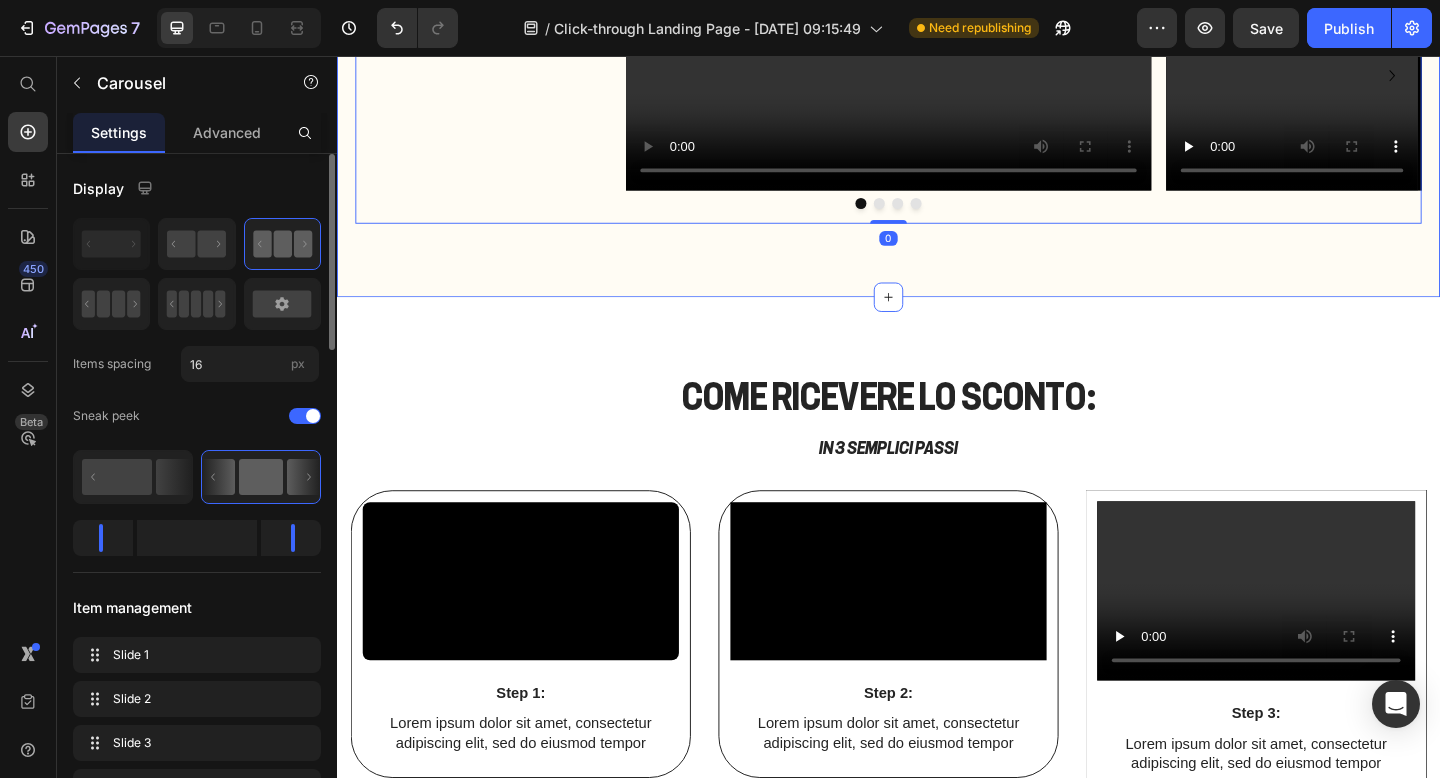 click on "Video Video Video Video
Carousel   0 Row Section 2" at bounding box center (937, 78) 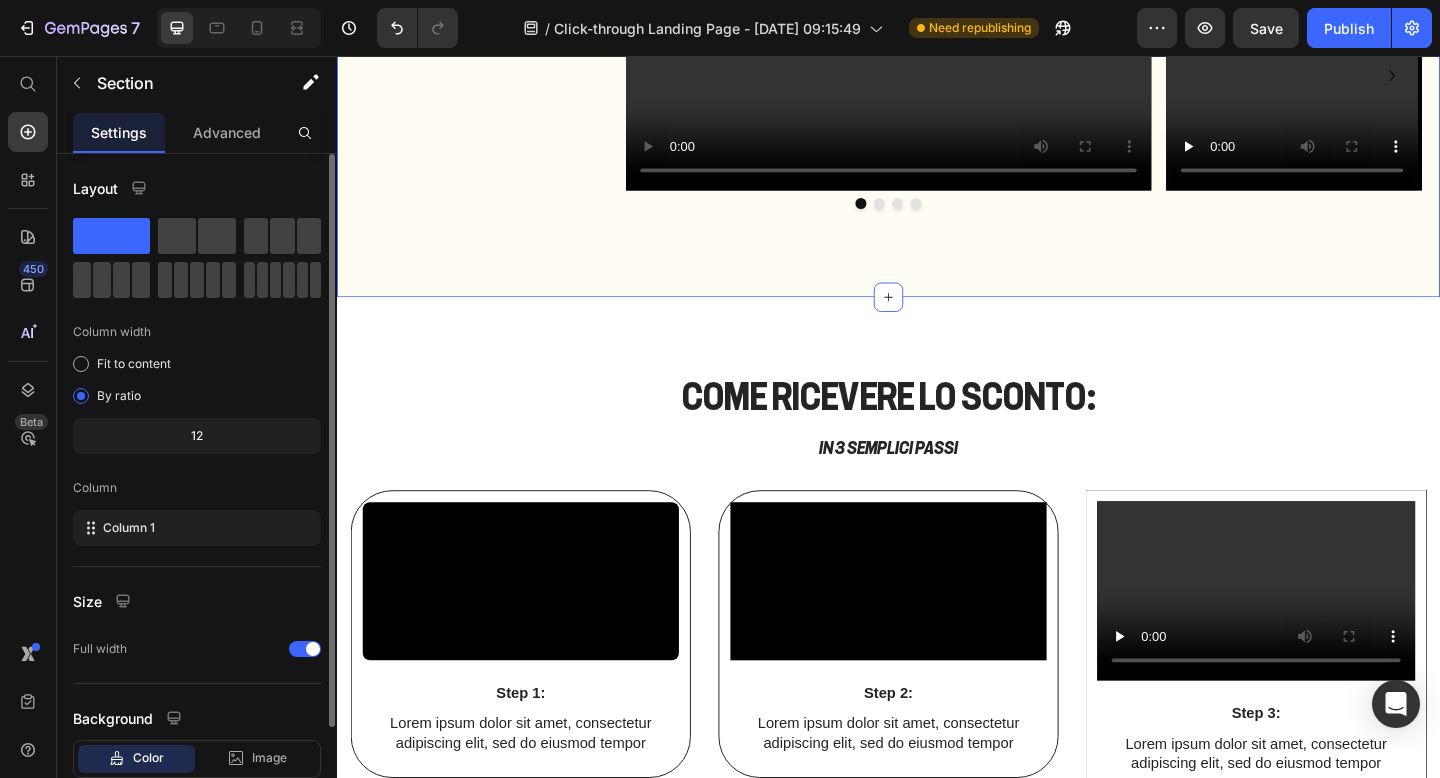 click on "Video Video Video Video
Carousel Row Section 2   You can create reusable sections Create Theme Section AI Content Write with GemAI What would you like to describe here? Tone and Voice Persuasive Product Top tier mix and master Show more Generate" at bounding box center (937, 78) 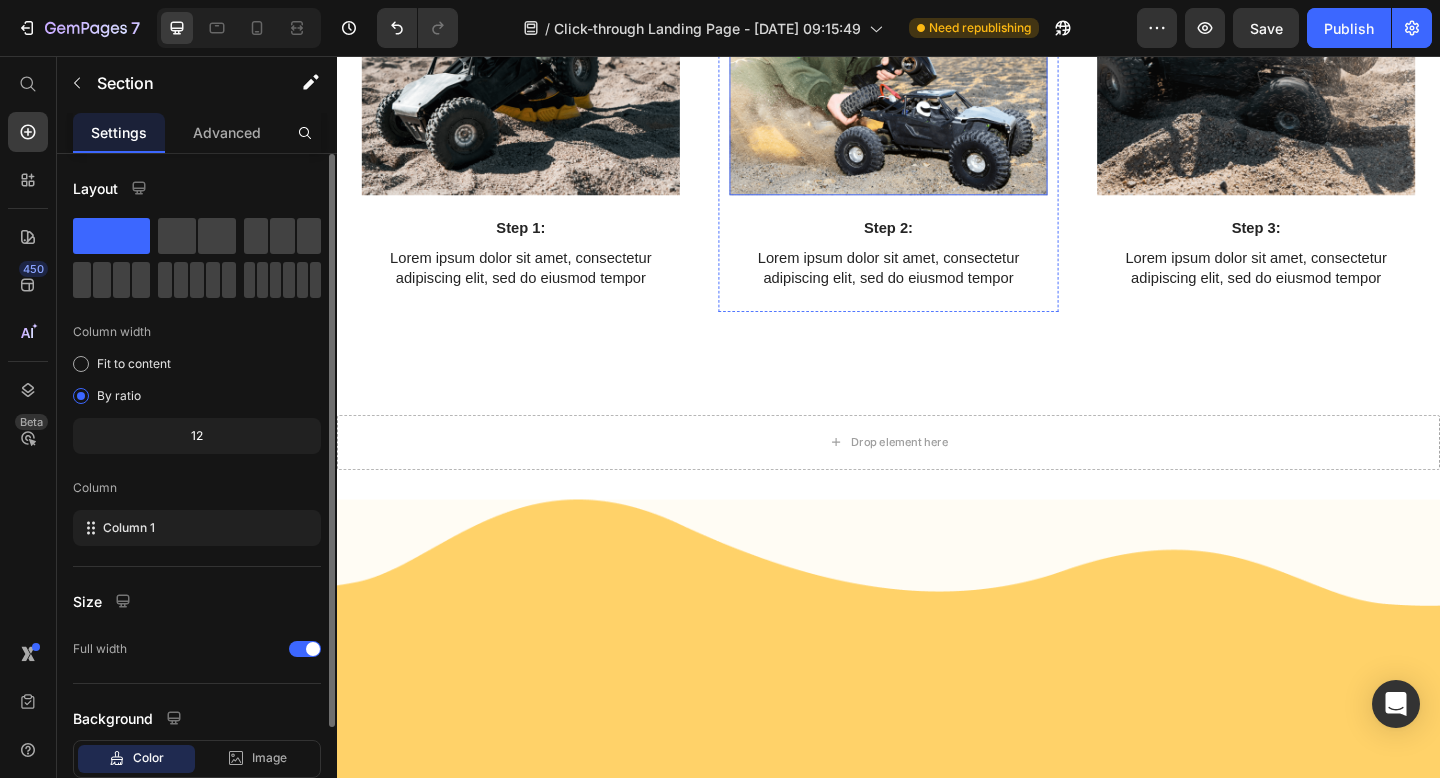 scroll, scrollTop: 1891, scrollLeft: 0, axis: vertical 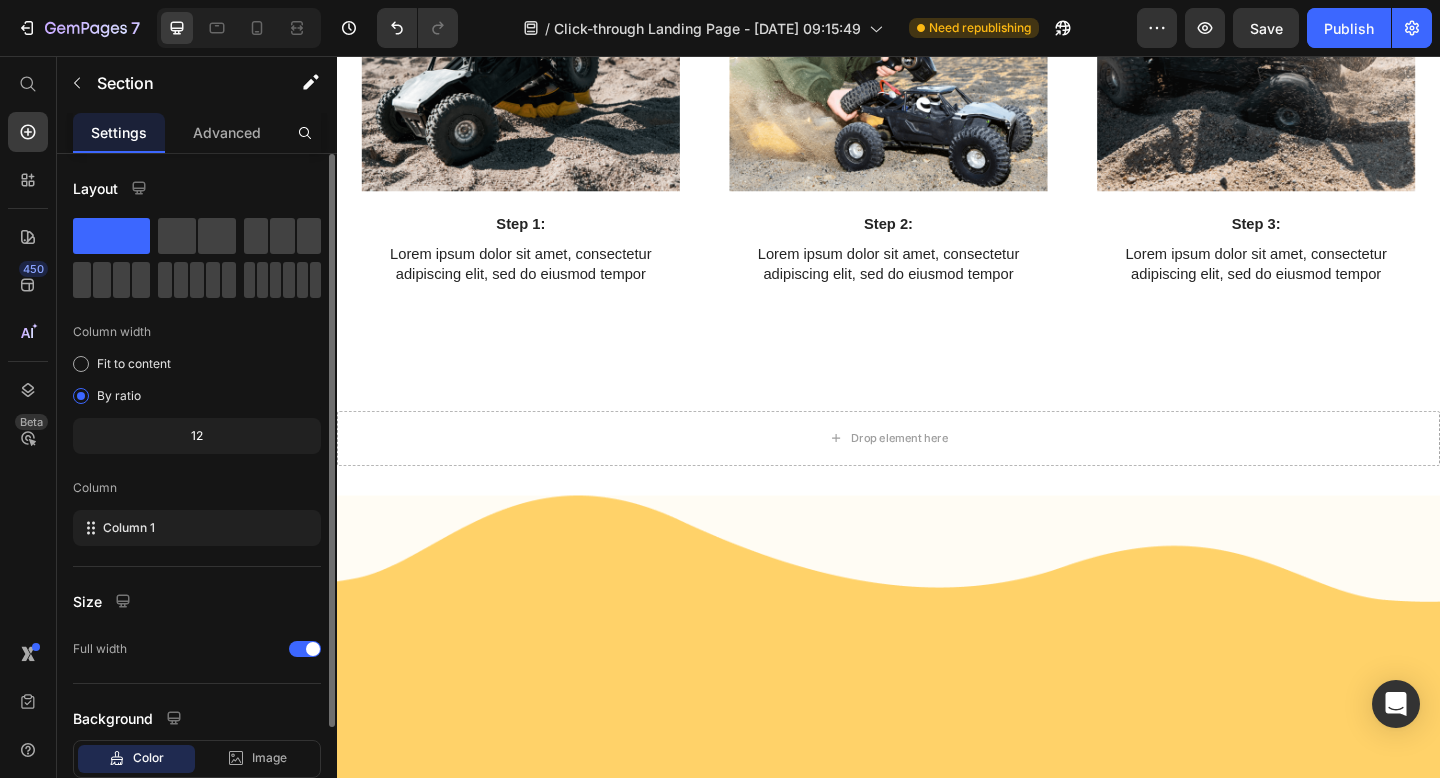 click at bounding box center [1337, -418] 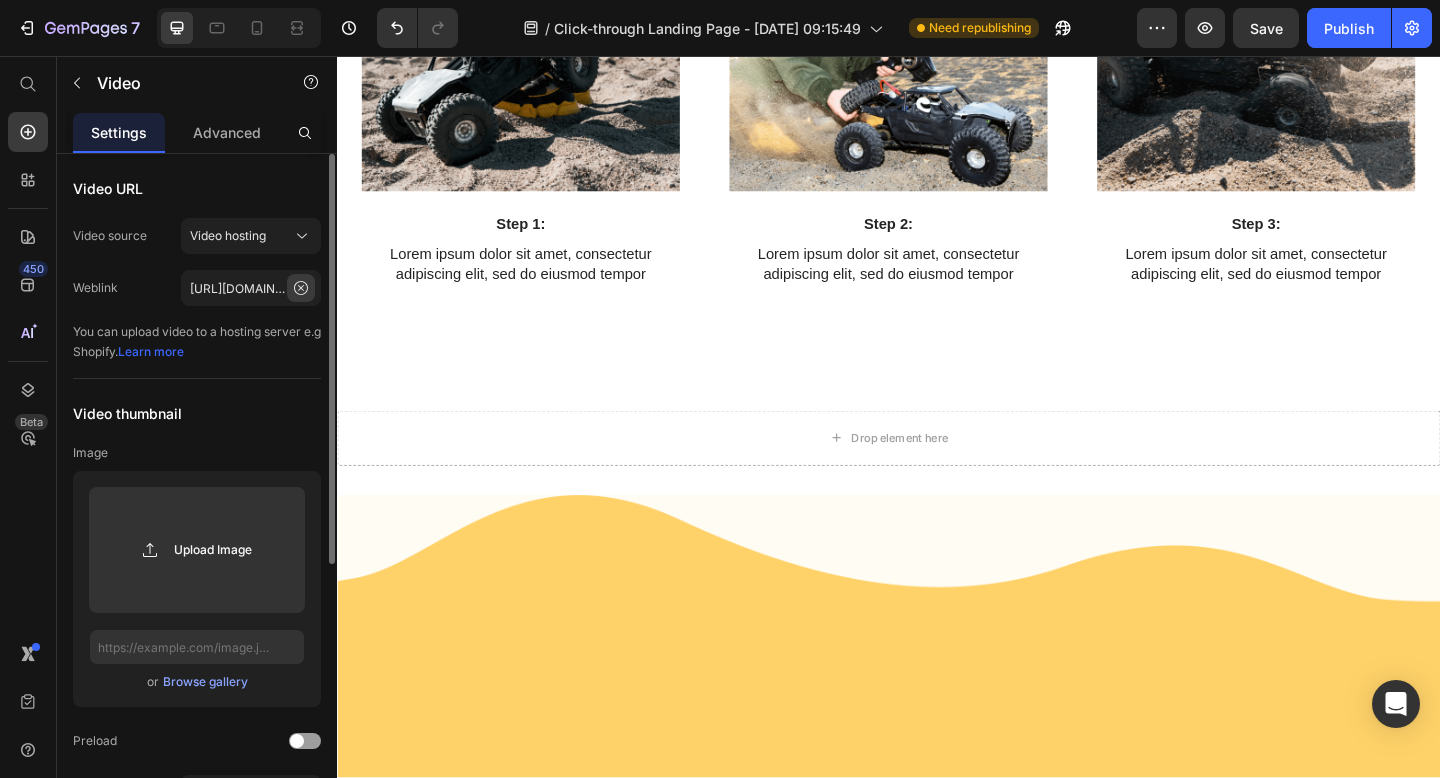click 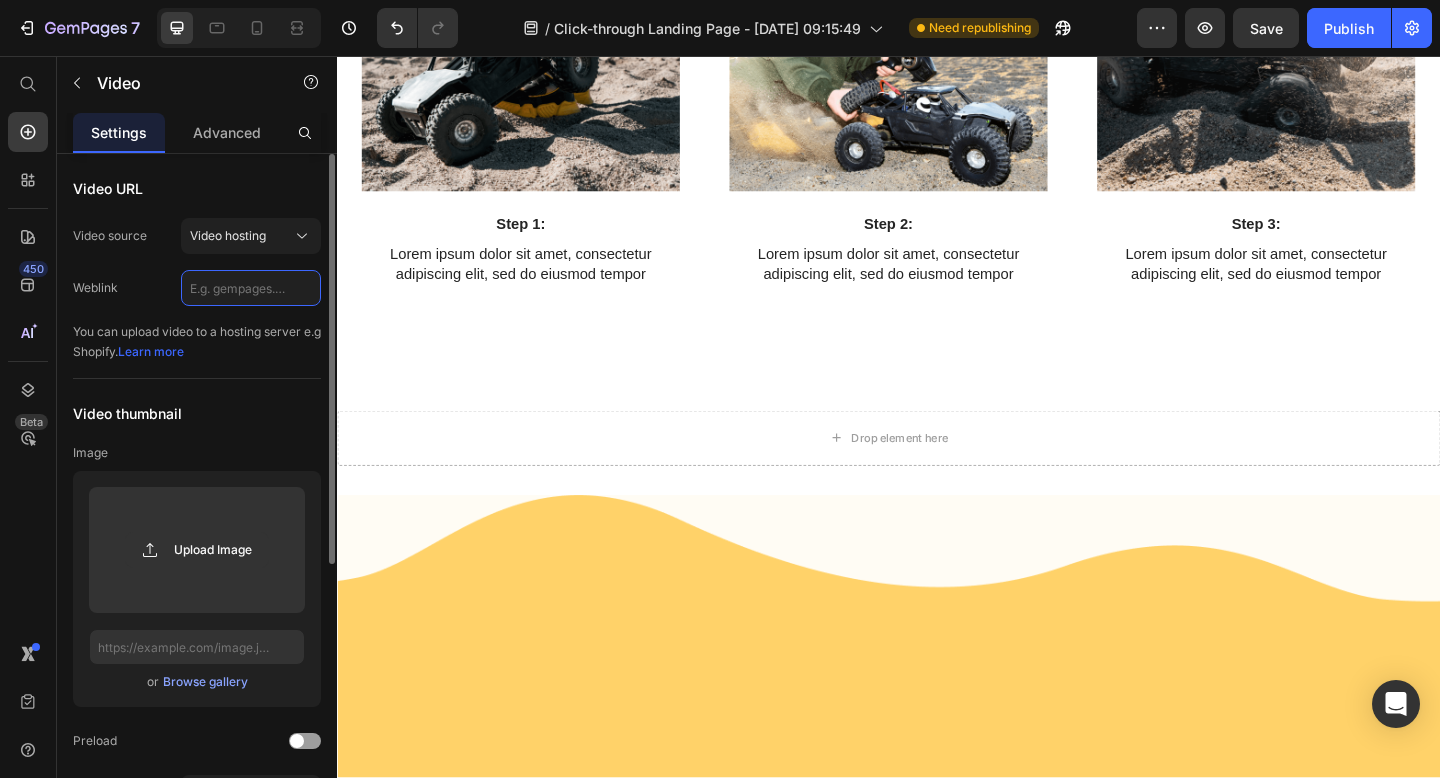 scroll, scrollTop: 0, scrollLeft: 0, axis: both 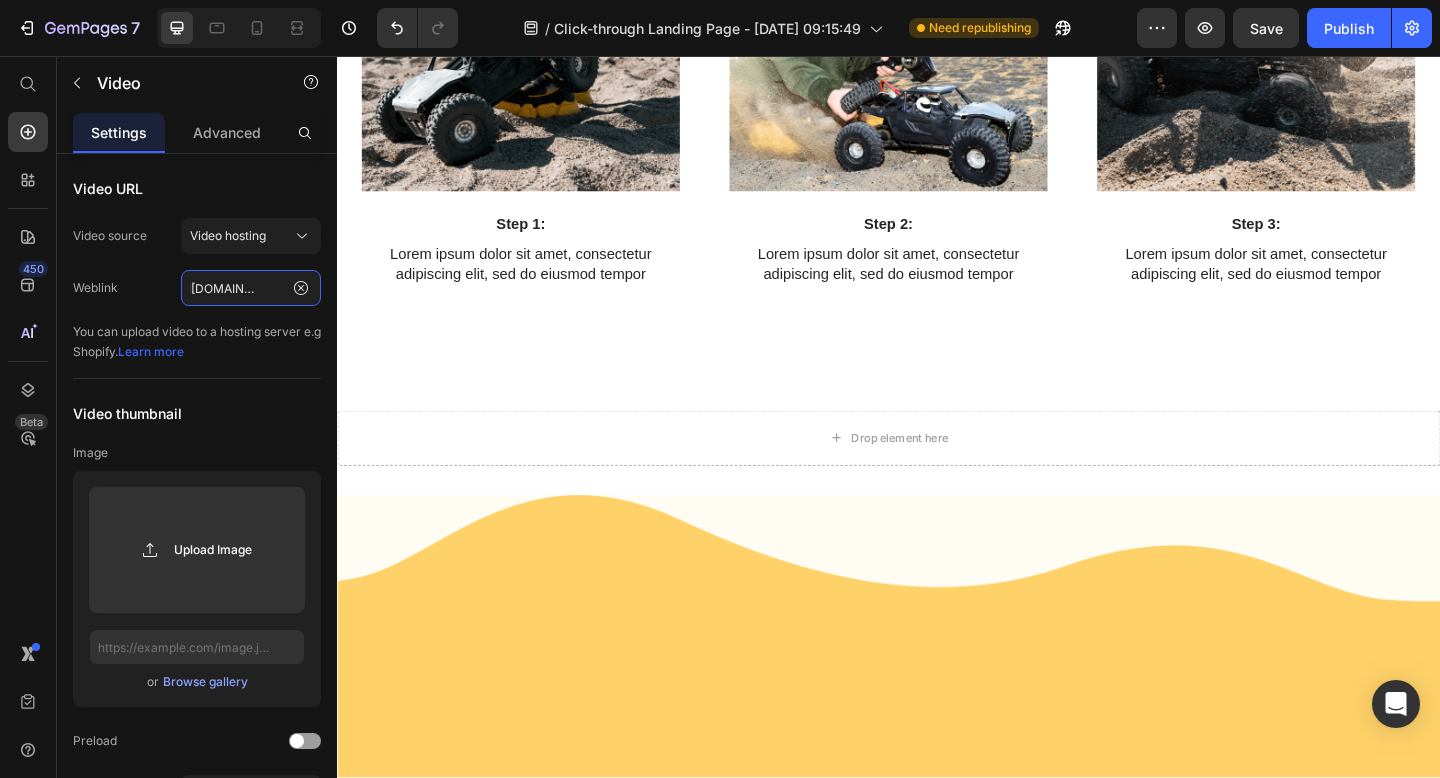type on "[URL][DOMAIN_NAME]" 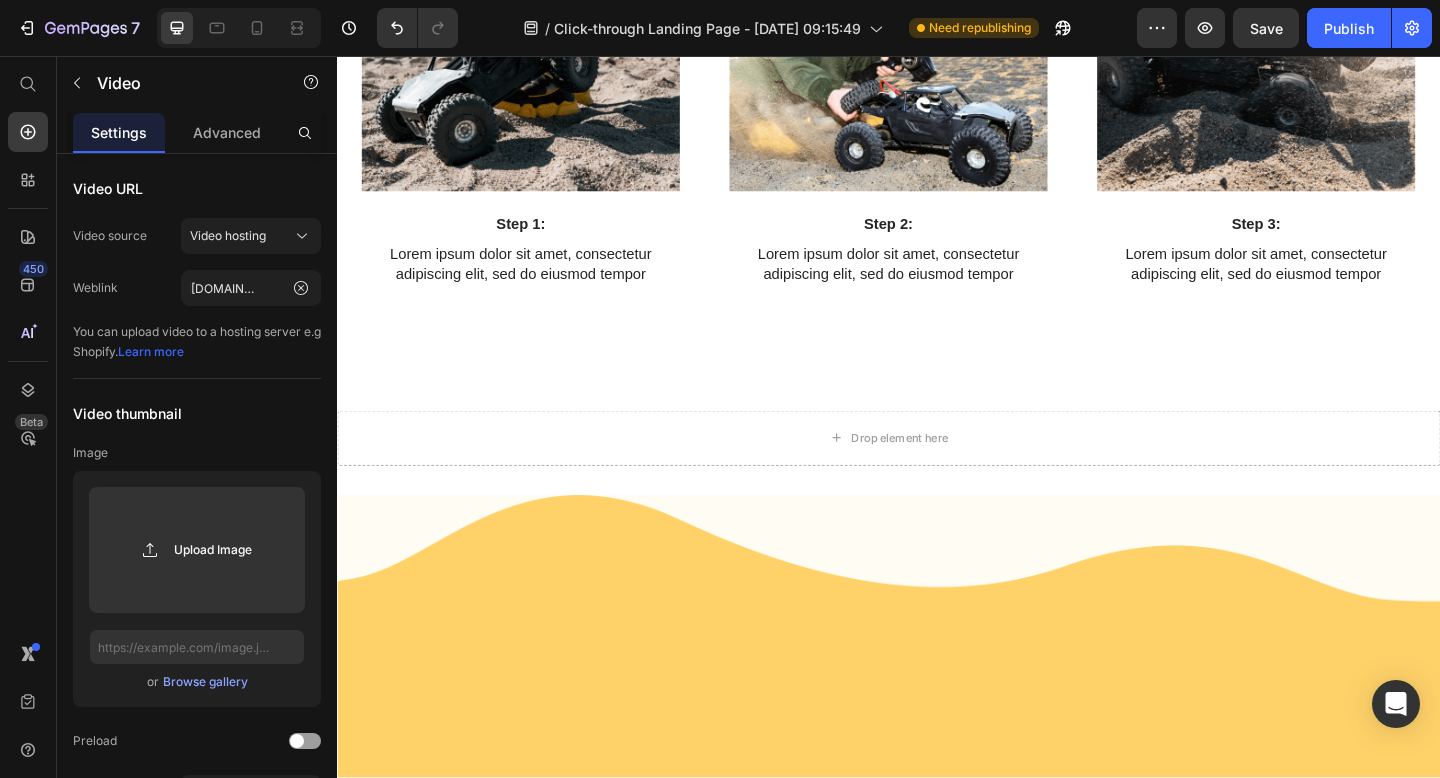 click on "Video thumbnail" at bounding box center [197, 413] 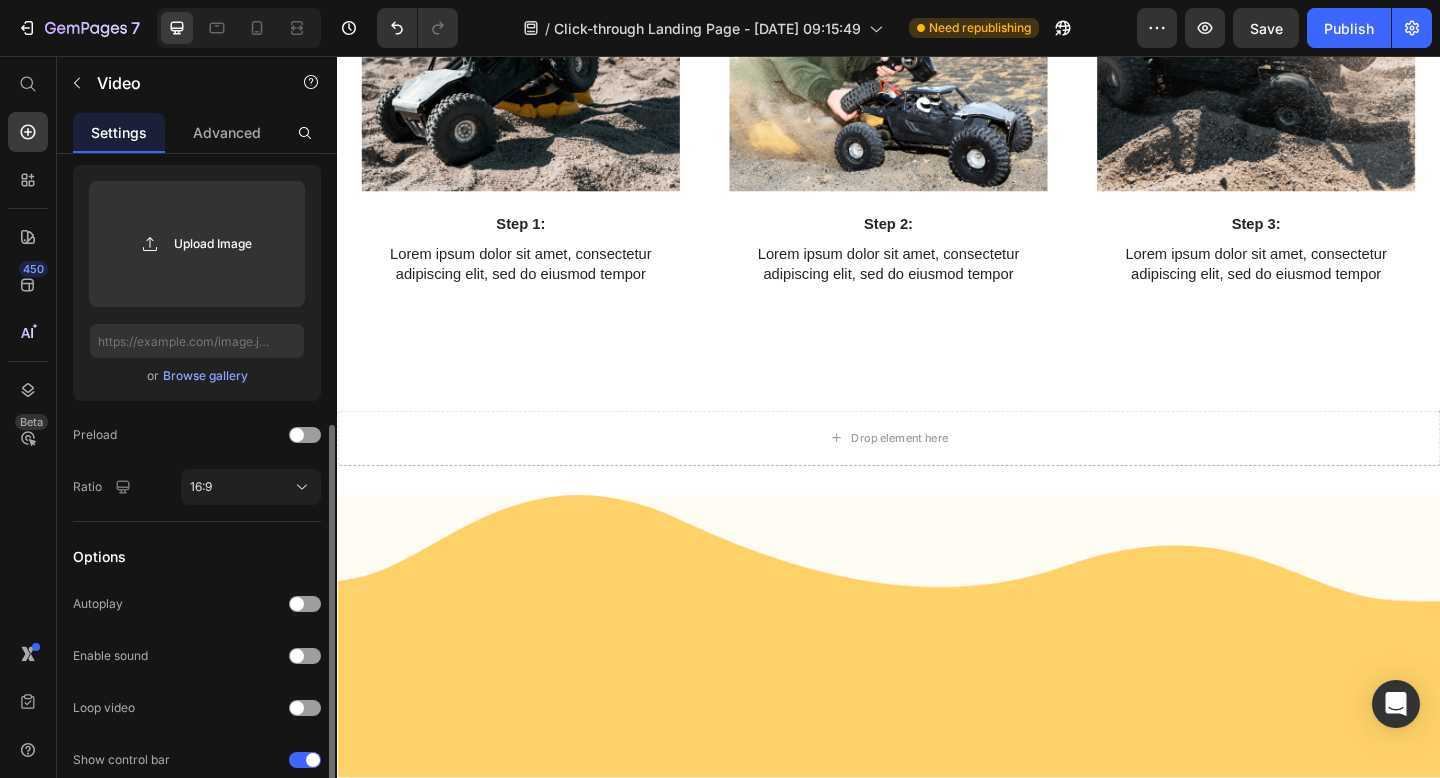 scroll, scrollTop: 367, scrollLeft: 0, axis: vertical 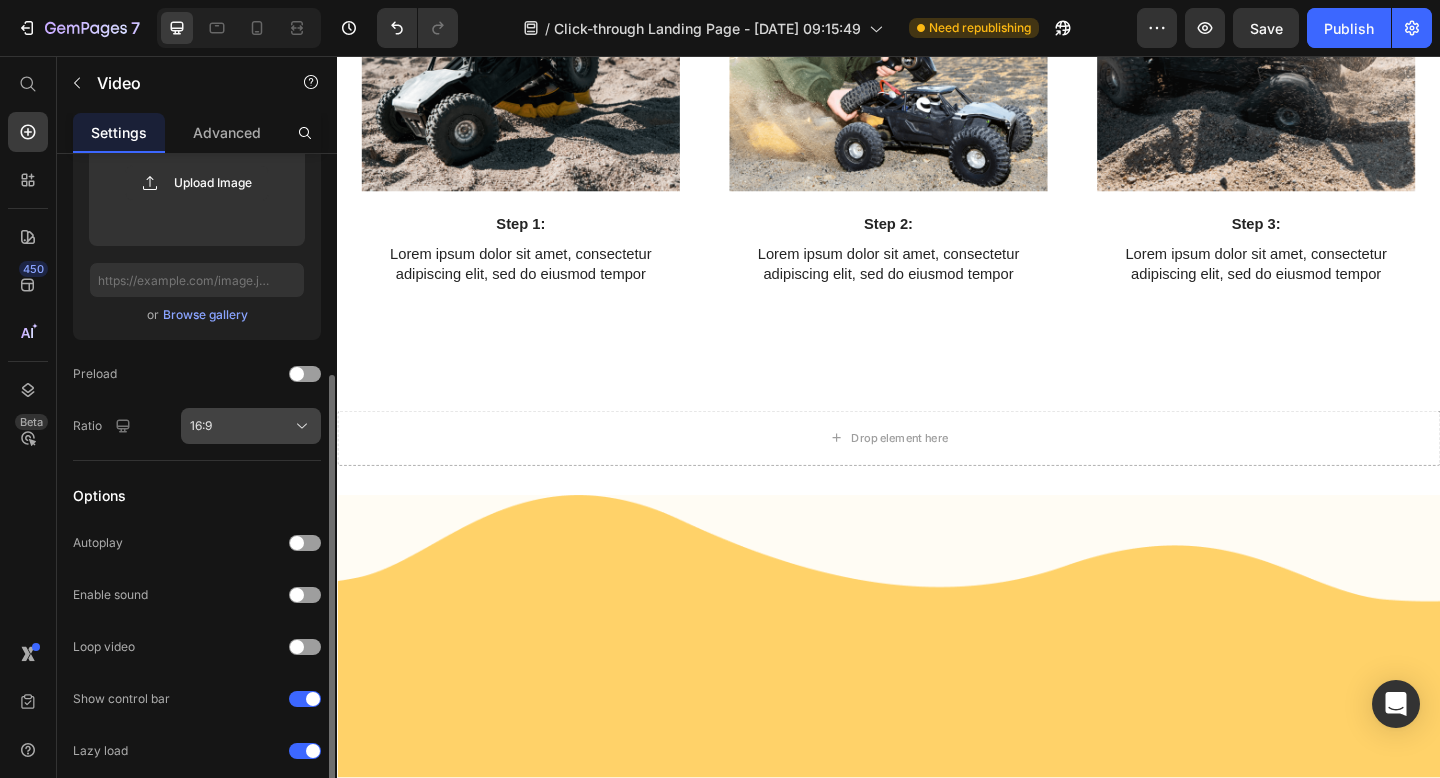 click on "16:9" 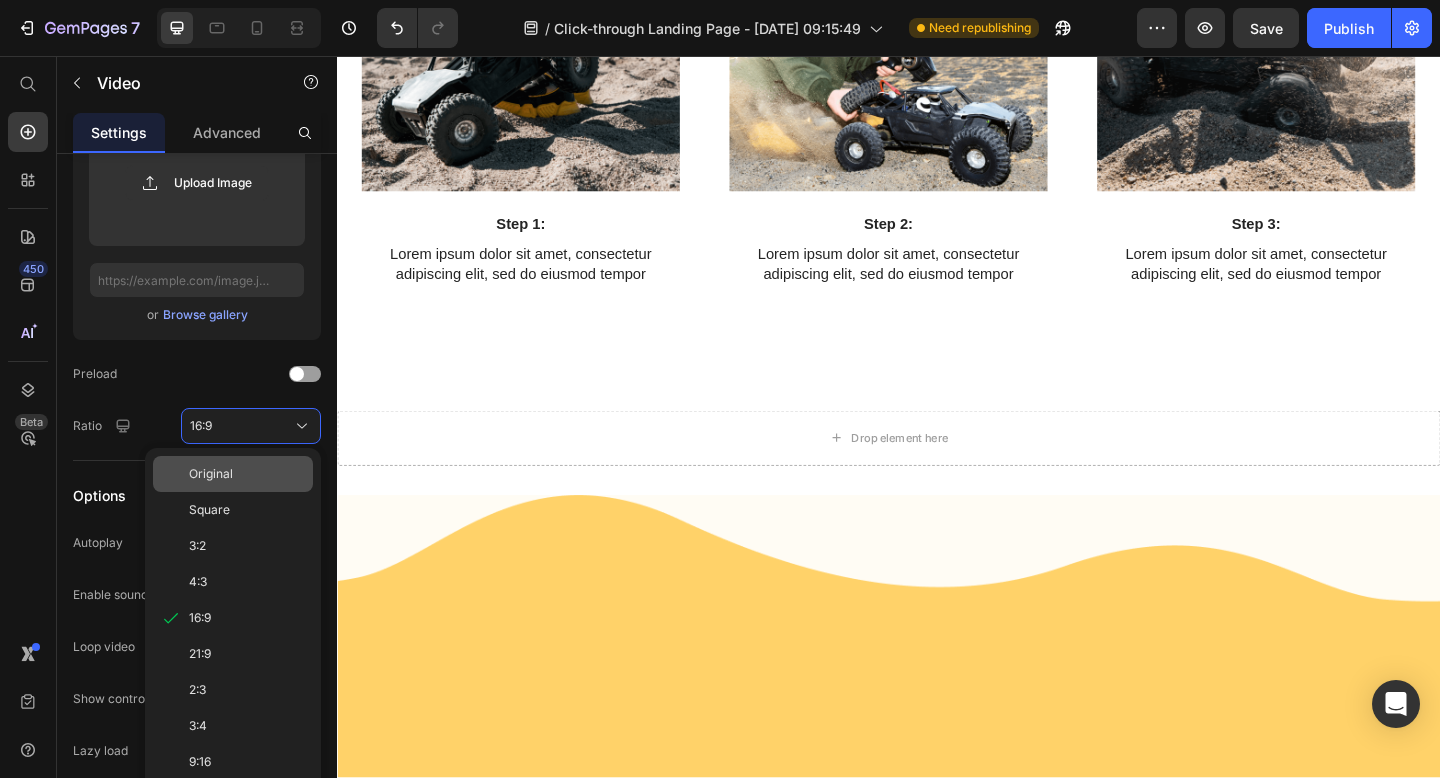 click on "Original" at bounding box center (247, 474) 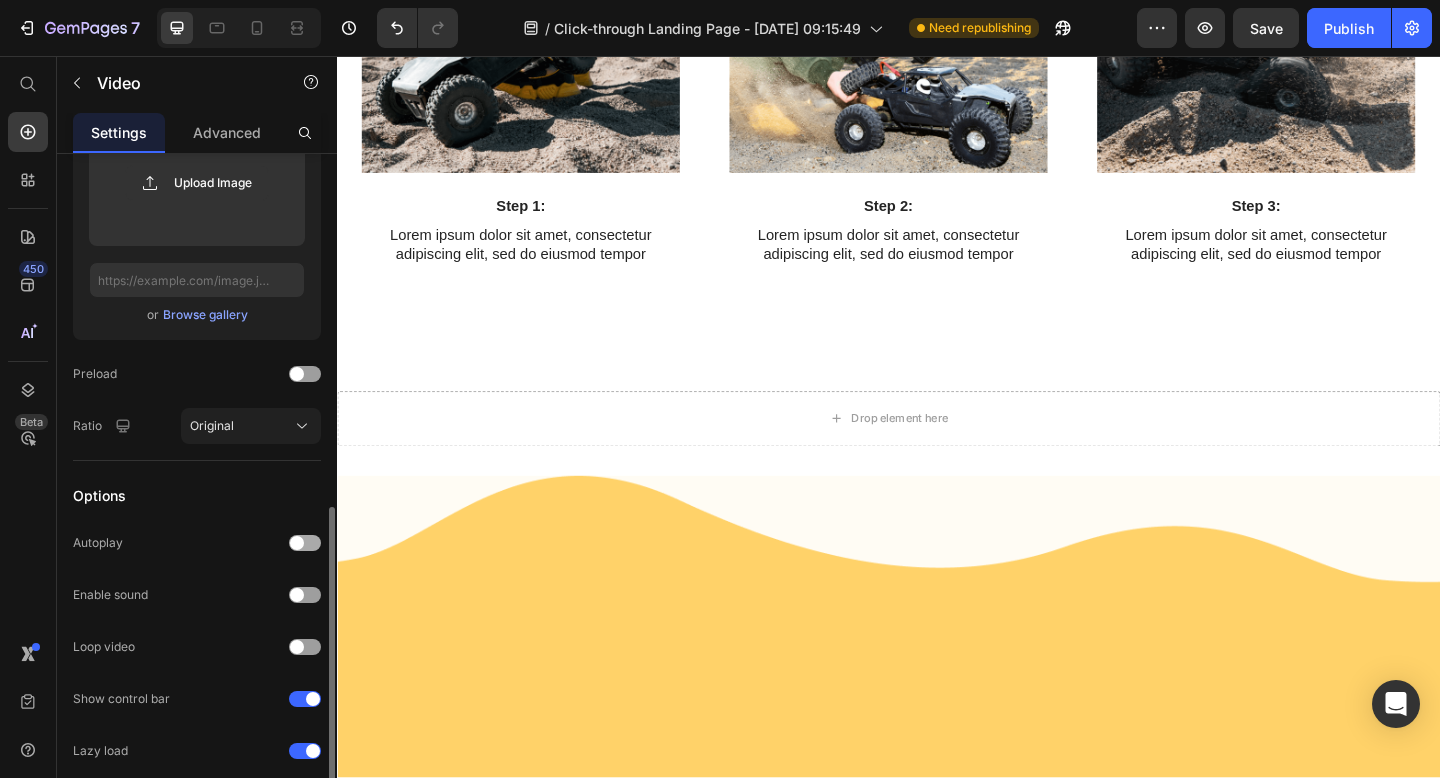 scroll, scrollTop: 449, scrollLeft: 0, axis: vertical 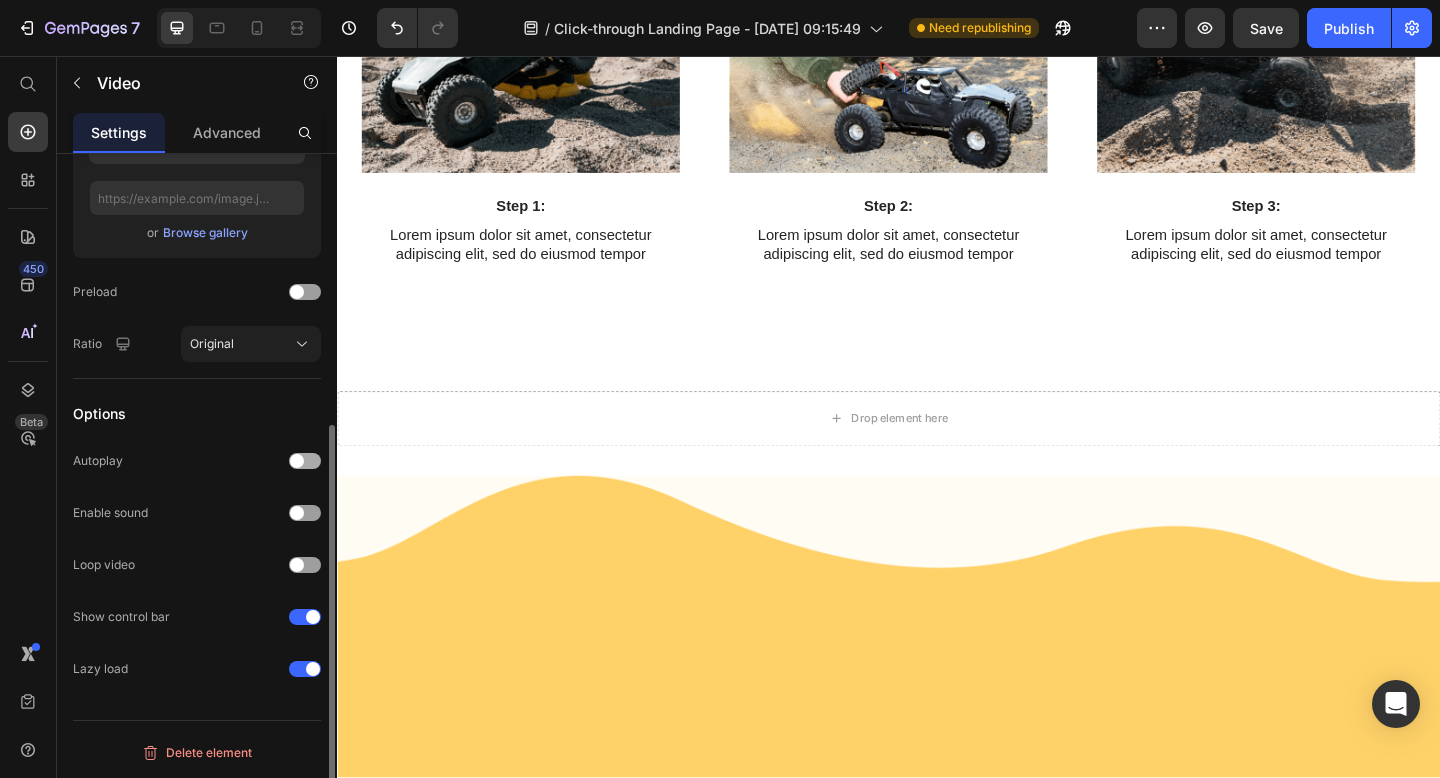 click at bounding box center (305, 461) 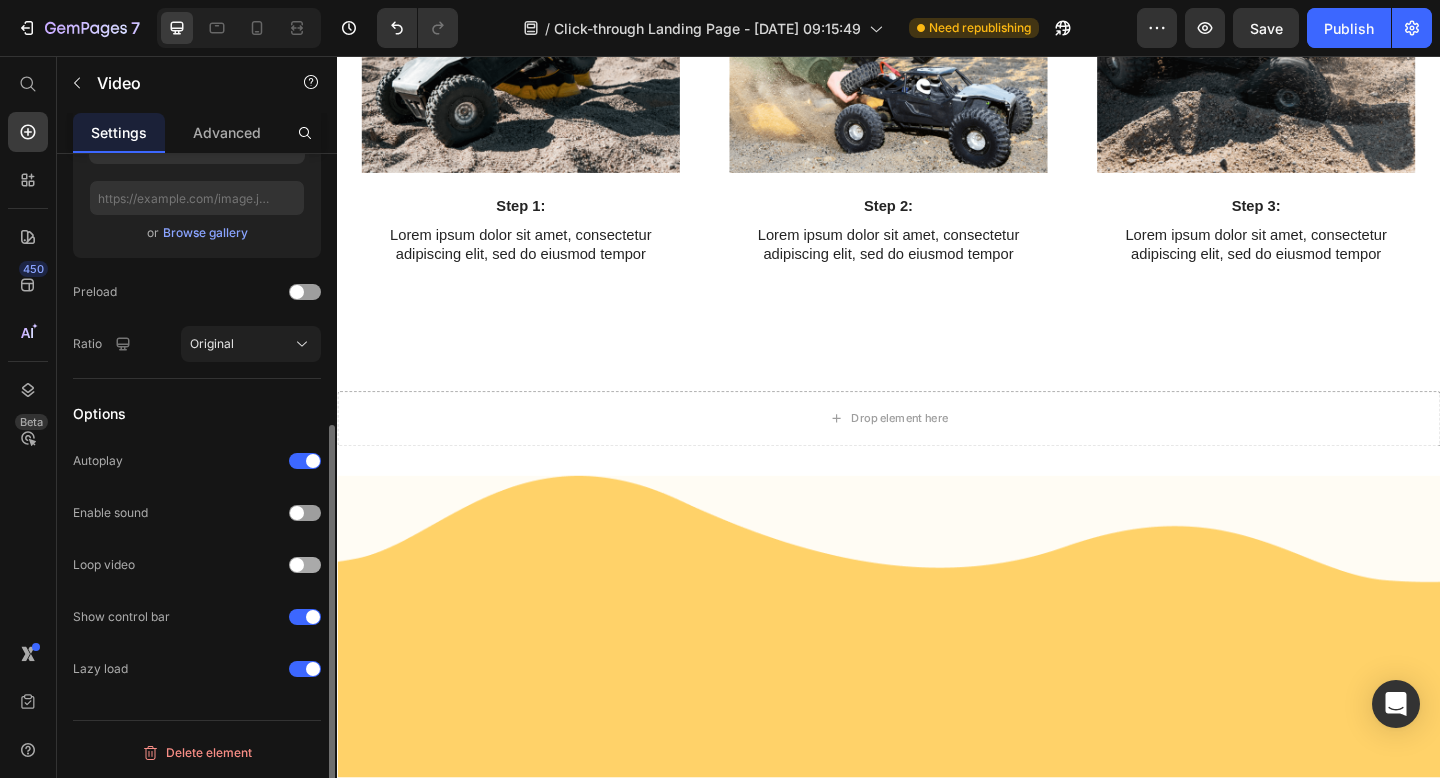 click at bounding box center [305, 565] 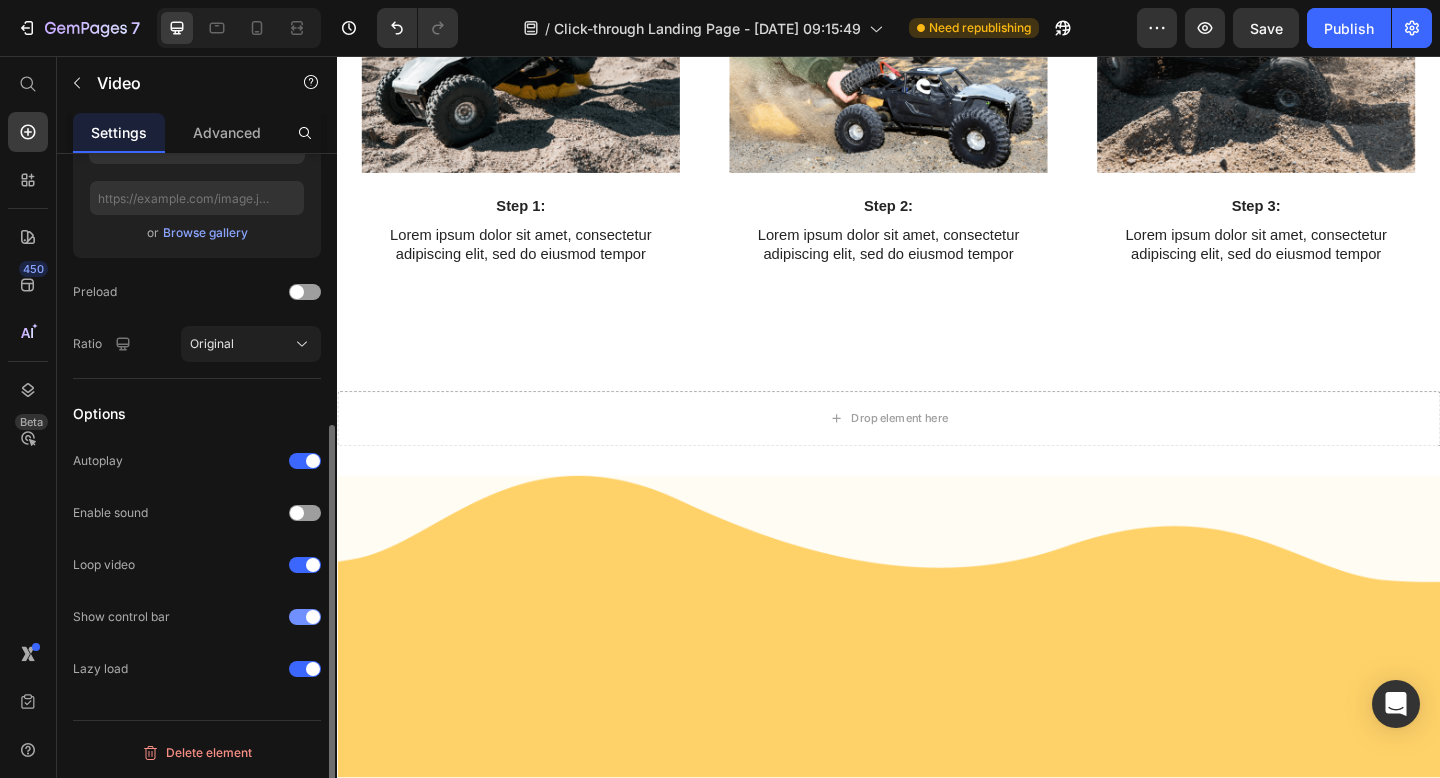 click at bounding box center (305, 617) 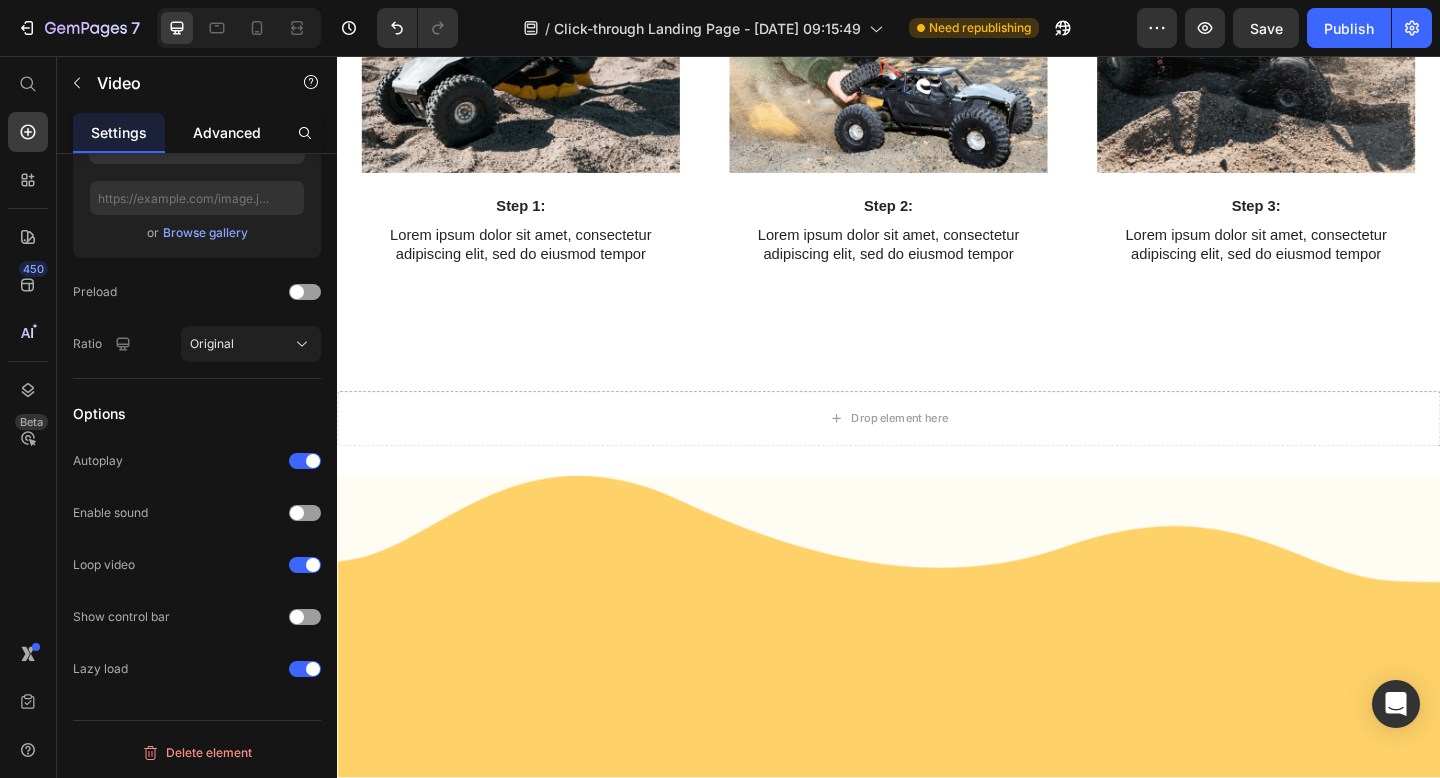 click on "Advanced" at bounding box center (227, 132) 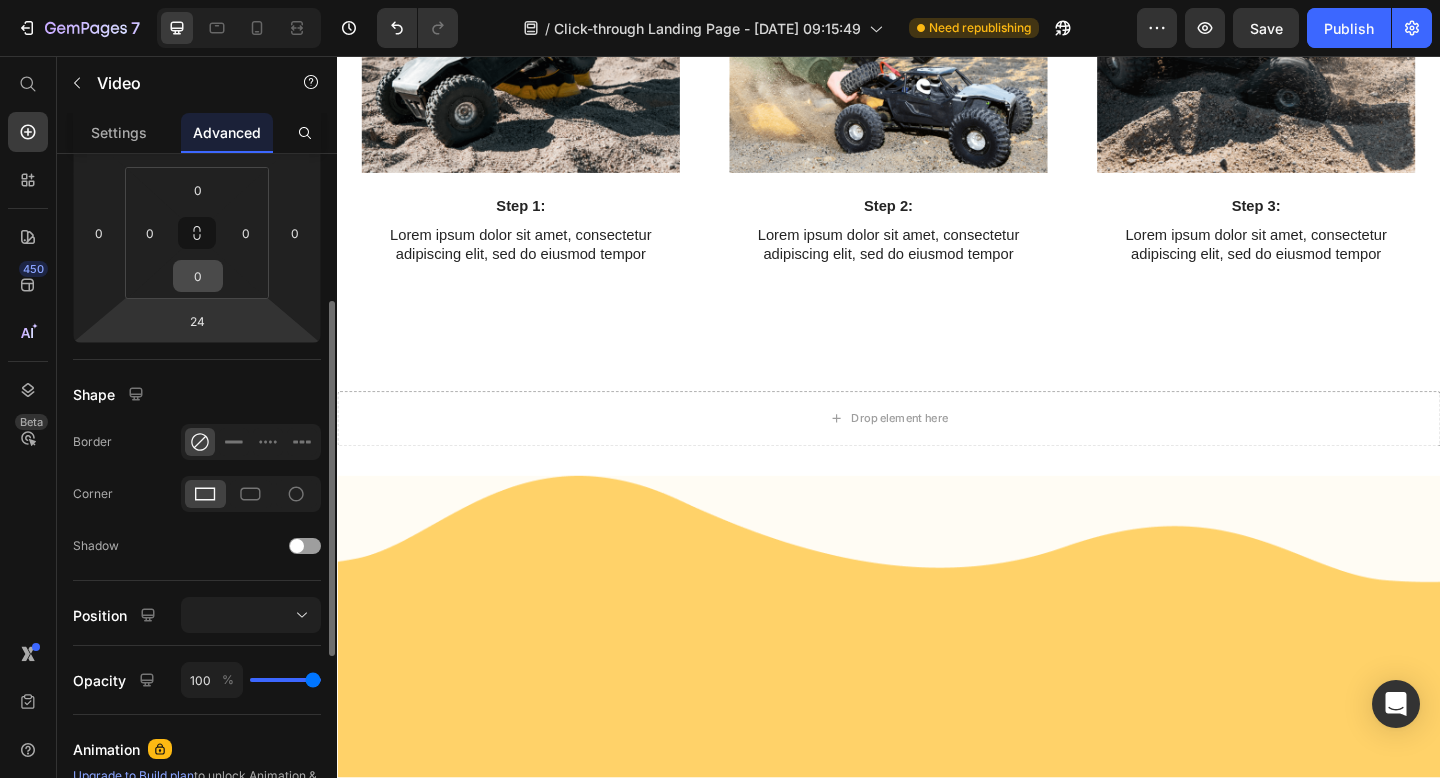scroll, scrollTop: 294, scrollLeft: 0, axis: vertical 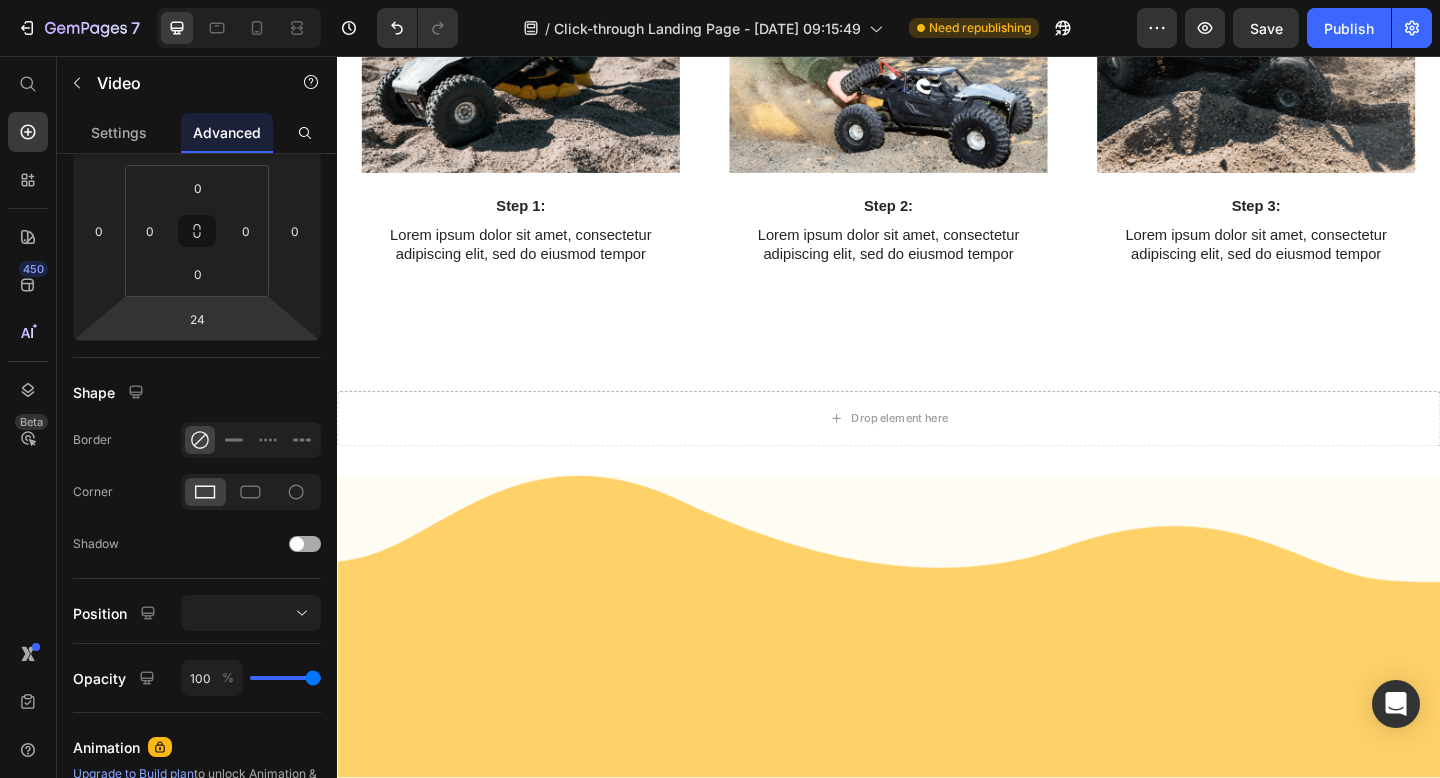 click at bounding box center [297, 544] 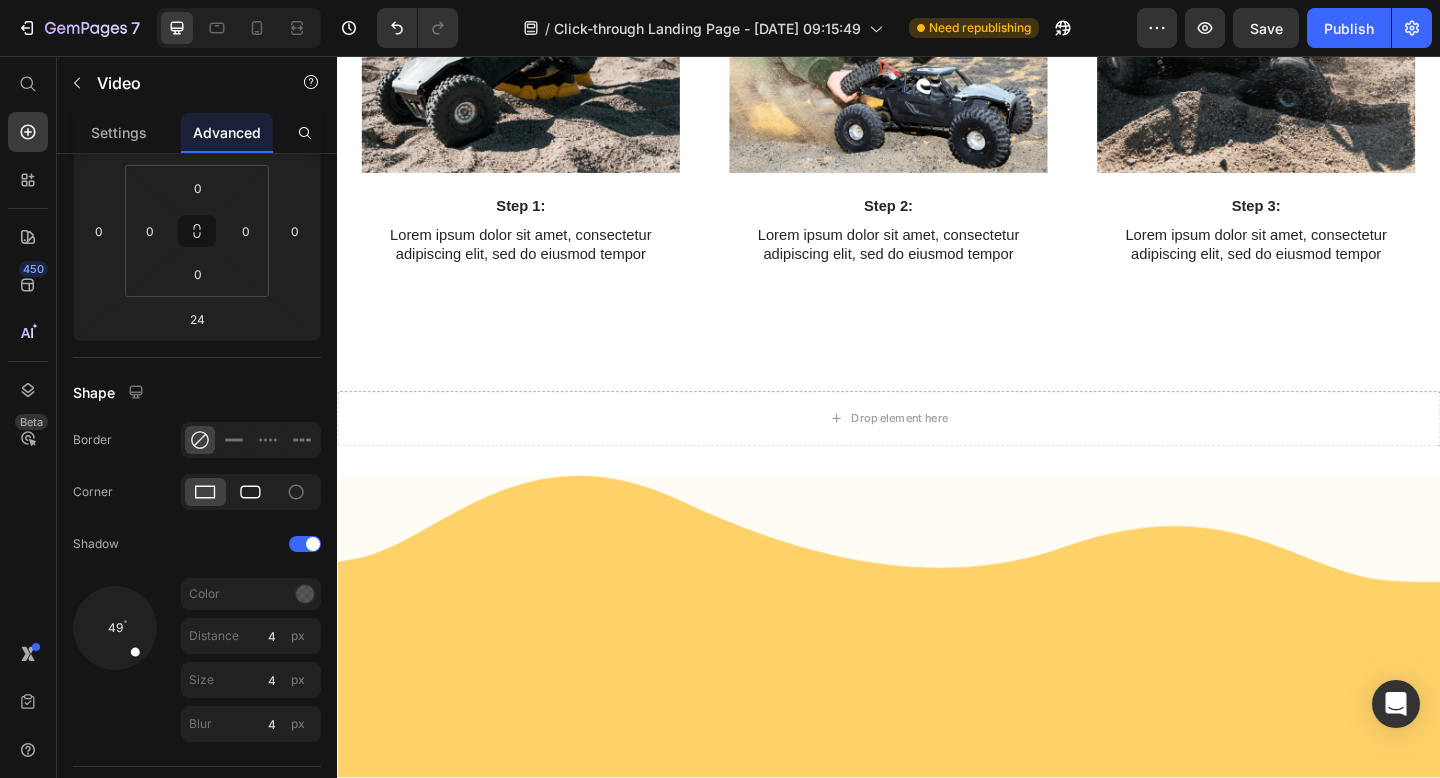 click 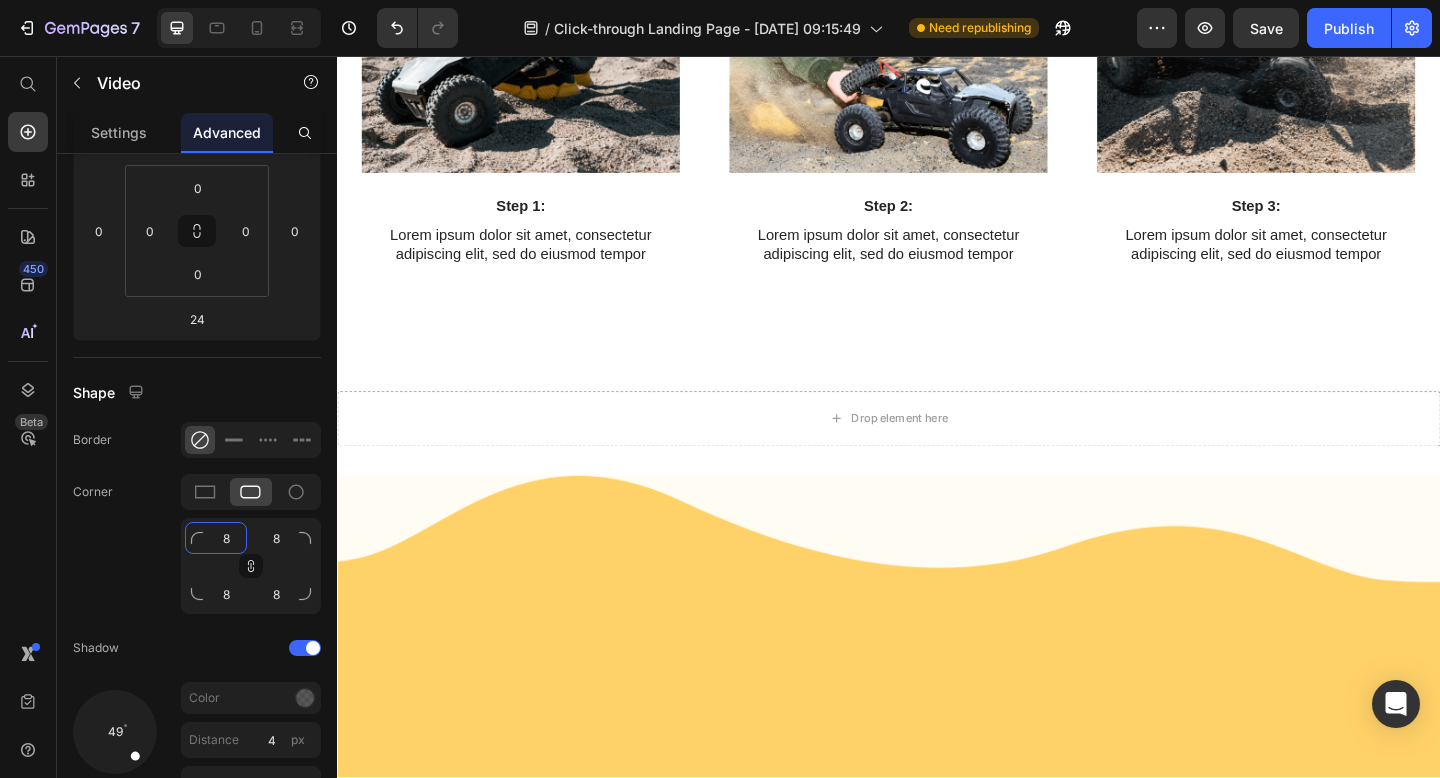 click on "8" 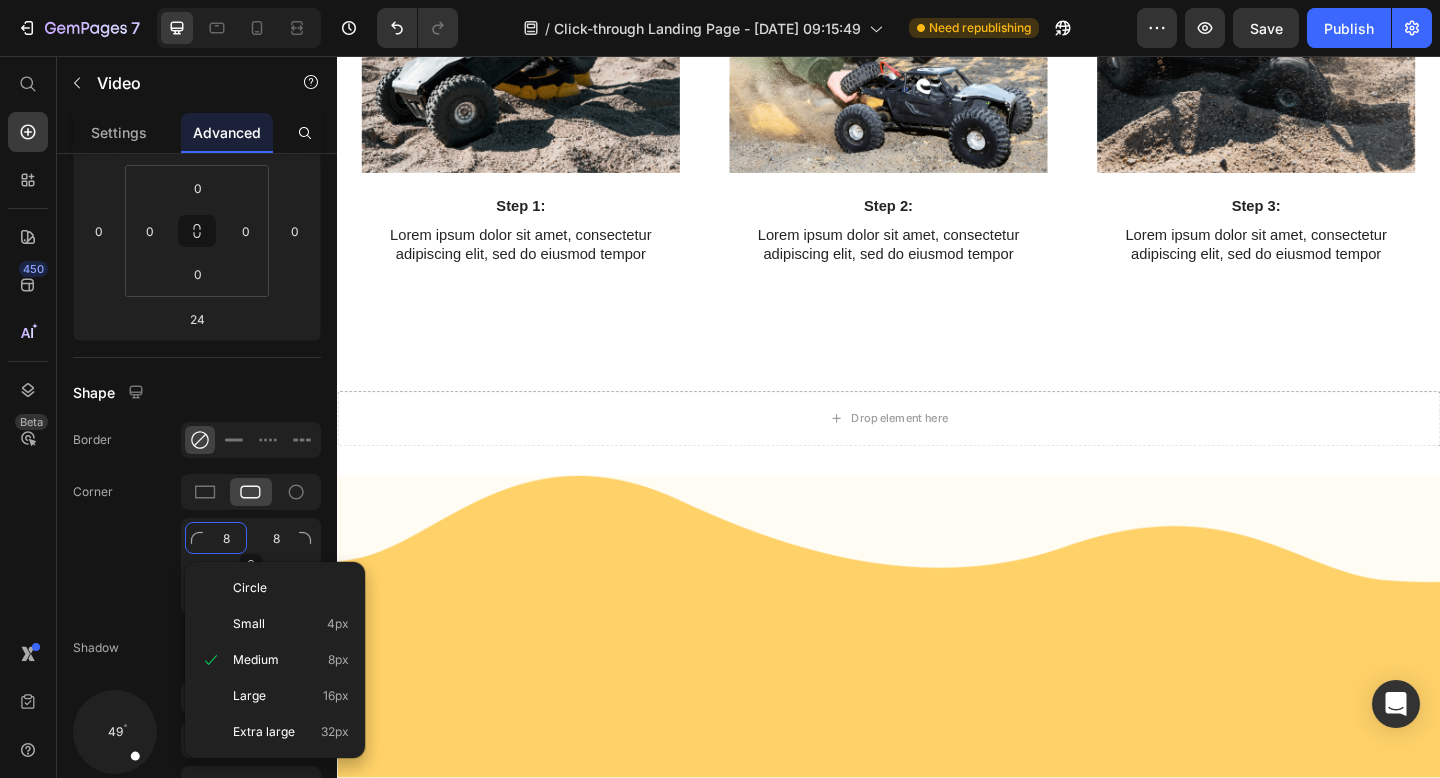 type on "4" 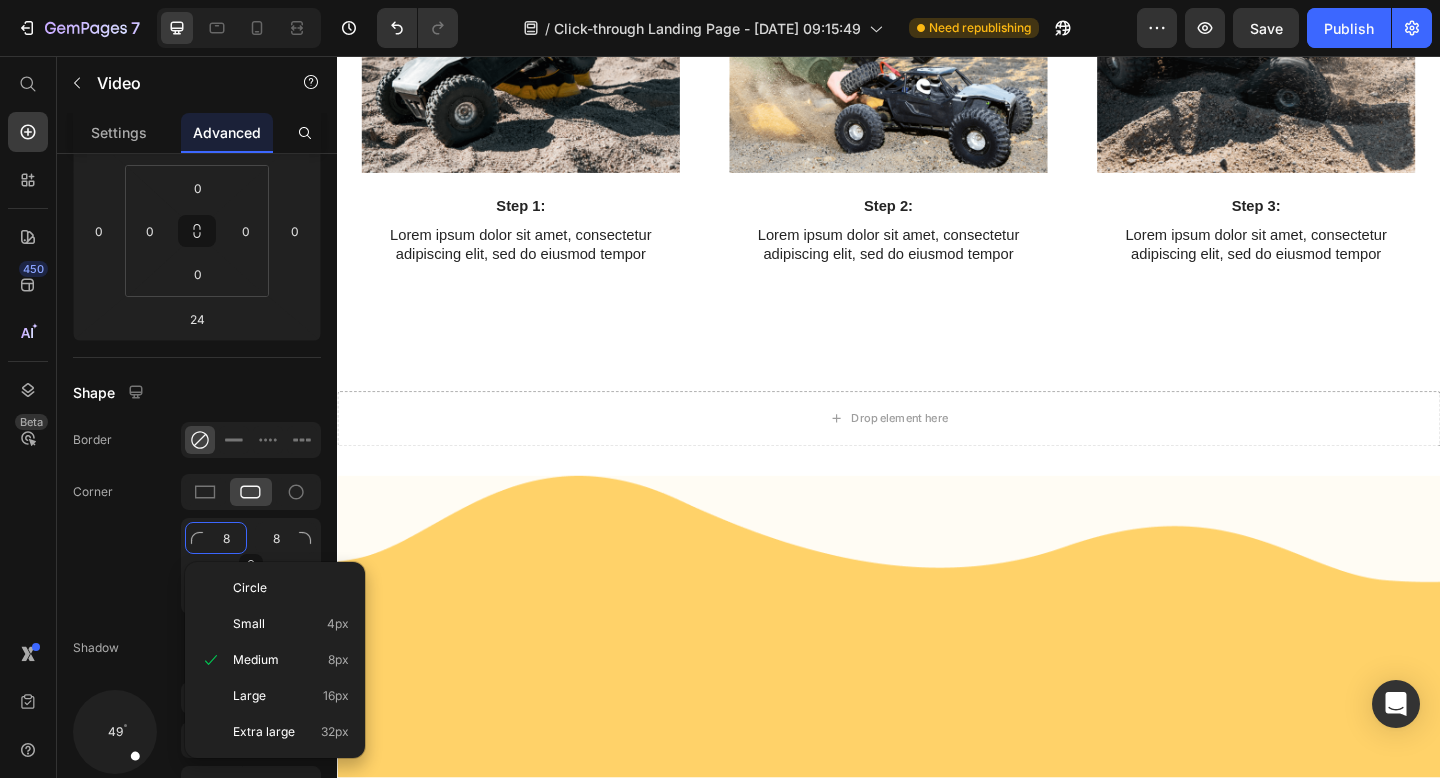 type on "4" 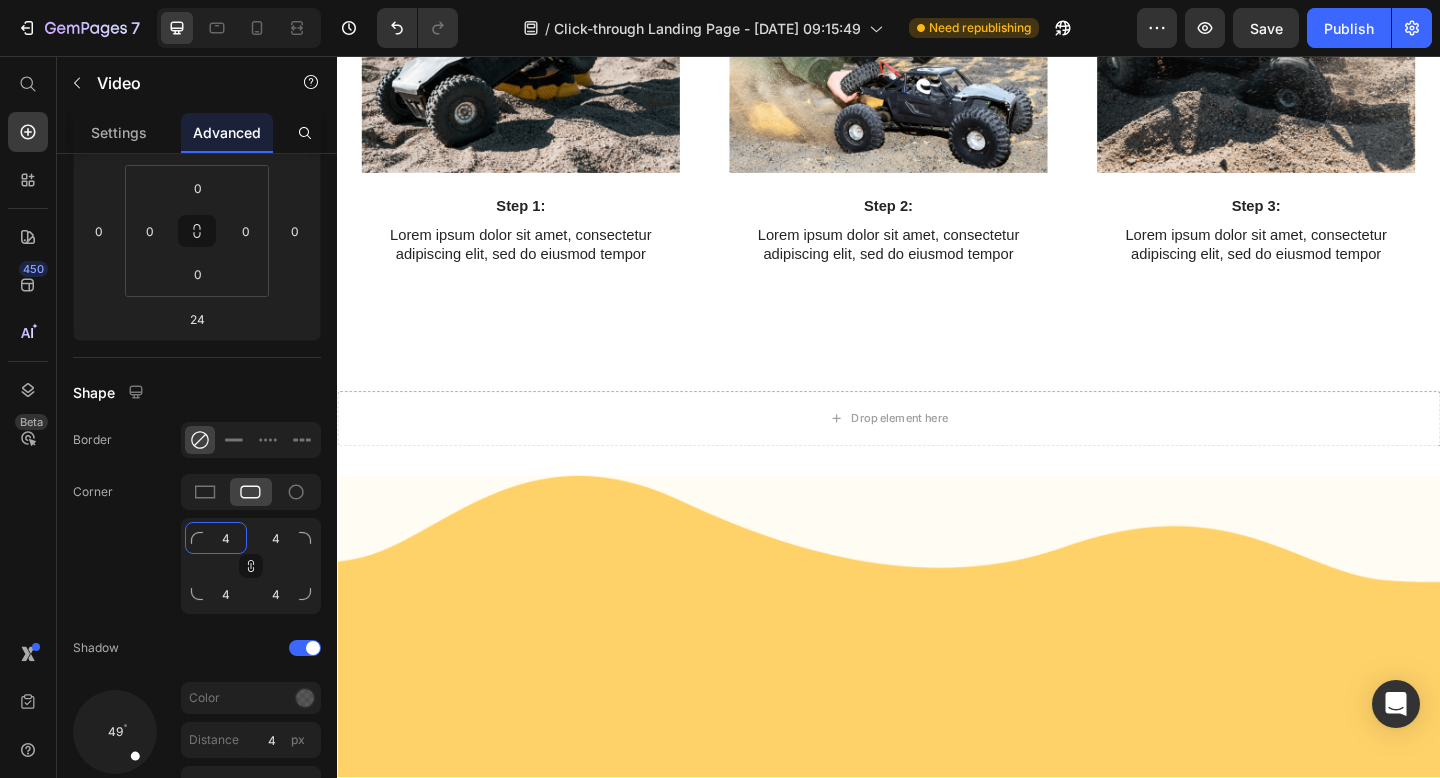 type on "45" 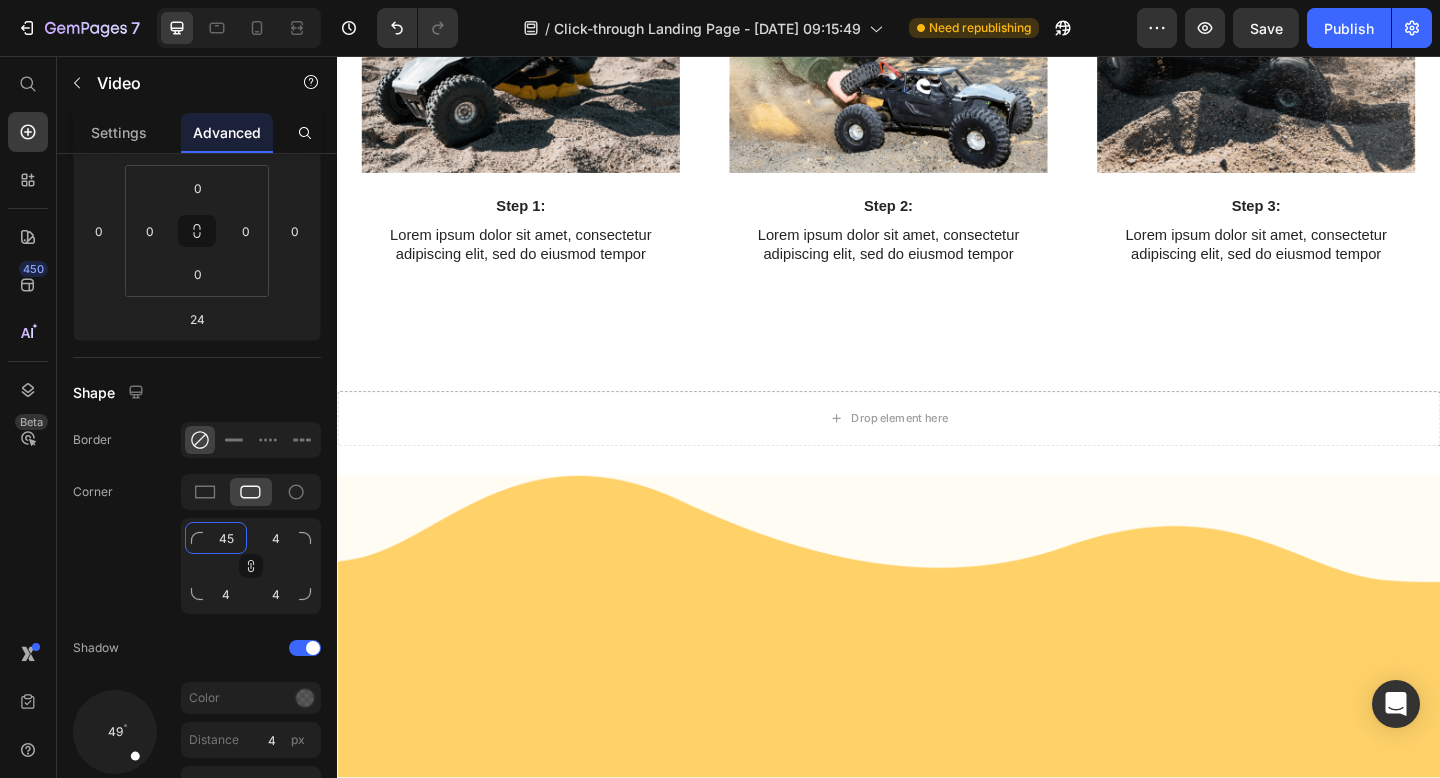 type on "45" 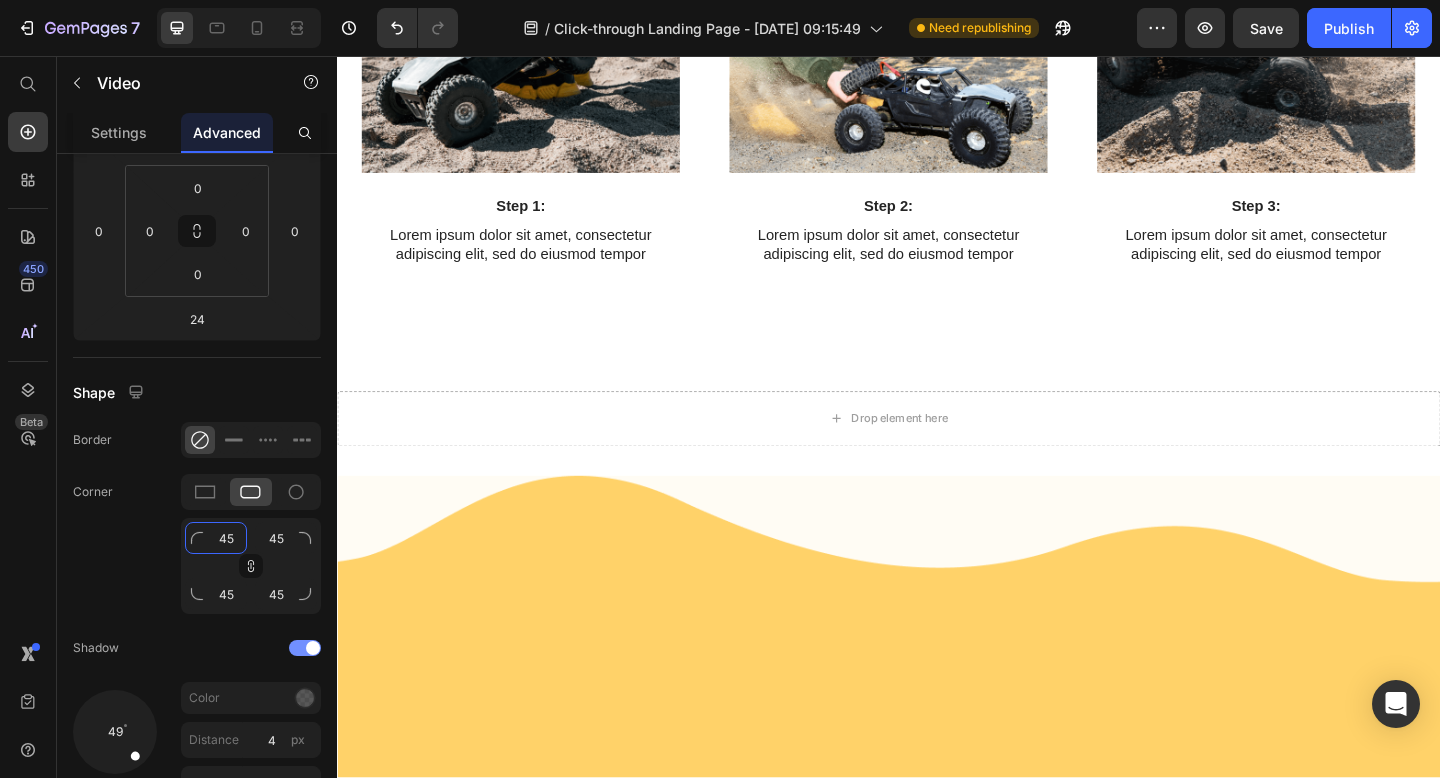 type on "45" 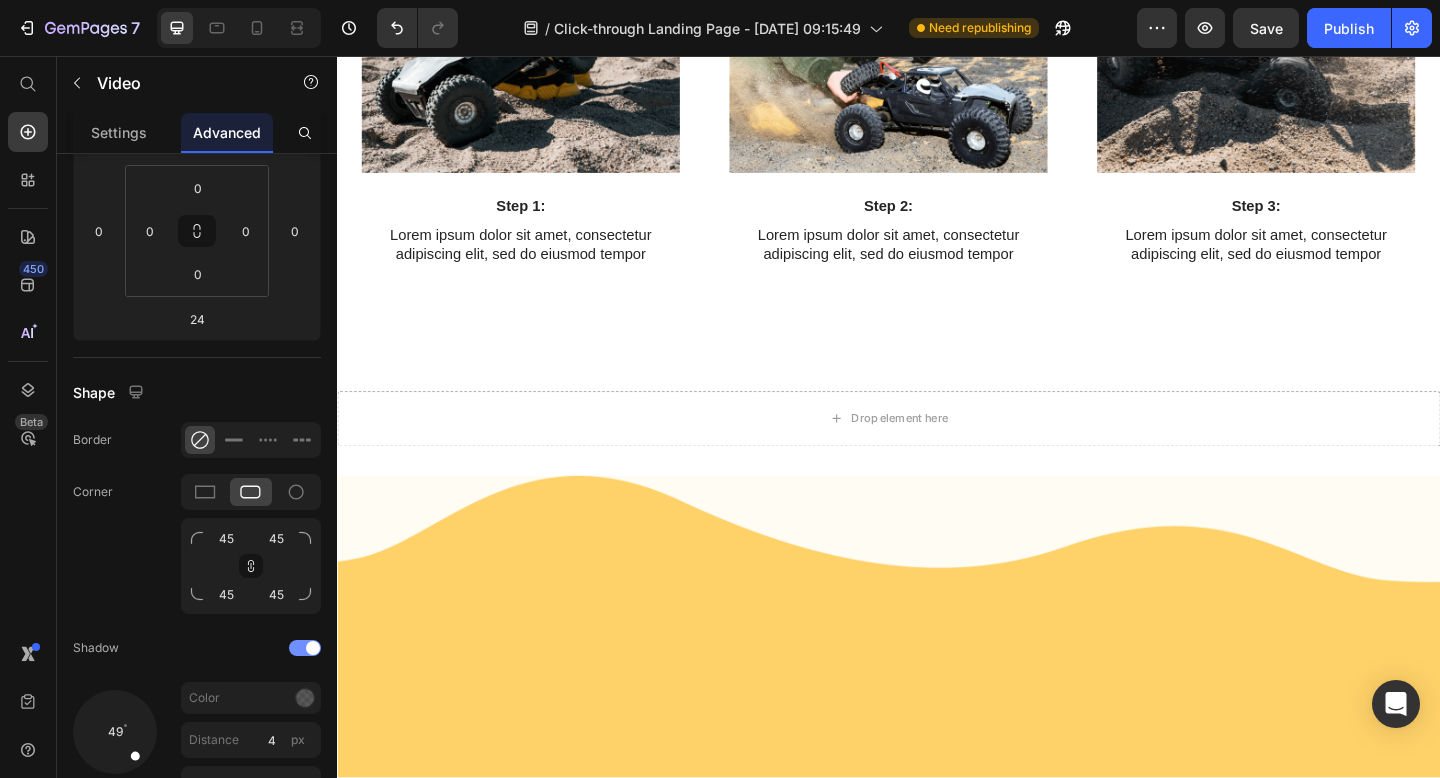click on "Shadow" 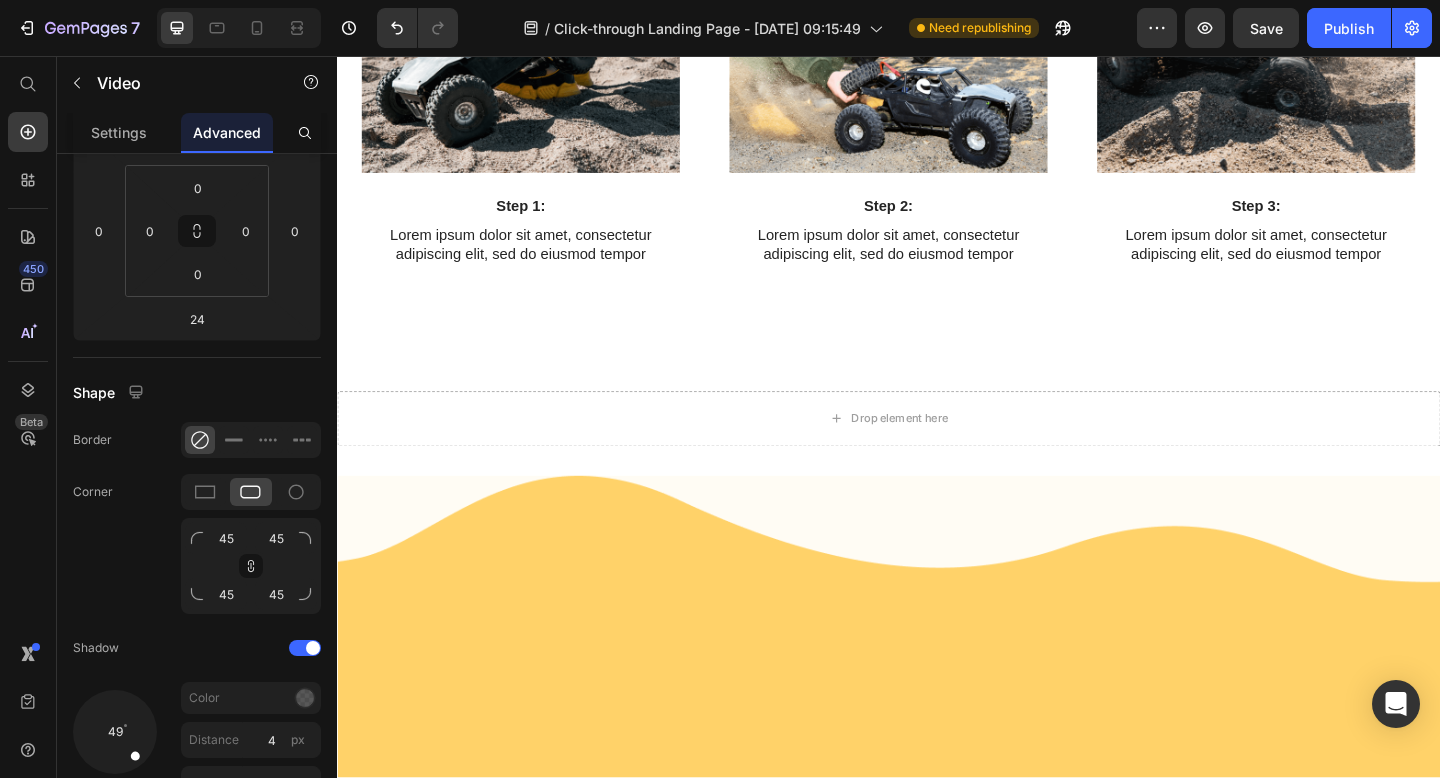 click on "Video   24 Step 3: Text Block Lorem ipsum dolor sit amet, consectetur adipiscing elit, sed do eiusmod tempor Text Block Row" at bounding box center [1337, -372] 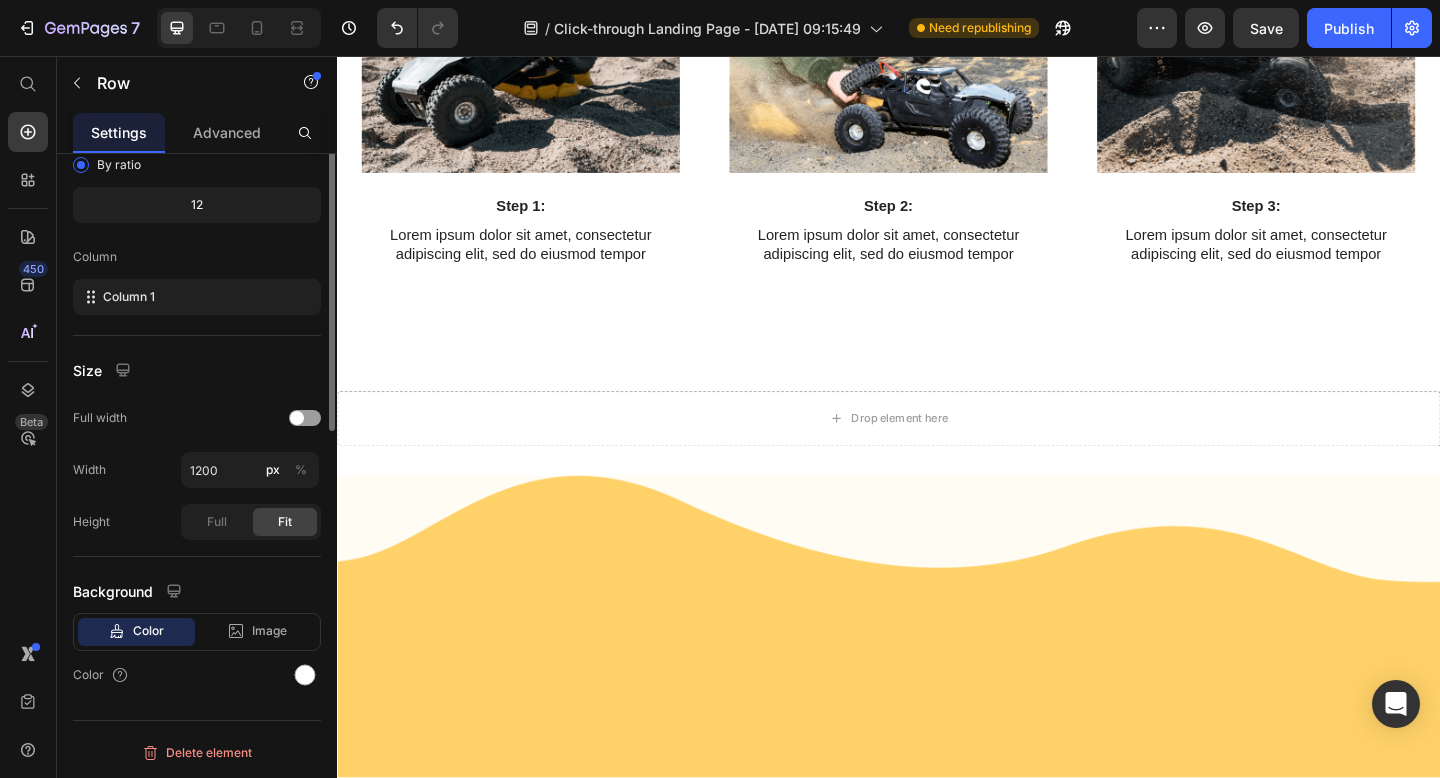 scroll, scrollTop: 0, scrollLeft: 0, axis: both 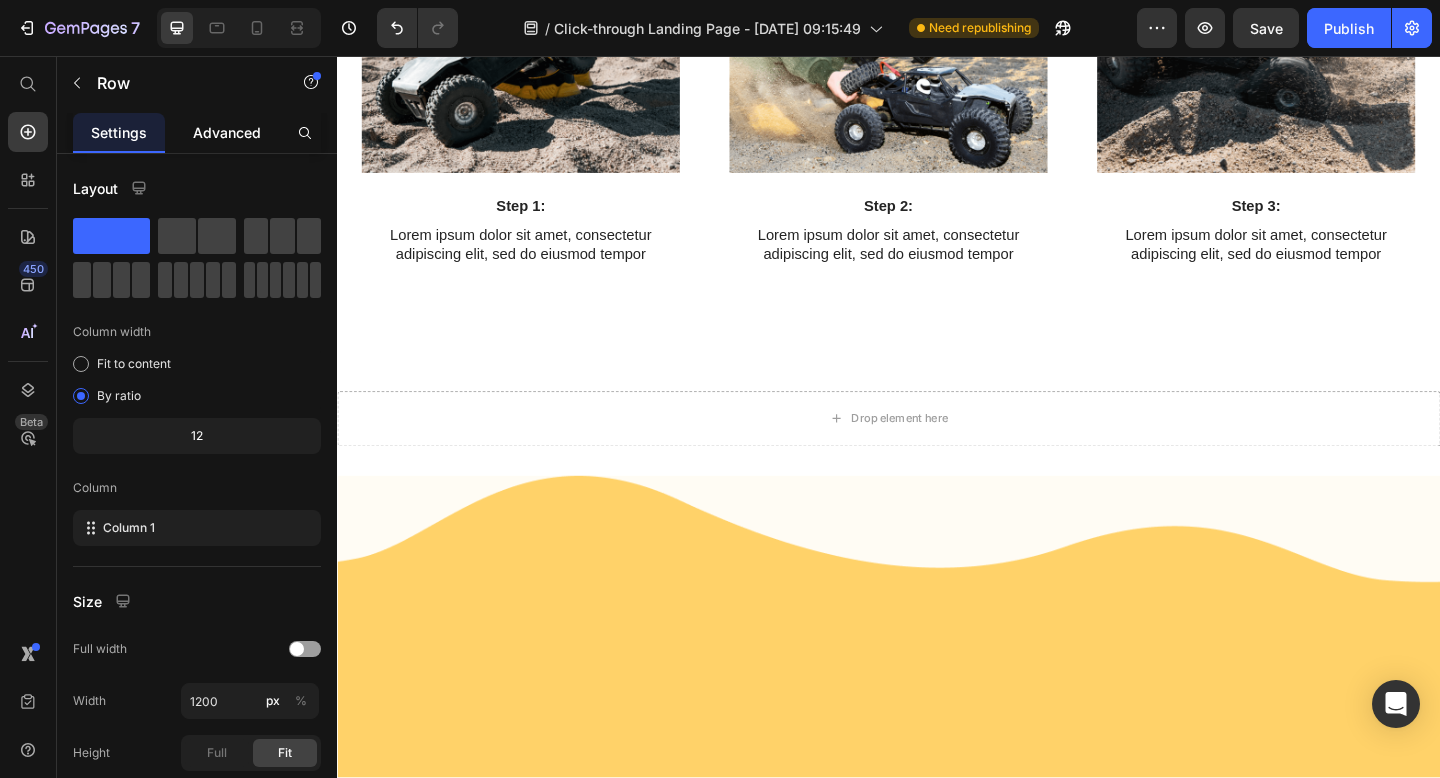 click on "Advanced" at bounding box center (227, 132) 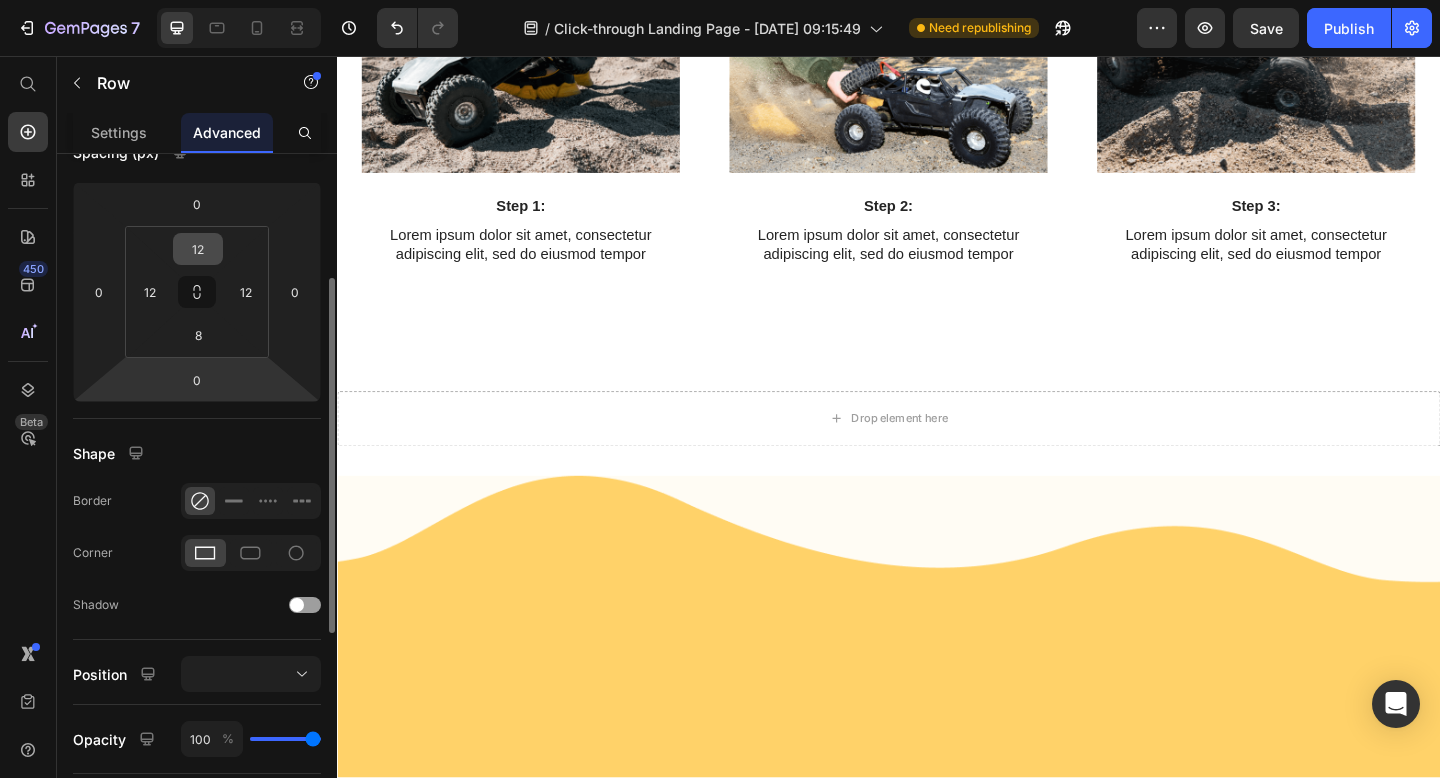 scroll, scrollTop: 235, scrollLeft: 0, axis: vertical 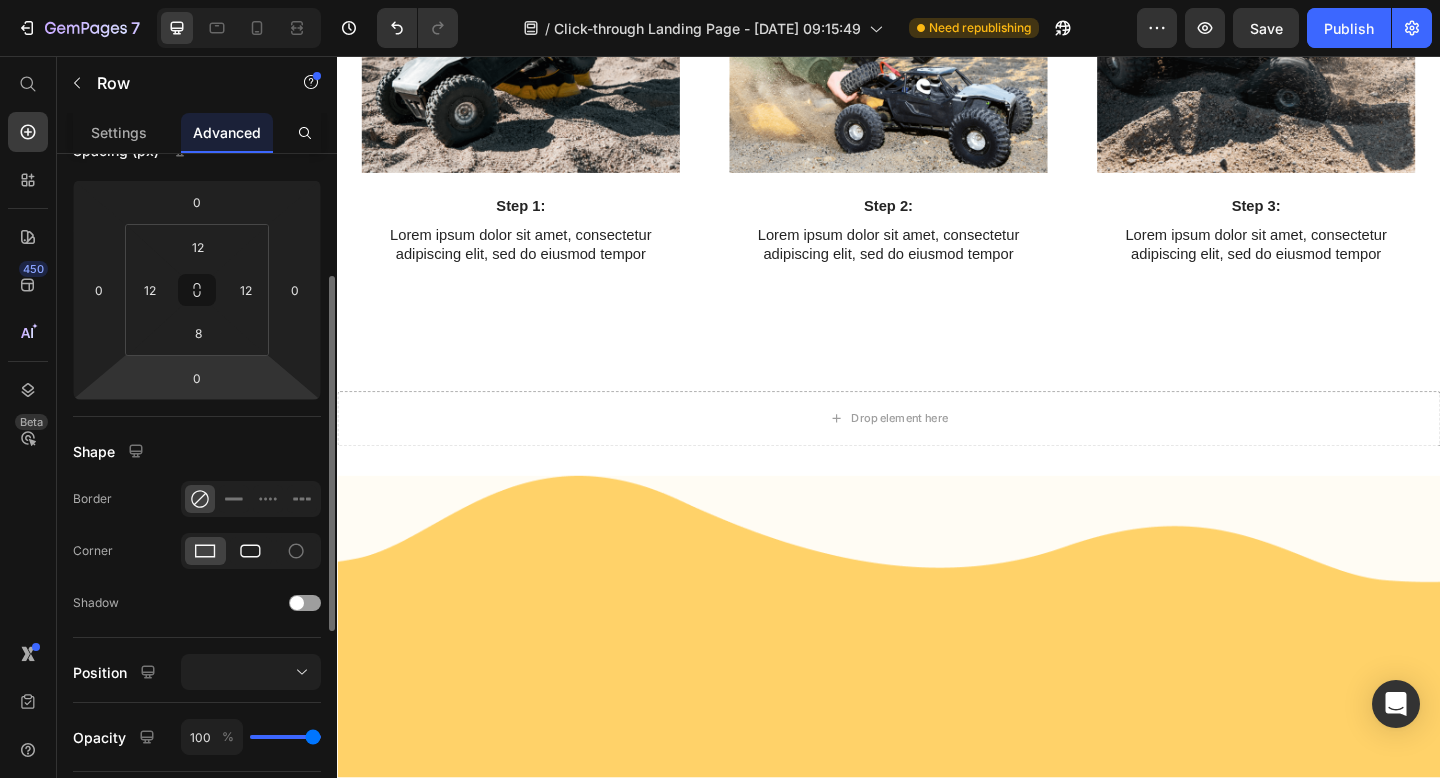 click 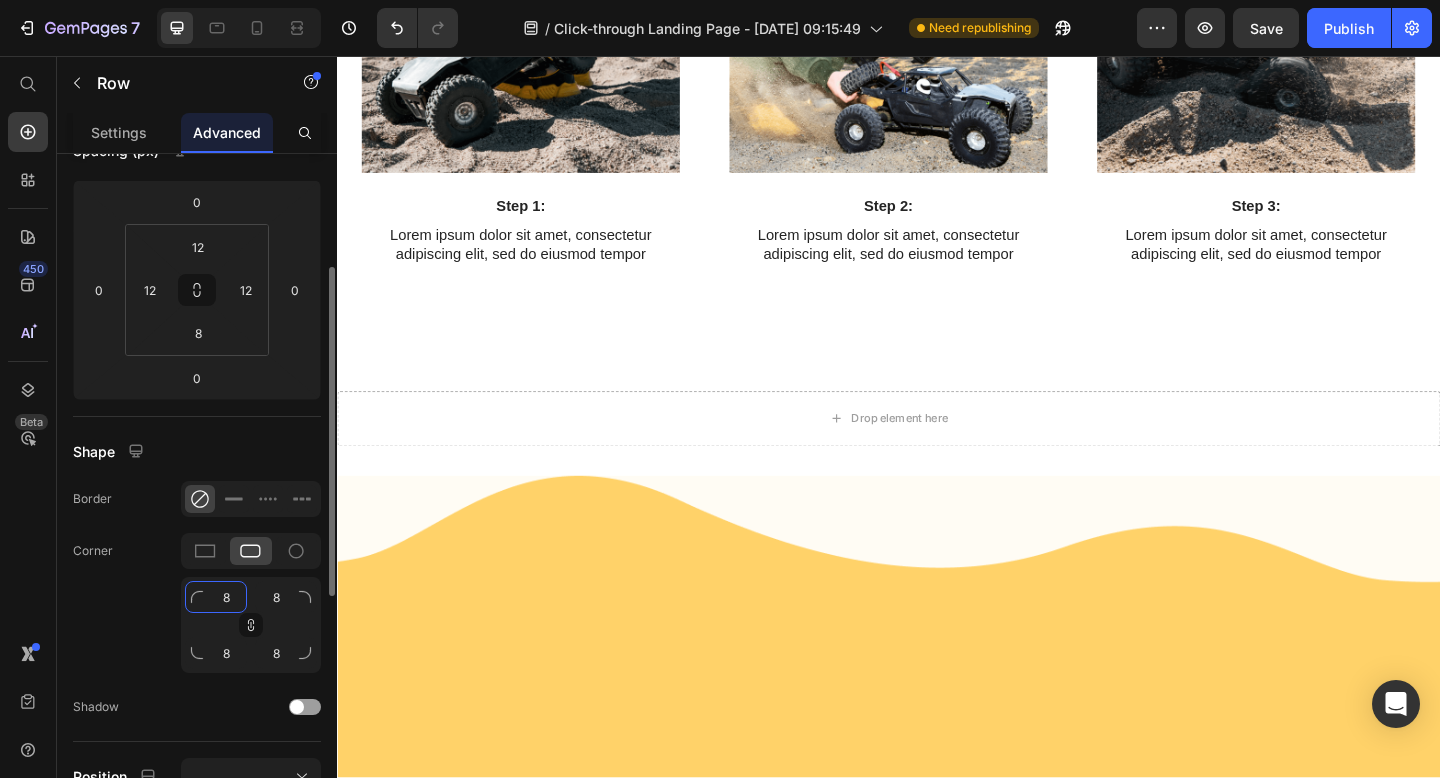 click on "8" 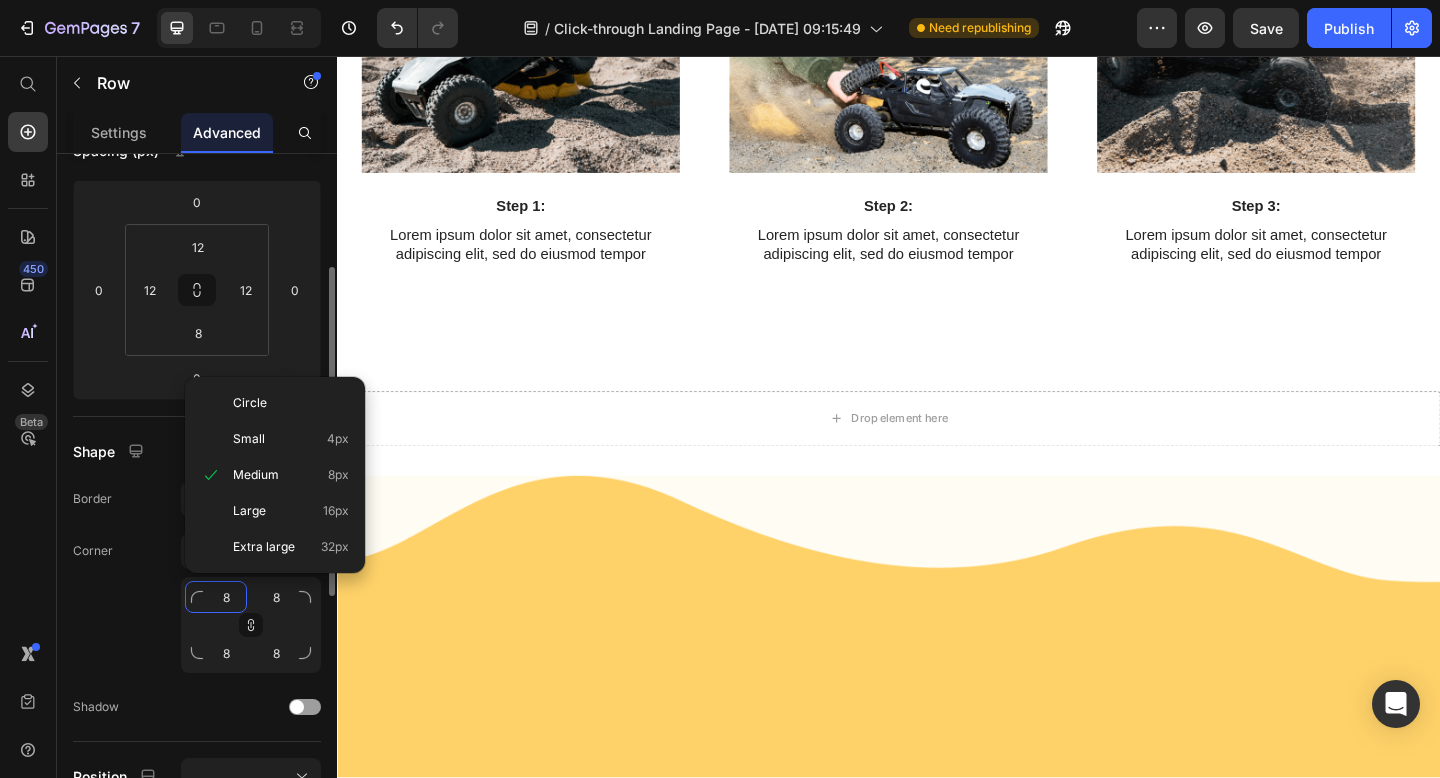 type on "4" 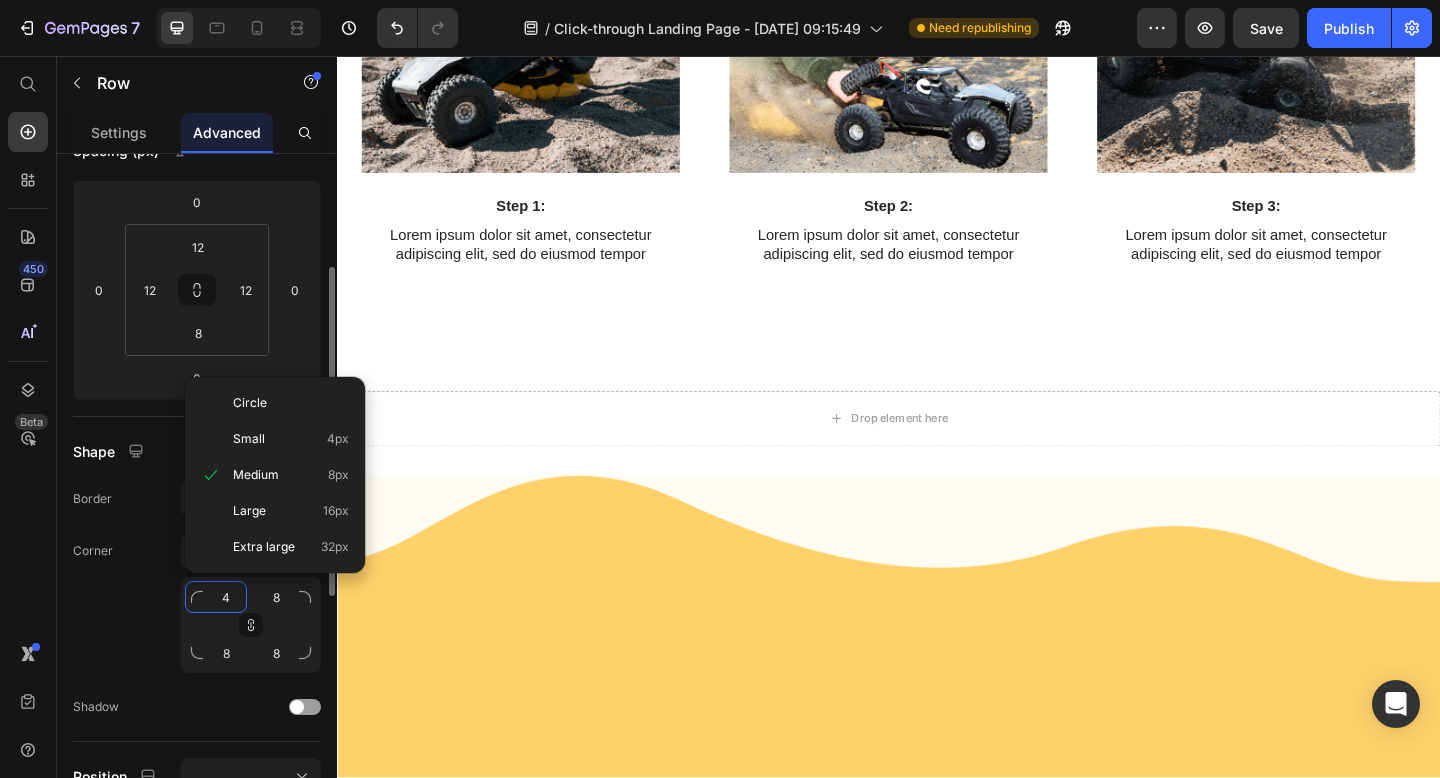 type on "4" 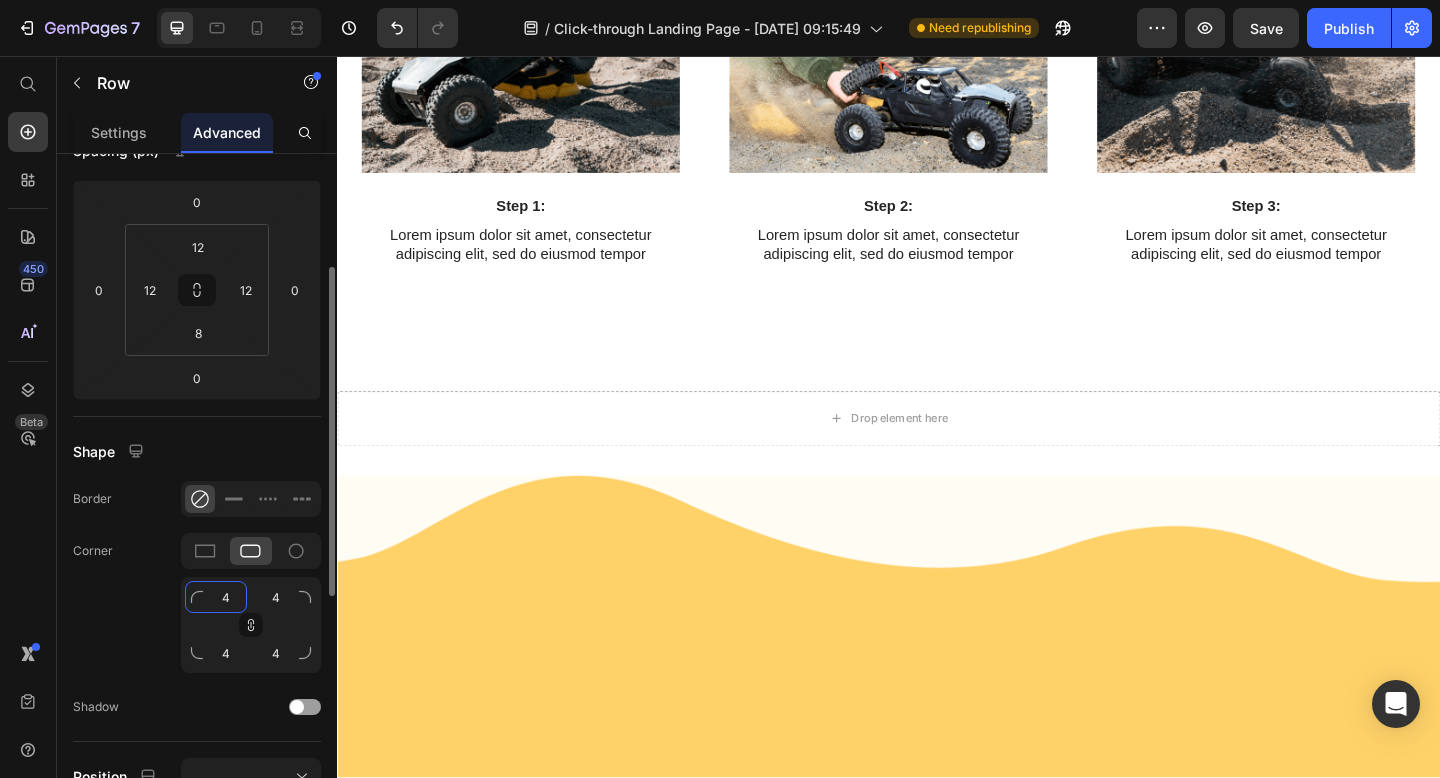 type on "45" 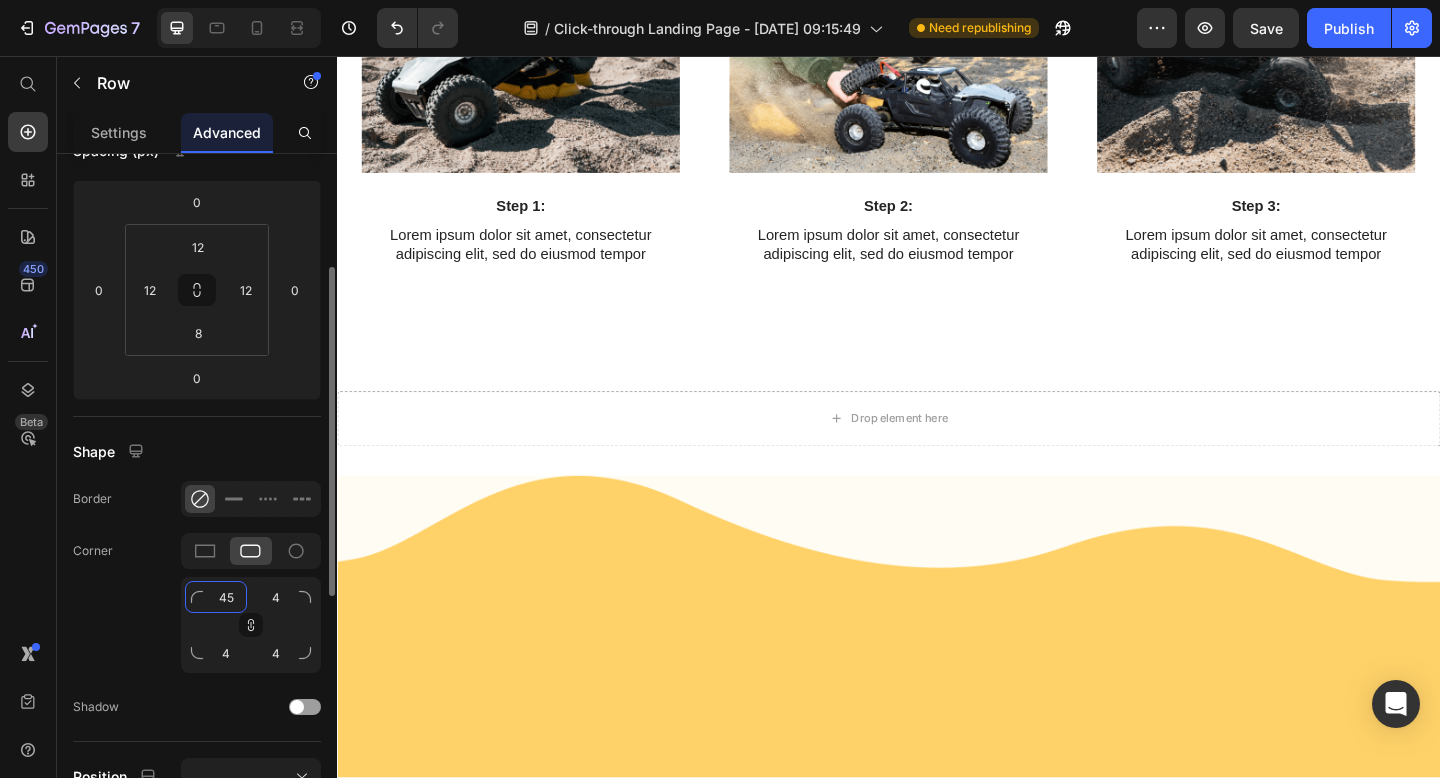type on "45" 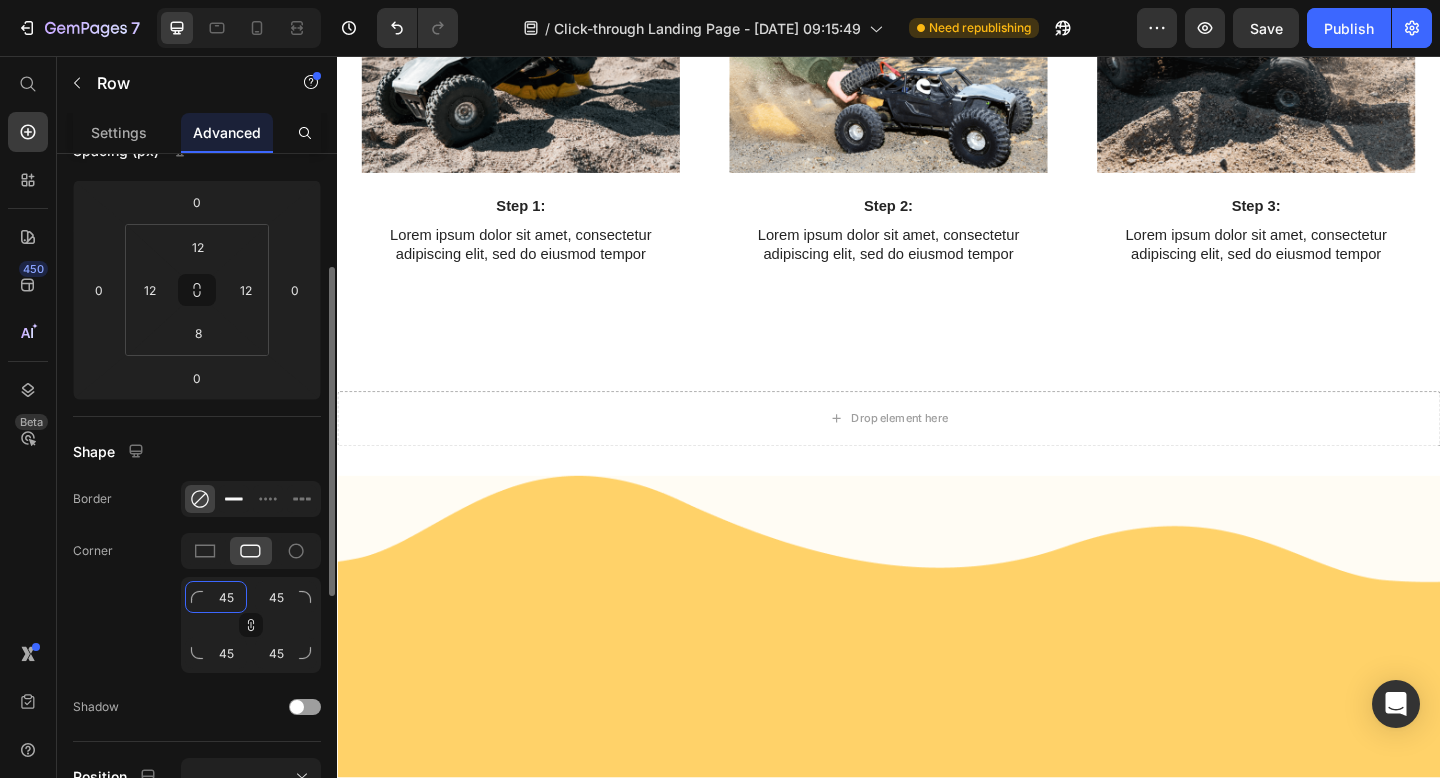 type on "45" 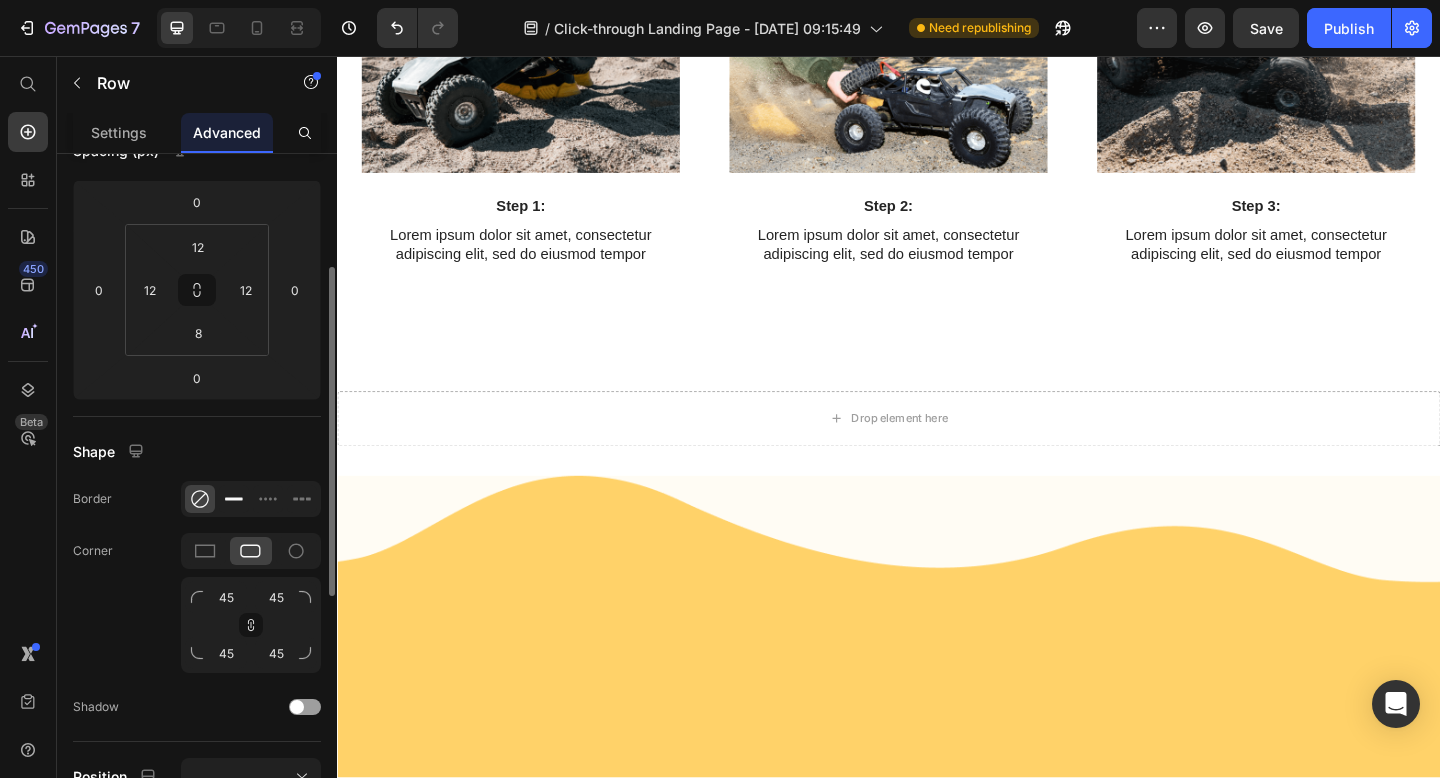 click 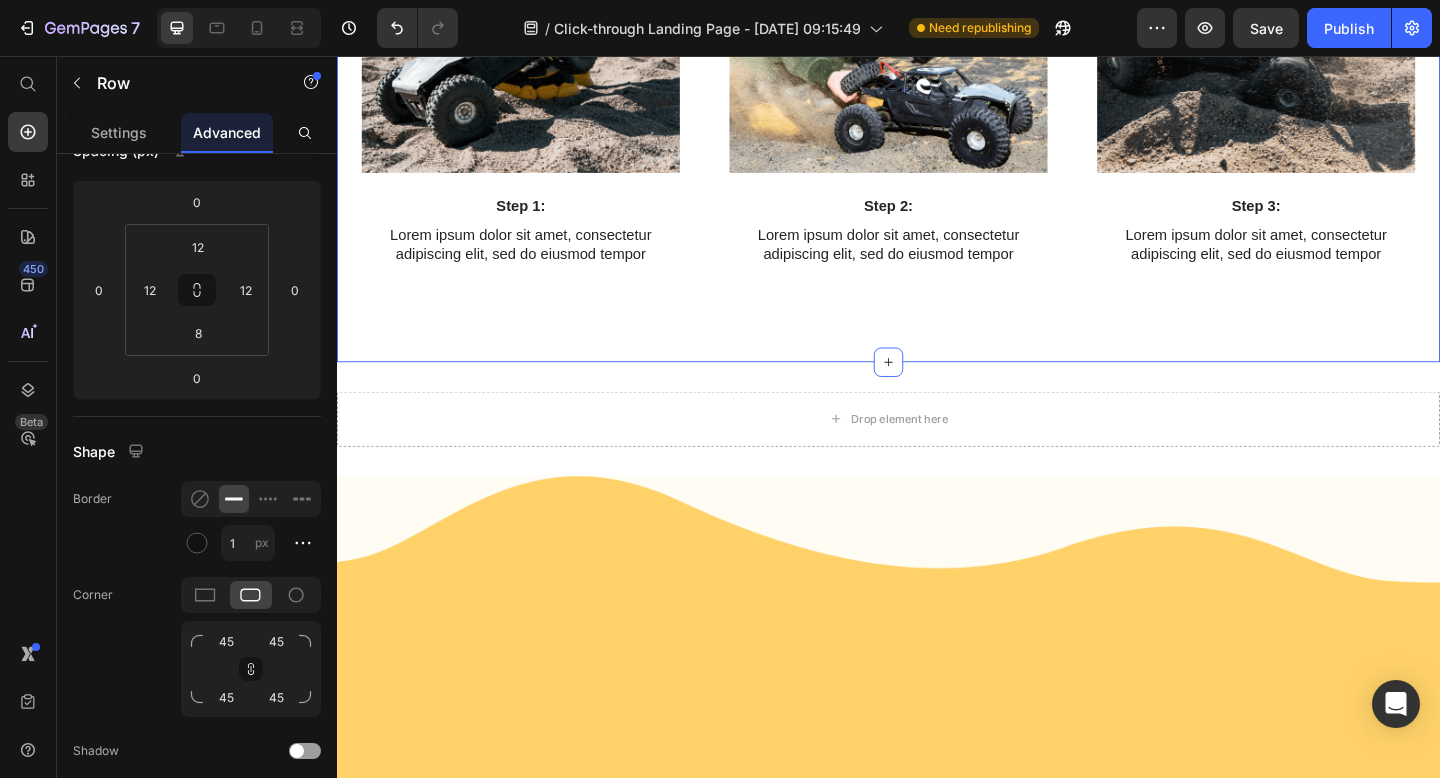 click on "Video Step 1: Text Block Lorem ipsum dolor sit amet, consectetur adipiscing elit, sed do eiusmod tempor Text Block Row Video Step 2: Text Block Lorem ipsum dolor sit amet, consectetur adipiscing elit, sed do eiusmod tempor Text Block Row Video Step 3: Text Block Lorem ipsum dolor sit amet, consectetur adipiscing elit, sed do eiusmod tempor Text Block Row   0 Carousel" at bounding box center [937, -355] 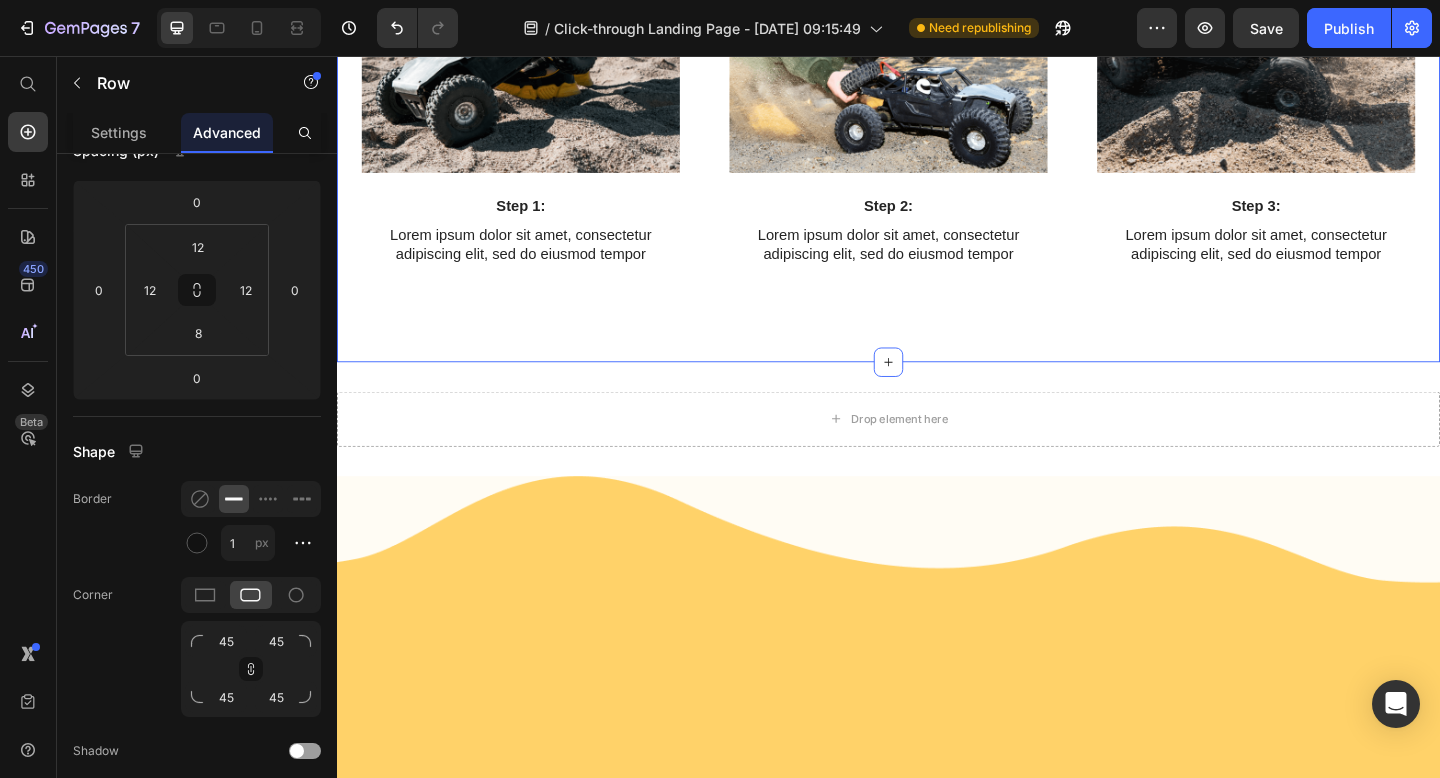 scroll, scrollTop: 0, scrollLeft: 0, axis: both 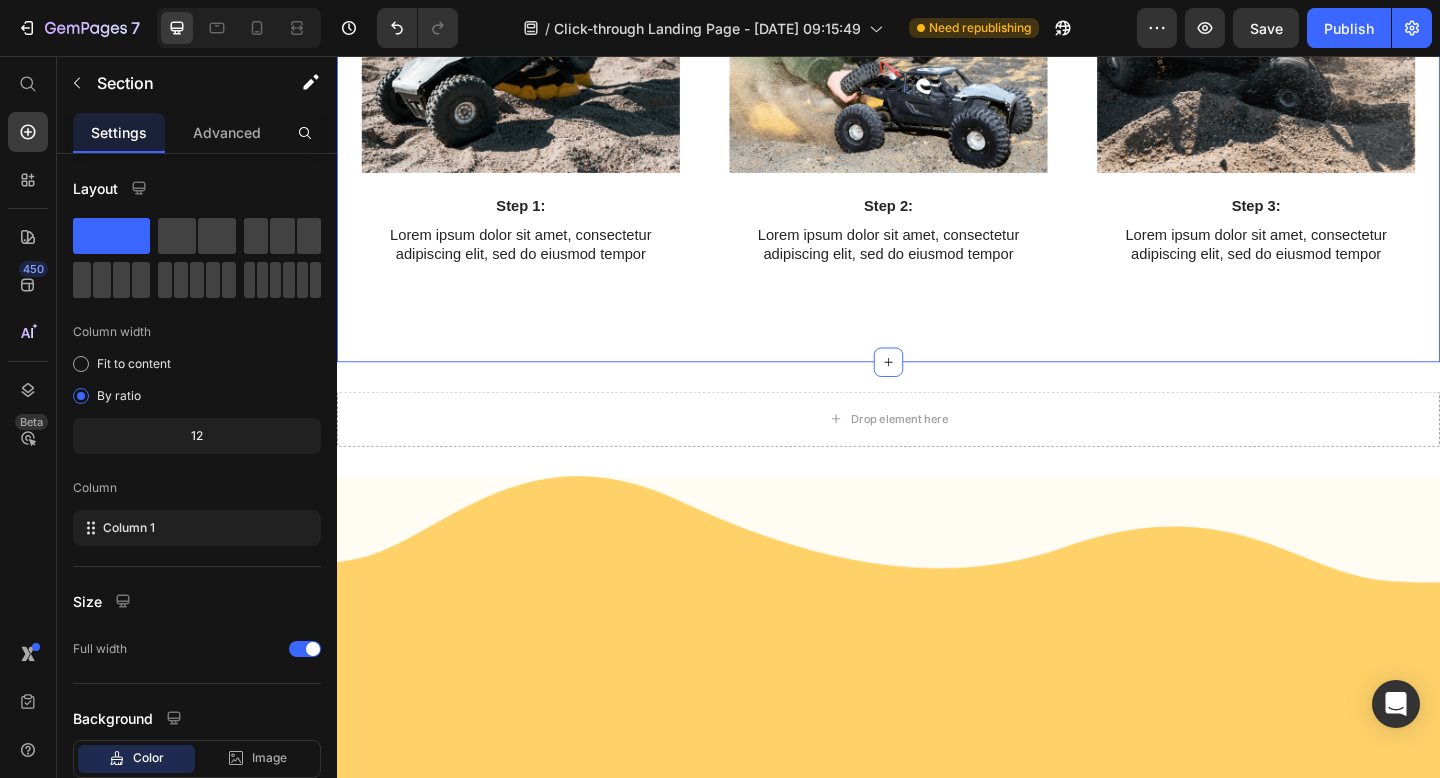 click at bounding box center [937, -428] 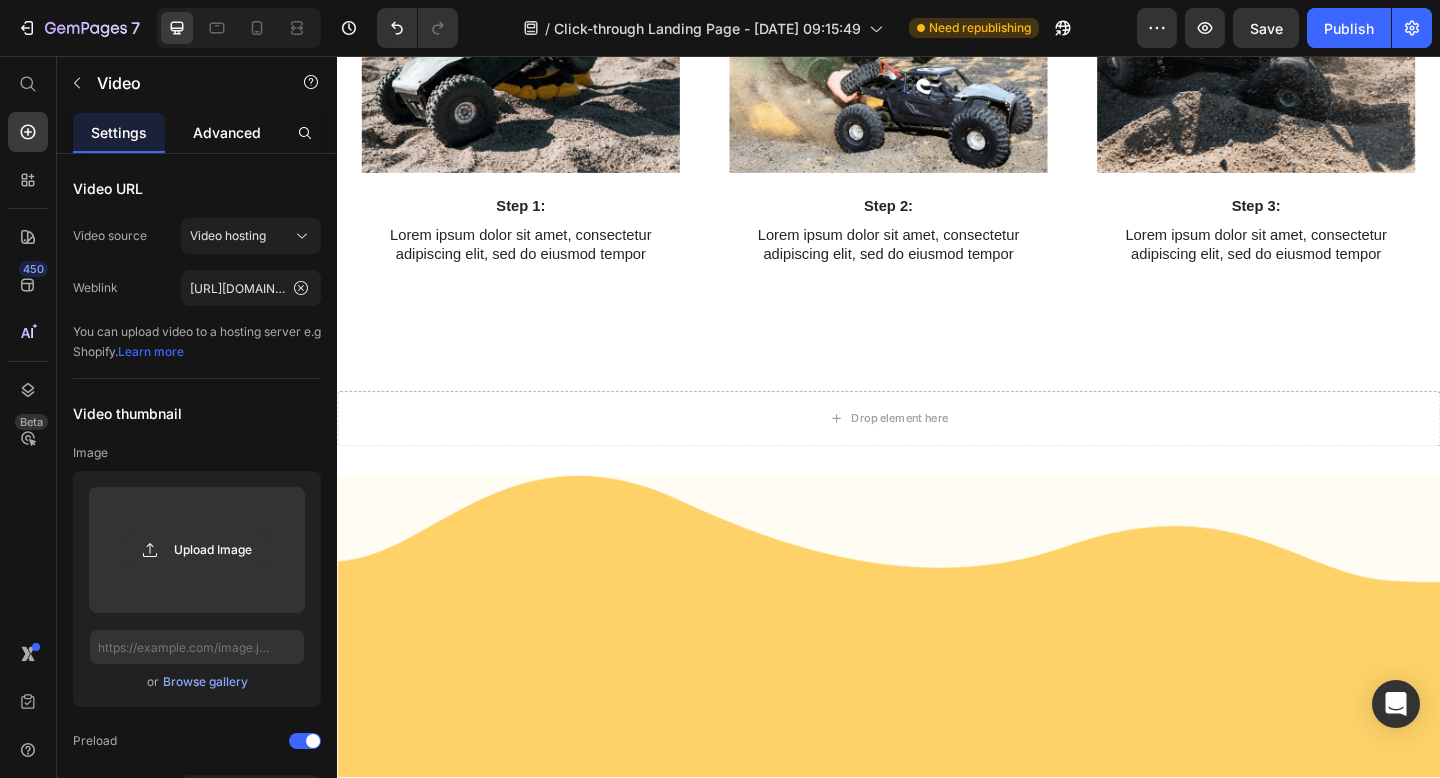 click on "Advanced" at bounding box center (227, 132) 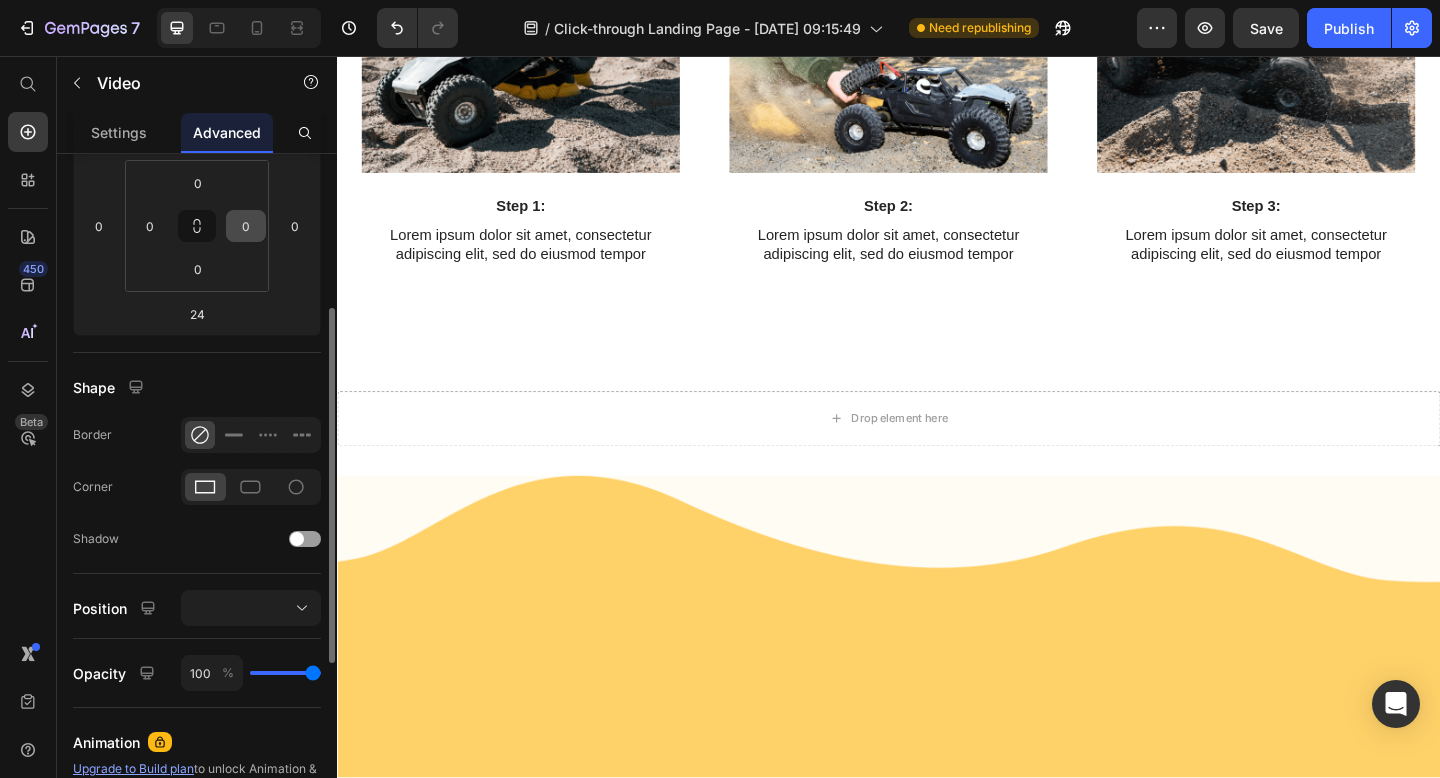 scroll, scrollTop: 305, scrollLeft: 0, axis: vertical 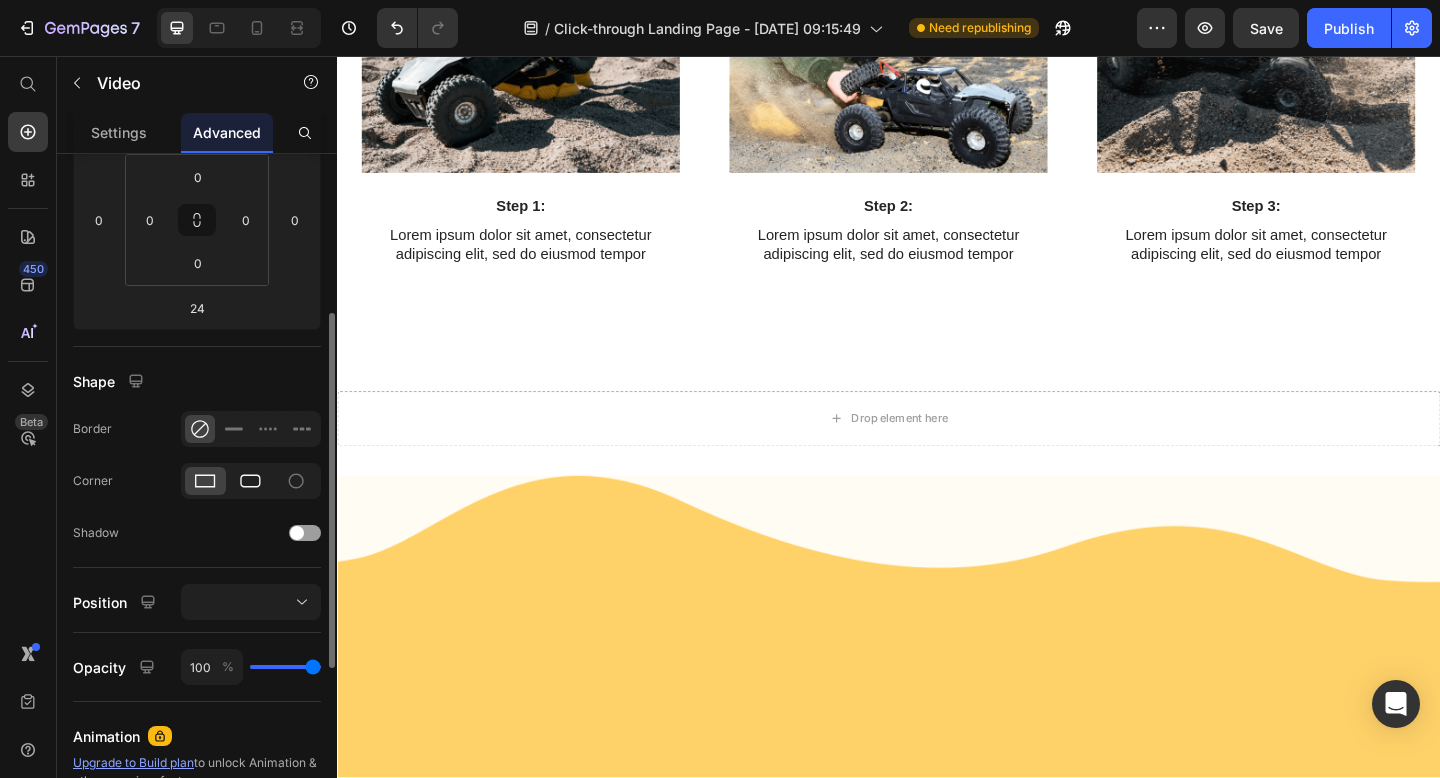 click 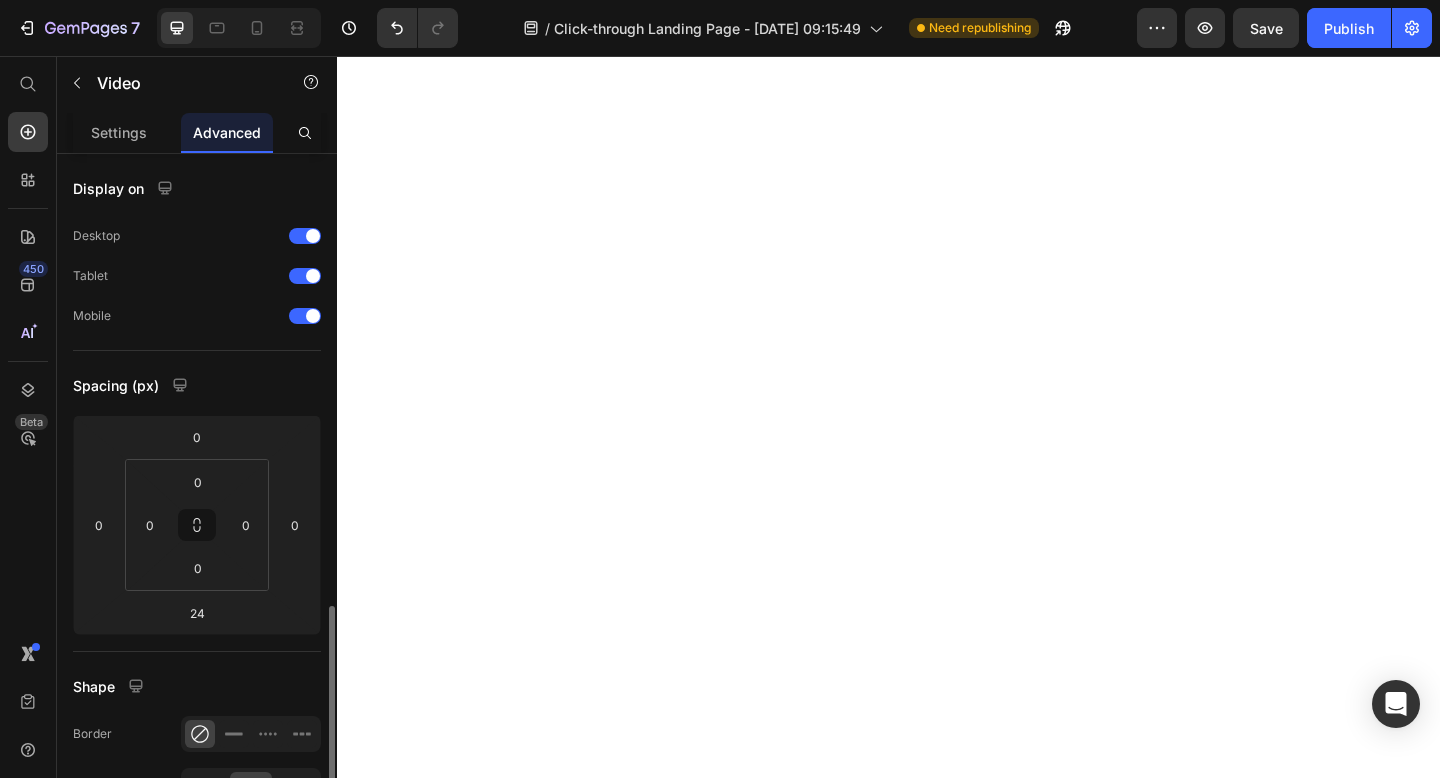 scroll, scrollTop: 0, scrollLeft: 0, axis: both 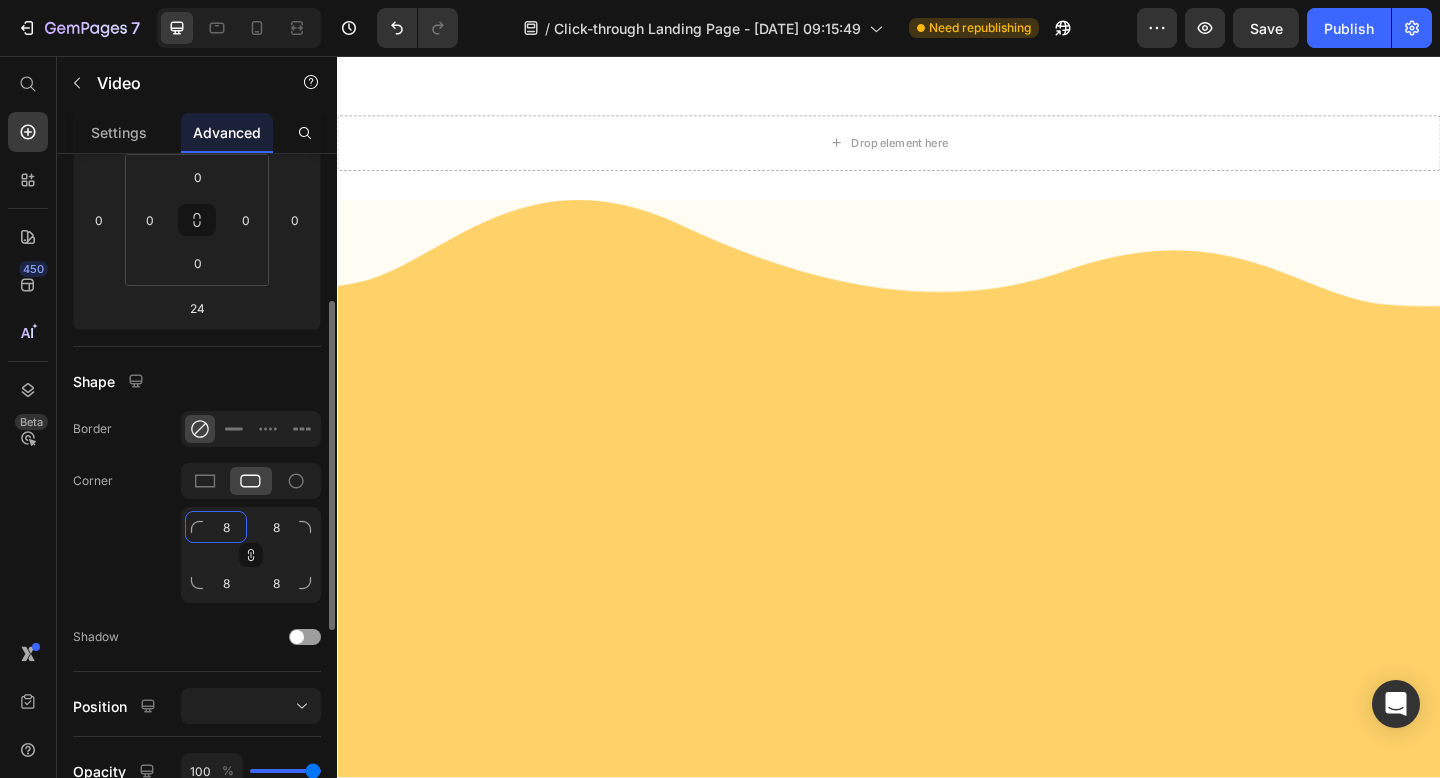 click on "8" 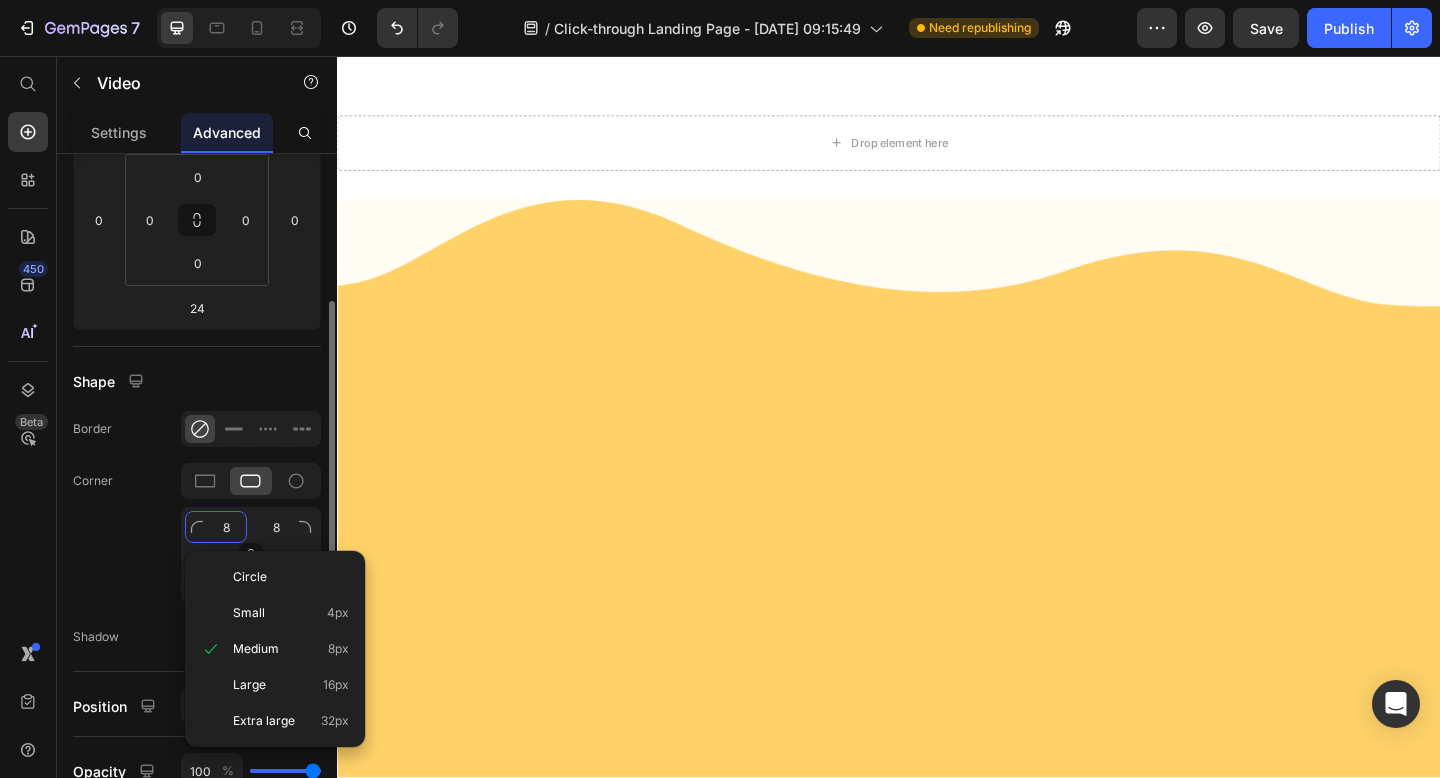 type on "48" 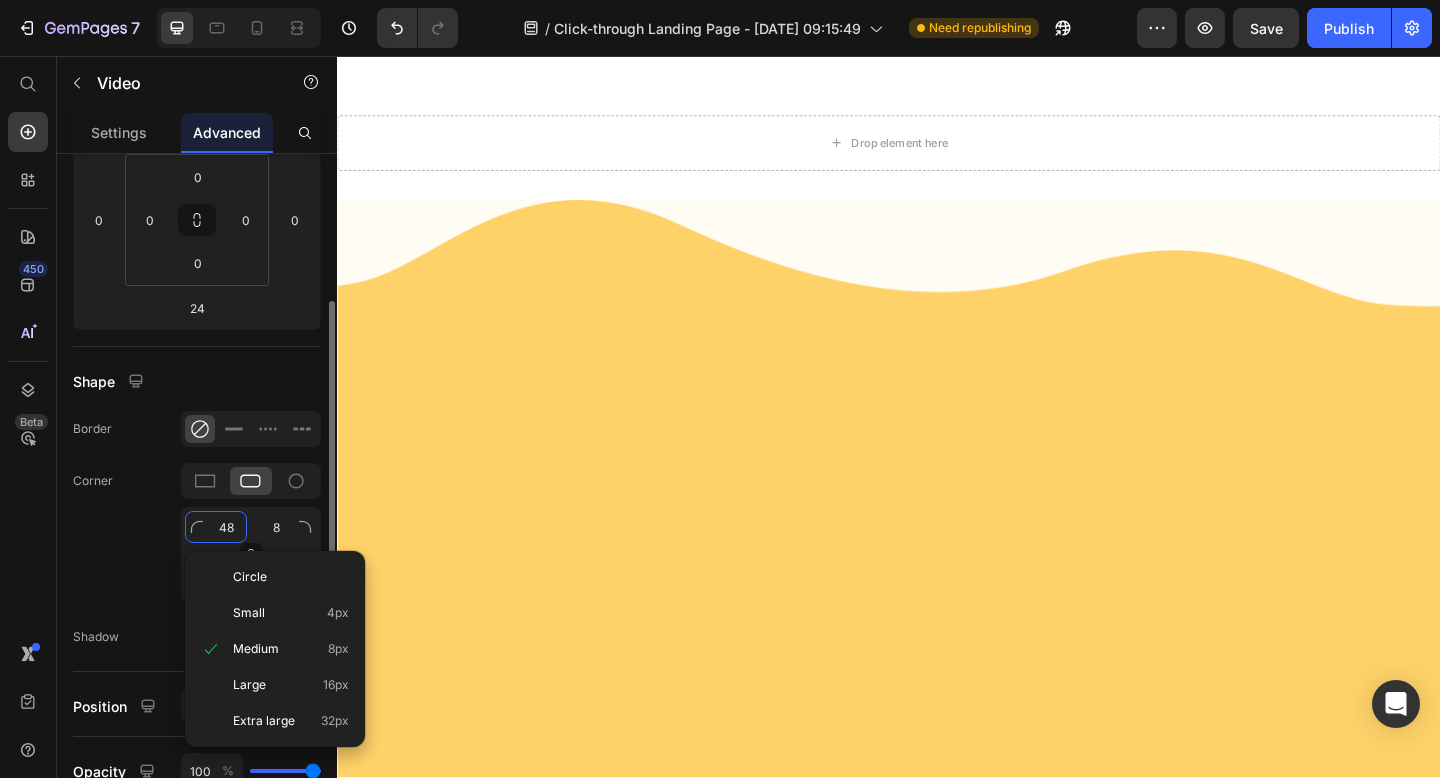type on "48" 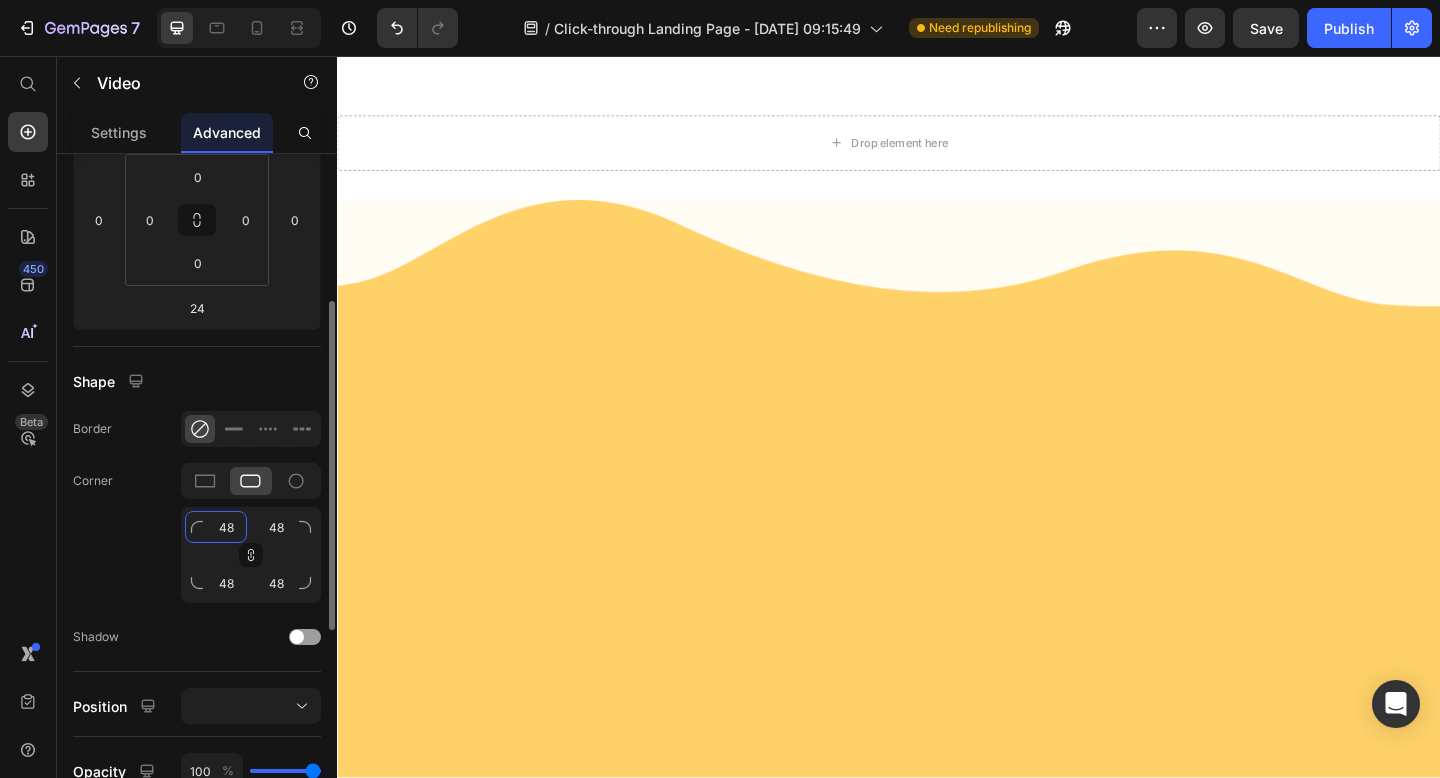 type on "458" 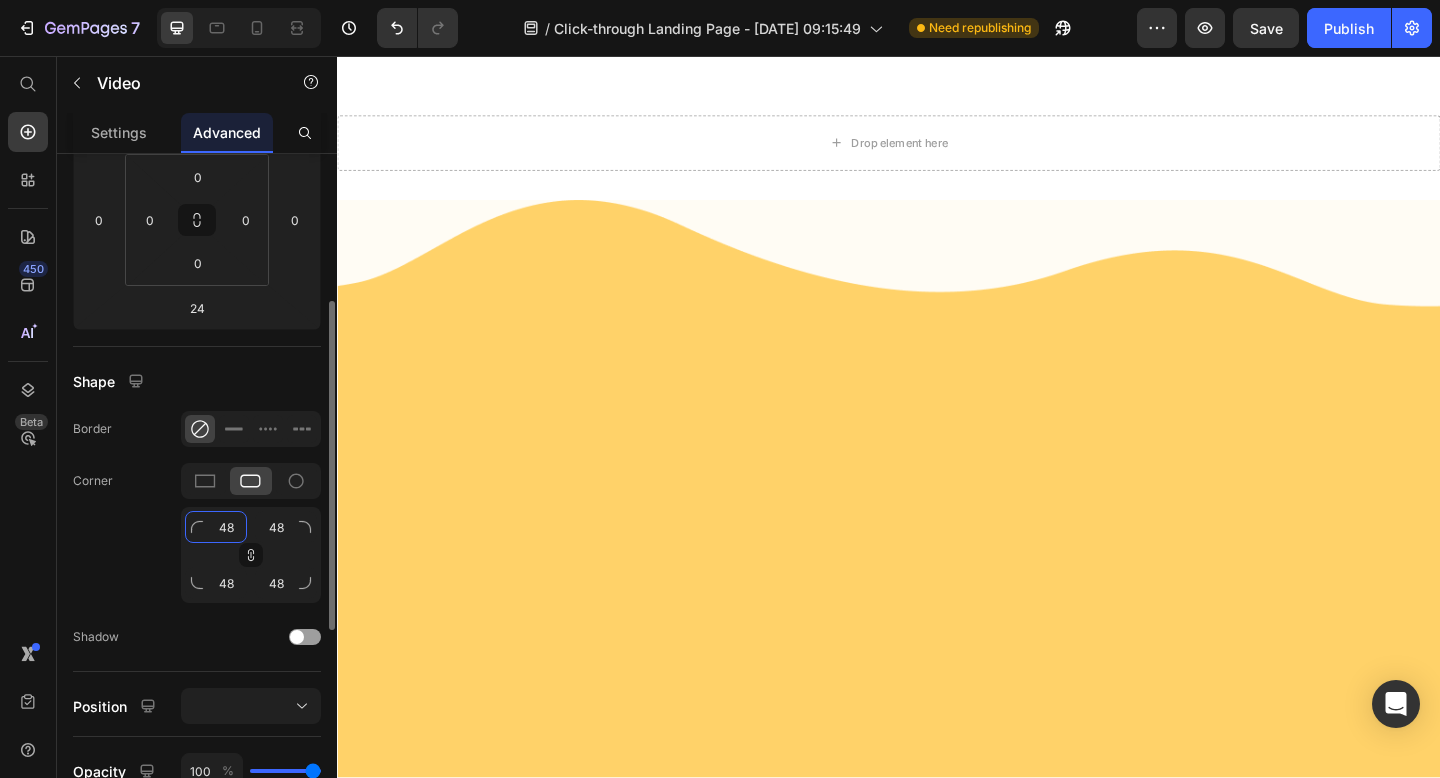 type on "458" 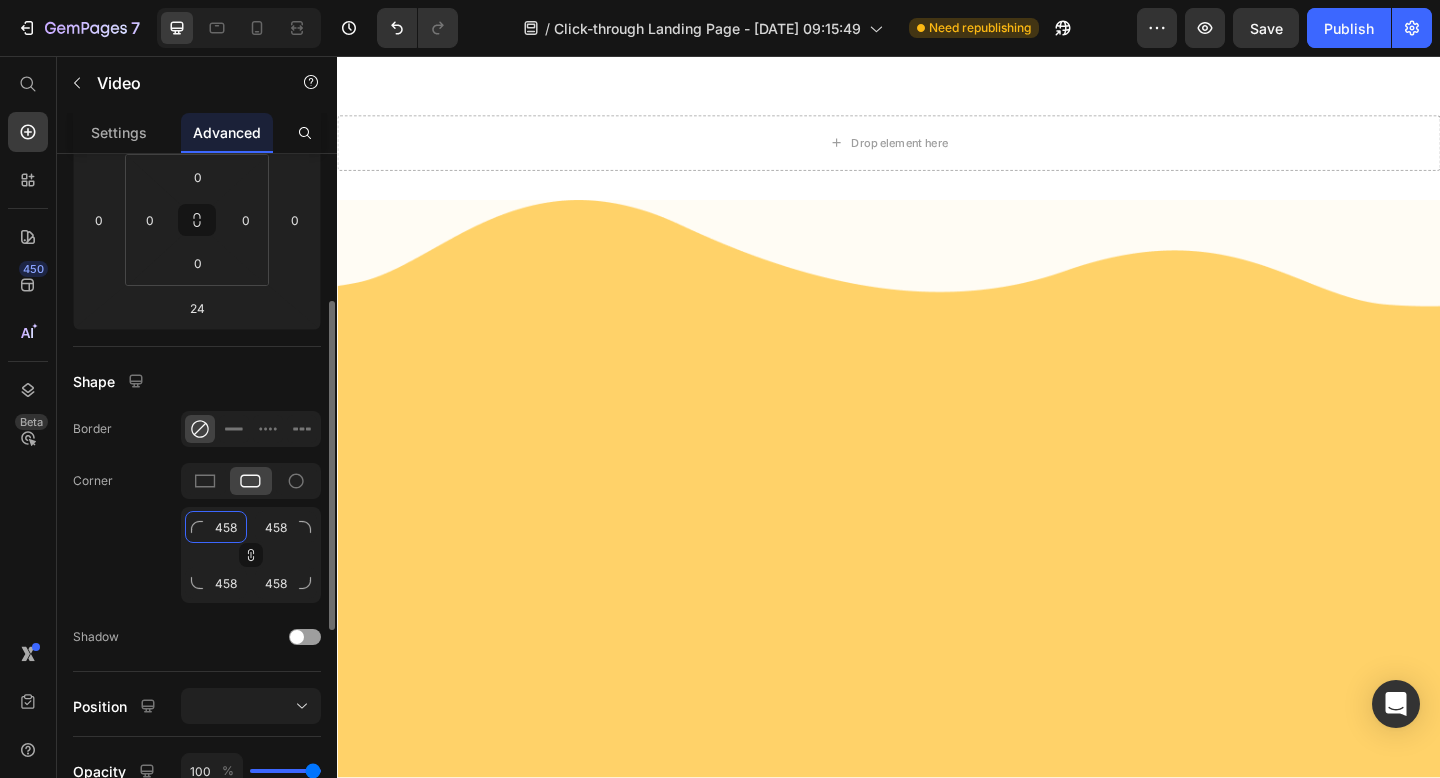 type on "45" 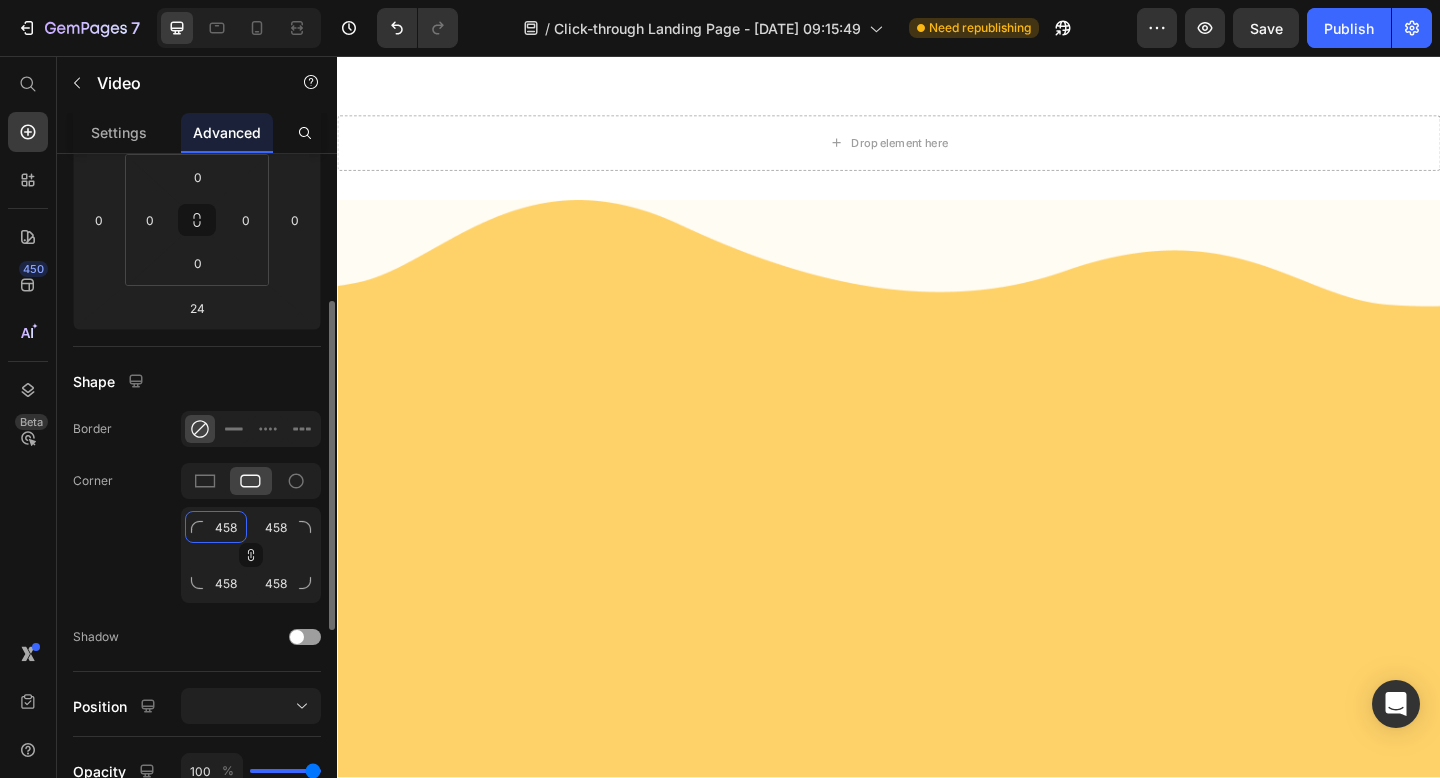 type on "45" 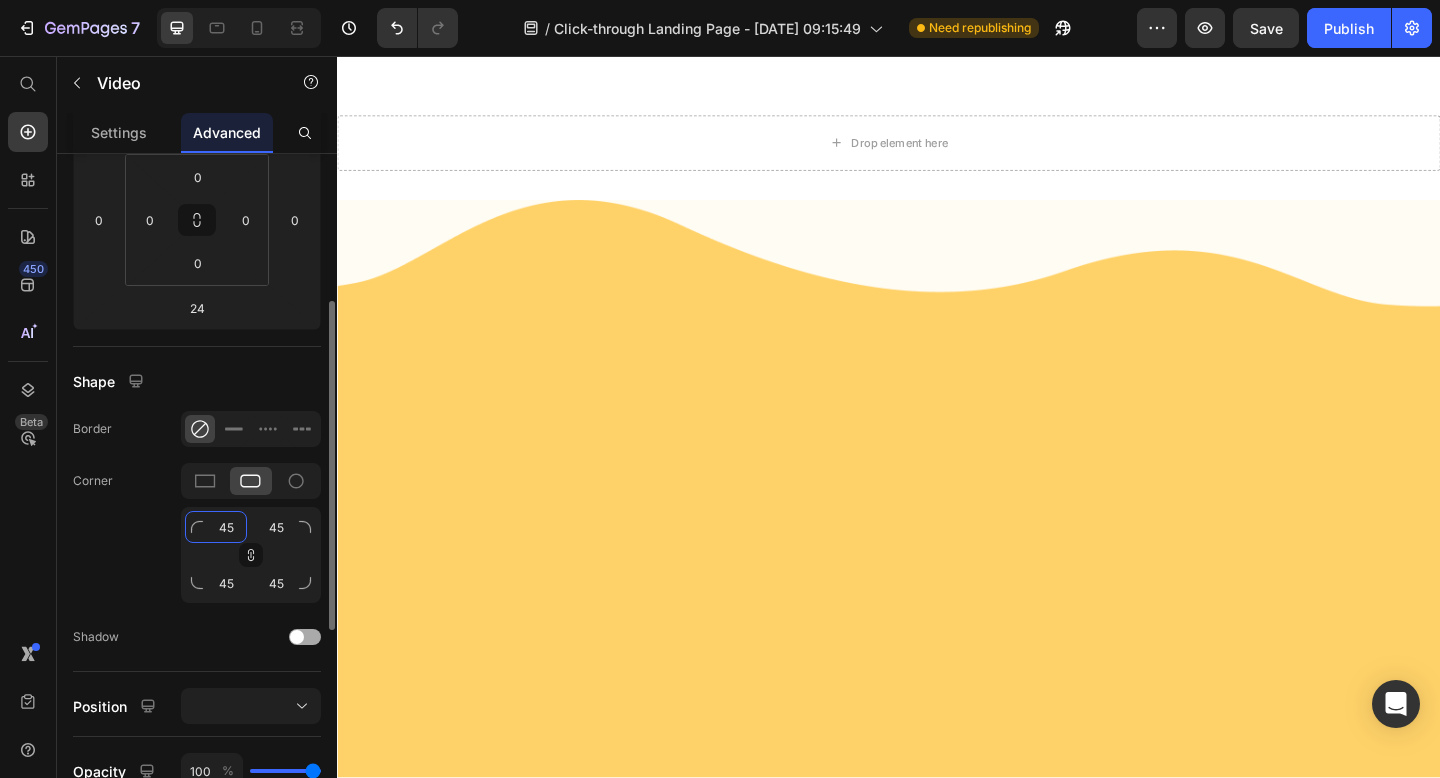 type on "45" 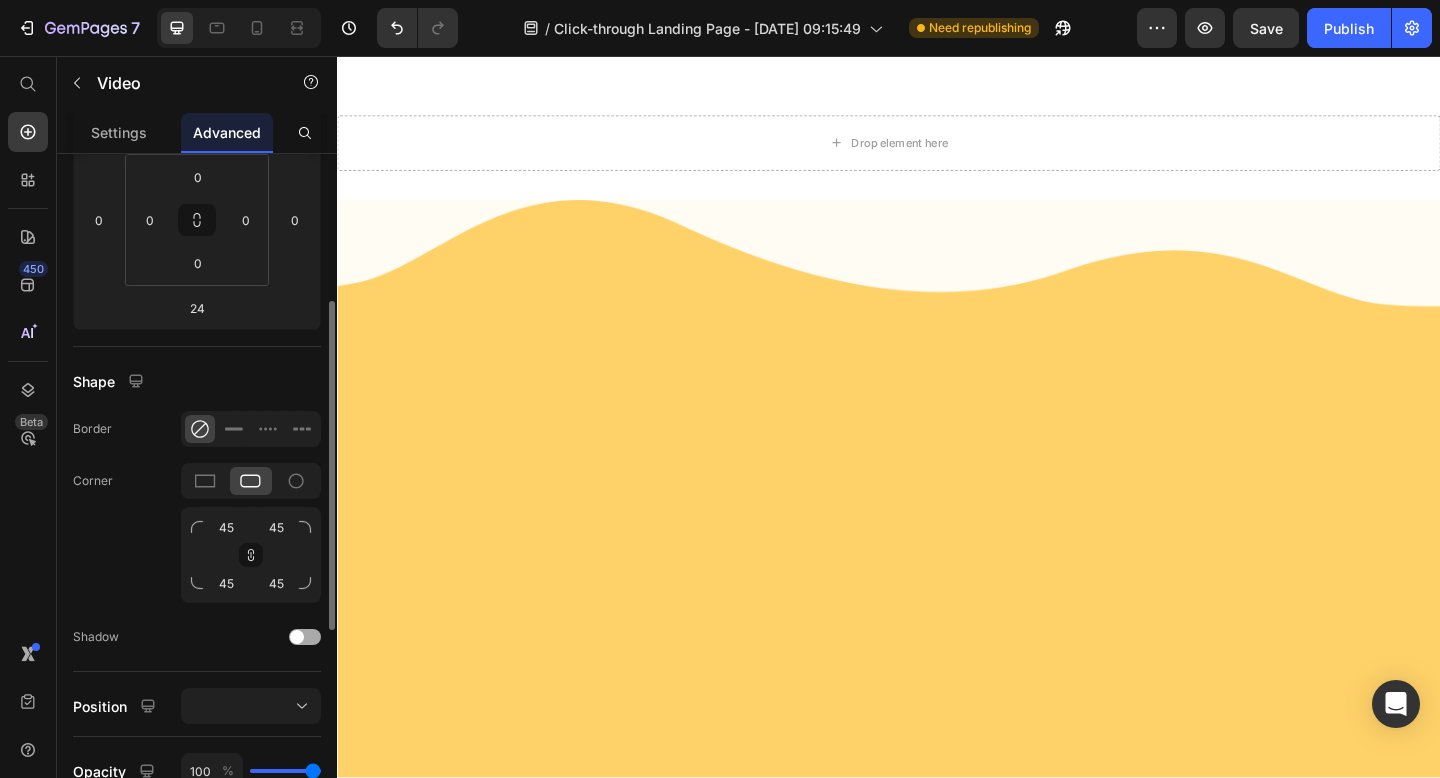 click at bounding box center [297, 637] 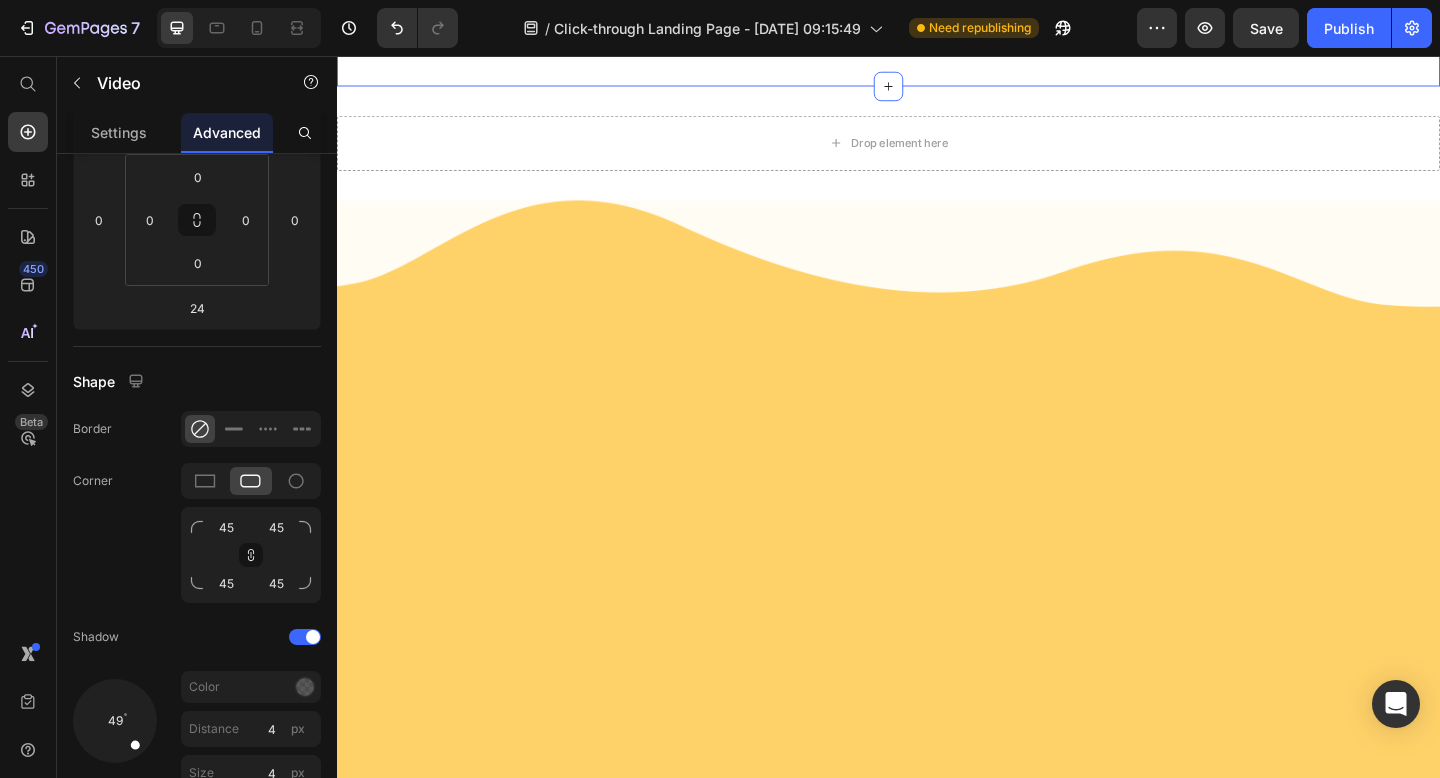 click on "Video Step 1: Text Block Lorem ipsum dolor sit amet, consectetur adipiscing elit, sed do eiusmod tempor Text Block Row Video   24 Step 2: Text Block Lorem ipsum dolor sit amet, consectetur adipiscing elit, sed do eiusmod tempor Text Block Row Video Step 3: Text Block Lorem ipsum dolor sit amet, consectetur adipiscing elit, sed do eiusmod tempor Text Block Row Carousel" at bounding box center (937, -355) 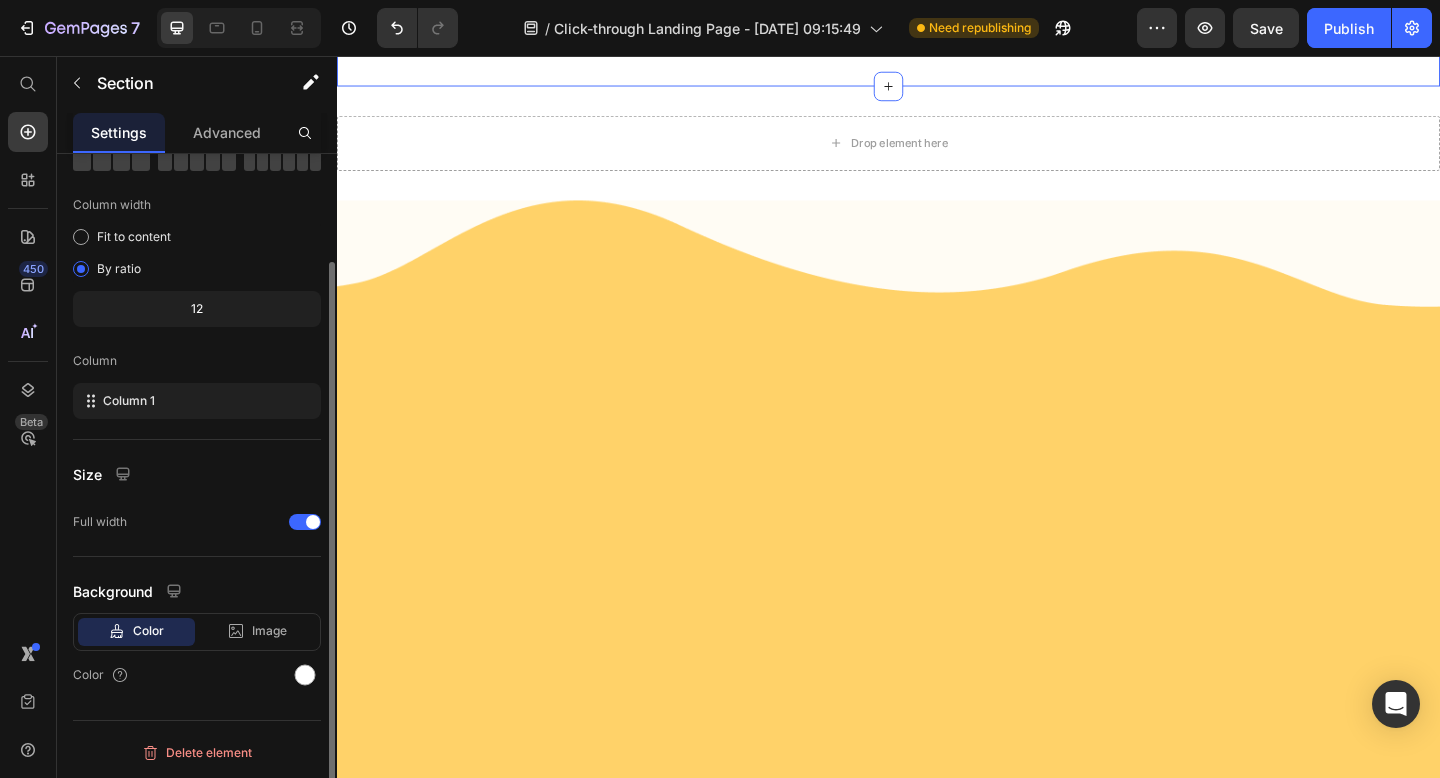 scroll, scrollTop: 0, scrollLeft: 0, axis: both 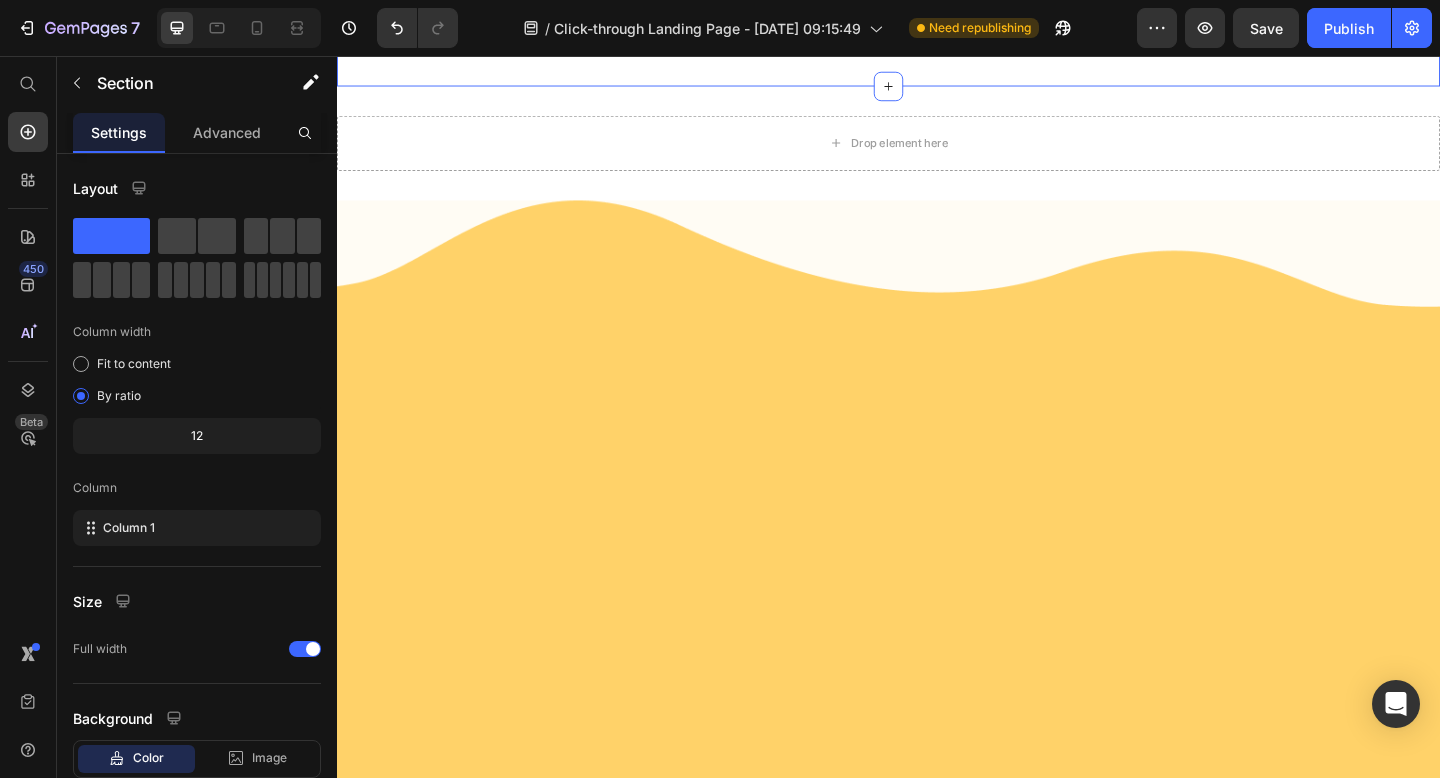 click at bounding box center [537, -428] 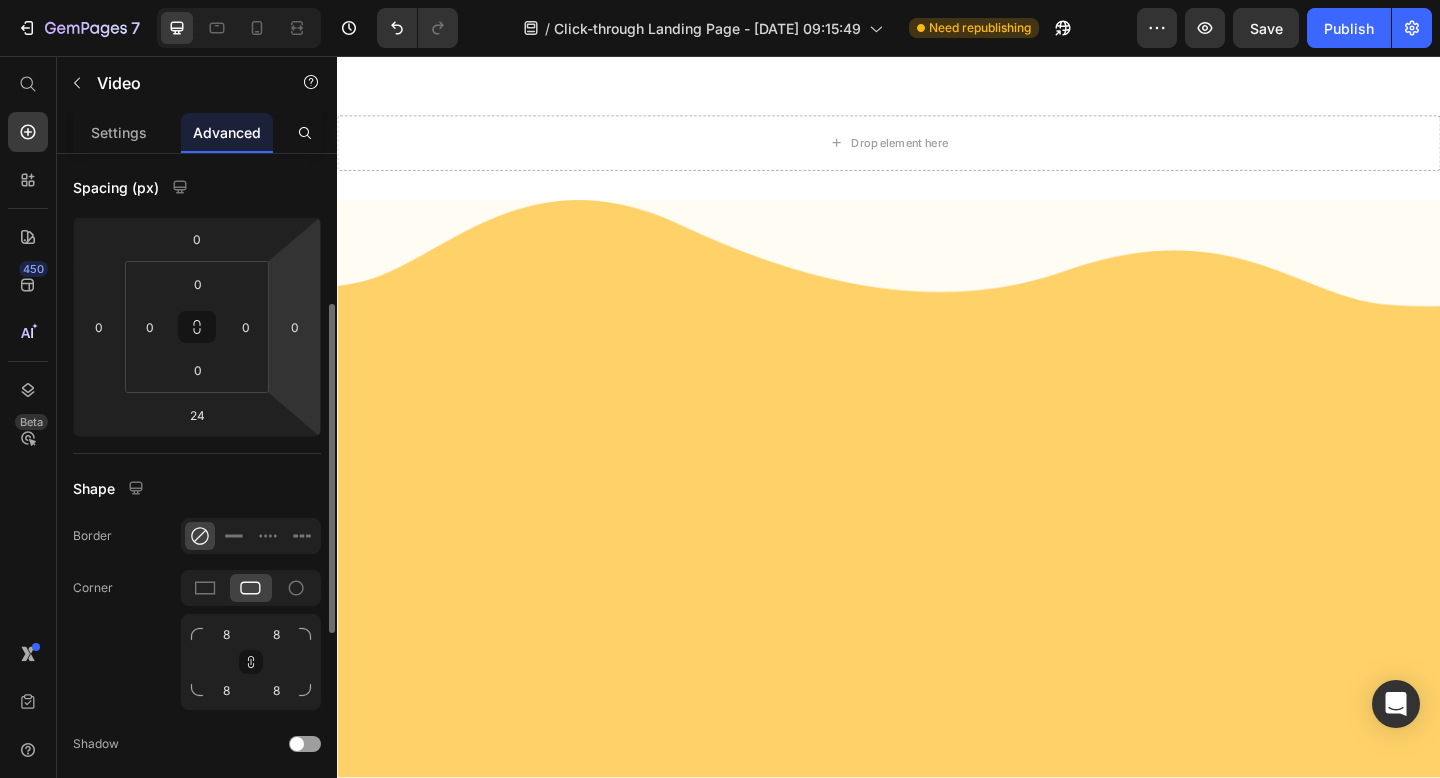 scroll, scrollTop: 267, scrollLeft: 0, axis: vertical 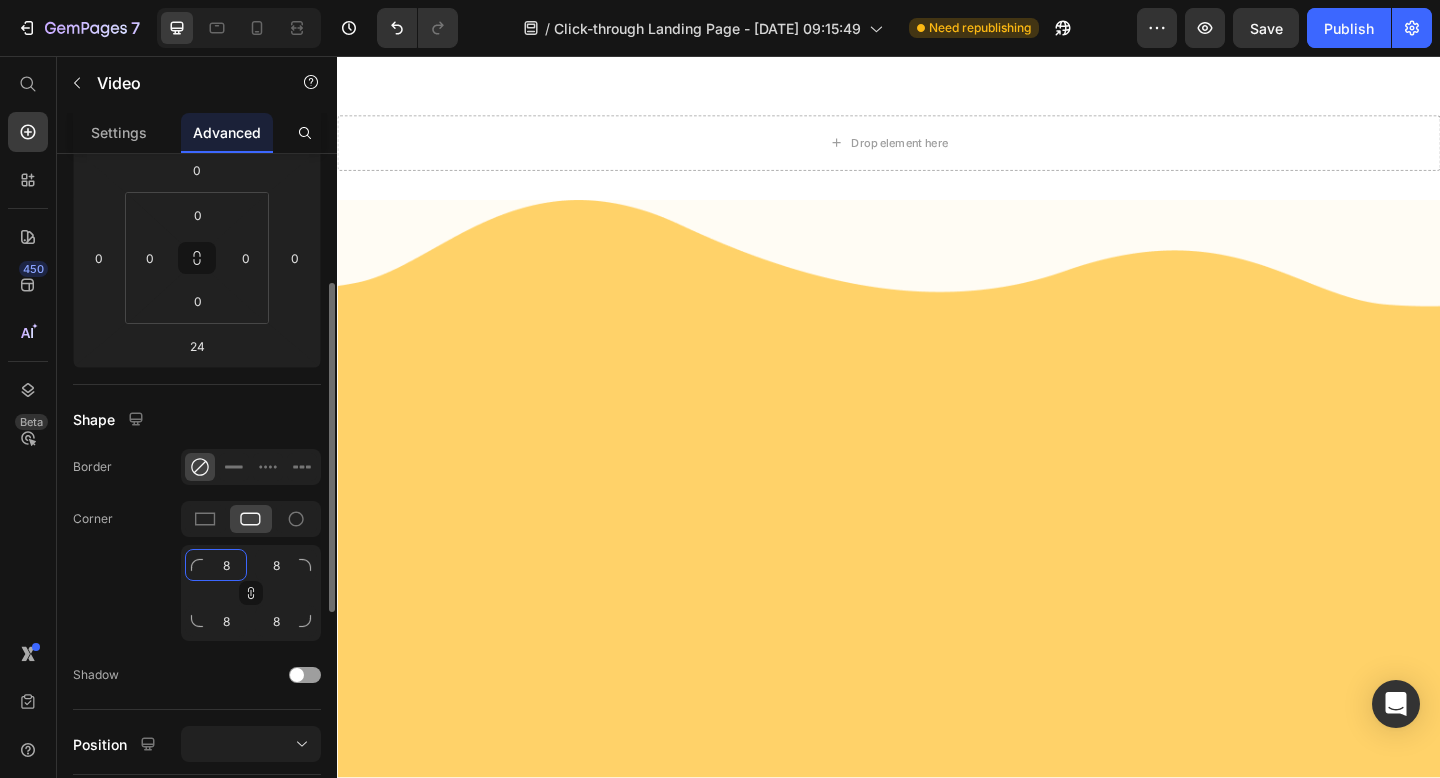 click on "8" 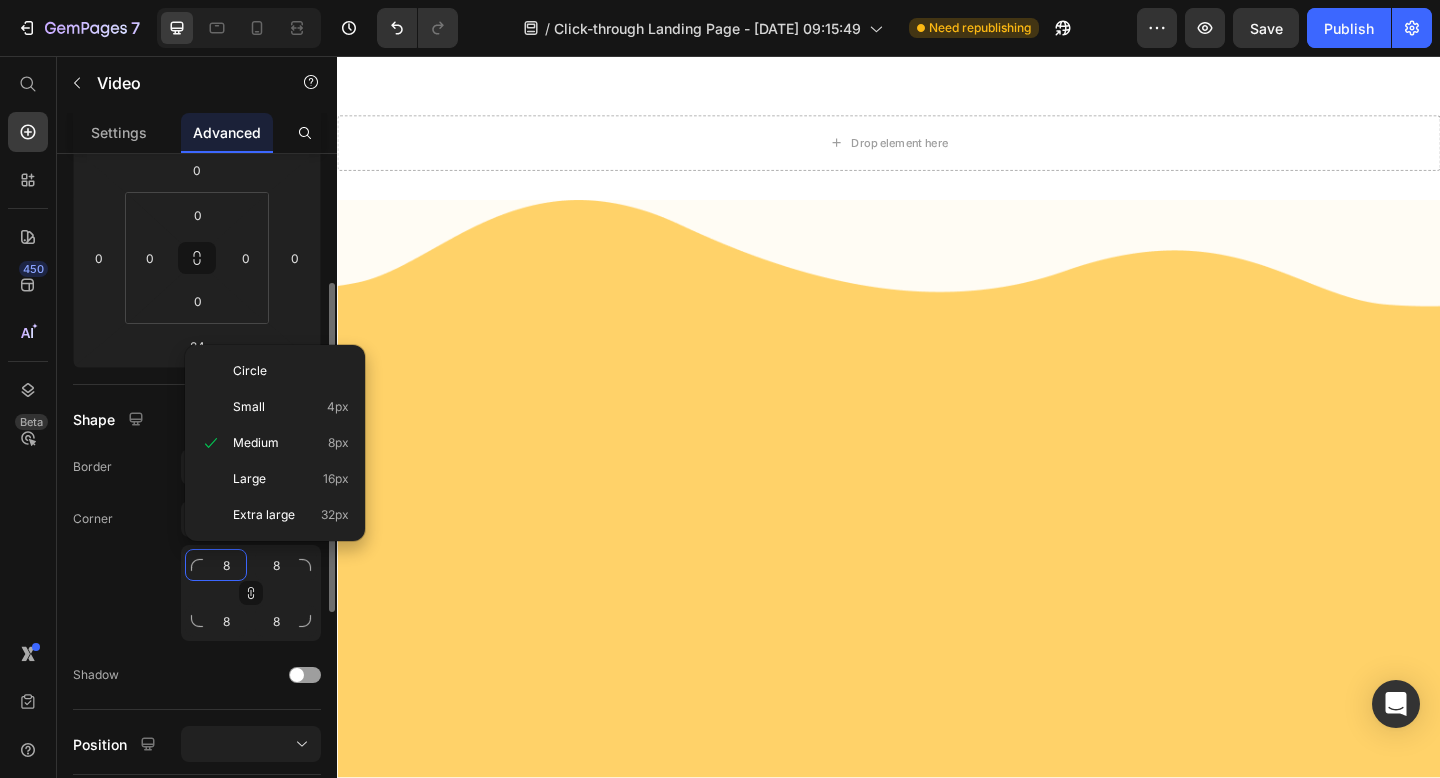 type on "4" 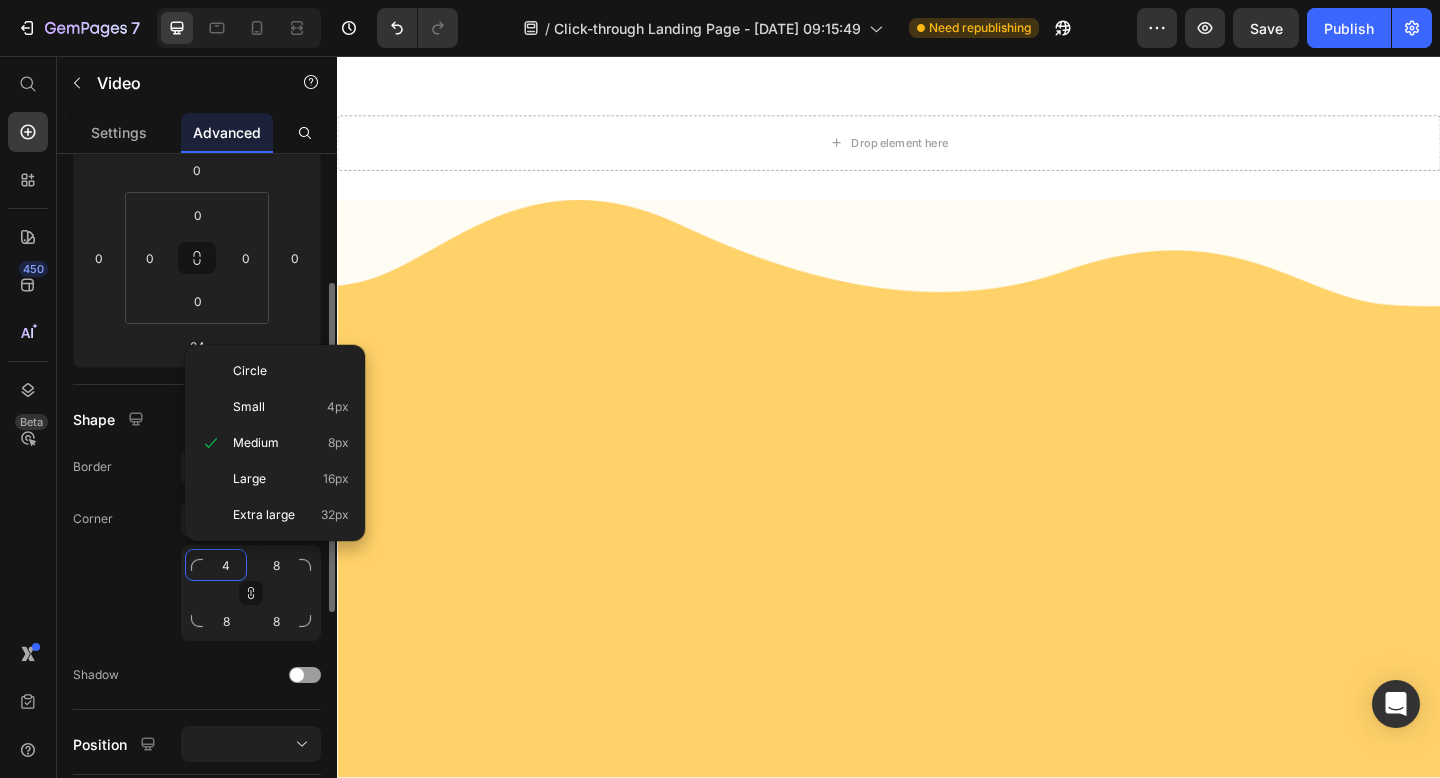 type on "4" 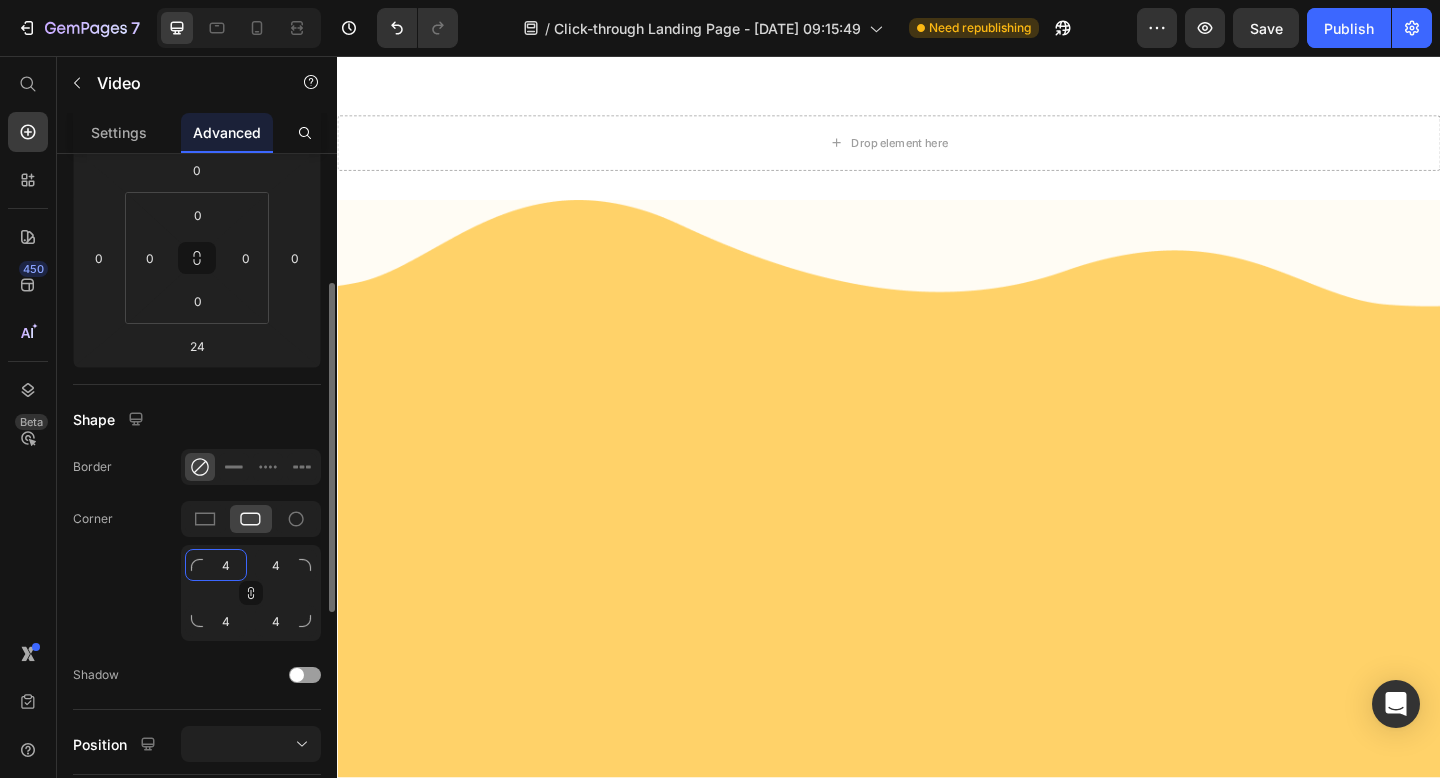 type on "45" 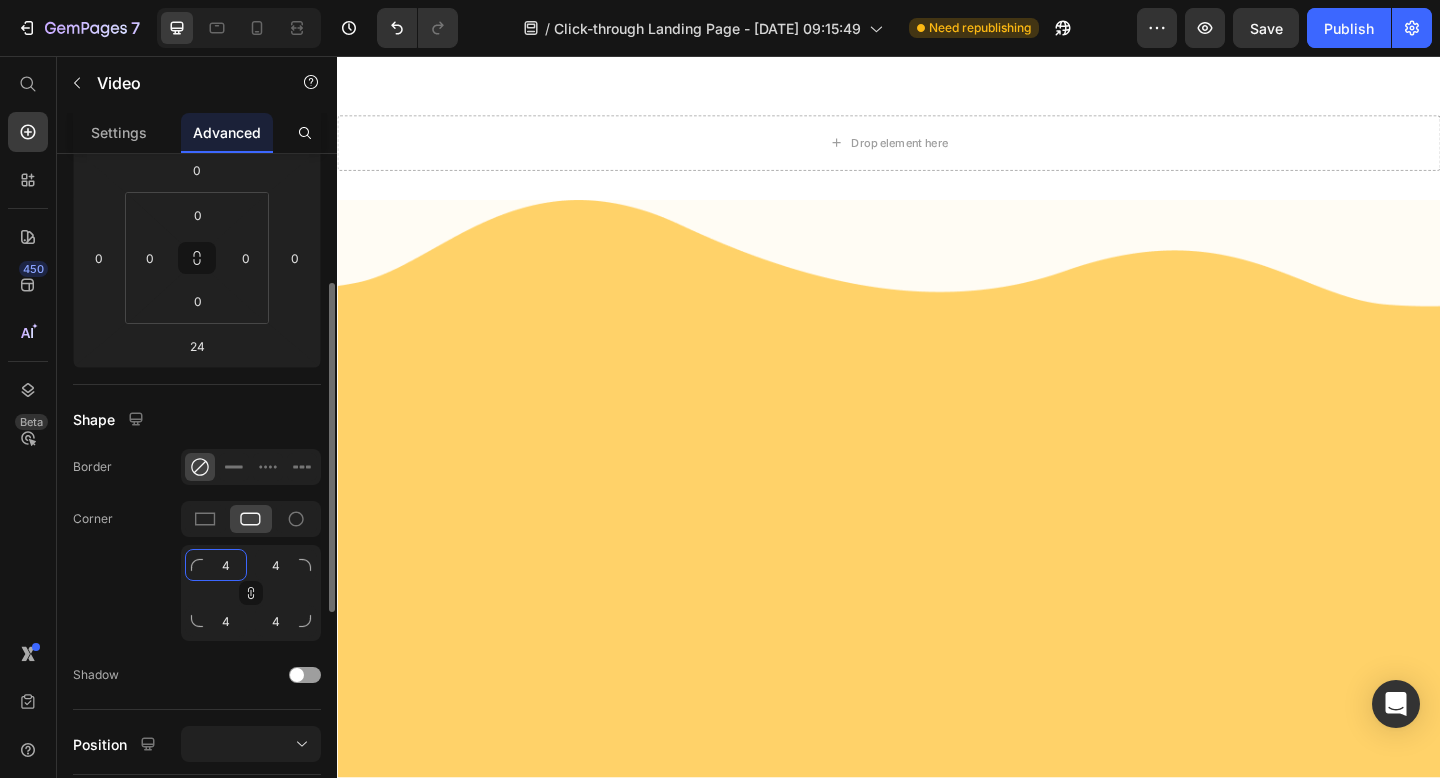 type on "45" 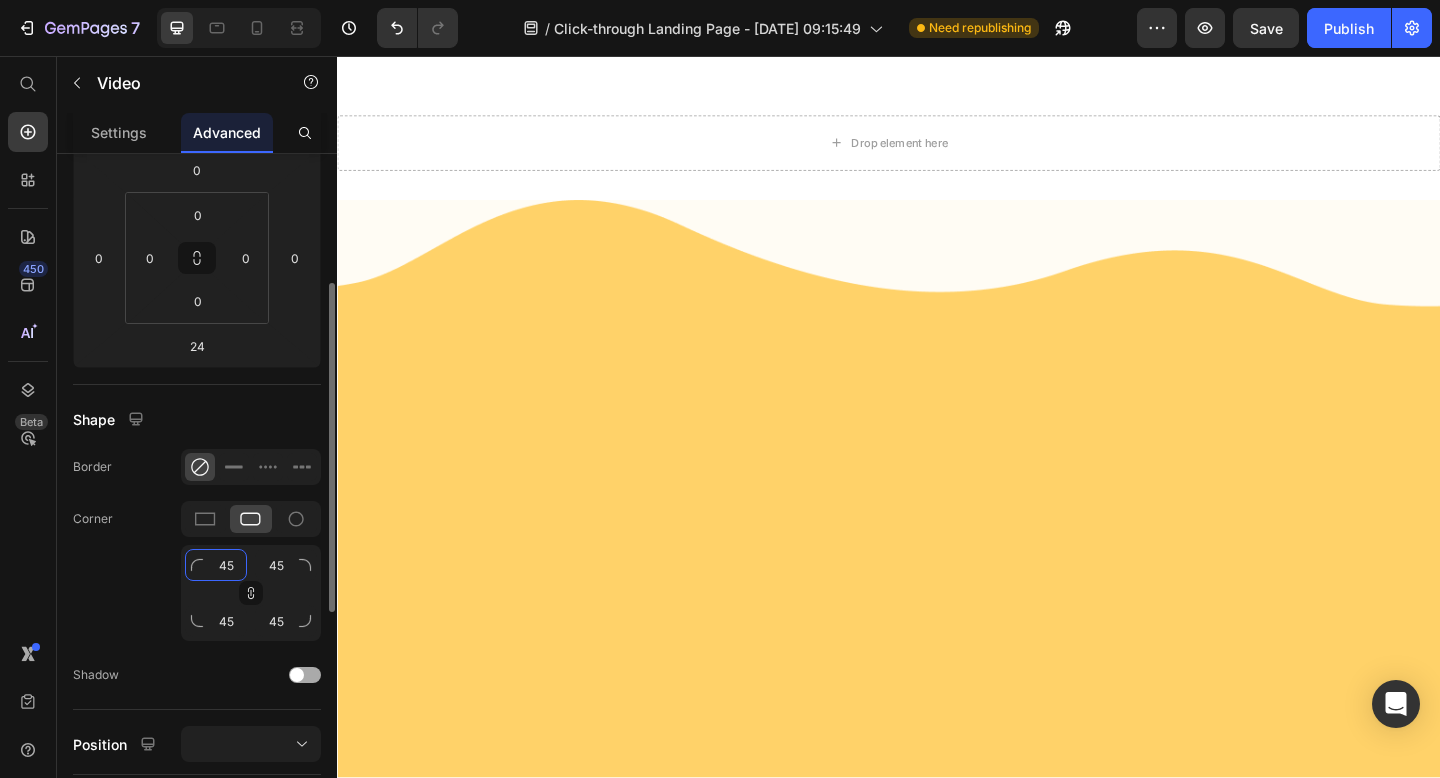 type on "45" 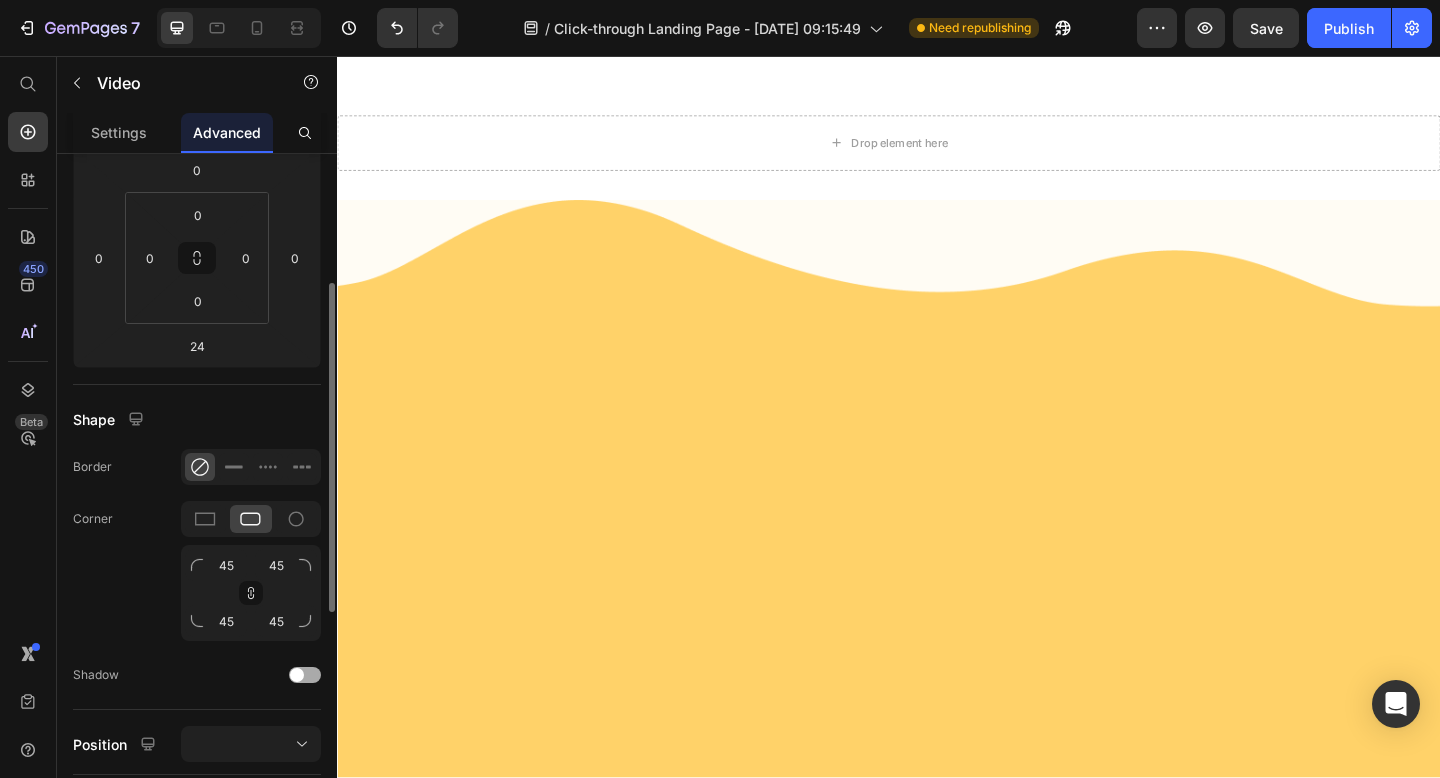 click at bounding box center [305, 675] 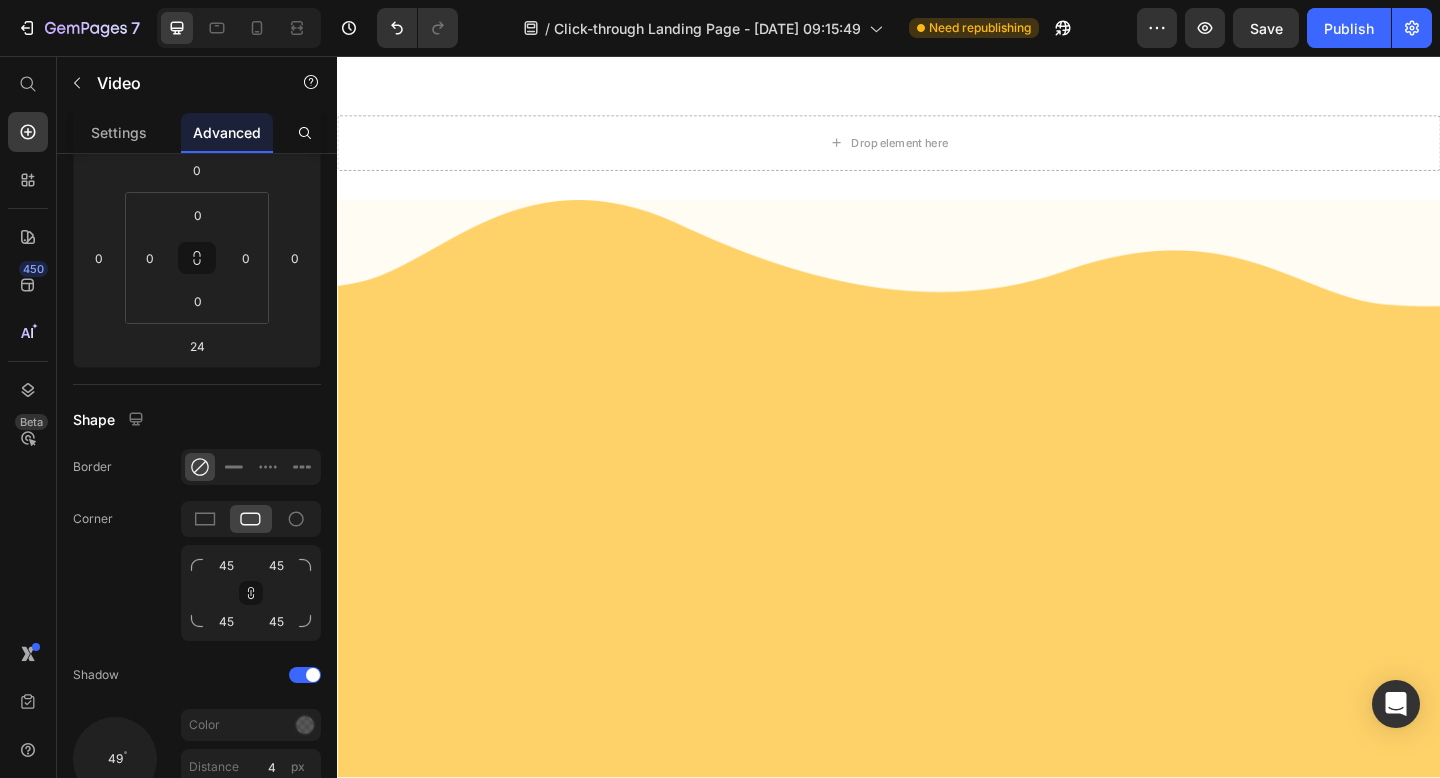 click on "Denouncing pleasure" at bounding box center (937, -168) 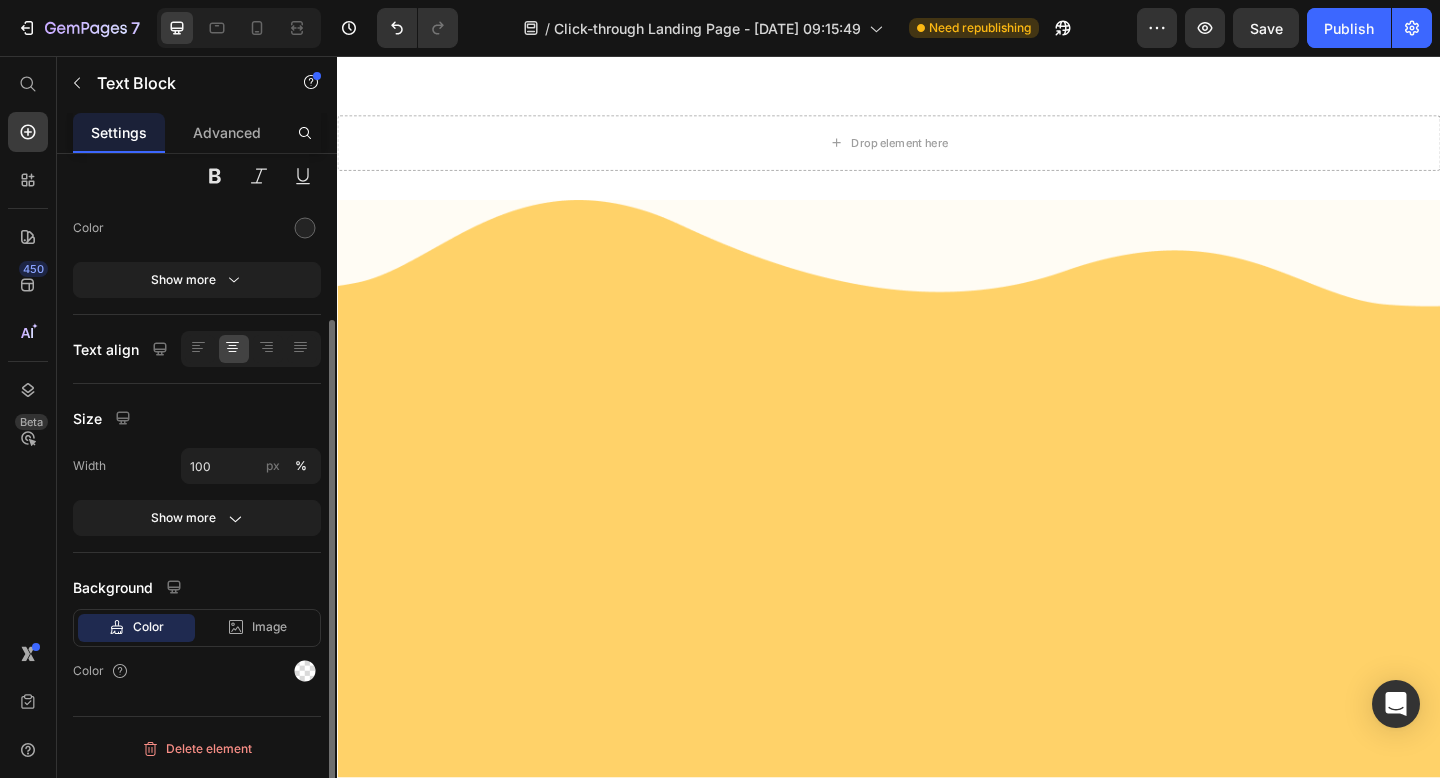 scroll, scrollTop: 0, scrollLeft: 0, axis: both 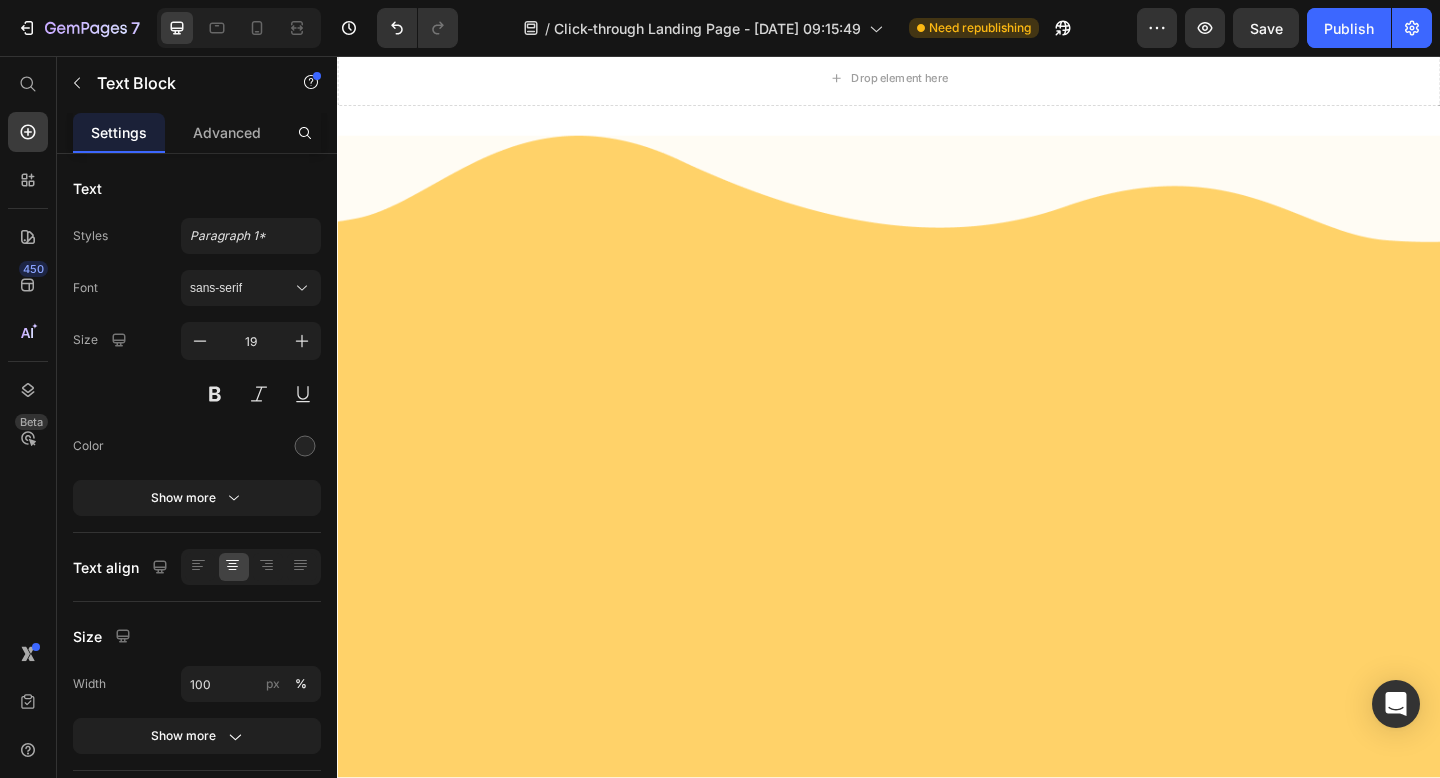 click at bounding box center [1337, -498] 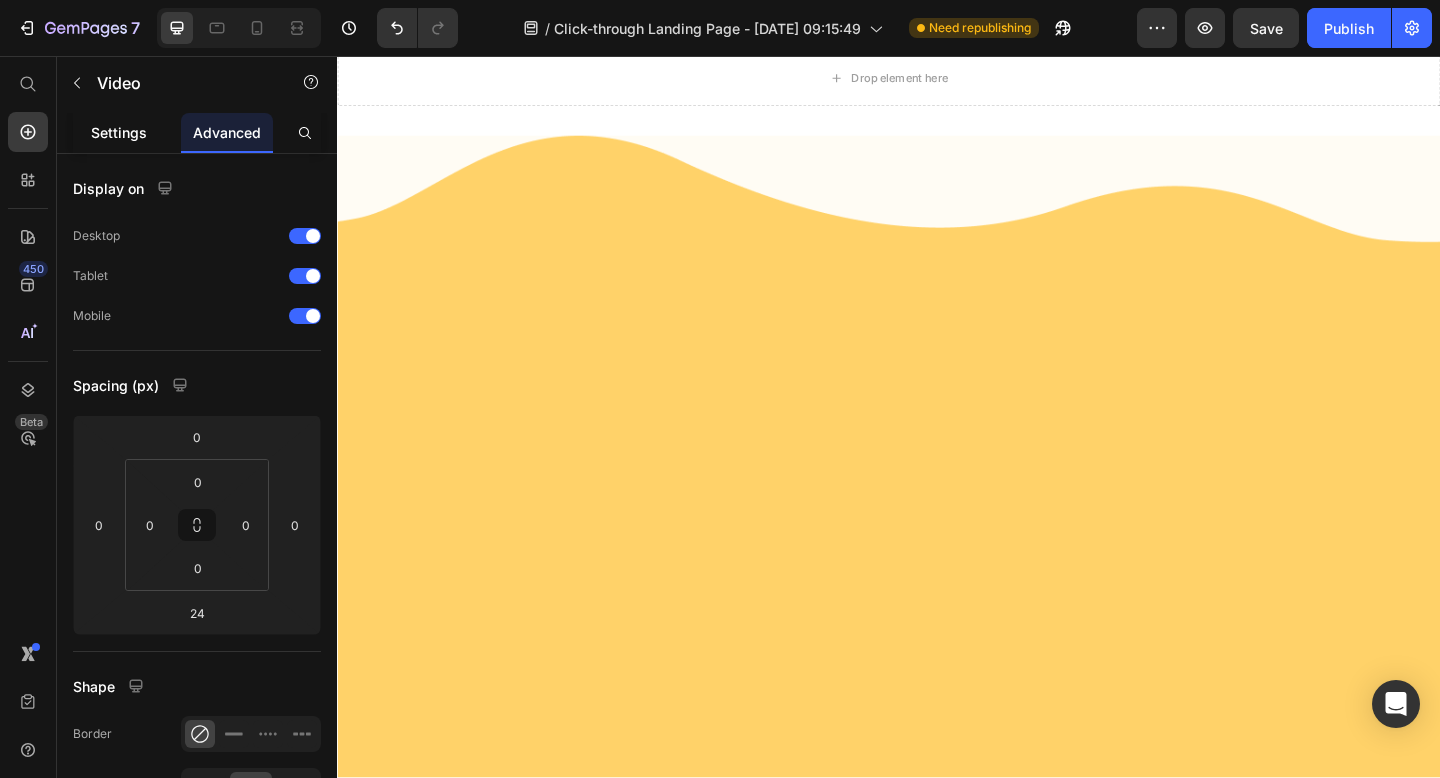 click on "Settings" 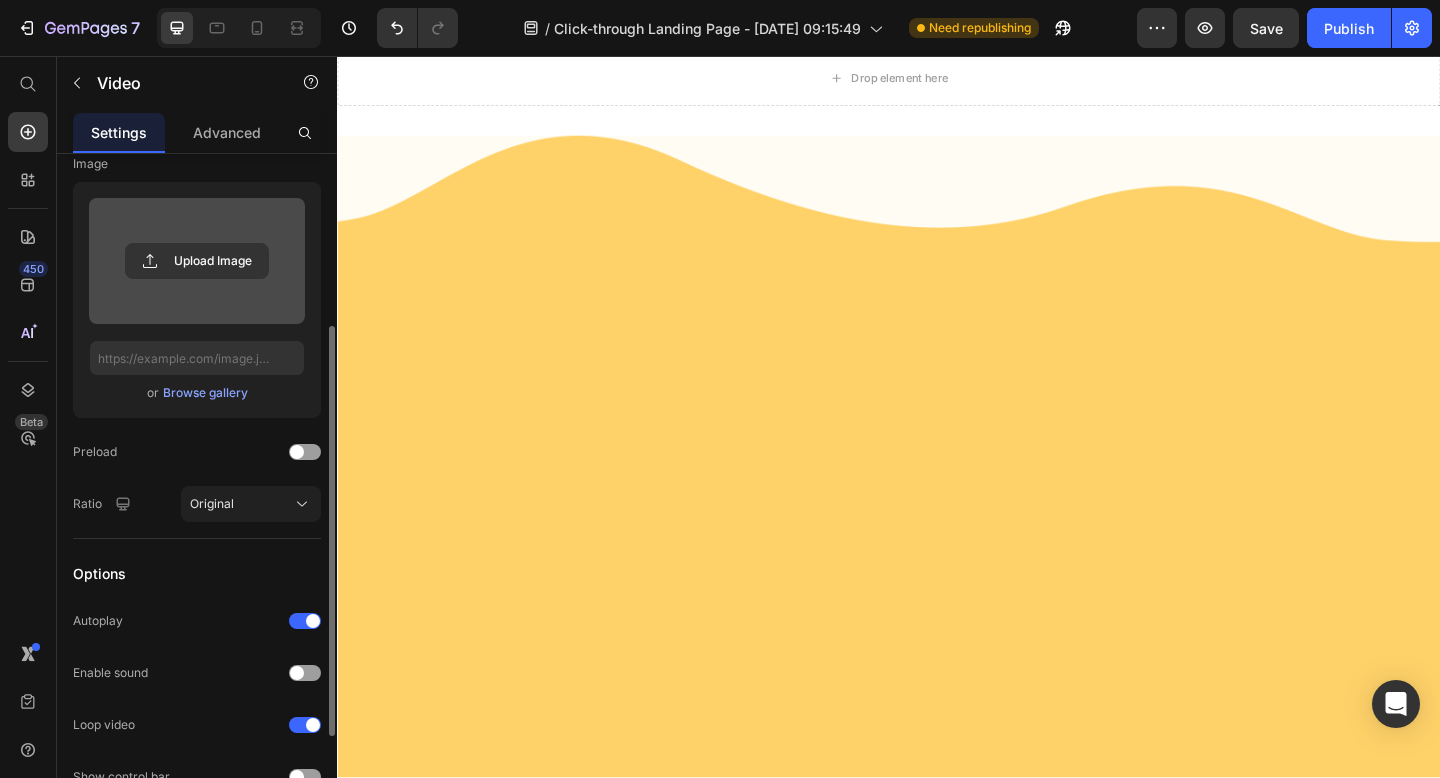scroll, scrollTop: 290, scrollLeft: 0, axis: vertical 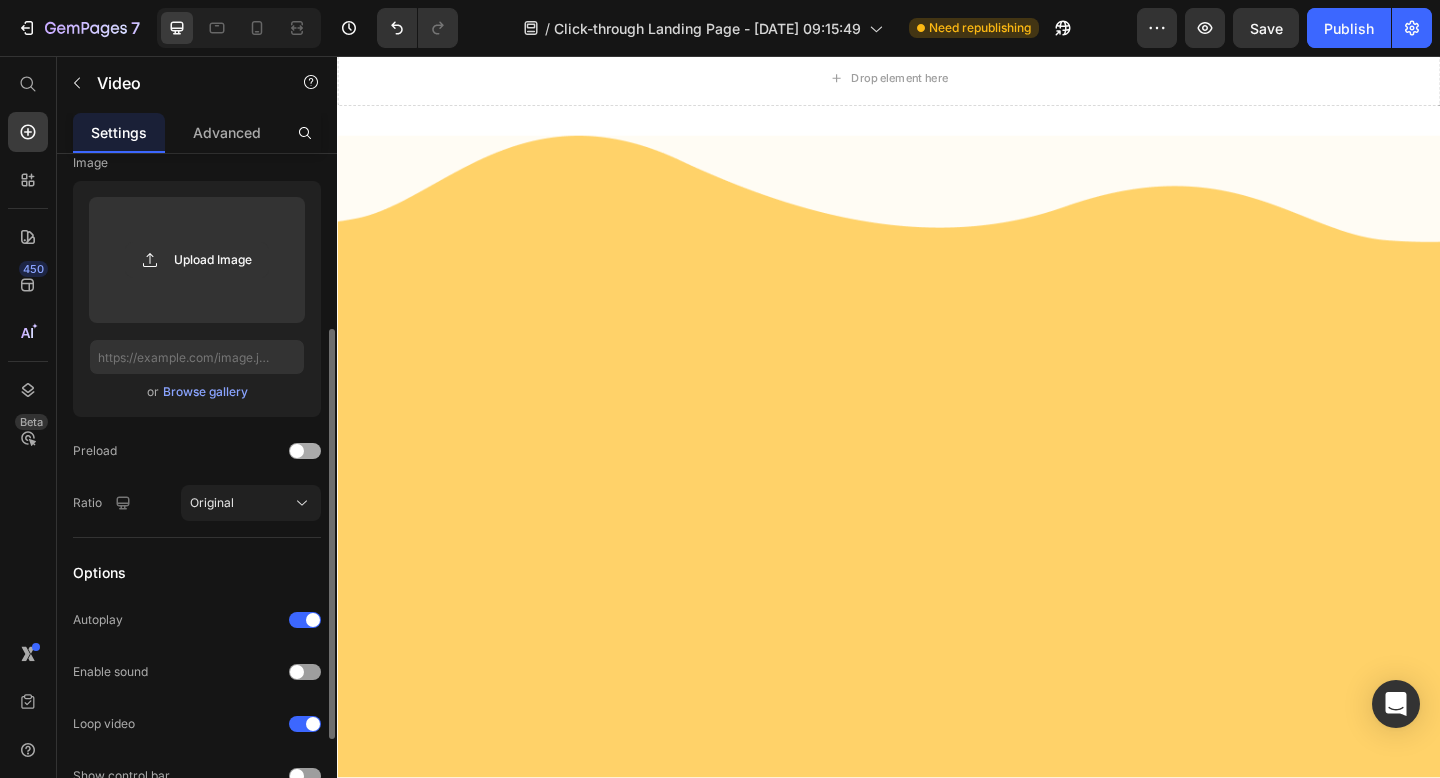 click at bounding box center (305, 451) 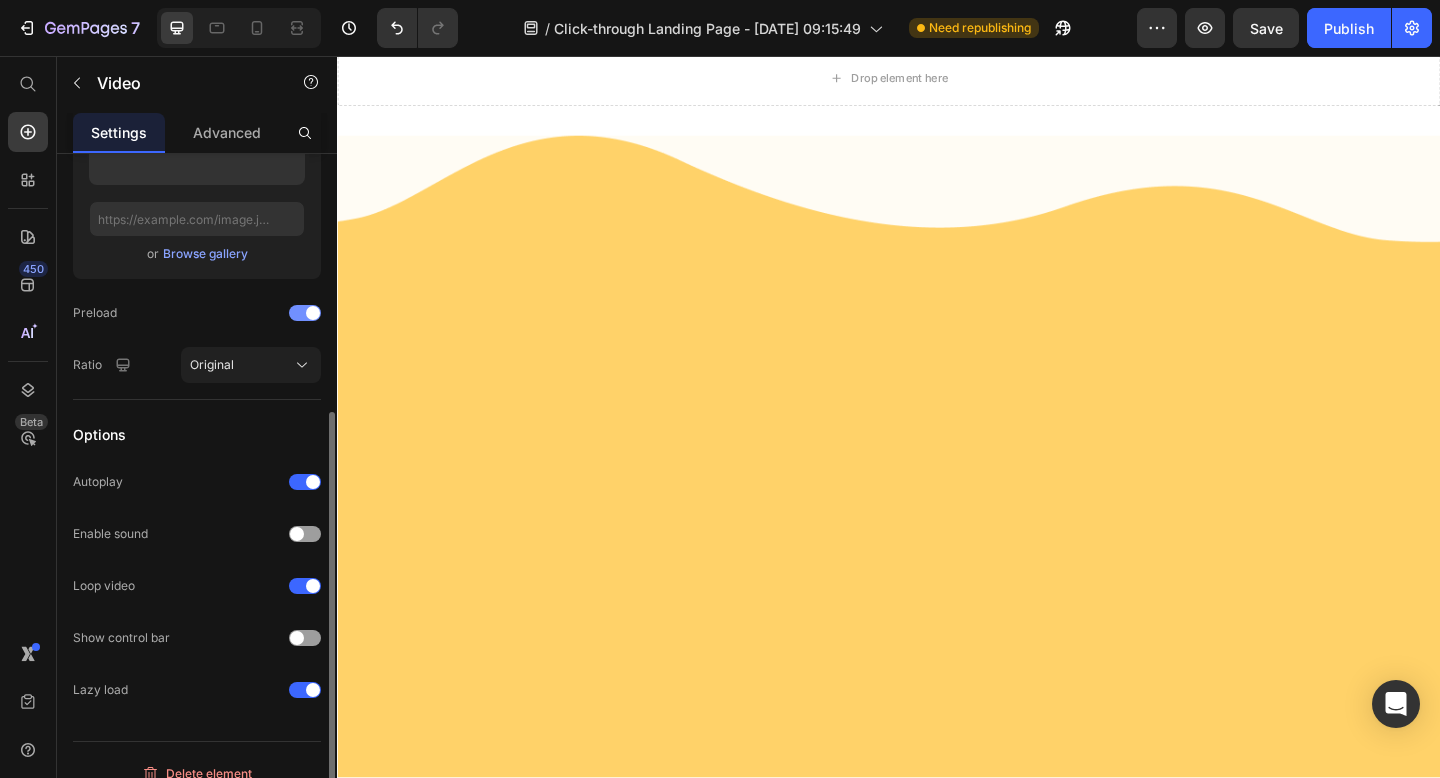 scroll, scrollTop: 427, scrollLeft: 0, axis: vertical 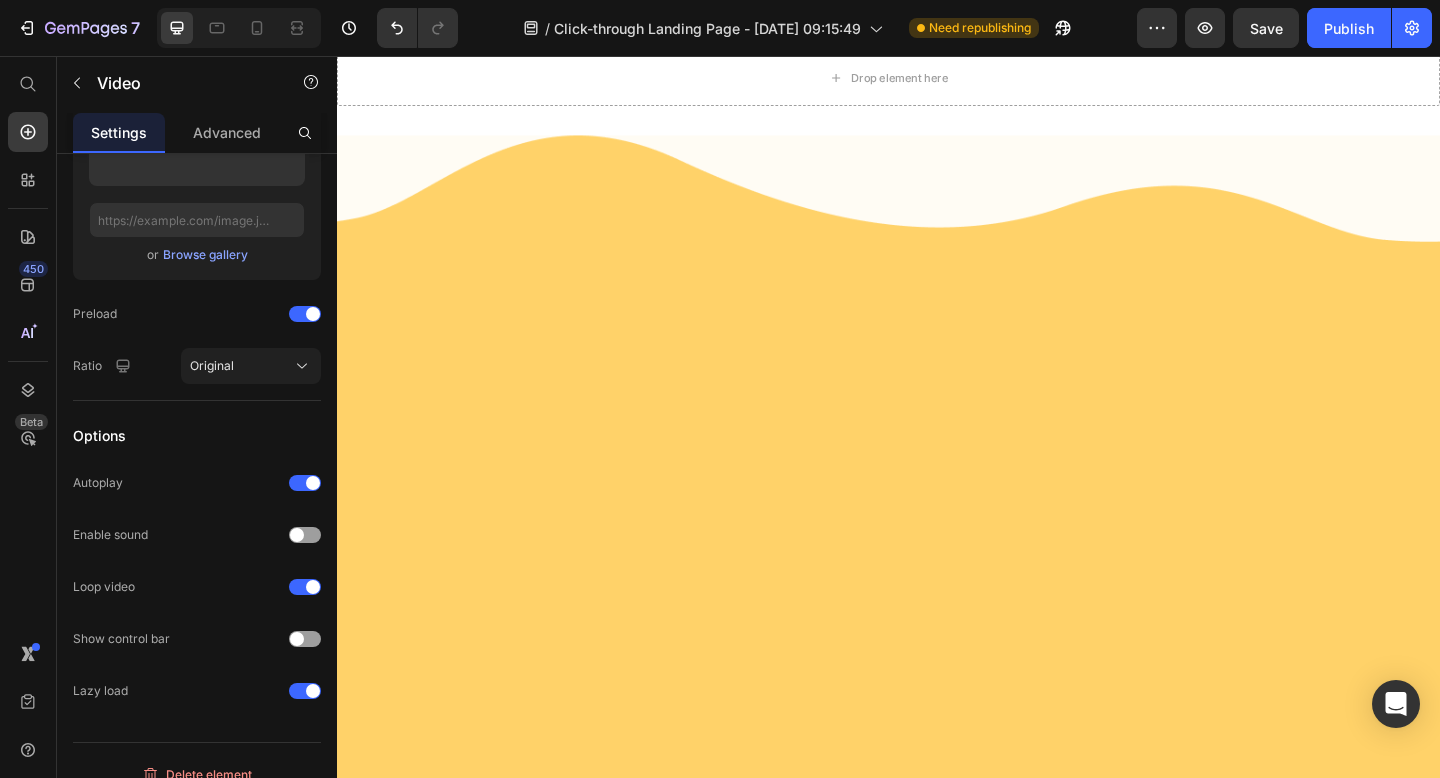 click on "Video Step 1: Text Block Lorem ipsum dolor sit amet, consectetur adipiscing elit, sed do eiusmod tempor Text Block Row Video Step 2: Text Block Lorem ipsum dolor sit amet, consectetur adipiscing elit, sed do eiusmod tempor Text Block Row Video   24 Step 3: Text Block Lorem ipsum dolor sit amet, consectetur adipiscing elit, sed do eiusmod tempor Text Block Row Carousel" at bounding box center [937, -425] 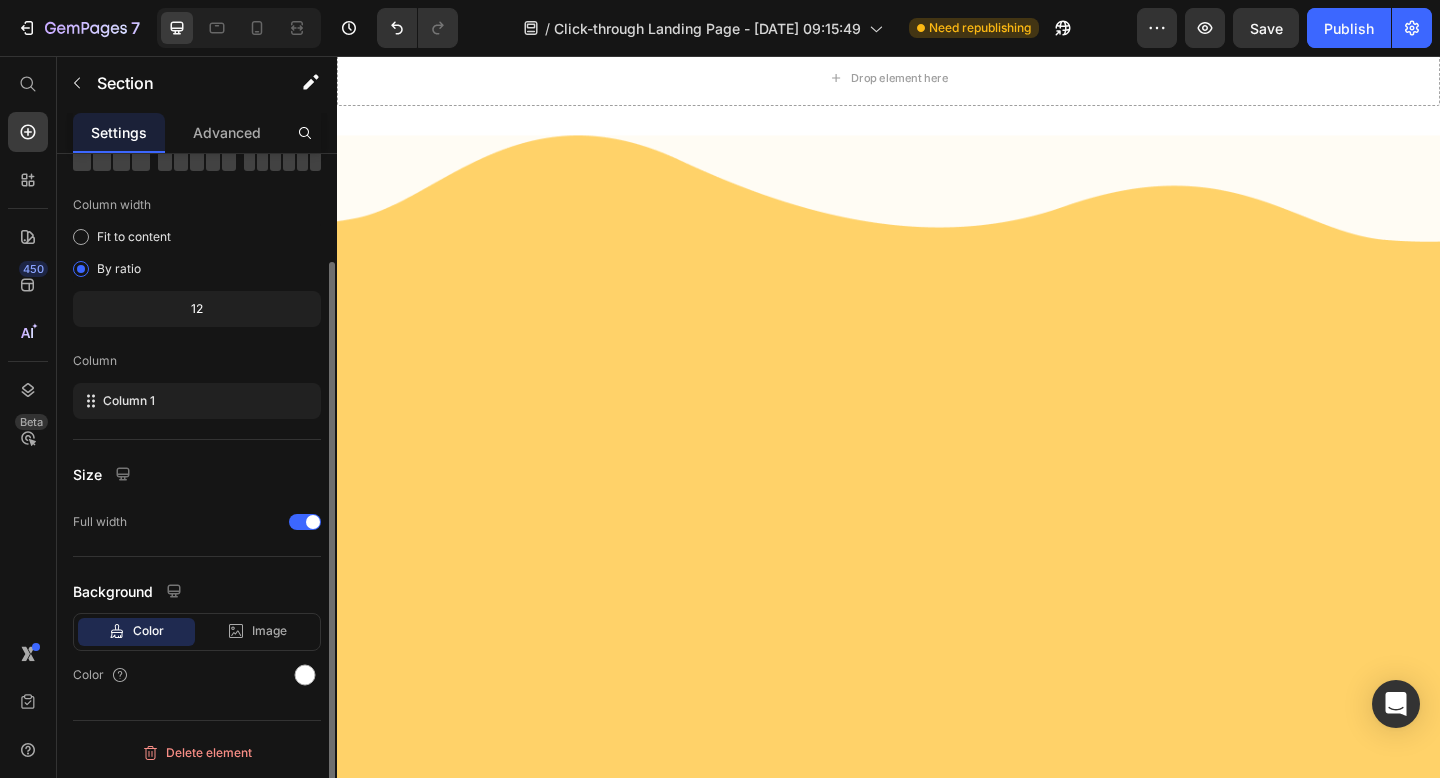 scroll, scrollTop: 0, scrollLeft: 0, axis: both 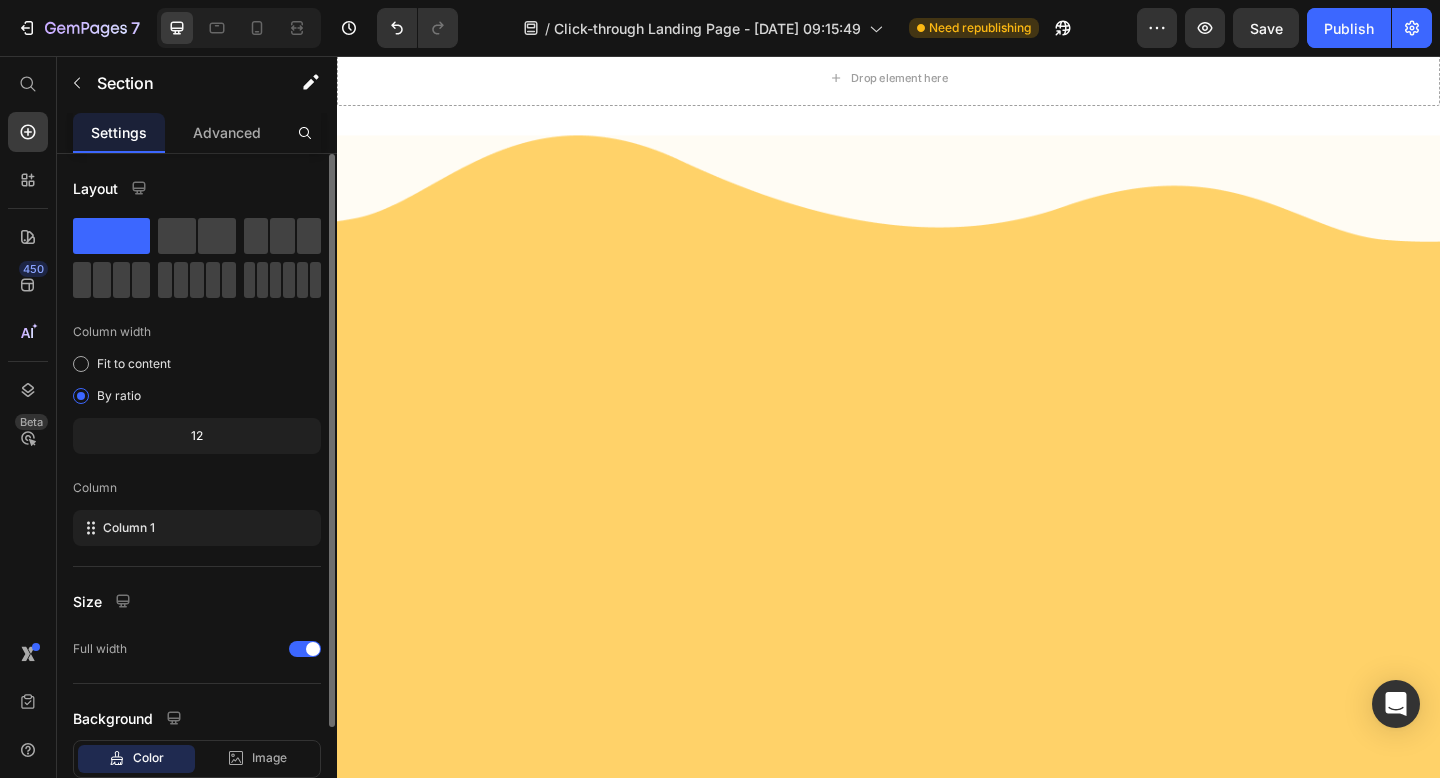 click at bounding box center [1337, -498] 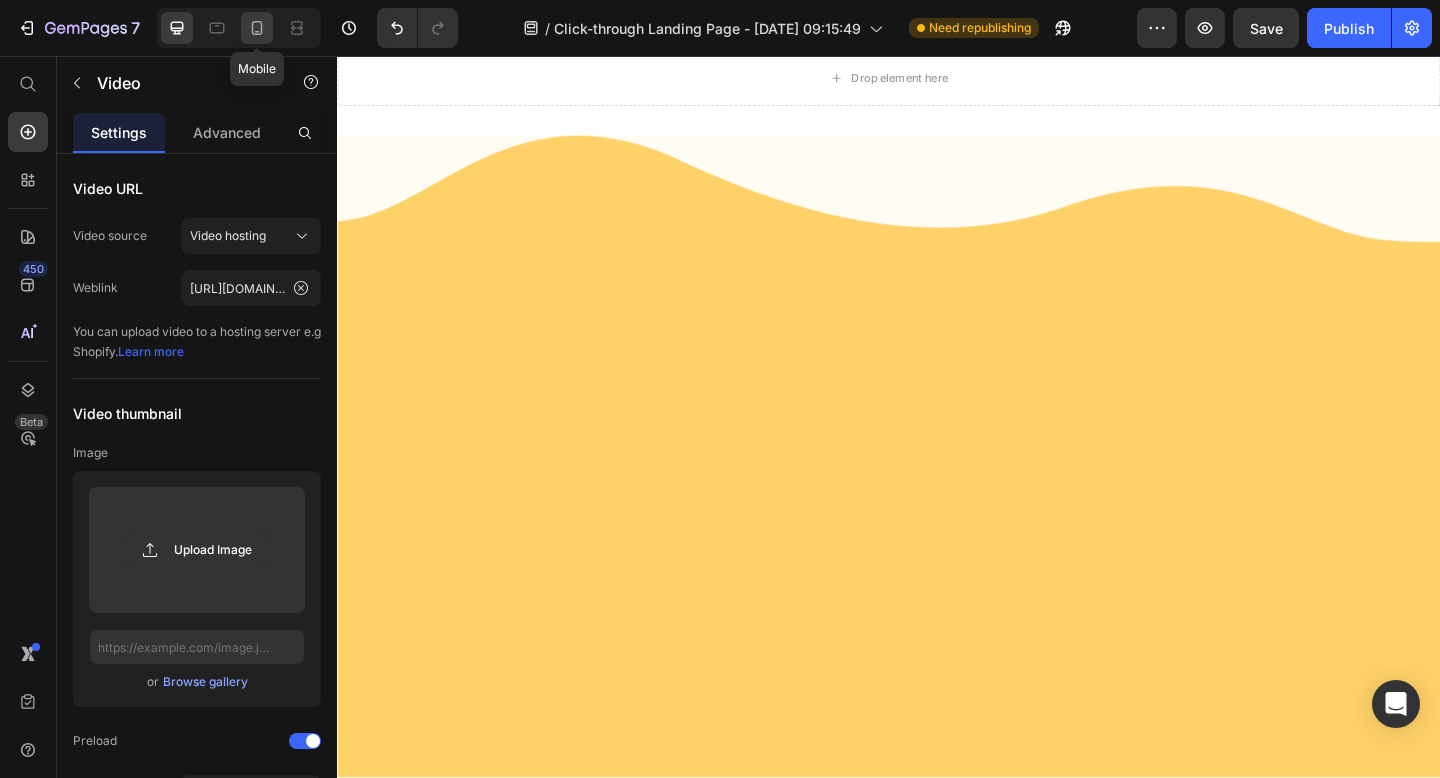 click 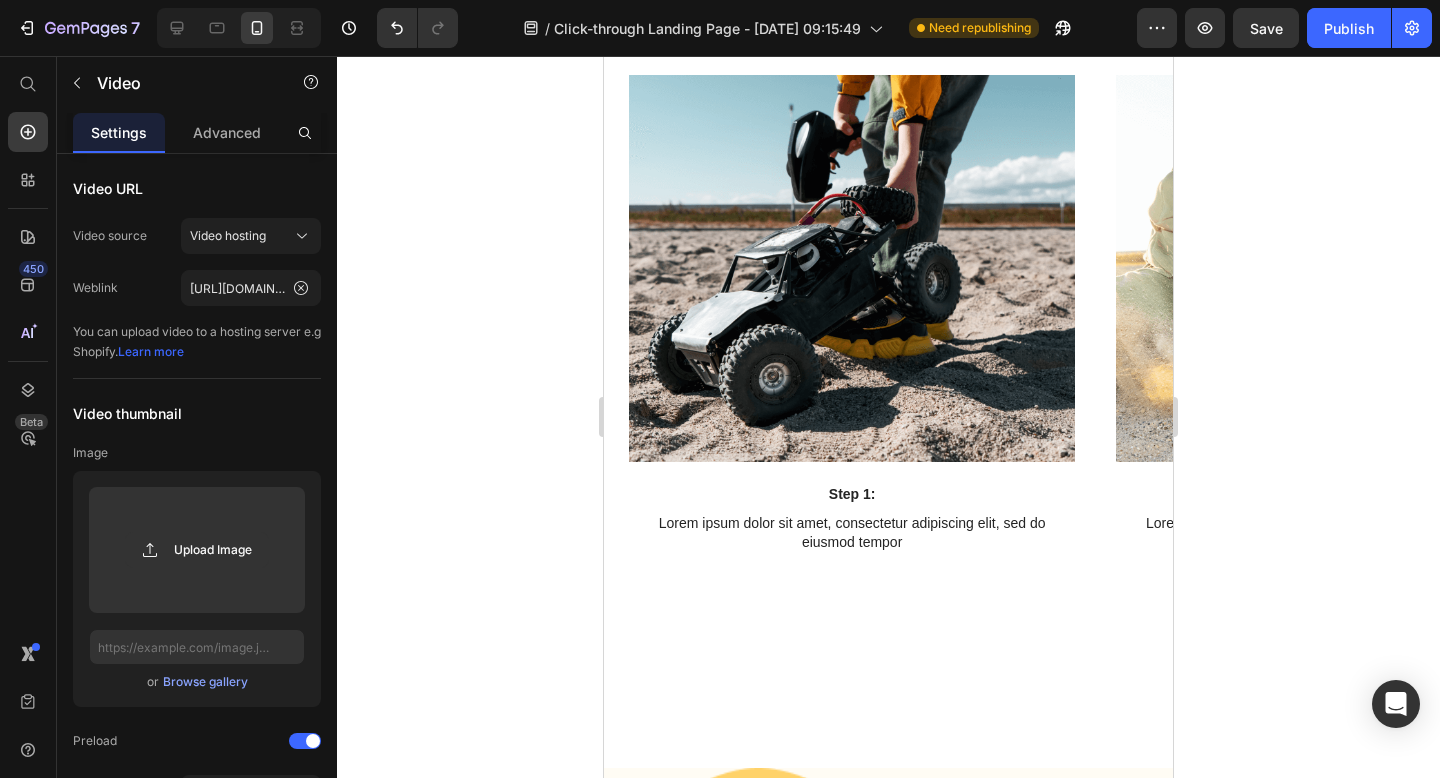 scroll, scrollTop: 1560, scrollLeft: 0, axis: vertical 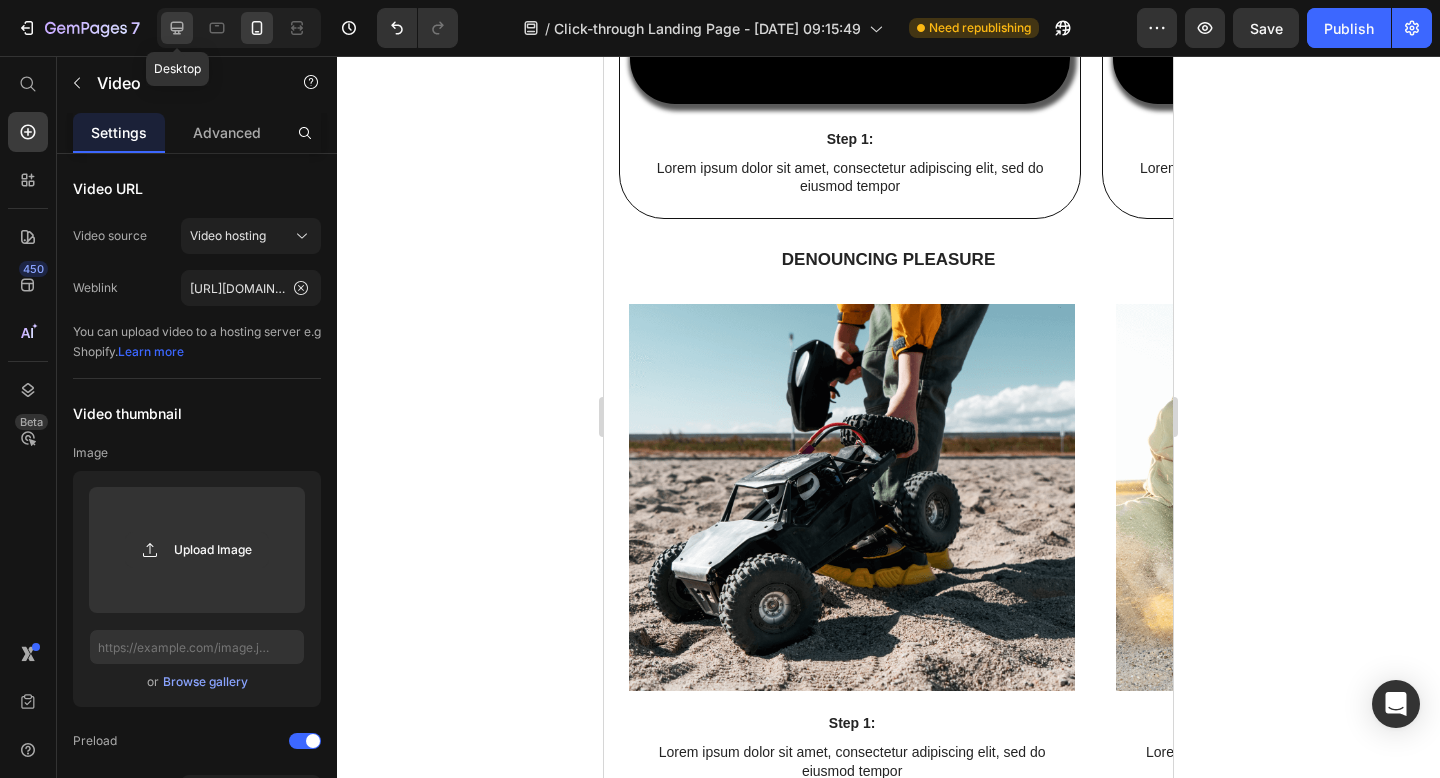 click 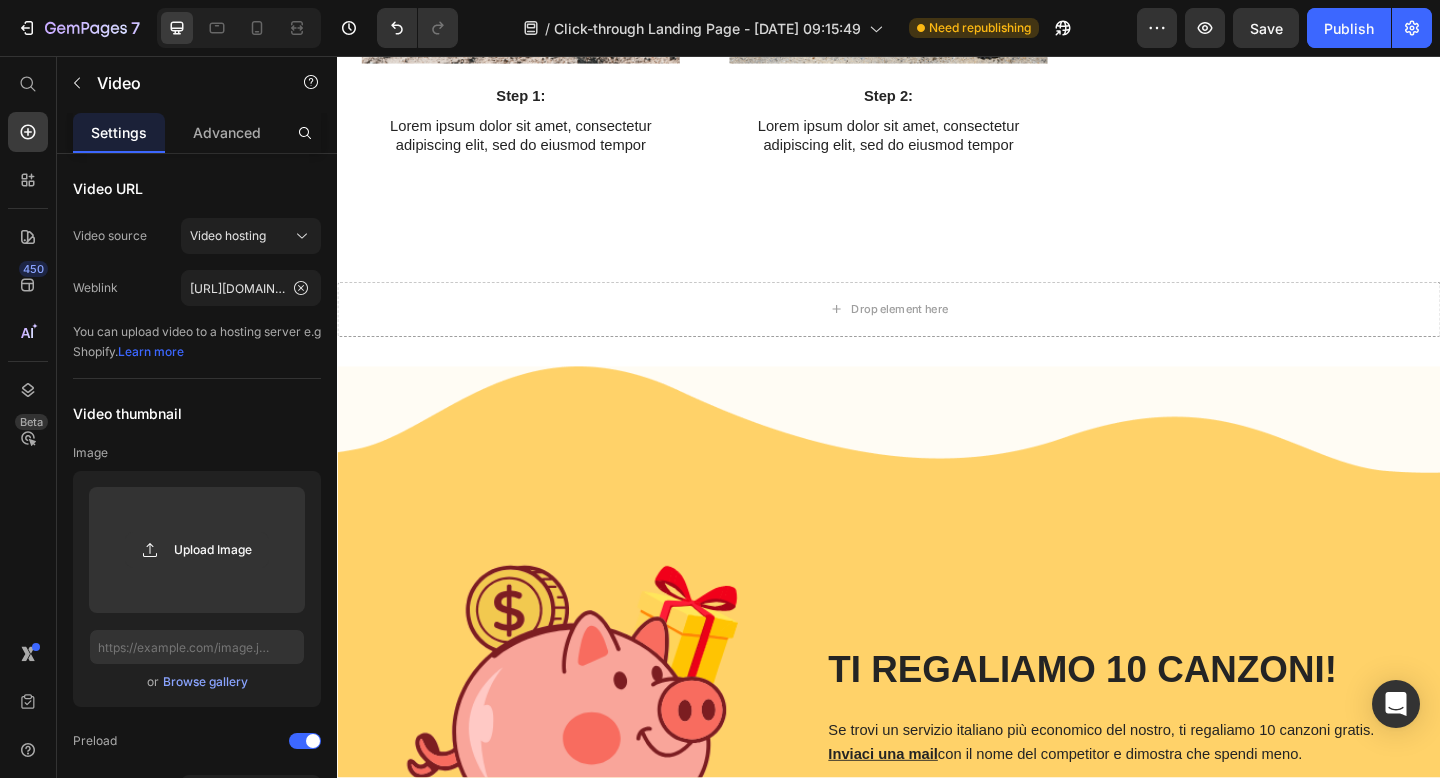 scroll, scrollTop: 2421, scrollLeft: 0, axis: vertical 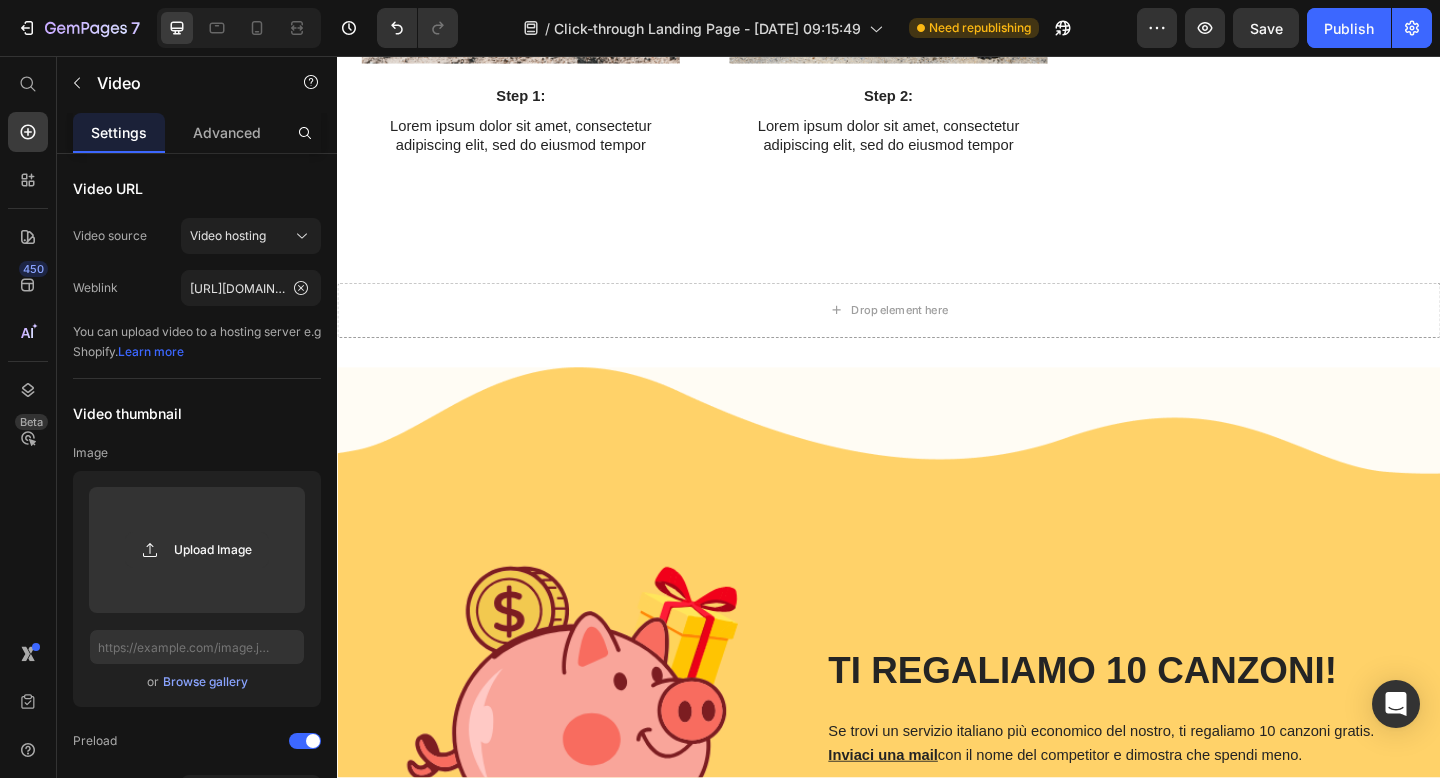 click on "Video   24 Step 3: Text Block Lorem ipsum dolor sit amet, consectetur adipiscing elit, sed do eiusmod tempor Text Block Row" at bounding box center (1337, -489) 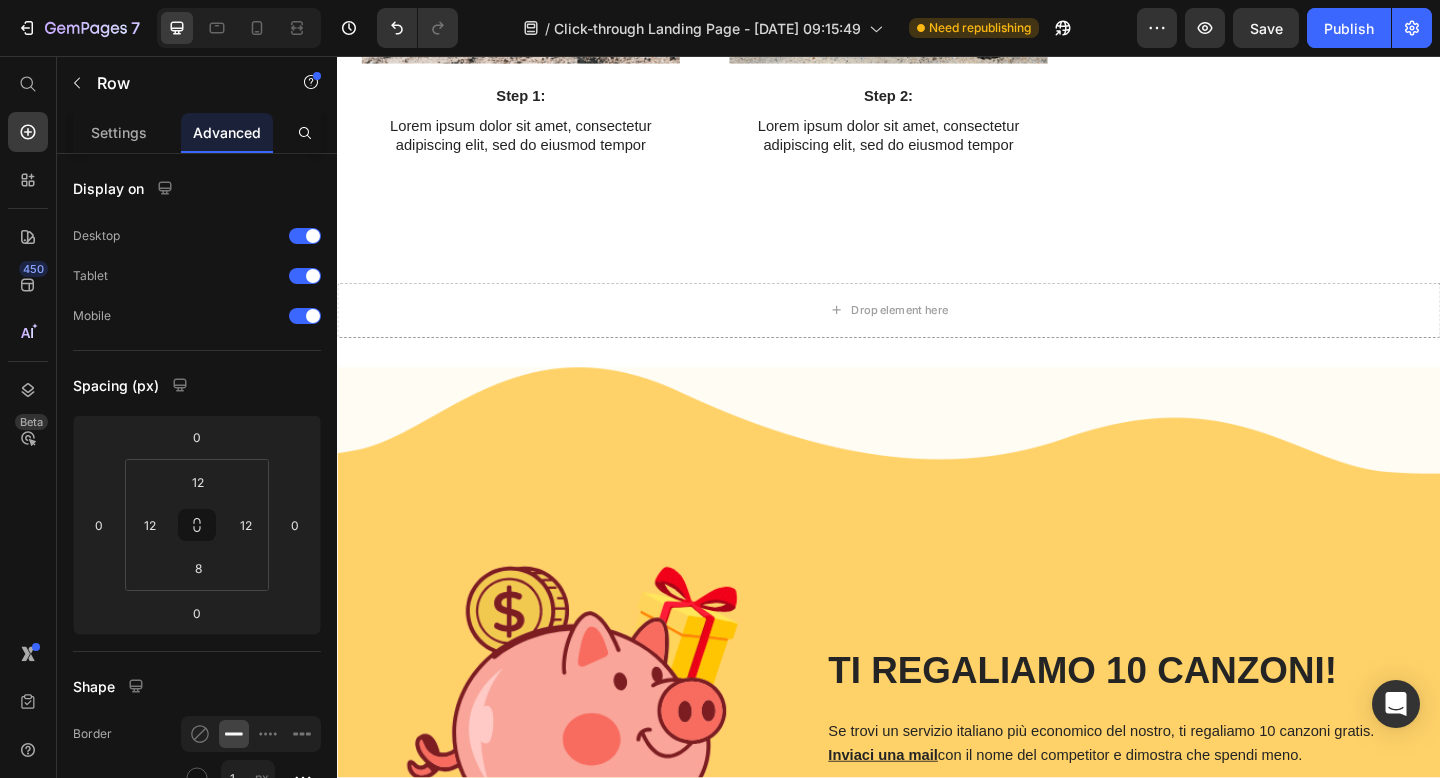 click at bounding box center [1337, -546] 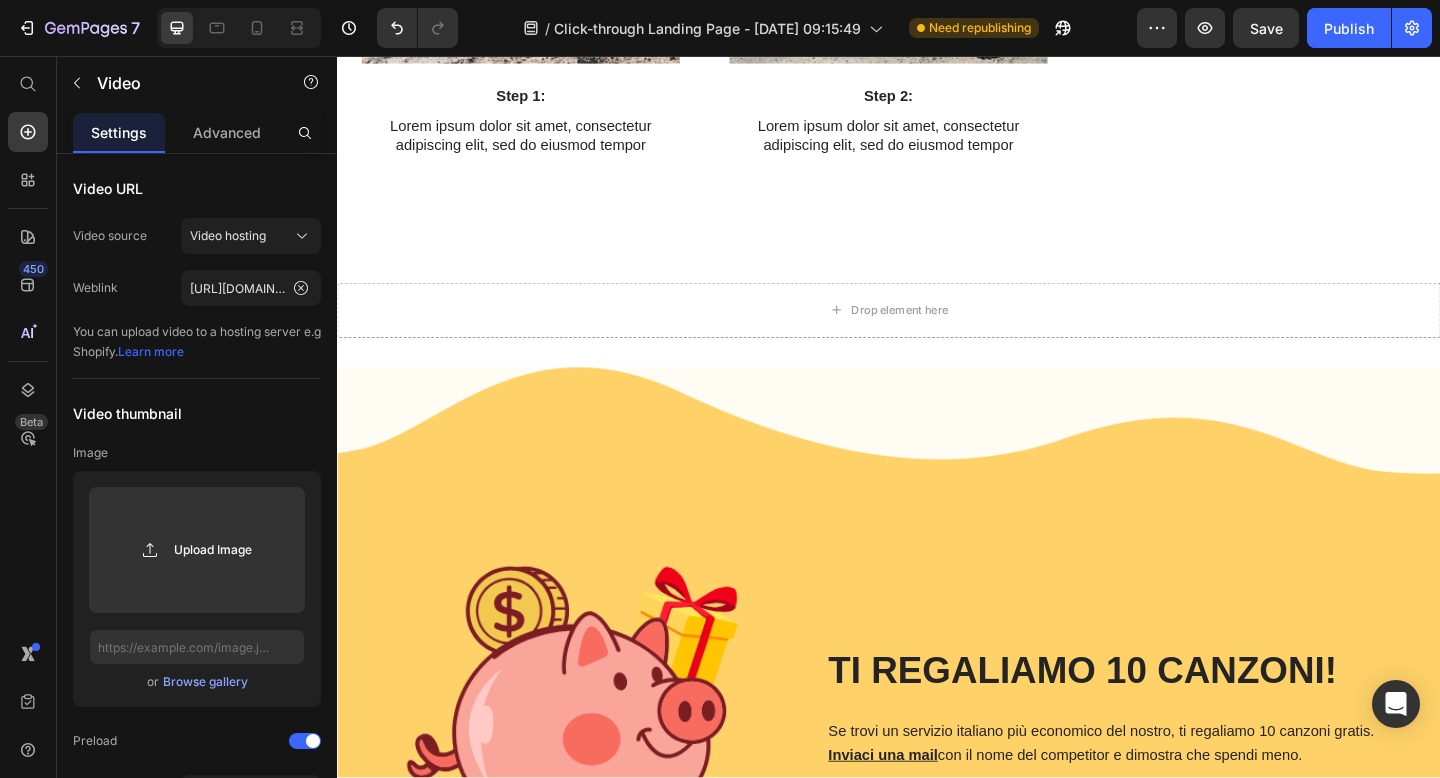 click at bounding box center [1337, -546] 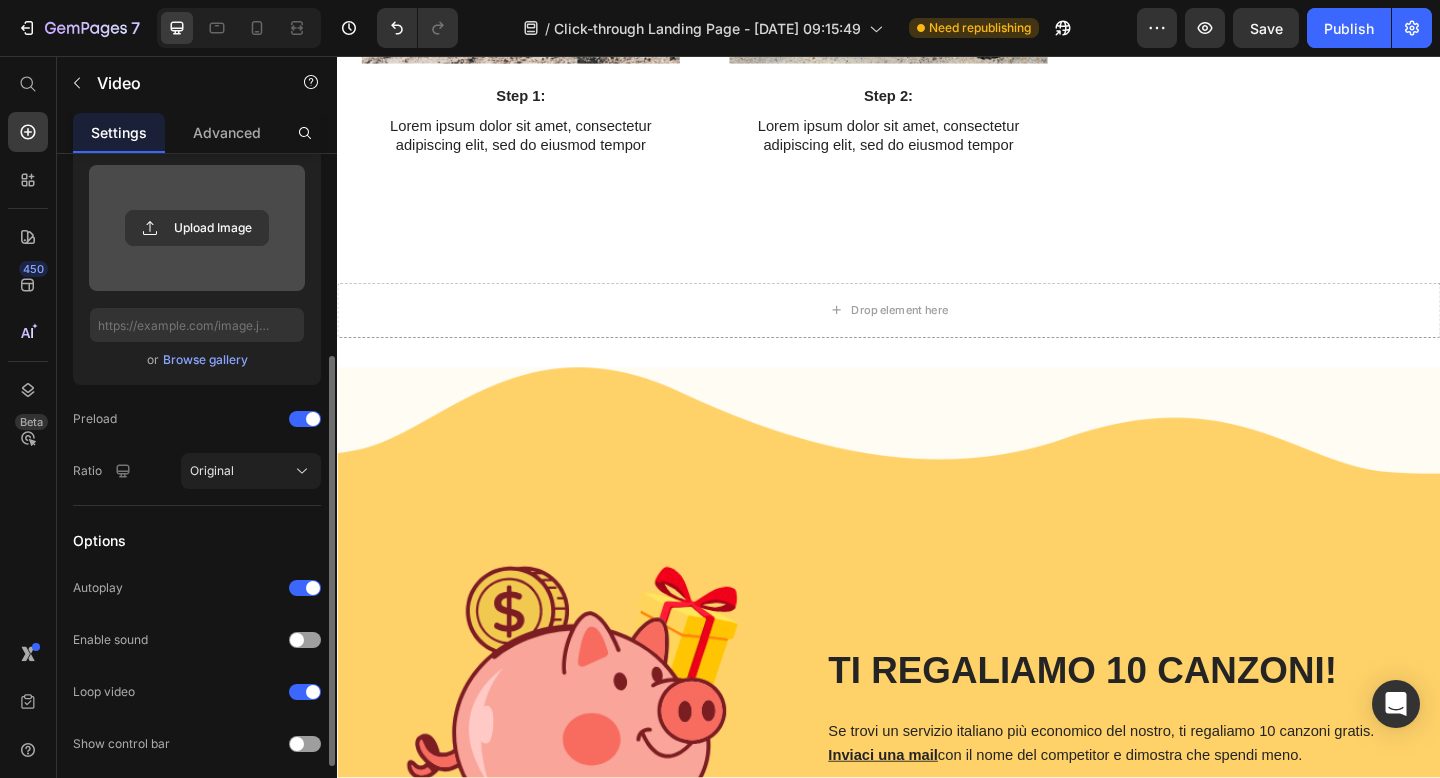 scroll, scrollTop: 366, scrollLeft: 0, axis: vertical 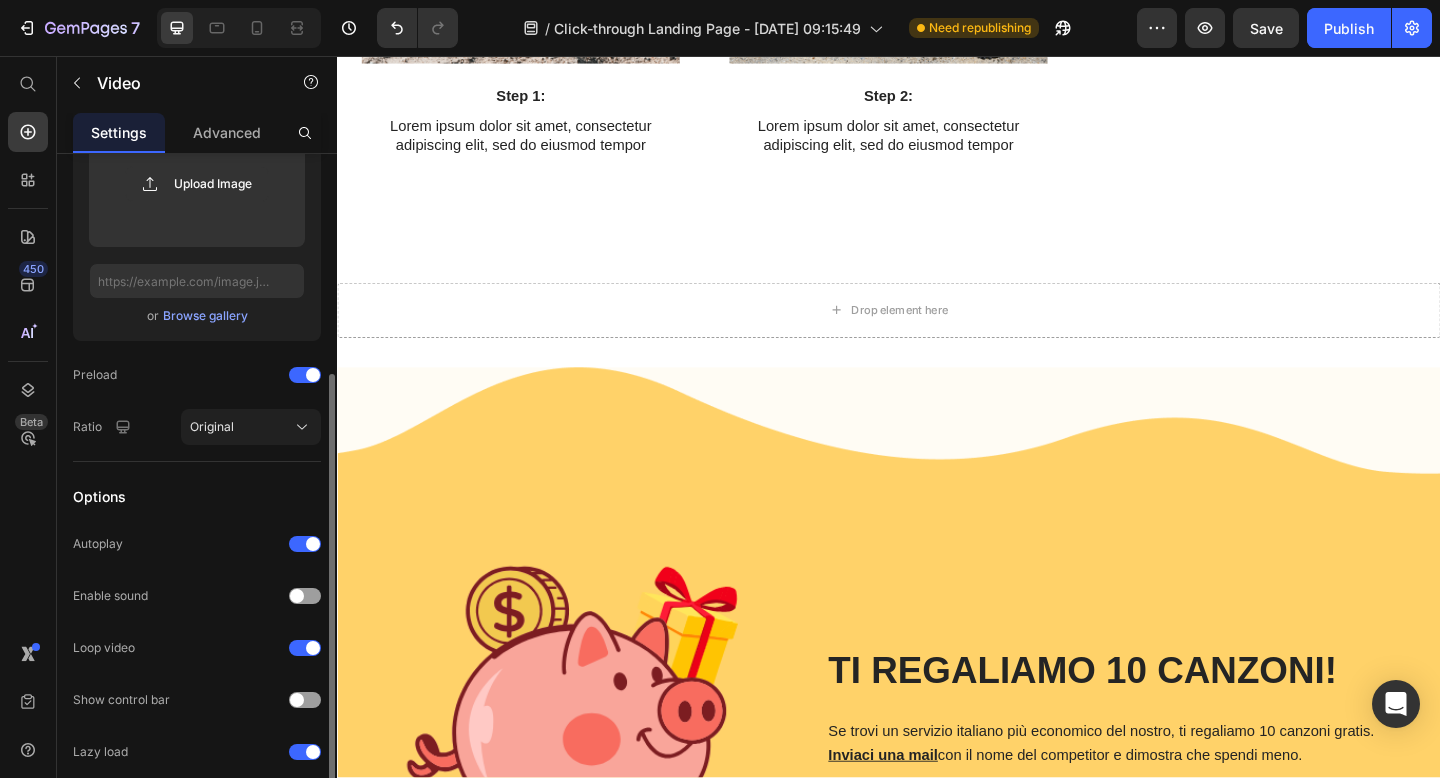 click at bounding box center (937, -546) 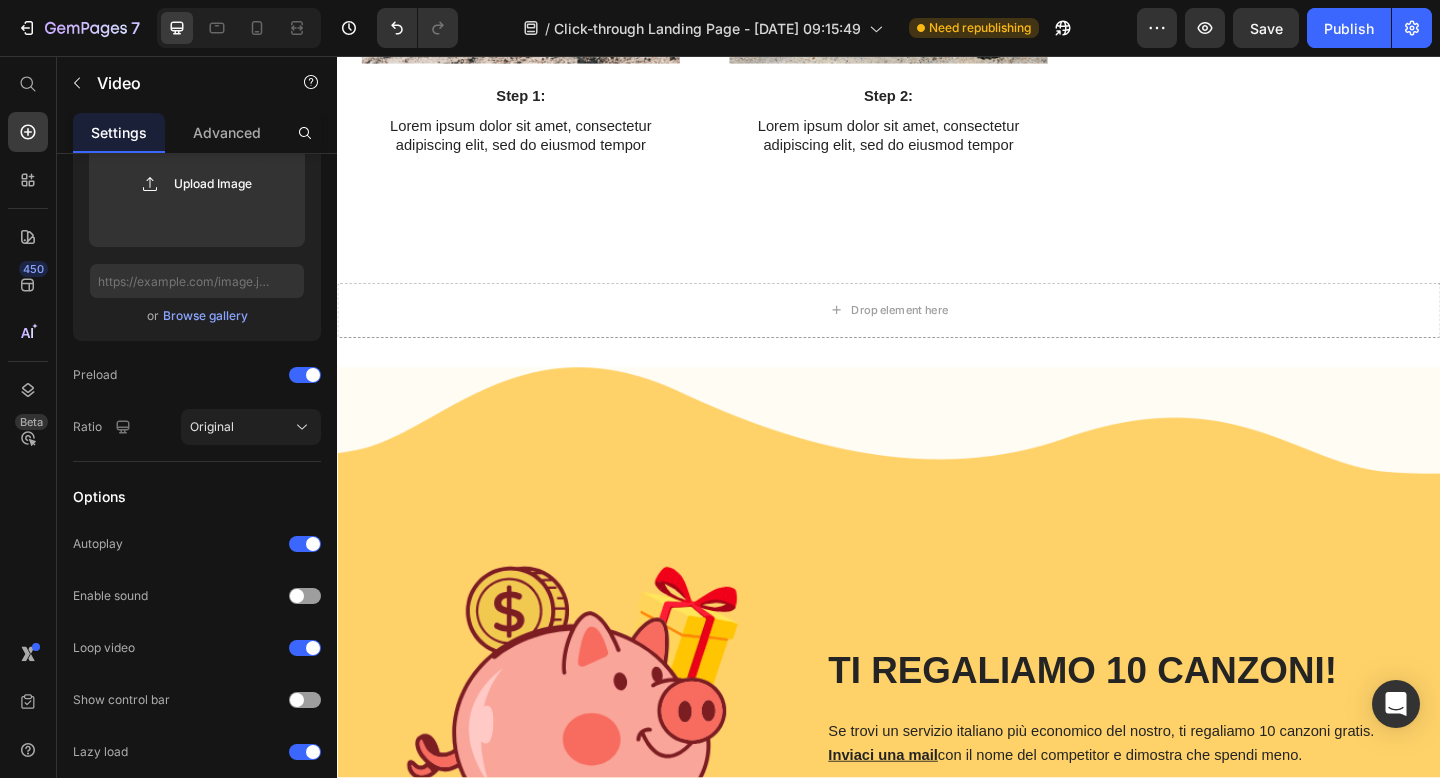click at bounding box center [1337, -546] 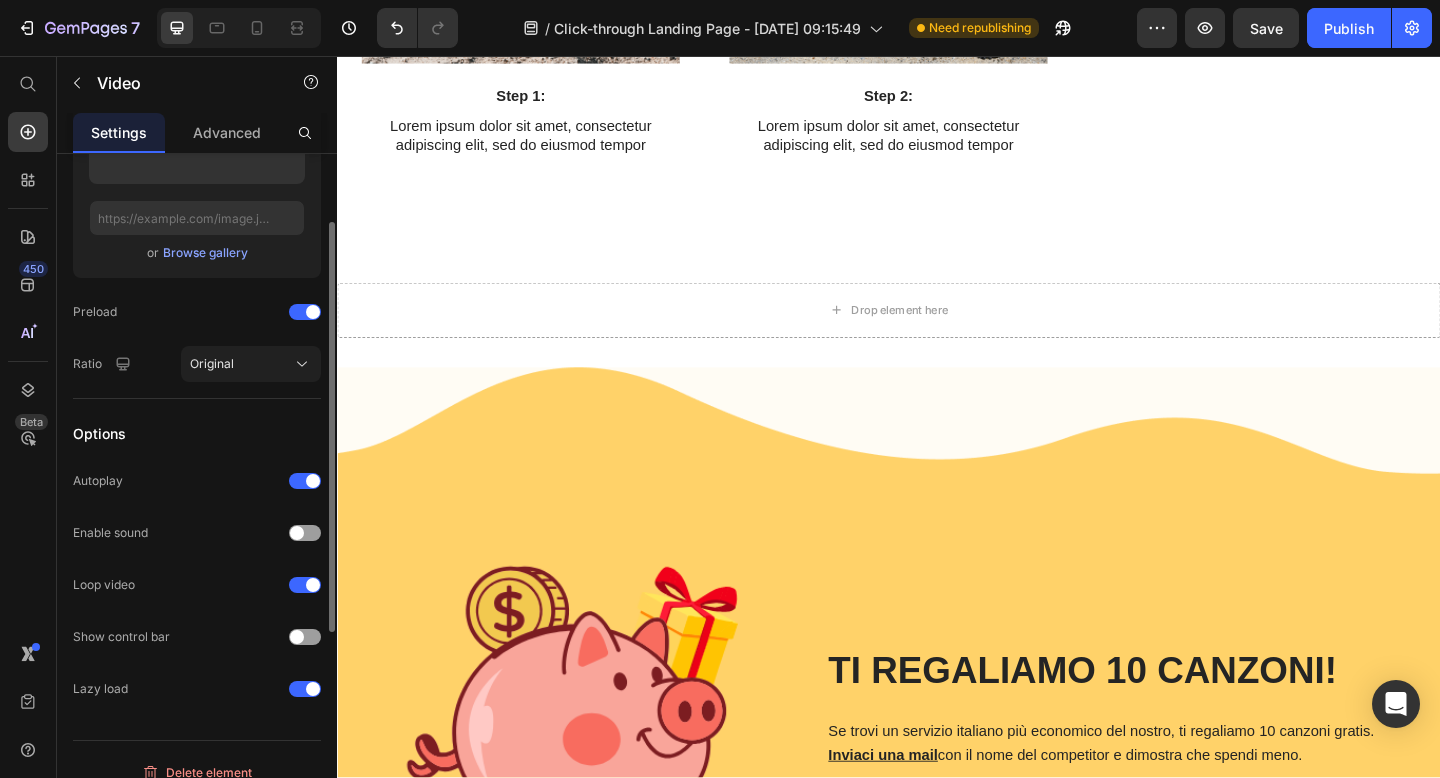 scroll, scrollTop: 449, scrollLeft: 0, axis: vertical 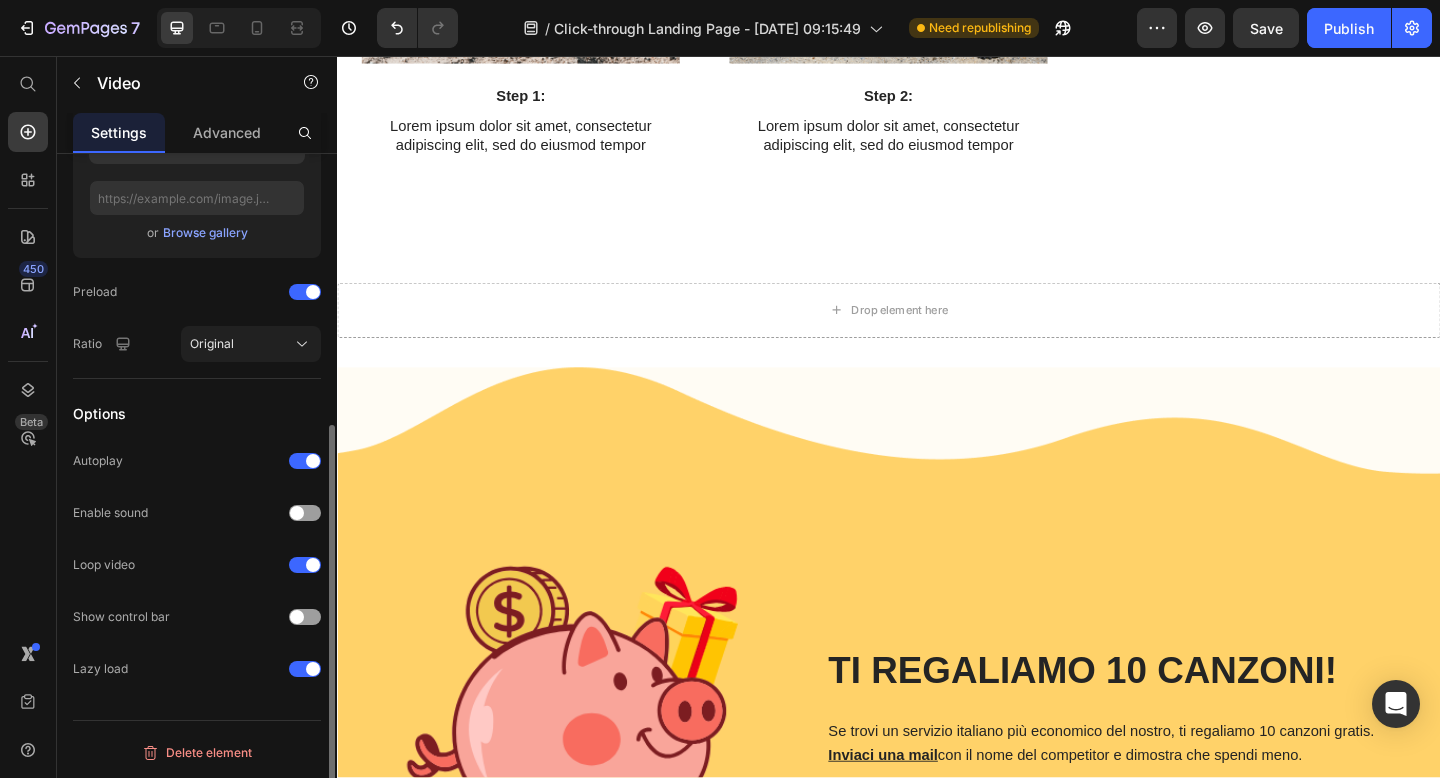 click on "Denouncing pleasure" at bounding box center [937, -286] 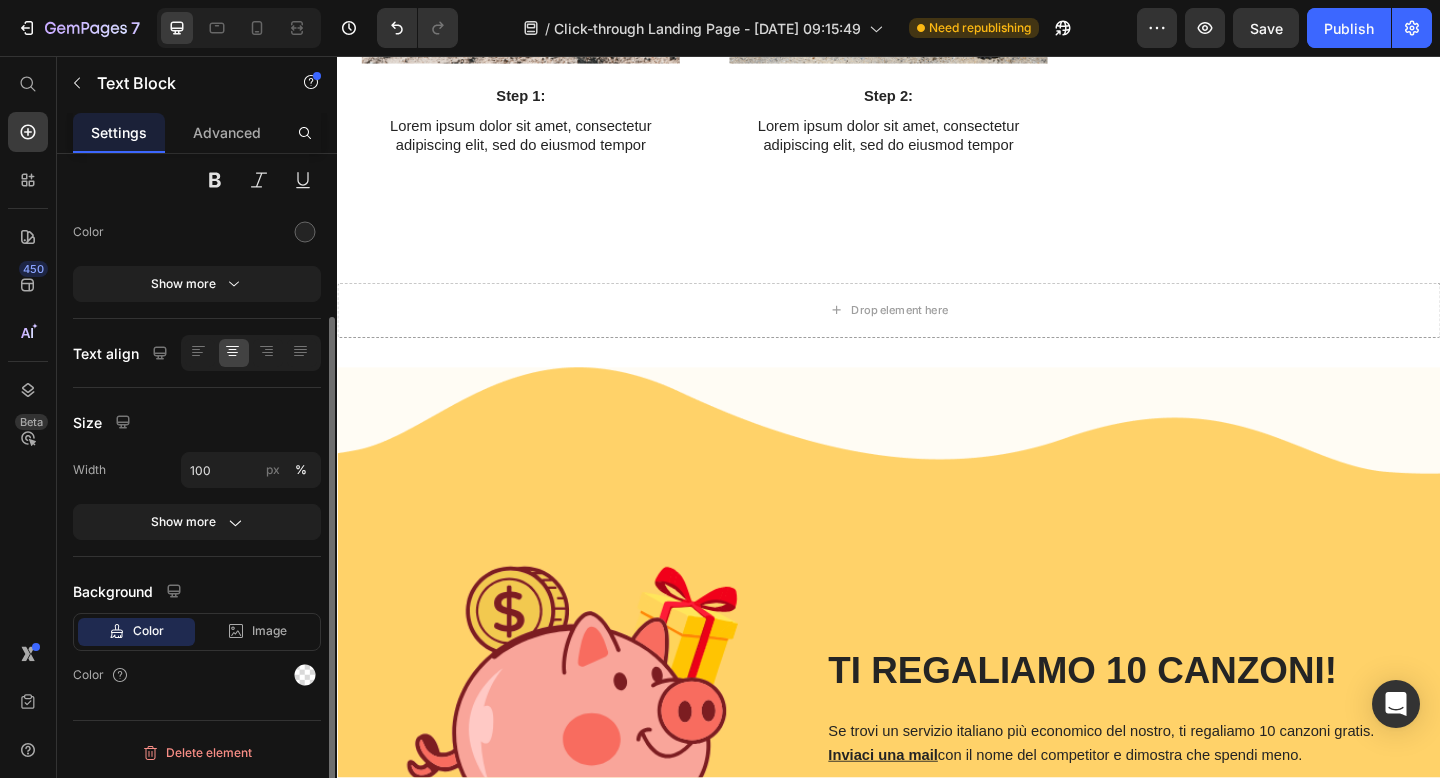scroll, scrollTop: 0, scrollLeft: 0, axis: both 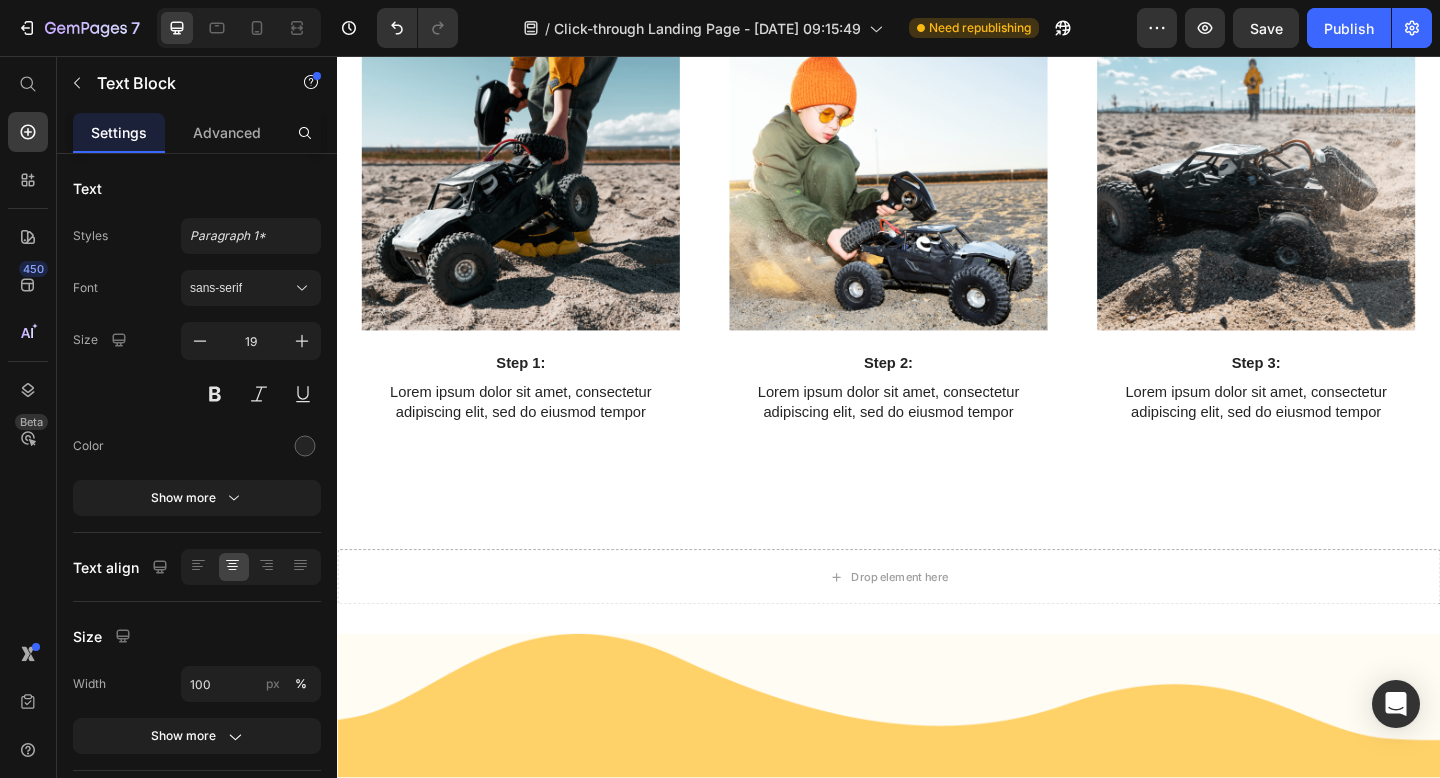 click on "Denouncing pleasure" at bounding box center (937, 4) 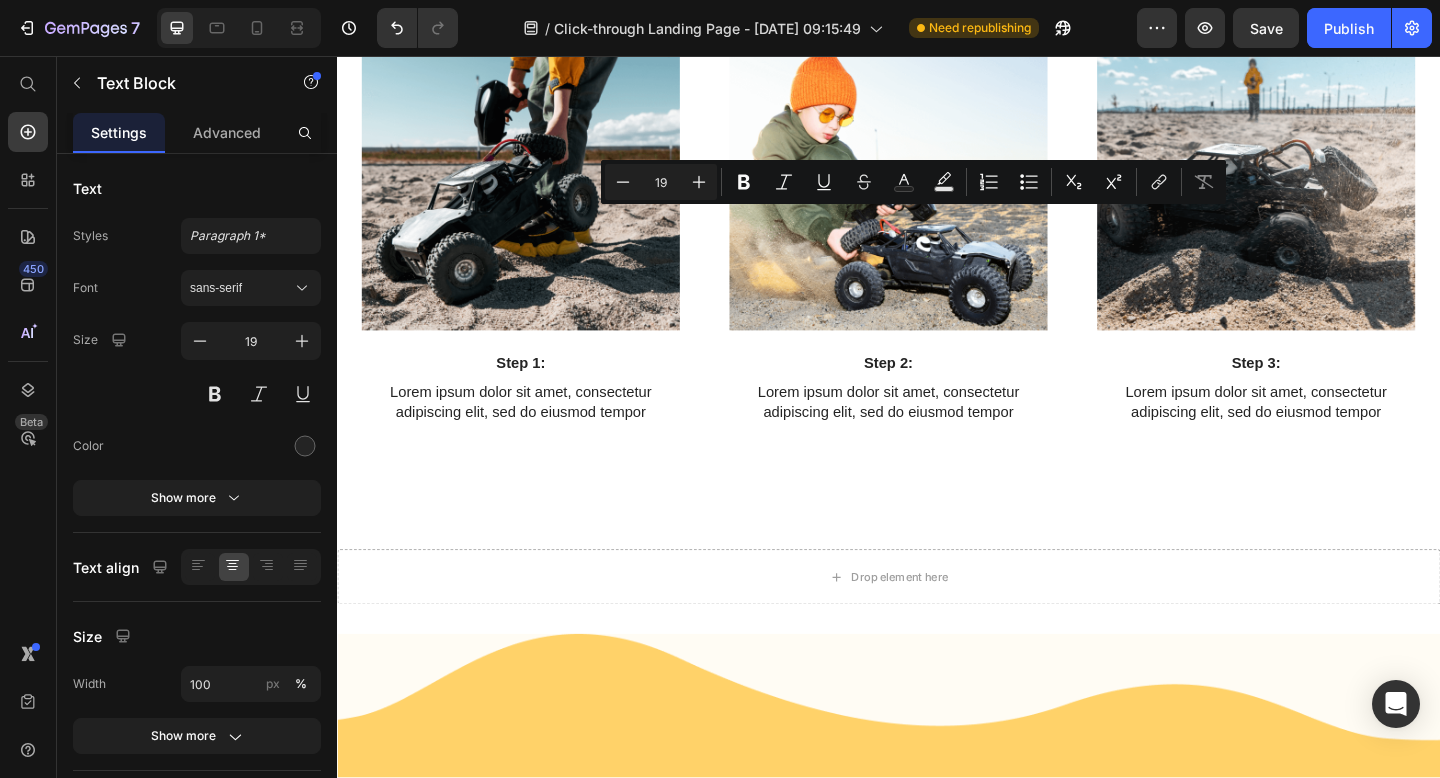 drag, startPoint x: 813, startPoint y: 235, endPoint x: 1059, endPoint y: 235, distance: 246 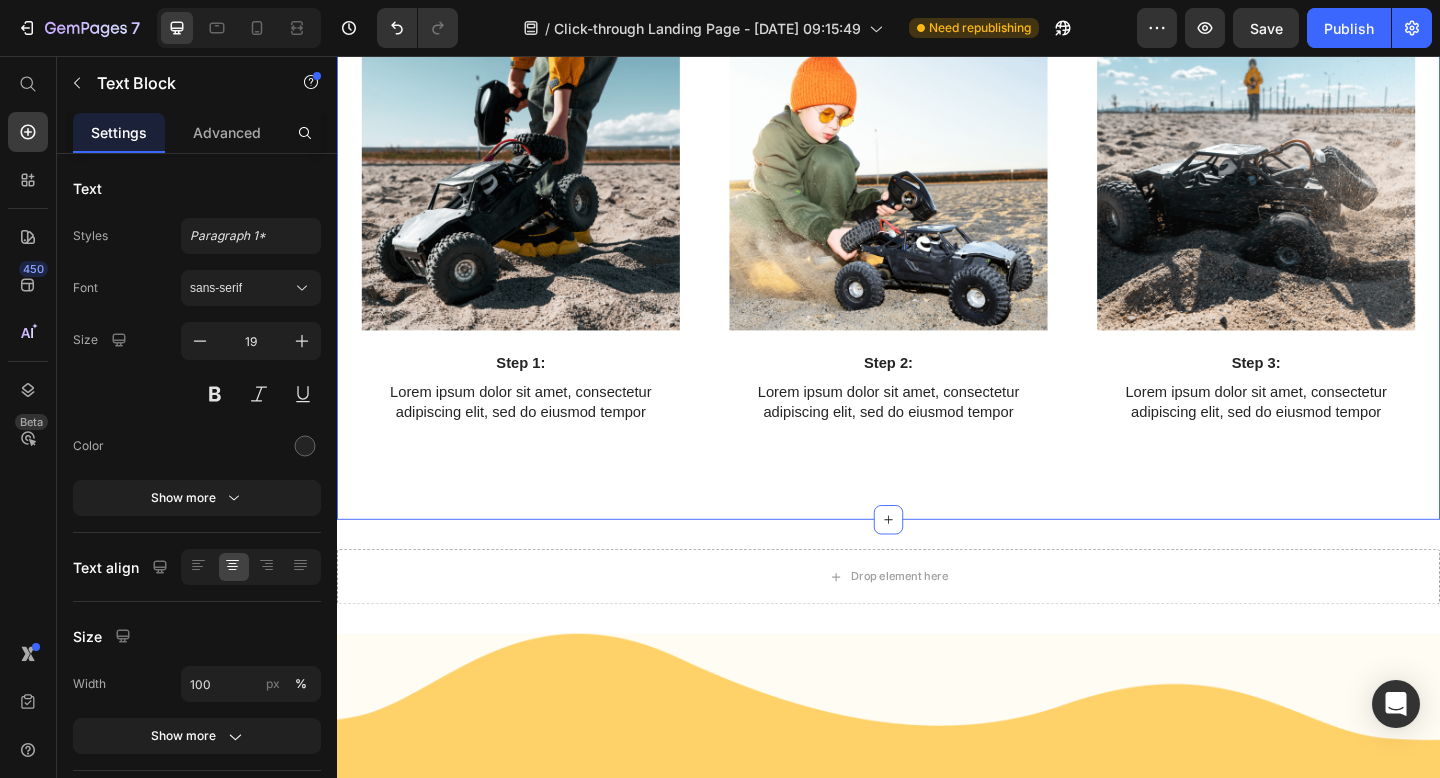 click on "COME ricevere lo sconto: Heading IN 3 SEMPLICI PASSI Text Block Row Video Step 1: Text Block Lorem ipsum dolor sit amet, consectetur adipiscing elit, sed do eiusmod tempor Text Block Row Video Step 2: Text Block Lorem ipsum dolor sit amet, consectetur adipiscing elit, sed do eiusmod tempor Text Block Row Video Step 3: Text Block Lorem ipsum dolor sit amet, consectetur adipiscing elit, sed do eiusmod tempor Text Block Row Carousel COME CREARE IL REGALO PERFETTO: Text Block   16 Row Image Step 1: Text Block Lorem ipsum dolor sit amet, consectetur adipiscing elit, sed do eiusmod tempor Text Block Row Image Step 2: Text Block Lorem ipsum dolor sit amet, consectetur adipiscing elit, sed do eiusmod tempor Text Block Row Image Step 3: Text Block Lorem ipsum dolor sit amet, consectetur adipiscing elit, sed do eiusmod tempor Text Block Row Carousel Section 3" at bounding box center (937, -2) 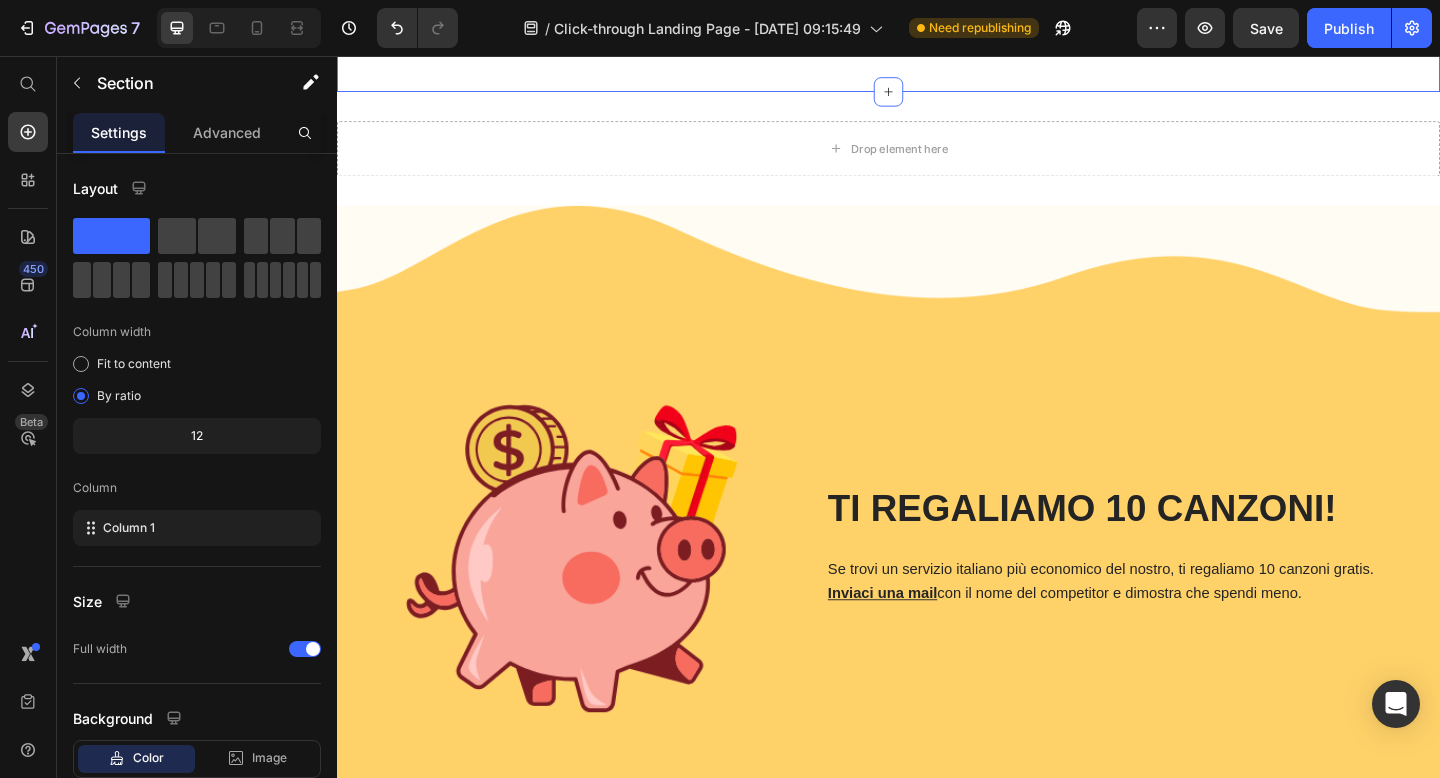 scroll, scrollTop: 2603, scrollLeft: 0, axis: vertical 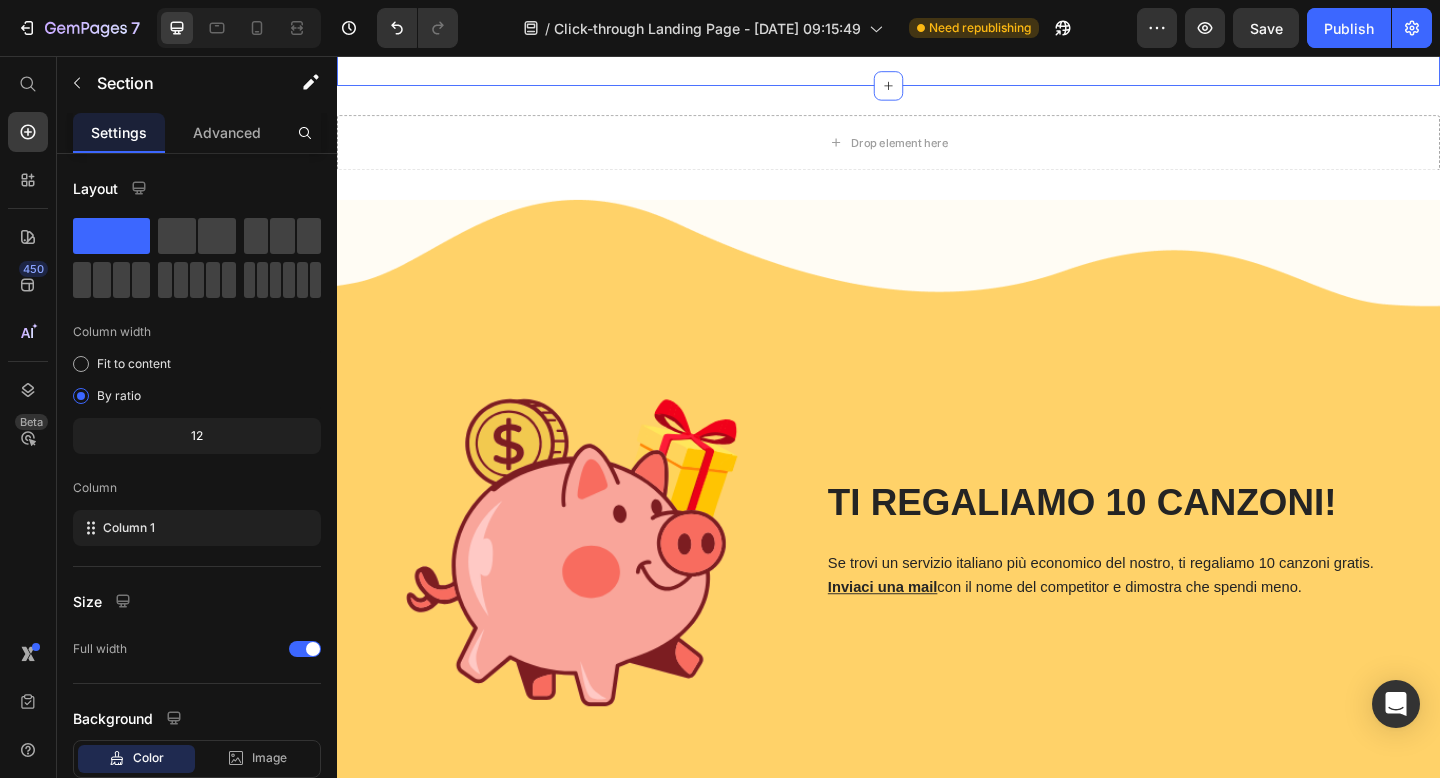 click at bounding box center (537, -267) 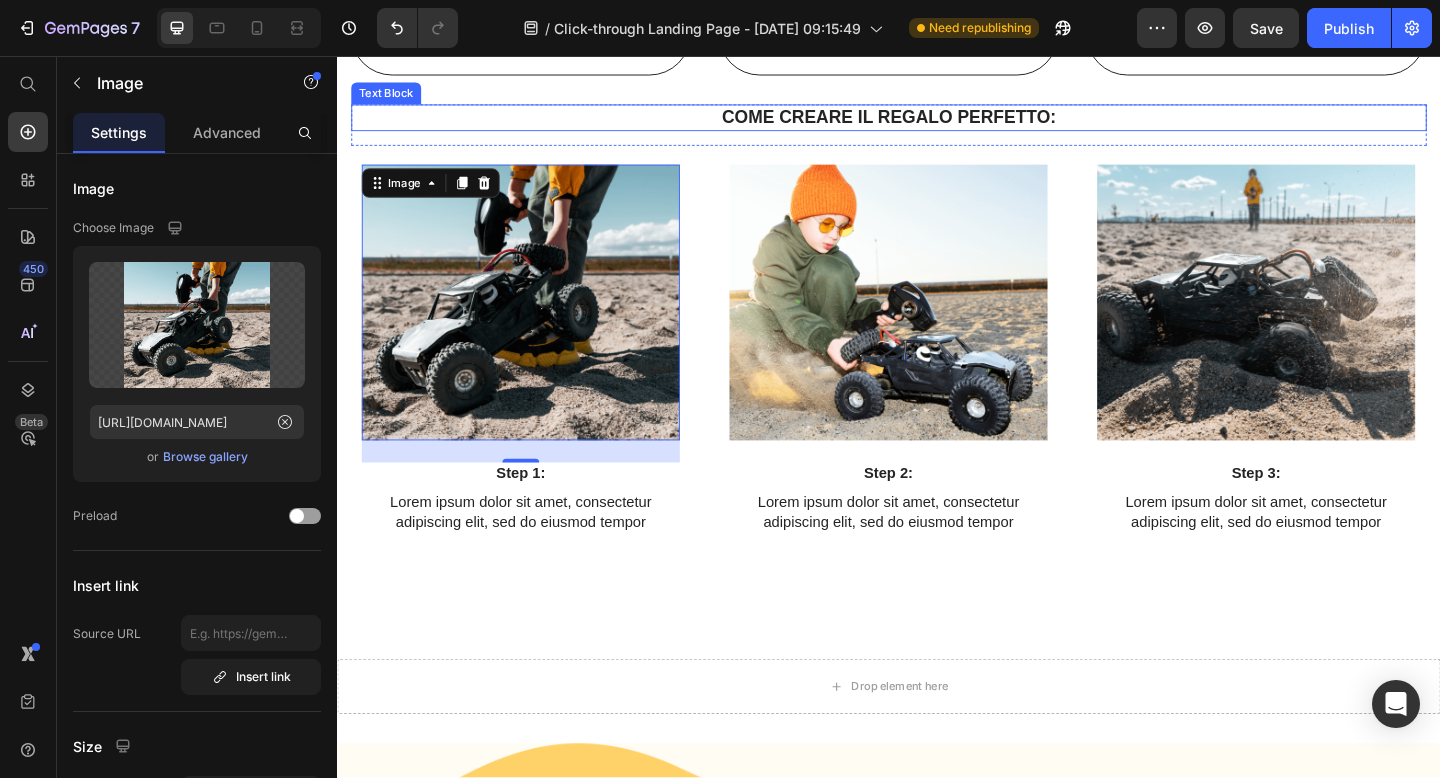 scroll, scrollTop: 2711, scrollLeft: 0, axis: vertical 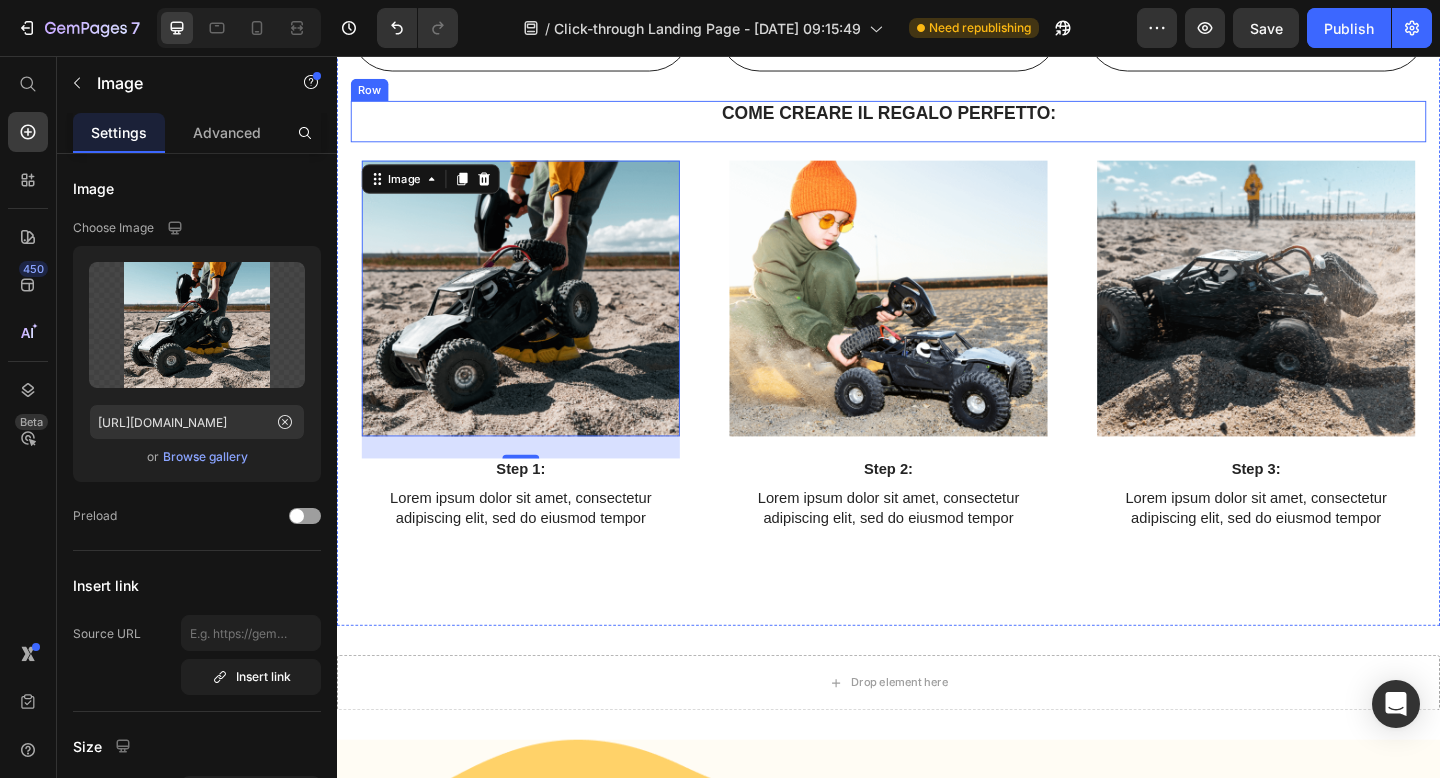 click on "COME CREARE IL REGALO PERFETTO: Text Block" at bounding box center [937, 127] 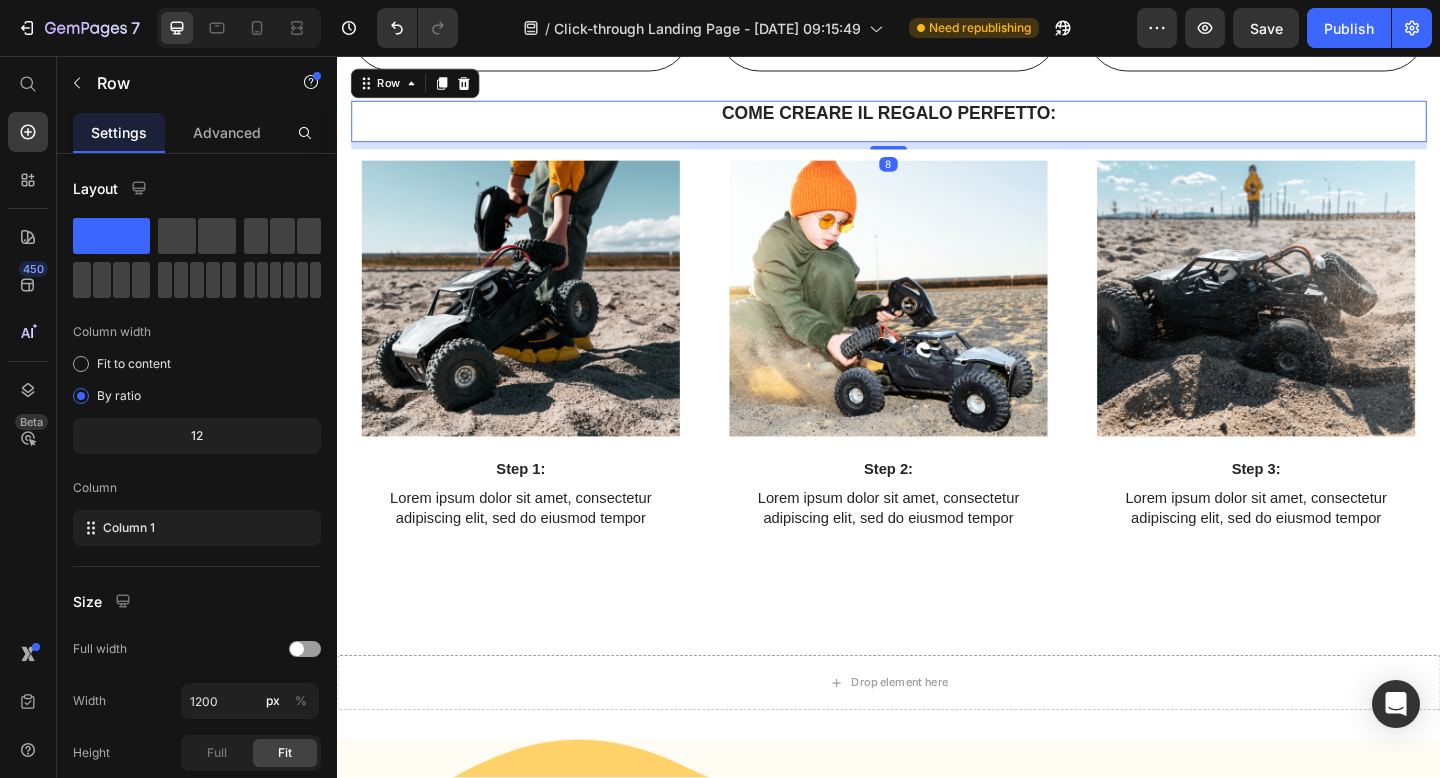 click on "COME CREARE IL REGALO PERFETTO: Text Block" at bounding box center [937, 127] 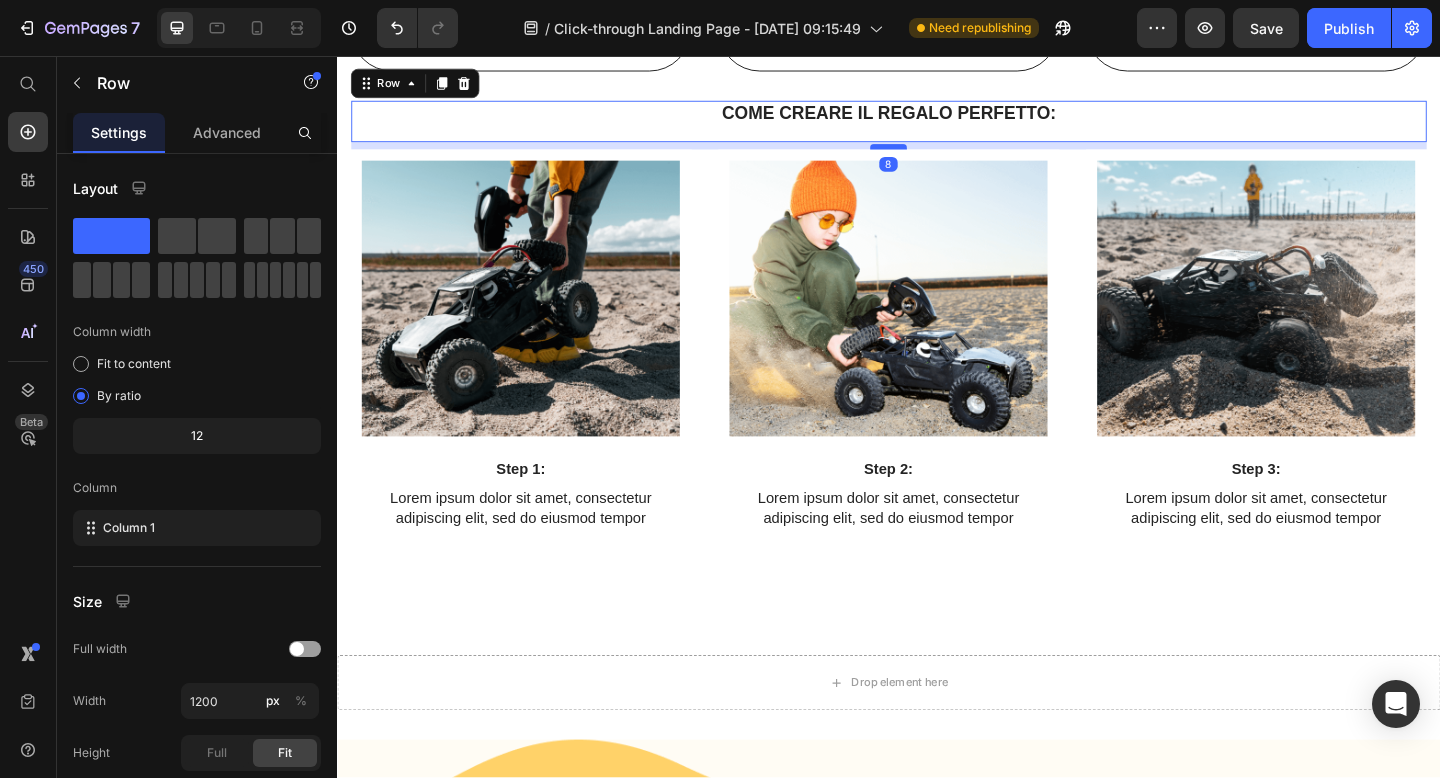 click at bounding box center [937, 155] 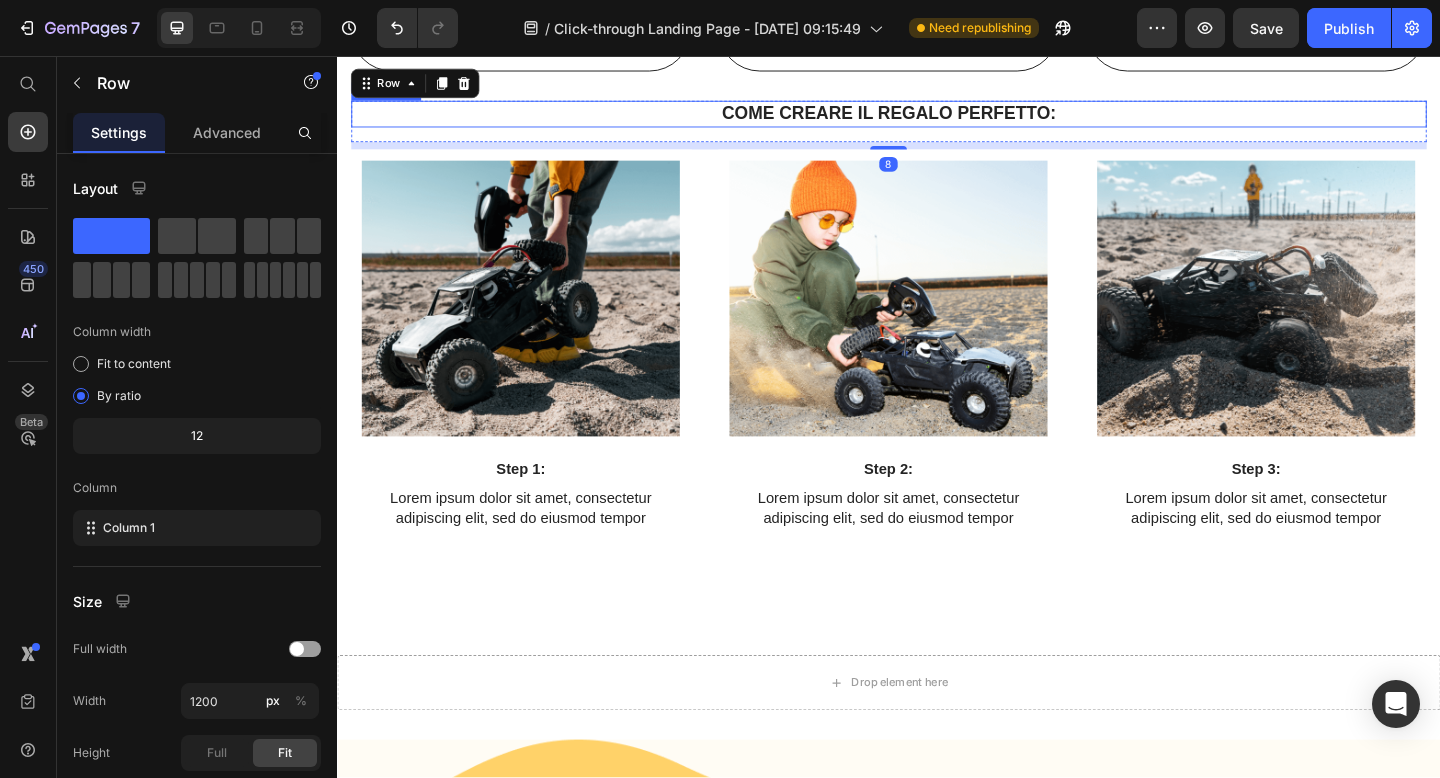 click on "COME CREARE IL REGALO PERFETTO:" at bounding box center (937, 119) 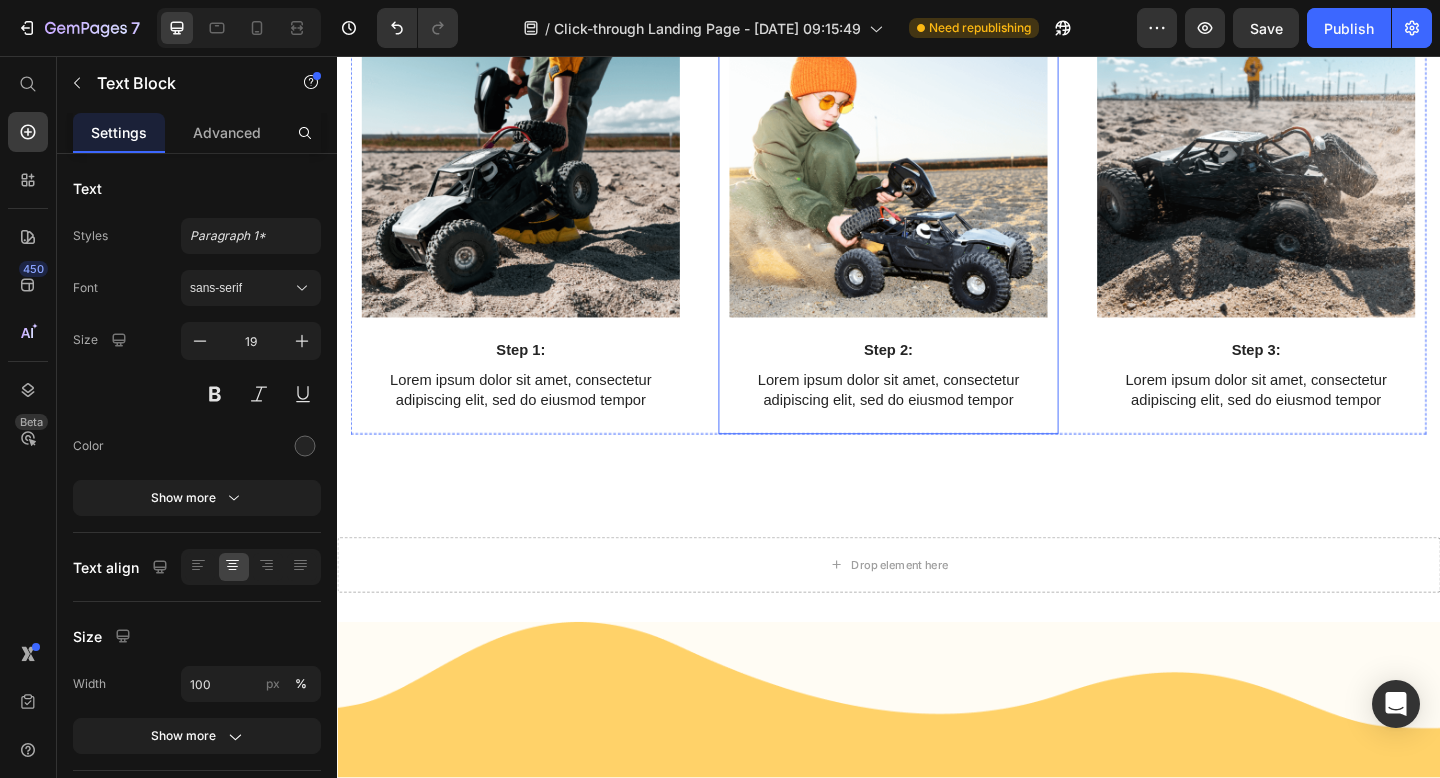scroll, scrollTop: 2921, scrollLeft: 0, axis: vertical 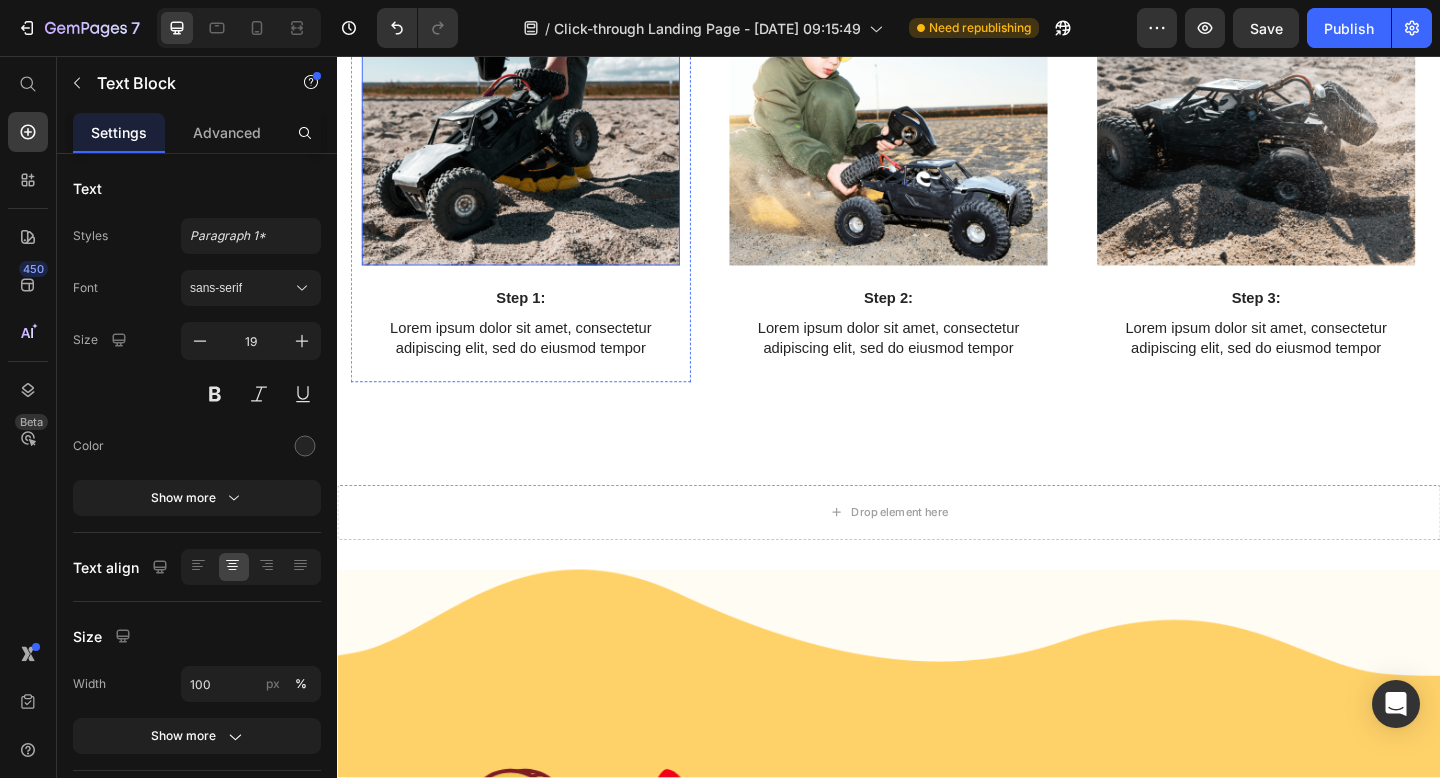 click at bounding box center (537, 134) 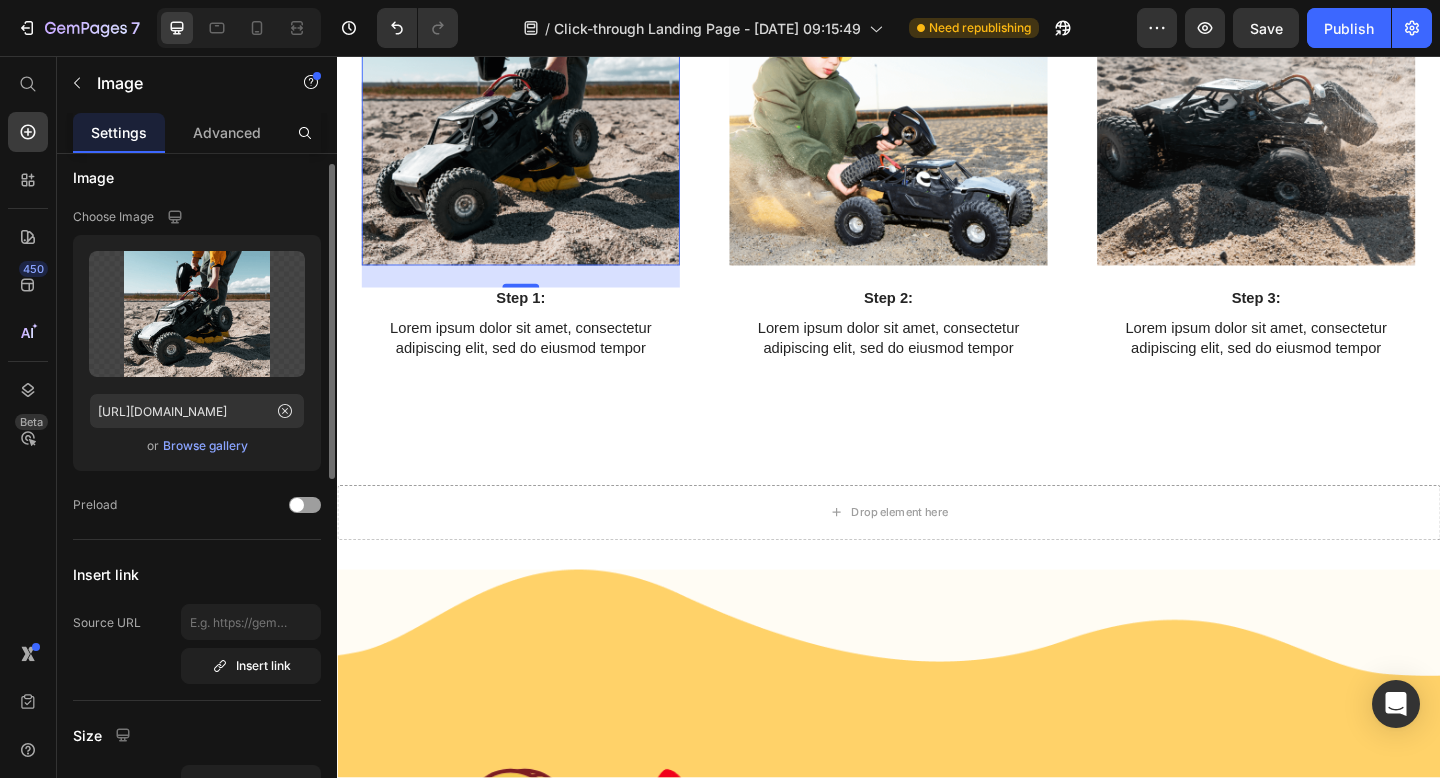 scroll, scrollTop: 15, scrollLeft: 0, axis: vertical 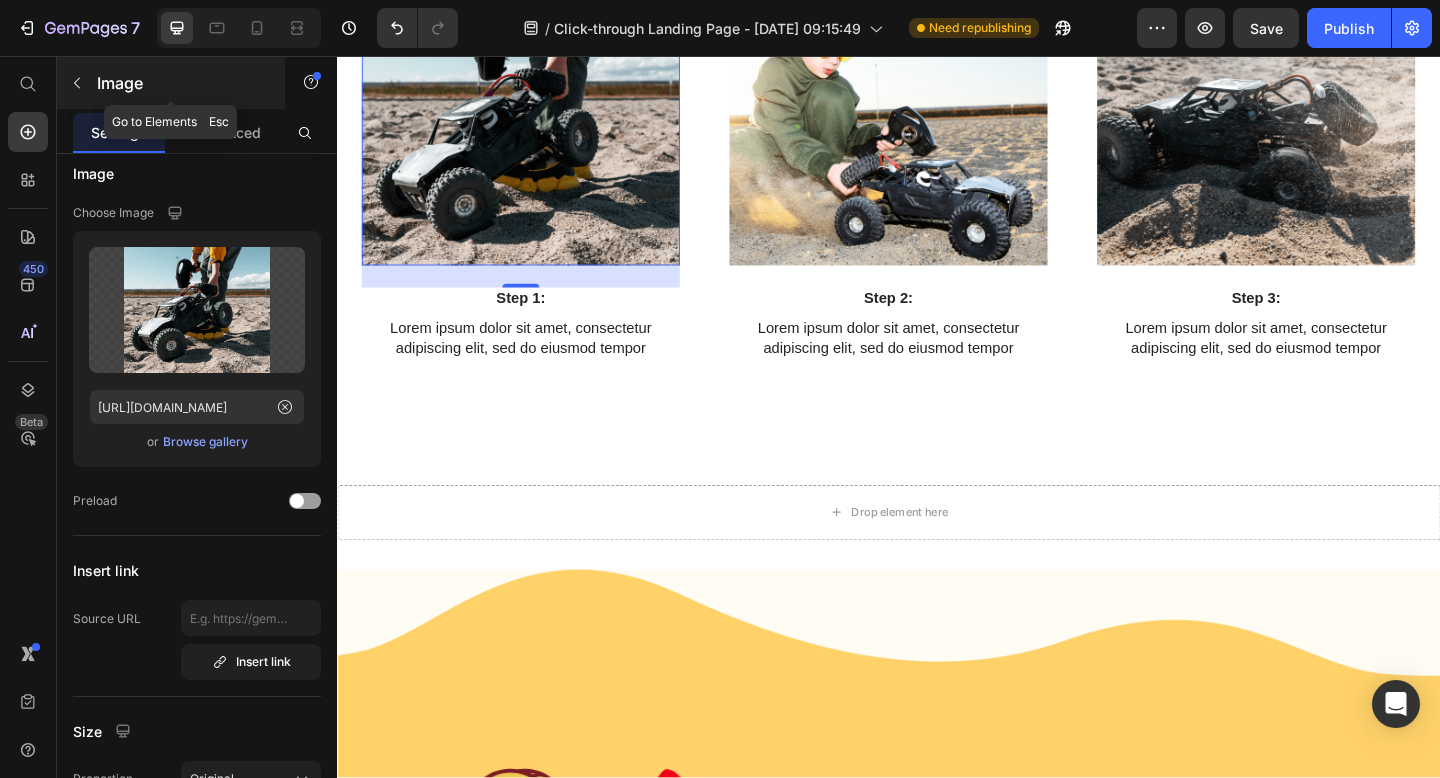 click 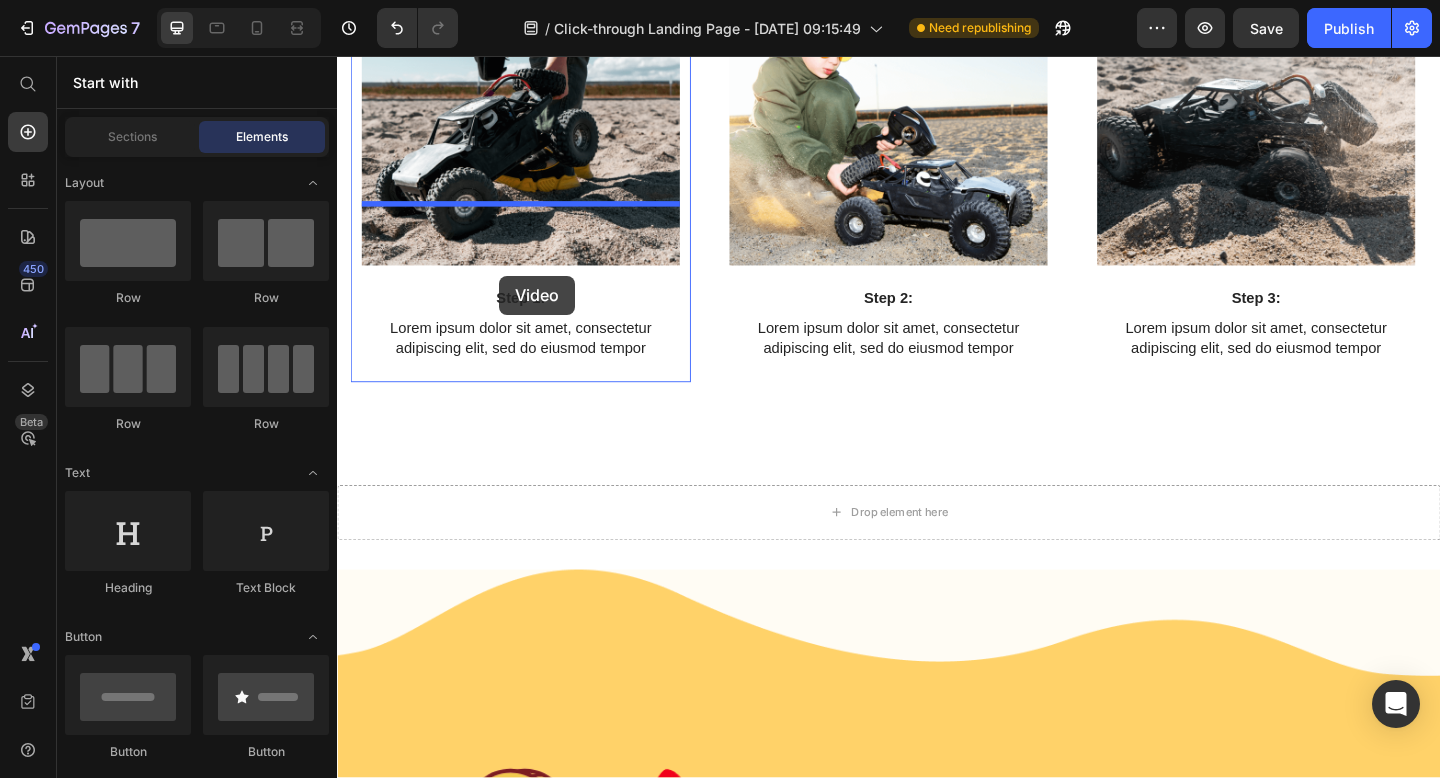 drag, startPoint x: 465, startPoint y: 523, endPoint x: 513, endPoint y: 296, distance: 232.0194 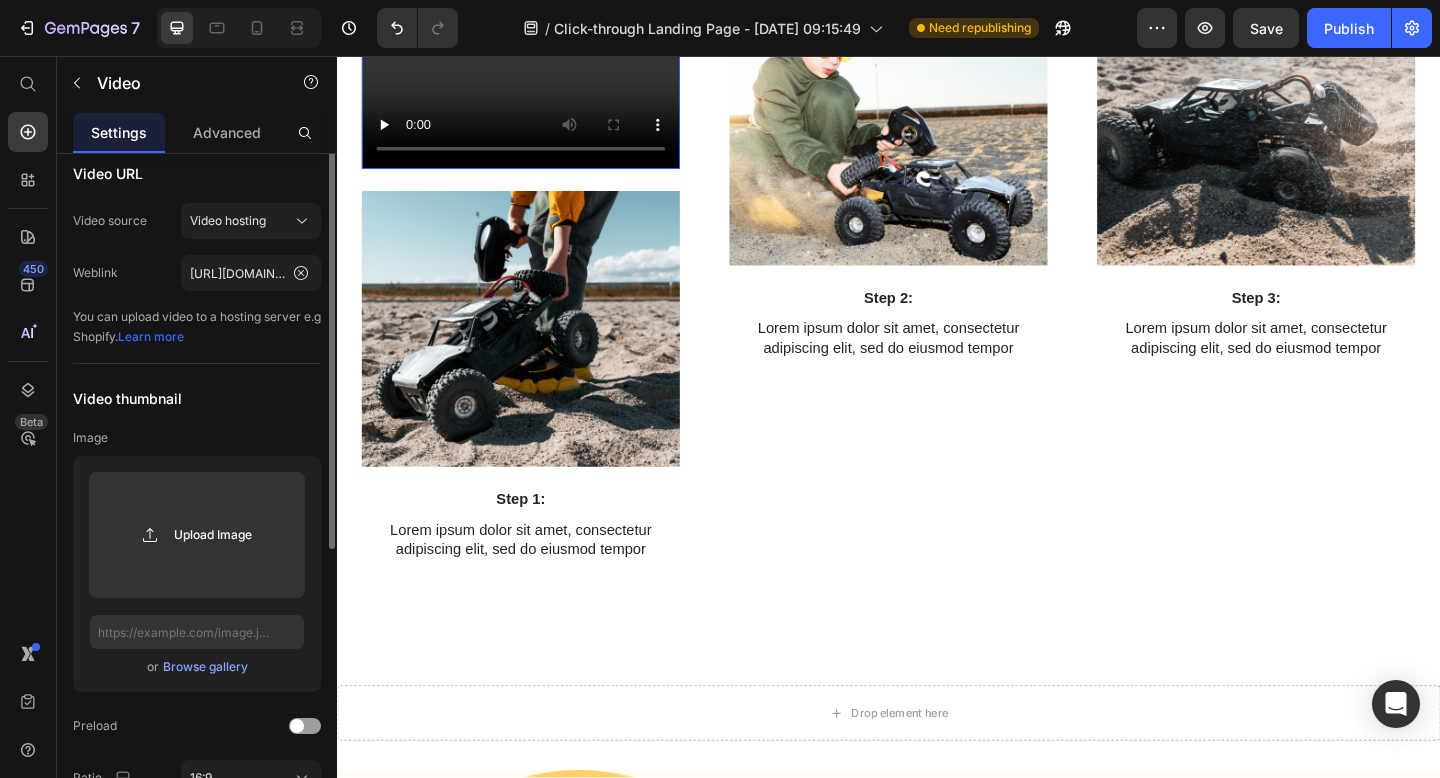 scroll, scrollTop: 0, scrollLeft: 0, axis: both 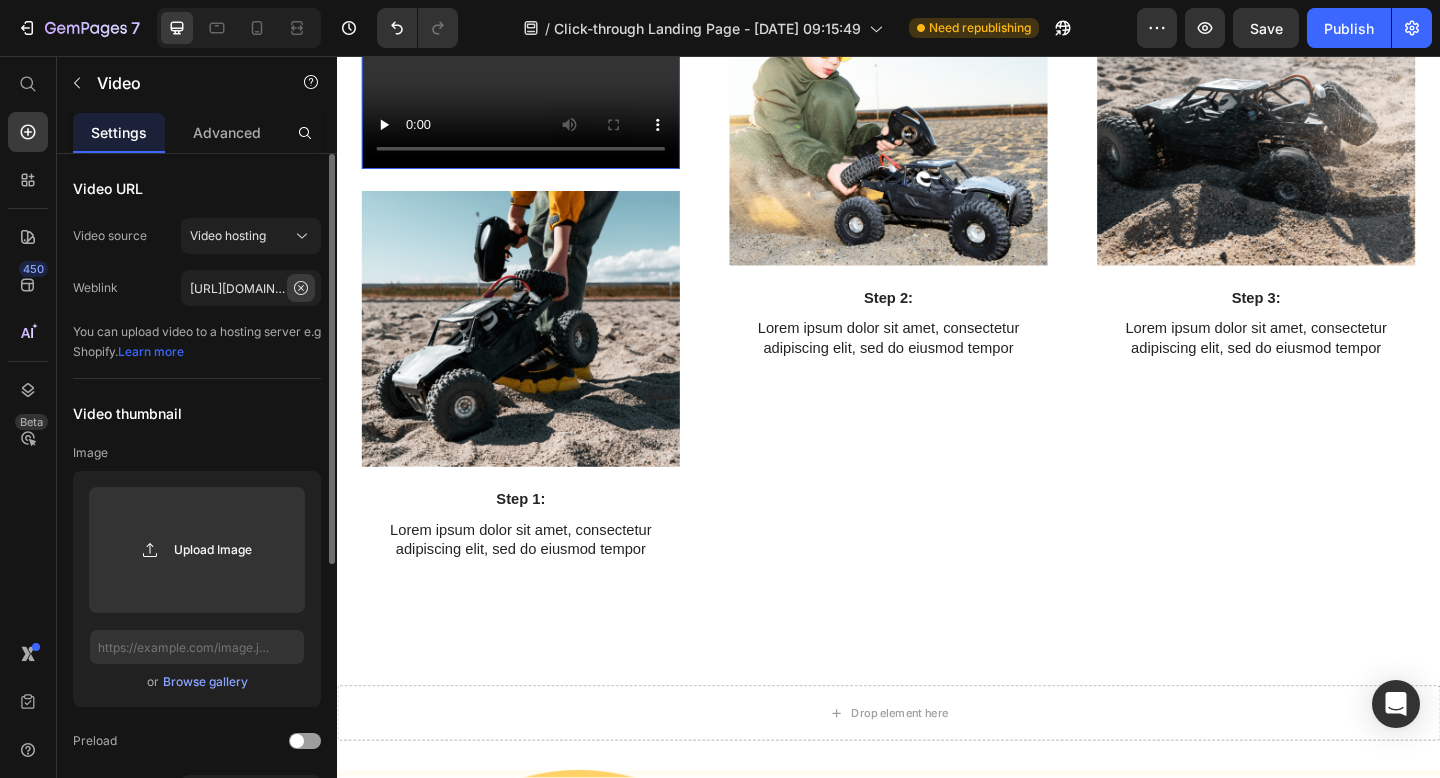 click 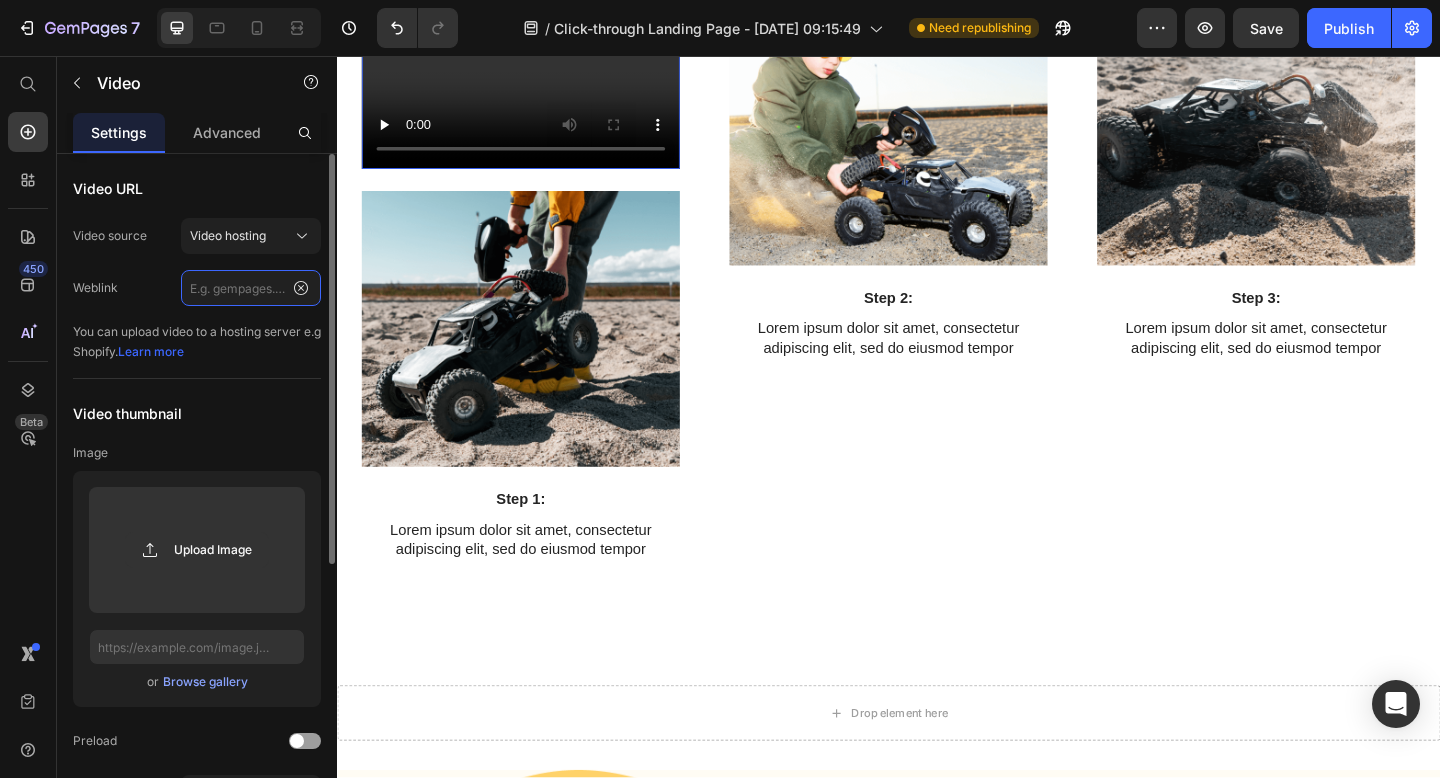 scroll, scrollTop: 0, scrollLeft: 0, axis: both 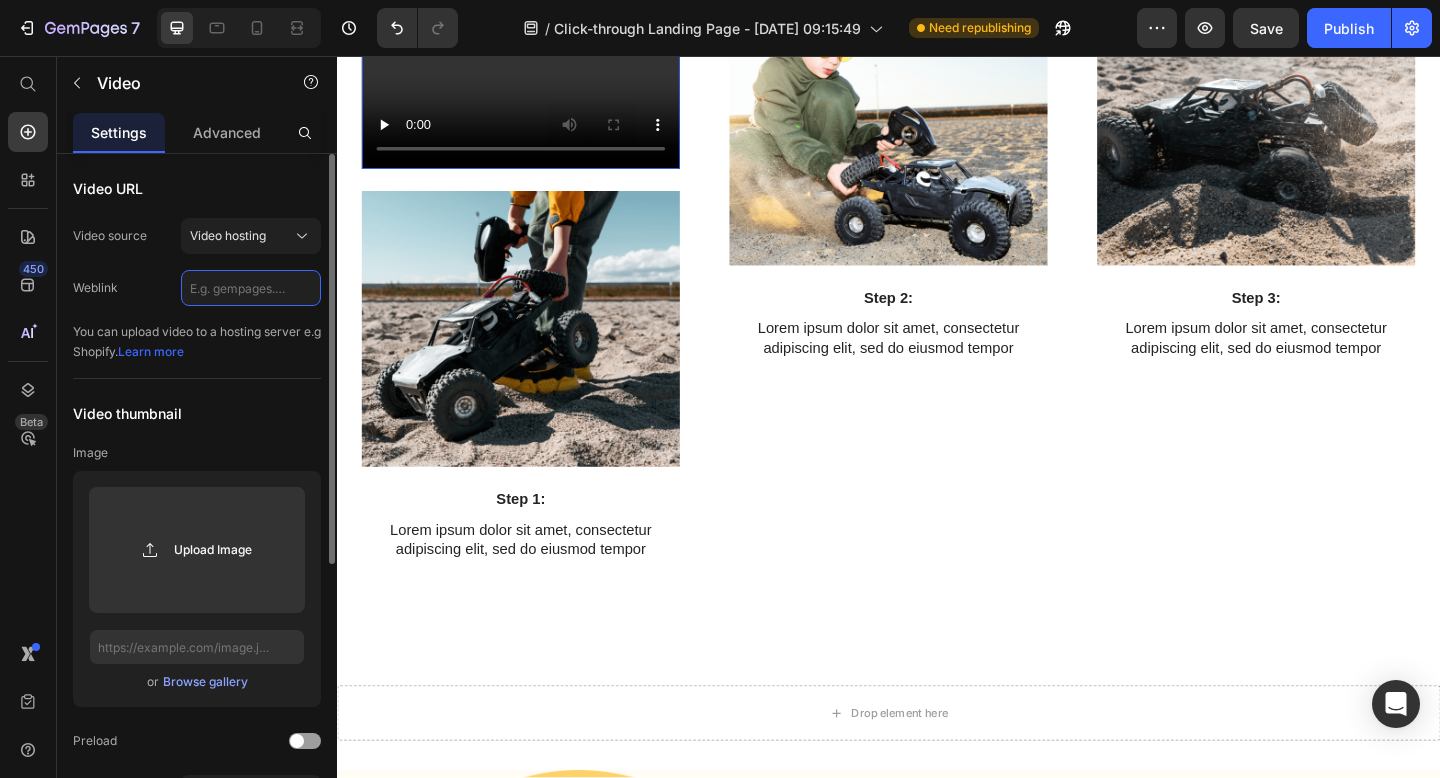 paste on "https://cdn.shopify.com/videos/c/o/v/1f0ee9b86b0443daa28ec730ea0be6a1.mp4" 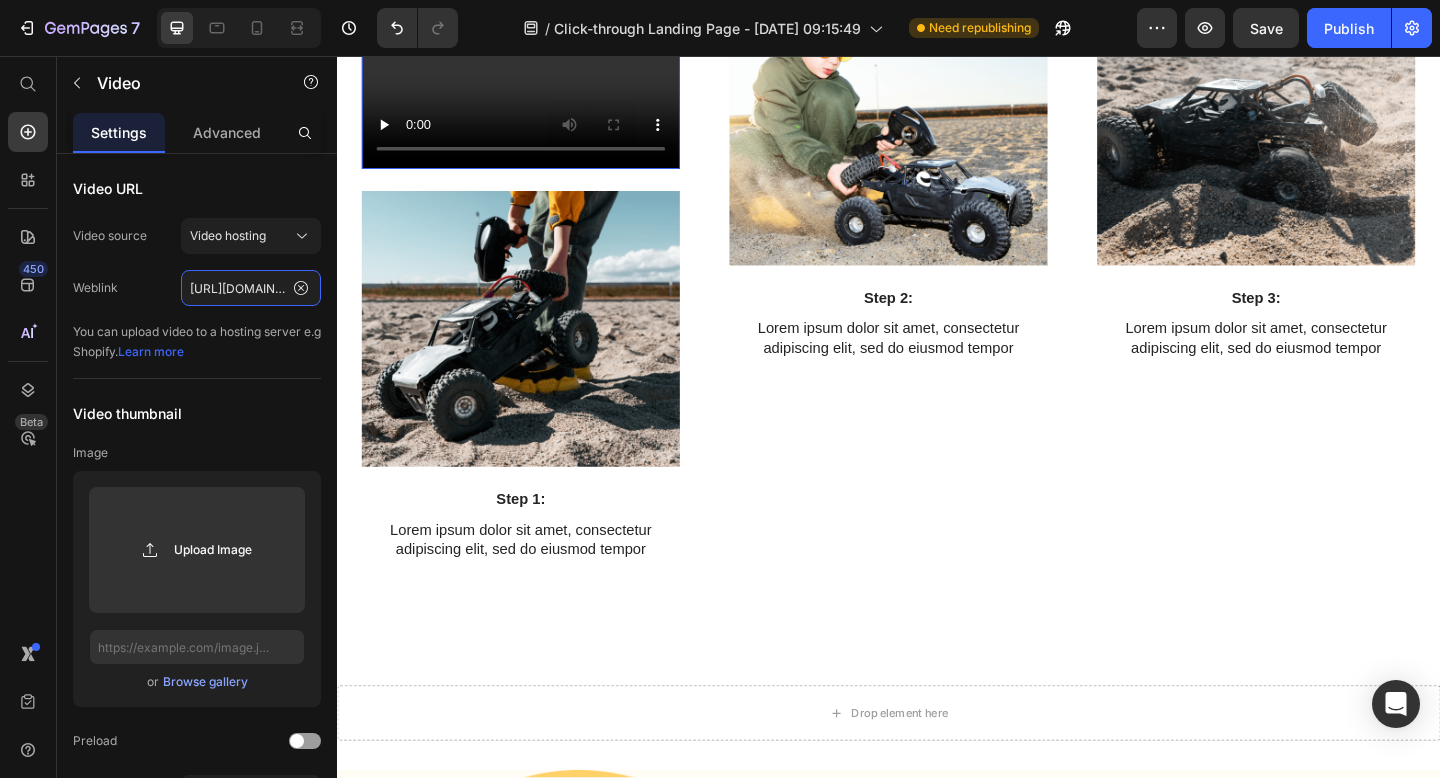 scroll, scrollTop: 0, scrollLeft: 369, axis: horizontal 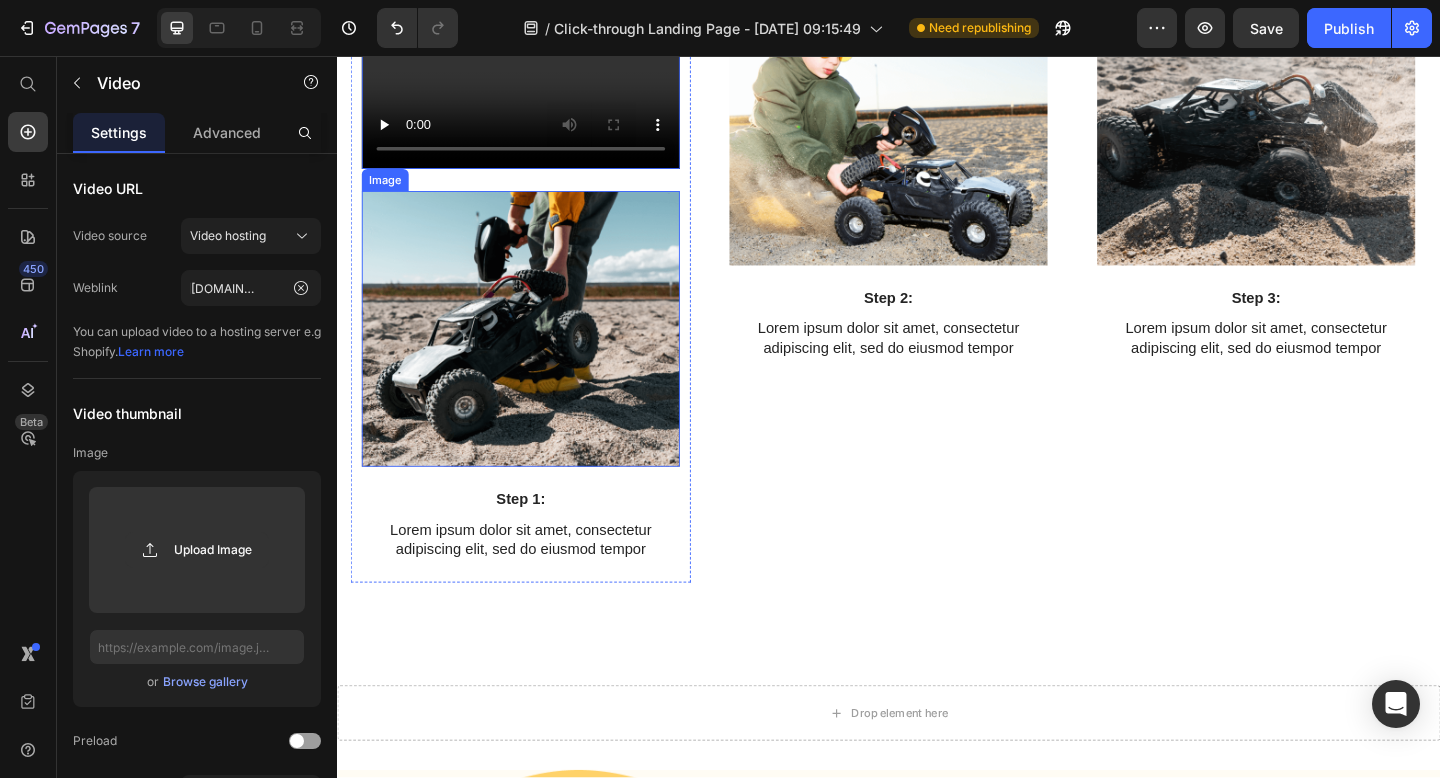 click at bounding box center (537, 353) 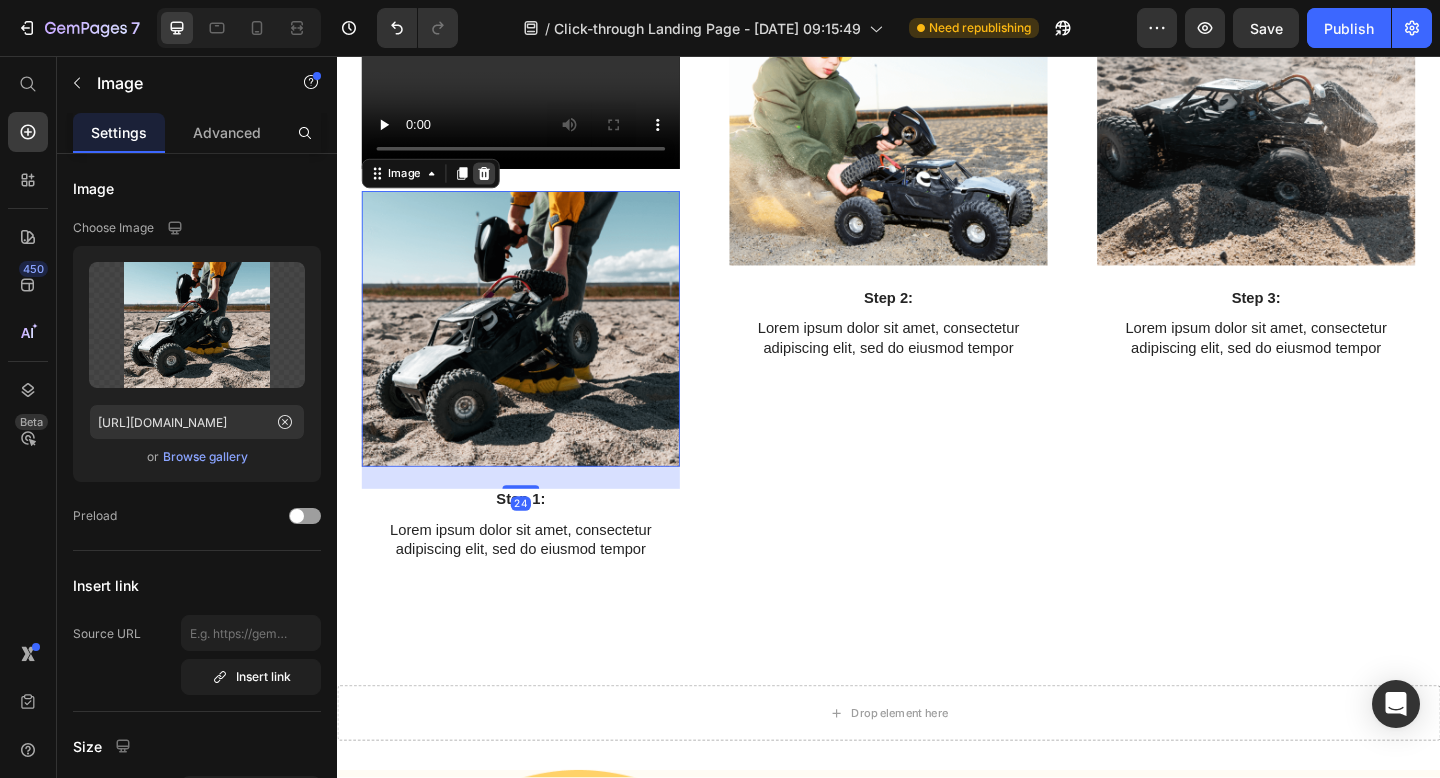 click 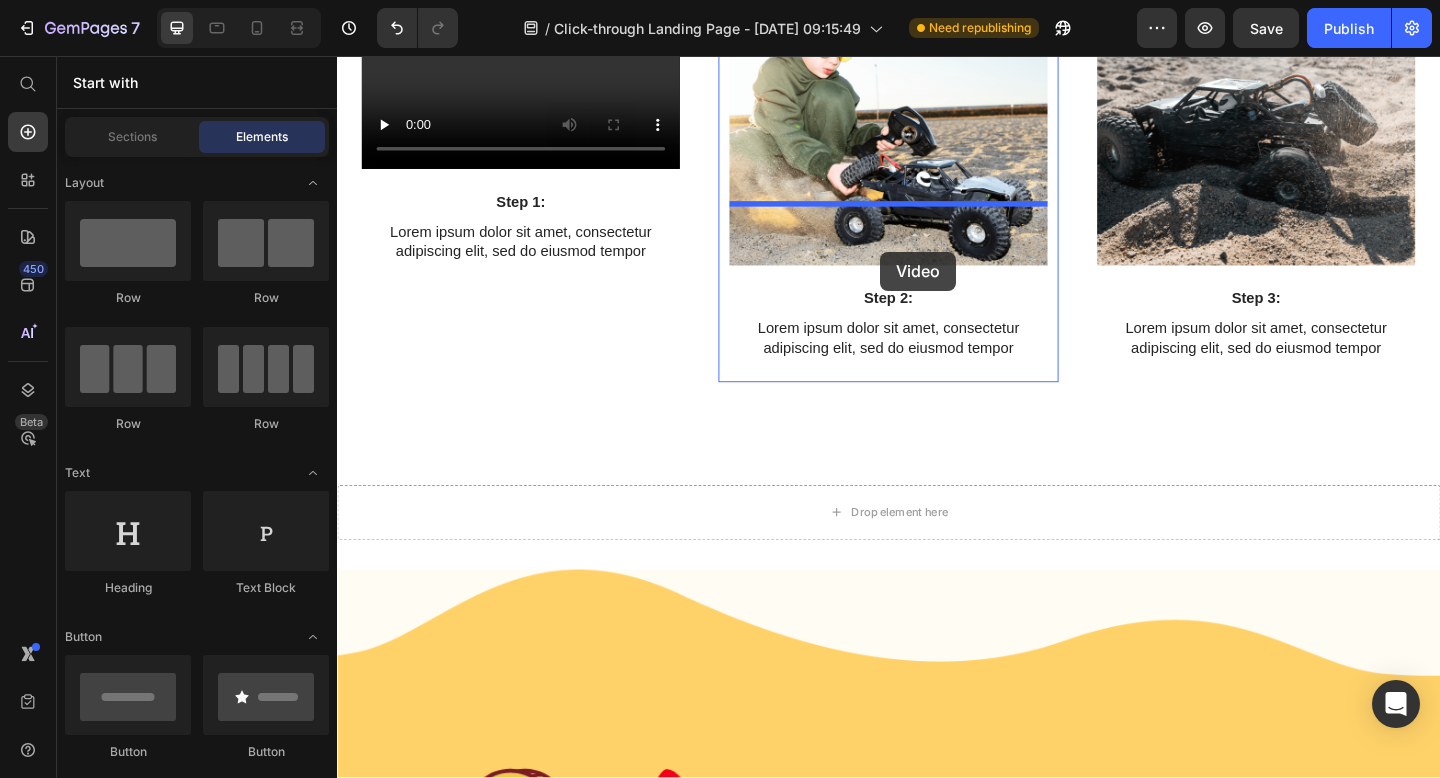drag, startPoint x: 465, startPoint y: 493, endPoint x: 928, endPoint y: 269, distance: 514.33936 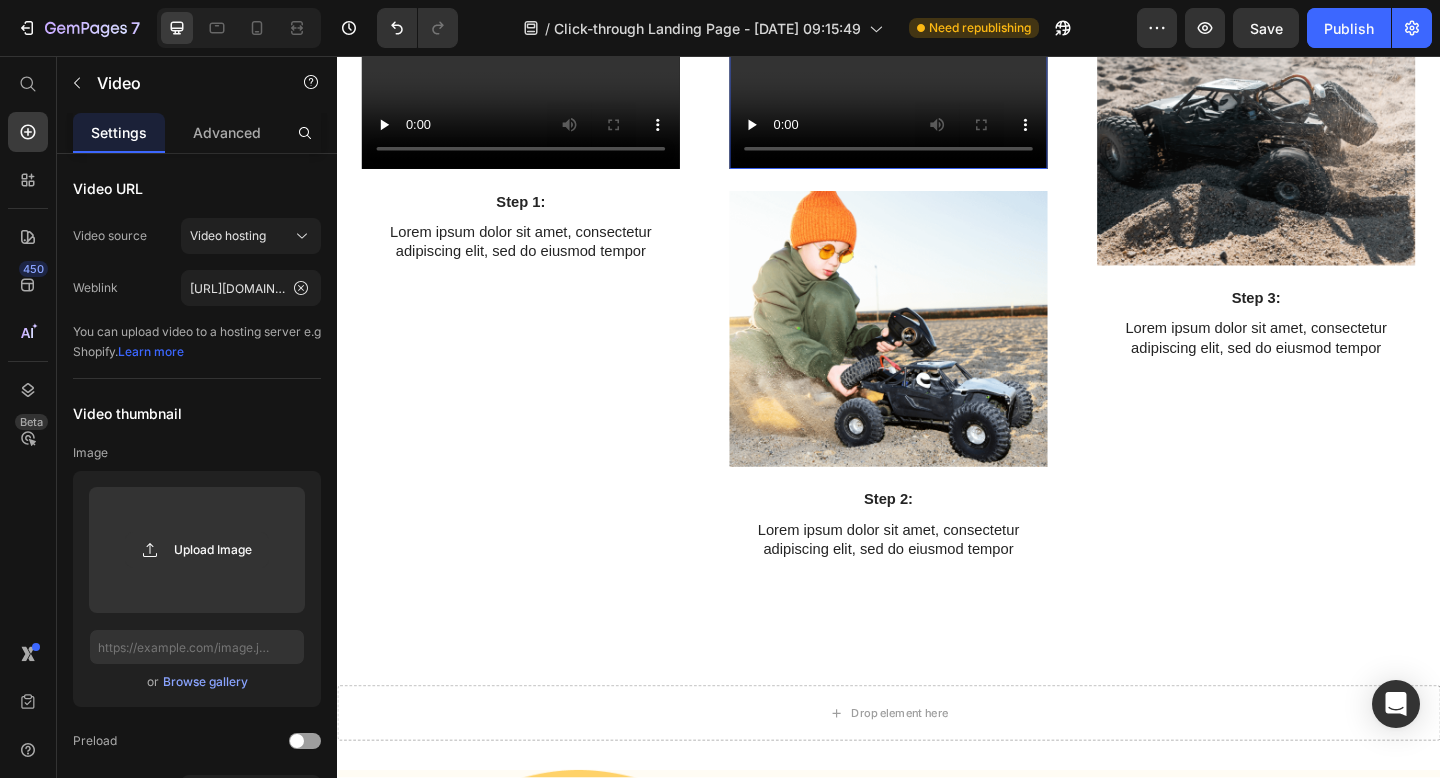 click at bounding box center [937, 353] 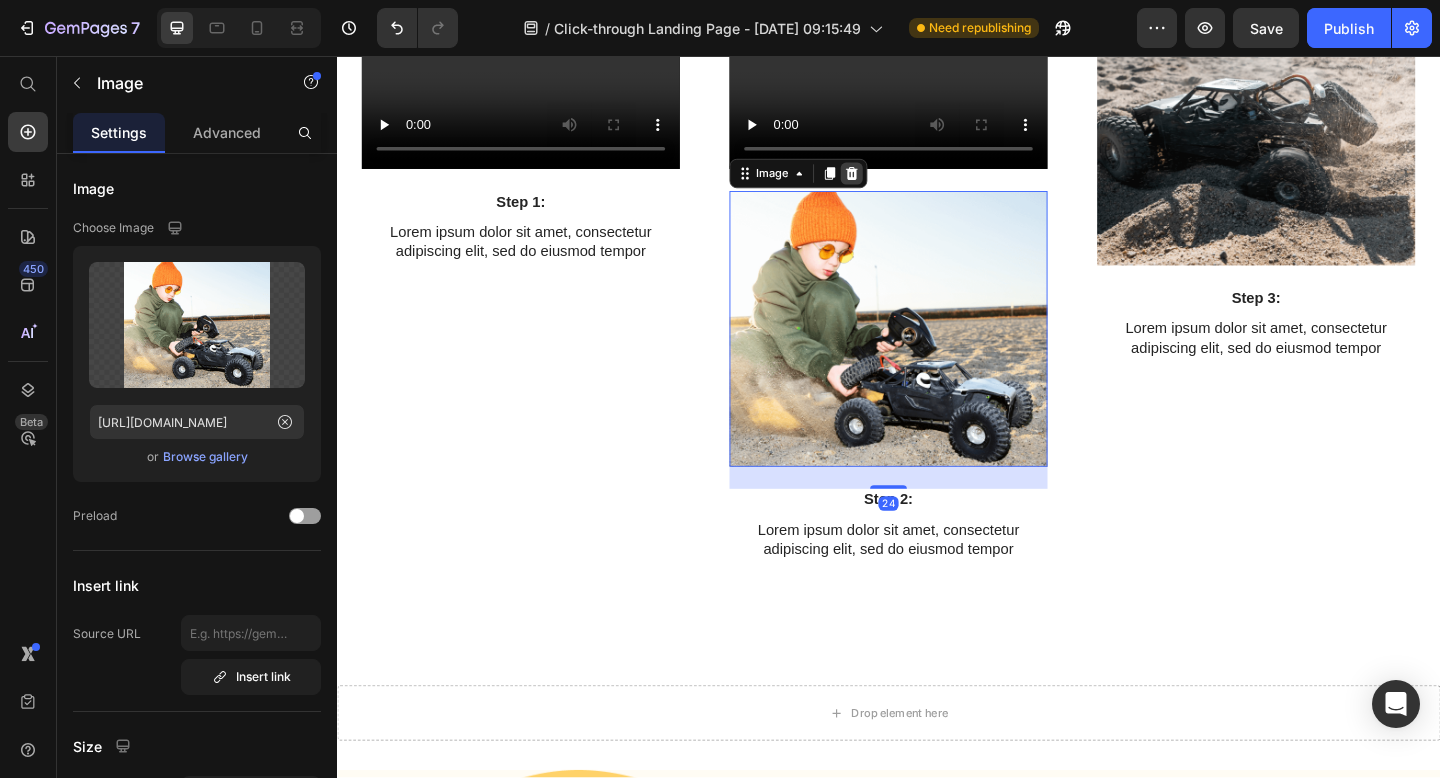 click 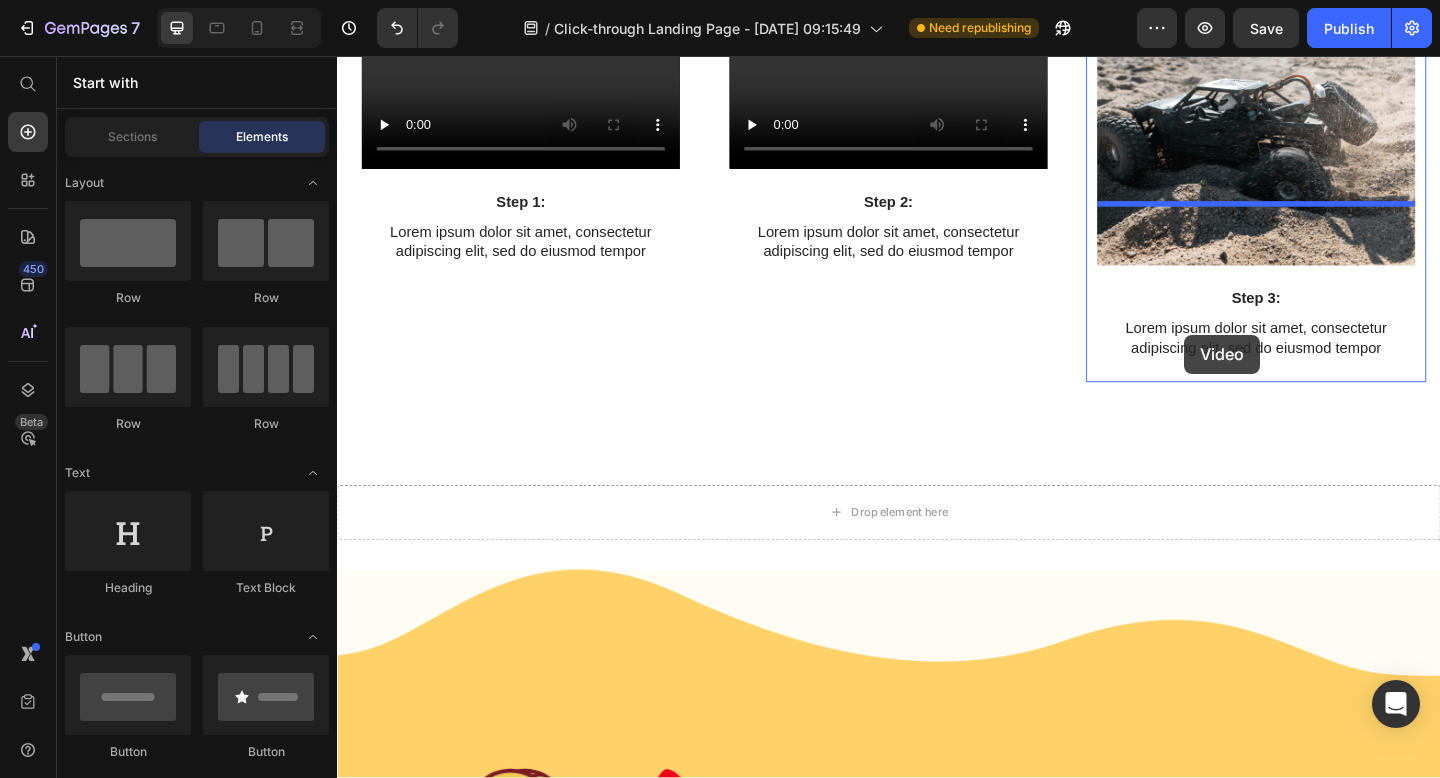 drag, startPoint x: 472, startPoint y: 503, endPoint x: 1258, endPoint y: 359, distance: 799.082 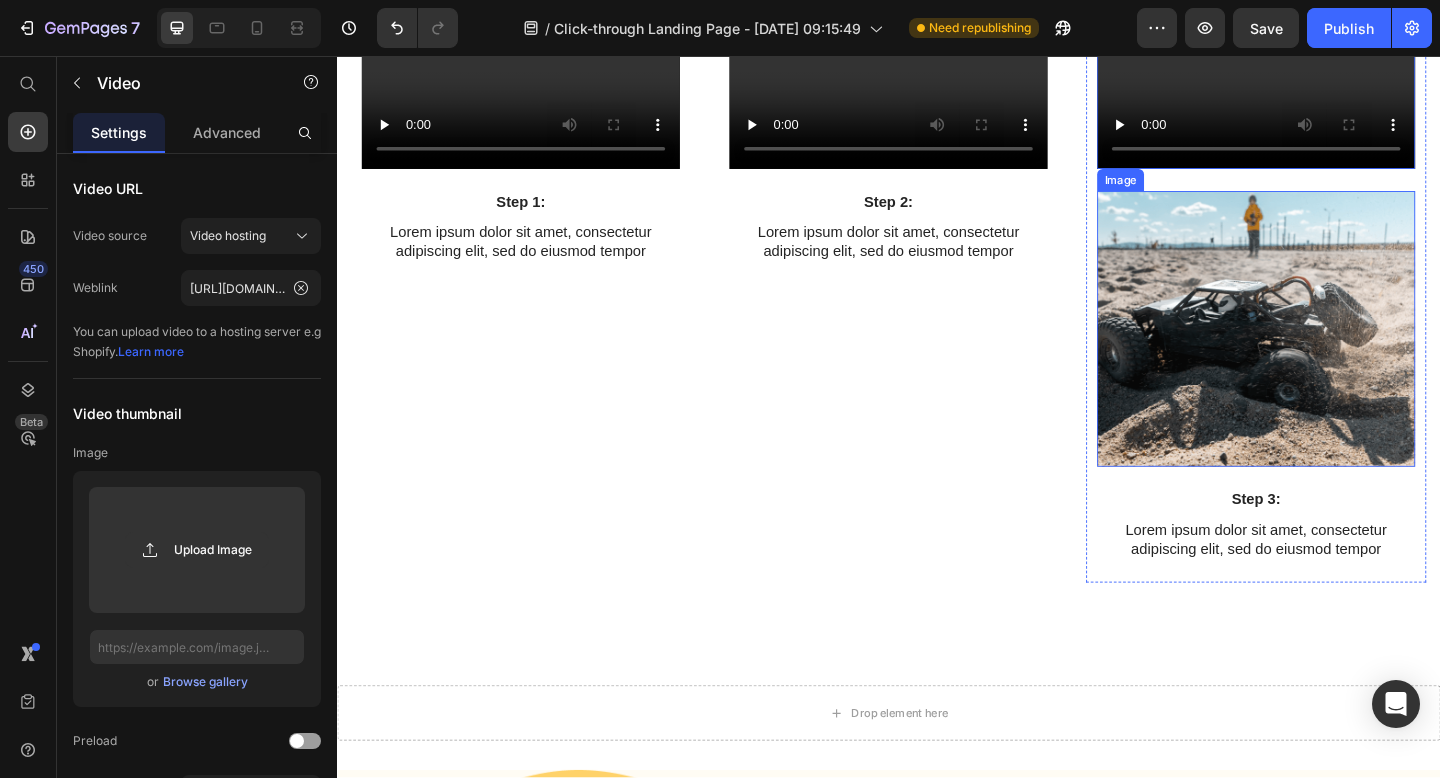 click at bounding box center (1337, 353) 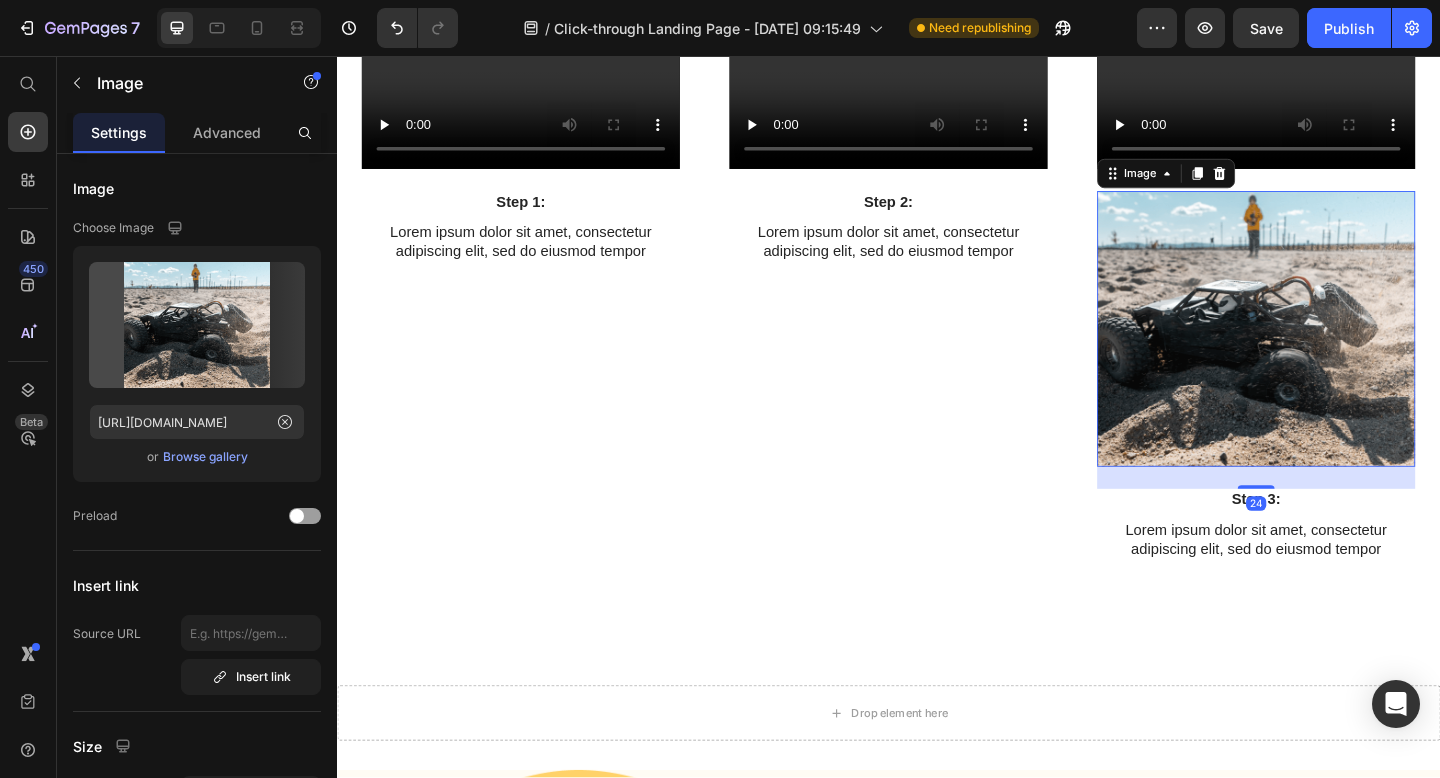 click 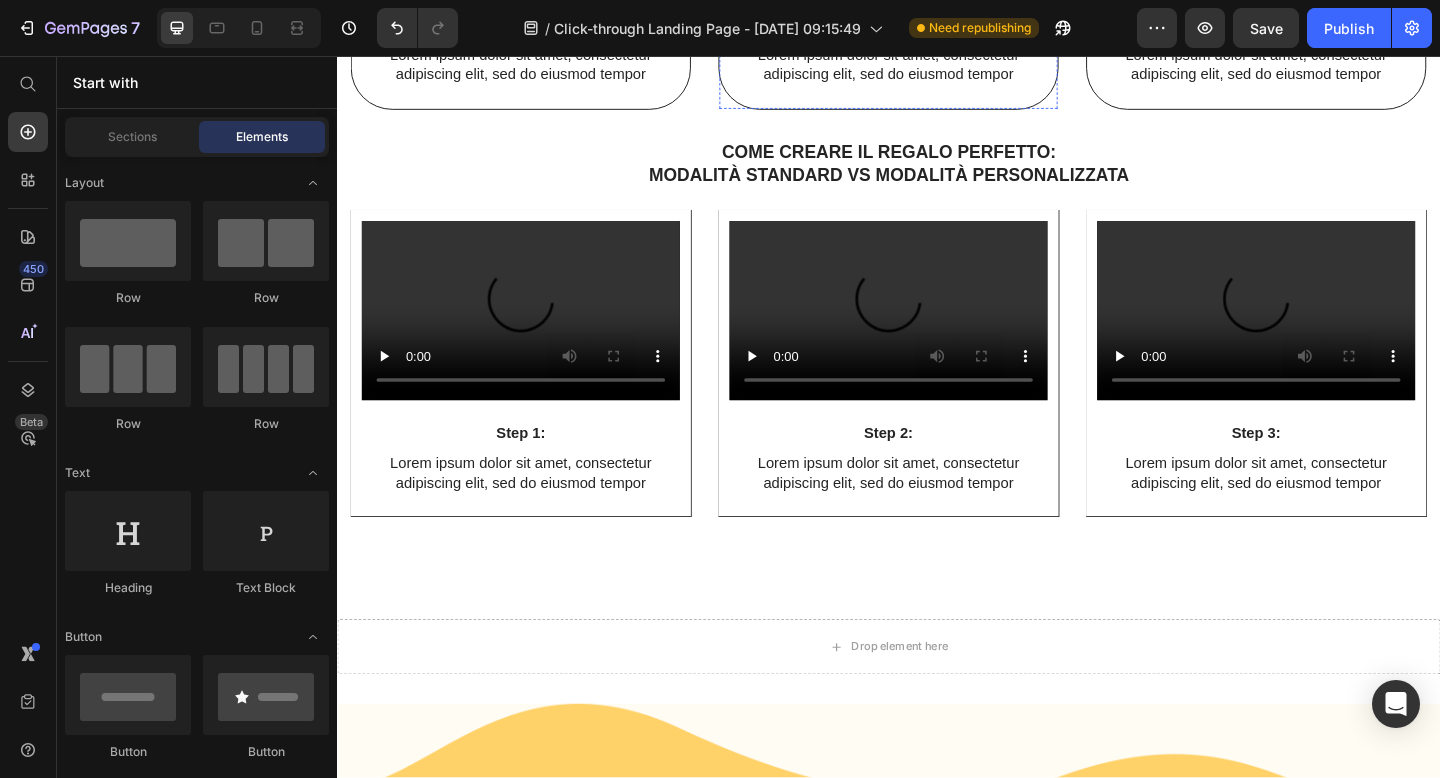 scroll, scrollTop: 2312, scrollLeft: 0, axis: vertical 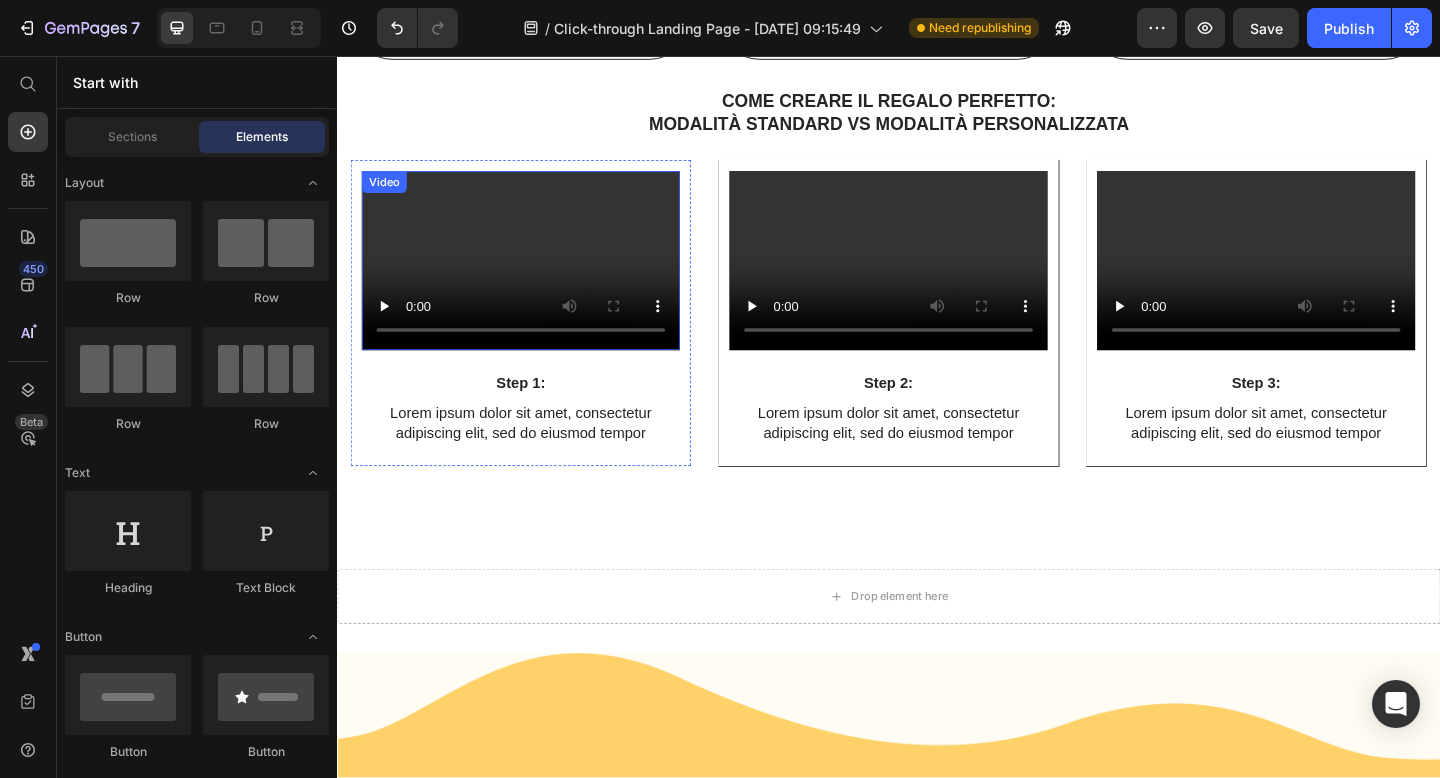 click at bounding box center [537, 278] 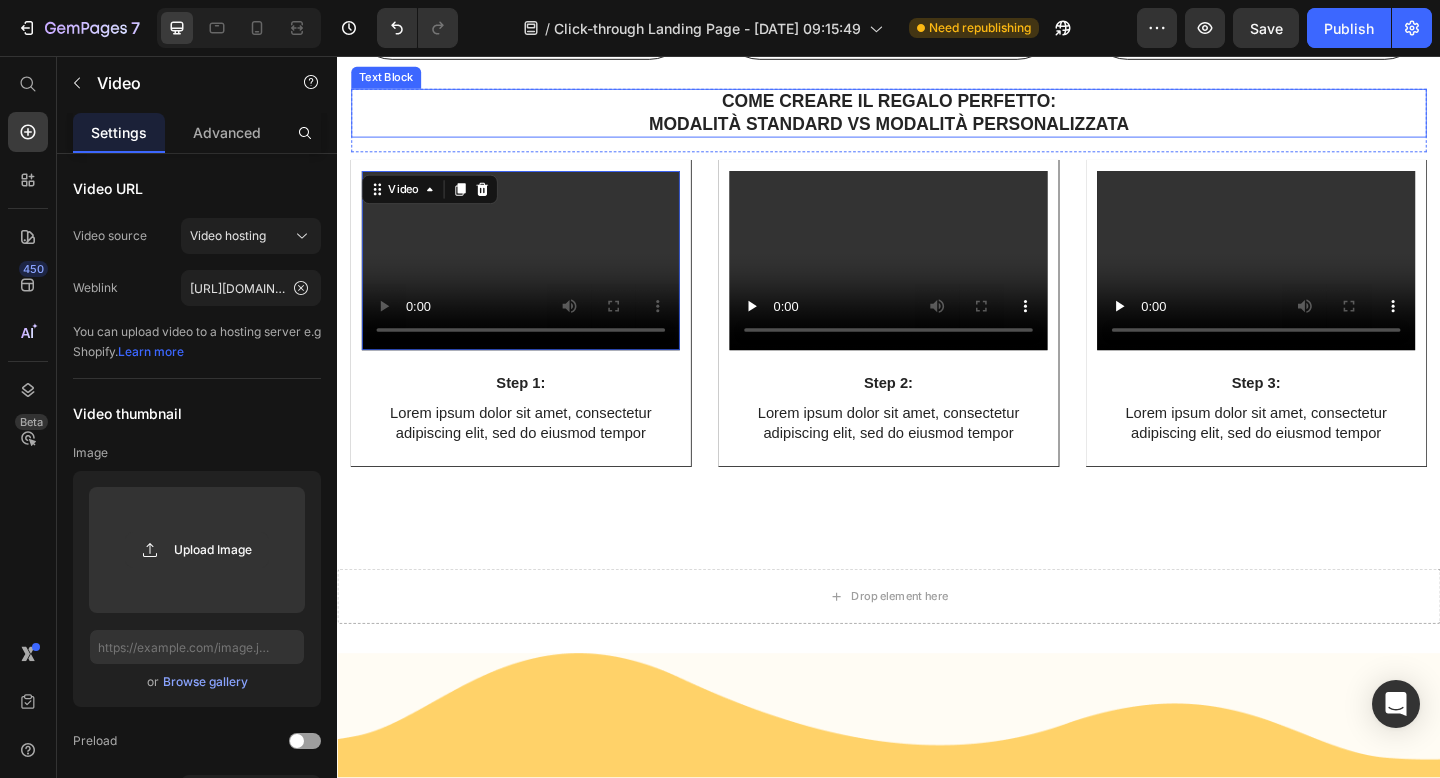 click on "MODALITà STANDARD VS MODALITà PERSONALIZZATA" at bounding box center [937, 131] 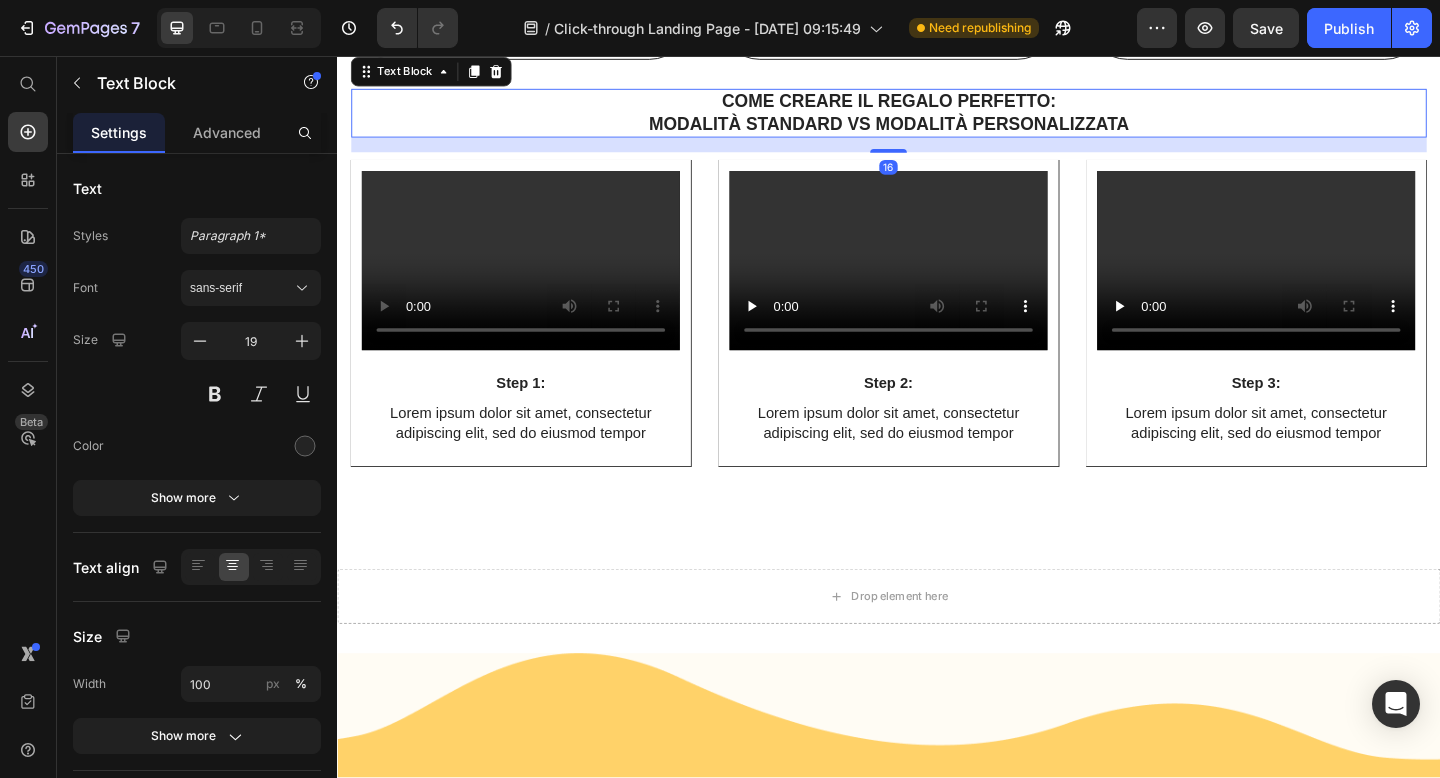 click on "MODALITà STANDARD VS MODALITà PERSONALIZZATA" at bounding box center [937, 131] 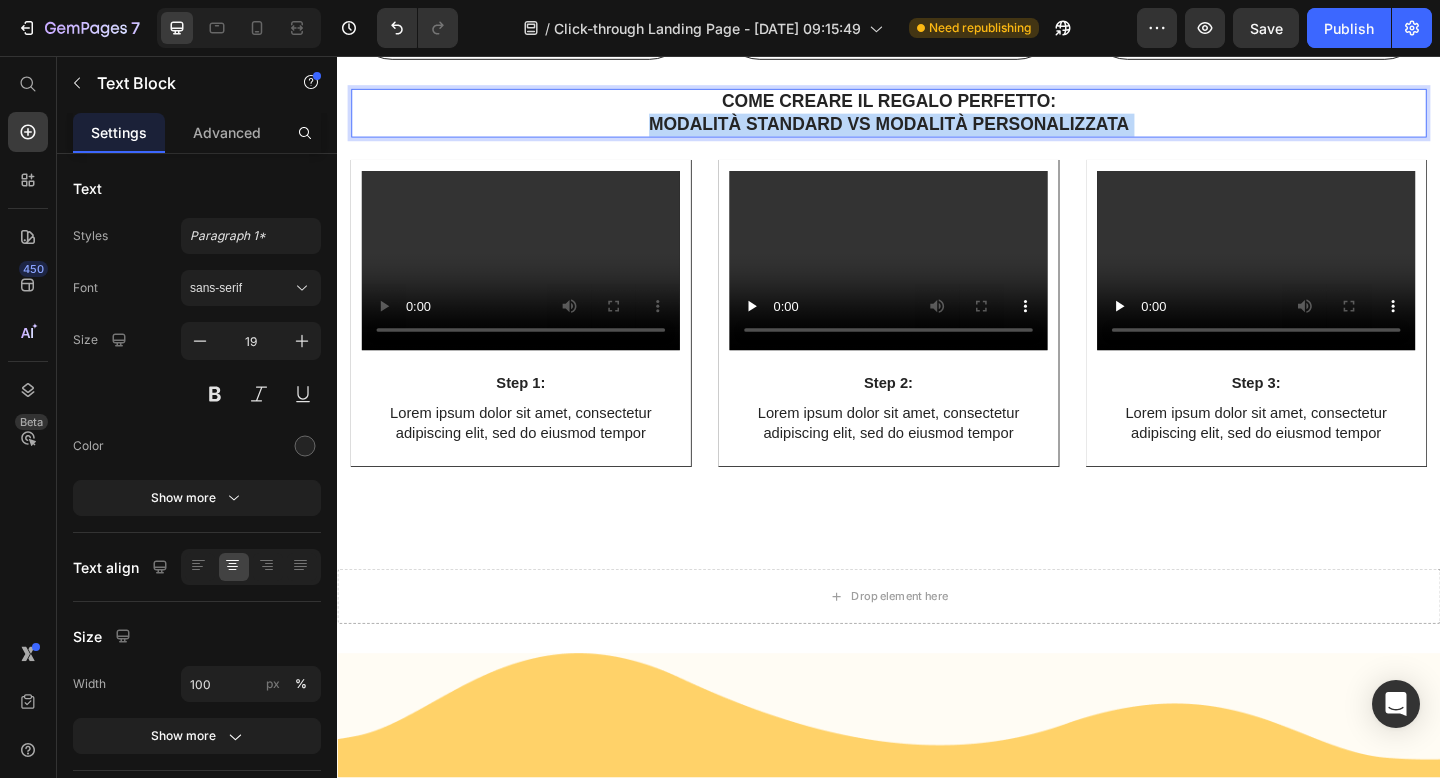 drag, startPoint x: 1201, startPoint y: 359, endPoint x: 674, endPoint y: 351, distance: 527.0607 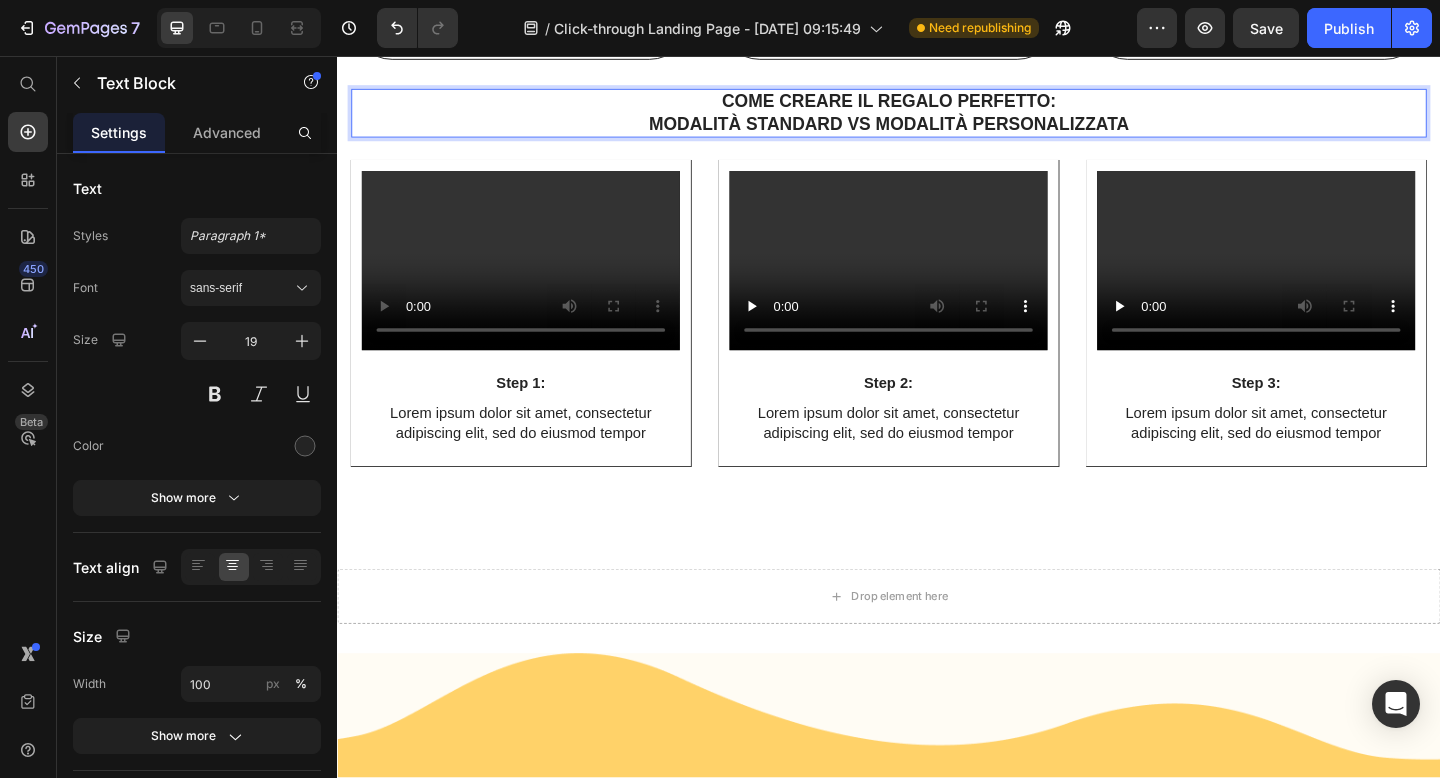 click on "MODALITà STANDARD VS MODALITà PERSONALIZZATA" at bounding box center [937, 131] 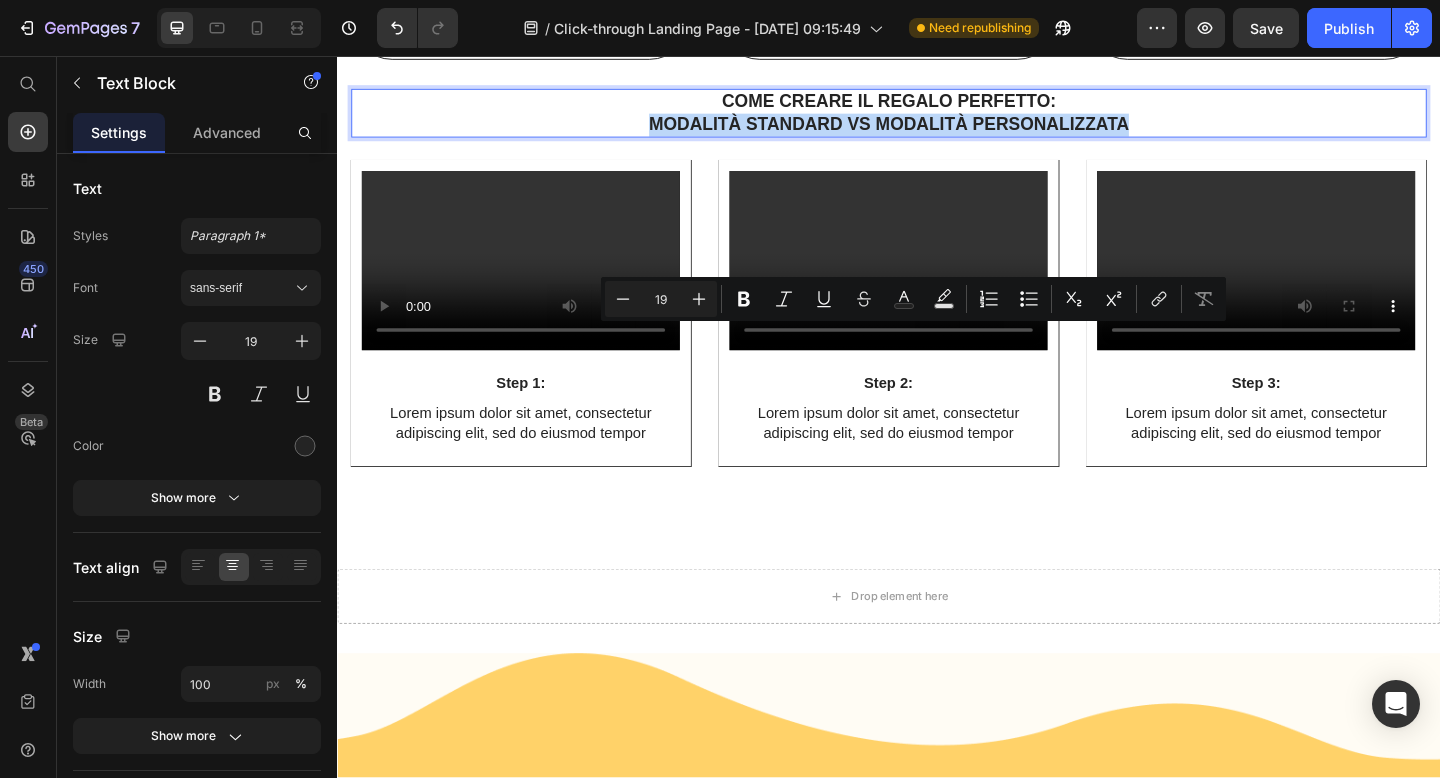 drag, startPoint x: 666, startPoint y: 362, endPoint x: 1211, endPoint y: 376, distance: 545.1798 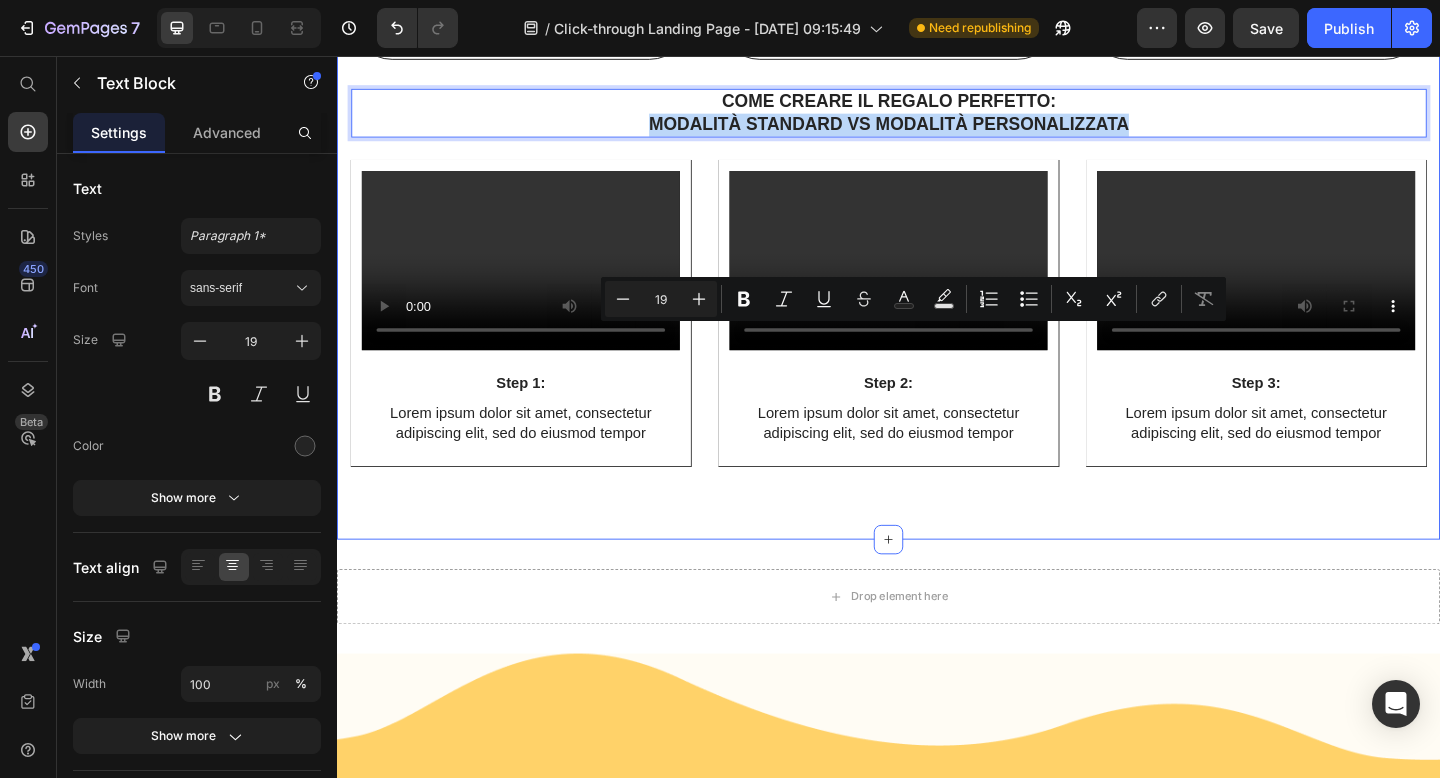 click on "Video Step 1: Text Block Lorem ipsum dolor sit amet, consectetur adipiscing elit, sed do eiusmod tempor Text Block Row Video Step 2: Text Block Lorem ipsum dolor sit amet, consectetur adipiscing elit, sed do eiusmod tempor Text Block Row Video Step 3: Text Block Lorem ipsum dolor sit amet, consectetur adipiscing elit, sed do eiusmod tempor Text Block Row Carousel" at bounding box center (937, -80) 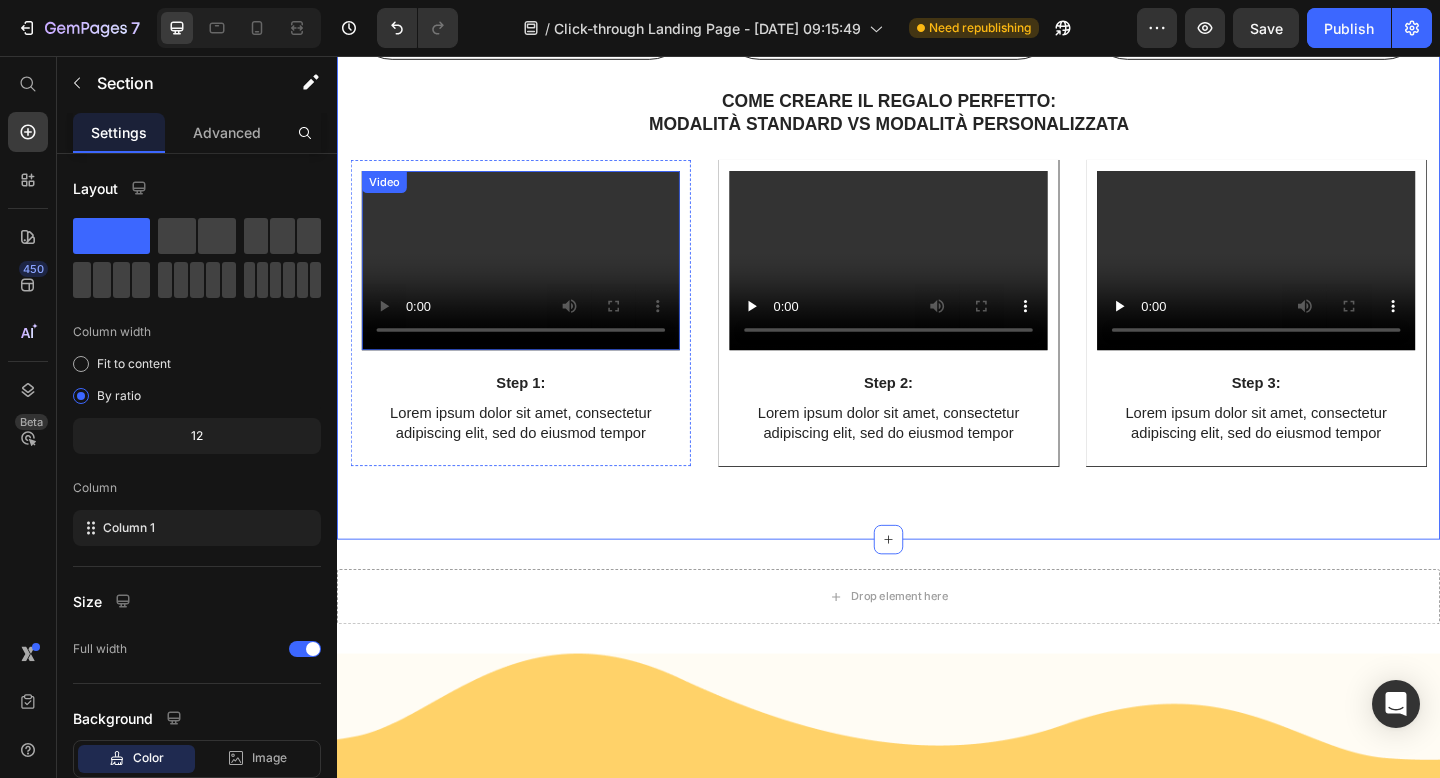 click at bounding box center [537, 278] 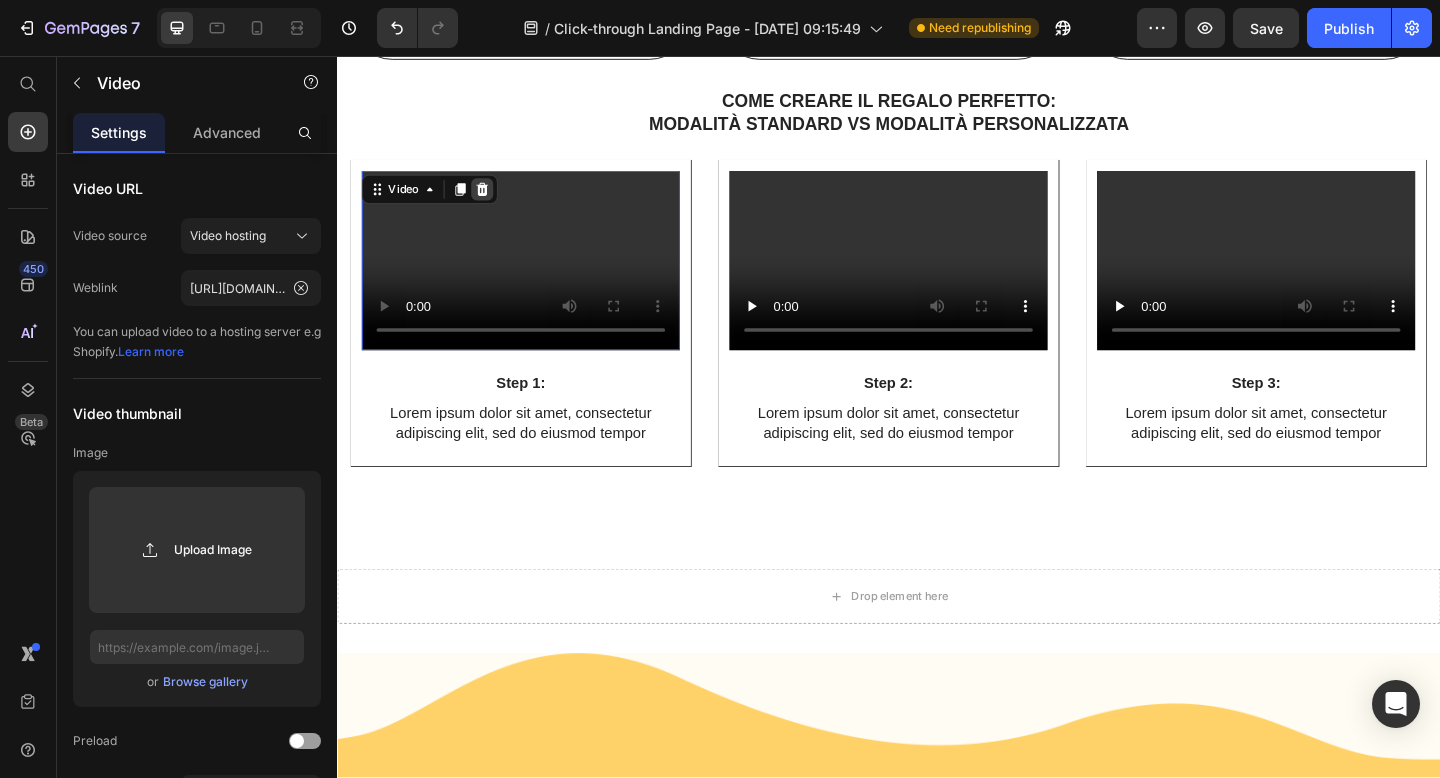 click 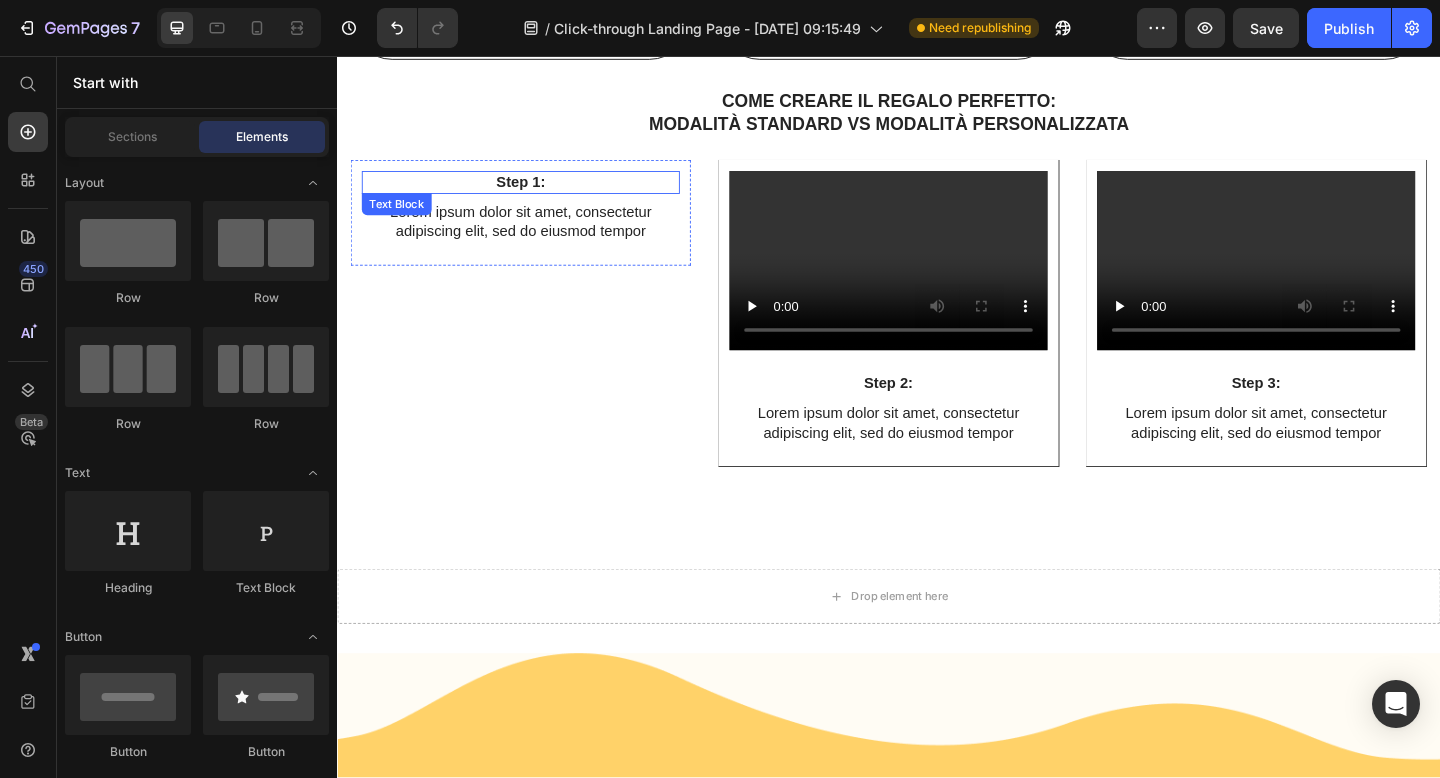 click on "Step 1:" at bounding box center [537, 193] 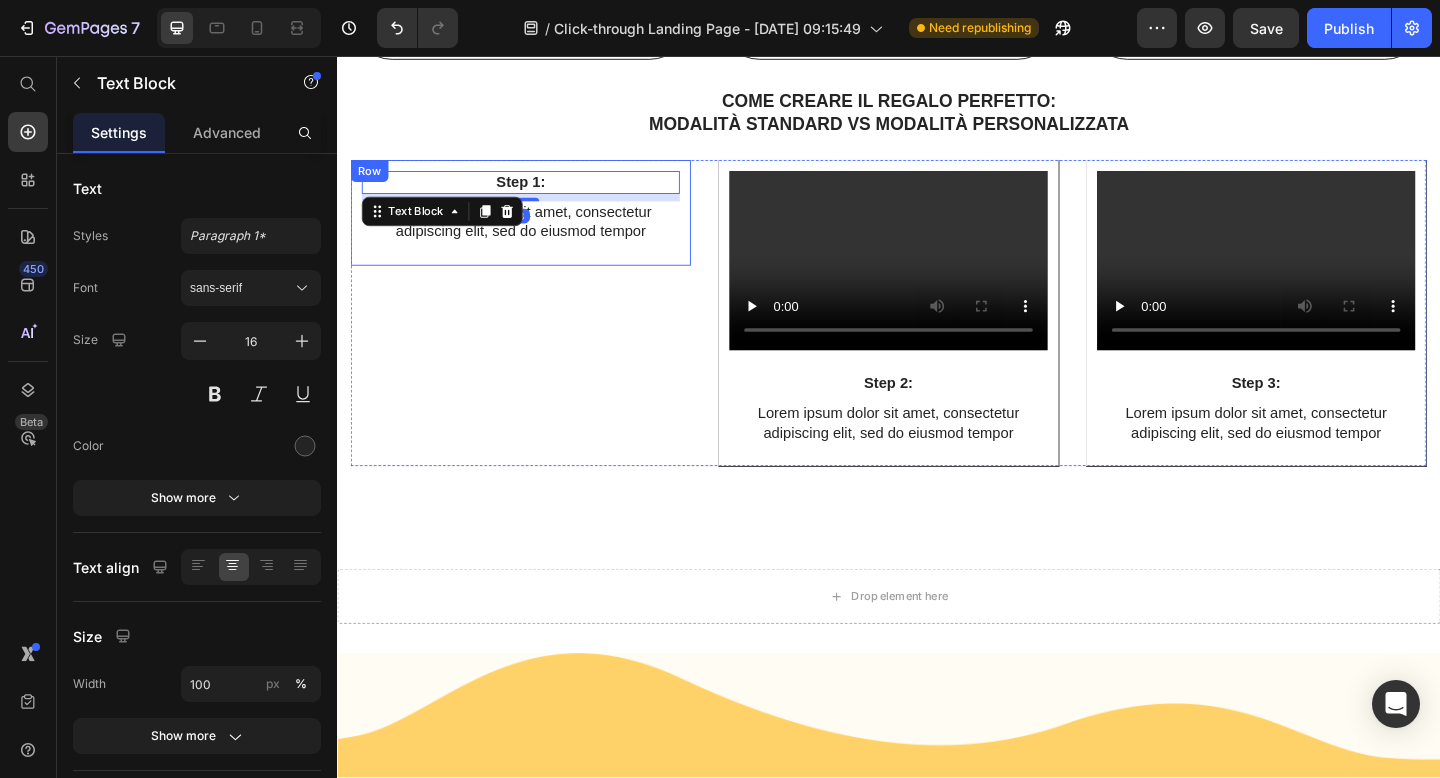 click on "Step 1: Text Block   8 Lorem ipsum dolor sit amet, consectetur adipiscing elit, sed do eiusmod tempor Text Block Row" at bounding box center (537, 226) 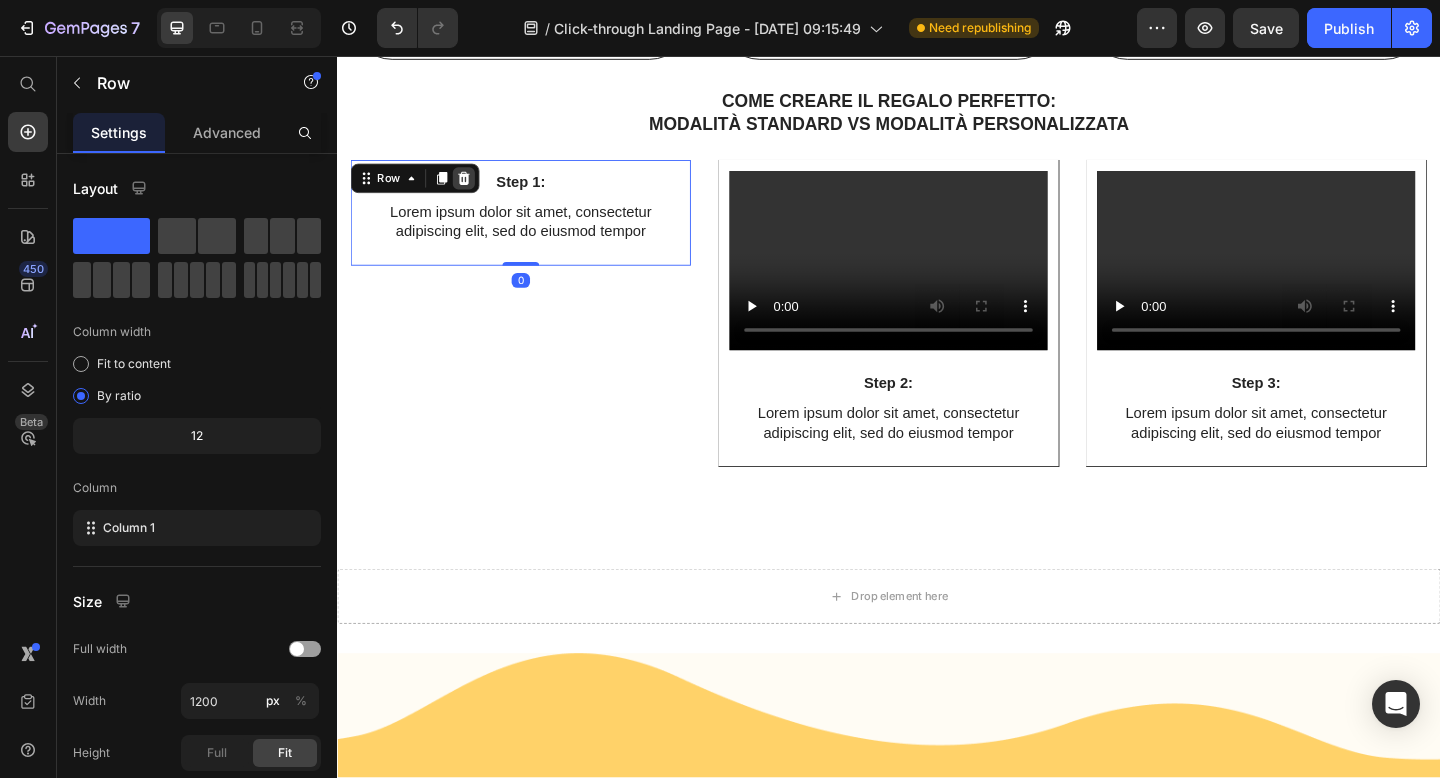 click 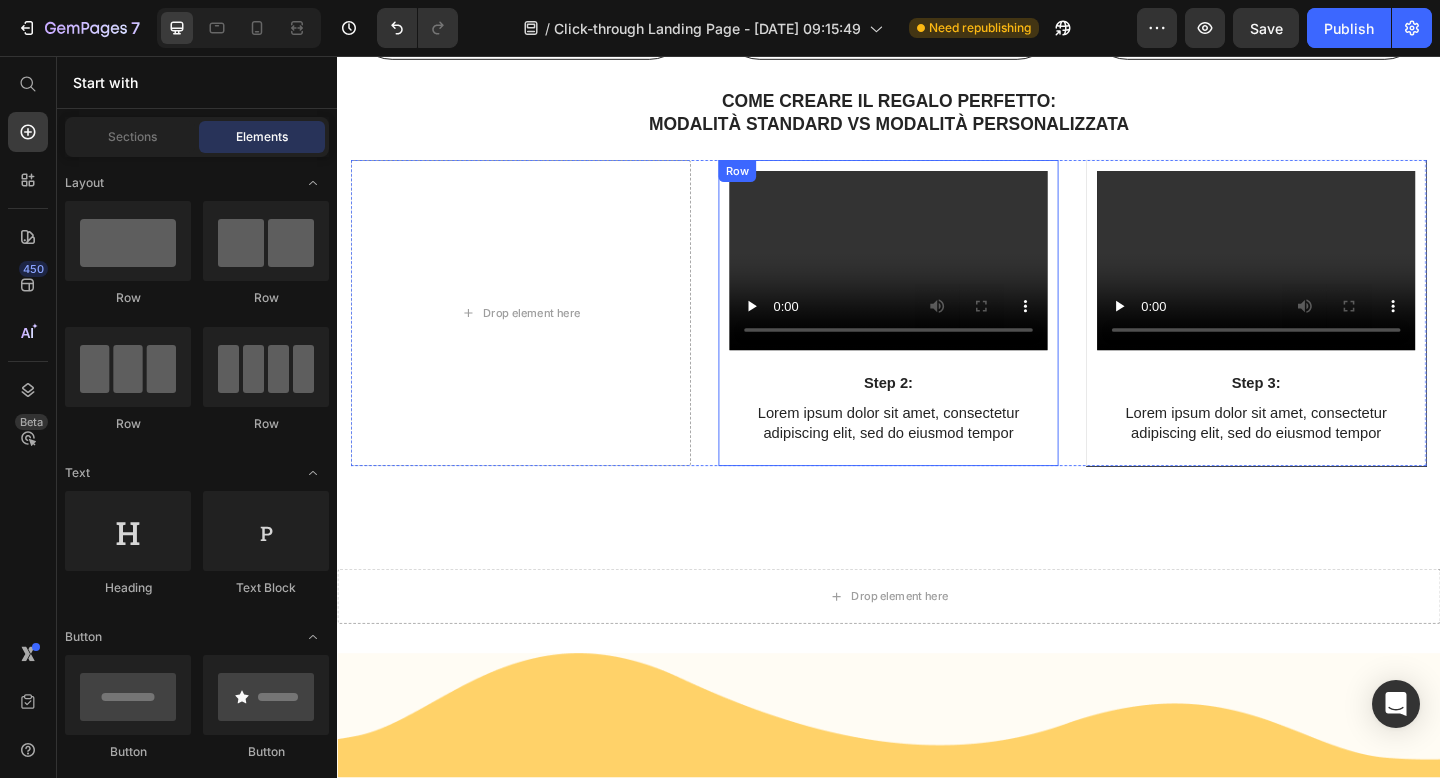 click on "Video Step 2: Text Block Lorem ipsum dolor sit amet, consectetur adipiscing elit, sed do eiusmod tempor Text Block Row" at bounding box center [937, 335] 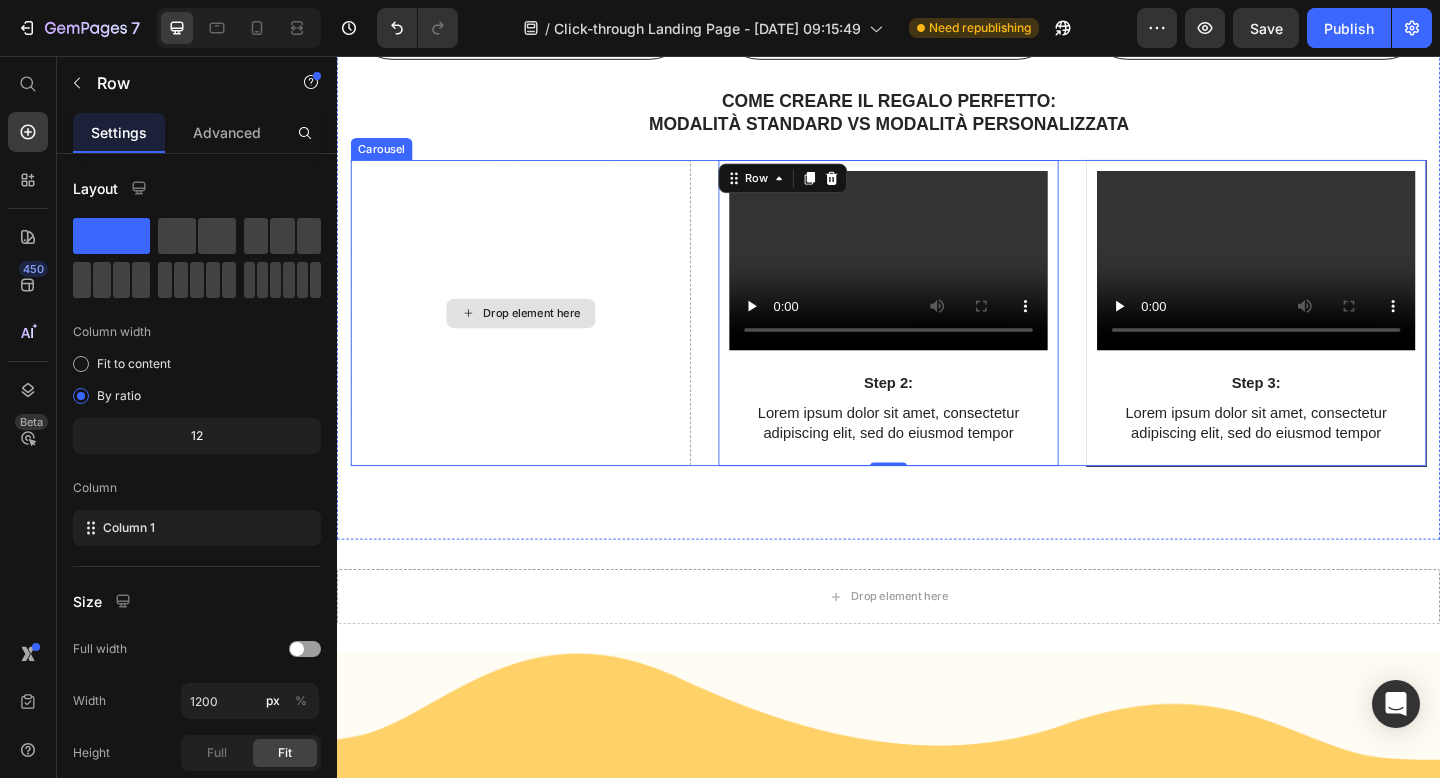 click on "Drop element here" at bounding box center (537, 335) 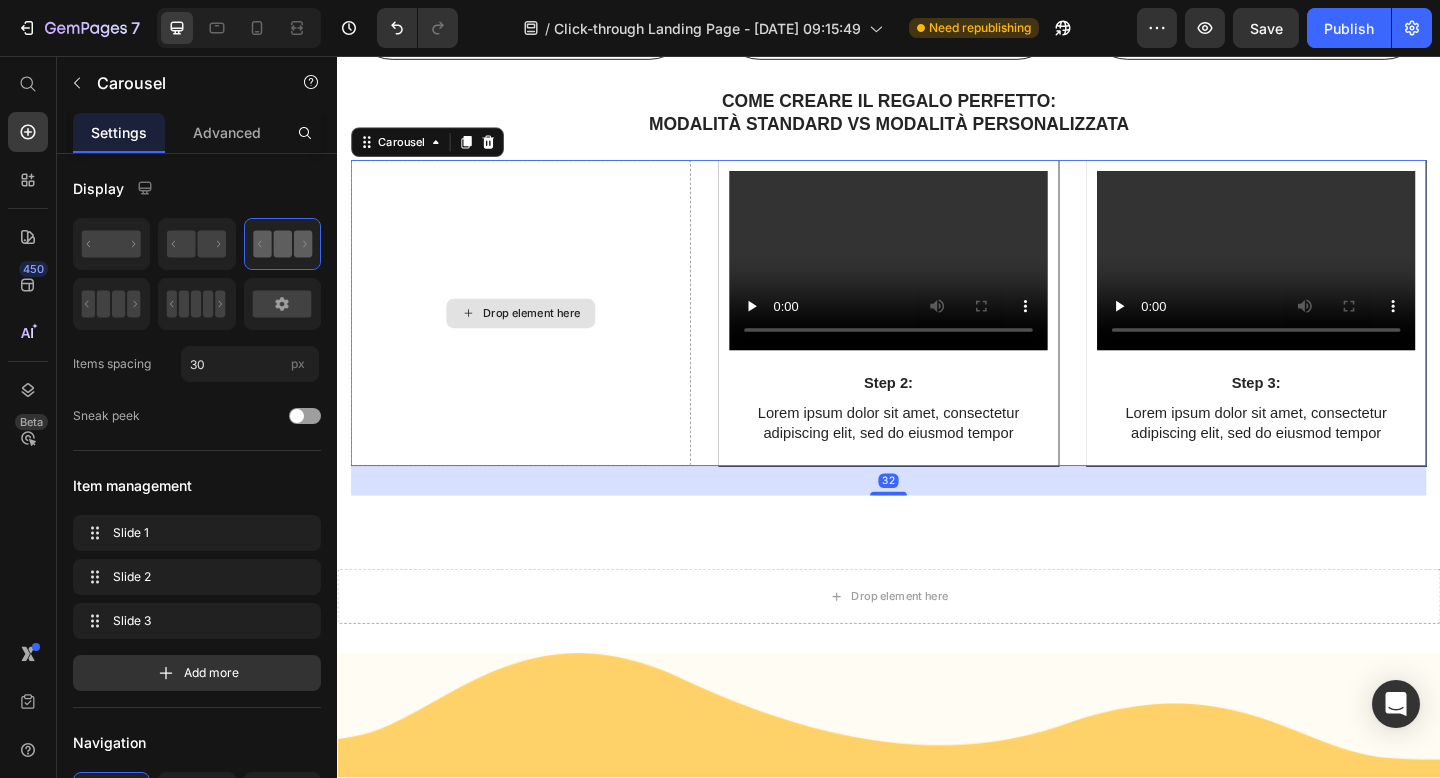 click on "Drop element here" at bounding box center (537, 335) 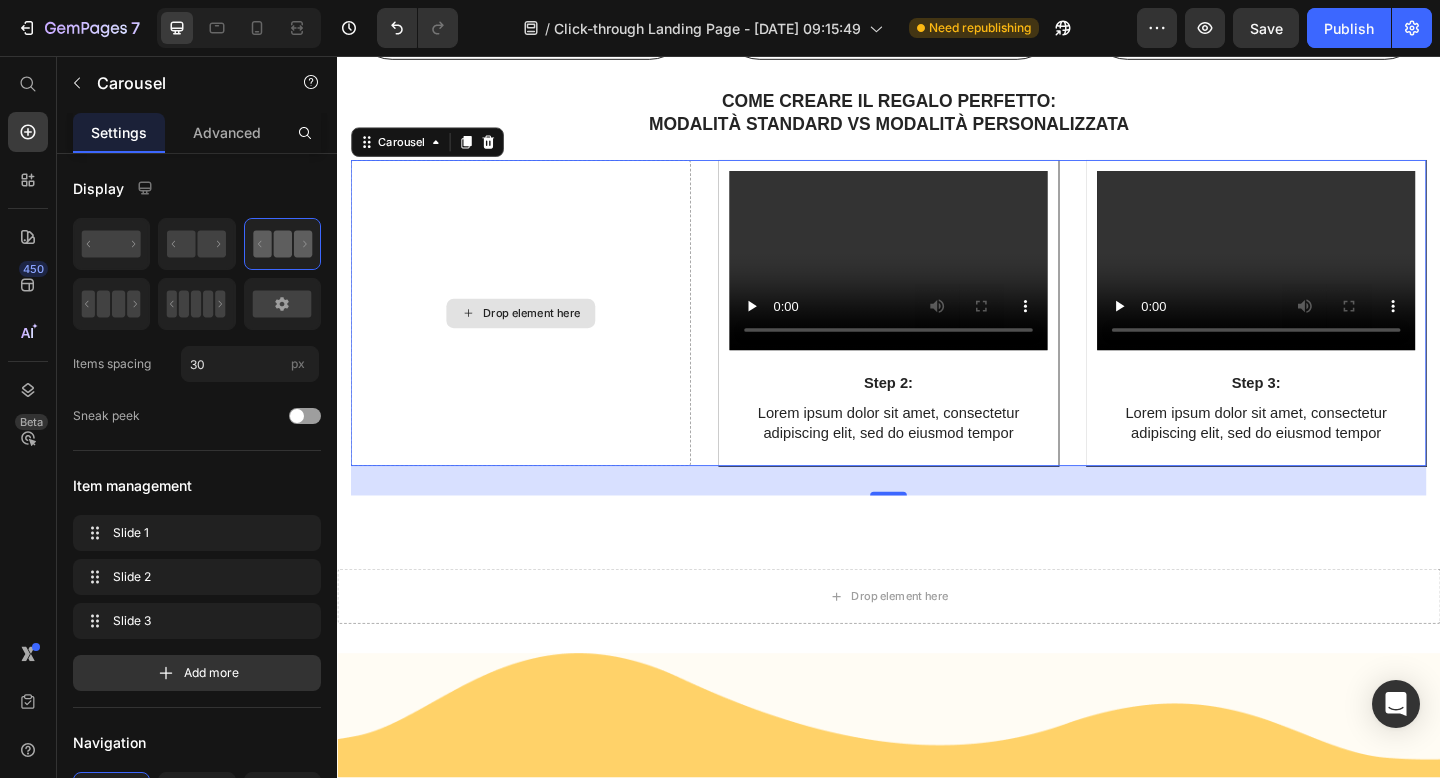 click on "Drop element here" at bounding box center [537, 335] 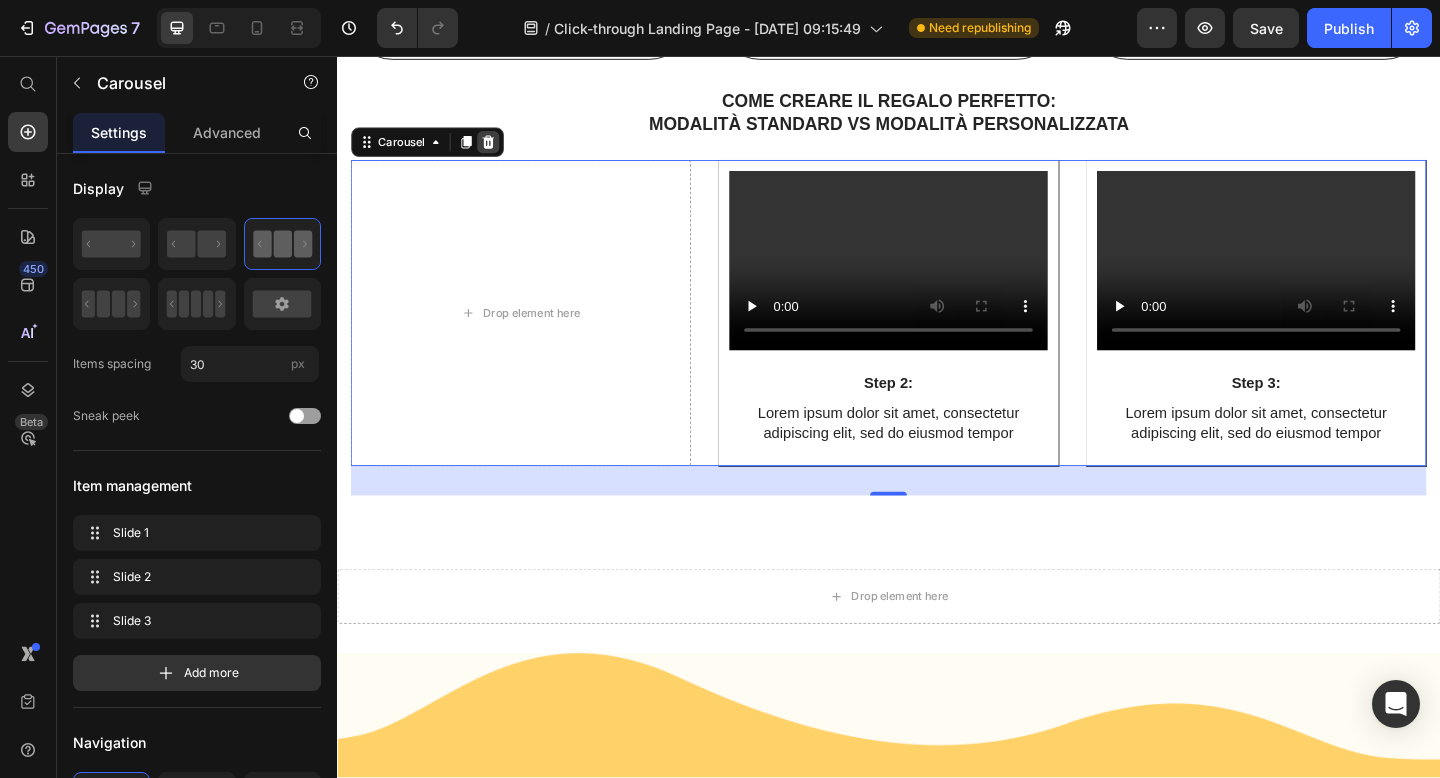 click 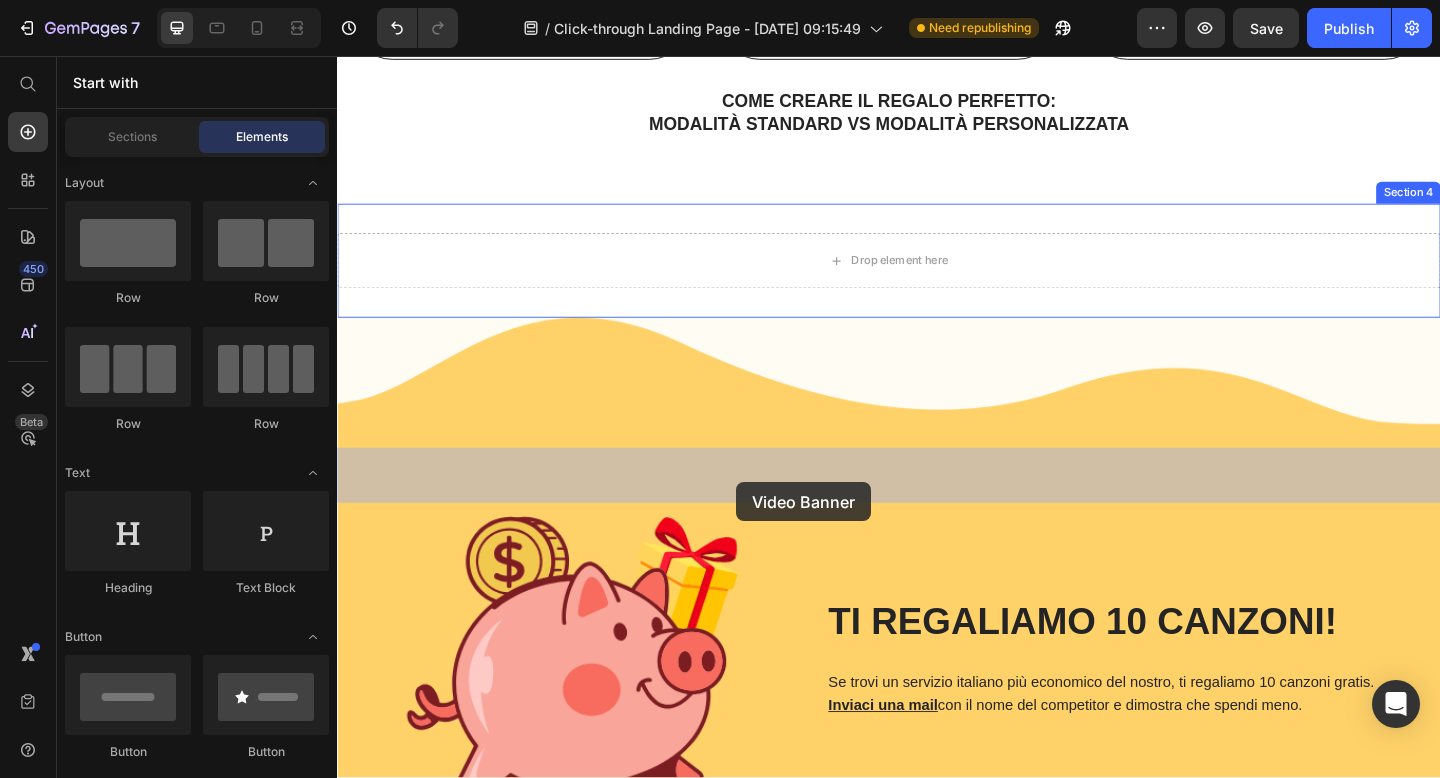 drag, startPoint x: 564, startPoint y: 502, endPoint x: 771, endPoint y: 520, distance: 207.78113 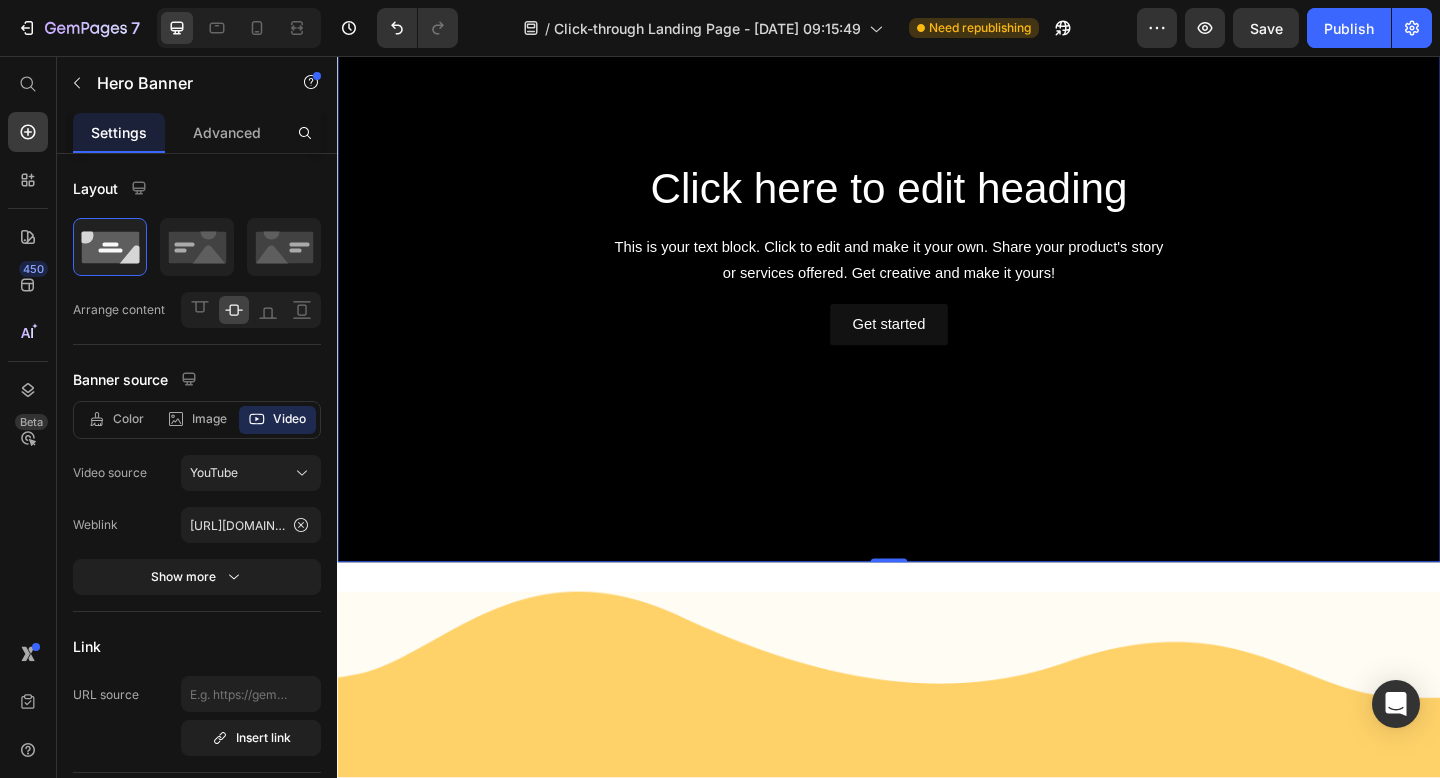 scroll, scrollTop: 2721, scrollLeft: 0, axis: vertical 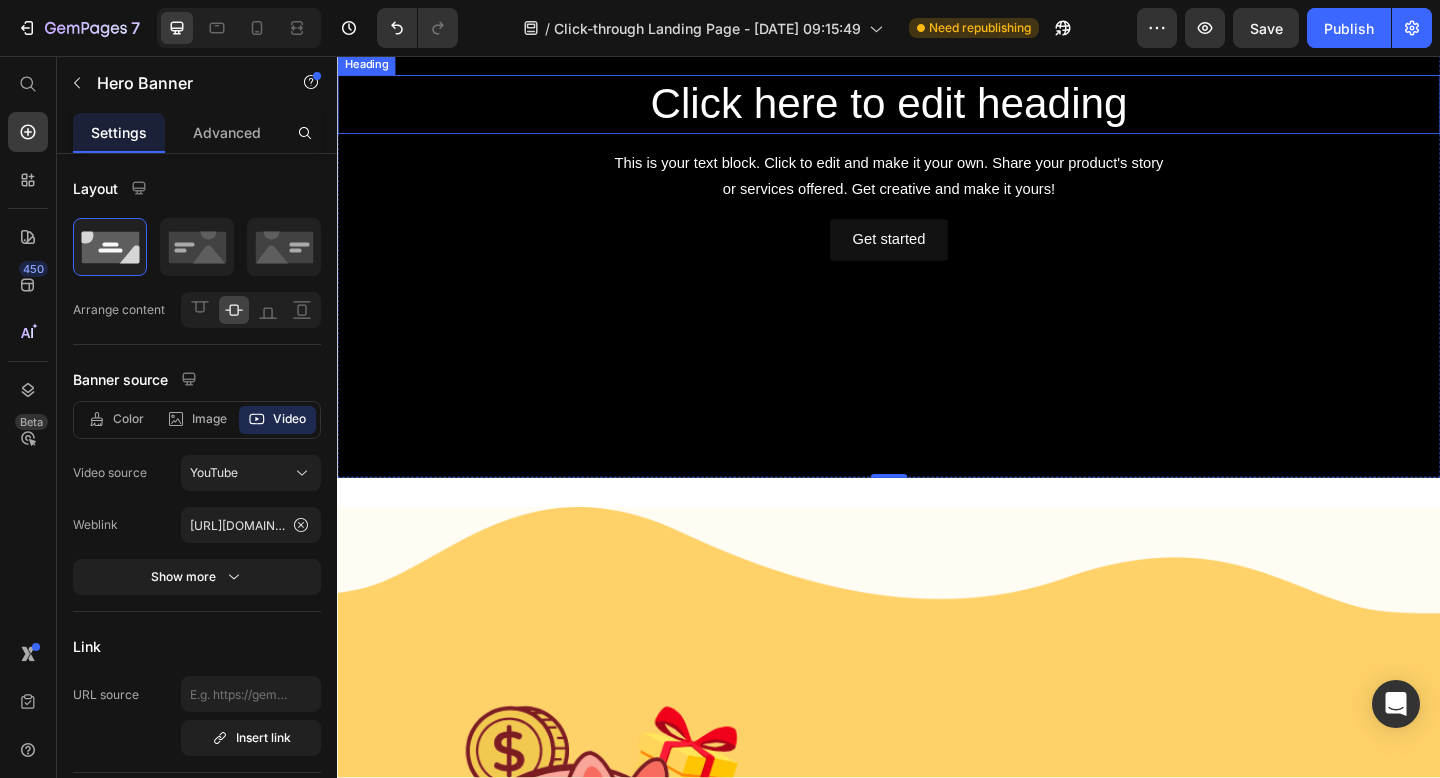 click on "Click here to edit heading" at bounding box center [937, 109] 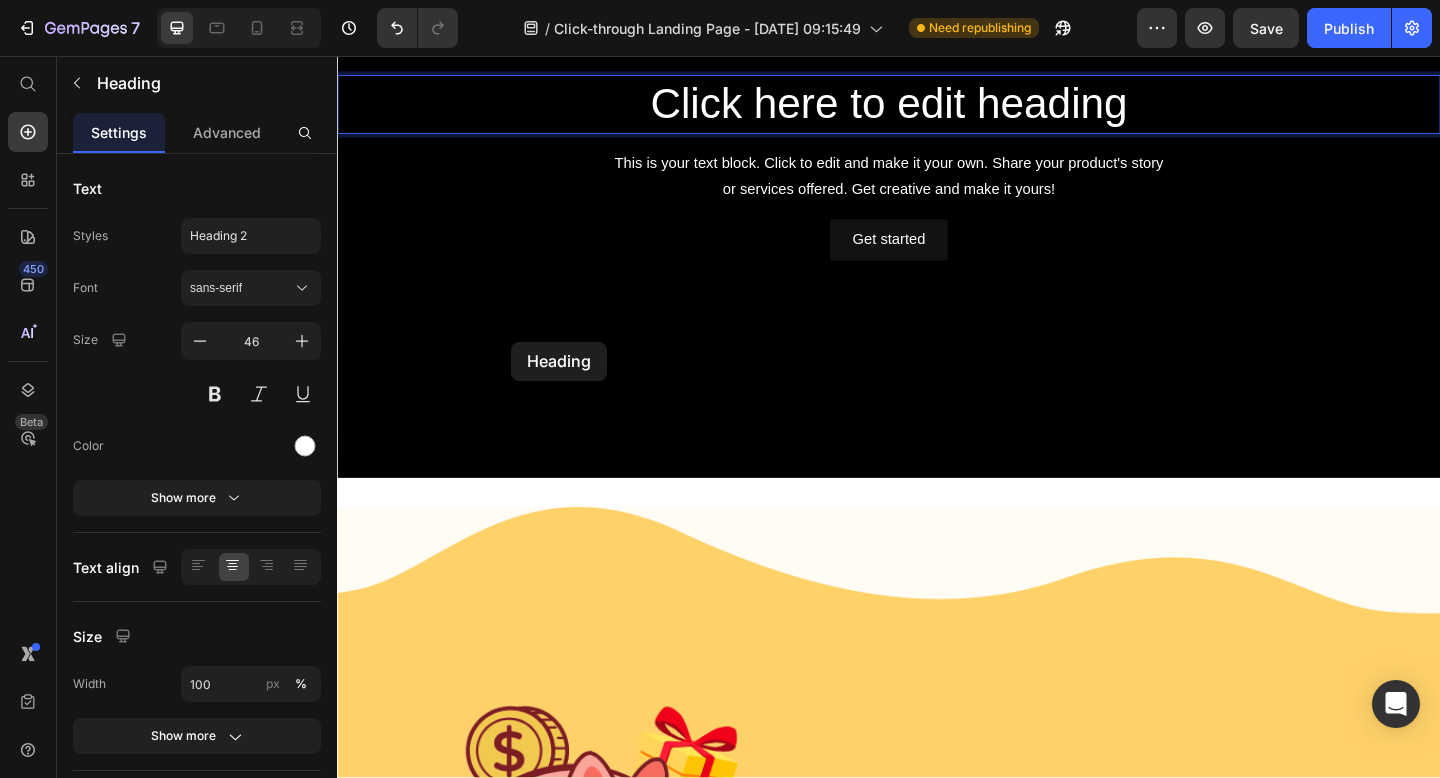 scroll, scrollTop: 2681, scrollLeft: 0, axis: vertical 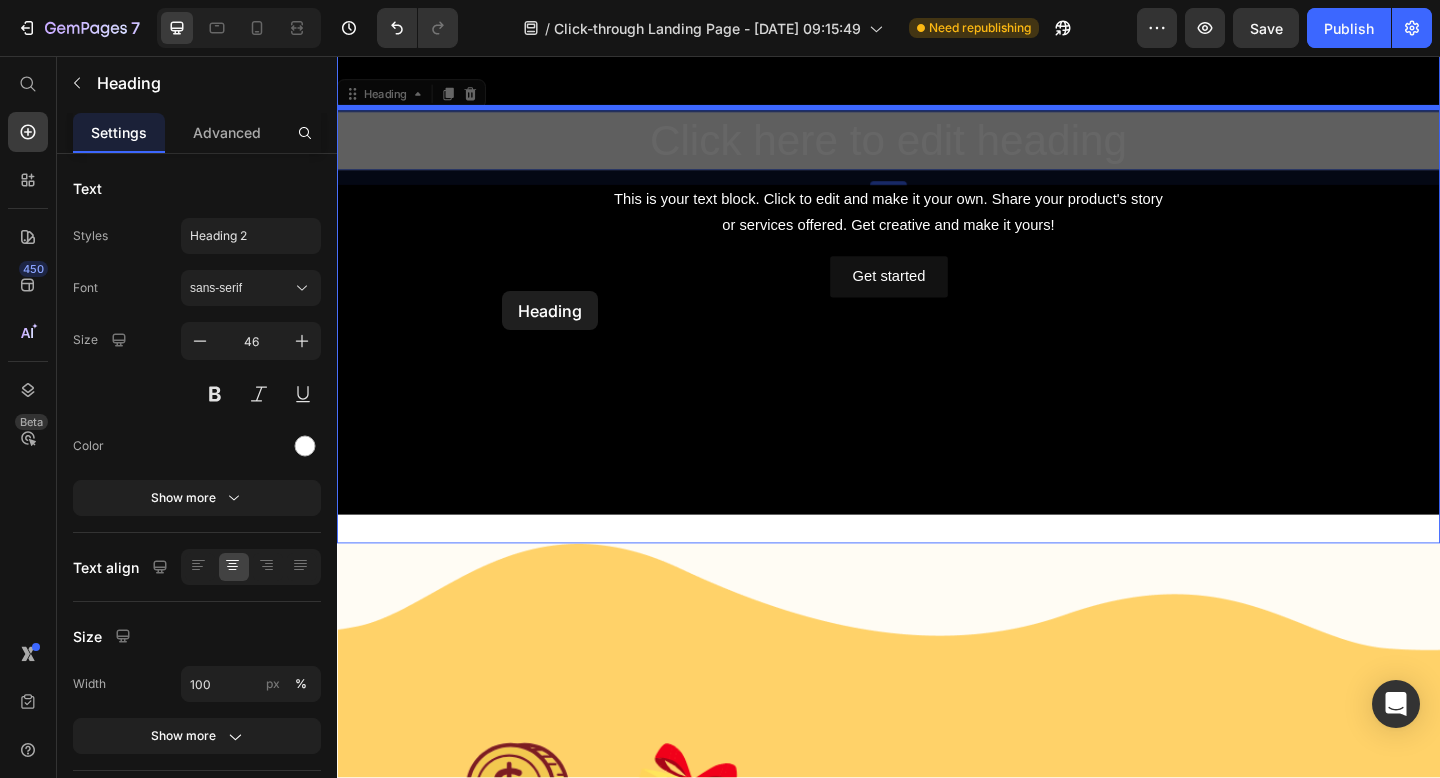 drag, startPoint x: 526, startPoint y: 327, endPoint x: 517, endPoint y: 314, distance: 15.811388 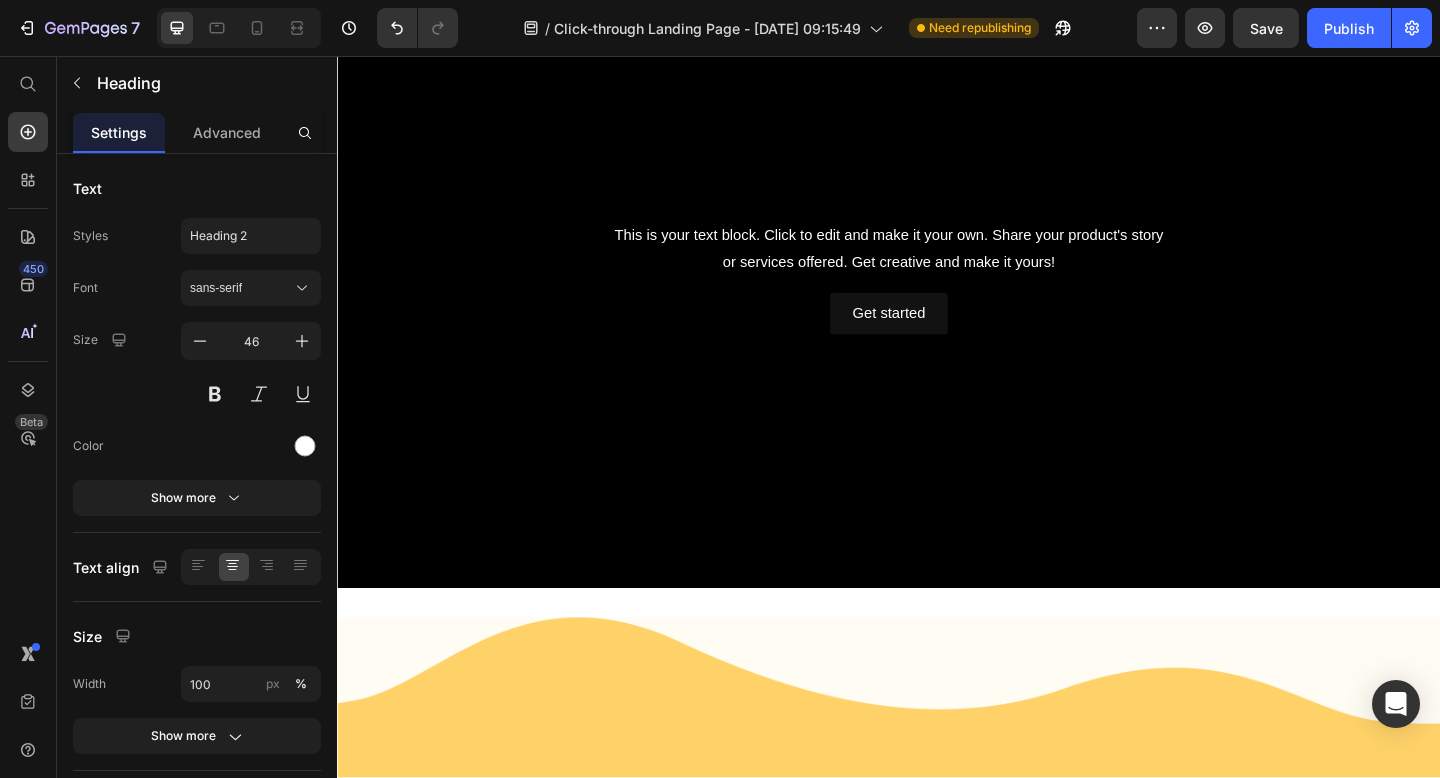 click 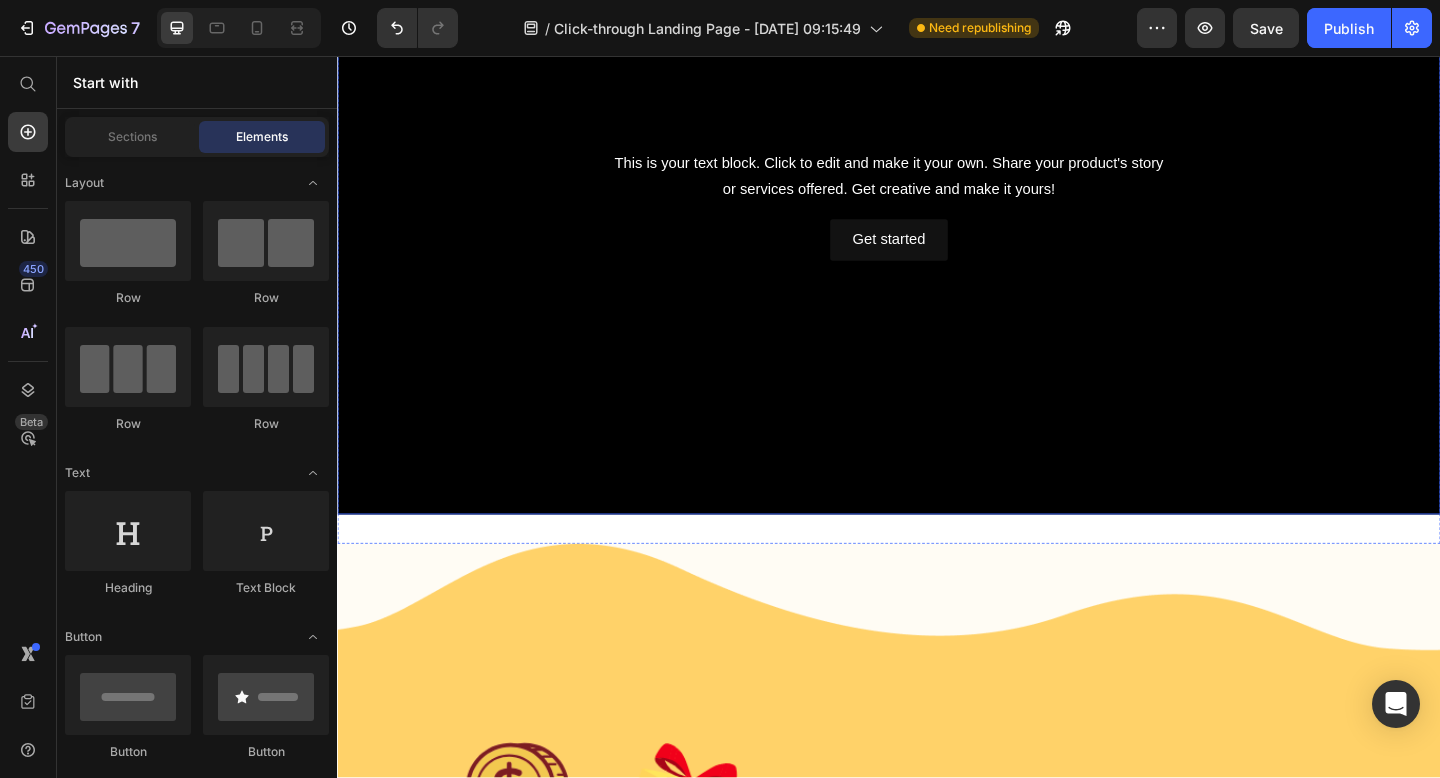 click at bounding box center (937, 217) 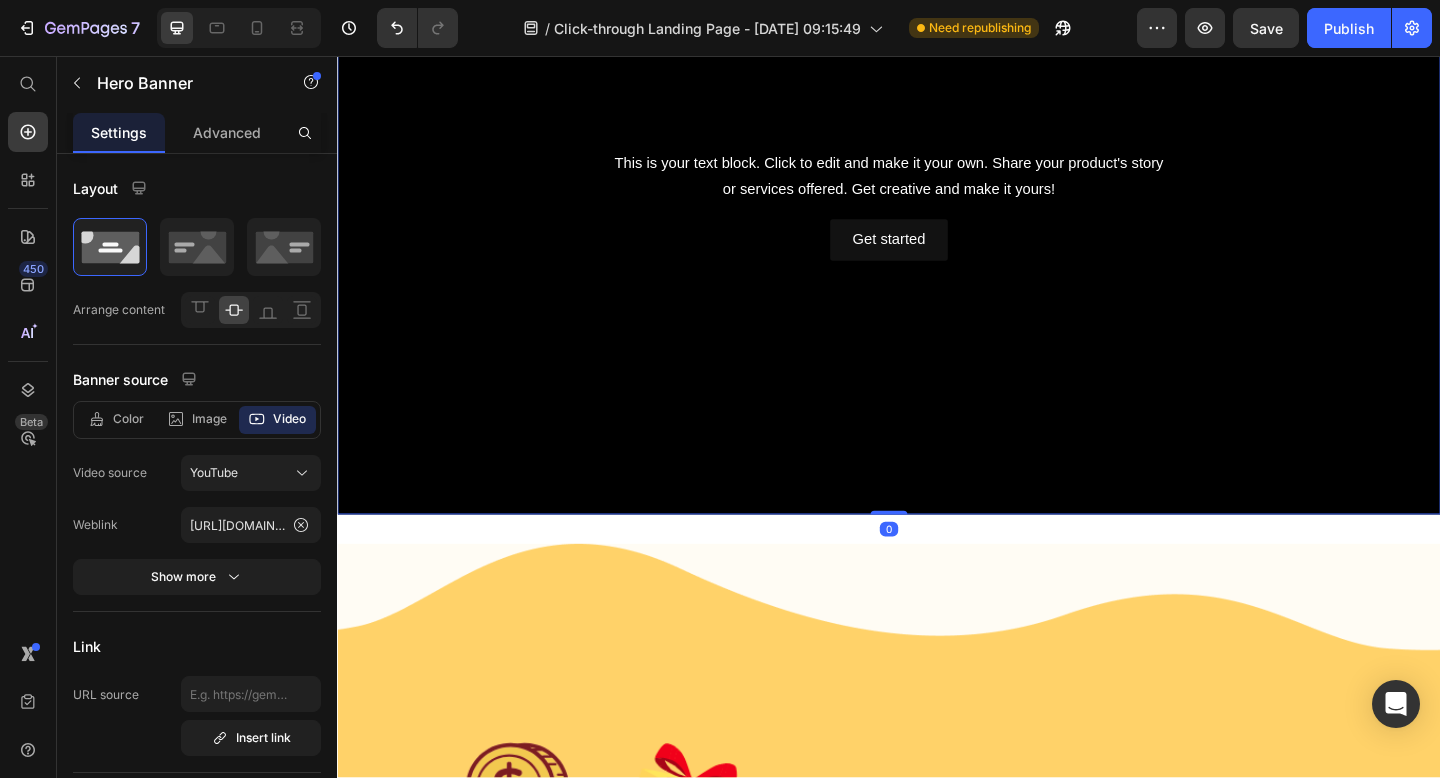click 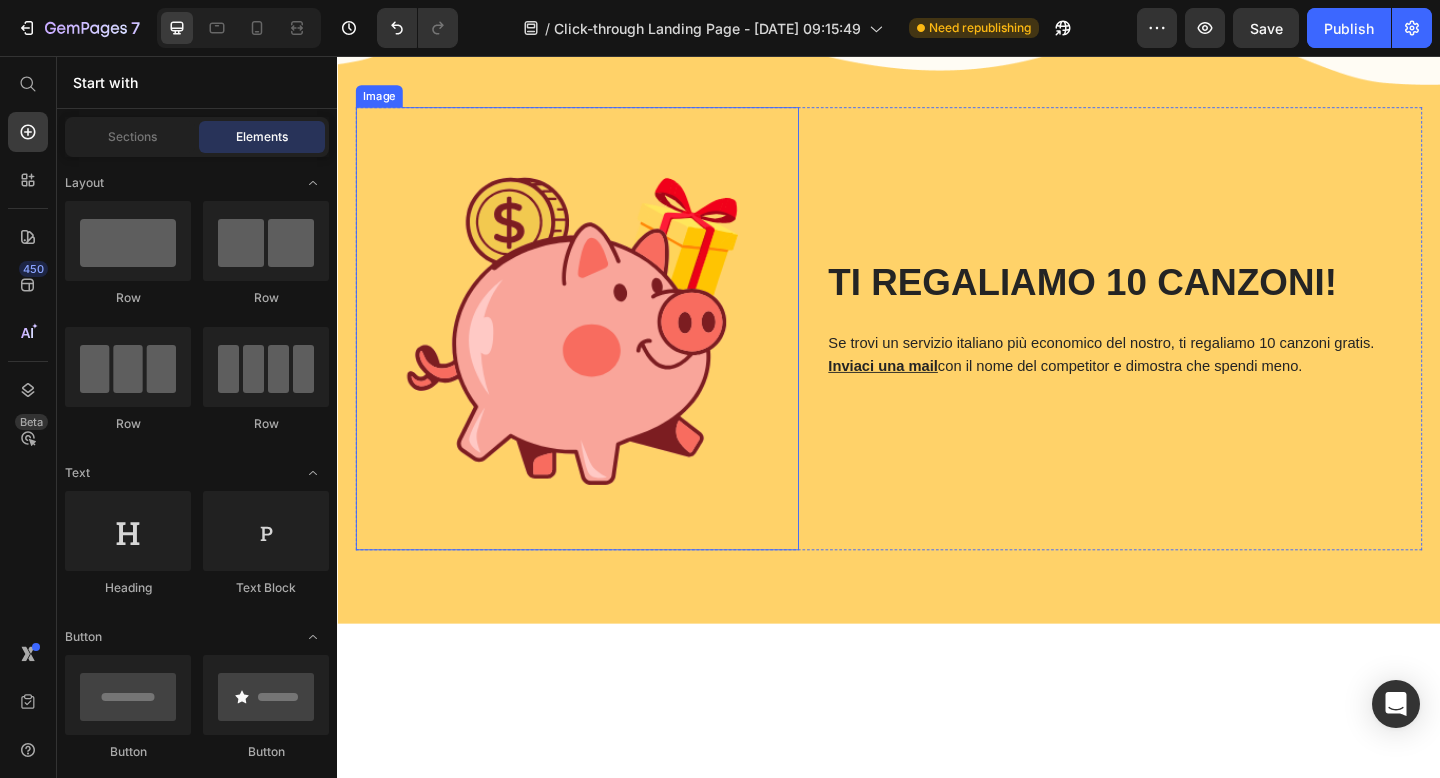 scroll, scrollTop: 2321, scrollLeft: 0, axis: vertical 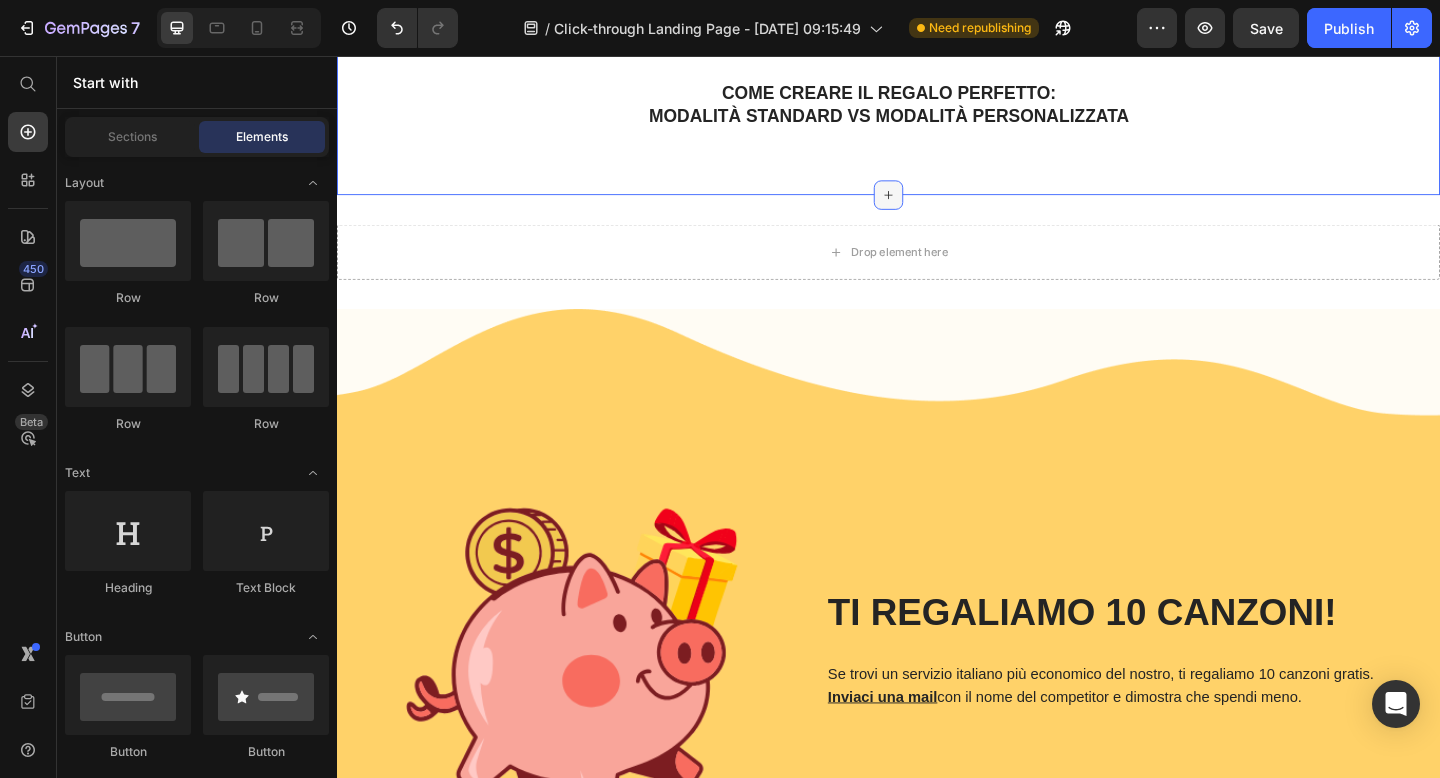 click 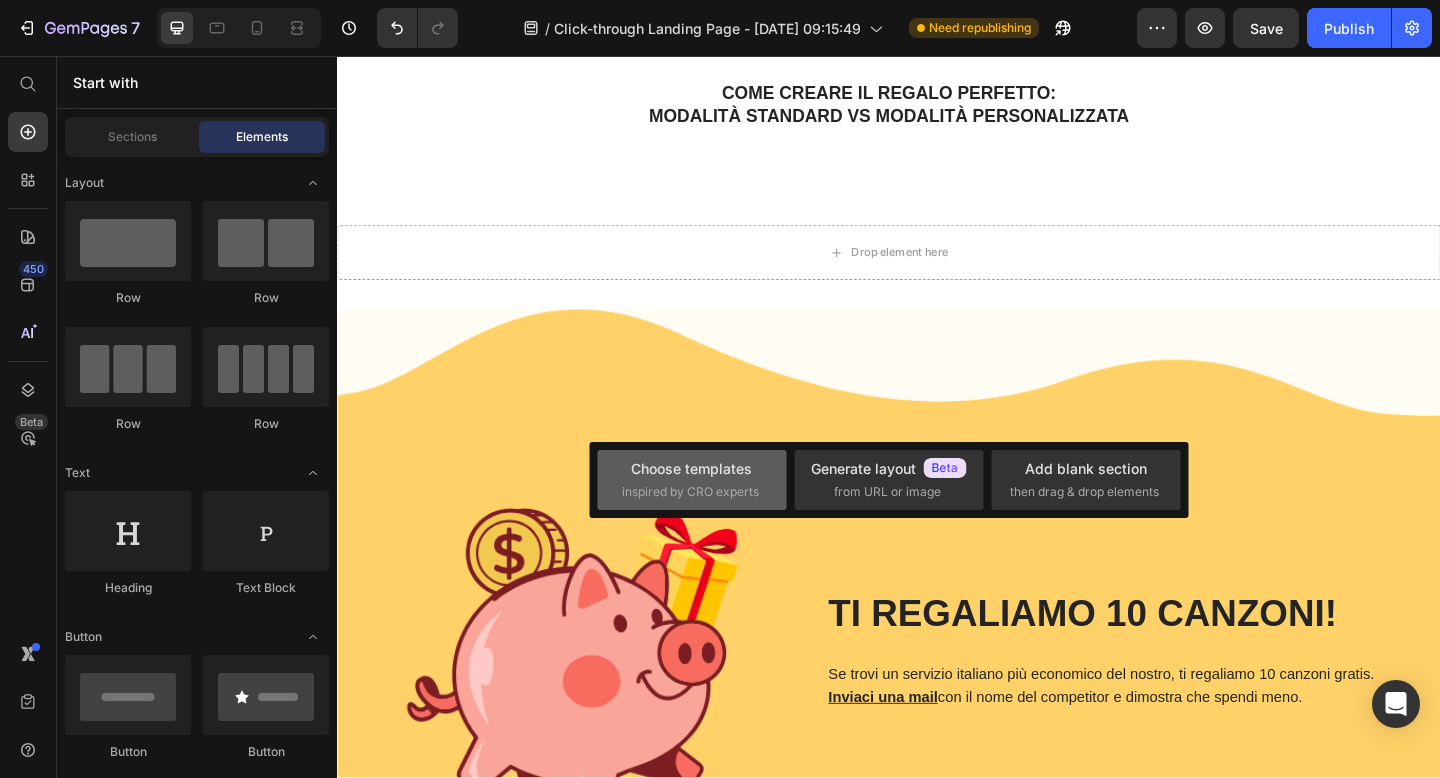 click on "inspired by CRO experts" at bounding box center [690, 492] 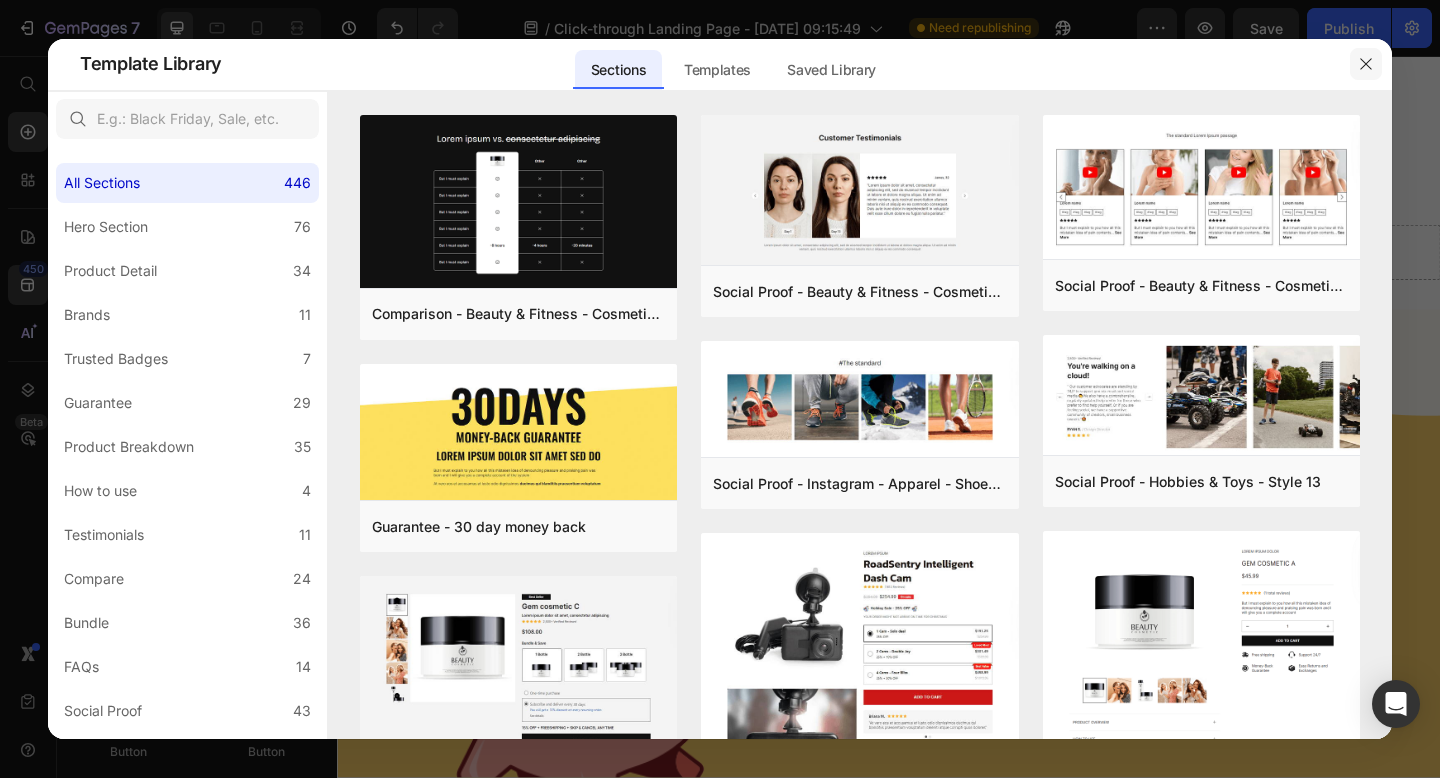 click at bounding box center (1366, 64) 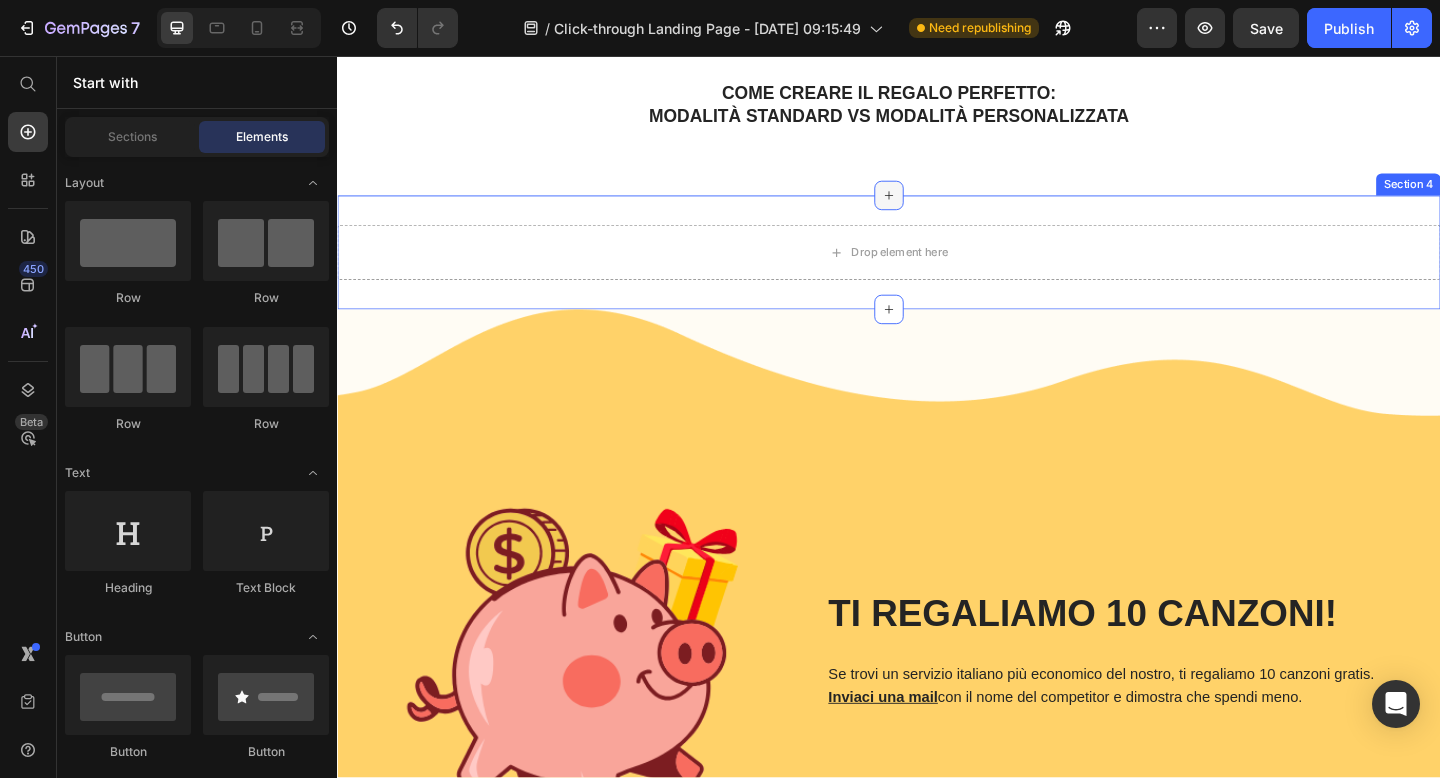 click 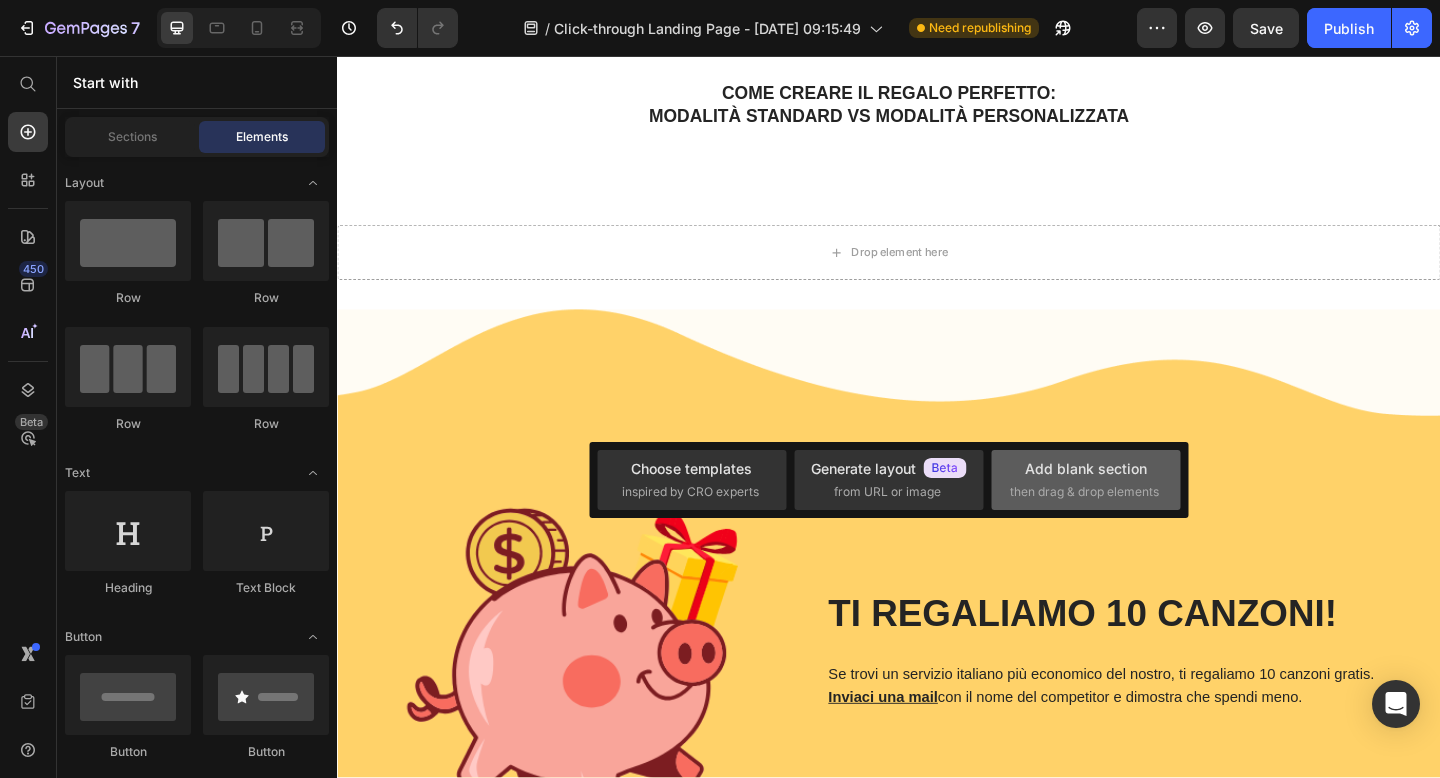 click on "Add blank section  then drag & drop elements" 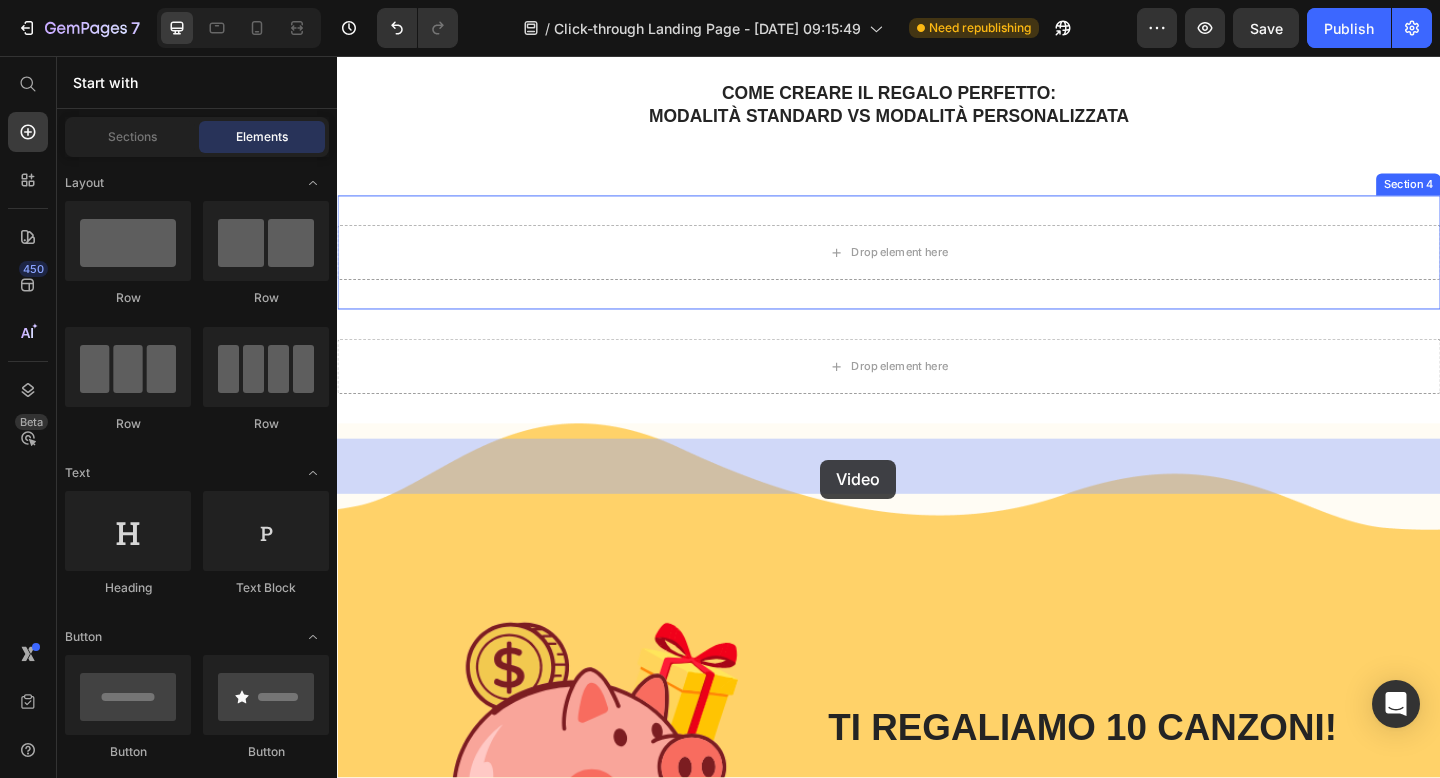 drag, startPoint x: 468, startPoint y: 533, endPoint x: 862, endPoint y: 495, distance: 395.82825 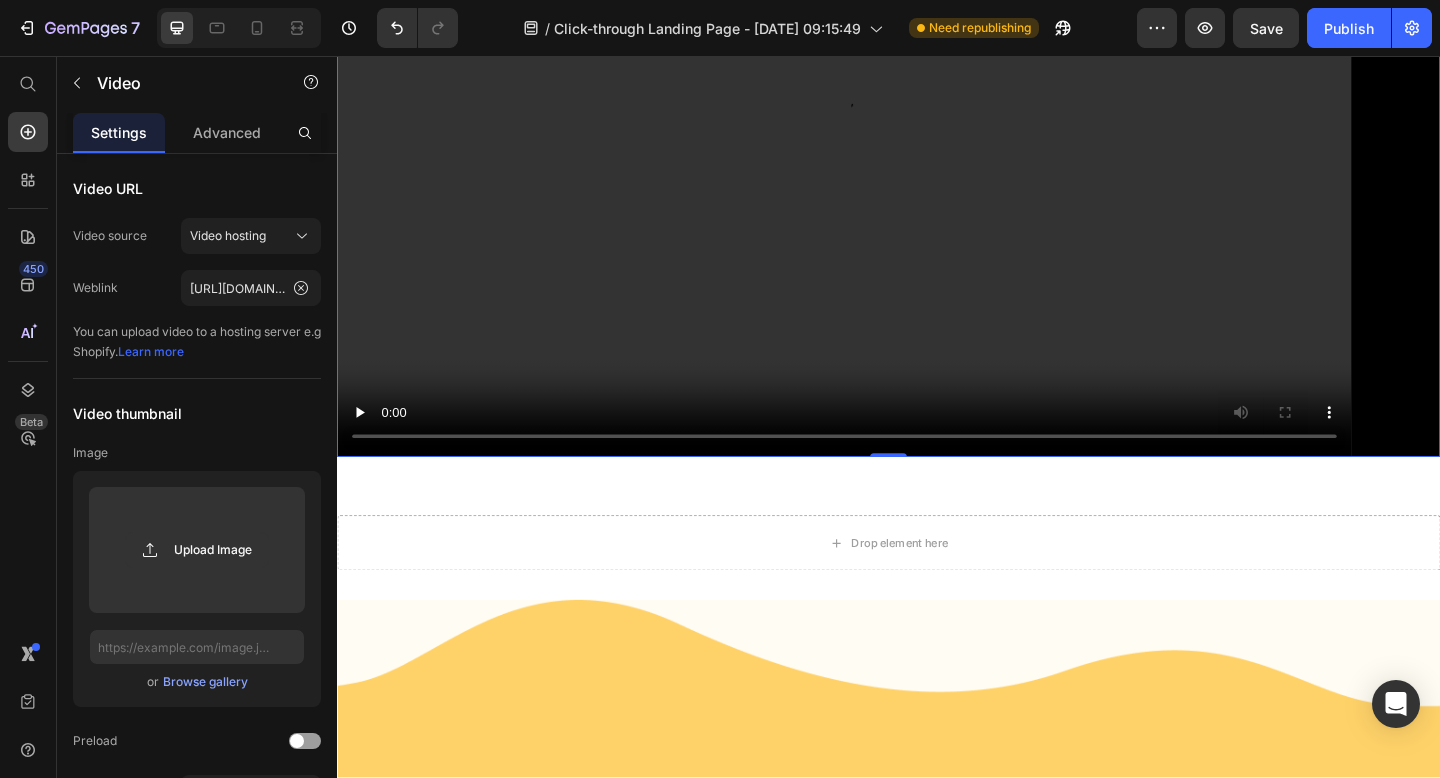 scroll, scrollTop: 2747, scrollLeft: 0, axis: vertical 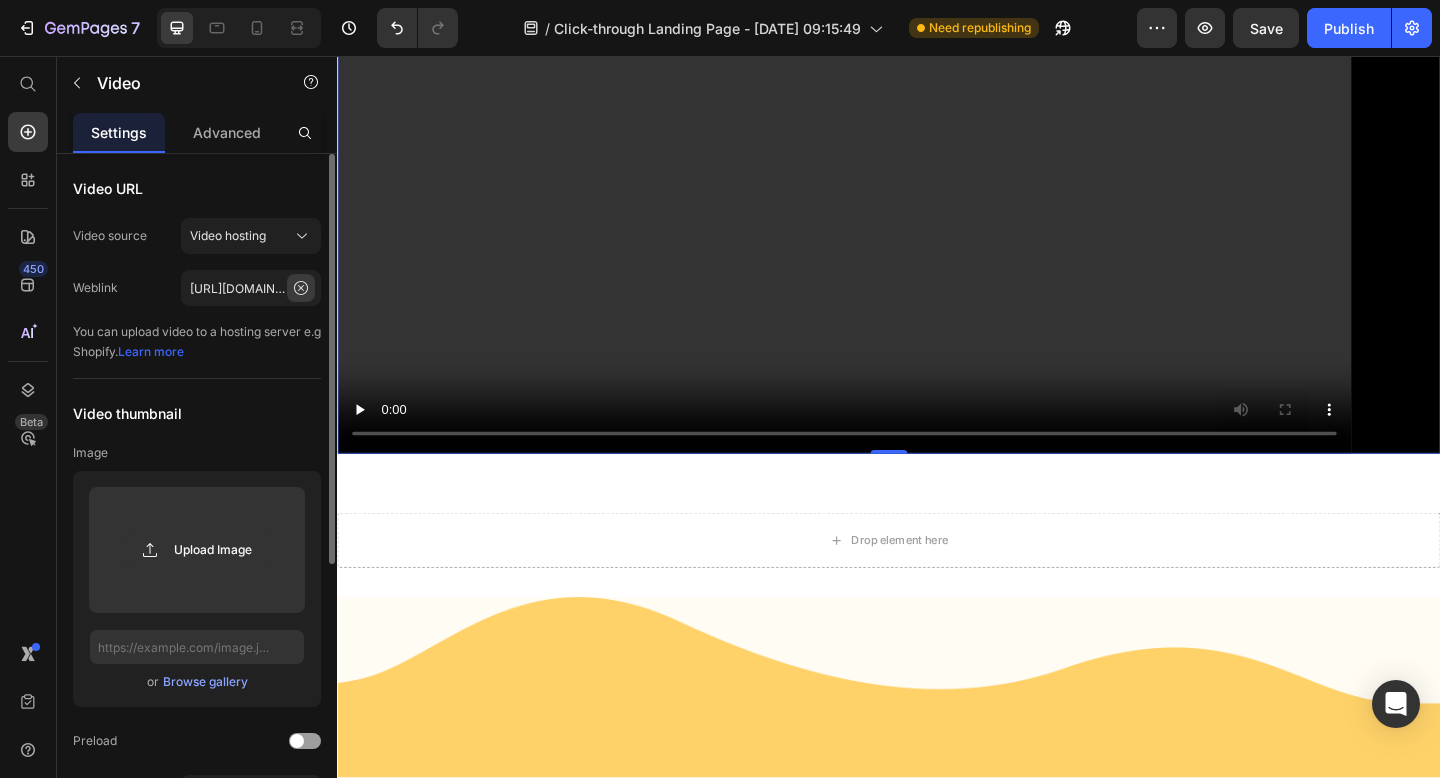 click 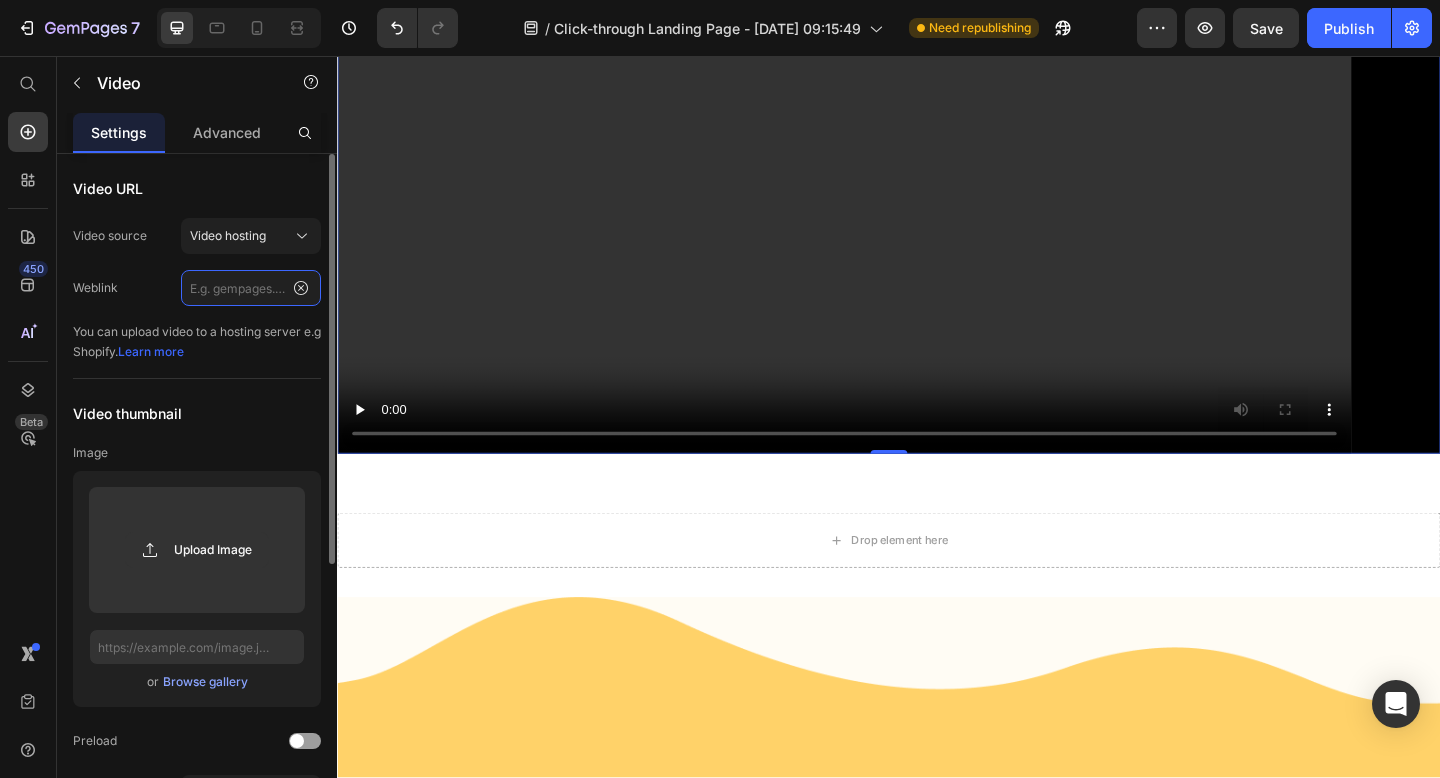 scroll, scrollTop: 0, scrollLeft: 0, axis: both 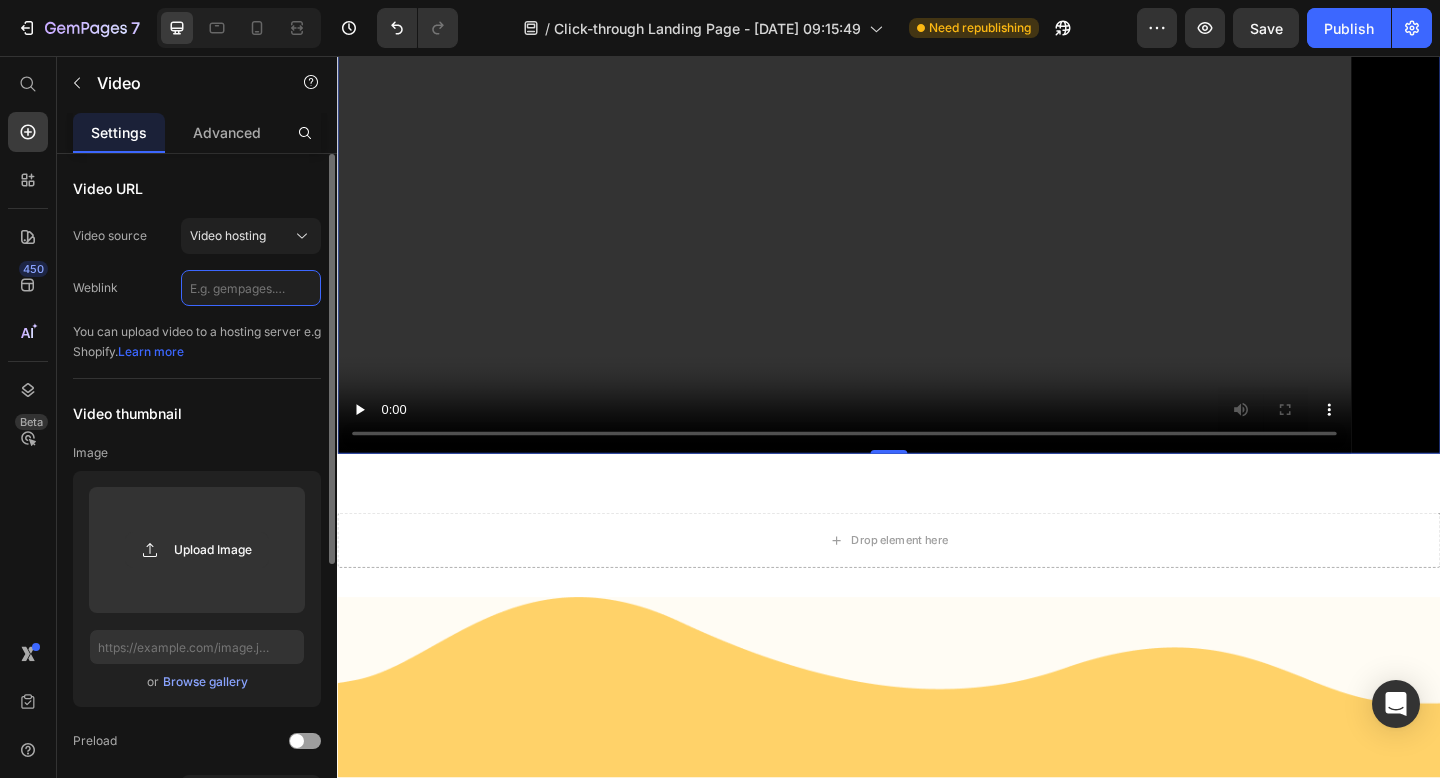 paste on "https://cdn.shopify.com/videos/c/o/v/7cdc55785c924b67a2109e4629e6d313.mov" 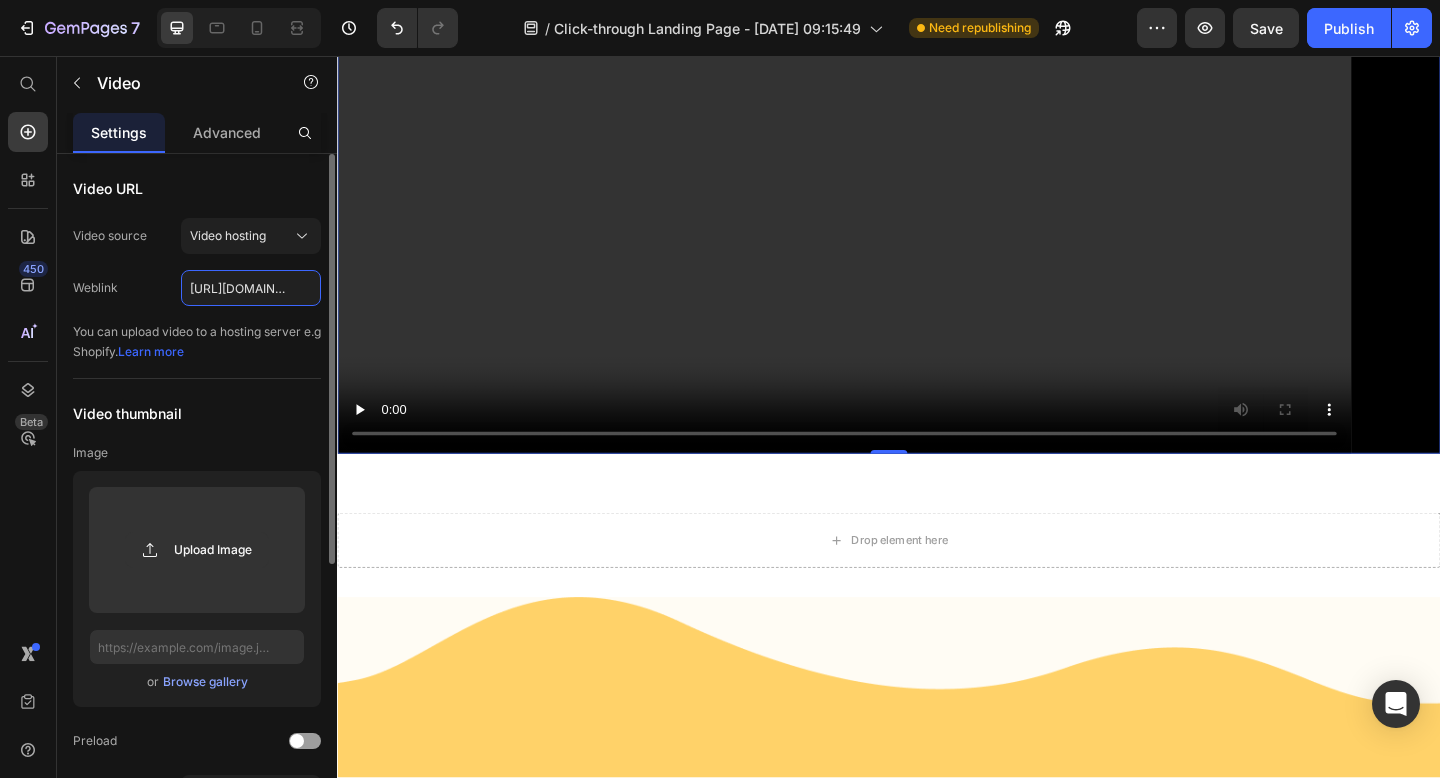 scroll, scrollTop: 0, scrollLeft: 368, axis: horizontal 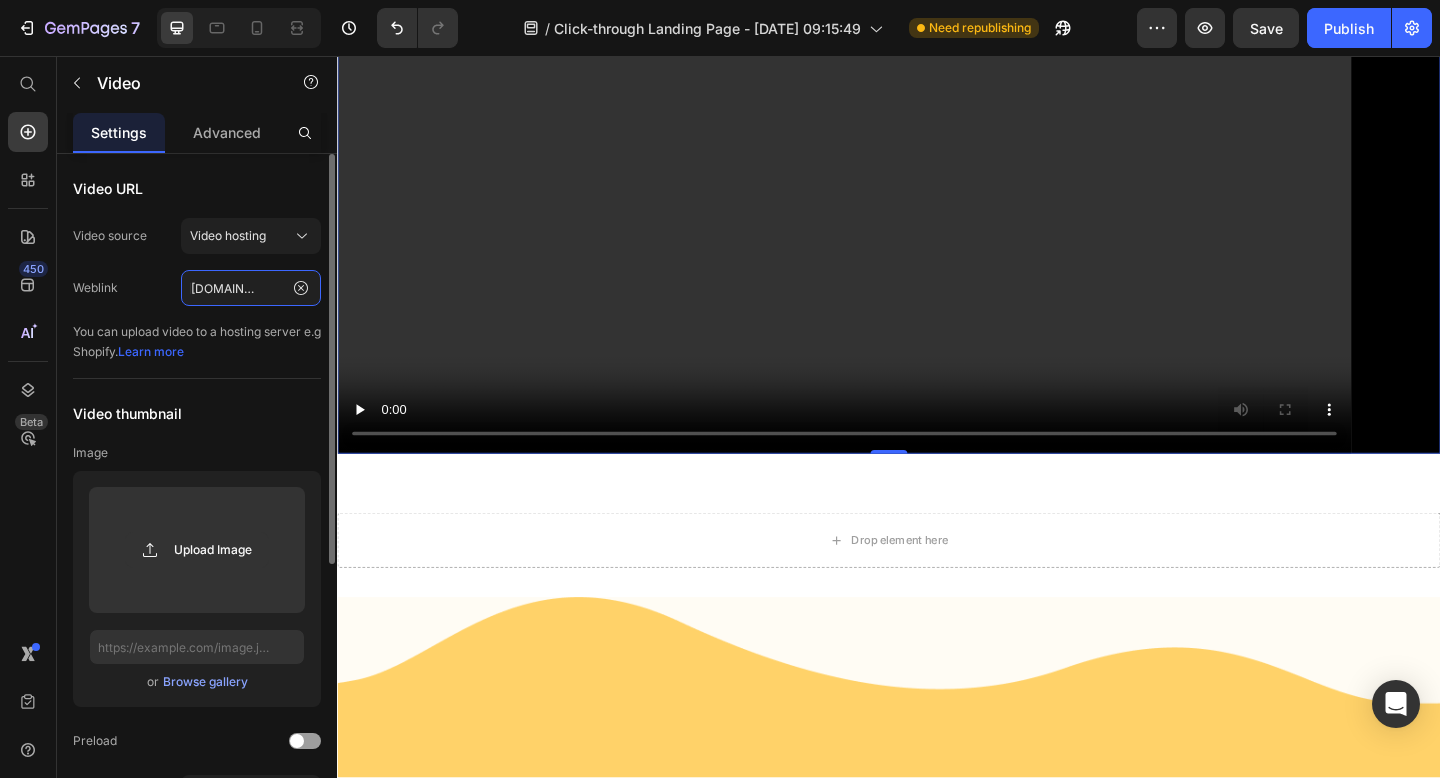 type on "https://cdn.shopify.com/videos/c/o/v/7cdc55785c924b67a2109e4629e6d313.mov" 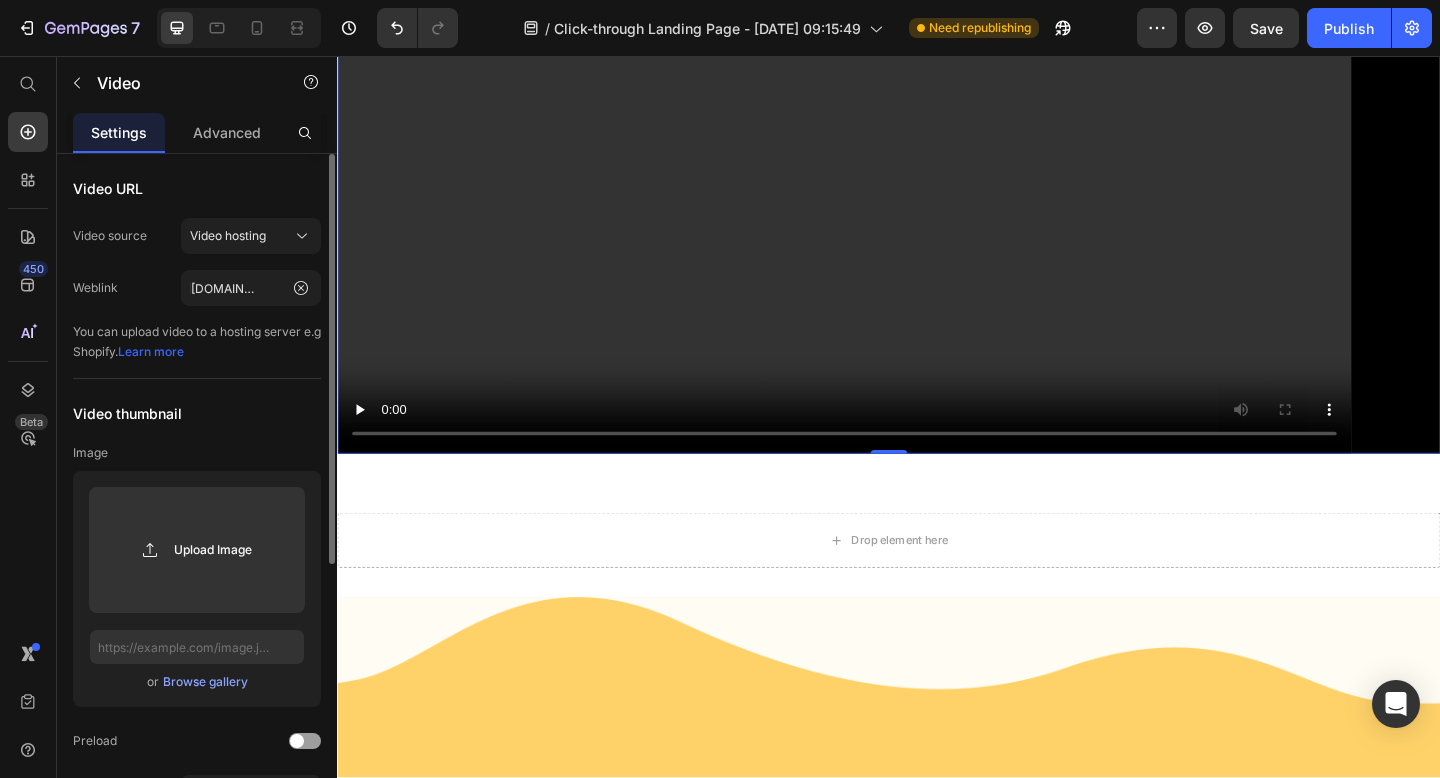 click on "Video thumbnail" at bounding box center [197, 413] 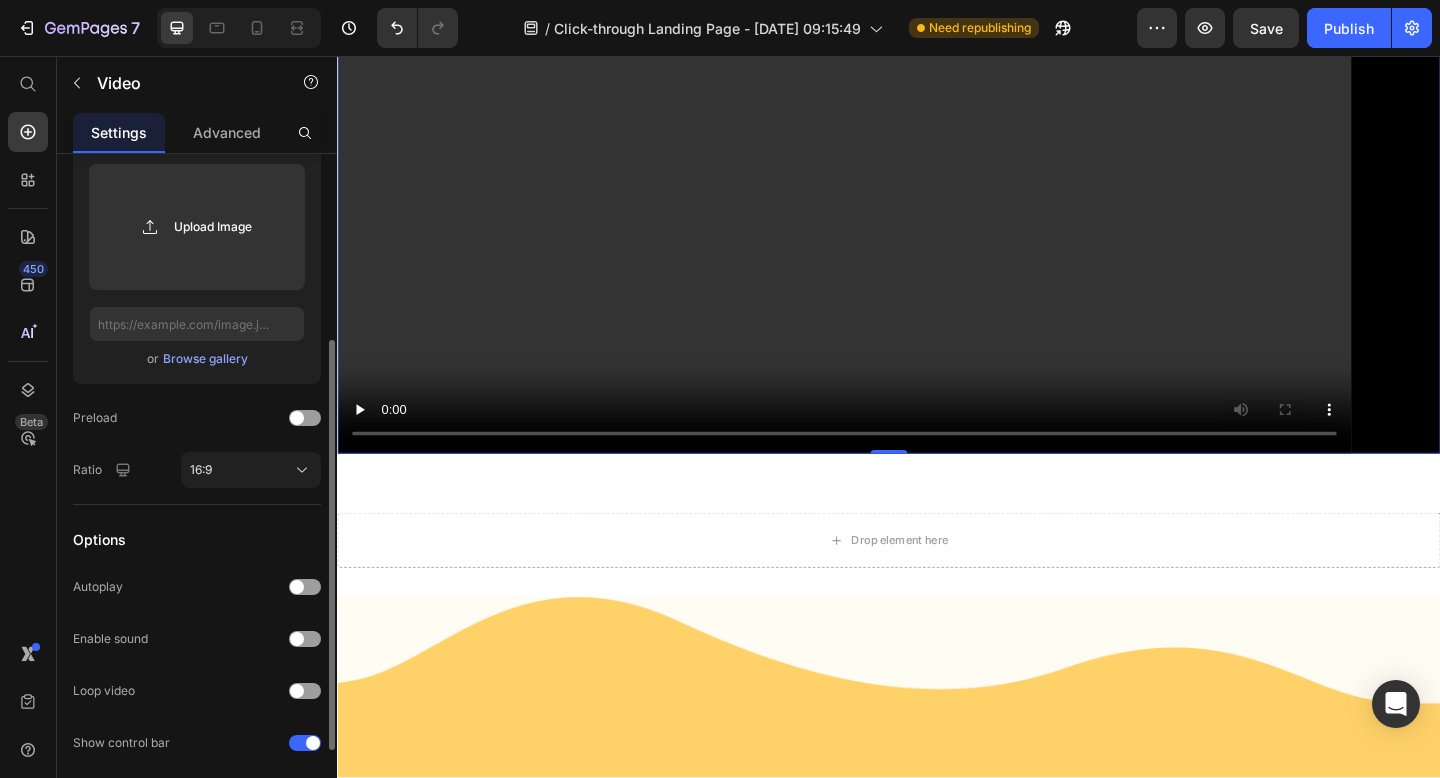 scroll, scrollTop: 324, scrollLeft: 0, axis: vertical 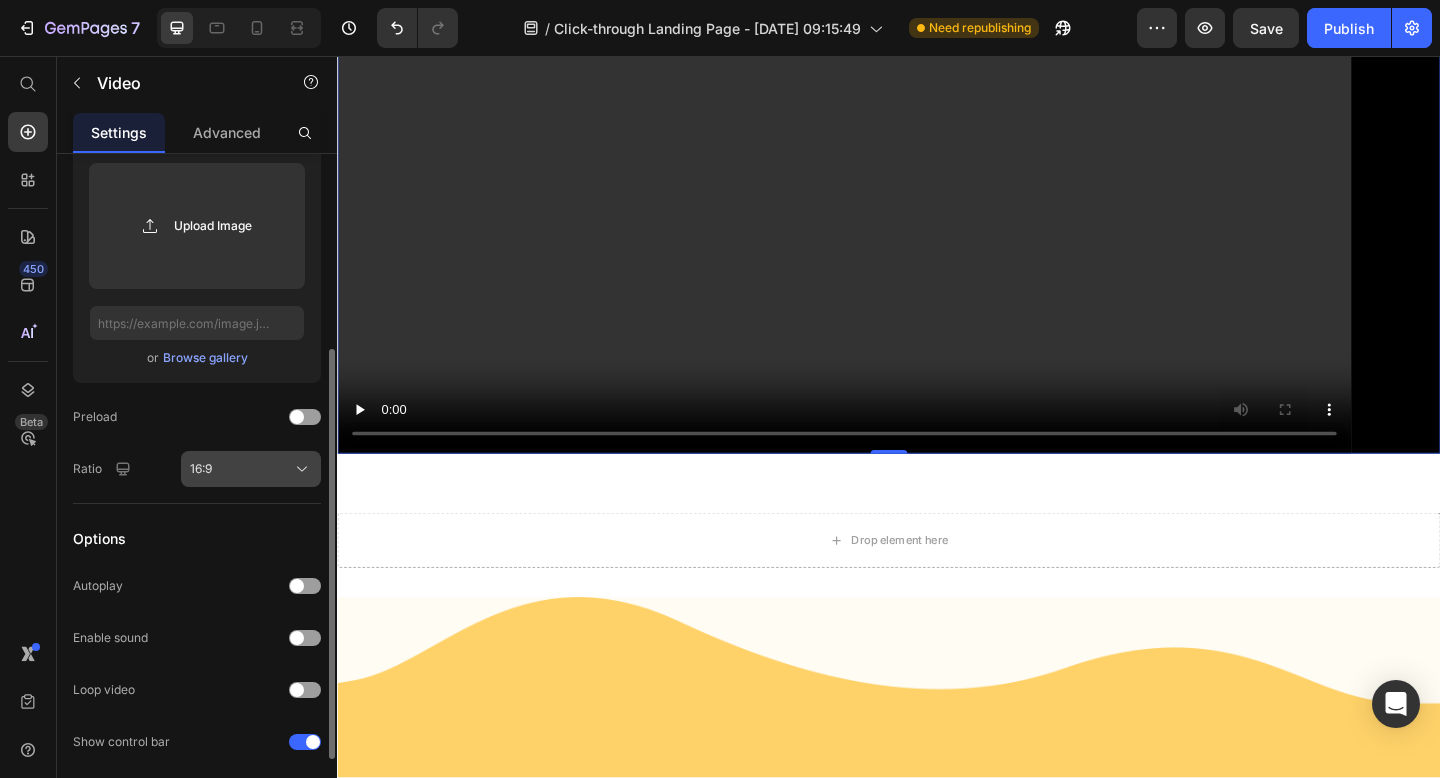 click on "16:9" 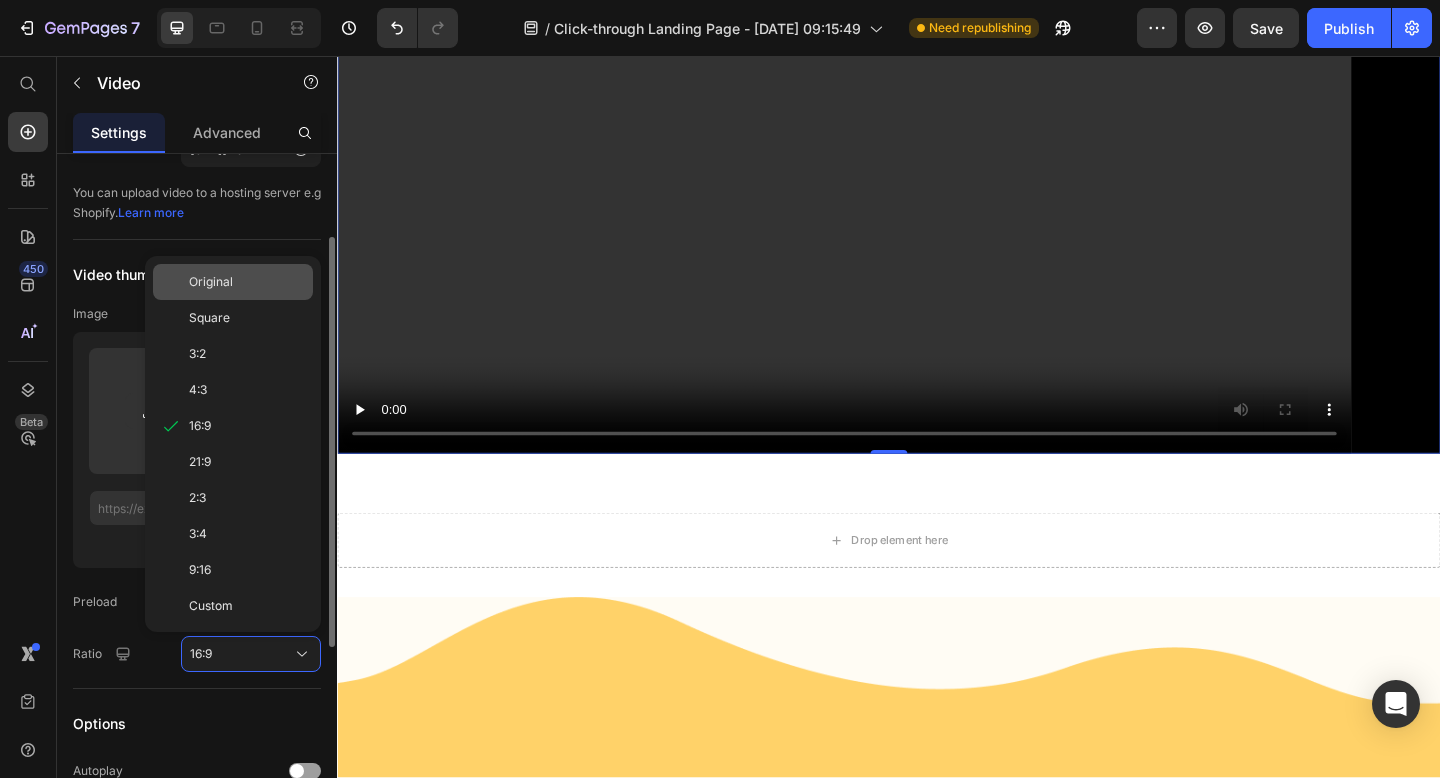 scroll, scrollTop: 140, scrollLeft: 0, axis: vertical 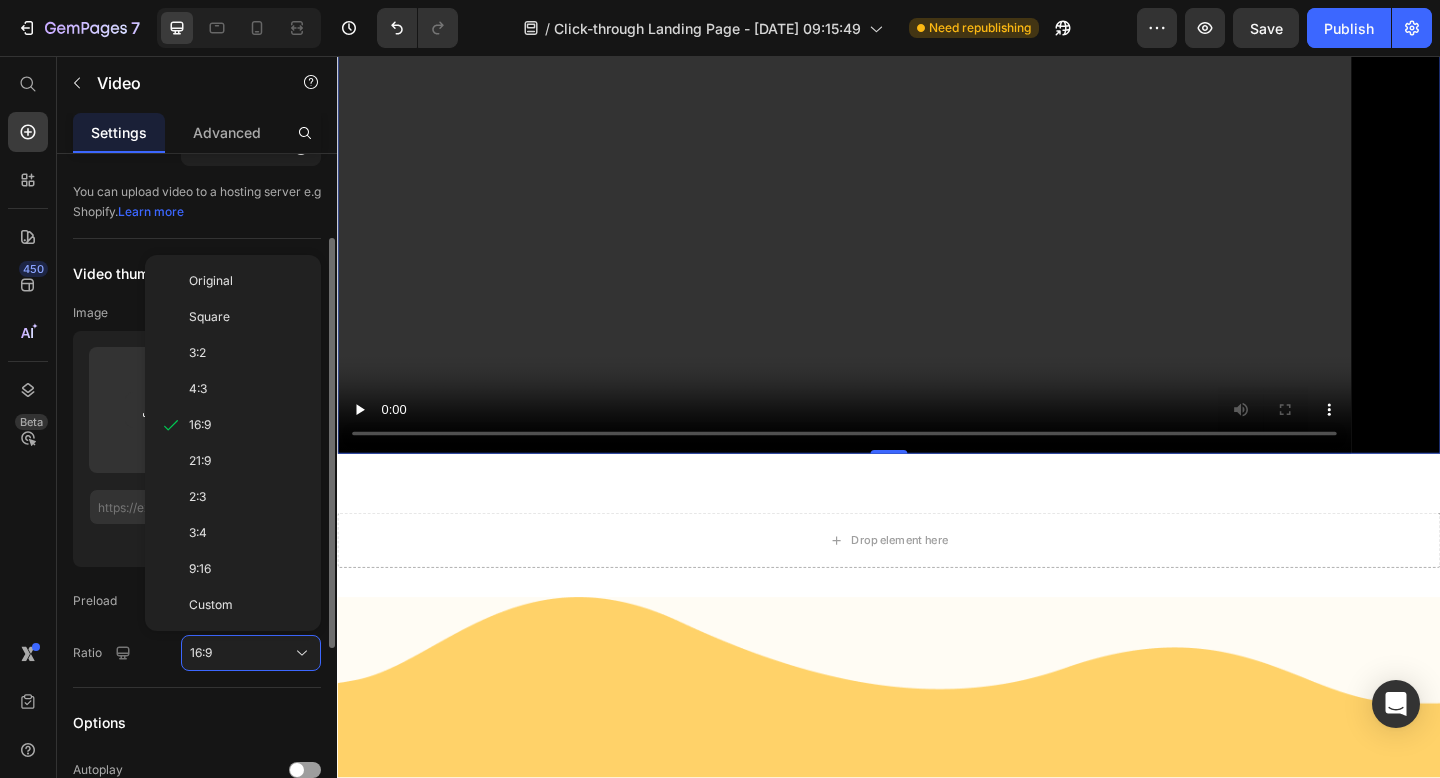 click on "Original" at bounding box center [211, 281] 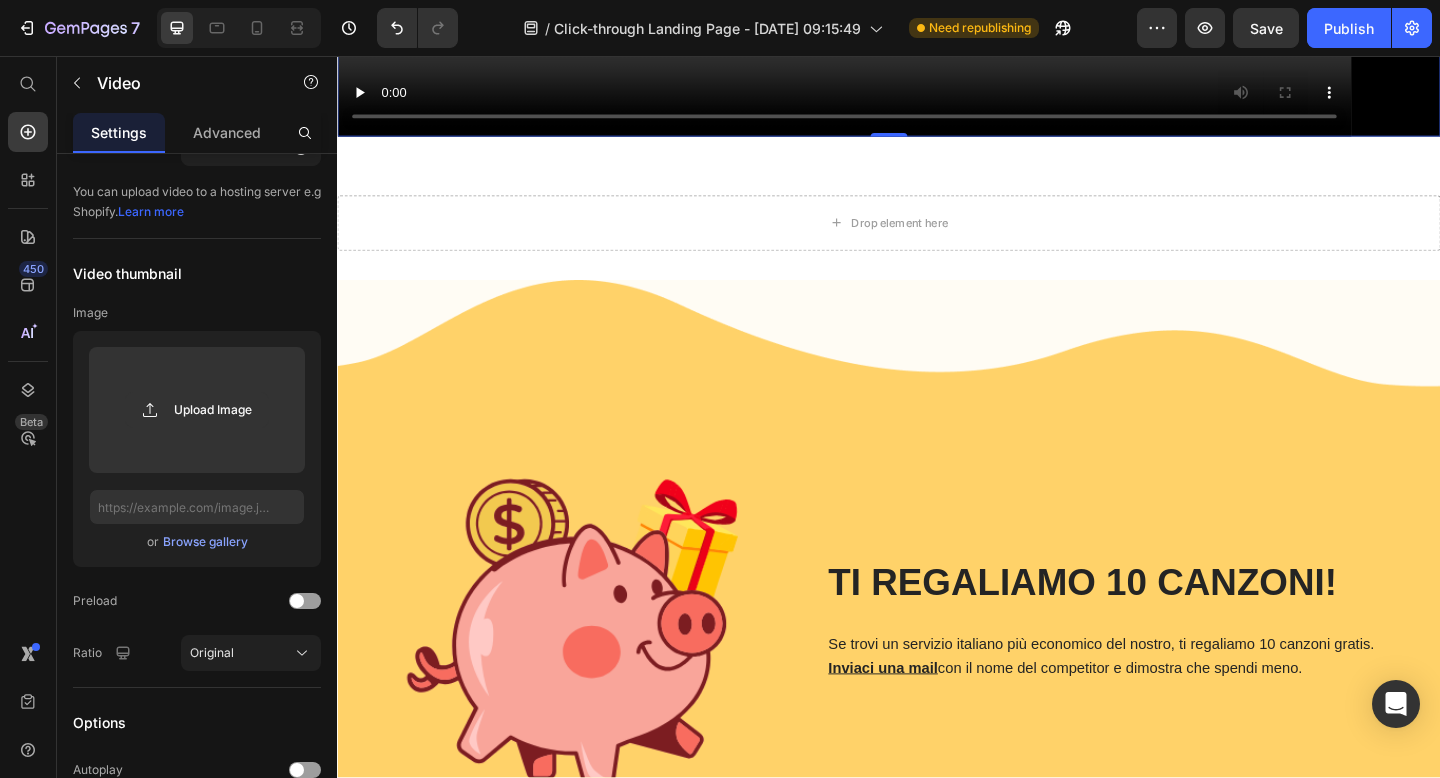 scroll, scrollTop: 3796, scrollLeft: 0, axis: vertical 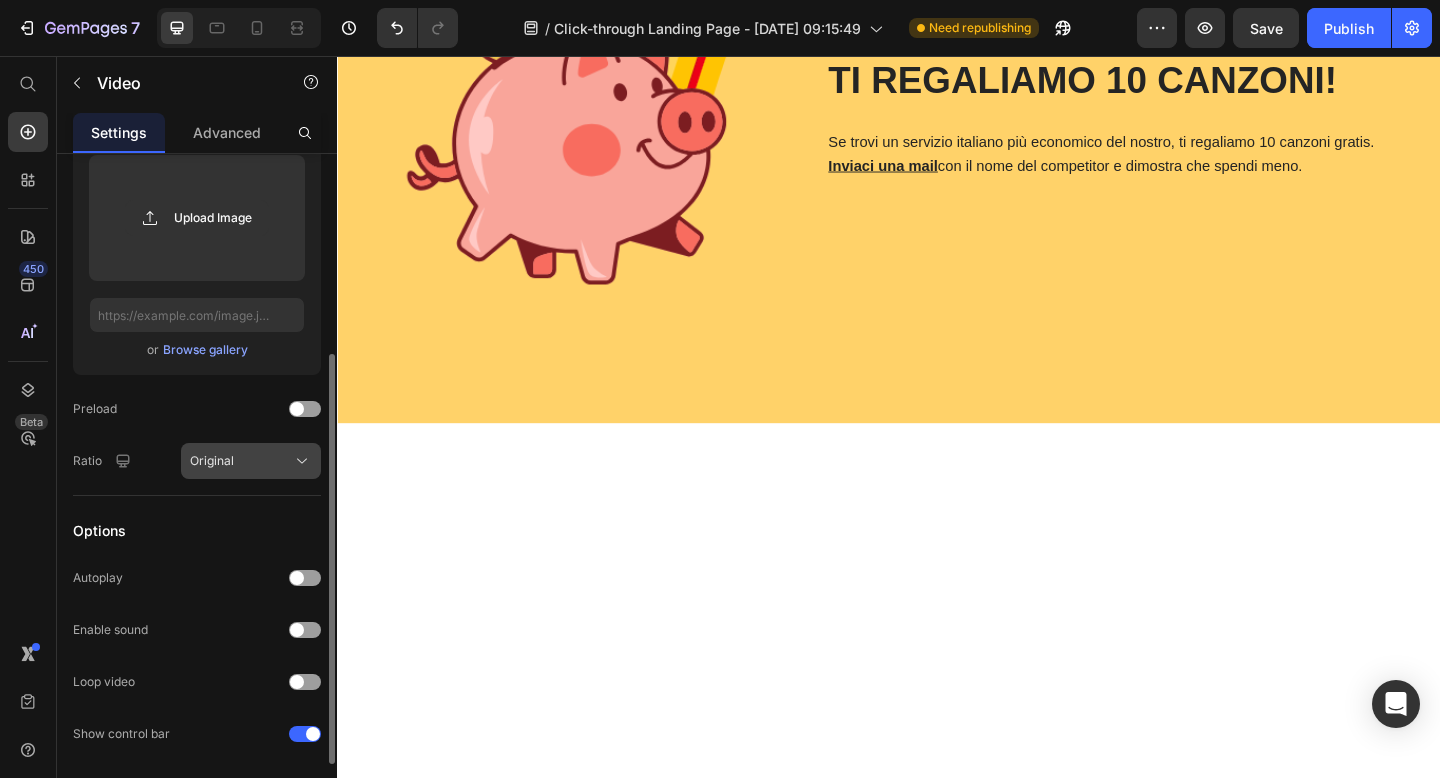 click on "Original" 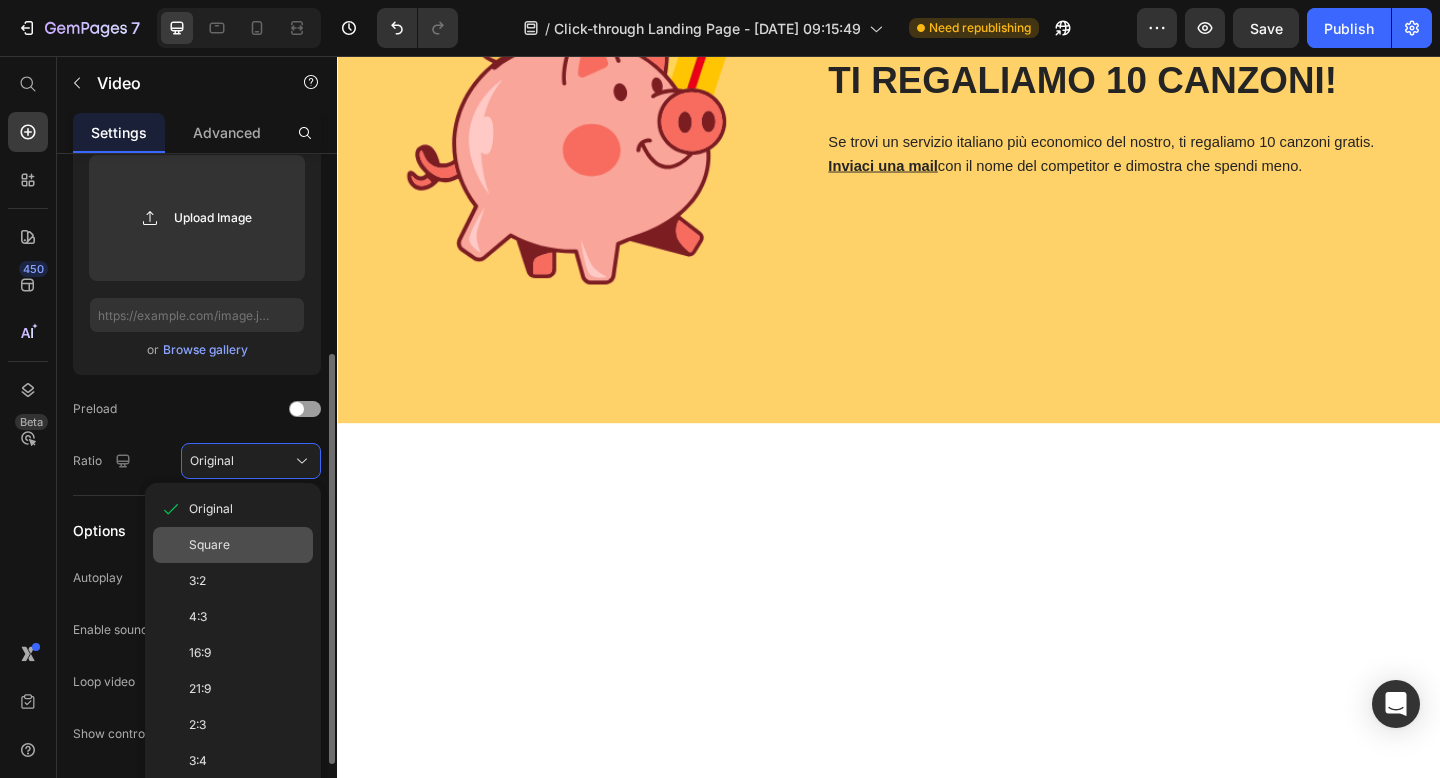 click on "Square" at bounding box center [209, 545] 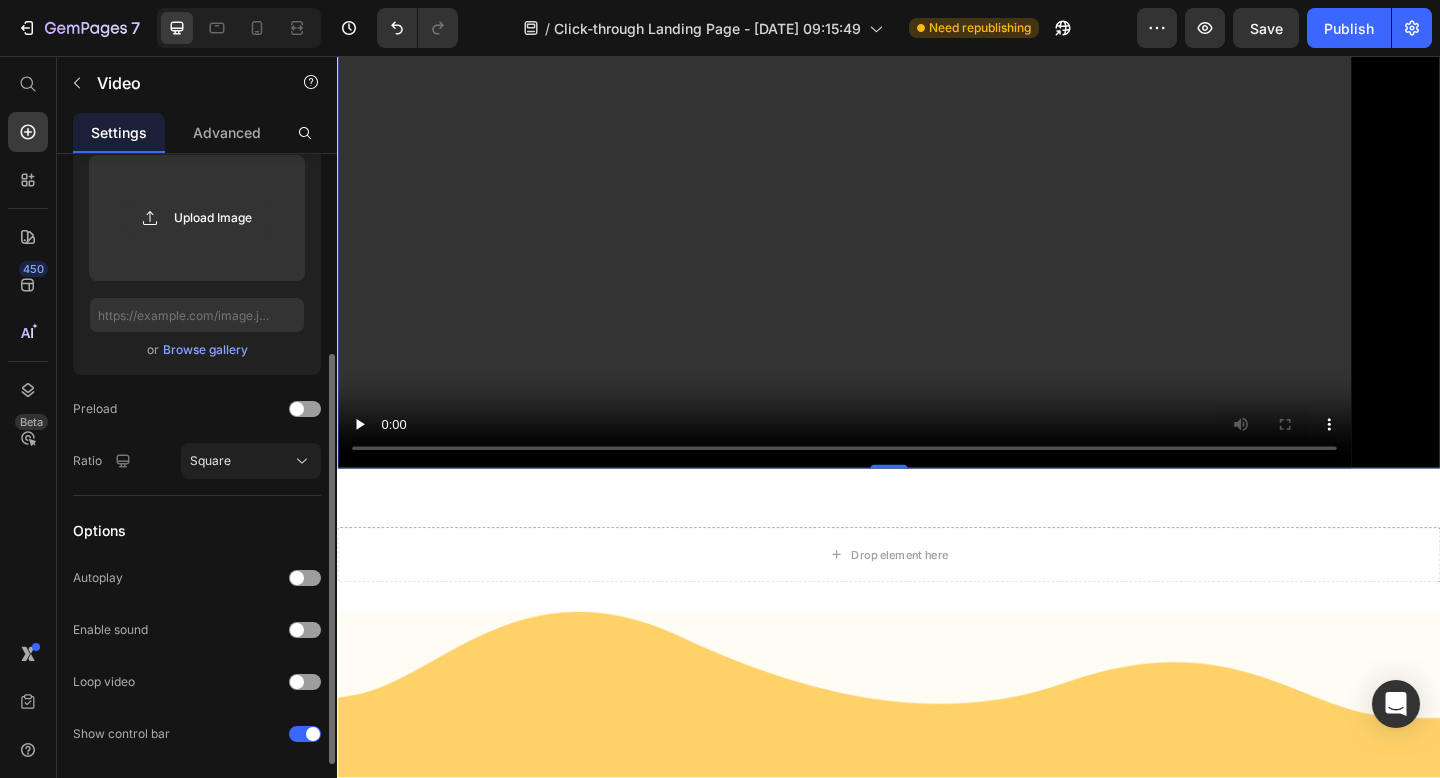 scroll, scrollTop: 3486, scrollLeft: 0, axis: vertical 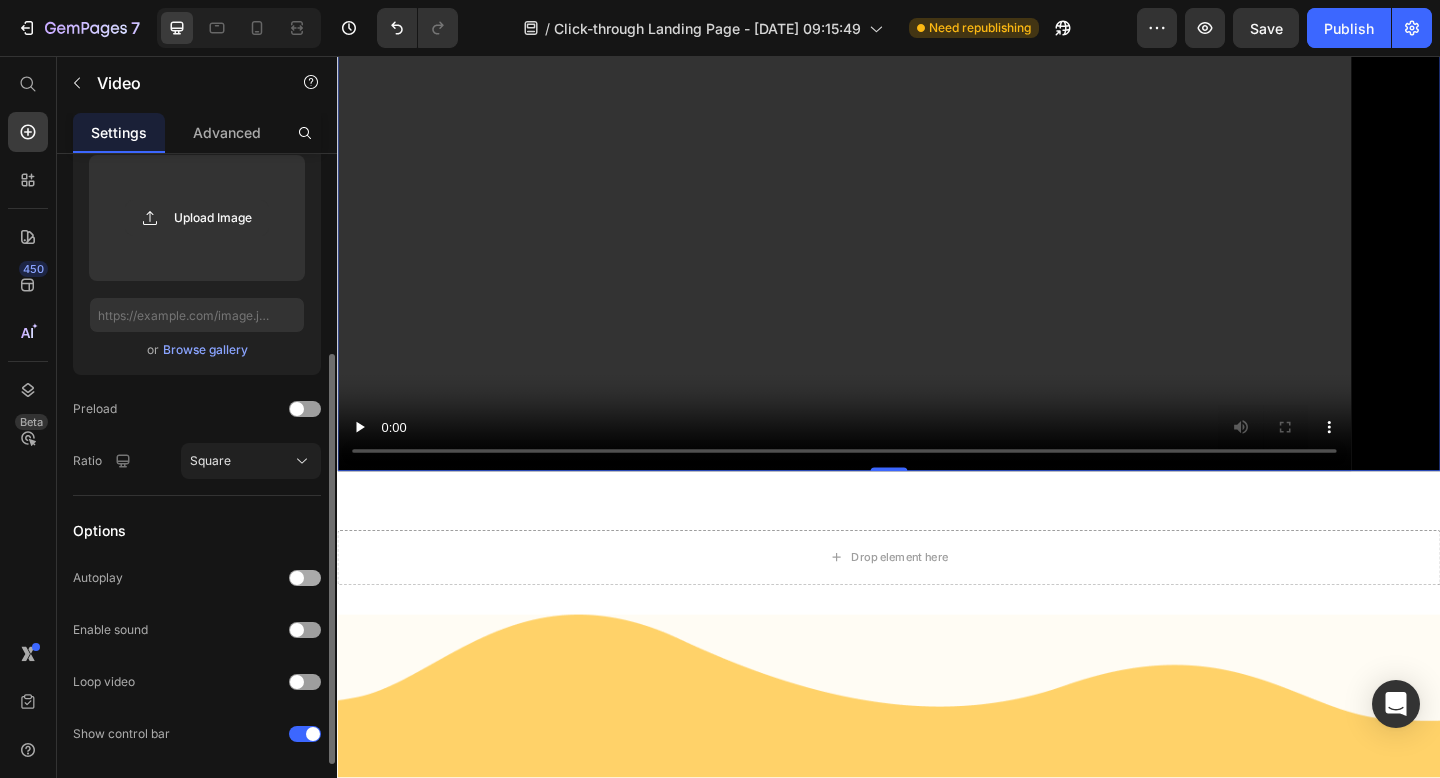 click at bounding box center [305, 578] 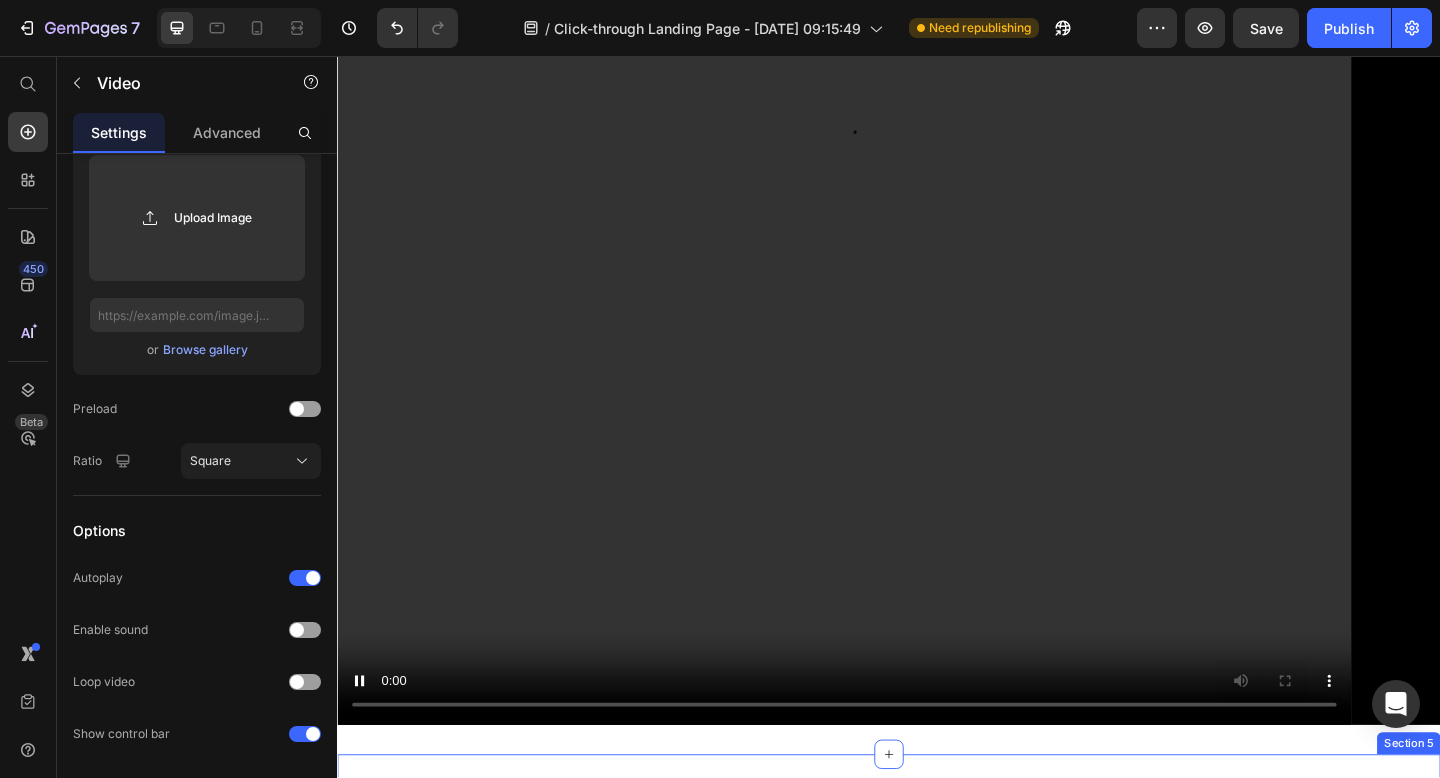 scroll, scrollTop: 3211, scrollLeft: 0, axis: vertical 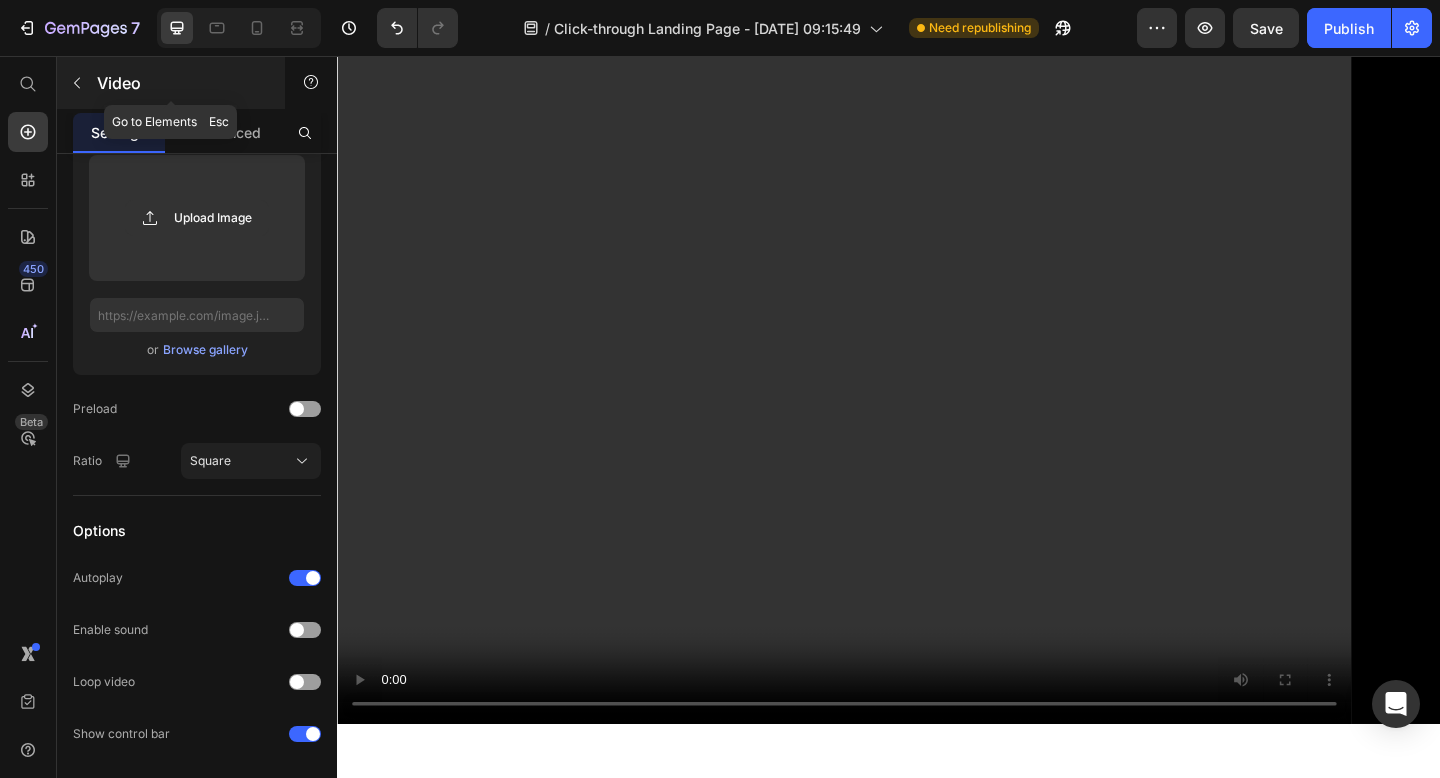 click 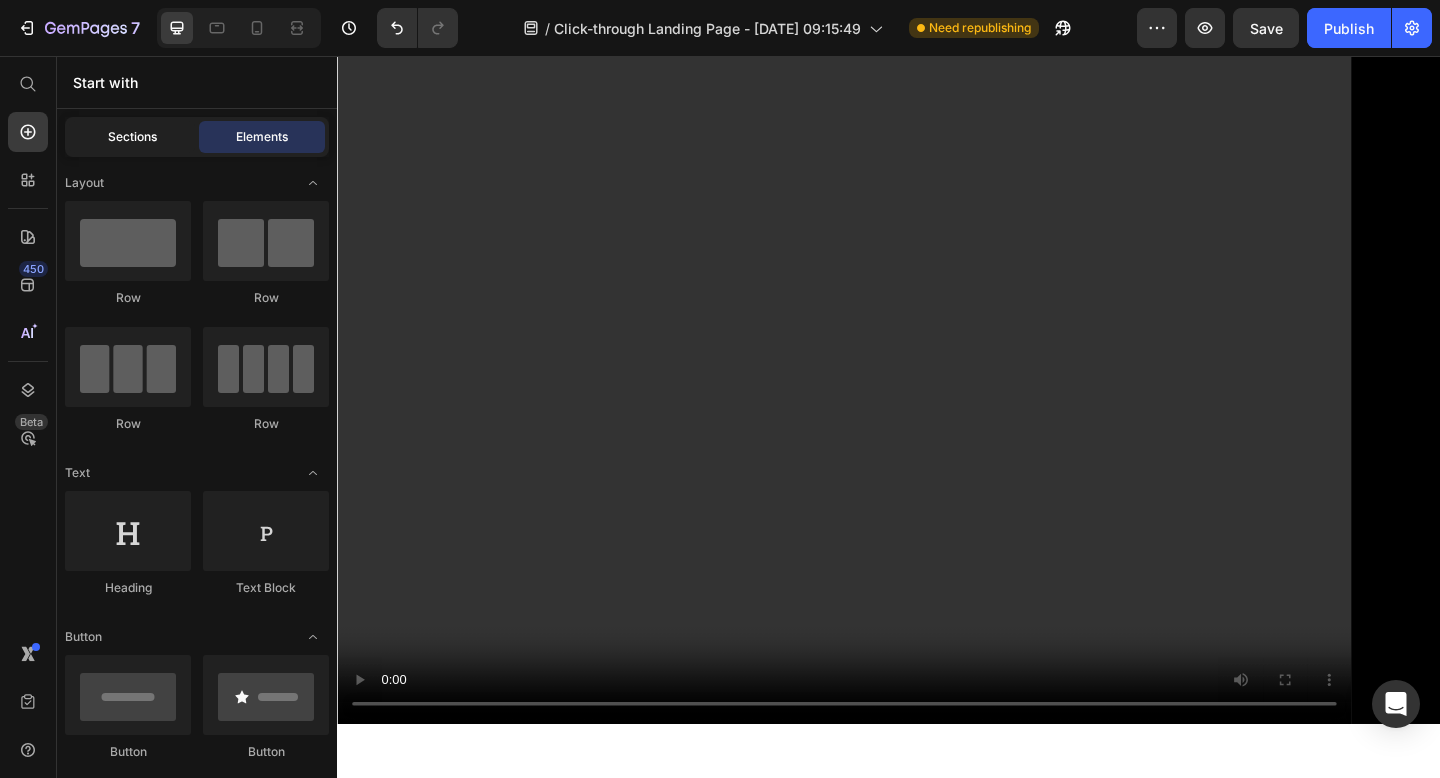 click on "Sections" at bounding box center (132, 137) 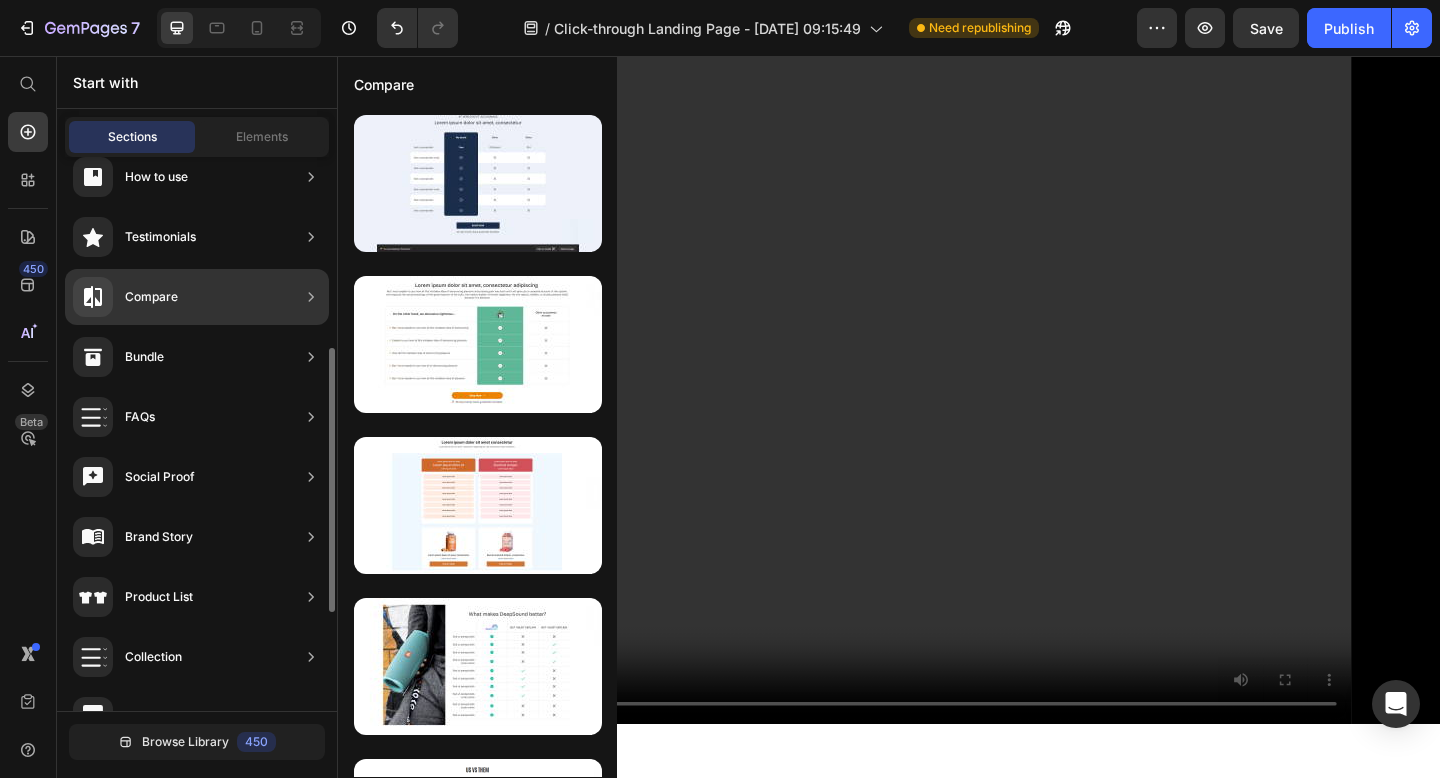 scroll, scrollTop: 389, scrollLeft: 0, axis: vertical 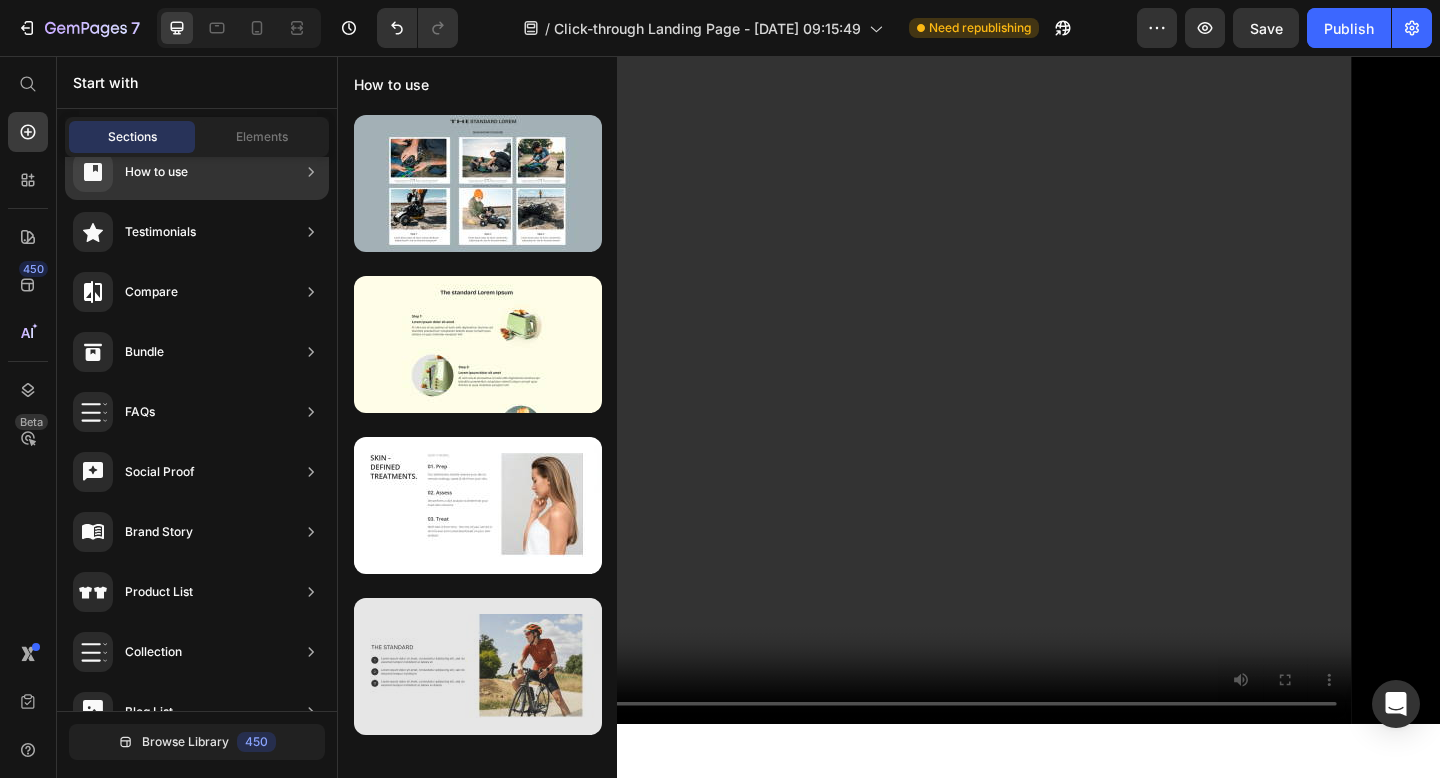 click at bounding box center [478, 666] 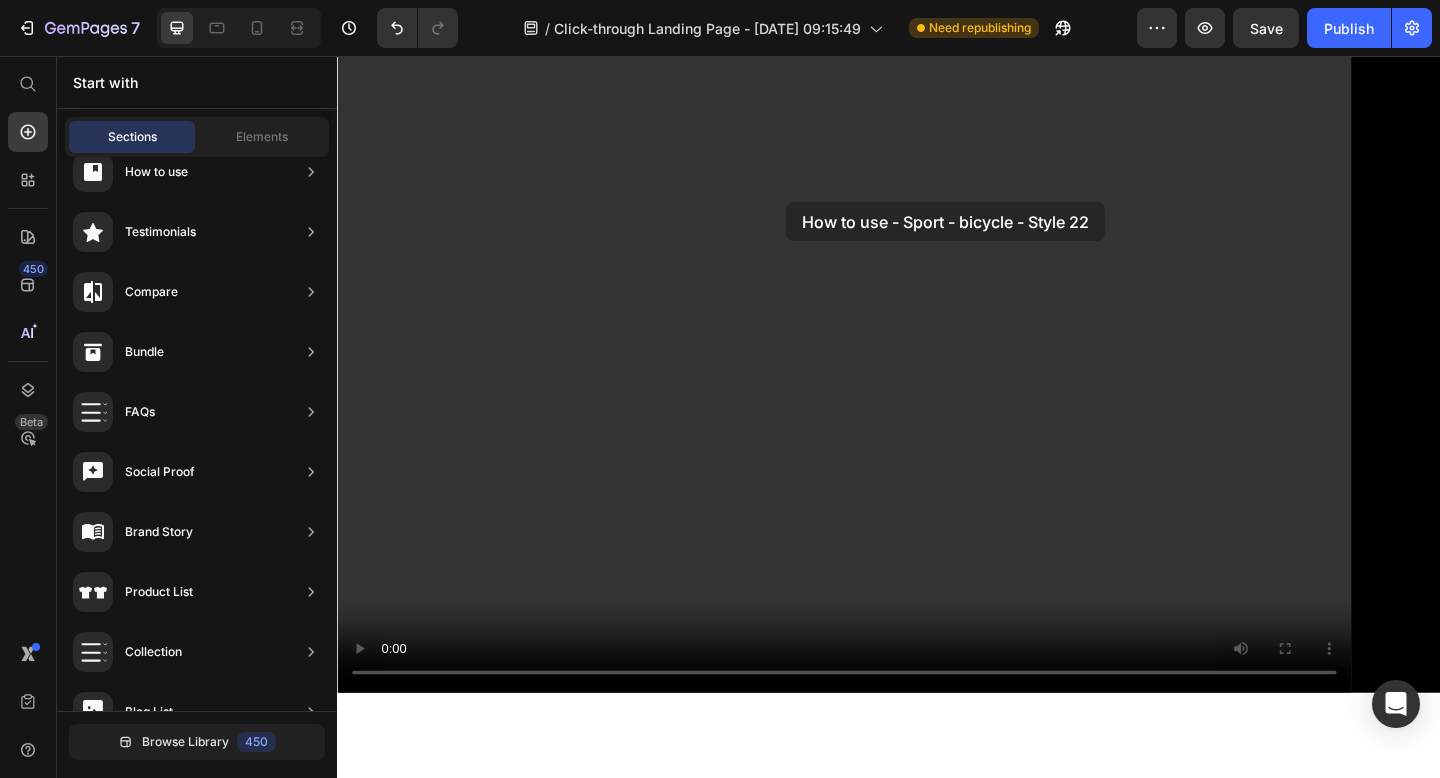 scroll, scrollTop: 2127, scrollLeft: 0, axis: vertical 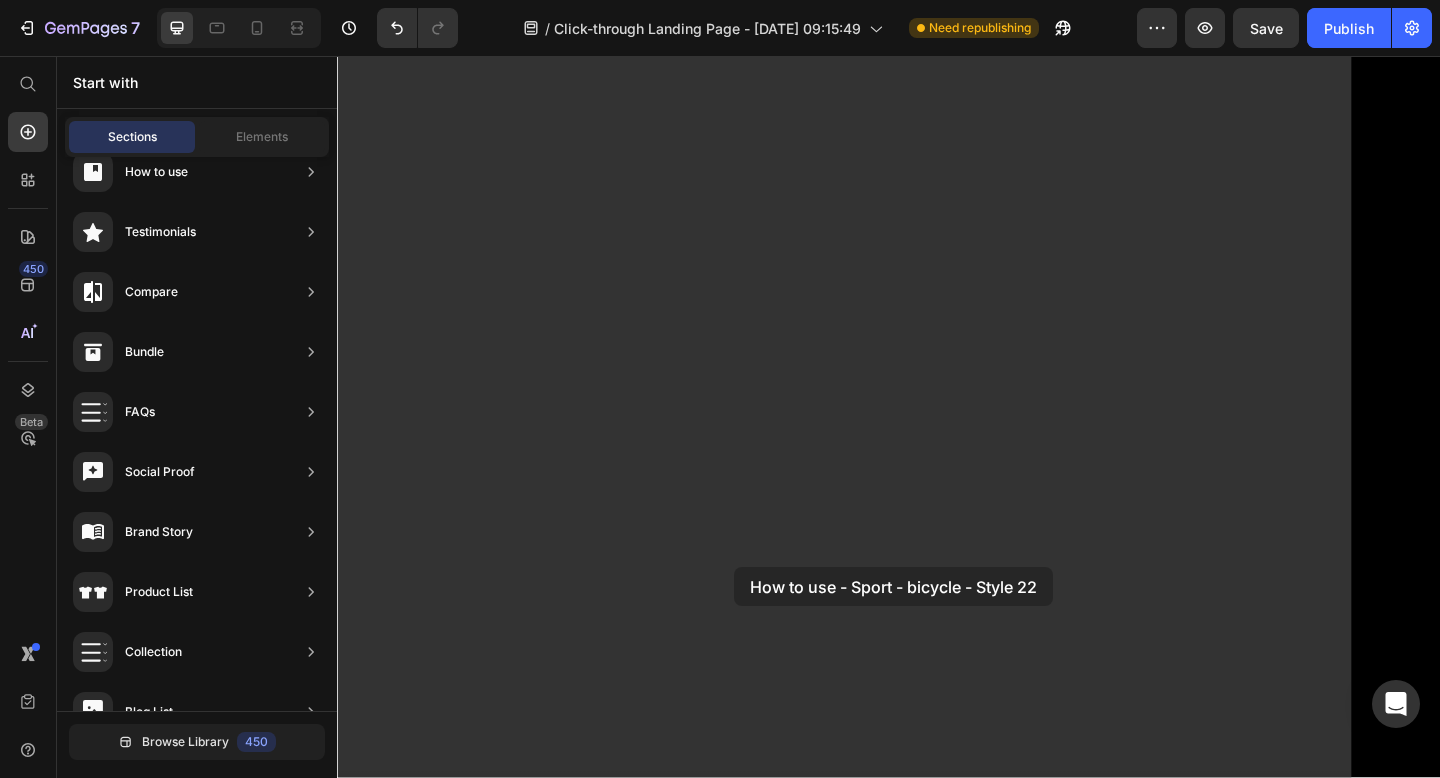 drag, startPoint x: 752, startPoint y: 714, endPoint x: 769, endPoint y: 613, distance: 102.4207 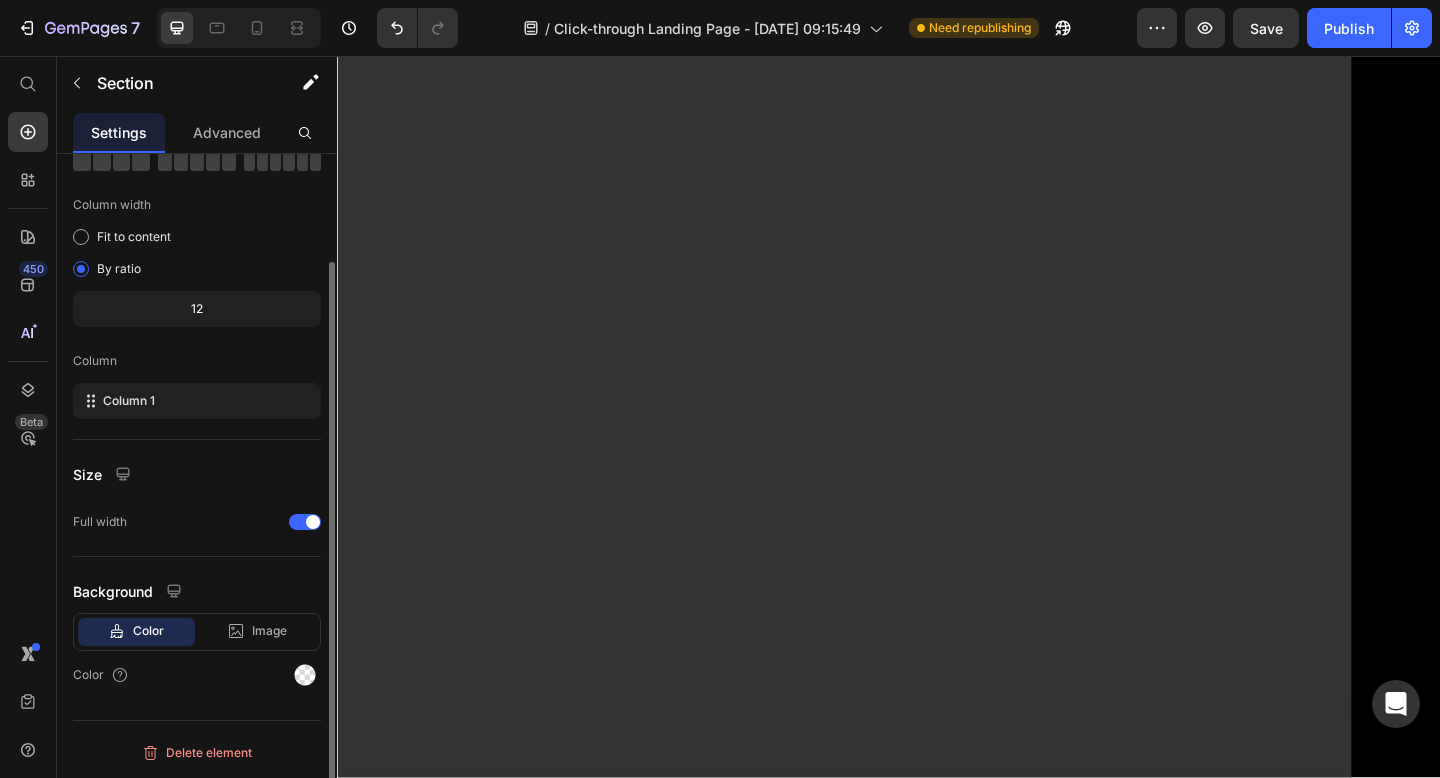 scroll, scrollTop: 2227, scrollLeft: 0, axis: vertical 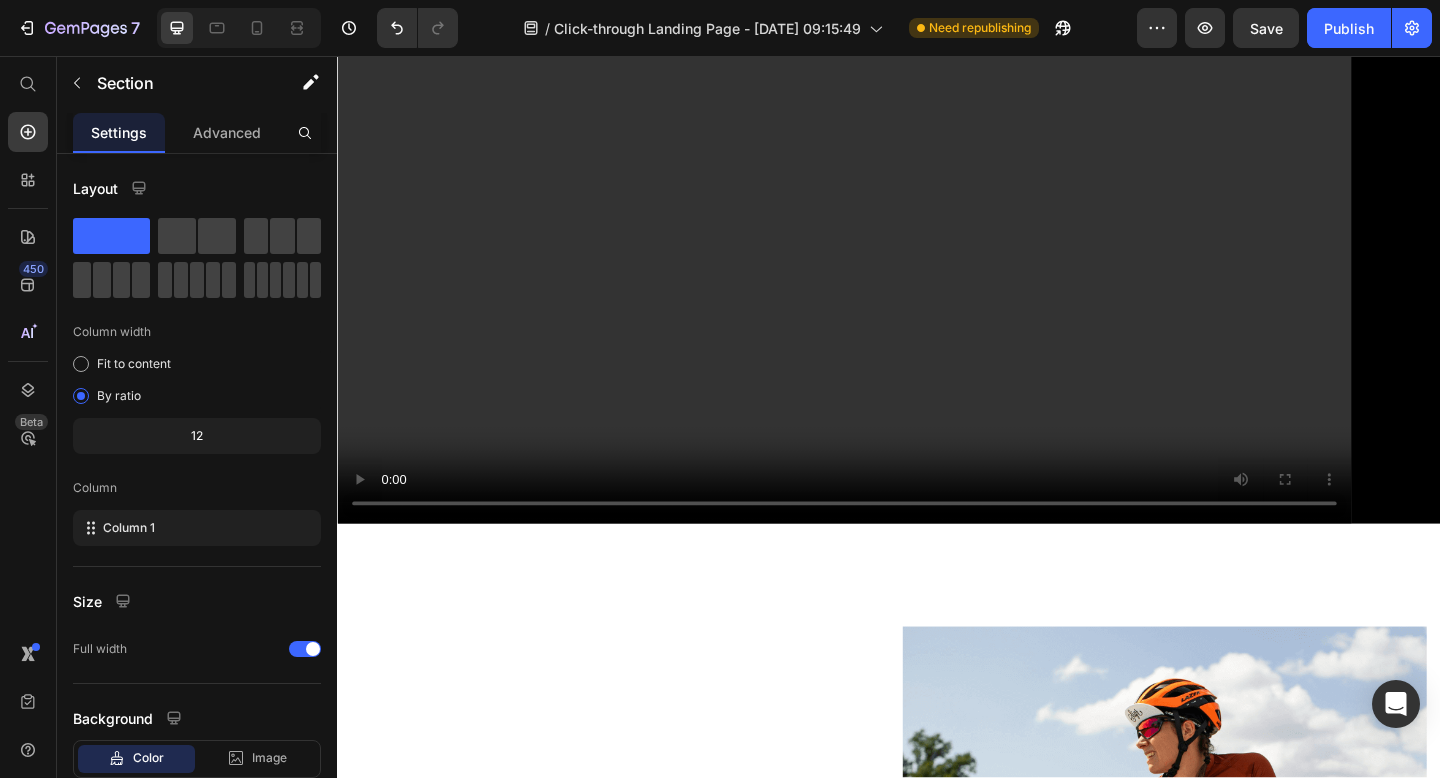 click at bounding box center (937, -35) 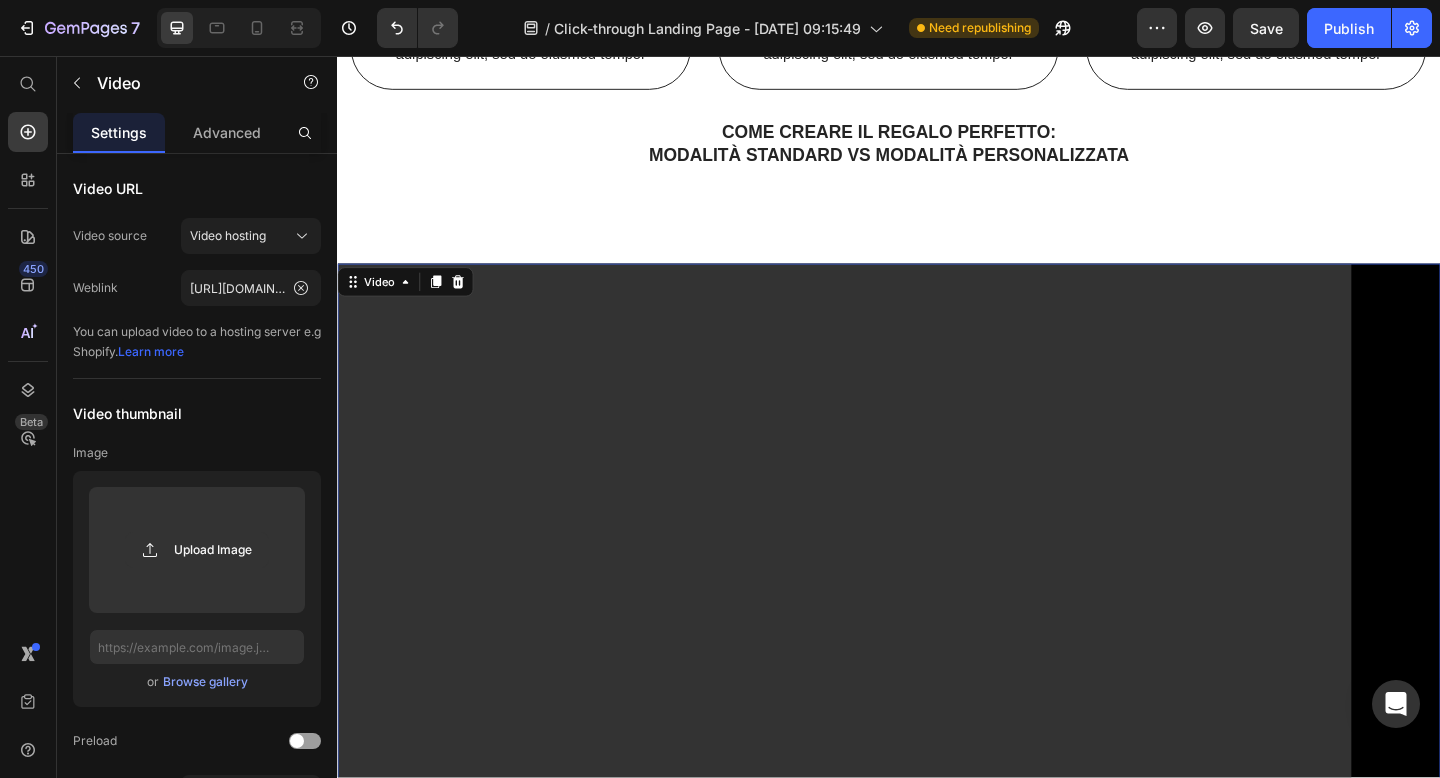scroll, scrollTop: 2348, scrollLeft: 0, axis: vertical 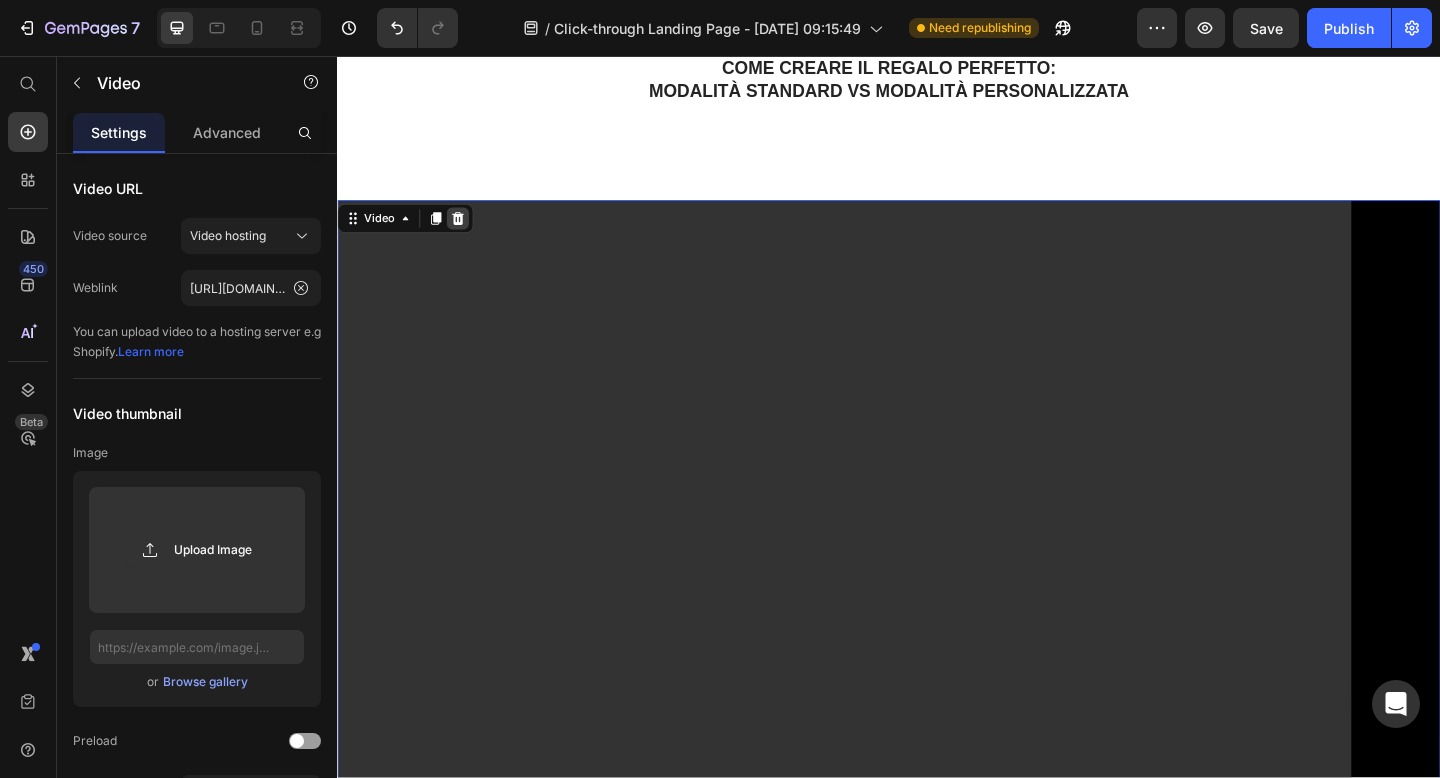 click at bounding box center [468, 233] 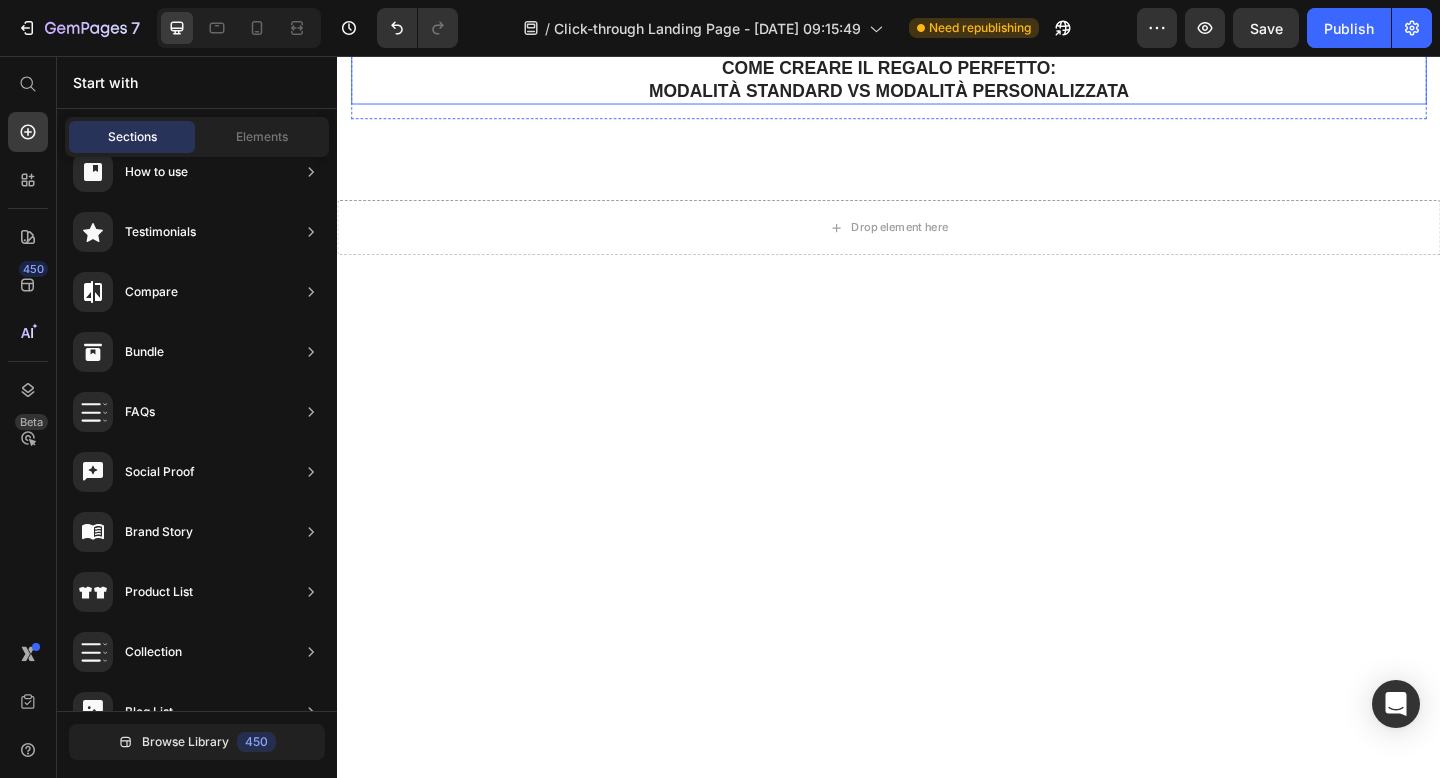 click on "COME CREARE IL REGALO PERFETTO:" at bounding box center [937, 70] 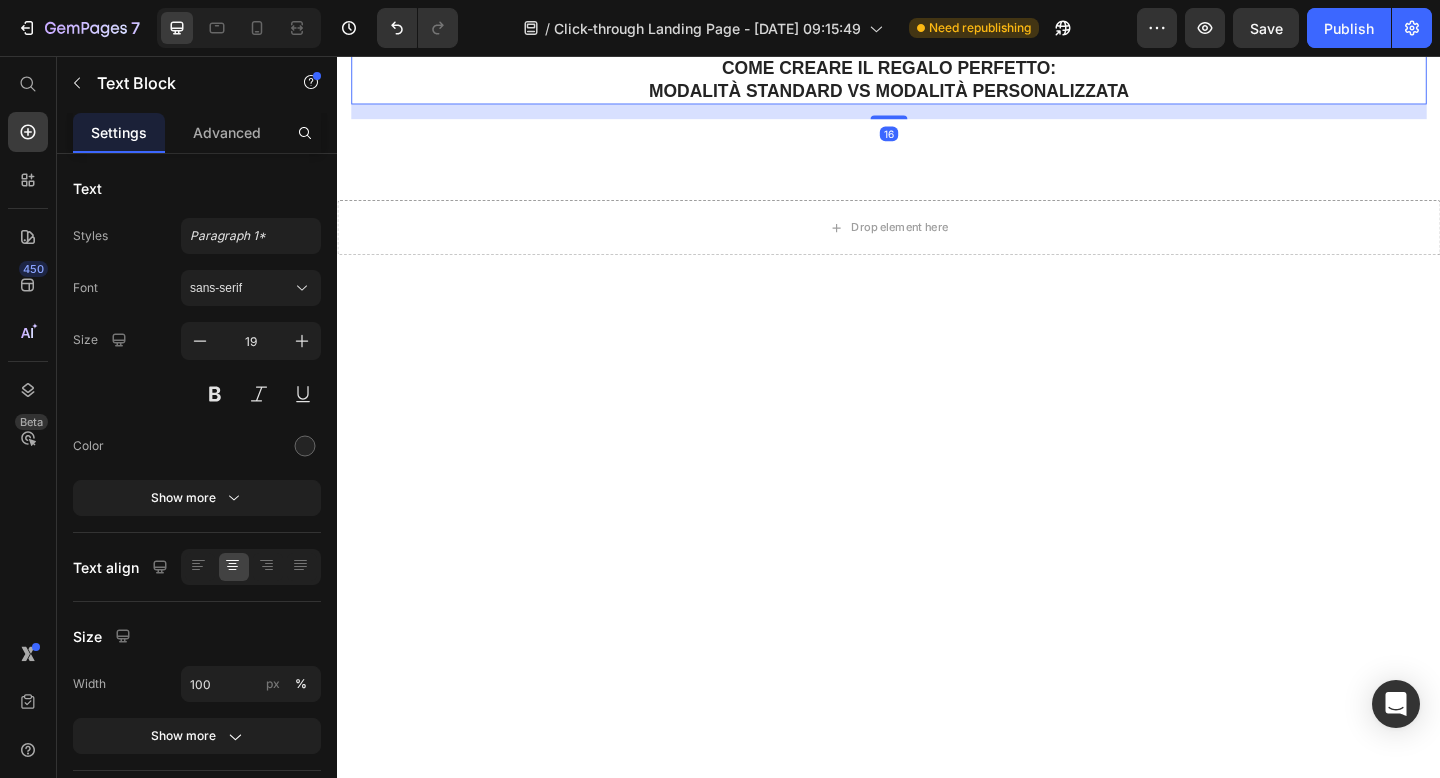 click 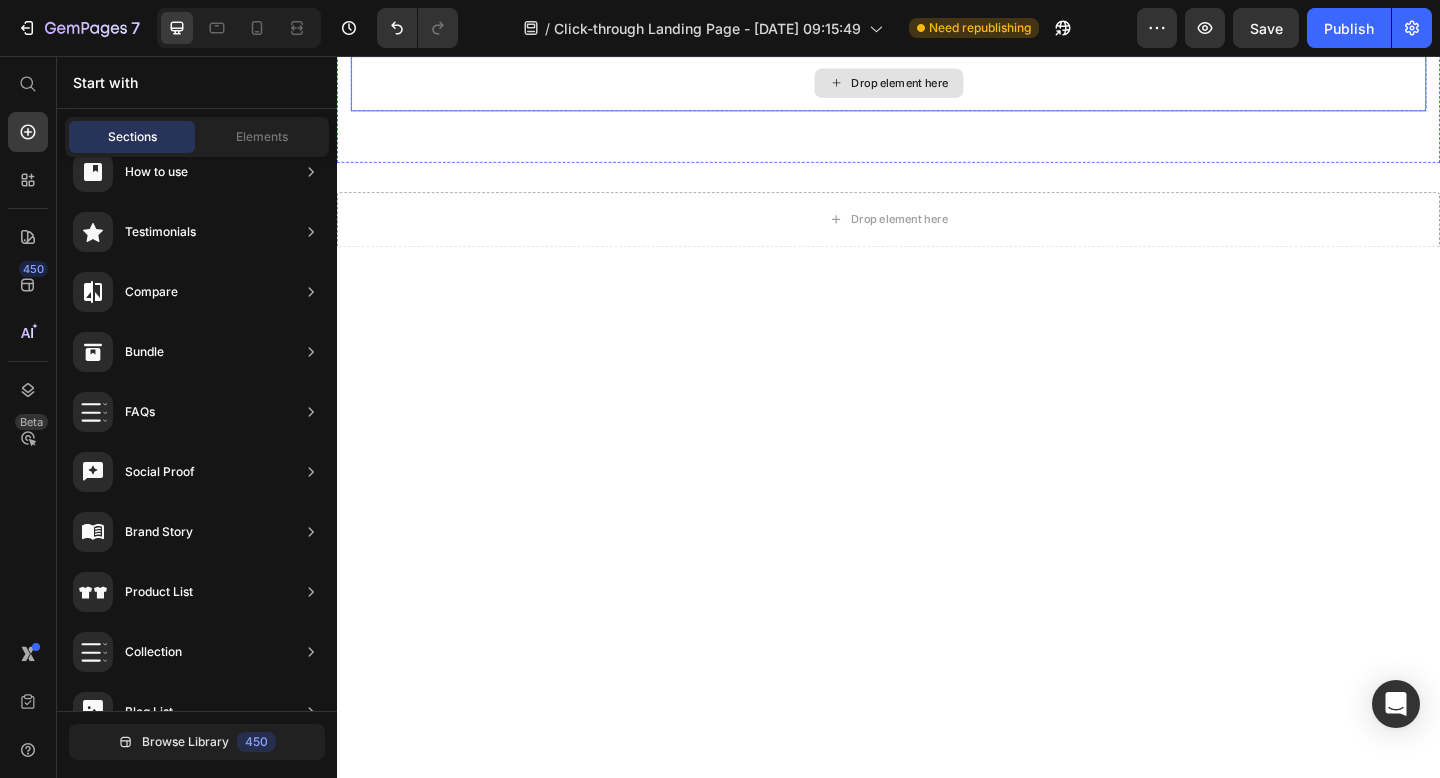 click on "Drop element here" at bounding box center [937, 86] 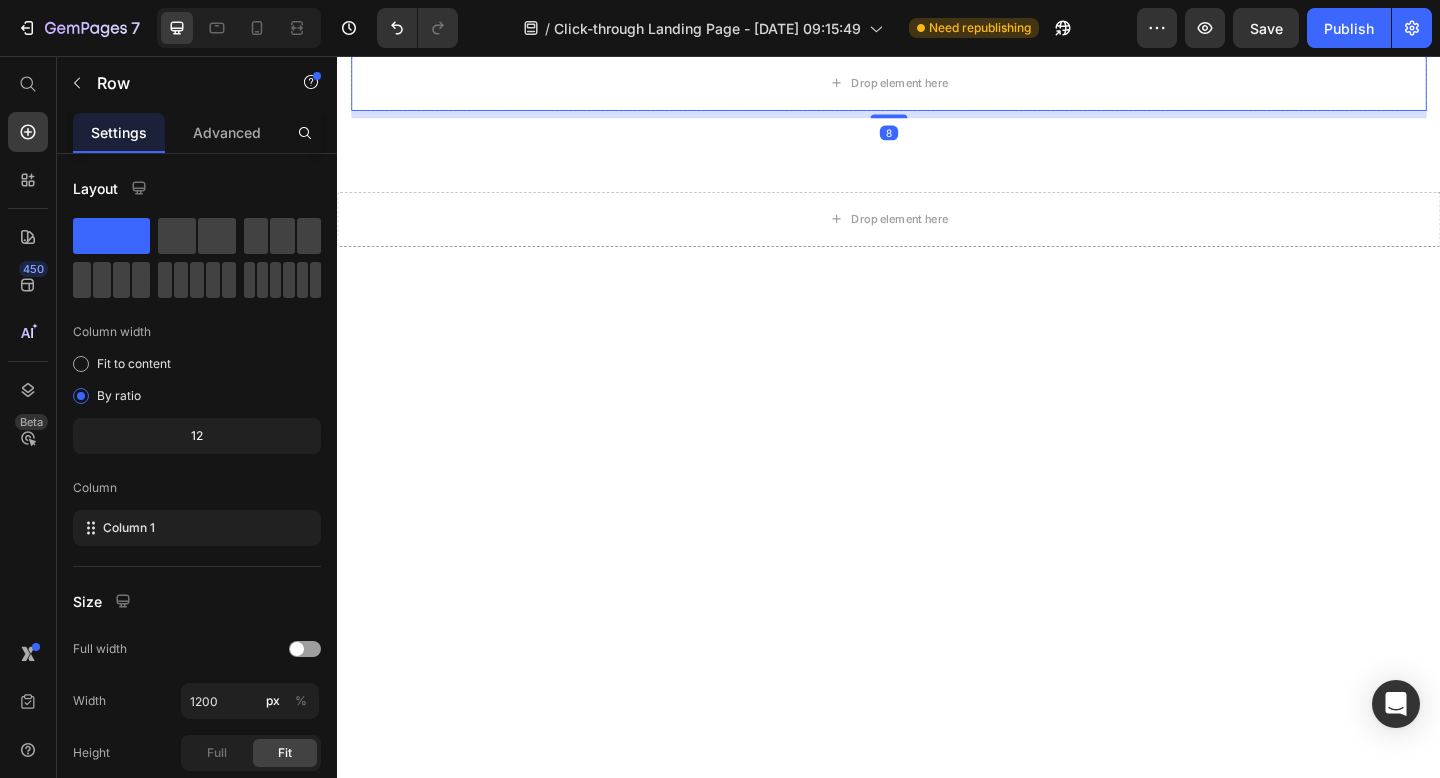 click 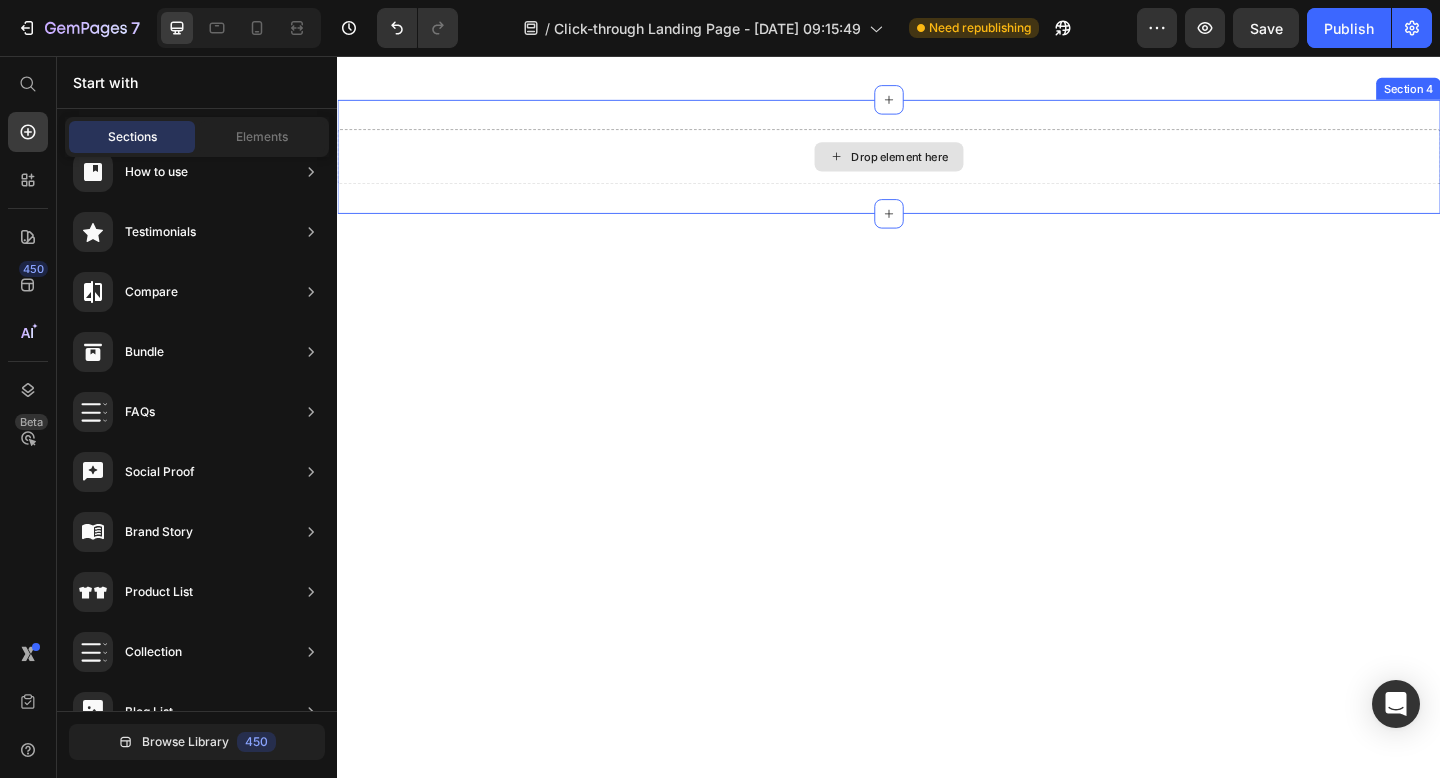 click on "Drop element here" at bounding box center (937, 166) 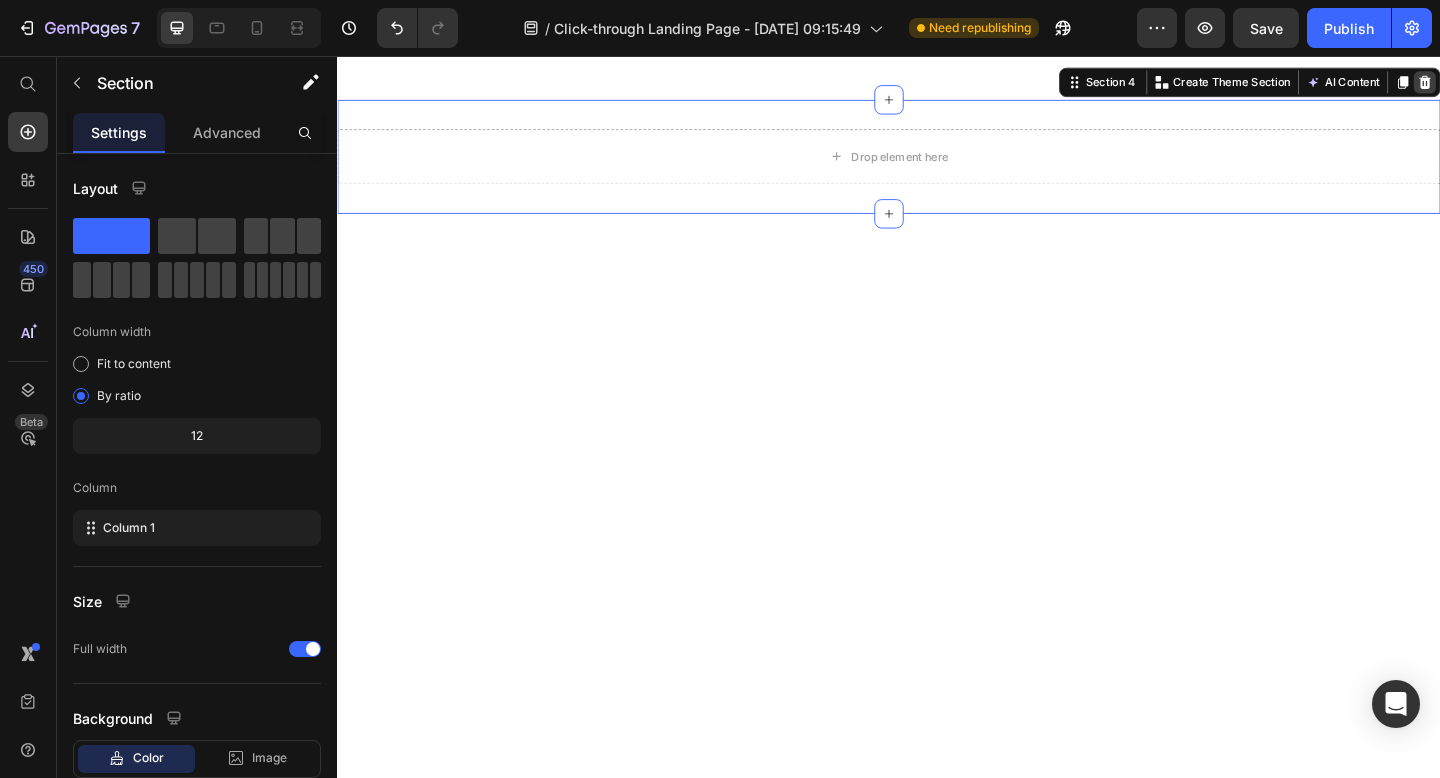 click 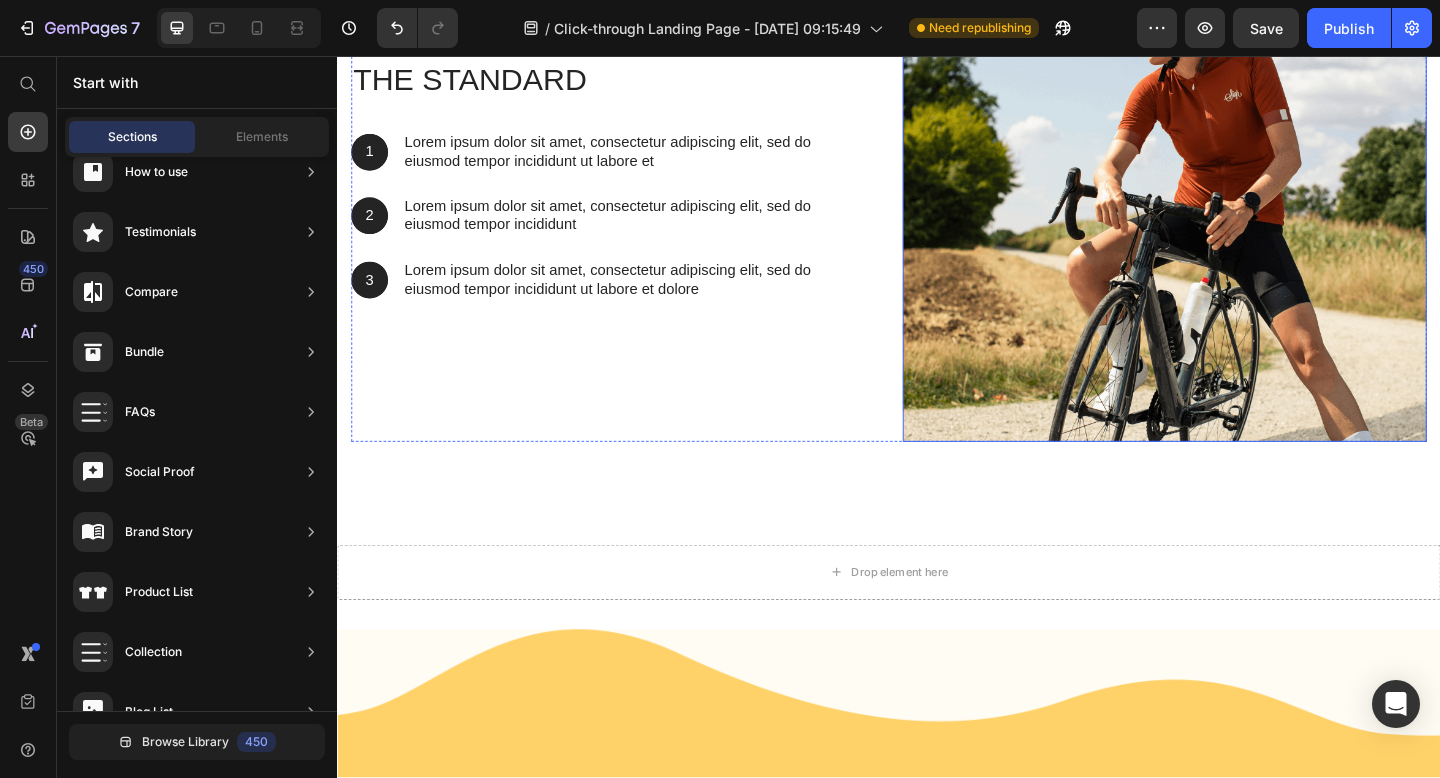 scroll, scrollTop: 2625, scrollLeft: 0, axis: vertical 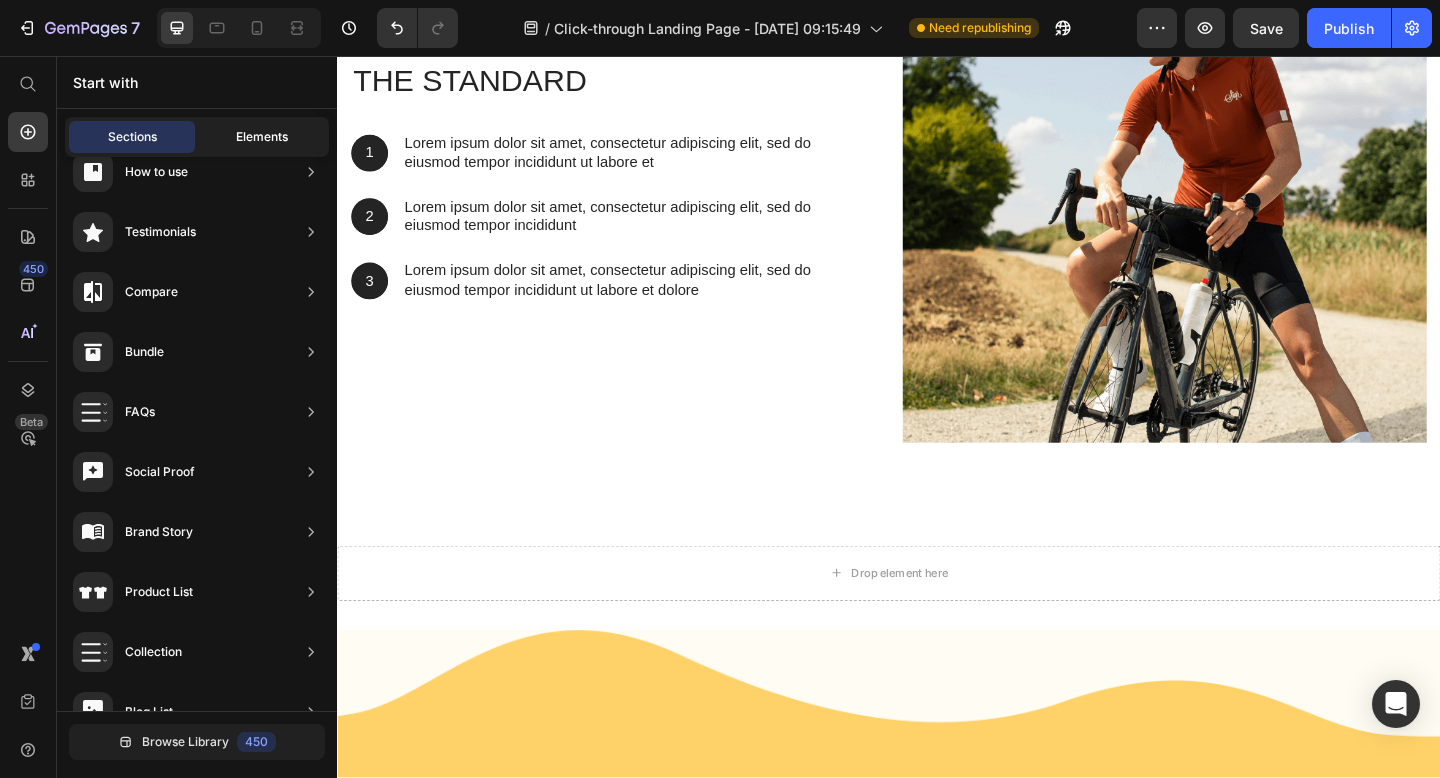click on "Elements" 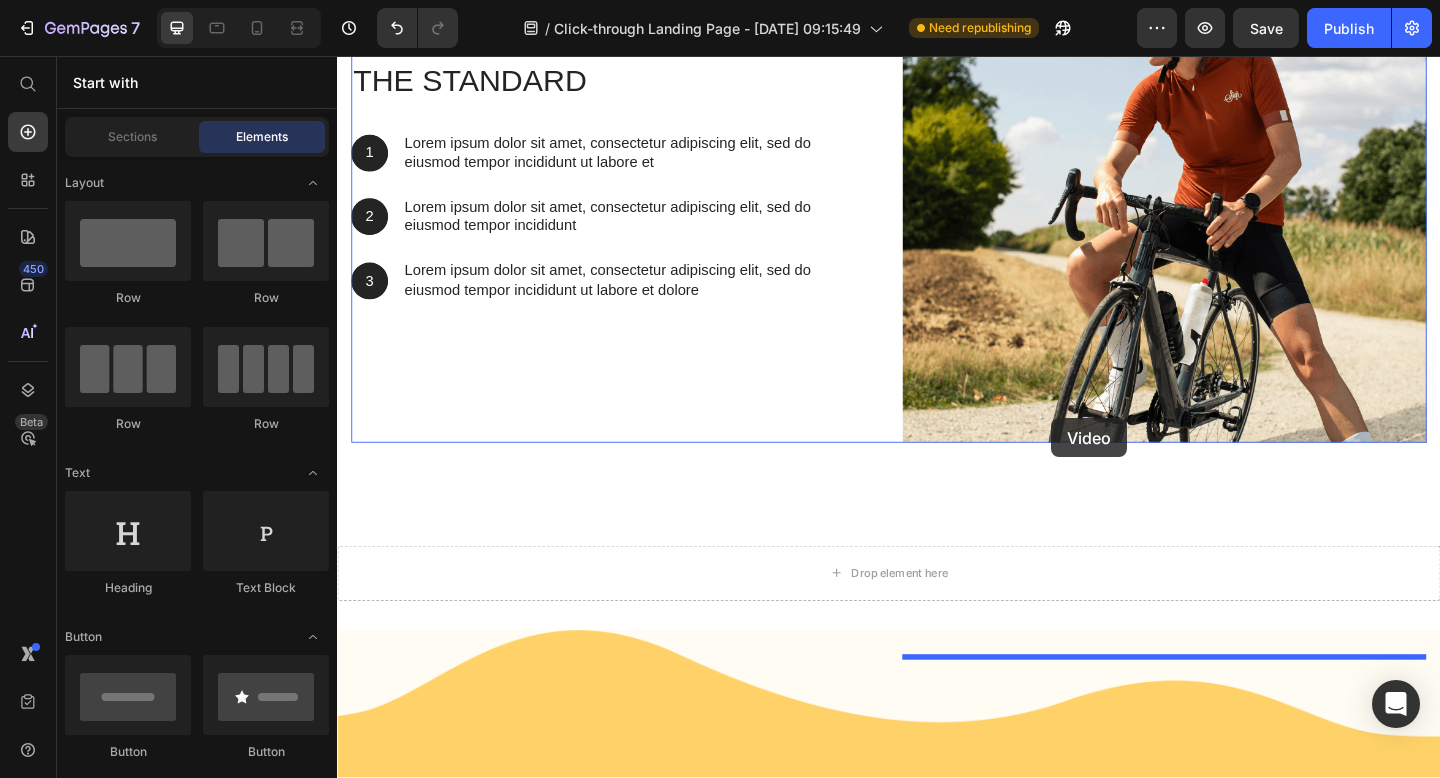 drag, startPoint x: 474, startPoint y: 512, endPoint x: 1114, endPoint y: 448, distance: 643.192 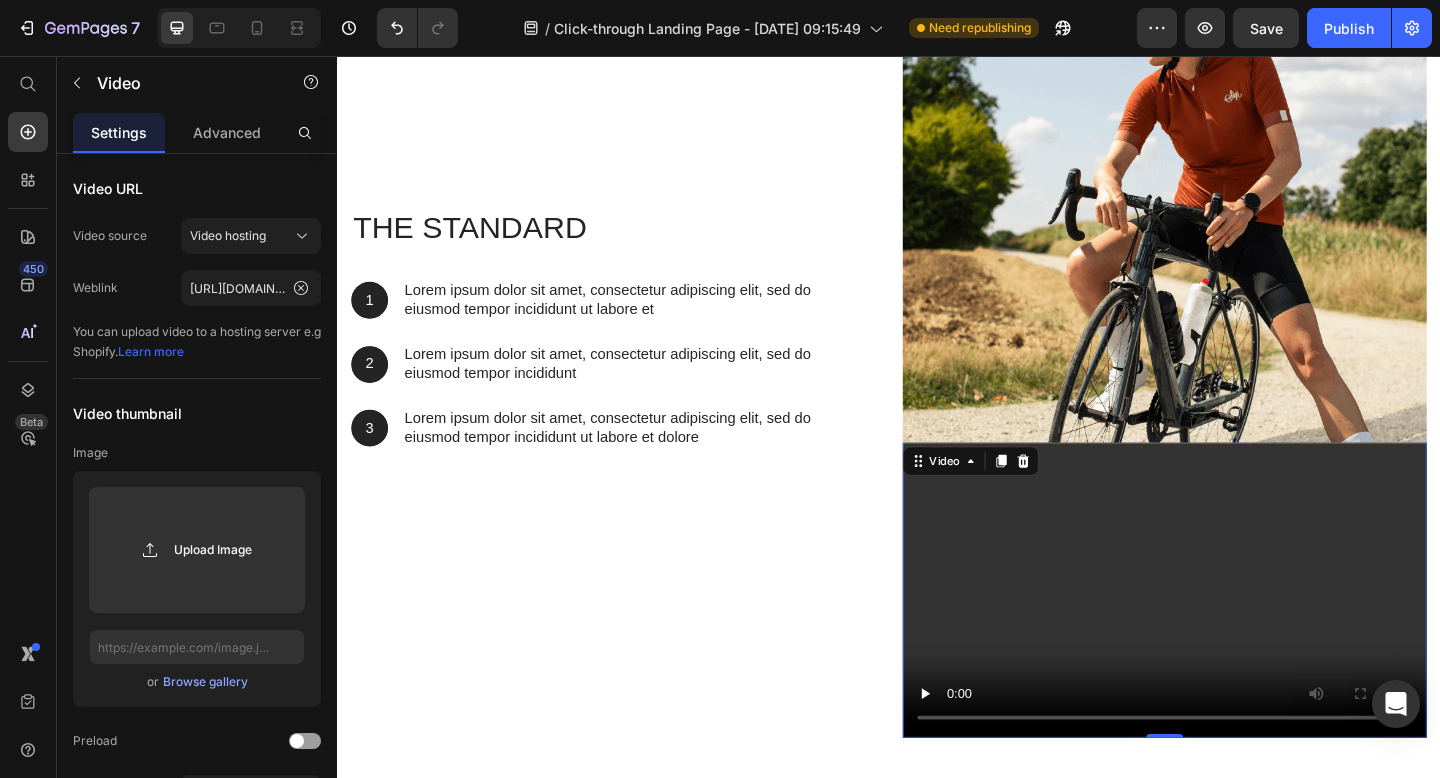 click at bounding box center (1237, 192) 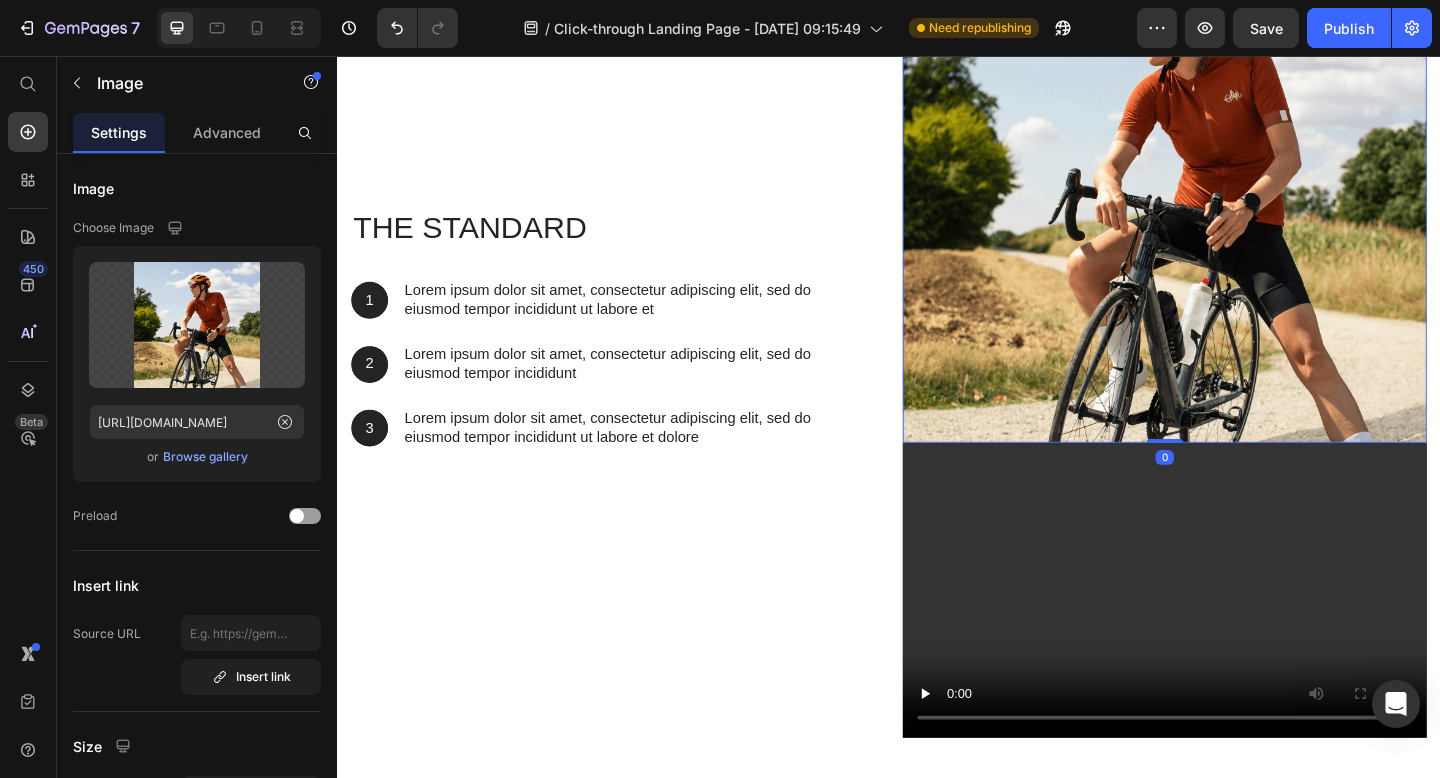 click 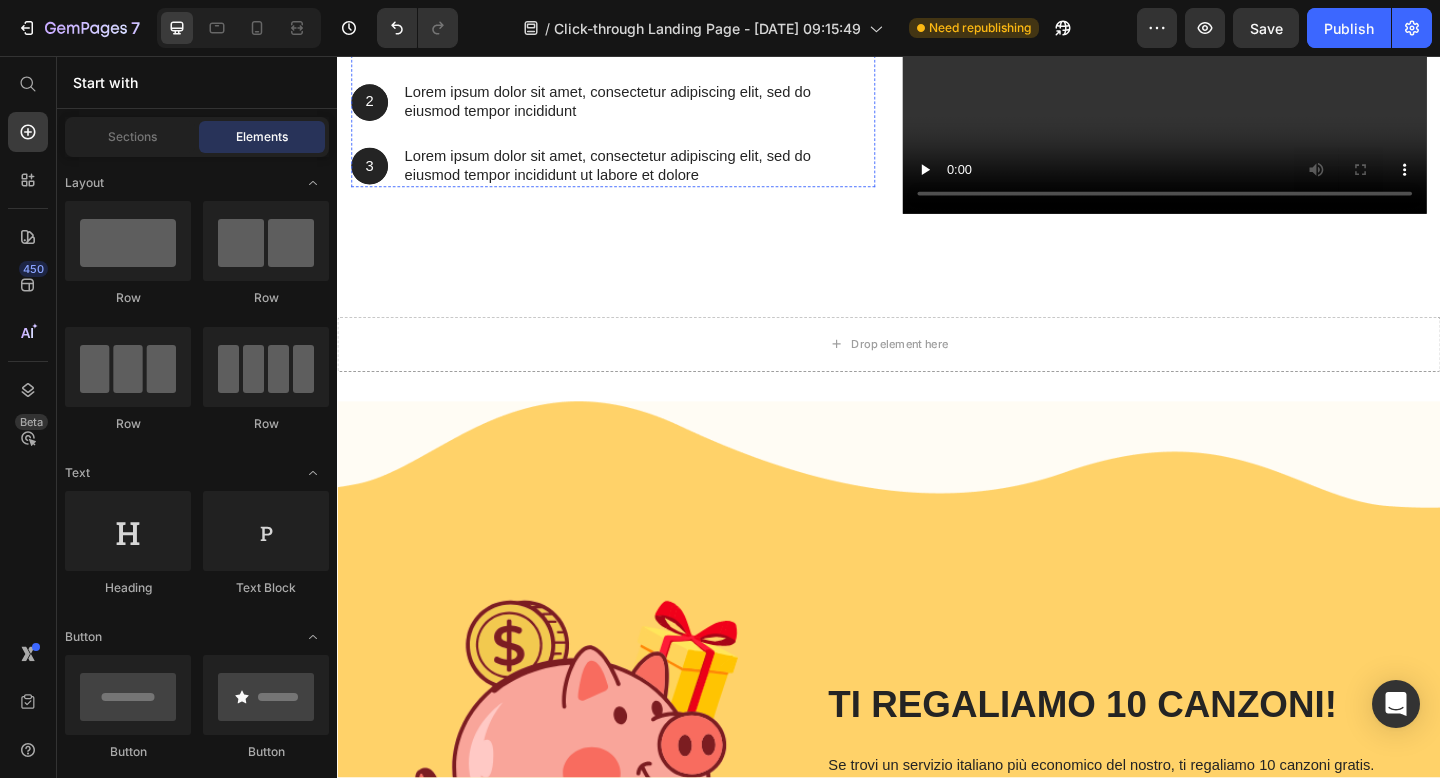 click on "The standard" at bounding box center [613, -42] 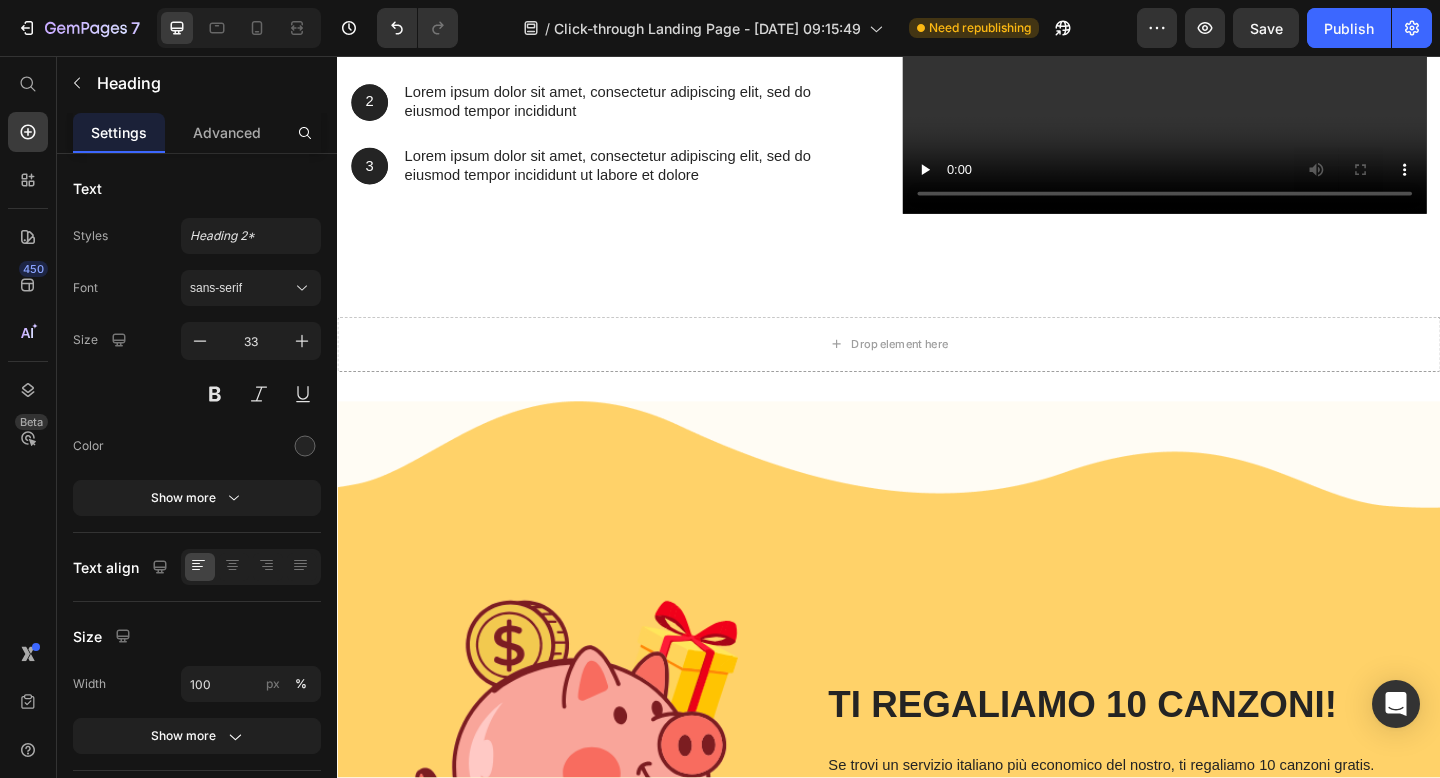 click on "The standard" at bounding box center [613, -42] 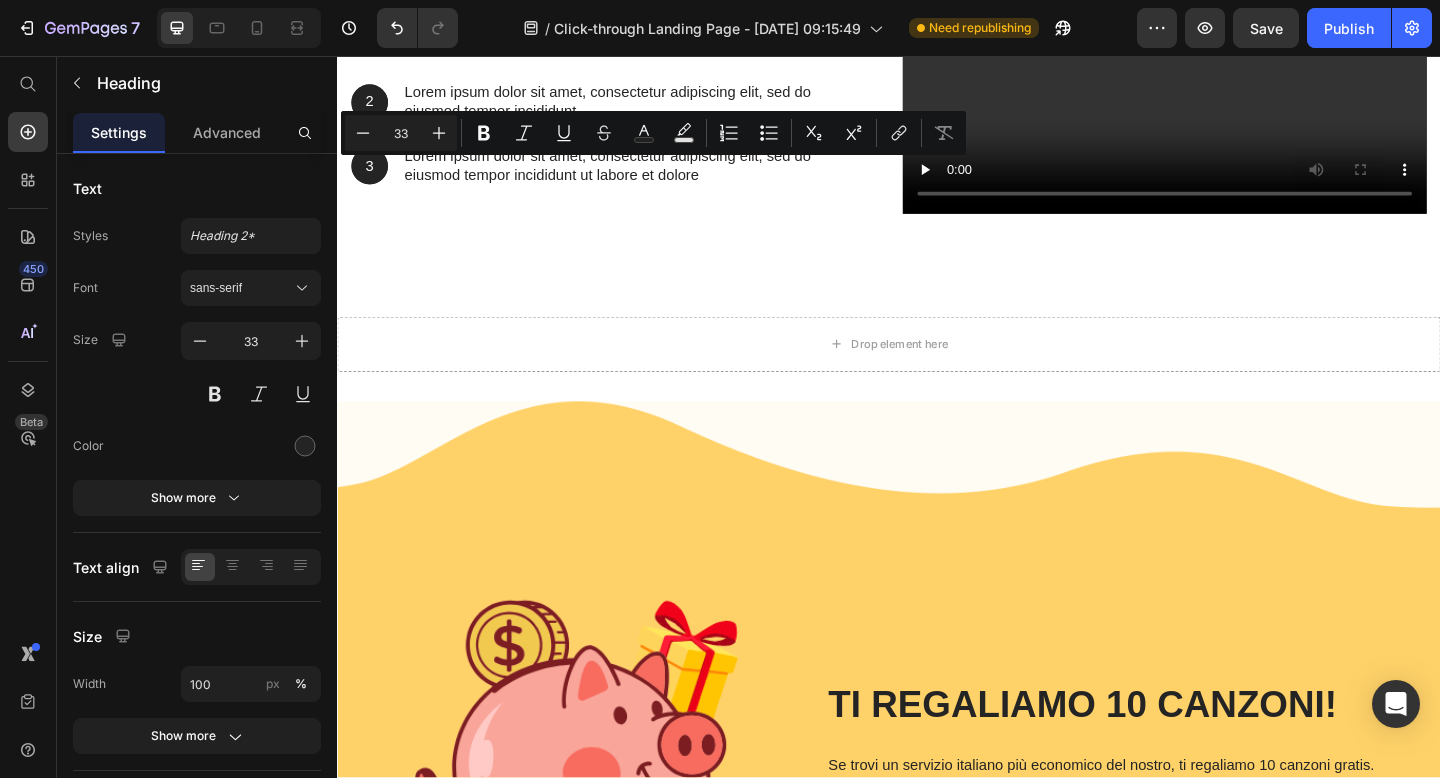 click on "The standard" at bounding box center [613, -42] 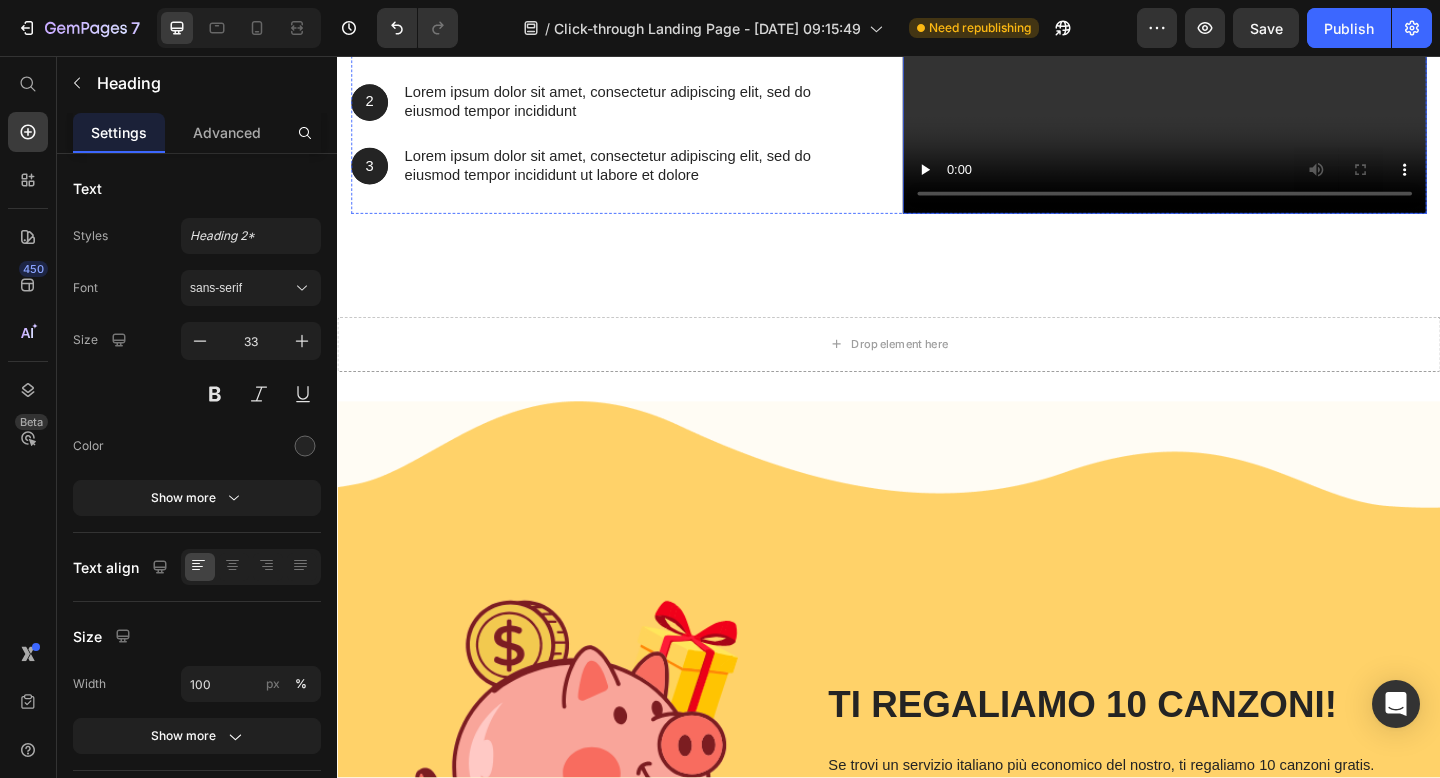 click at bounding box center (1237, 67) 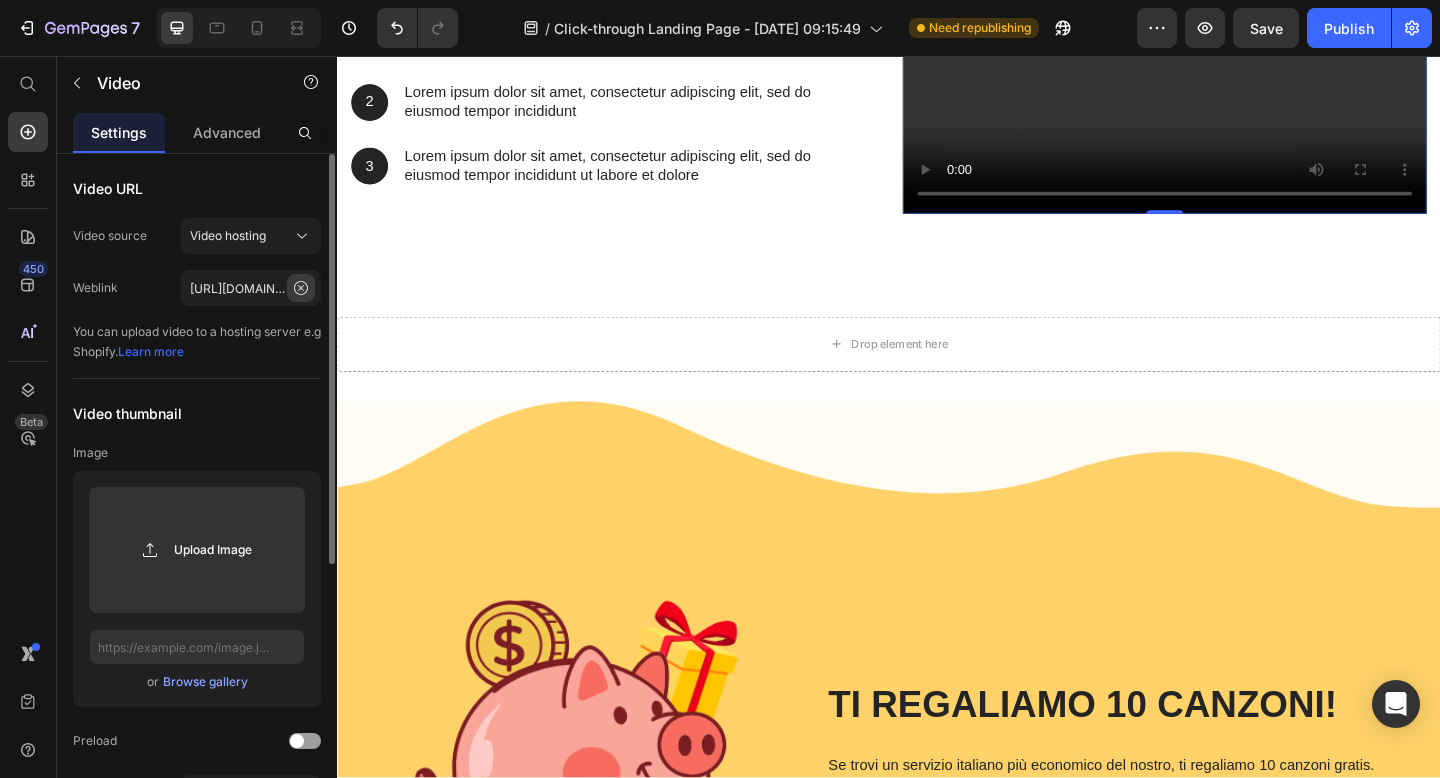 click 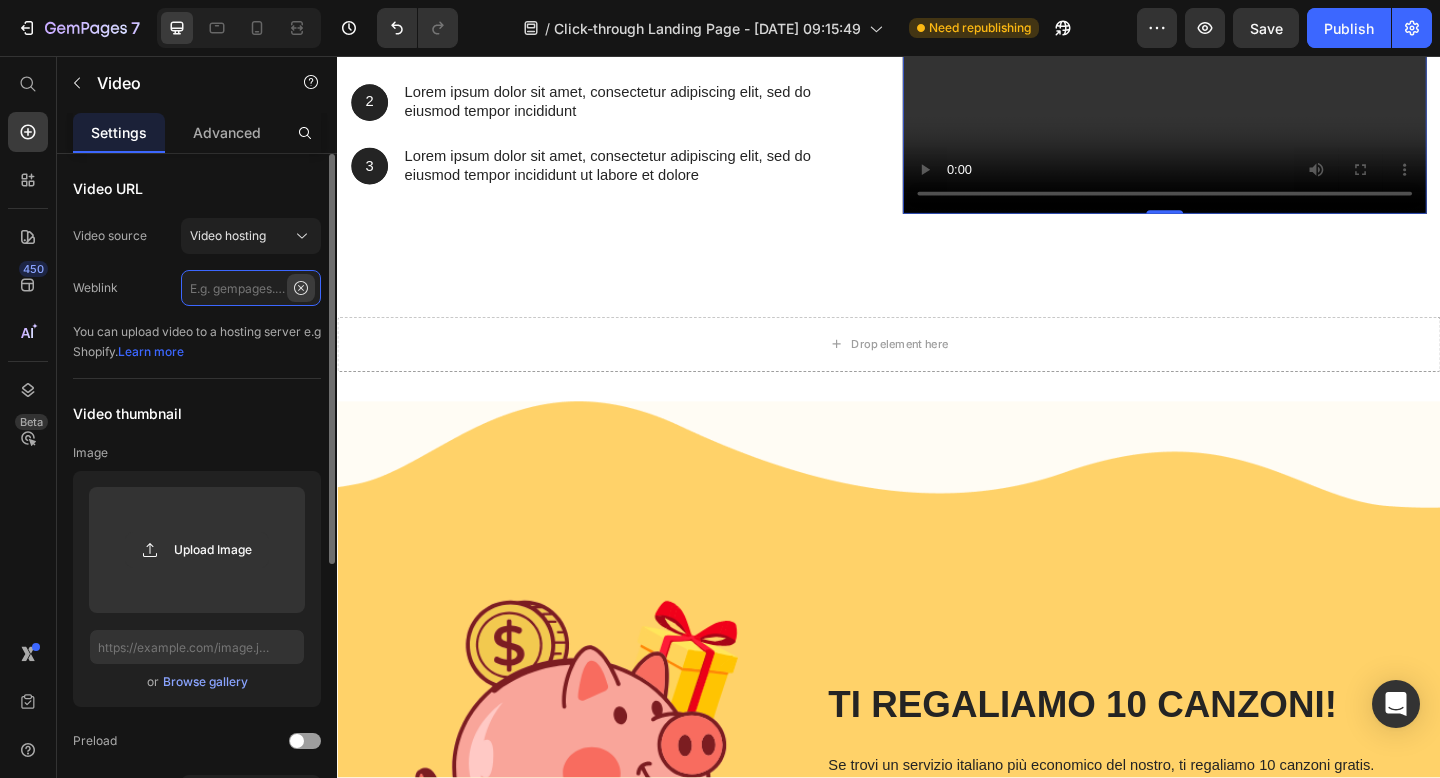 scroll, scrollTop: 0, scrollLeft: 0, axis: both 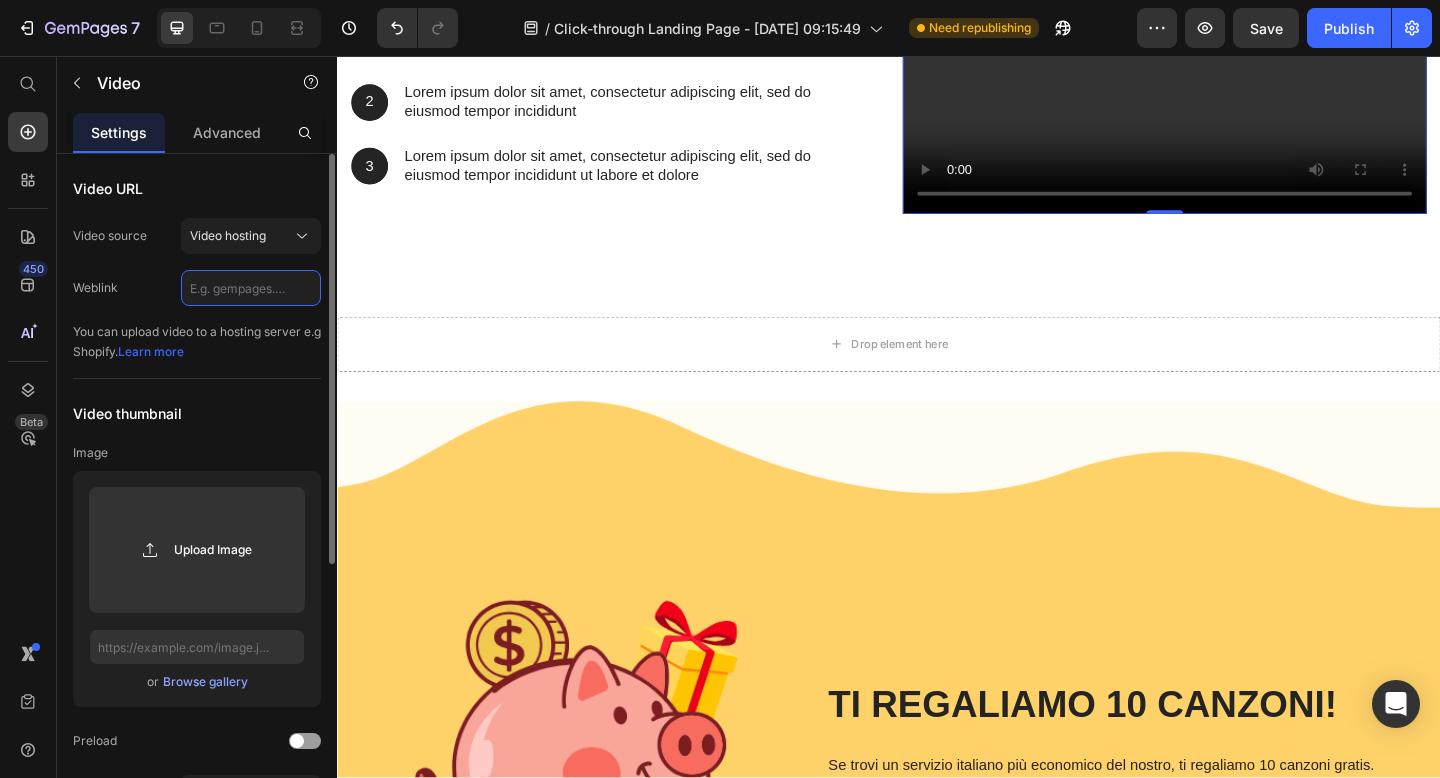 paste on "https://cdn.shopify.com/videos/c/o/v/7cdc55785c924b67a2109e4629e6d313.mov" 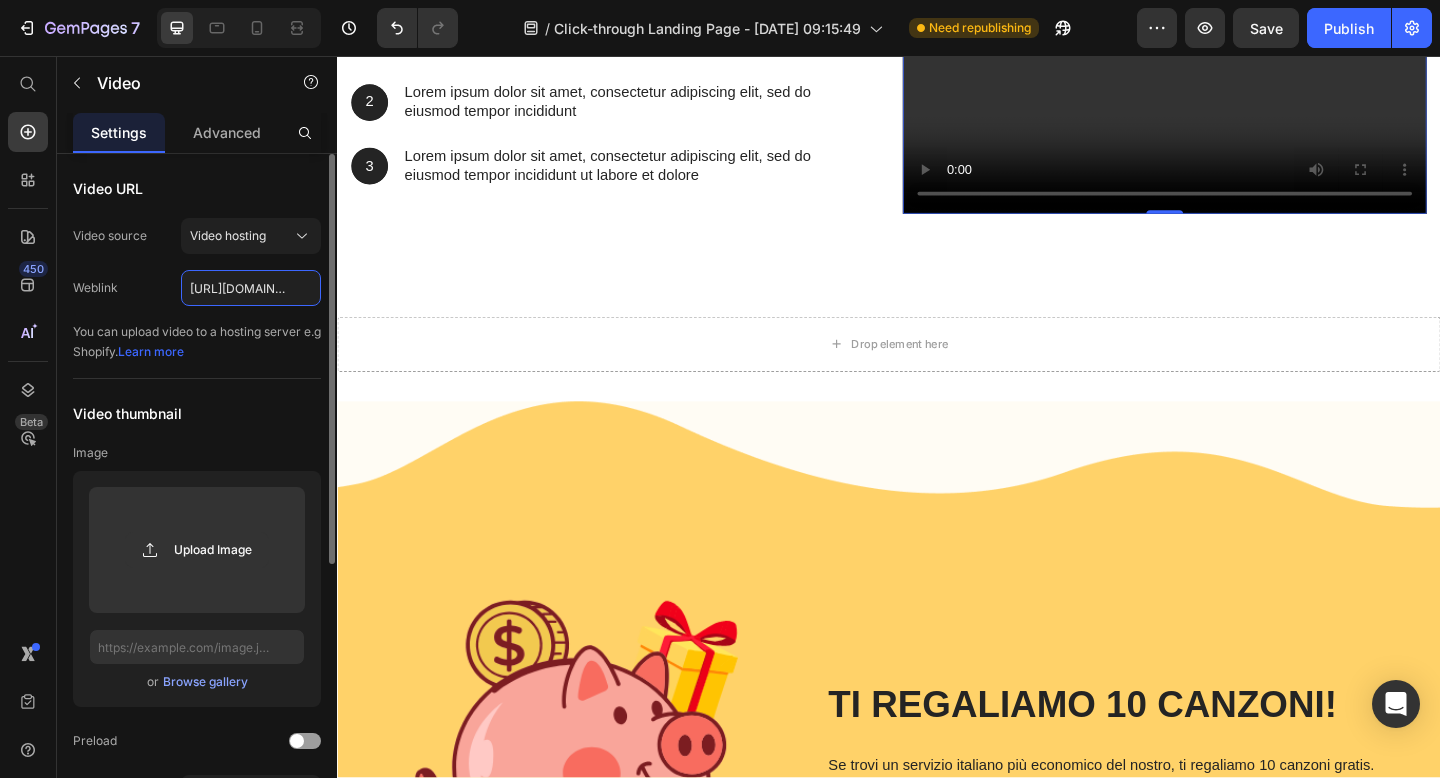 scroll, scrollTop: 0, scrollLeft: 368, axis: horizontal 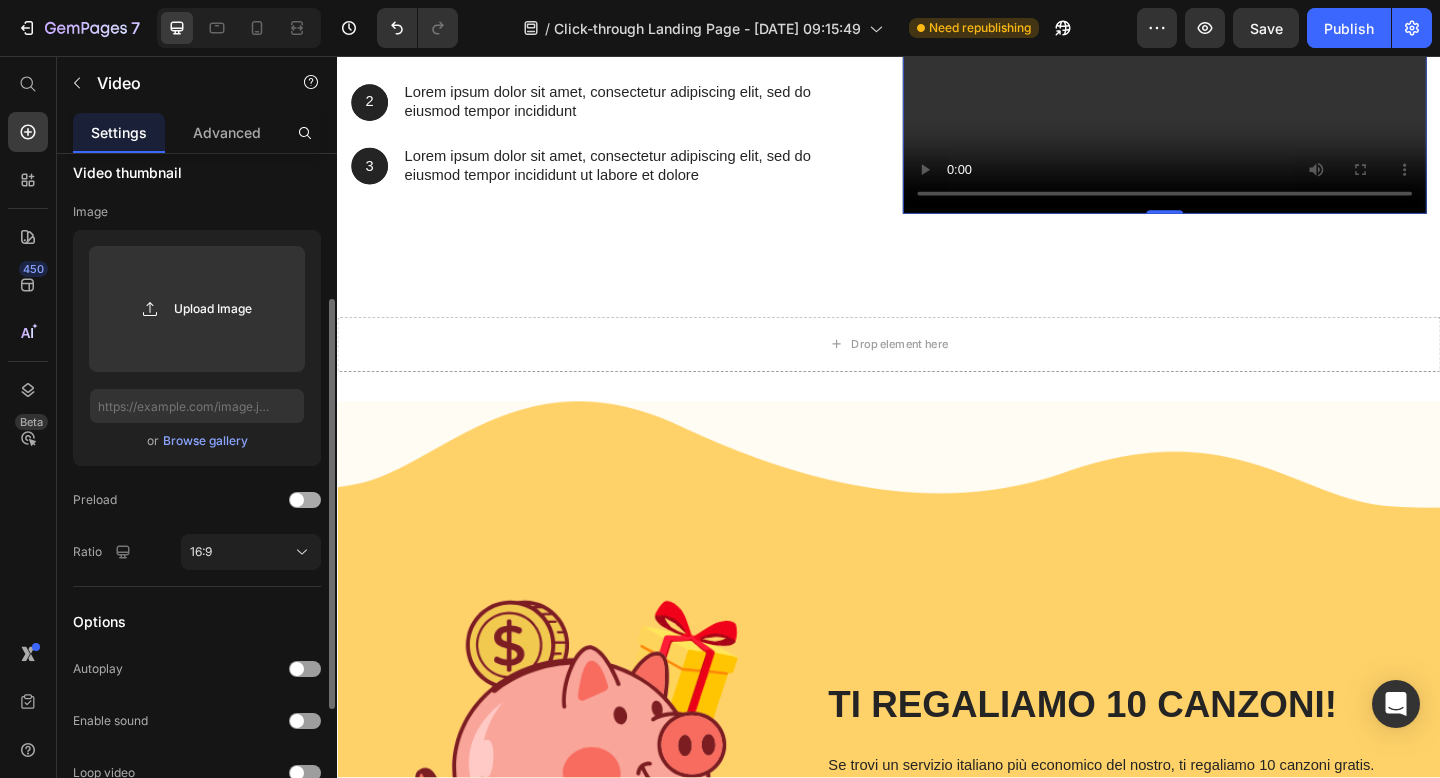 type on "https://cdn.shopify.com/videos/c/o/v/7cdc55785c924b67a2109e4629e6d313.mov" 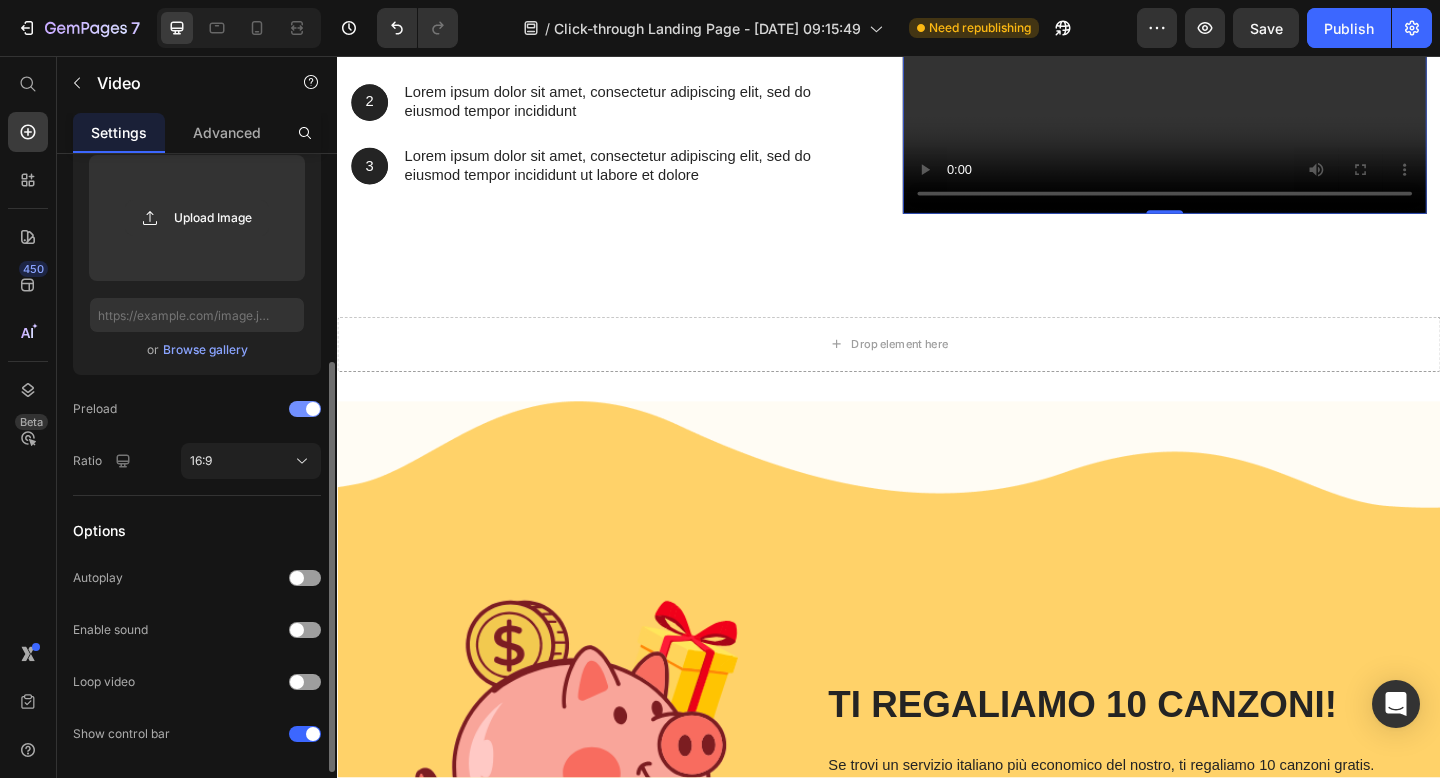 scroll, scrollTop: 337, scrollLeft: 0, axis: vertical 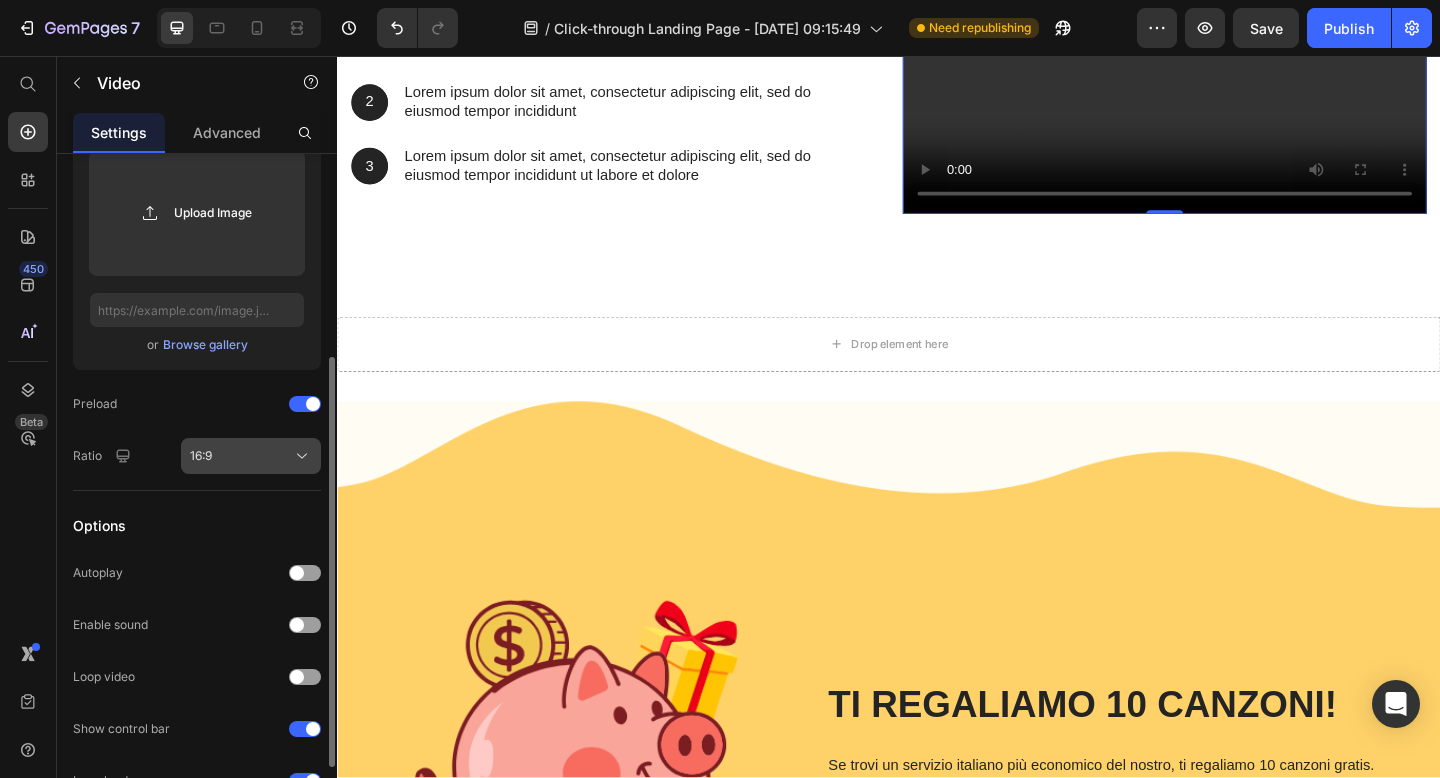 click 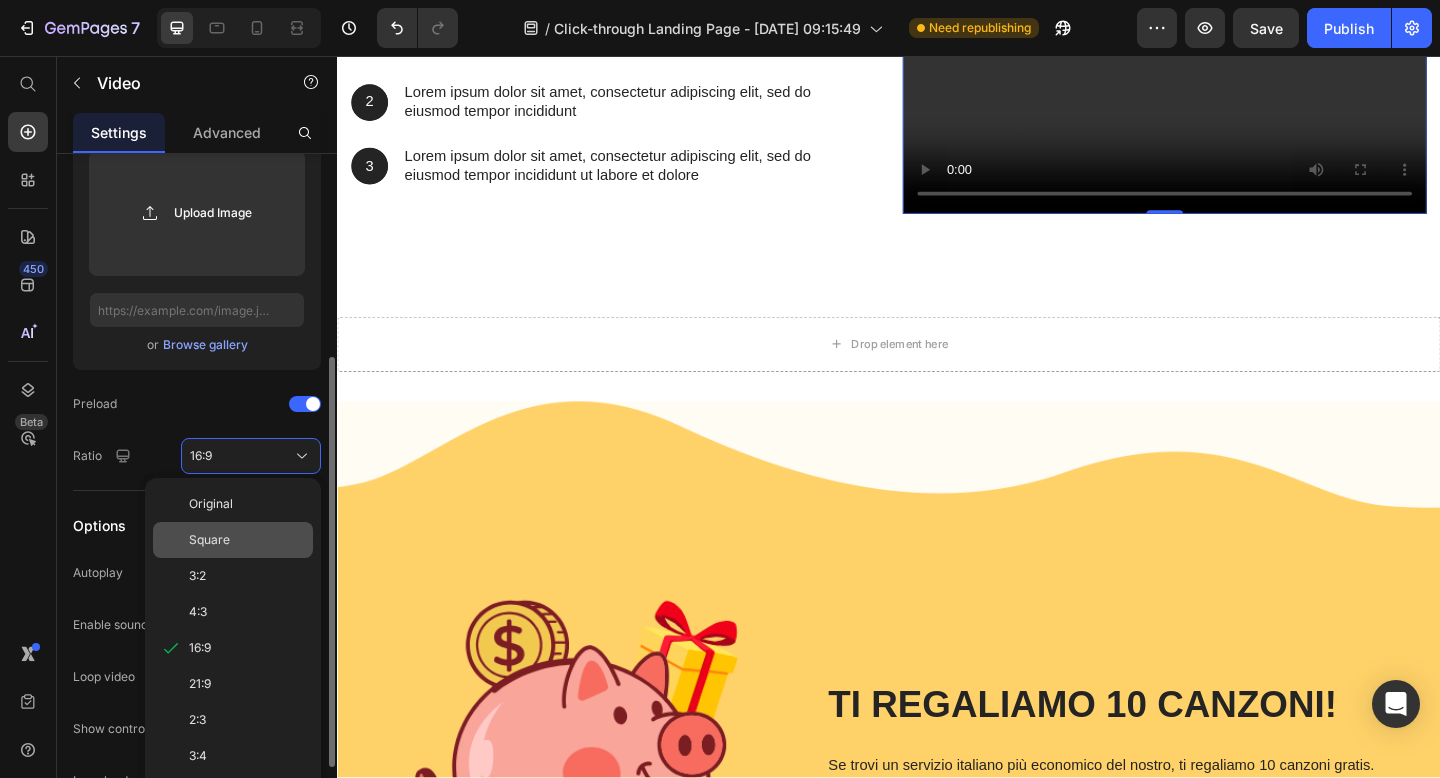 click on "Square" at bounding box center (247, 540) 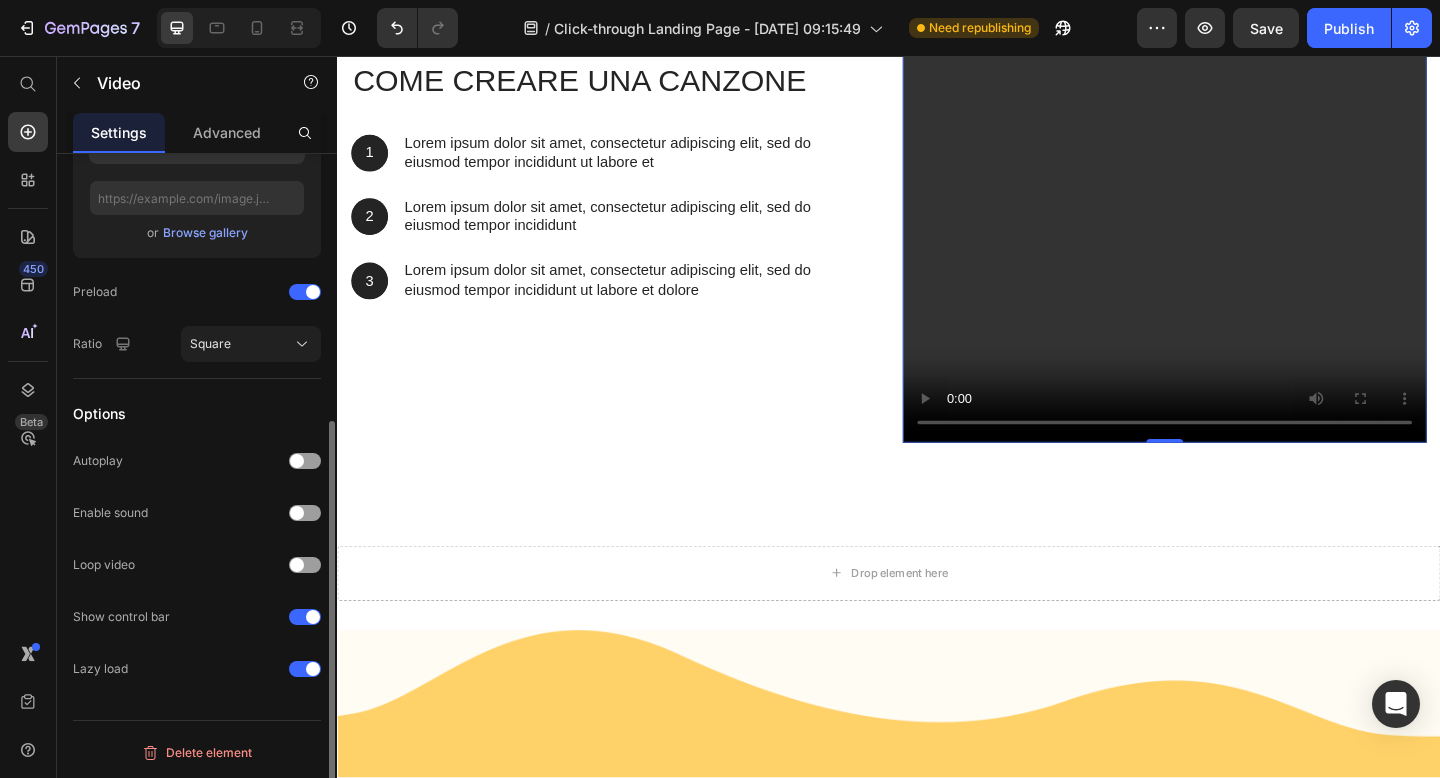 scroll, scrollTop: 447, scrollLeft: 0, axis: vertical 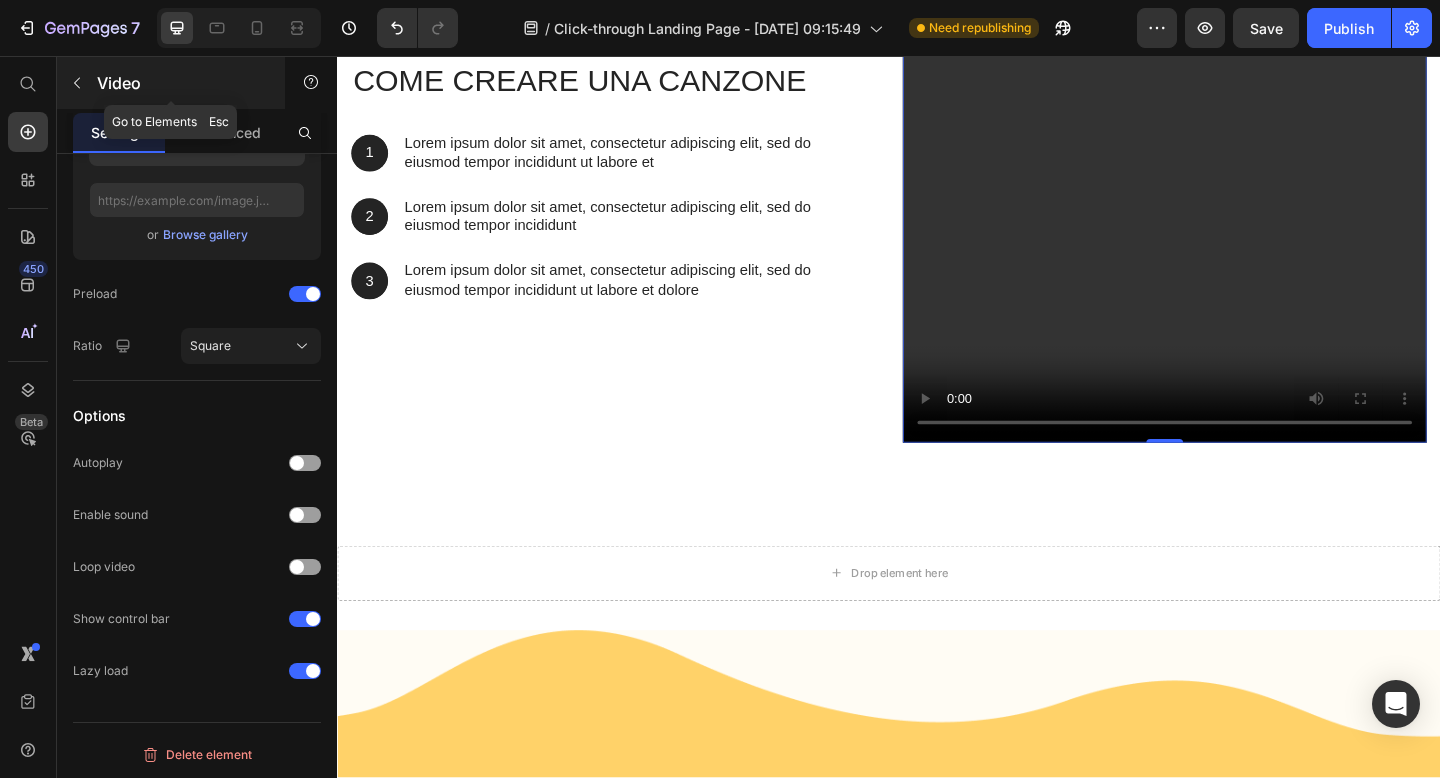 click 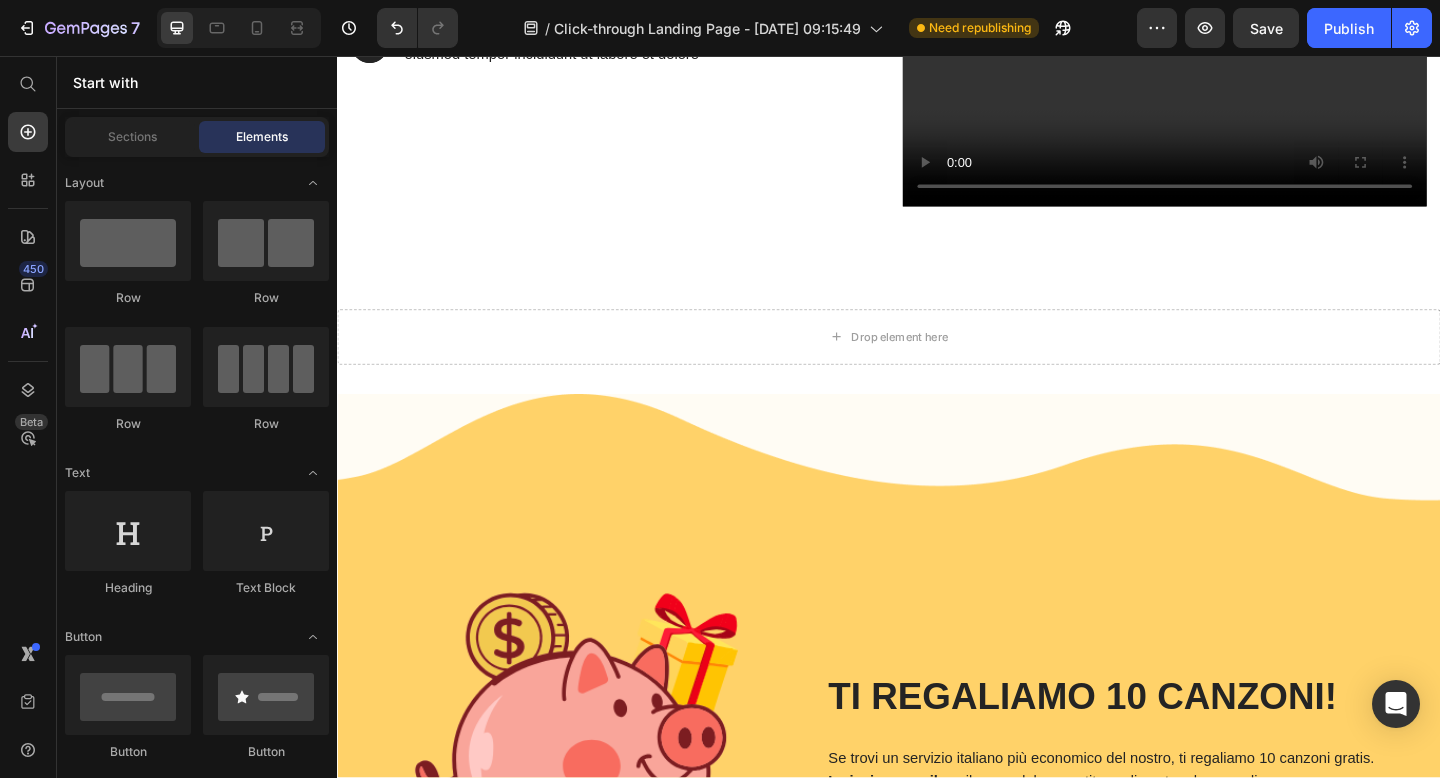 scroll, scrollTop: 2934, scrollLeft: 0, axis: vertical 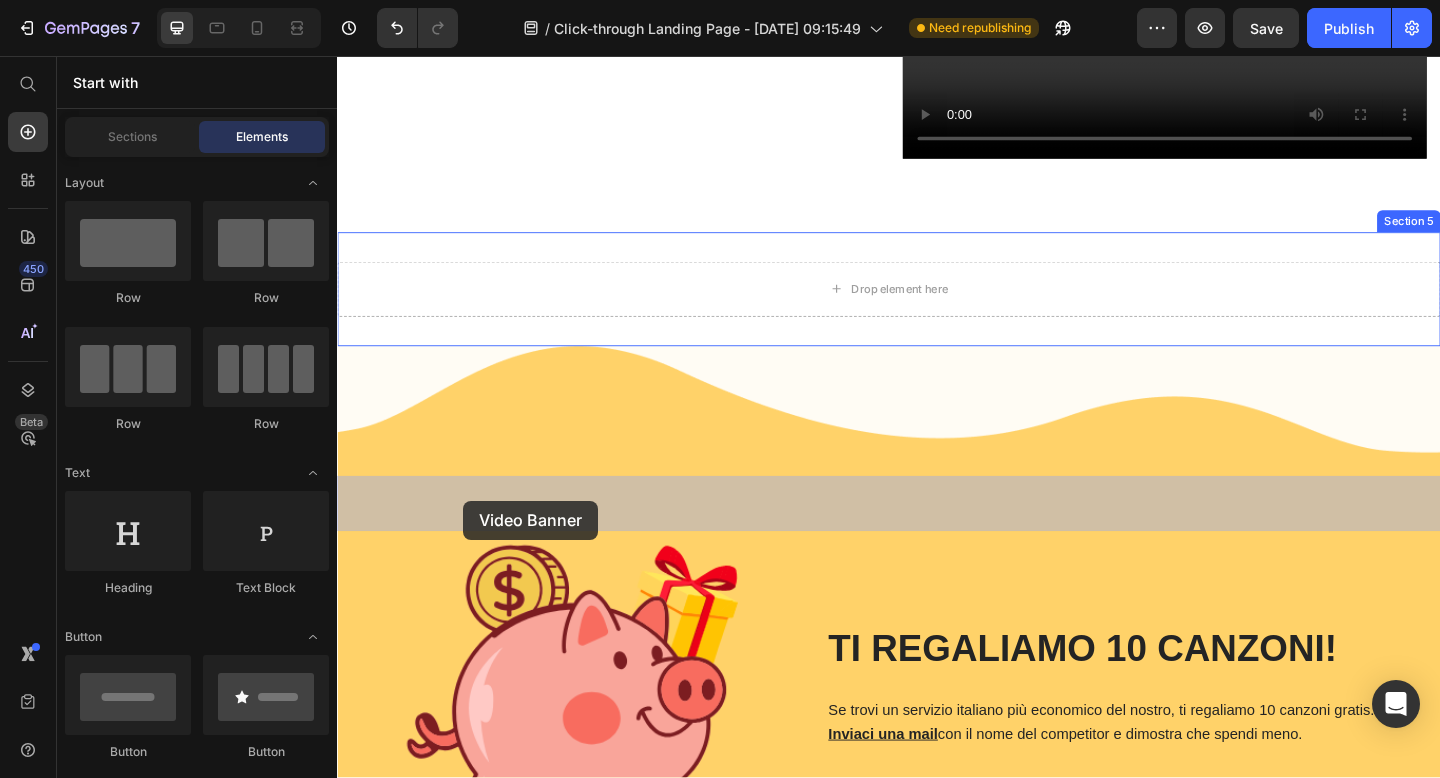 drag, startPoint x: 569, startPoint y: 507, endPoint x: 474, endPoint y: 540, distance: 100.56838 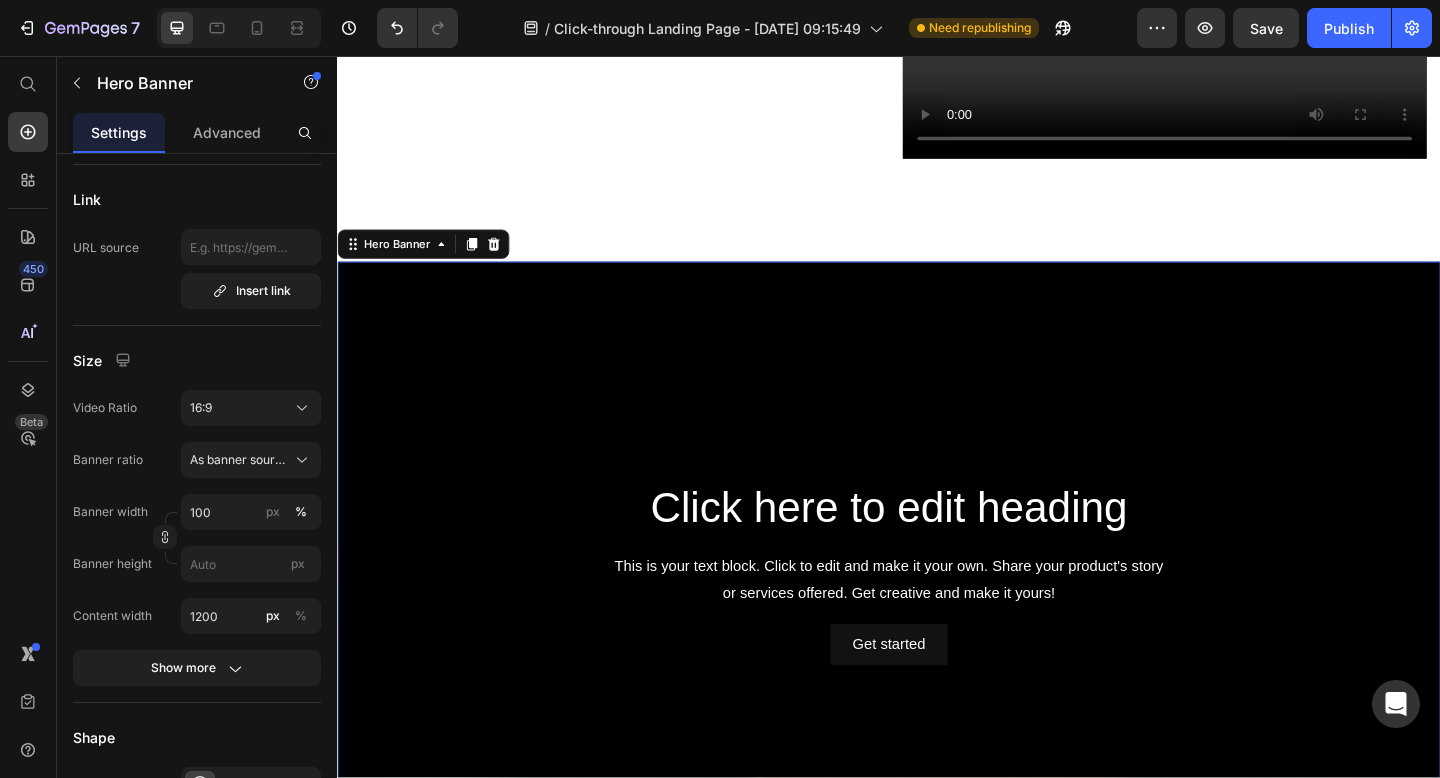 scroll, scrollTop: 0, scrollLeft: 0, axis: both 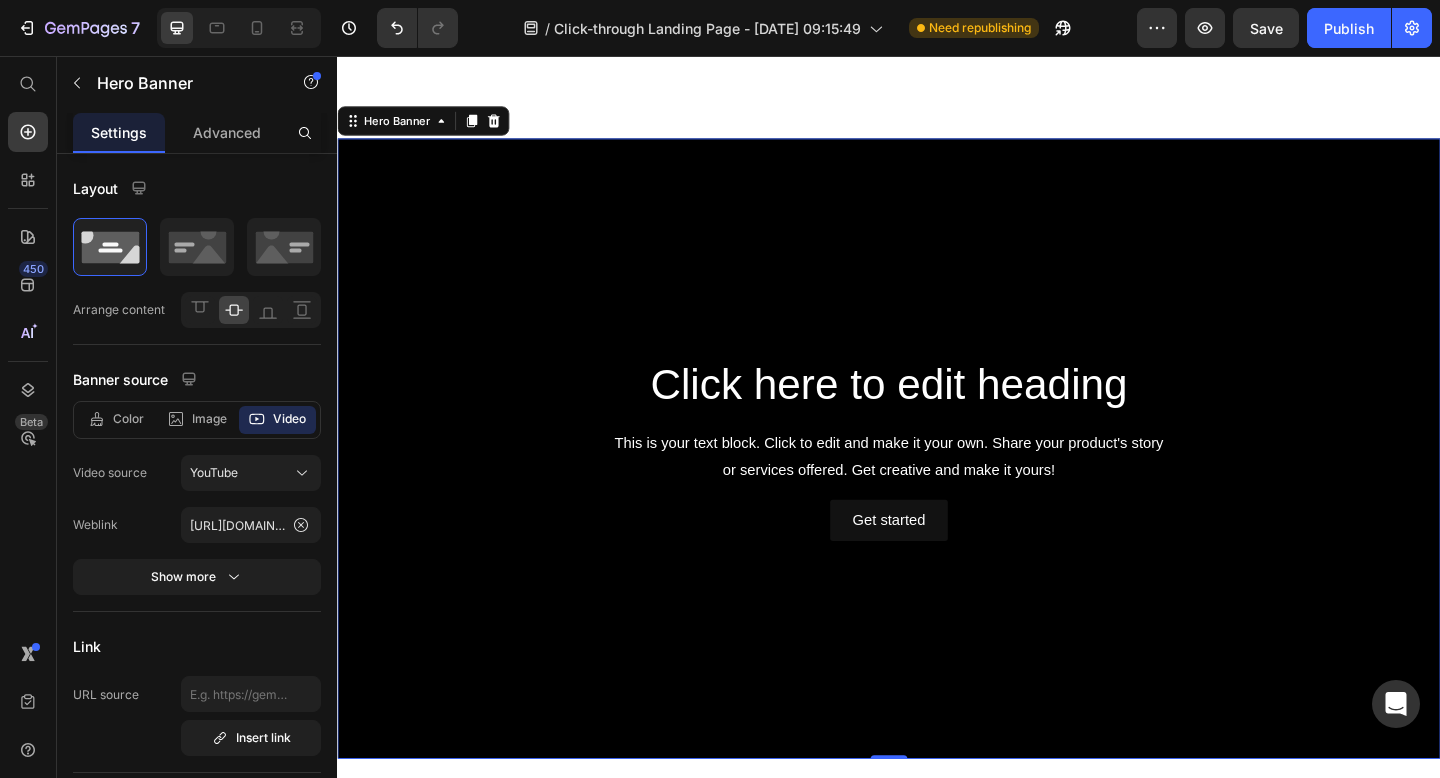 click at bounding box center (937, 483) 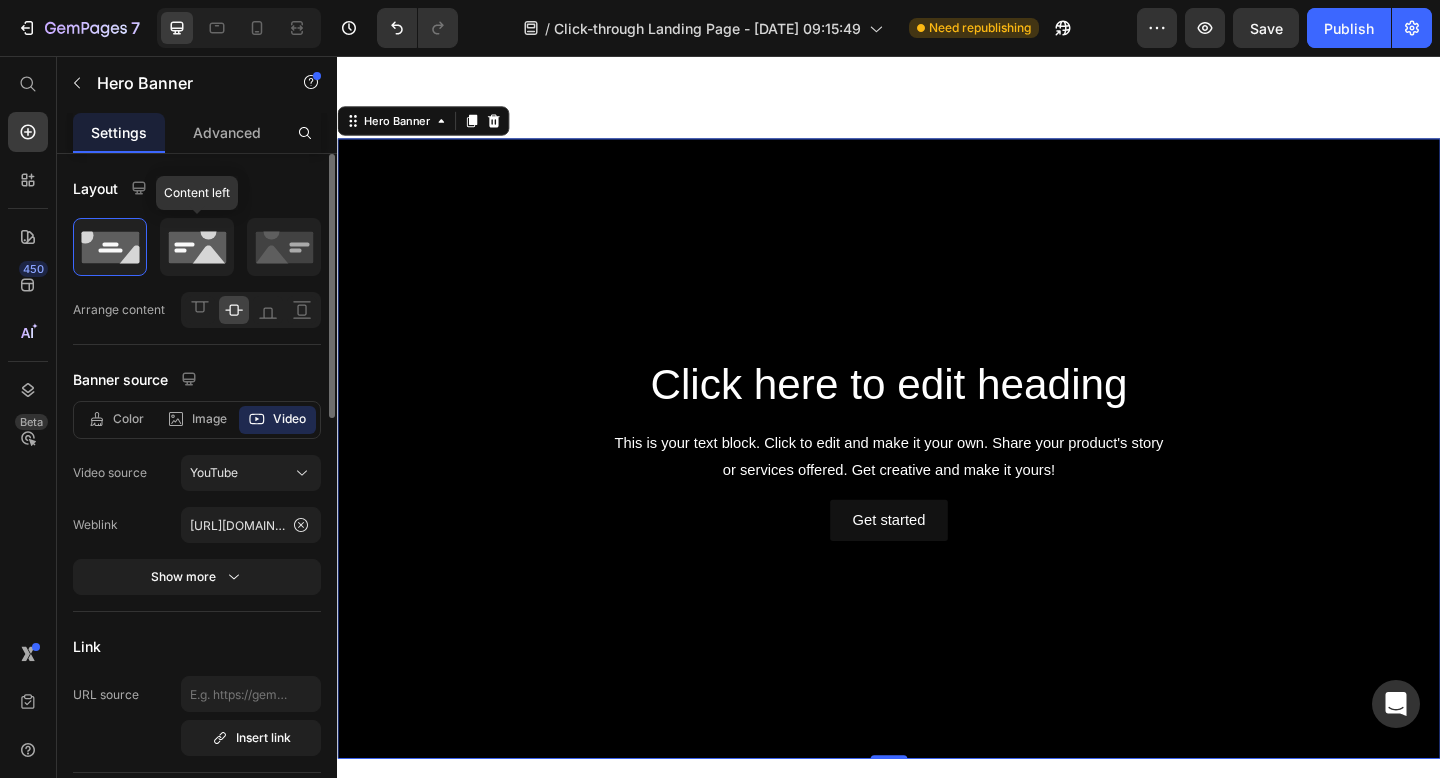 click 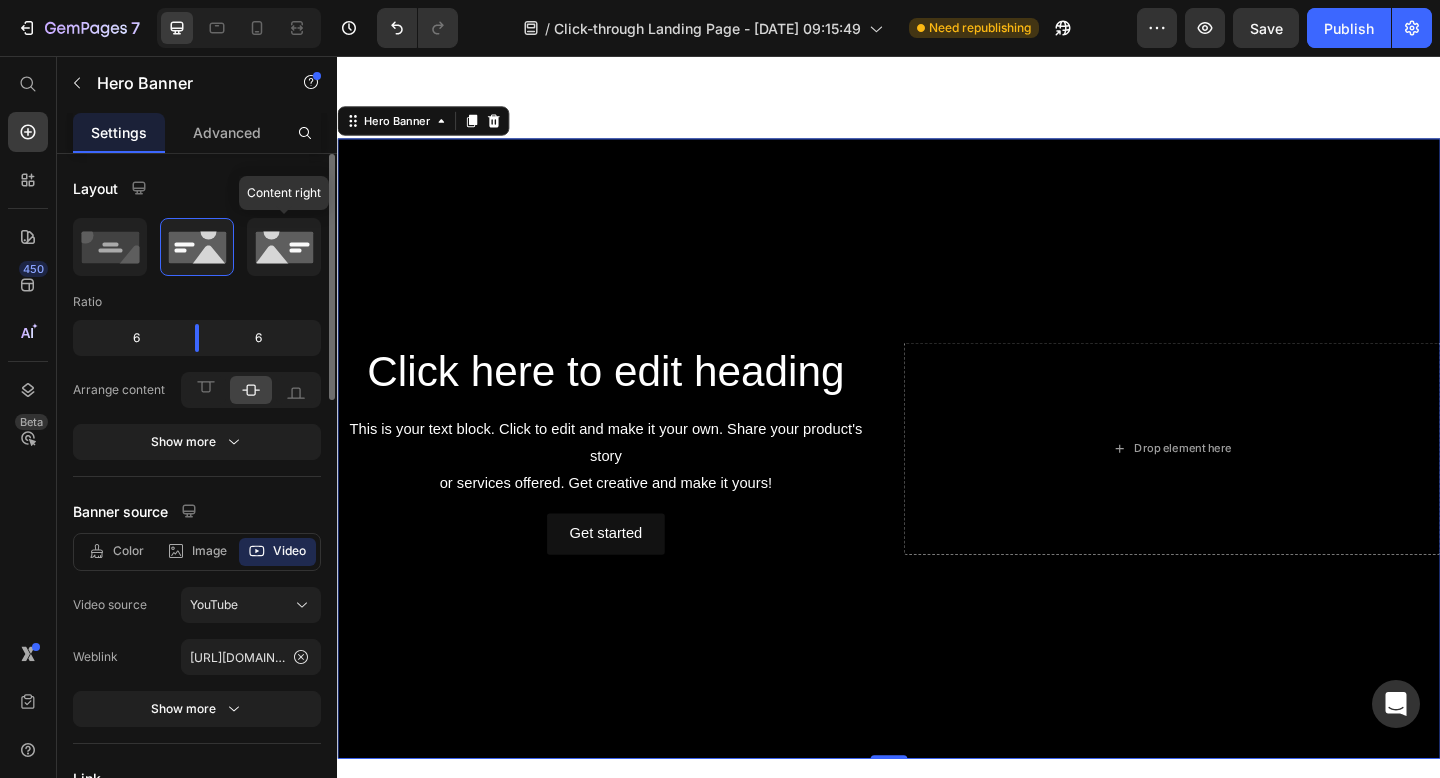 click 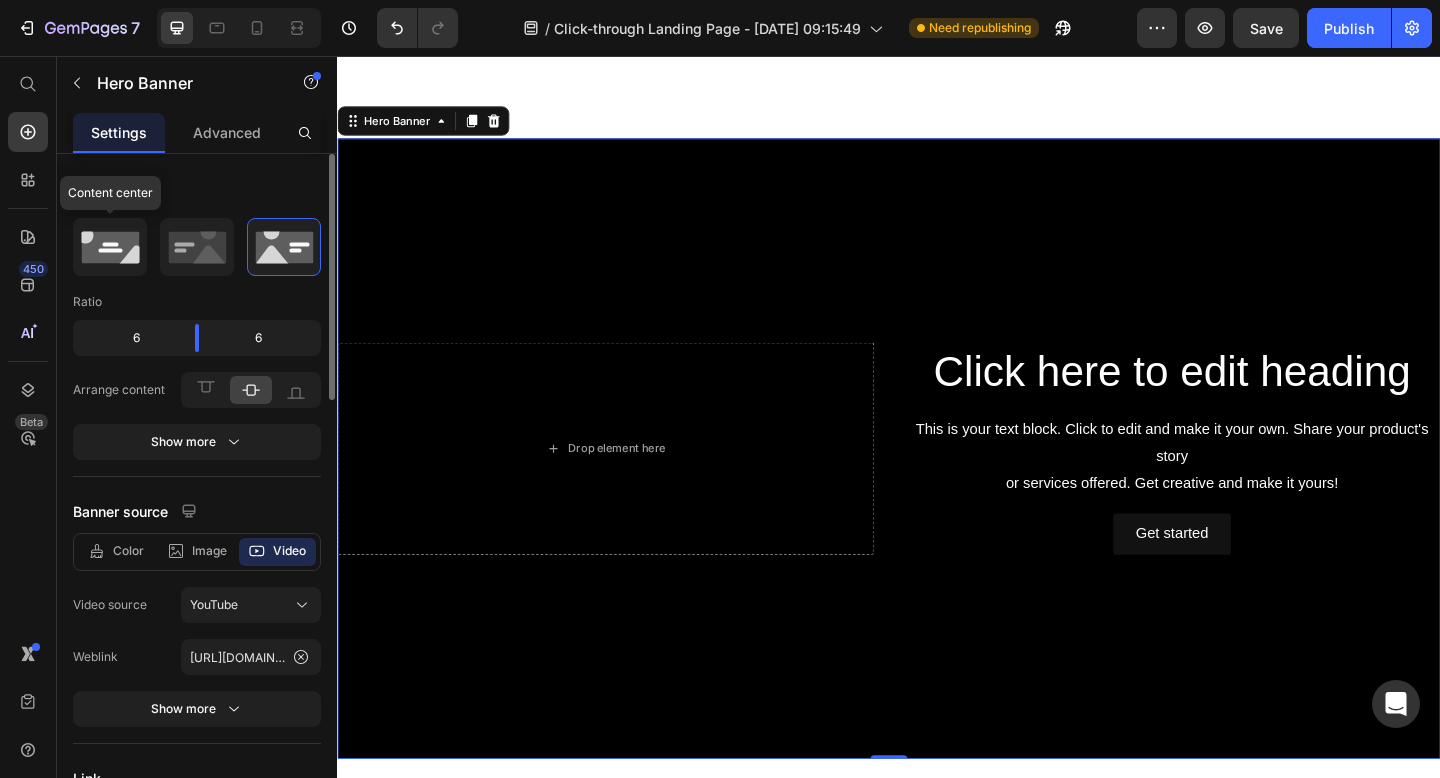 click 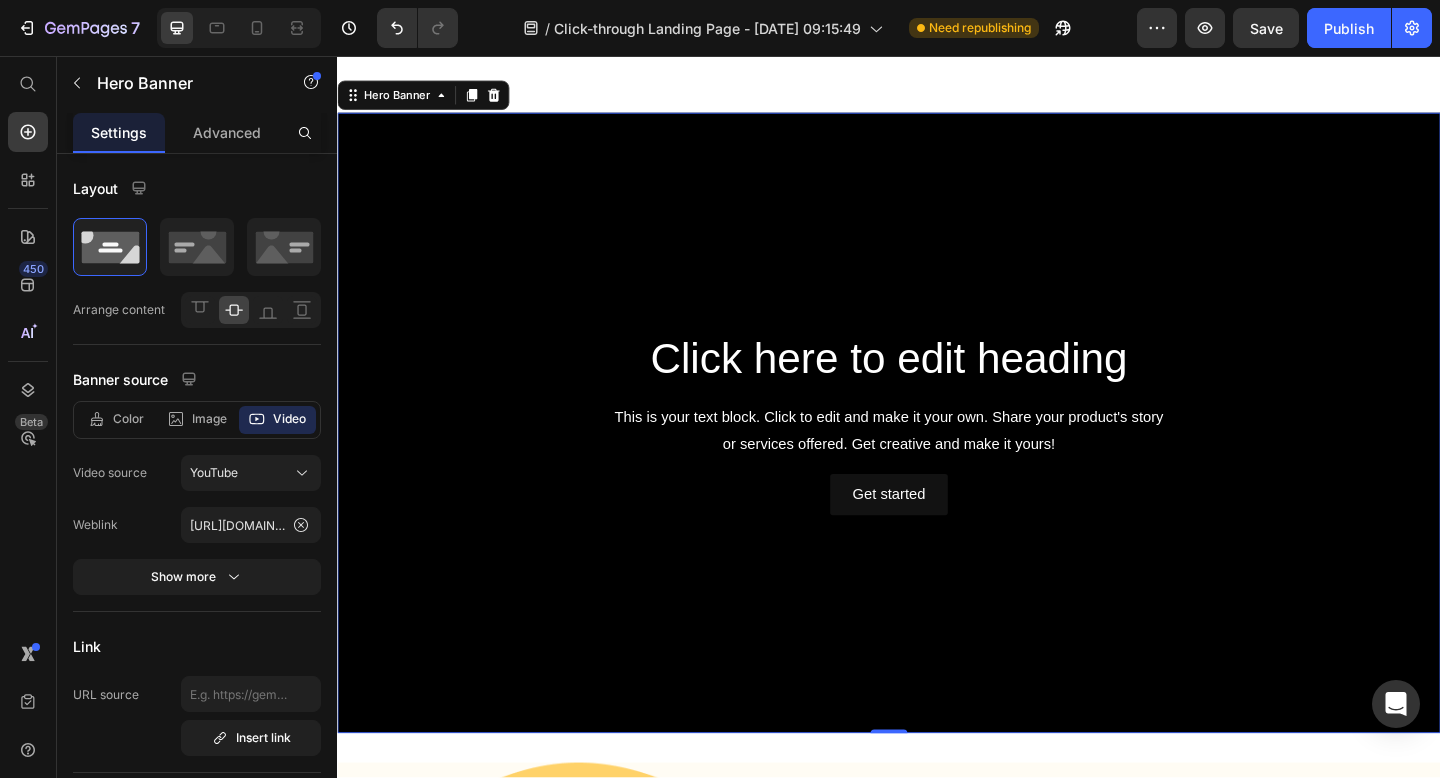 scroll, scrollTop: 3325, scrollLeft: 0, axis: vertical 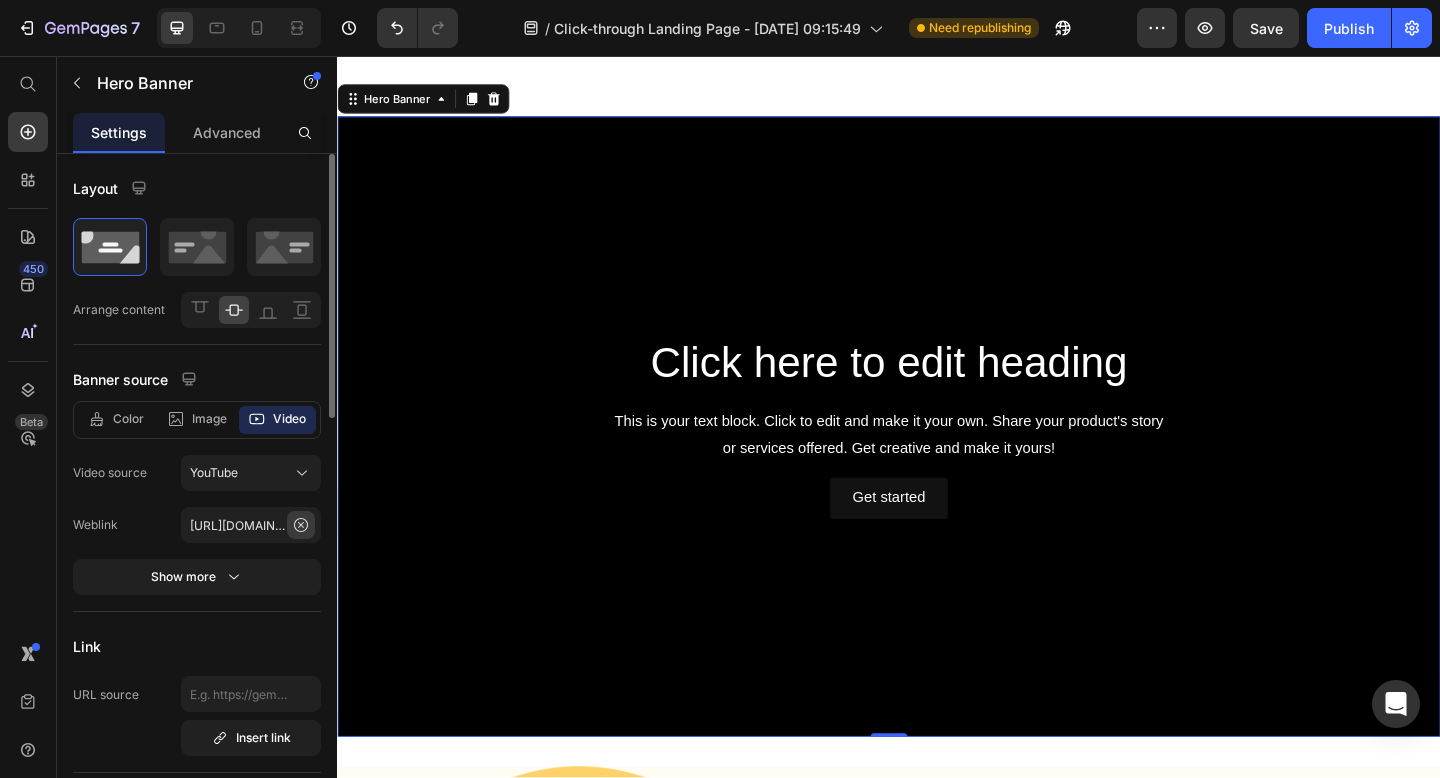click 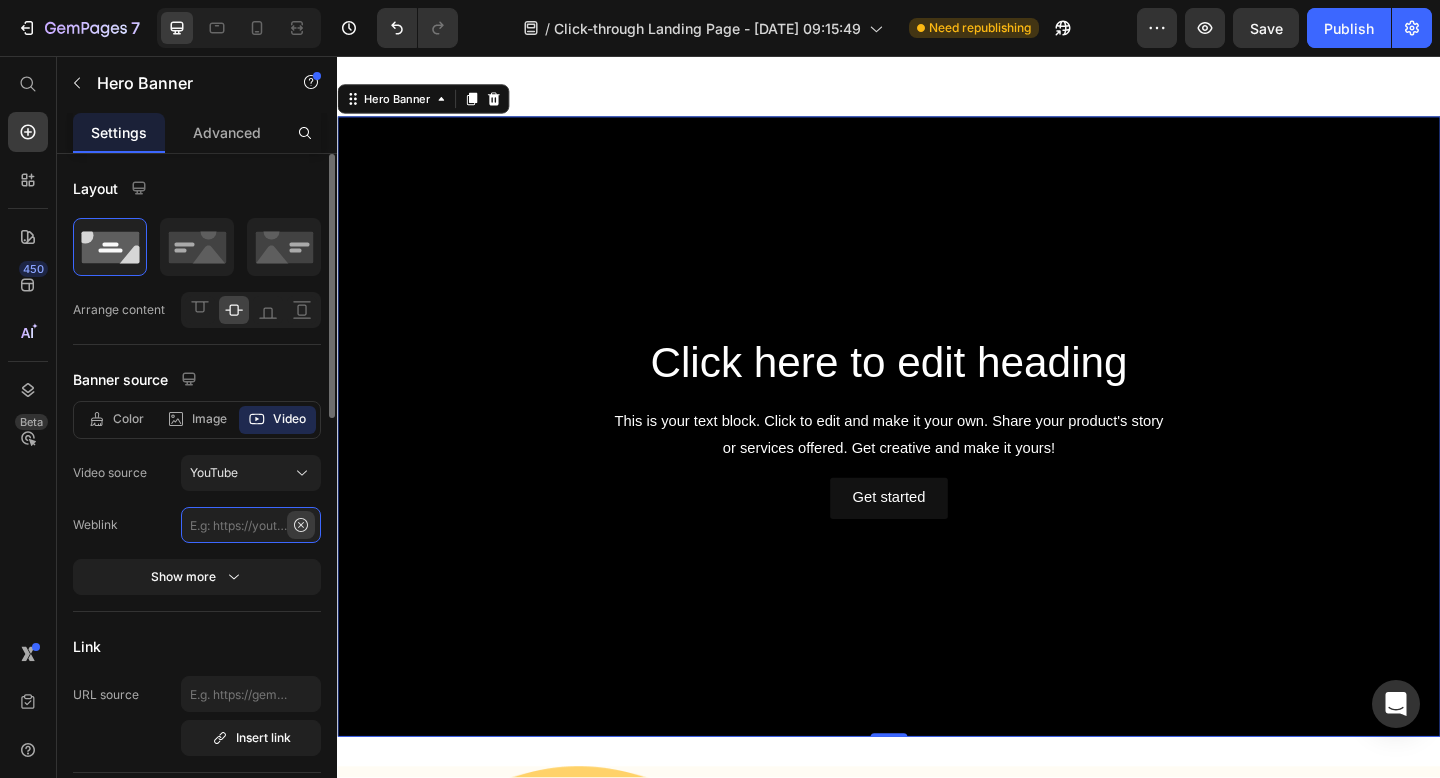scroll, scrollTop: 0, scrollLeft: 0, axis: both 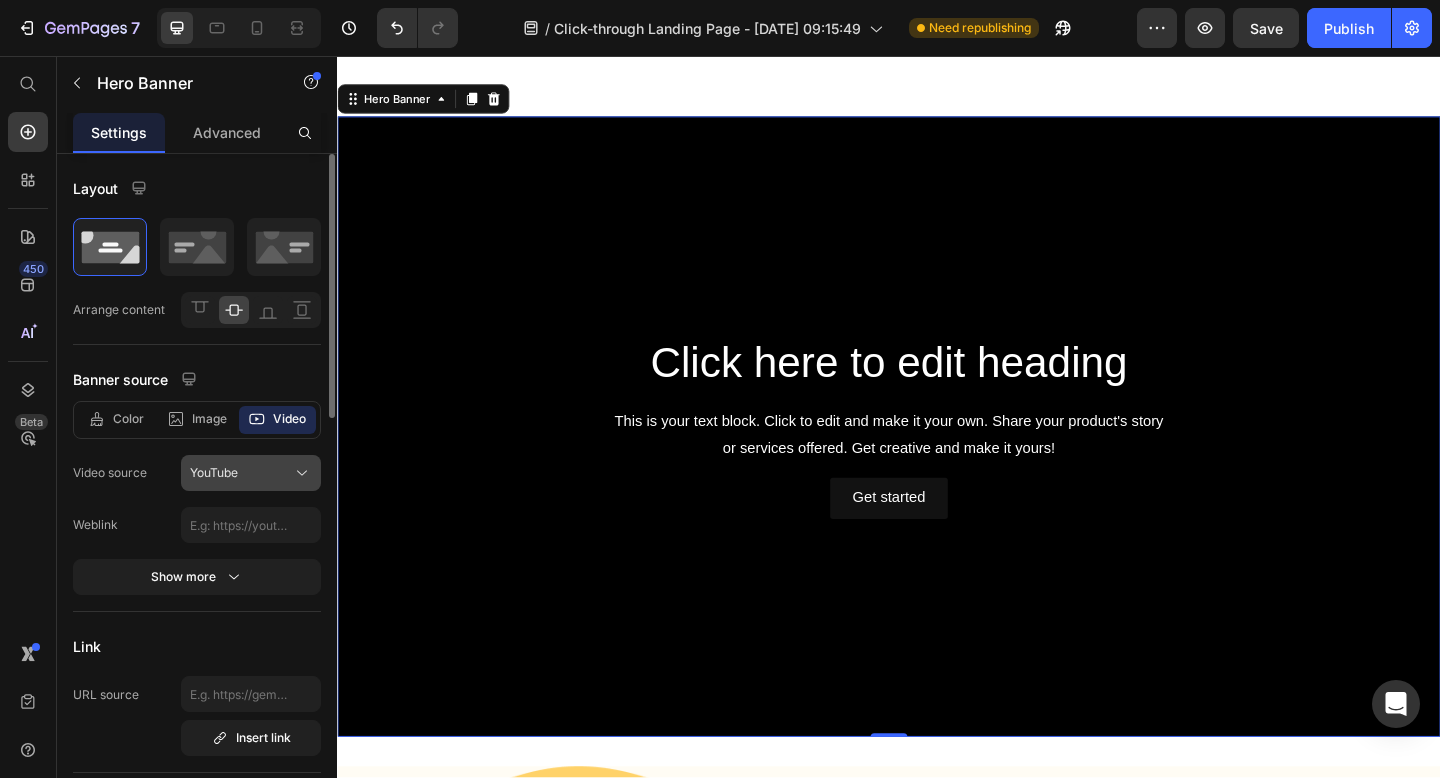 click 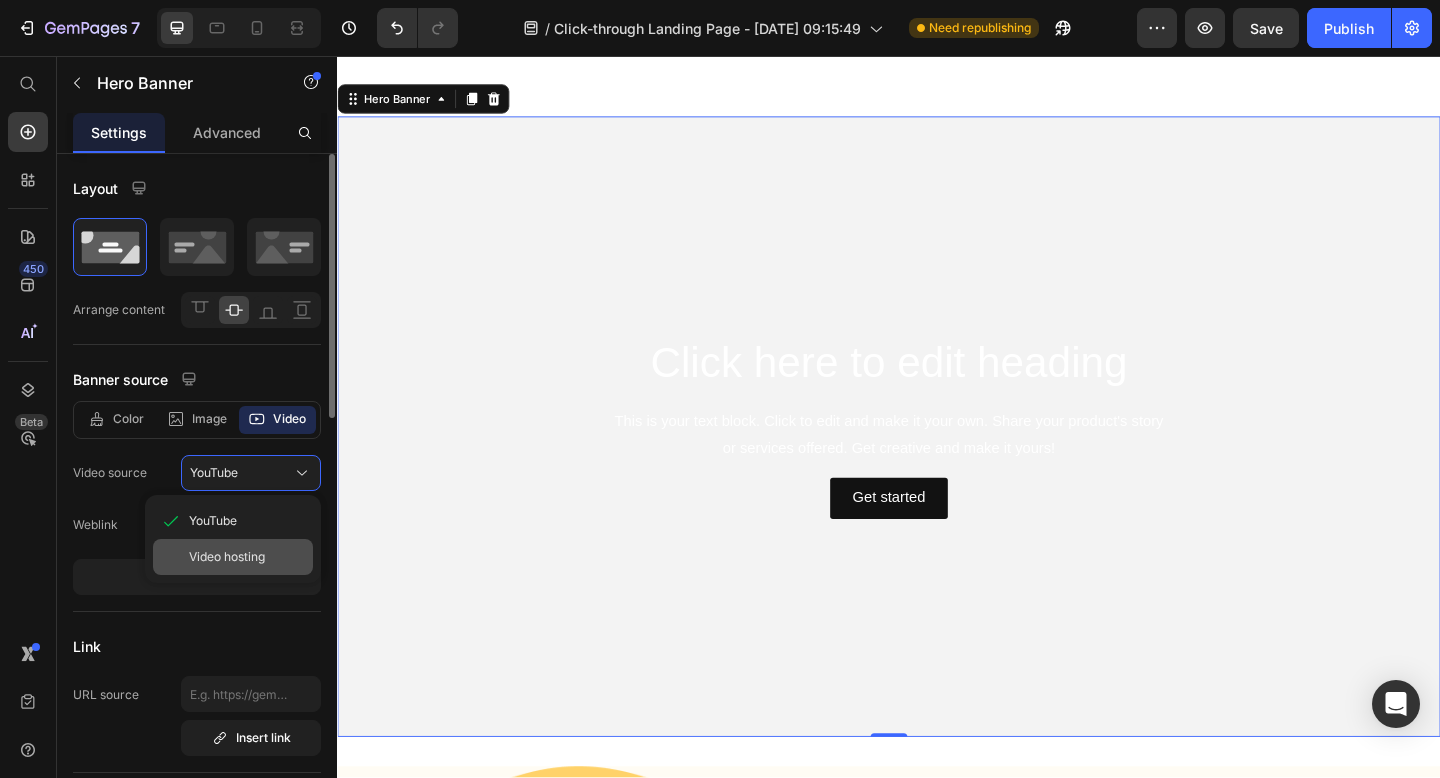 click on "Video hosting" at bounding box center (227, 557) 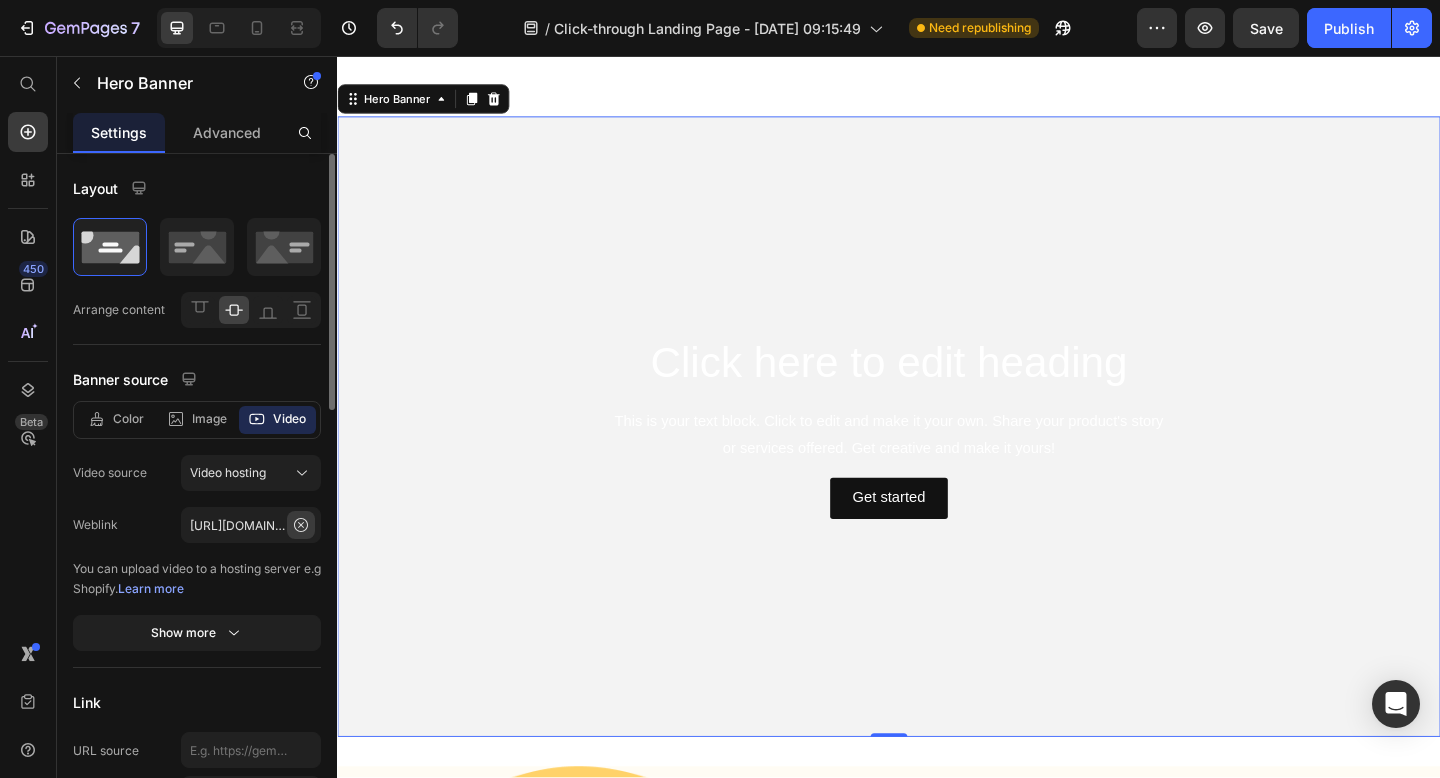 click 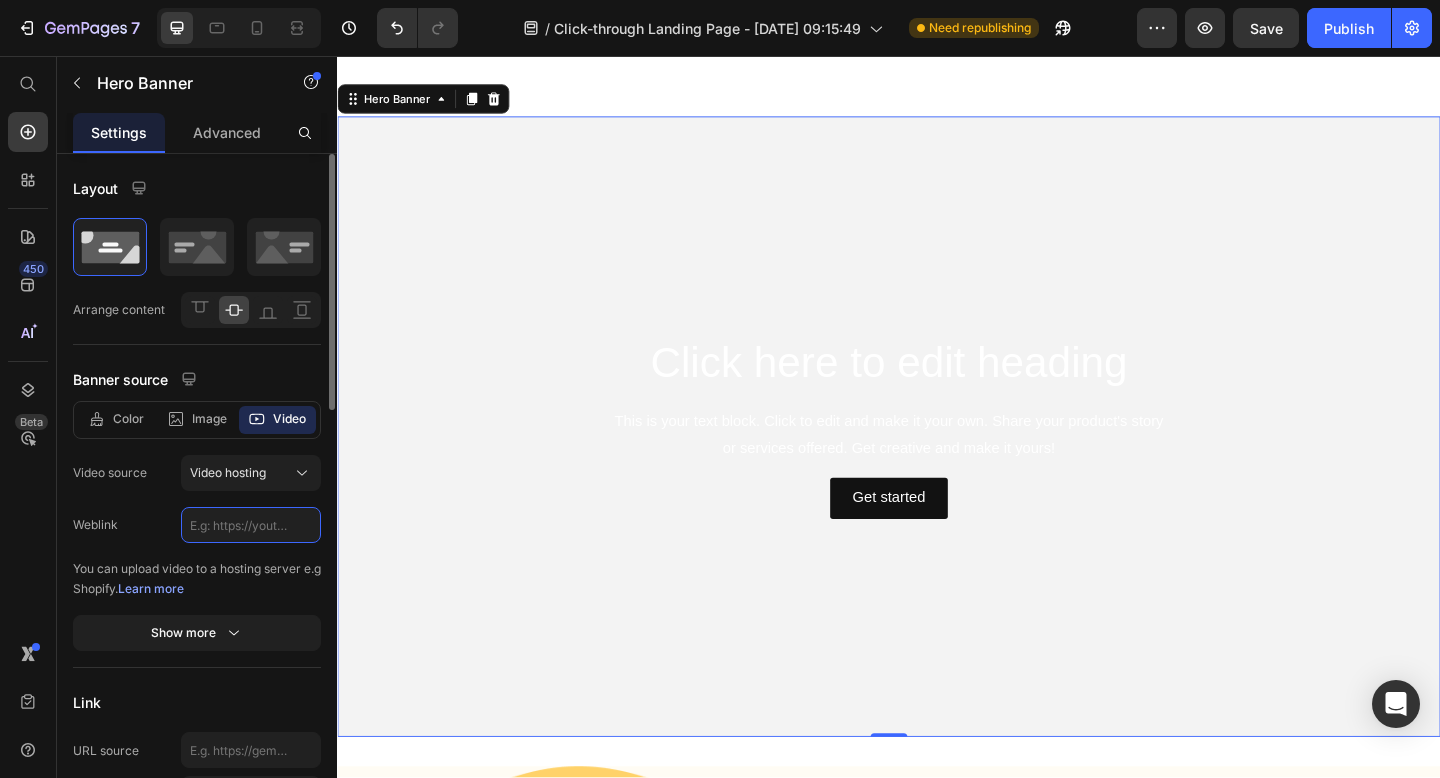 paste on "https://cdn.shopify.com/videos/c/o/v/921152a7f9514dbeb1b02453b58dcff5.mp4" 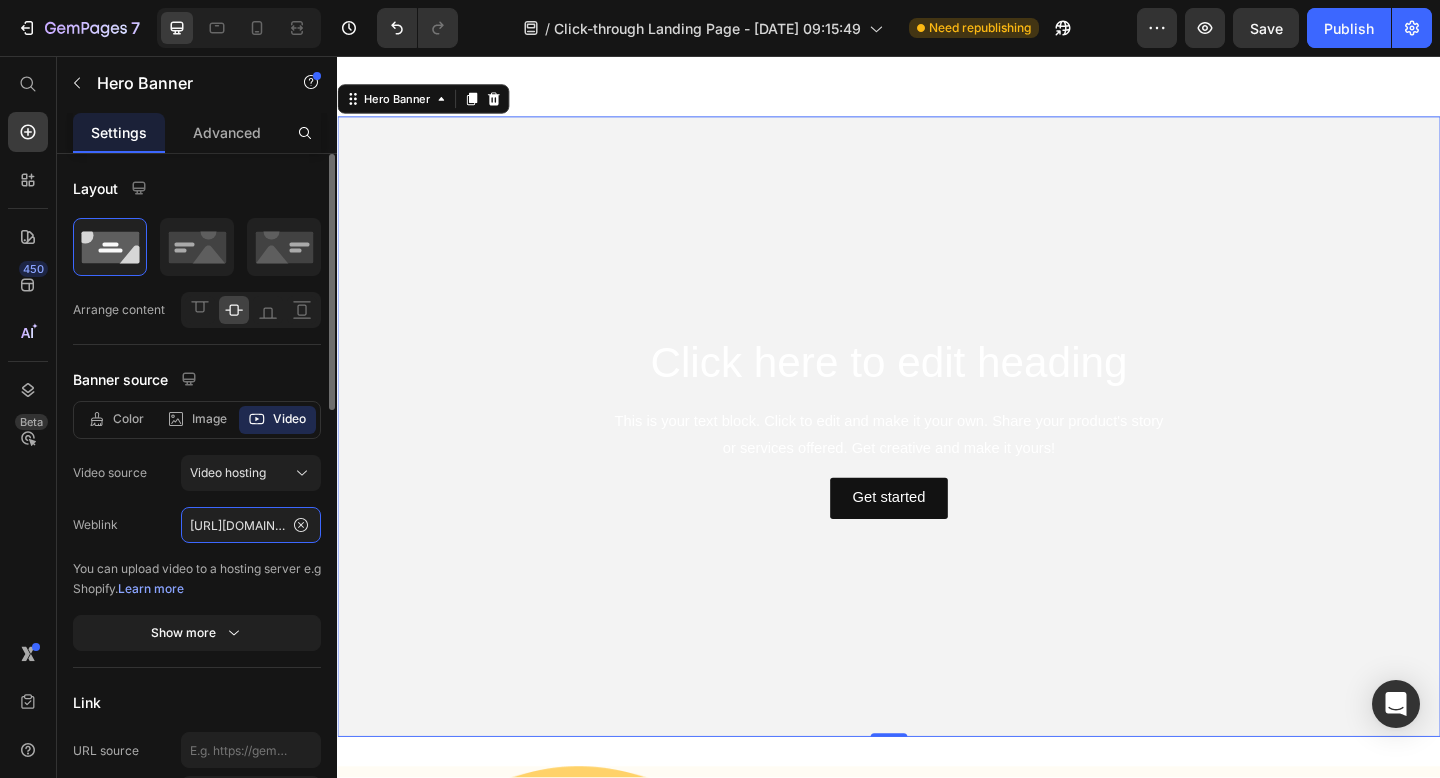 scroll, scrollTop: 0, scrollLeft: 358, axis: horizontal 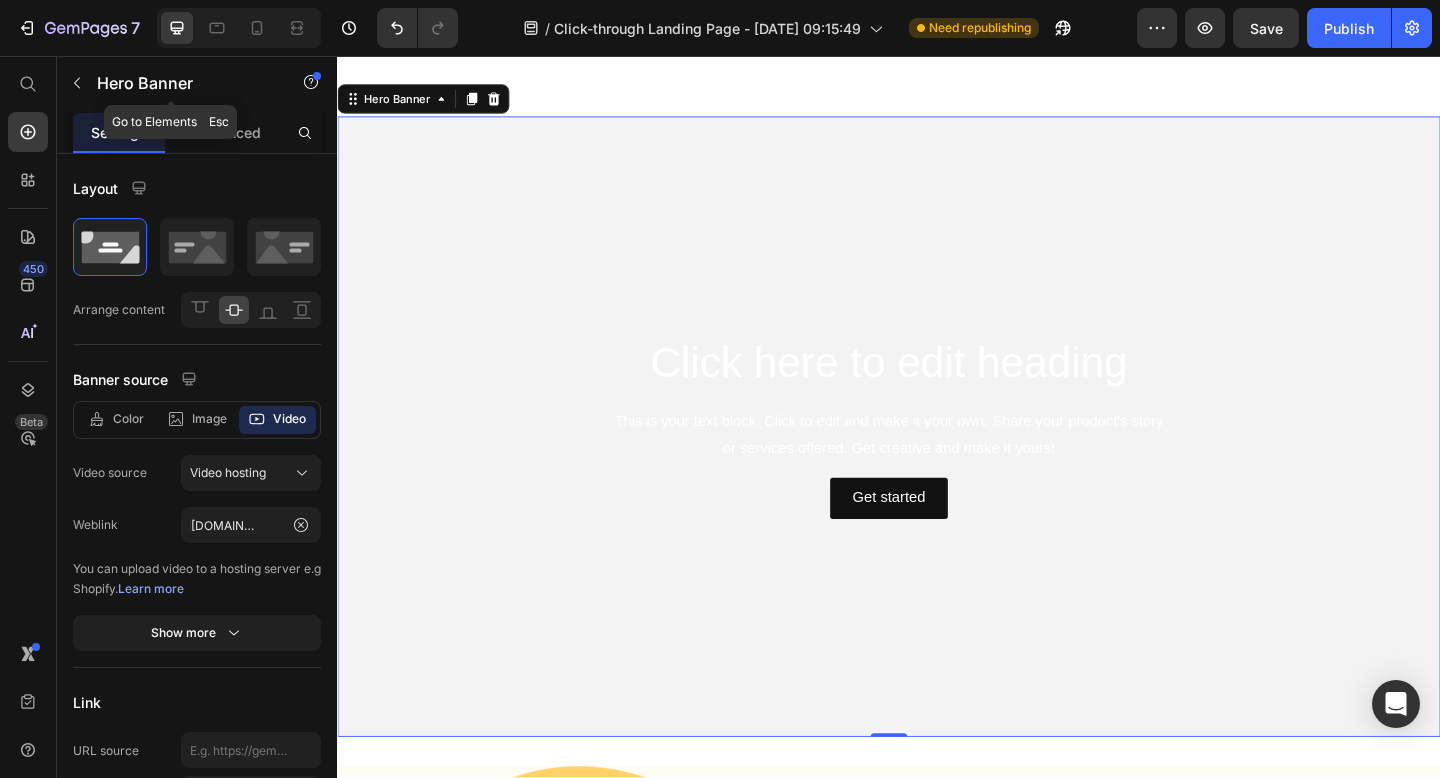 click 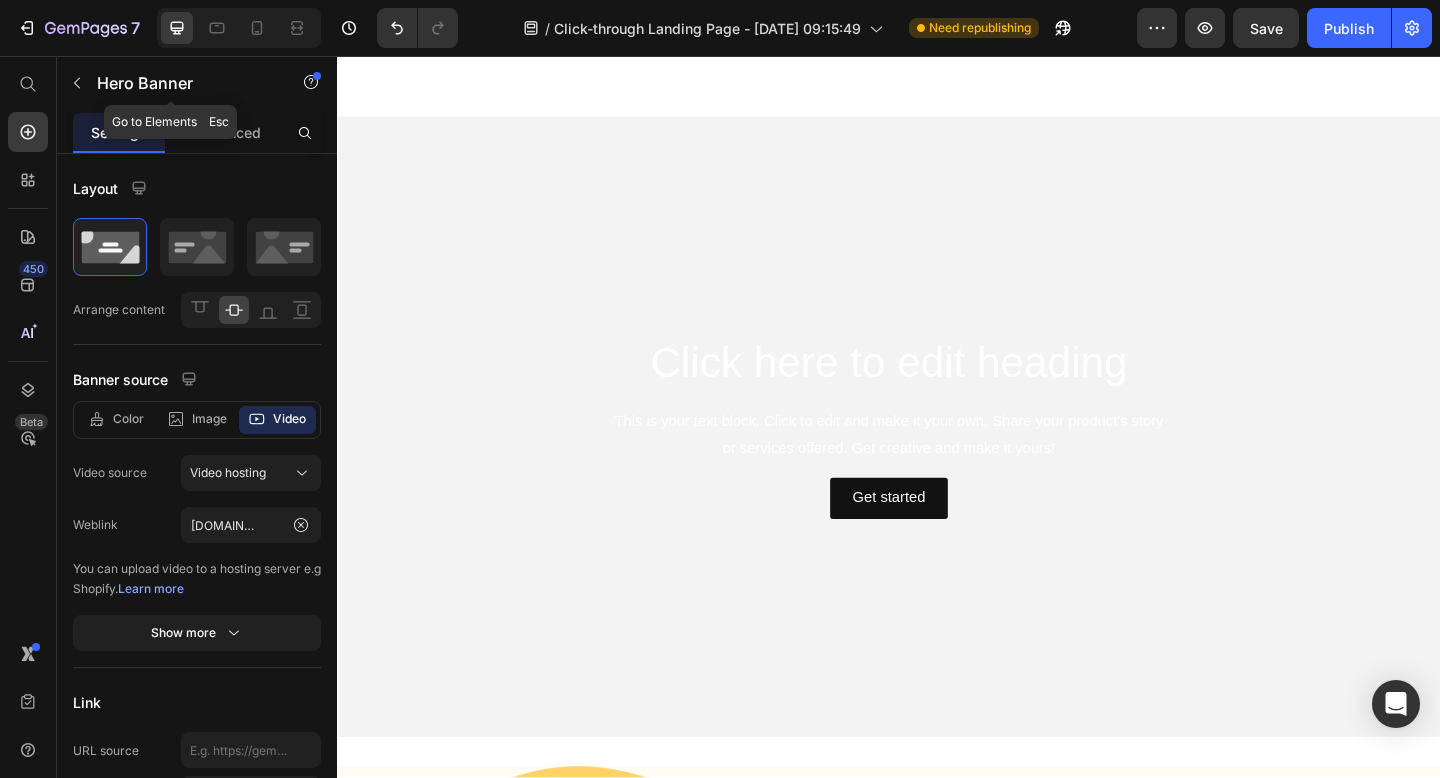 scroll, scrollTop: 0, scrollLeft: 0, axis: both 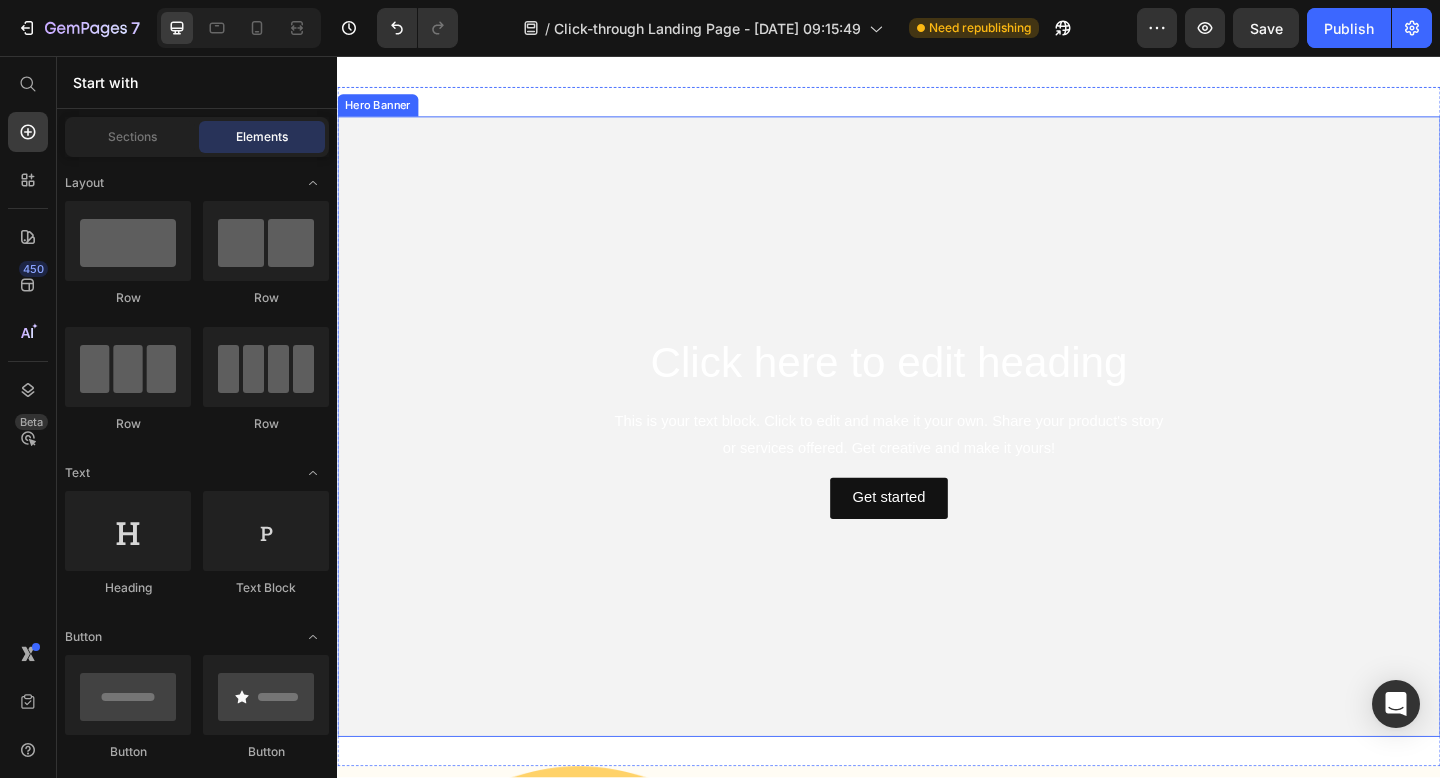 click at bounding box center (937, 459) 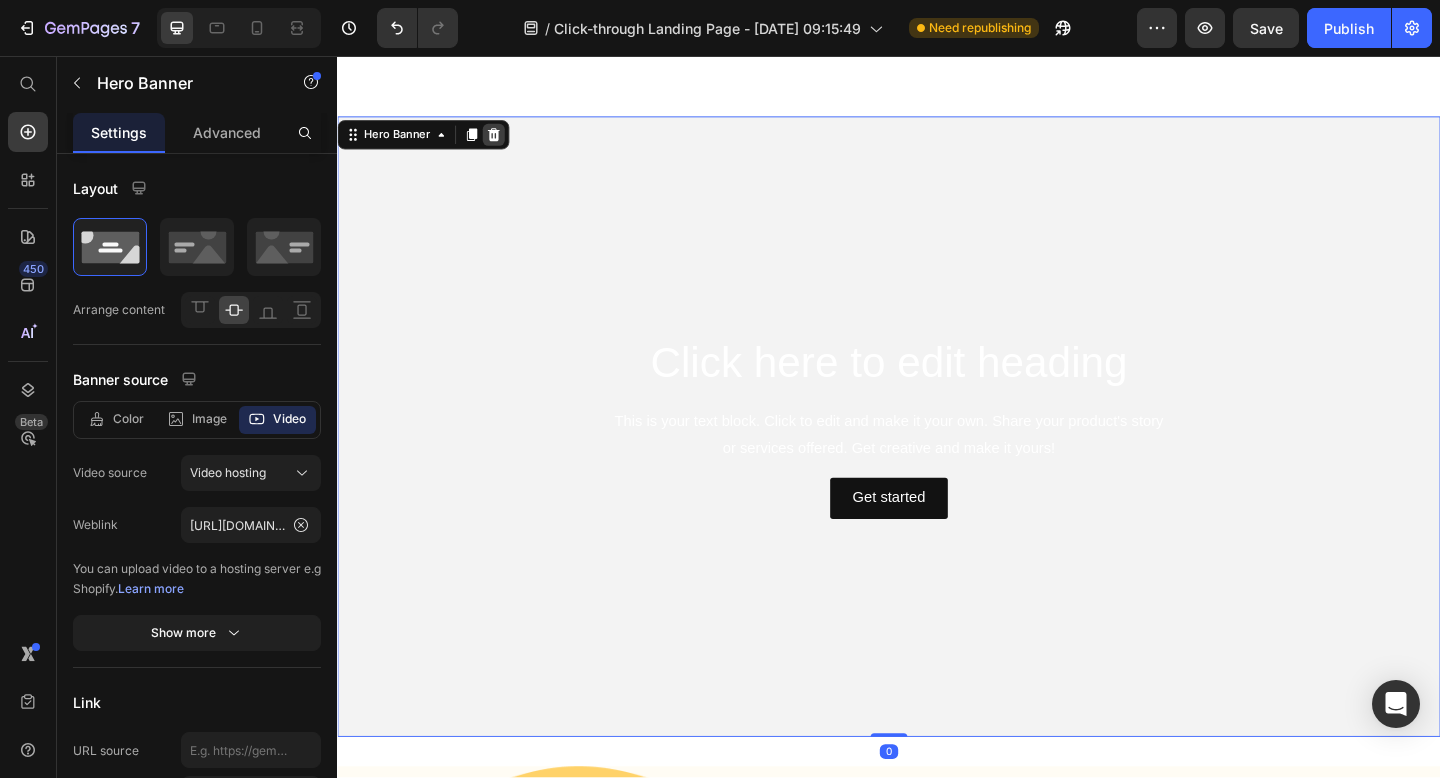click 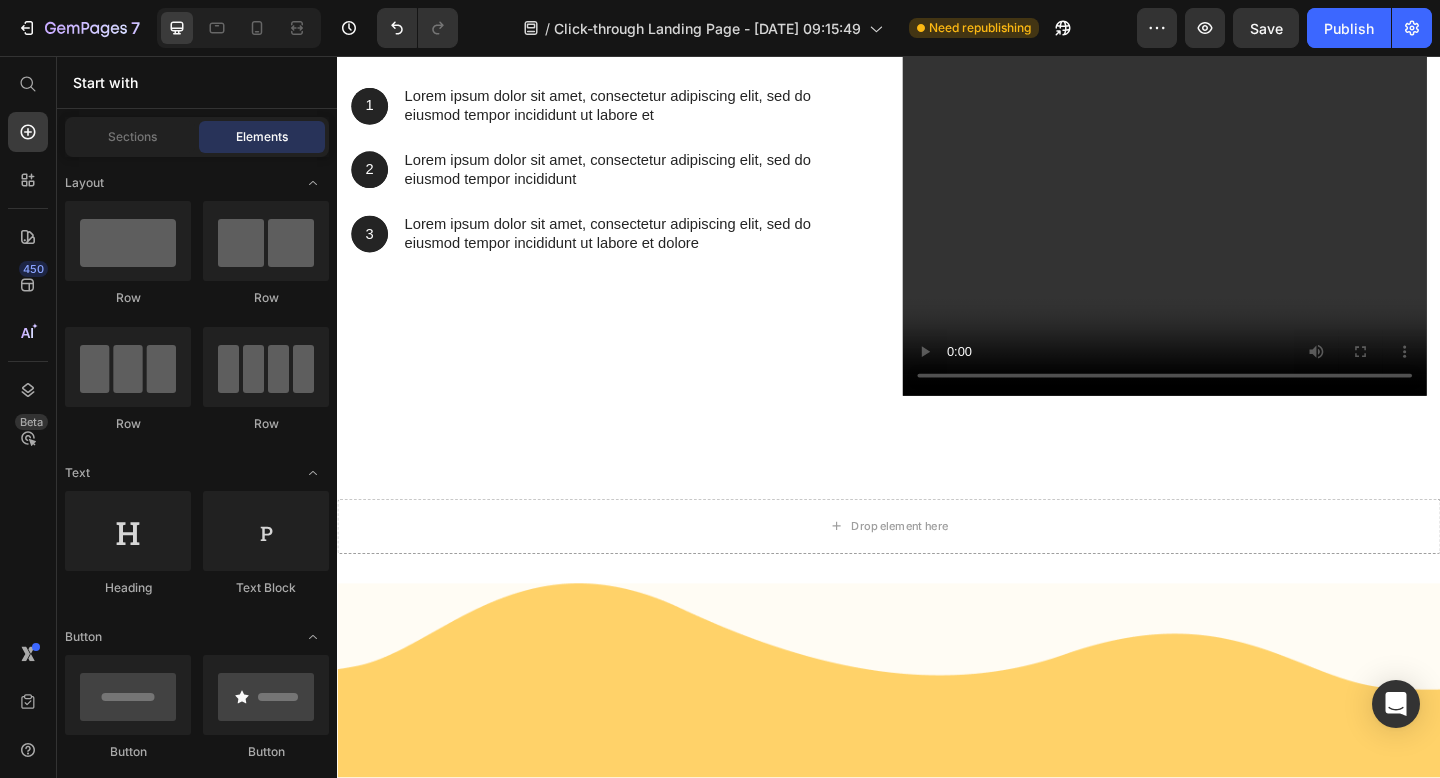 scroll, scrollTop: 2909, scrollLeft: 0, axis: vertical 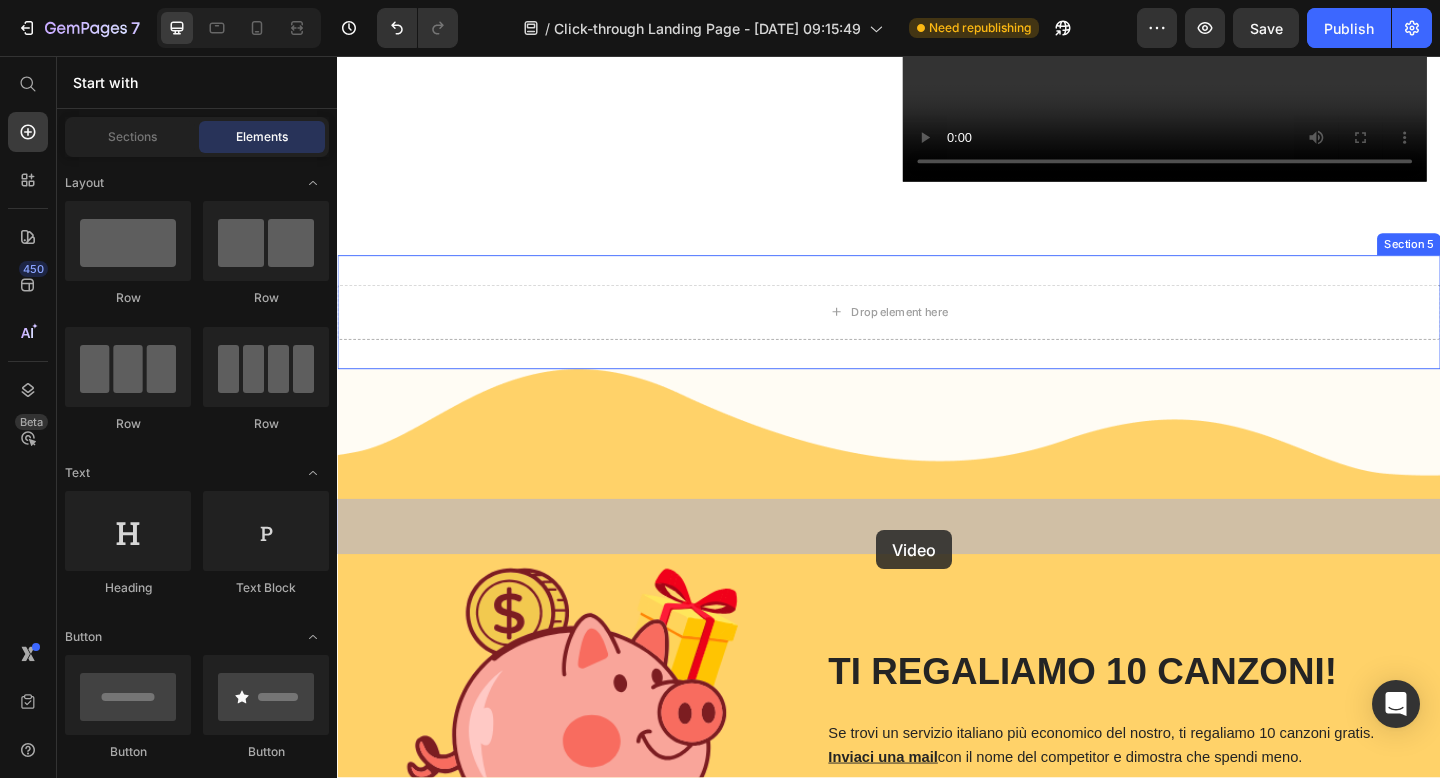 drag, startPoint x: 476, startPoint y: 498, endPoint x: 920, endPoint y: 572, distance: 450.12442 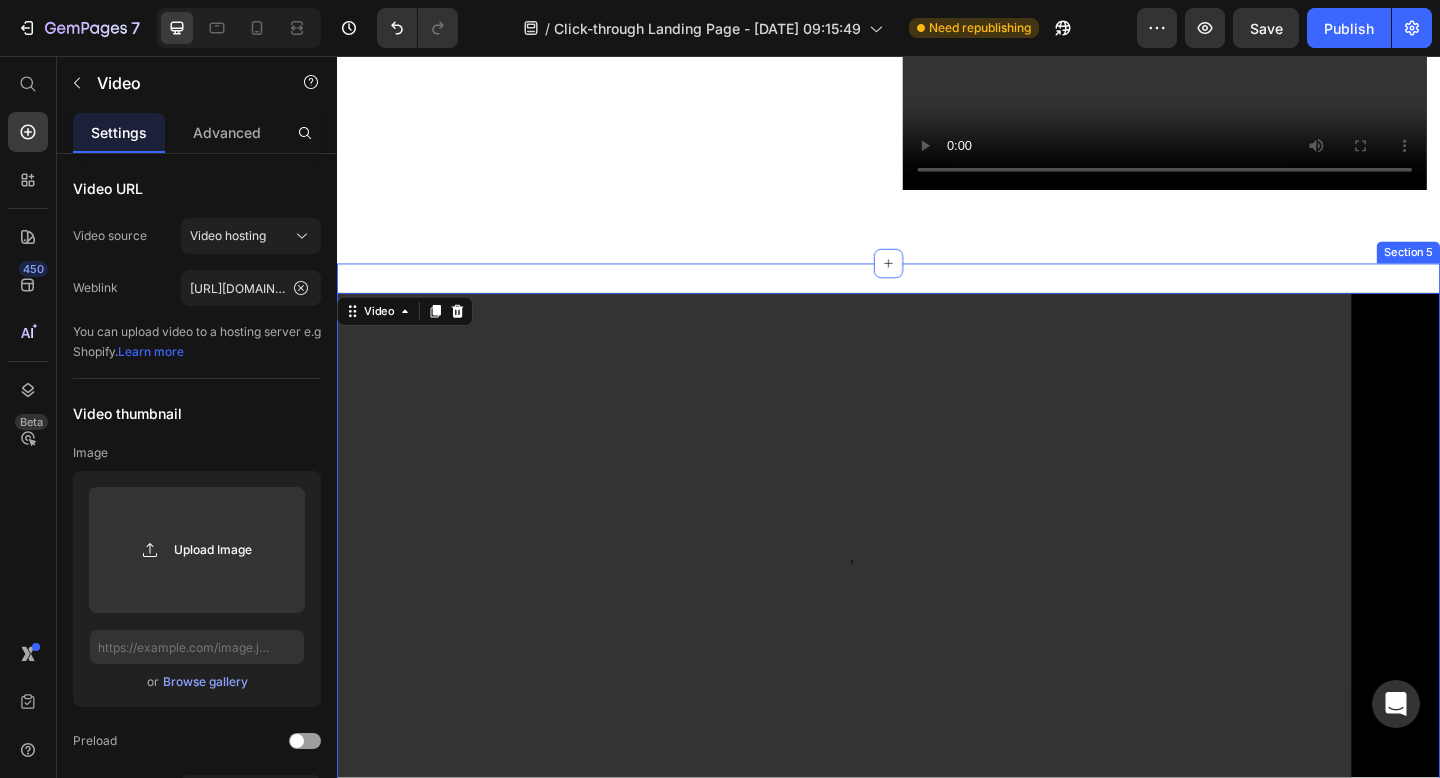 scroll, scrollTop: 3167, scrollLeft: 0, axis: vertical 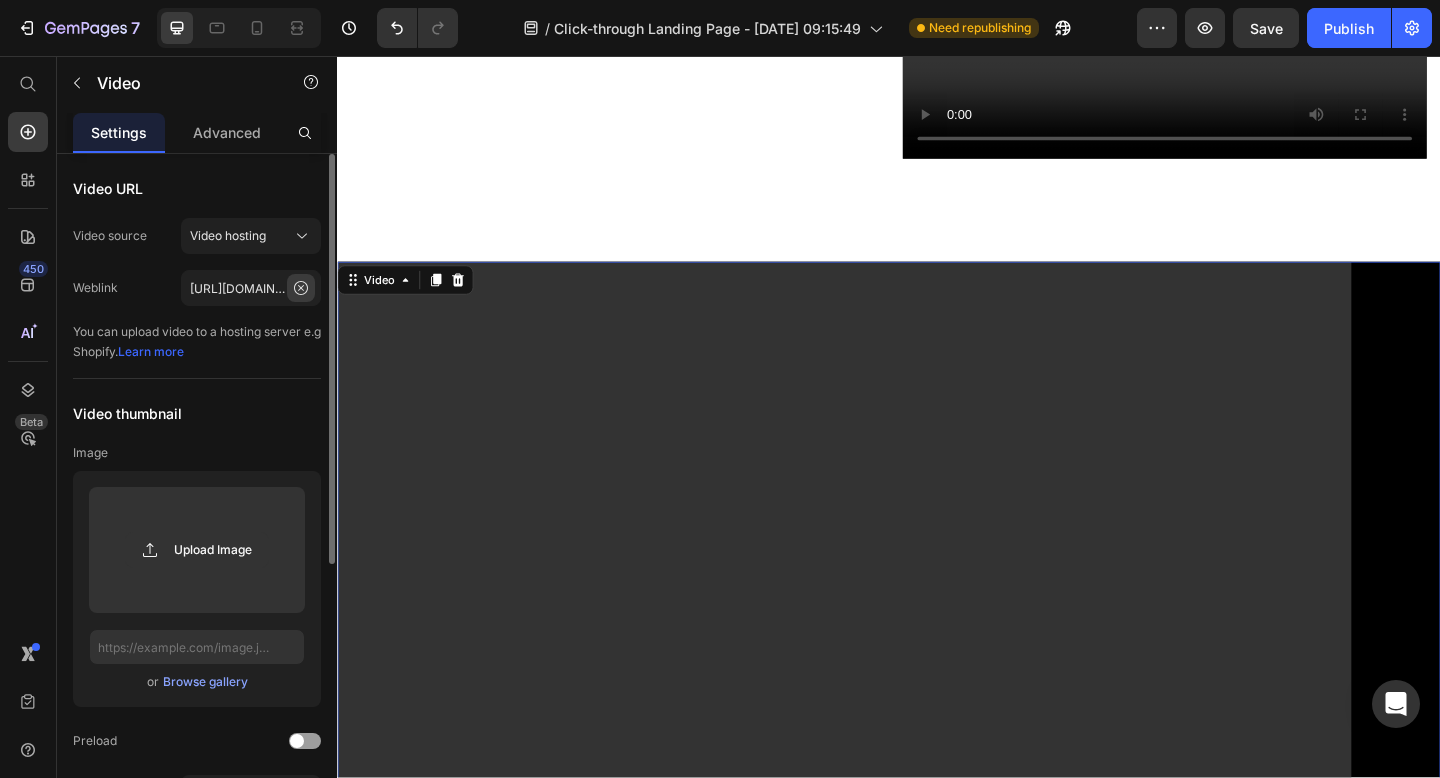click 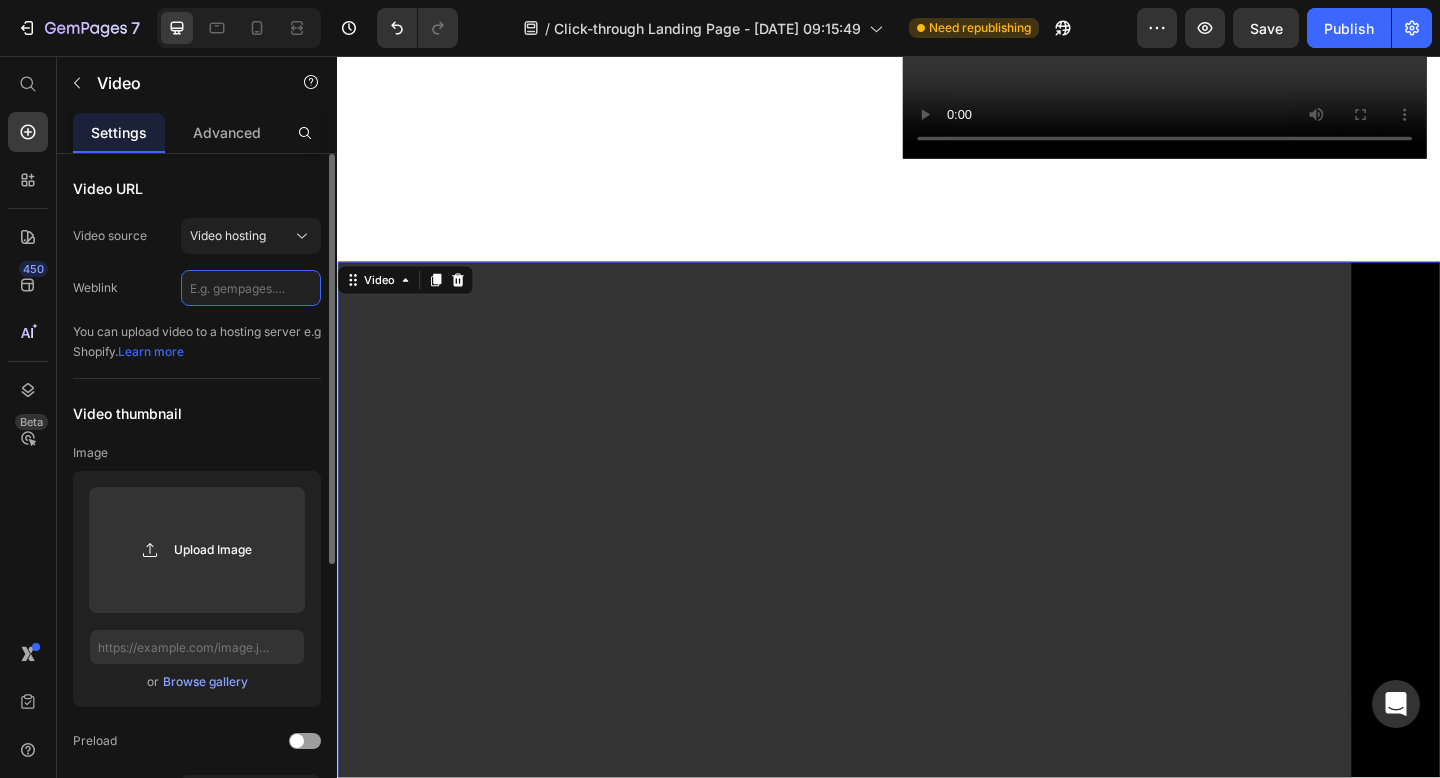 scroll, scrollTop: 0, scrollLeft: 0, axis: both 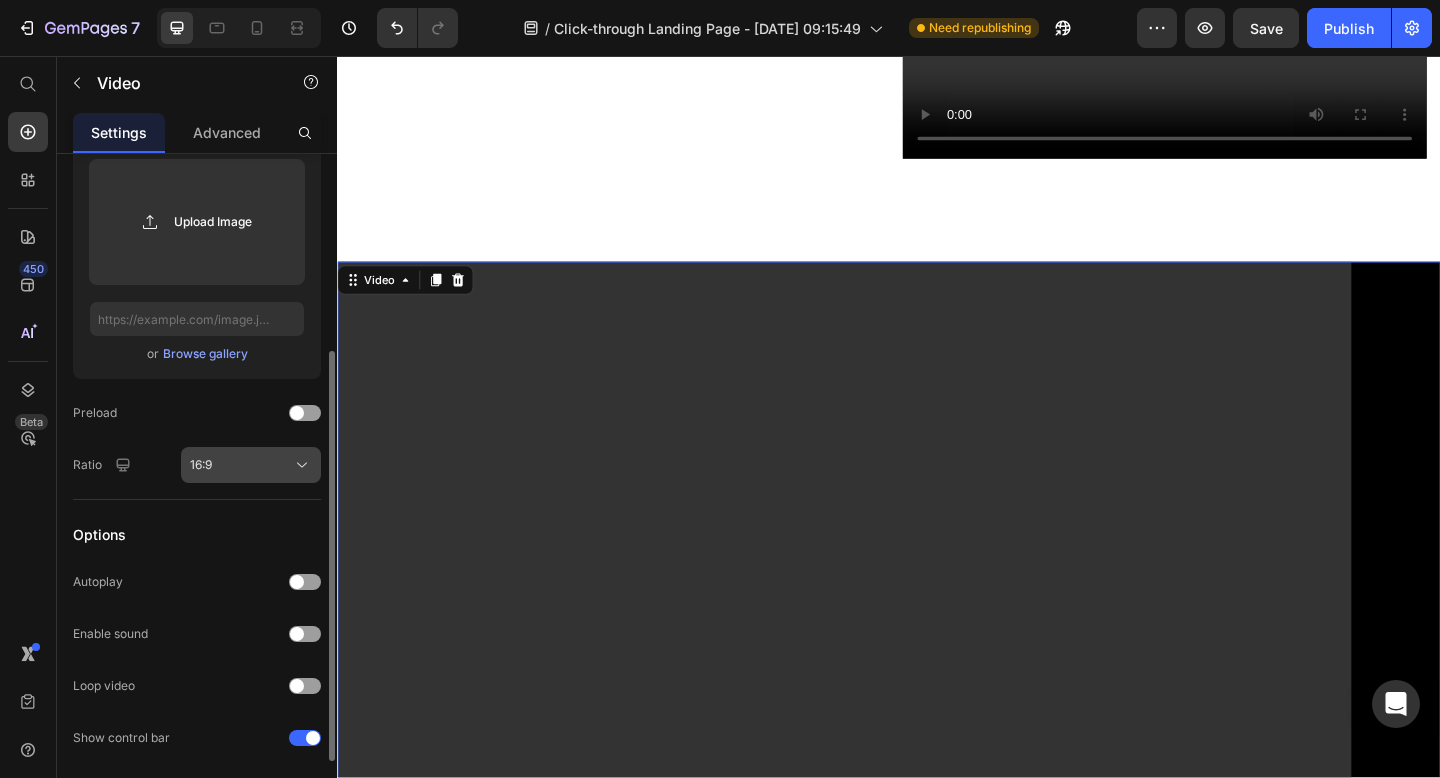 type on "https://cdn.shopify.com/videos/c/o/v/921152a7f9514dbeb1b02453b58dcff5.mp4" 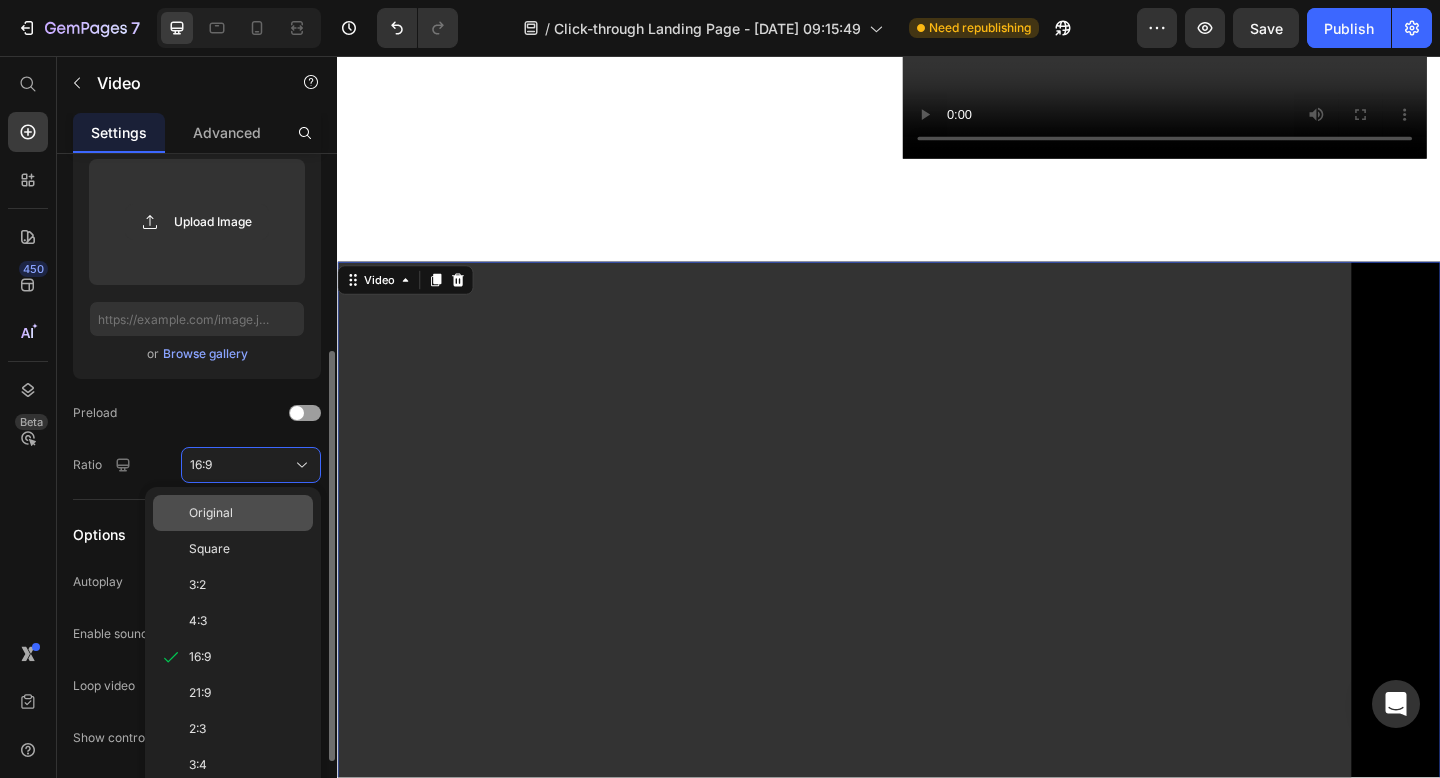 click on "Original" at bounding box center [247, 513] 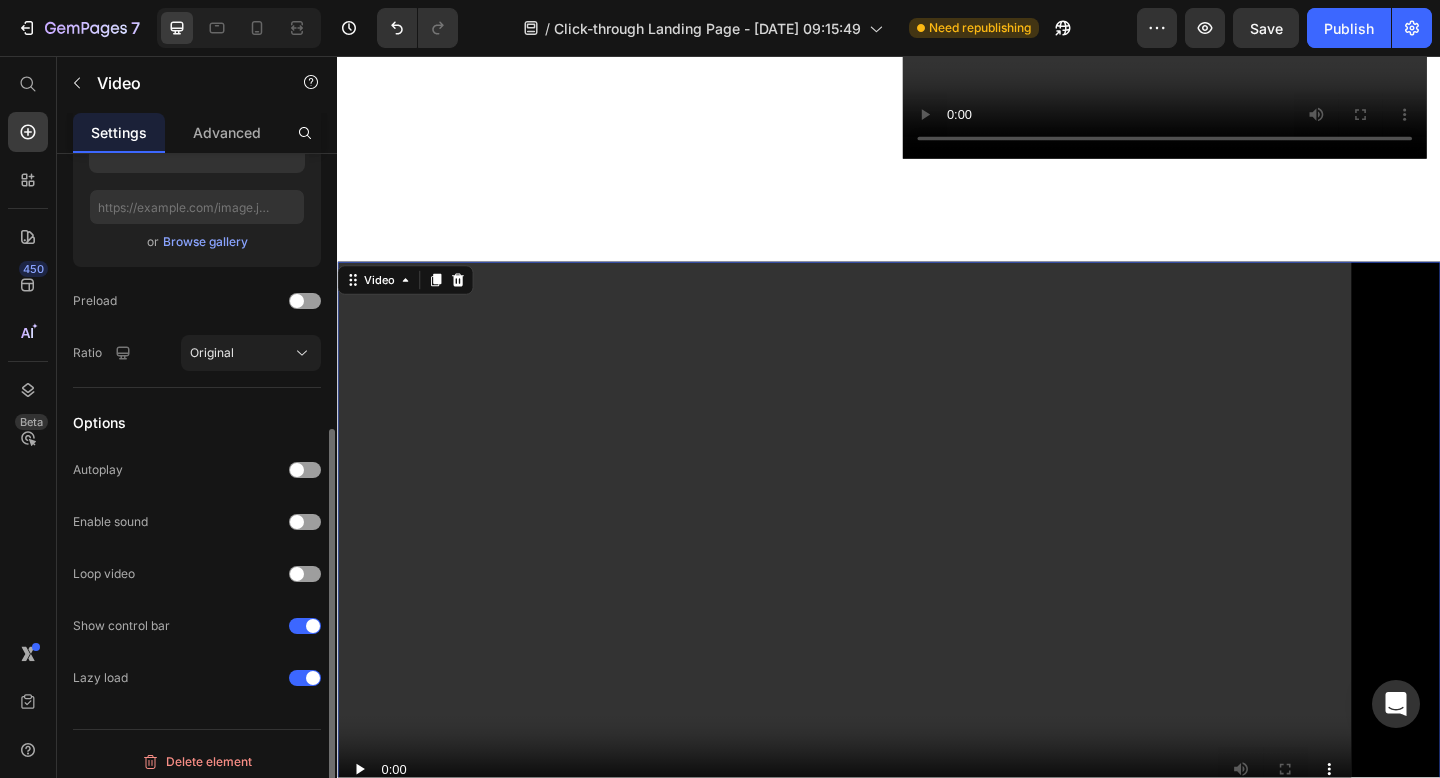 scroll, scrollTop: 449, scrollLeft: 0, axis: vertical 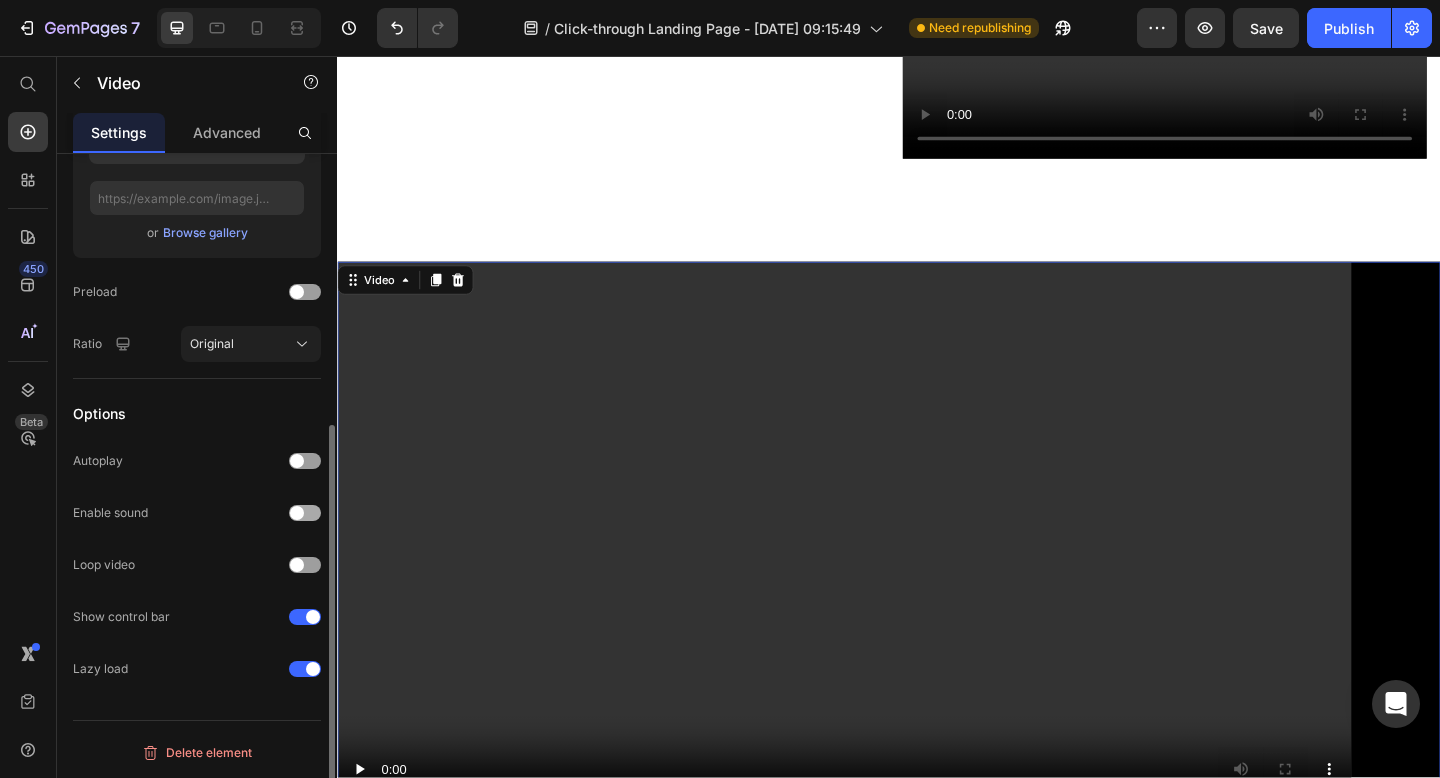 click at bounding box center (305, 513) 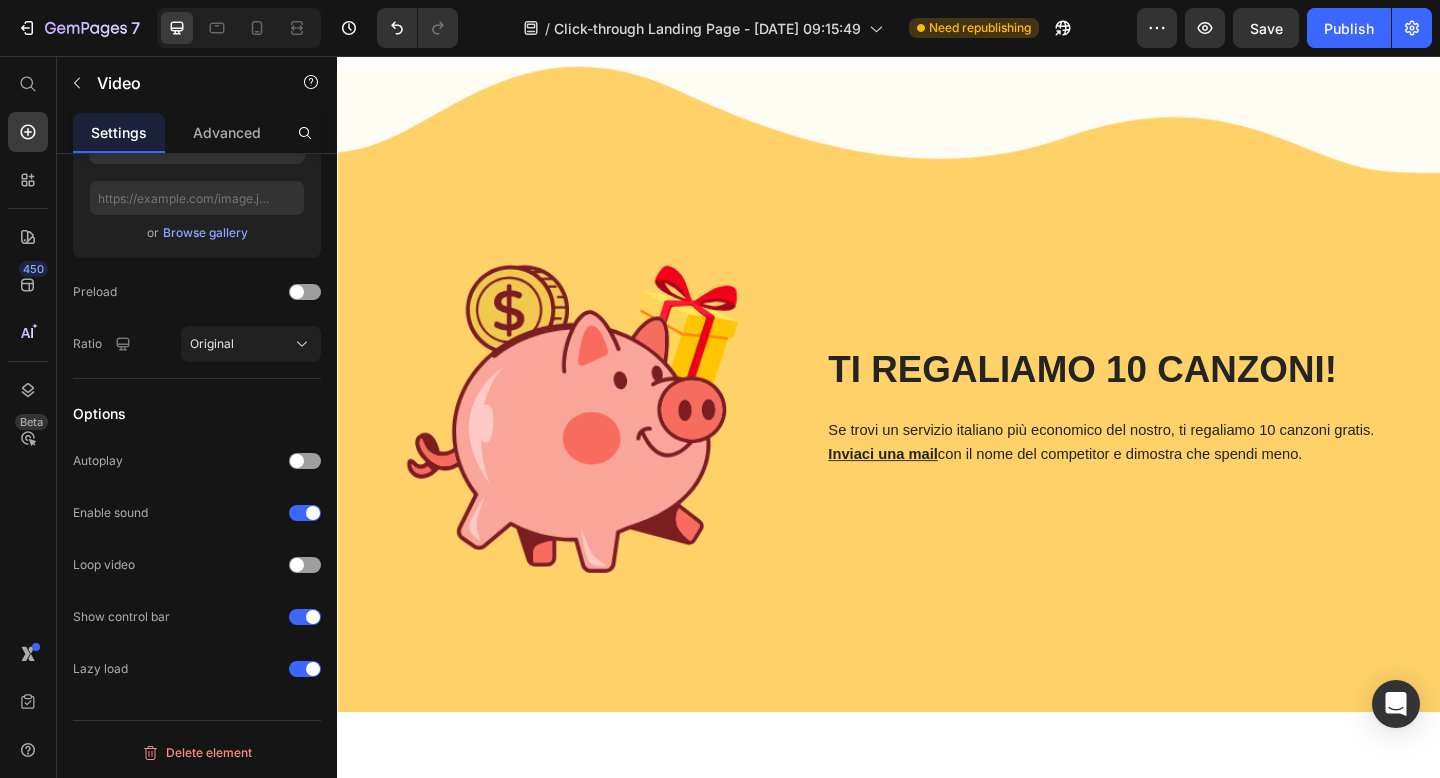 scroll, scrollTop: 3888, scrollLeft: 0, axis: vertical 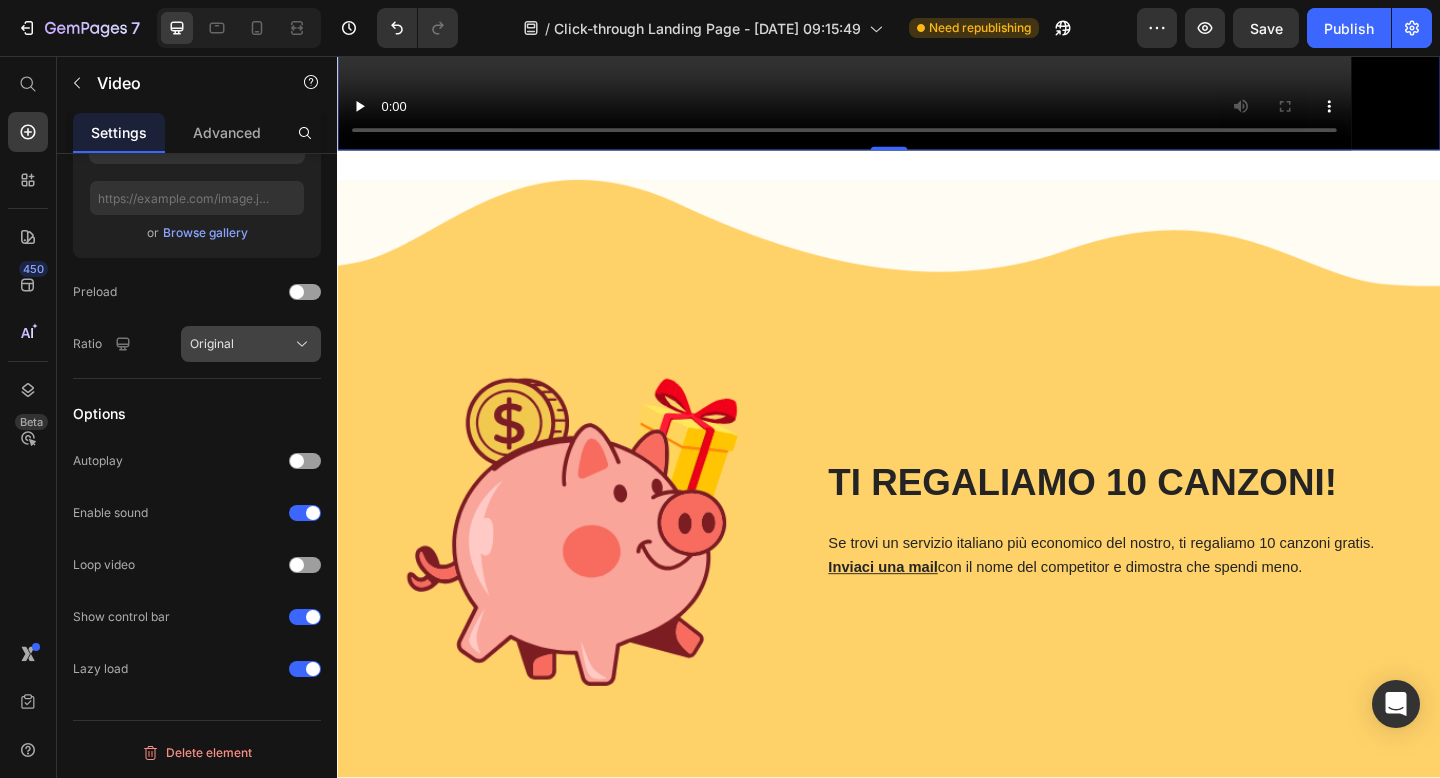 click 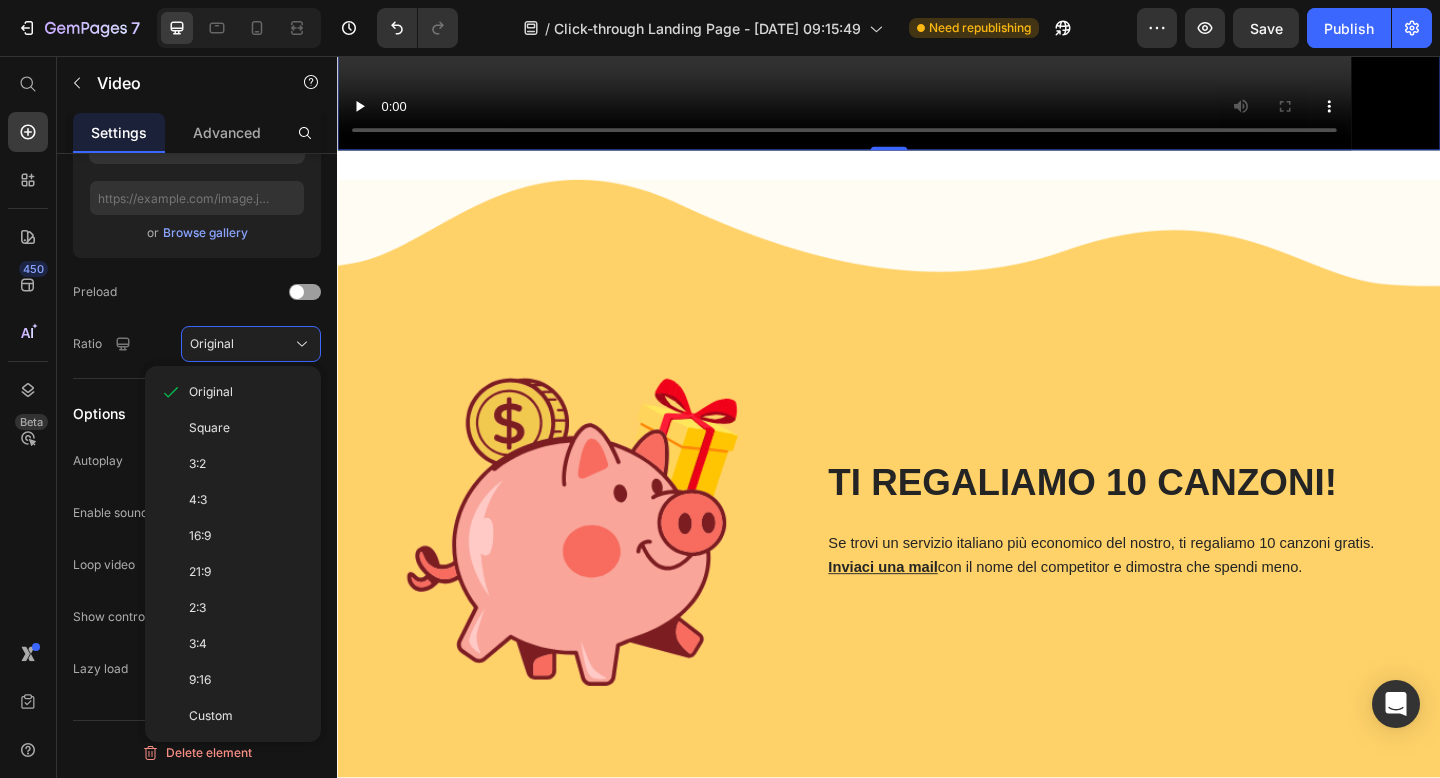 click on "Square" at bounding box center [247, 428] 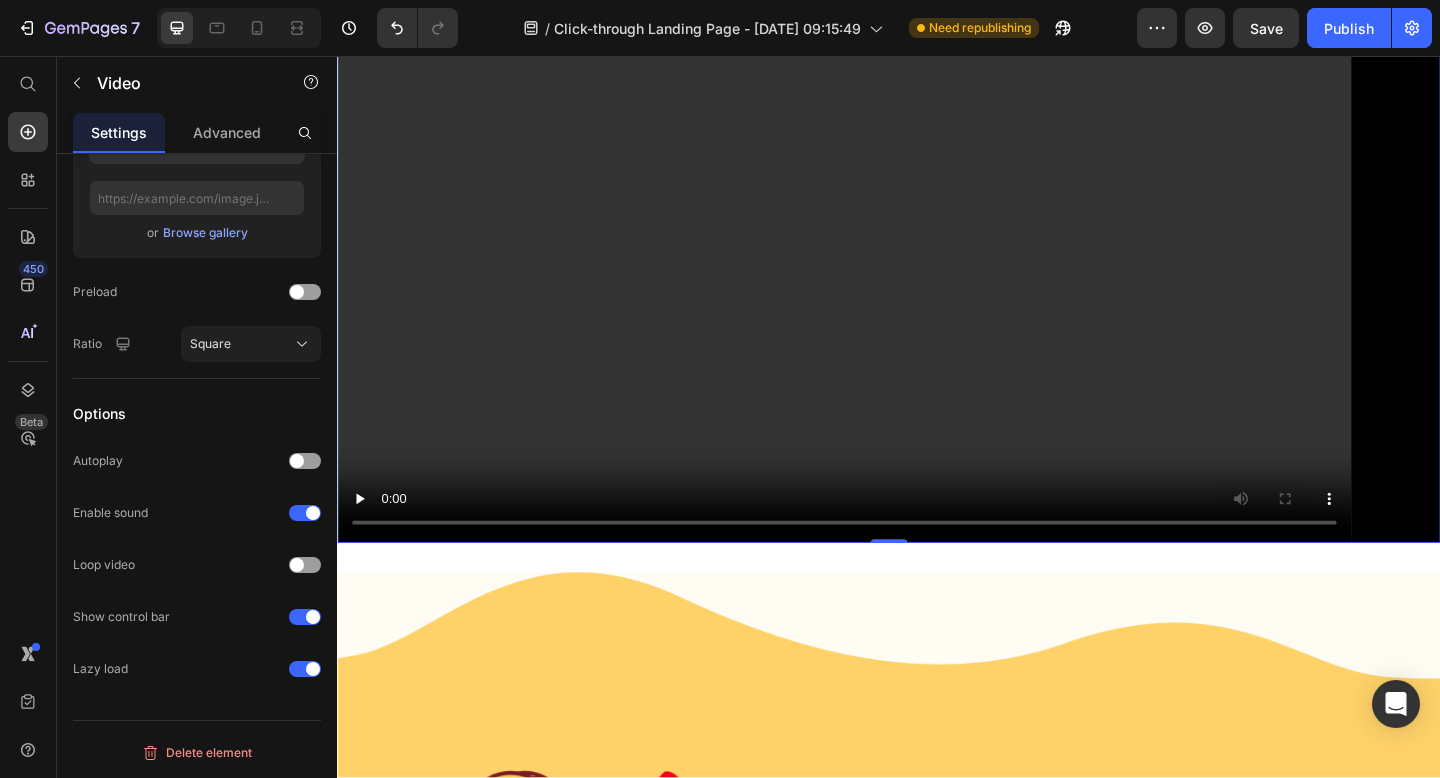 scroll, scrollTop: 4003, scrollLeft: 0, axis: vertical 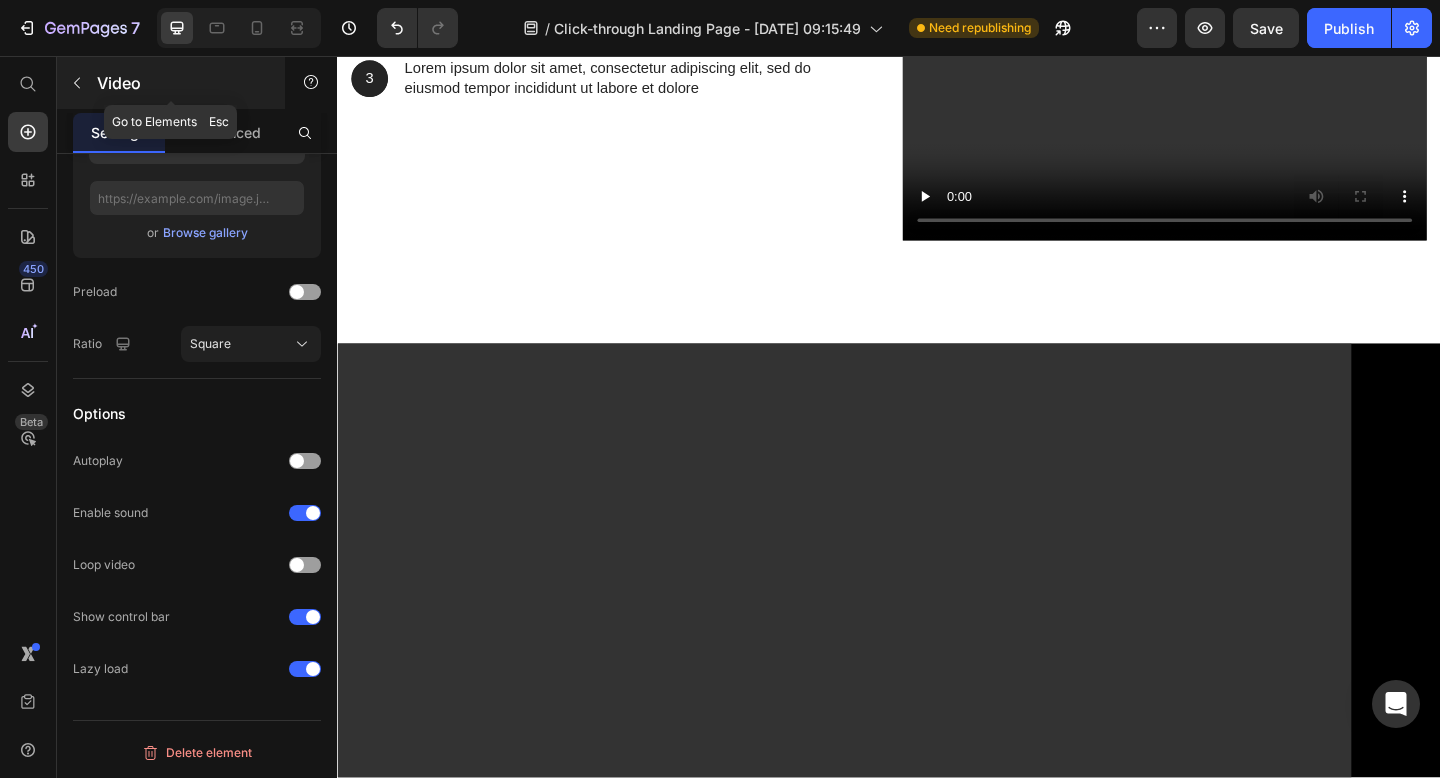 click 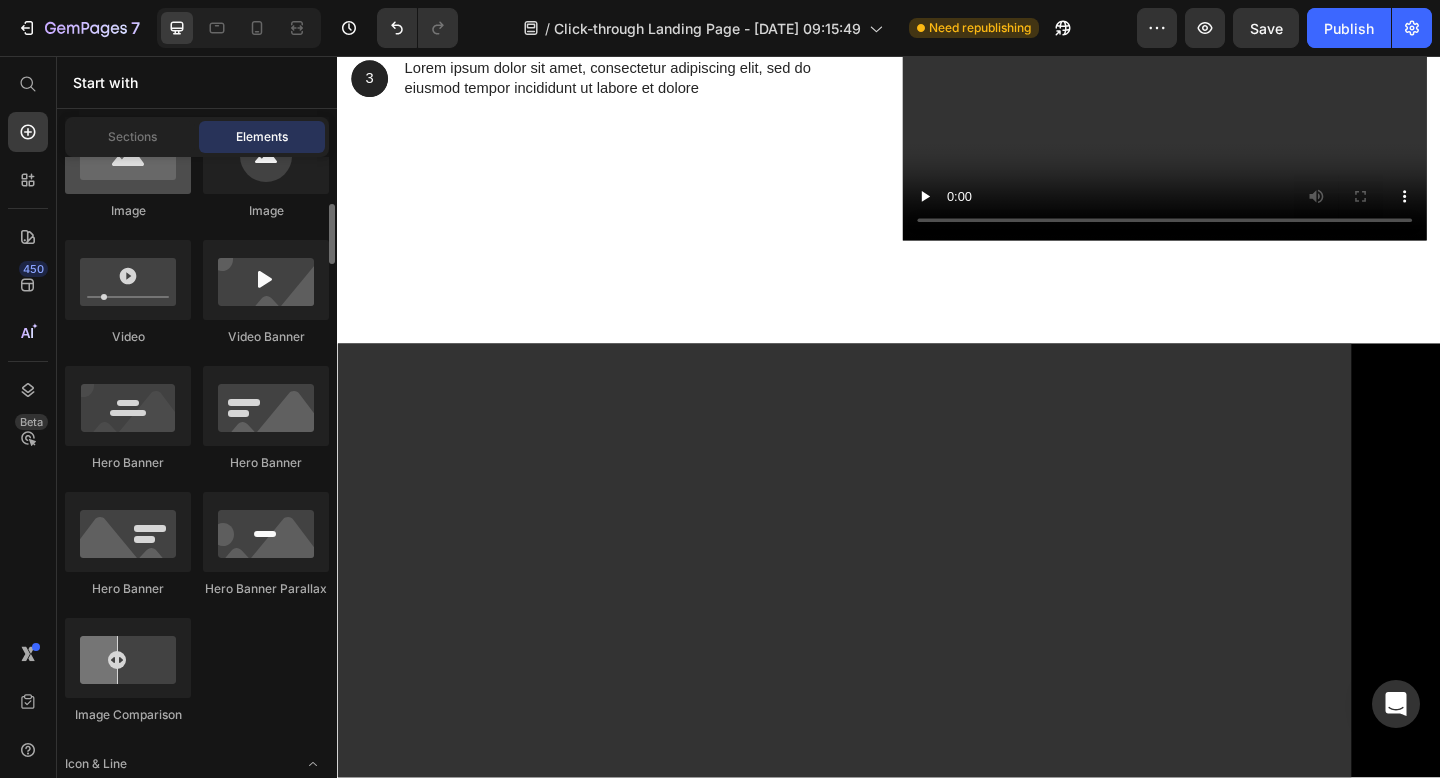 scroll, scrollTop: 833, scrollLeft: 0, axis: vertical 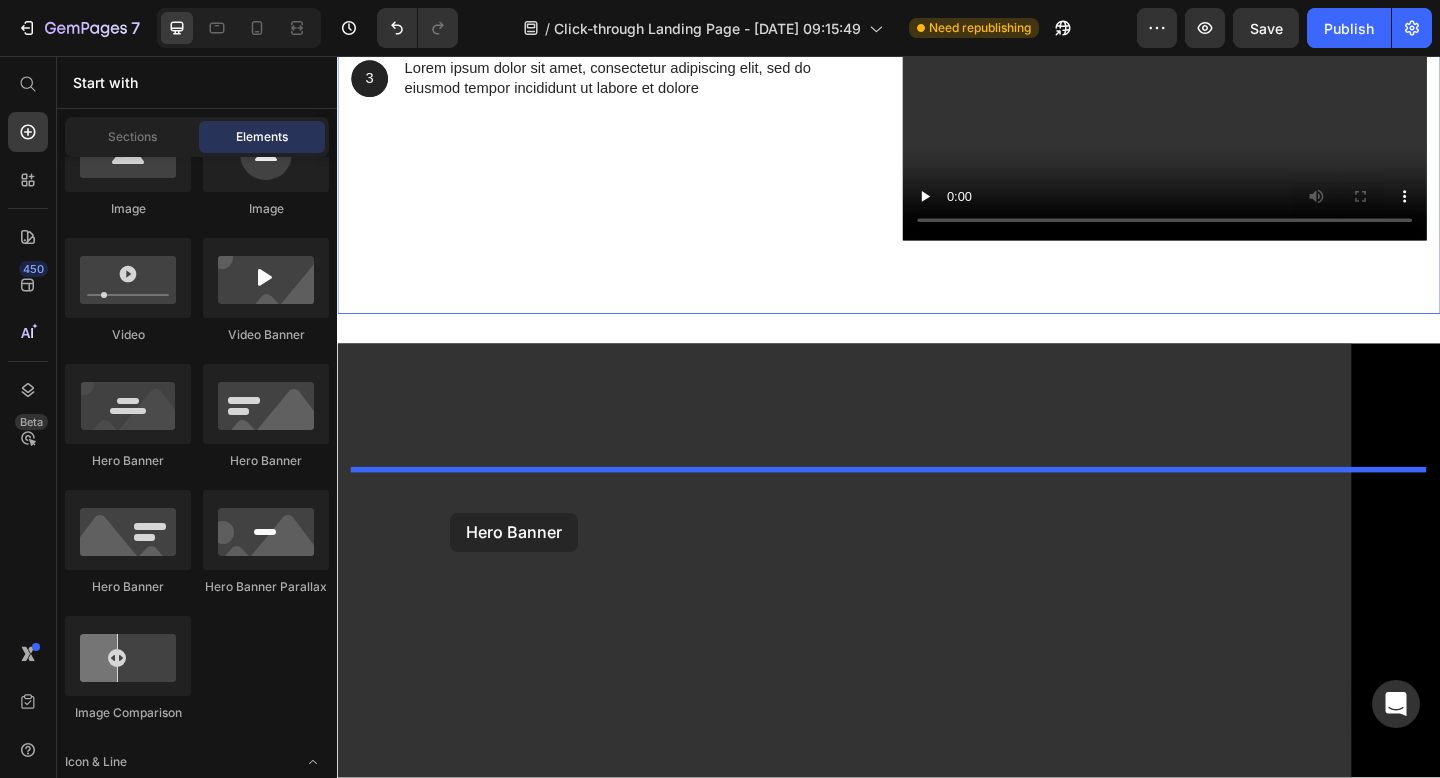 drag, startPoint x: 477, startPoint y: 472, endPoint x: 460, endPoint y: 553, distance: 82.764725 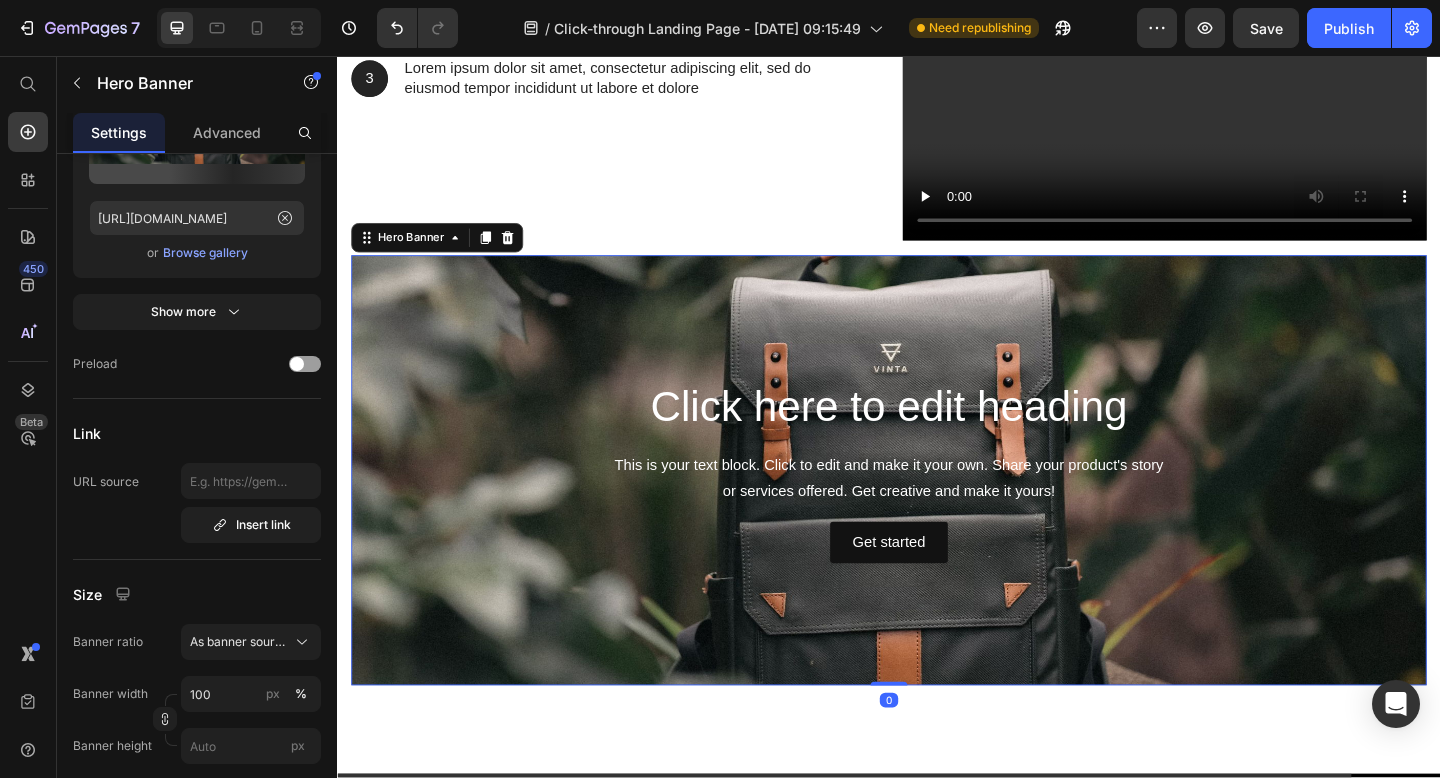 scroll, scrollTop: 0, scrollLeft: 0, axis: both 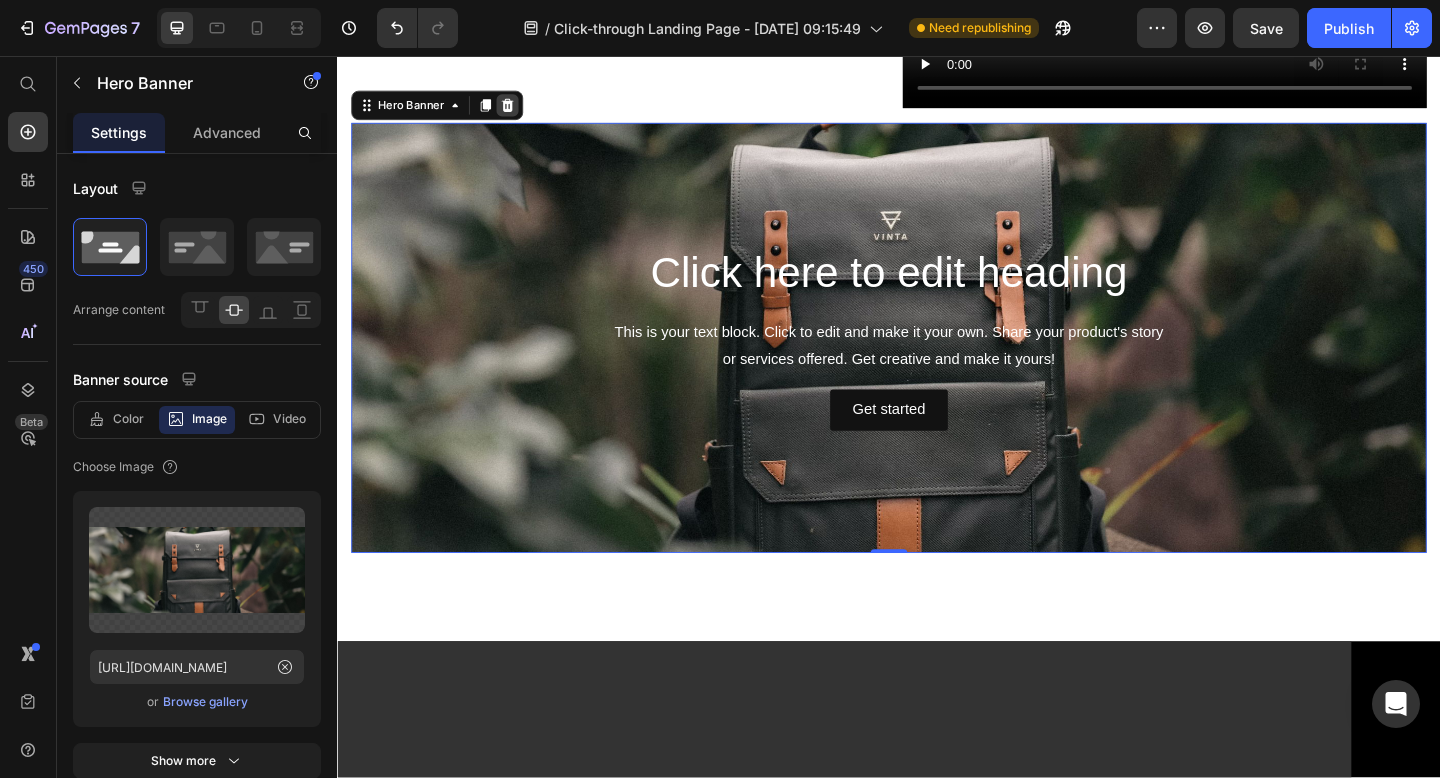 click 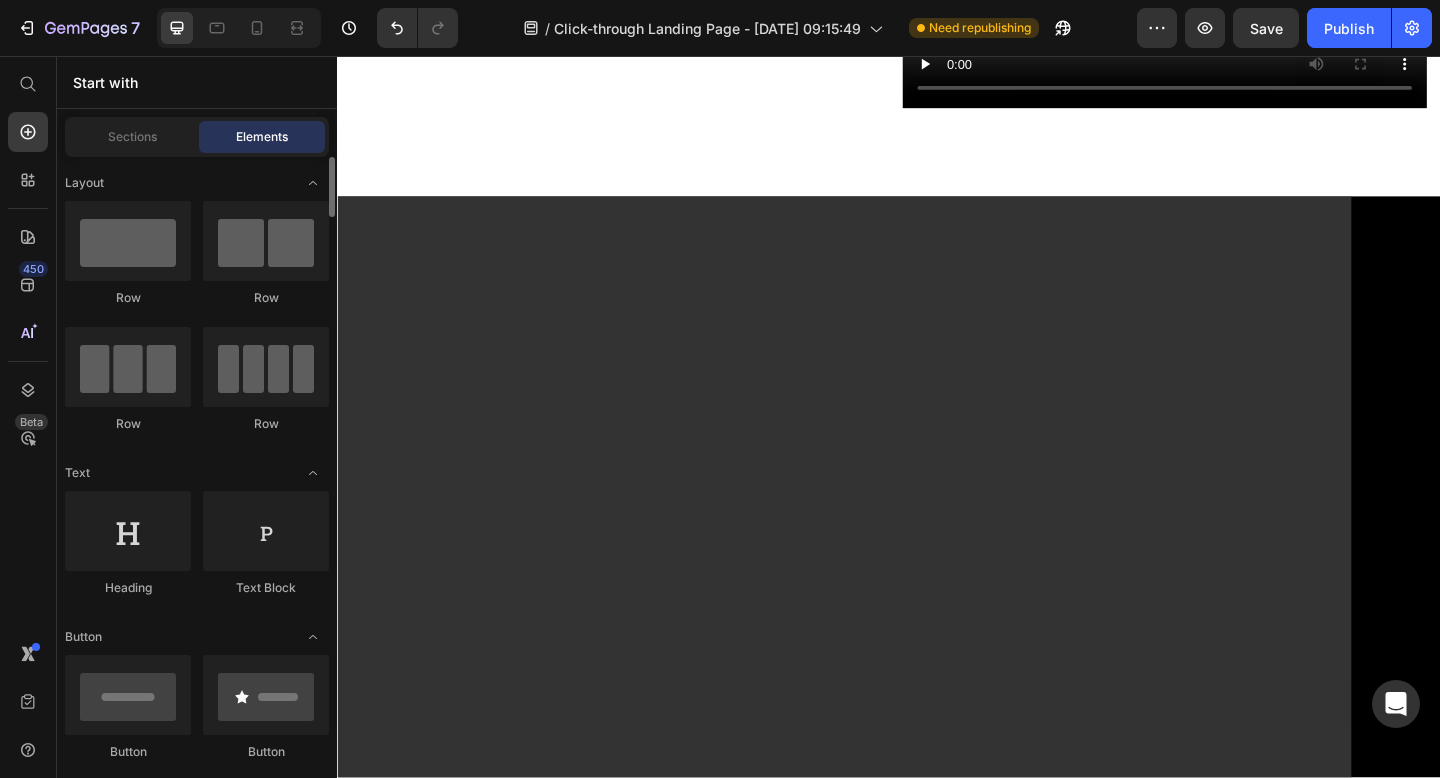 scroll, scrollTop: 103, scrollLeft: 0, axis: vertical 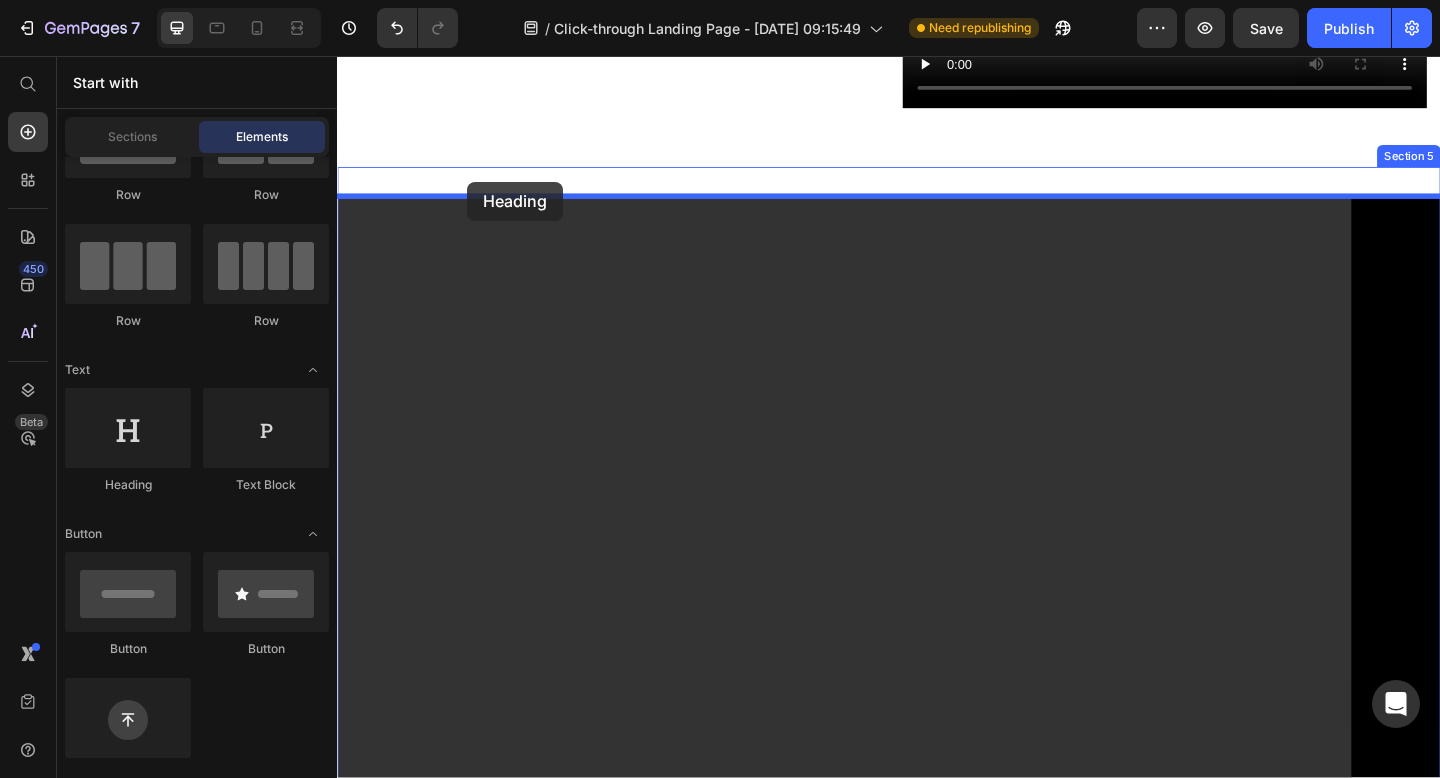 drag, startPoint x: 475, startPoint y: 518, endPoint x: 478, endPoint y: 192, distance: 326.0138 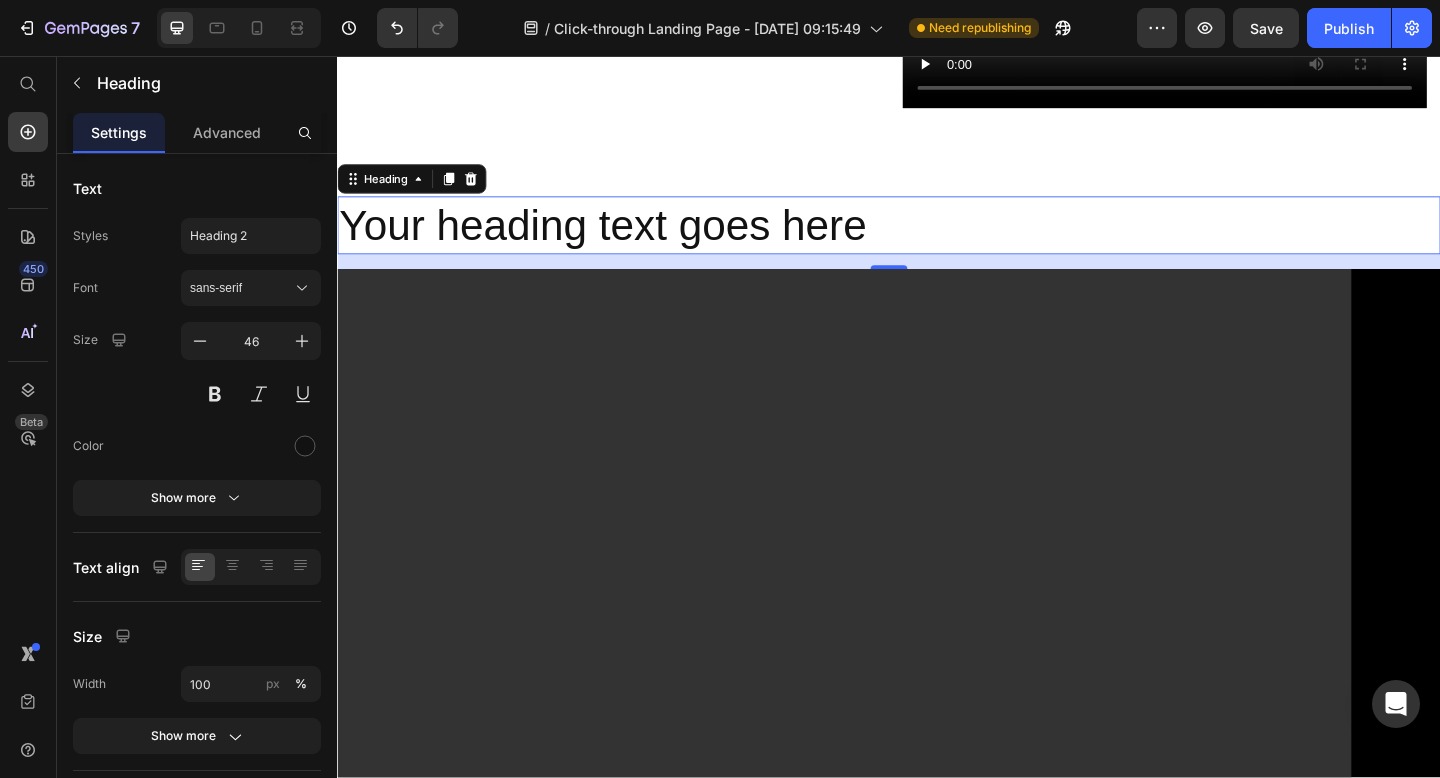 click on "Your heading text goes here" at bounding box center (937, 241) 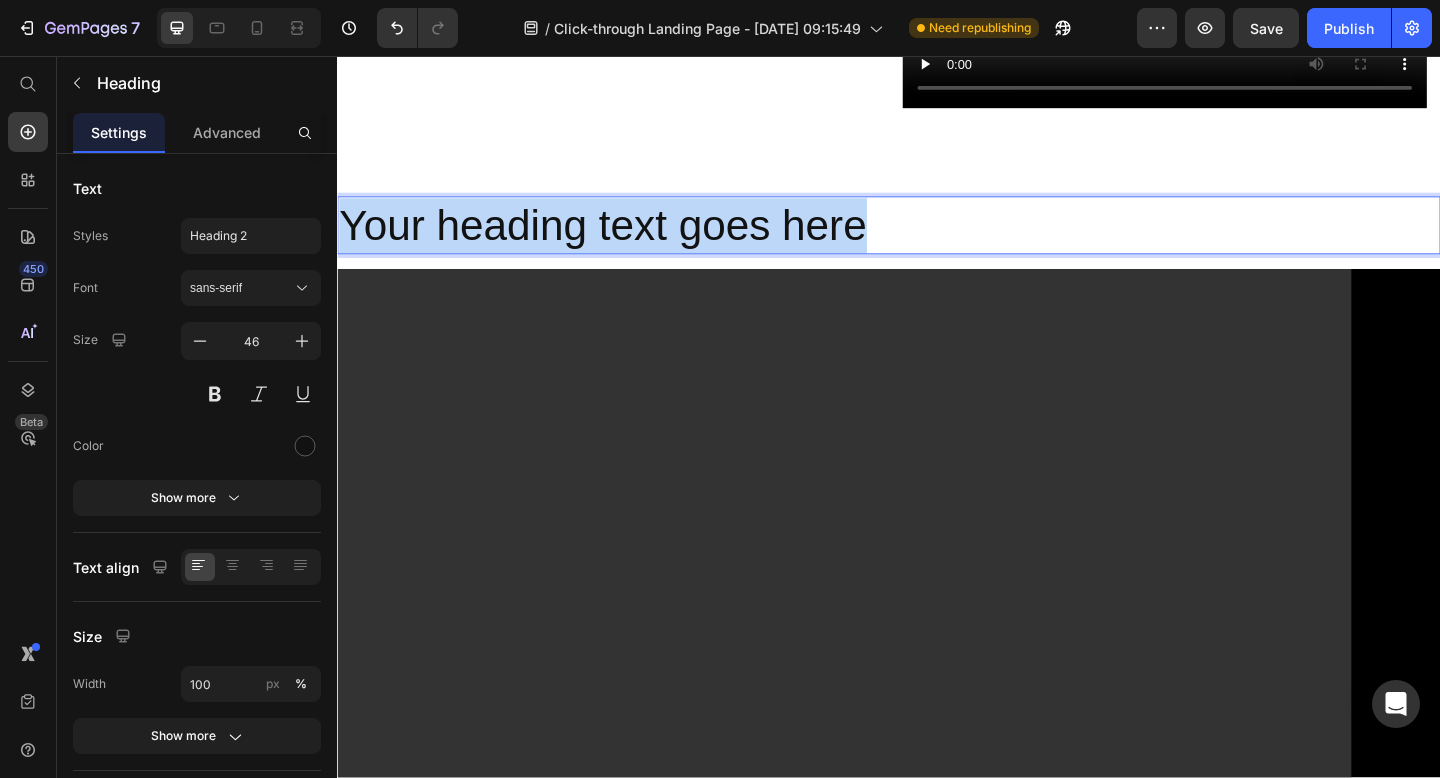 drag, startPoint x: 960, startPoint y: 252, endPoint x: 352, endPoint y: 248, distance: 608.0132 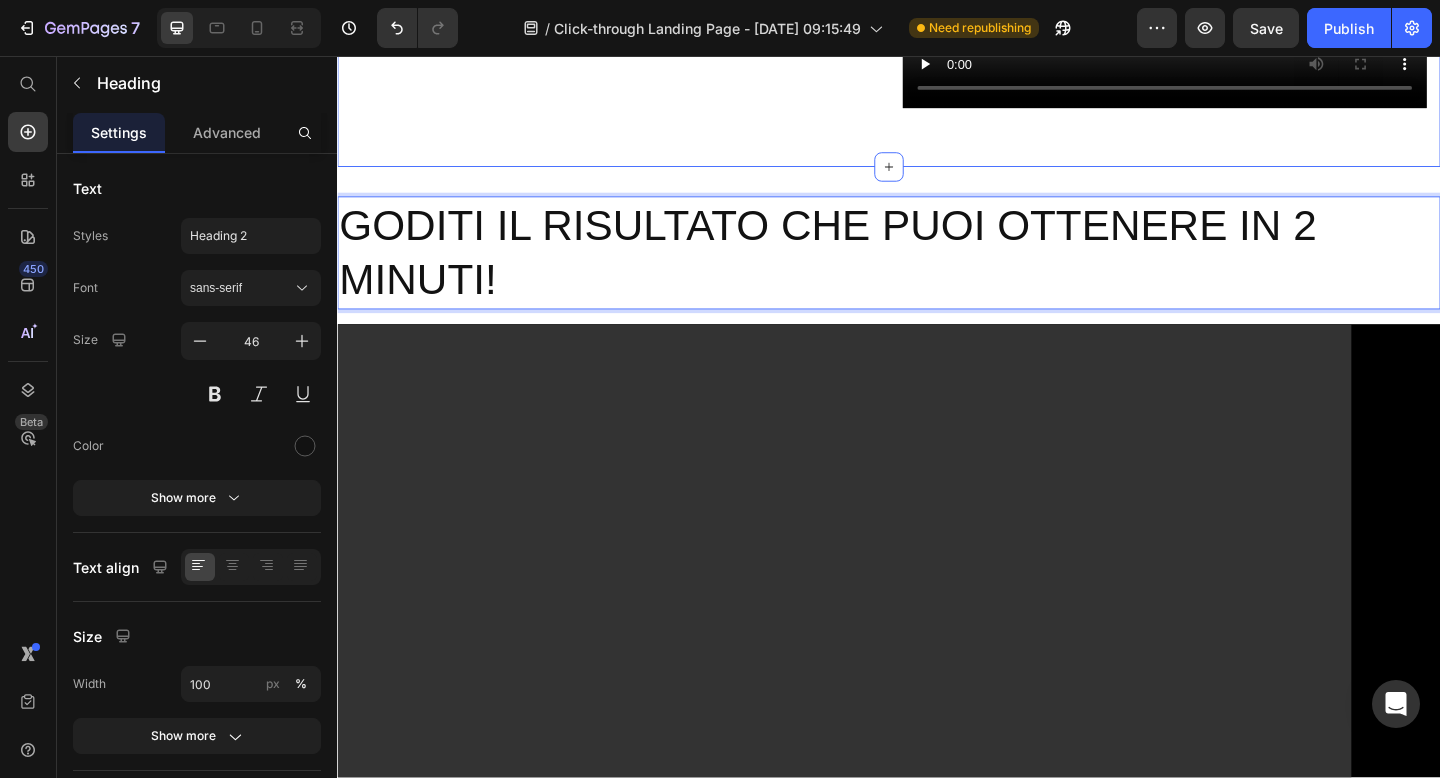 click on "come creare una canzone Heading 1 Text Block Hero Banner Lorem ipsum dolor sit amet, consectetur adipiscing elit, sed do eiusmod tempor incididunt ut labore et  Text Block Row 2 Text Block Hero Banner Lorem ipsum dolor sit amet, consectetur adipiscing elit, sed do eiusmod tempor incididunt Text Block Row 3 Text Block Hero Banner Lorem ipsum dolor sit amet, consectetur adipiscing elit, sed do eiusmod tempor incididunt ut labore et dolore  Text Block Row Row Video Row Section 4" at bounding box center [937, -180] 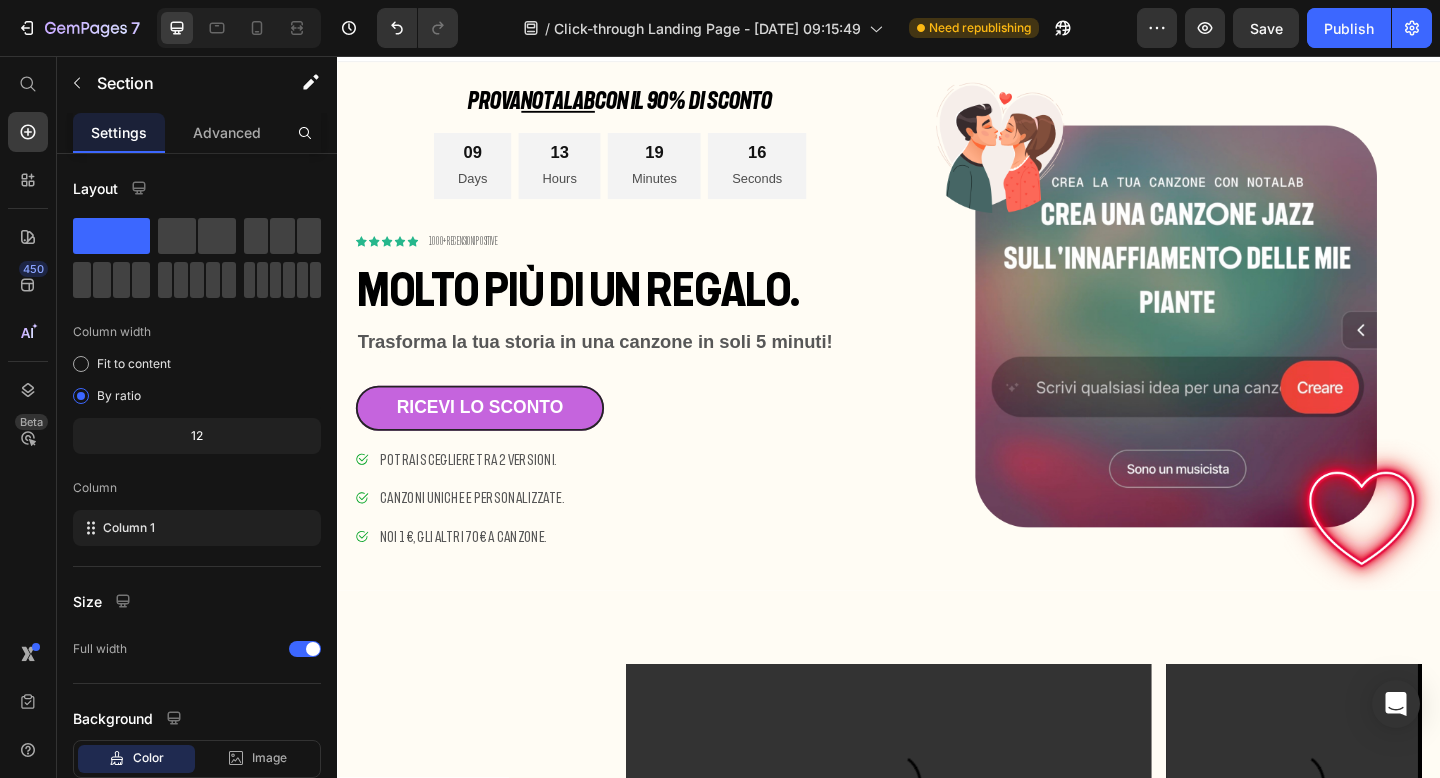 scroll, scrollTop: 0, scrollLeft: 0, axis: both 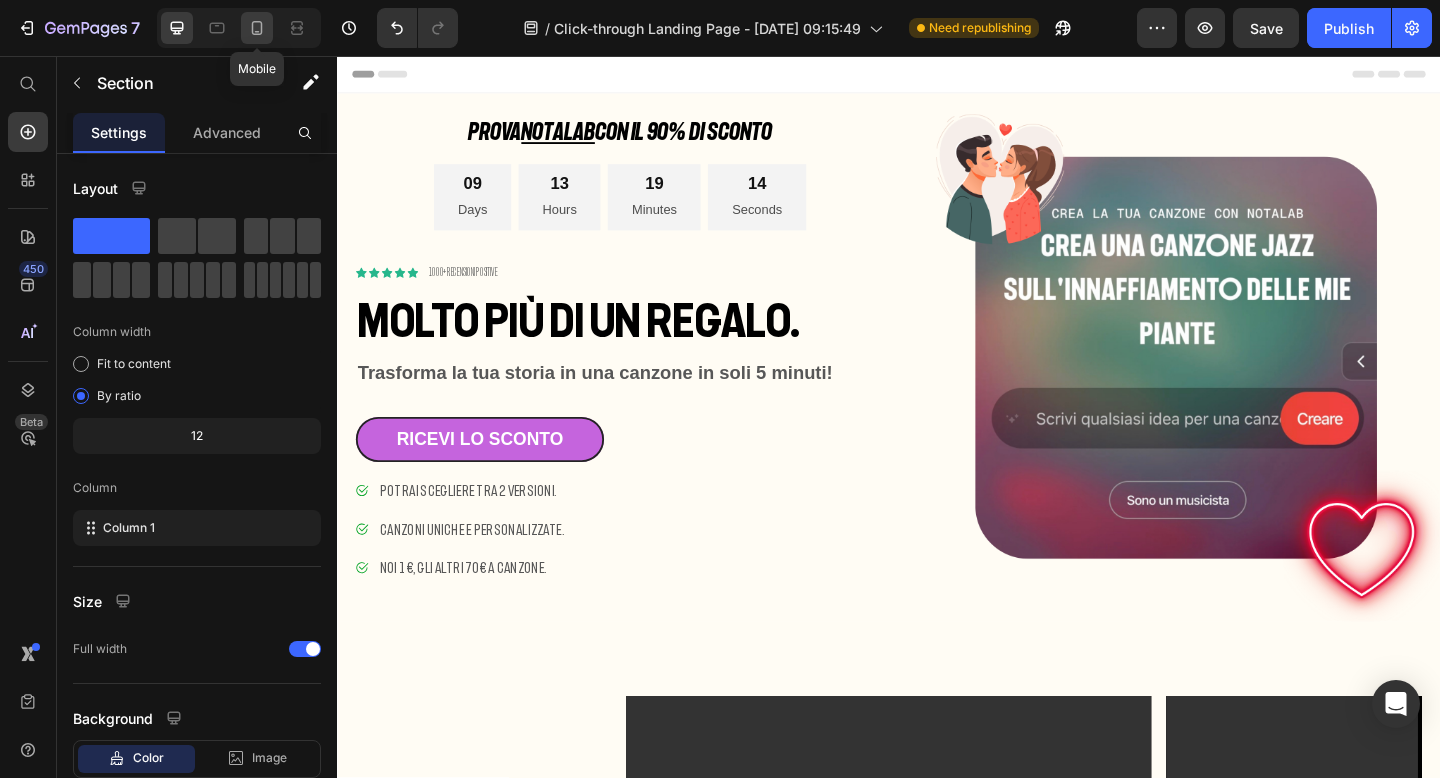 click 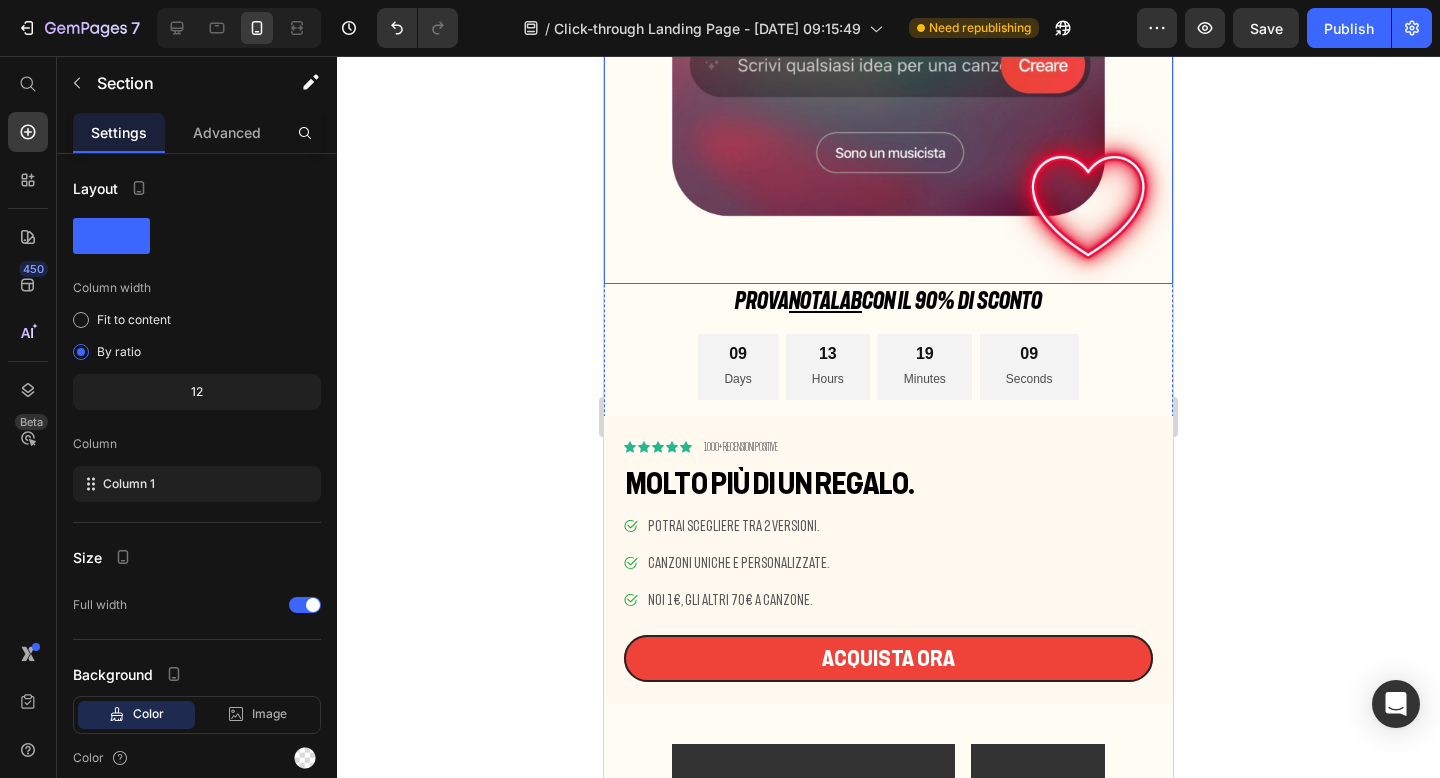 scroll, scrollTop: 1114, scrollLeft: 0, axis: vertical 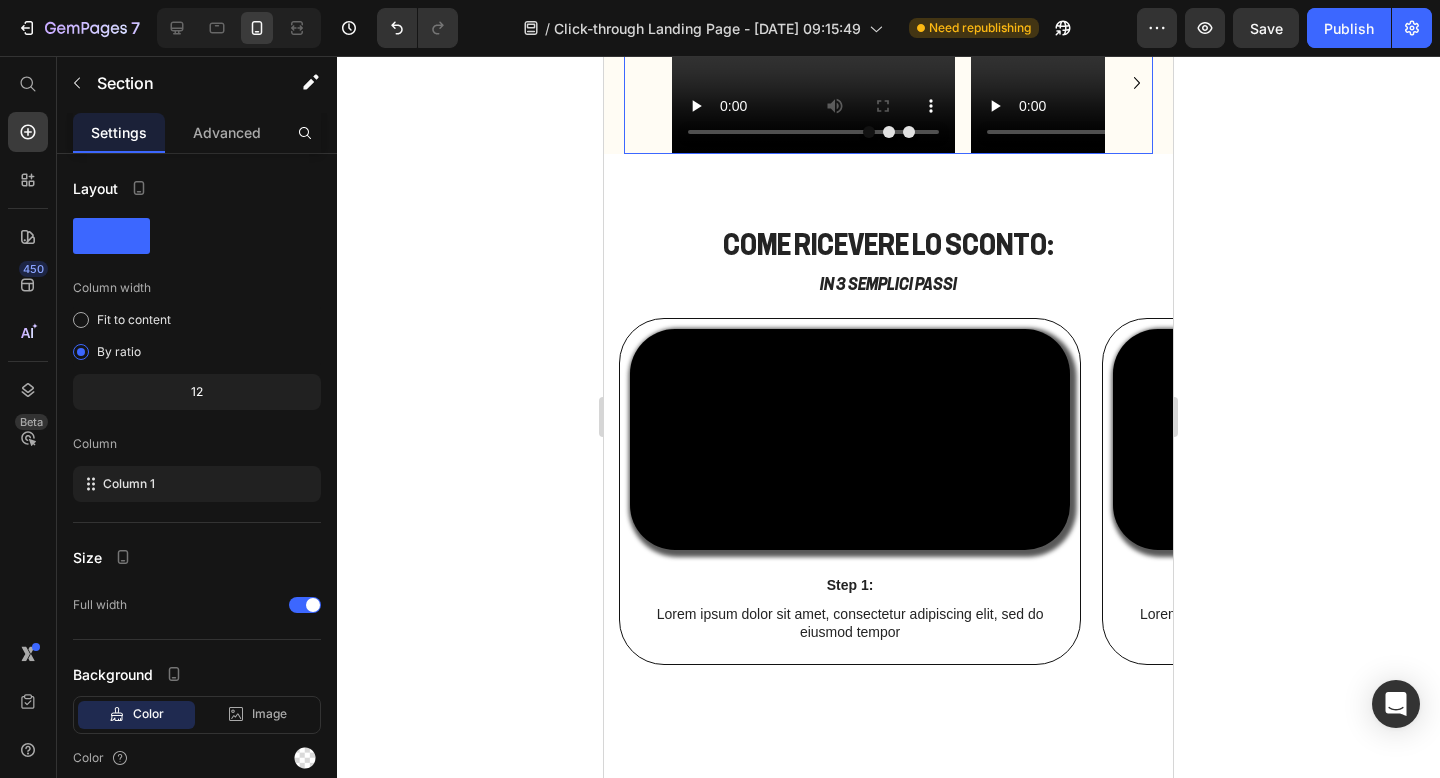 click 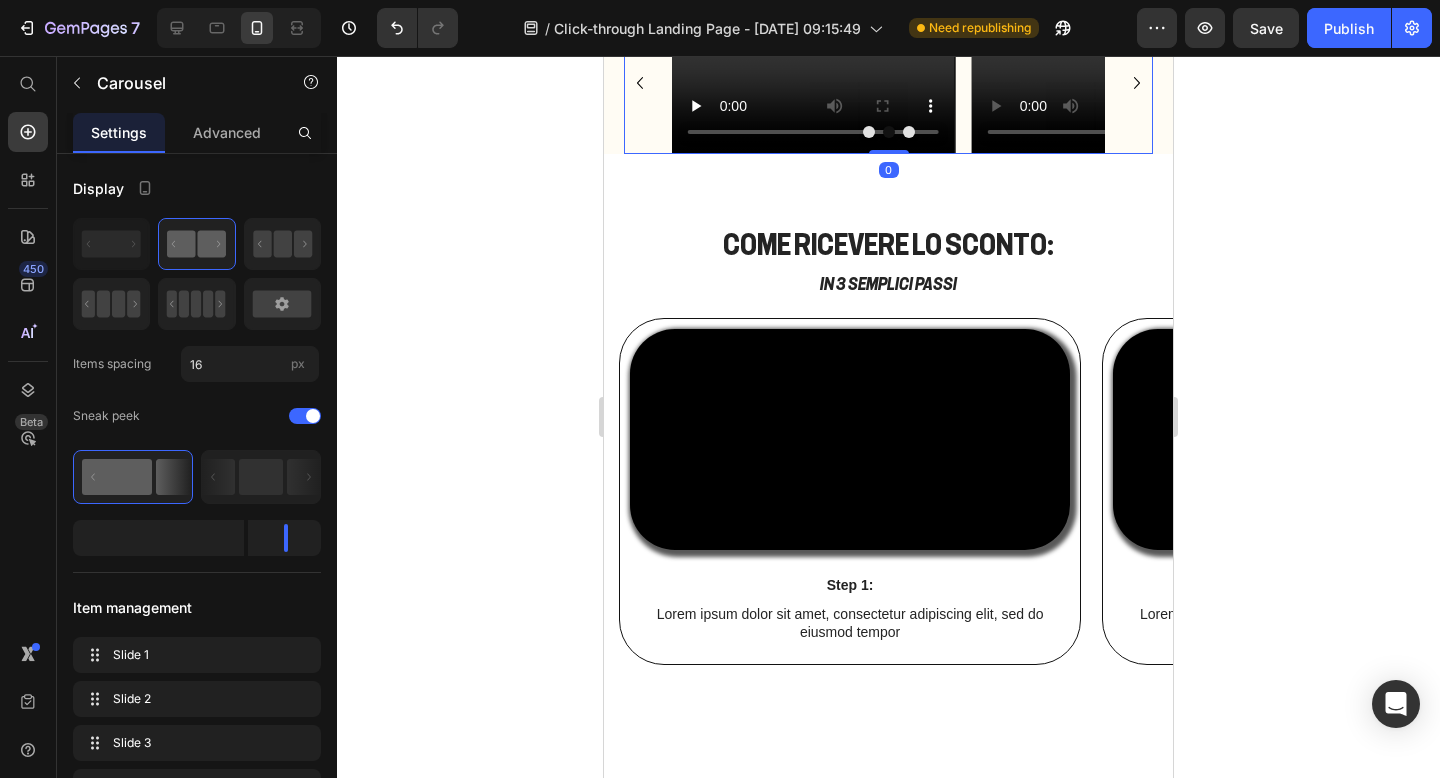 click 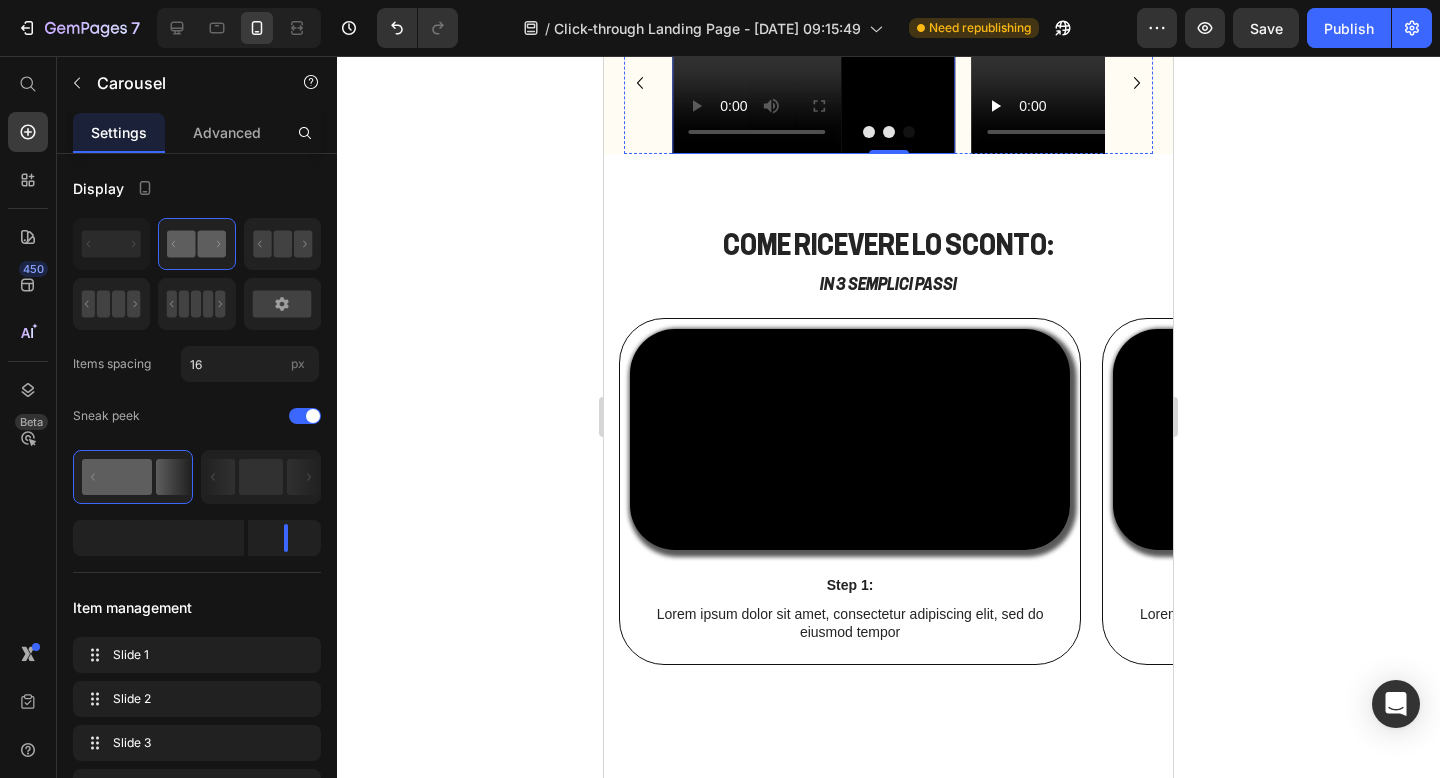 click at bounding box center [813, 83] 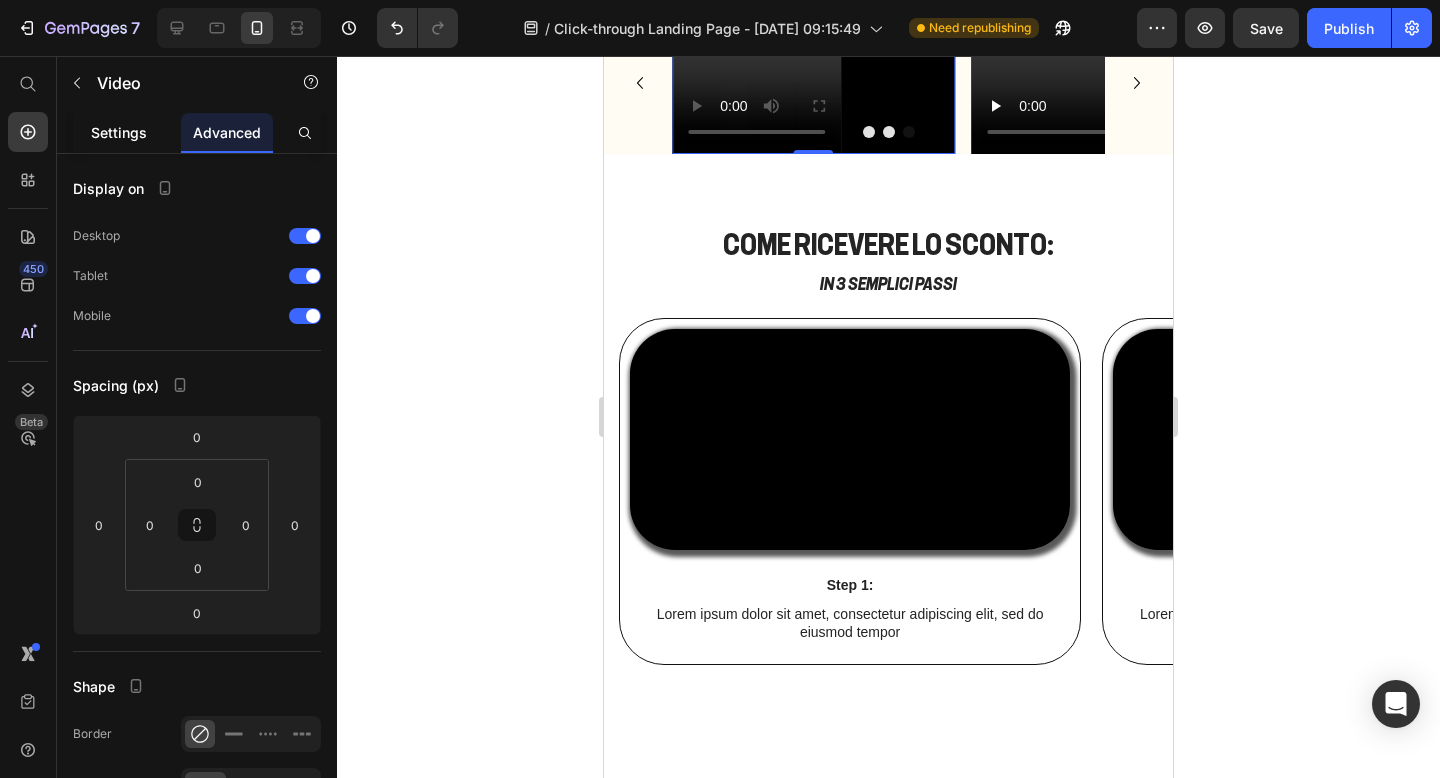 click on "Settings" at bounding box center [119, 132] 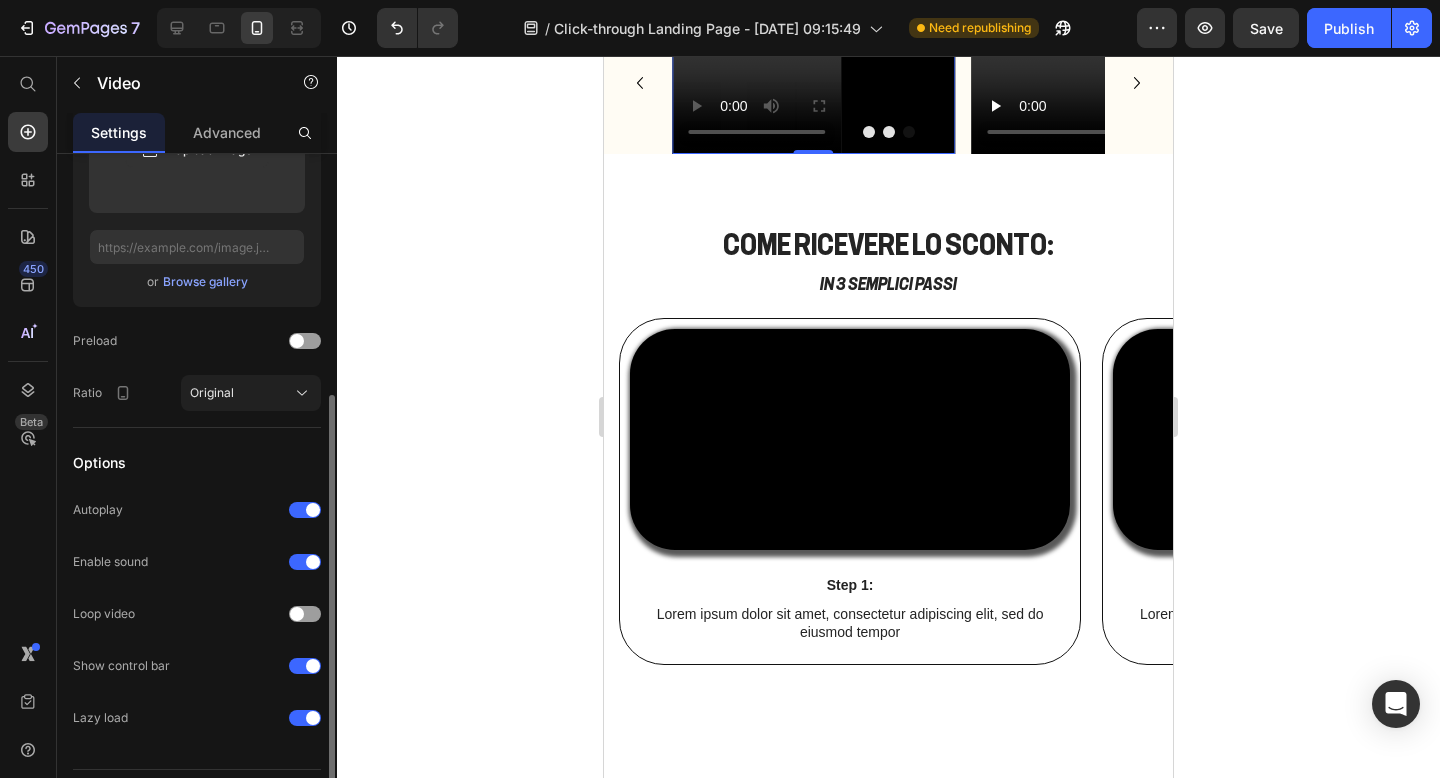 scroll, scrollTop: 422, scrollLeft: 0, axis: vertical 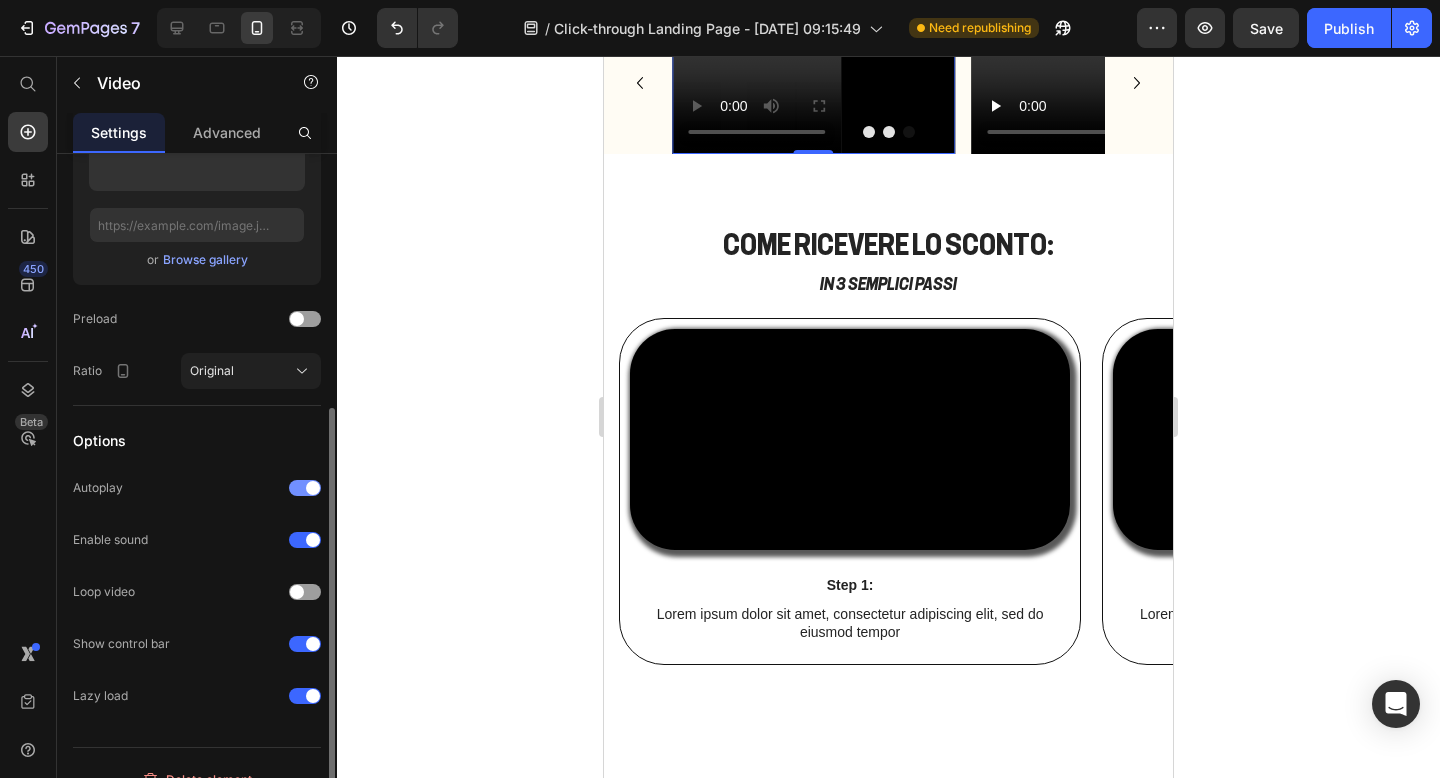 click at bounding box center (305, 488) 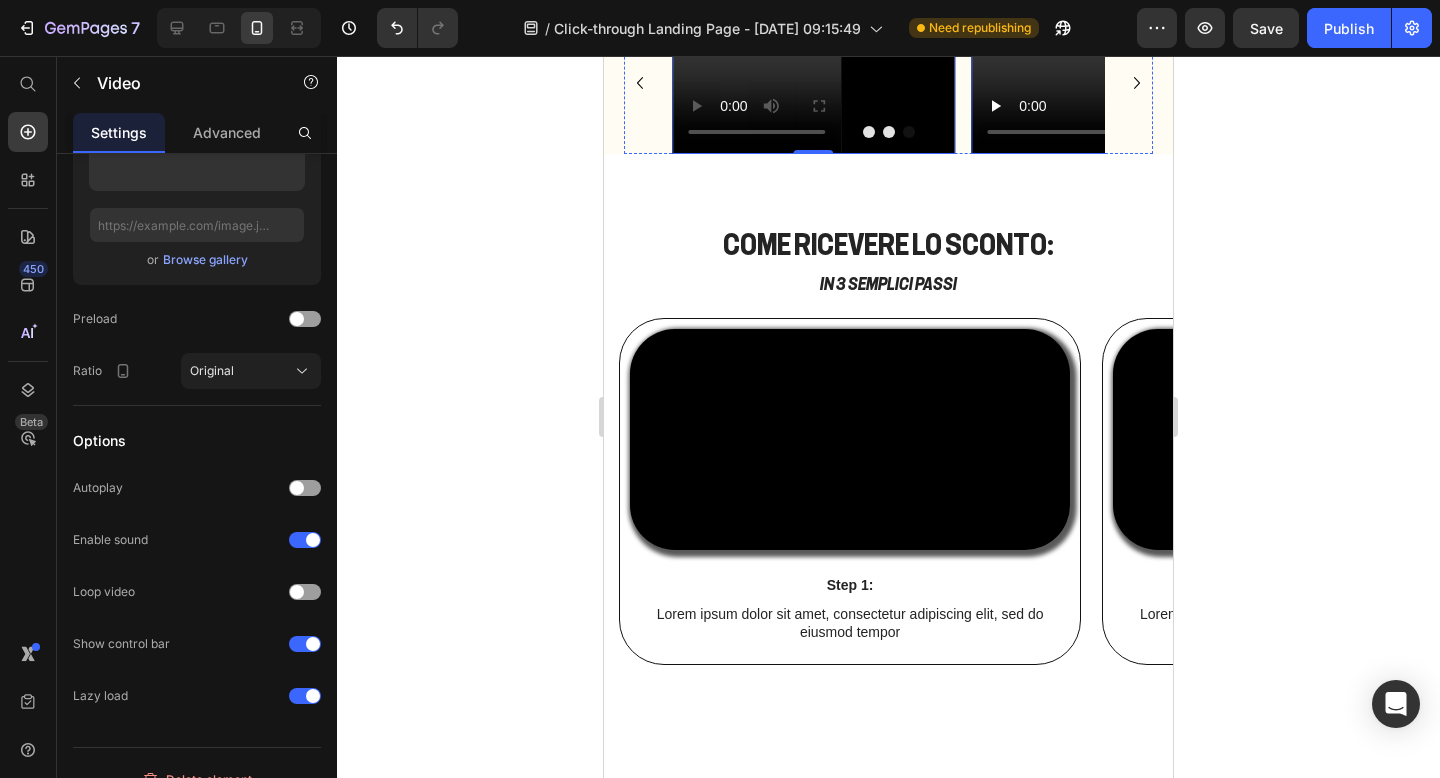 click at bounding box center [1112, 83] 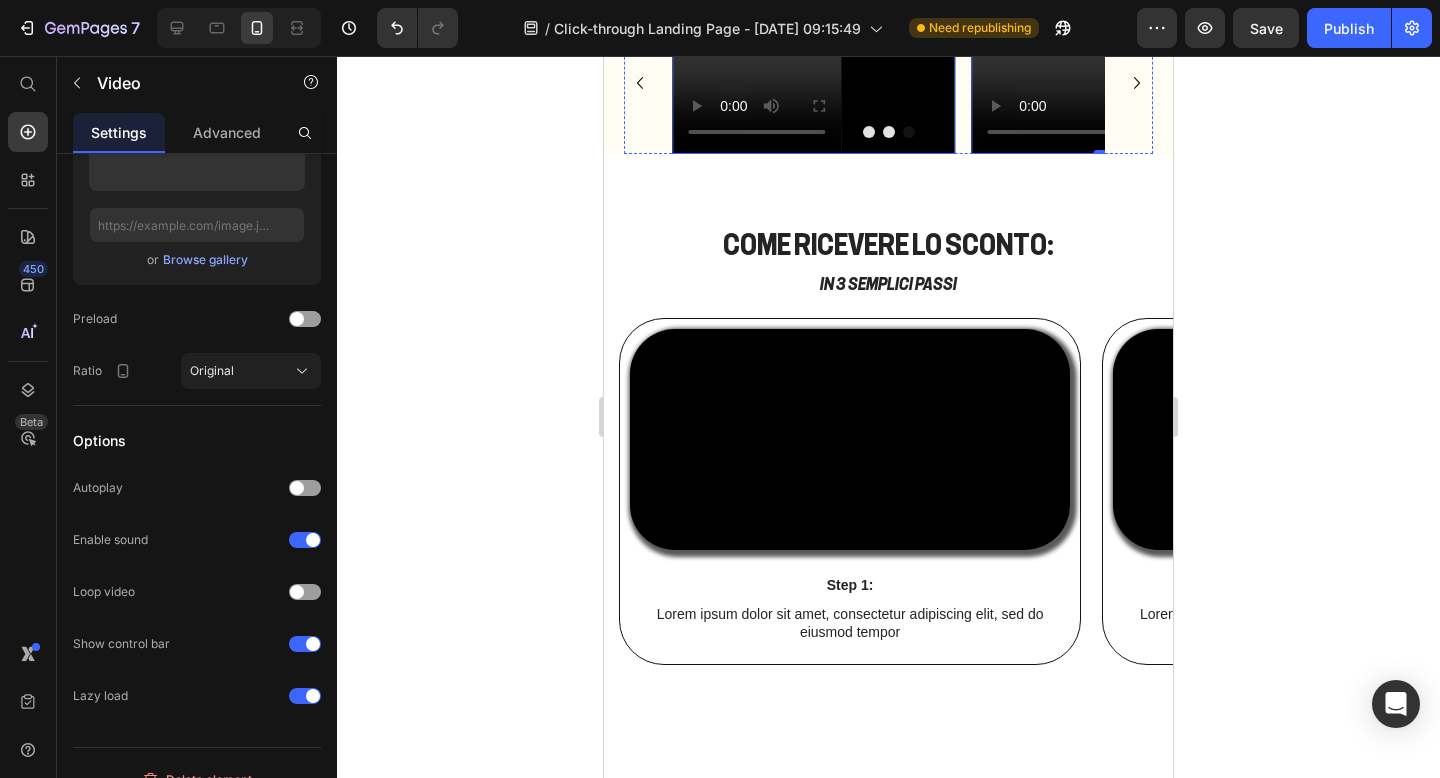 click at bounding box center (813, 83) 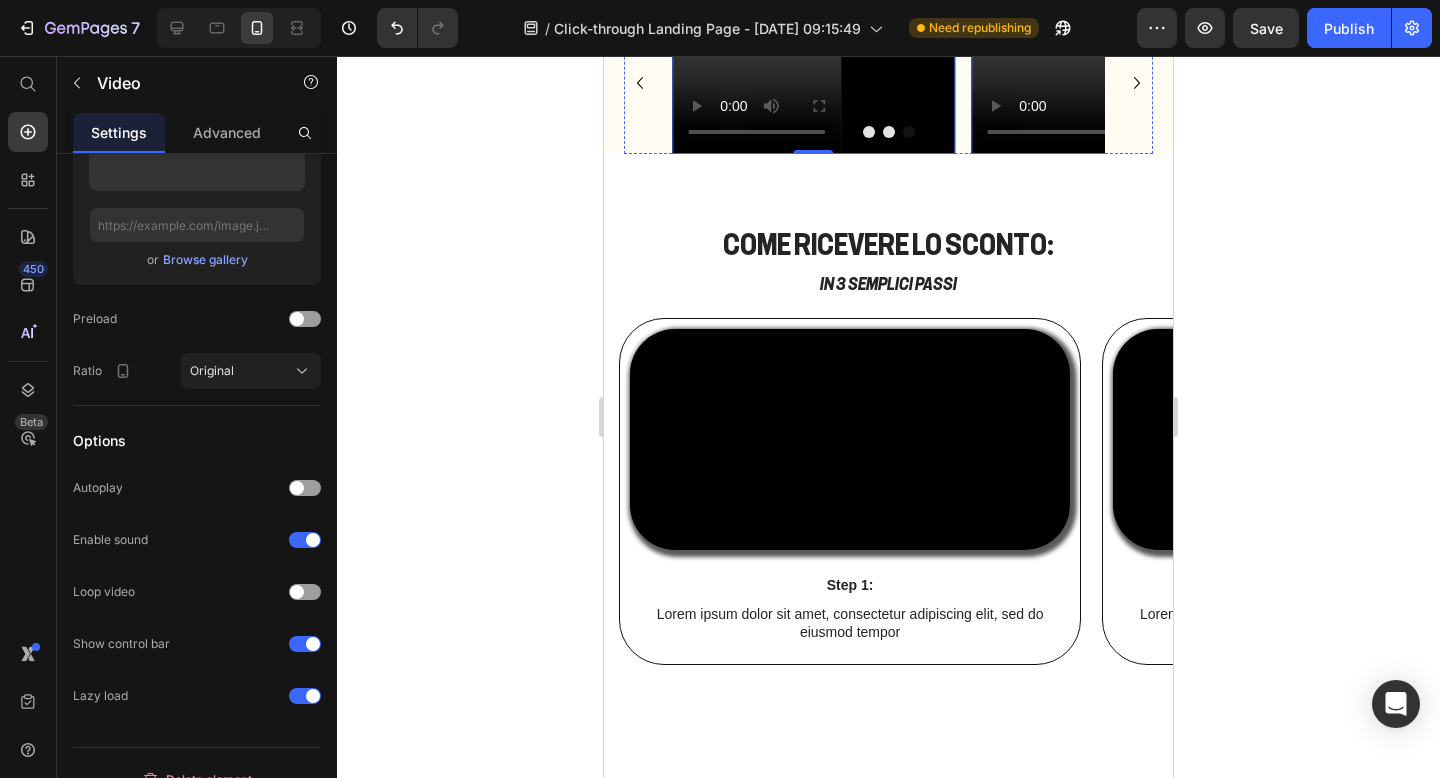 click at bounding box center (1112, 83) 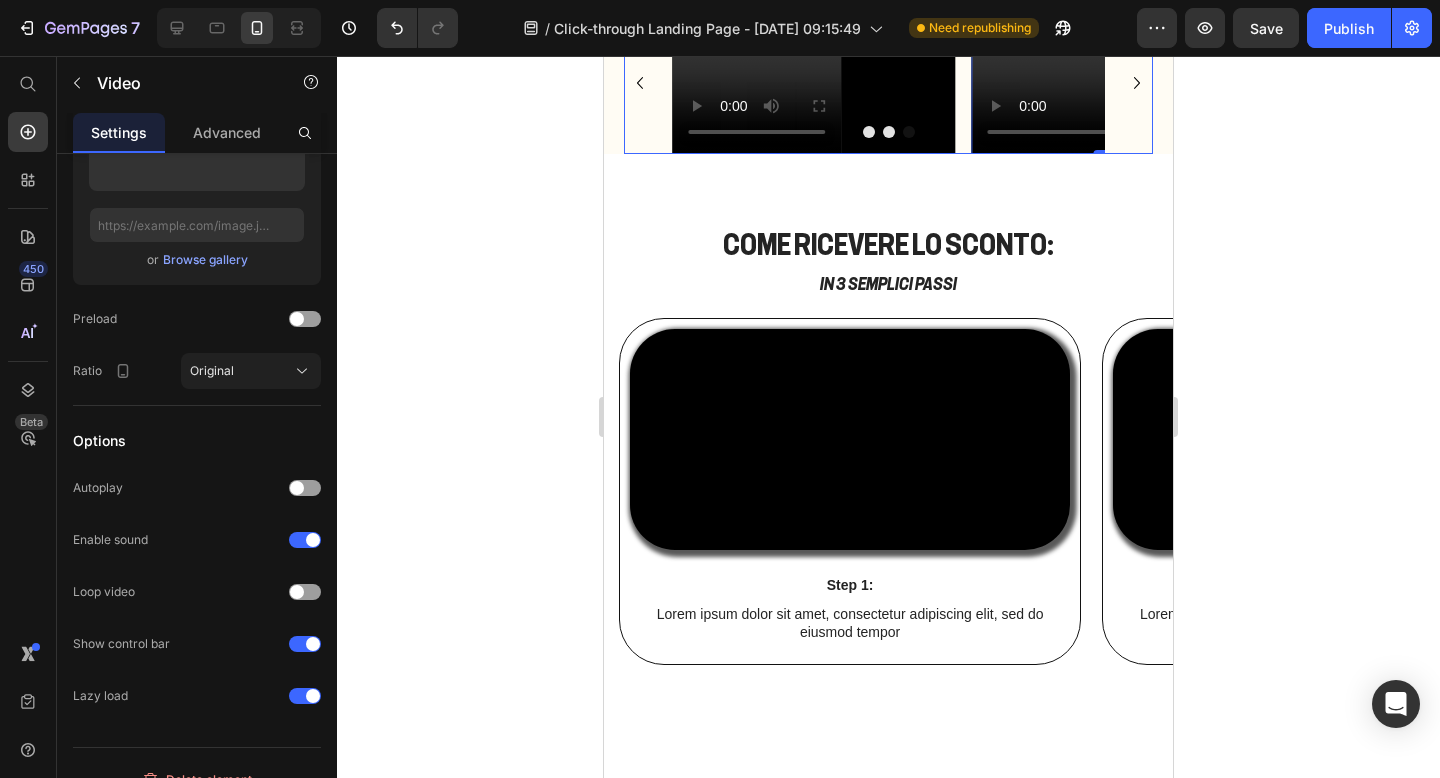 click 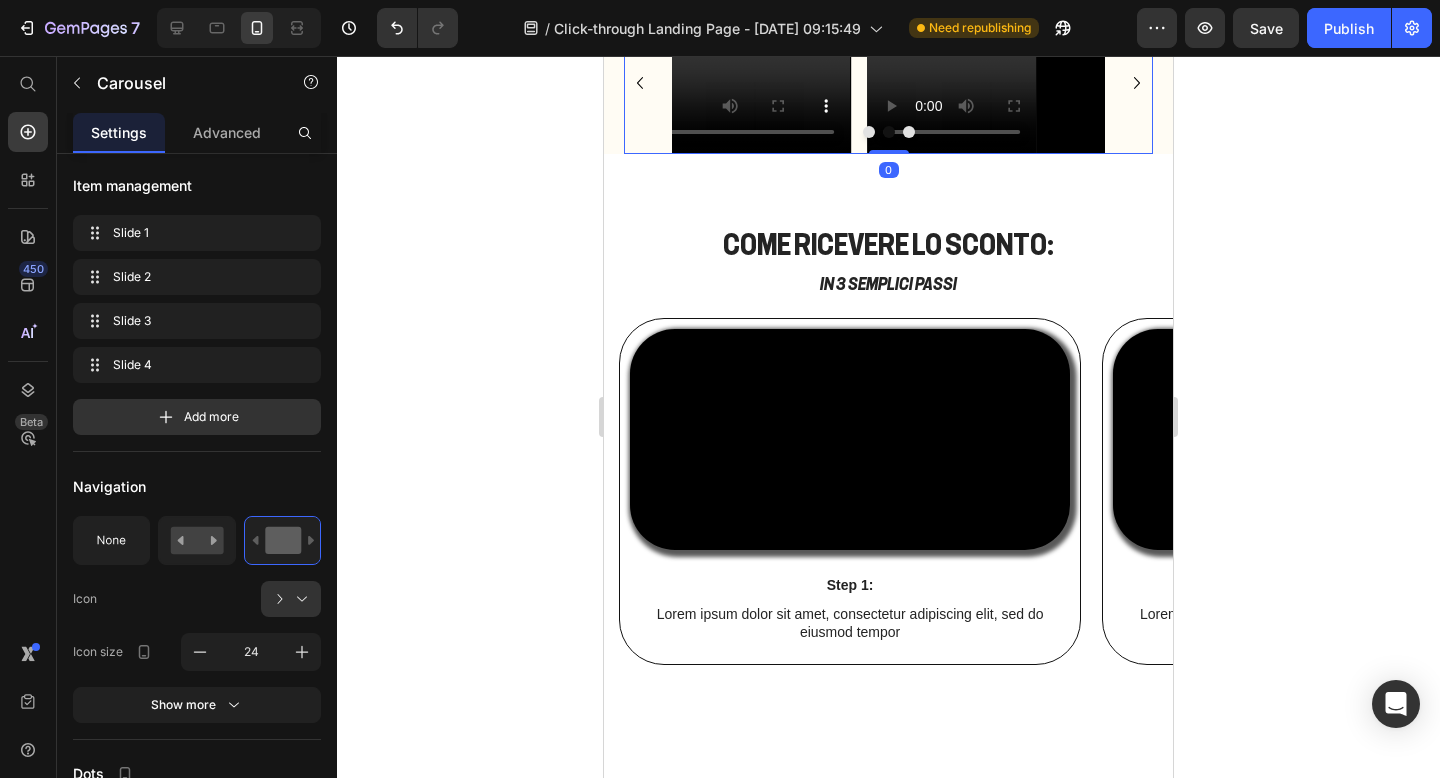 scroll, scrollTop: 0, scrollLeft: 0, axis: both 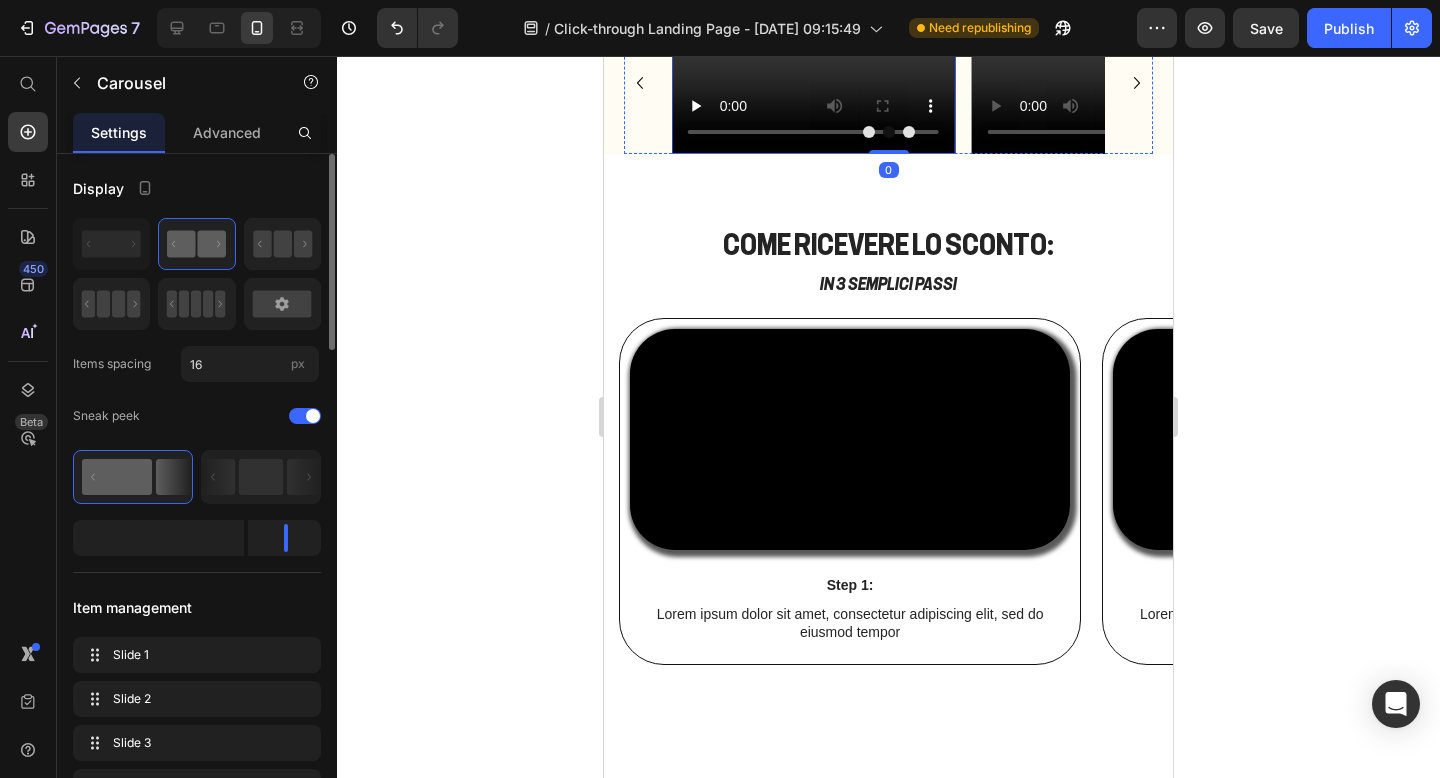 click at bounding box center (813, 83) 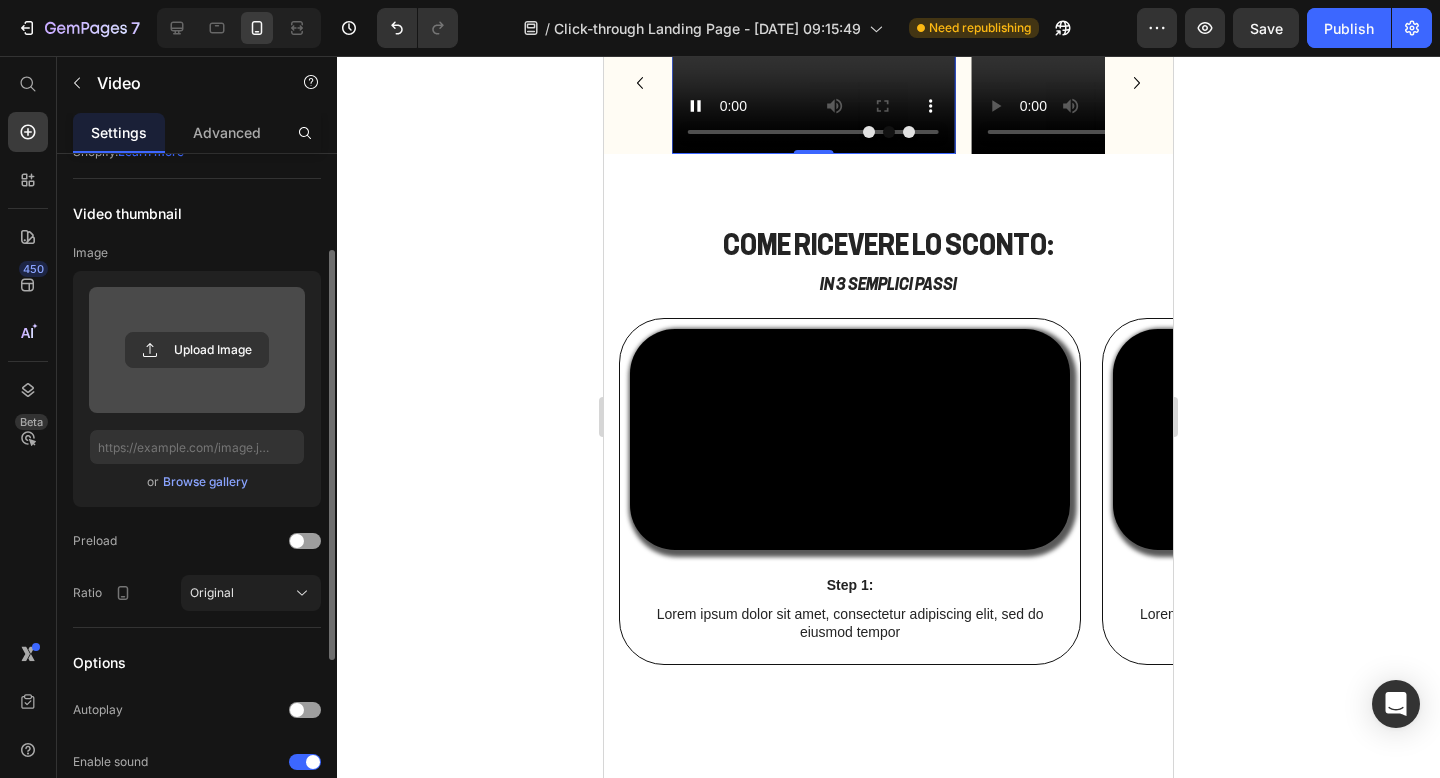 scroll, scrollTop: 248, scrollLeft: 0, axis: vertical 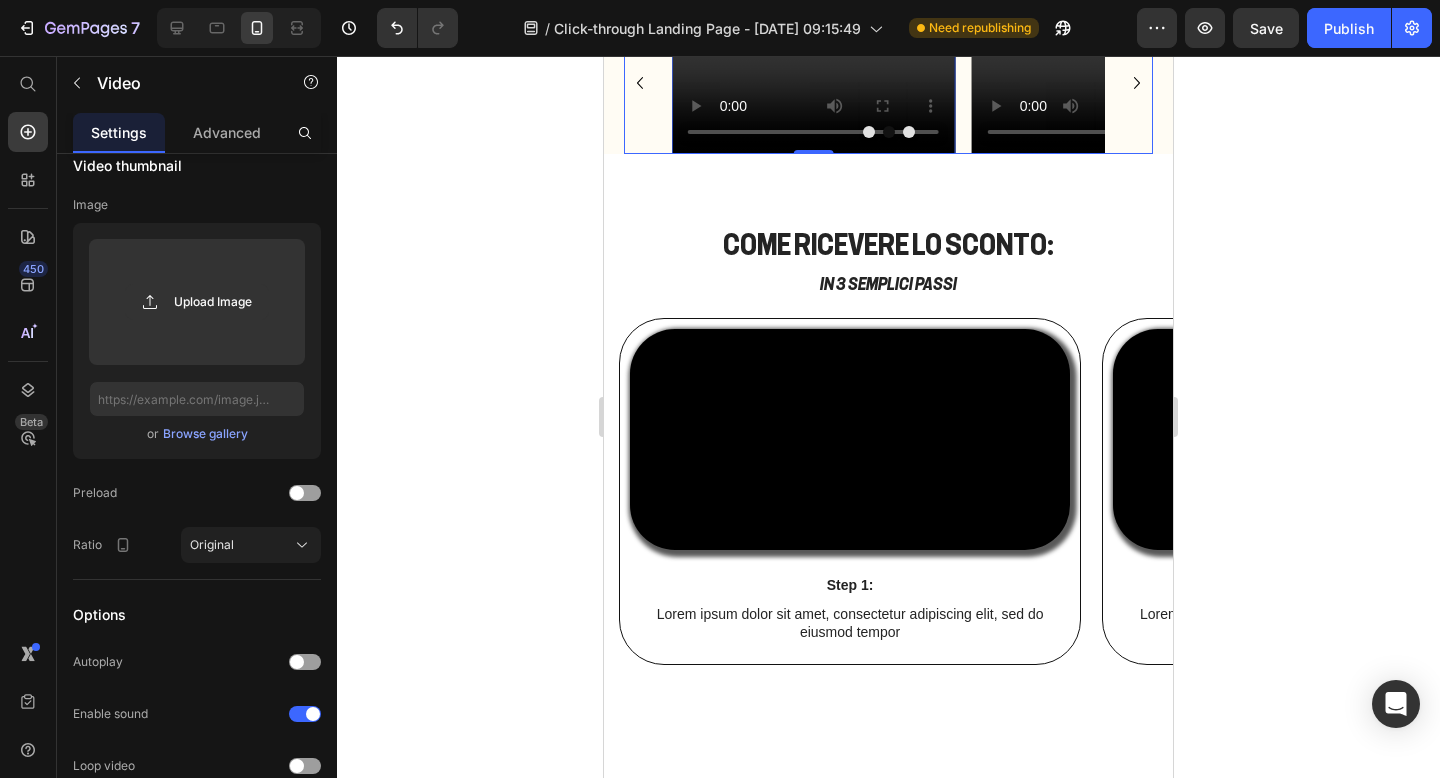 click 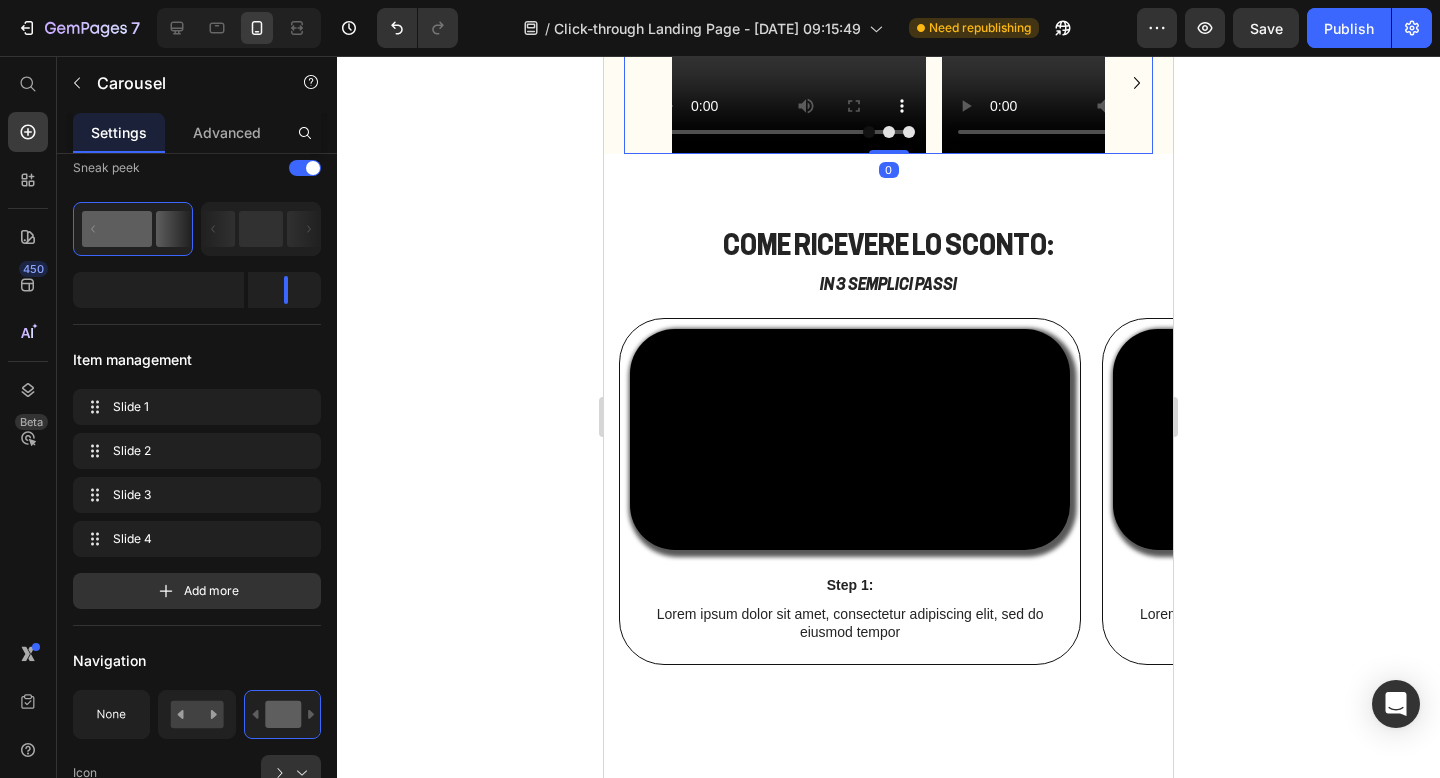 scroll, scrollTop: 0, scrollLeft: 0, axis: both 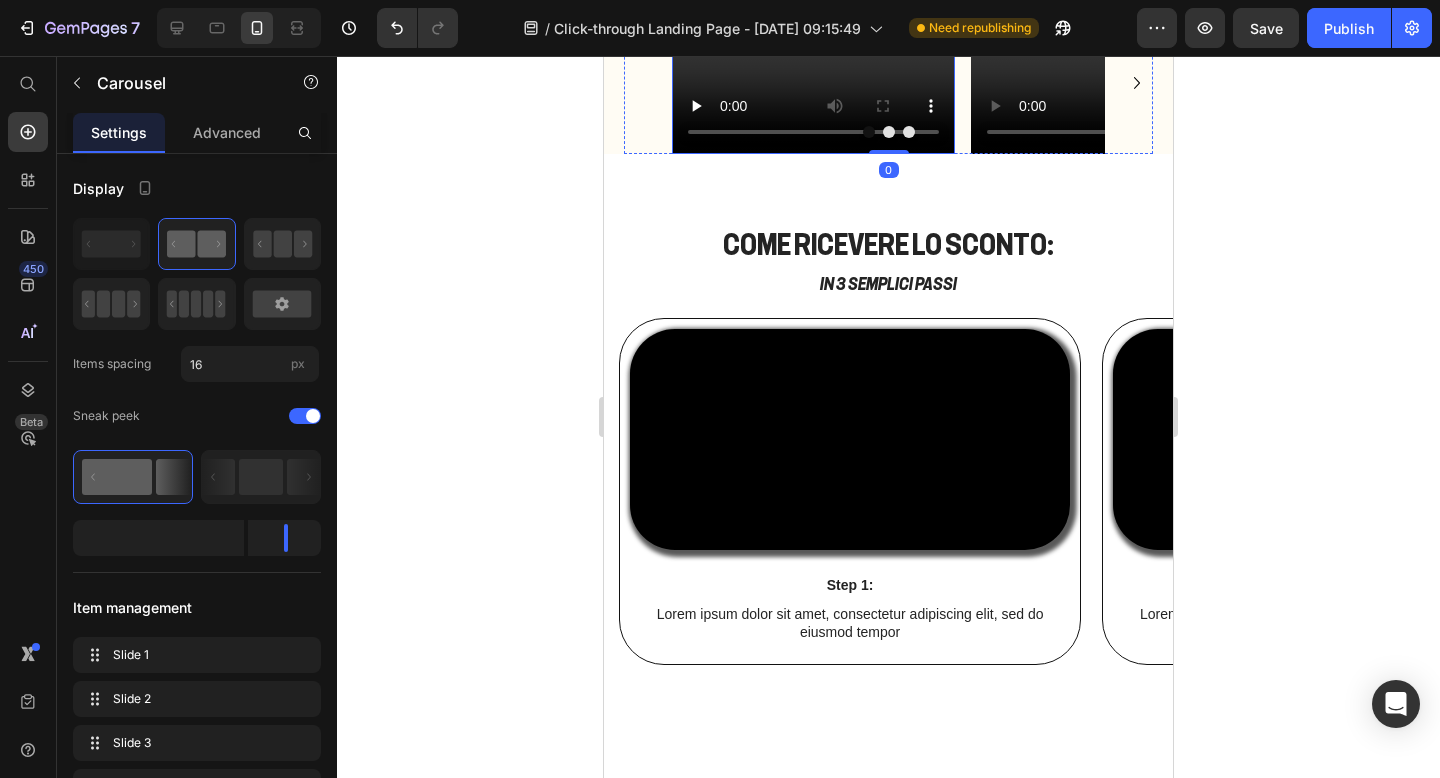 click at bounding box center [813, 83] 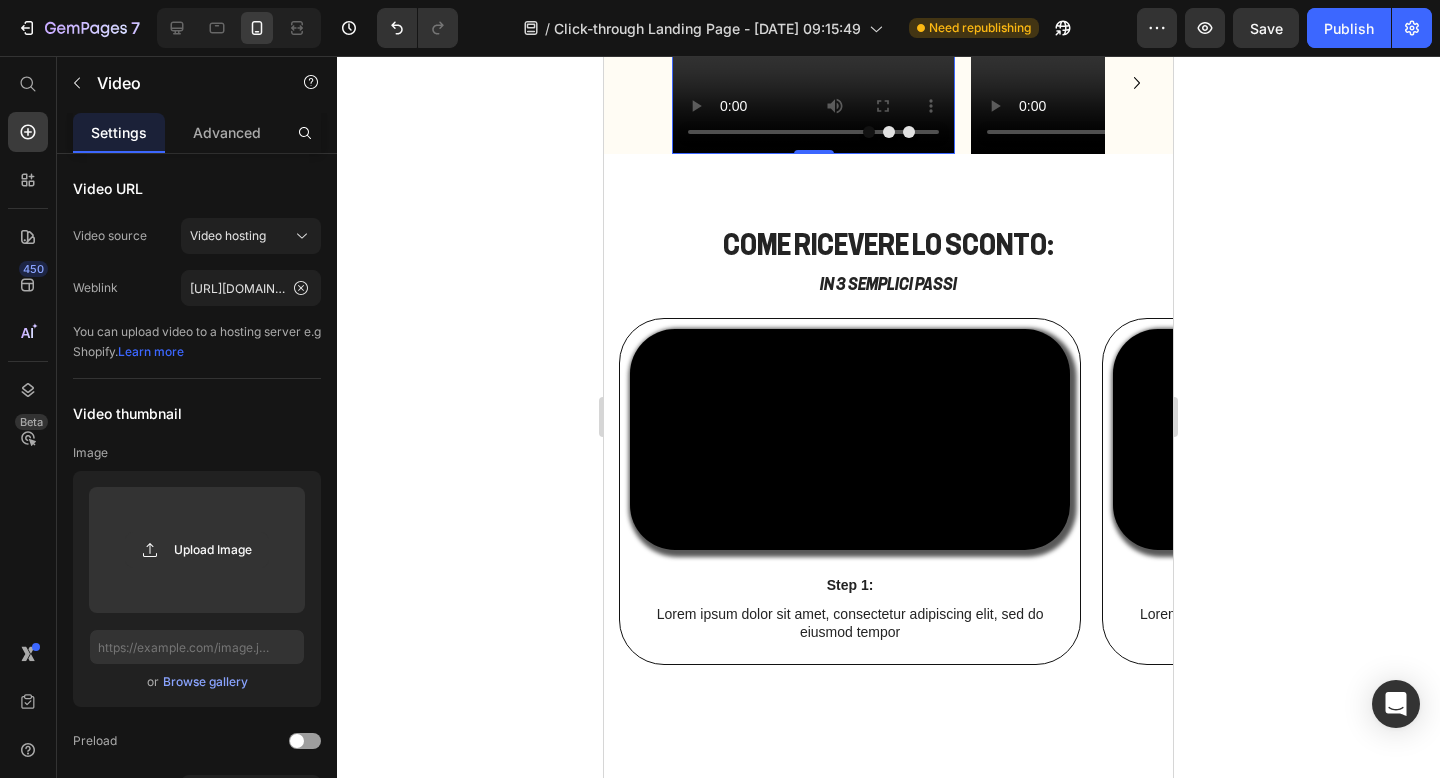 click at bounding box center (813, 83) 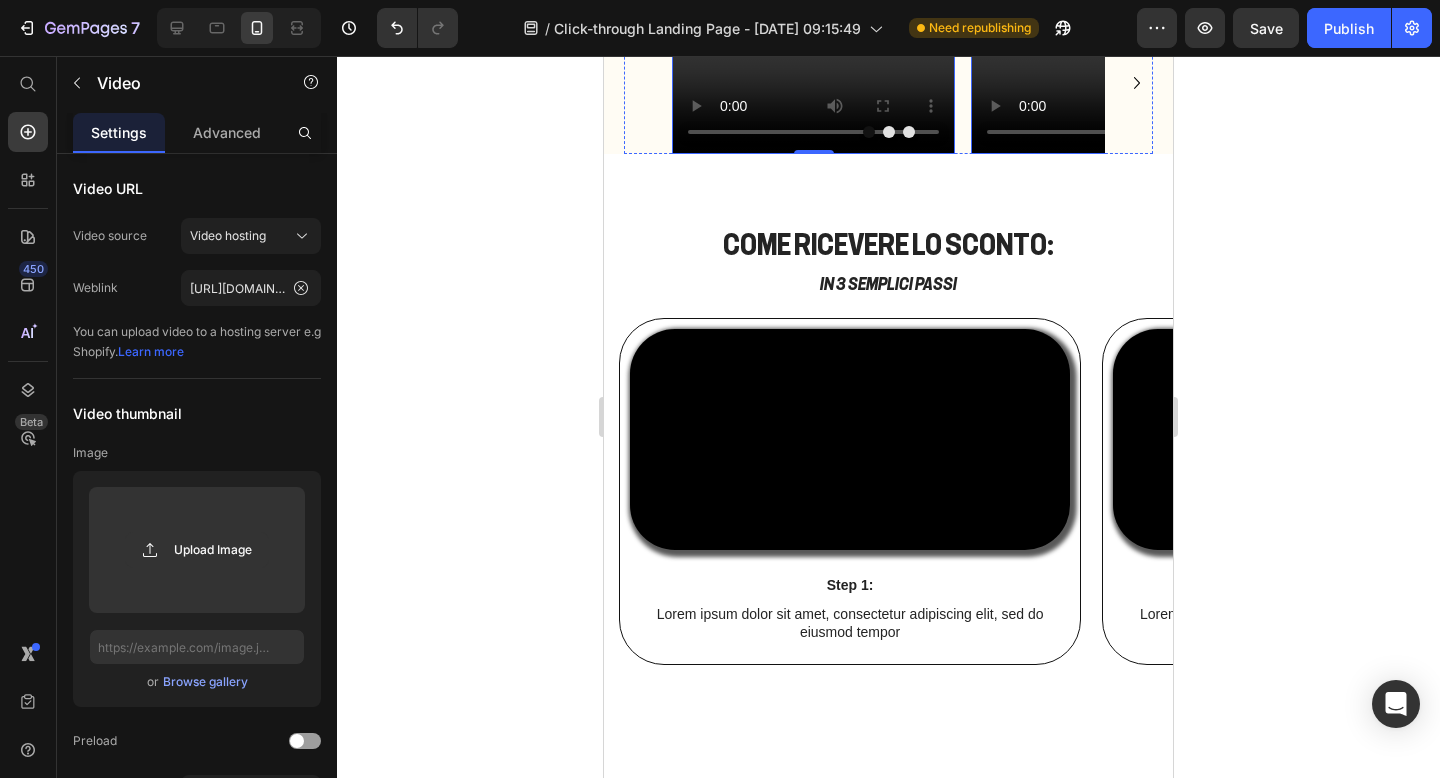 click at bounding box center [1112, 83] 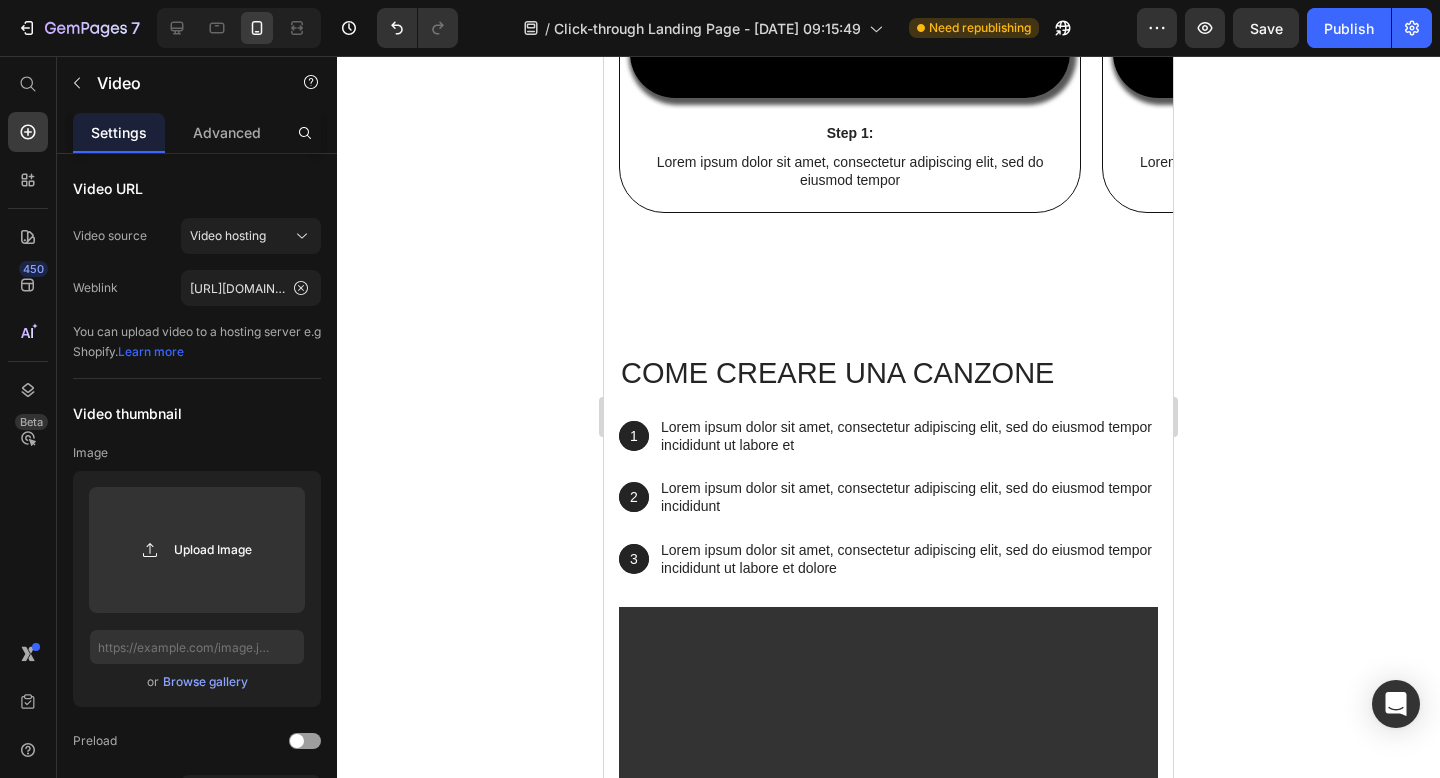 scroll, scrollTop: 1567, scrollLeft: 0, axis: vertical 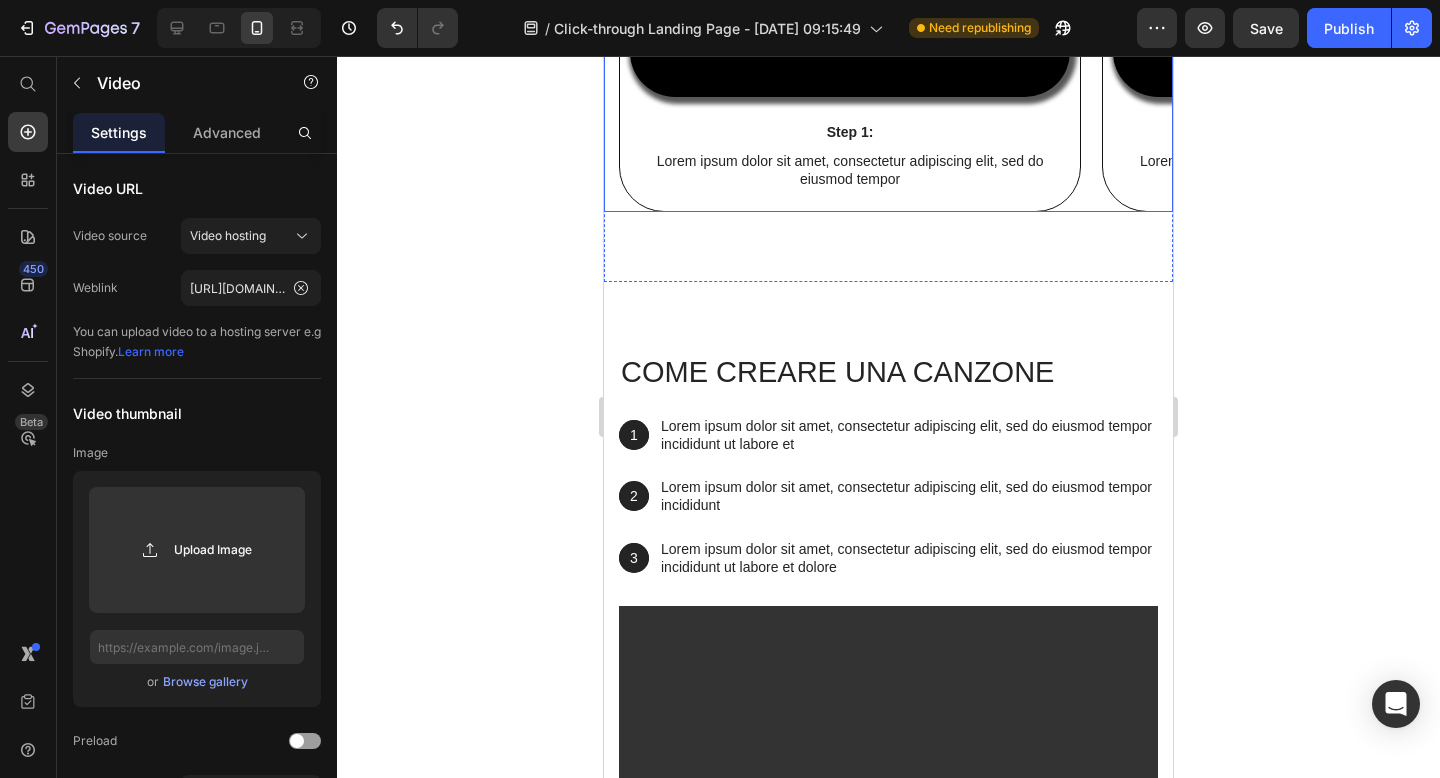 click on "Video Step 1: Text Block Lorem ipsum dolor sit amet, consectetur adipiscing elit, sed do eiusmod tempor Text Block Row Video Step 2: Text Block Lorem ipsum dolor sit amet, consectetur adipiscing elit, sed do eiusmod tempor Text Block Row Video Step 3: Text Block Lorem ipsum dolor sit amet, consectetur adipiscing elit, sed do eiusmod tempor Text Block Row" at bounding box center (896, 38) 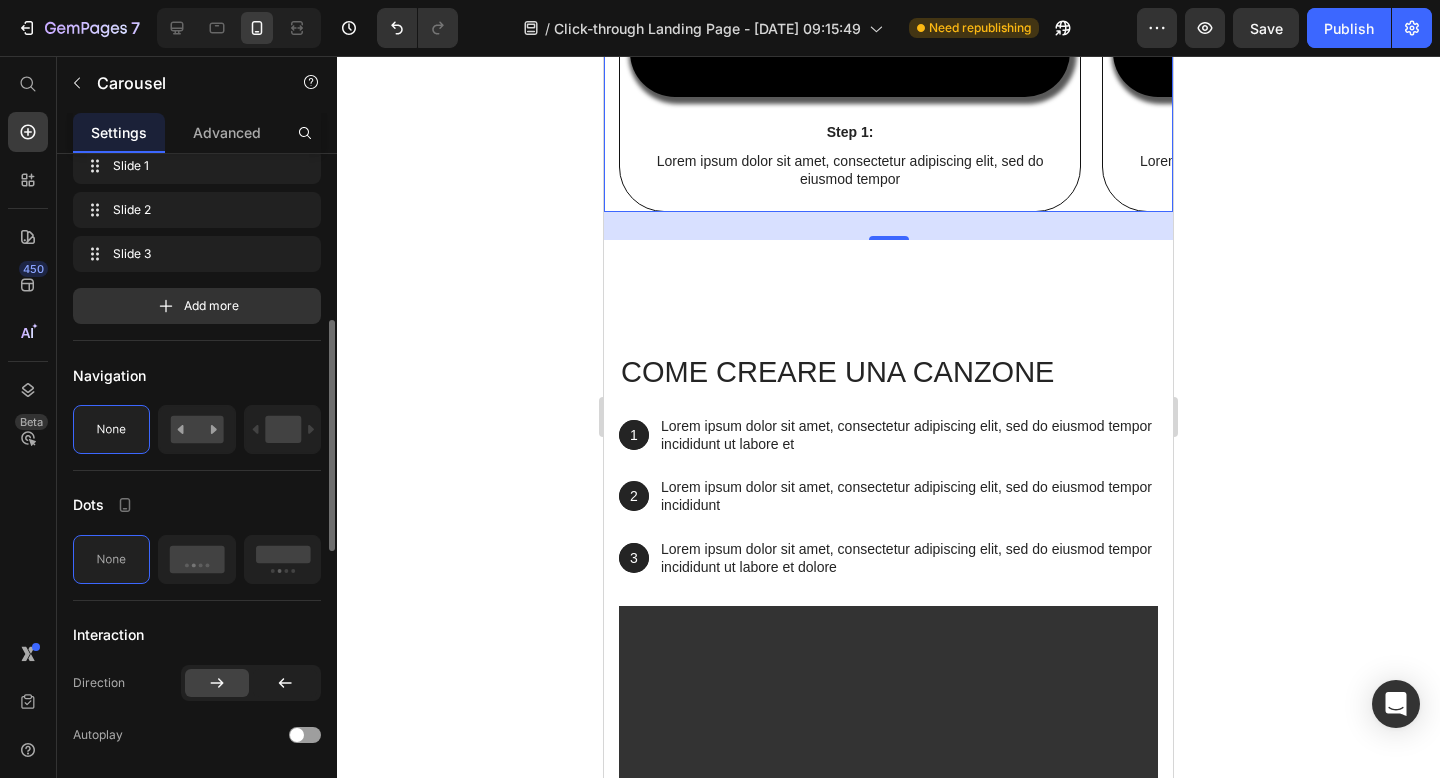 scroll, scrollTop: 489, scrollLeft: 0, axis: vertical 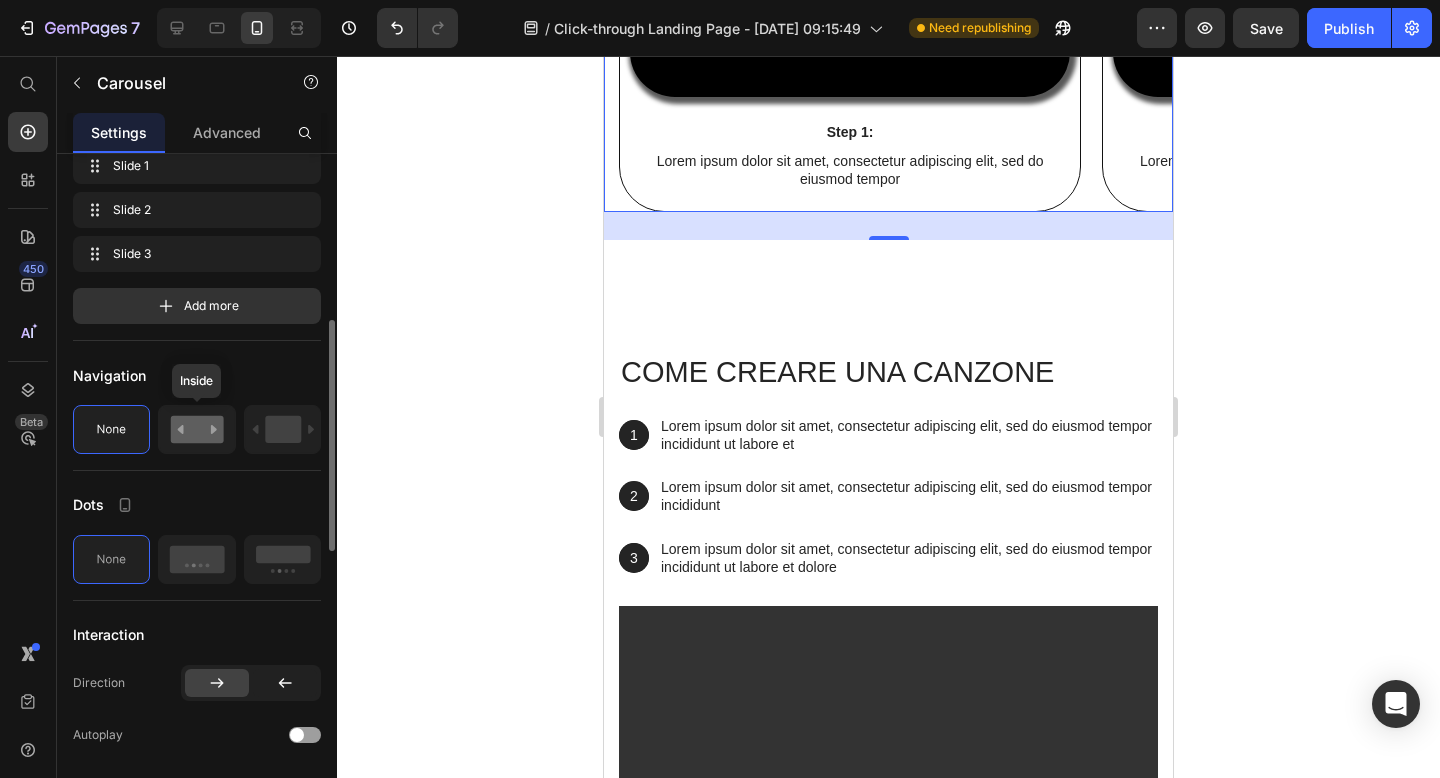 click 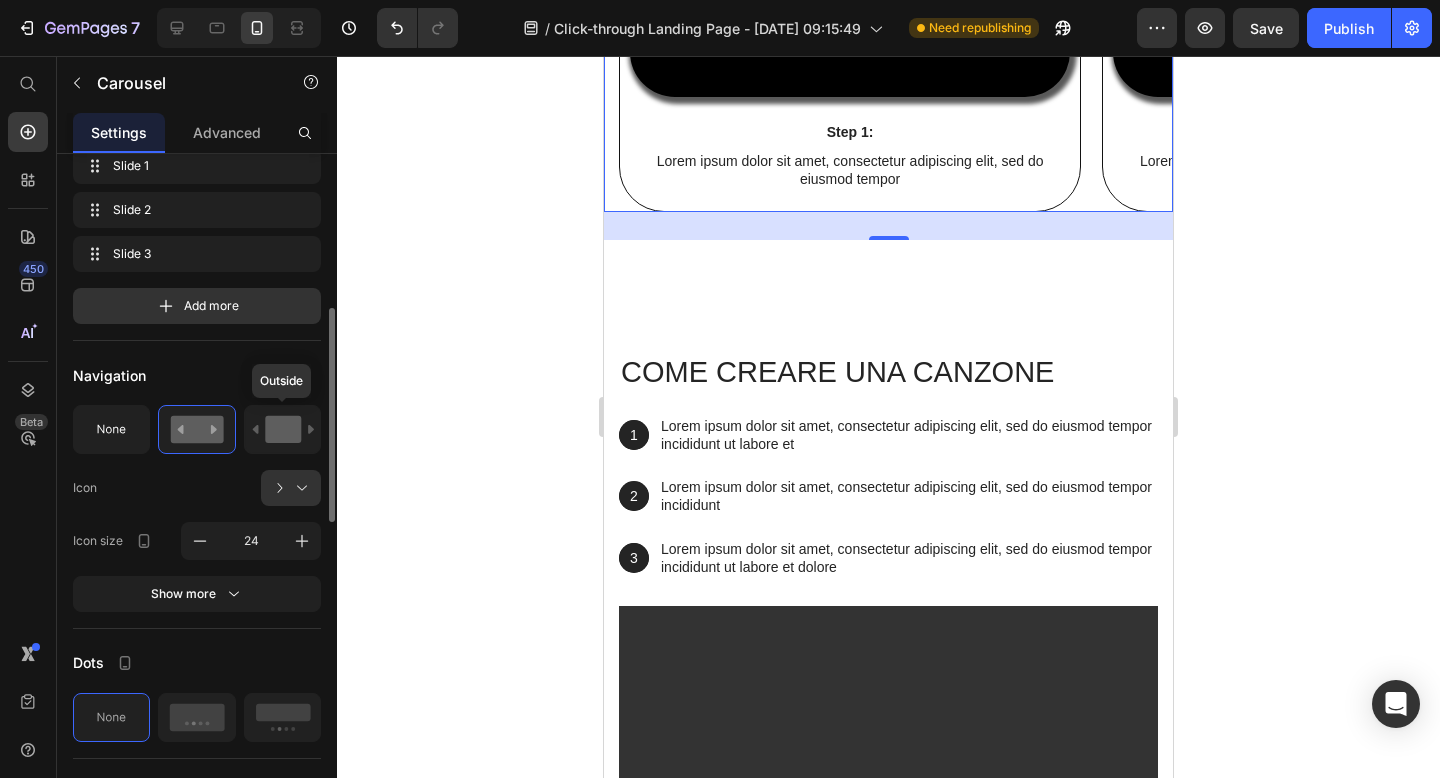 click 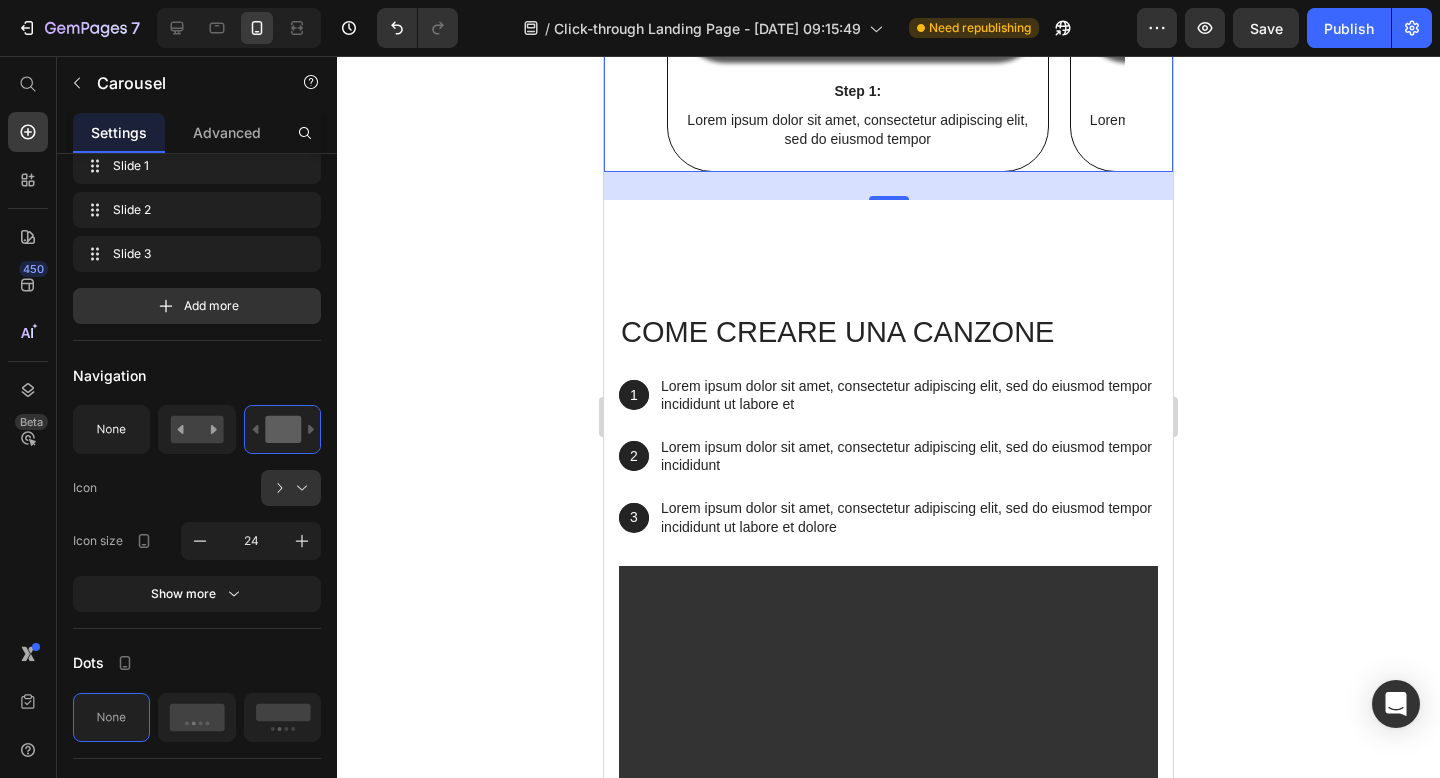 click 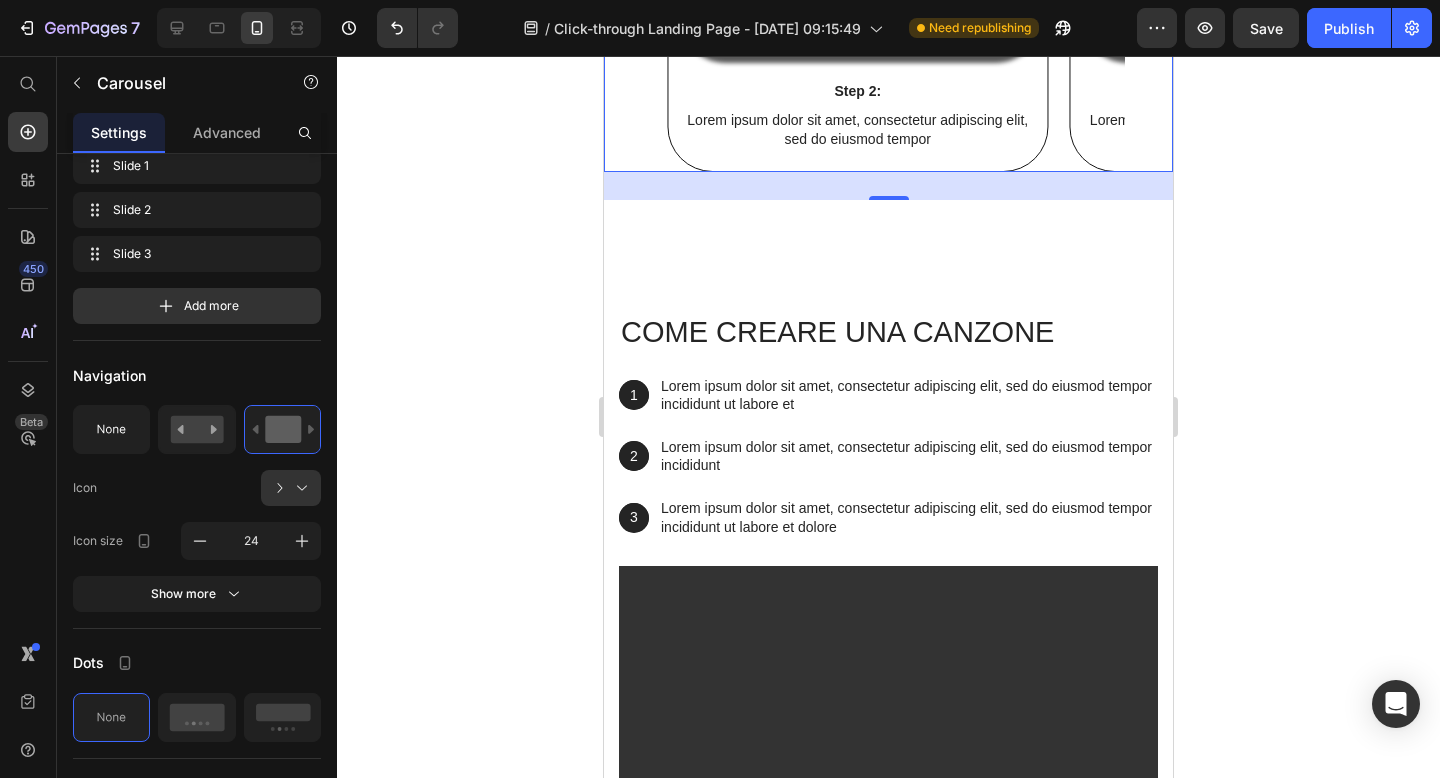 click 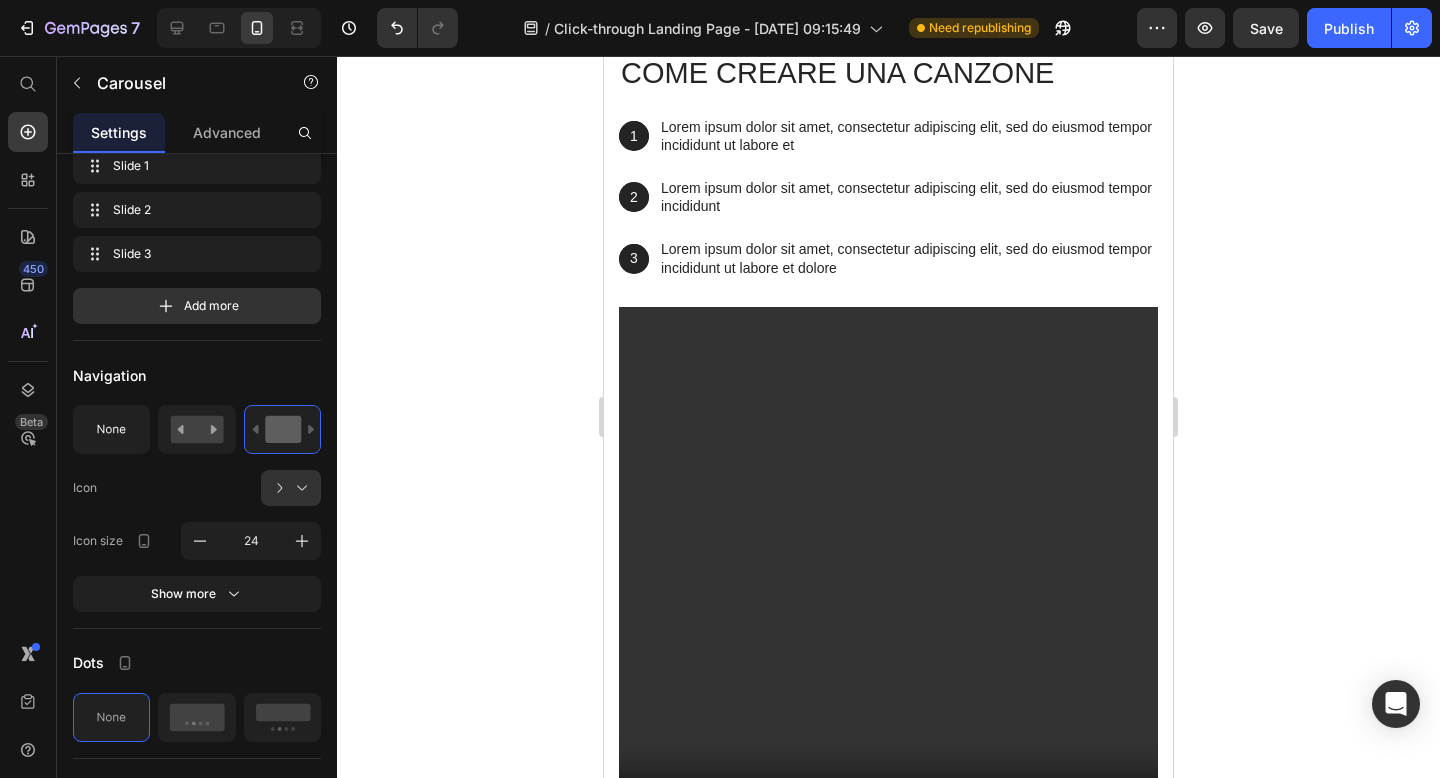 scroll, scrollTop: 2180, scrollLeft: 0, axis: vertical 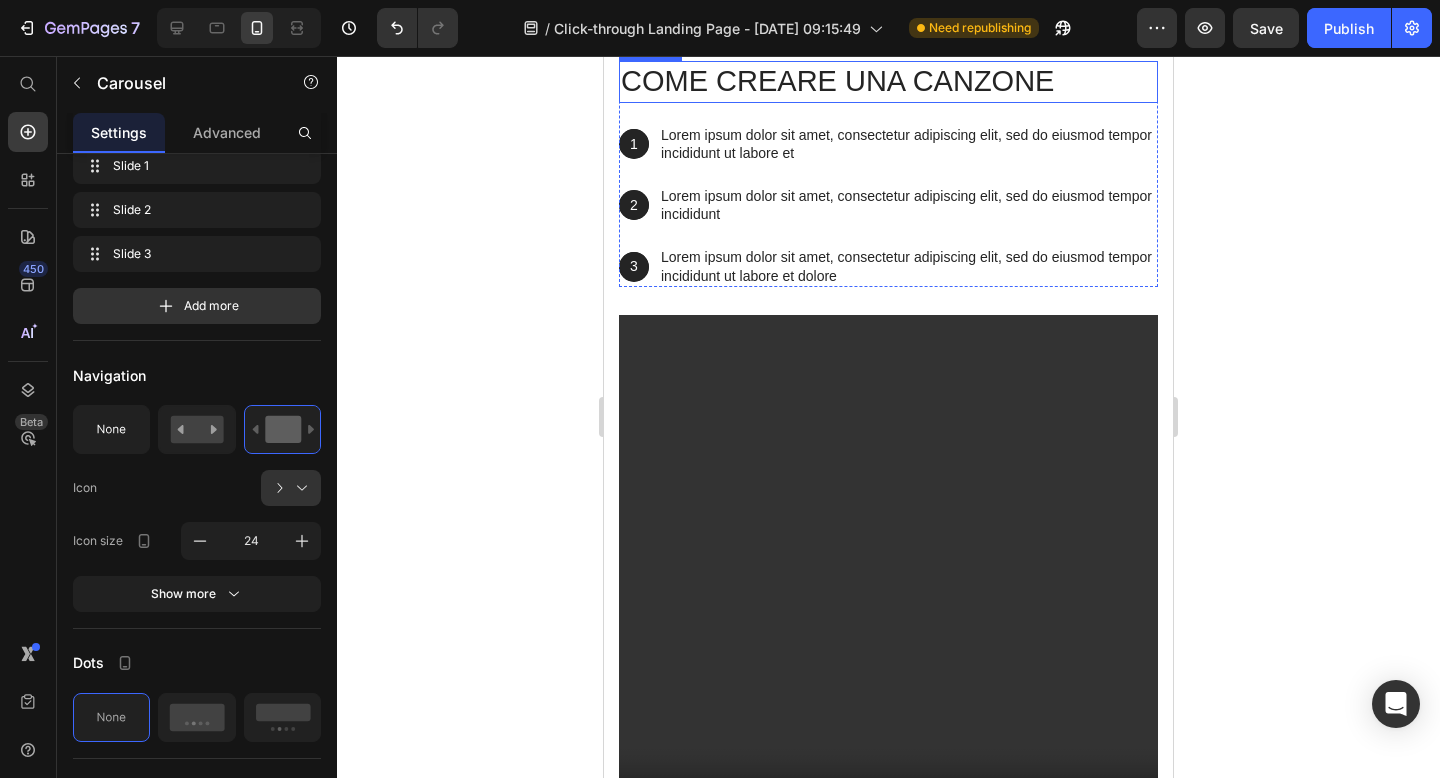 click on "come creare una canzone" at bounding box center (888, 82) 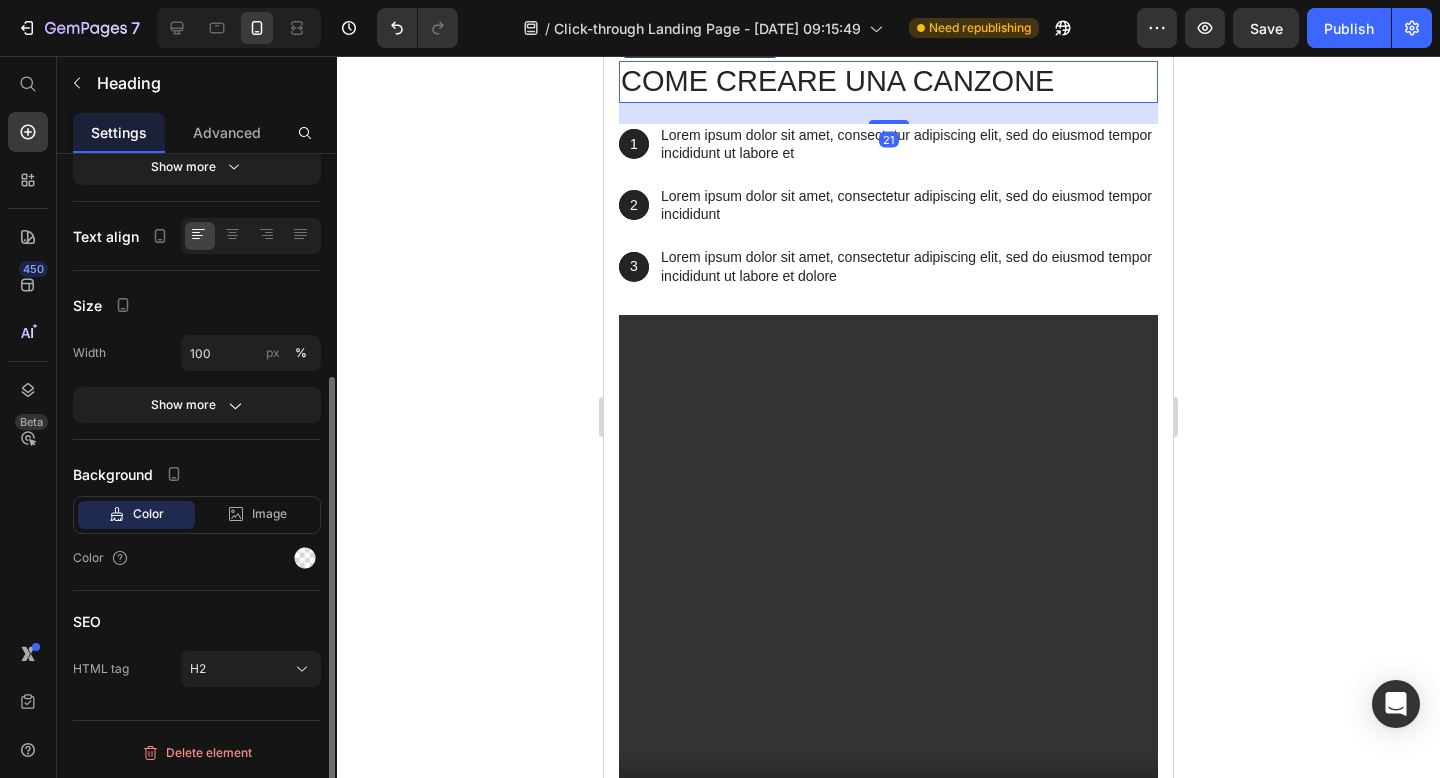scroll, scrollTop: 0, scrollLeft: 0, axis: both 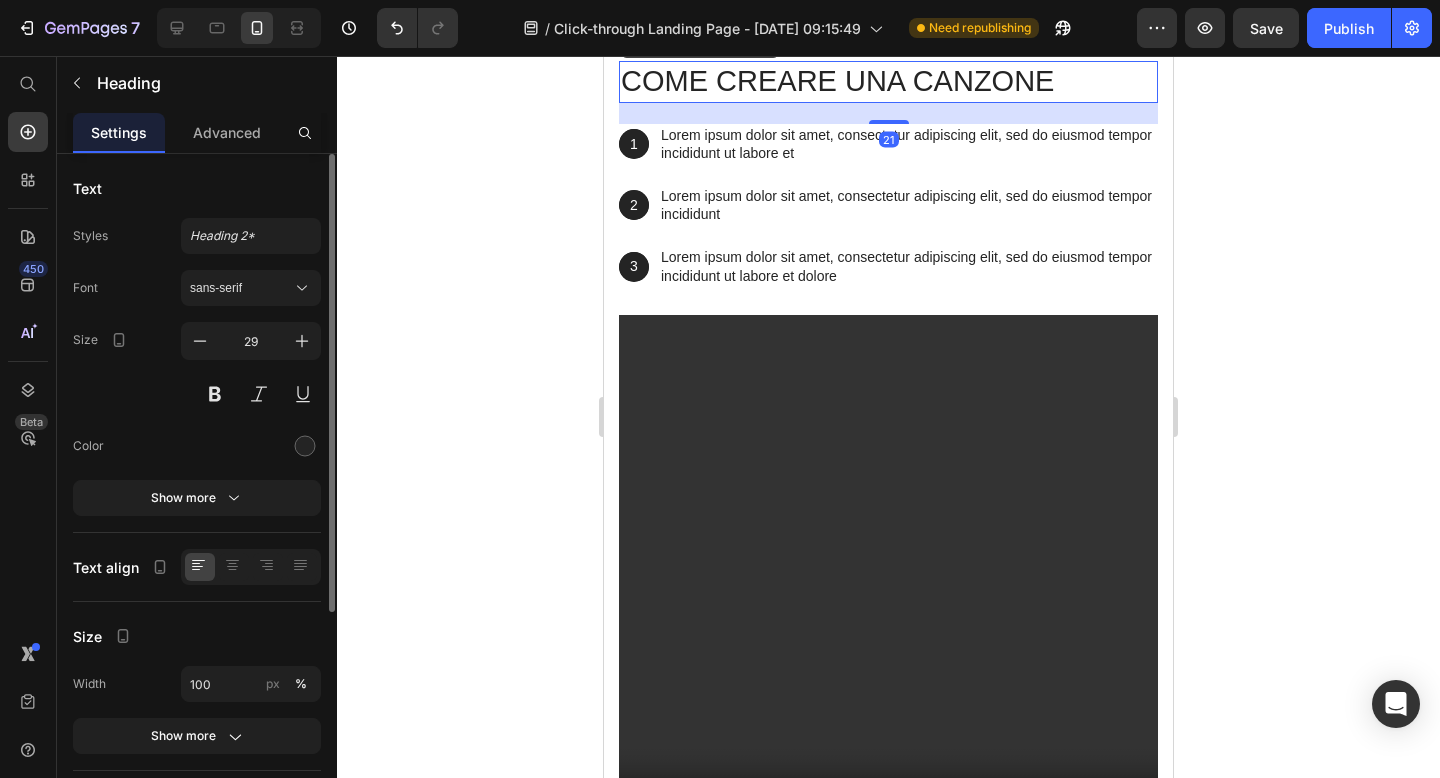 click on "come creare una canzone" at bounding box center [888, 82] 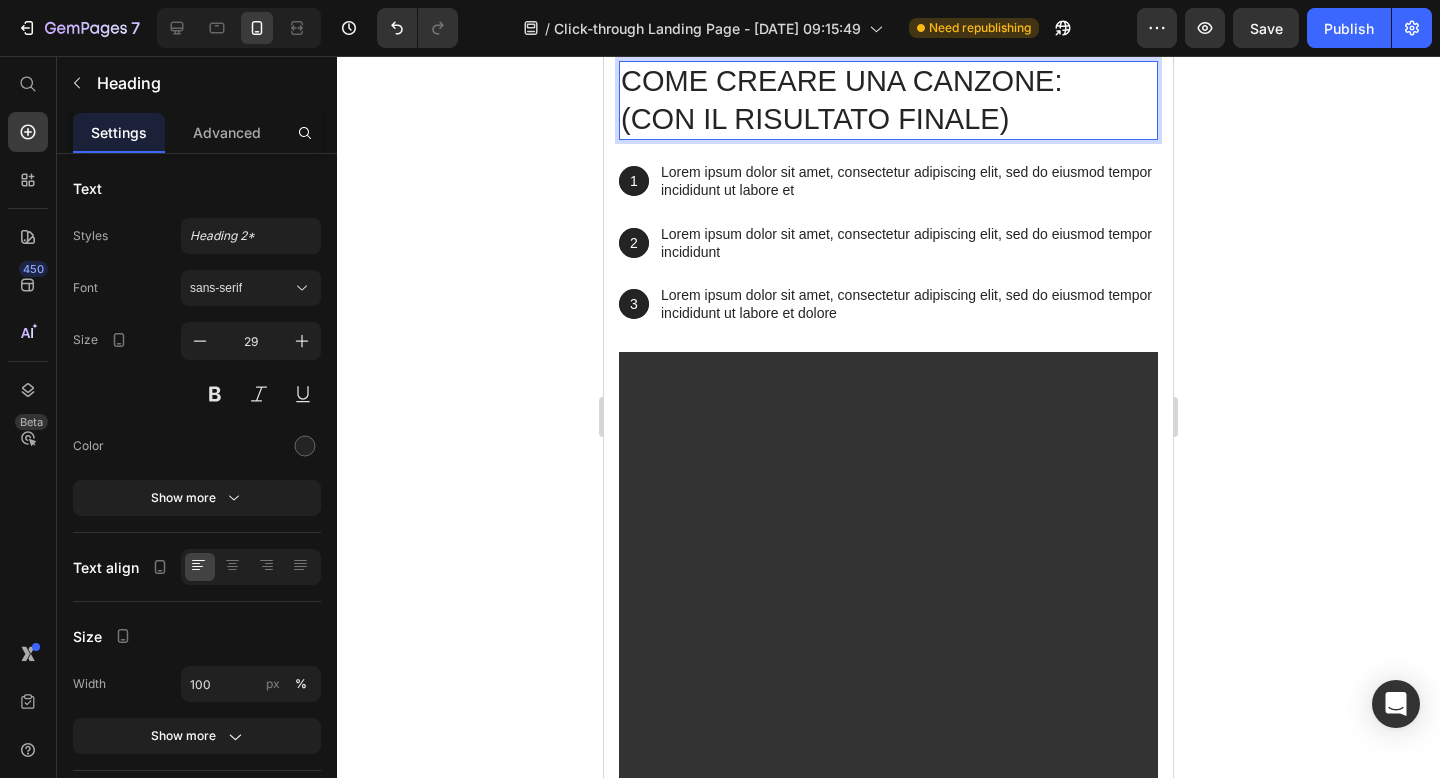 click 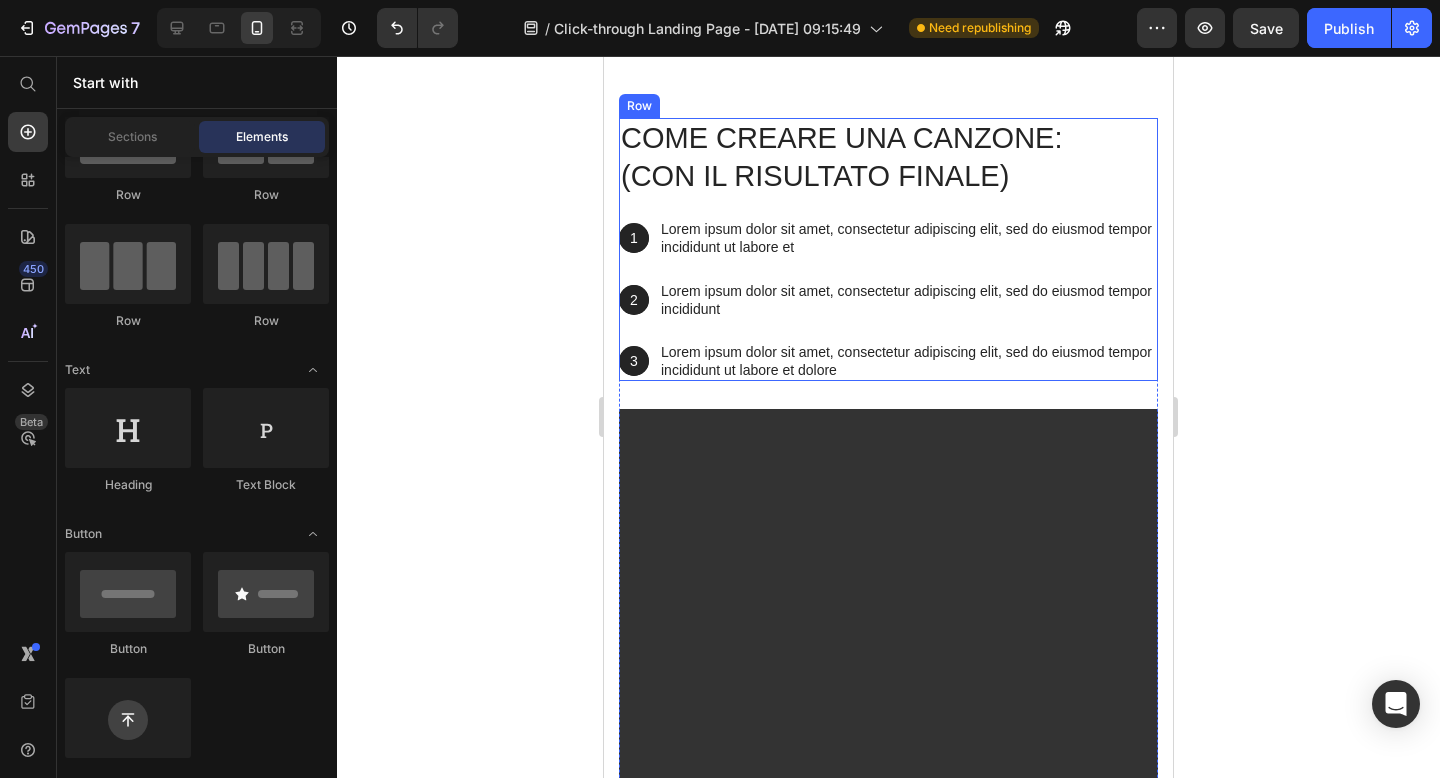 scroll, scrollTop: 2119, scrollLeft: 0, axis: vertical 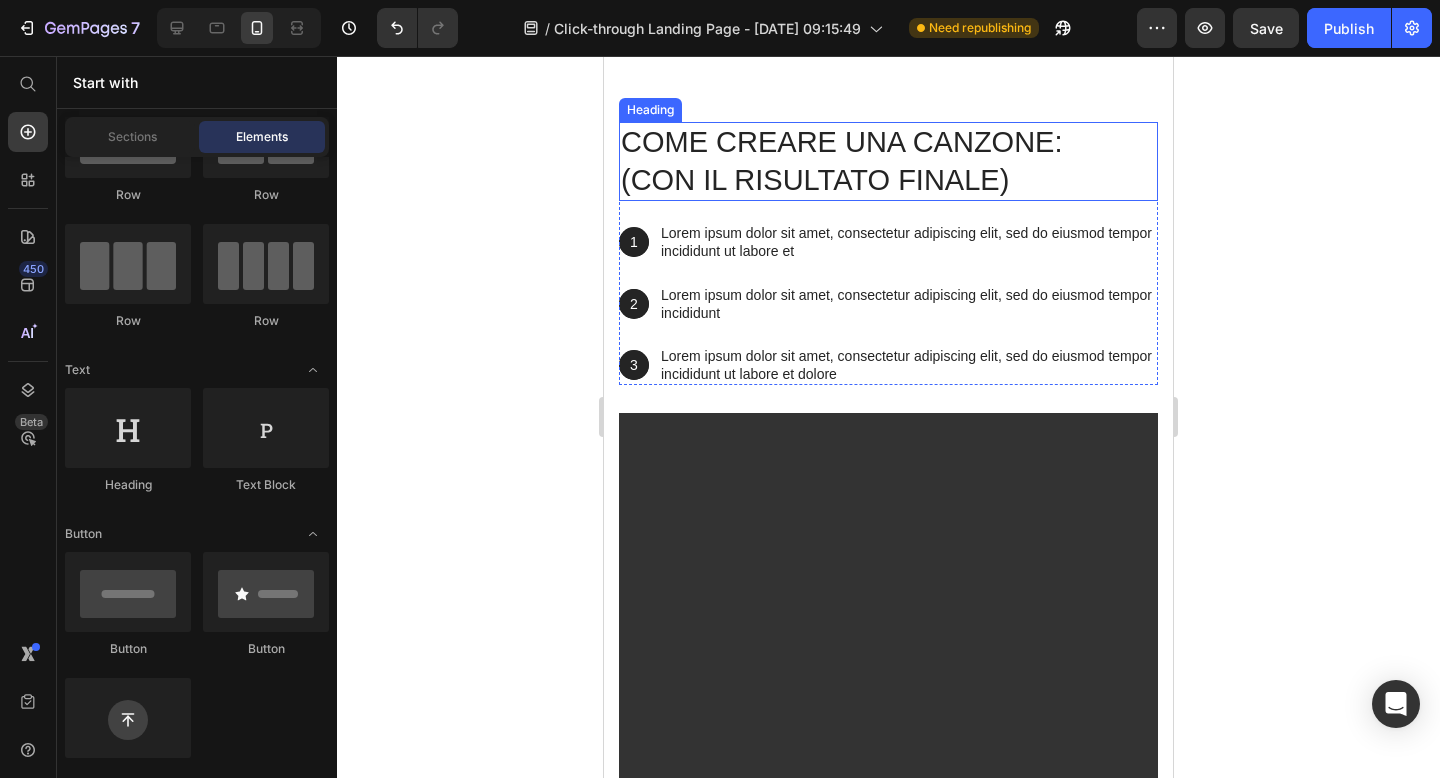 click on "come creare una canzone: (CON IL RISULTATO FINALE)" at bounding box center [888, 161] 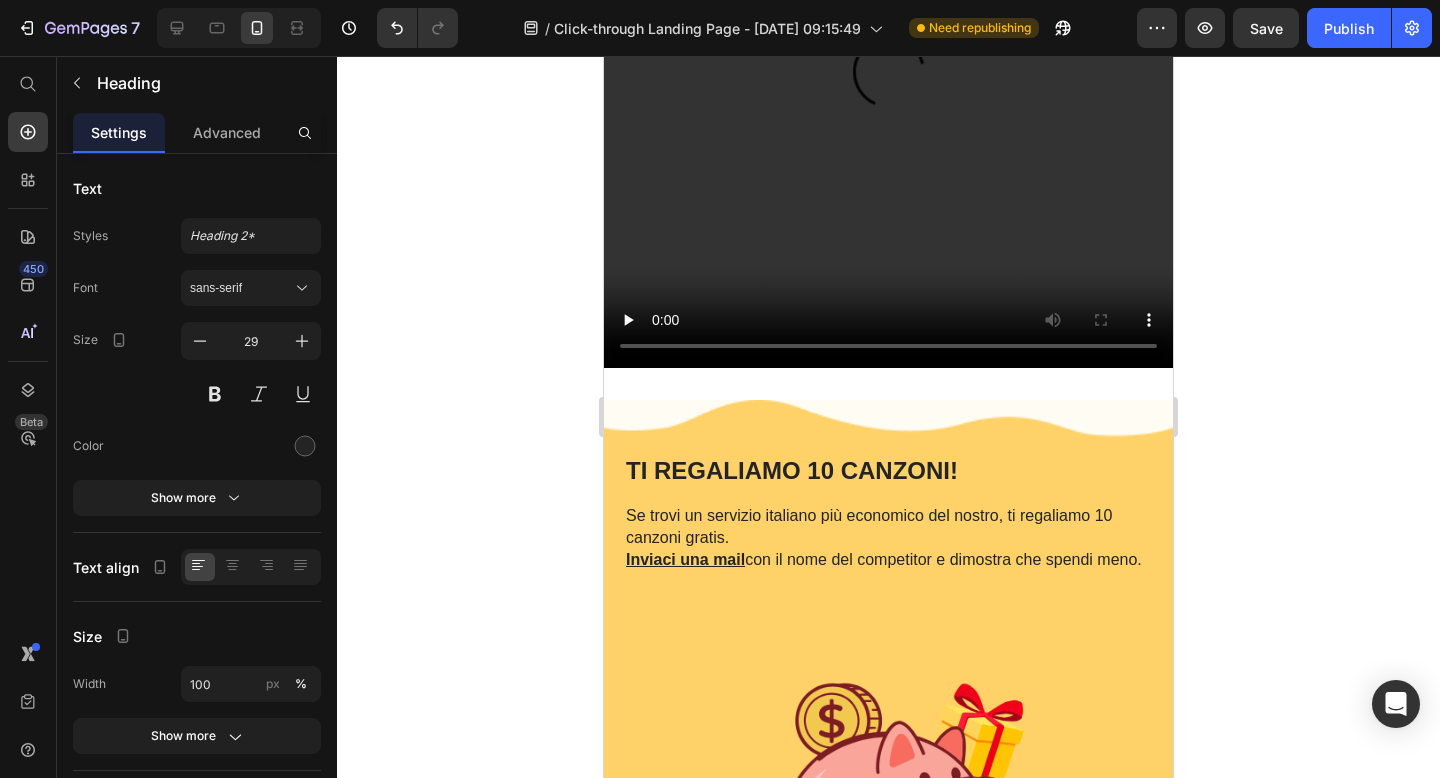 scroll, scrollTop: 3434, scrollLeft: 0, axis: vertical 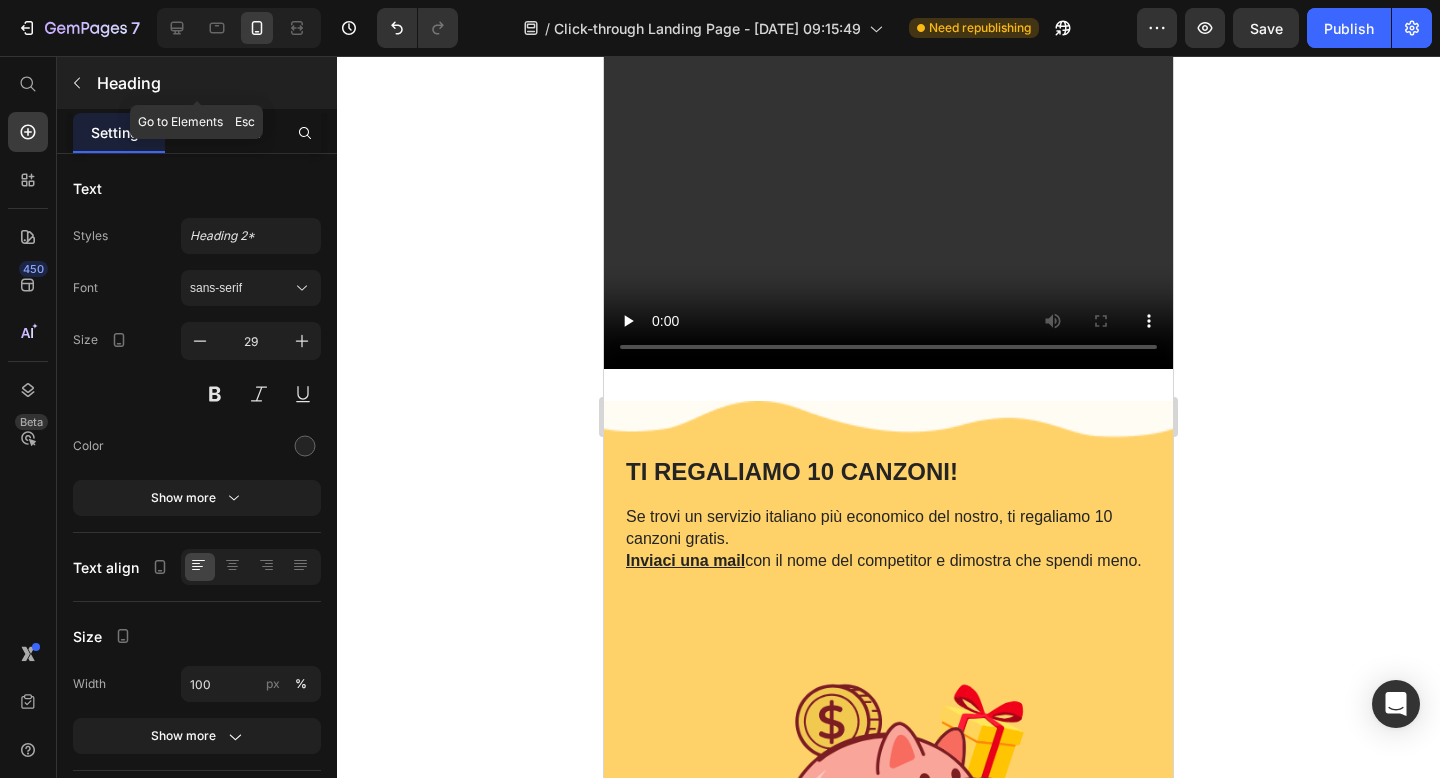 click 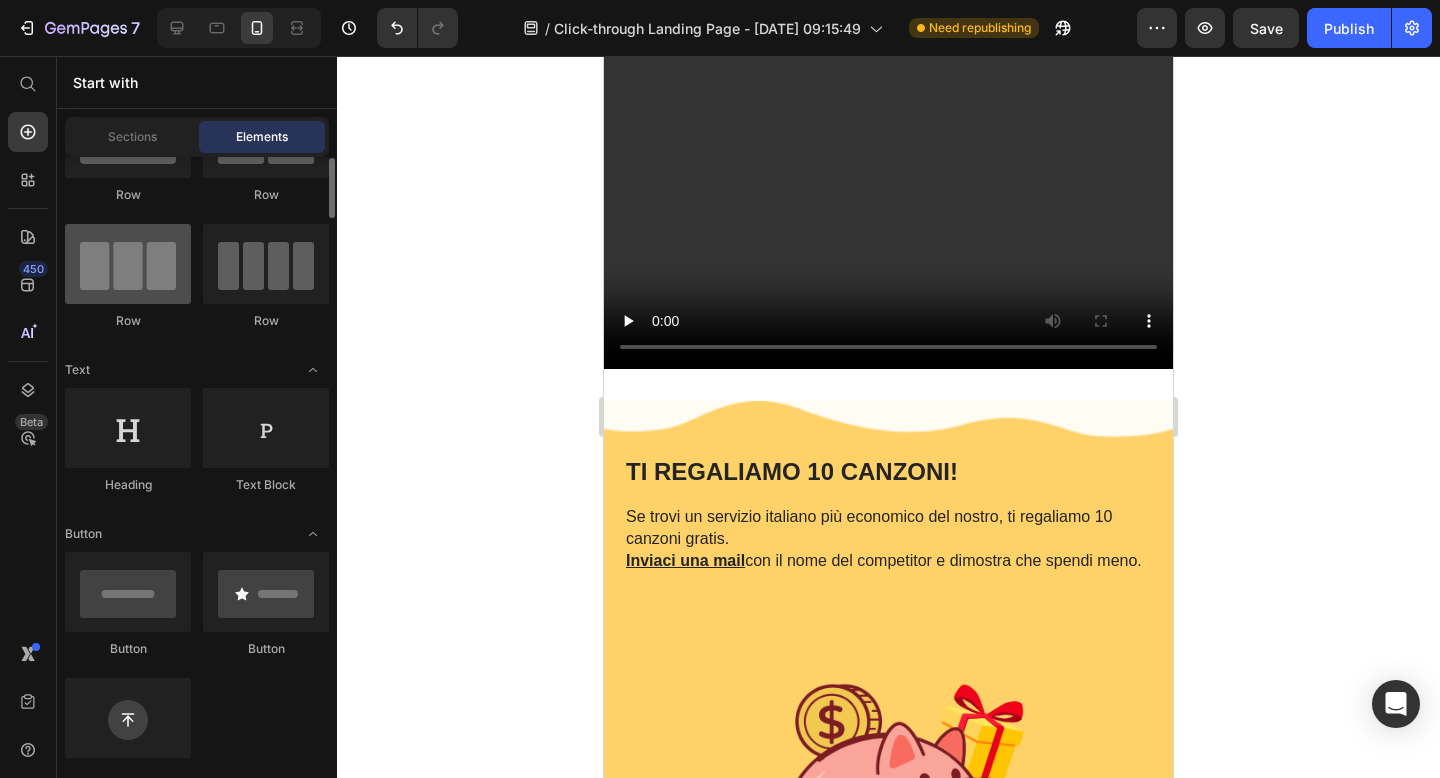 scroll, scrollTop: 0, scrollLeft: 0, axis: both 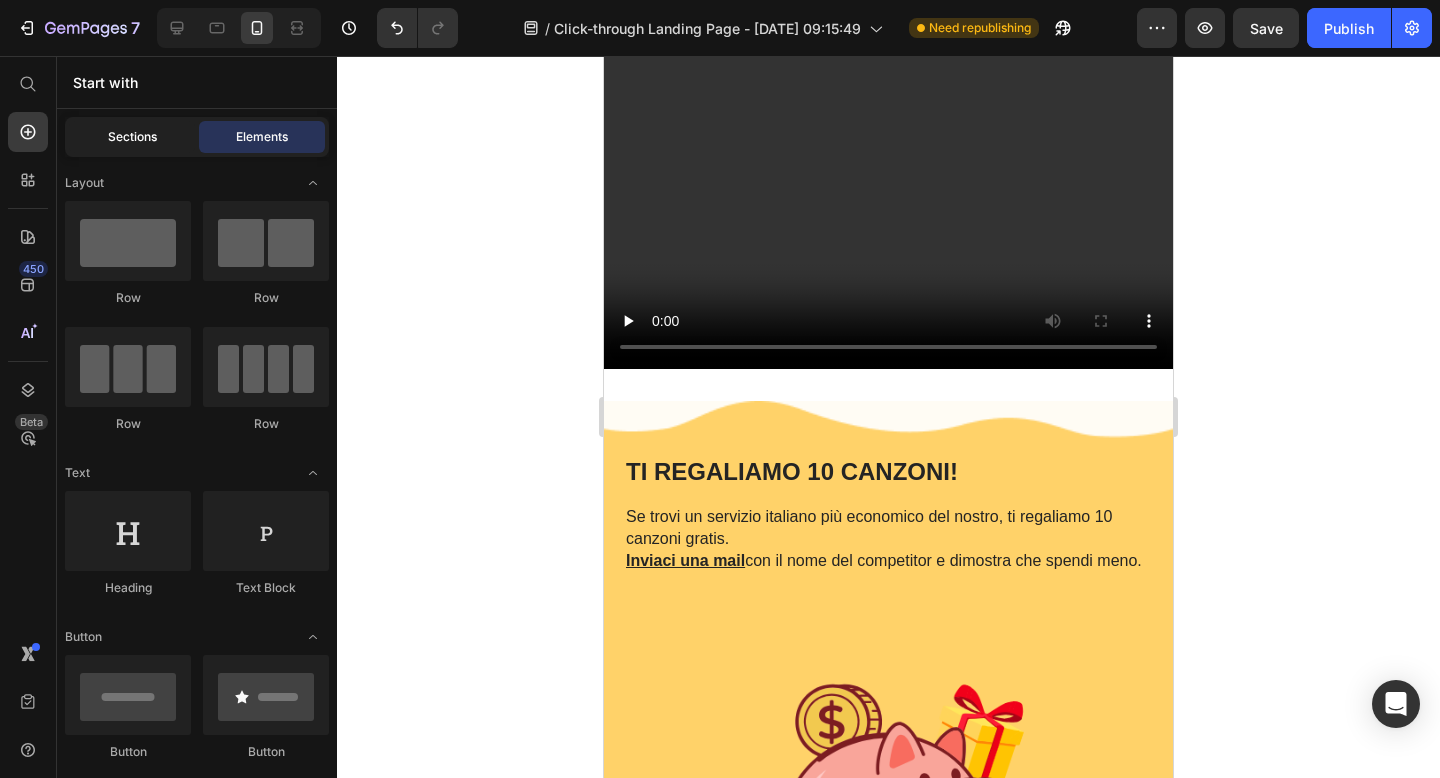 click on "Sections" 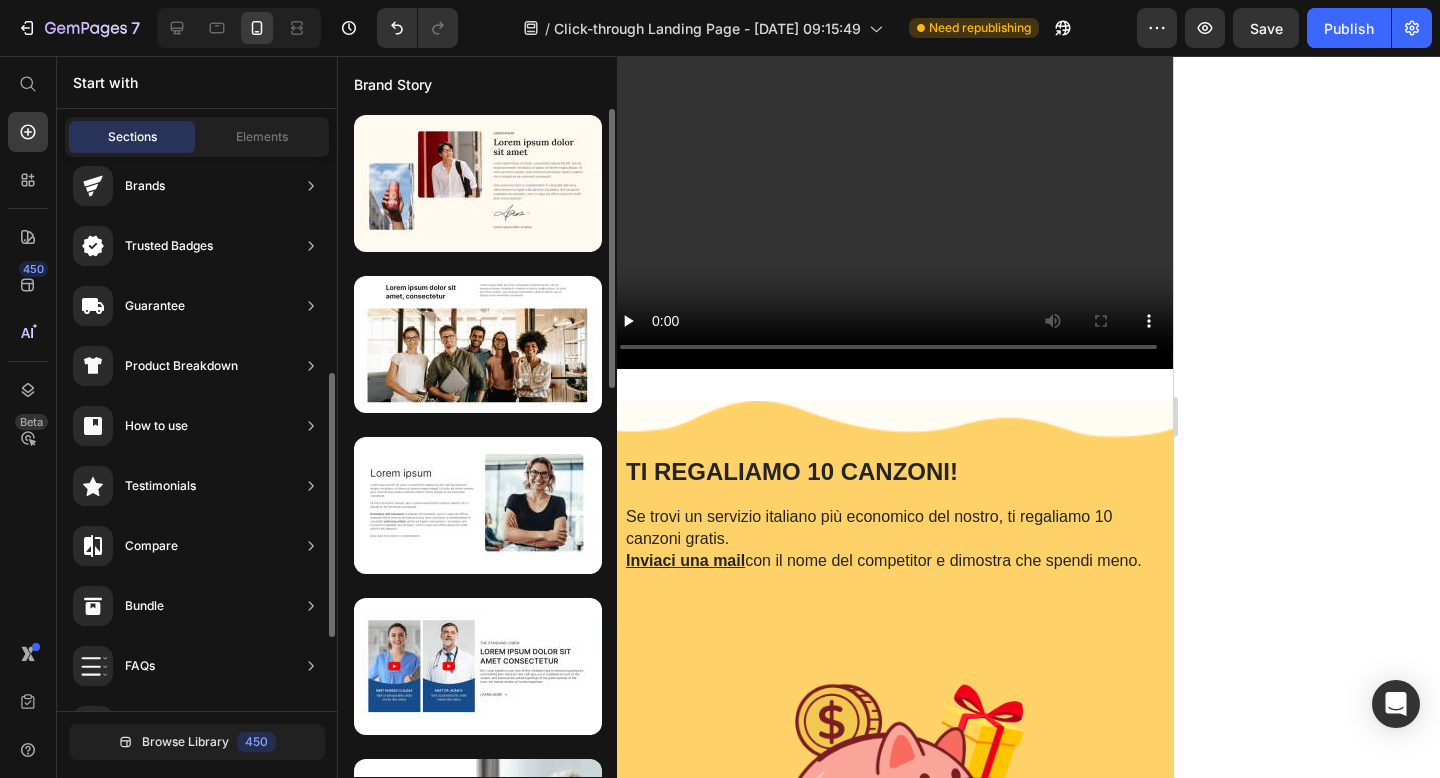 scroll, scrollTop: 0, scrollLeft: 0, axis: both 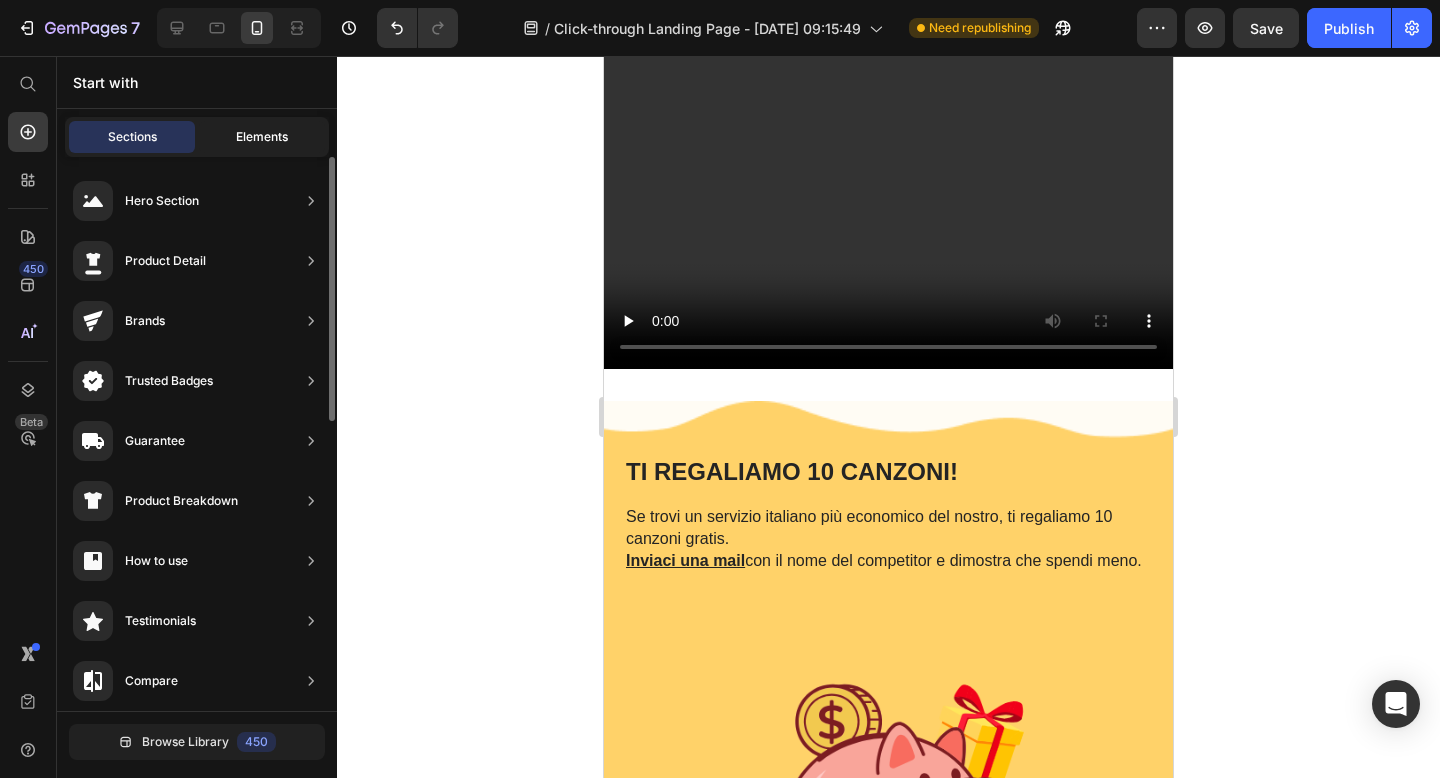 click on "Elements" 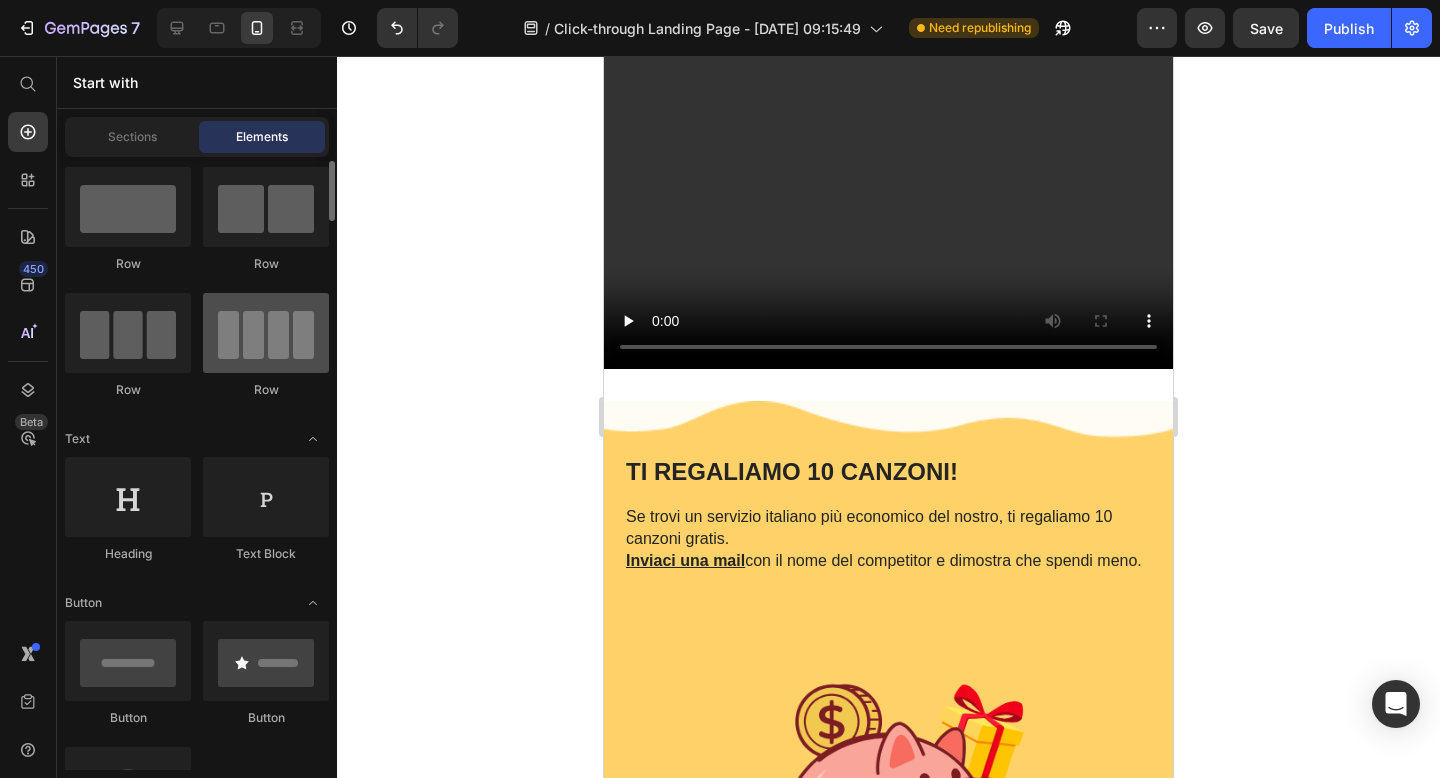 scroll, scrollTop: 35, scrollLeft: 0, axis: vertical 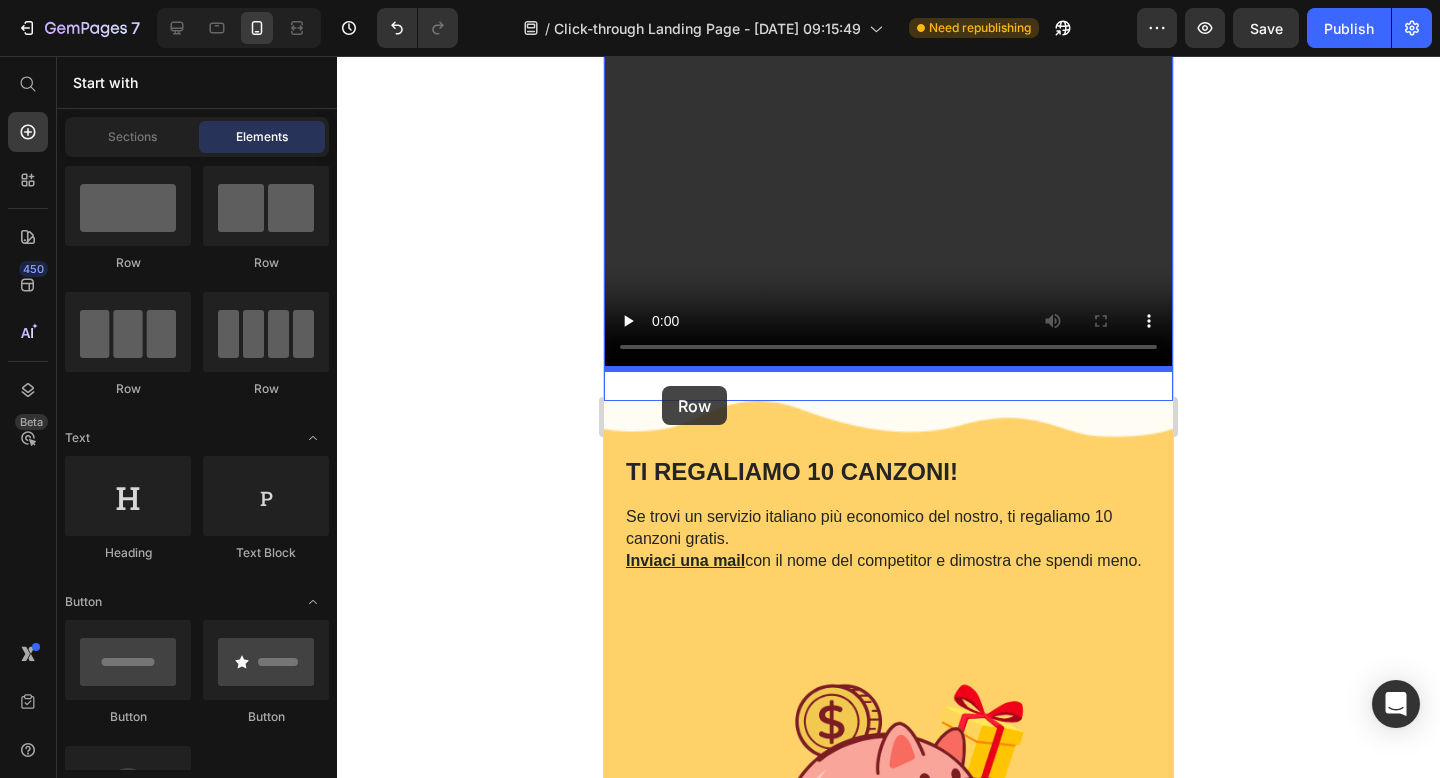 drag, startPoint x: 726, startPoint y: 408, endPoint x: 662, endPoint y: 386, distance: 67.6757 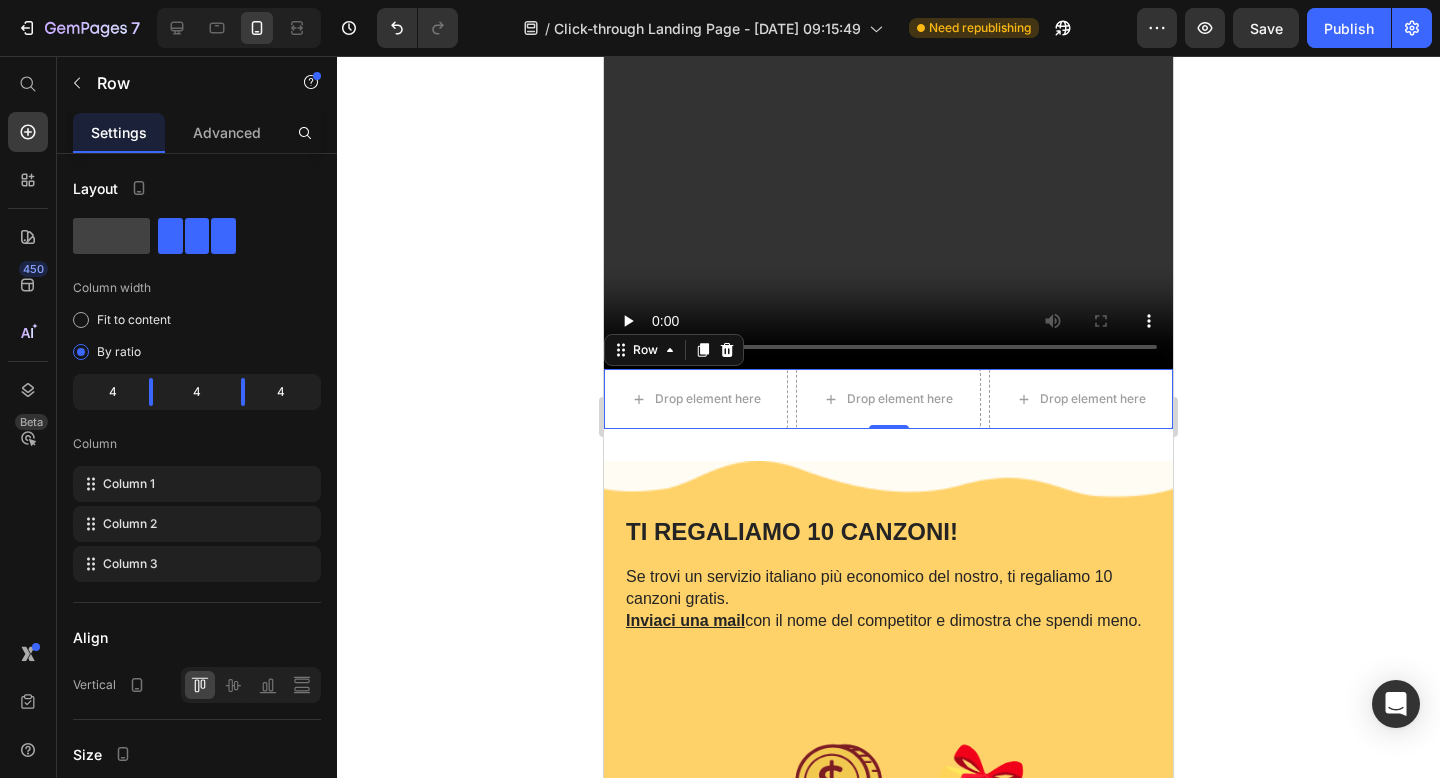 click 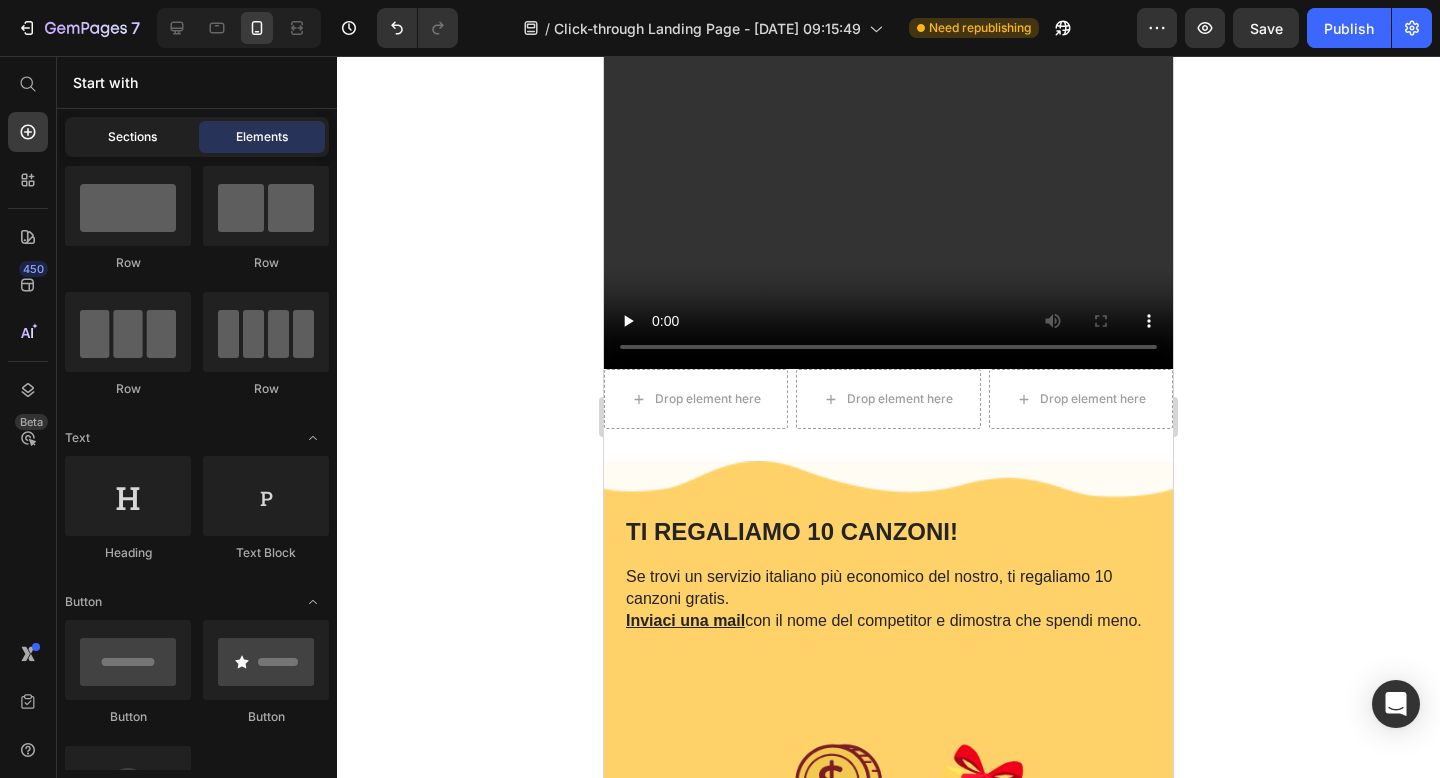 click on "Sections" 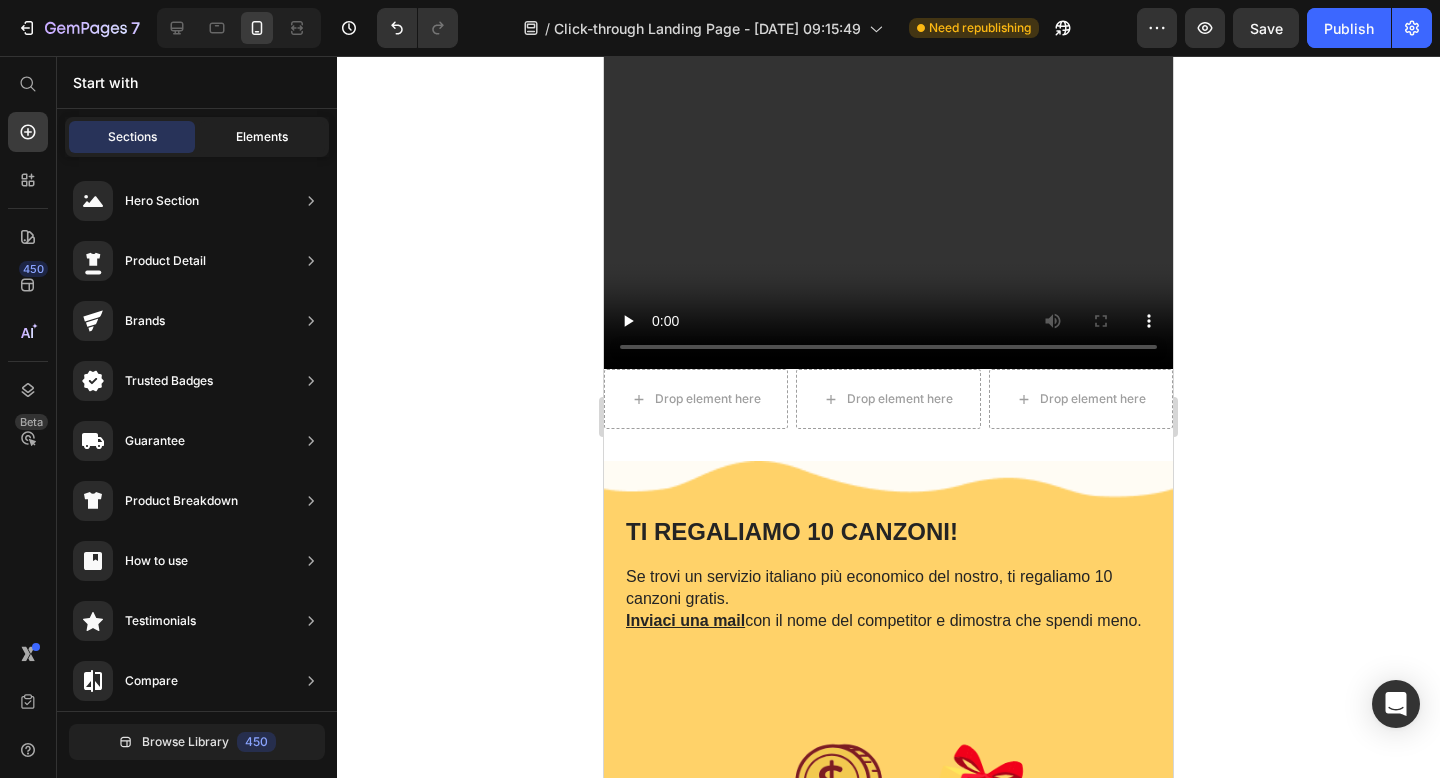 click on "Elements" 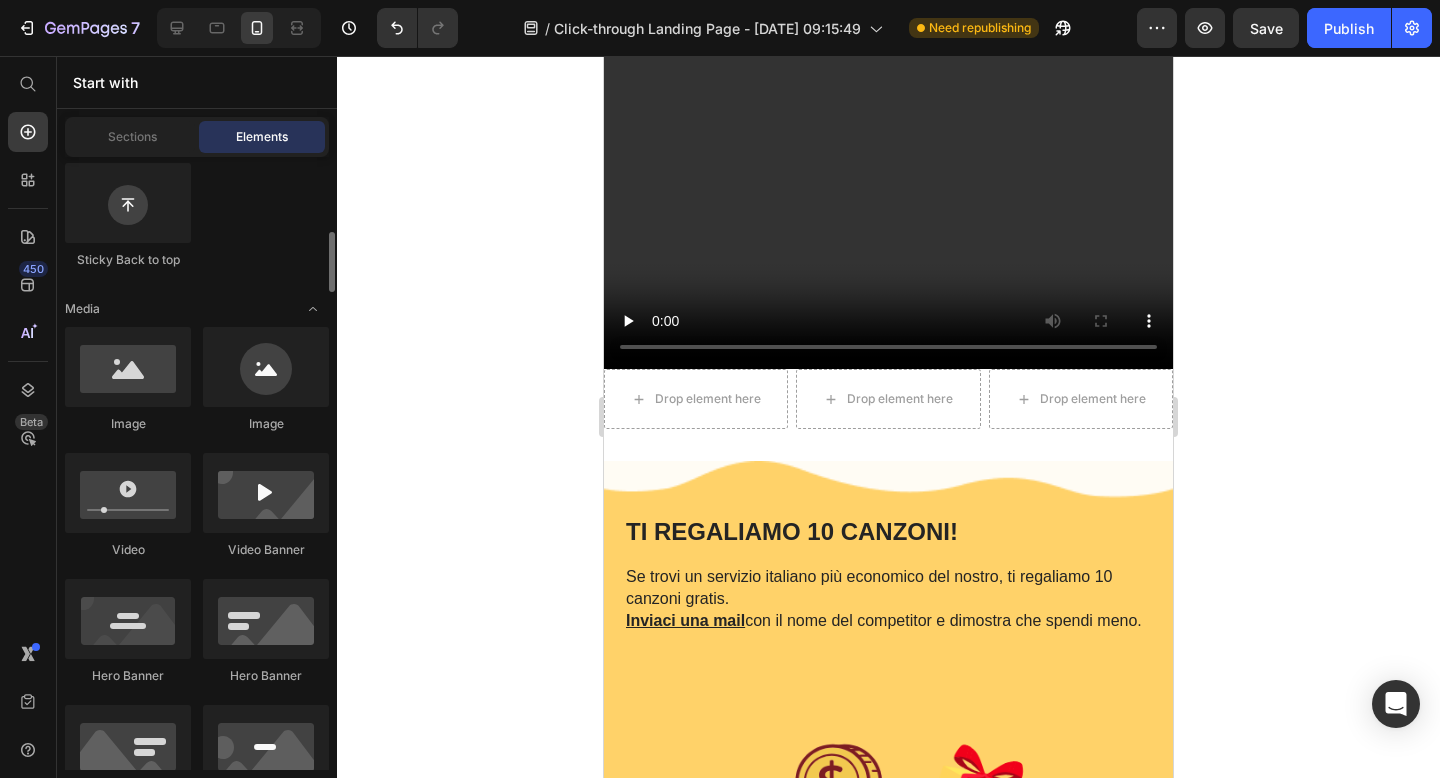 scroll, scrollTop: 635, scrollLeft: 0, axis: vertical 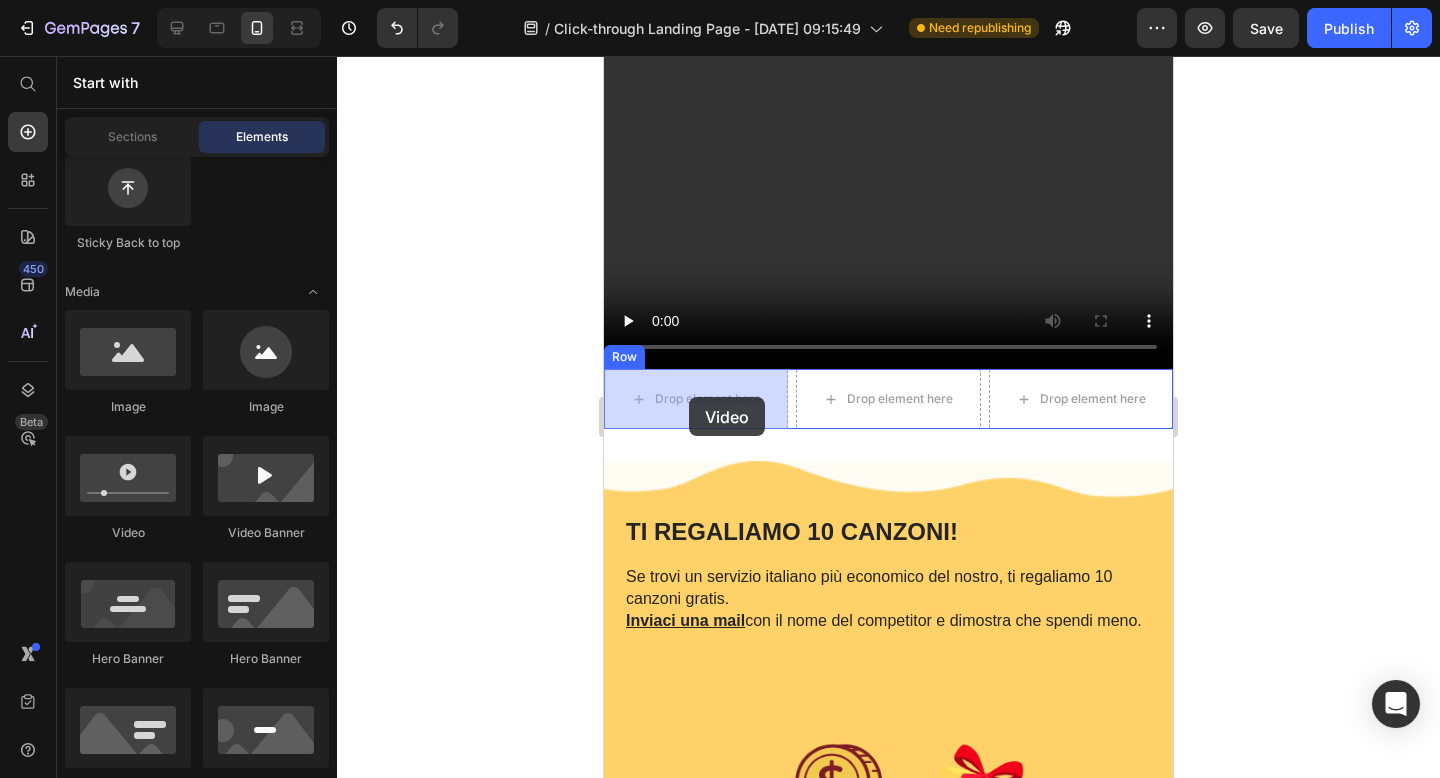 drag, startPoint x: 753, startPoint y: 536, endPoint x: 689, endPoint y: 397, distance: 153.02614 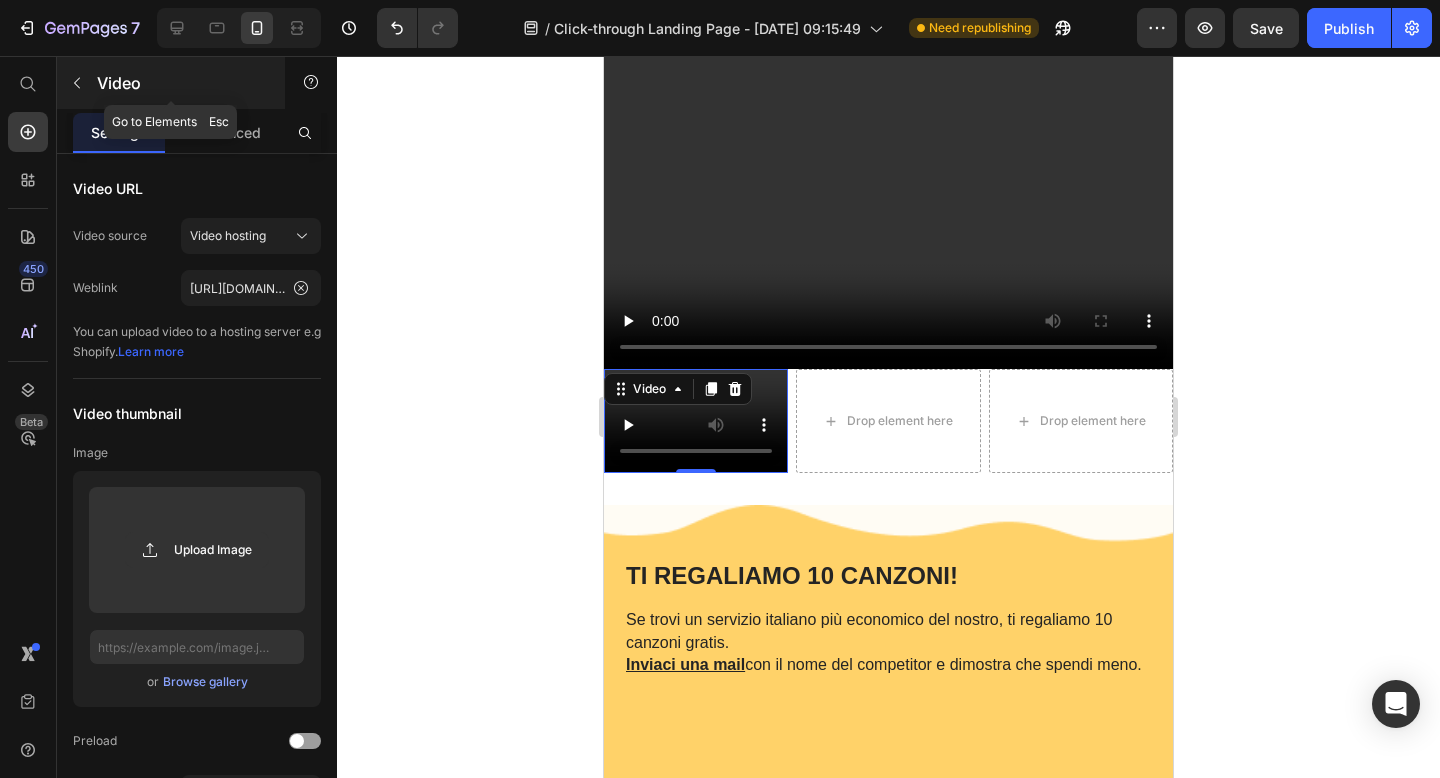 click 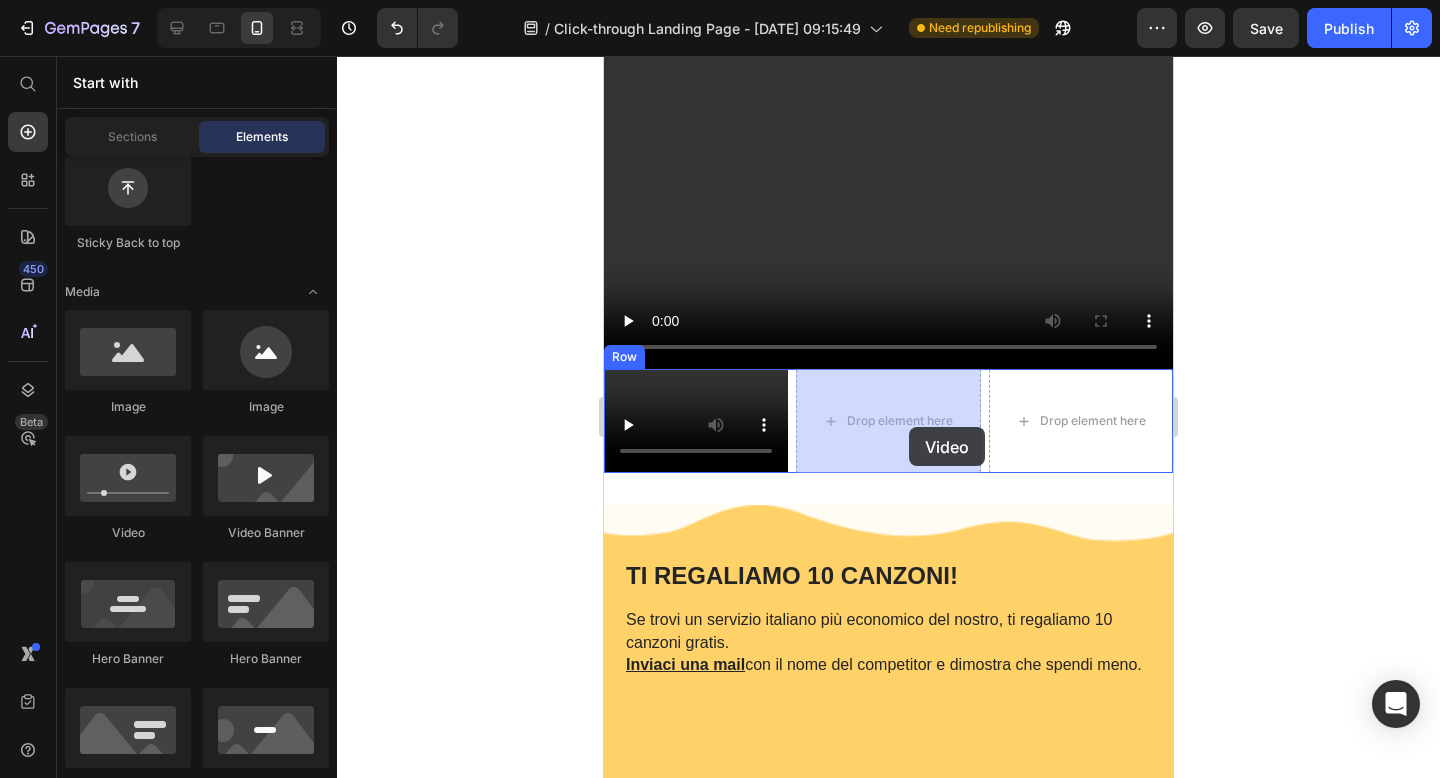 drag, startPoint x: 731, startPoint y: 568, endPoint x: 908, endPoint y: 427, distance: 226.29626 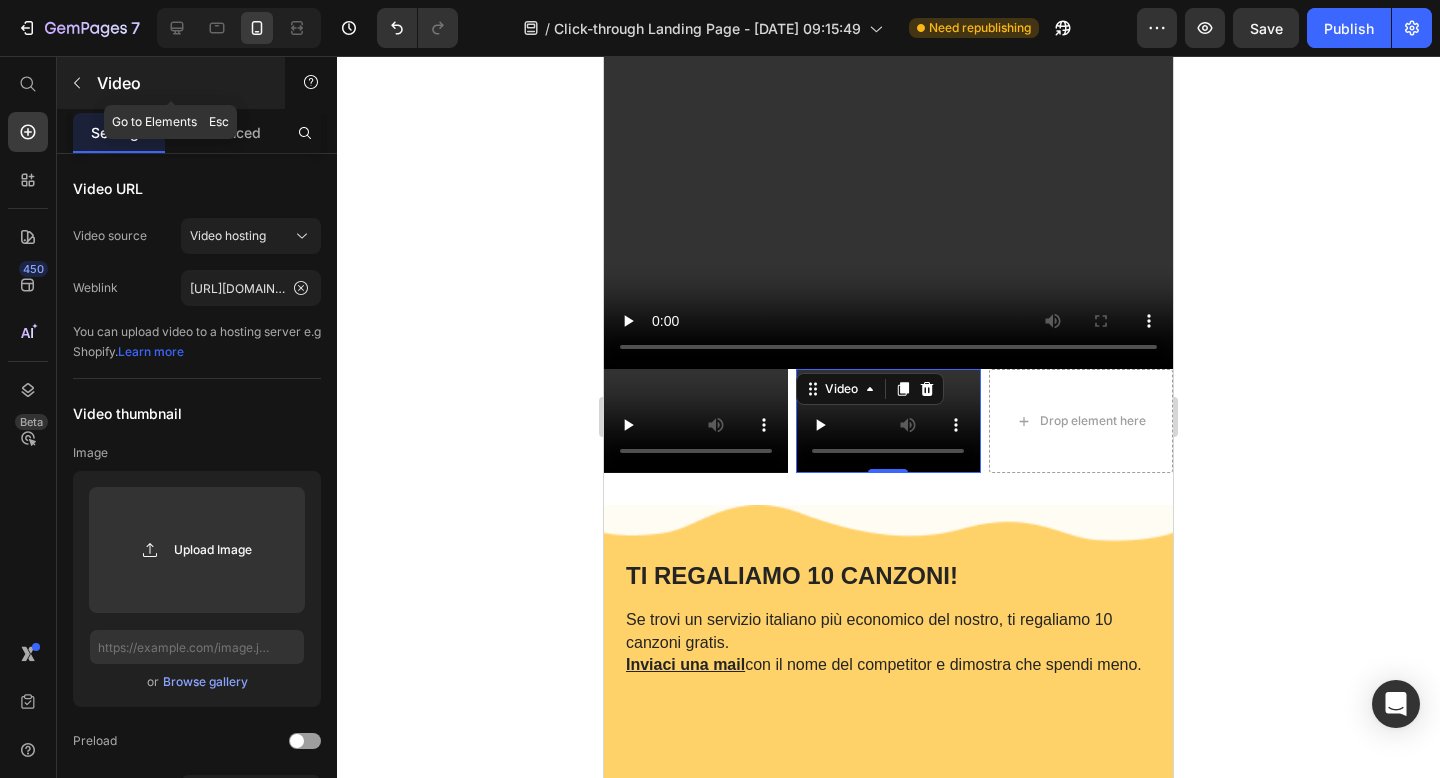 click 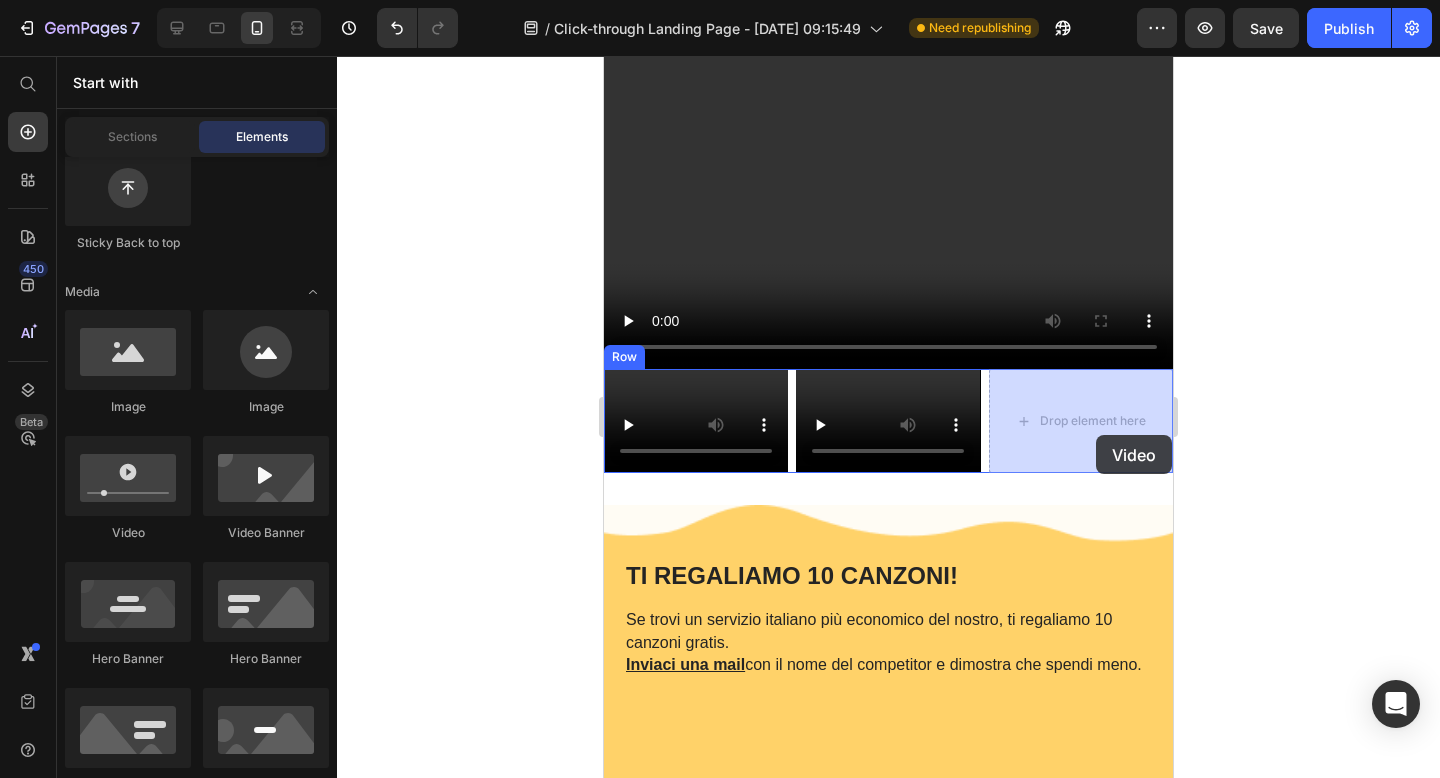 drag, startPoint x: 733, startPoint y: 540, endPoint x: 1095, endPoint y: 435, distance: 376.9204 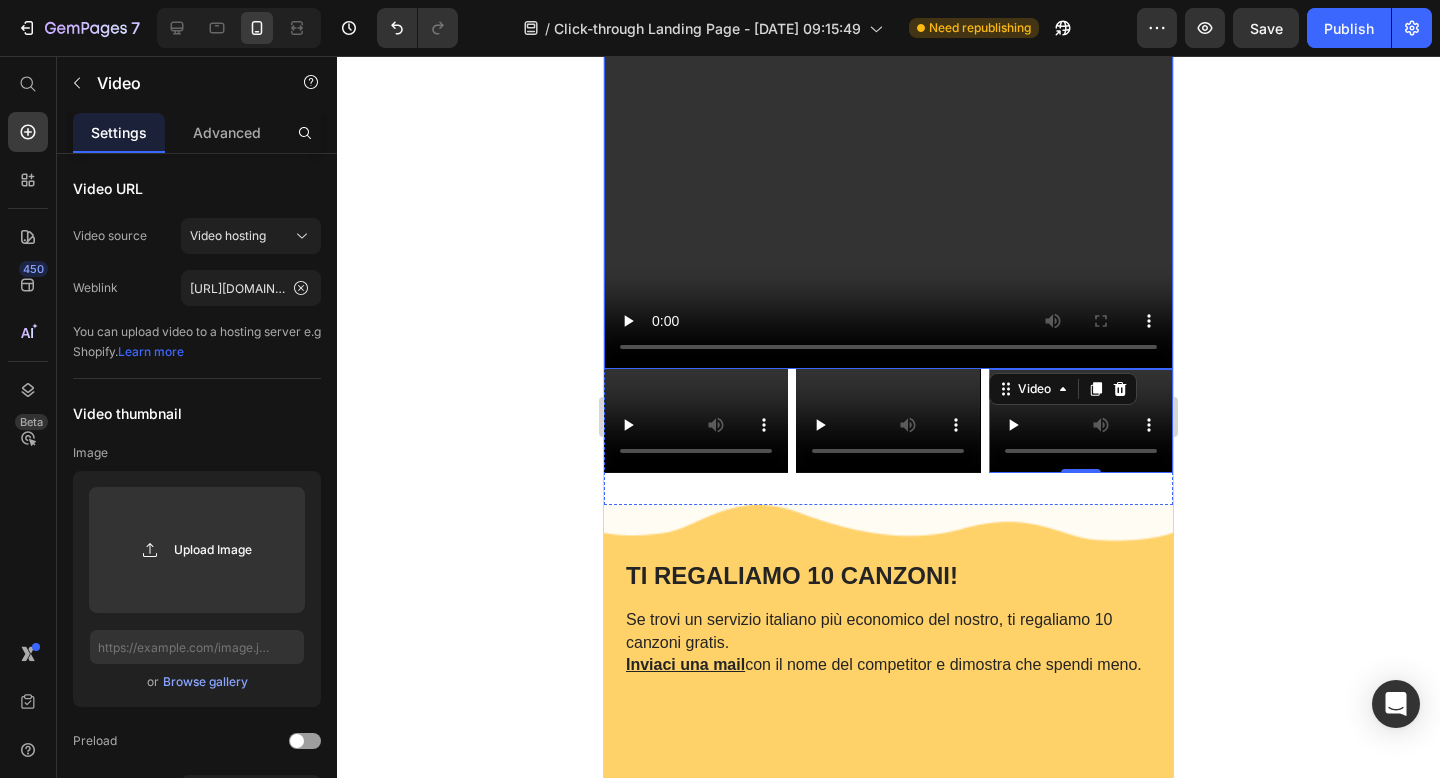 type 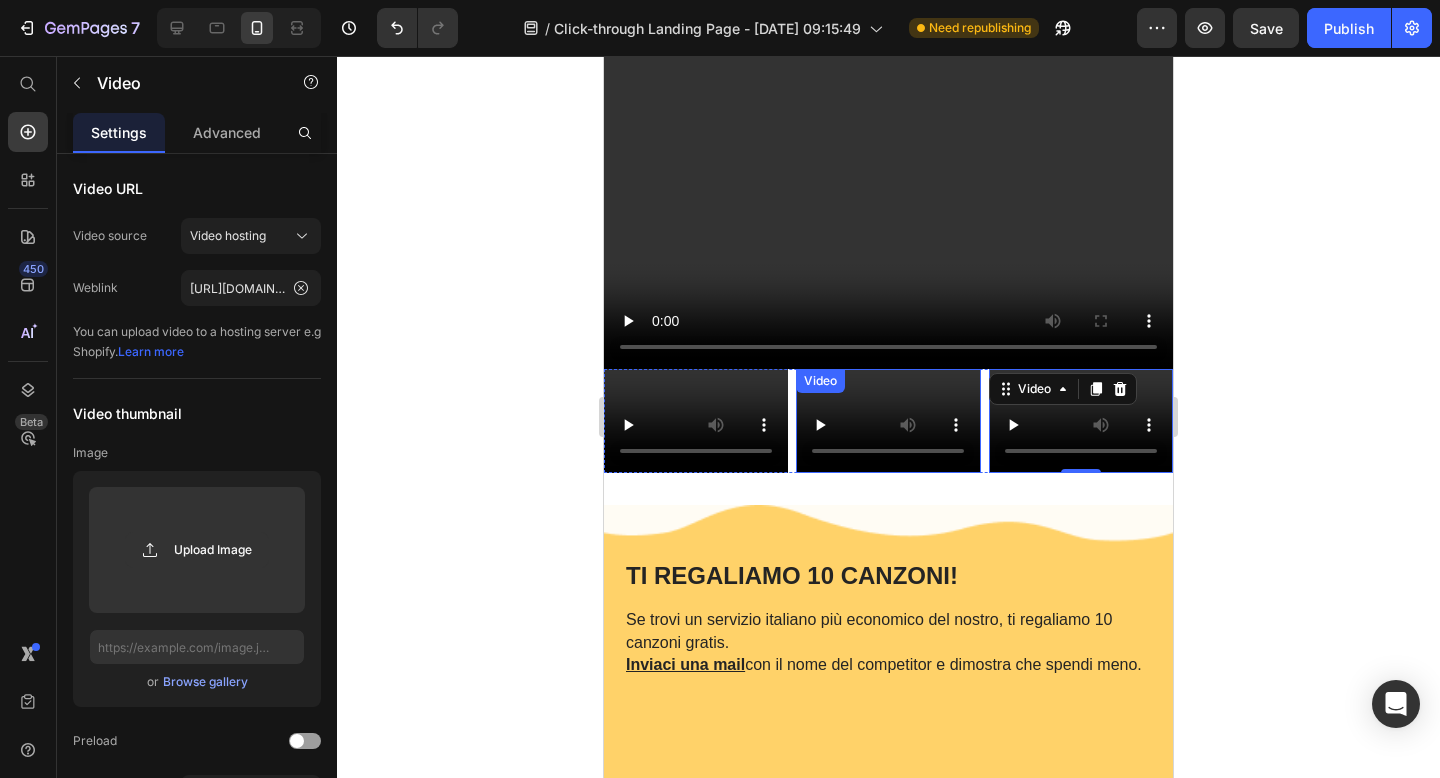 click at bounding box center [888, 421] 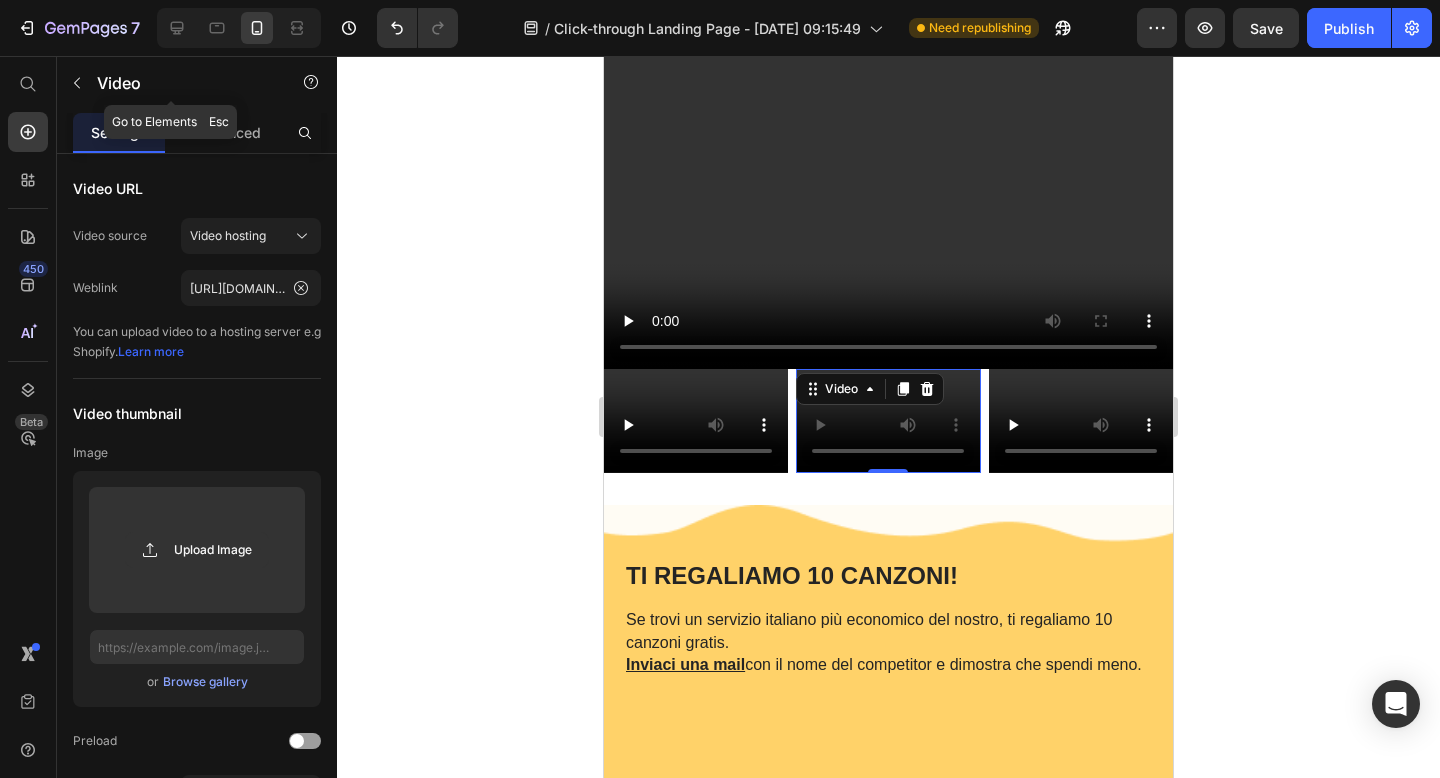 click at bounding box center (77, 83) 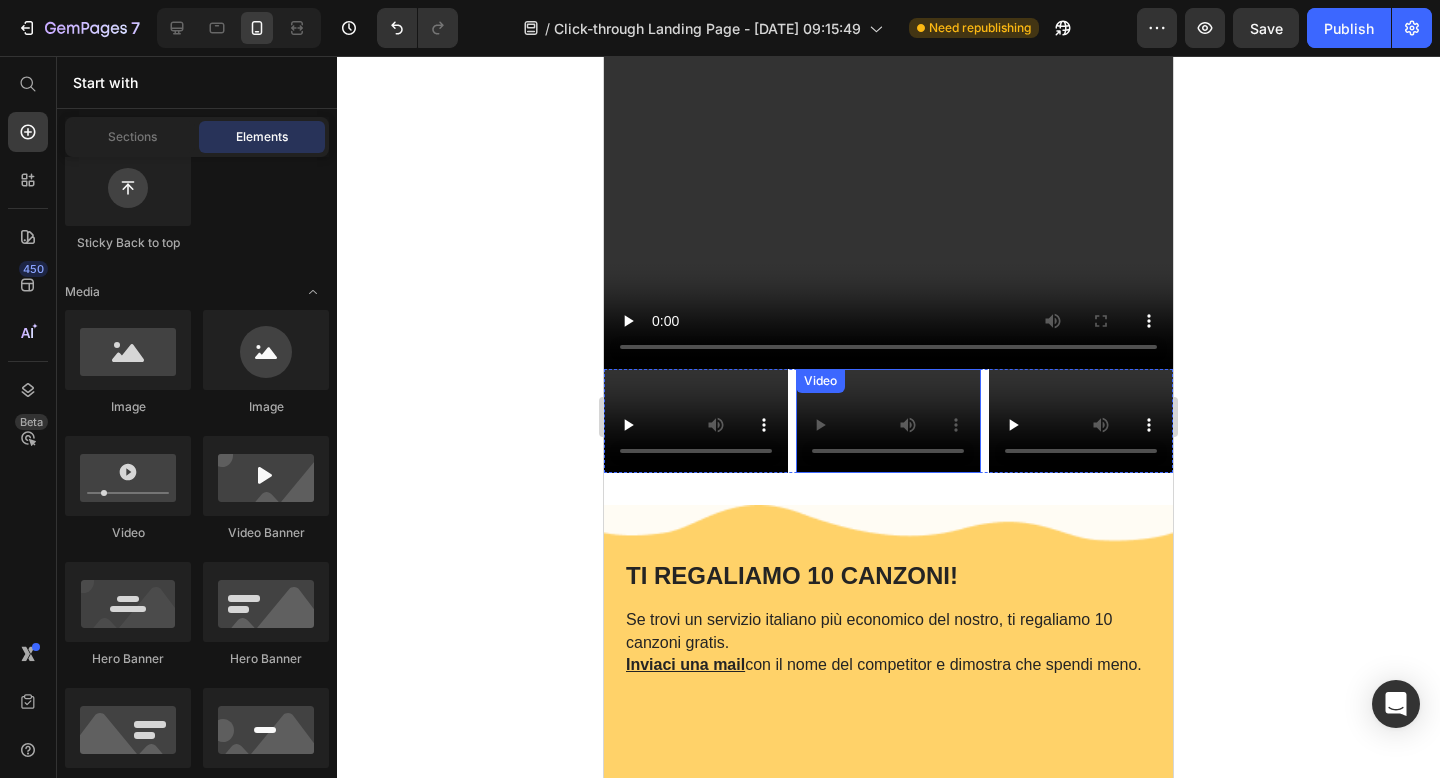 click at bounding box center (888, 421) 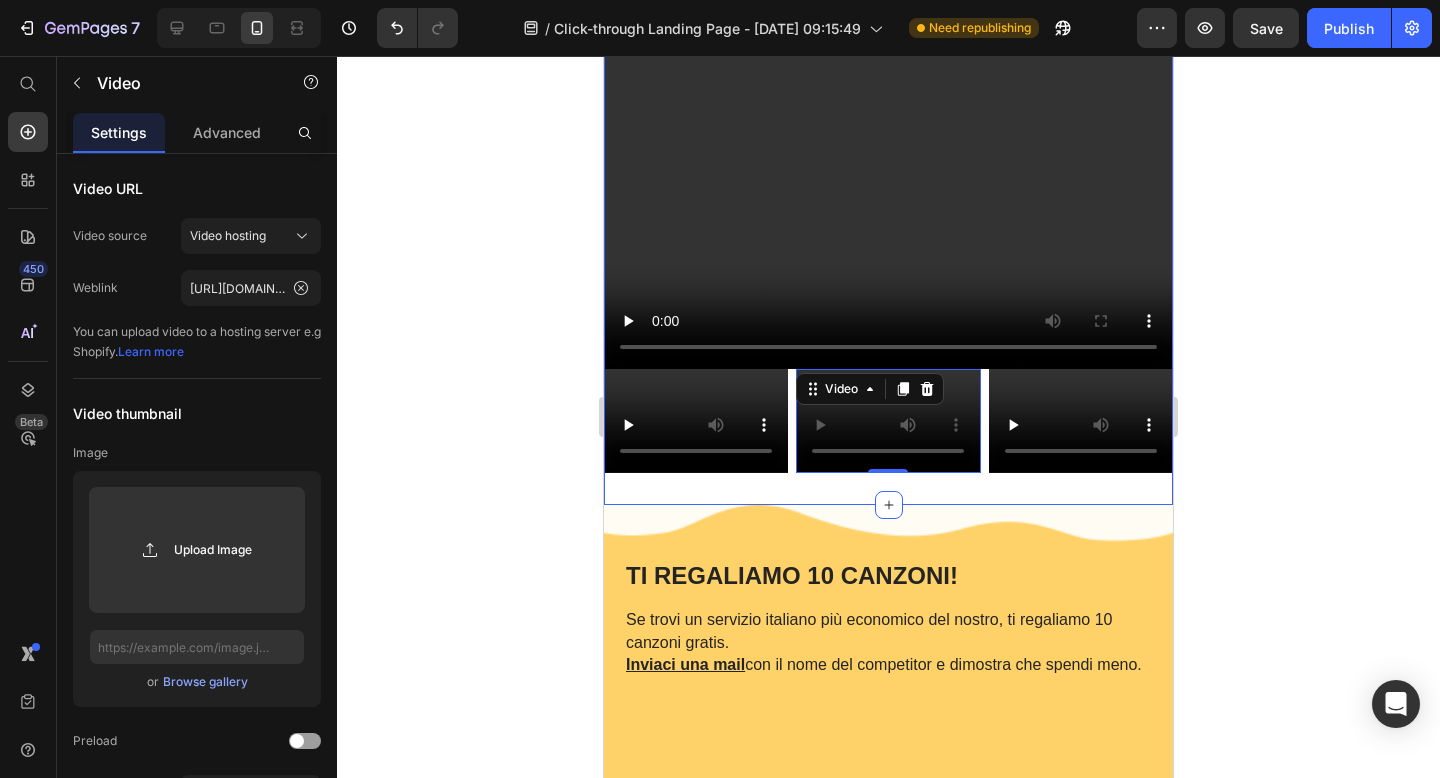 click on "GODITI IL RISULTATO CHE PUOI OTTENERE IN 2 MINUTI! Heading Video Video Video   0 Video Row Section 5" at bounding box center (888, 46) 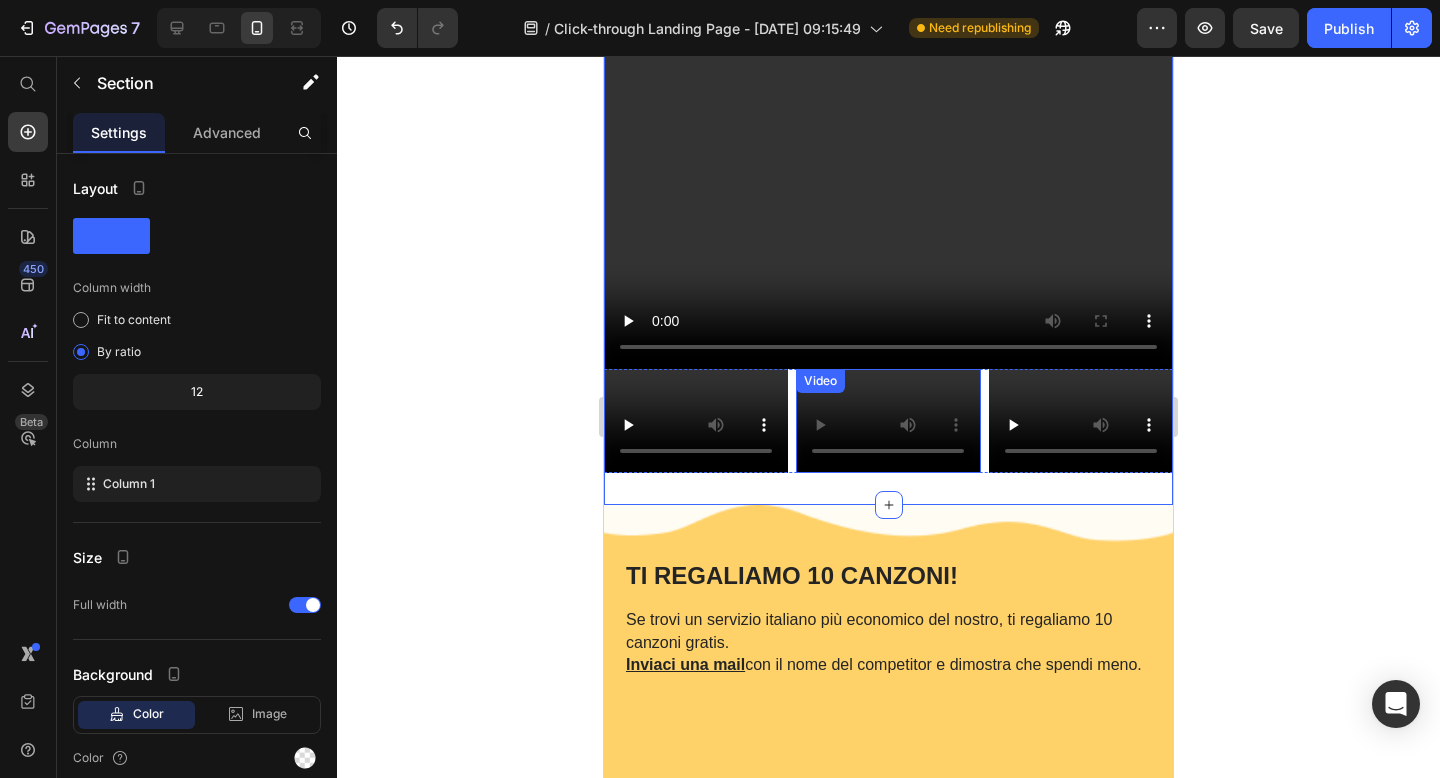 type 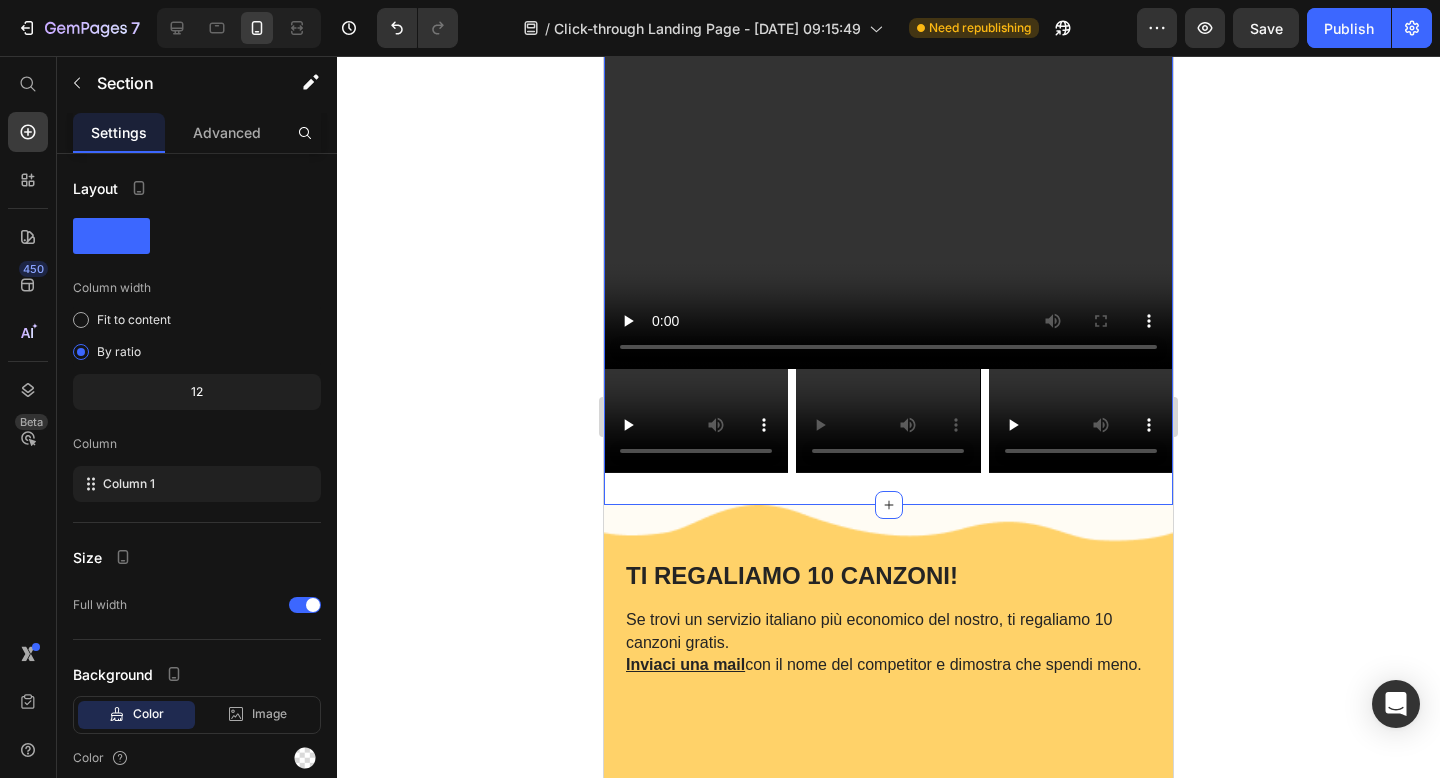 click on "GODITI IL RISULTATO CHE PUOI OTTENERE IN 2 MINUTI! Heading Video Video Video Video Row Section 5   You can create reusable sections Create Theme Section AI Content Write with GemAI What would you like to describe here? Tone and Voice Persuasive Product Top tier mix and master Show more Generate" at bounding box center [888, 46] 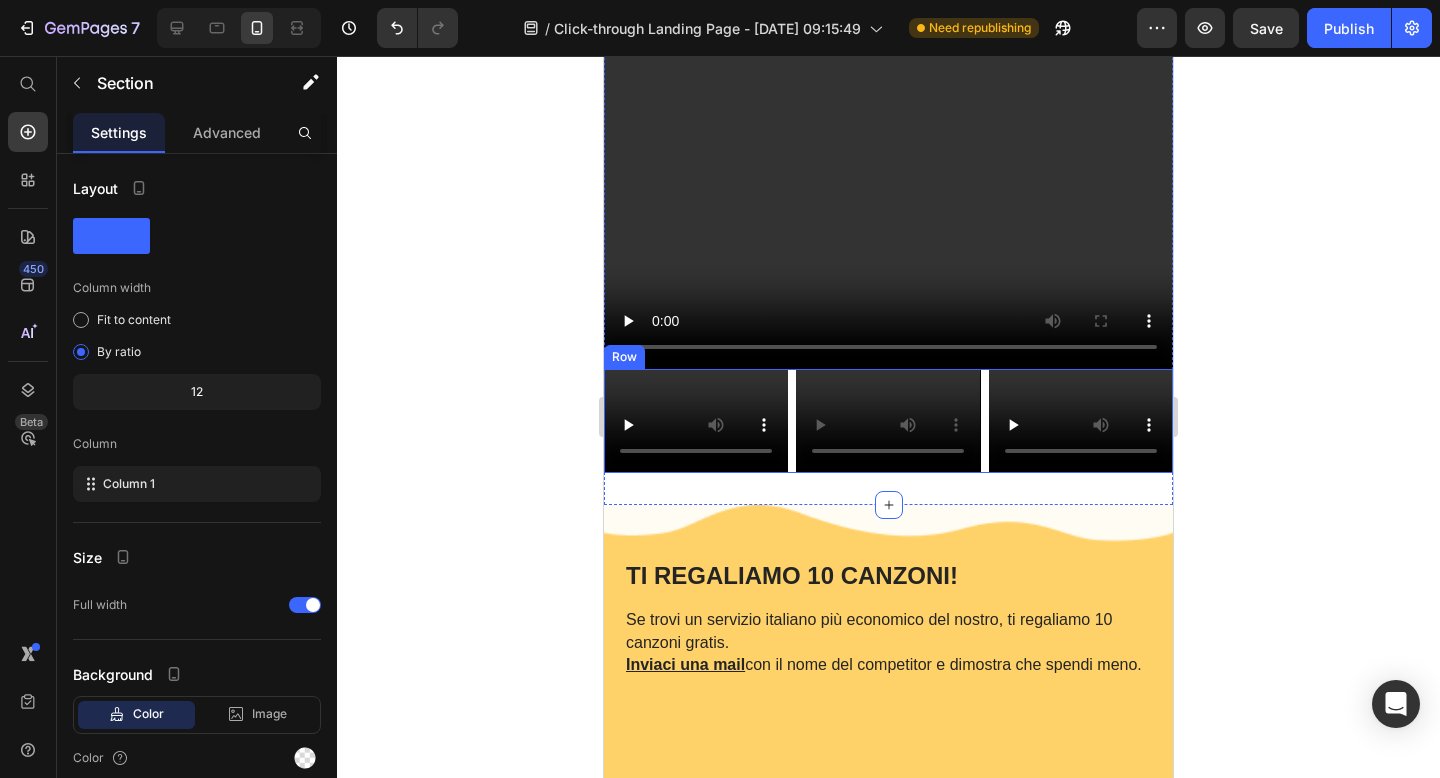 click on "Video Video Video Row" at bounding box center (888, 421) 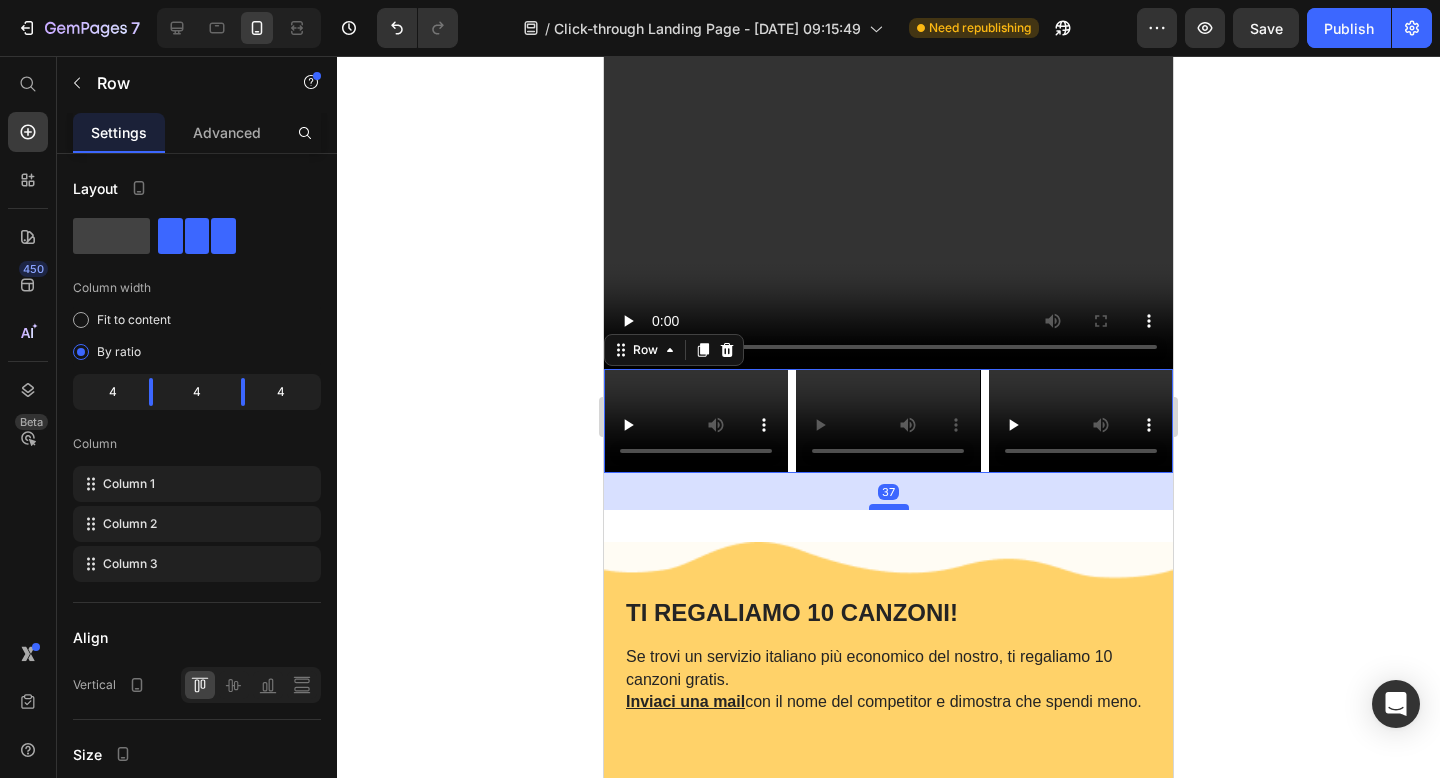 drag, startPoint x: 873, startPoint y: 472, endPoint x: 871, endPoint y: 510, distance: 38.052597 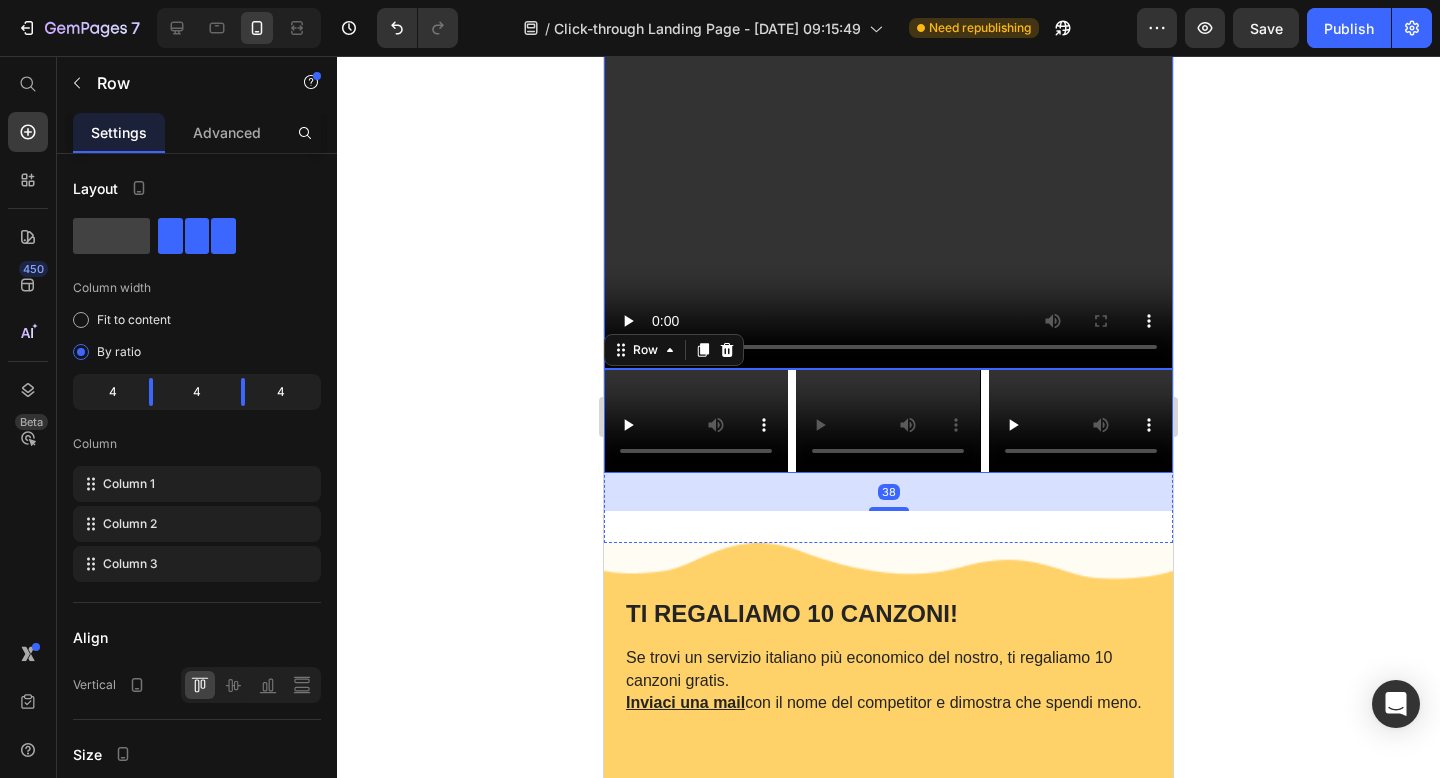 click at bounding box center (888, 84) 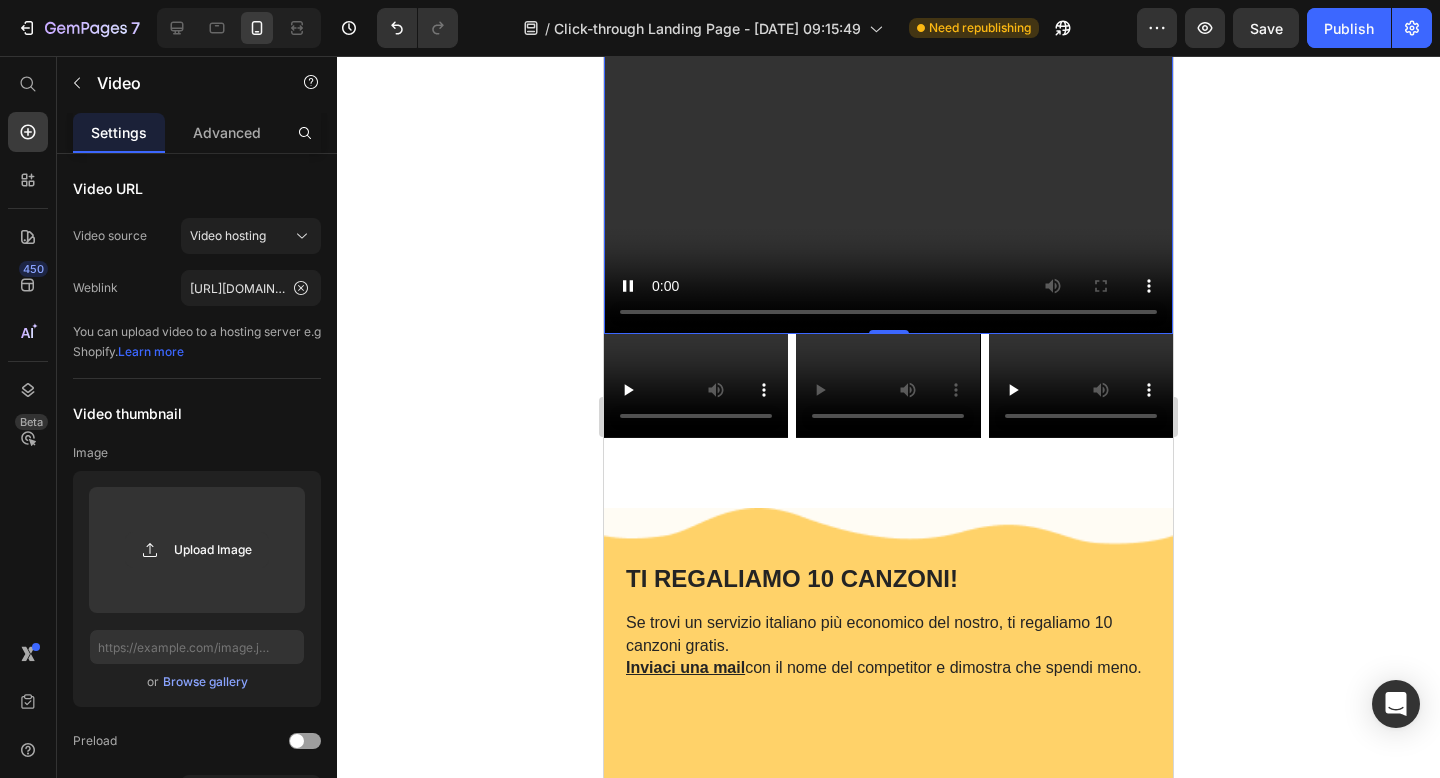 scroll, scrollTop: 3471, scrollLeft: 0, axis: vertical 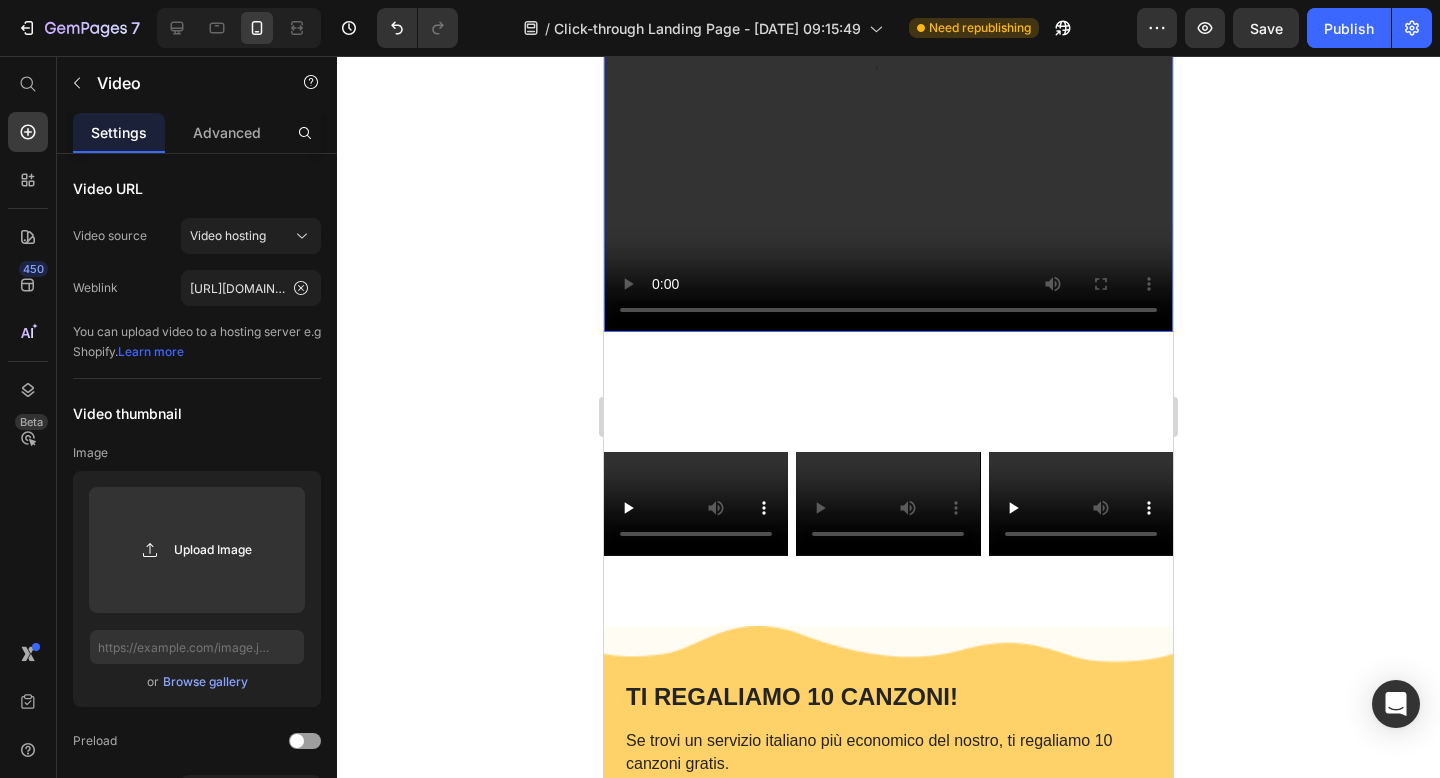 drag, startPoint x: 897, startPoint y: 330, endPoint x: 895, endPoint y: 450, distance: 120.01666 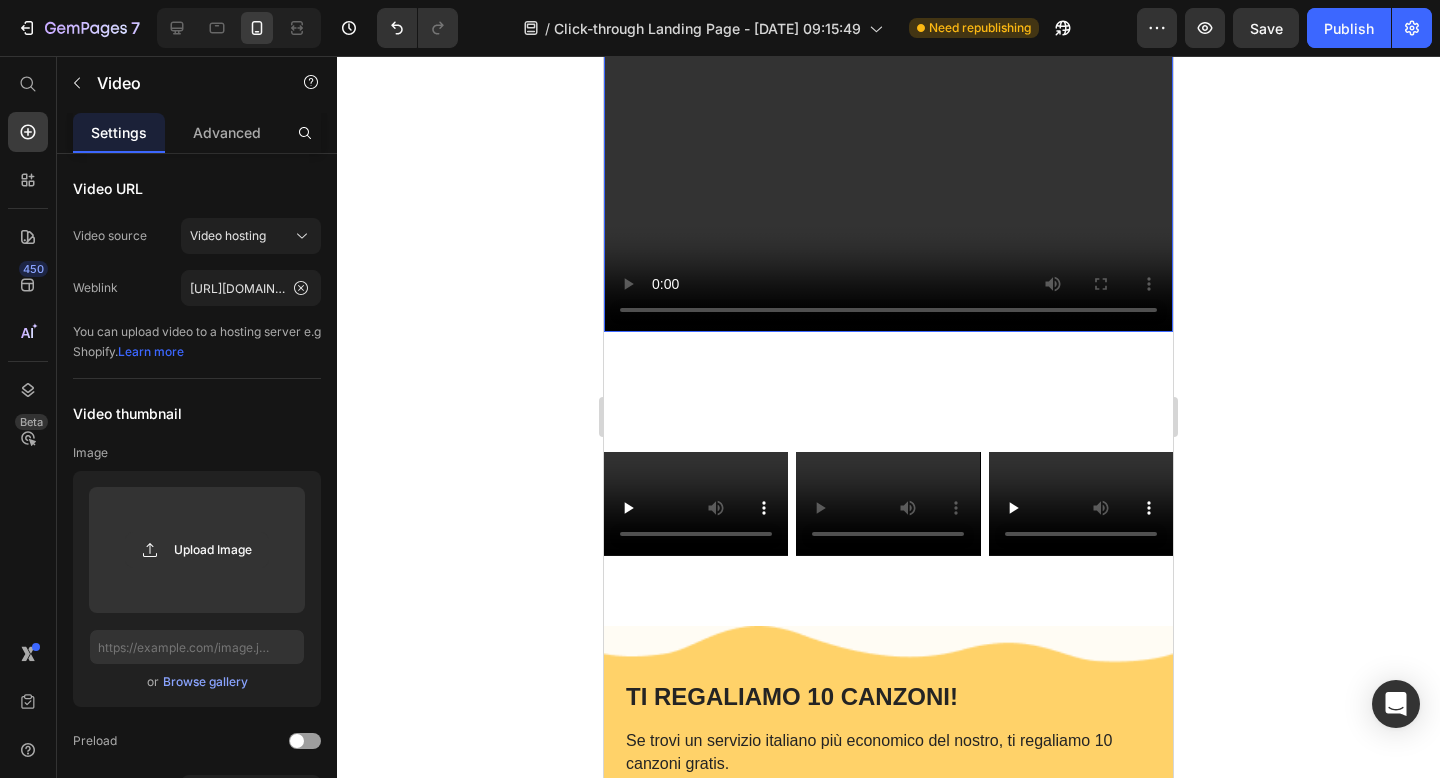 click on "GODITI IL RISULTATO CHE PUOI OTTENERE IN 2 MINUTI! Heading Video   120 Video Video Video Row" at bounding box center (888, 88) 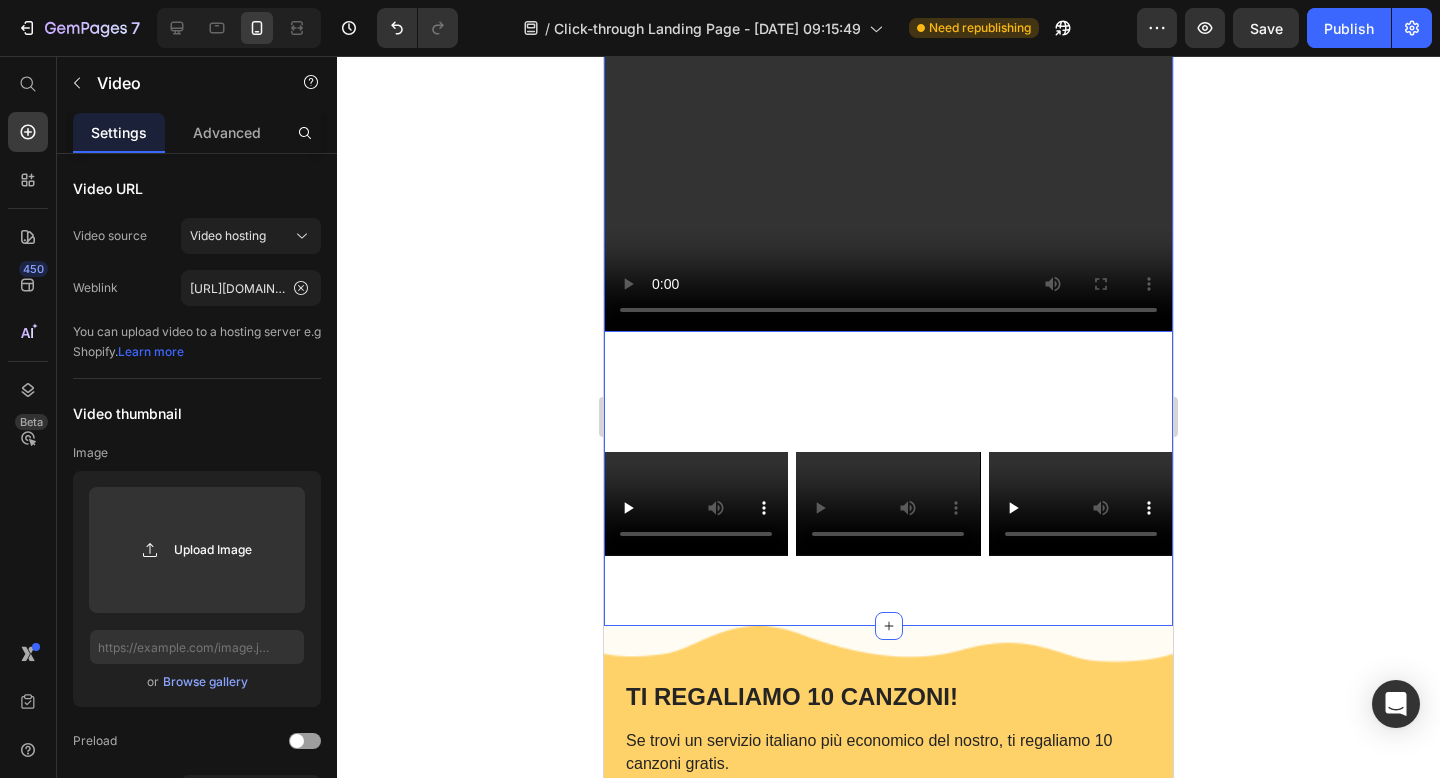 click 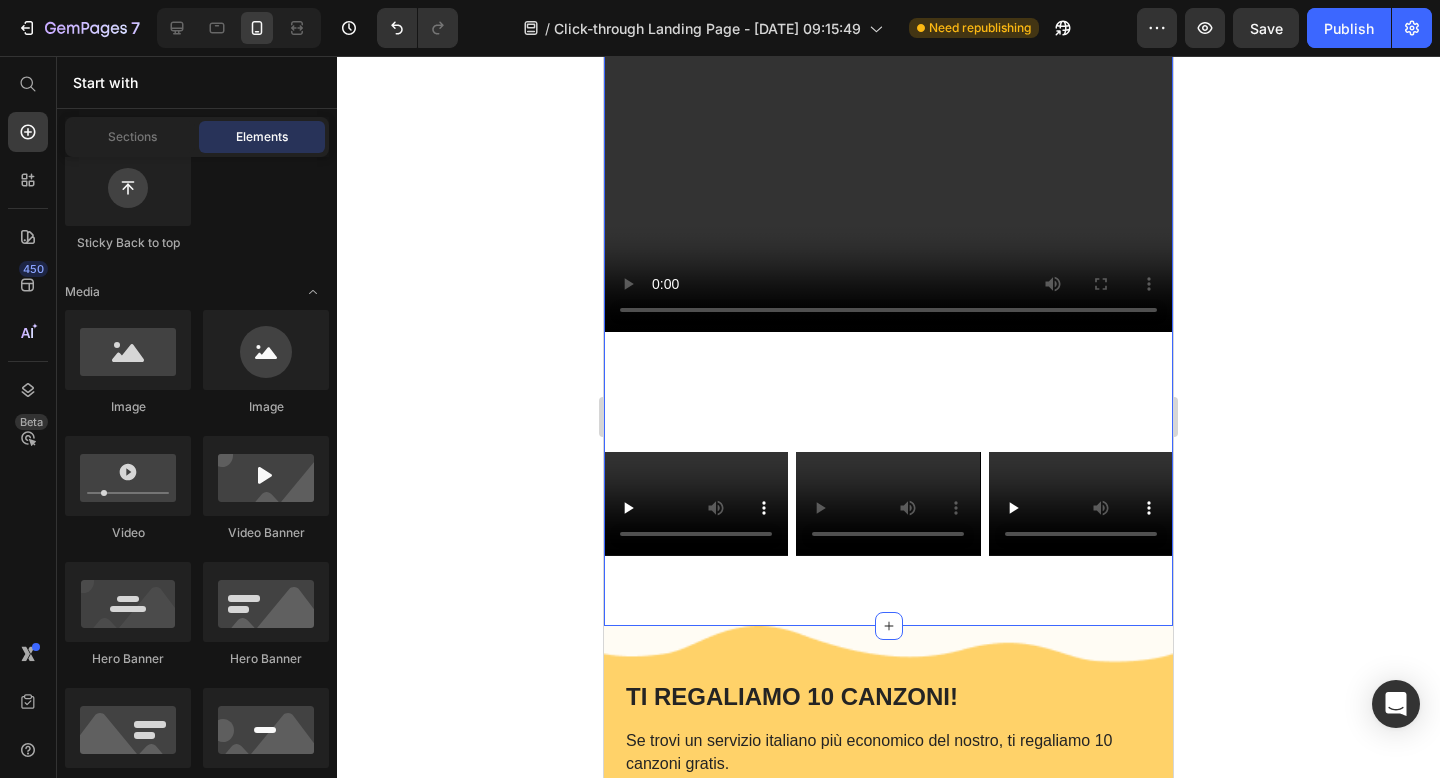 click on "GODITI IL RISULTATO CHE PUOI OTTENERE IN 2 MINUTI! Heading Video Video Video Video Row" at bounding box center [888, 88] 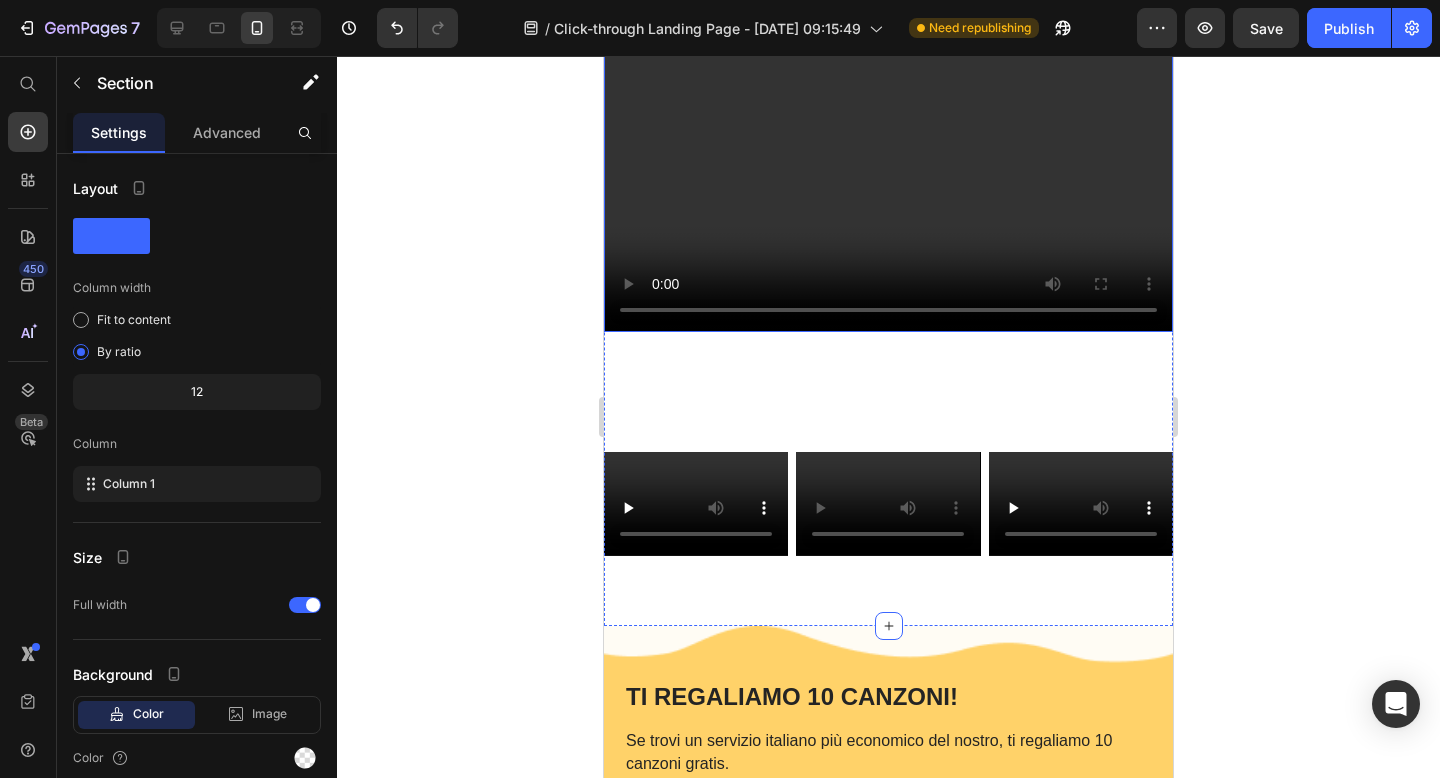 click at bounding box center (888, 47) 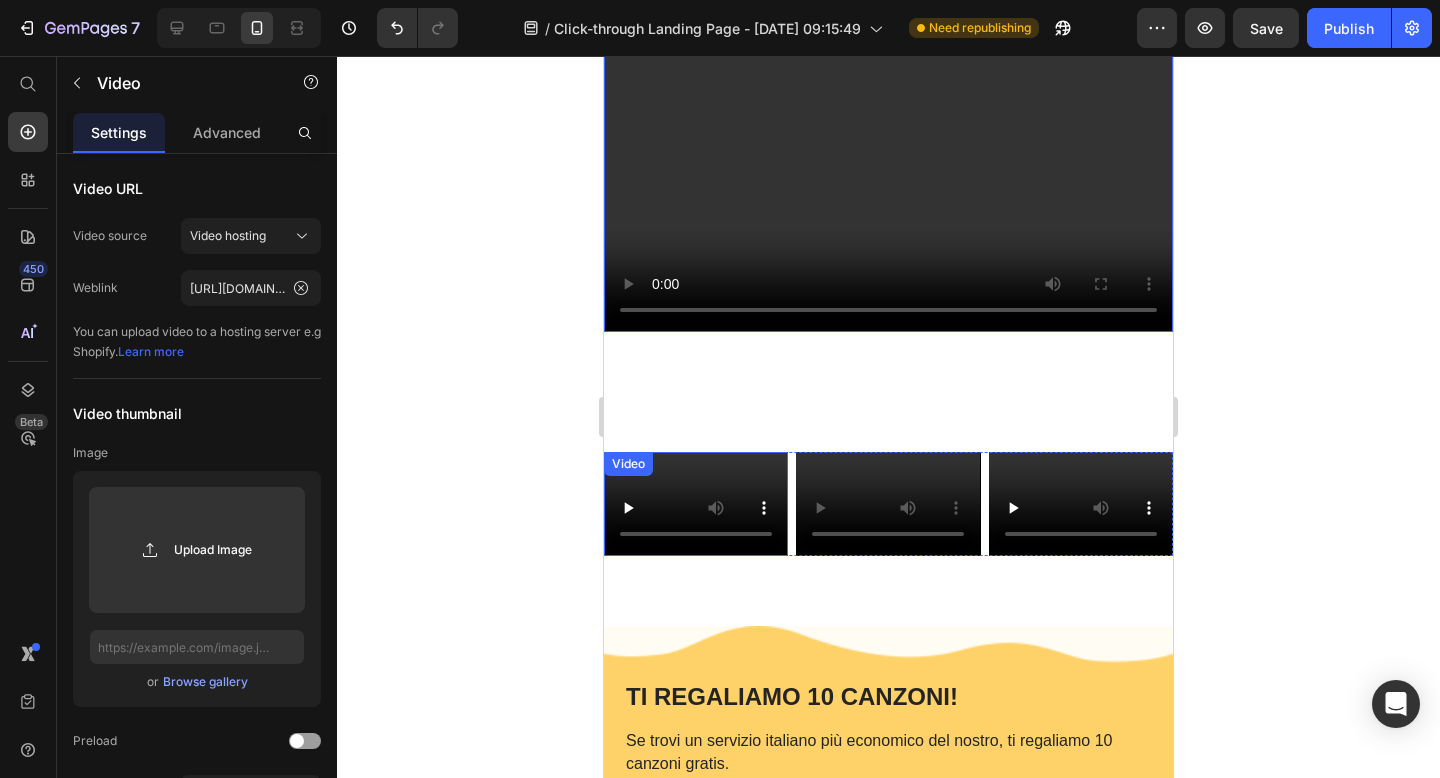 click on "Video" at bounding box center (696, 504) 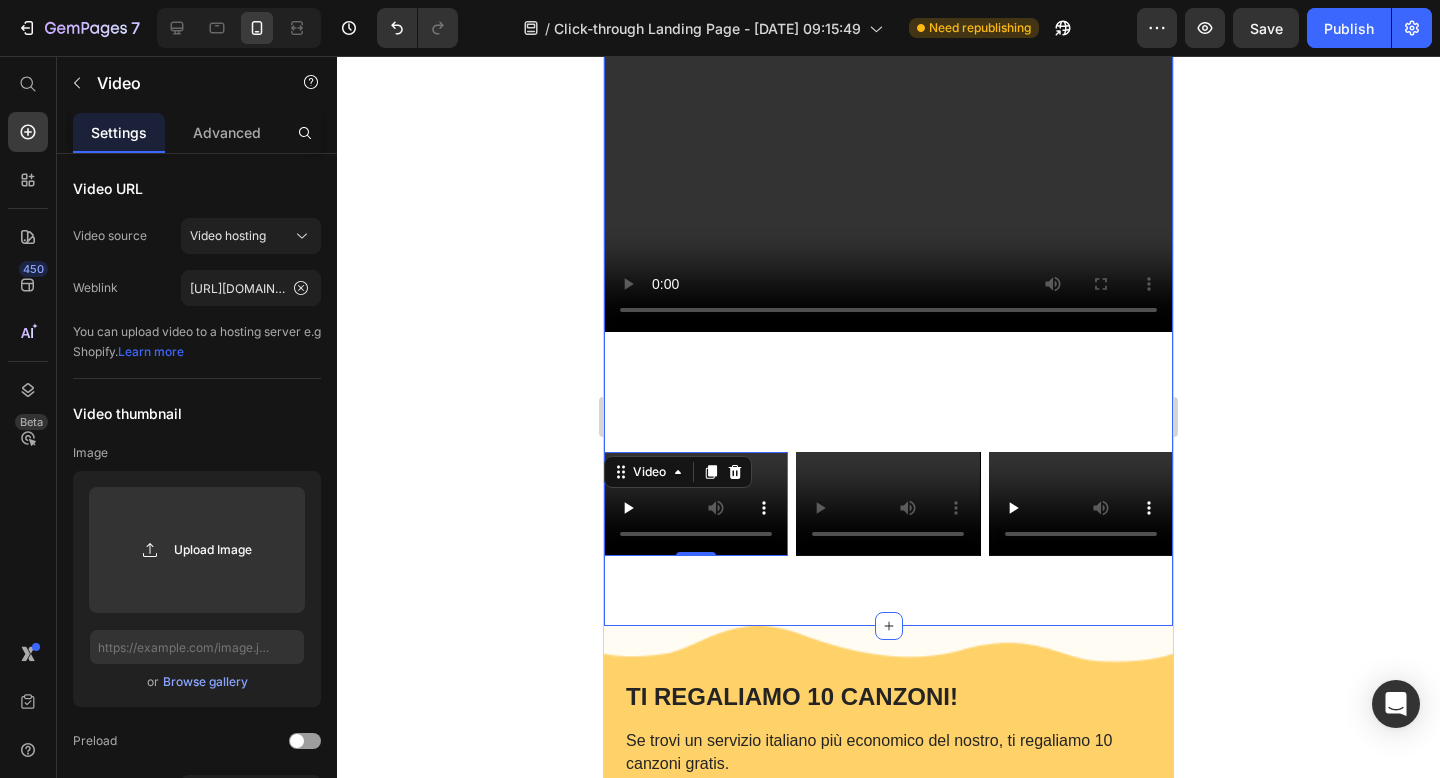 click on "GODITI IL RISULTATO CHE PUOI OTTENERE IN 2 MINUTI! Heading Video Video   0 Video Video Row" at bounding box center [888, 88] 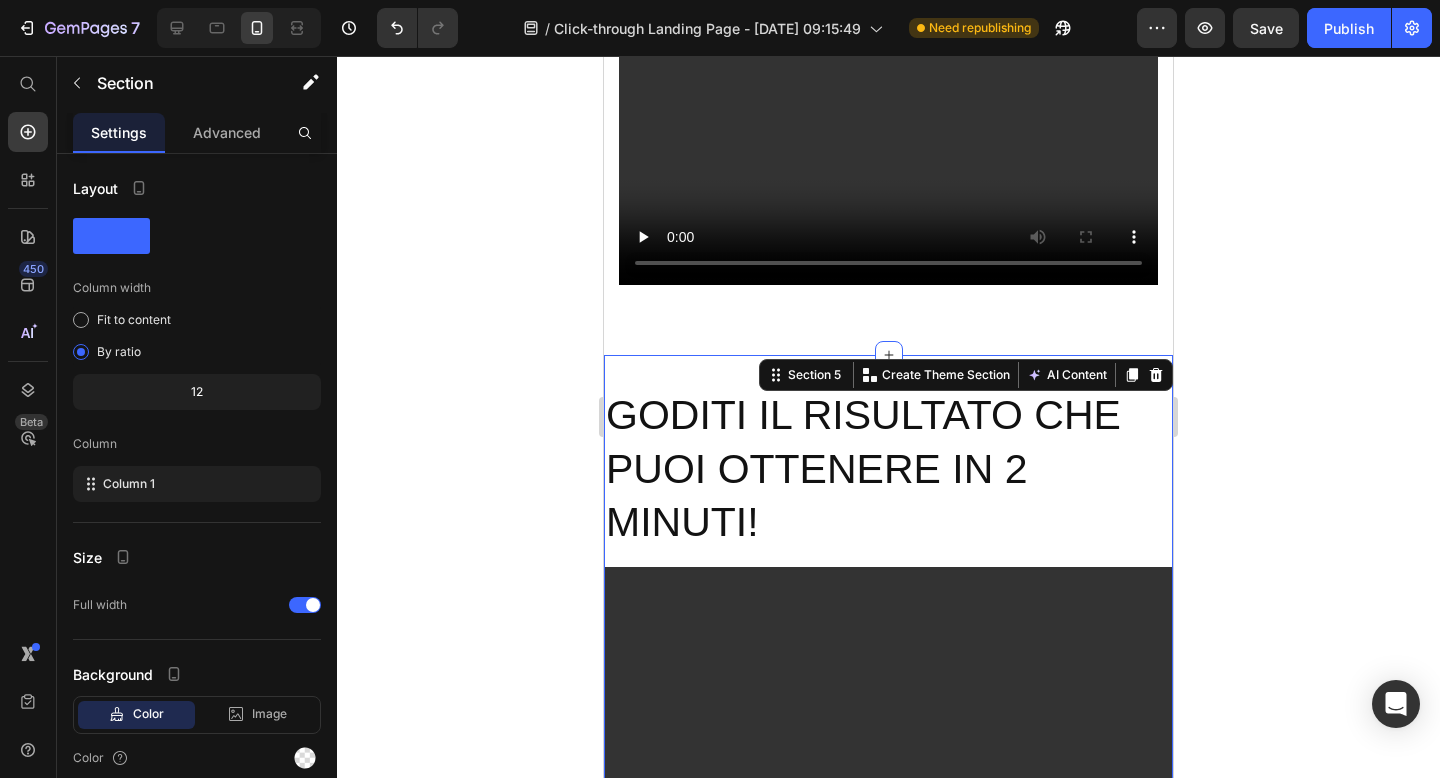 scroll, scrollTop: 2665, scrollLeft: 0, axis: vertical 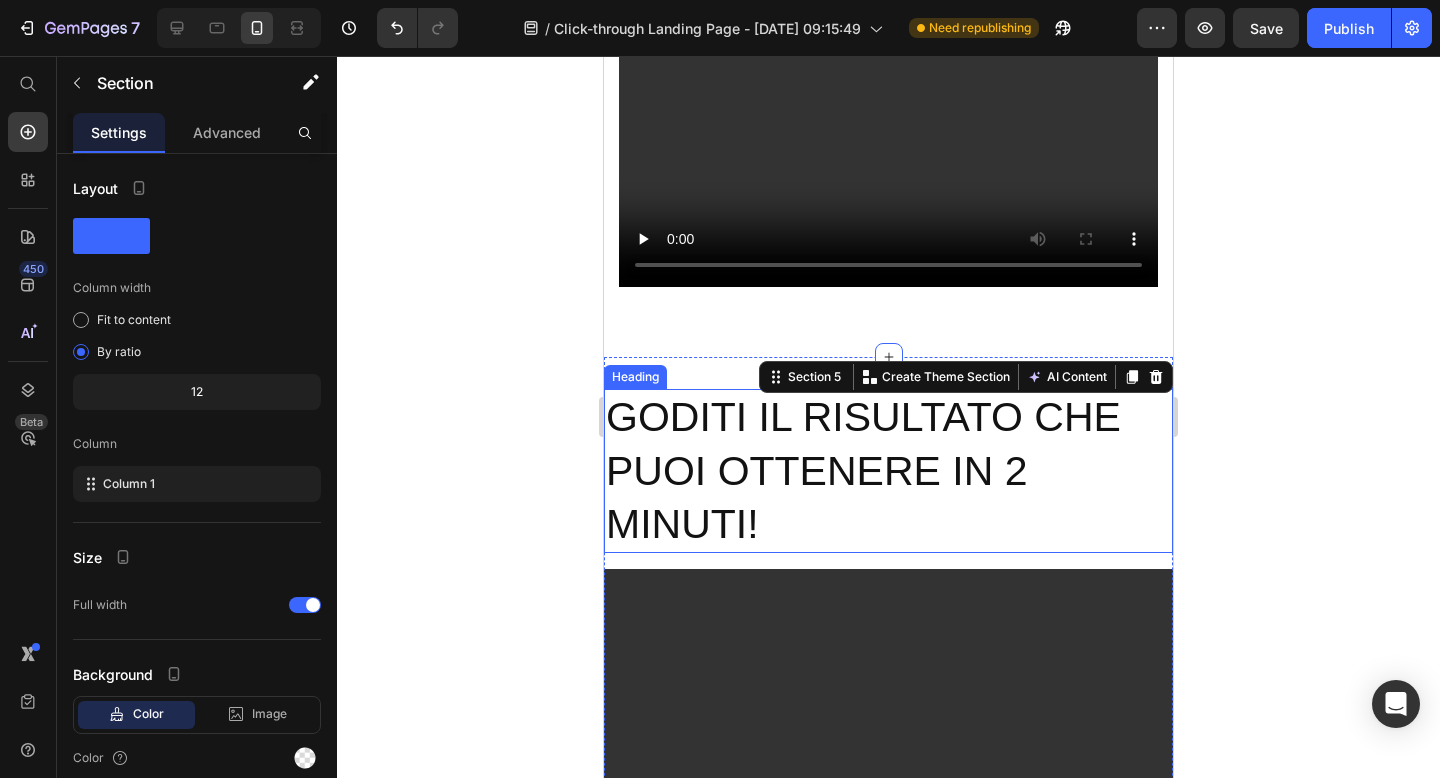 click on "GODITI IL RISULTATO CHE PUOI OTTENERE IN 2 MINUTI!" at bounding box center [888, 471] 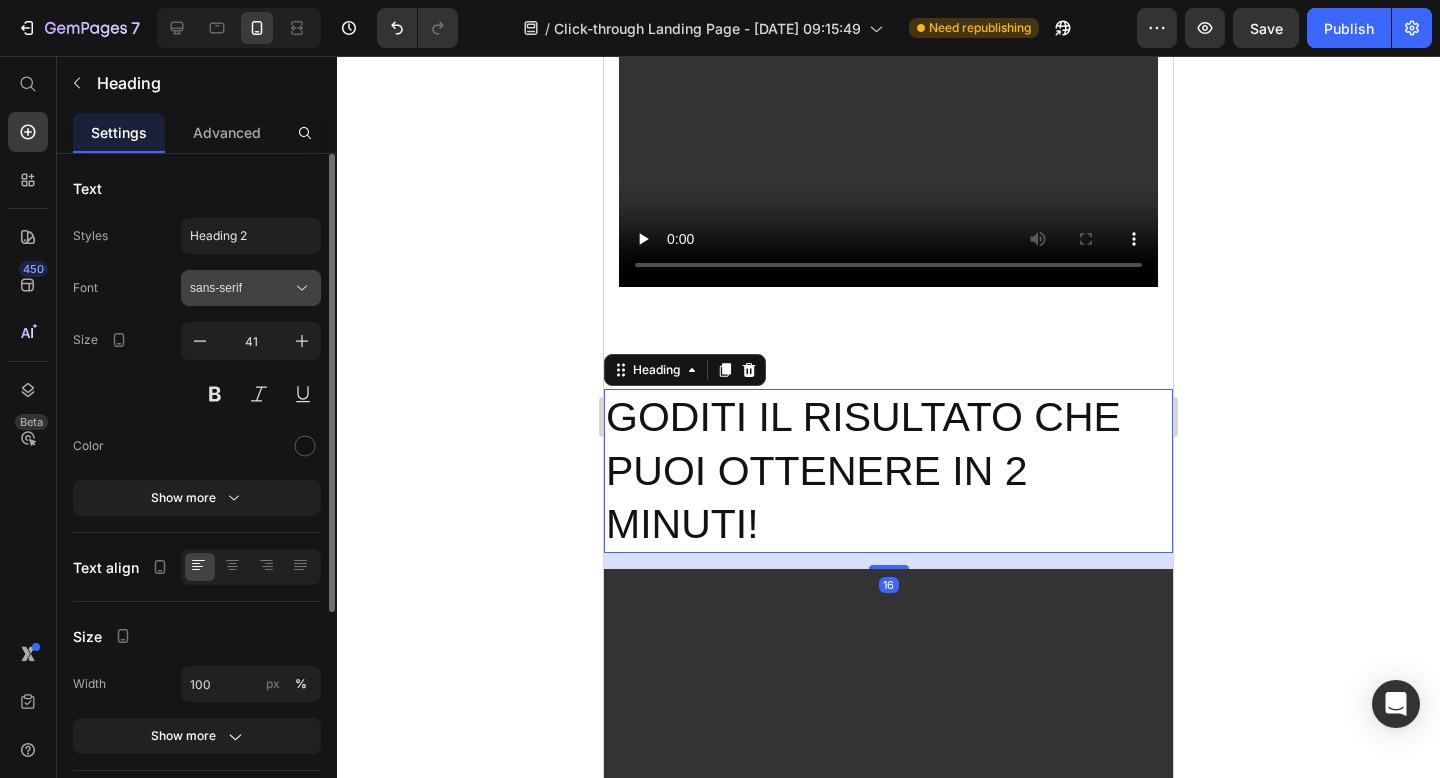 click on "sans-serif" at bounding box center [241, 288] 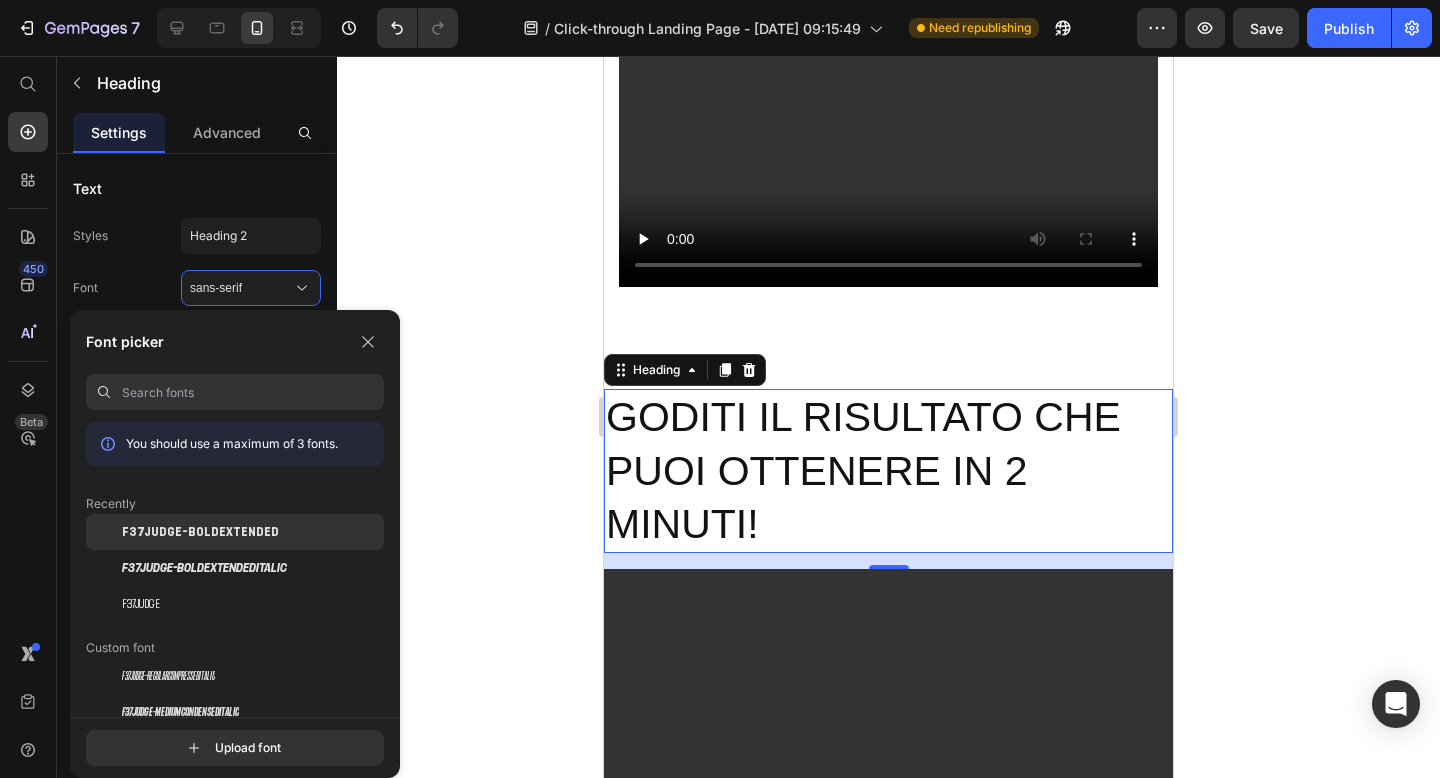 click on "F37Judge-BoldExtended" at bounding box center [200, 532] 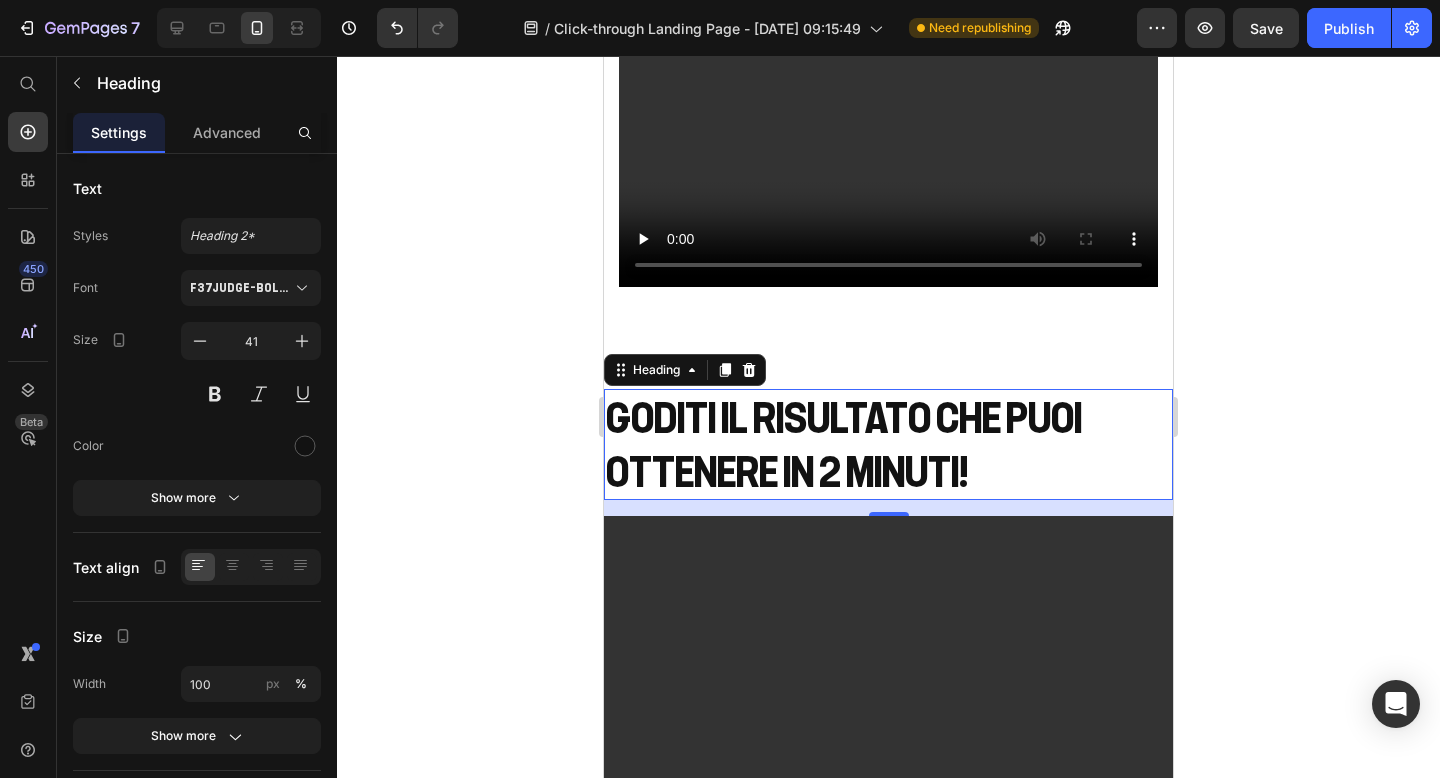 click on "GODITI IL RISULTATO CHE PUOI OTTENERE IN 2 MINUTI!" at bounding box center [888, 444] 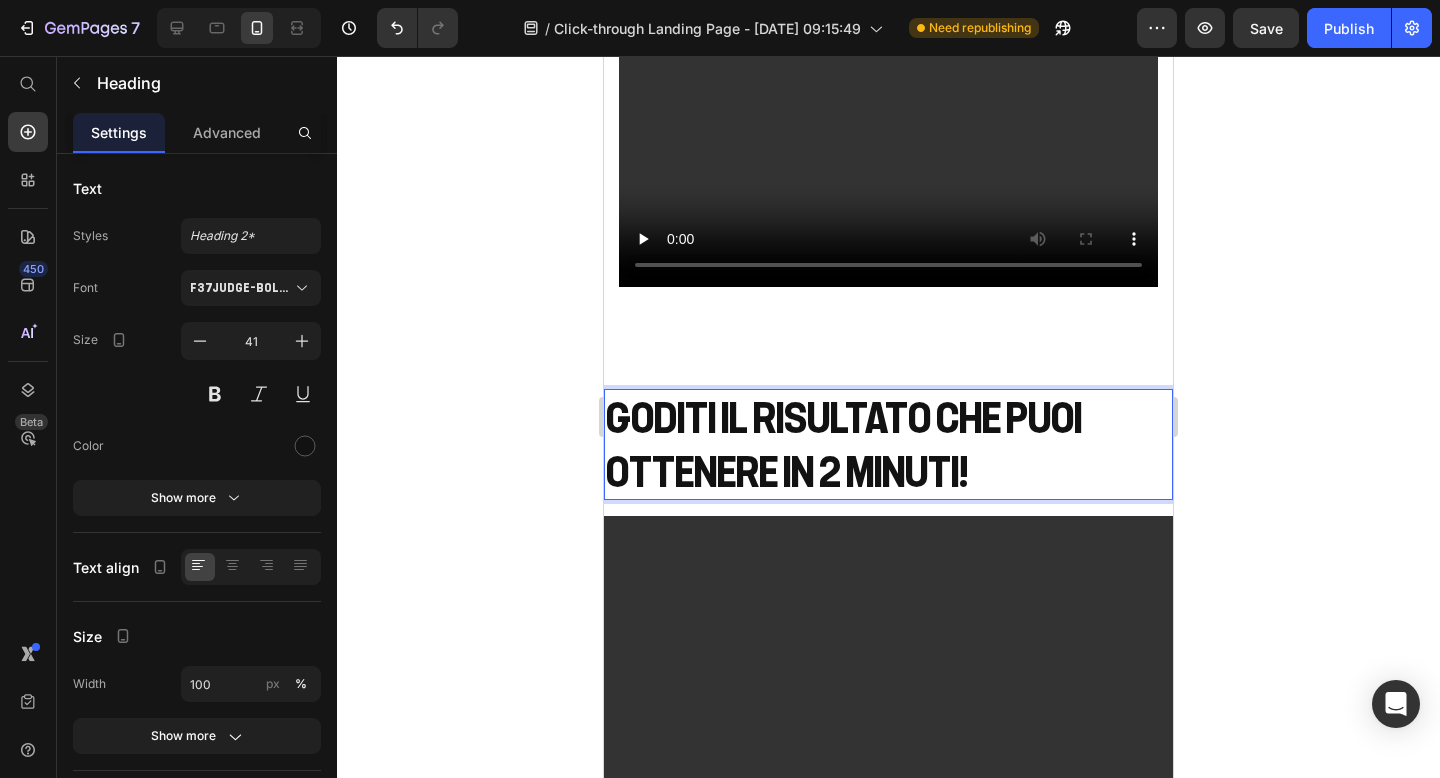 click 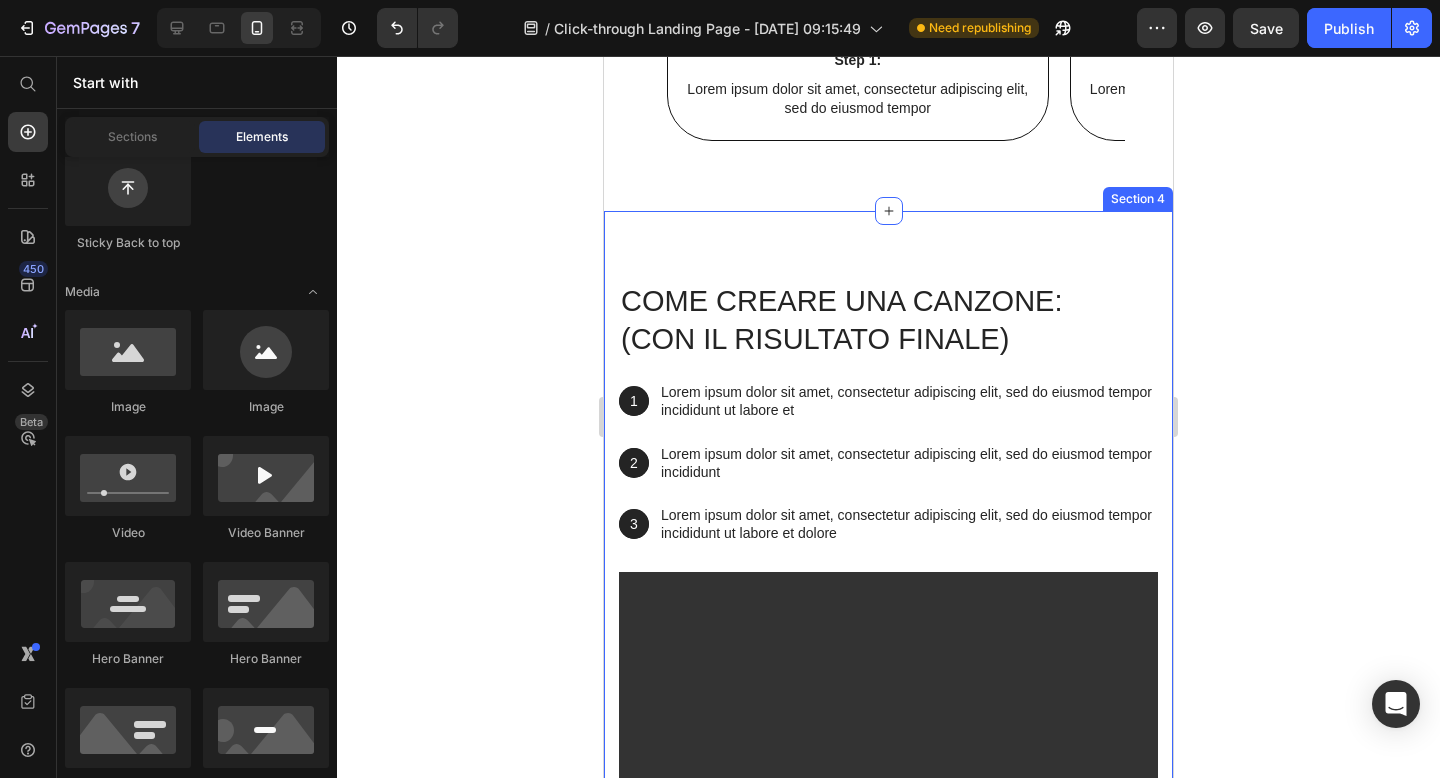 scroll, scrollTop: 1960, scrollLeft: 0, axis: vertical 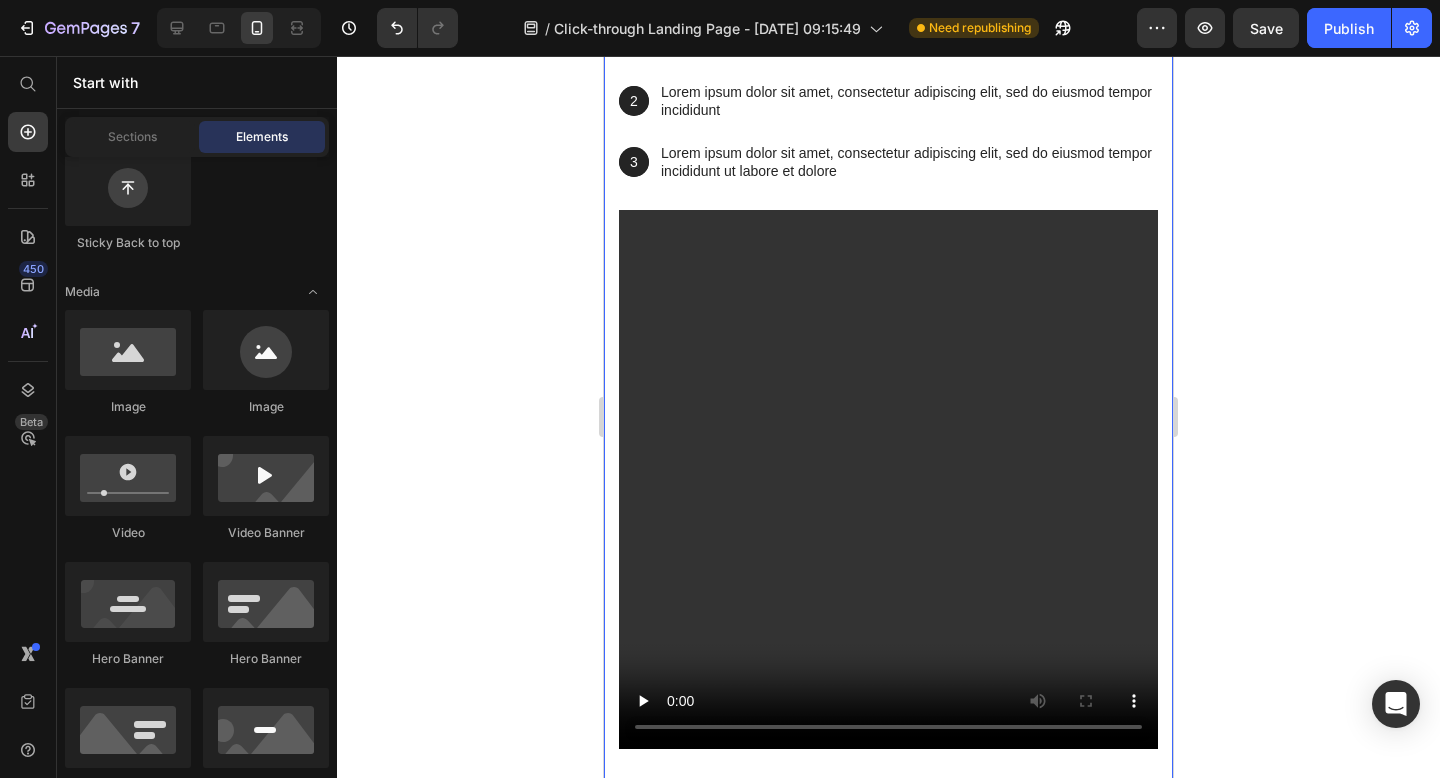 click on "Video Step 1: Text Block Lorem ipsum dolor sit amet, consectetur adipiscing elit, sed do eiusmod tempor Text Block Row" at bounding box center [858, -375] 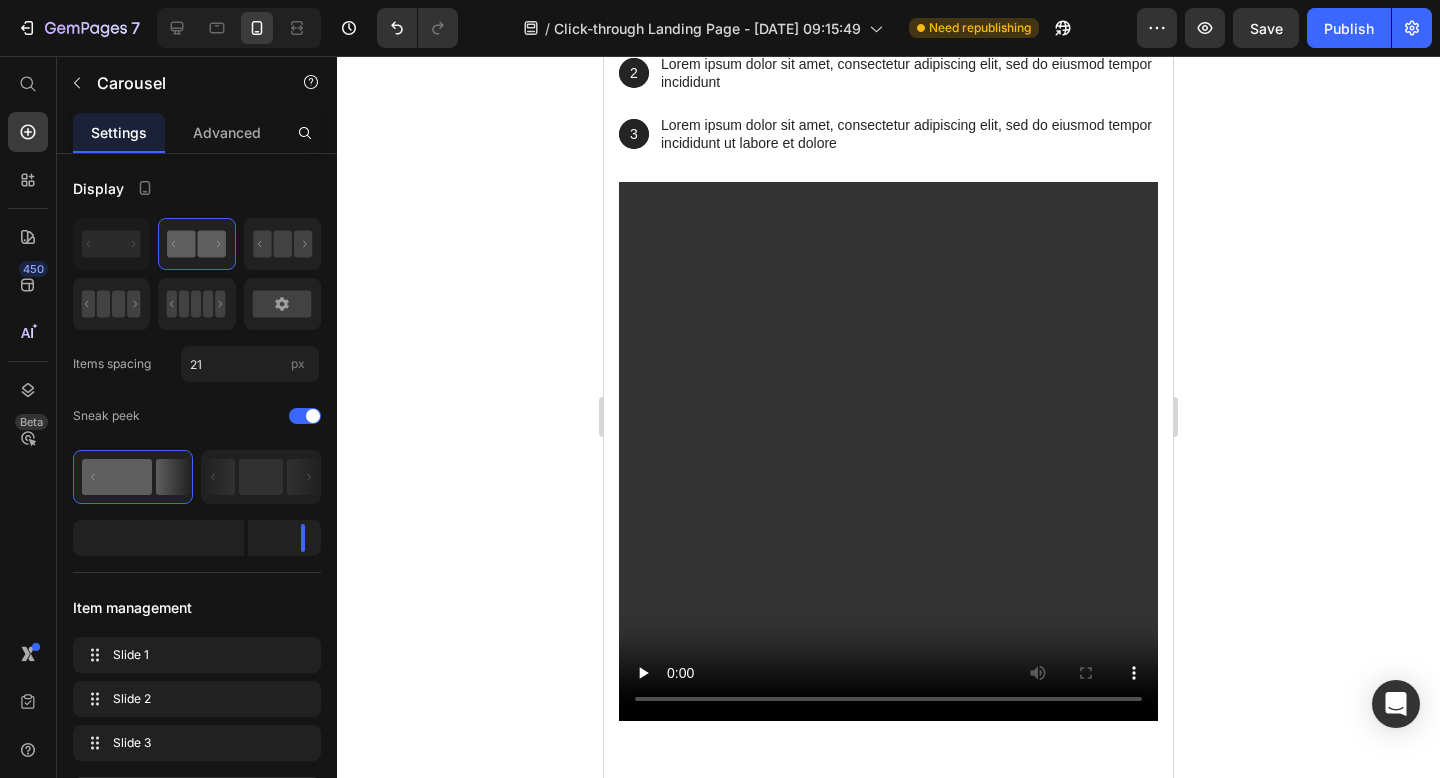drag, startPoint x: 889, startPoint y: 407, endPoint x: 887, endPoint y: 375, distance: 32.06244 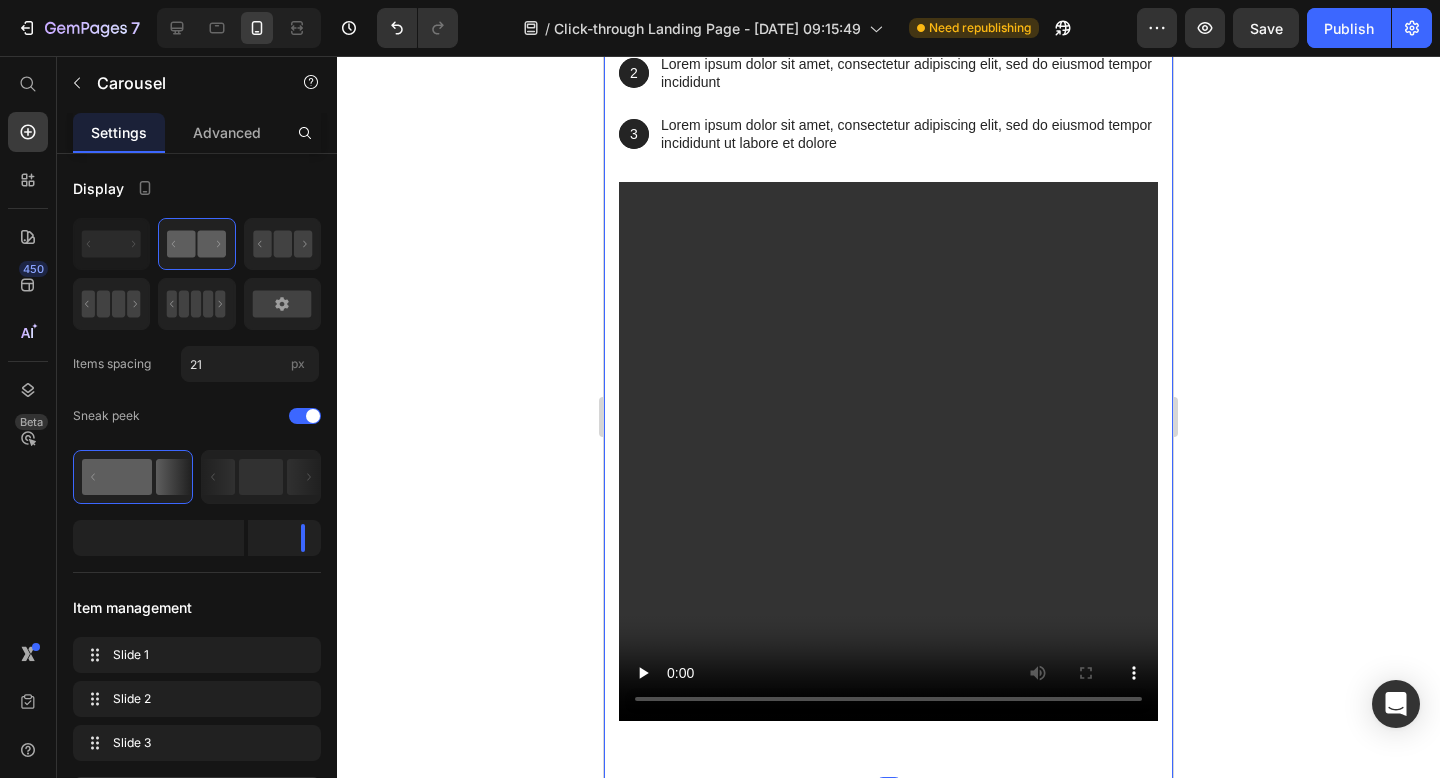 click at bounding box center (889, -179) 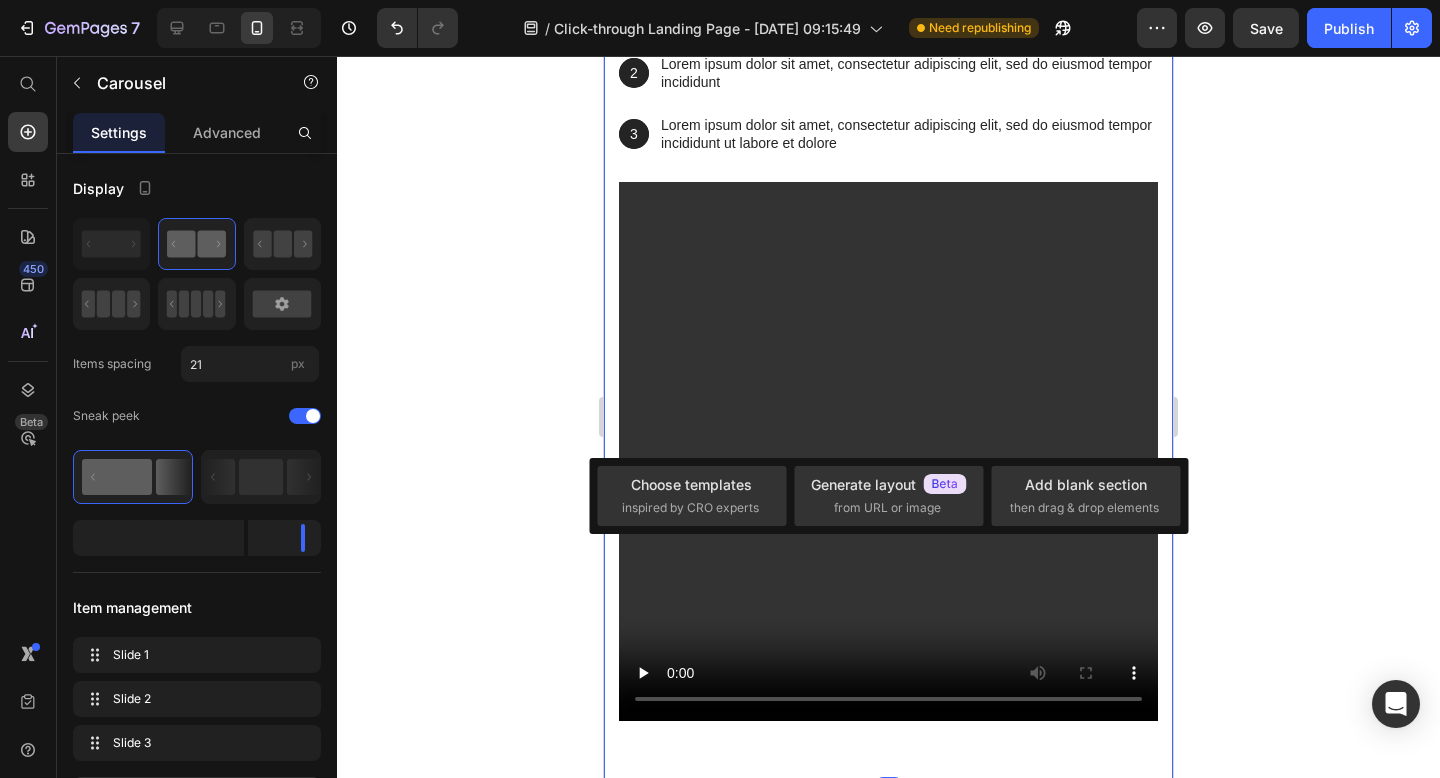 click on "COME ricevere lo sconto: Heading IN 3 SEMPLICI PASSI Text Block Row
Video Step 1: Text Block Lorem ipsum dolor sit amet, consectetur adipiscing elit, sed do eiusmod tempor Text Block Row Video Step 2: Text Block Lorem ipsum dolor sit amet, consectetur adipiscing elit, sed do eiusmod tempor Text Block Row Video Step 3: Text Block Lorem ipsum dolor sit amet, consectetur adipiscing elit, sed do eiusmod tempor Text Block Row
Carousel   0 Section 3" at bounding box center (888, -436) 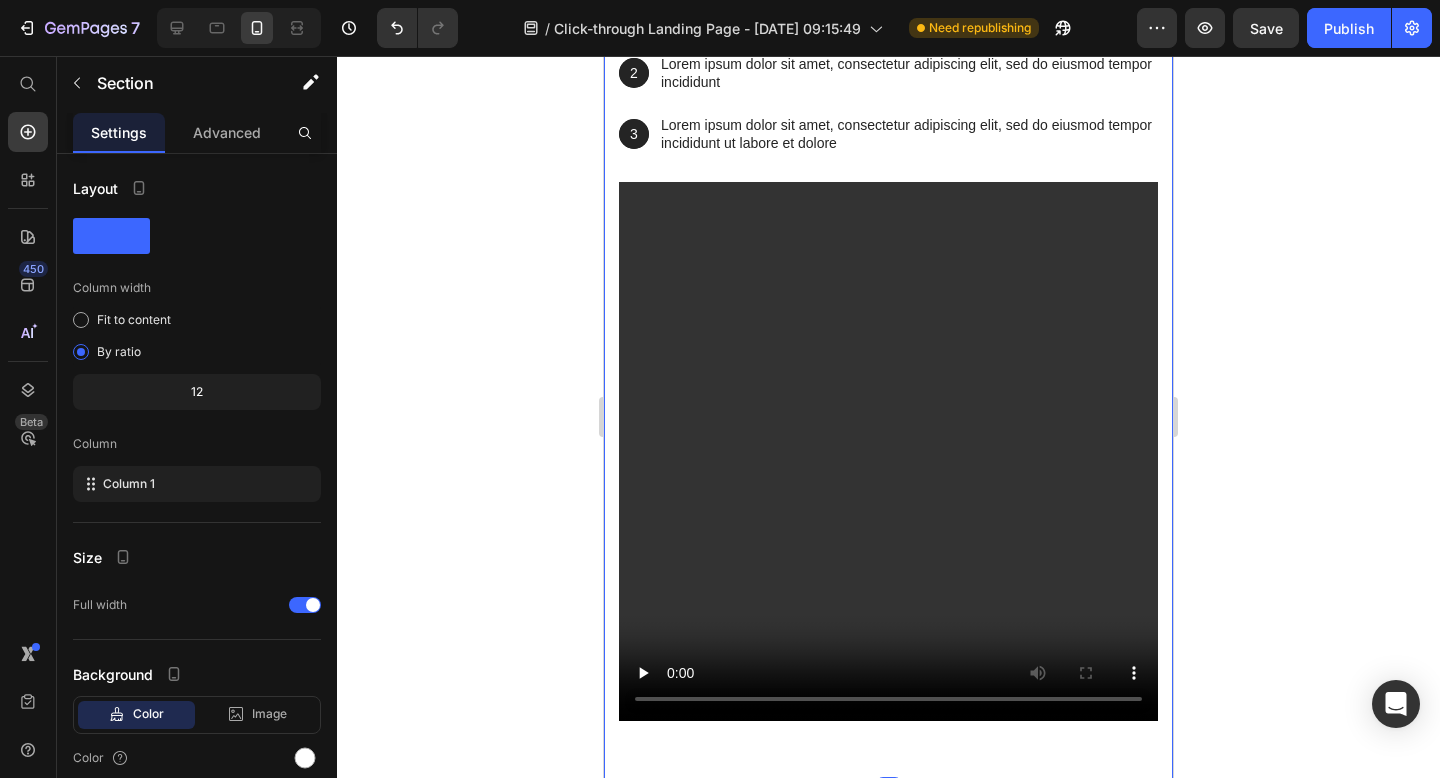 click on "come creare una canzone: (CON IL RISULTATO FINALE) Heading 1 Text Block Hero Banner Lorem ipsum dolor sit amet, consectetur adipiscing elit, sed do eiusmod tempor incididunt ut labore et  Text Block Row 2 Text Block Hero Banner Lorem ipsum dolor sit amet, consectetur adipiscing elit, sed do eiusmod tempor incididunt Text Block Row 3 Text Block Hero Banner Lorem ipsum dolor sit amet, consectetur adipiscing elit, sed do eiusmod tempor incididunt ut labore et dolore  Text Block Row Row Video Row Section 4" at bounding box center (888, 306) 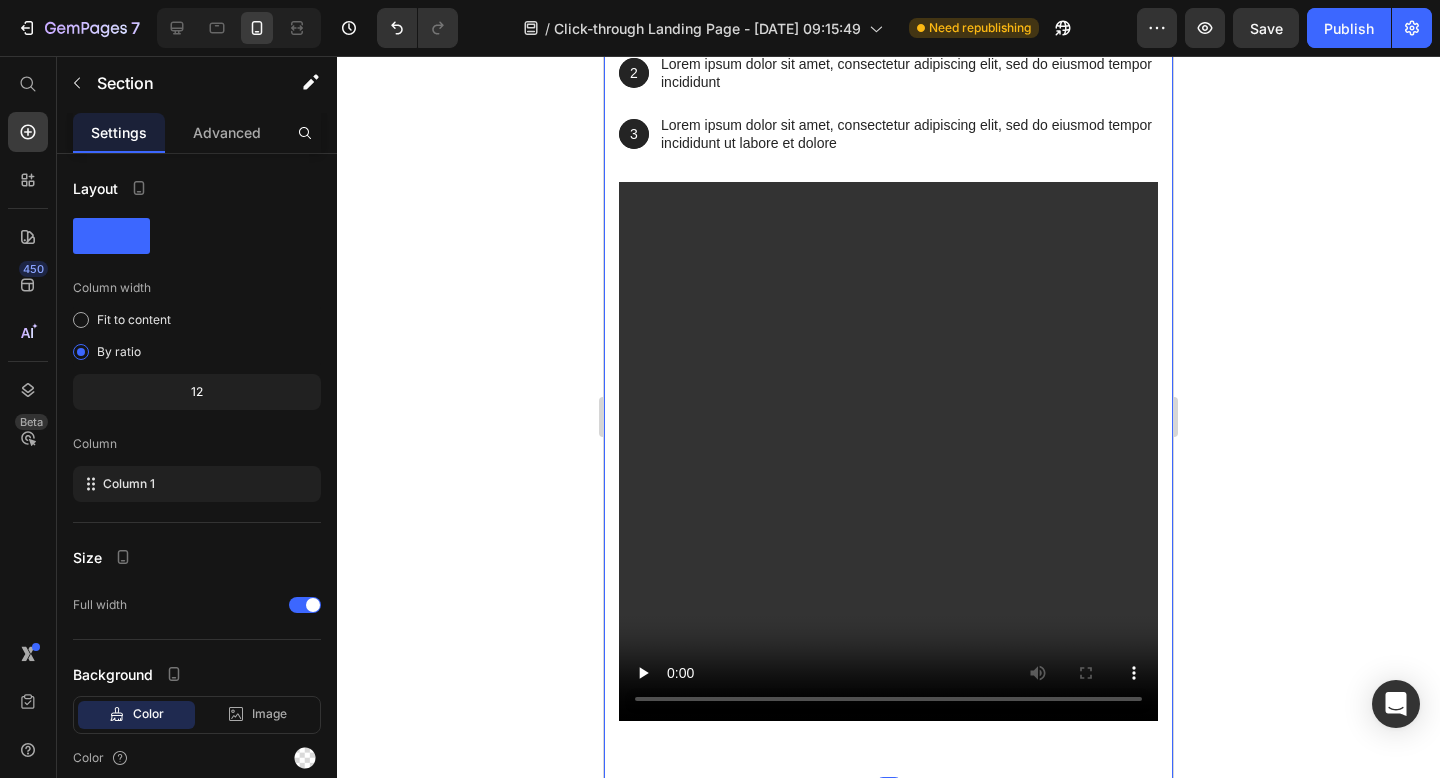 click on "come creare una canzone: (CON IL RISULTATO FINALE) Heading 1 Text Block Hero Banner Lorem ipsum dolor sit amet, consectetur adipiscing elit, sed do eiusmod tempor incididunt ut labore et  Text Block Row 2 Text Block Hero Banner Lorem ipsum dolor sit amet, consectetur adipiscing elit, sed do eiusmod tempor incididunt Text Block Row 3 Text Block Hero Banner Lorem ipsum dolor sit amet, consectetur adipiscing elit, sed do eiusmod tempor incididunt ut labore et dolore  Text Block Row Row Video Row Section 4   You can create reusable sections Create Theme Section AI Content Write with GemAI What would you like to describe here? Tone and Voice Persuasive Product Top tier mix and master Show more Generate" at bounding box center (888, 306) 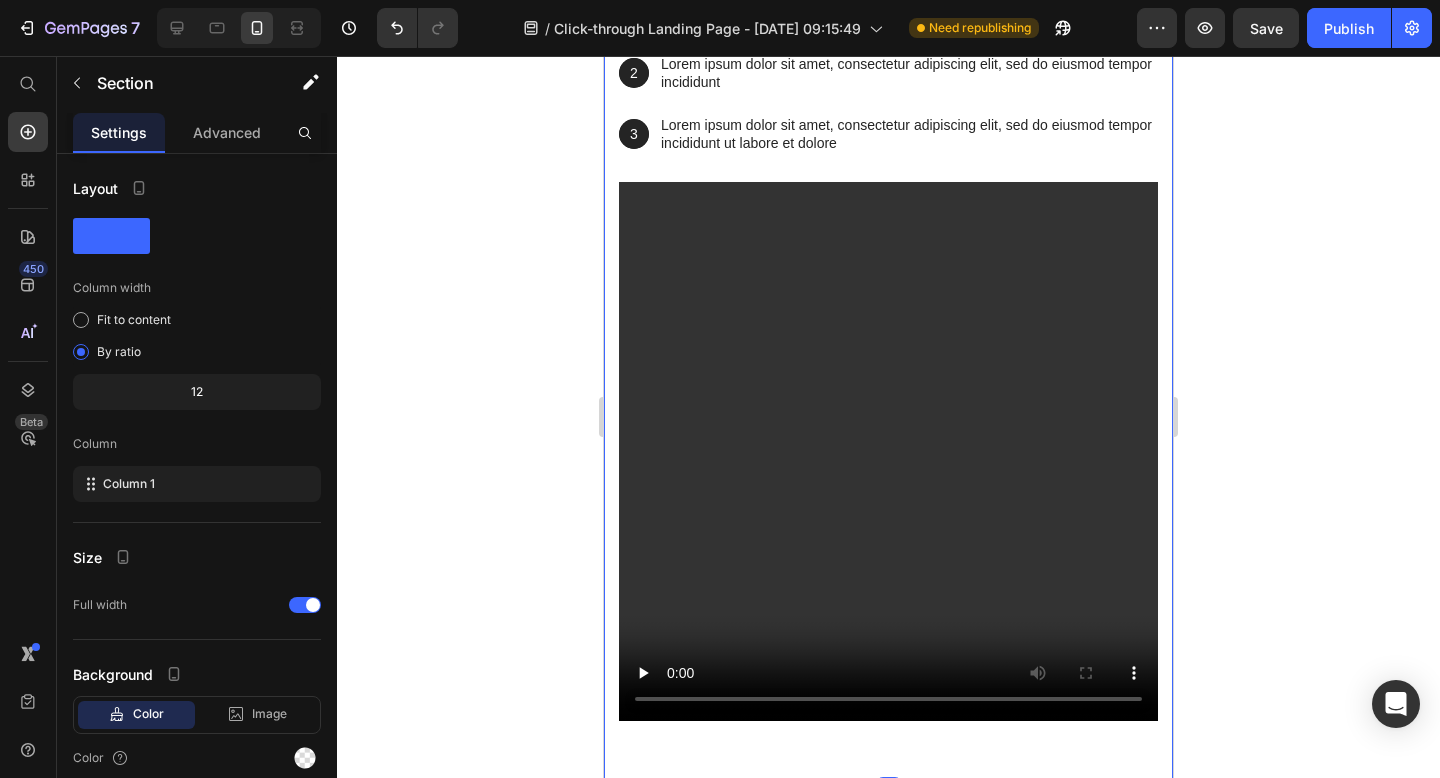 click on "COME ricevere lo sconto: Heading IN 3 SEMPLICI PASSI Text Block Row
Video Step 1: Text Block Lorem ipsum dolor sit amet, consectetur adipiscing elit, sed do eiusmod tempor Text Block Row Video Step 2: Text Block Lorem ipsum dolor sit amet, consectetur adipiscing elit, sed do eiusmod tempor Text Block Row Video Step 3: Text Block Lorem ipsum dolor sit amet, consectetur adipiscing elit, sed do eiusmod tempor Text Block Row
Carousel Section 3" at bounding box center [888, -436] 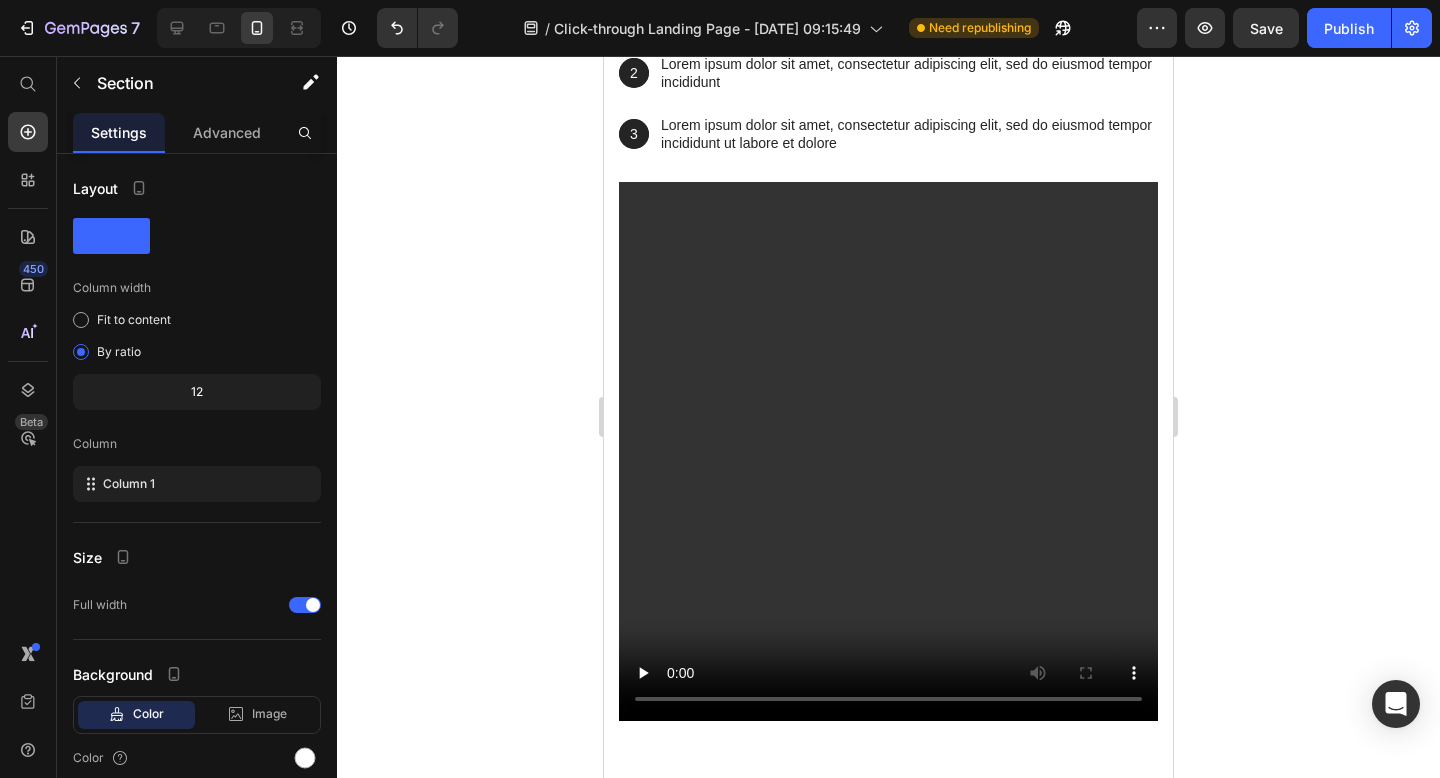 click on "Video Step 1: Text Block Lorem ipsum dolor sit amet, consectetur adipiscing elit, sed do eiusmod tempor Text Block Row" at bounding box center (858, -375) 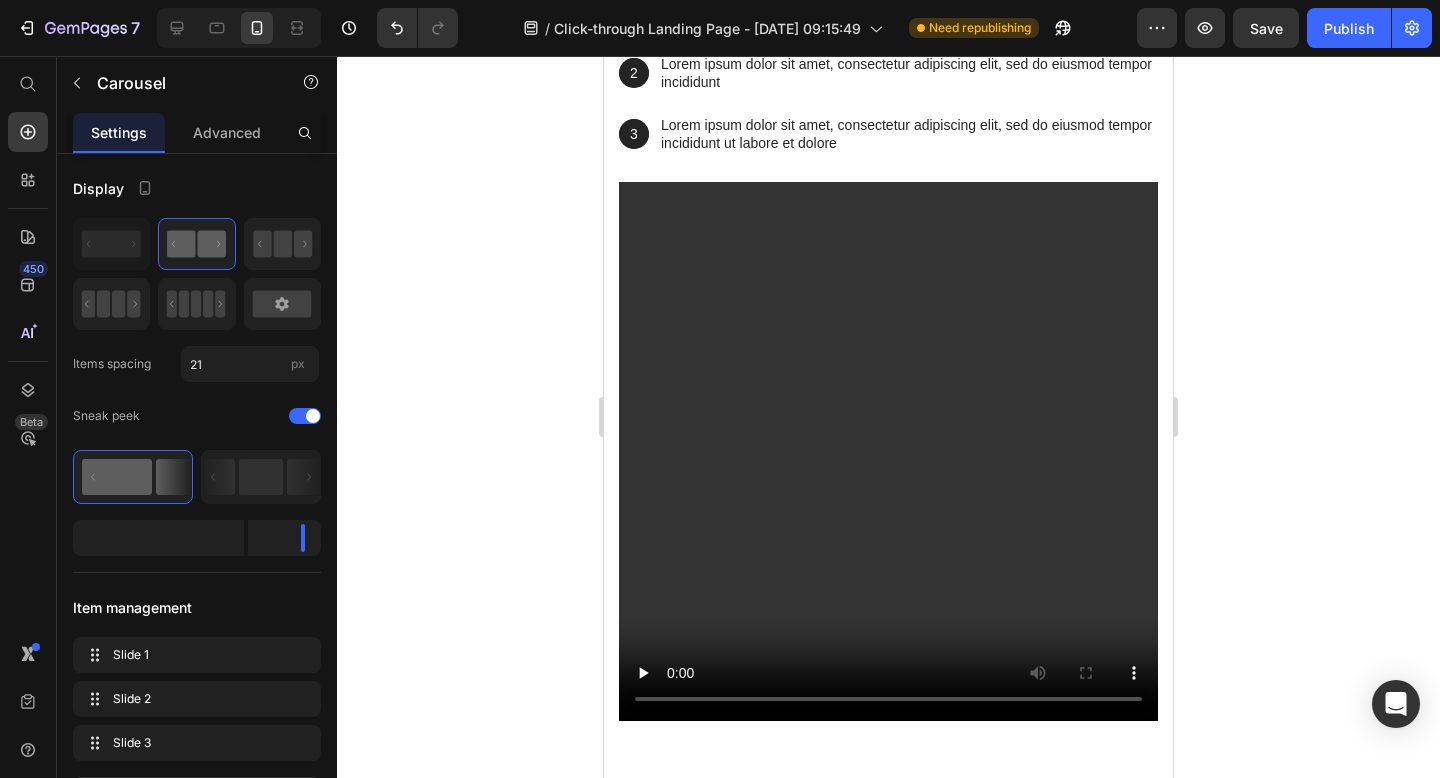 drag, startPoint x: 891, startPoint y: 381, endPoint x: 913, endPoint y: 364, distance: 27.802877 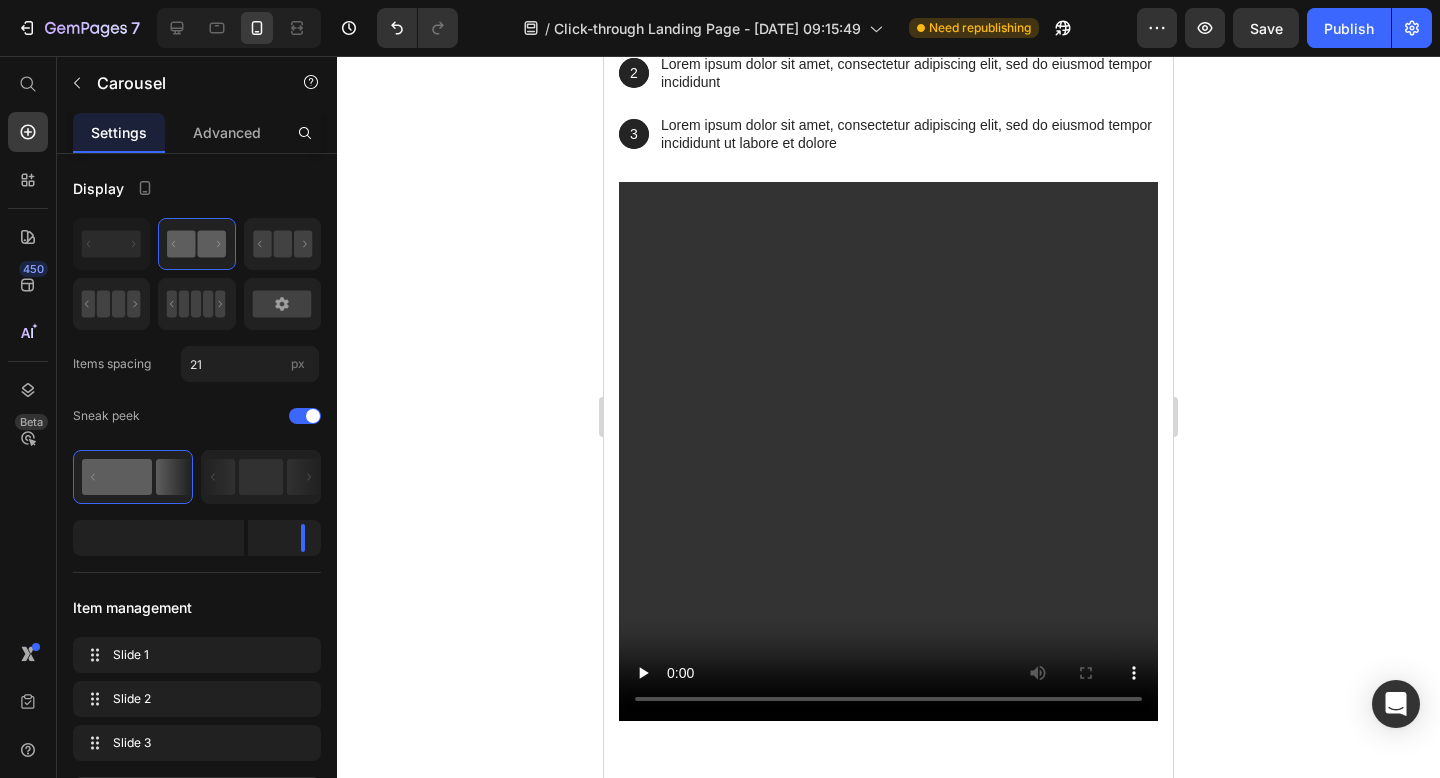 click on "COME ricevere lo sconto: Heading IN 3 SEMPLICI PASSI Text Block Row
Video Step 1: Text Block Lorem ipsum dolor sit amet, consectetur adipiscing elit, sed do eiusmod tempor Text Block Row Video Step 2: Text Block Lorem ipsum dolor sit amet, consectetur adipiscing elit, sed do eiusmod tempor Text Block Row Video Step 3: Text Block Lorem ipsum dolor sit amet, consectetur adipiscing elit, sed do eiusmod tempor Text Block Row
Carousel   0 Section 3" at bounding box center [888, -436] 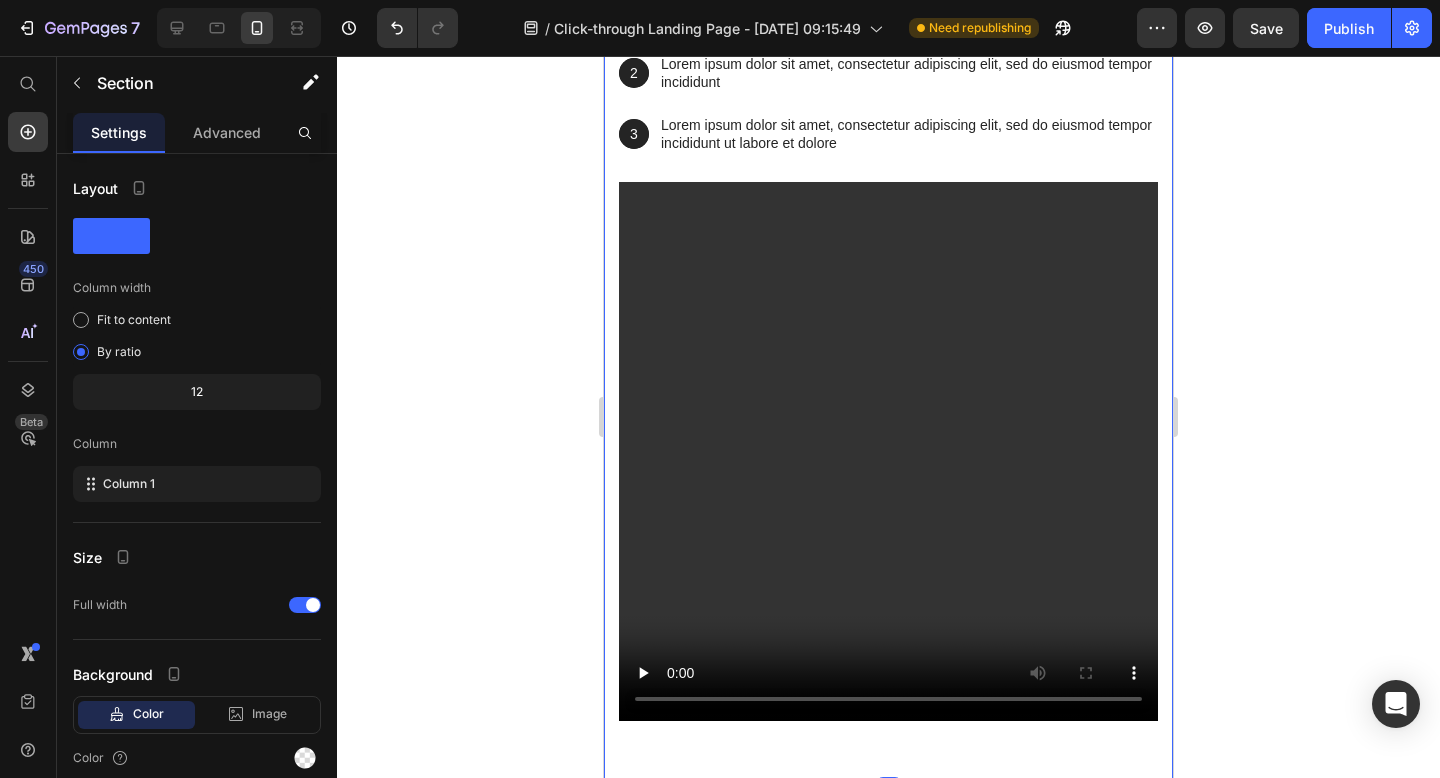 click 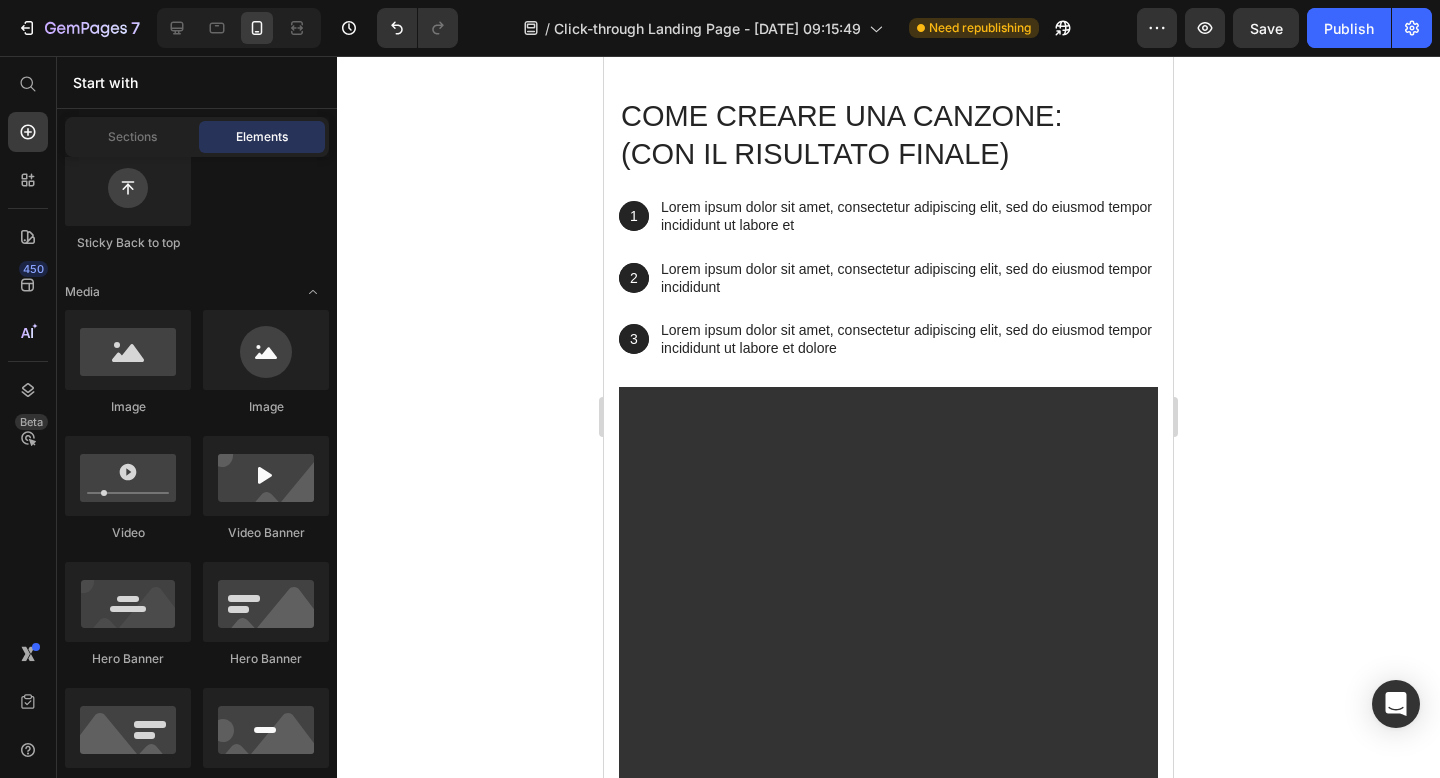 scroll, scrollTop: 2114, scrollLeft: 0, axis: vertical 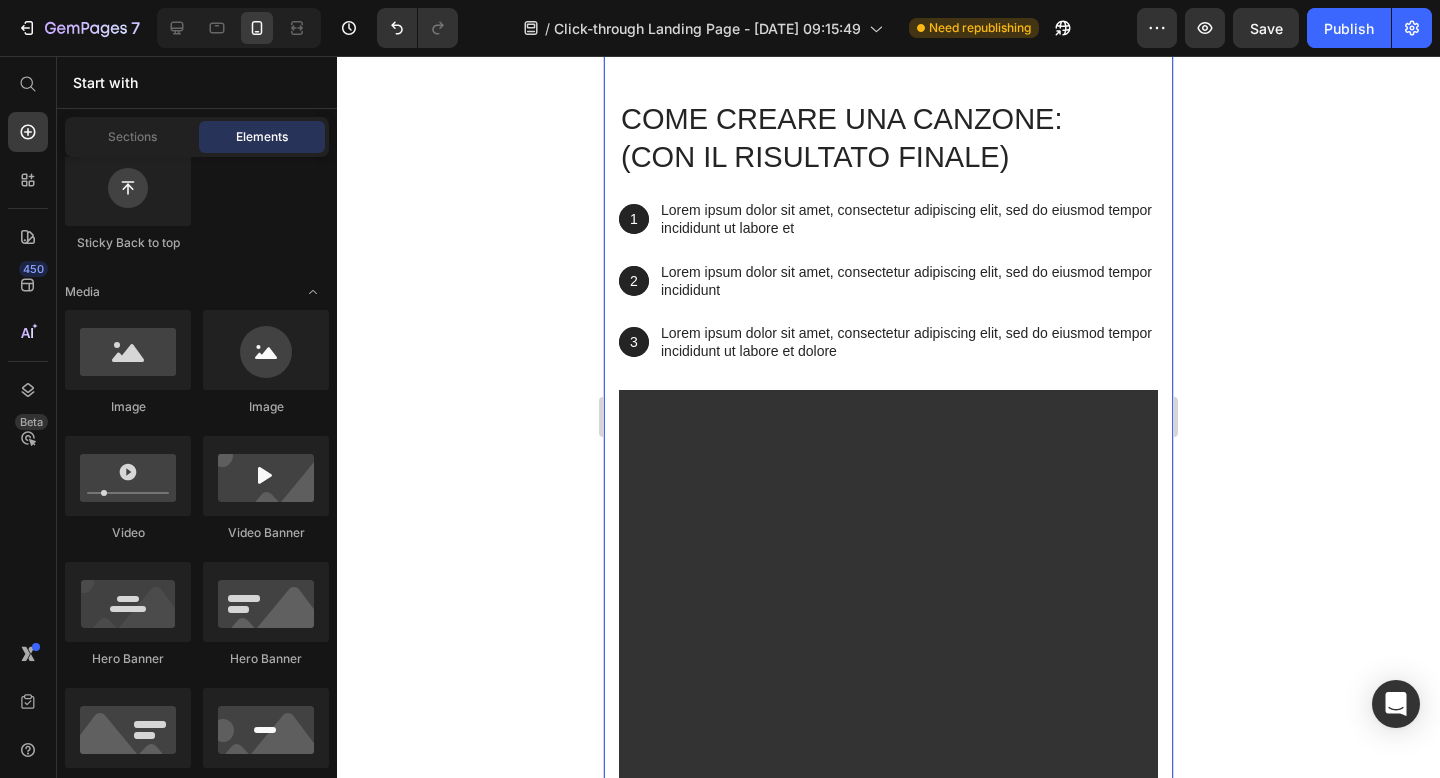 click on "come creare una canzone: (CON IL RISULTATO FINALE) Heading 1 Text Block Hero Banner Lorem ipsum dolor sit amet, consectetur adipiscing elit, sed do eiusmod tempor incididunt ut labore et  Text Block Row 2 Text Block Hero Banner Lorem ipsum dolor sit amet, consectetur adipiscing elit, sed do eiusmod tempor incididunt Text Block Row 3 Text Block Hero Banner Lorem ipsum dolor sit amet, consectetur adipiscing elit, sed do eiusmod tempor incididunt ut labore et dolore  Text Block Row Row Video Row Section 4" at bounding box center (888, 514) 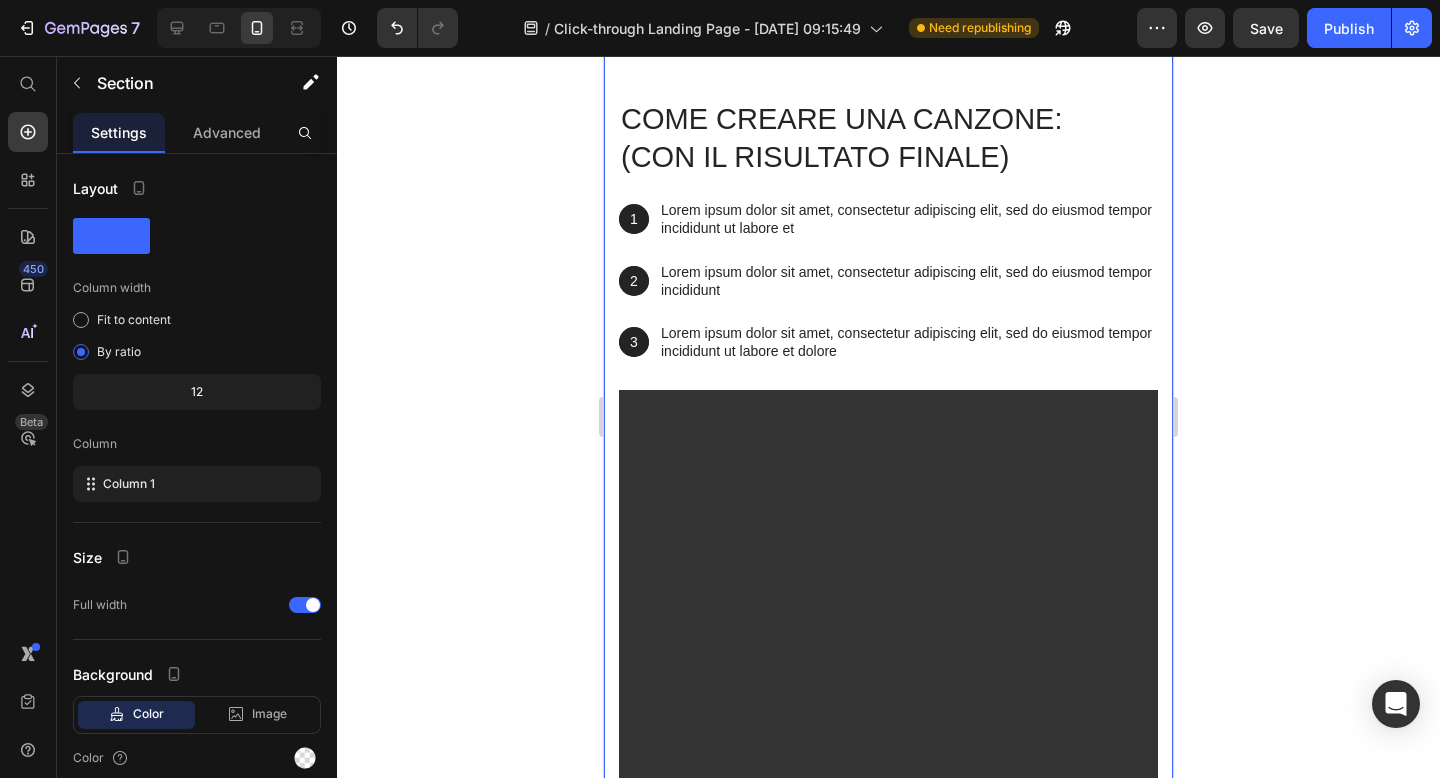 click 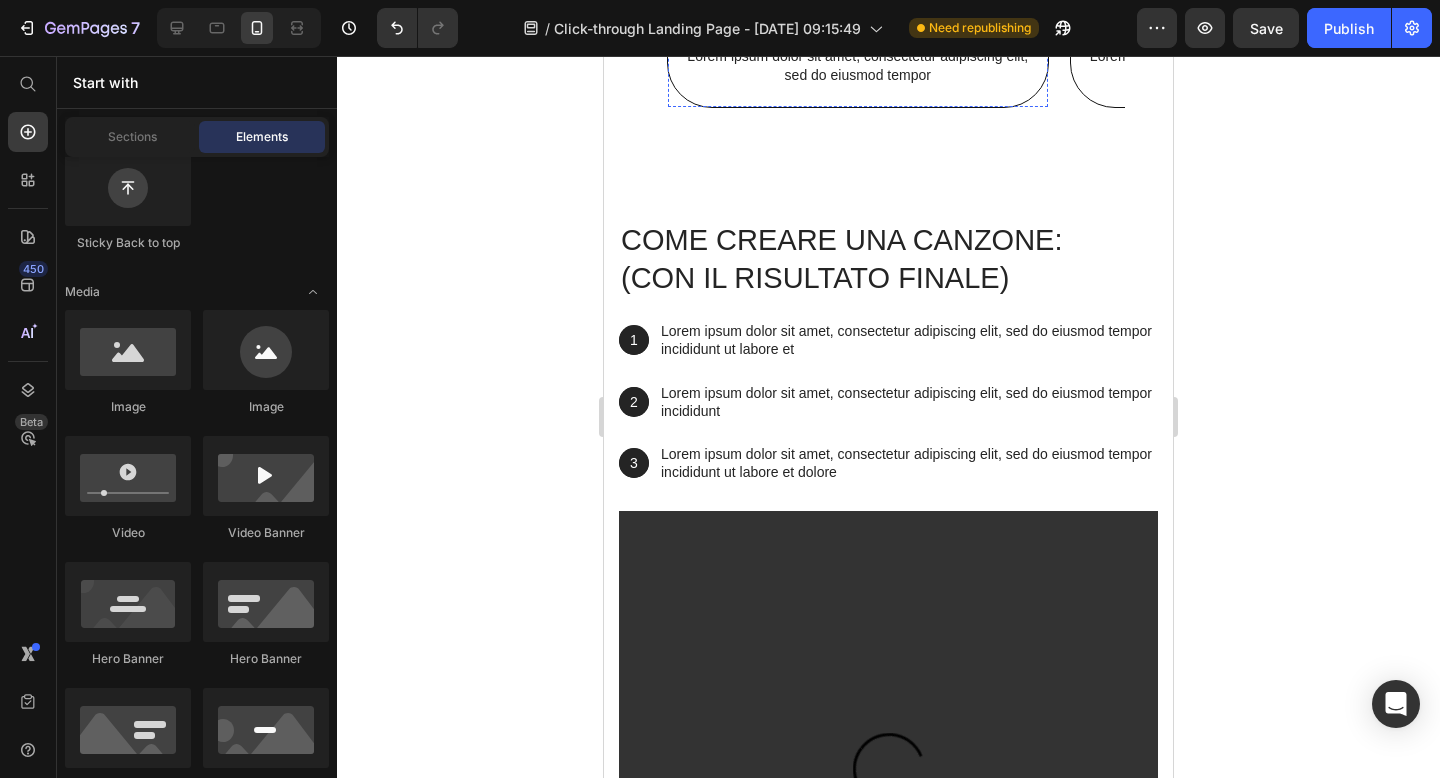 scroll, scrollTop: 1625, scrollLeft: 0, axis: vertical 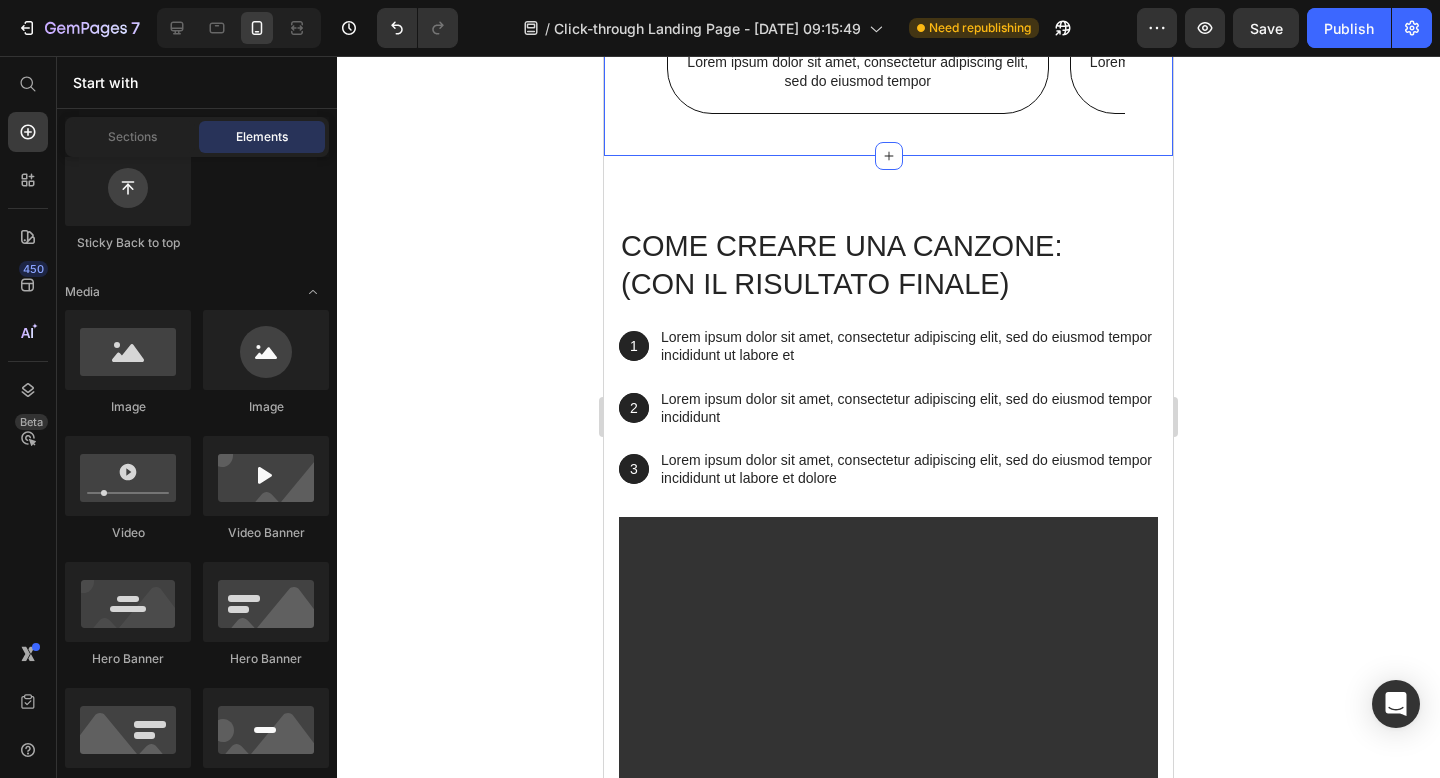 click on "COME ricevere lo sconto: Heading IN 3 SEMPLICI PASSI Text Block Row
Video Step 1: Text Block Lorem ipsum dolor sit amet, consectetur adipiscing elit, sed do eiusmod tempor Text Block Row Video Step 2: Text Block Lorem ipsum dolor sit amet, consectetur adipiscing elit, sed do eiusmod tempor Text Block Row Video Step 3: Text Block Lorem ipsum dolor sit amet, consectetur adipiscing elit, sed do eiusmod tempor Text Block Row
Carousel Section 3" at bounding box center (888, -101) 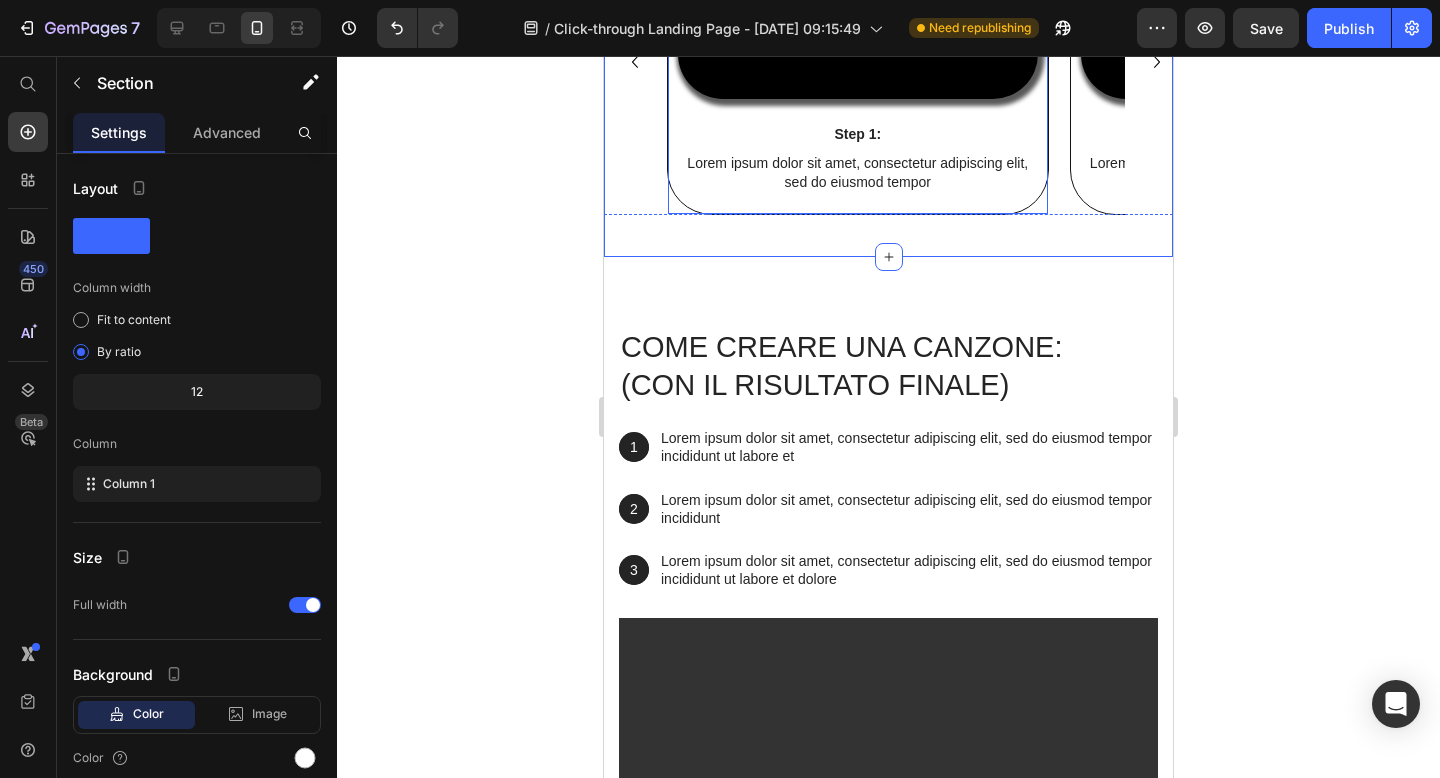 scroll, scrollTop: 1519, scrollLeft: 0, axis: vertical 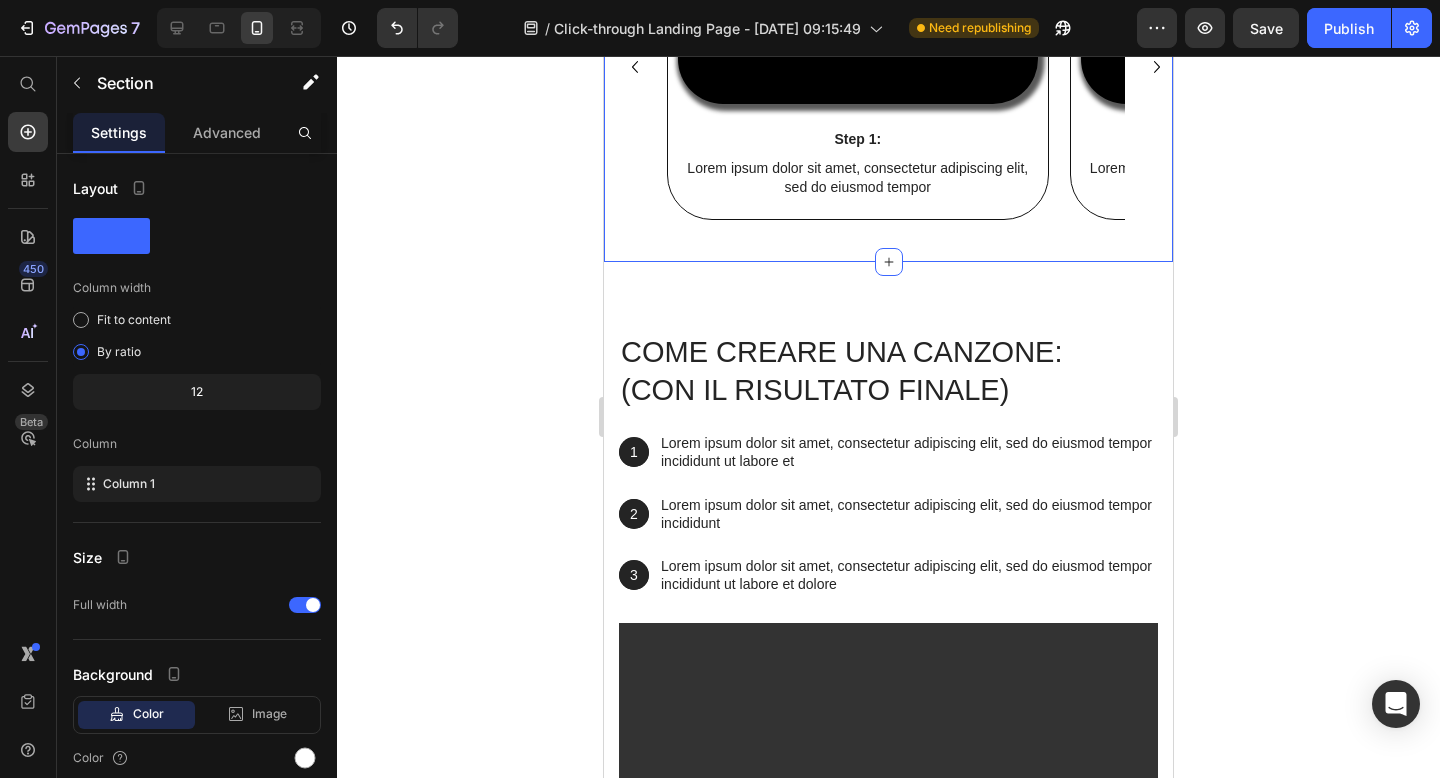 click on "COME ricevere lo sconto: Heading IN 3 SEMPLICI PASSI Text Block Row
Video Step 1: Text Block Lorem ipsum dolor sit amet, consectetur adipiscing elit, sed do eiusmod tempor Text Block Row Video Step 2: Text Block Lorem ipsum dolor sit amet, consectetur adipiscing elit, sed do eiusmod tempor Text Block Row Video Step 3: Text Block Lorem ipsum dolor sit amet, consectetur adipiscing elit, sed do eiusmod tempor Text Block Row
Carousel Section 3   You can create reusable sections Create Theme Section AI Content Write with GemAI What would you like to describe here? Tone and Voice Persuasive Product Top tier mix and master Show more Generate" at bounding box center (888, 5) 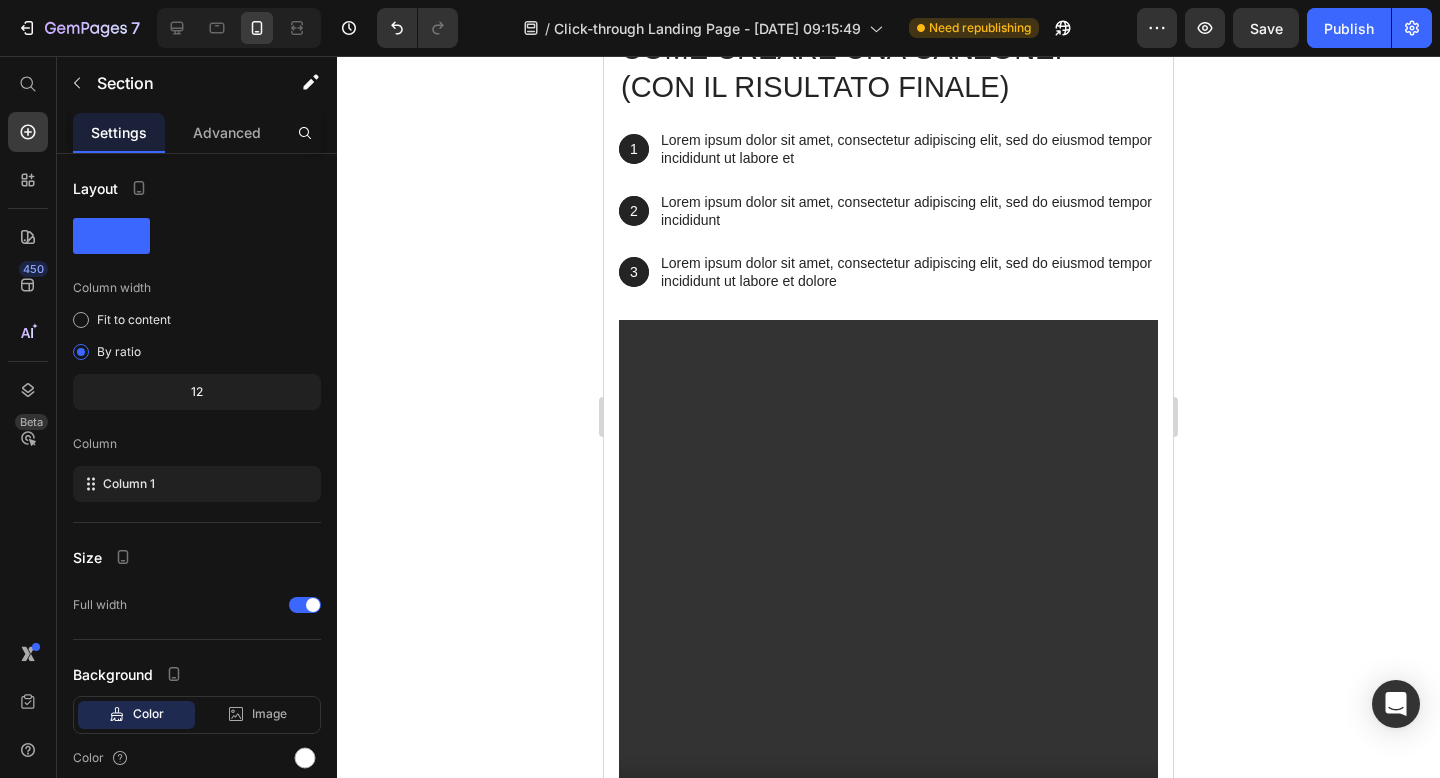 scroll, scrollTop: 1821, scrollLeft: 0, axis: vertical 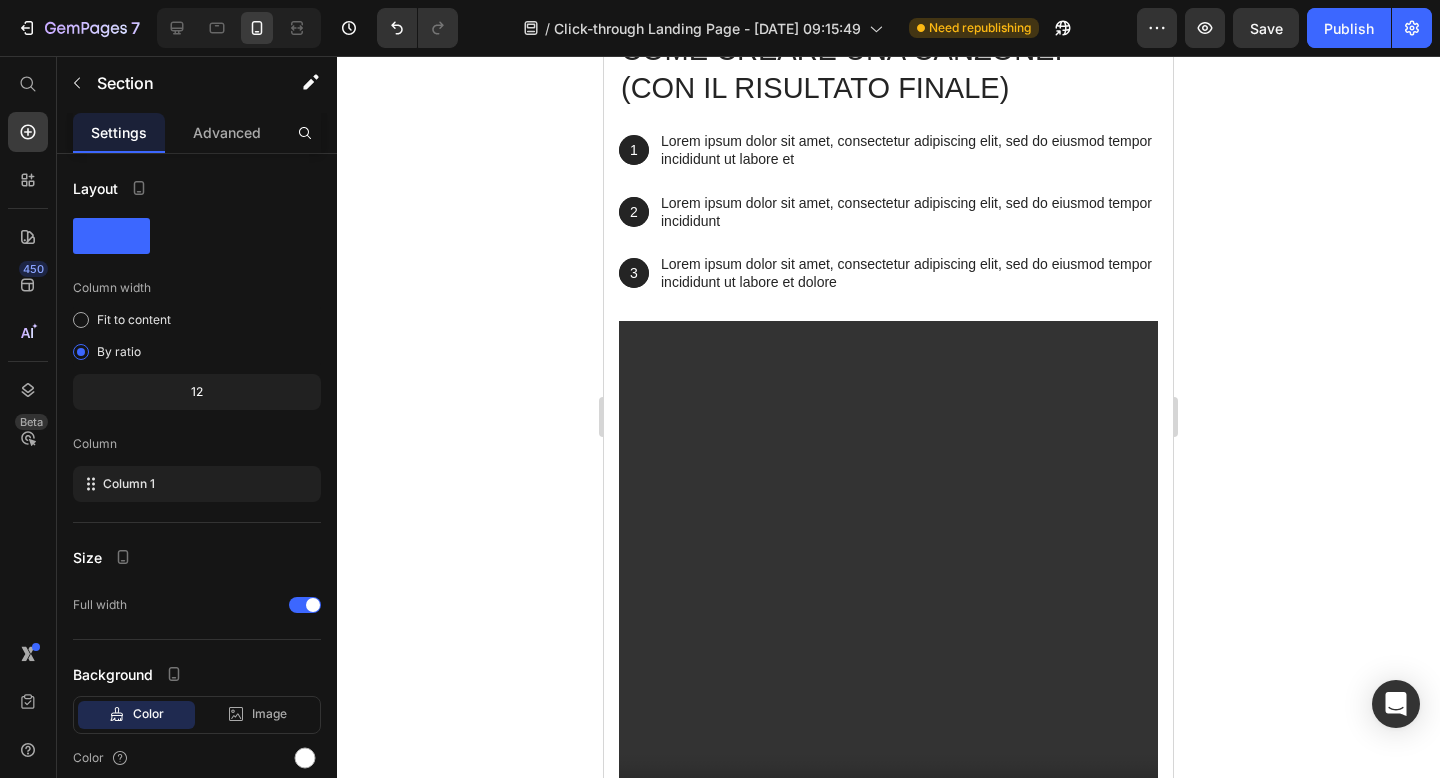 click on "COME ricevere lo sconto: Heading IN 3 SEMPLICI PASSI Text Block Row
Video Step 1: Text Block Lorem ipsum dolor sit amet, consectetur adipiscing elit, sed do eiusmod tempor Text Block Row Video Step 2: Text Block Lorem ipsum dolor sit amet, consectetur adipiscing elit, sed do eiusmod tempor Text Block Row Video Step 3: Text Block Lorem ipsum dolor sit amet, consectetur adipiscing elit, sed do eiusmod tempor Text Block Row
Carousel Section 3   You can create reusable sections Create Theme Section AI Content Write with GemAI What would you like to describe here? Tone and Voice Persuasive Product Top tier mix and master Show more Generate" at bounding box center (888, -297) 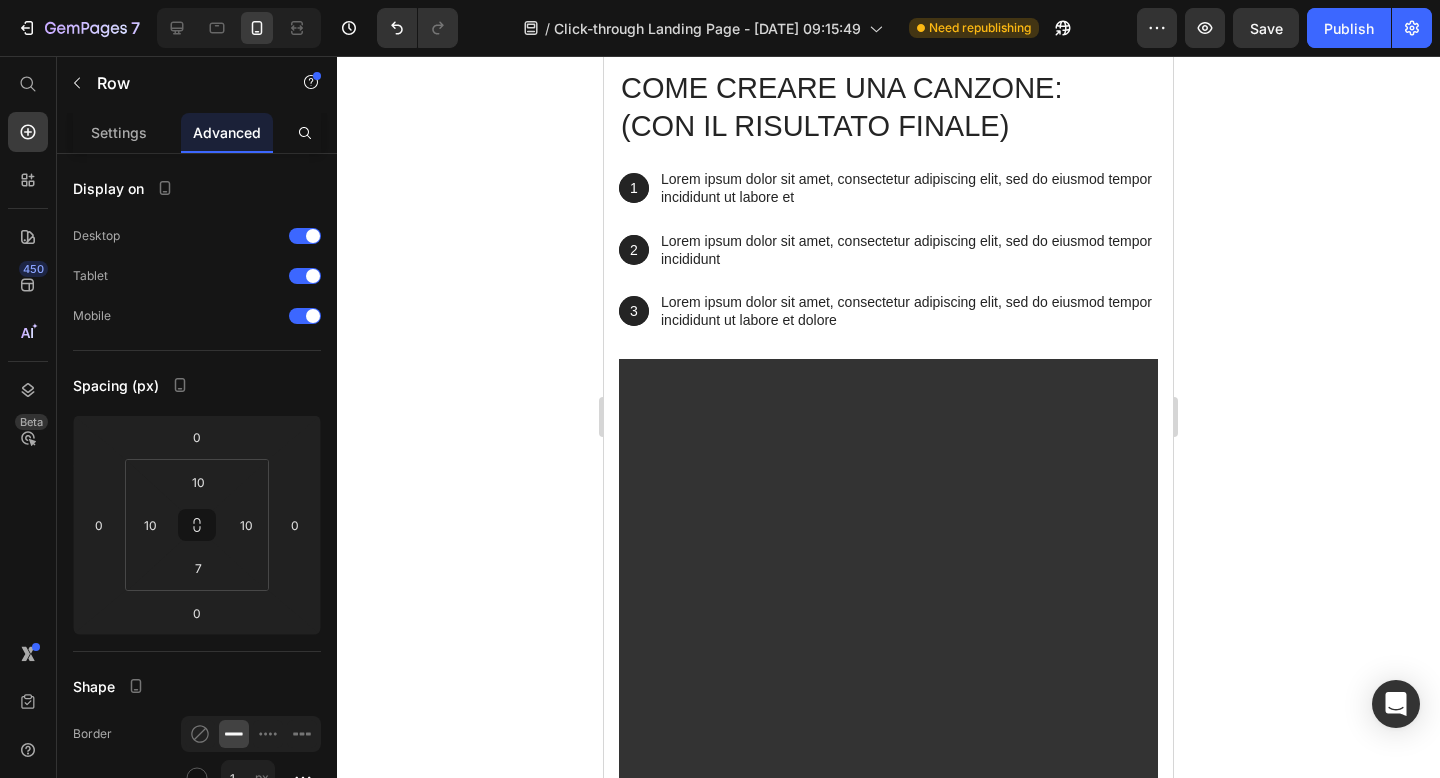 drag, startPoint x: 862, startPoint y: 456, endPoint x: 856, endPoint y: 492, distance: 36.496574 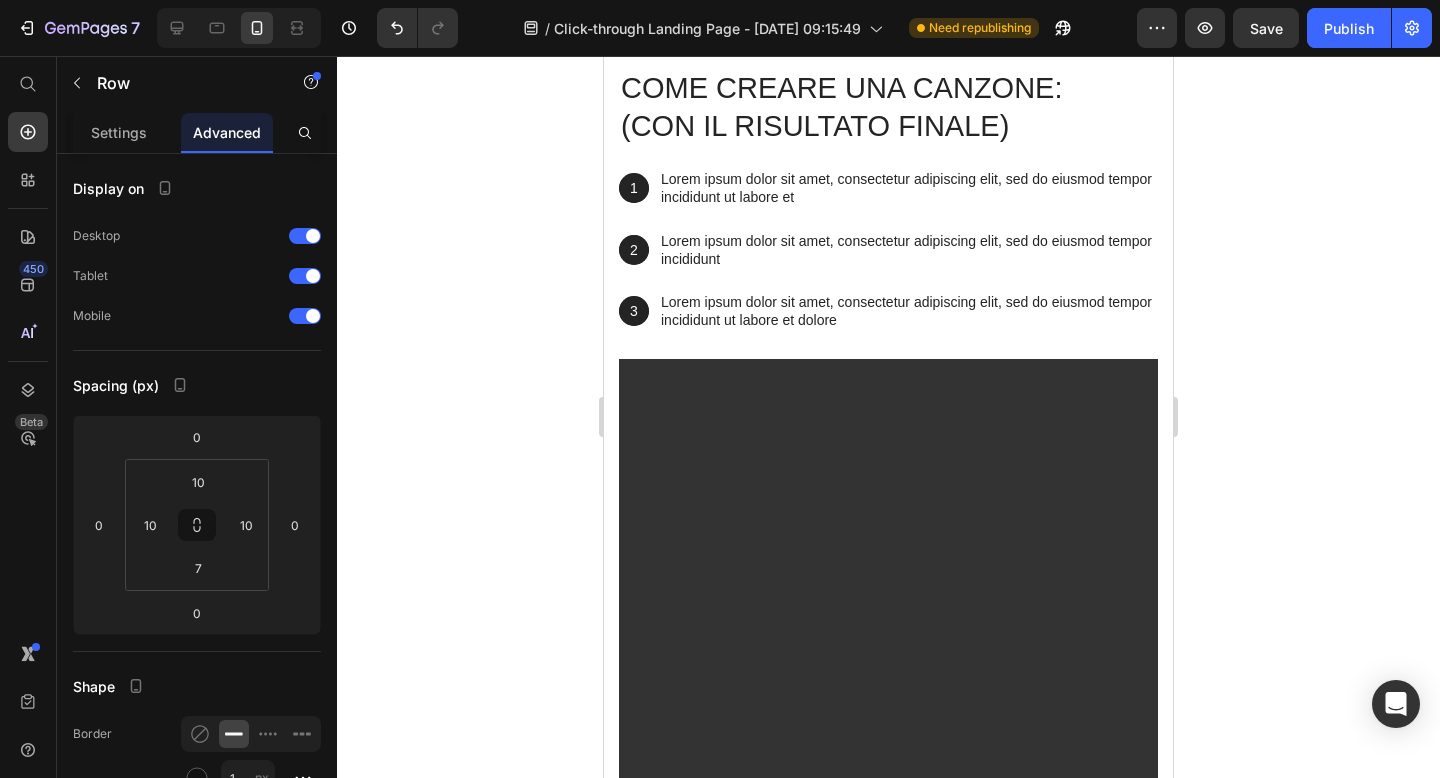 click at bounding box center (858, -48) 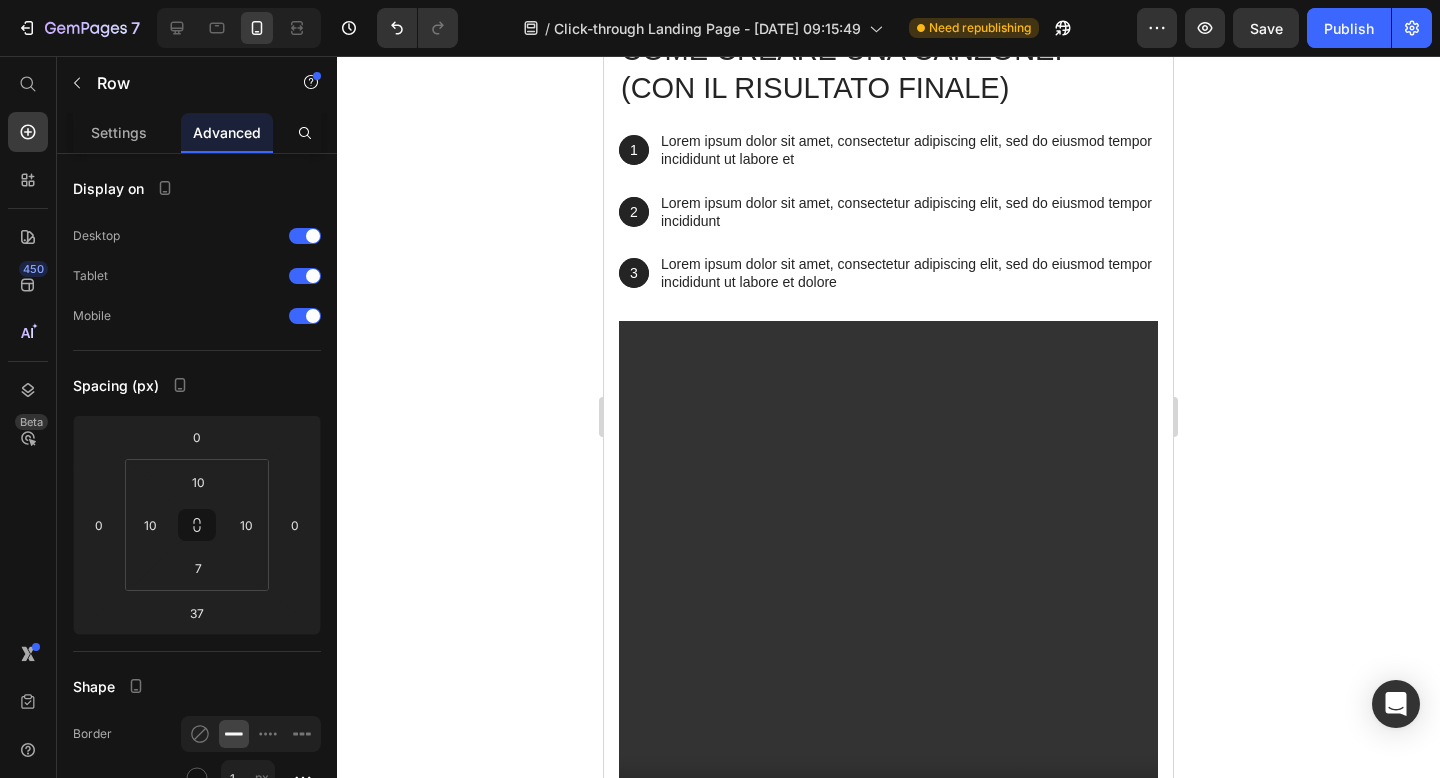 drag, startPoint x: 856, startPoint y: 492, endPoint x: 854, endPoint y: 479, distance: 13.152946 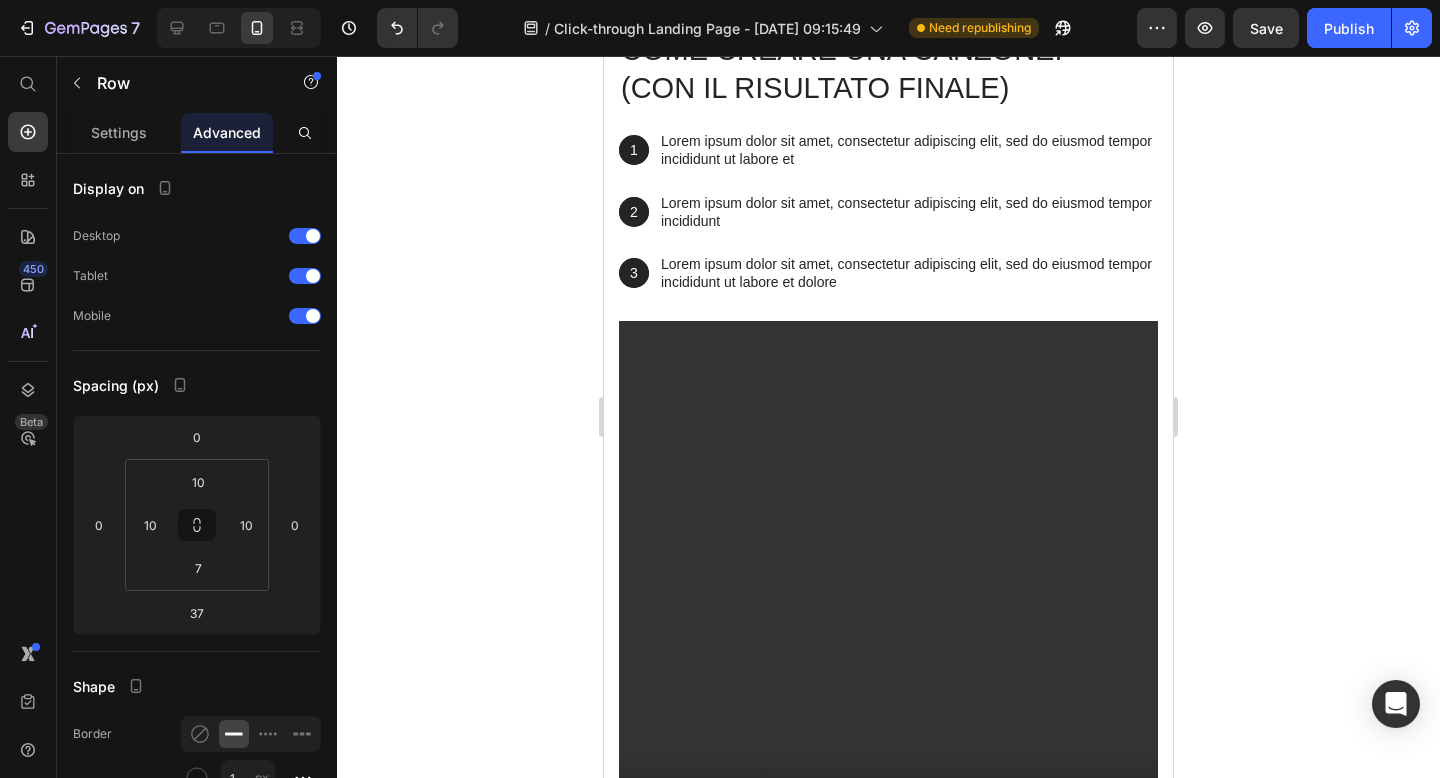 click at bounding box center [858, -85] 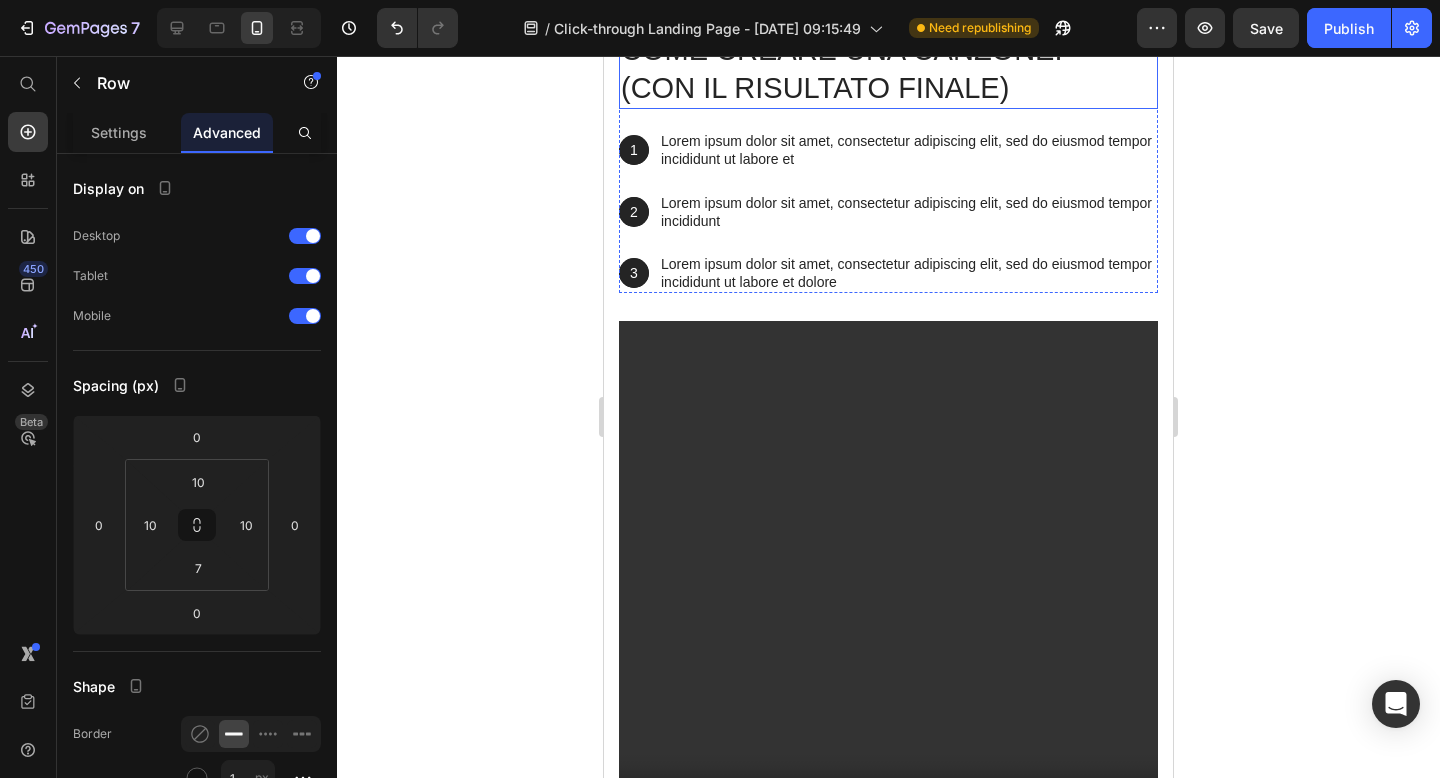 click on "come creare una canzone: (CON IL RISULTATO FINALE)" at bounding box center [888, 69] 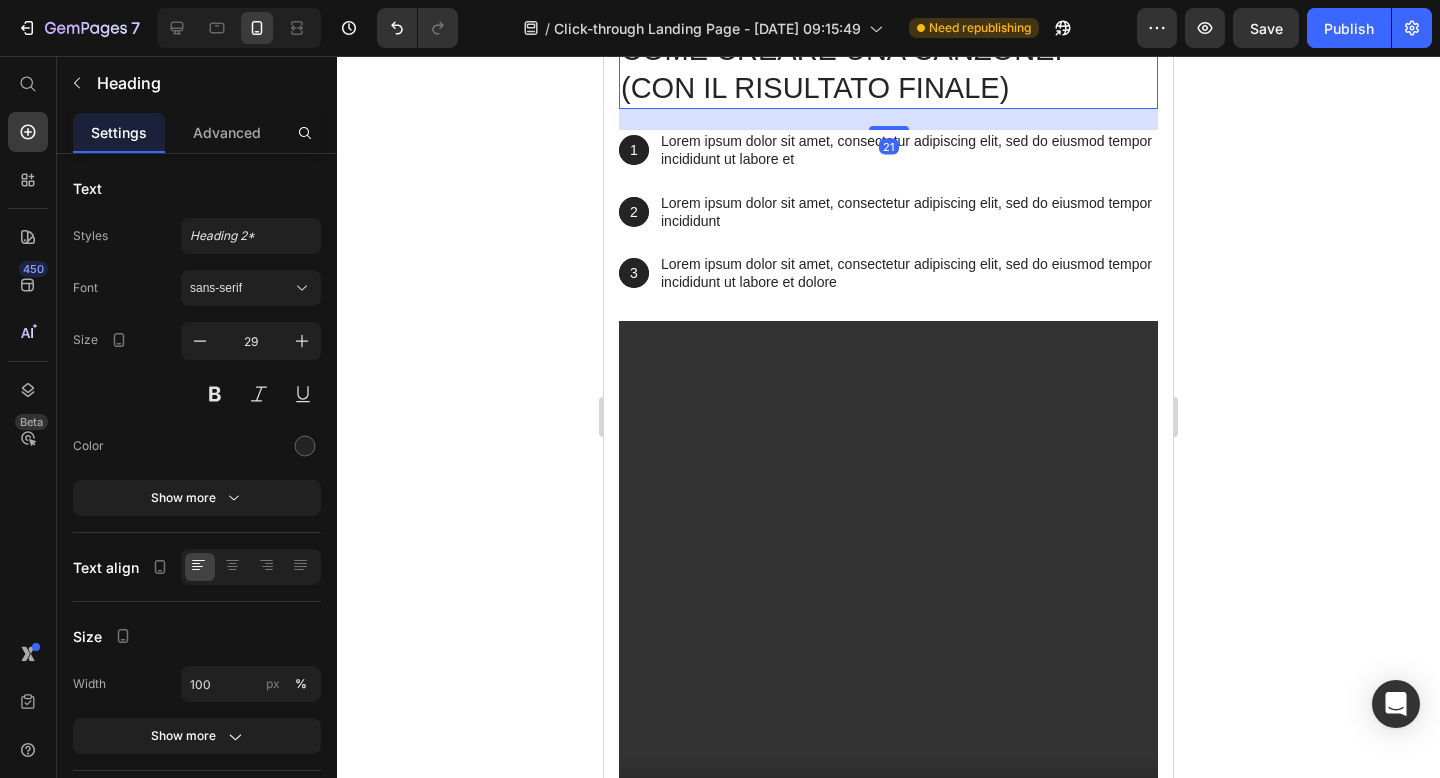 scroll, scrollTop: 1883, scrollLeft: 0, axis: vertical 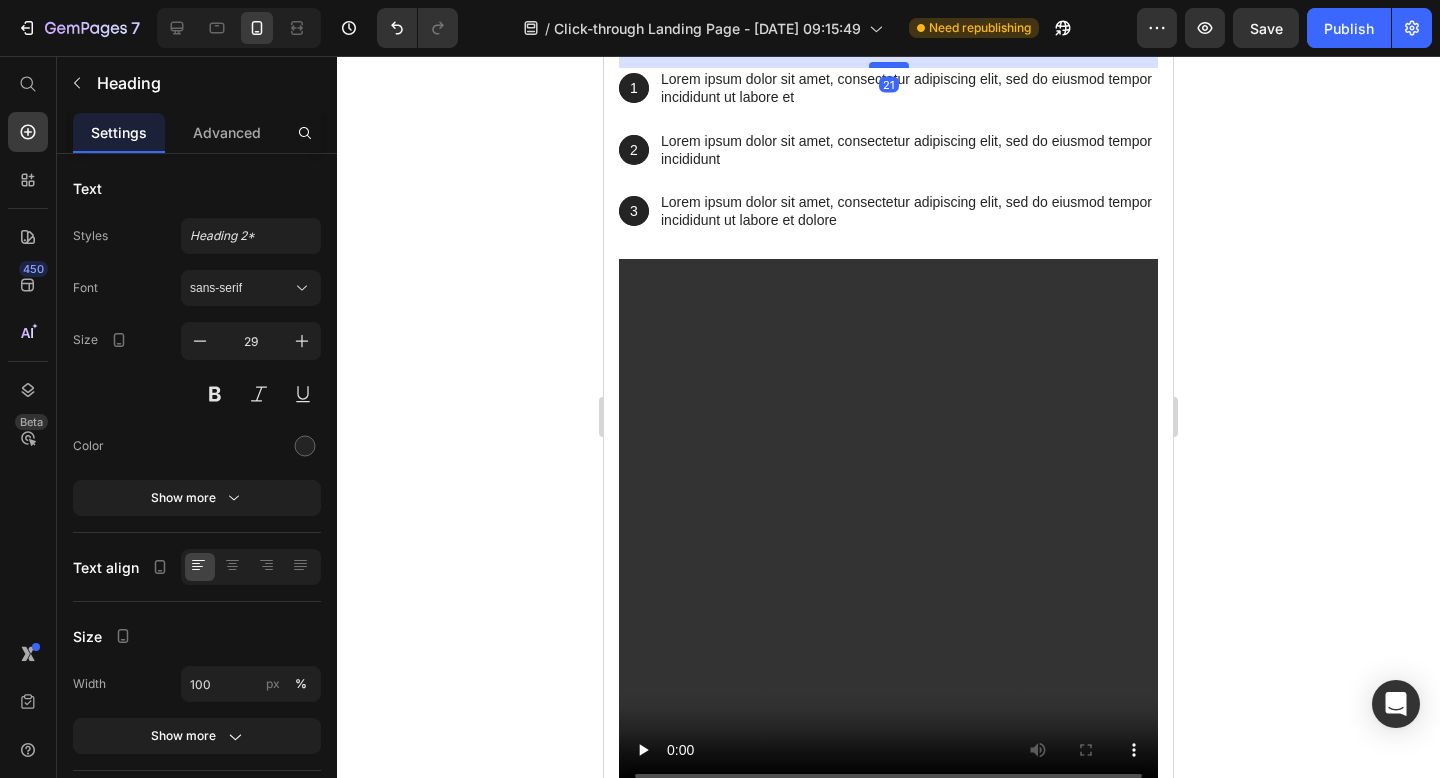 click at bounding box center (889, 65) 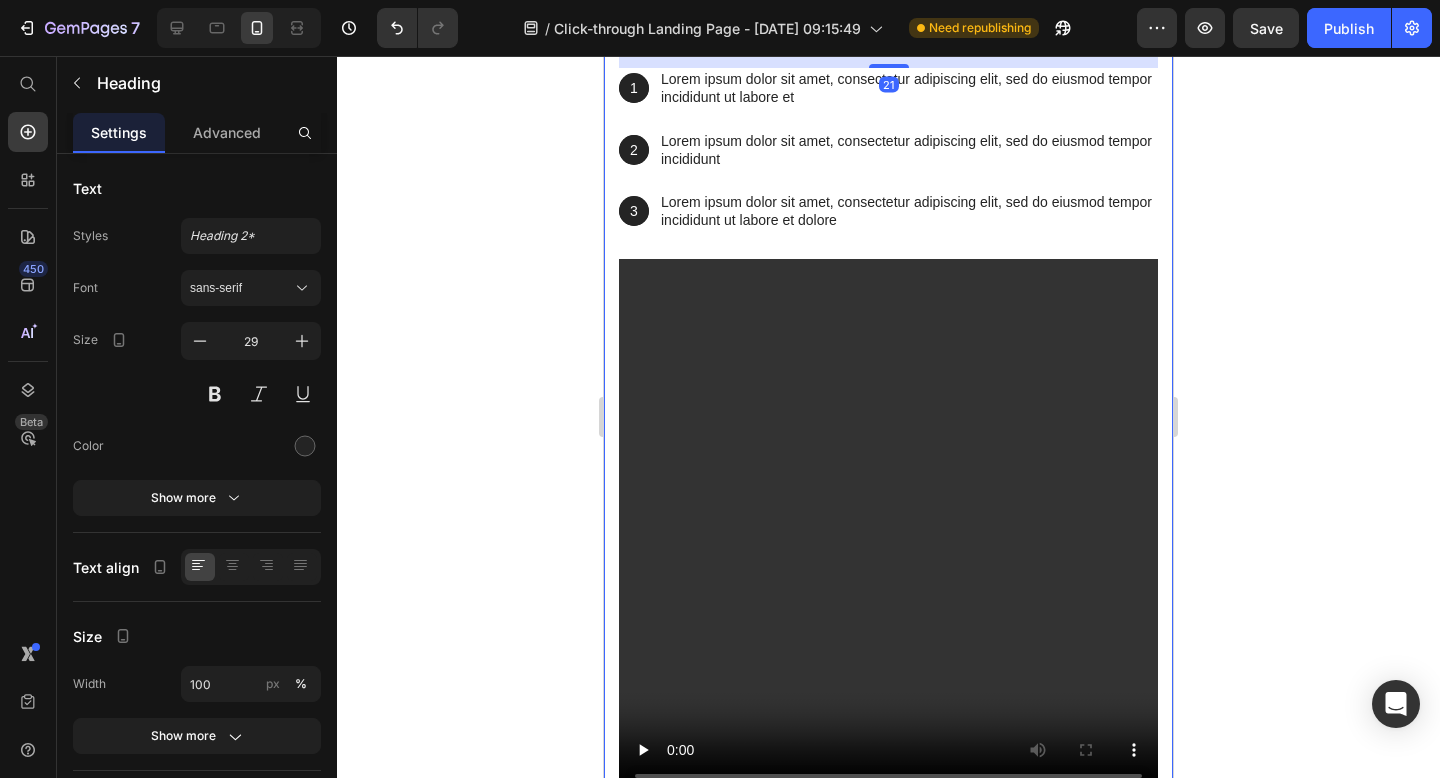 click on "come creare una canzone: (CON IL RISULTATO FINALE) Heading   21 1 Text Block Hero Banner Lorem ipsum dolor sit amet, consectetur adipiscing elit, sed do eiusmod tempor incididunt ut labore et  Text Block Row 2 Text Block Hero Banner Lorem ipsum dolor sit amet, consectetur adipiscing elit, sed do eiusmod tempor incididunt Text Block Row 3 Text Block Hero Banner Lorem ipsum dolor sit amet, consectetur adipiscing elit, sed do eiusmod tempor incididunt ut labore et dolore  Text Block Row Row Video Row Section 4" at bounding box center (888, 383) 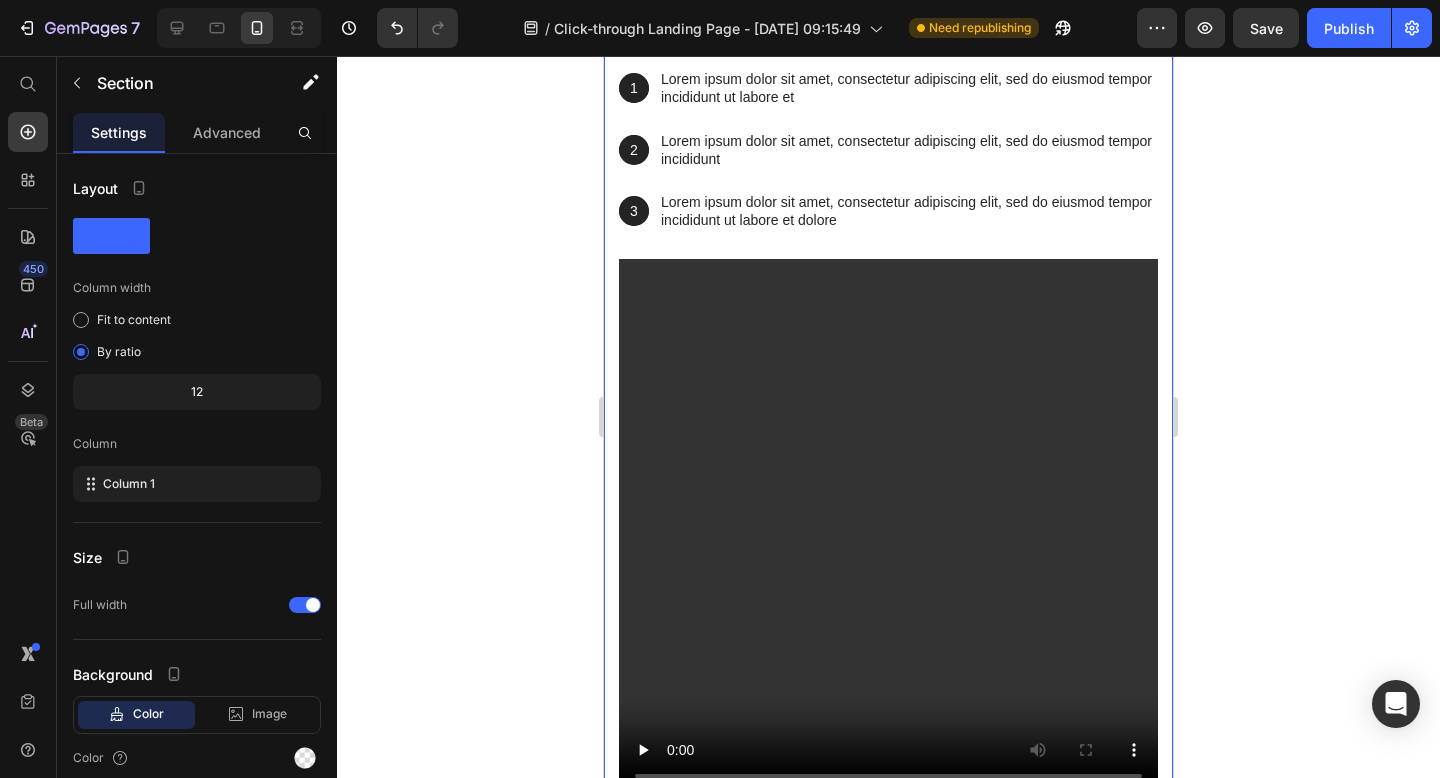 click on "COME ricevere lo sconto: Heading IN 3 SEMPLICI PASSI Text Block Row
Video Step 1: Text Block Lorem ipsum dolor sit amet, consectetur adipiscing elit, sed do eiusmod tempor Text Block Row Video Step 2: Text Block Lorem ipsum dolor sit amet, consectetur adipiscing elit, sed do eiusmod tempor Text Block Row Video Step 3: Text Block Lorem ipsum dolor sit amet, consectetur adipiscing elit, sed do eiusmod tempor Text Block Row
Carousel Section 3" at bounding box center (888, -359) 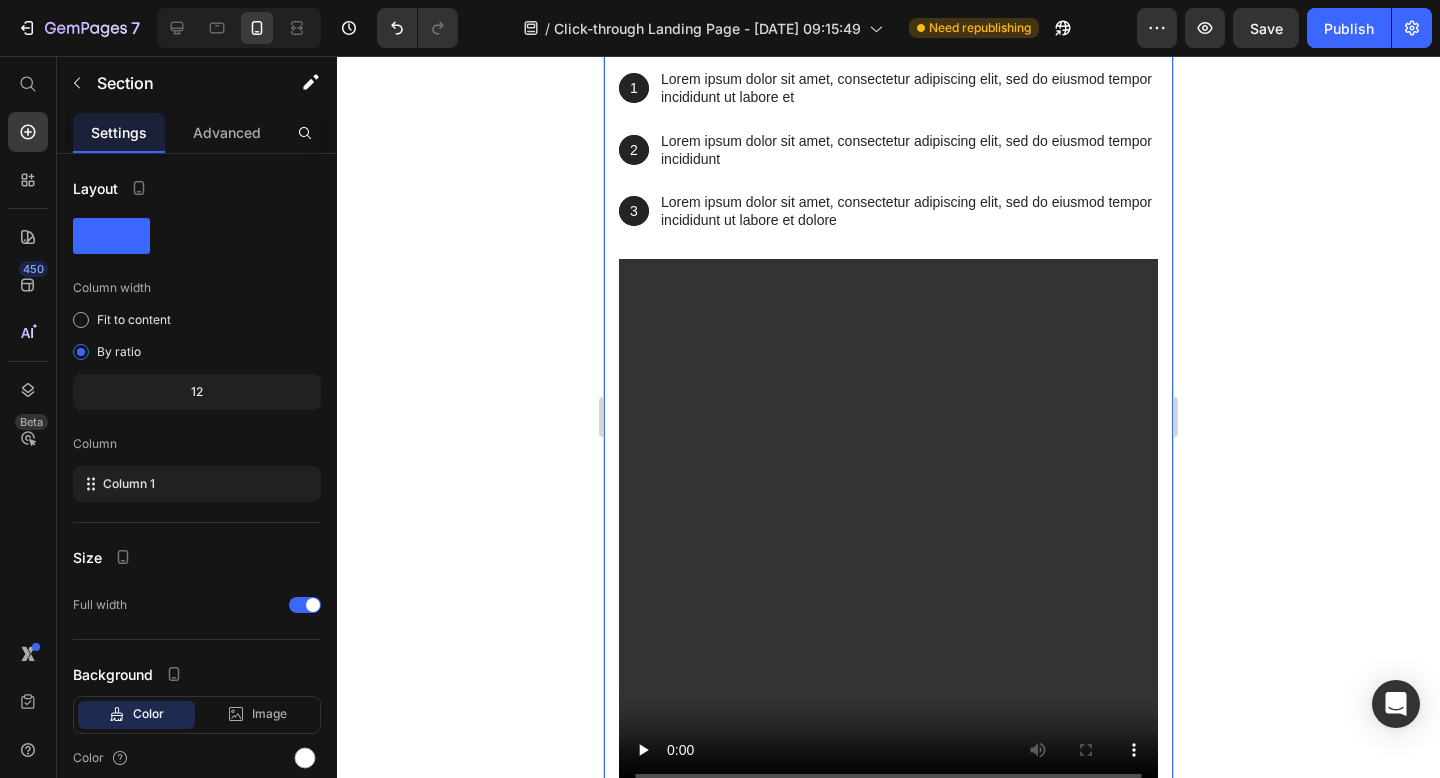 click on "come creare una canzone: (CON IL RISULTATO FINALE) Heading 1 Text Block Hero Banner Lorem ipsum dolor sit amet, consectetur adipiscing elit, sed do eiusmod tempor incididunt ut labore et  Text Block Row 2 Text Block Hero Banner Lorem ipsum dolor sit amet, consectetur adipiscing elit, sed do eiusmod tempor incididunt Text Block Row 3 Text Block Hero Banner Lorem ipsum dolor sit amet, consectetur adipiscing elit, sed do eiusmod tempor incididunt ut labore et dolore  Text Block Row Row Video Row Section 4" at bounding box center (888, 383) 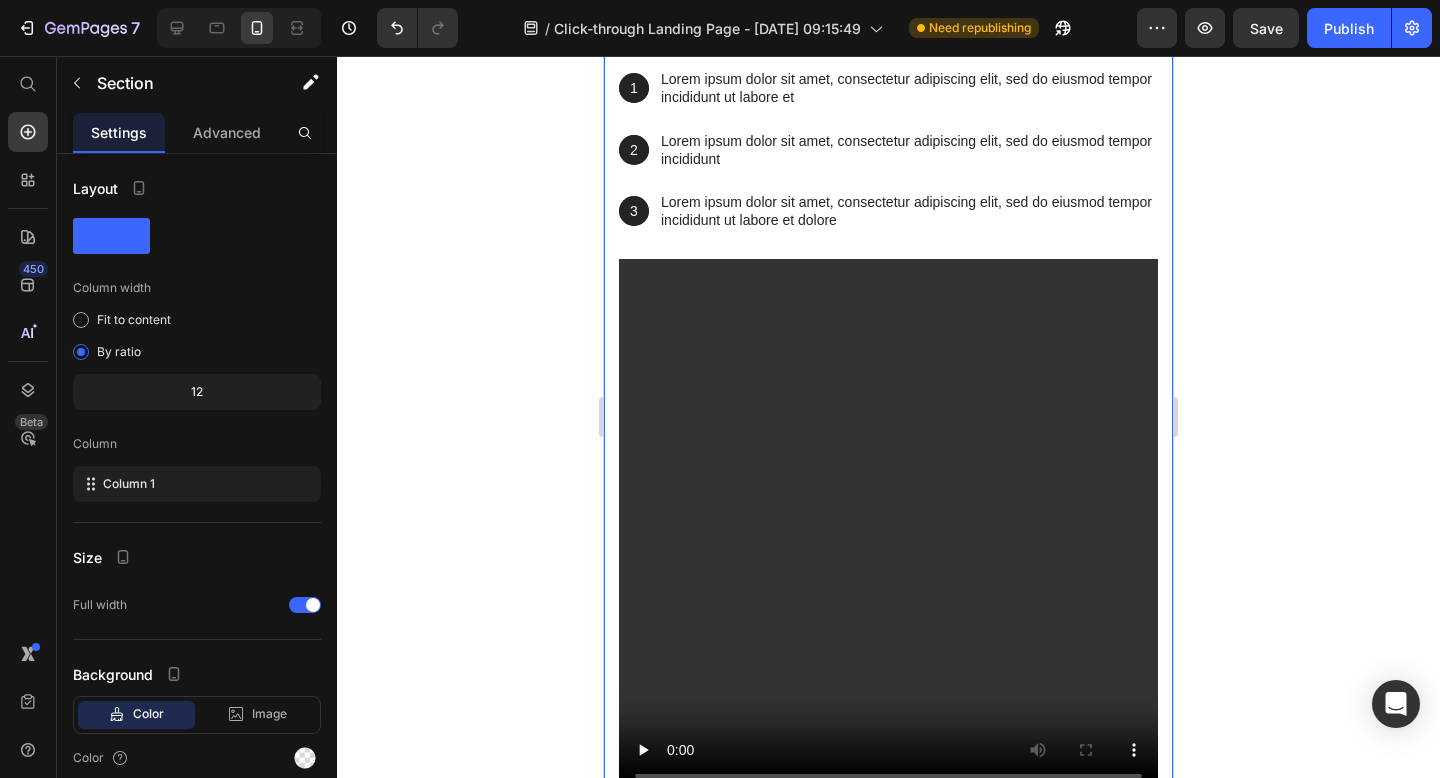 click on "come creare una canzone: (CON IL RISULTATO FINALE) Heading 1 Text Block Hero Banner Lorem ipsum dolor sit amet, consectetur adipiscing elit, sed do eiusmod tempor incididunt ut labore et  Text Block Row 2 Text Block Hero Banner Lorem ipsum dolor sit amet, consectetur adipiscing elit, sed do eiusmod tempor incididunt Text Block Row 3 Text Block Hero Banner Lorem ipsum dolor sit amet, consectetur adipiscing elit, sed do eiusmod tempor incididunt ut labore et dolore  Text Block Row Row Video Row Section 4   You can create reusable sections Create Theme Section AI Content Write with GemAI What would you like to describe here? Tone and Voice Persuasive Product Top tier mix and master Show more Generate" at bounding box center [888, 383] 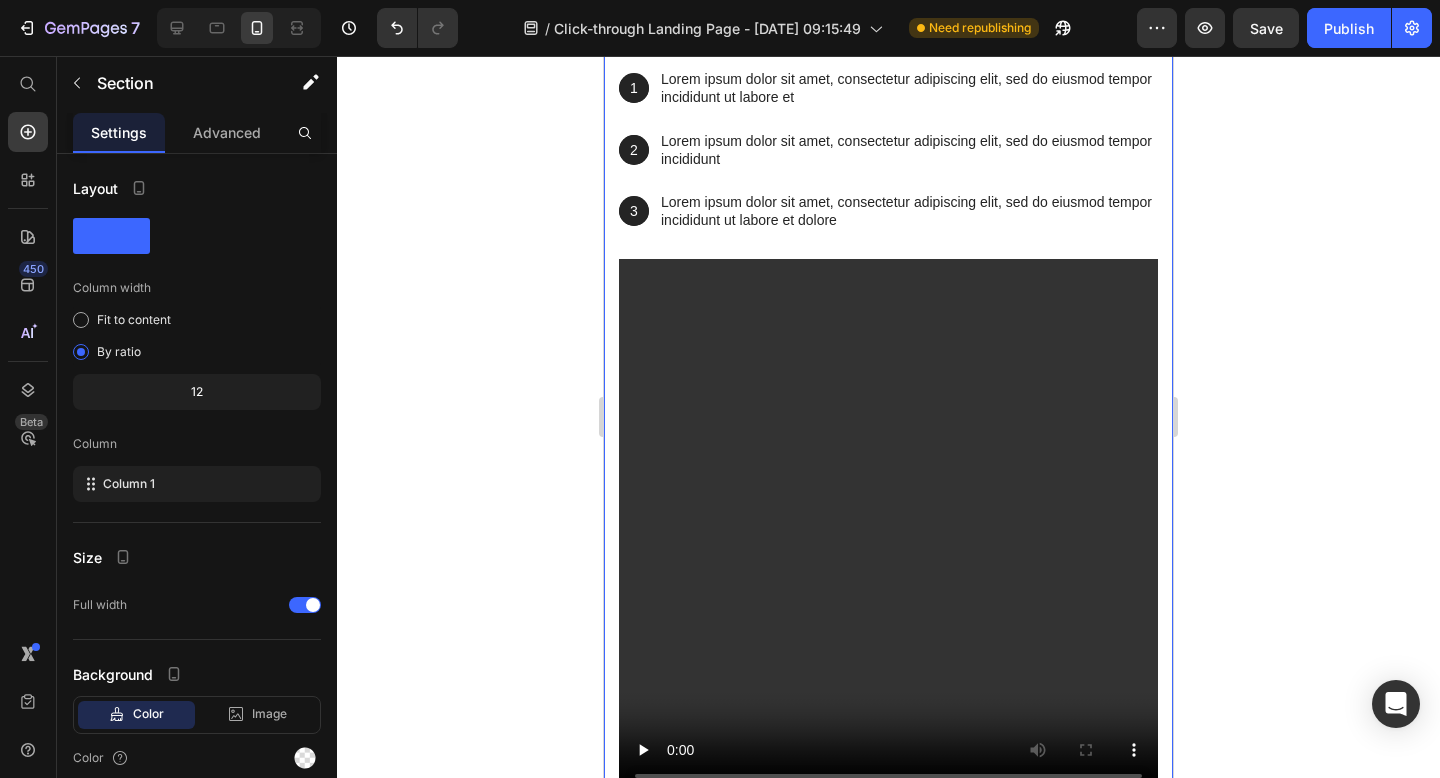 click on "COME ricevere lo sconto: Heading IN 3 SEMPLICI PASSI Text Block Row
Video Step 1: Text Block Lorem ipsum dolor sit amet, consectetur adipiscing elit, sed do eiusmod tempor Text Block Row Video Step 2: Text Block Lorem ipsum dolor sit amet, consectetur adipiscing elit, sed do eiusmod tempor Text Block Row Video Step 3: Text Block Lorem ipsum dolor sit amet, consectetur adipiscing elit, sed do eiusmod tempor Text Block Row
Carousel Section 3" at bounding box center (888, -359) 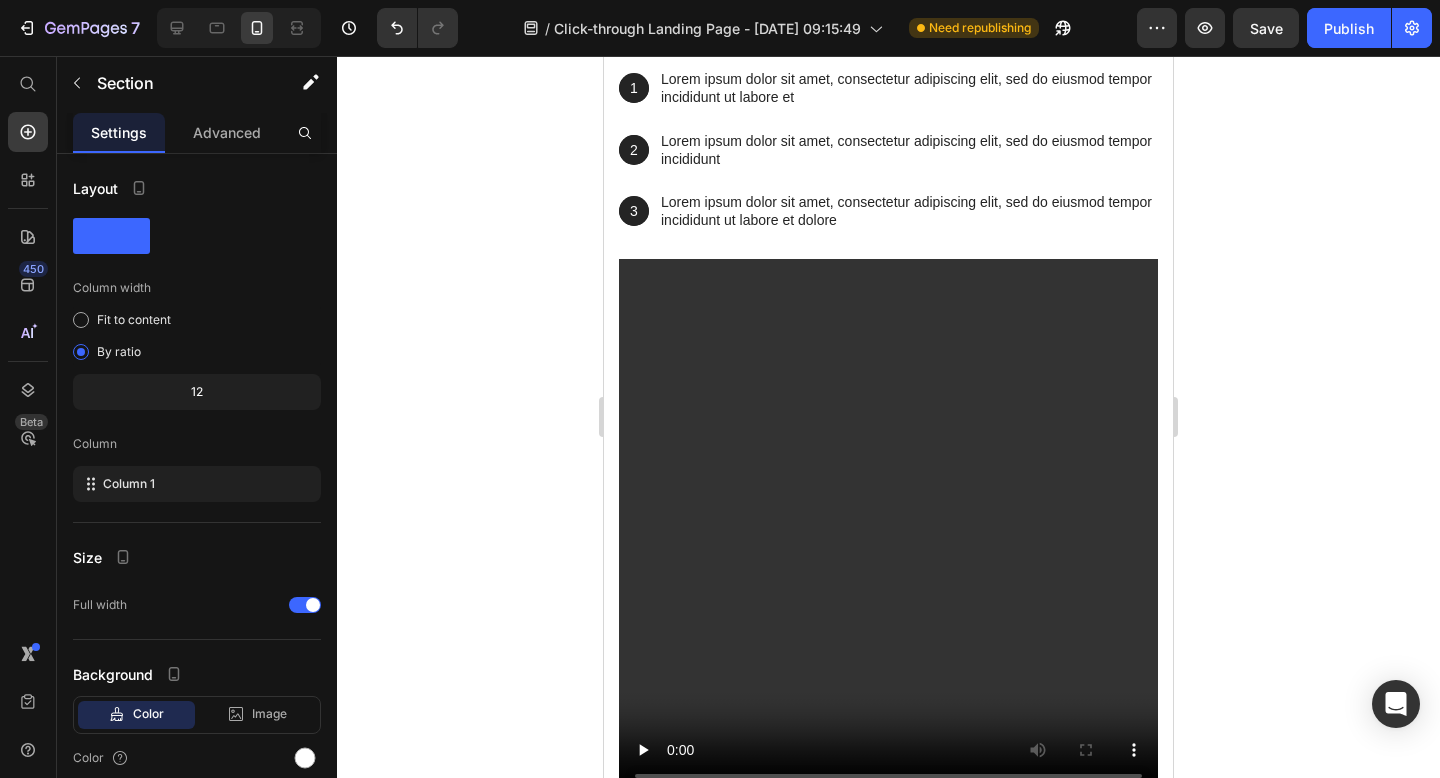 click on "COME ricevere lo sconto: Heading IN 3 SEMPLICI PASSI Text Block Row
Video Step 1: Text Block Lorem ipsum dolor sit amet, consectetur adipiscing elit, sed do eiusmod tempor Text Block Row Video Step 2: Text Block Lorem ipsum dolor sit amet, consectetur adipiscing elit, sed do eiusmod tempor Text Block Row Video Step 3: Text Block Lorem ipsum dolor sit amet, consectetur adipiscing elit, sed do eiusmod tempor Text Block Row
Carousel Section 3   You can create reusable sections Create Theme Section AI Content Write with GemAI What would you like to describe here? Tone and Voice Persuasive Product Top tier mix and master Show more Generate" at bounding box center (888, -359) 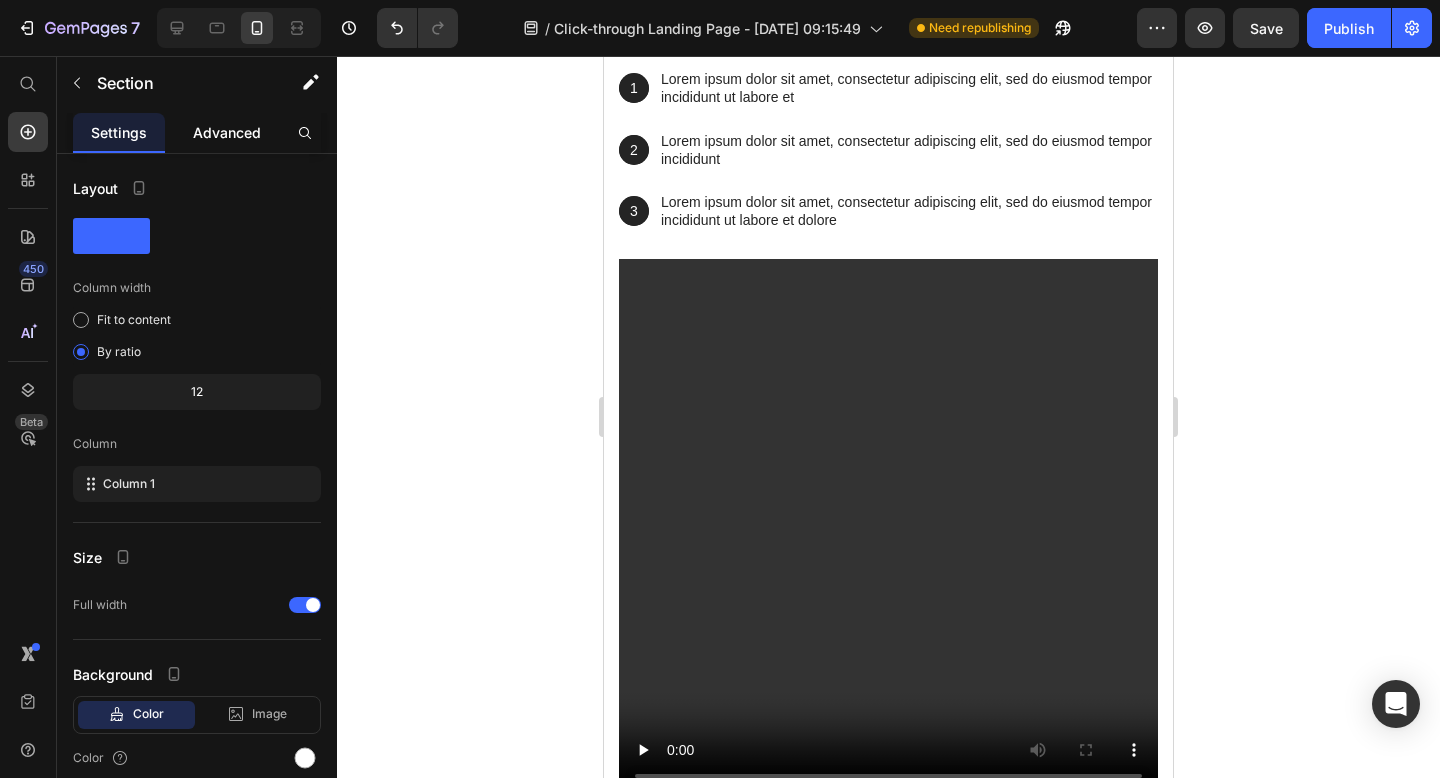 click on "Advanced" 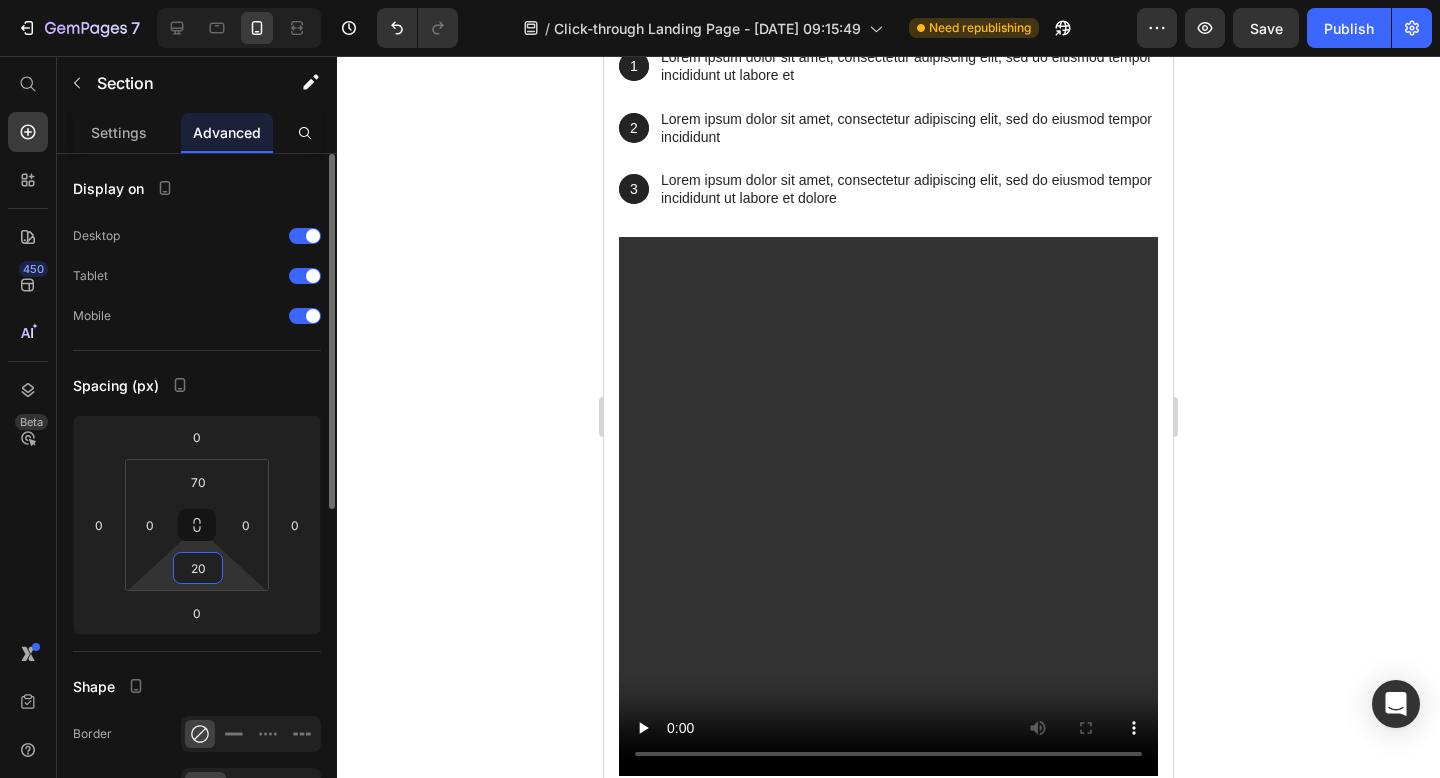 type on "2" 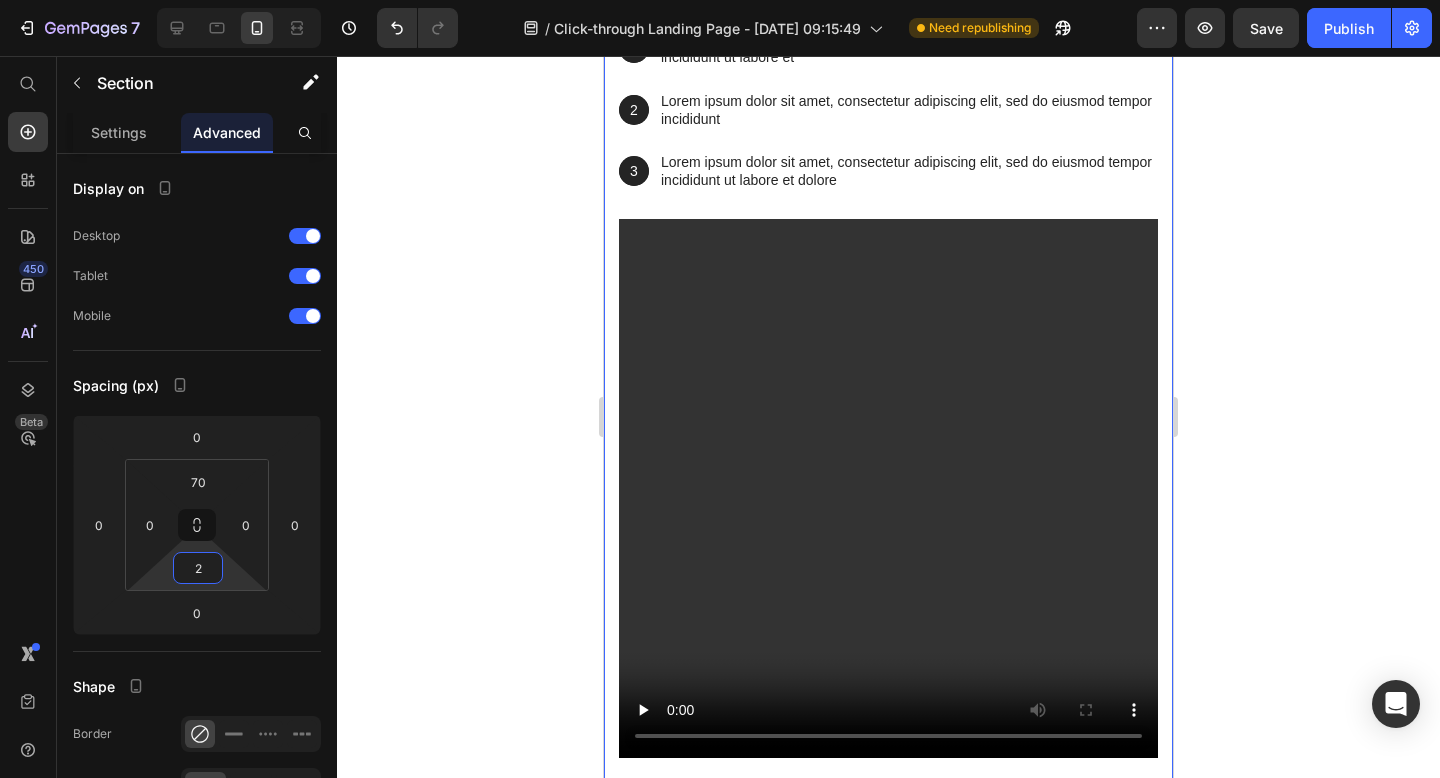 click on "come creare una canzone: (CON IL RISULTATO FINALE) Heading 1 Text Block Hero Banner Lorem ipsum dolor sit amet, consectetur adipiscing elit, sed do eiusmod tempor incididunt ut labore et  Text Block Row 2 Text Block Hero Banner Lorem ipsum dolor sit amet, consectetur adipiscing elit, sed do eiusmod tempor incididunt Text Block Row 3 Text Block Hero Banner Lorem ipsum dolor sit amet, consectetur adipiscing elit, sed do eiusmod tempor incididunt ut labore et dolore  Text Block Row Row Video Row Section 4" at bounding box center (888, 343) 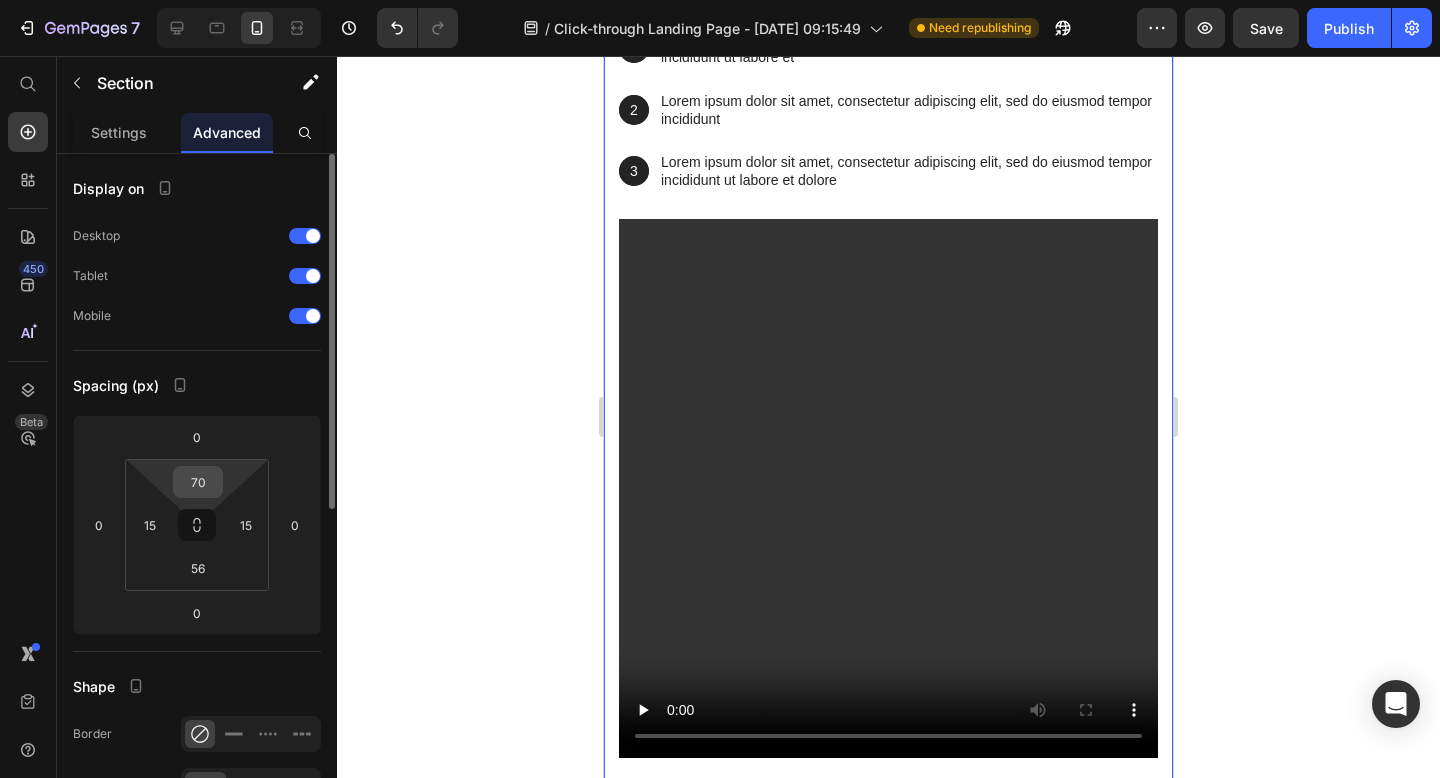 click on "70" at bounding box center [198, 482] 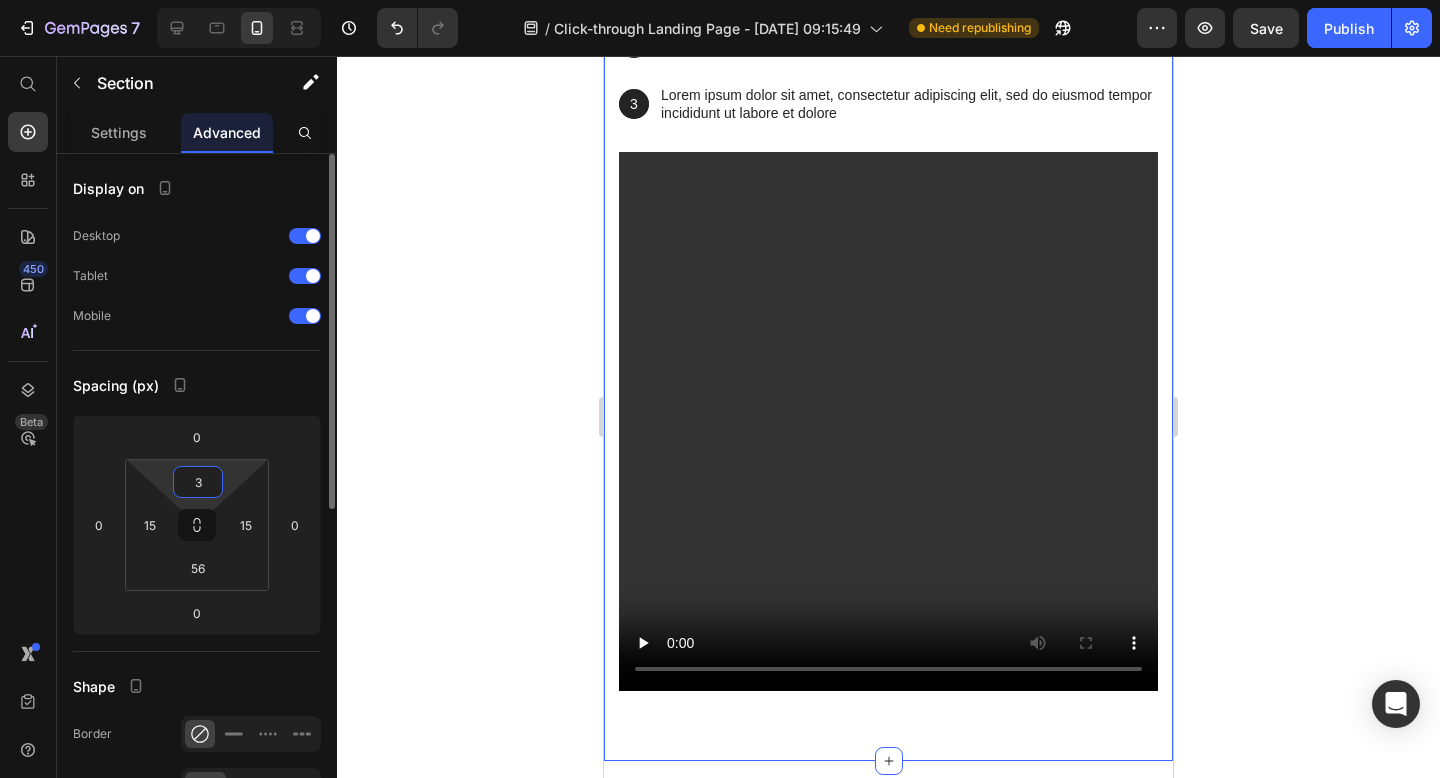 type on "30" 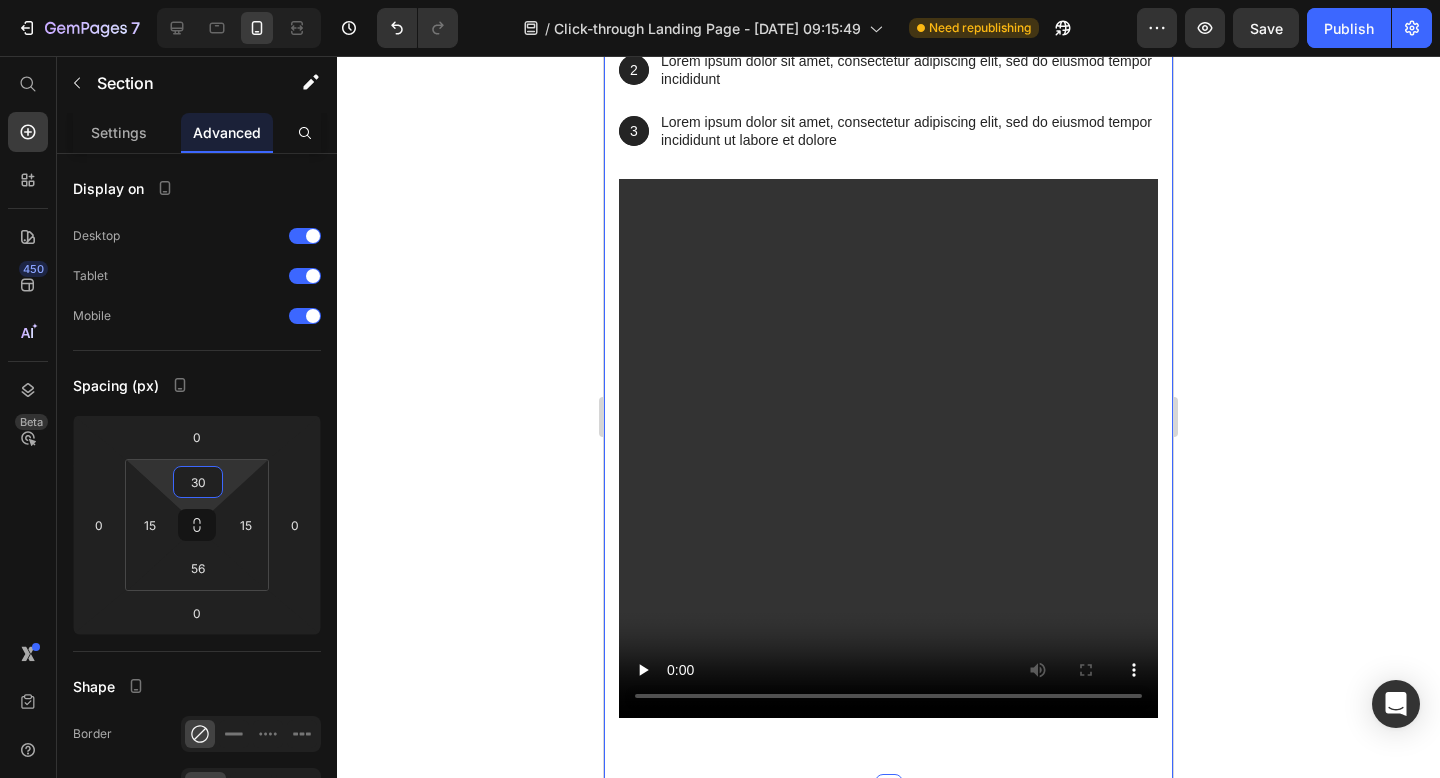 click 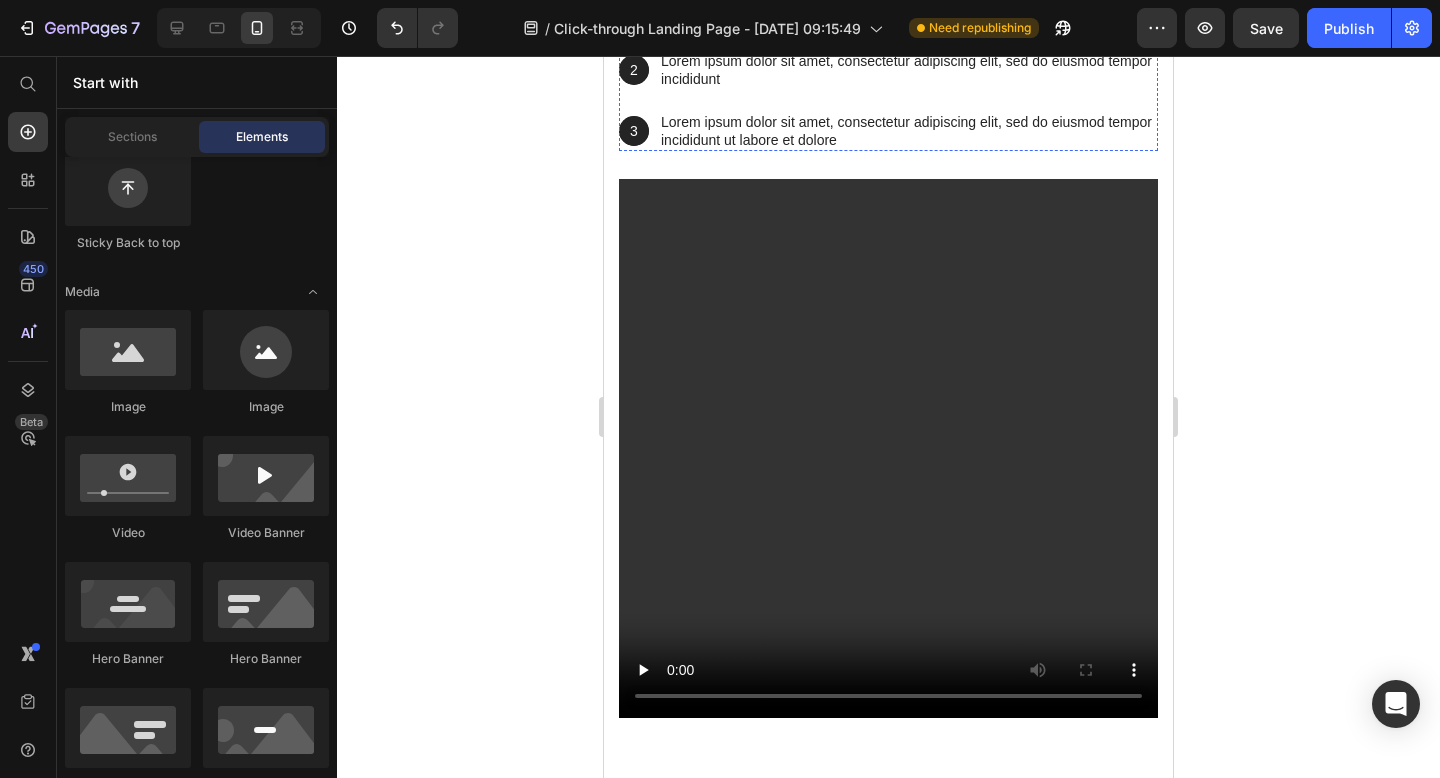 click on "come creare una canzone: (CON IL RISULTATO FINALE)" at bounding box center (888, -73) 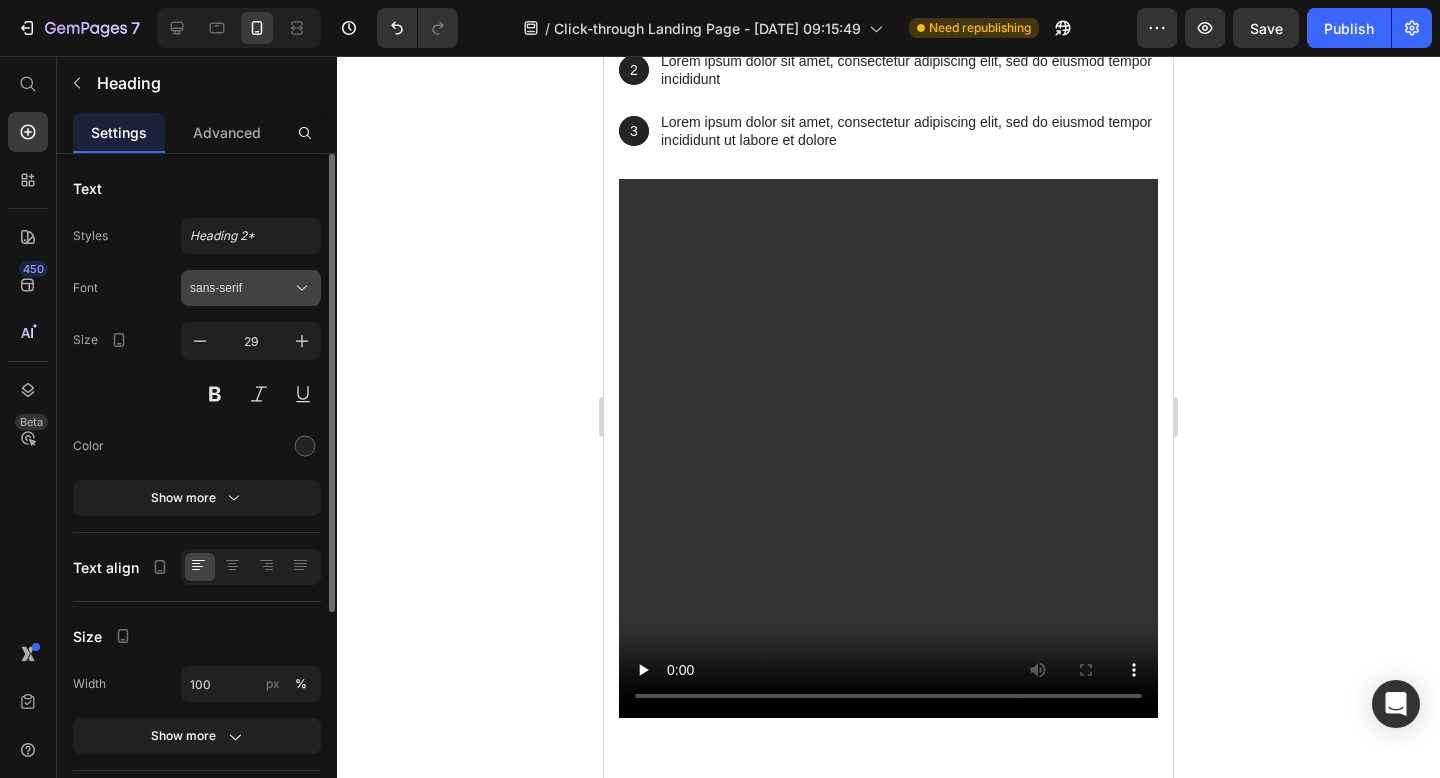 click on "sans-serif" at bounding box center [241, 288] 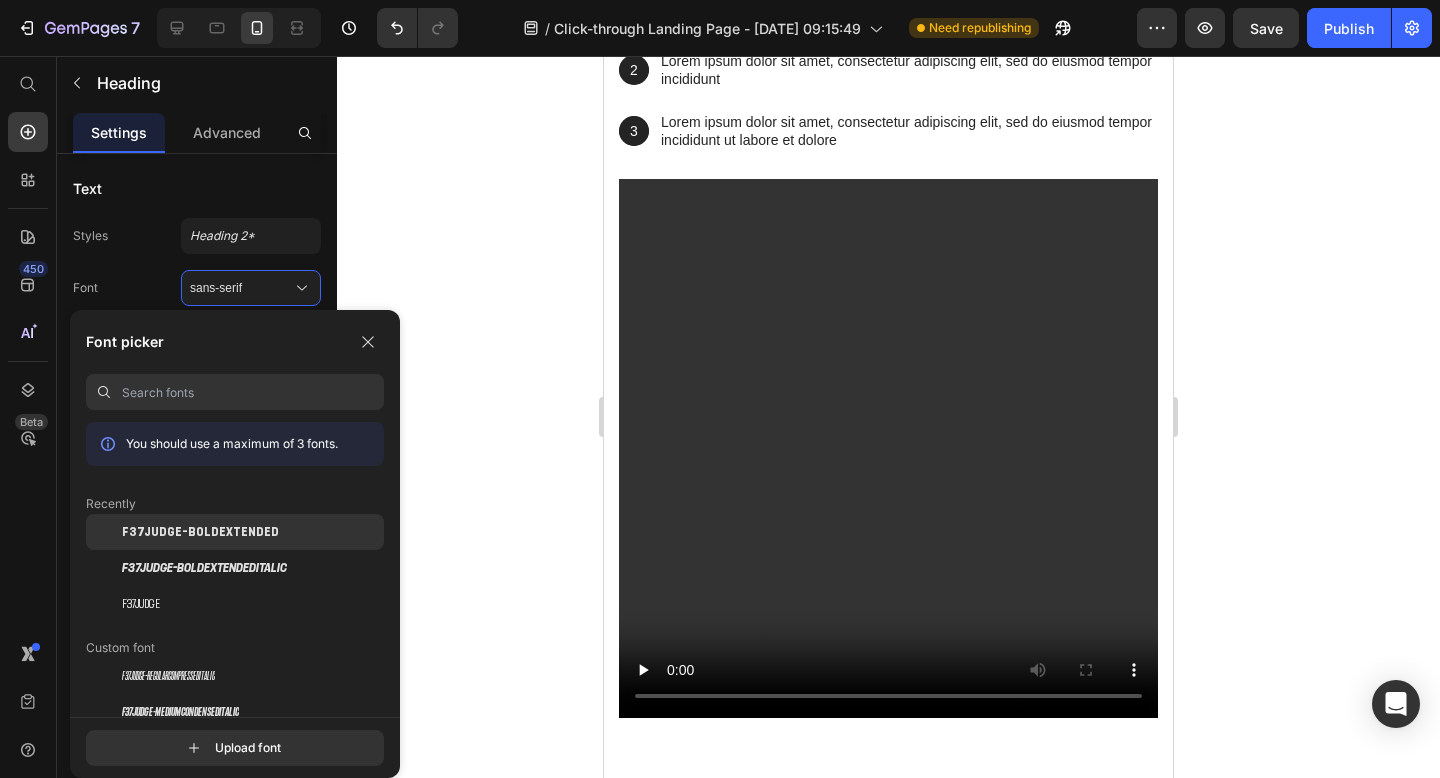 click on "F37Judge-BoldExtended" at bounding box center (200, 532) 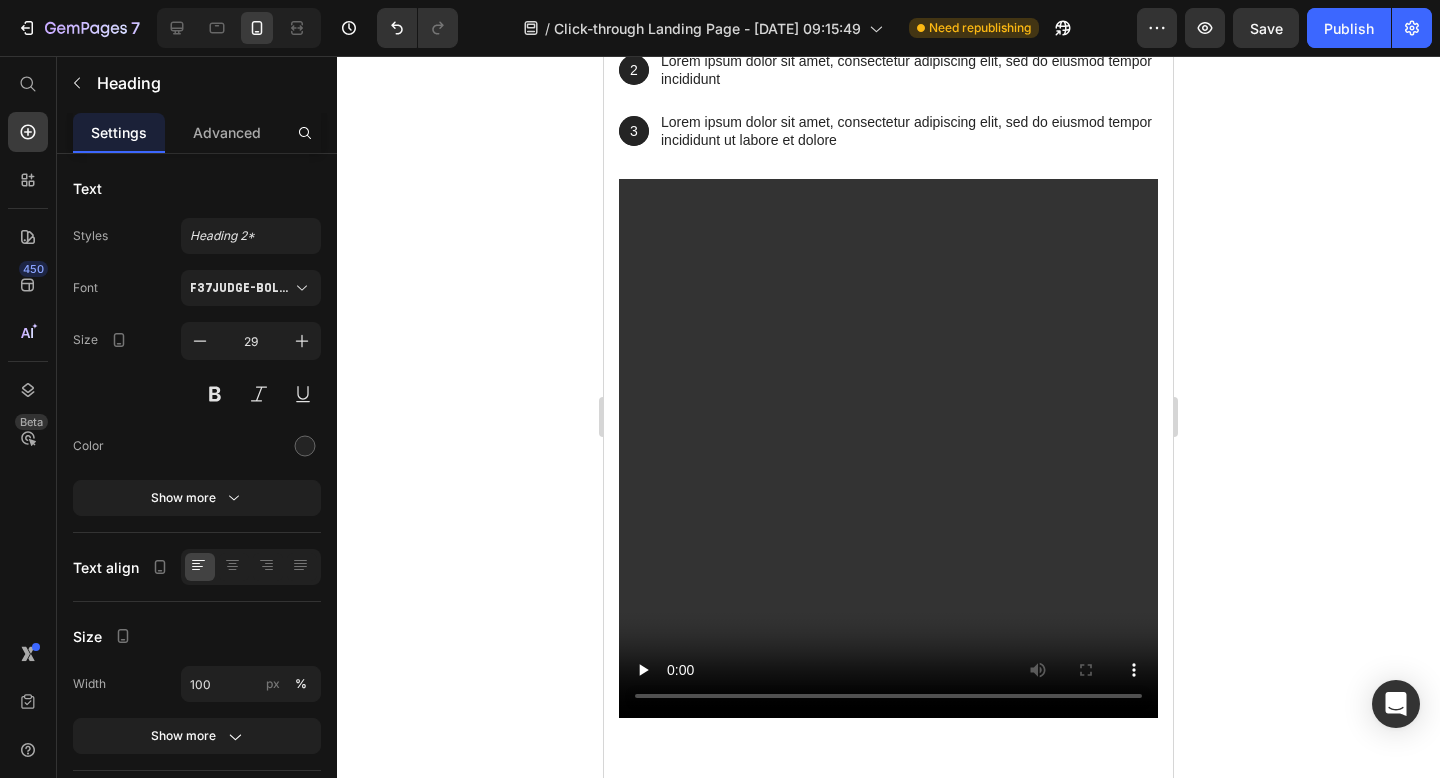 click on "come creare una canzone: (CON IL RISULTATO FINALE)" at bounding box center [888, -73] 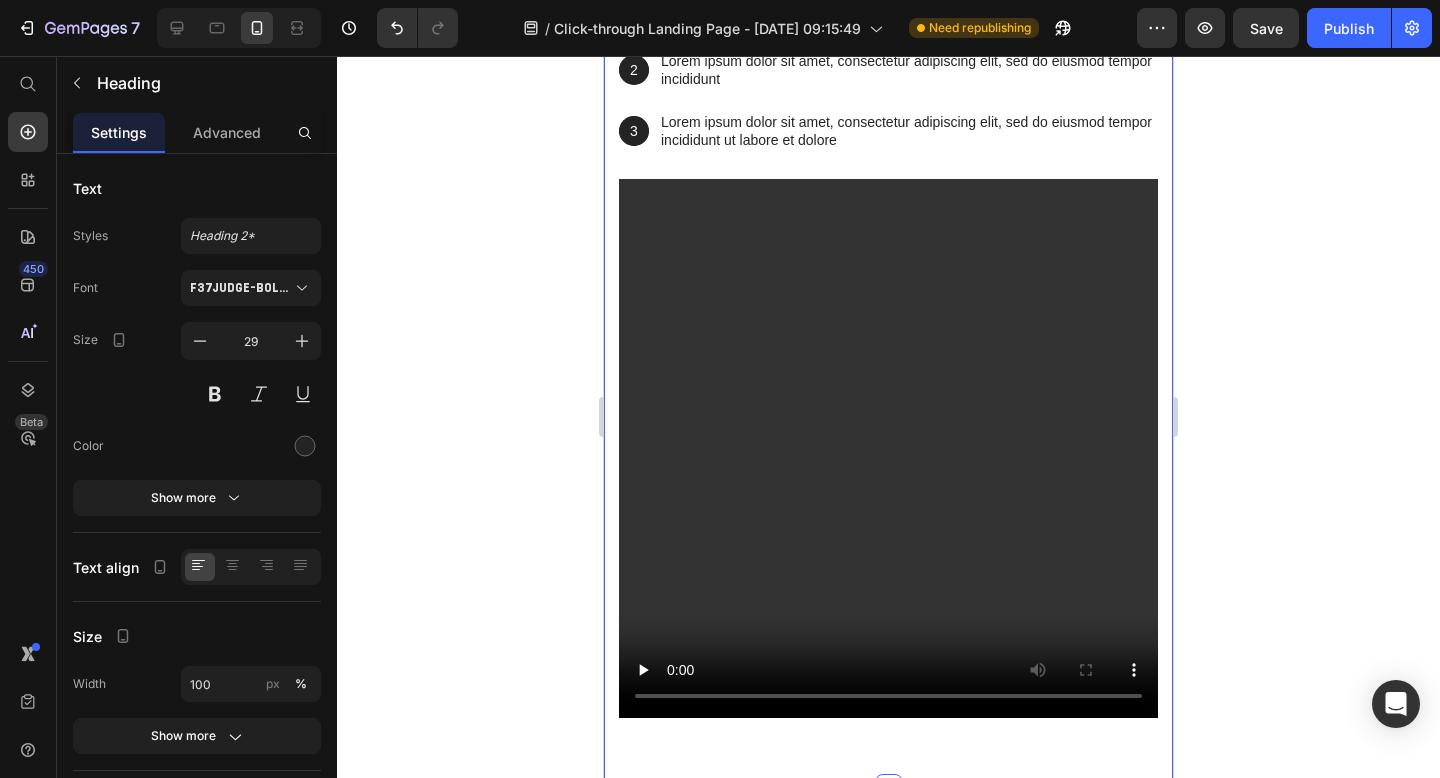 drag, startPoint x: 939, startPoint y: 551, endPoint x: 618, endPoint y: 545, distance: 321.05606 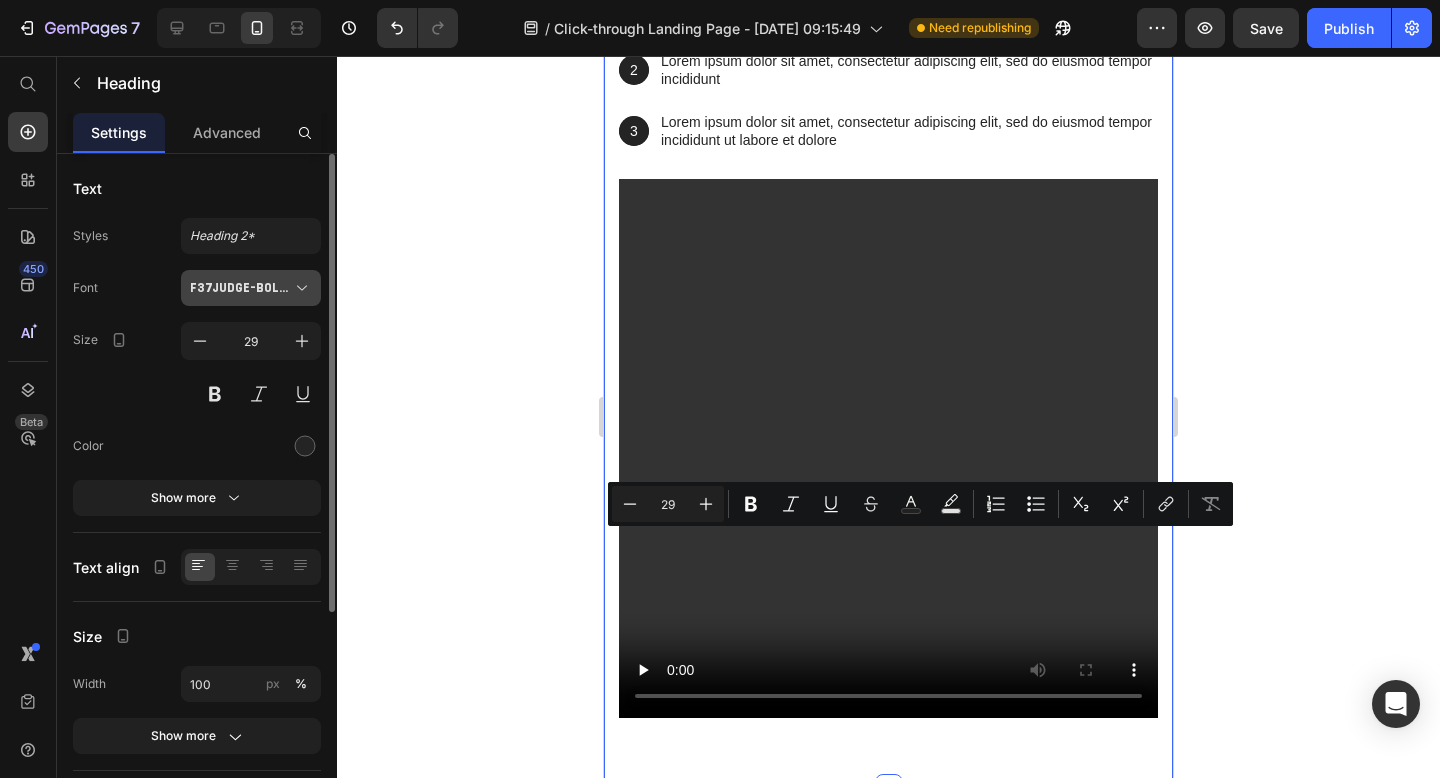 click on "F37Judge-BoldExtended" at bounding box center (241, 288) 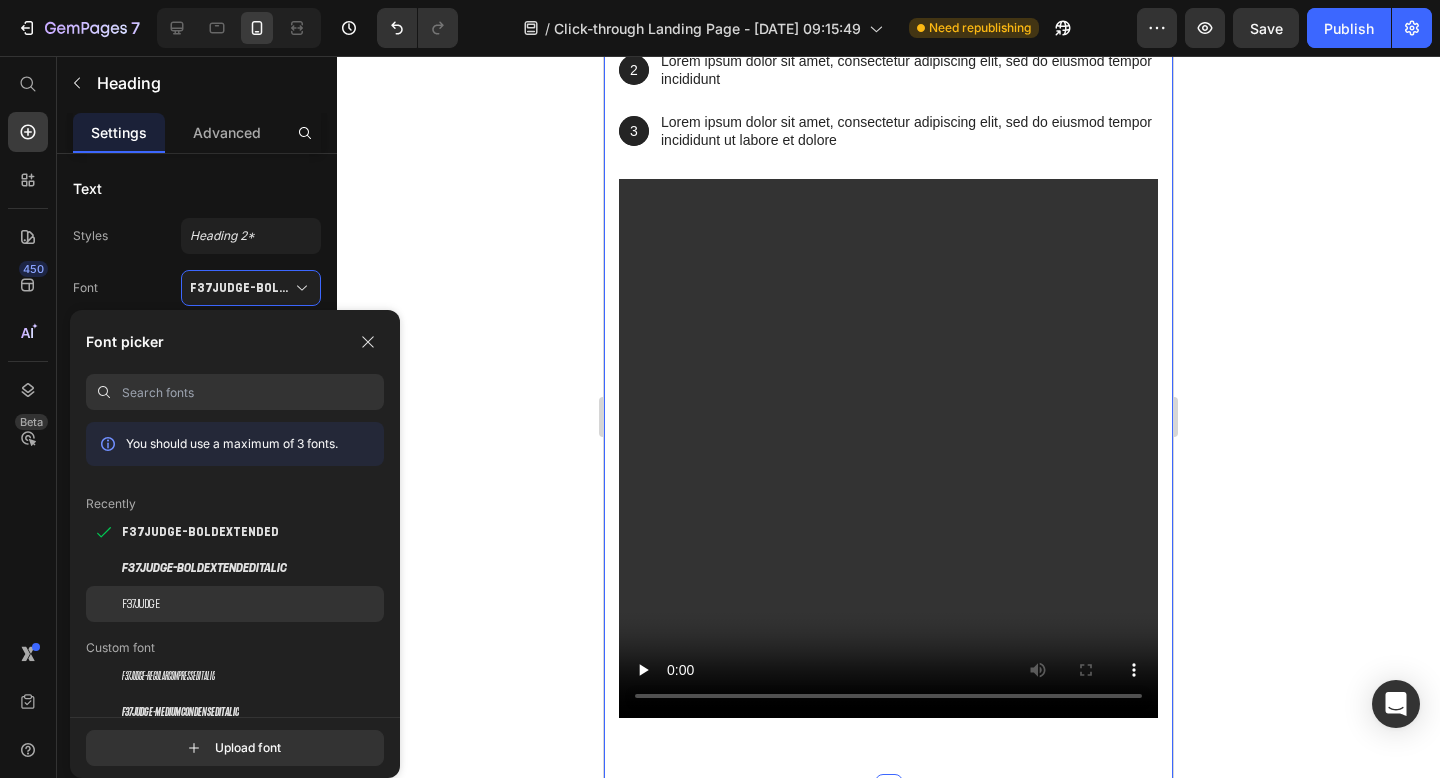 click on "F37Judge" 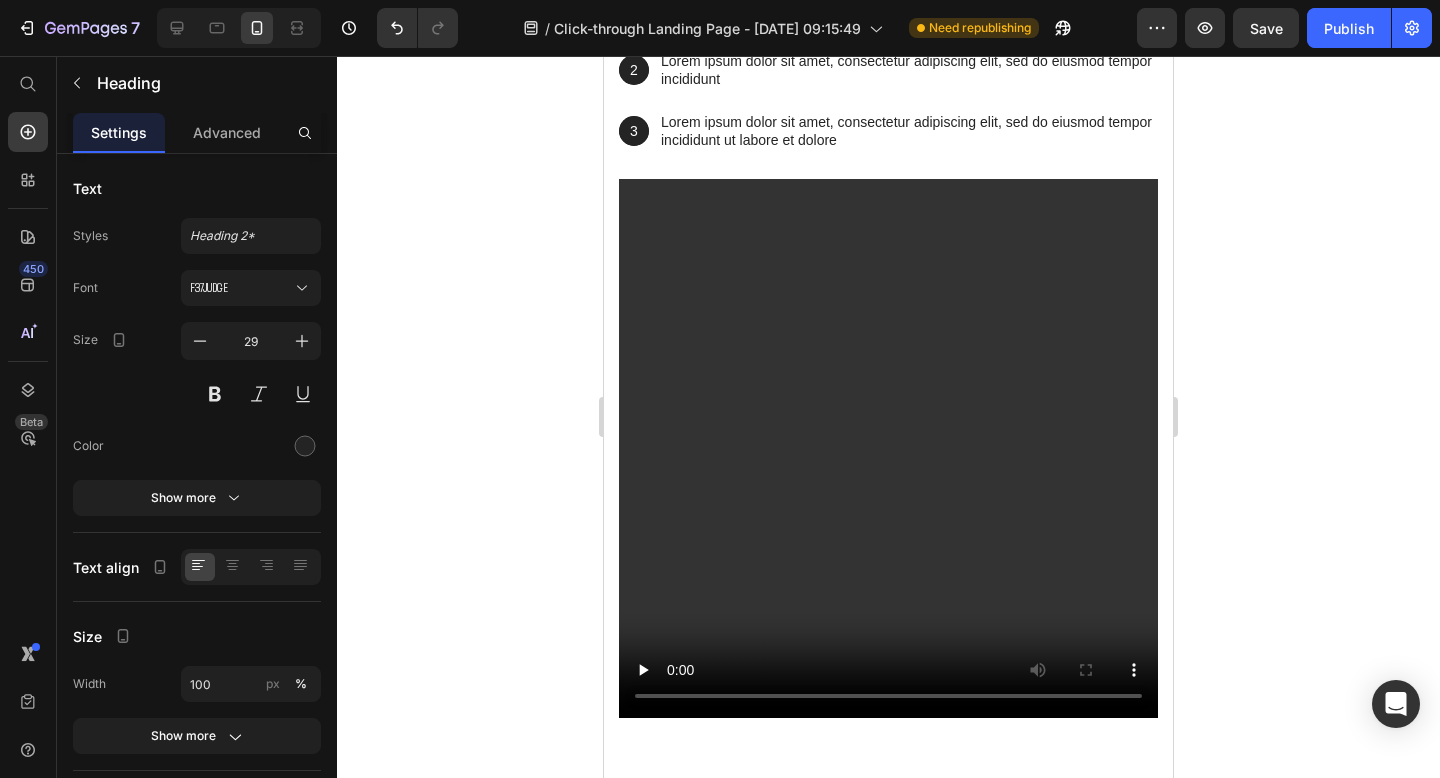 click 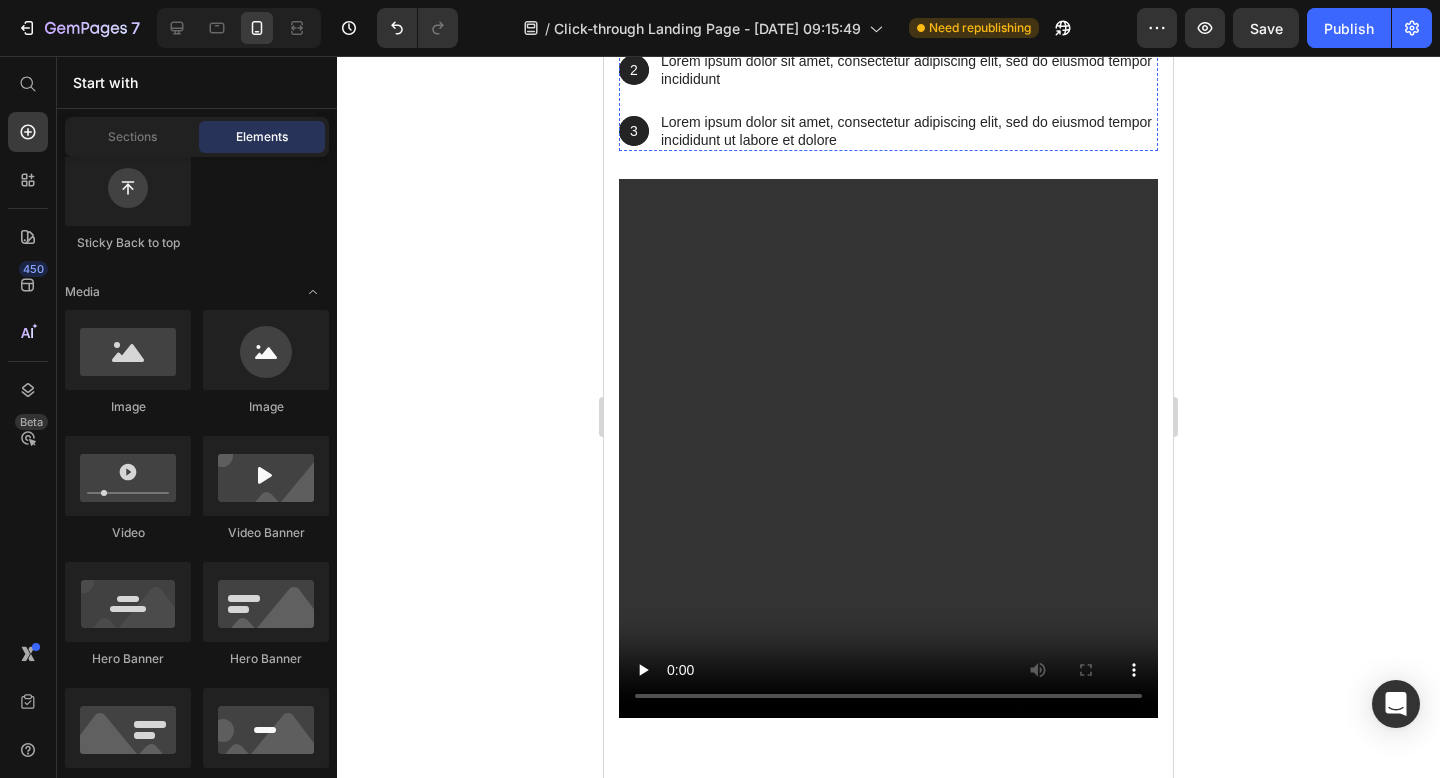 click on "come creare una canzone: (CON IL RISULTATO FINALE)" at bounding box center [888, -73] 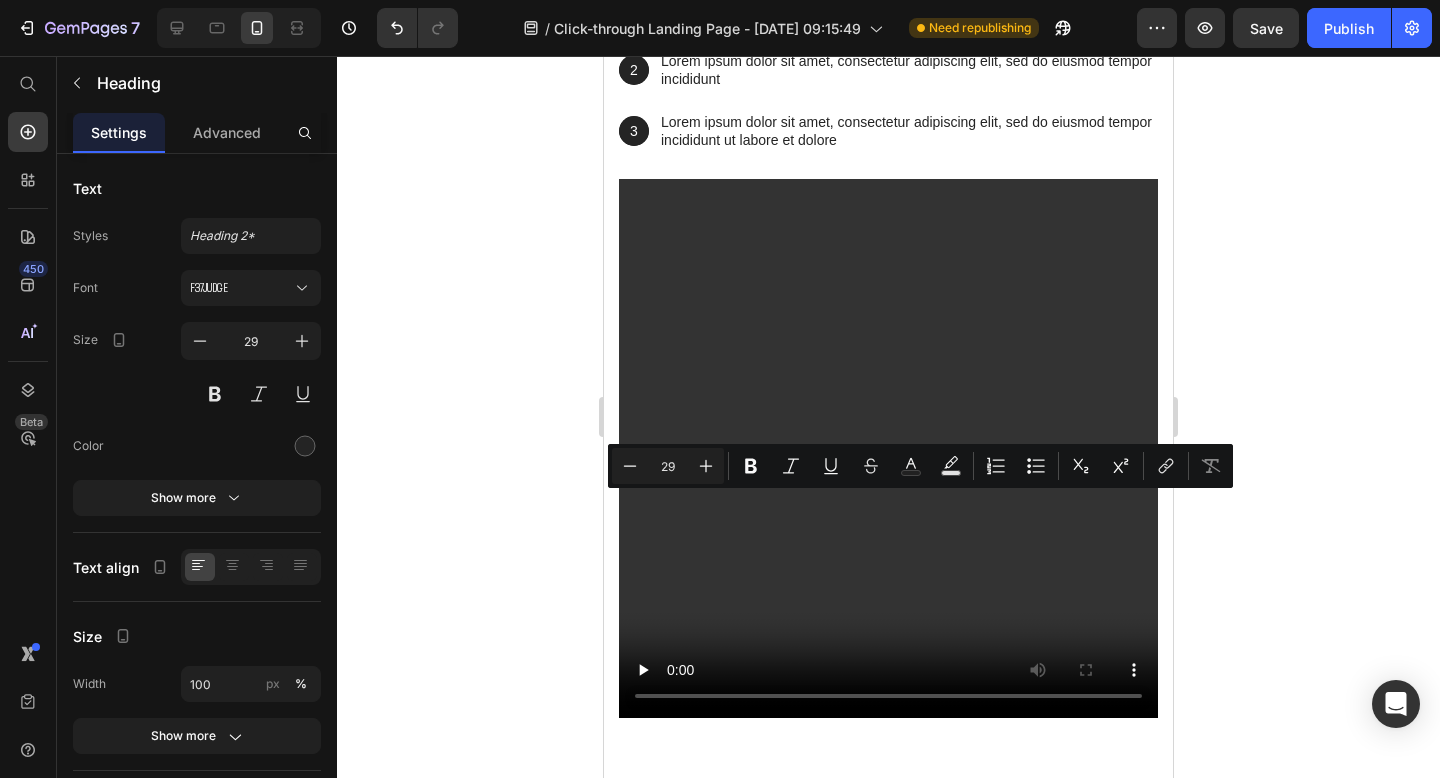 drag, startPoint x: 880, startPoint y: 554, endPoint x: 624, endPoint y: 496, distance: 262.4881 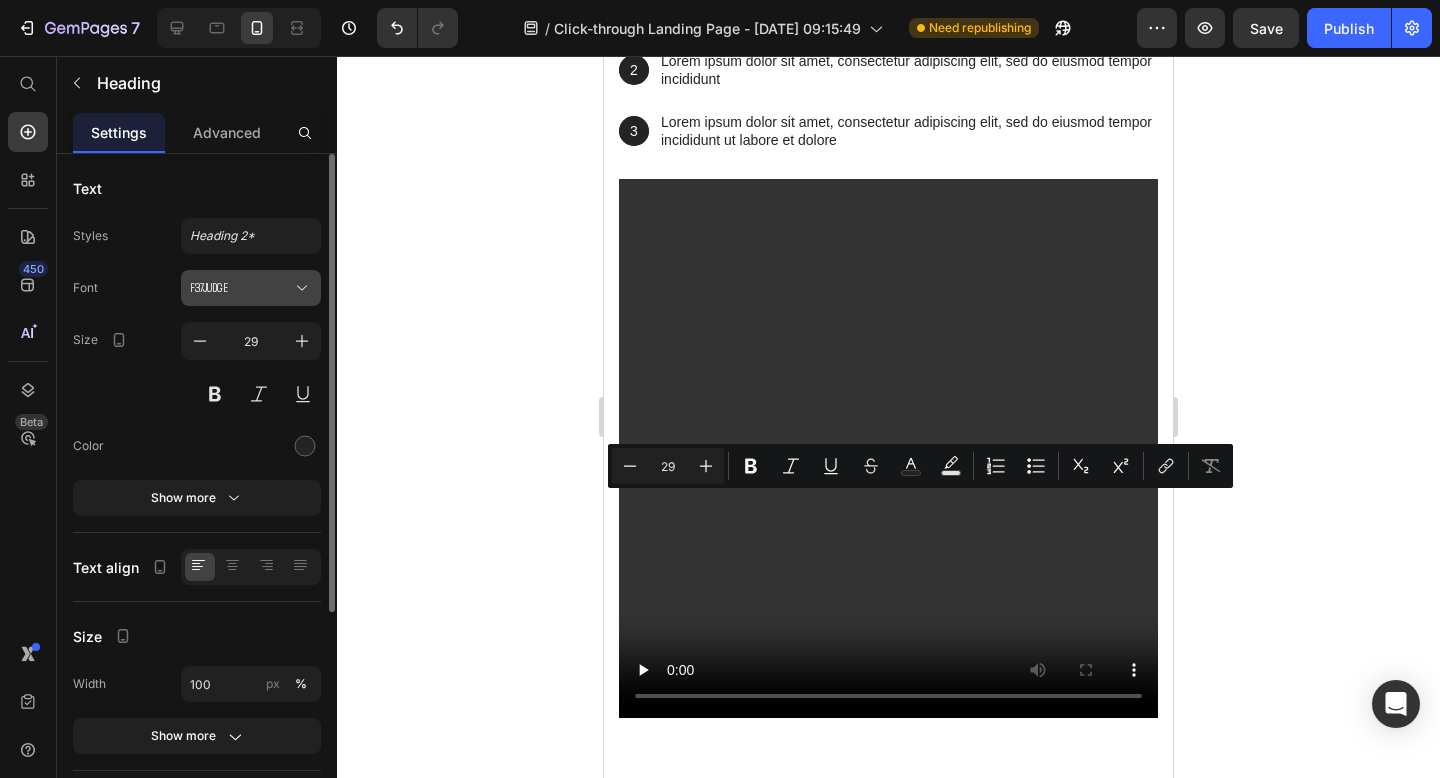 click on "F37Judge" at bounding box center (241, 288) 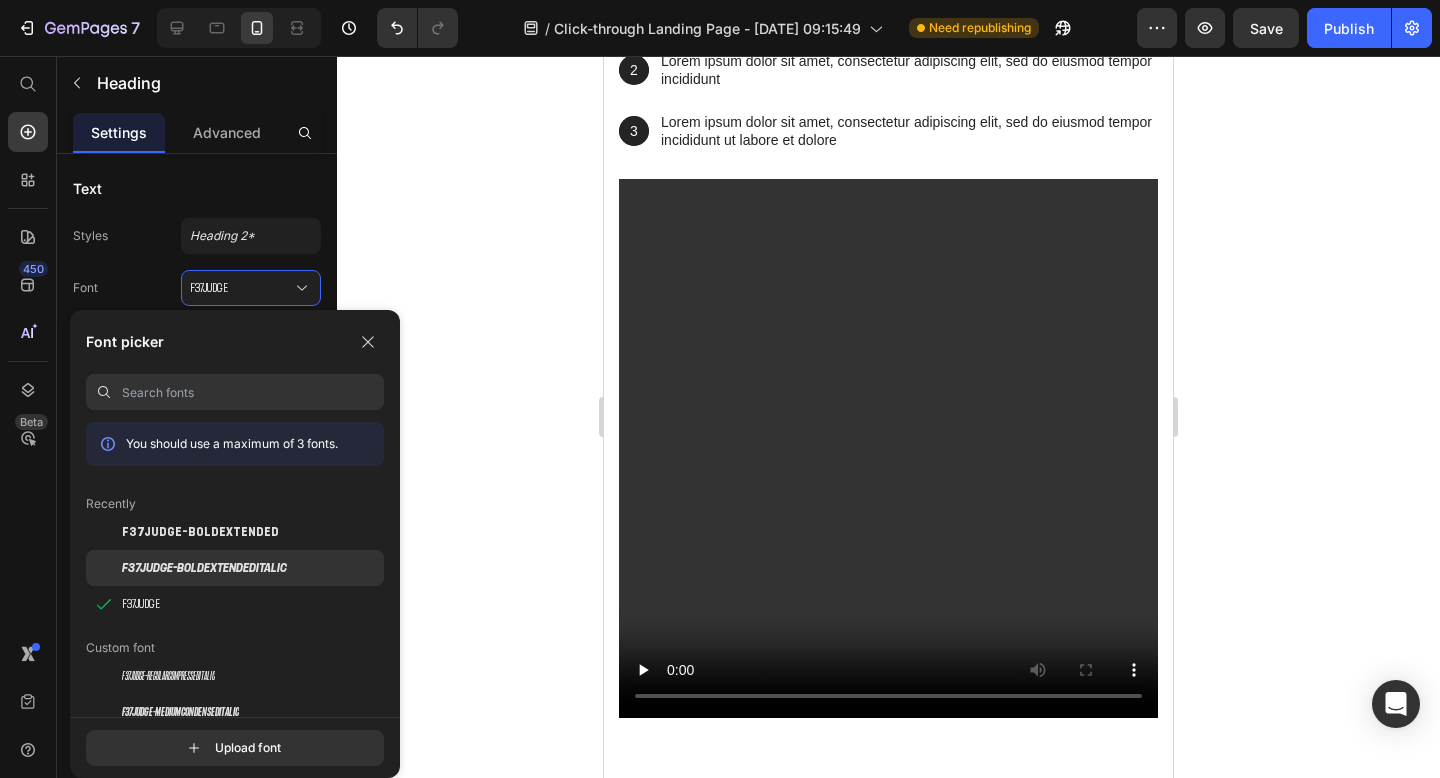 click on "F37Judge-BoldExtendedItalic" at bounding box center (204, 568) 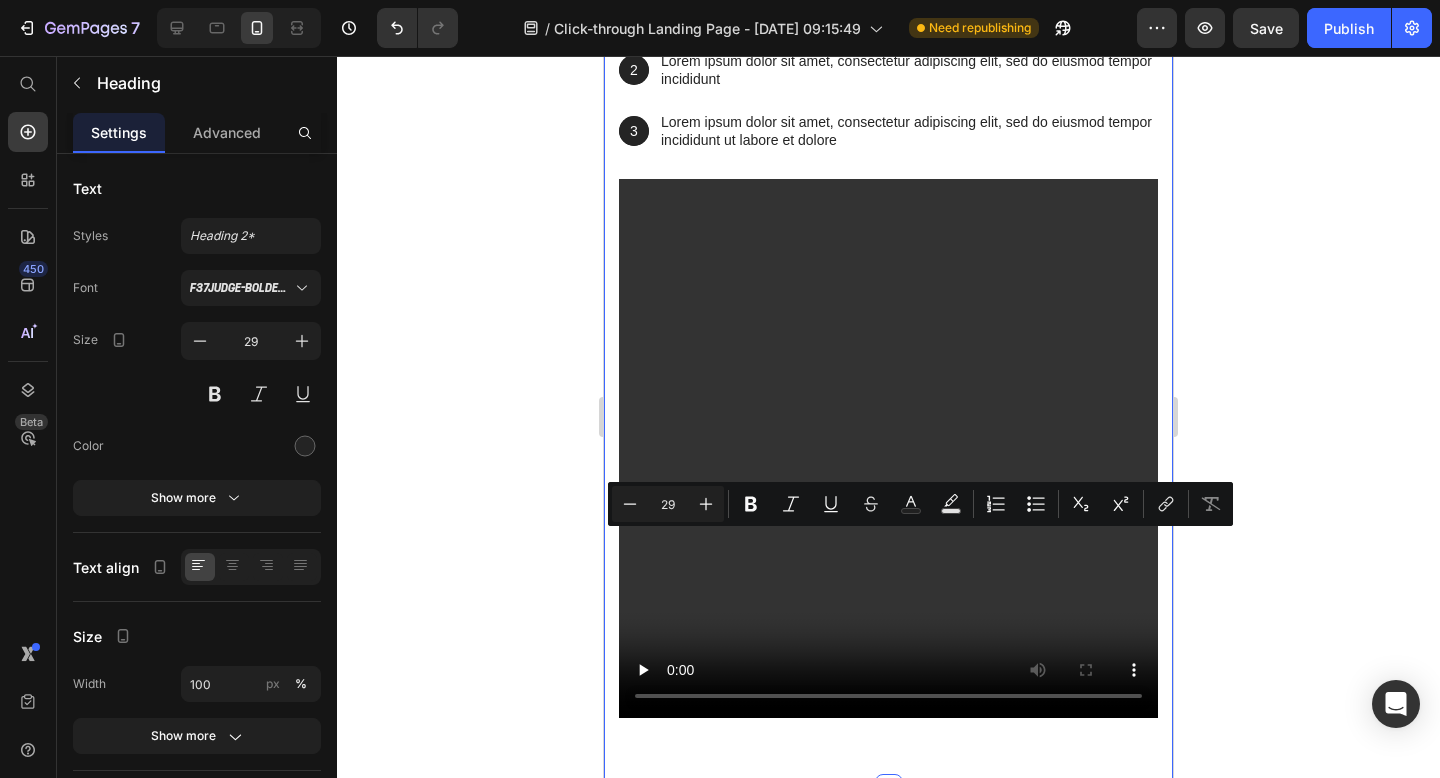 drag, startPoint x: 947, startPoint y: 553, endPoint x: 616, endPoint y: 546, distance: 331.074 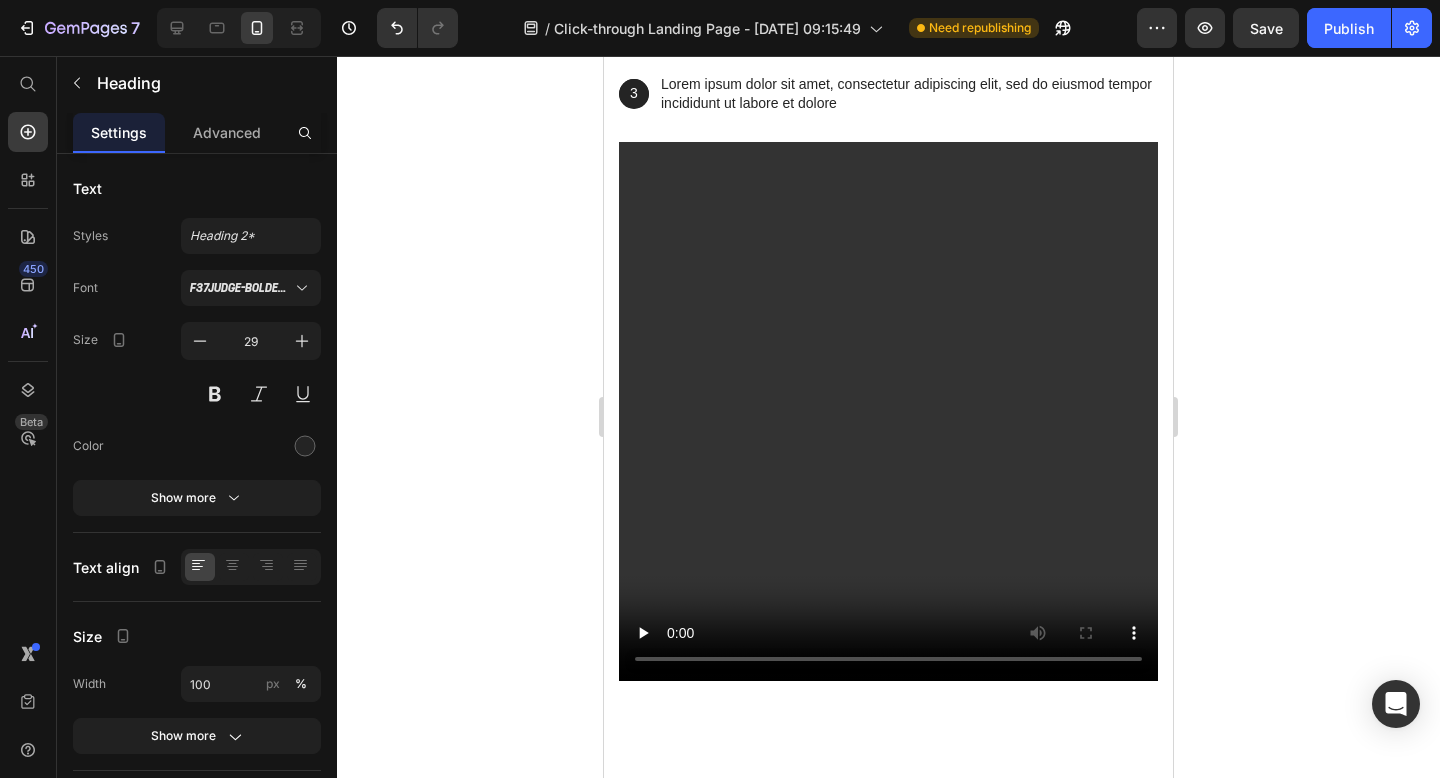 click on "come creare una canzone (+DEMO)" at bounding box center [888, -91] 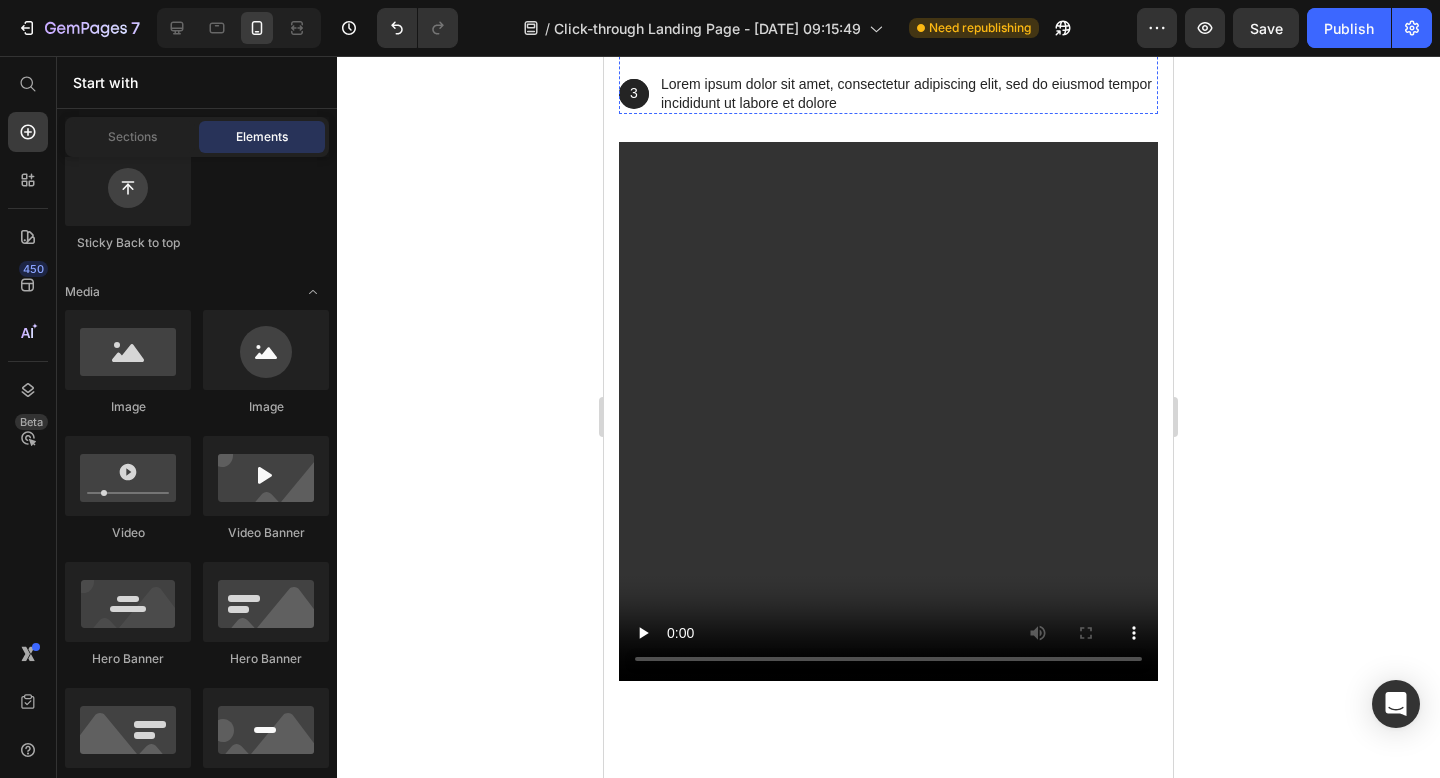 click on "come creare una canzone  (+RISULTATO)" at bounding box center (888, -91) 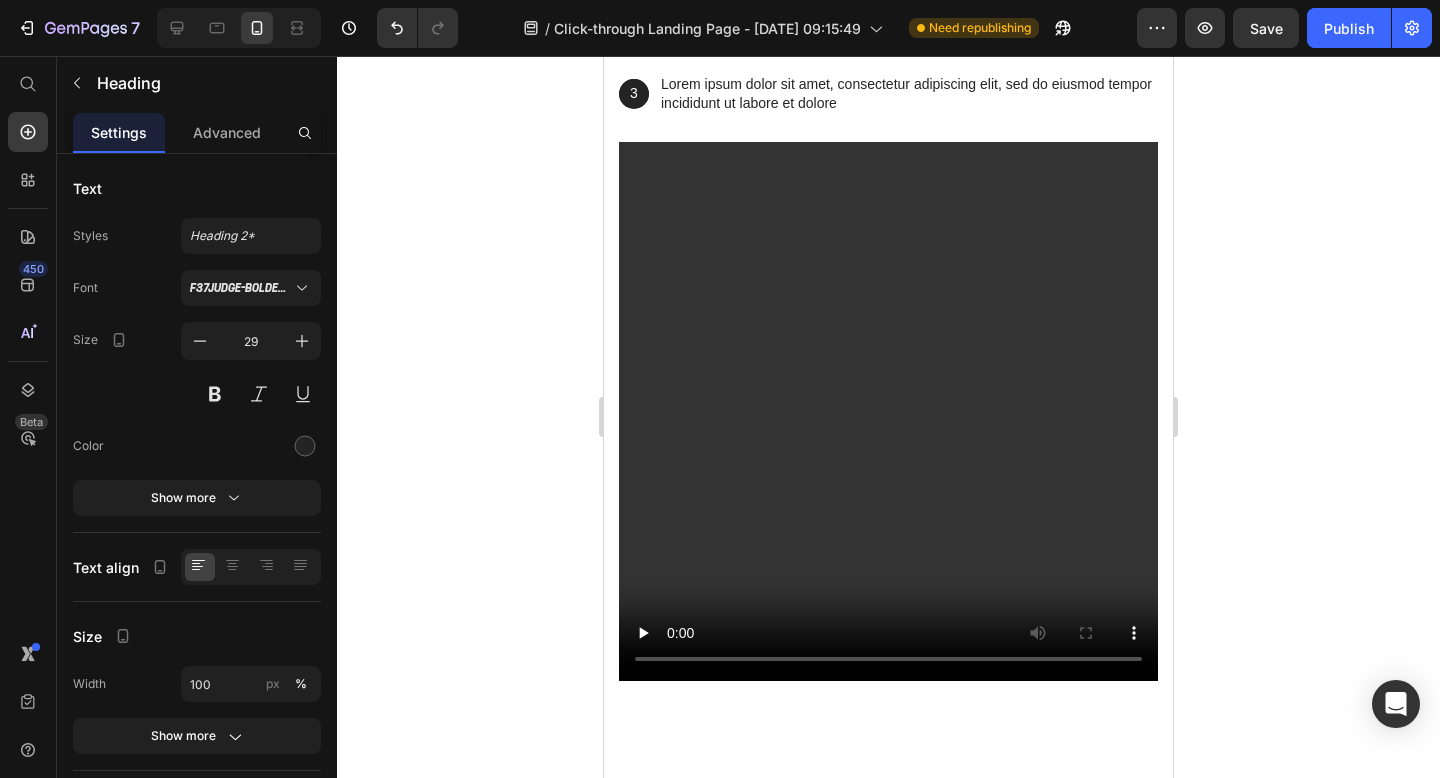 click on "come creare una canzone  (+RISULTATO)" at bounding box center (888, -91) 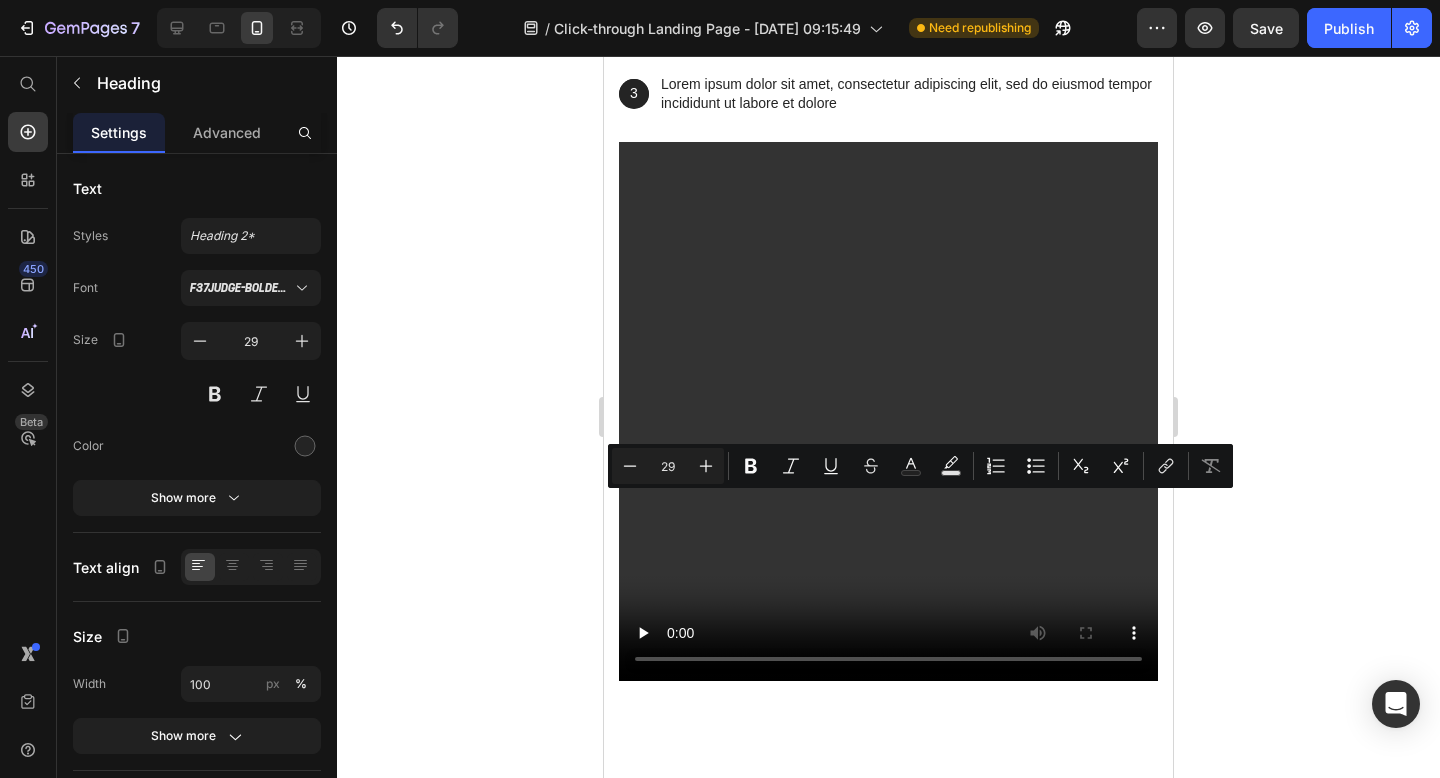 click on "come creare una canzone  (+RISULTATO)" at bounding box center (888, -91) 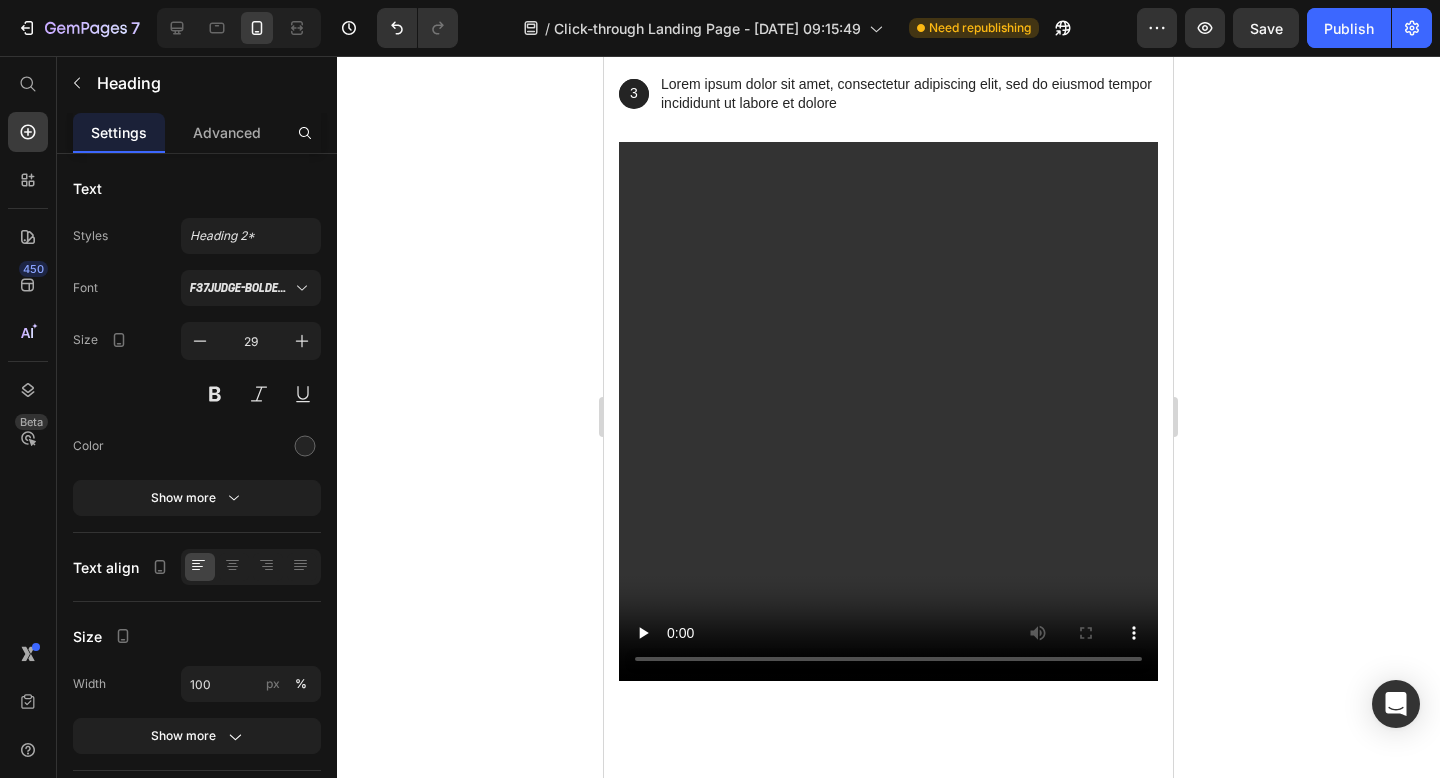drag, startPoint x: 1125, startPoint y: 512, endPoint x: 1056, endPoint y: 515, distance: 69.065186 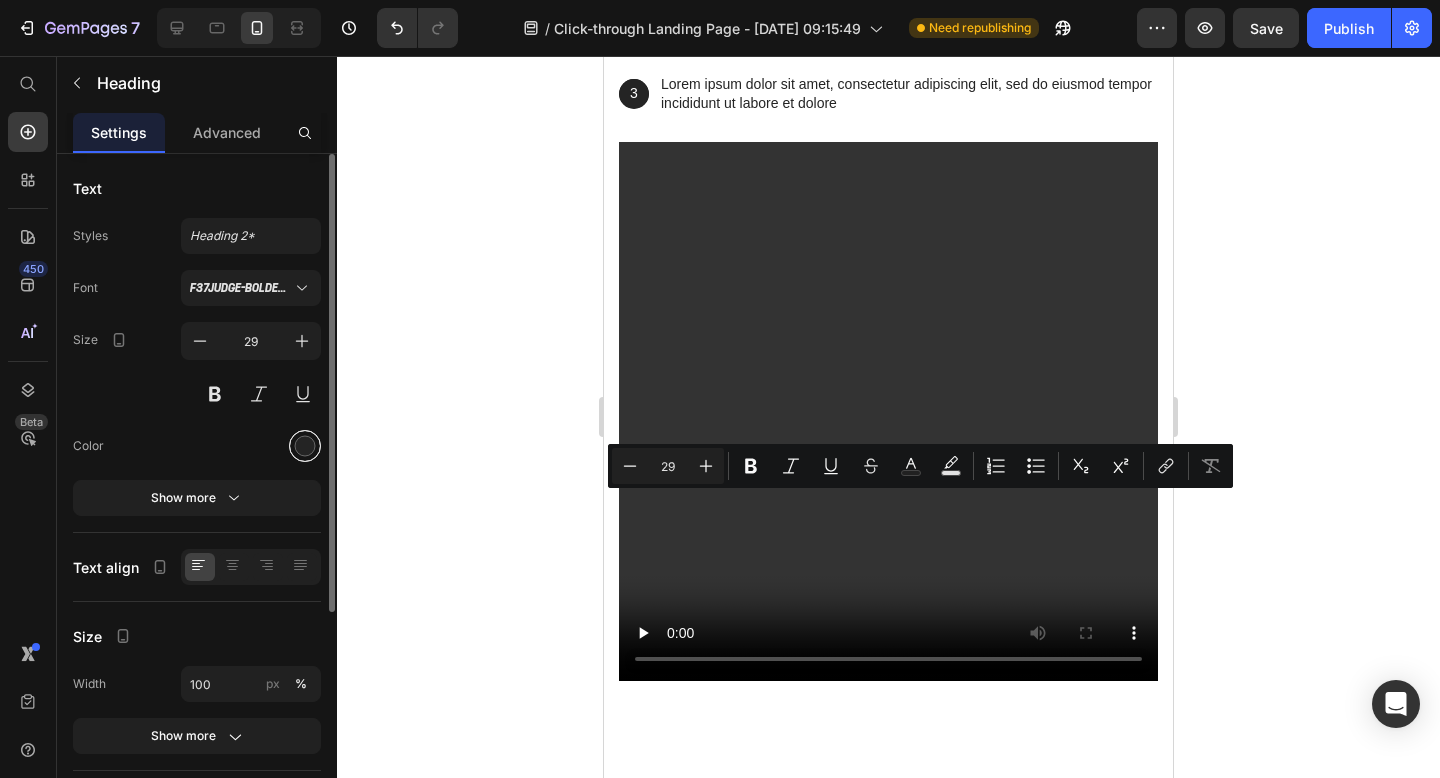 click at bounding box center (305, 446) 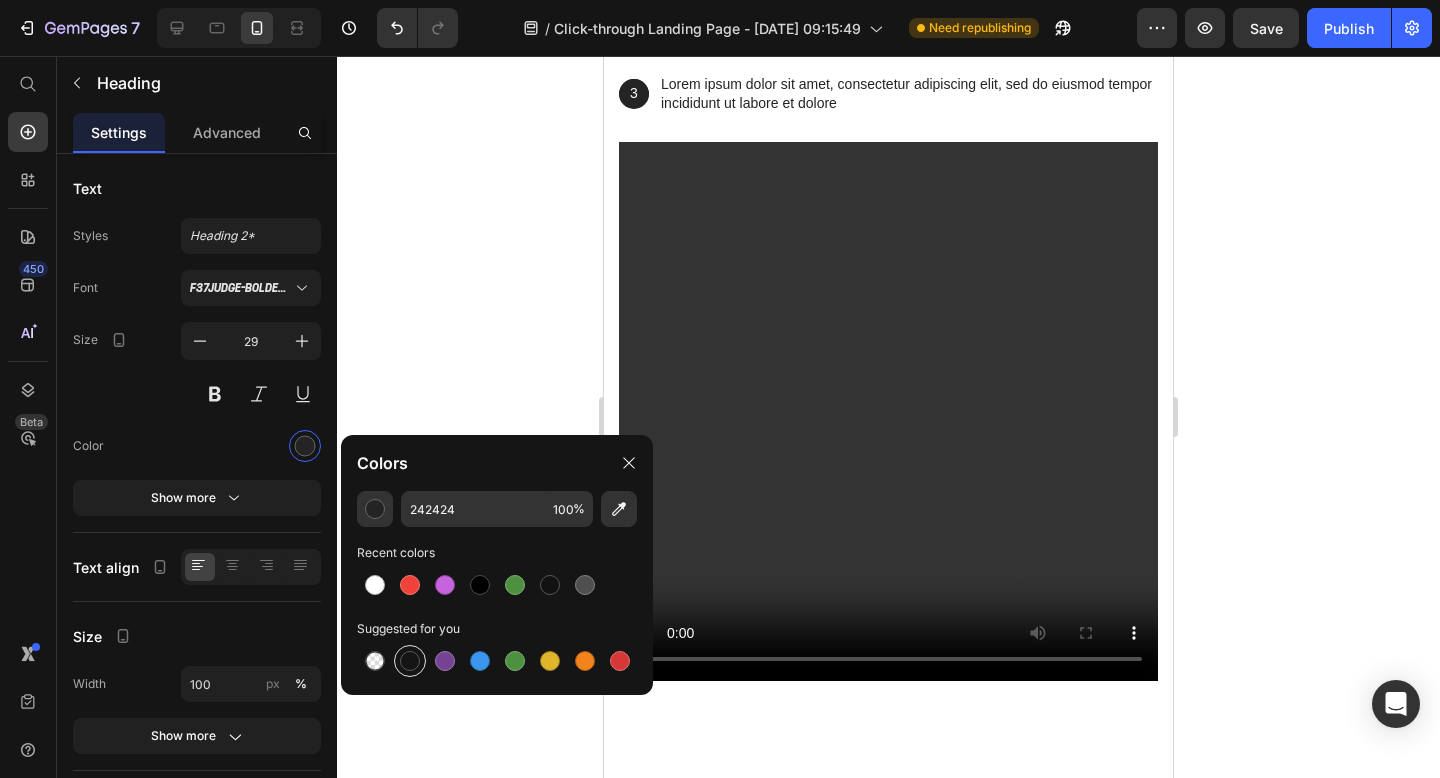 click at bounding box center [410, 661] 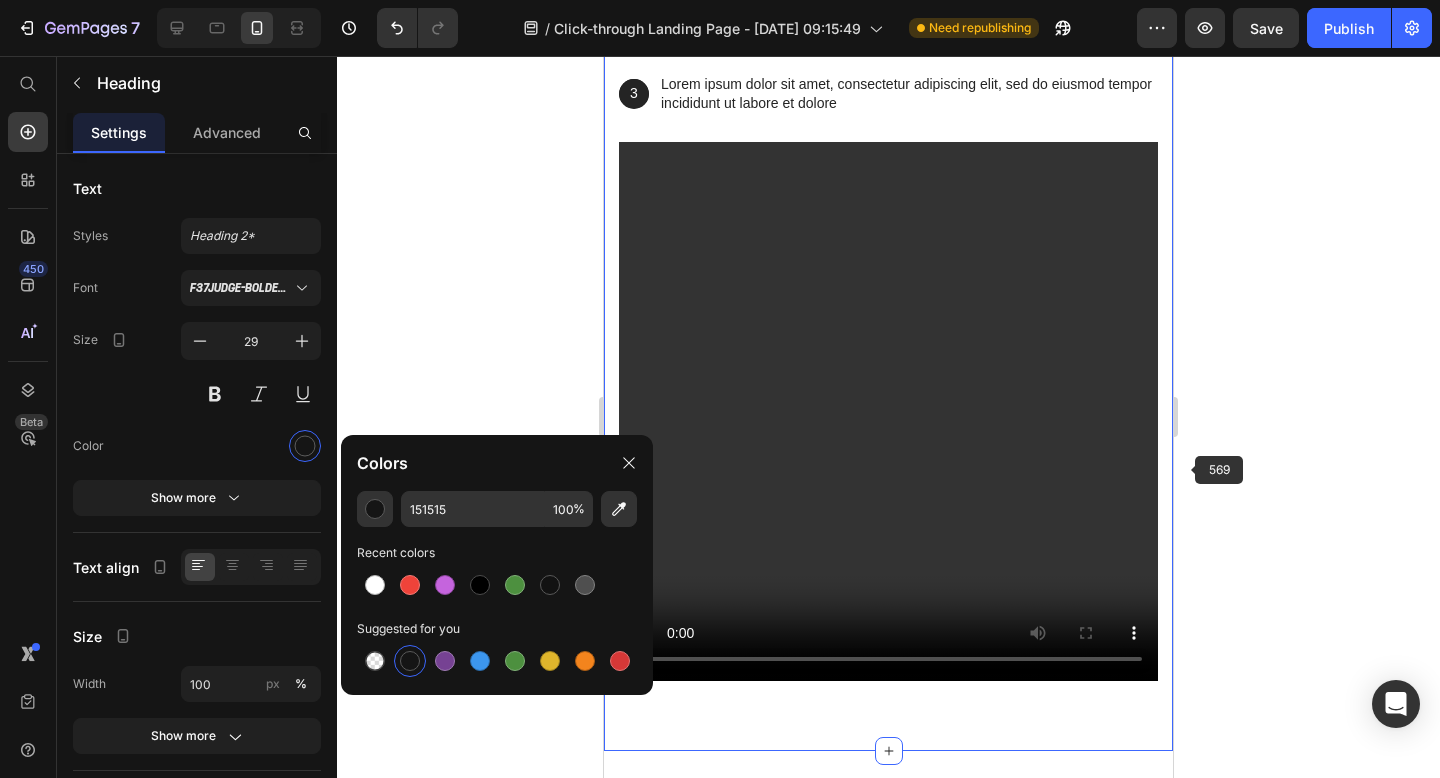 click 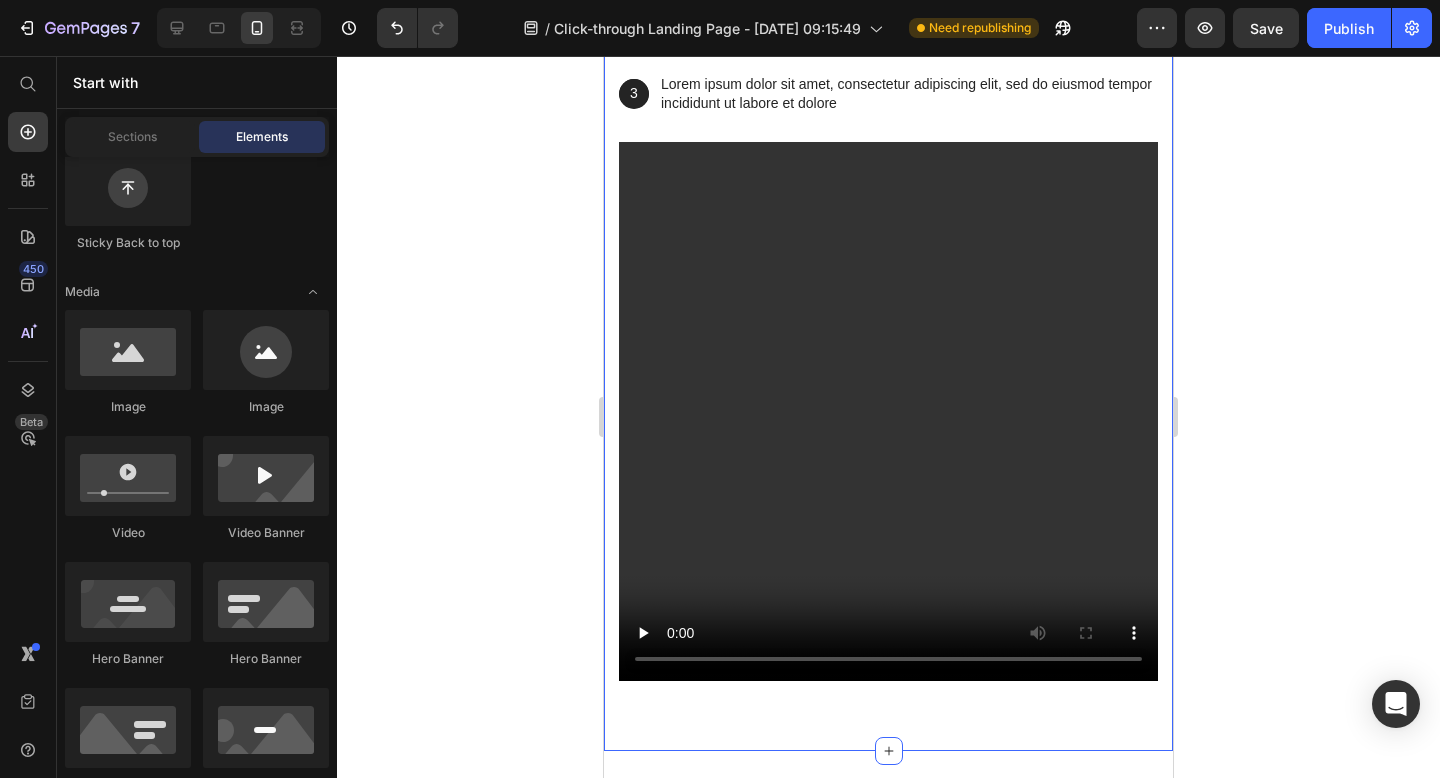 click 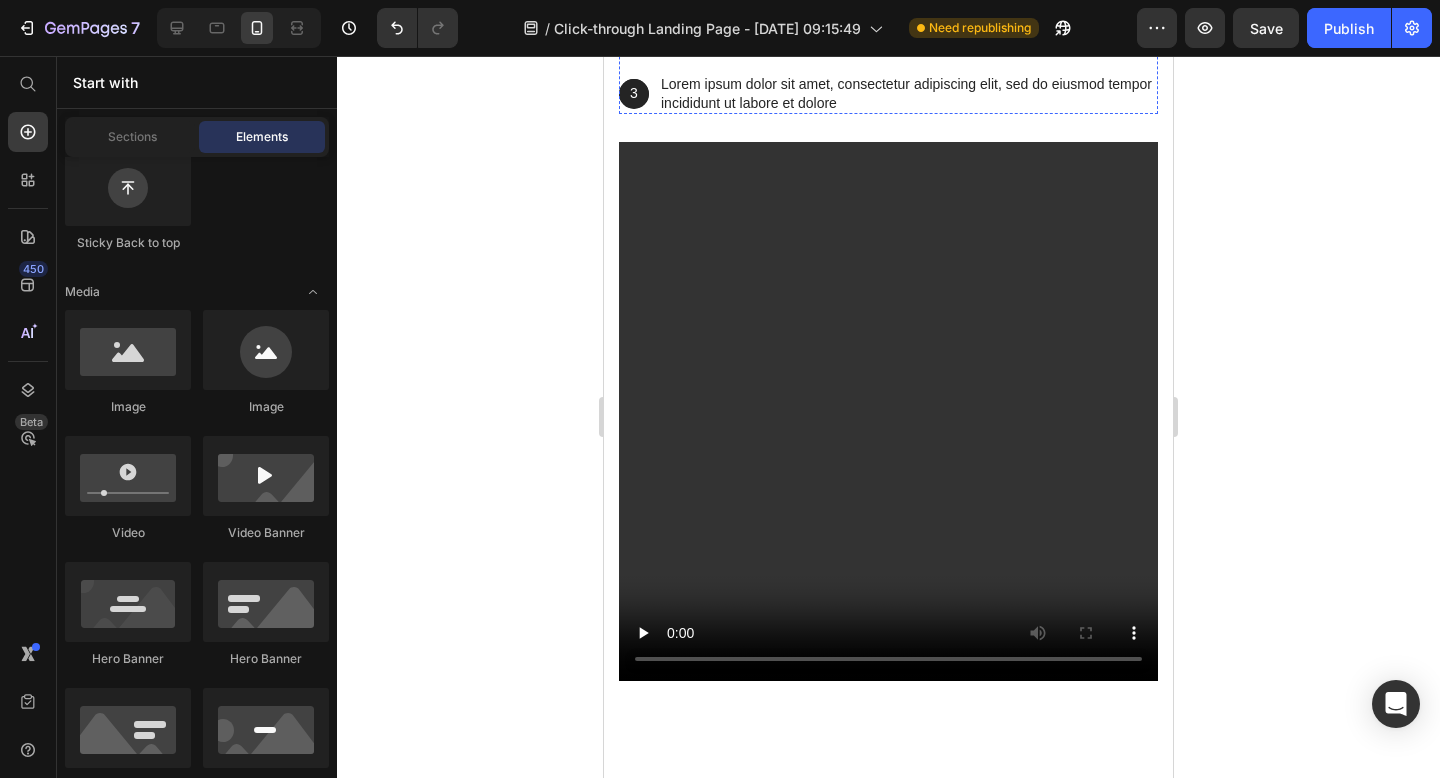 click on "come creare una canzone  (+RISULTATO)" at bounding box center (888, -91) 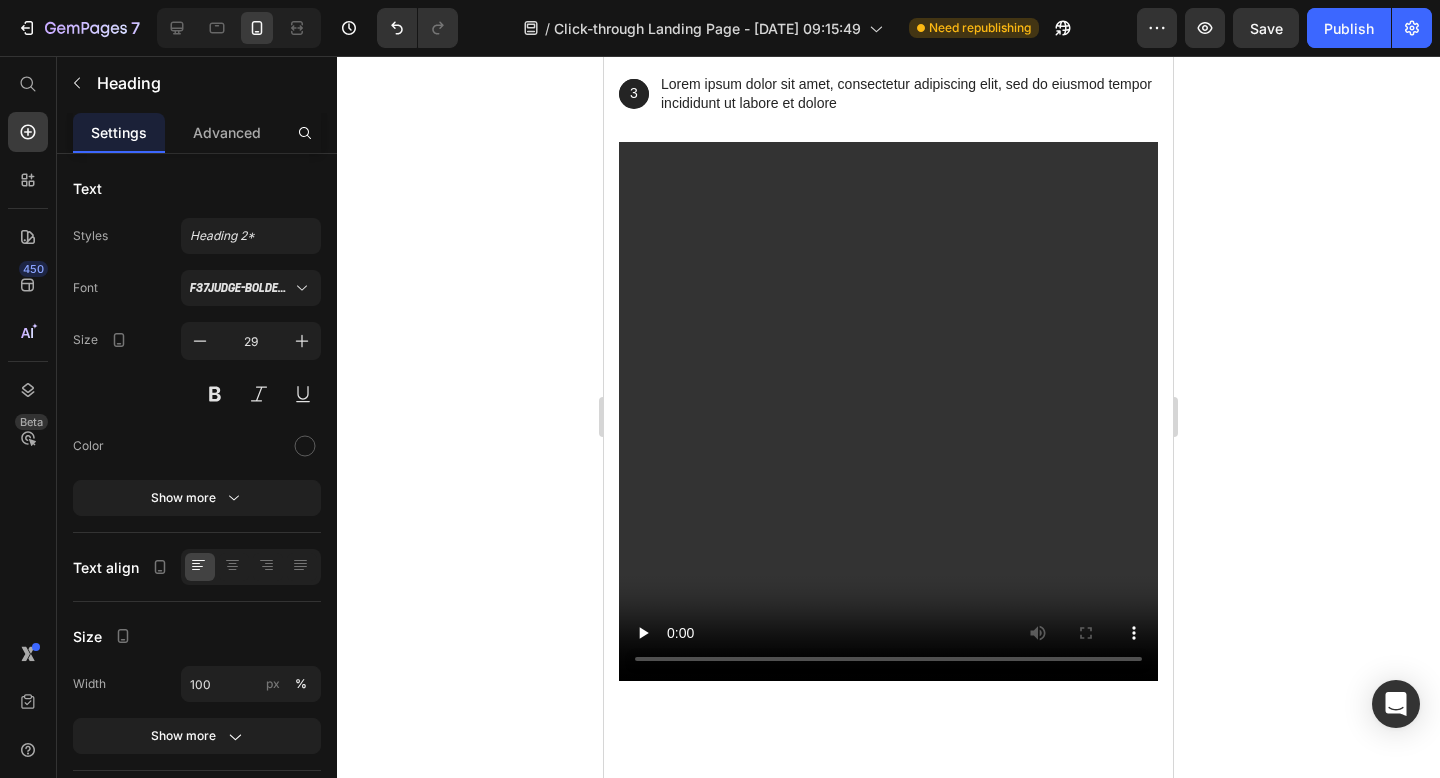 click on "come creare una canzone  (+RISULTATO)" at bounding box center (888, -91) 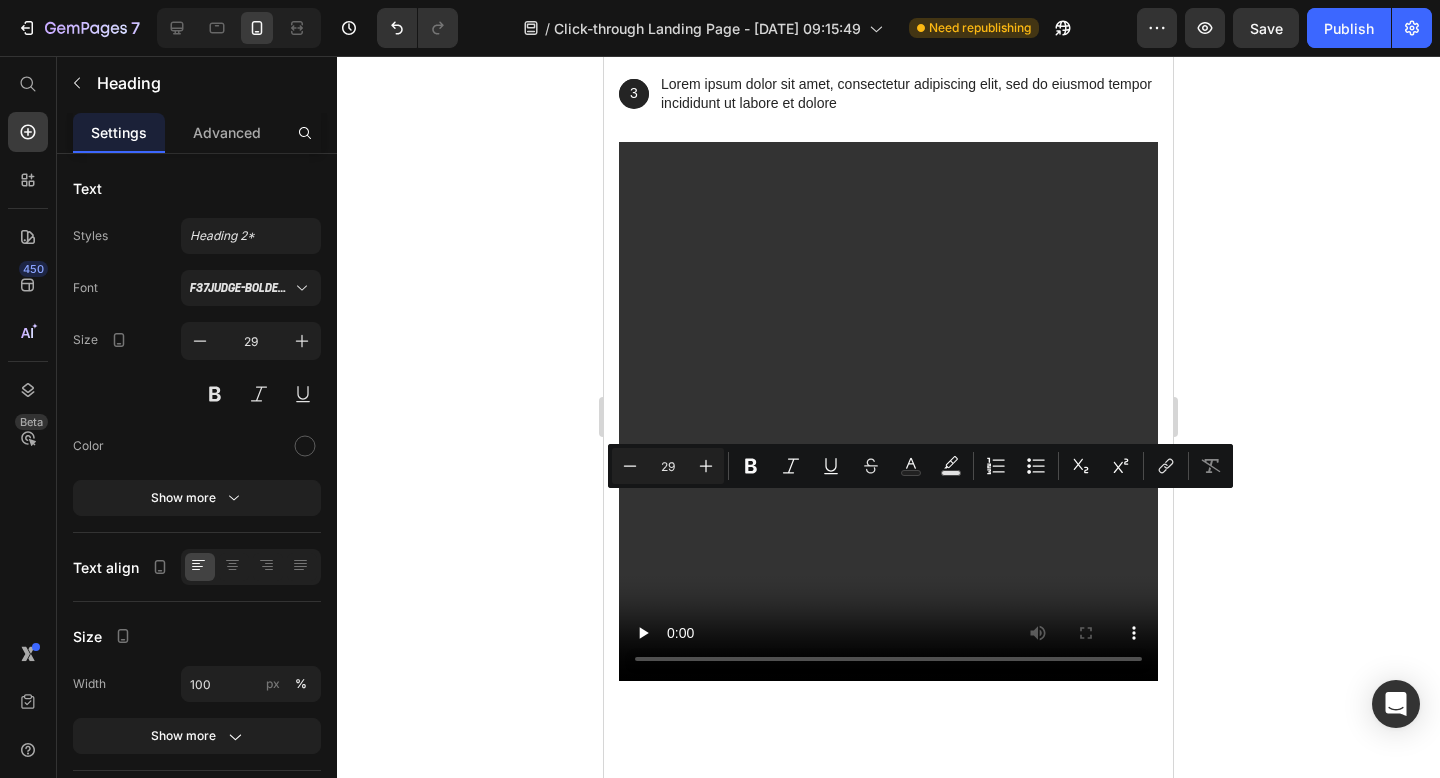 click on "come creare una canzone  (+RISULTATO)" at bounding box center [888, -91] 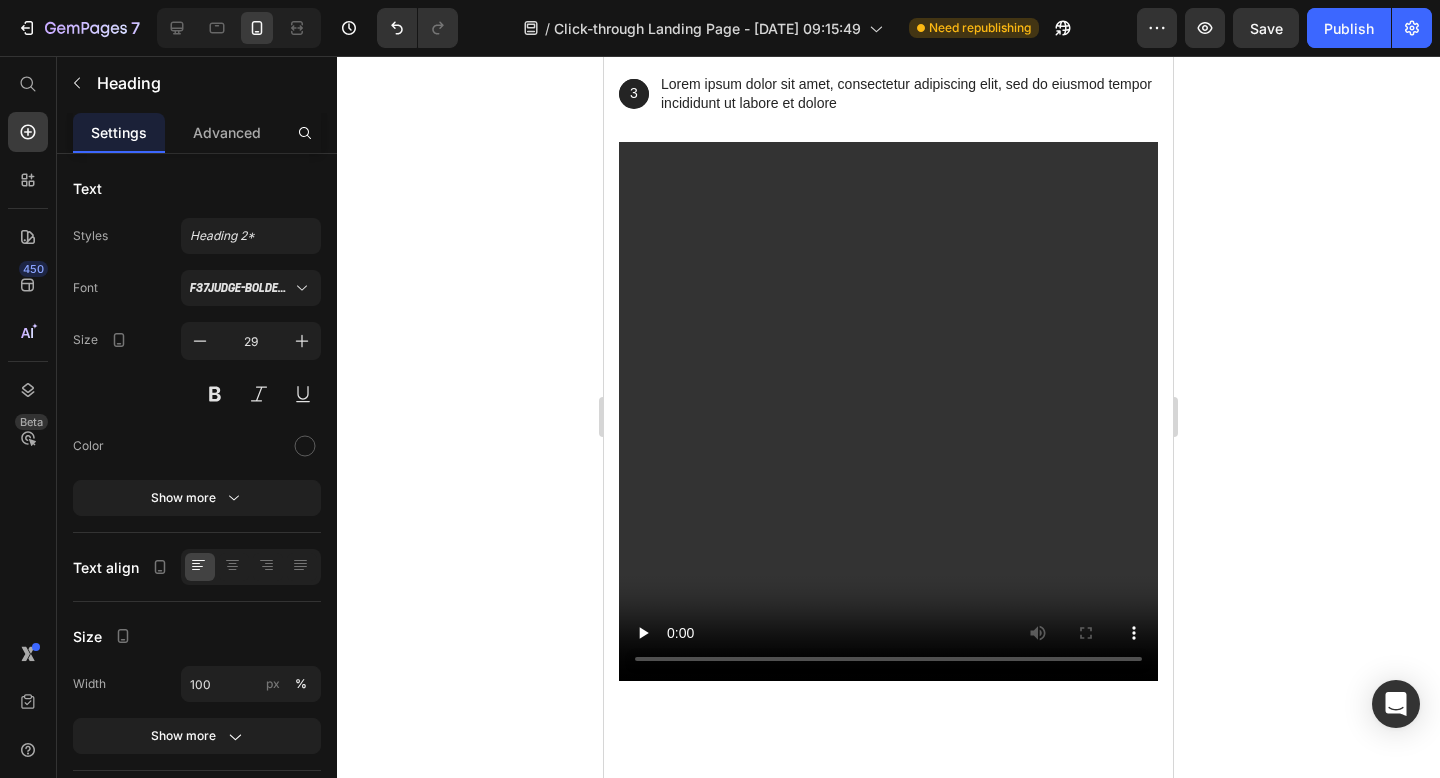 click on "come creare una canzone  (+RISULTATO )" at bounding box center (888, -91) 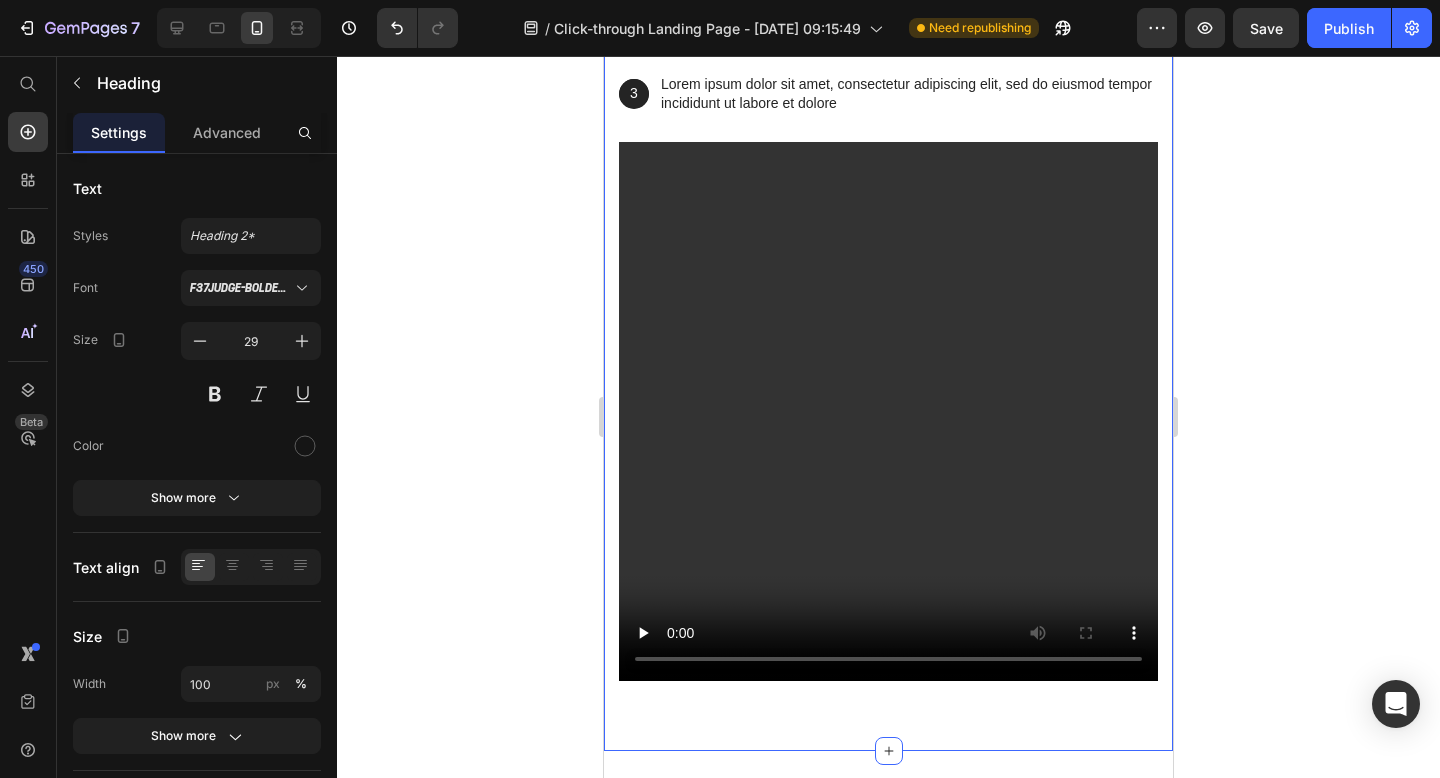 click 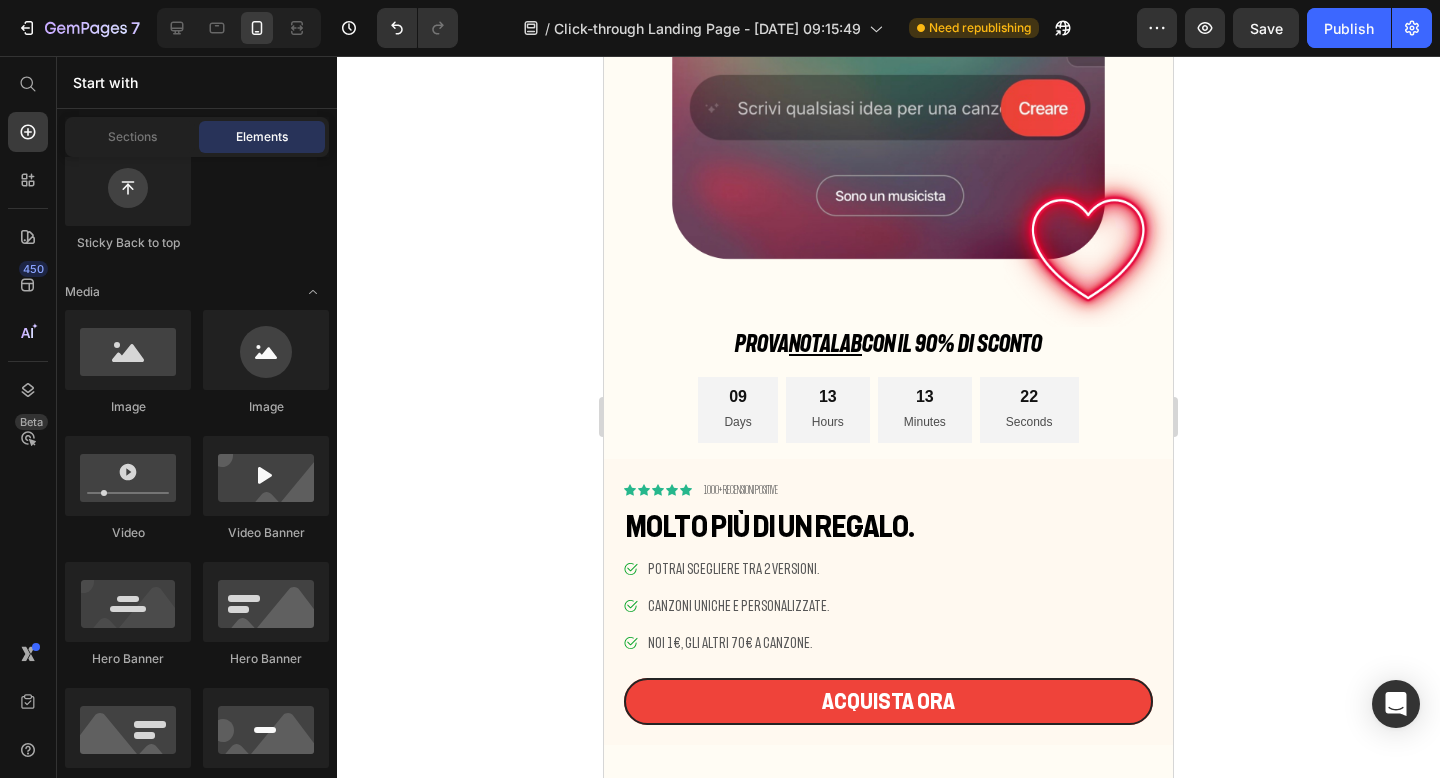 scroll, scrollTop: 346, scrollLeft: 0, axis: vertical 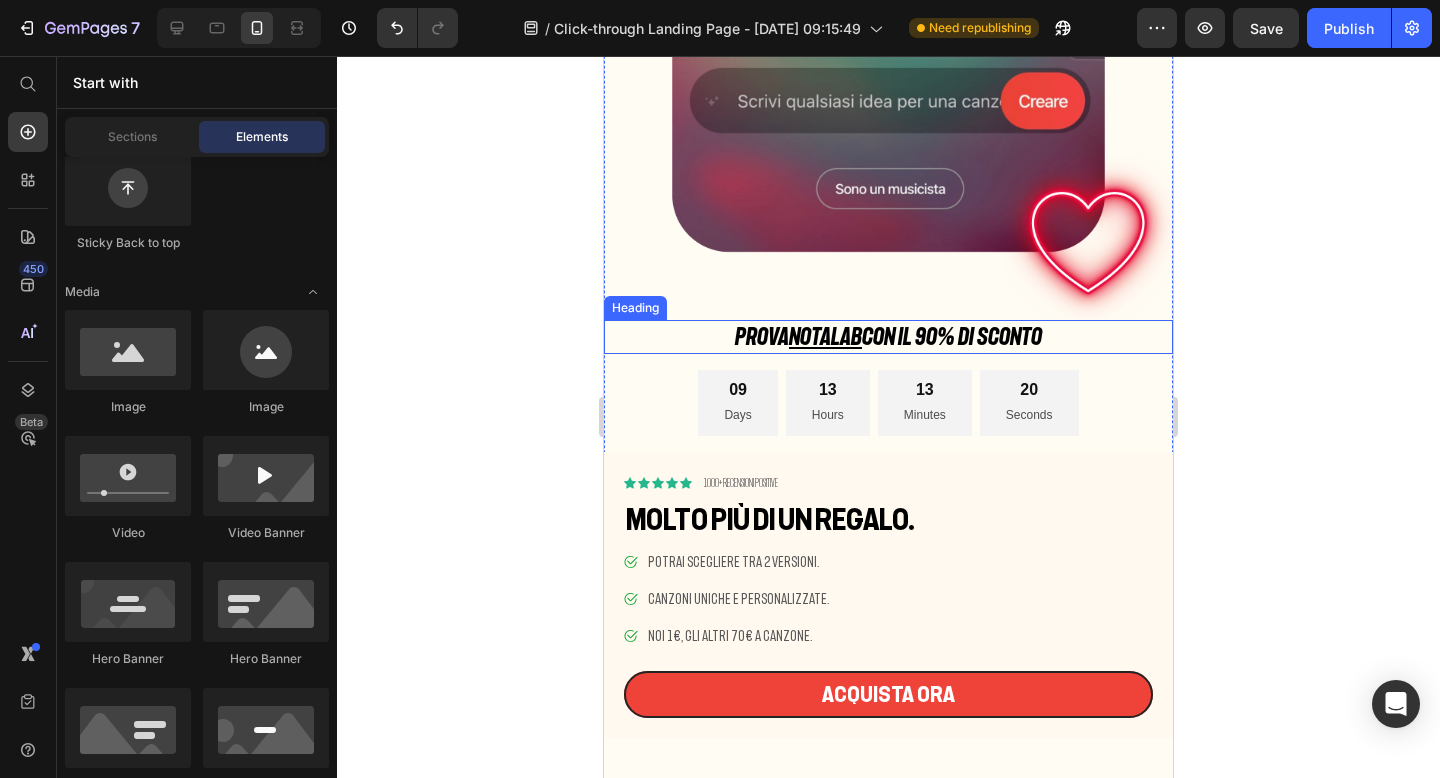 click on "PROVA  NOTALAB  con il 90% DI SCONTO" at bounding box center (888, 337) 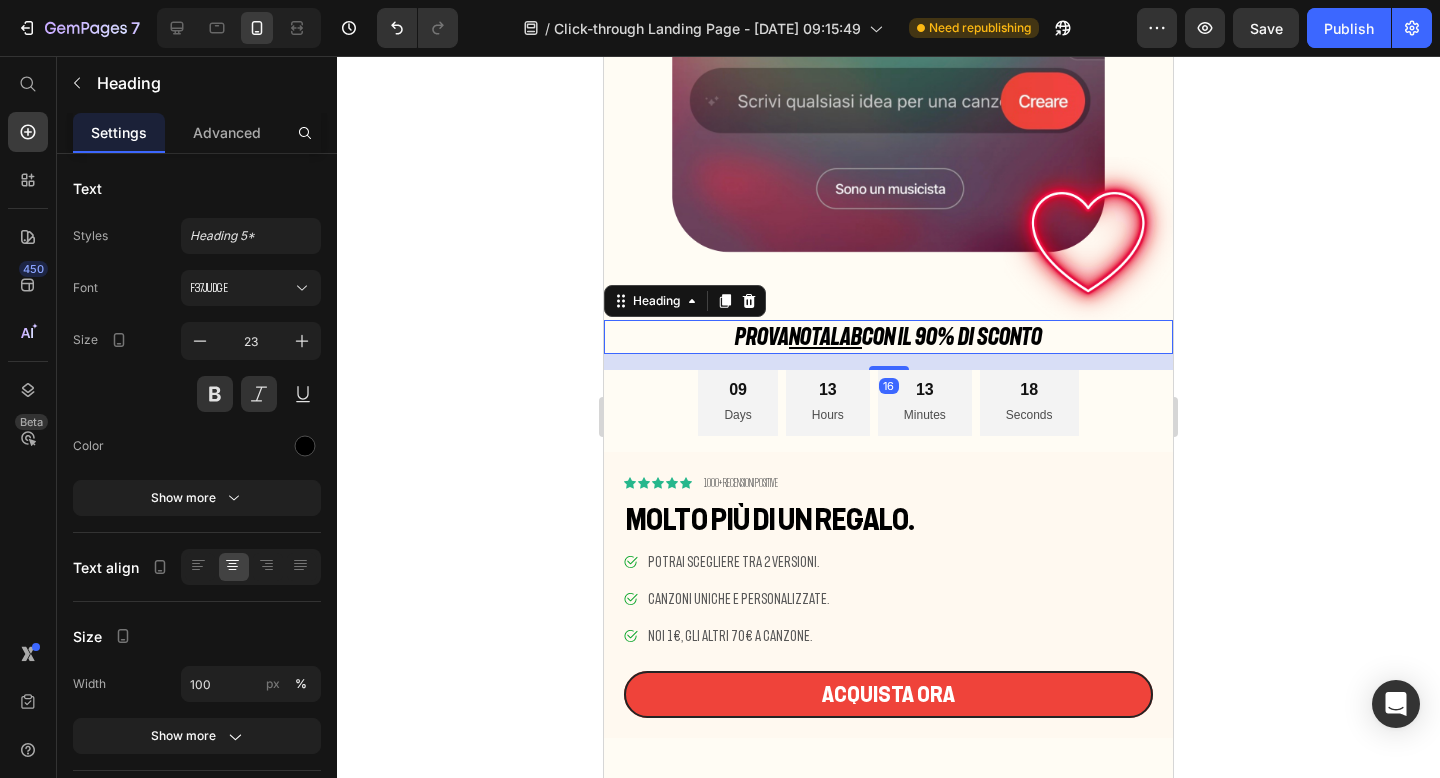 click 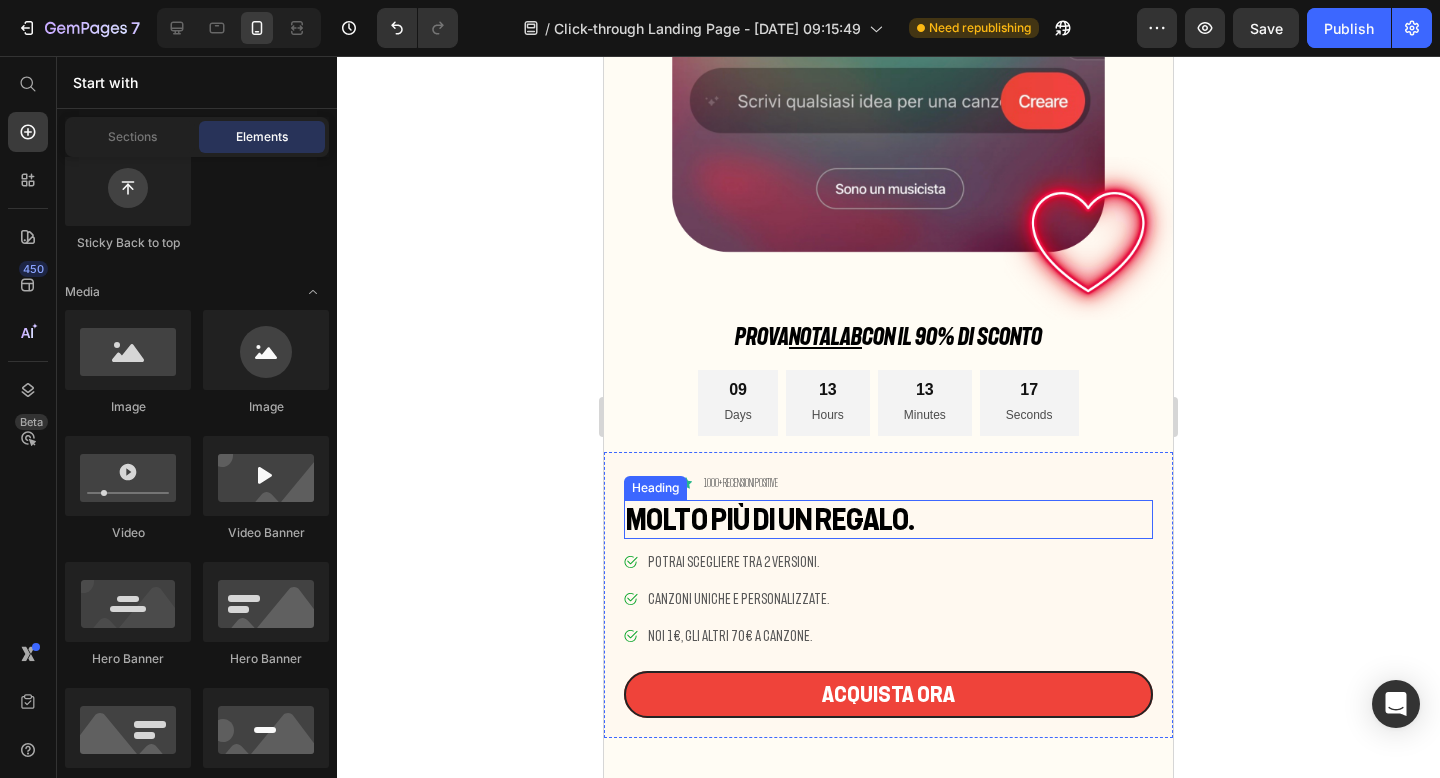 click on "Molto più di un regalo." at bounding box center [888, 519] 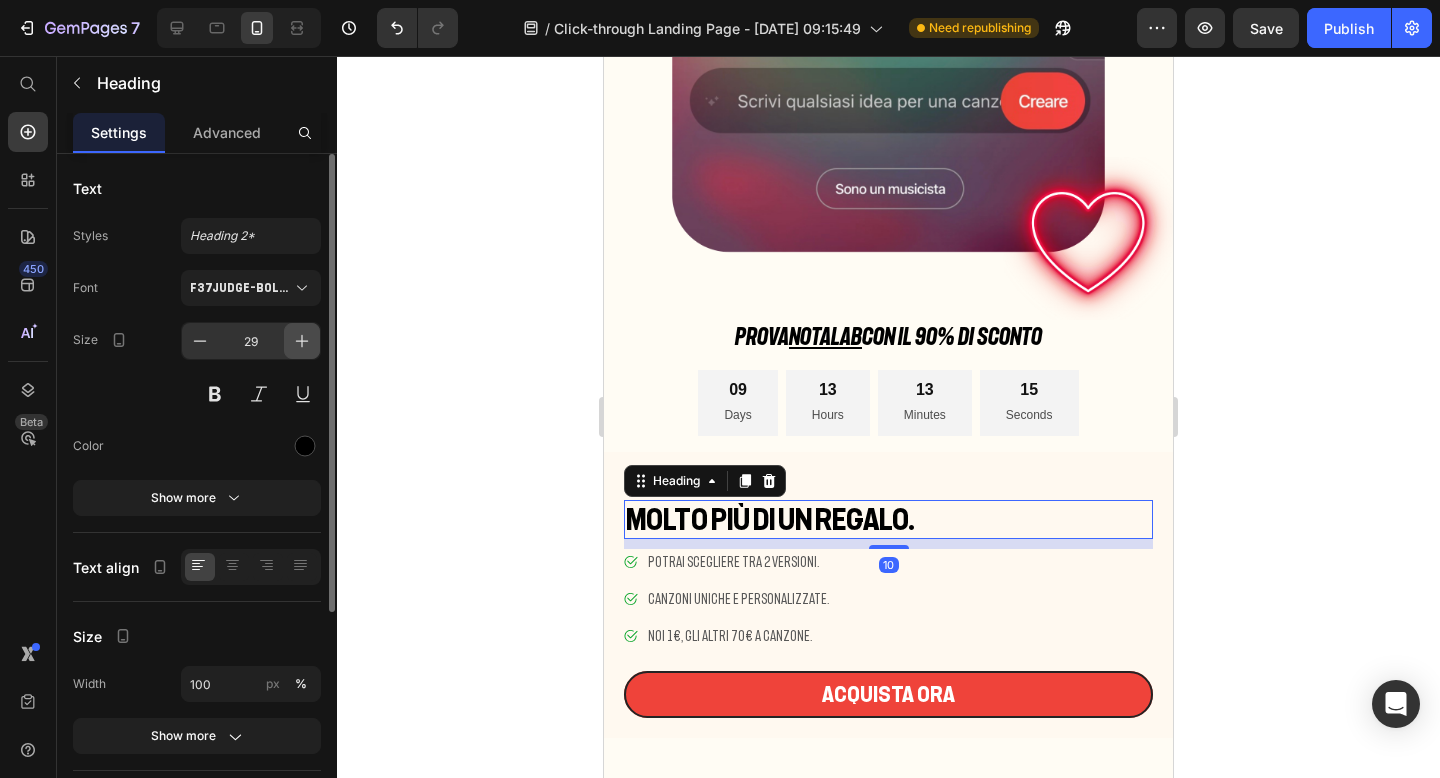click 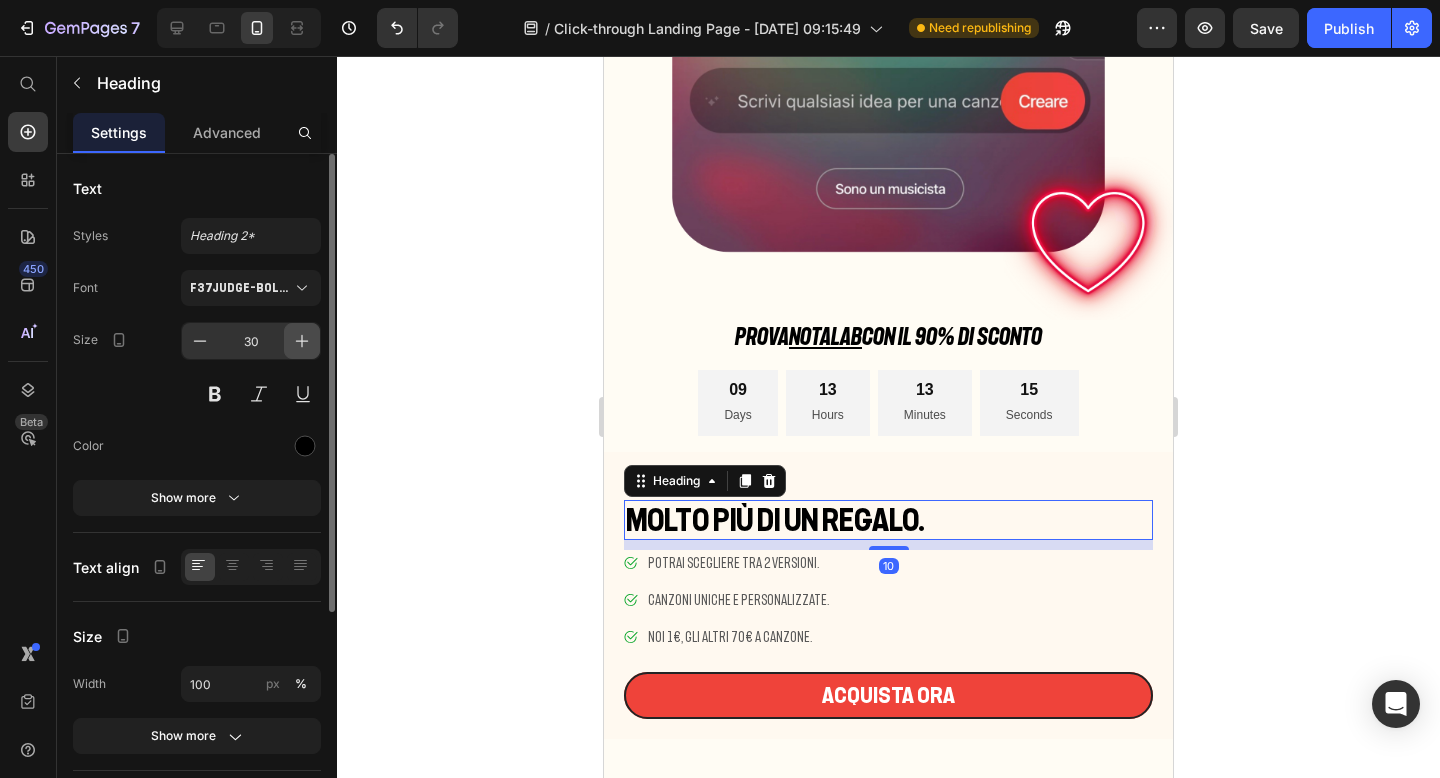 click 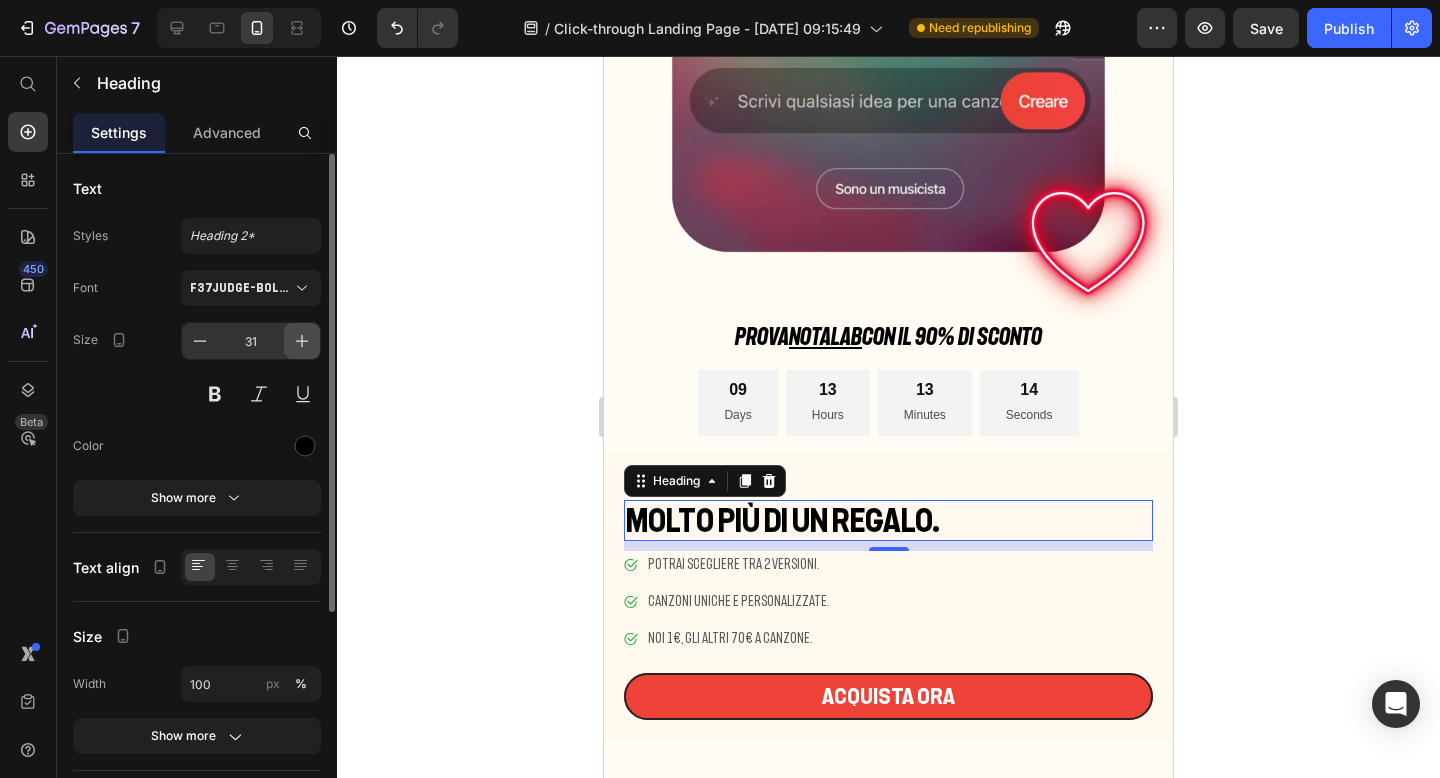 click 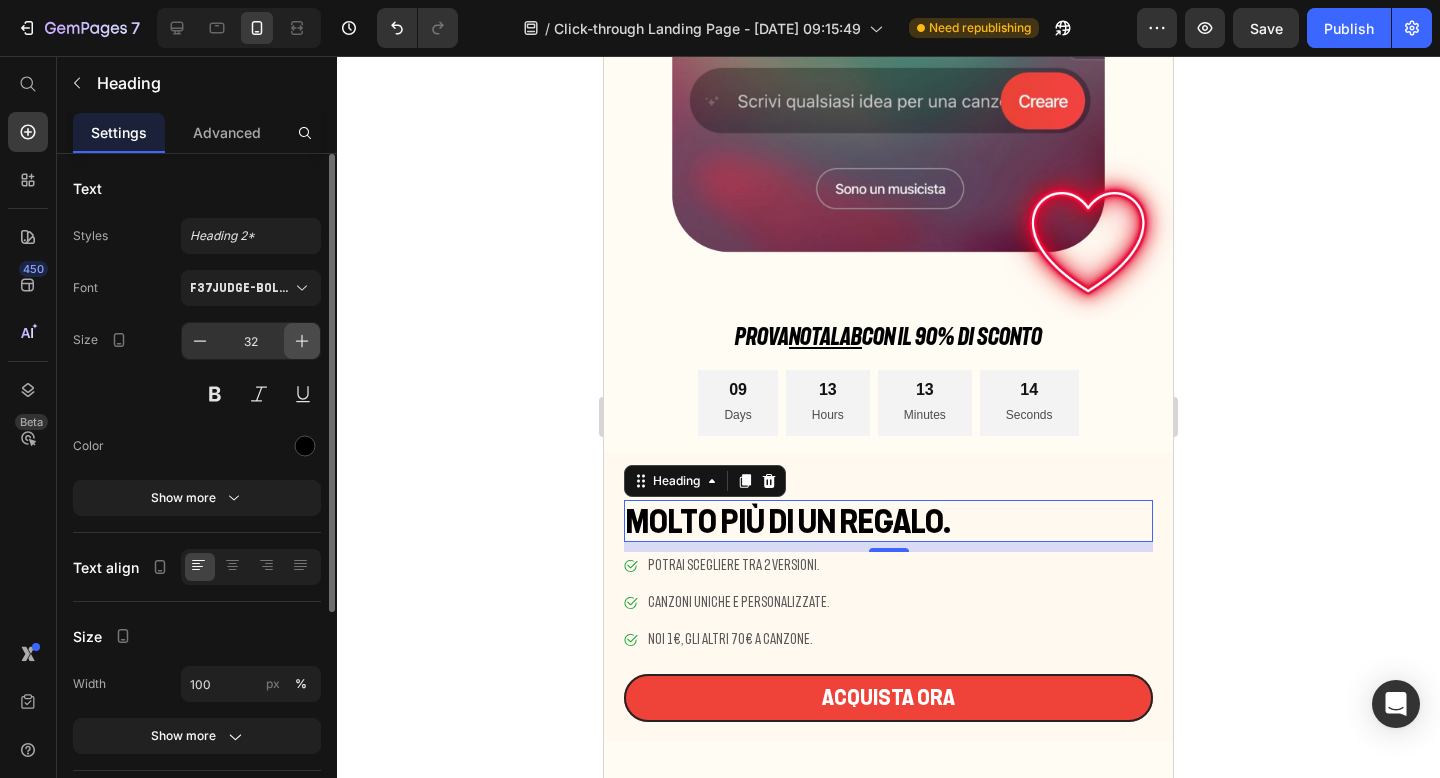 click 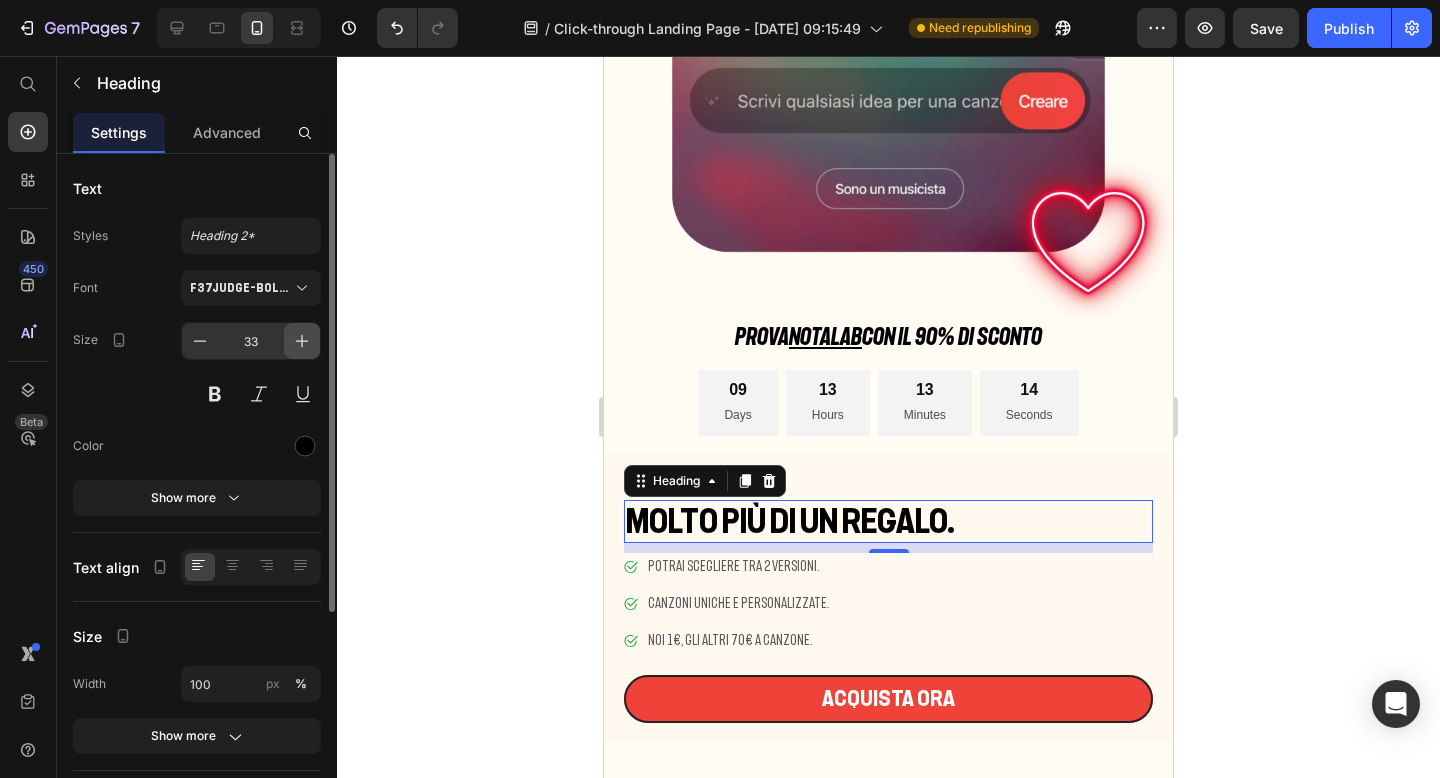 click 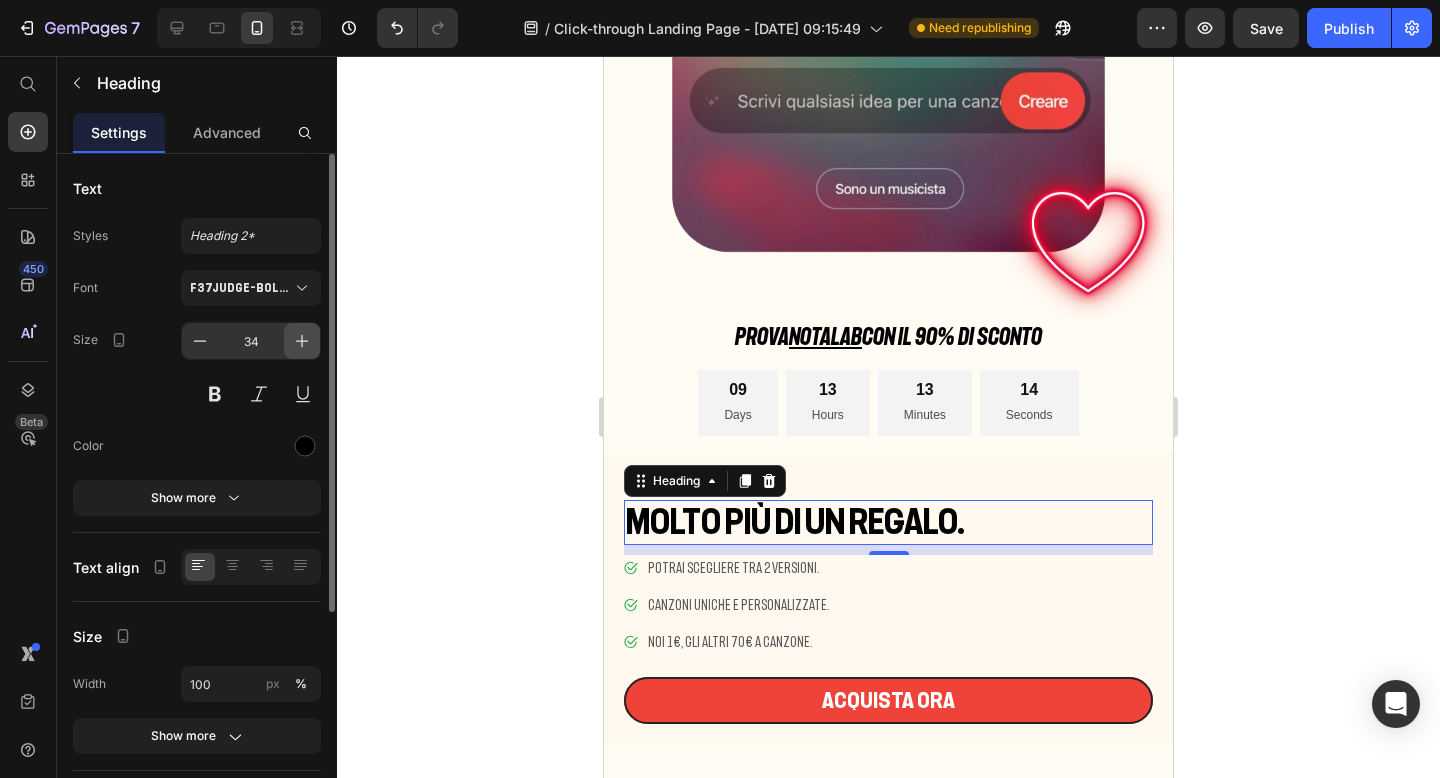 click 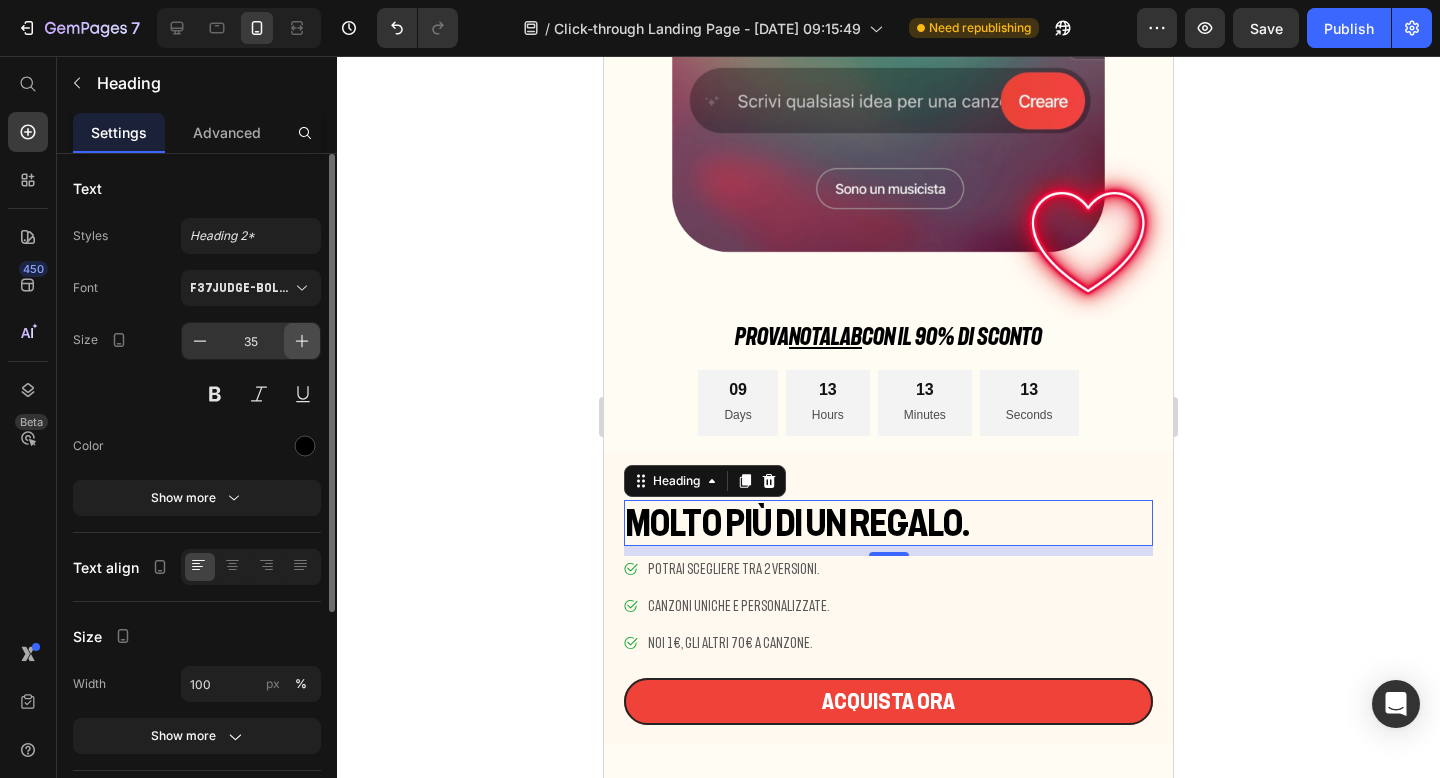 click 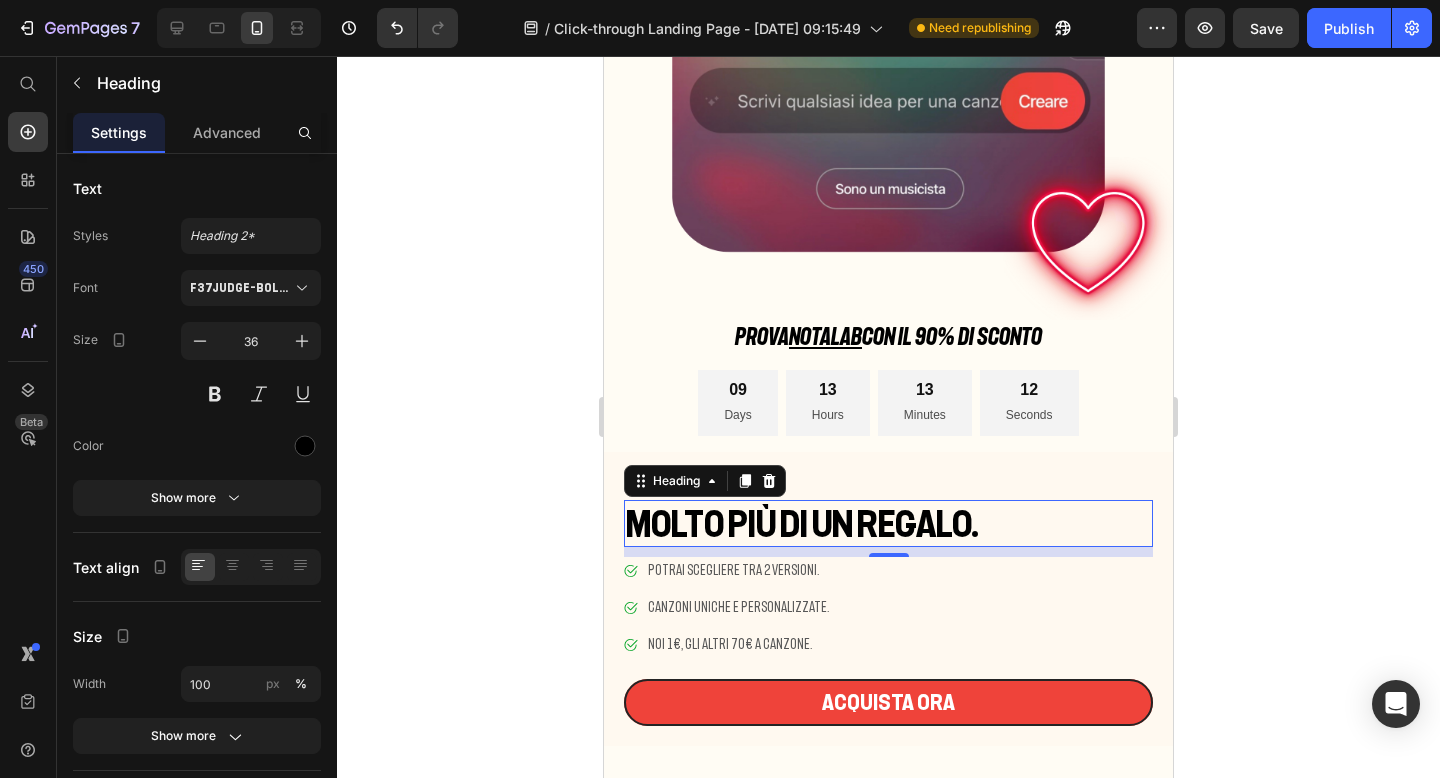 click 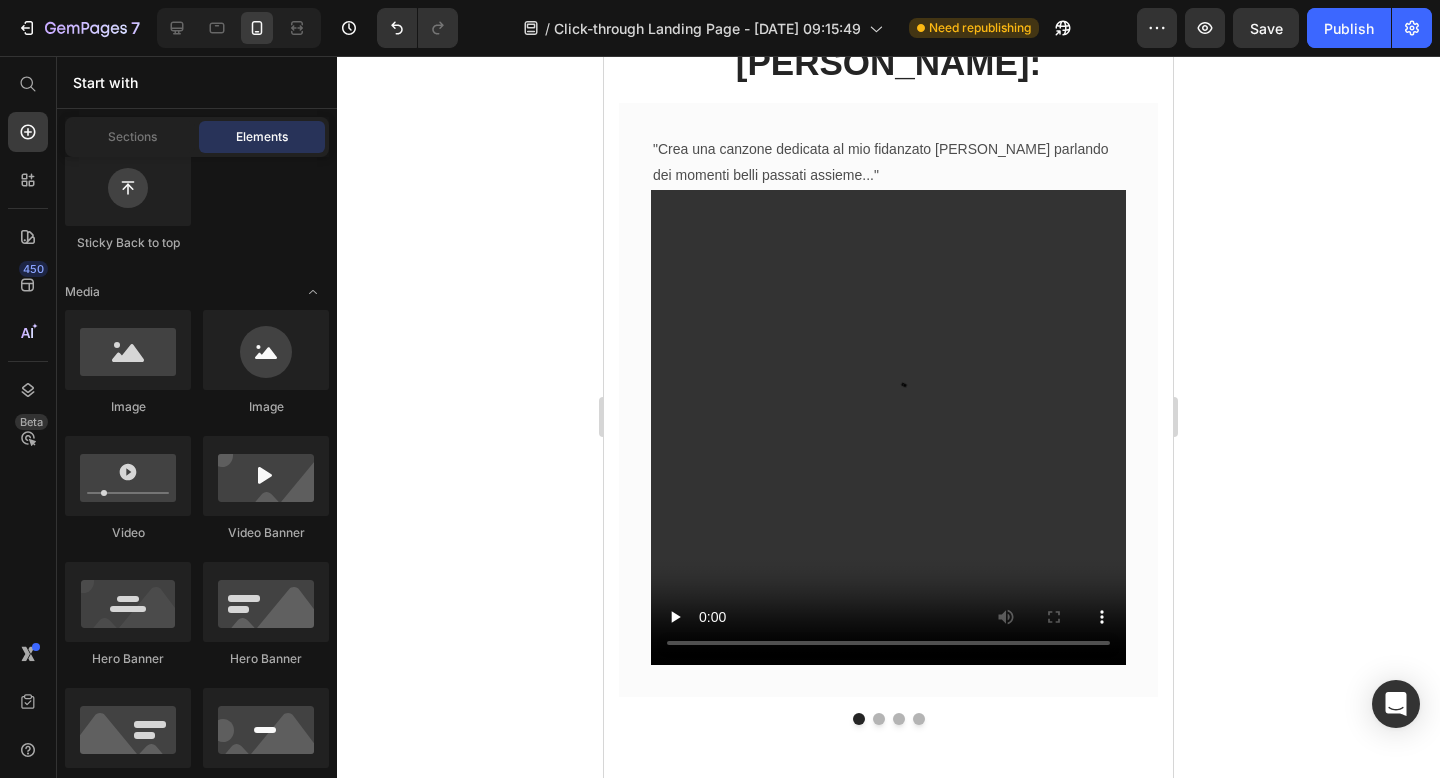 scroll, scrollTop: 7051, scrollLeft: 0, axis: vertical 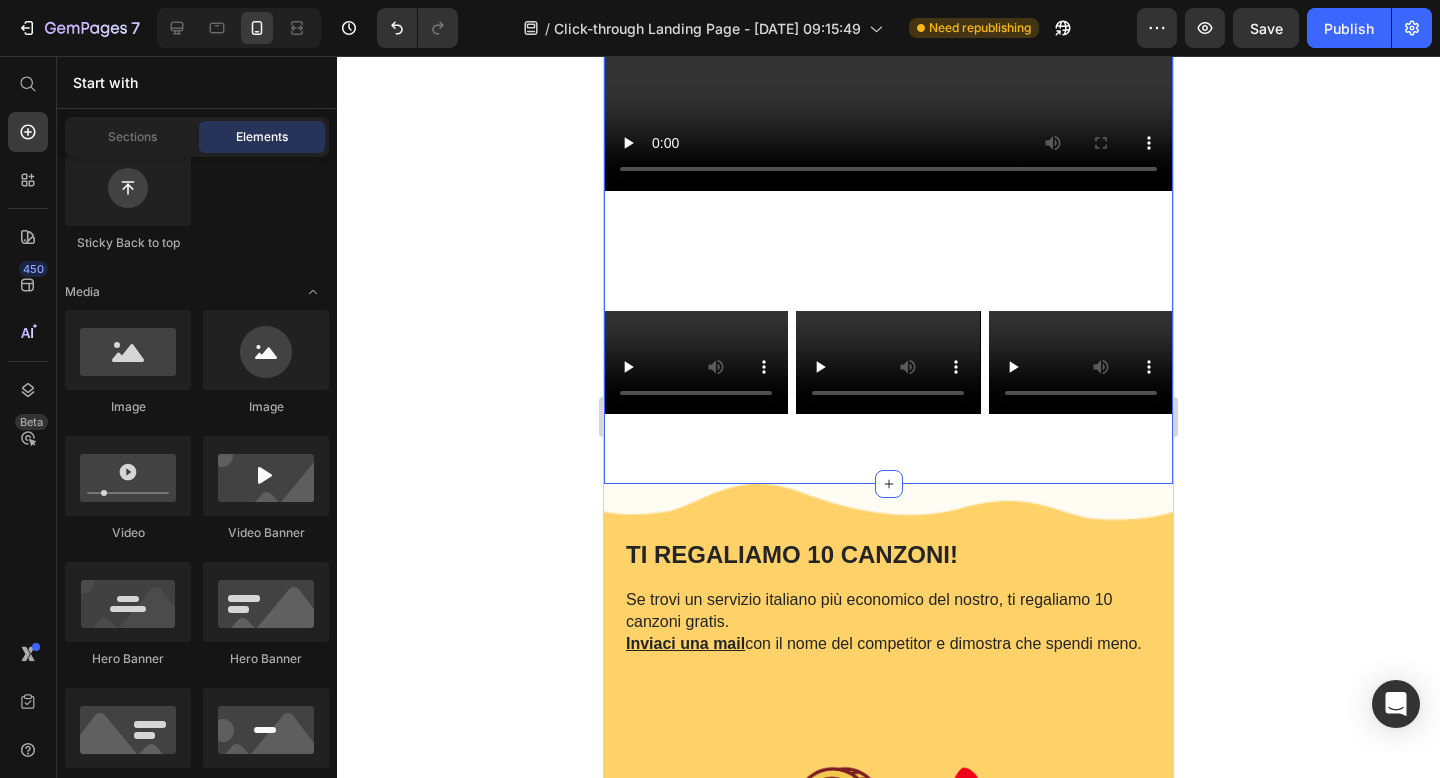 click on "GODITI IL RISULTATO CHE PUOI OTTENERE IN 2 MINUTI! Heading Video Video Video Video Row" at bounding box center [888, -27] 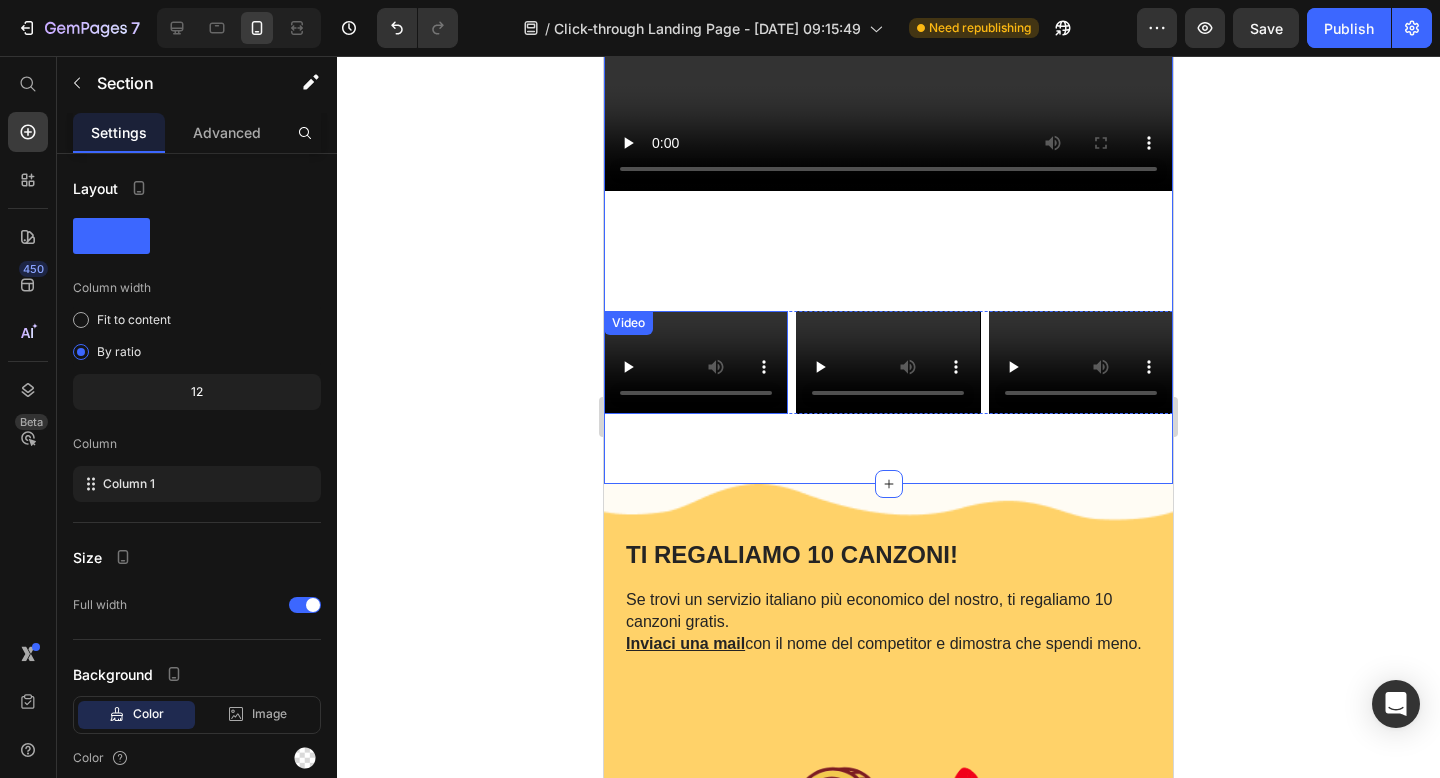 click on "Video" at bounding box center (696, 363) 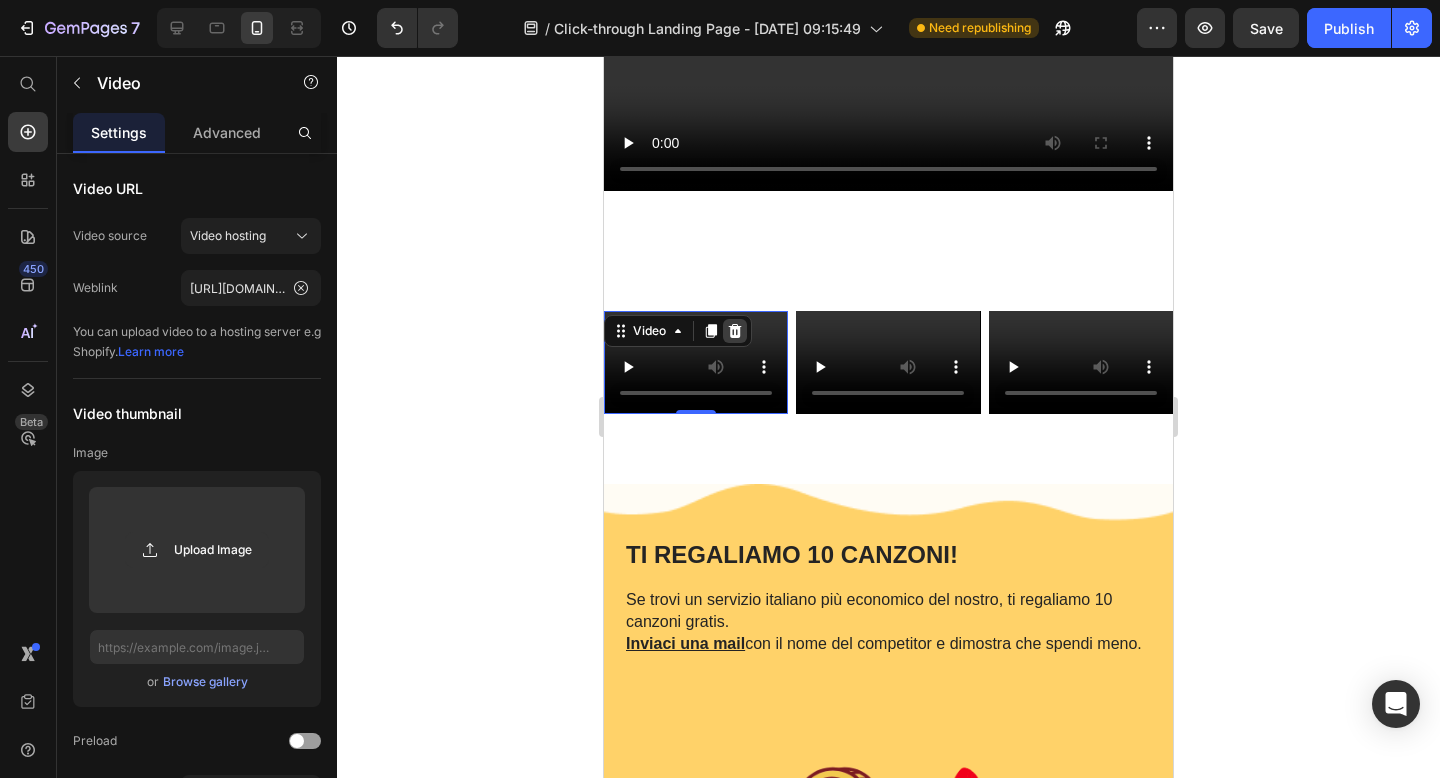 click 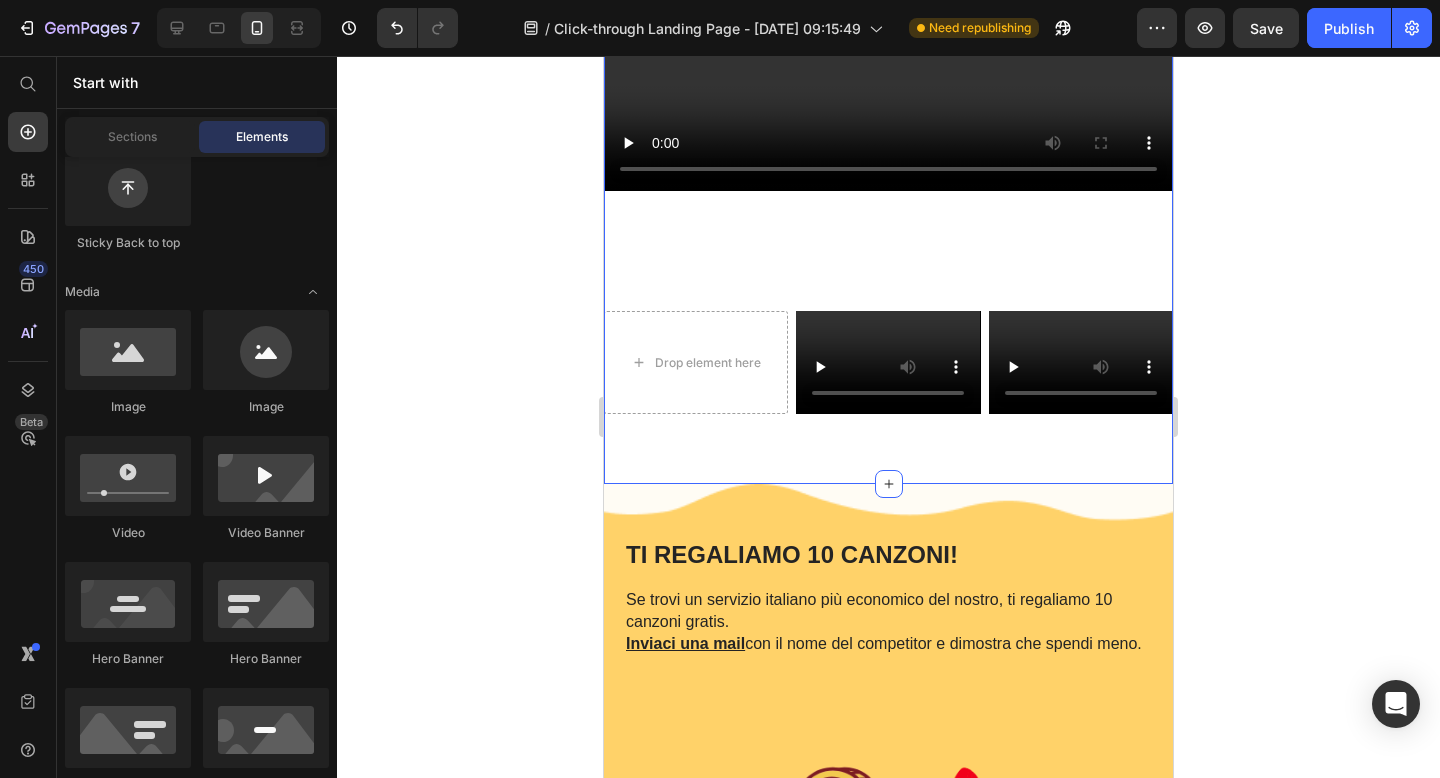 click on "GODITI IL RISULTATO CHE PUOI OTTENERE IN 2 MINUTI! Heading Video
Drop element here Video Video Row" at bounding box center [888, -27] 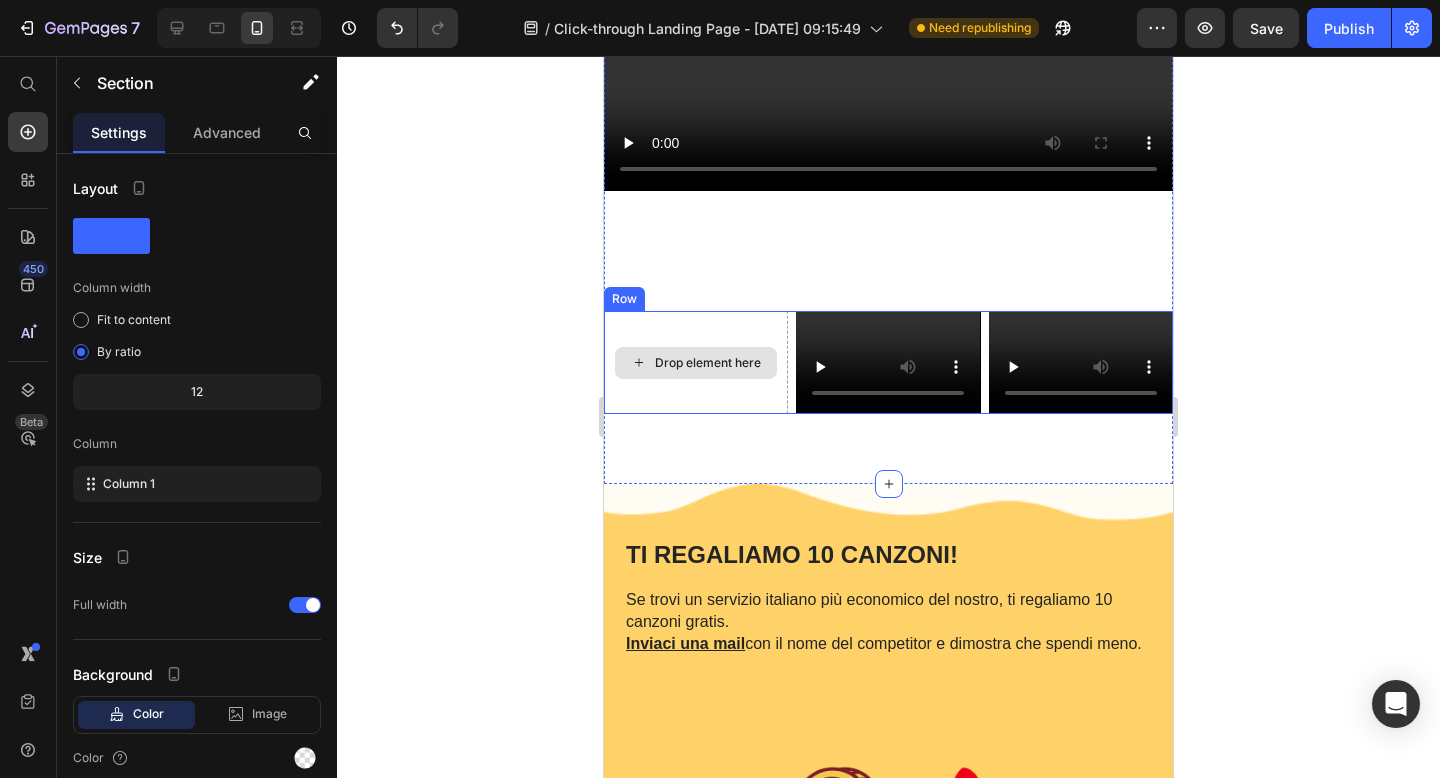 click on "Drop element here" at bounding box center [696, 363] 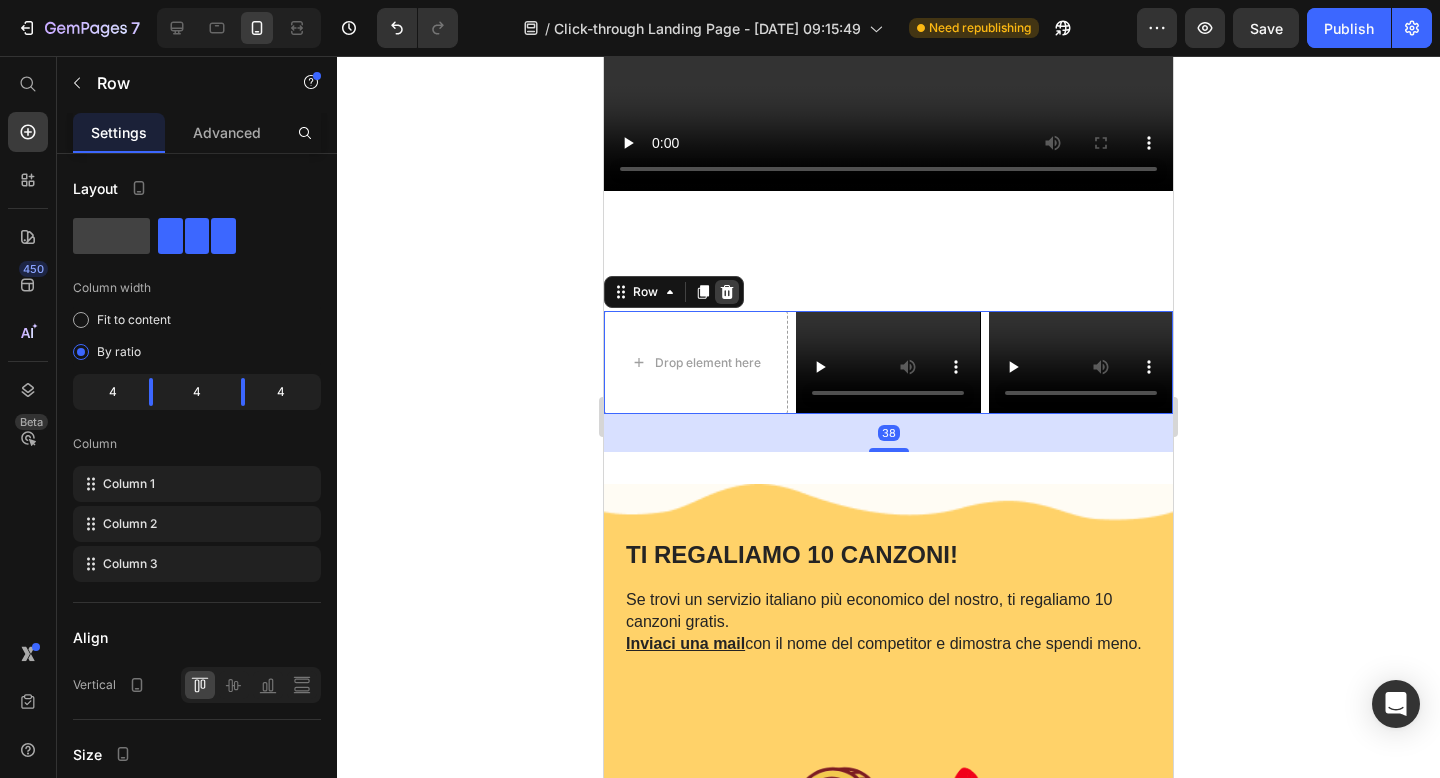 click 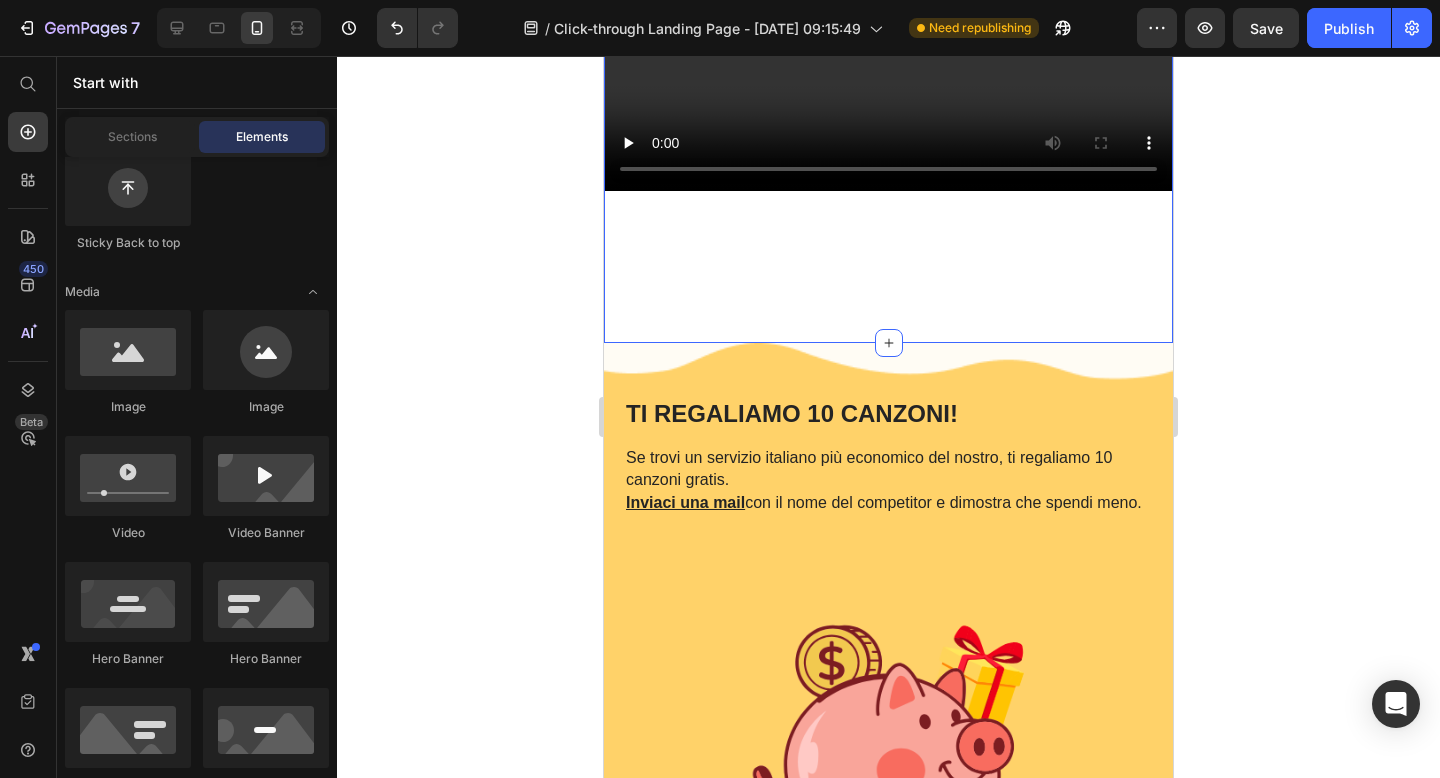 click on "GODITI IL RISULTATO CHE PUOI OTTENERE IN 2 MINUTI! Heading Video" at bounding box center (888, -97) 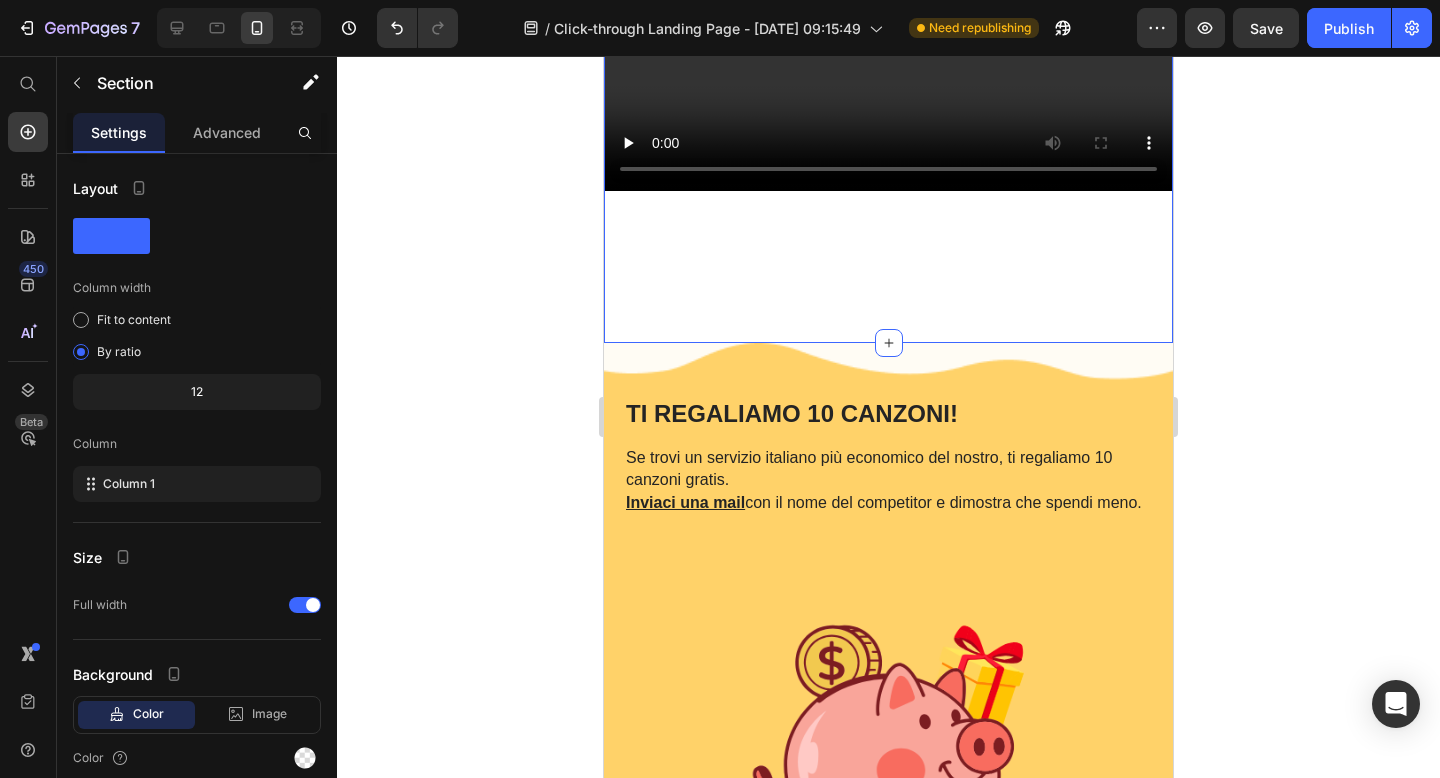 click on "GODITI IL RISULTATO CHE PUOI OTTENERE IN 2 MINUTI! Heading Video Section 5   You can create reusable sections Create Theme Section AI Content Write with GemAI What would you like to describe here? Tone and Voice Persuasive Product Top tier mix and master Show more Generate" at bounding box center (888, -97) 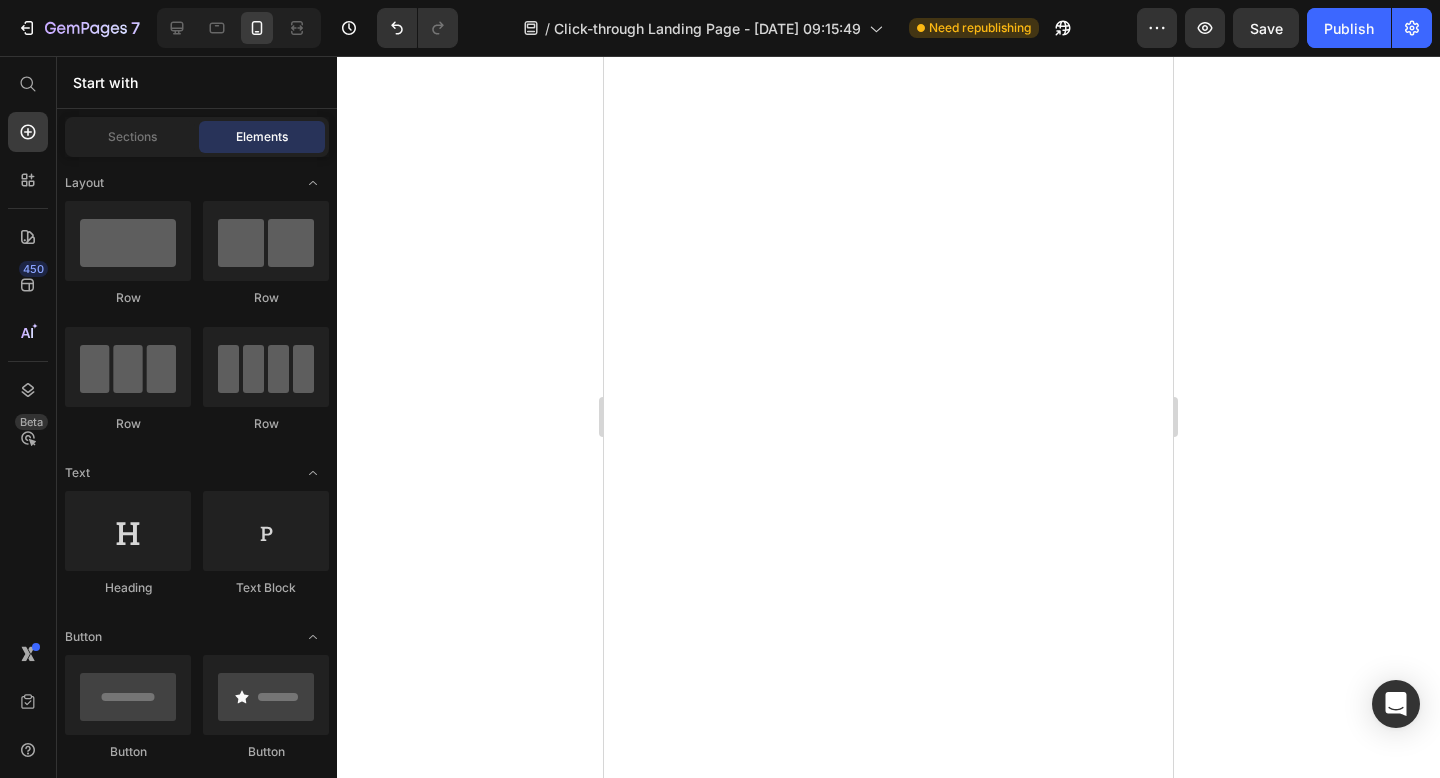 scroll, scrollTop: 0, scrollLeft: 0, axis: both 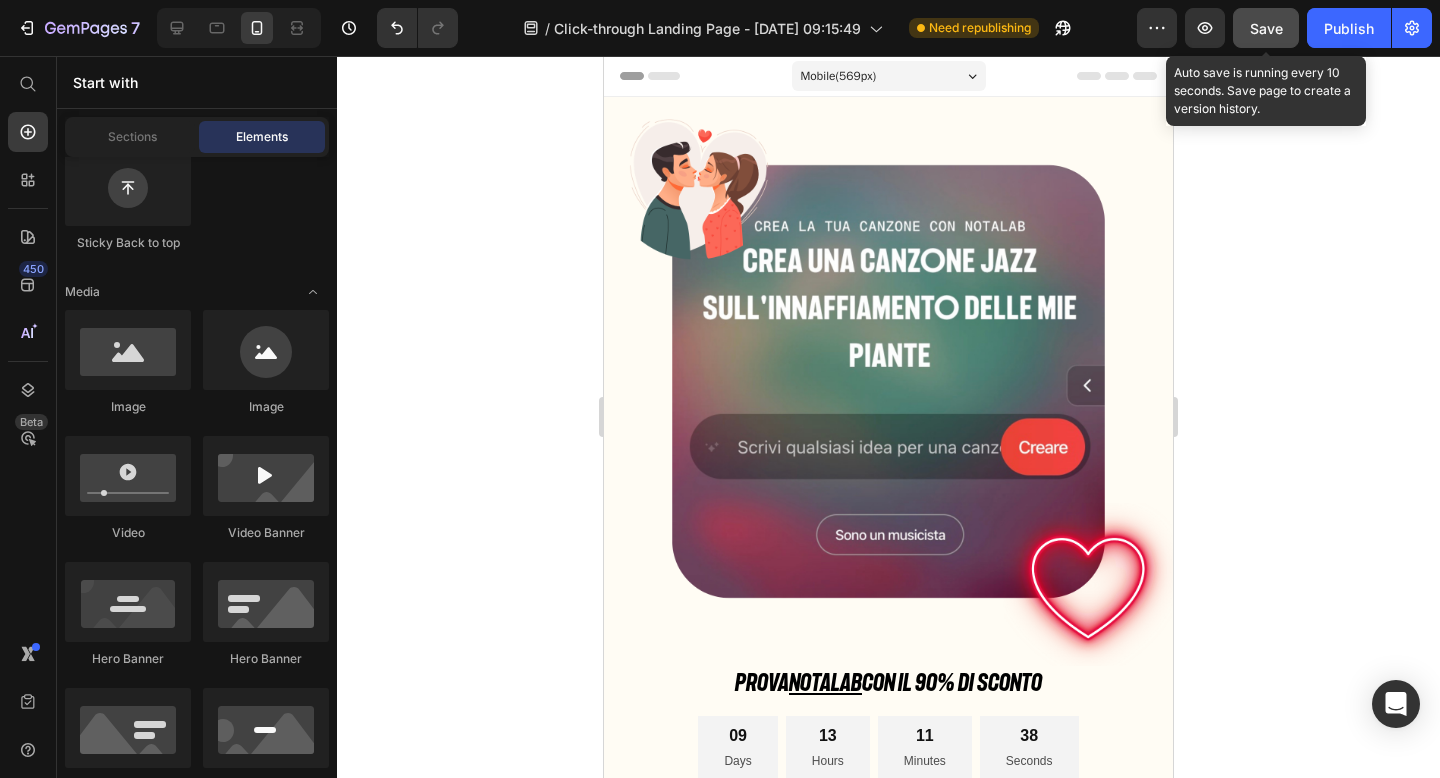 click on "Save" at bounding box center [1266, 28] 